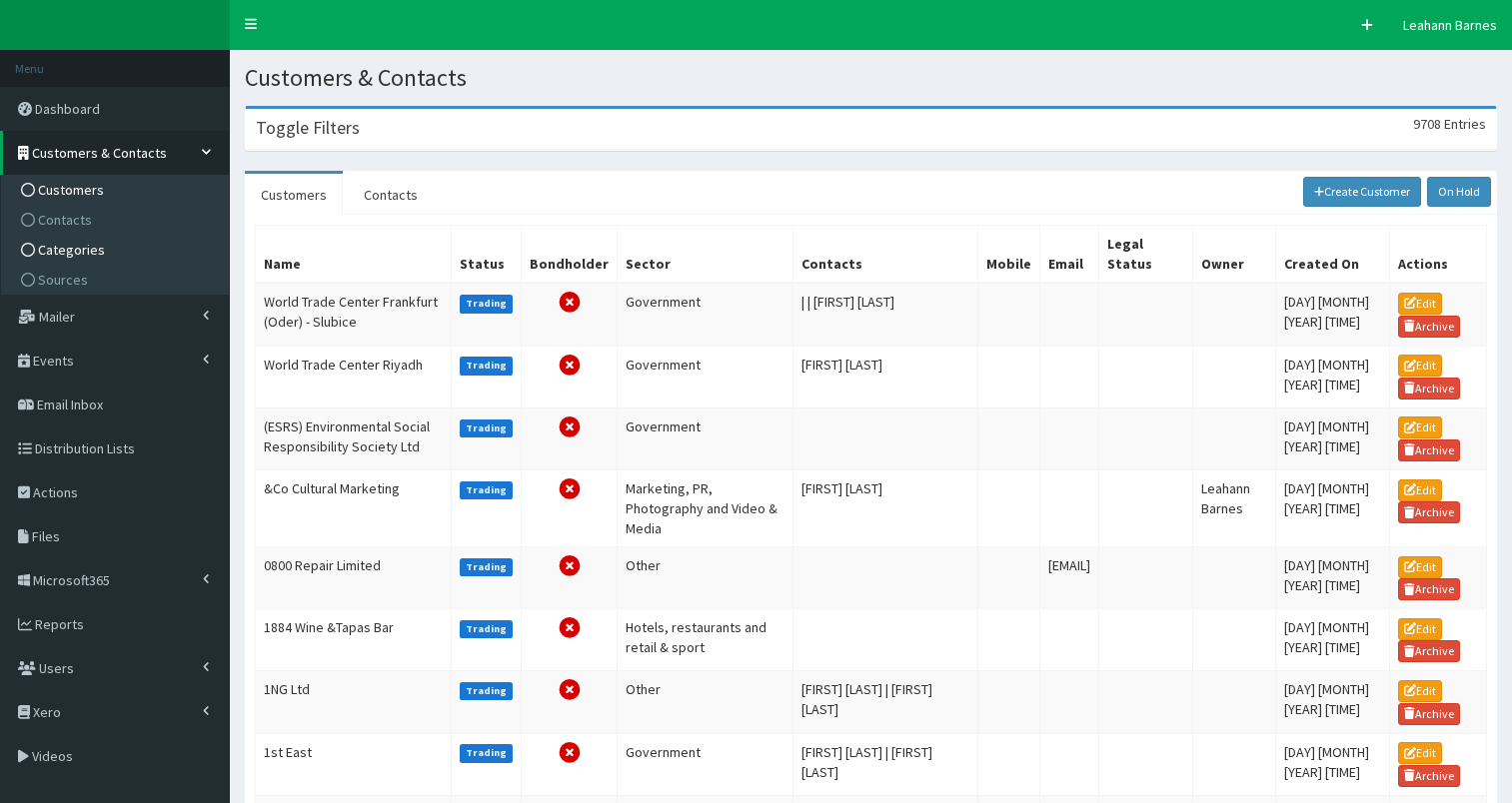 scroll, scrollTop: 0, scrollLeft: 0, axis: both 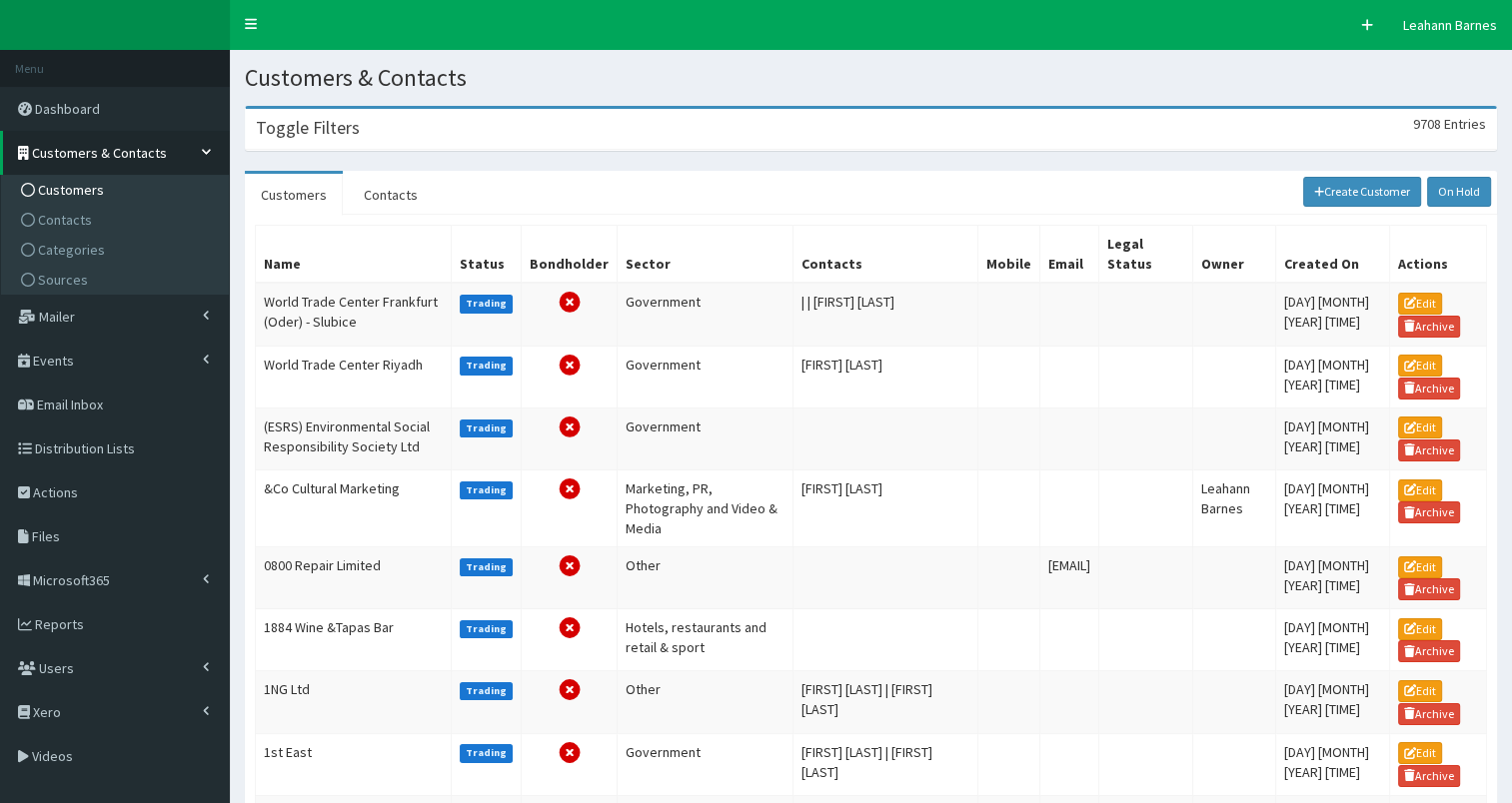 click on "Toggle Filters" at bounding box center (308, 128) 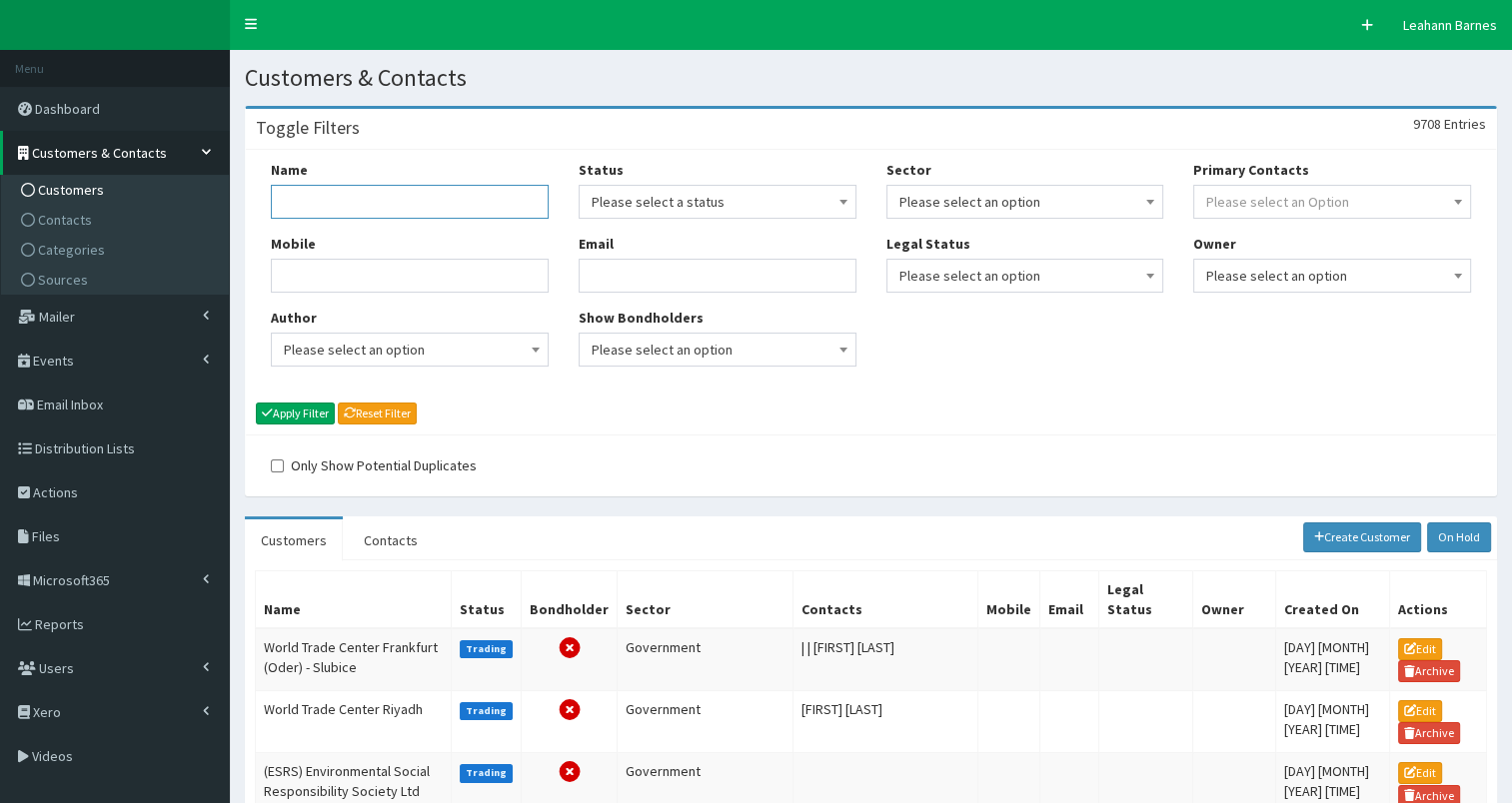 click on "Name" at bounding box center [410, 202] 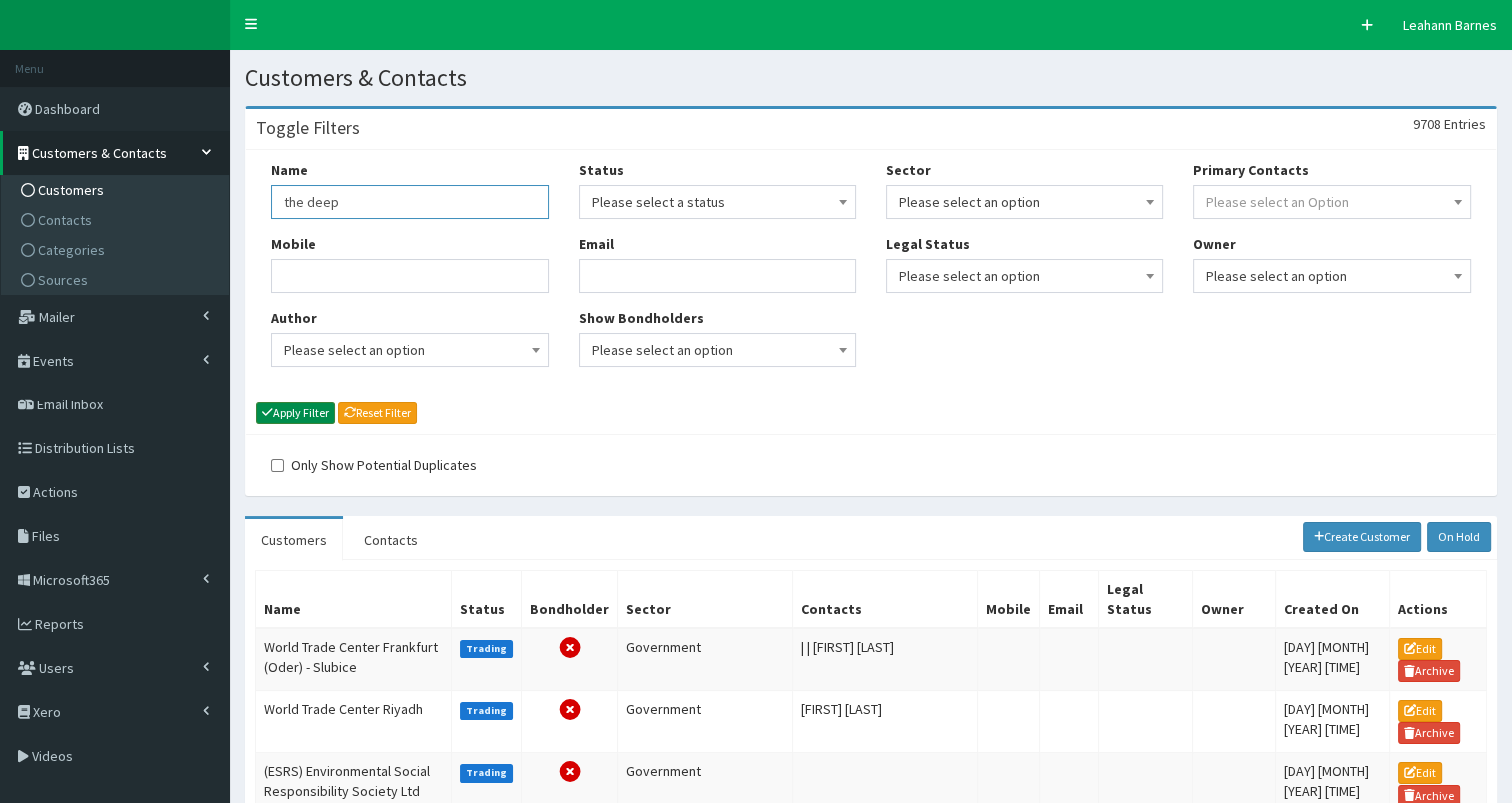 type on "the deep" 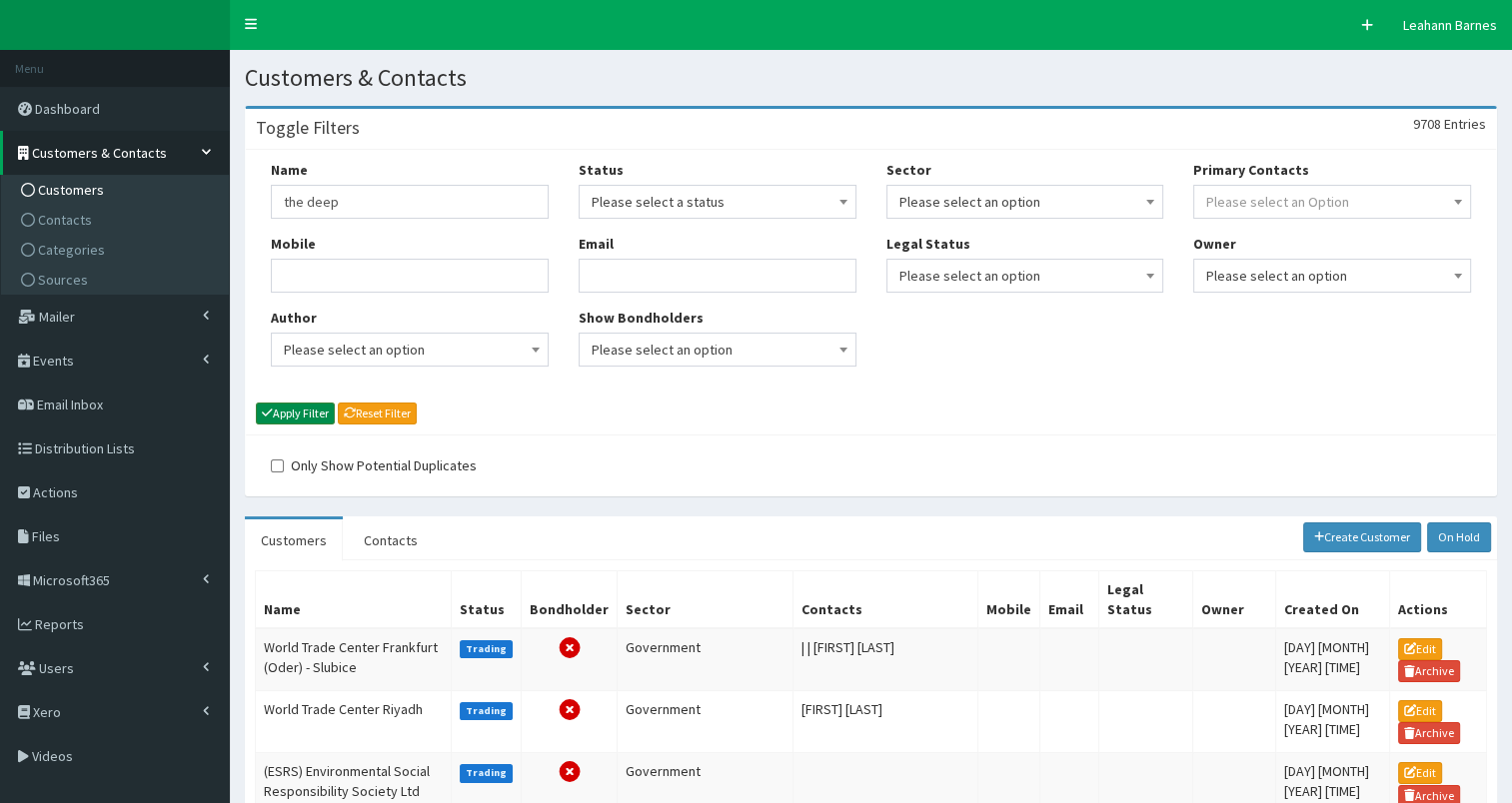 click on "Apply Filter" at bounding box center (295, 413) 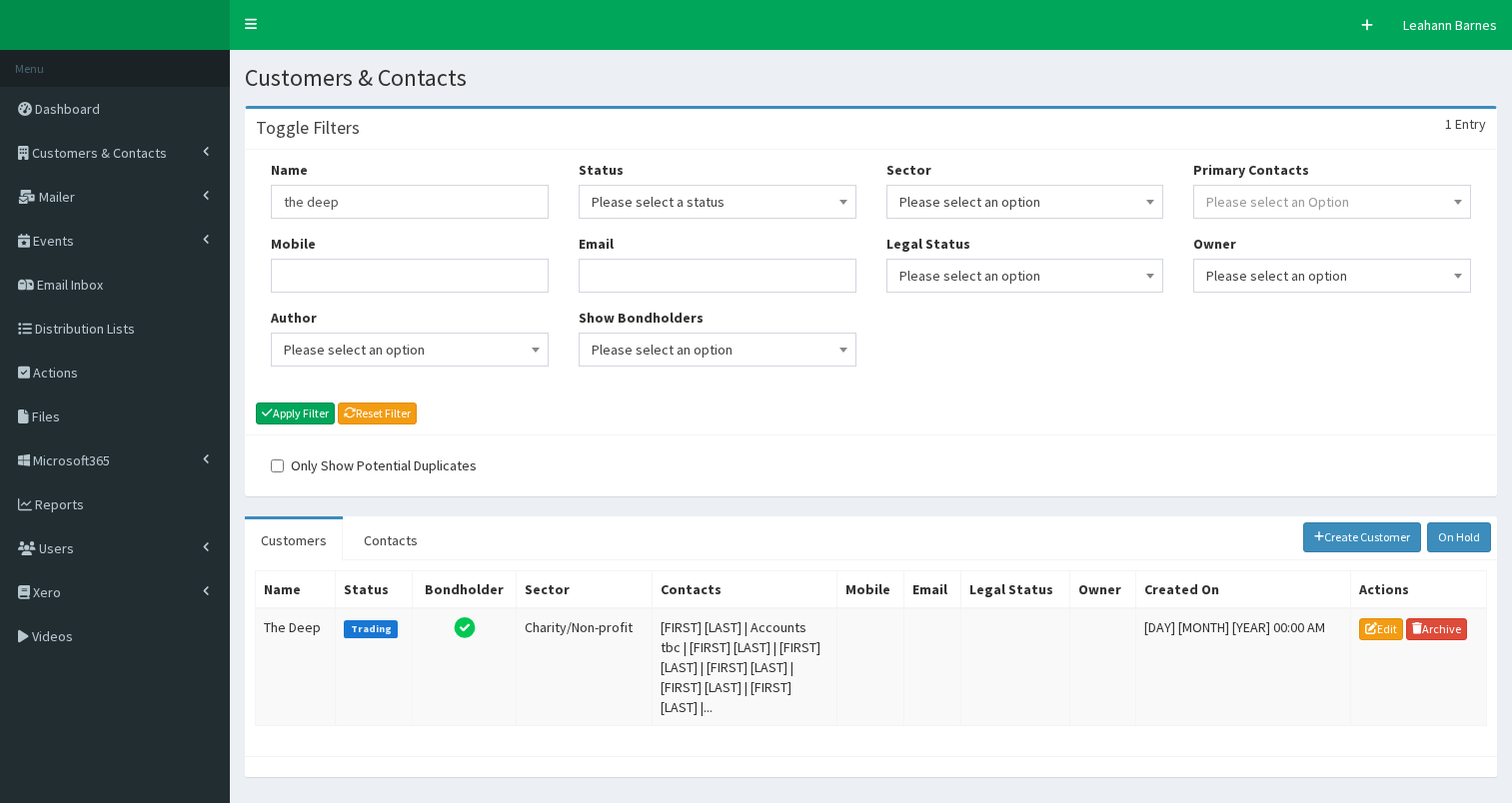 scroll, scrollTop: 0, scrollLeft: 0, axis: both 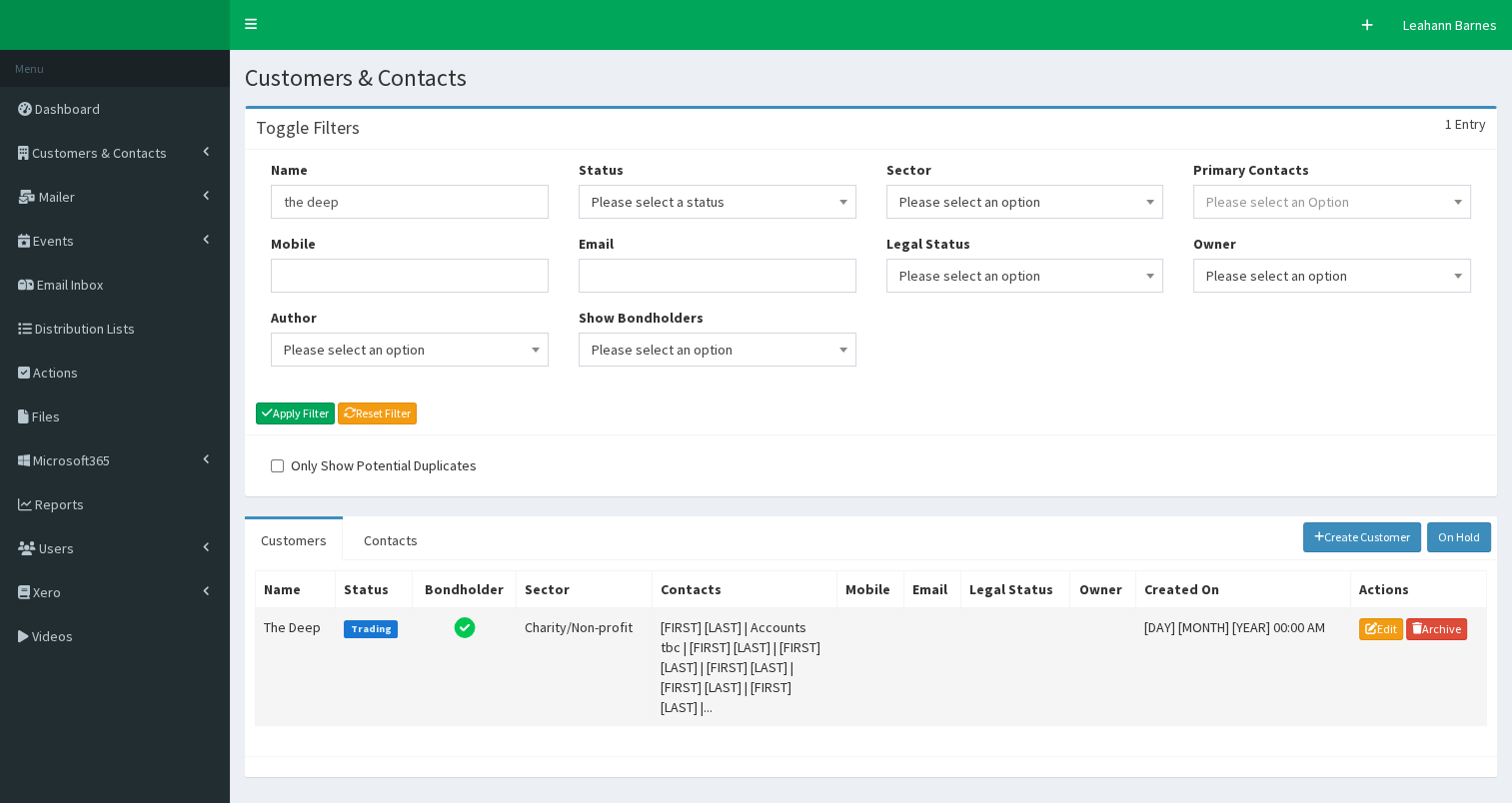 click on "The Deep" at bounding box center [296, 667] 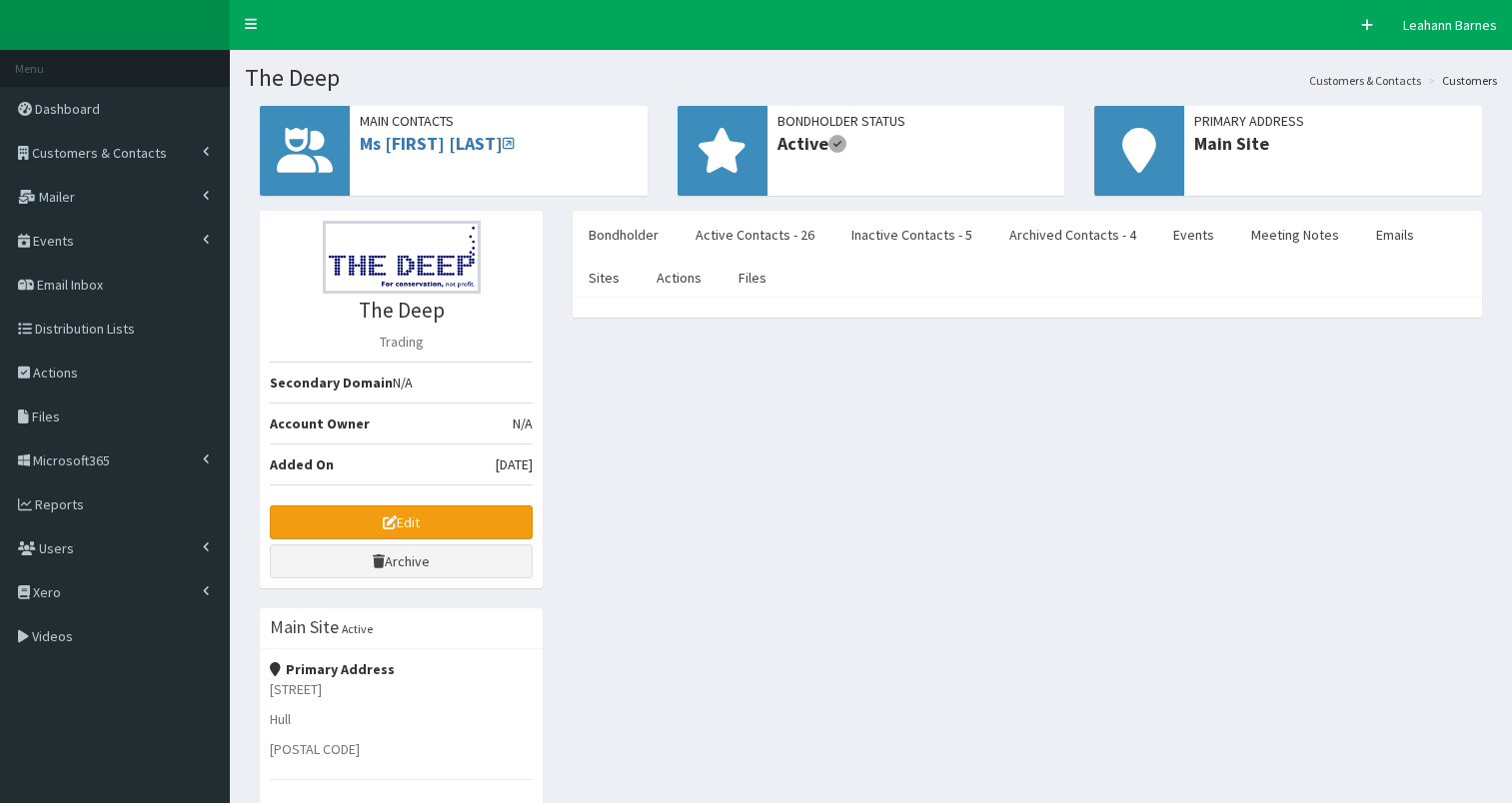 select on "50" 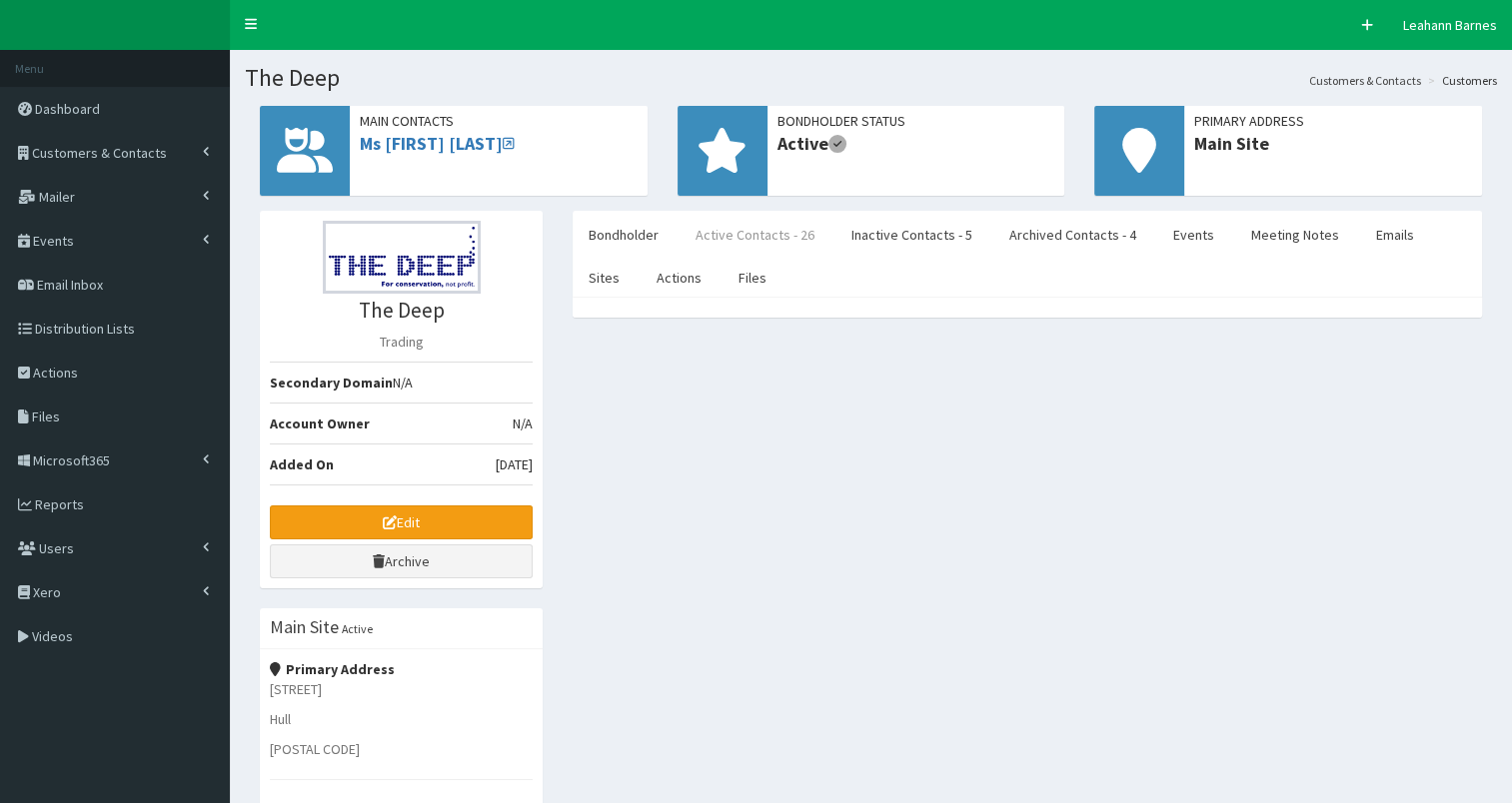 click on "Active Contacts - 26" at bounding box center [755, 235] 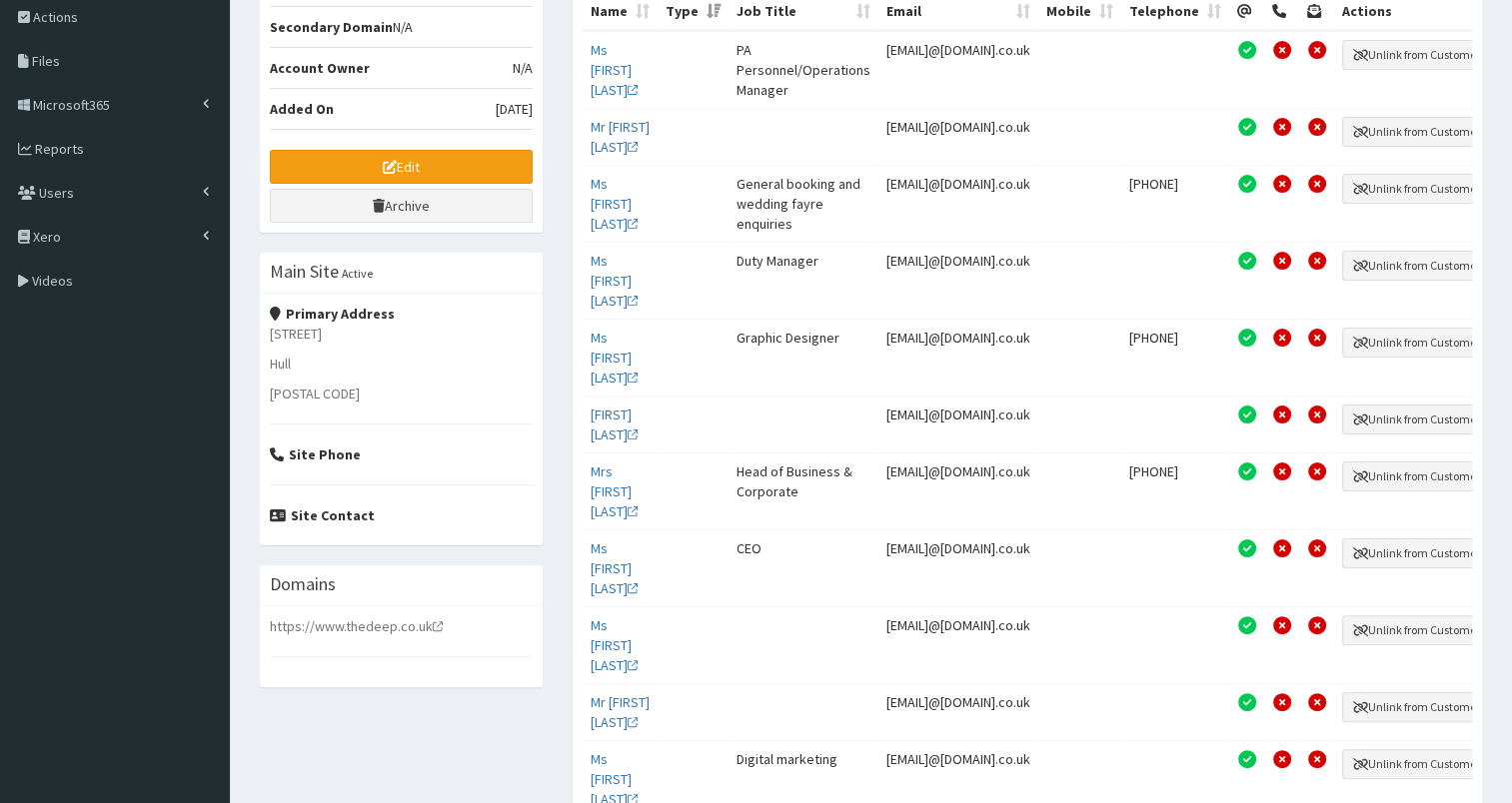 scroll, scrollTop: 0, scrollLeft: 0, axis: both 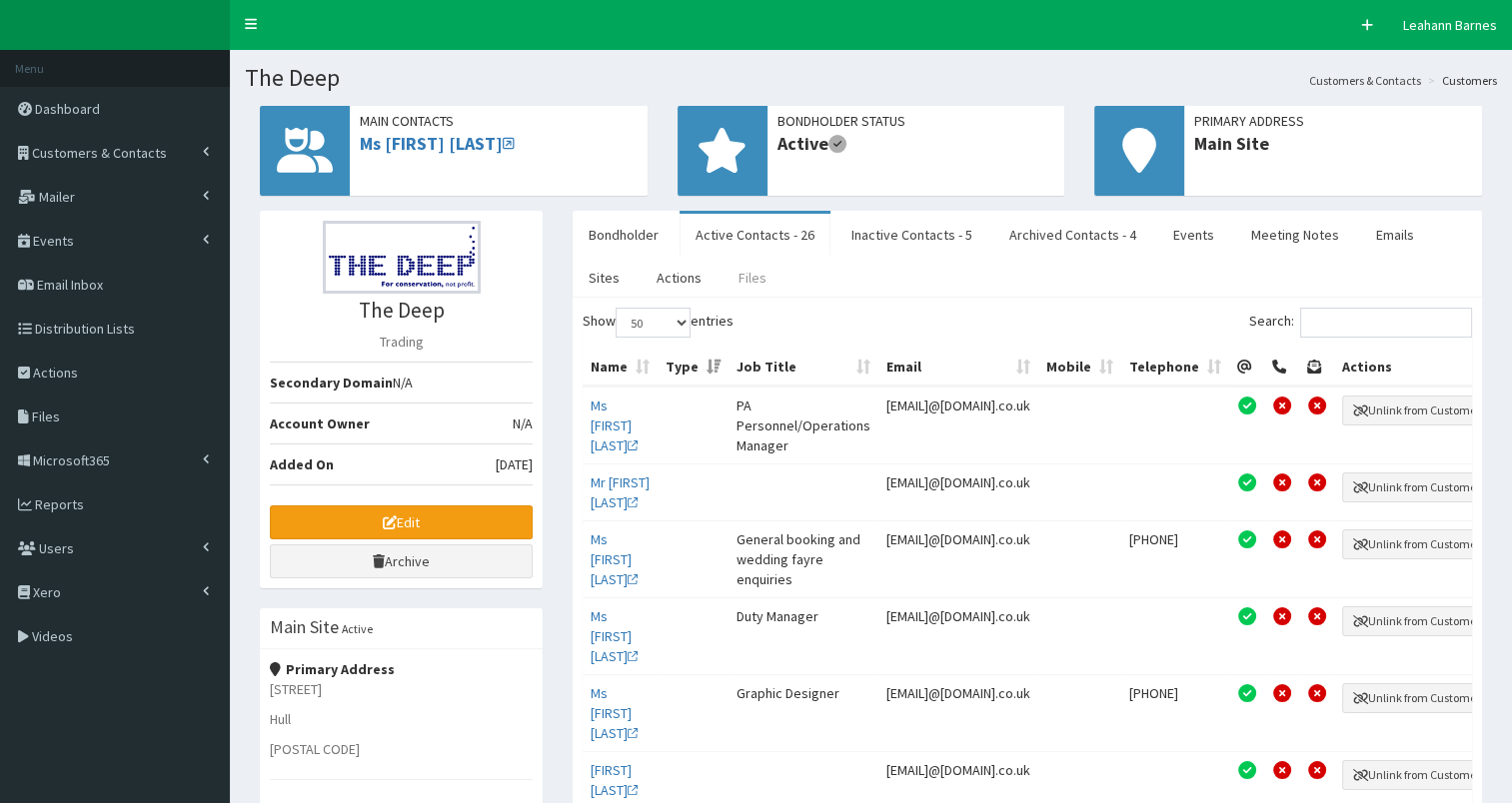 click on "Files" at bounding box center (753, 278) 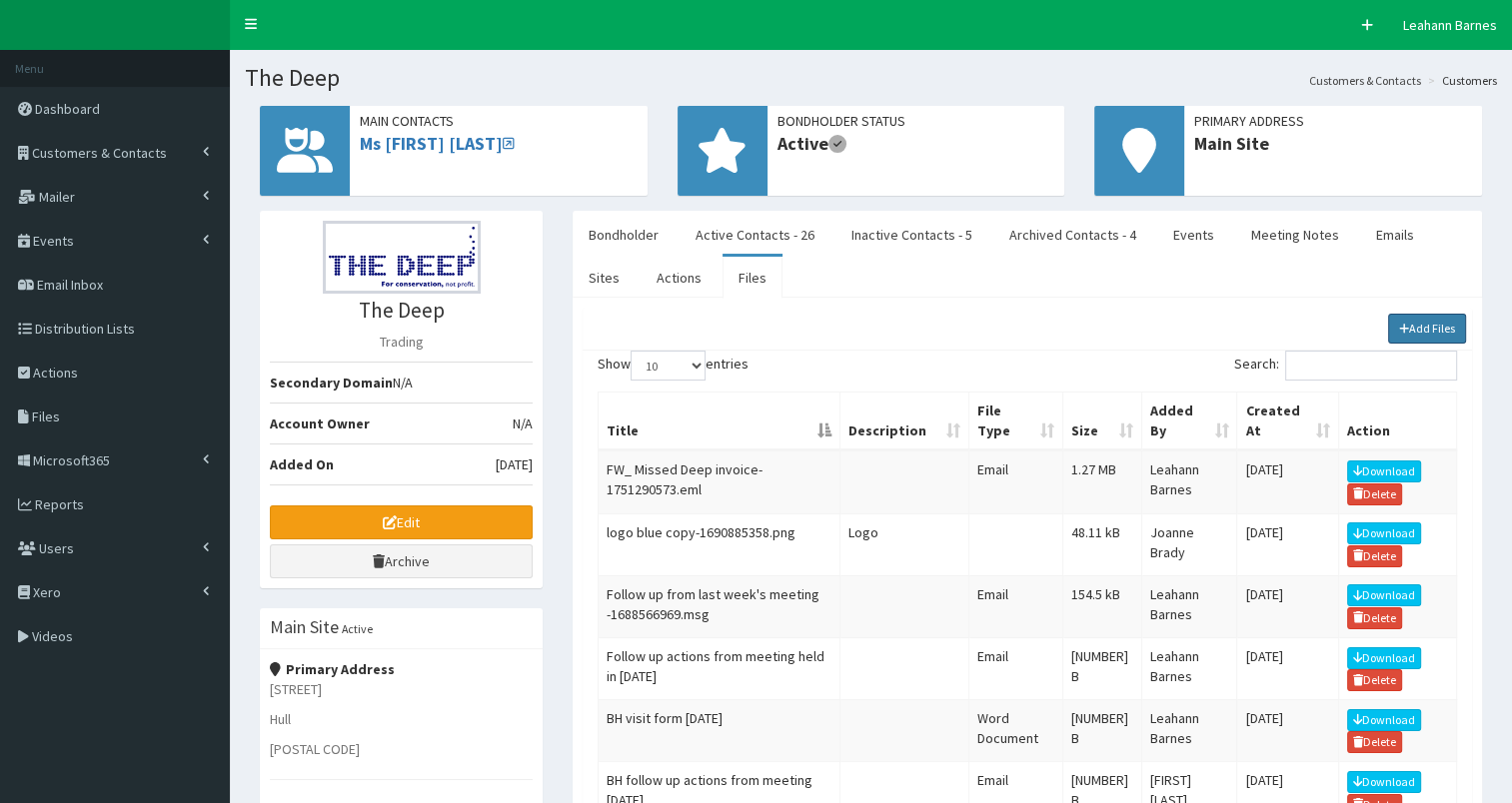 click on "Add Files" at bounding box center (1427, 329) 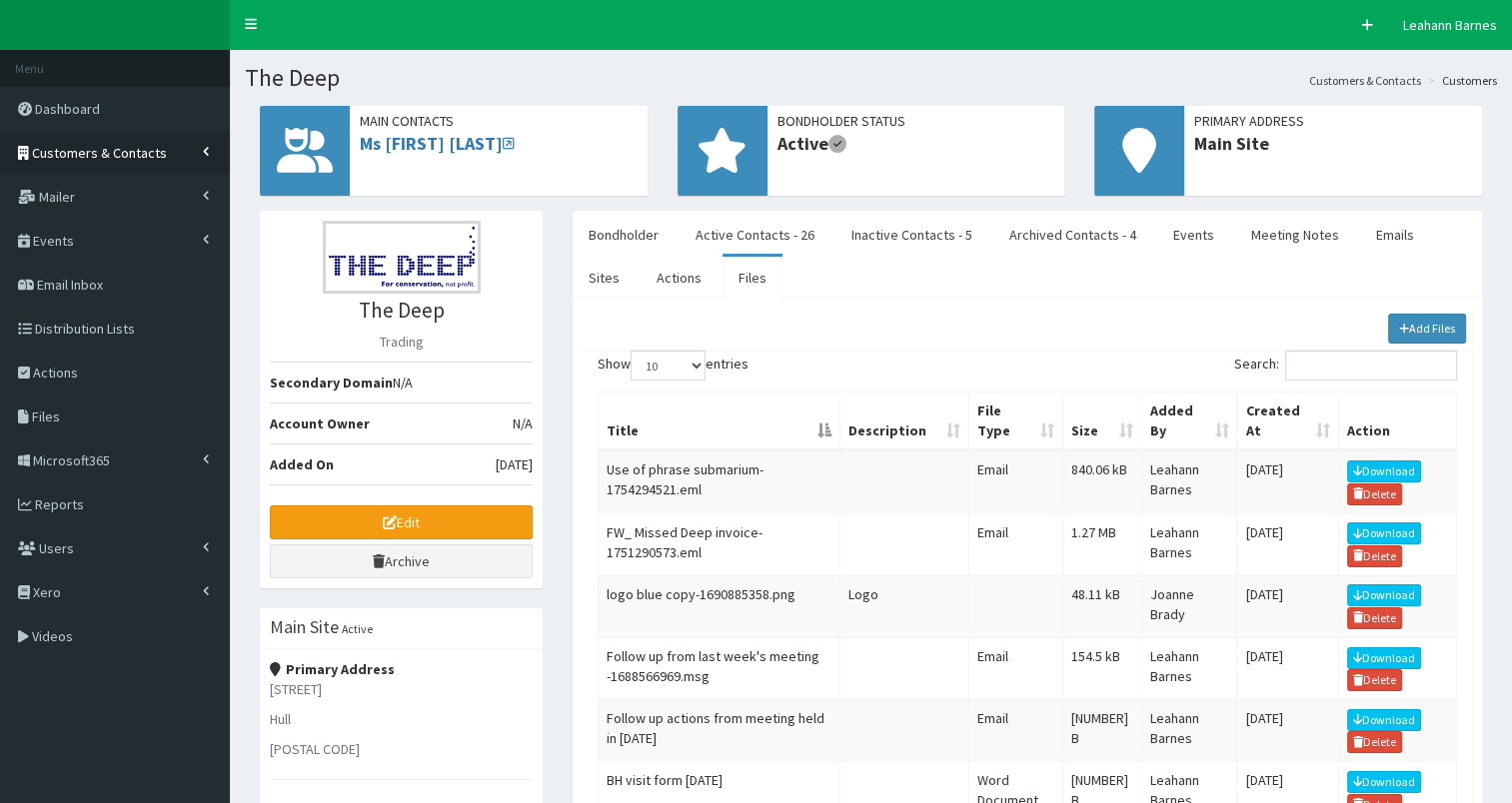 click on "Customers & Contacts" at bounding box center [99, 153] 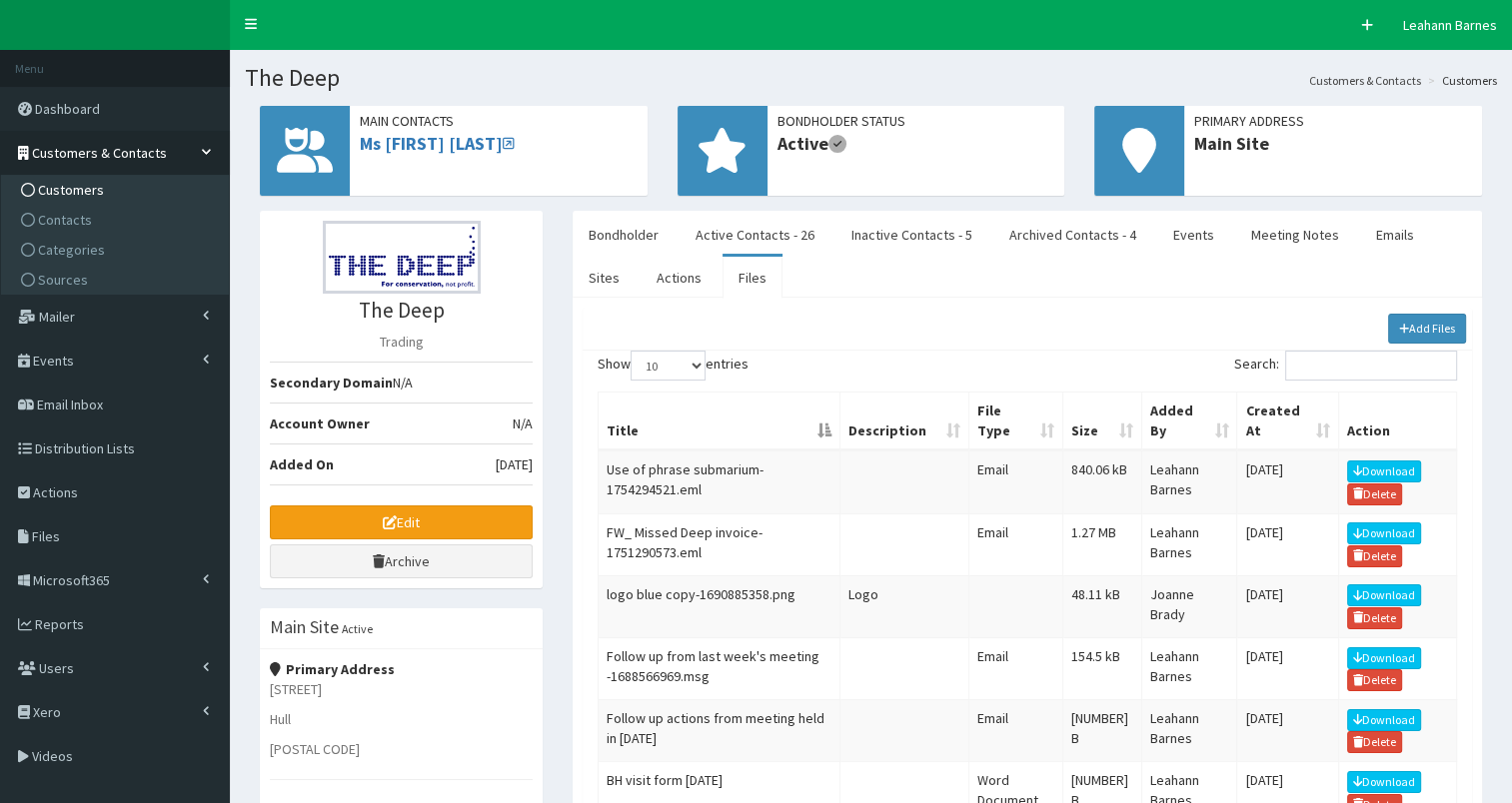 click on "Customers" at bounding box center [71, 190] 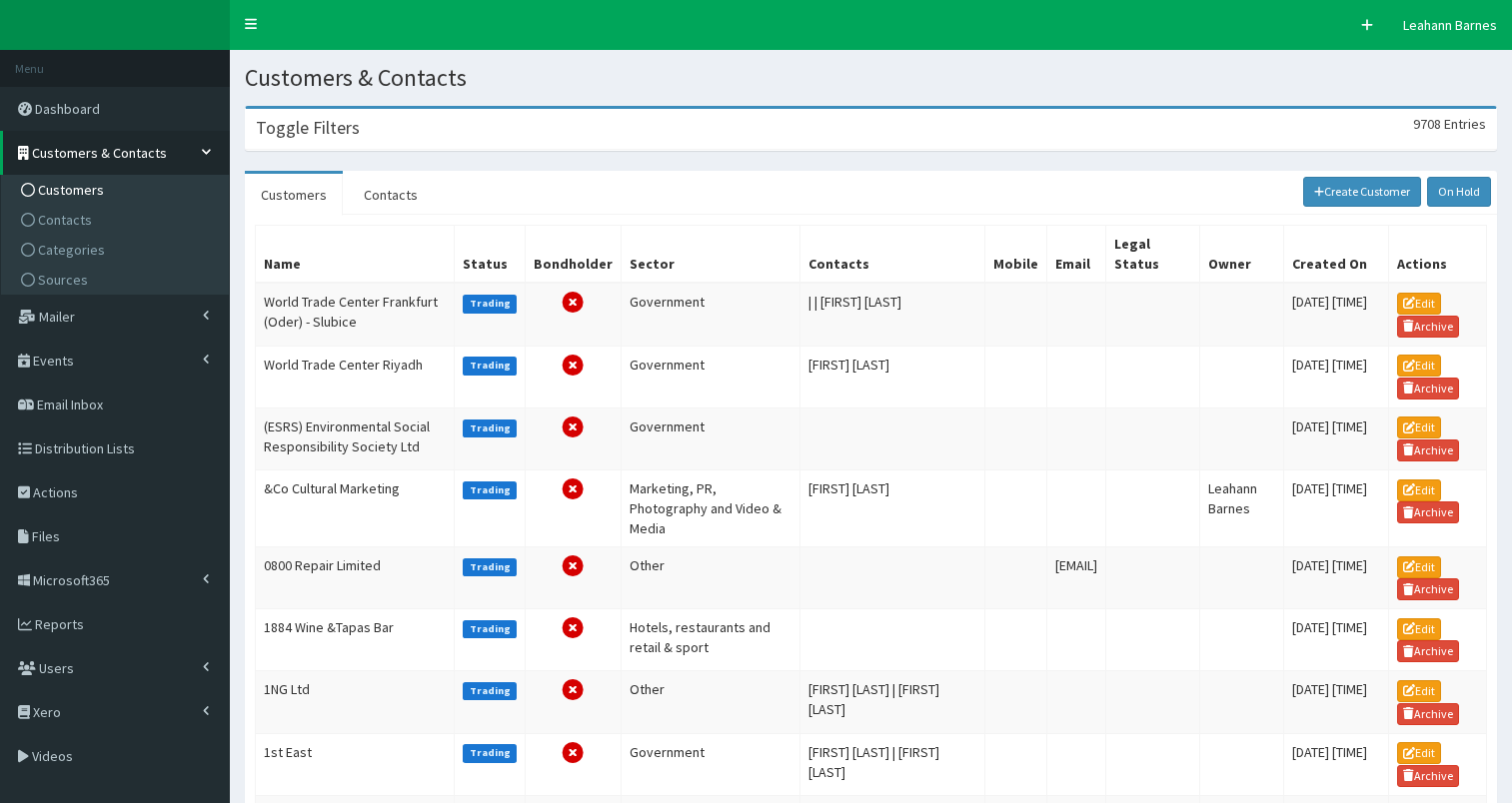 scroll, scrollTop: 0, scrollLeft: 0, axis: both 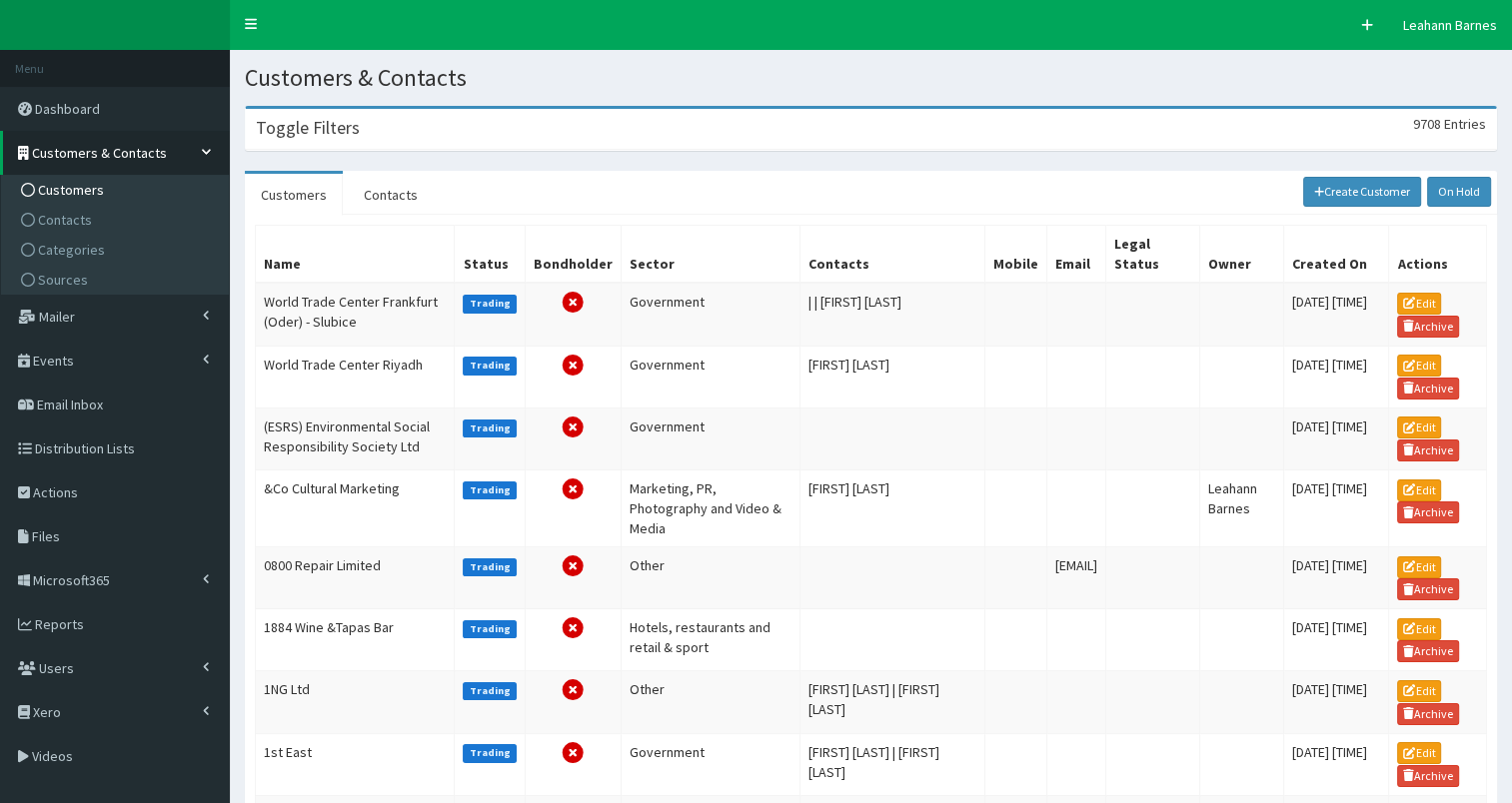 click on "Toggle Filters
9708   Entries" at bounding box center (870, 129) 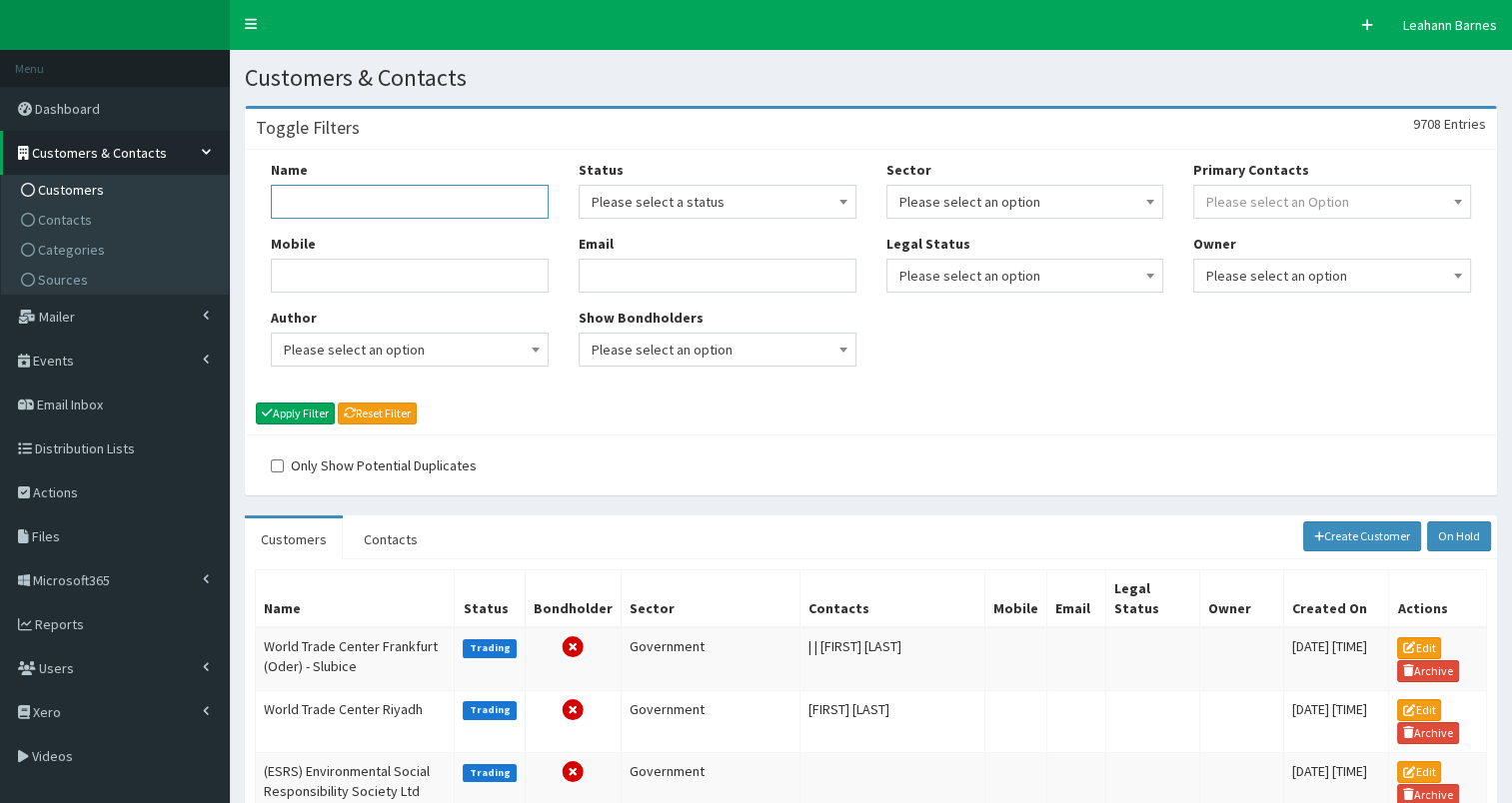 click on "Name" at bounding box center [410, 202] 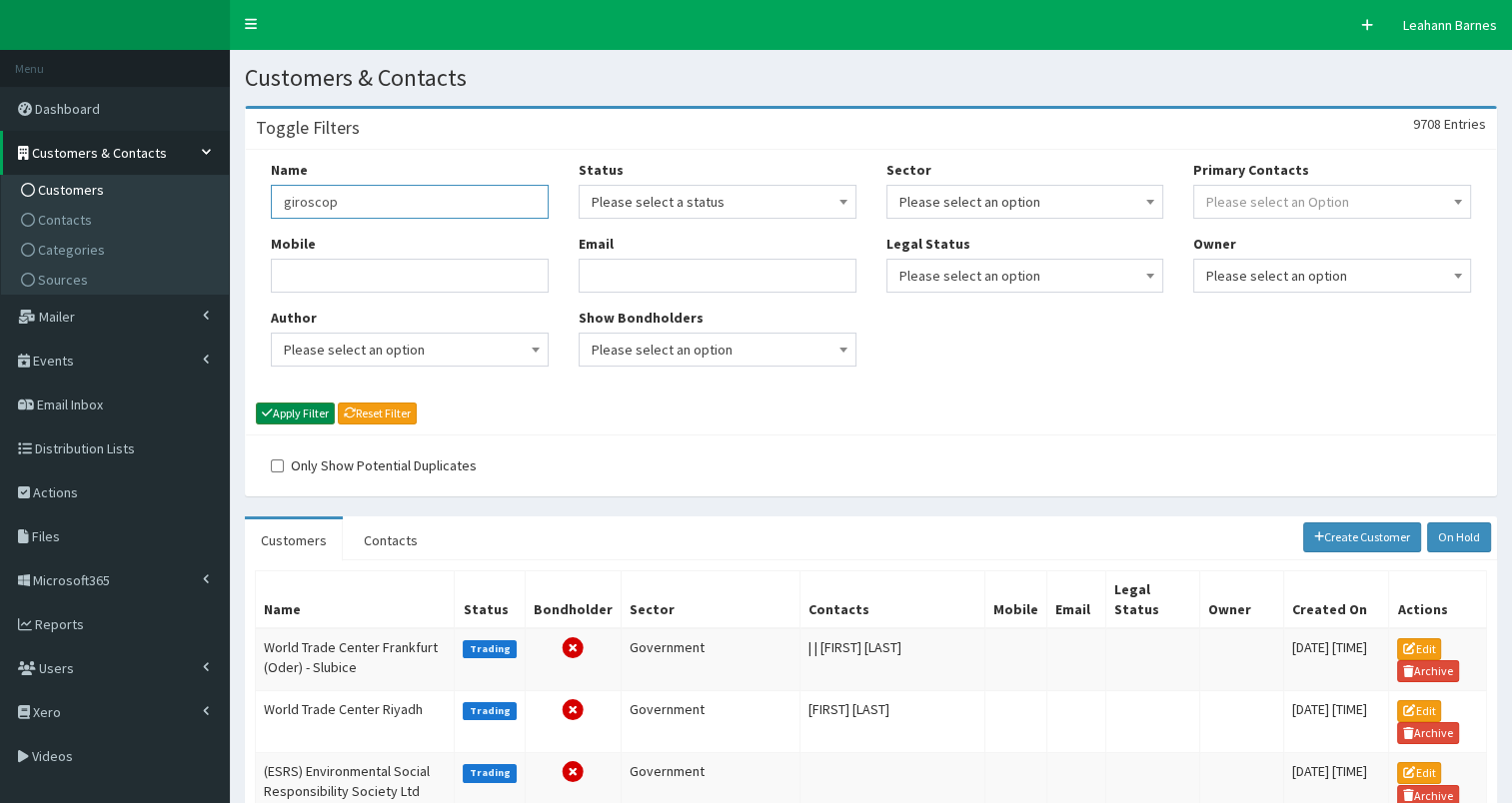 type on "giroscop" 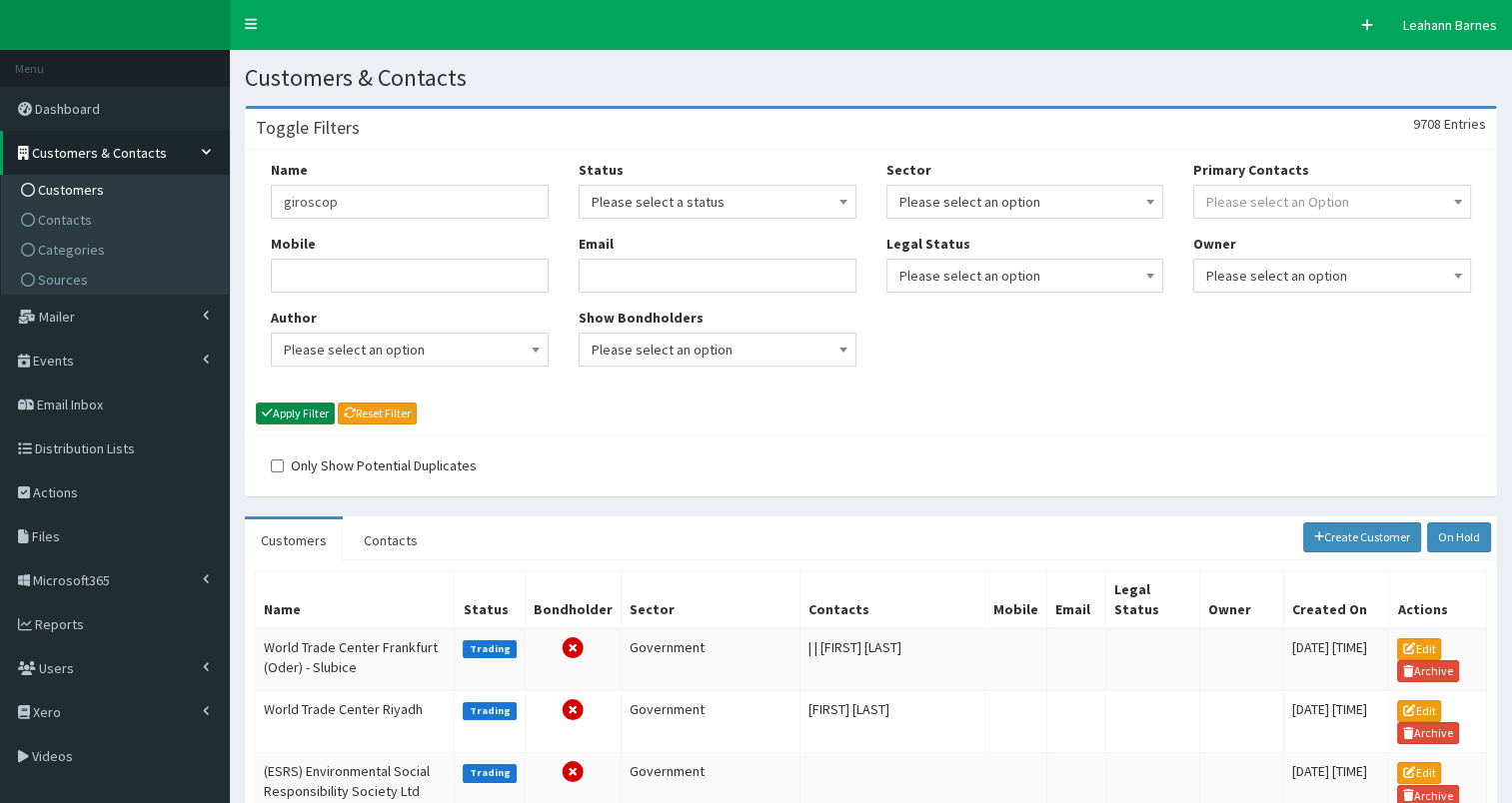 click on "Apply Filter" at bounding box center [295, 413] 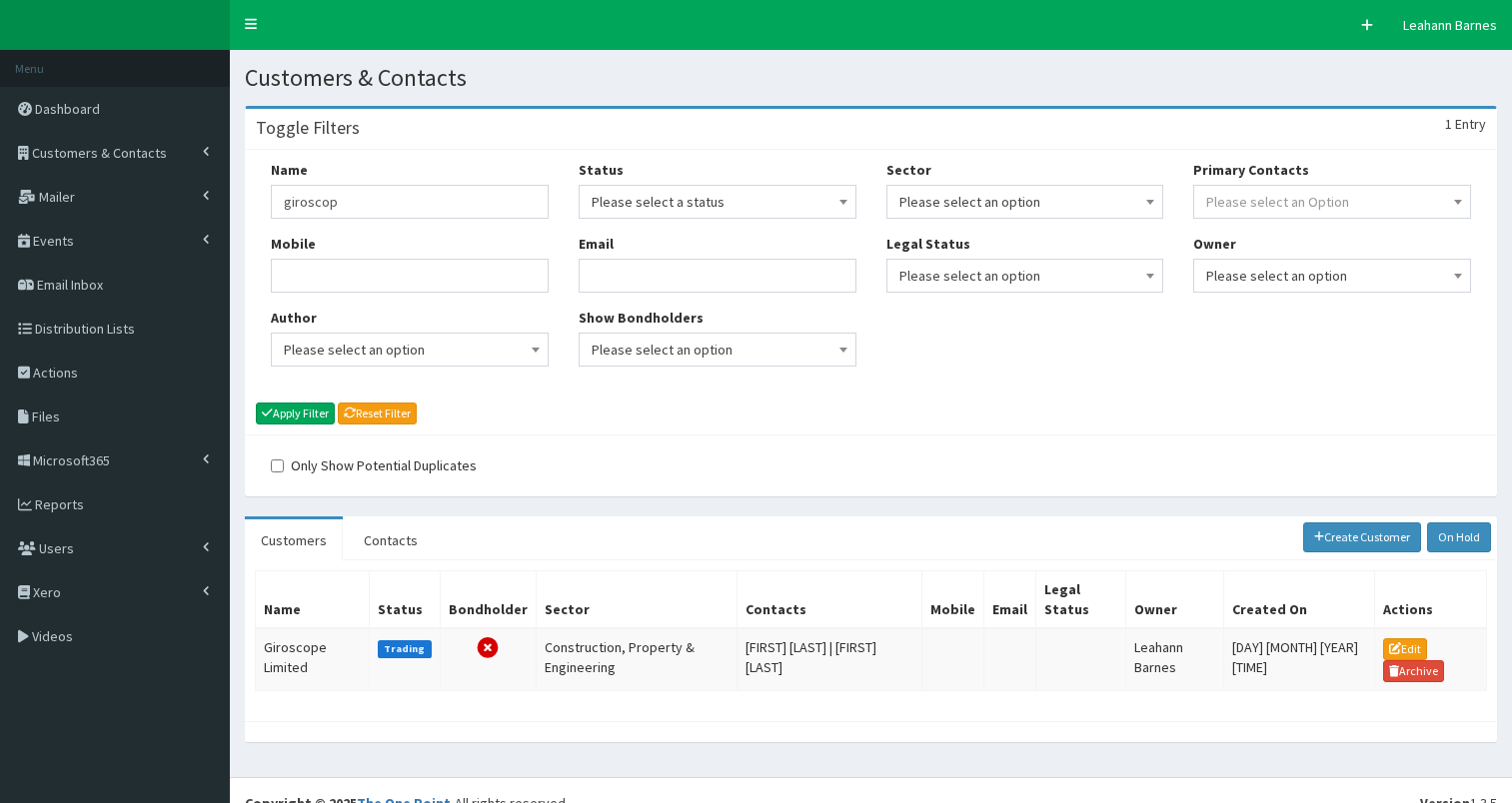 scroll, scrollTop: 0, scrollLeft: 0, axis: both 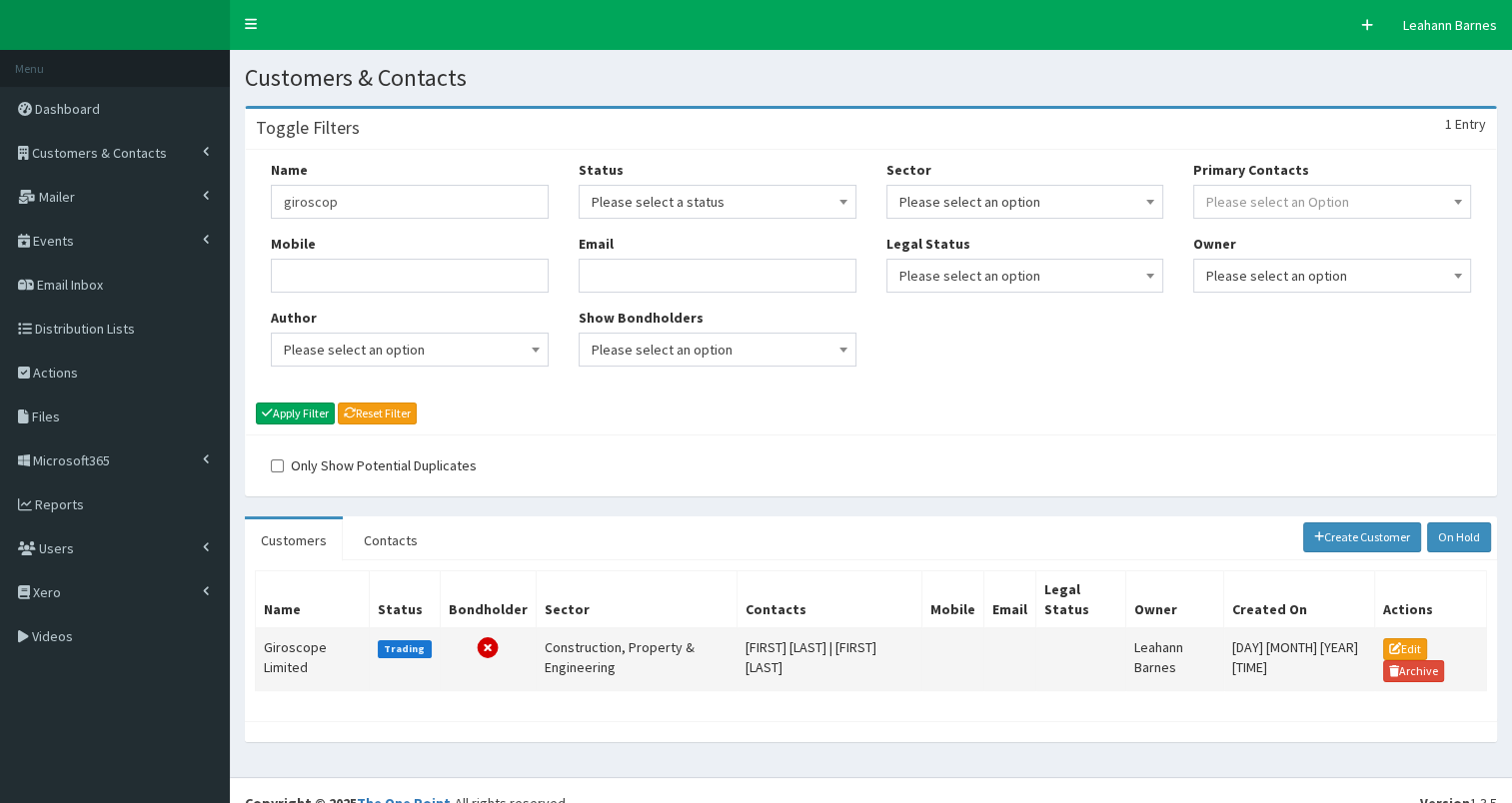 click on "Giroscope Limited" at bounding box center (313, 659) 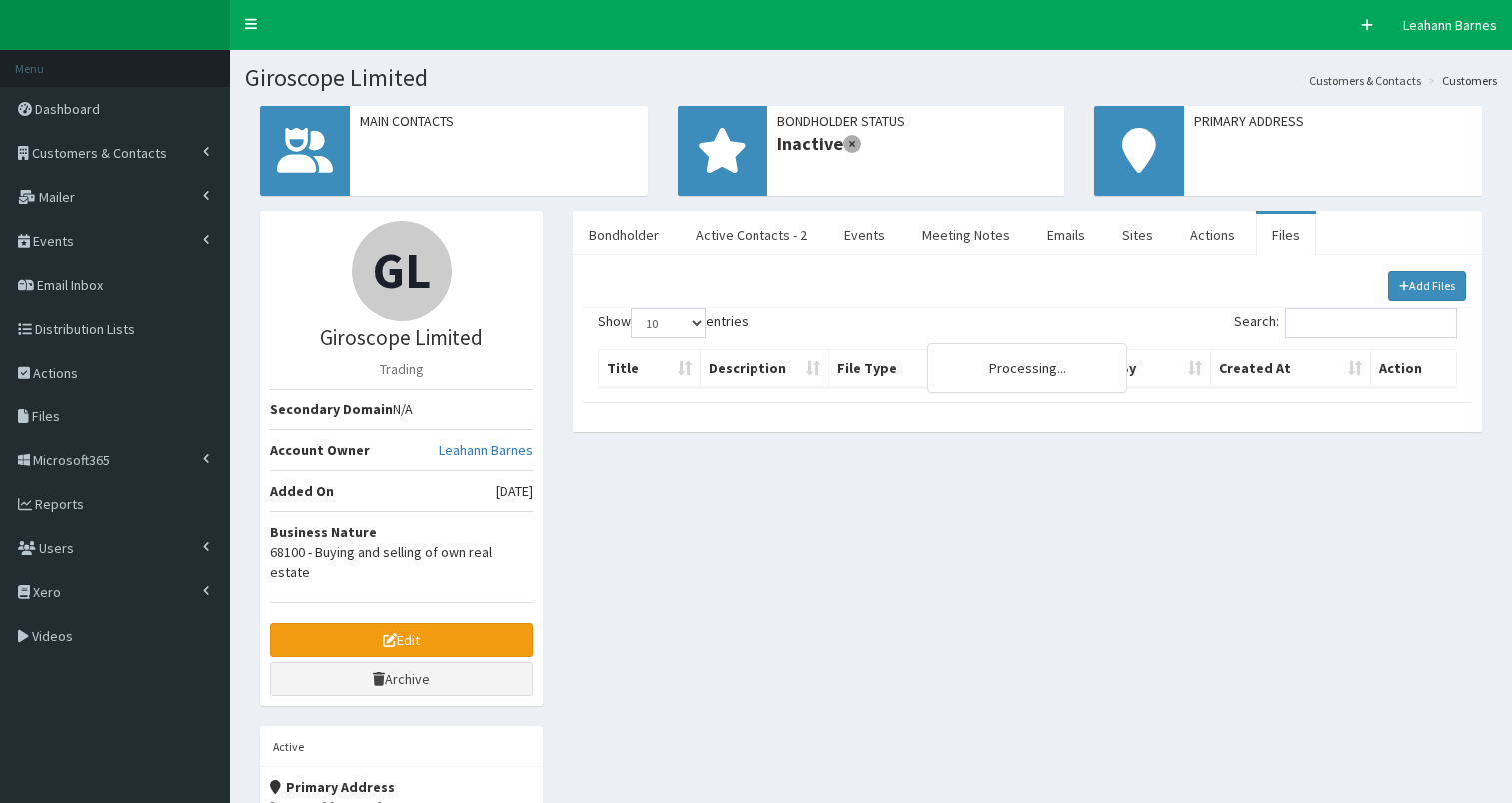 select on "50" 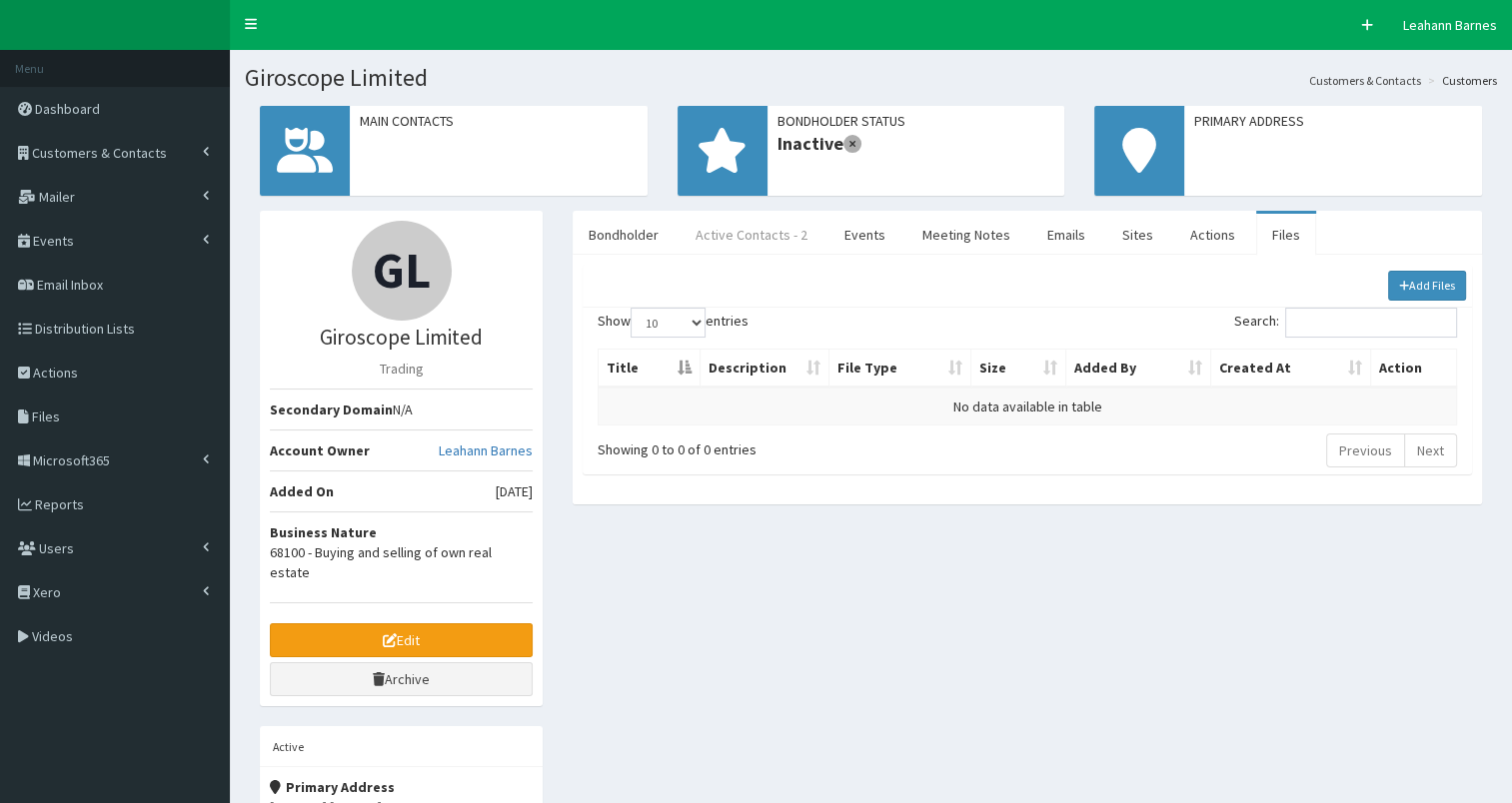 click on "Active Contacts - 2" at bounding box center [752, 235] 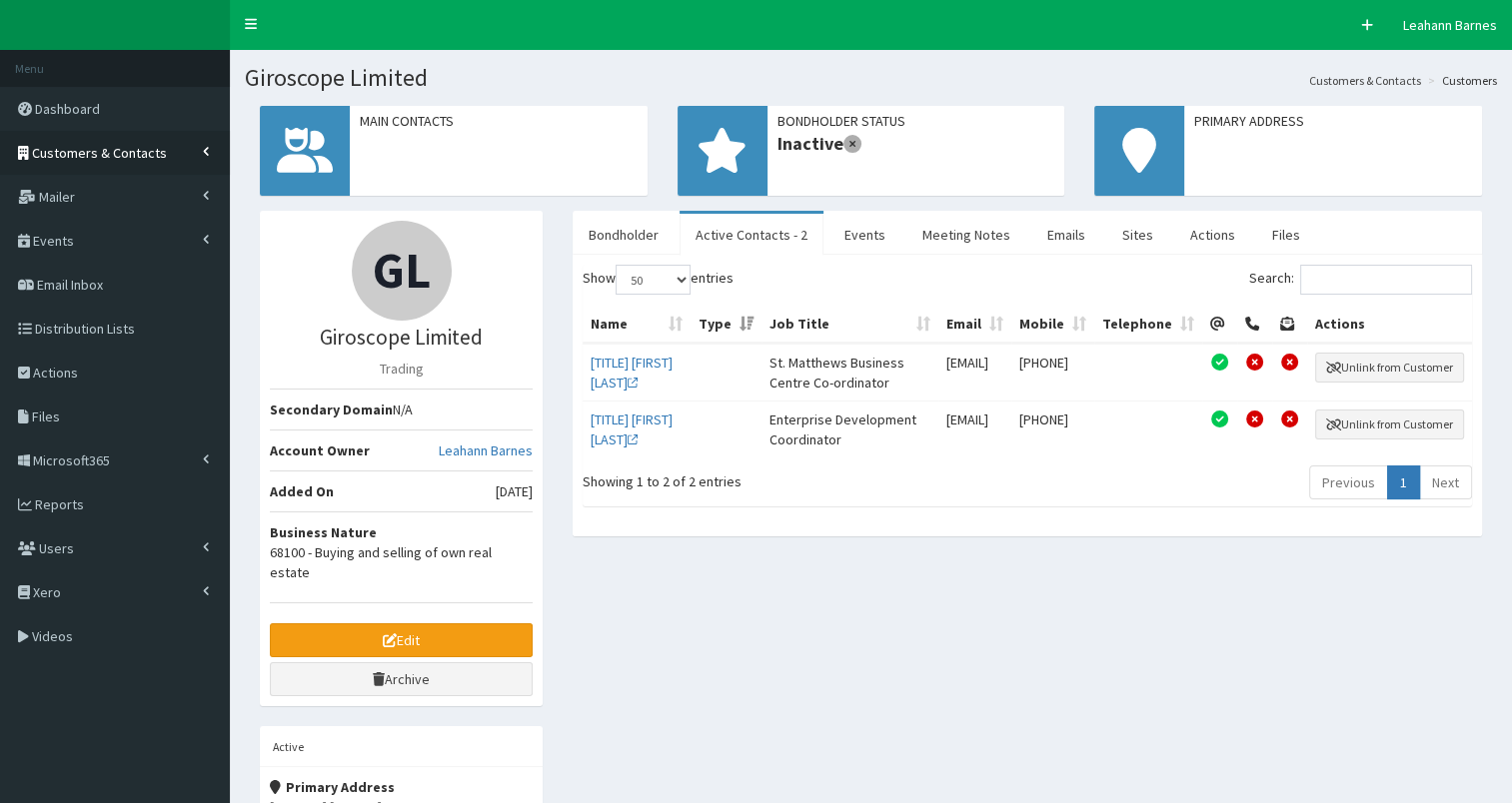 click on "Customers & Contacts" at bounding box center [99, 153] 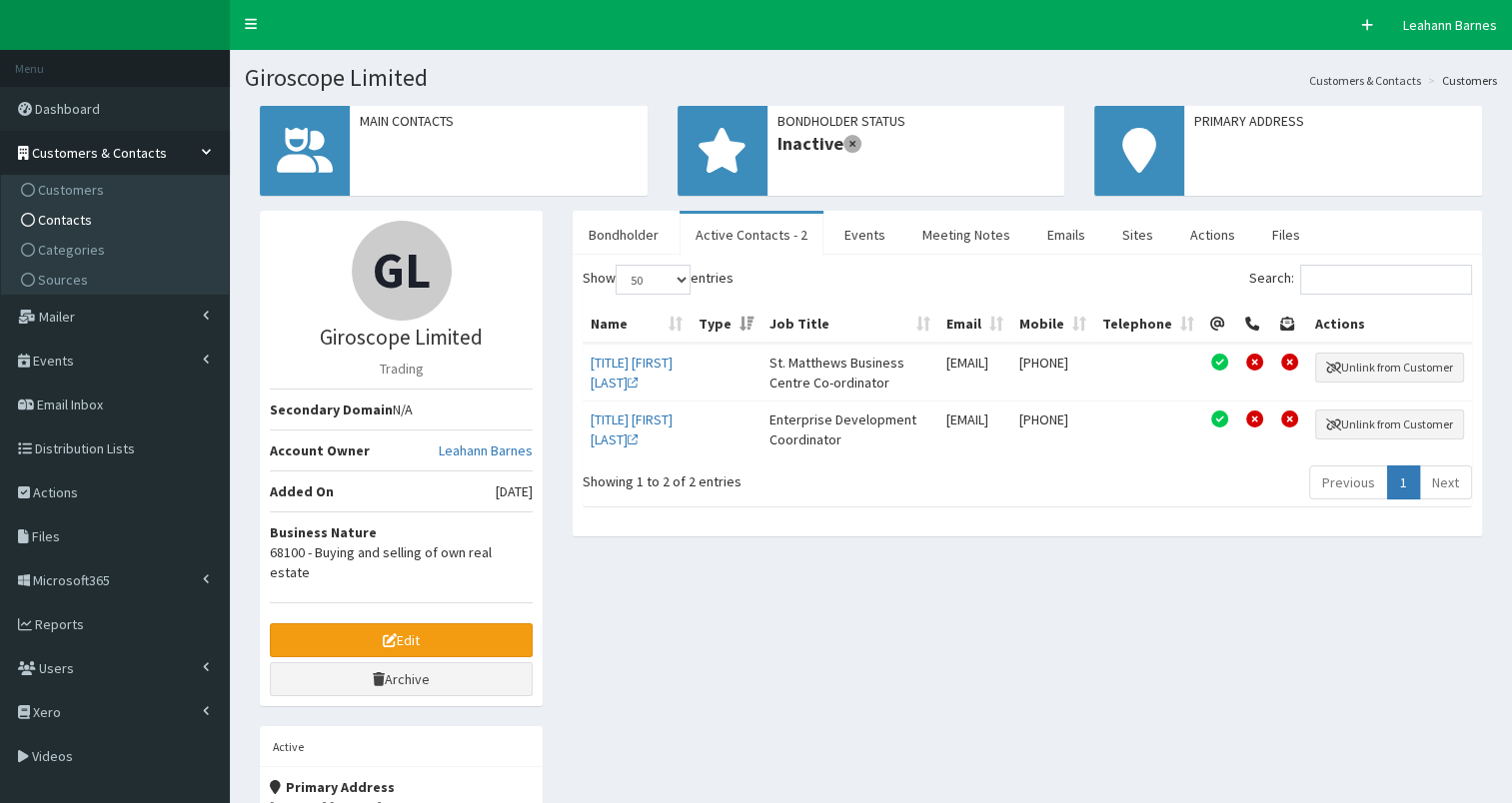 click on "Contacts" at bounding box center (65, 220) 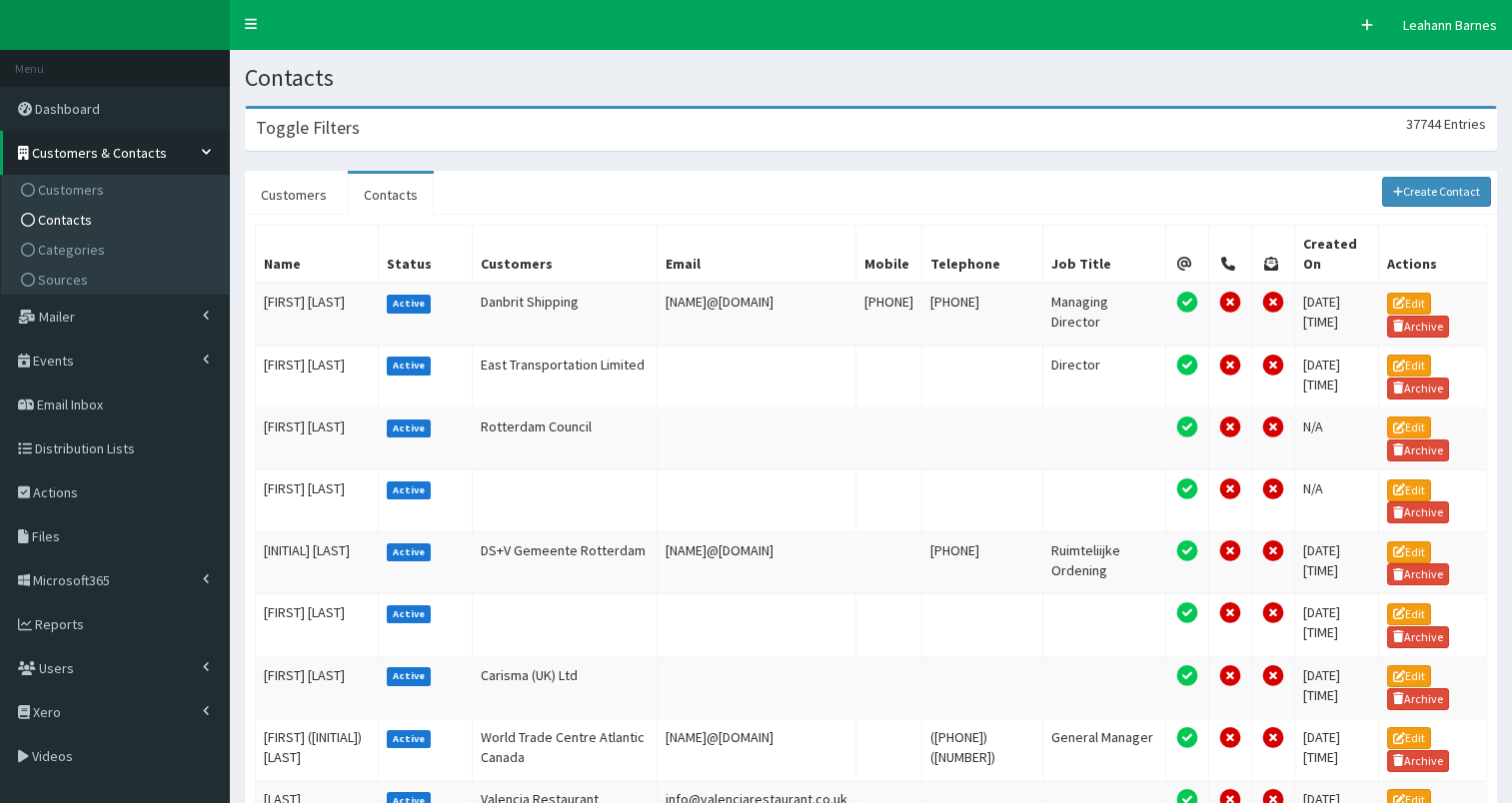 scroll, scrollTop: 0, scrollLeft: 0, axis: both 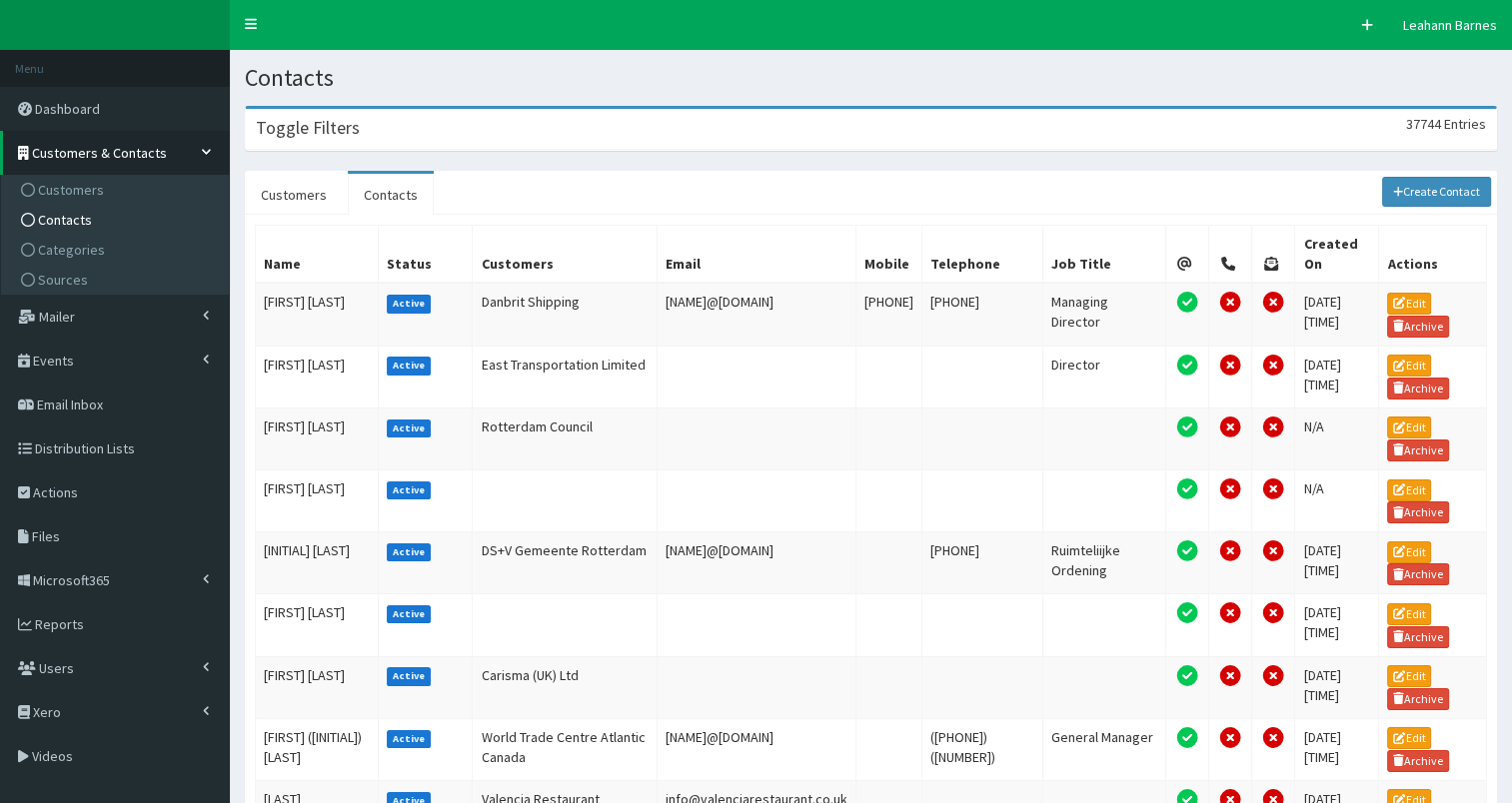 click on "Toggle Filters
37744   Entries" at bounding box center (870, 129) 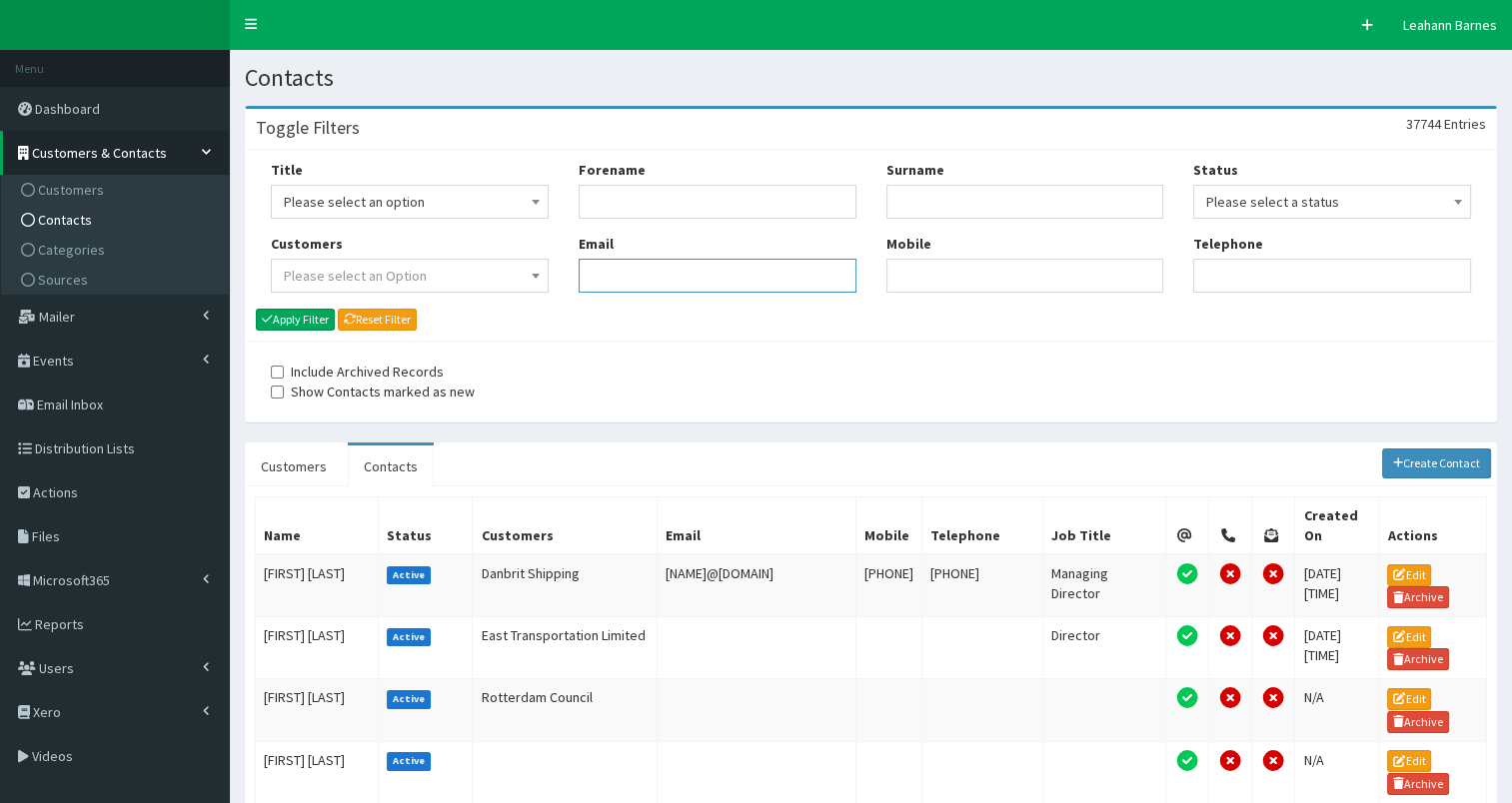 click on "Email" at bounding box center [718, 276] 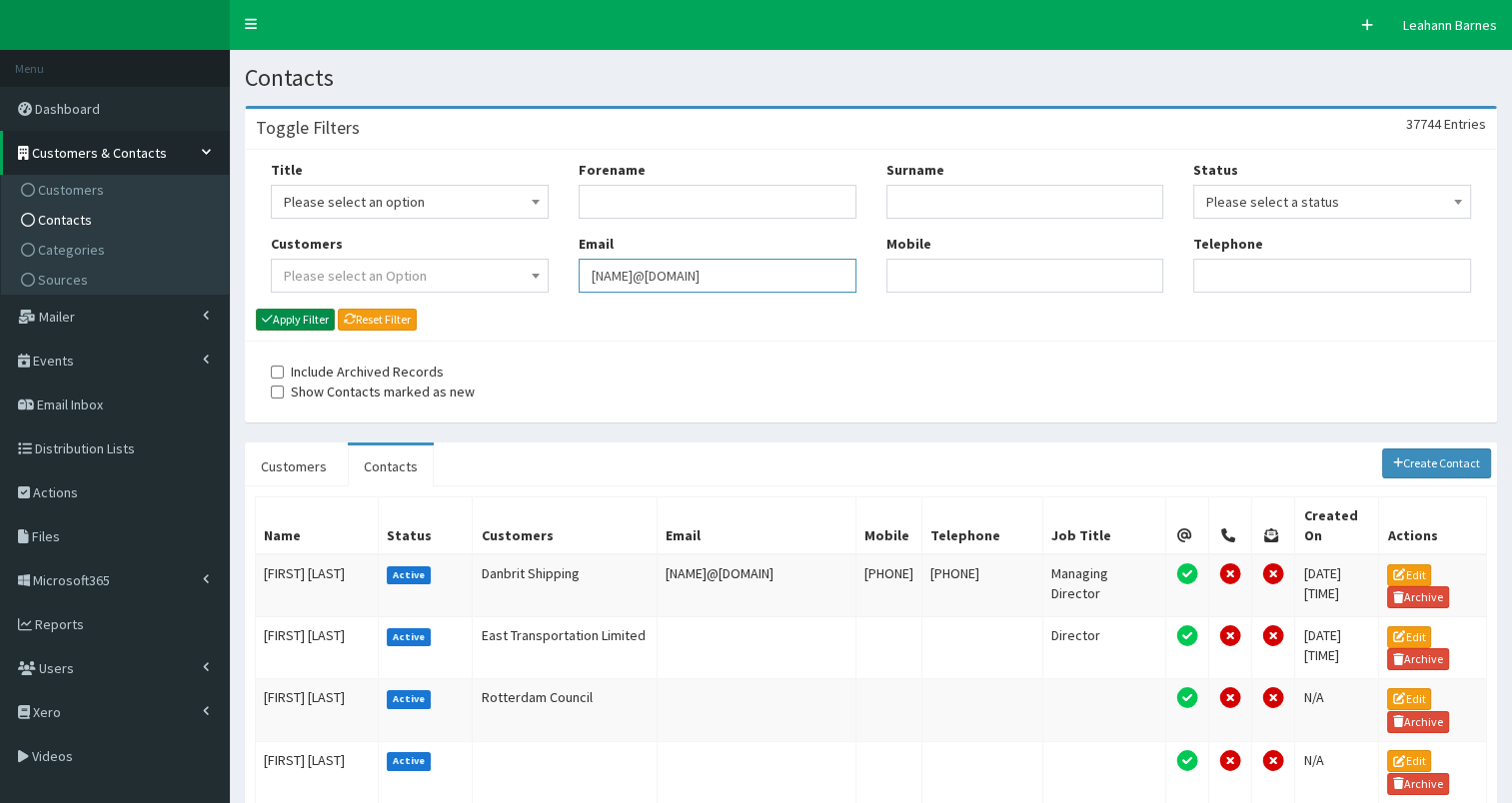 type on "[NAME]@[DOMAIN]" 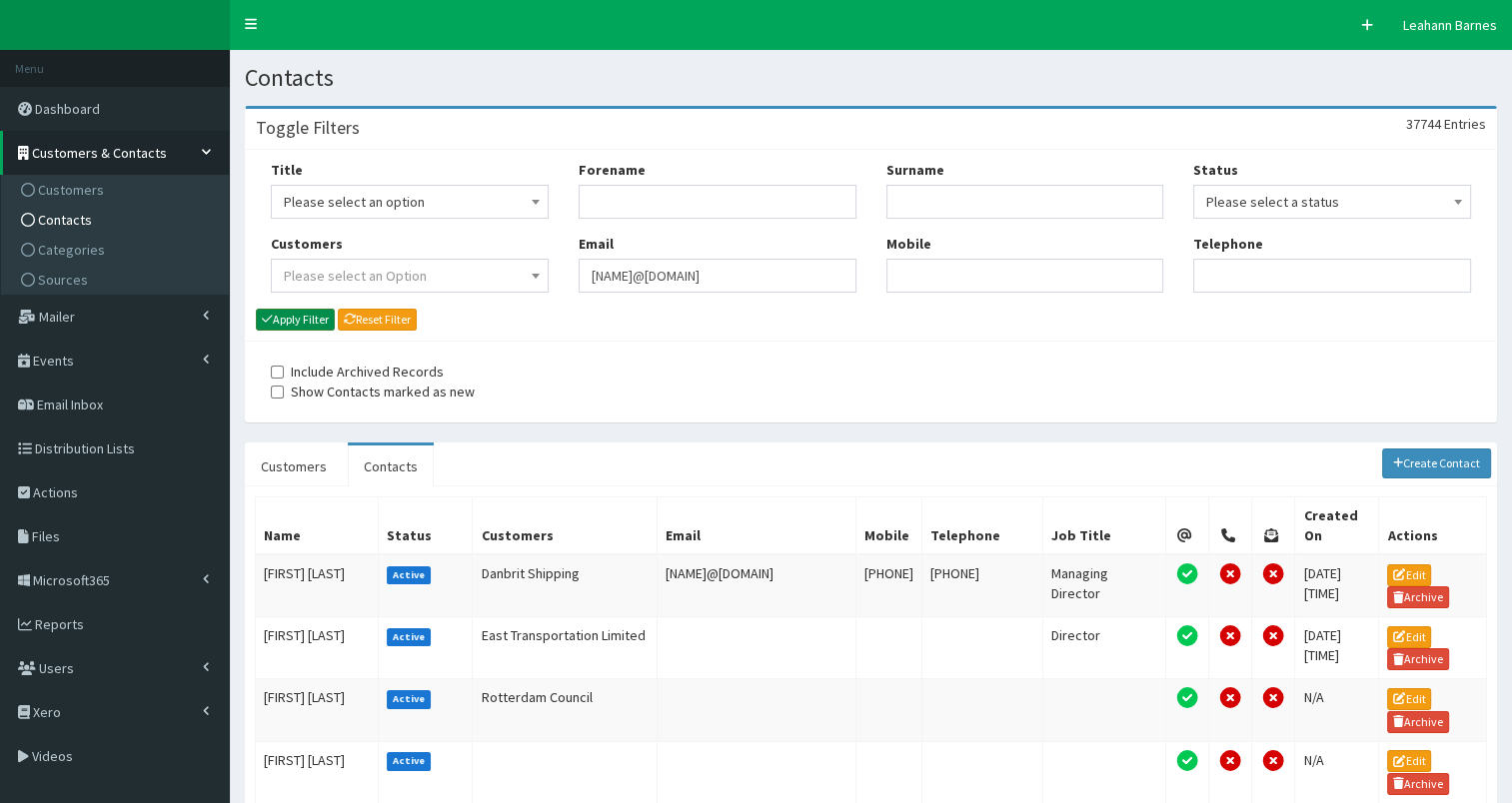 click on "Apply Filter" at bounding box center [295, 320] 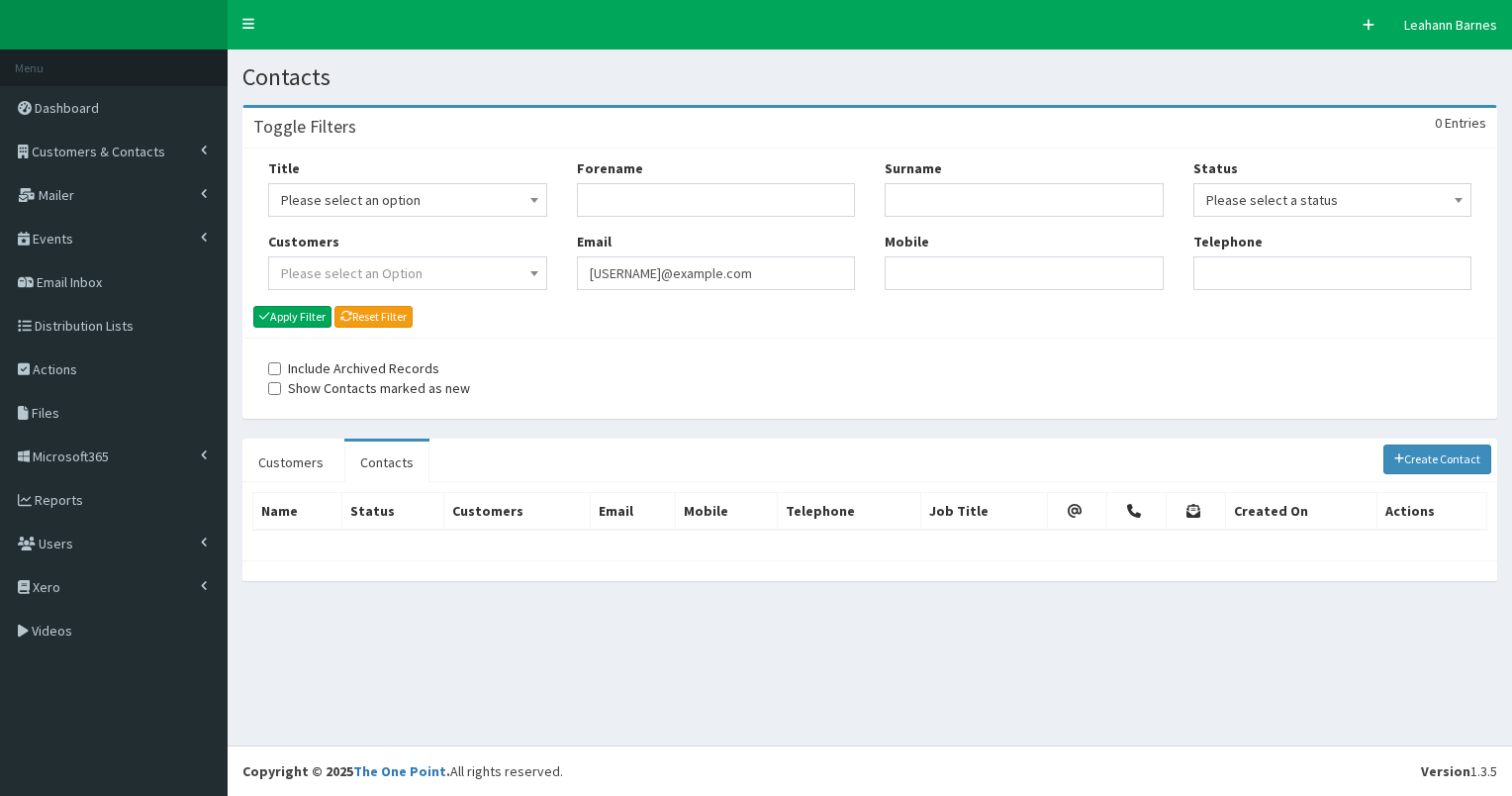 scroll, scrollTop: 0, scrollLeft: 0, axis: both 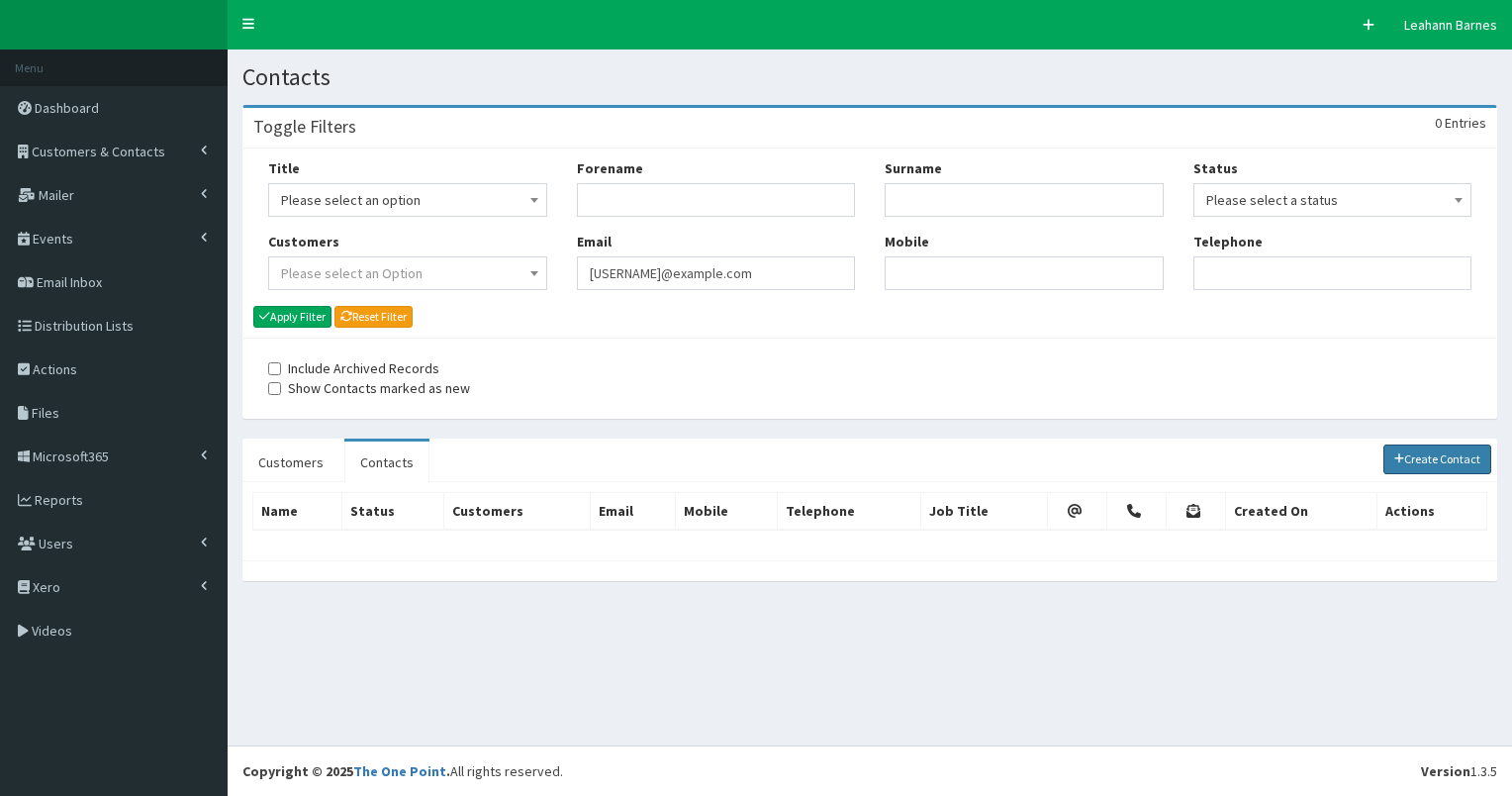 click on "Create Contact" at bounding box center [1438, 459] 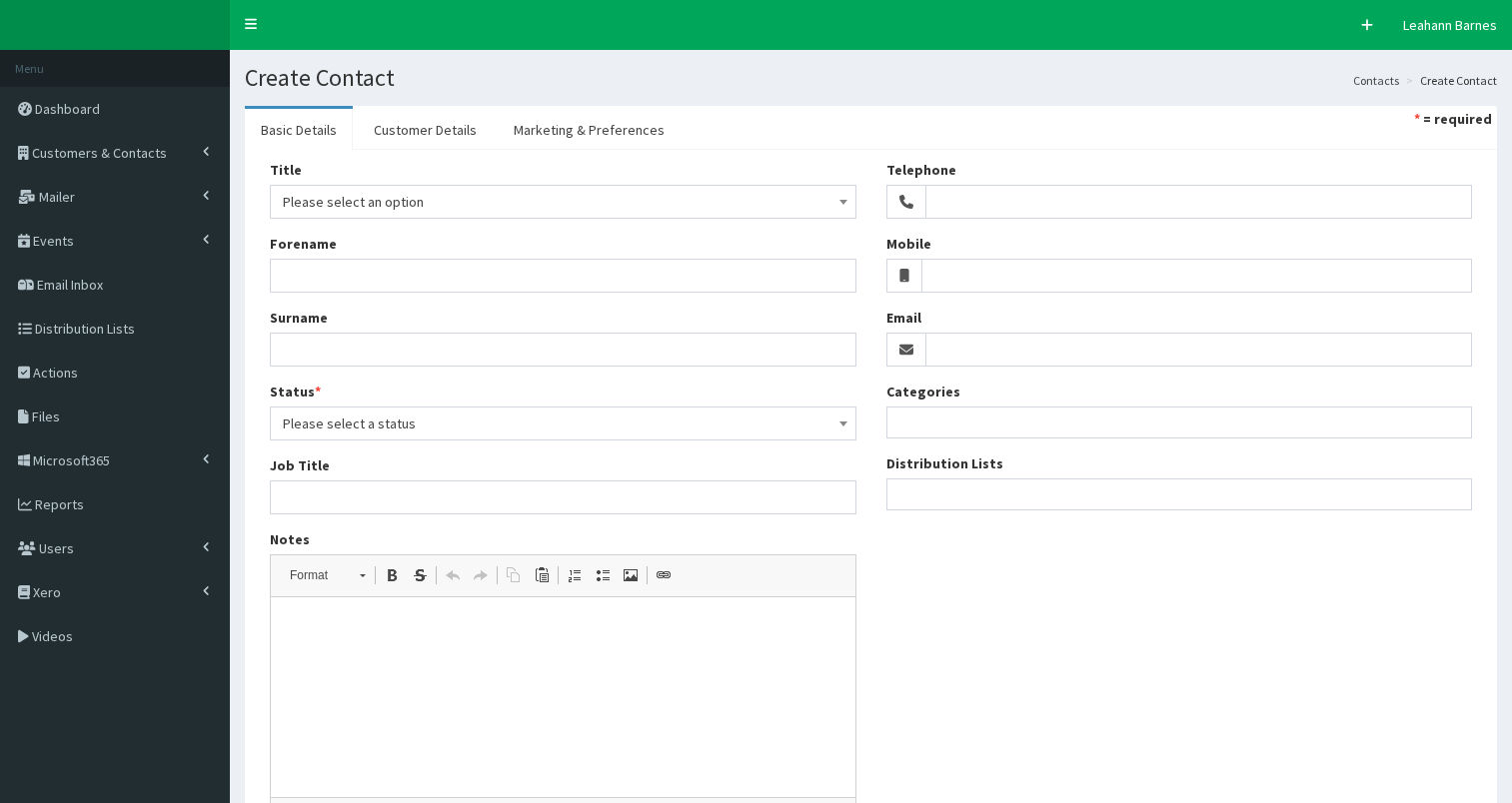 select 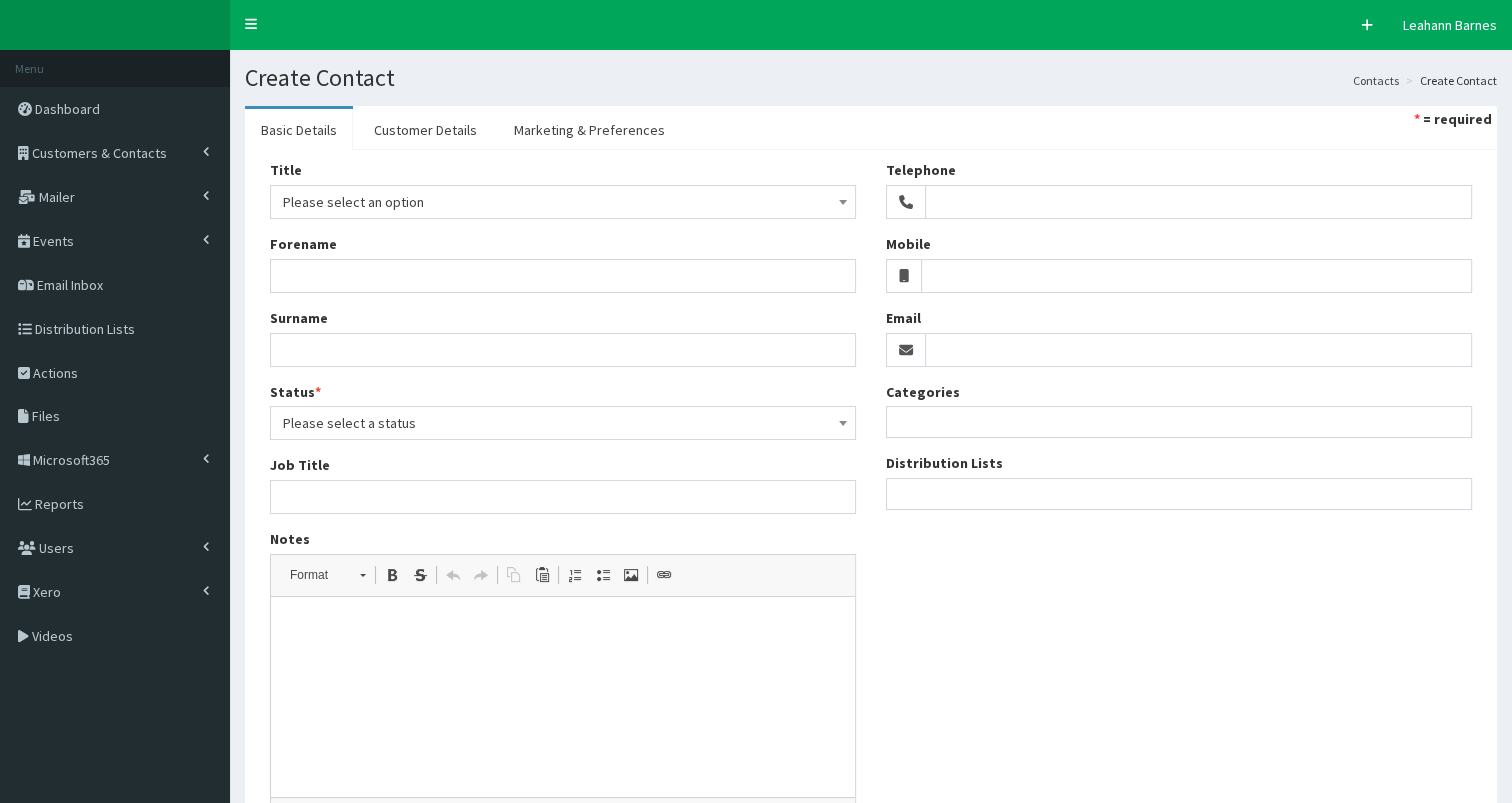 scroll, scrollTop: 0, scrollLeft: 0, axis: both 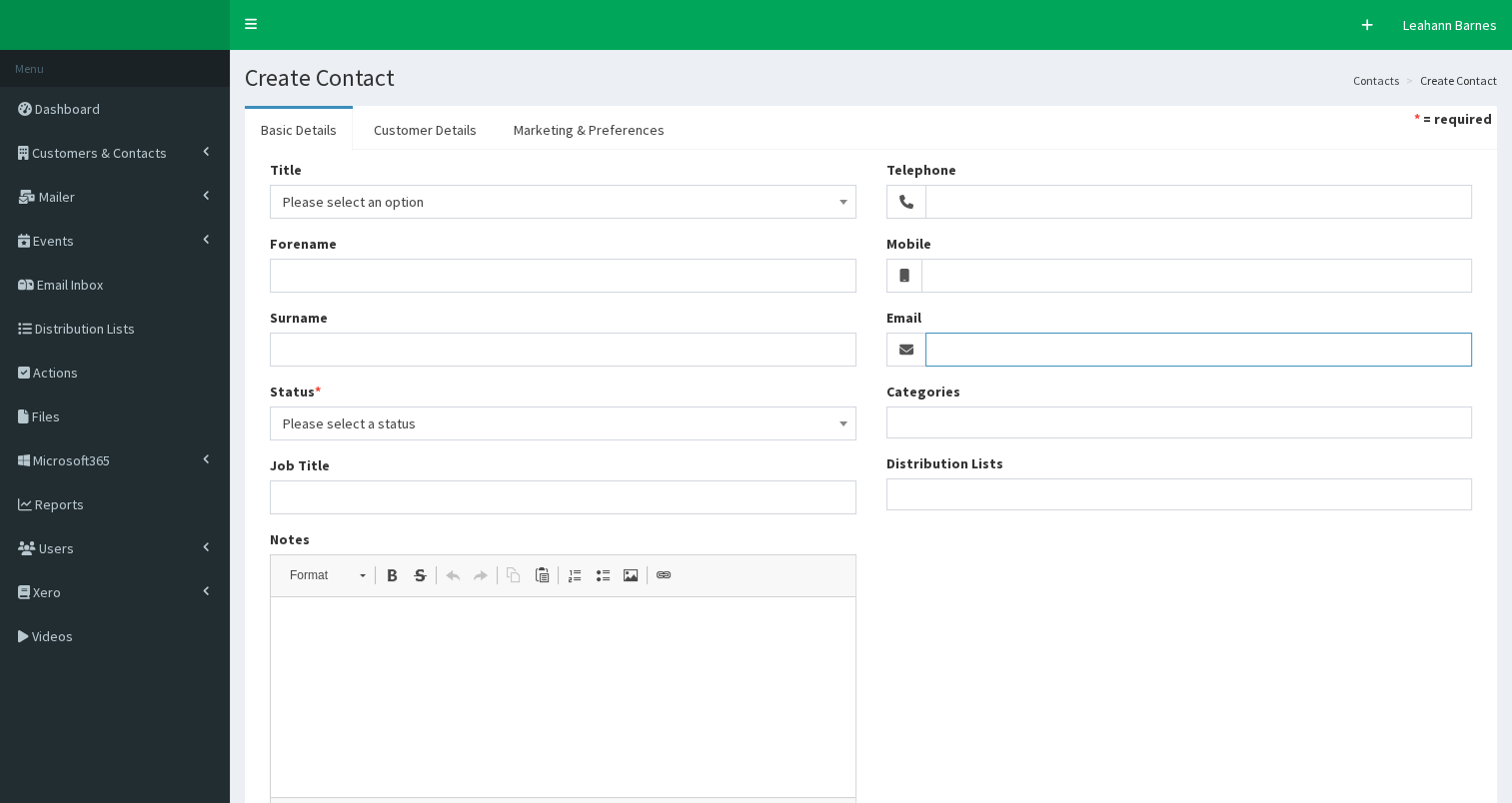 click on "Email" at bounding box center (1199, 350) 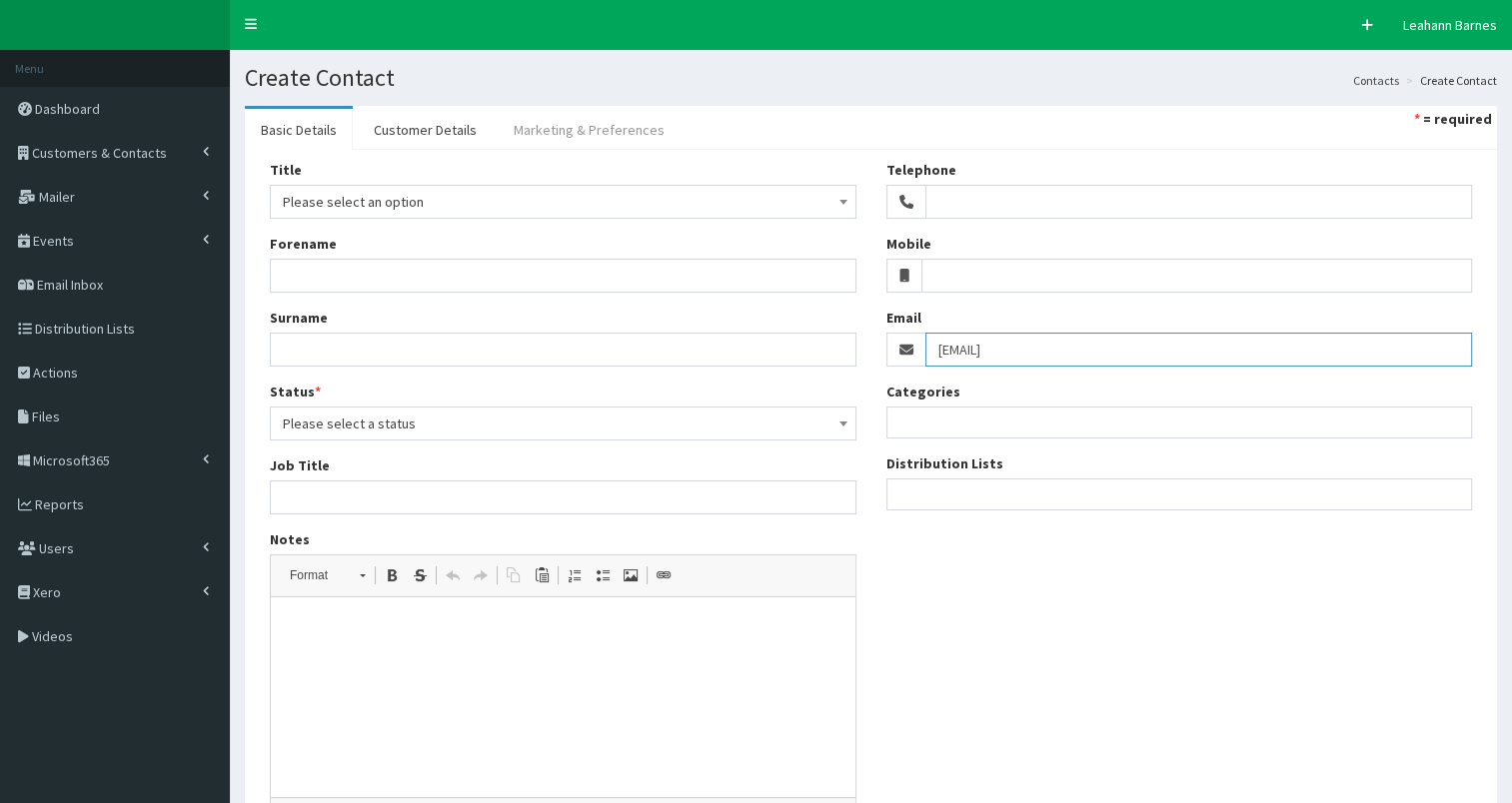 type on "[EMAIL]" 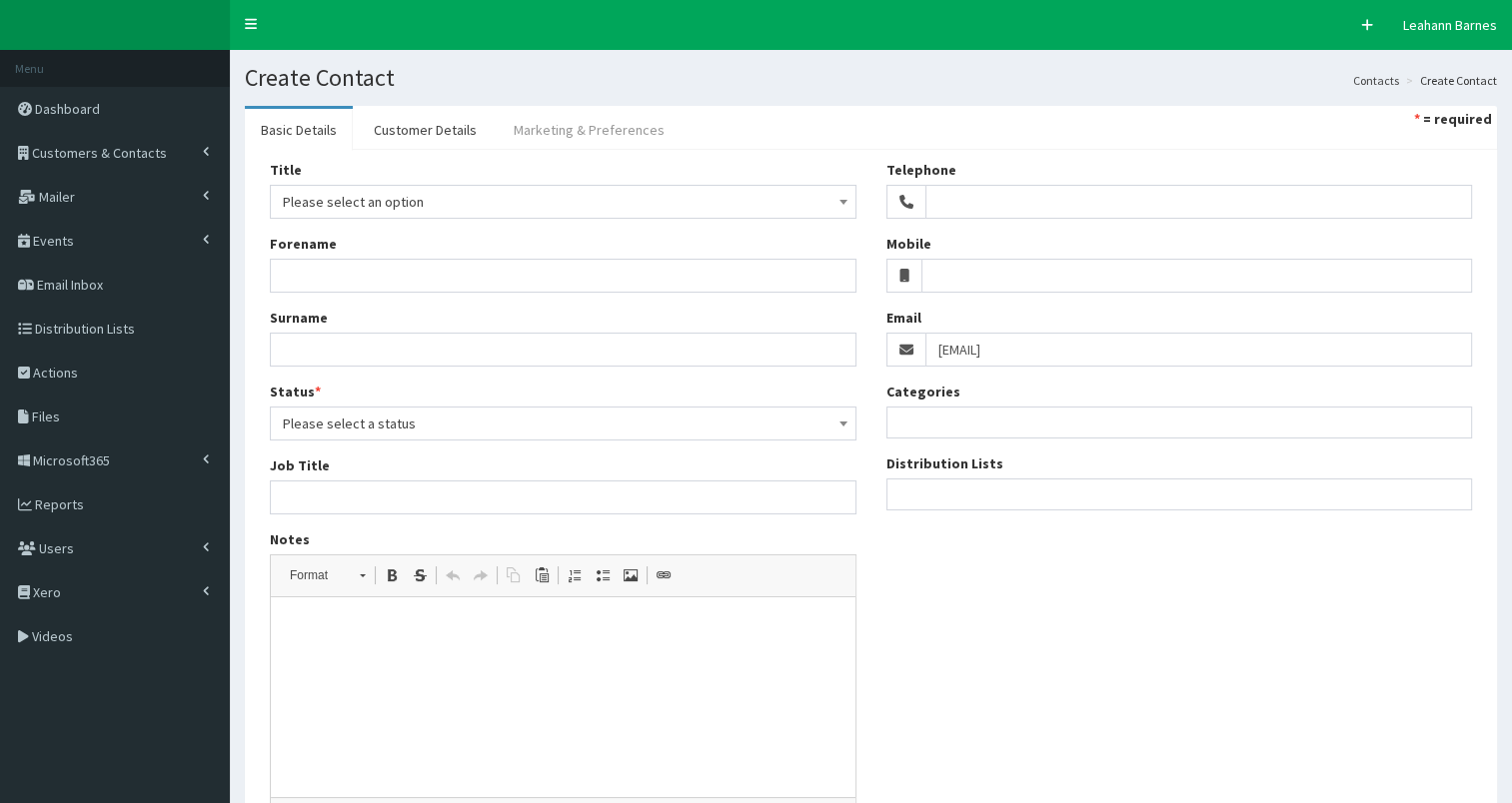 click on "Marketing & Preferences" at bounding box center [589, 130] 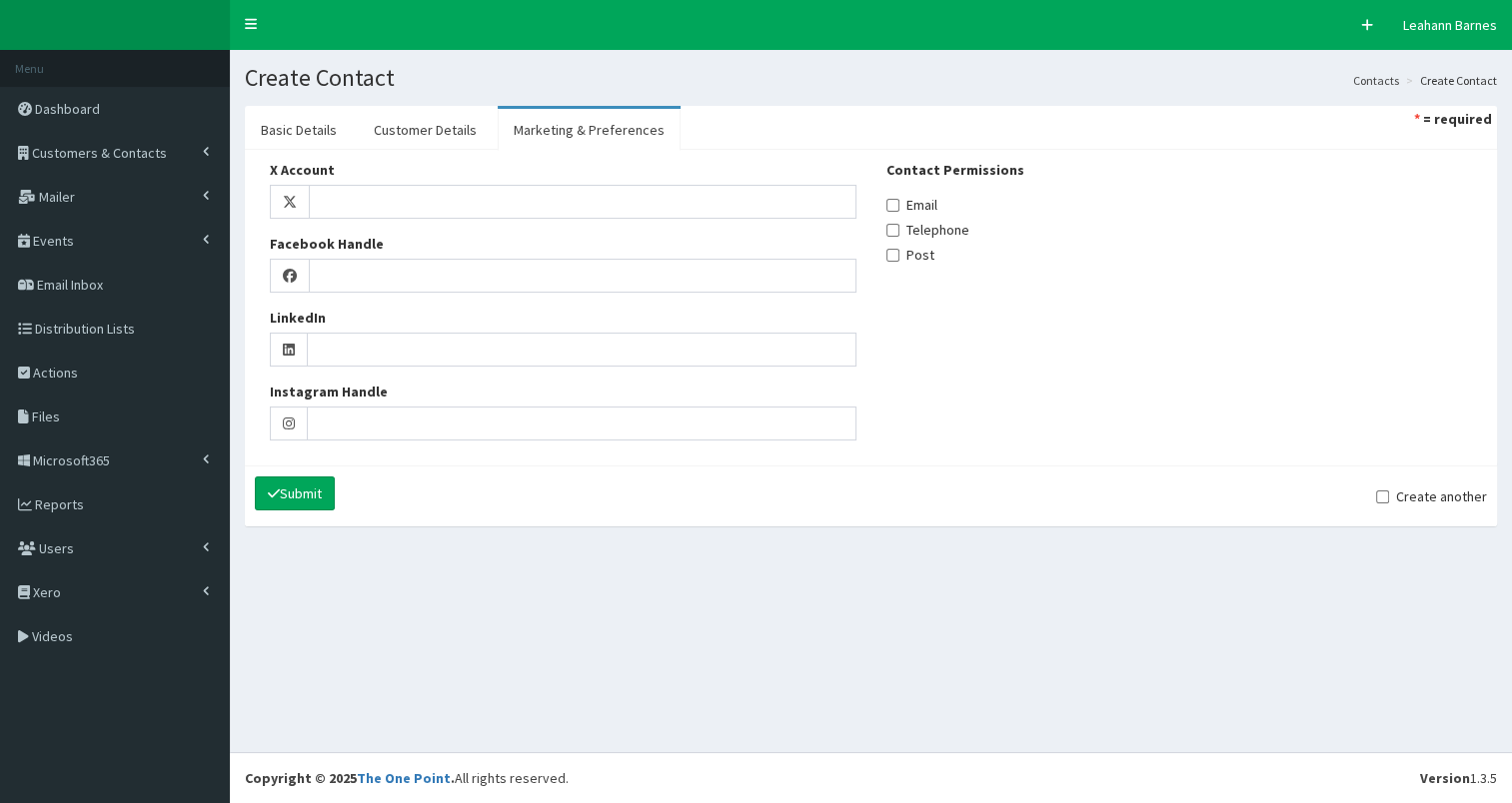 drag, startPoint x: 934, startPoint y: 201, endPoint x: 824, endPoint y: 190, distance: 110.54863 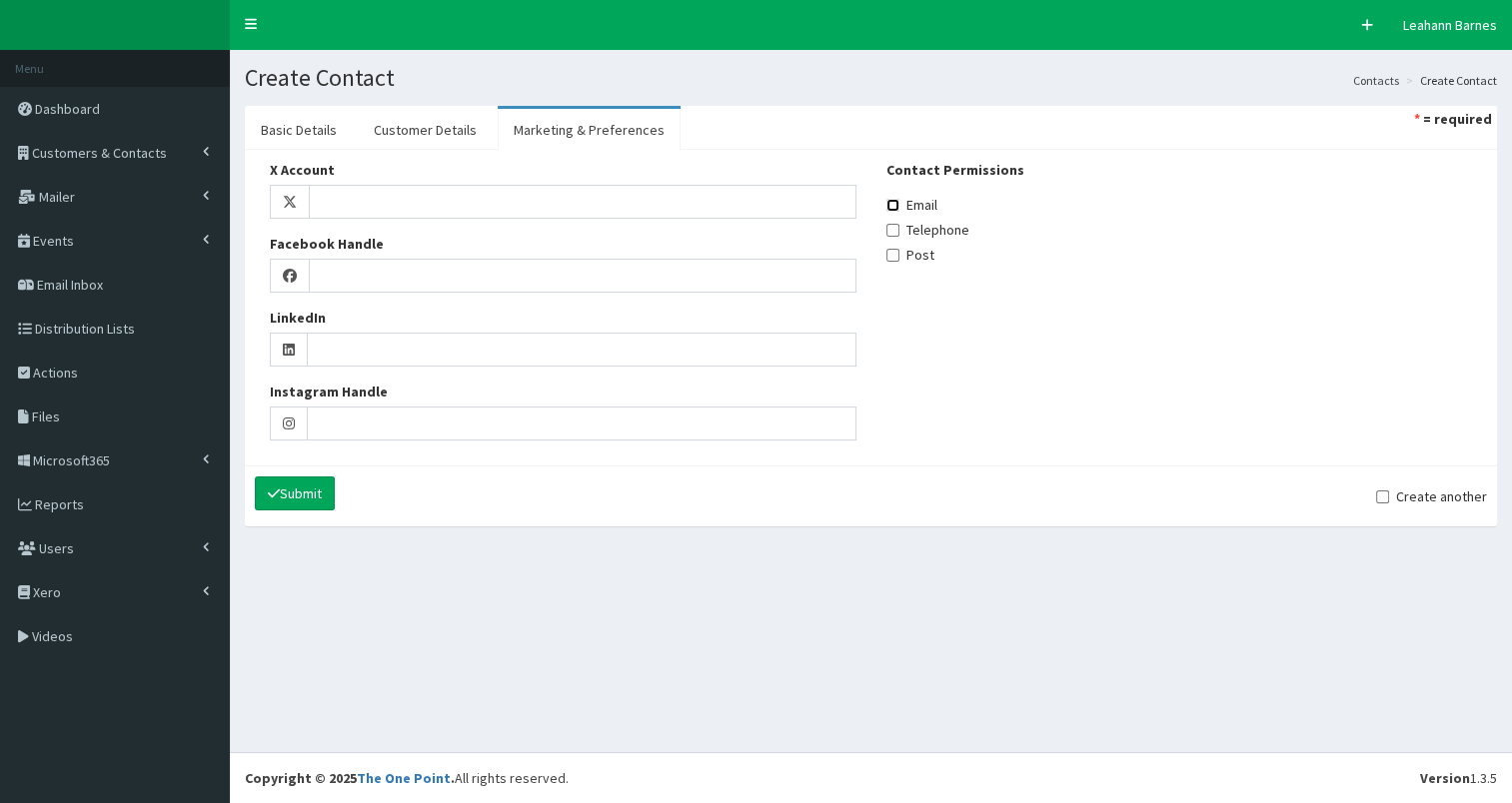 click on "Email" at bounding box center (892, 205) 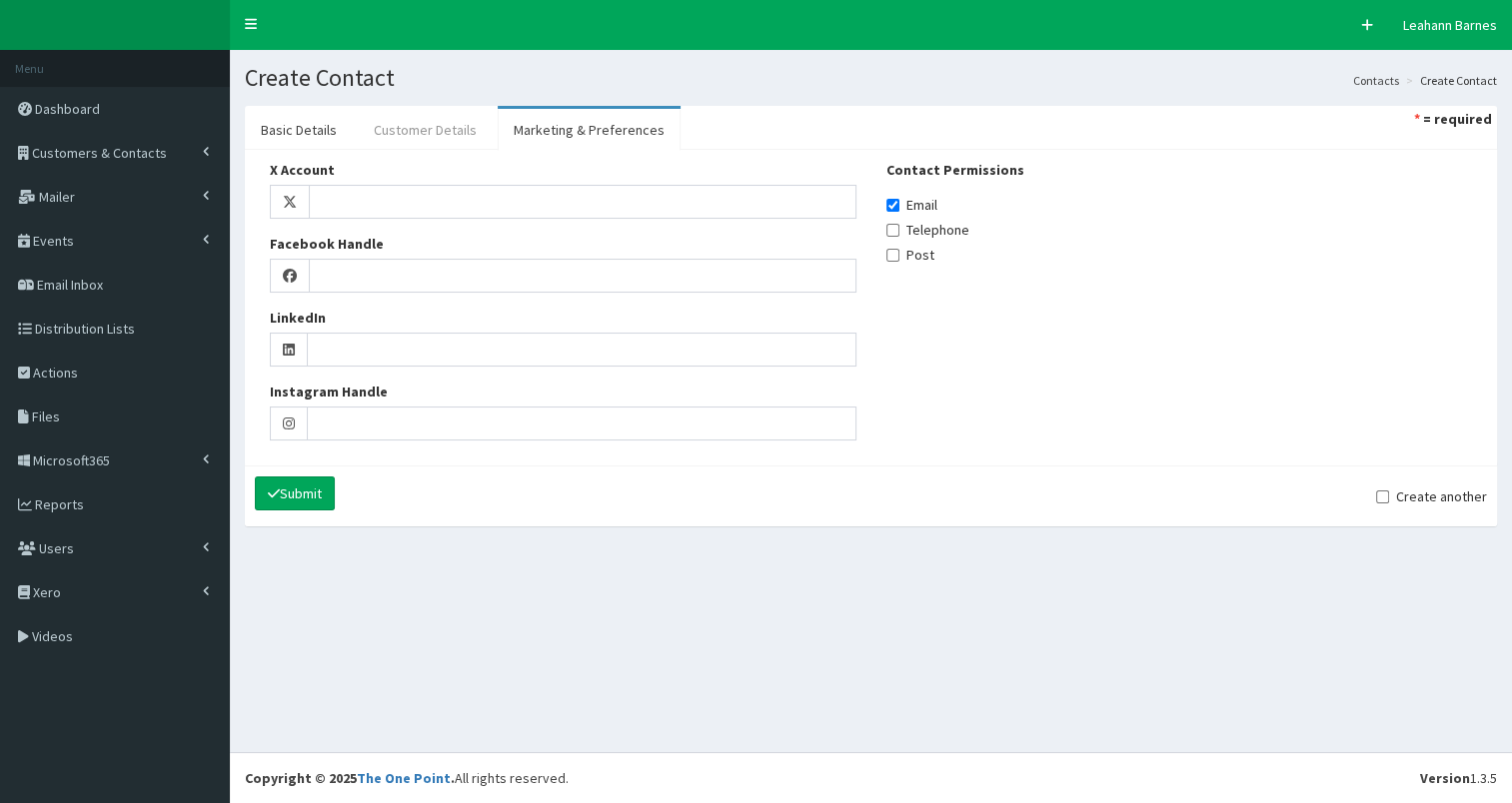 click on "Customer Details" at bounding box center [425, 130] 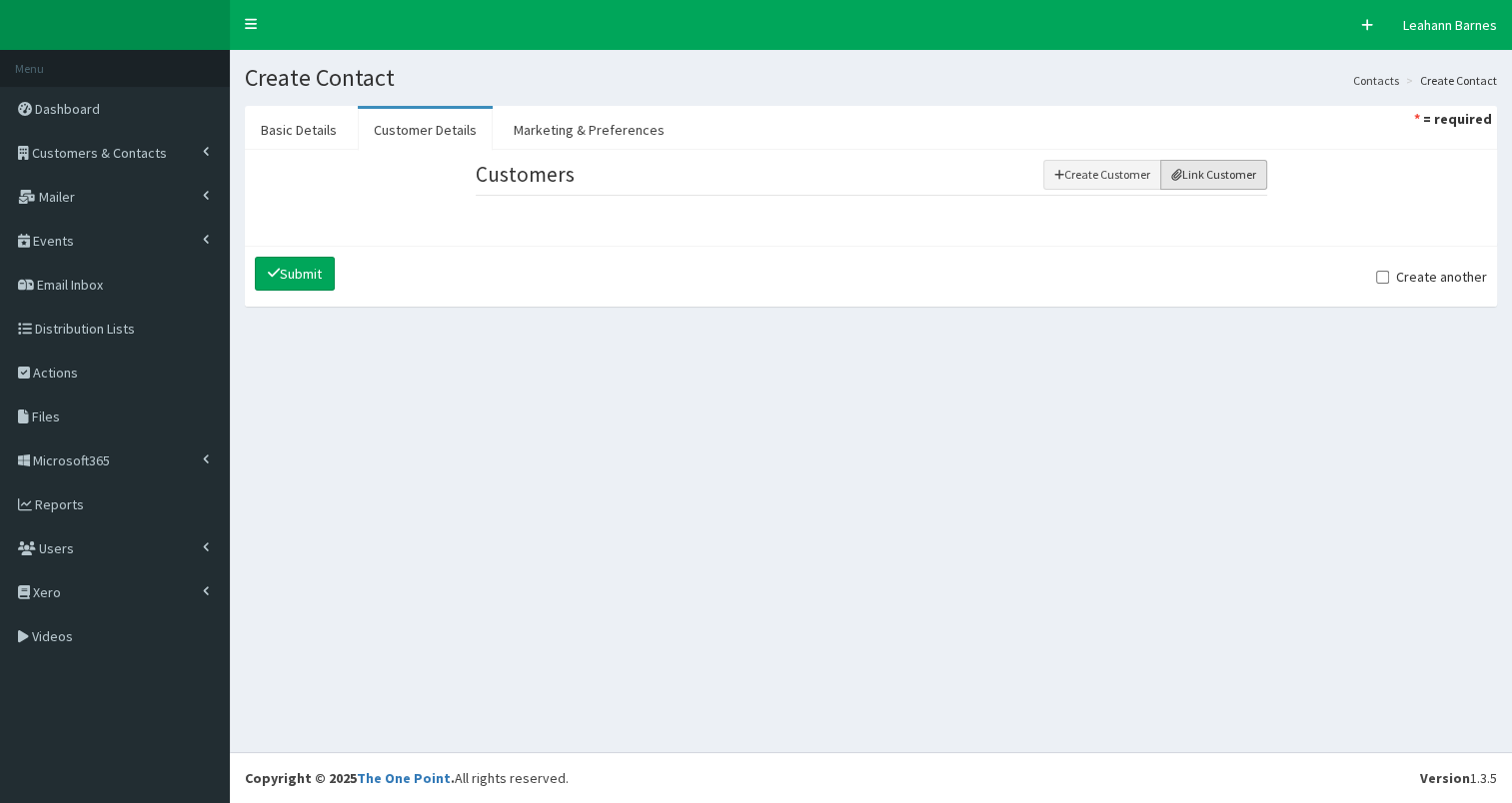 click on "Link Customer" at bounding box center [1213, 175] 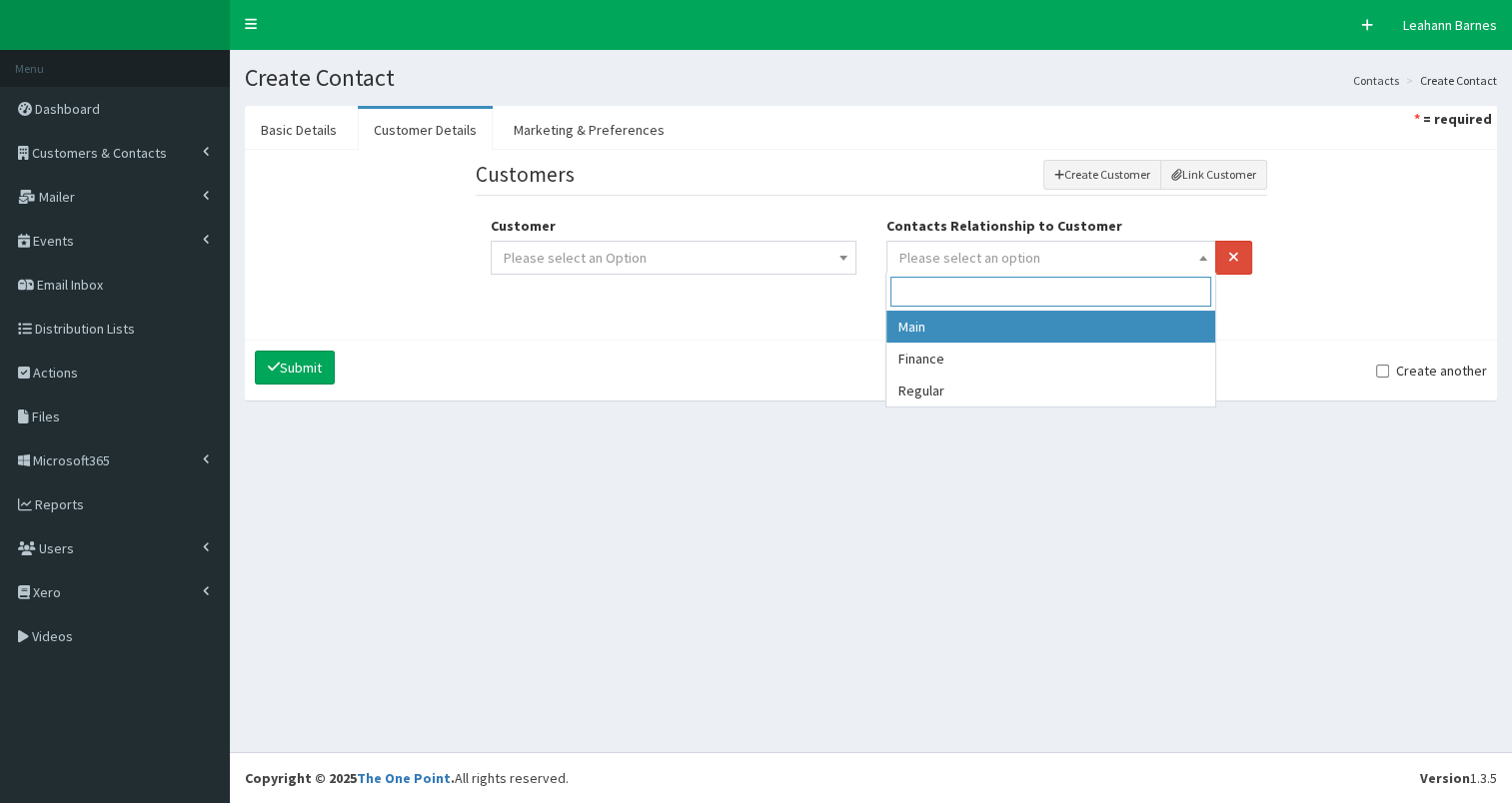 click on "Please select an option" at bounding box center [969, 258] 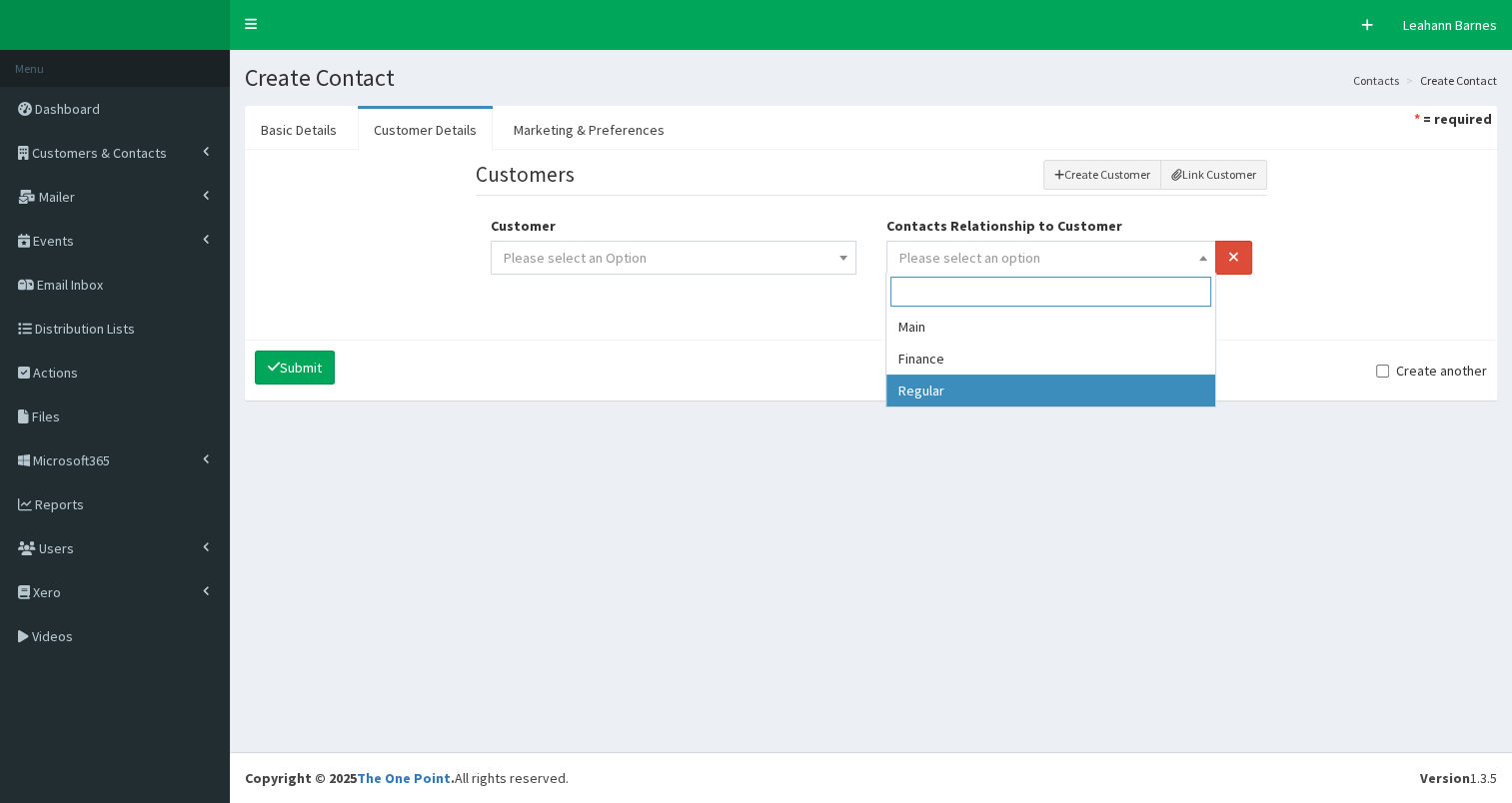 drag, startPoint x: 955, startPoint y: 387, endPoint x: 784, endPoint y: 281, distance: 201.18897 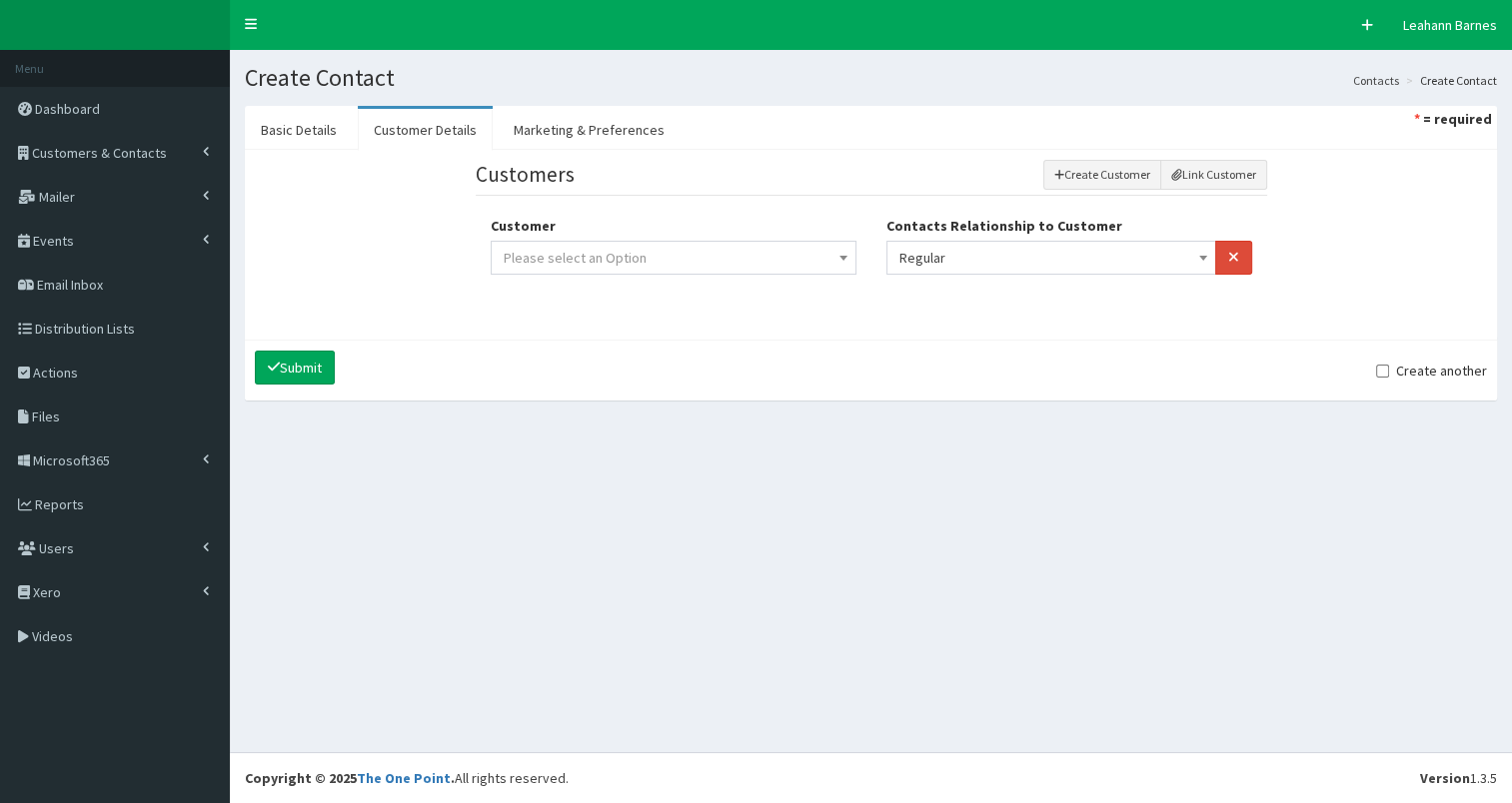 click on "Please select an Option" at bounding box center (674, 258) 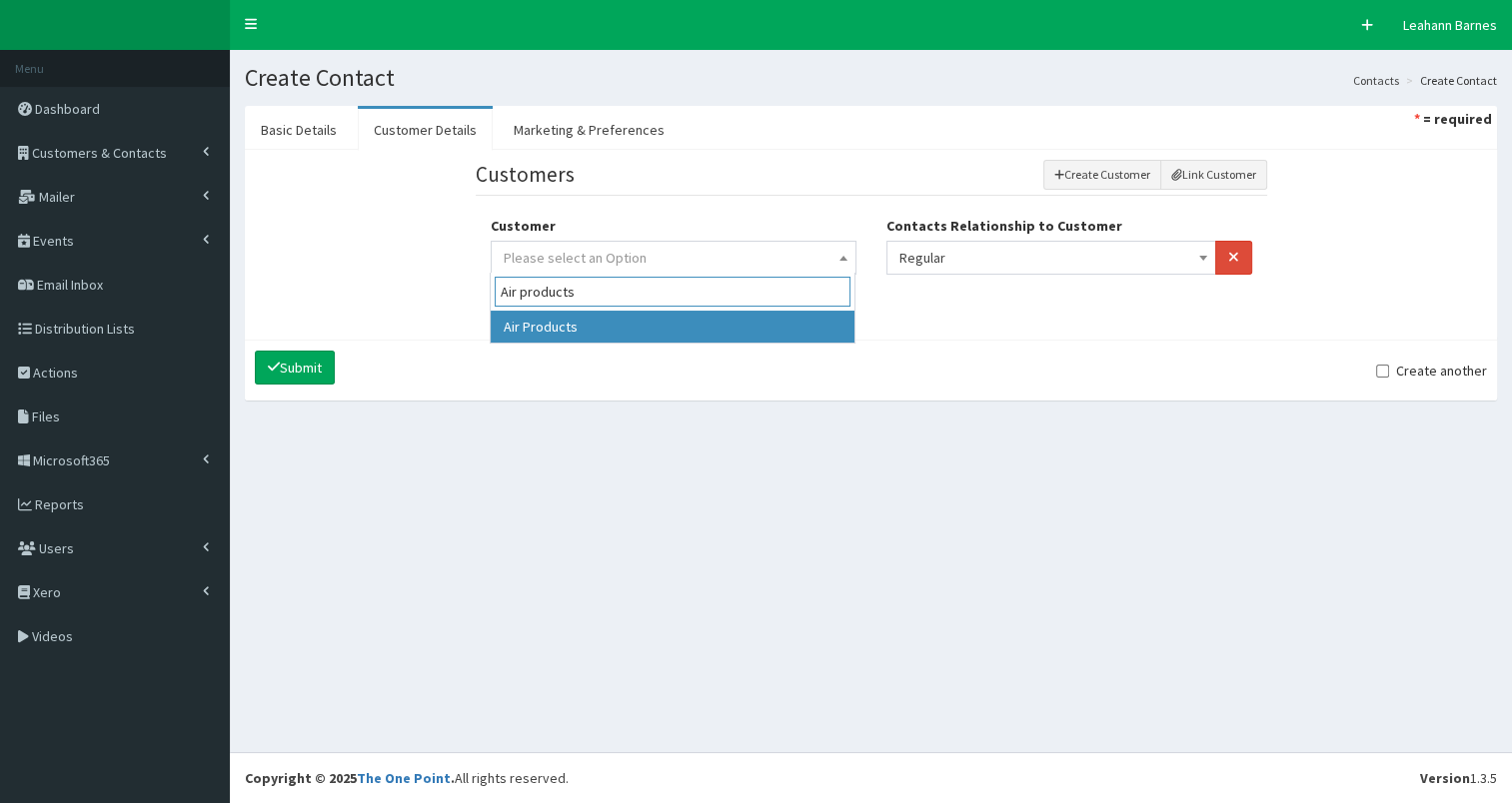 type on "Air products" 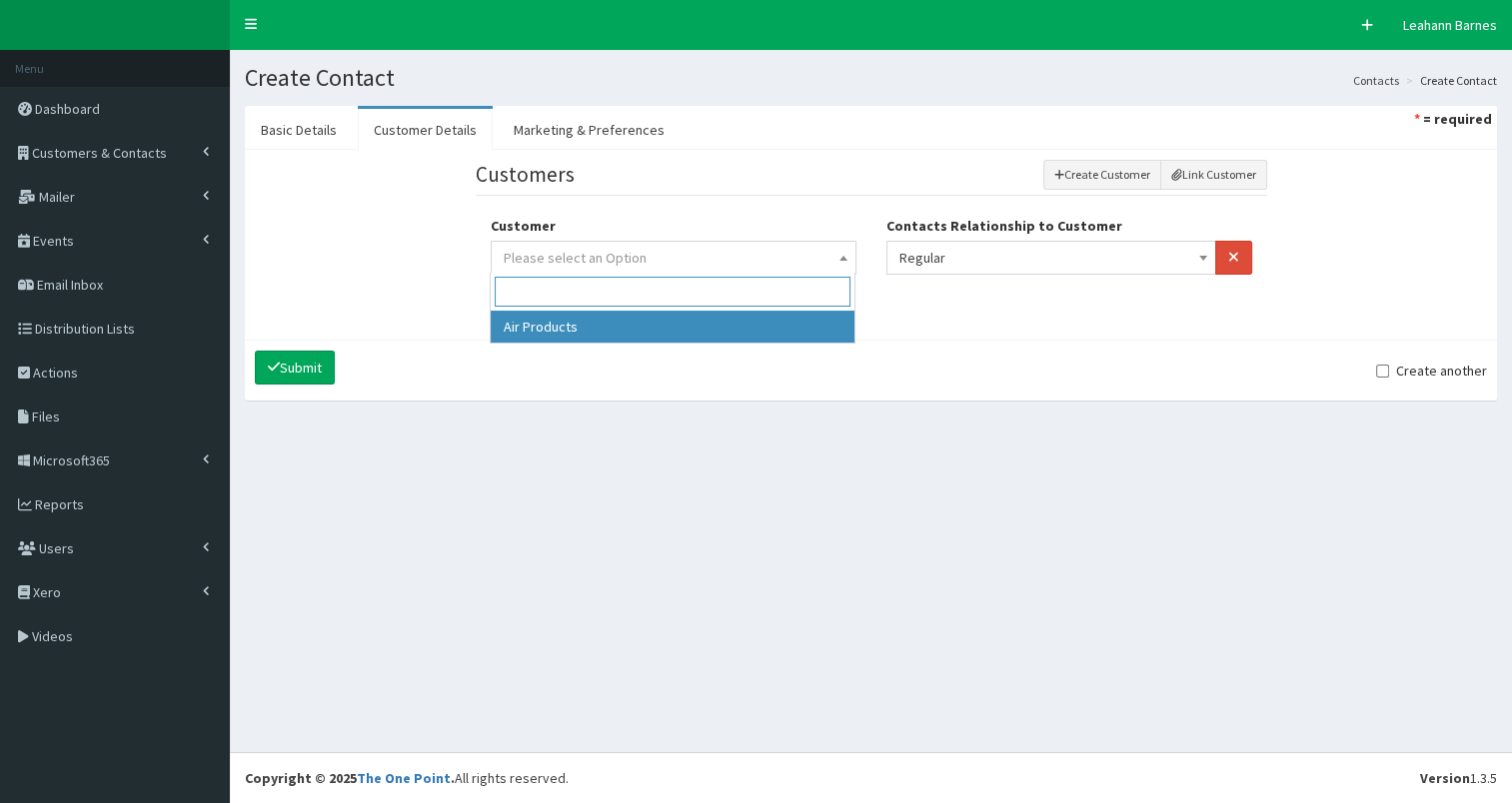 select on "7474" 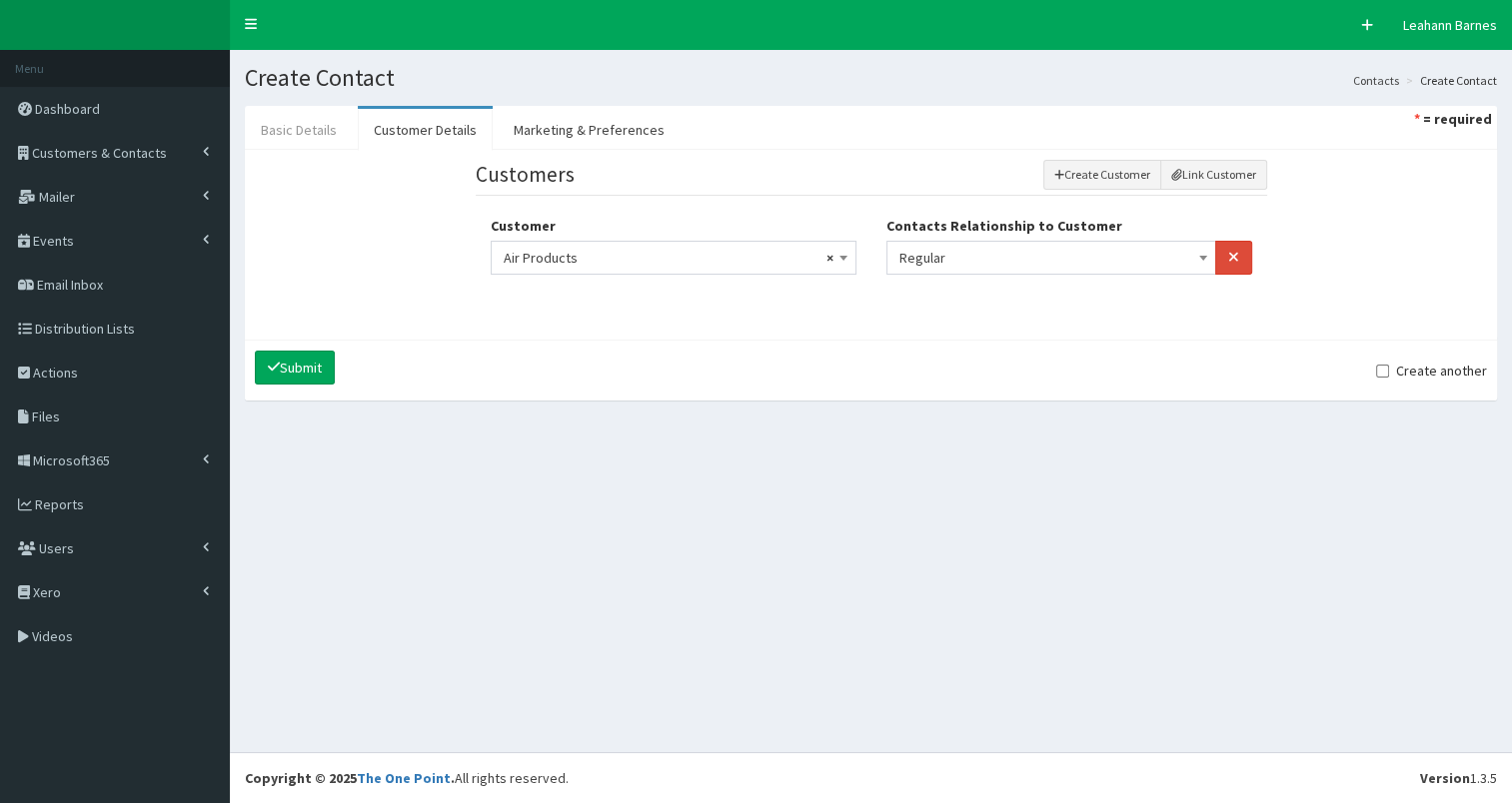 click on "Basic Details" at bounding box center (299, 130) 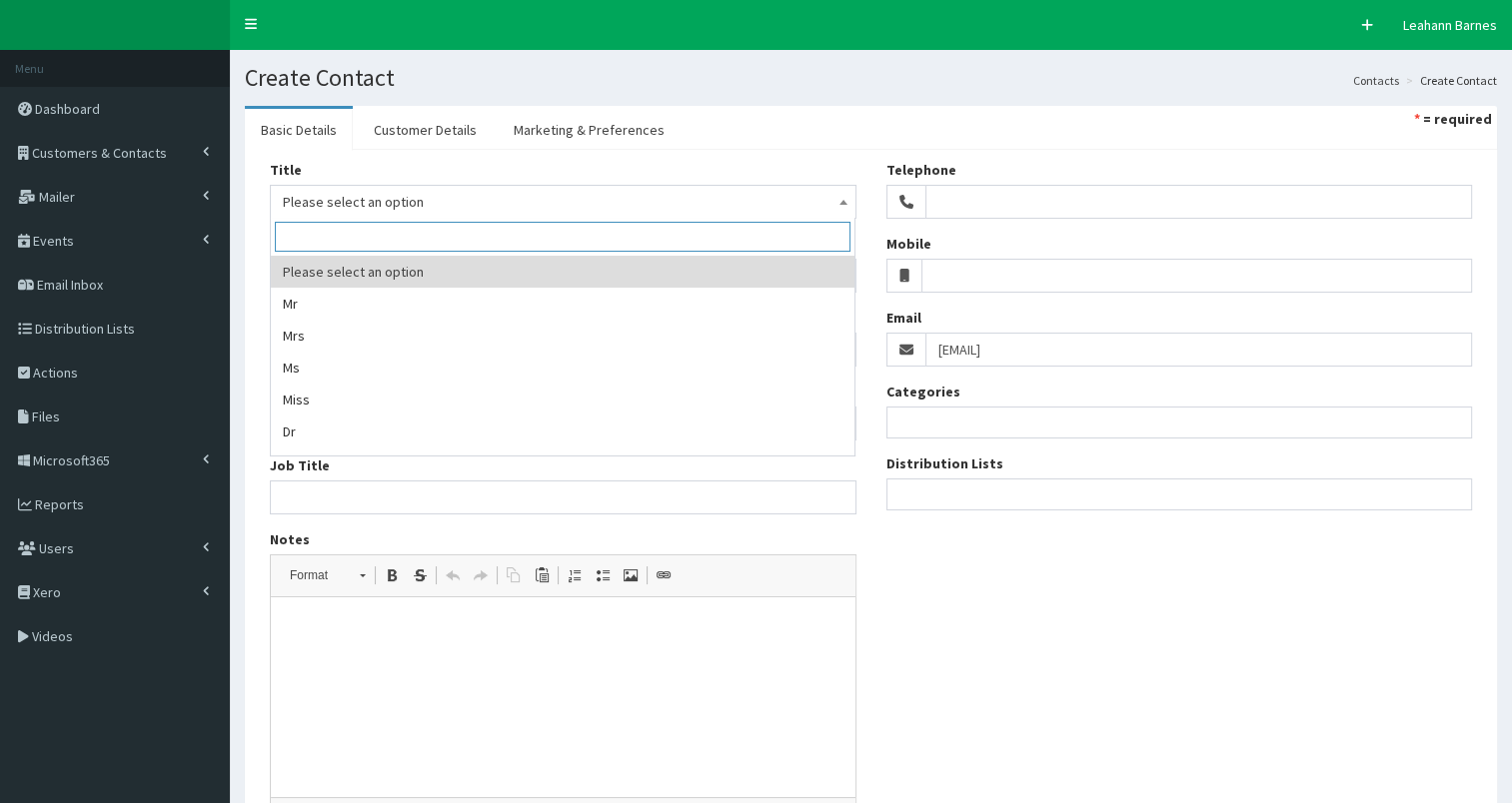 click on "Please select an option" at bounding box center [563, 202] 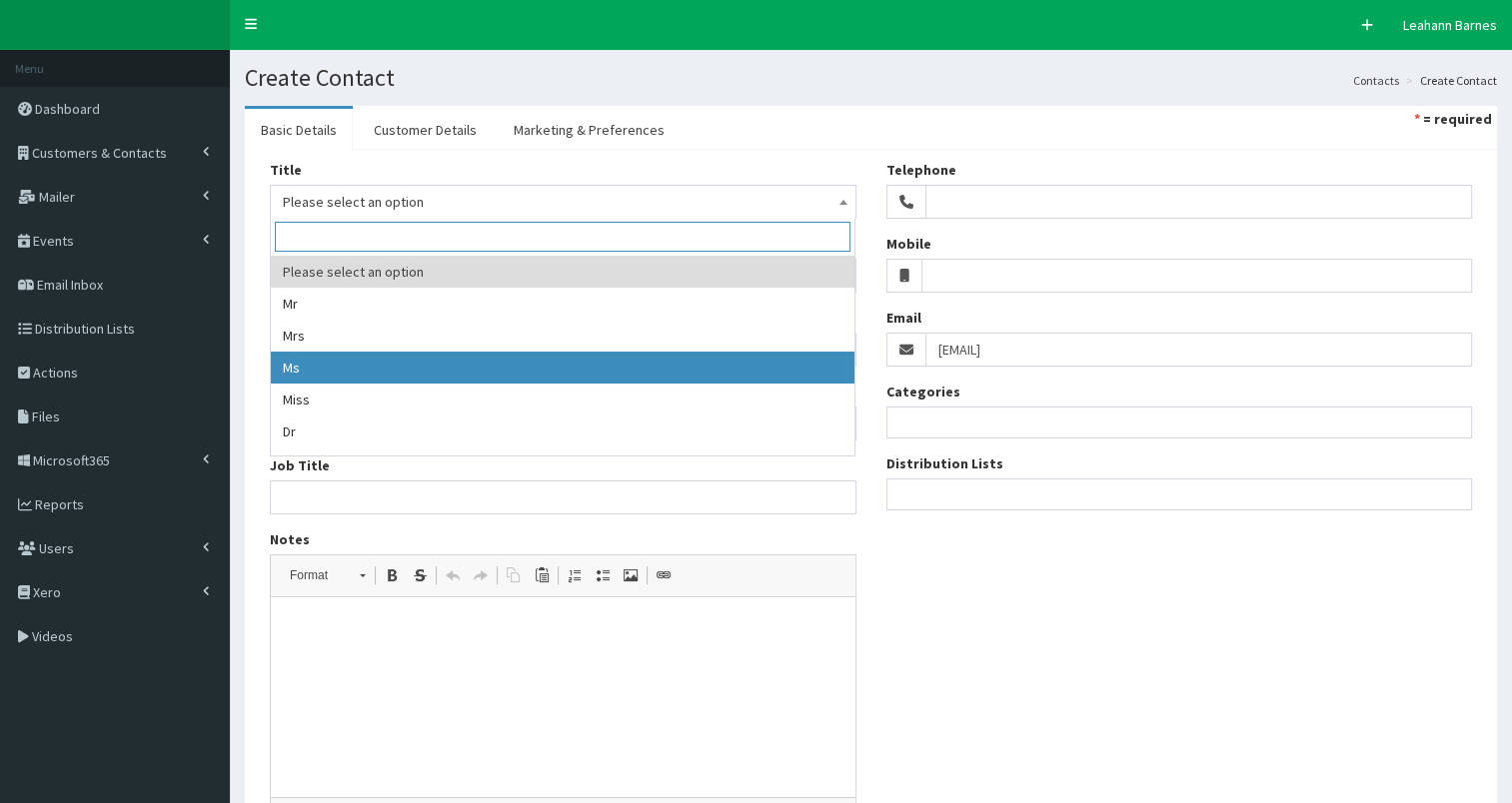 select on "3" 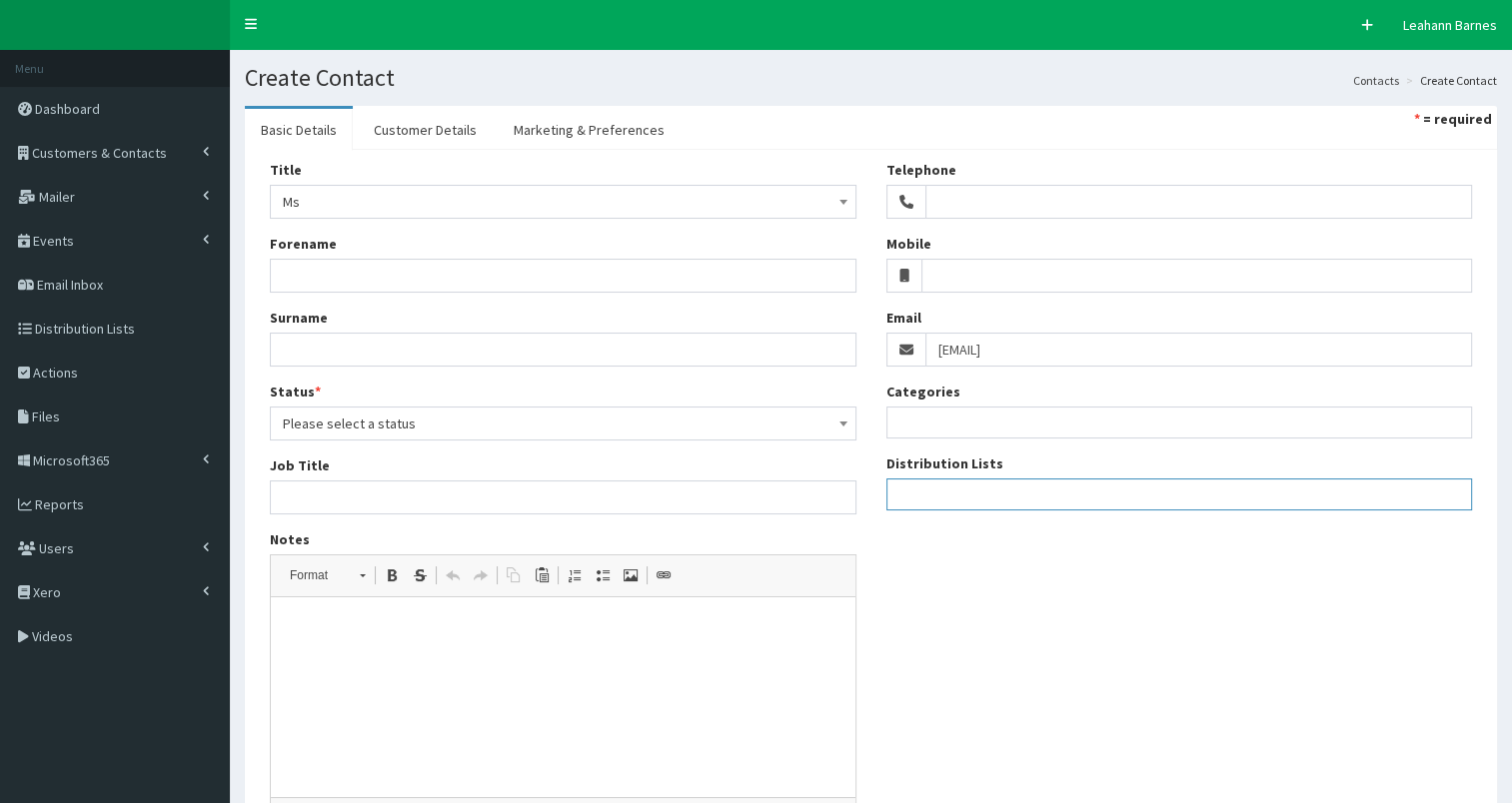 click at bounding box center (1179, 491) 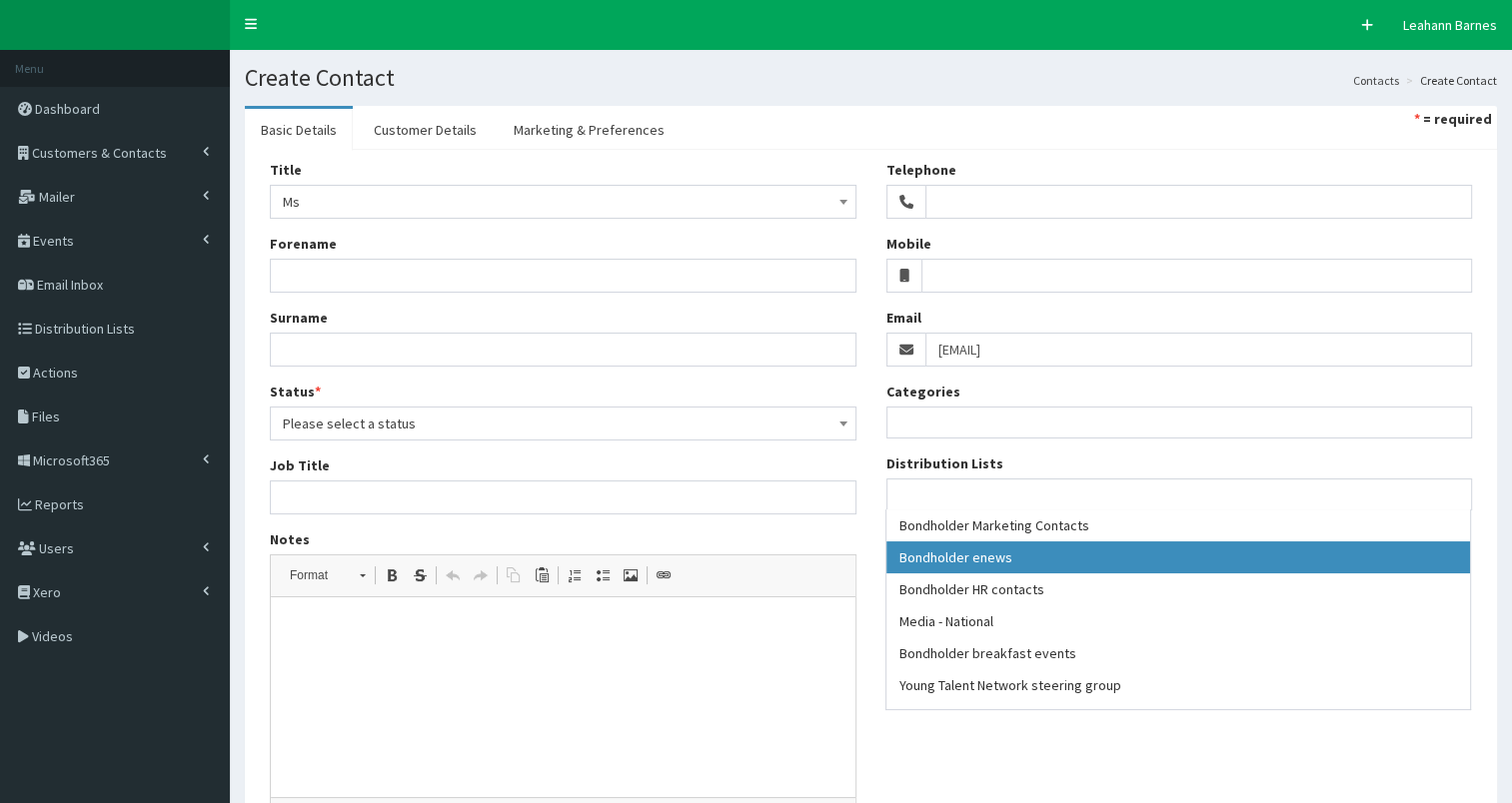 select on "79" 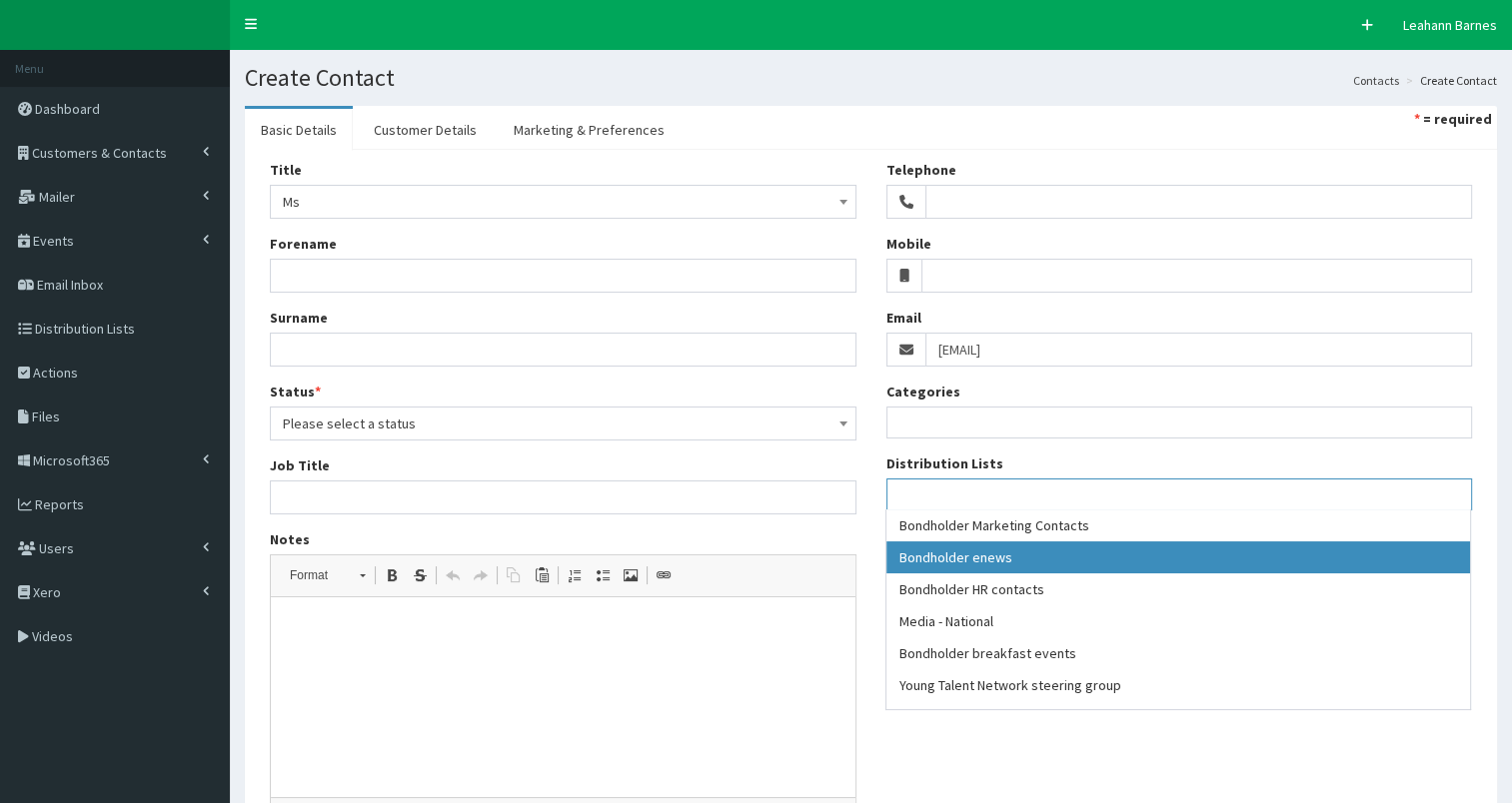 scroll, scrollTop: 18, scrollLeft: 0, axis: vertical 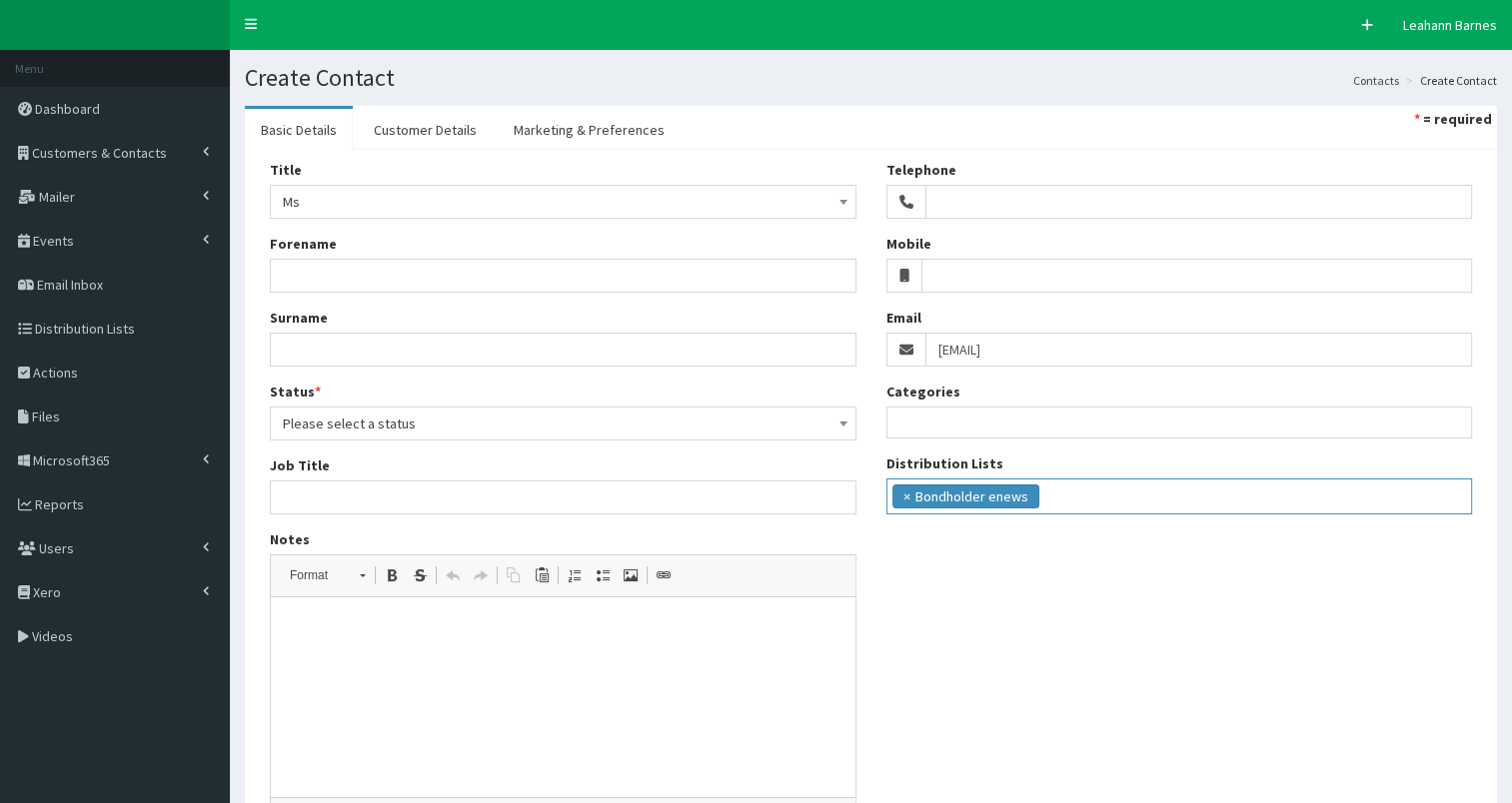 click on "× Bondholder enews" at bounding box center (1179, 493) 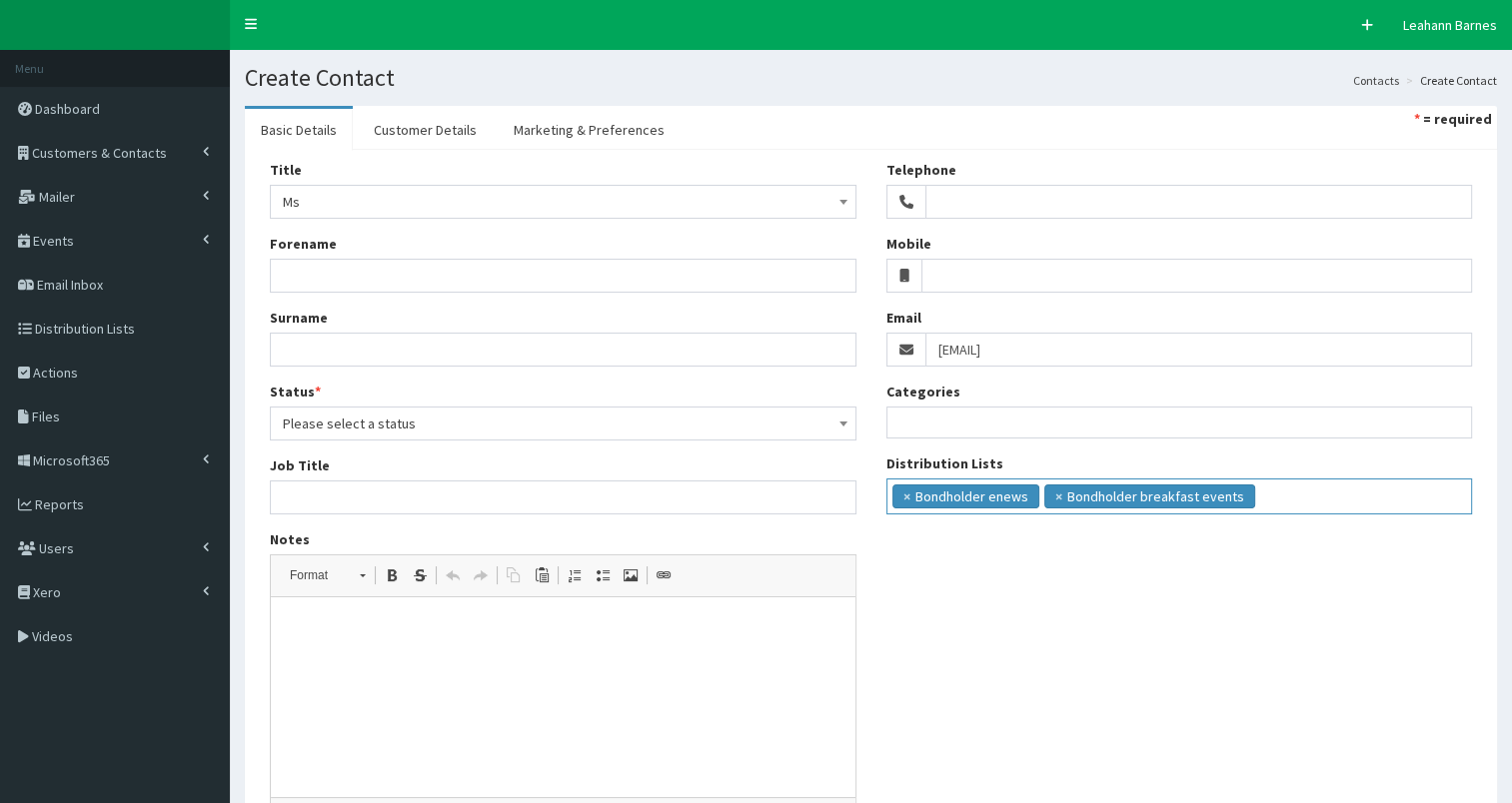 click on "× Bondholder enews × Bondholder breakfast events" at bounding box center [1179, 493] 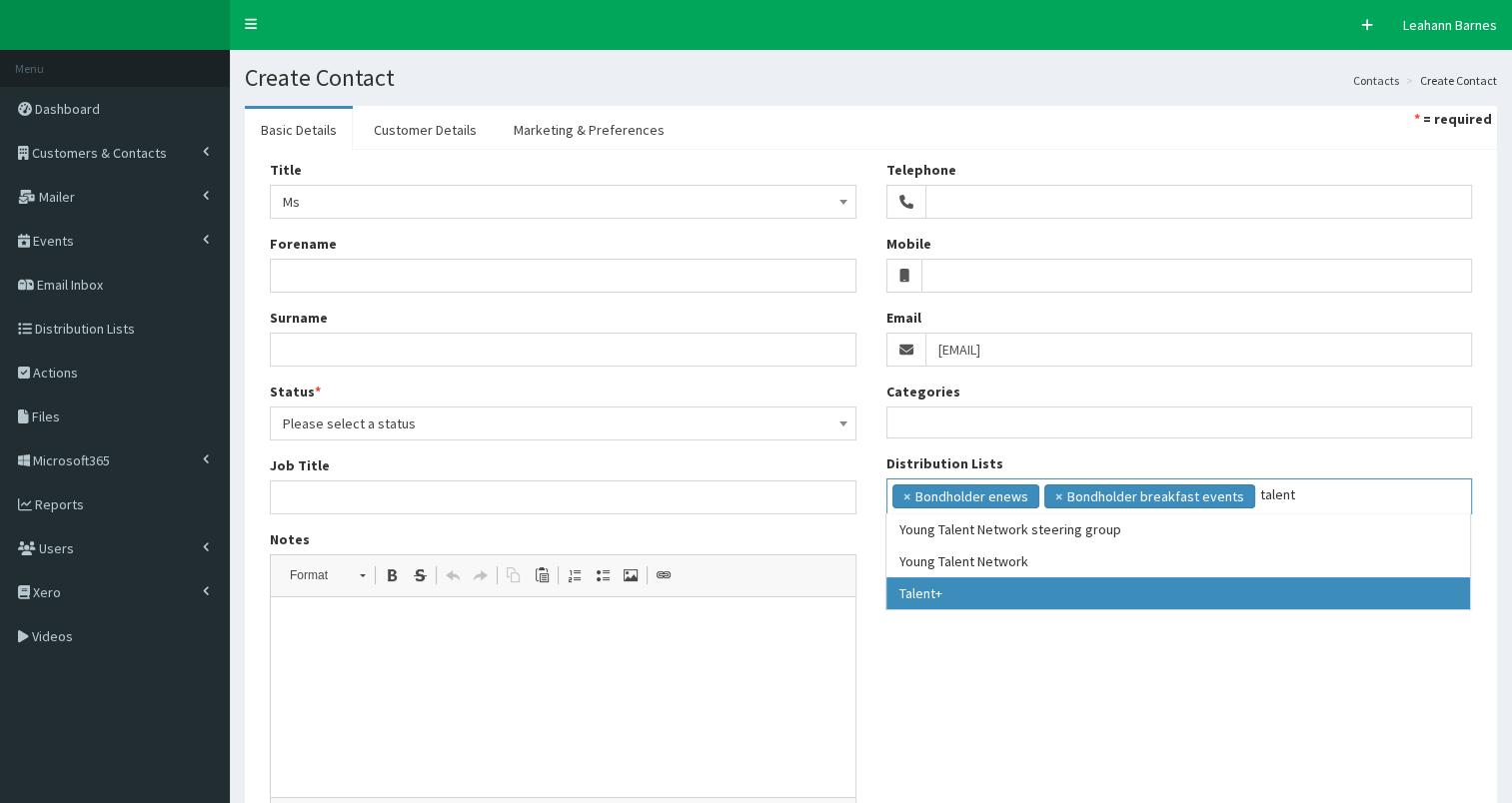 type on "talent" 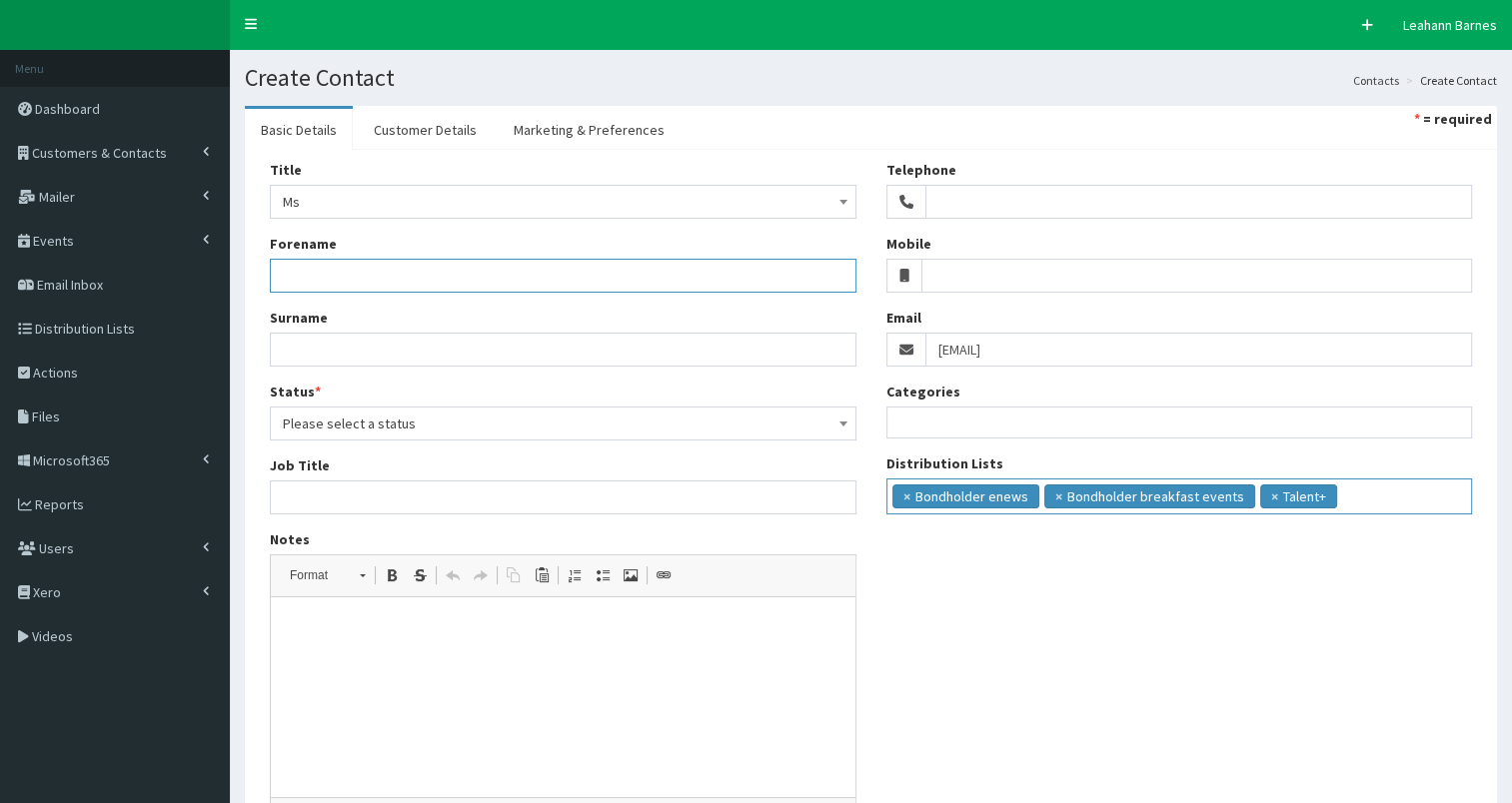 click on "Forename" at bounding box center [563, 276] 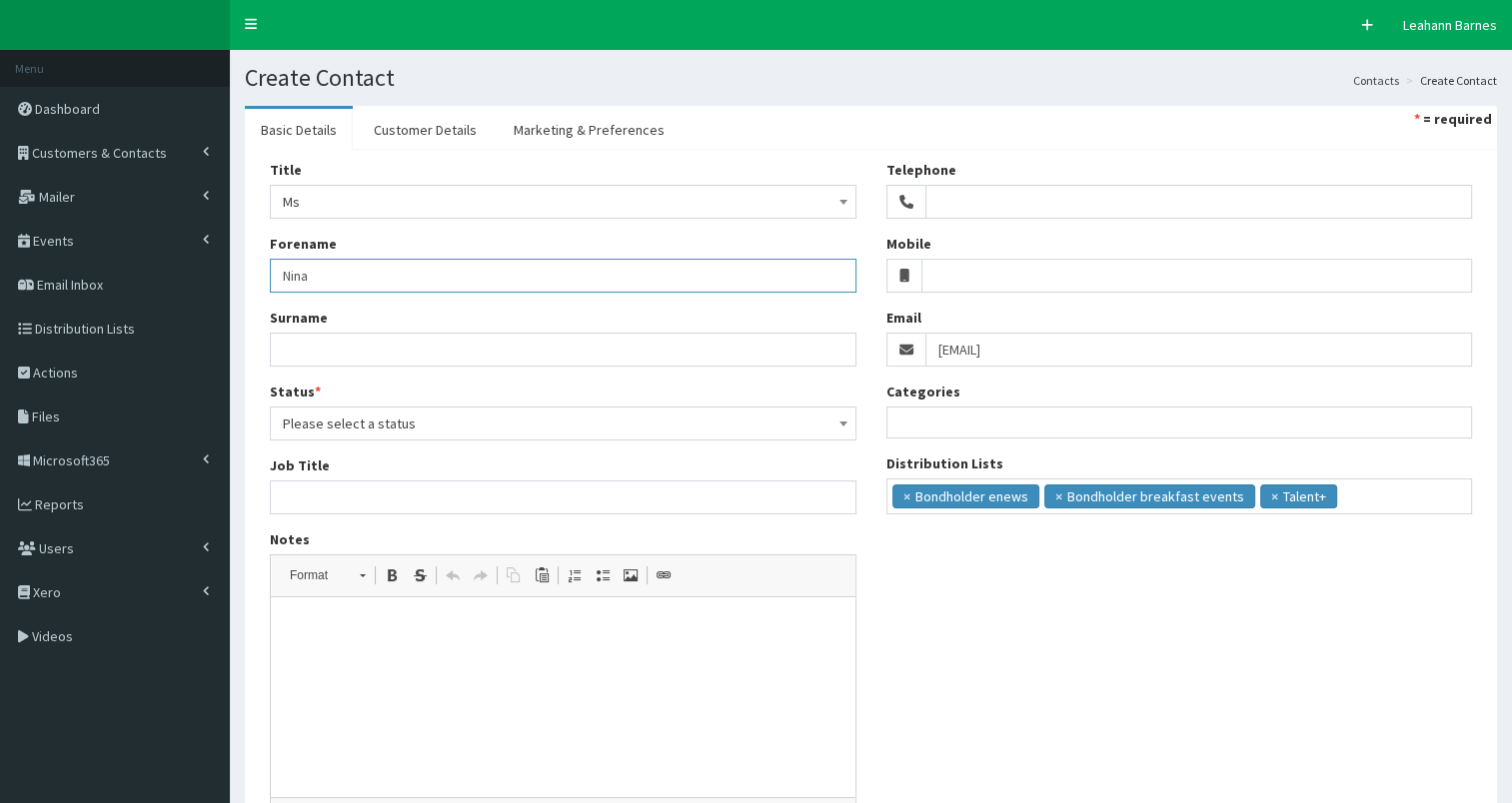 type on "Nina" 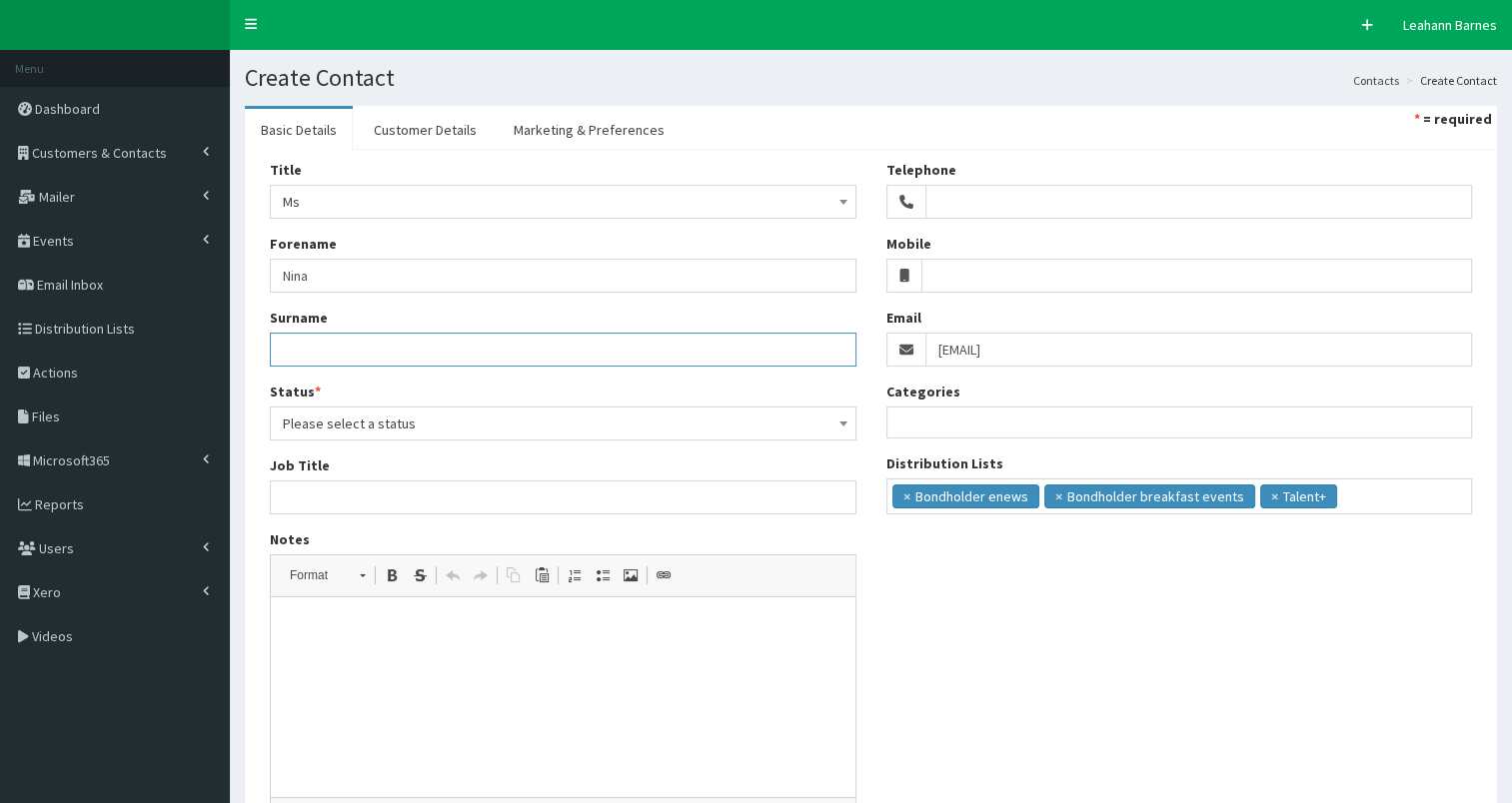click on "Surname" at bounding box center [563, 350] 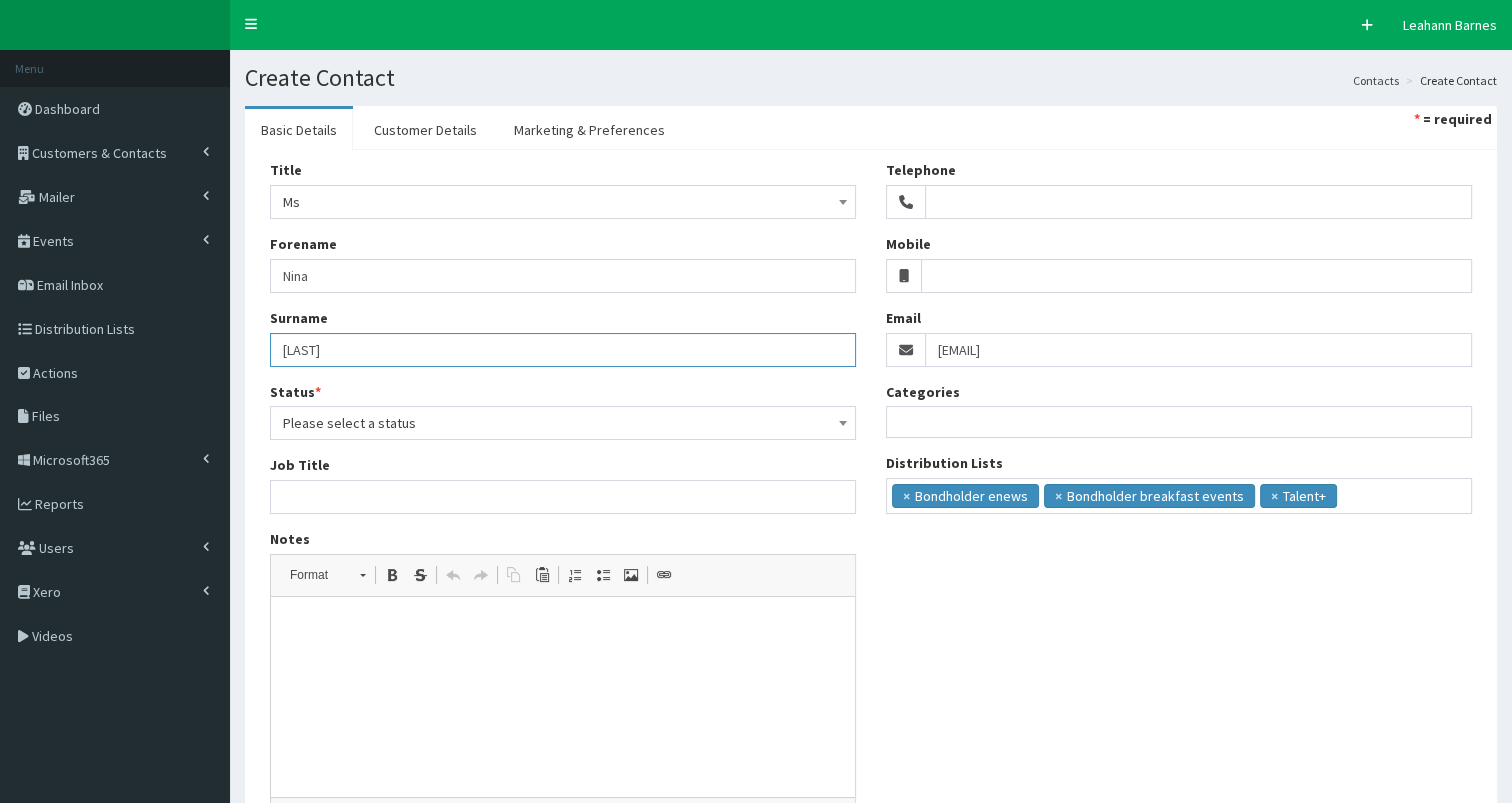 type on "Fitzgerald" 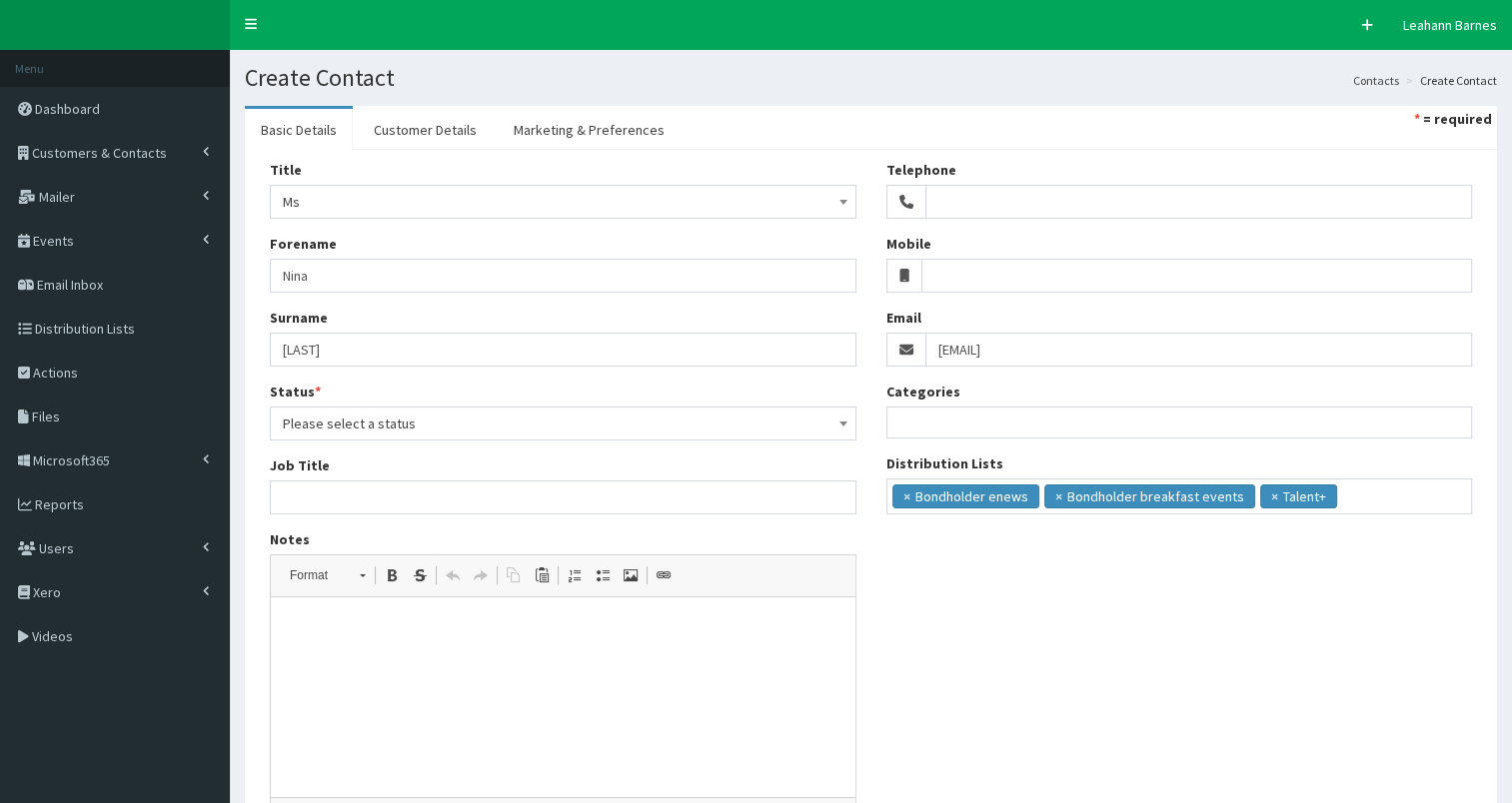 click on "Please select a status" at bounding box center [563, 423] 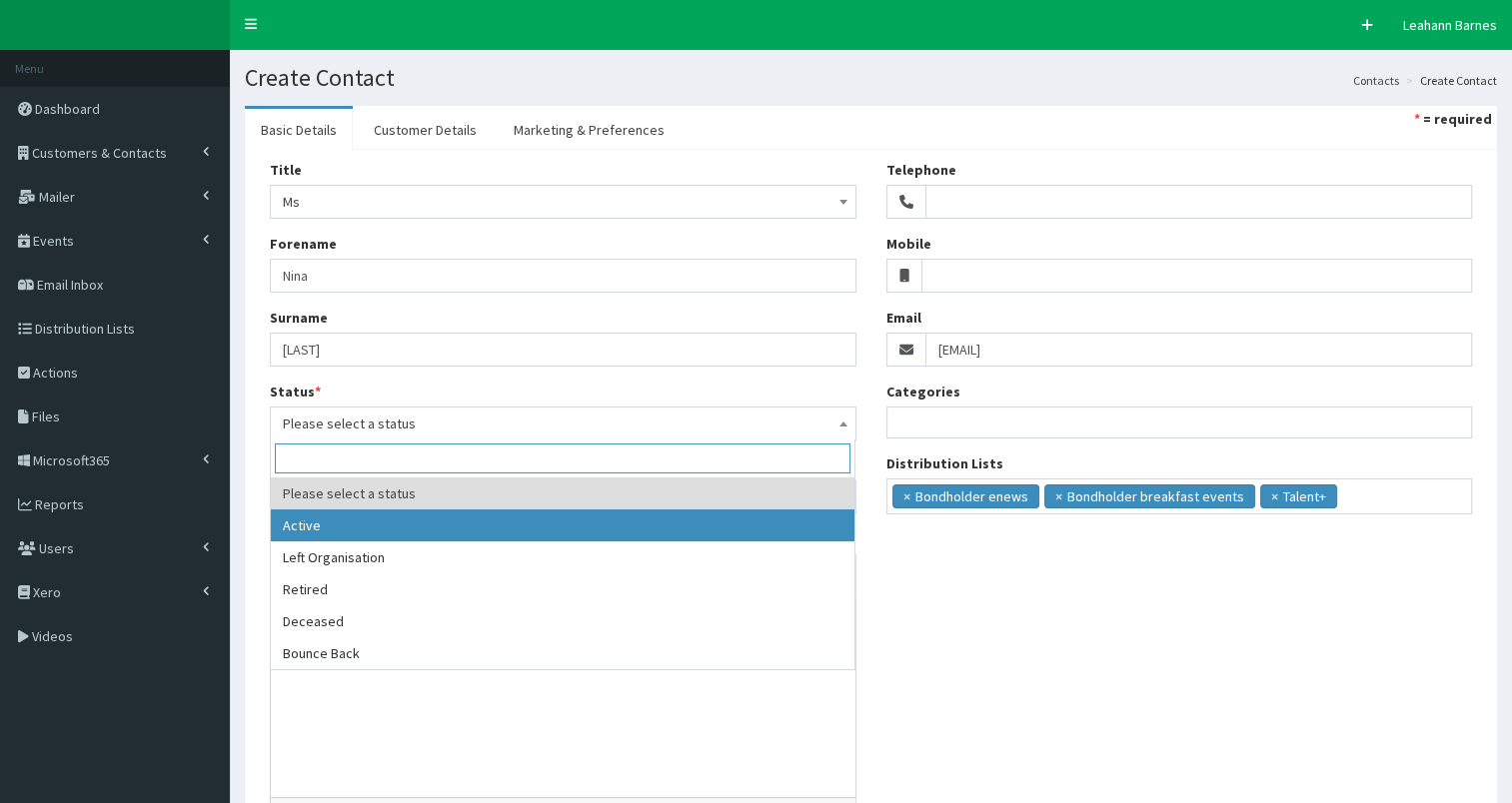 select on "1" 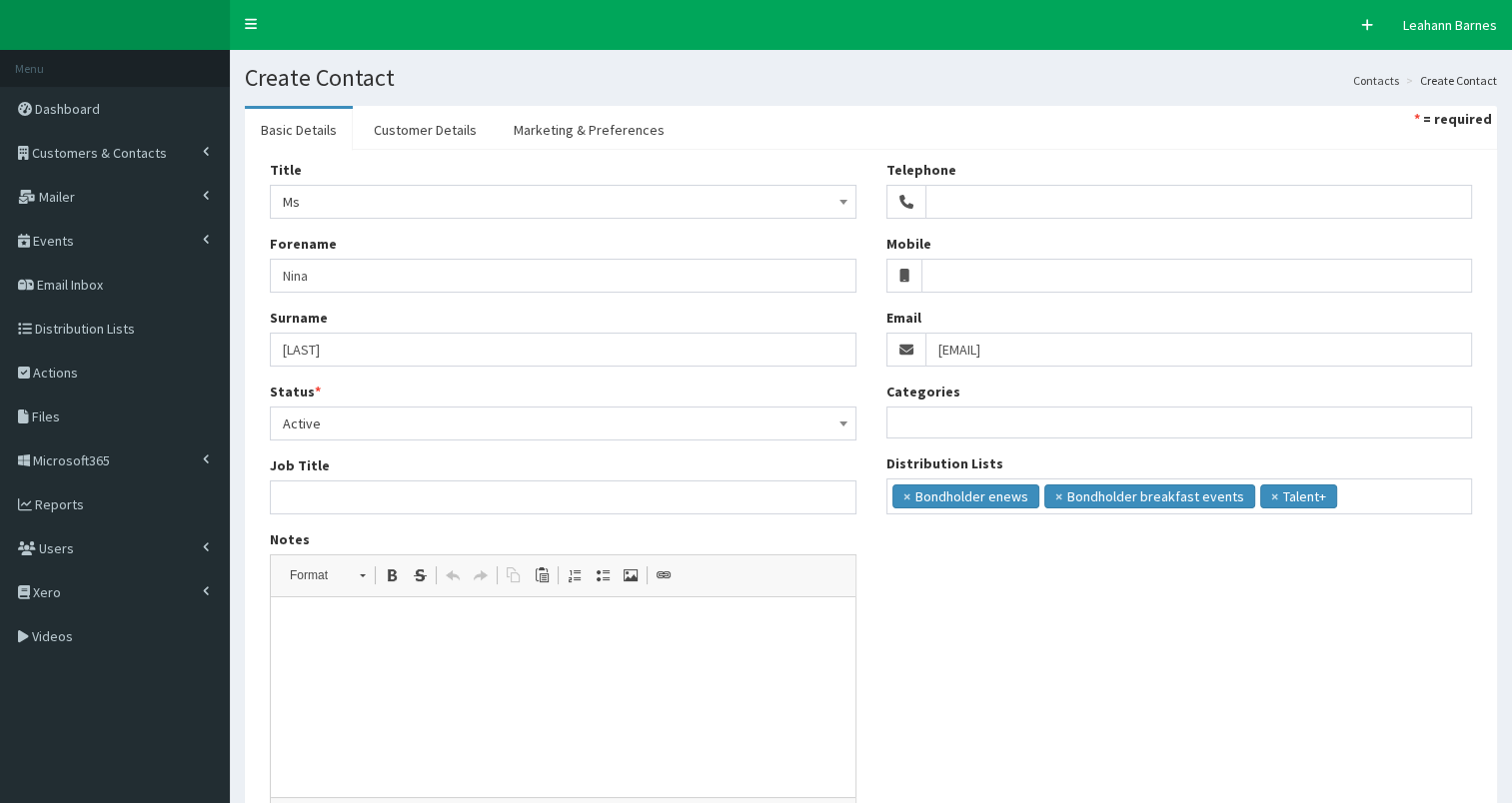 scroll, scrollTop: 192, scrollLeft: 0, axis: vertical 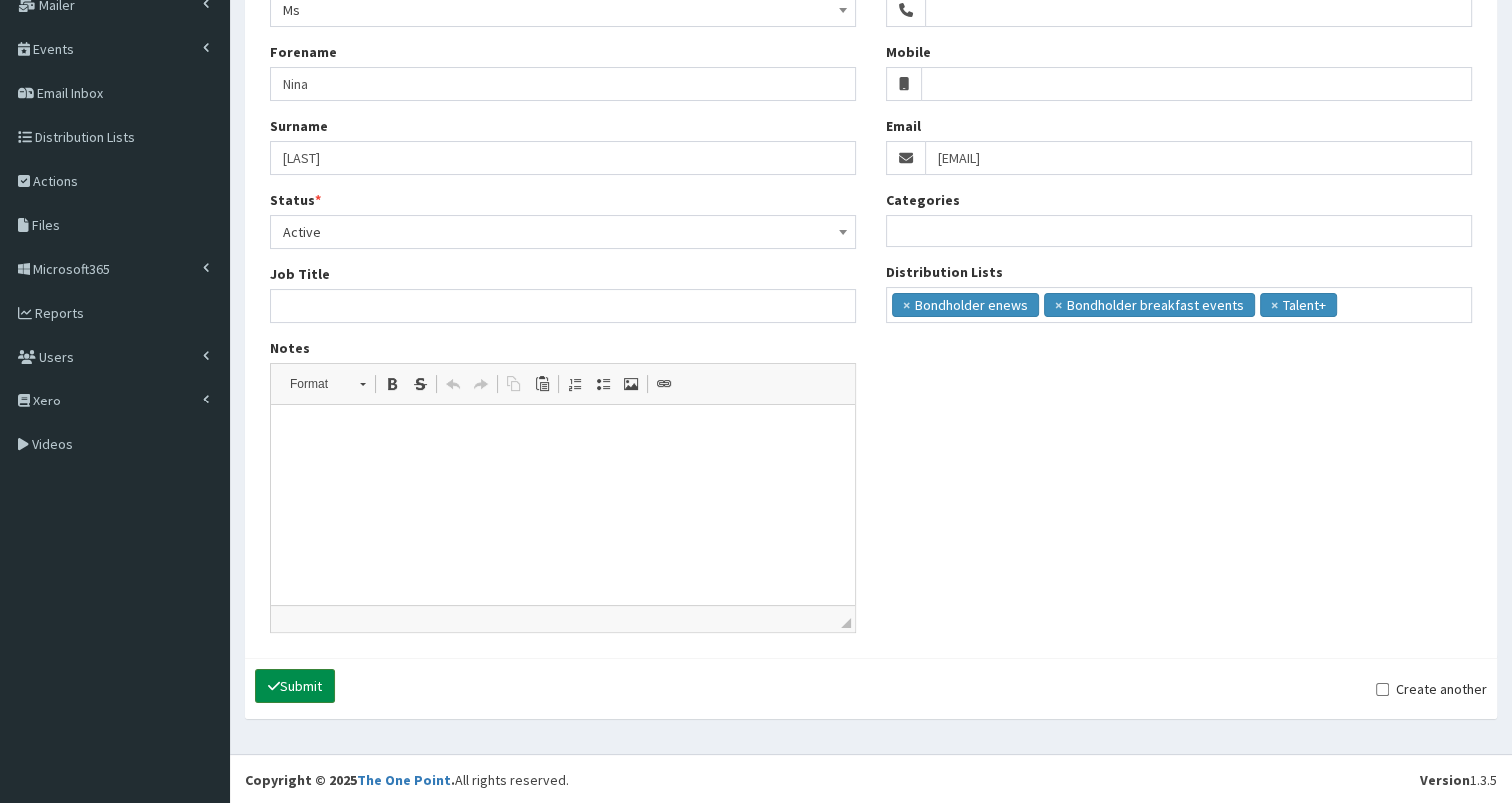 click on "Submit" at bounding box center [295, 686] 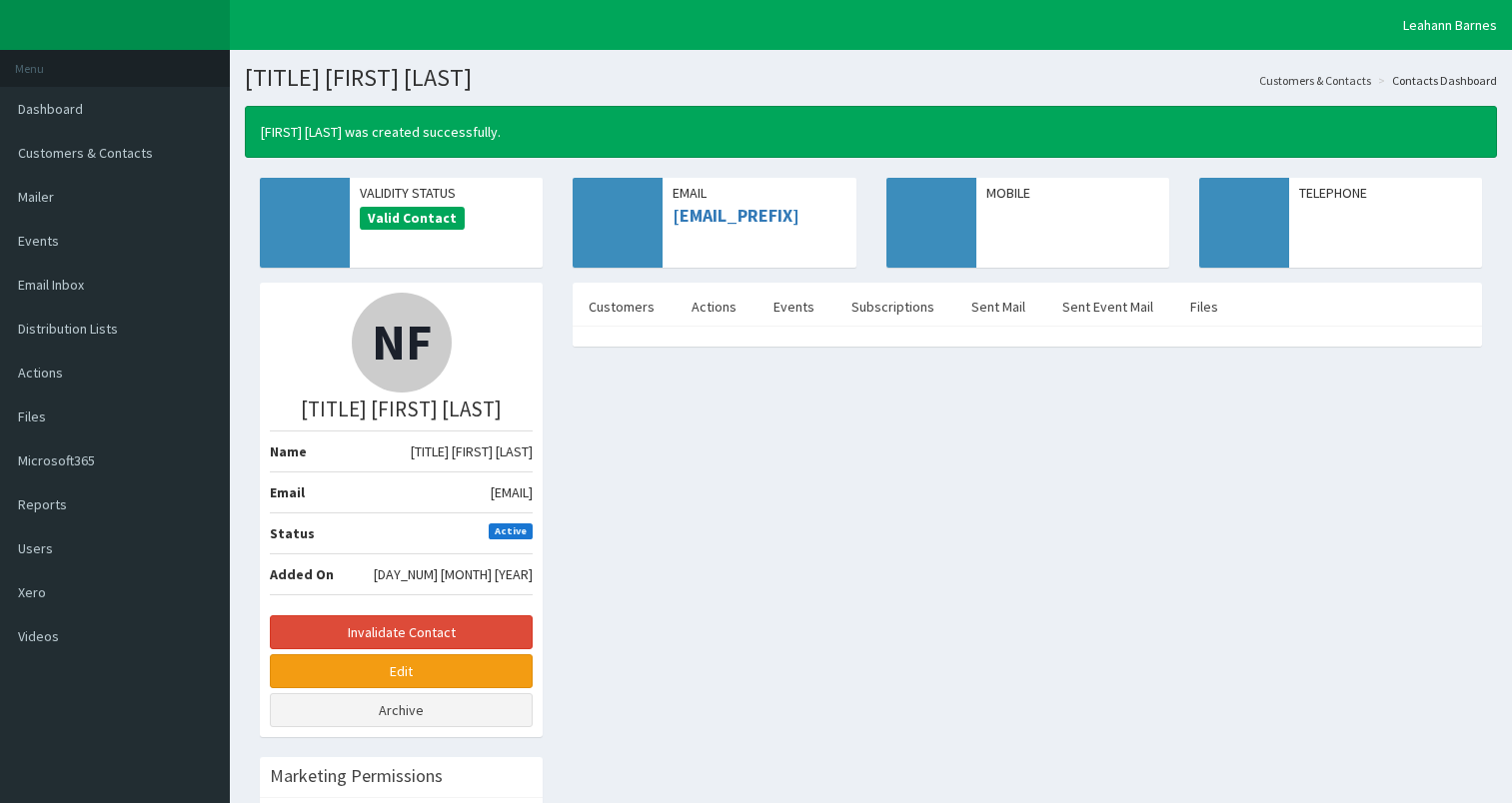 scroll, scrollTop: 0, scrollLeft: 0, axis: both 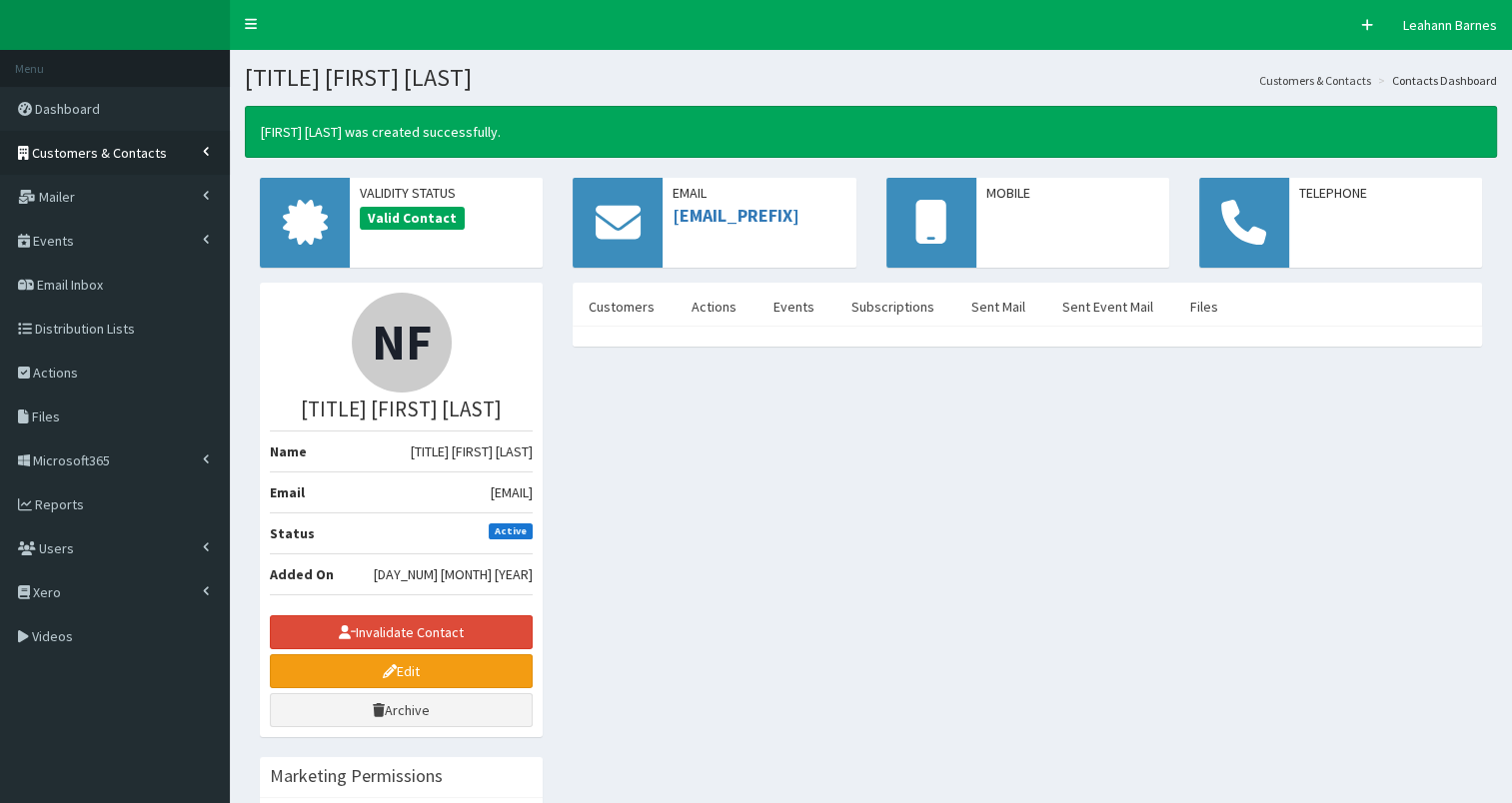 click on "Customers & Contacts" at bounding box center [99, 153] 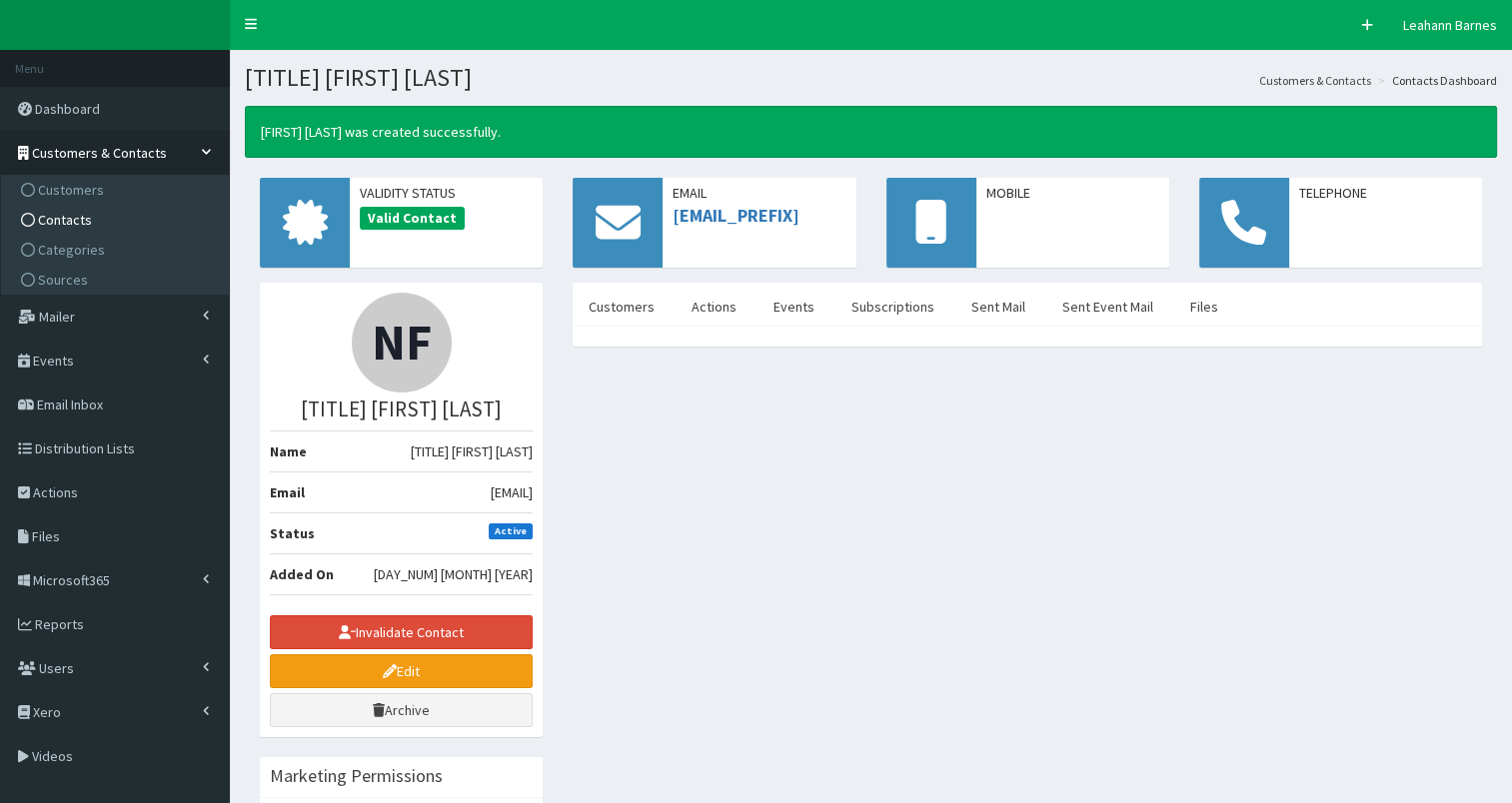 click on "Contacts" at bounding box center (117, 220) 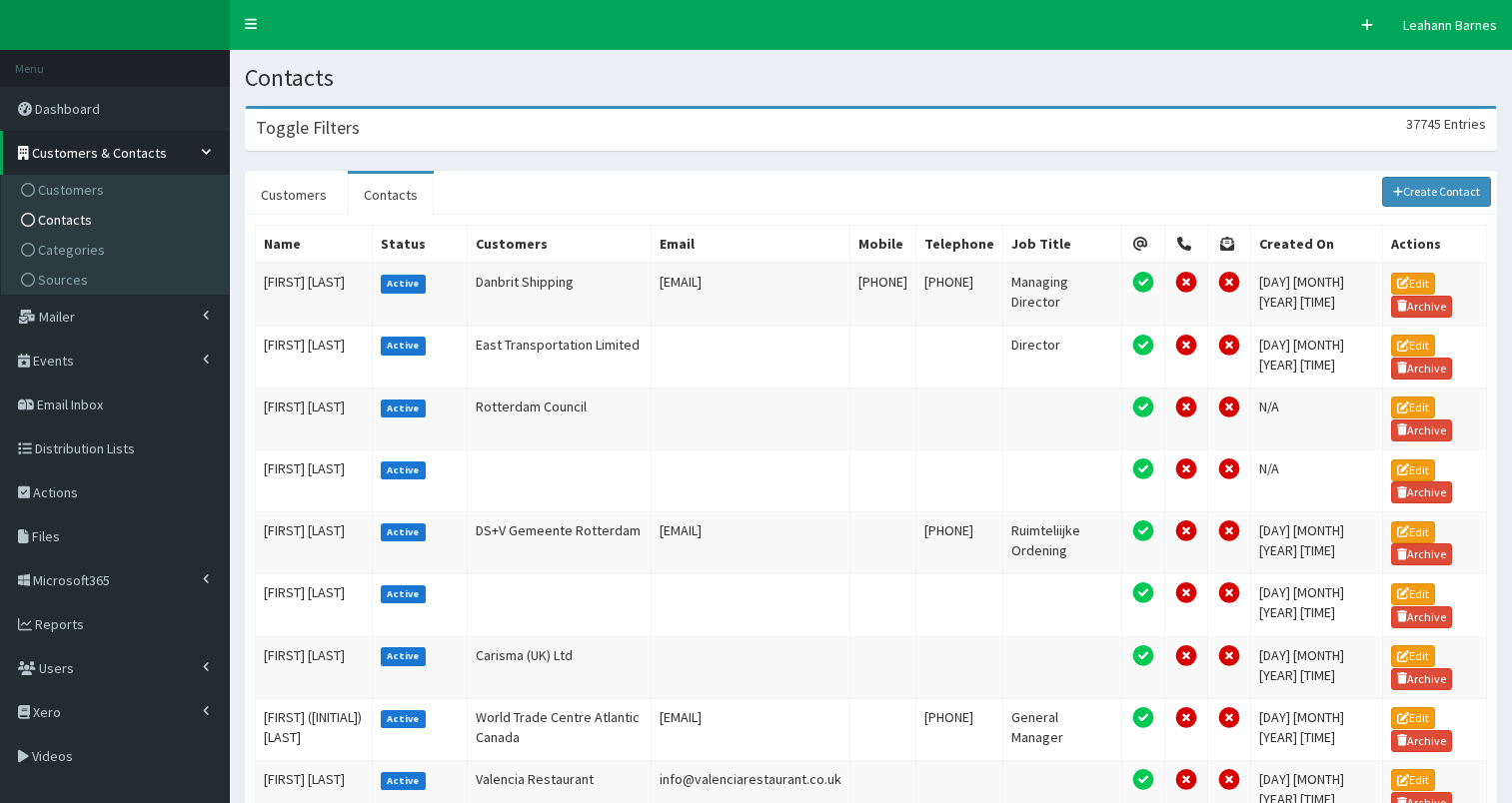 scroll, scrollTop: 0, scrollLeft: 0, axis: both 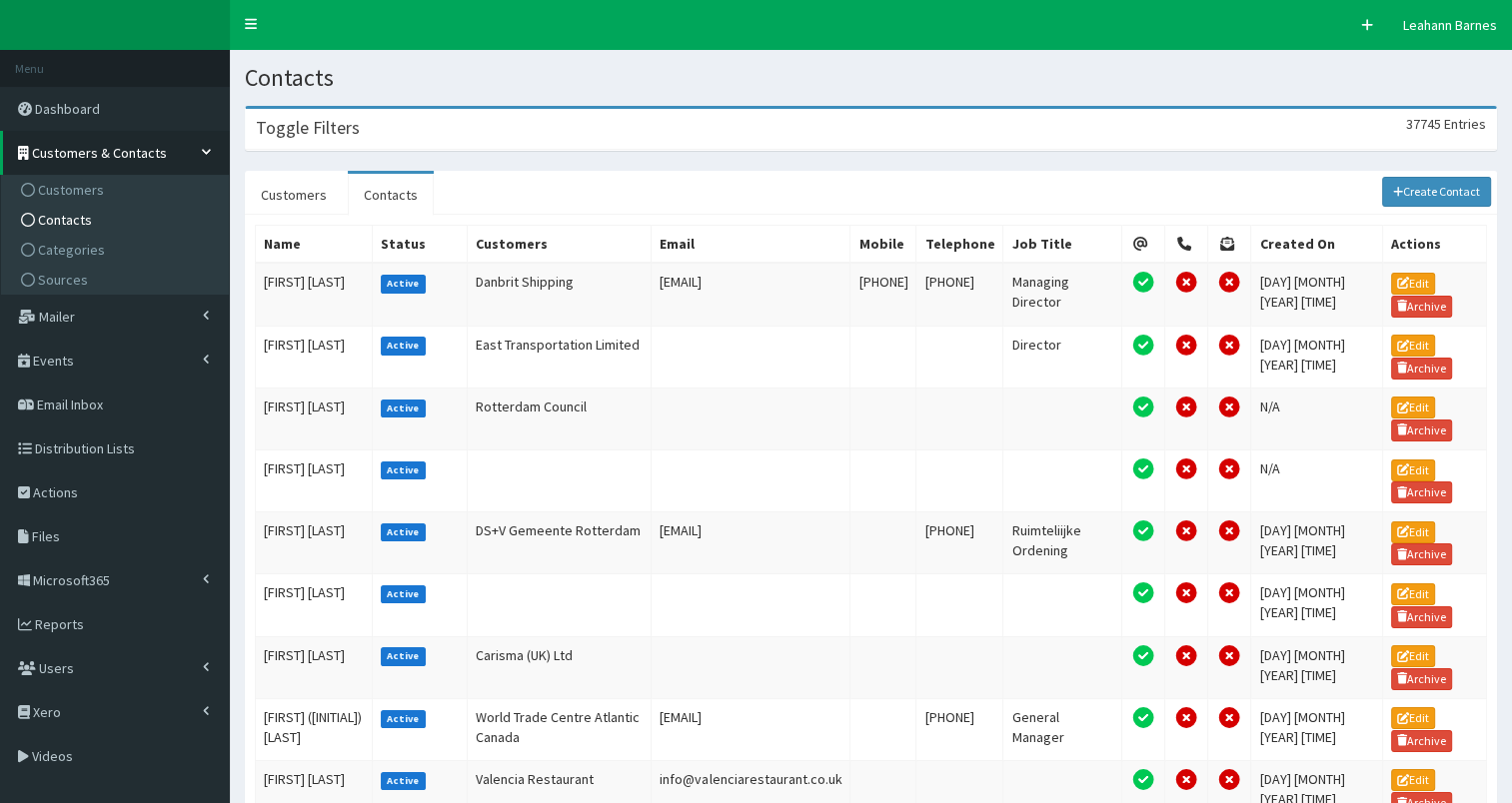click on "Toggle Filters
37745   Entries" at bounding box center [870, 129] 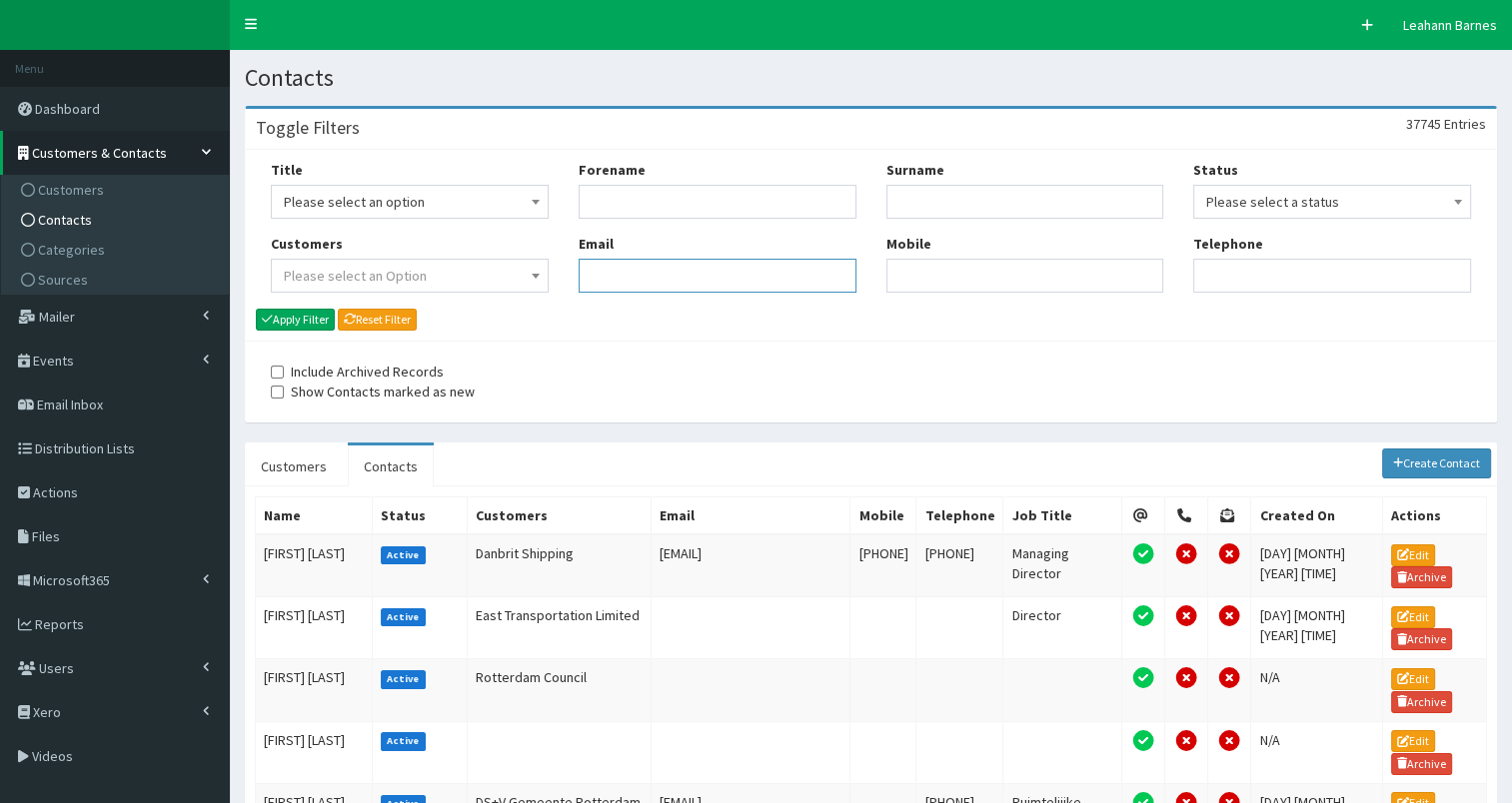click on "Email" at bounding box center [718, 276] 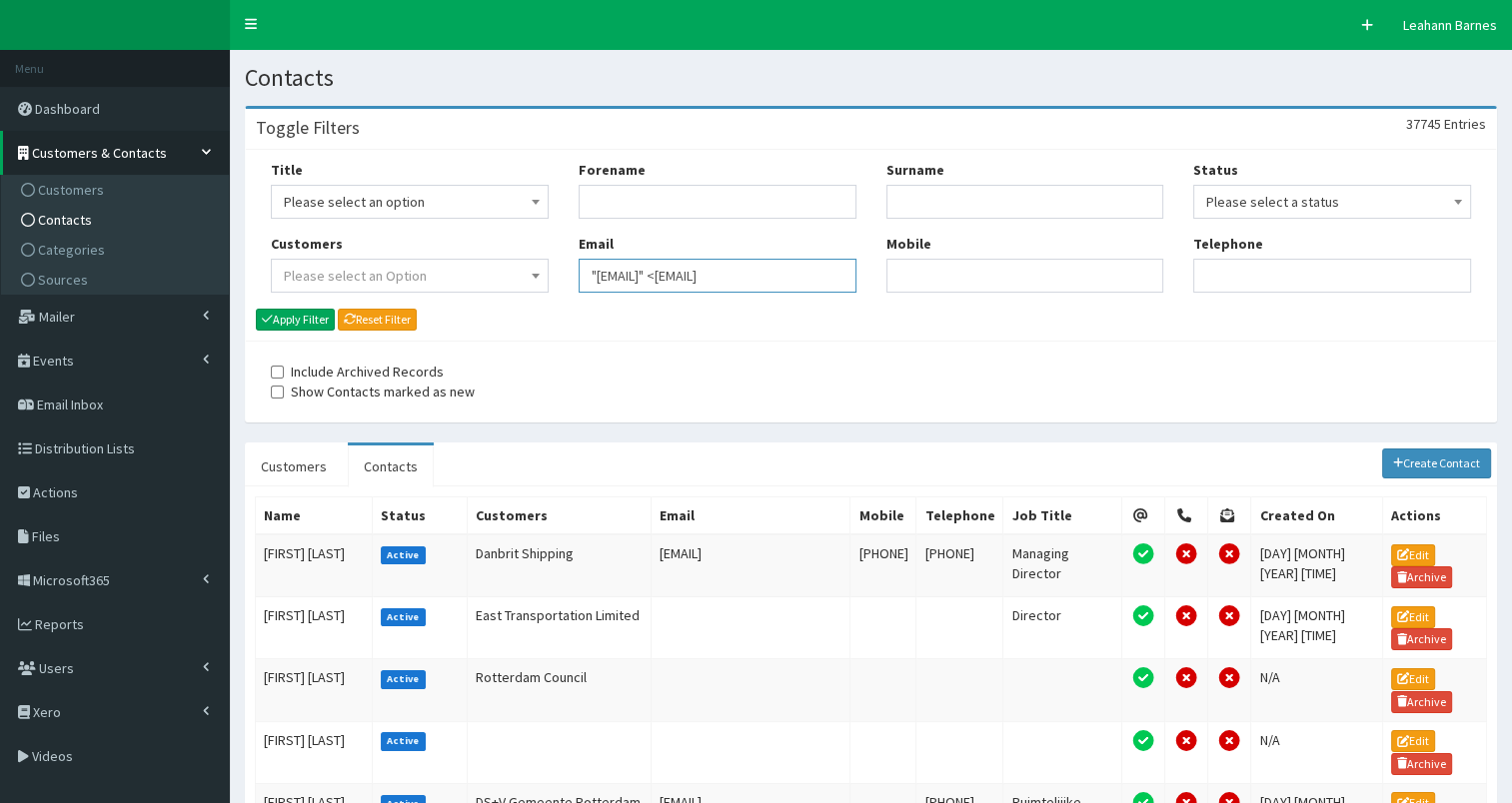 scroll, scrollTop: 0, scrollLeft: 0, axis: both 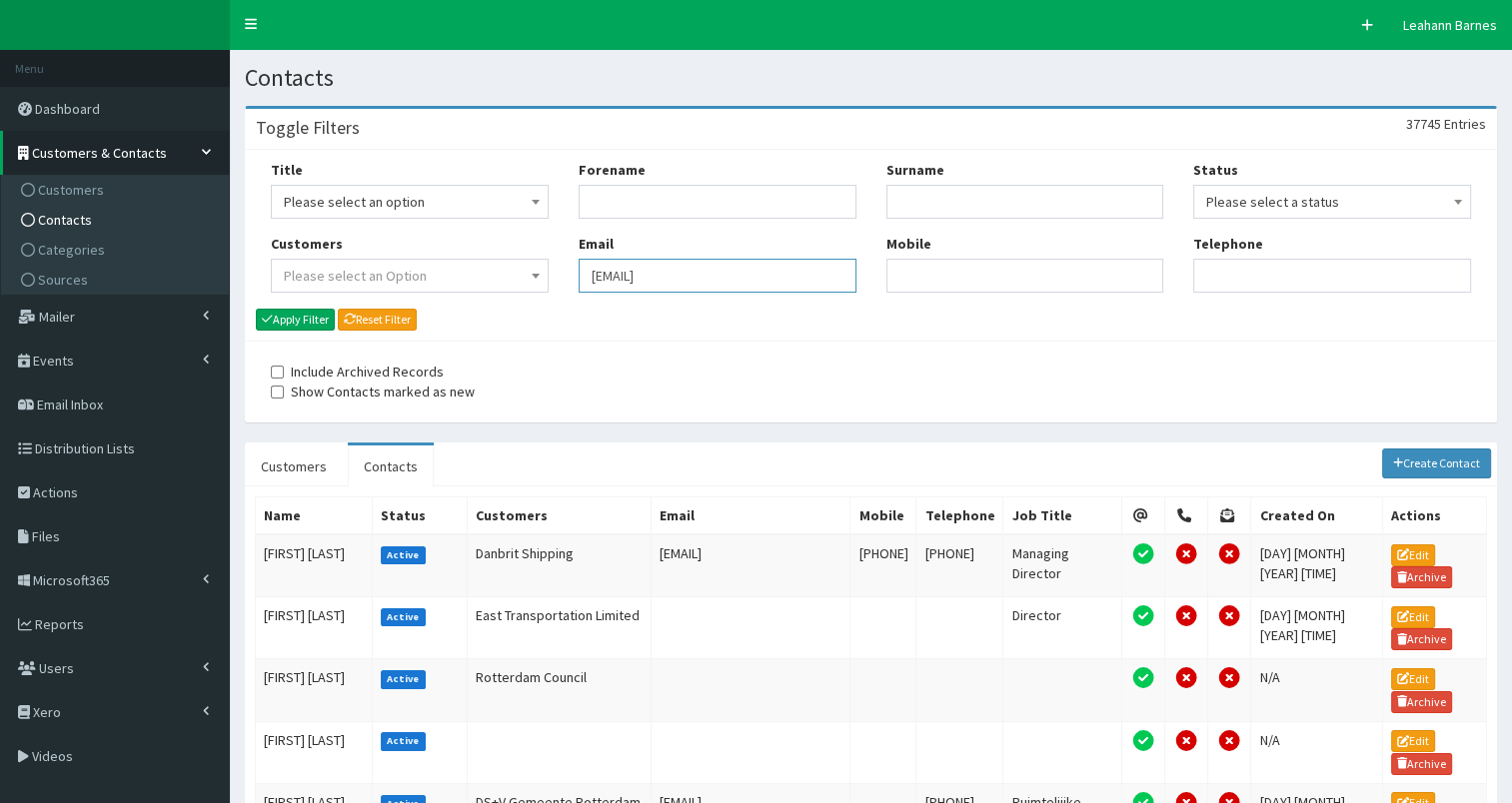 drag, startPoint x: 588, startPoint y: 274, endPoint x: 779, endPoint y: 274, distance: 191 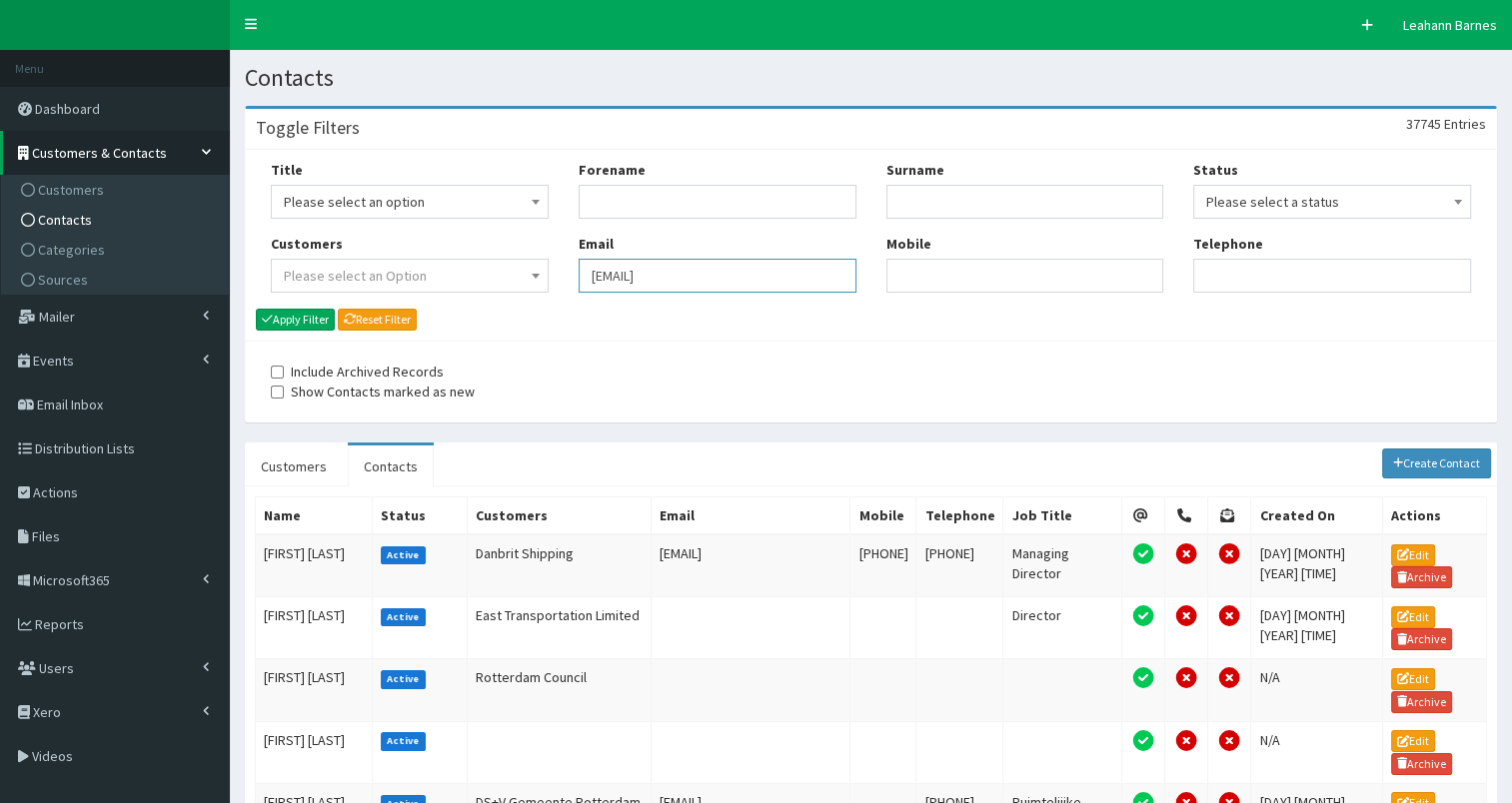 type on "[USERNAME]@[DOMAIN].com" 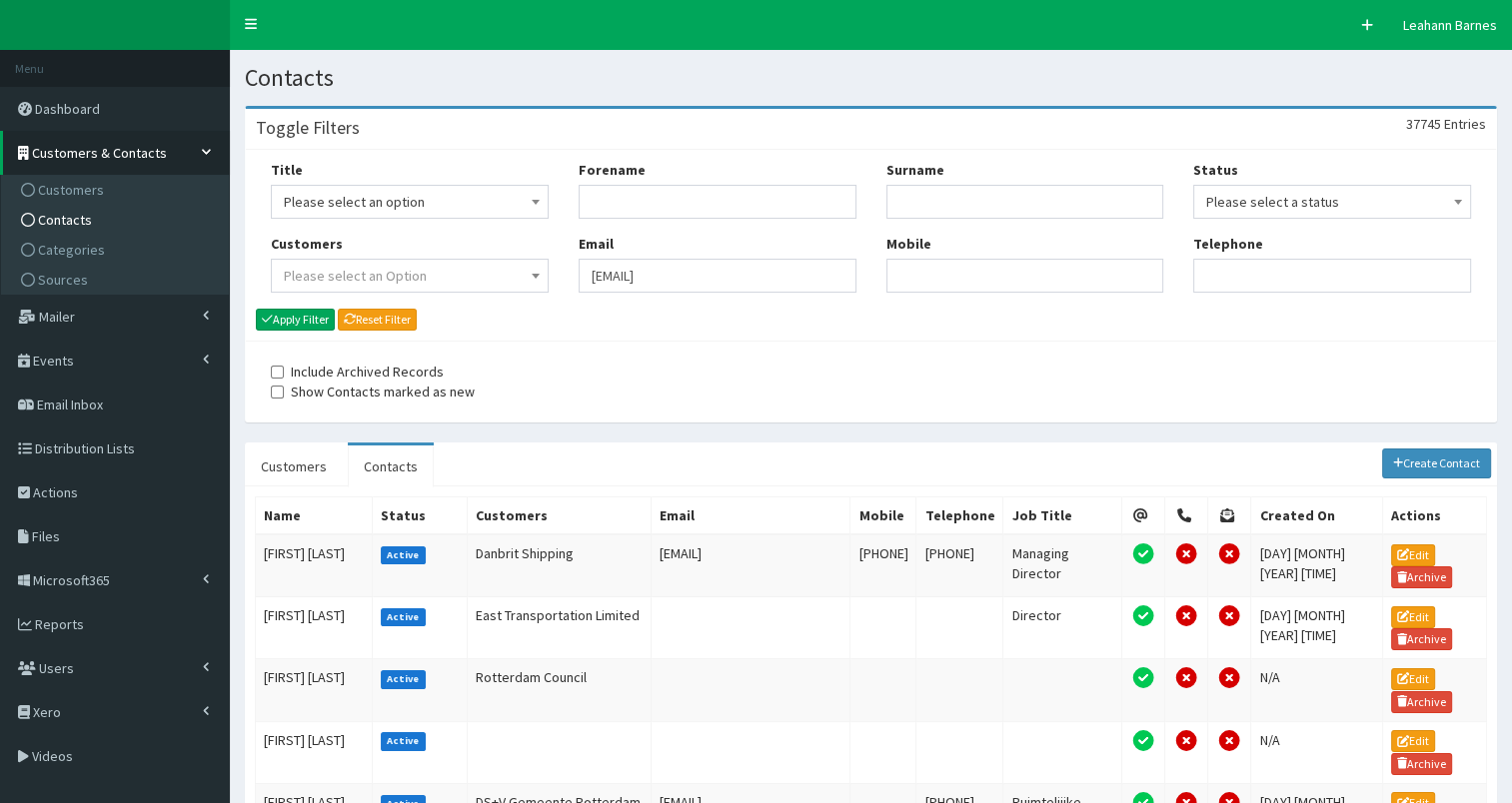 click on "Contacts" at bounding box center [65, 220] 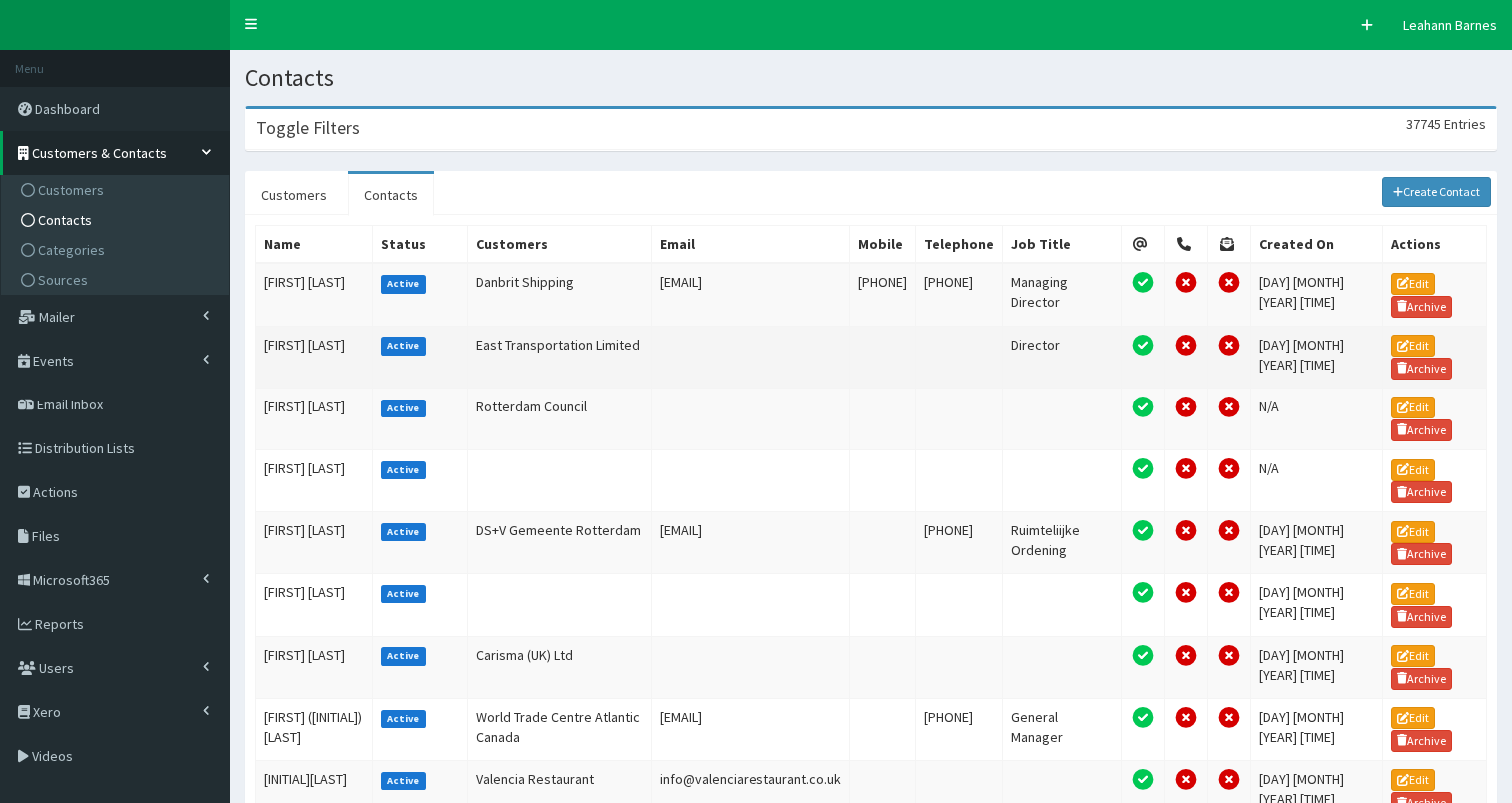 scroll, scrollTop: 0, scrollLeft: 0, axis: both 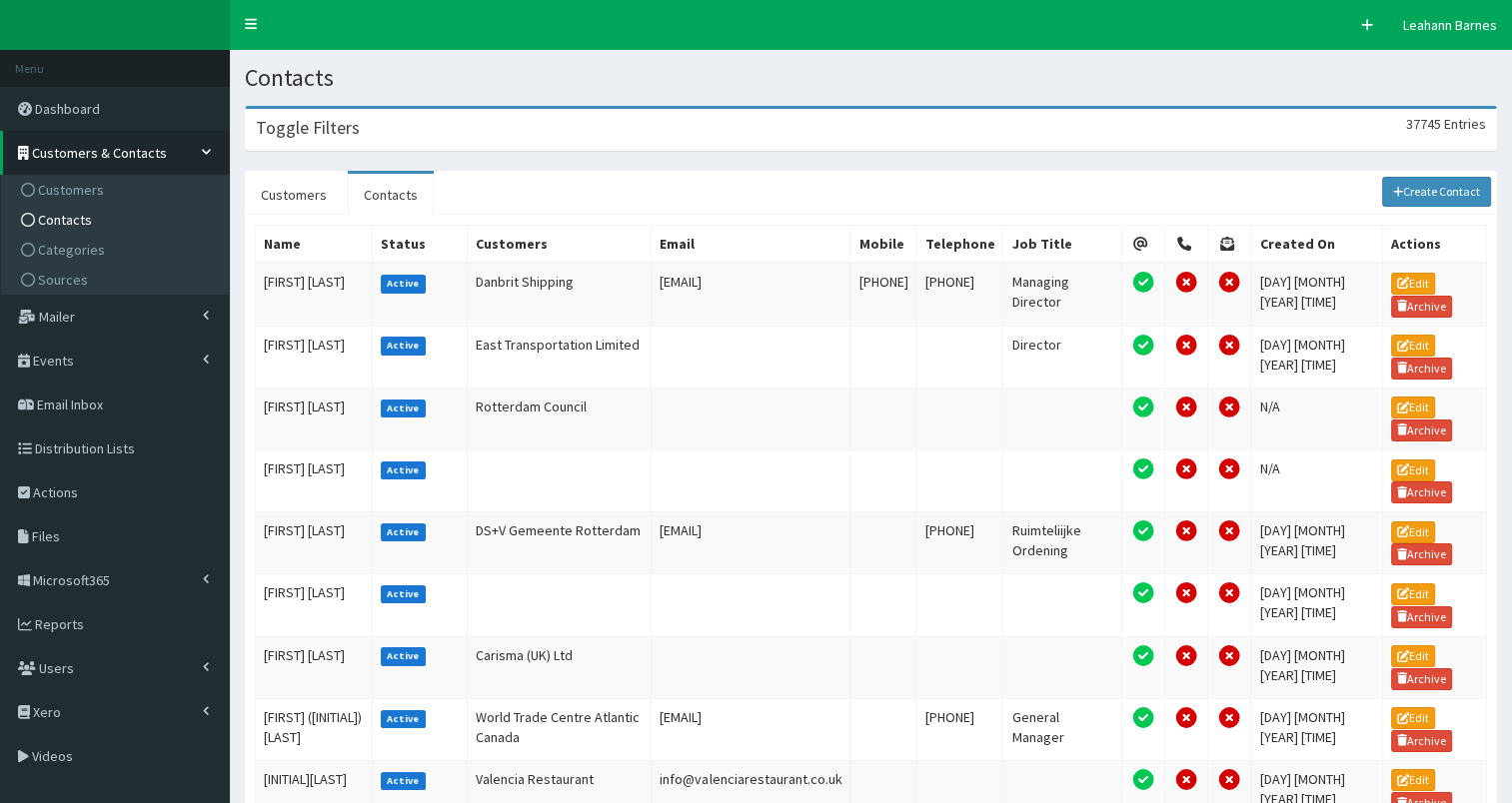 click on "Toggle Filters
37745   Entries" at bounding box center [870, 129] 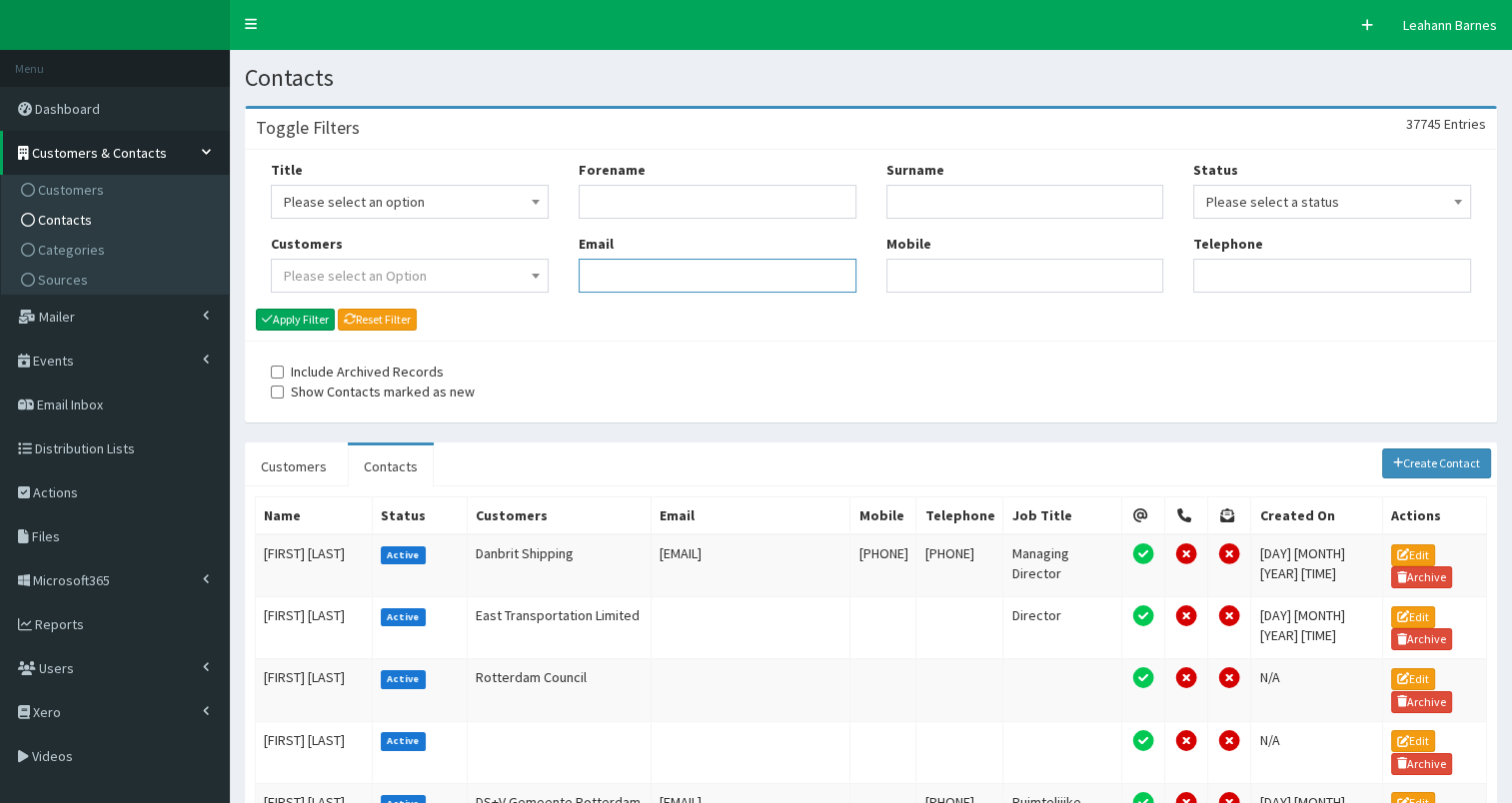 click on "Email" at bounding box center [718, 276] 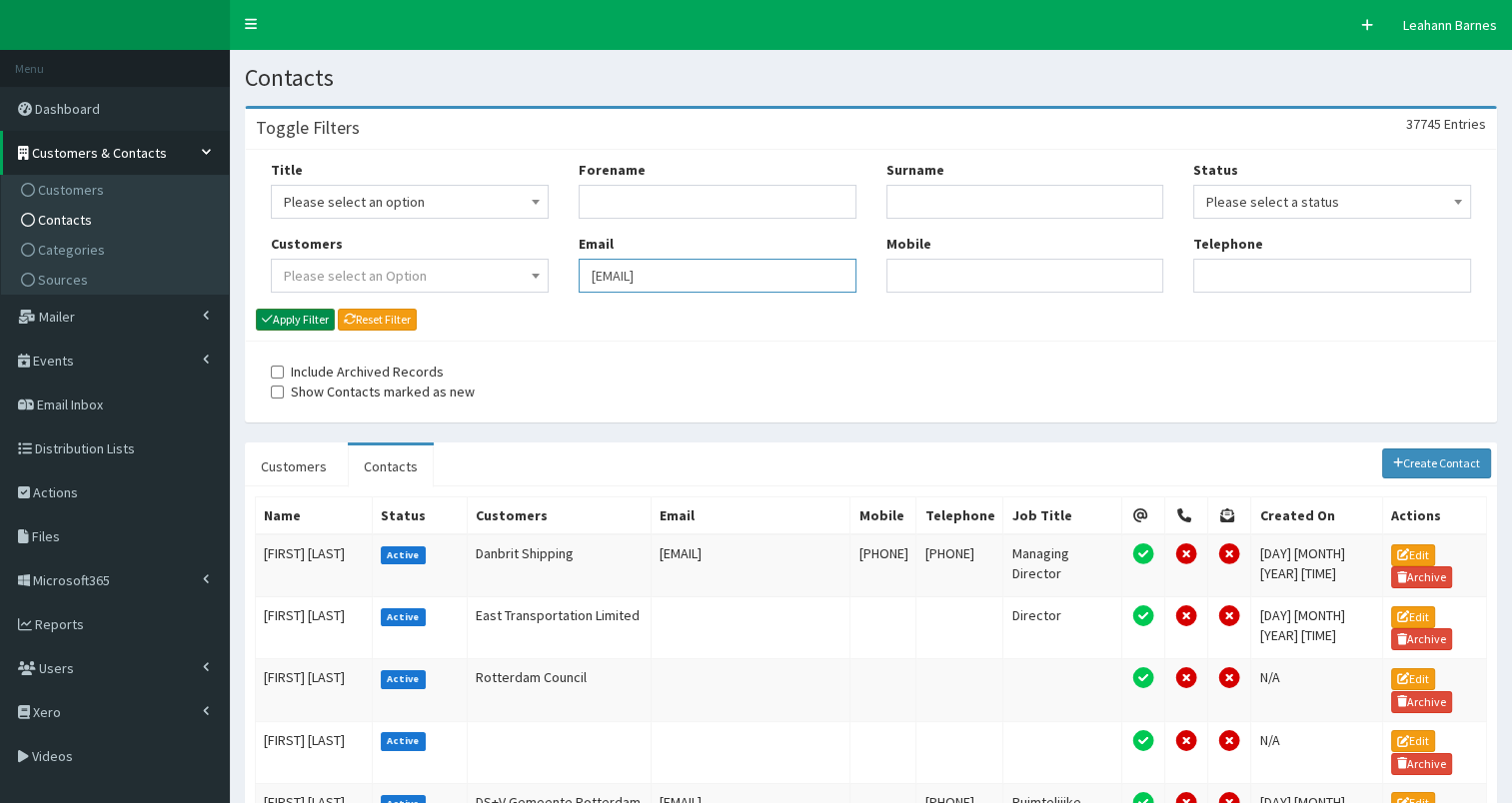 type on "[USERNAME]@[DOMAIN].com" 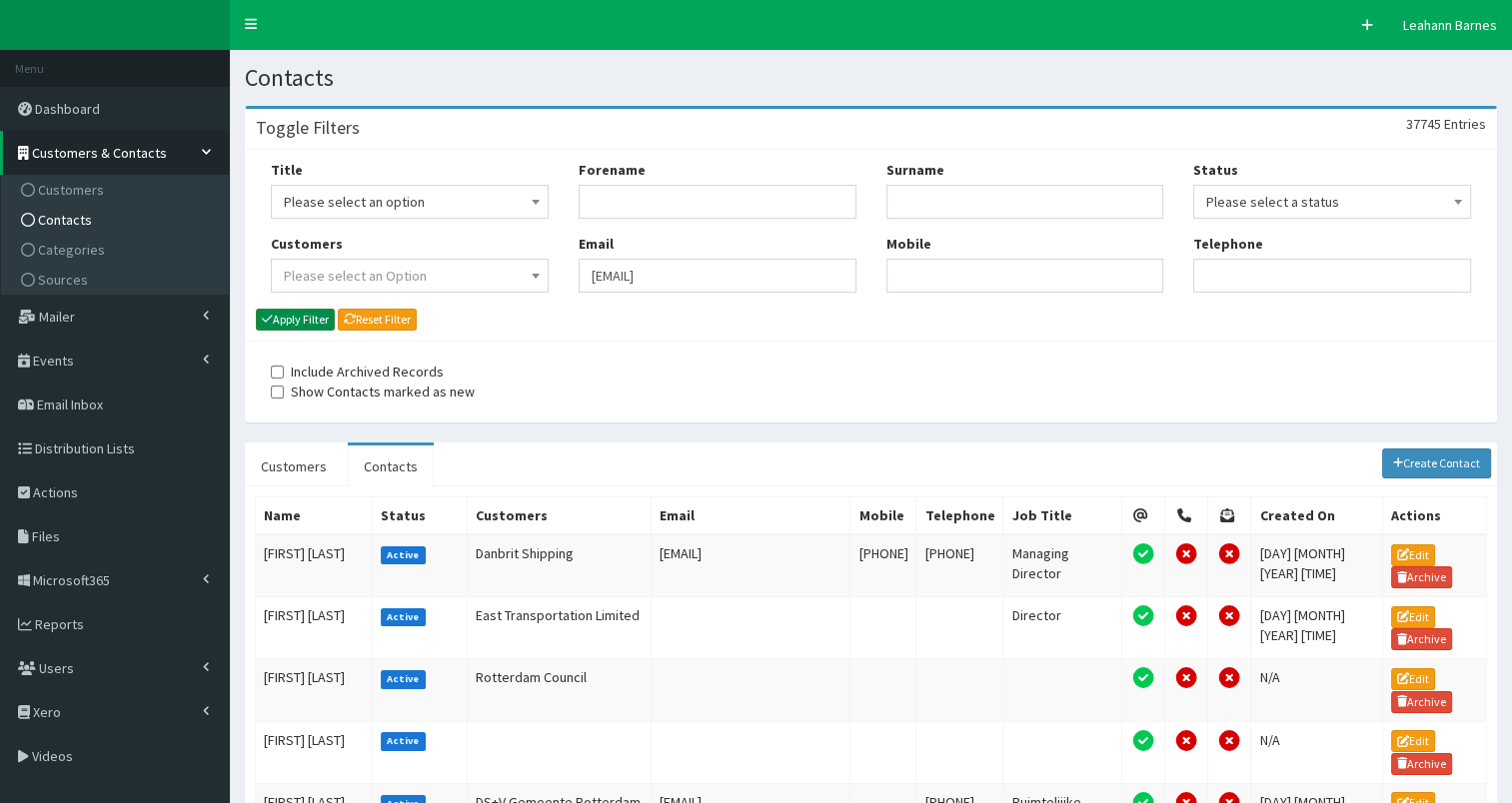 click on "Apply Filter" at bounding box center [295, 320] 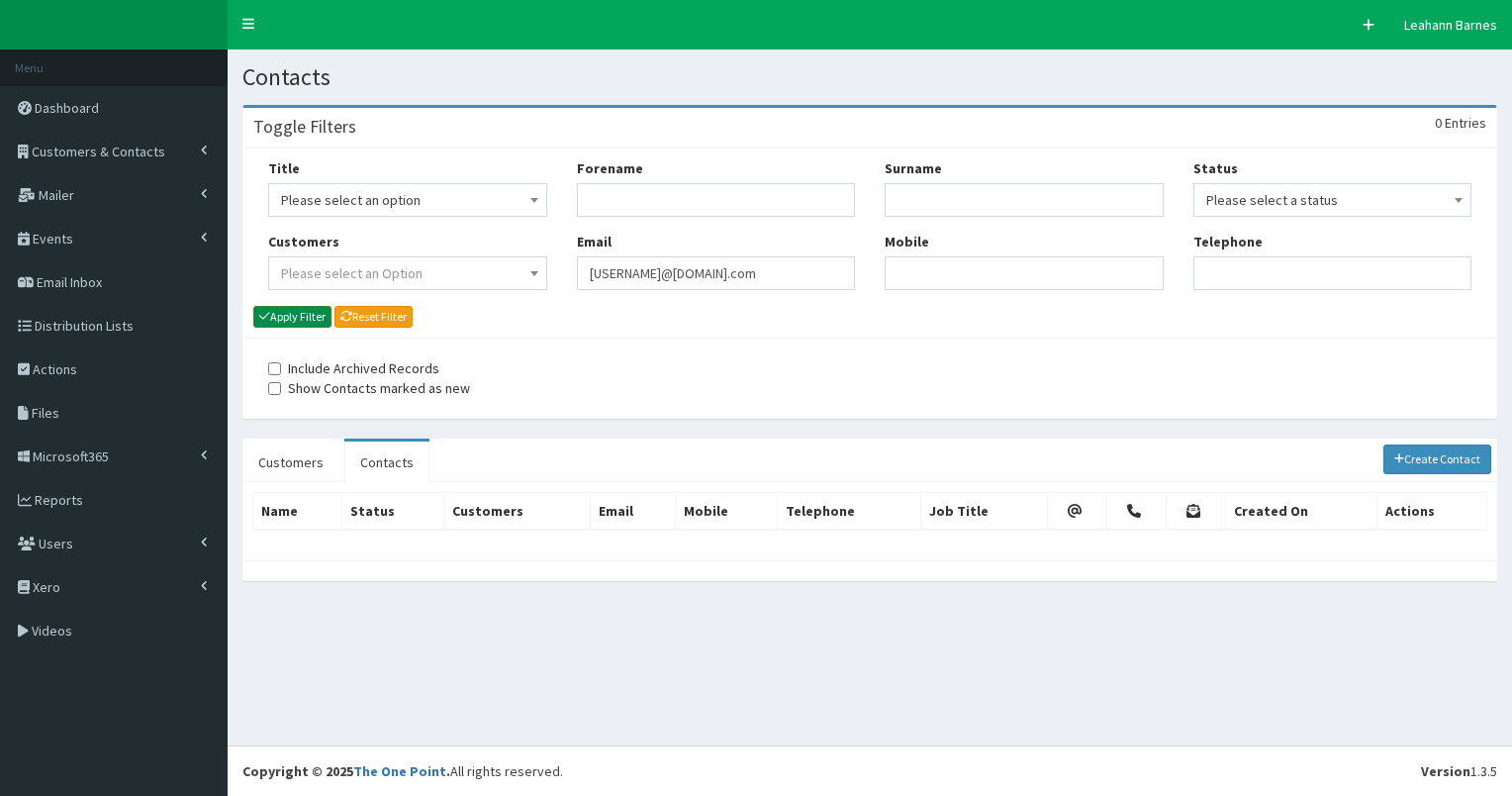 scroll, scrollTop: 0, scrollLeft: 0, axis: both 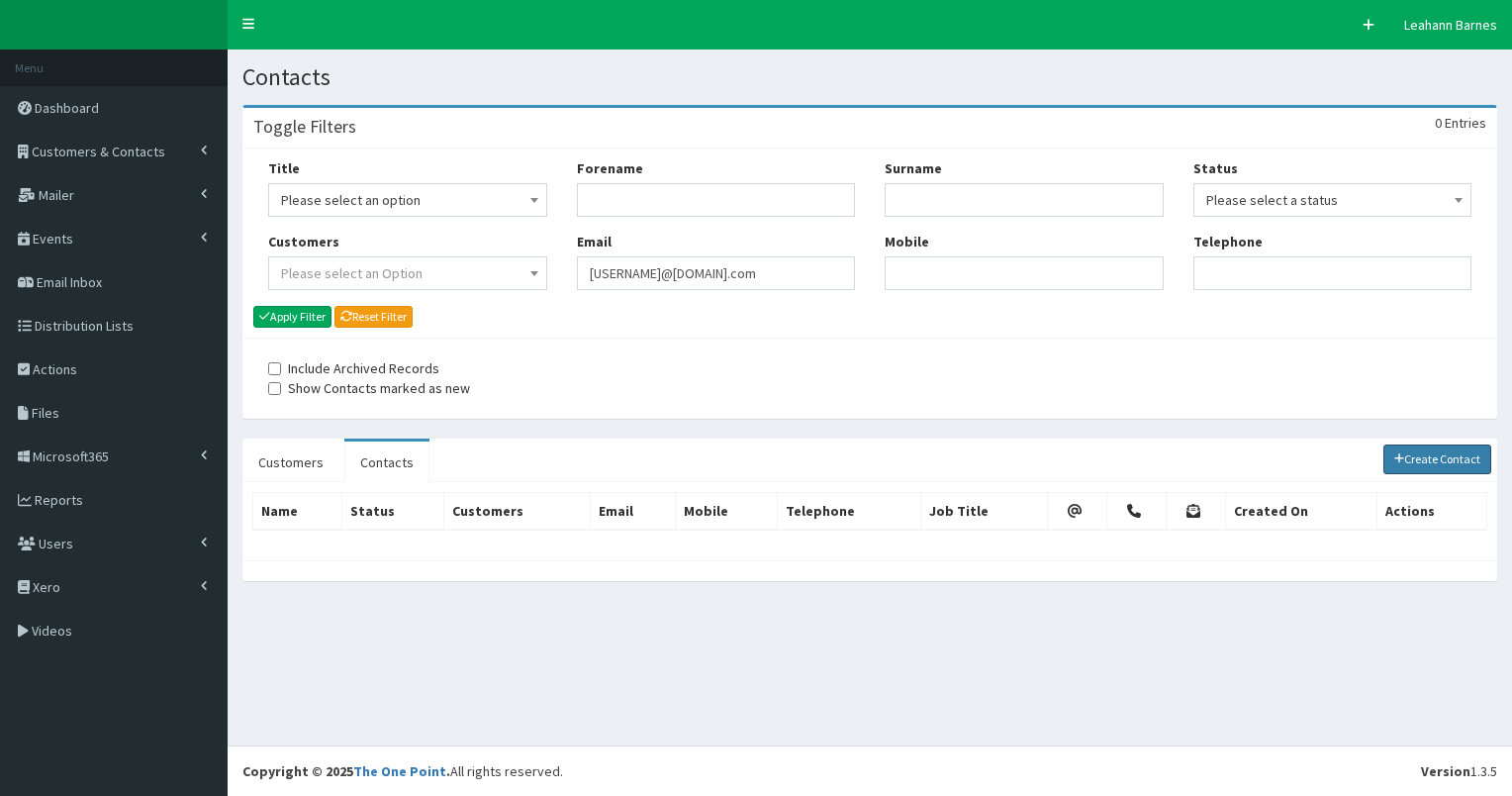 click on "Create Contact" at bounding box center (1438, 459) 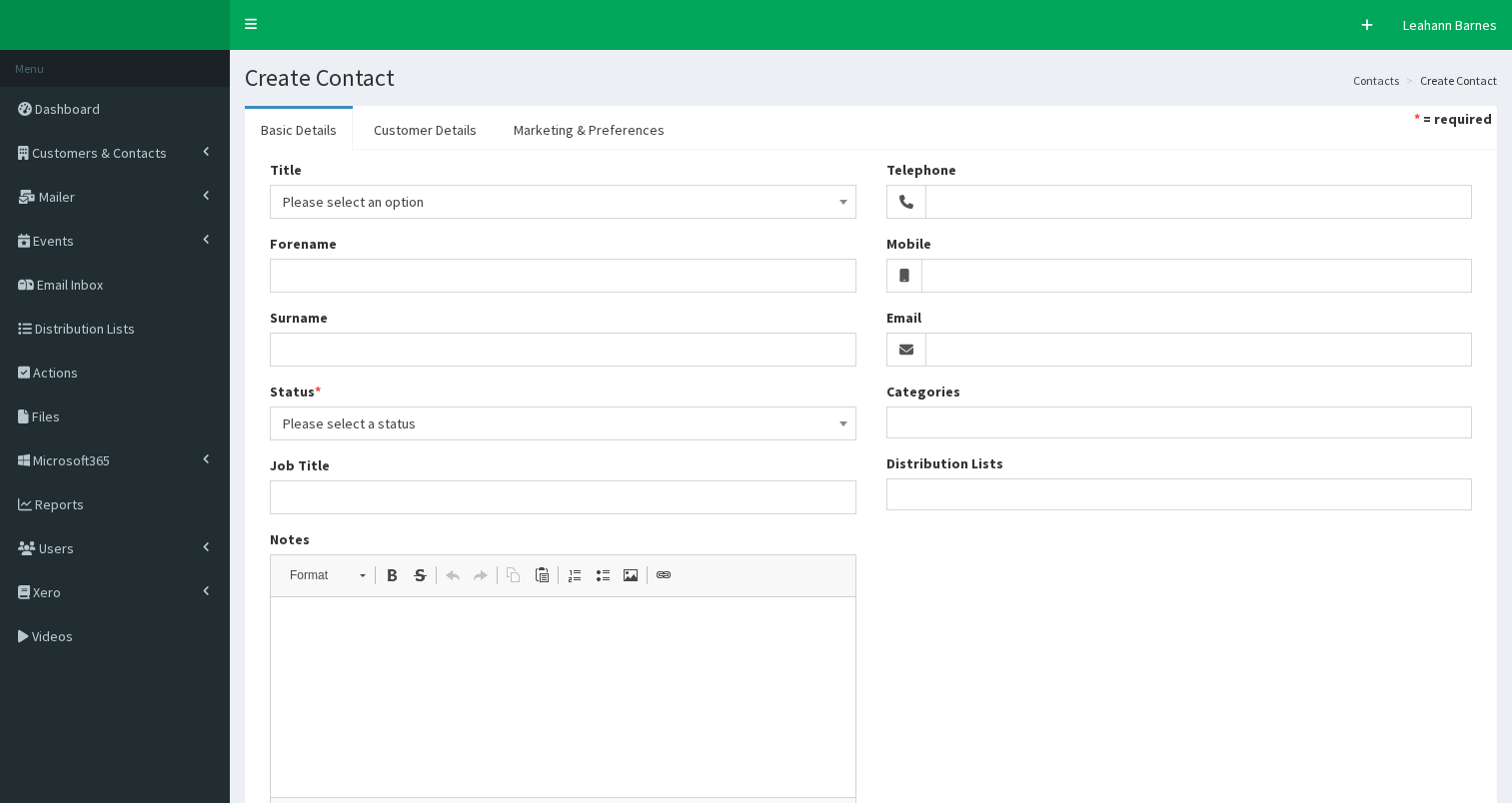 select 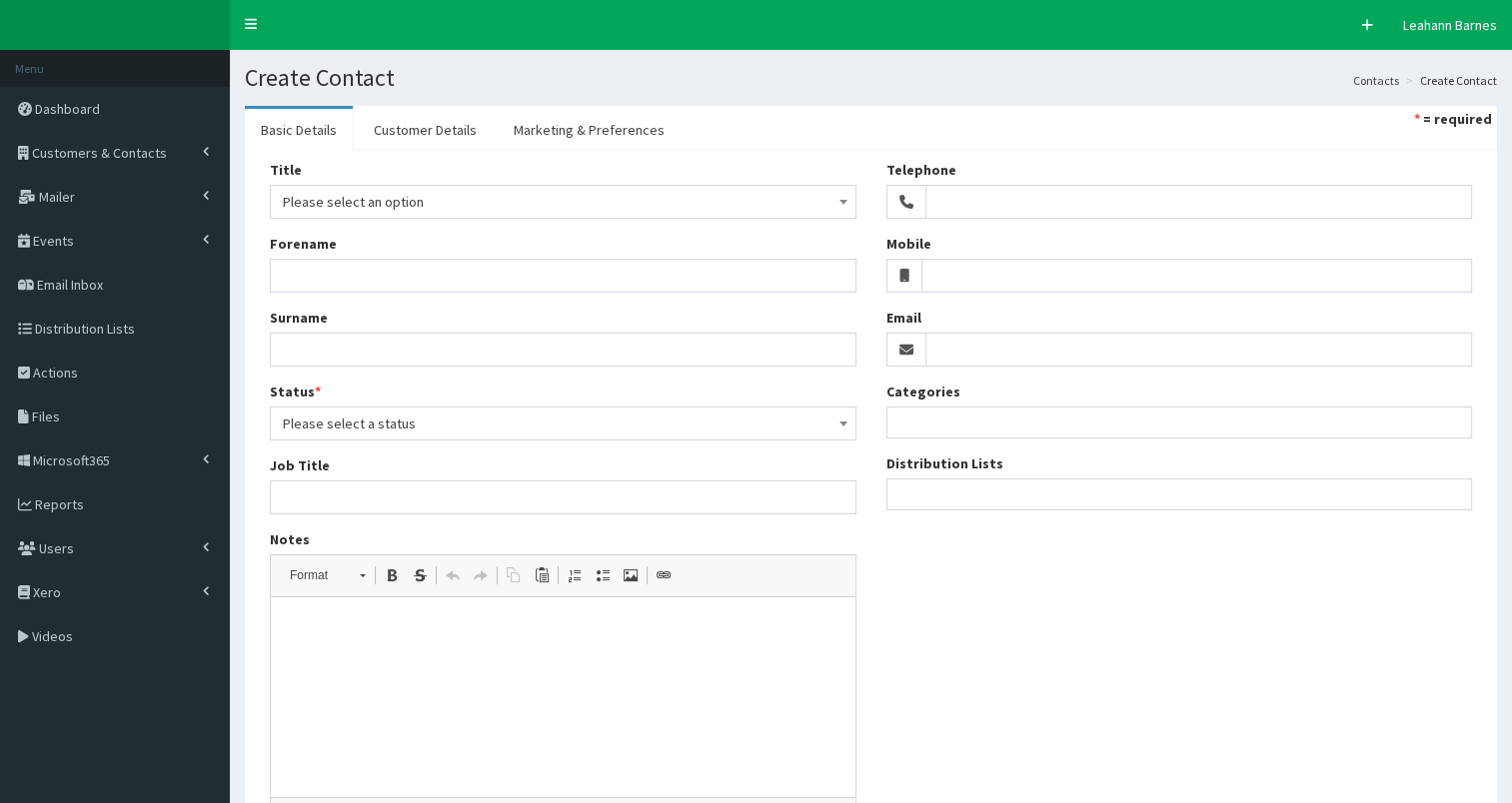 scroll, scrollTop: 0, scrollLeft: 0, axis: both 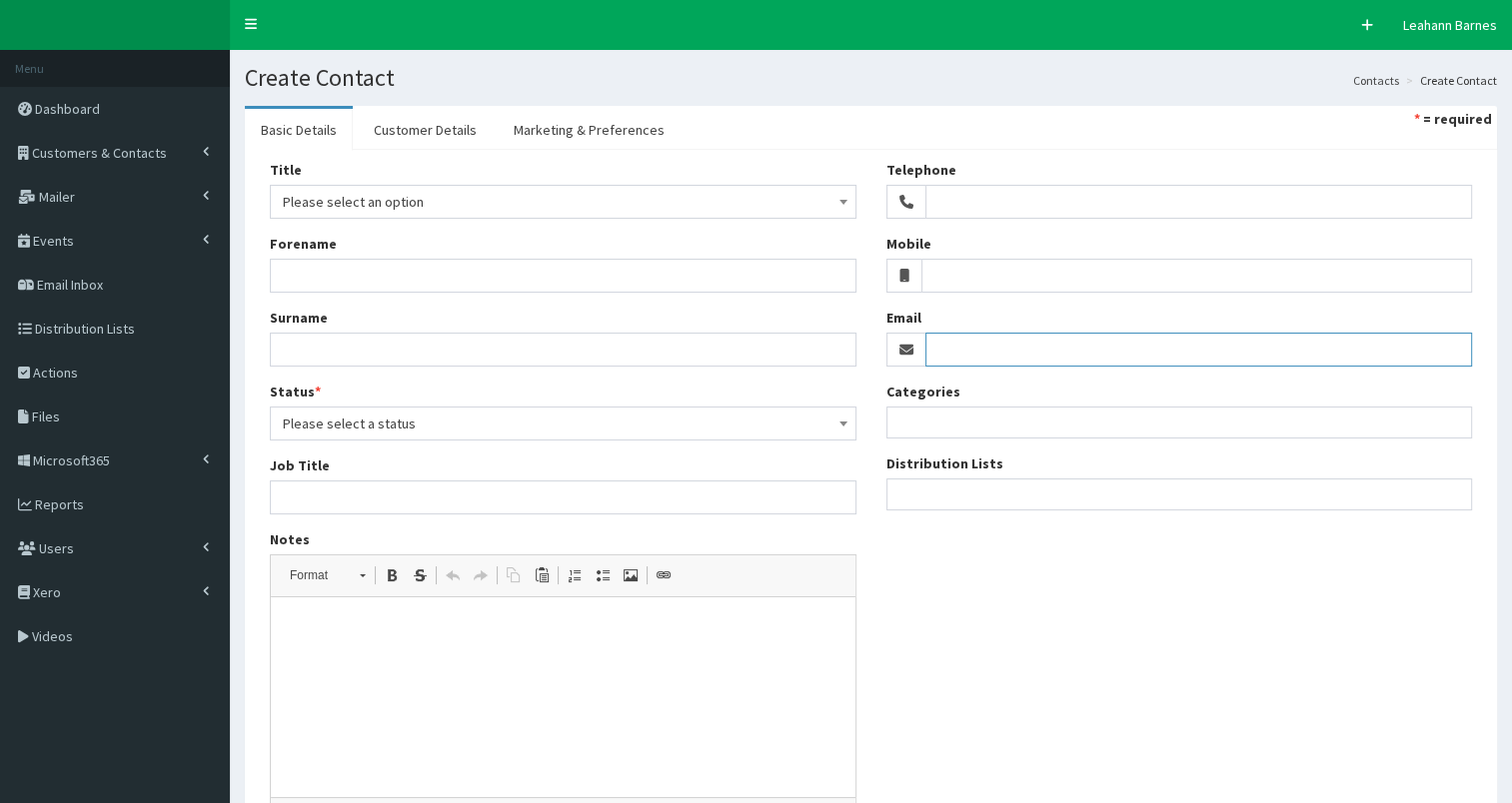 click on "Email" at bounding box center [1199, 350] 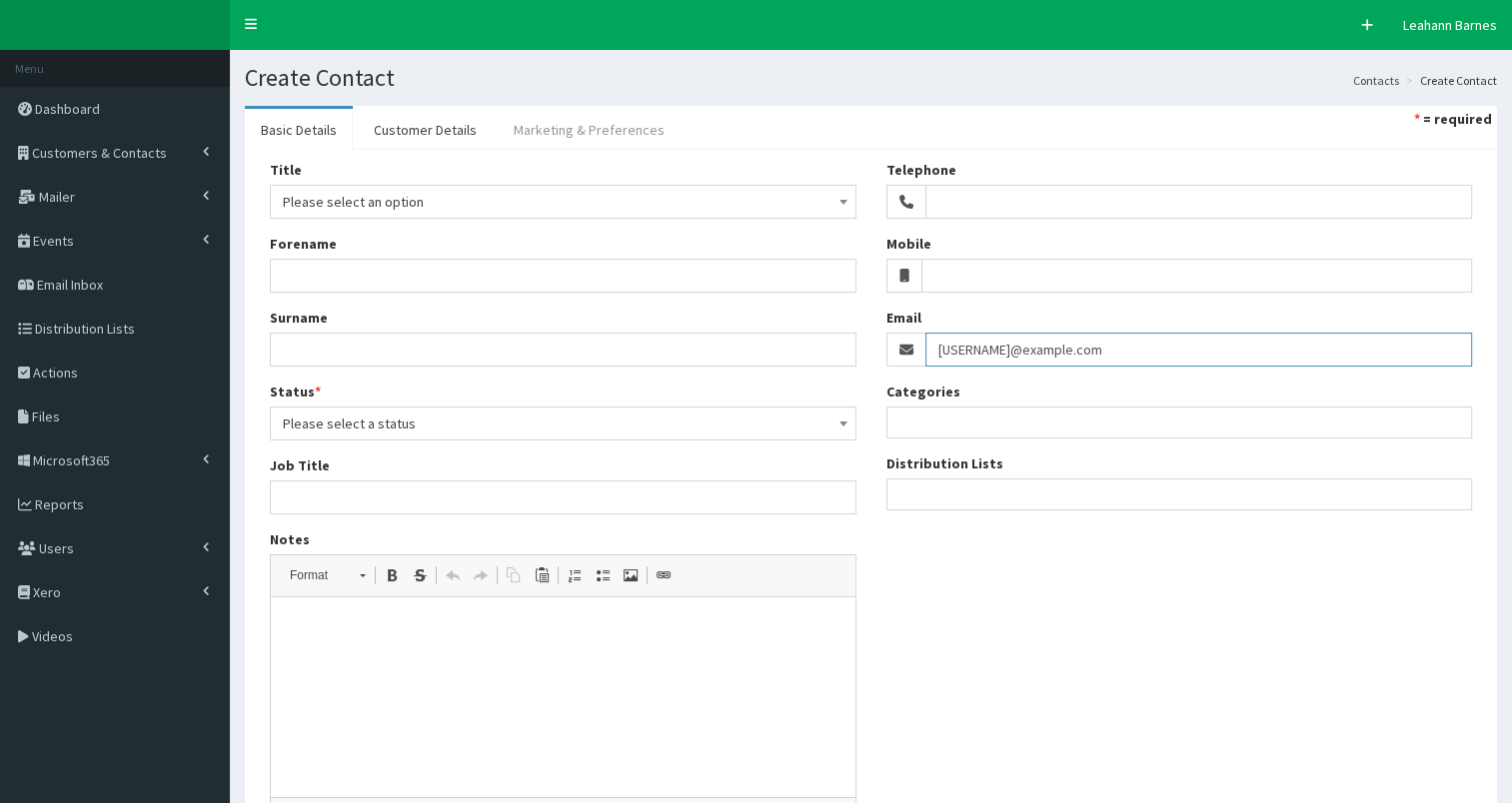 type on "SULAIMSN@airproducts.com" 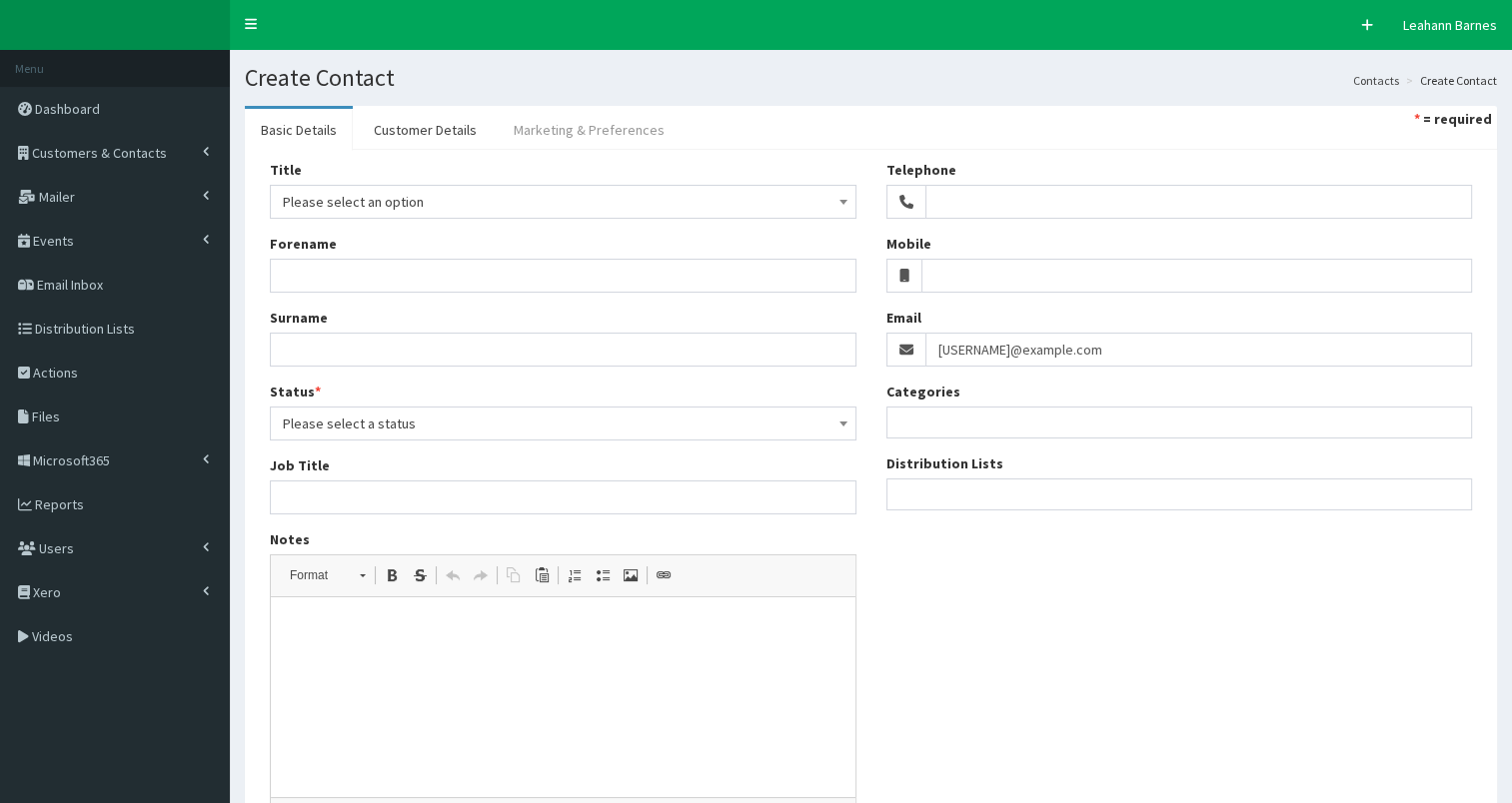 click on "Marketing & Preferences" at bounding box center [589, 130] 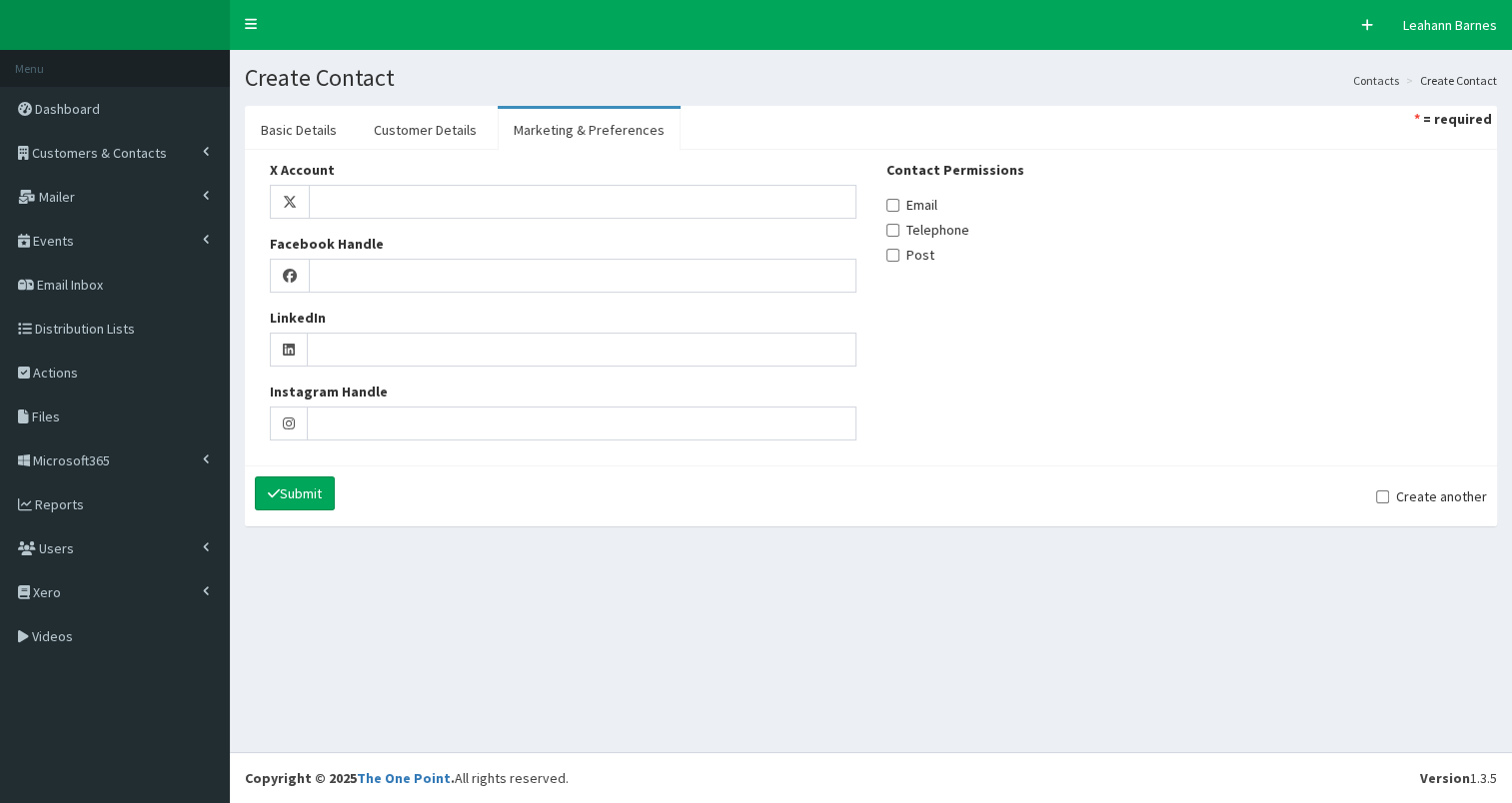 click on "Email" at bounding box center [911, 205] 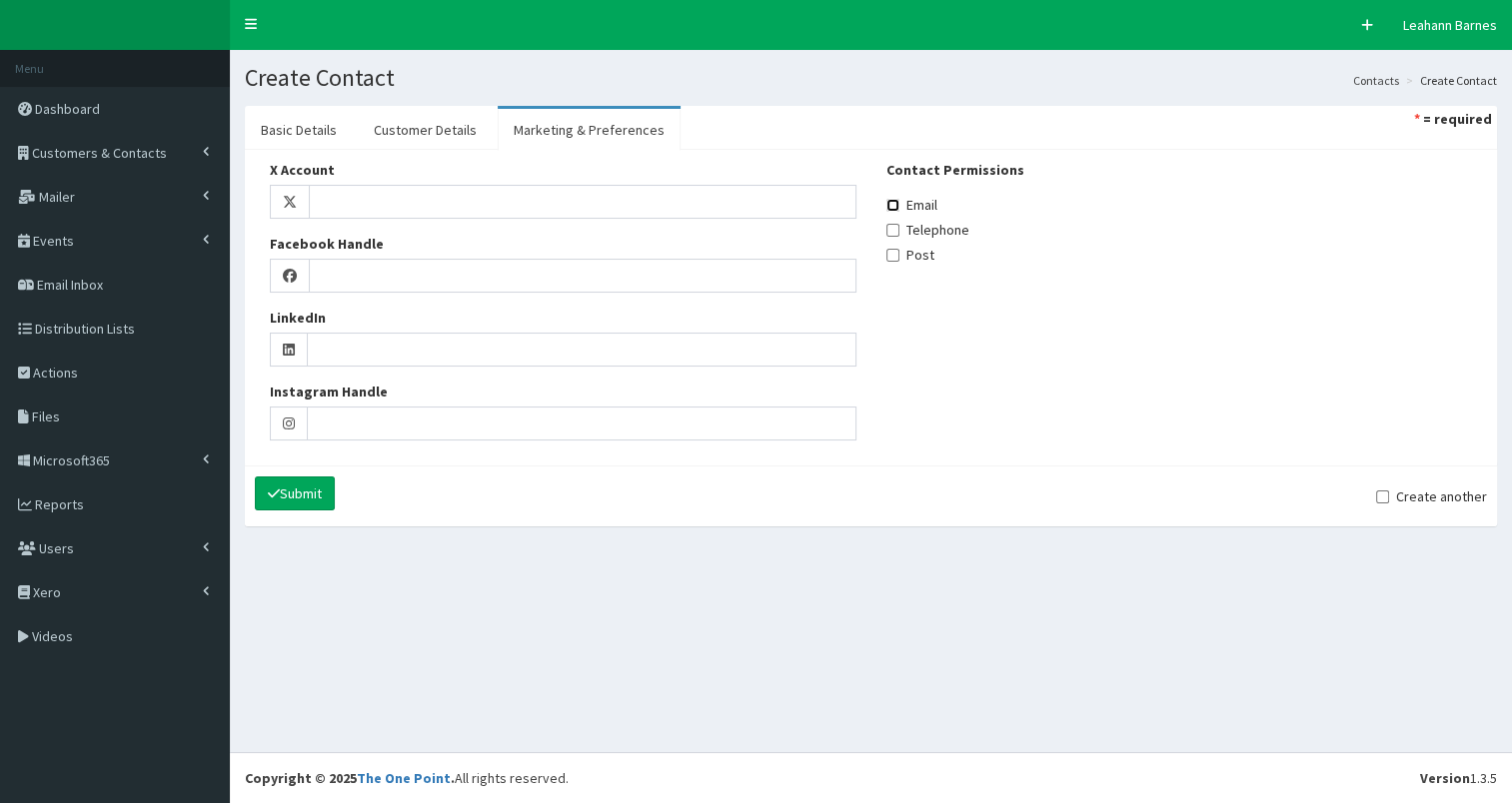 click on "Email" at bounding box center (892, 205) 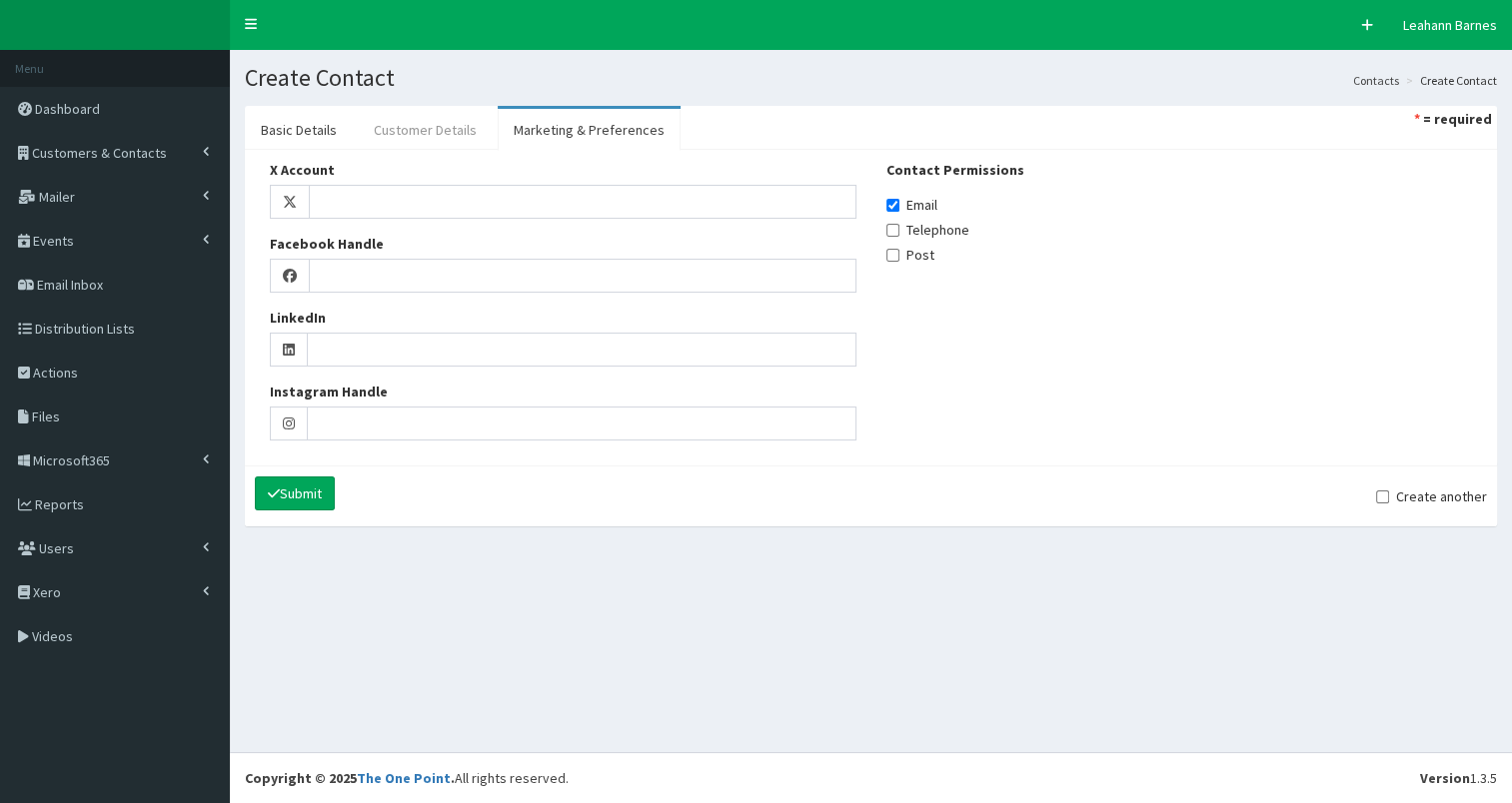 click on "Customer Details" at bounding box center (425, 130) 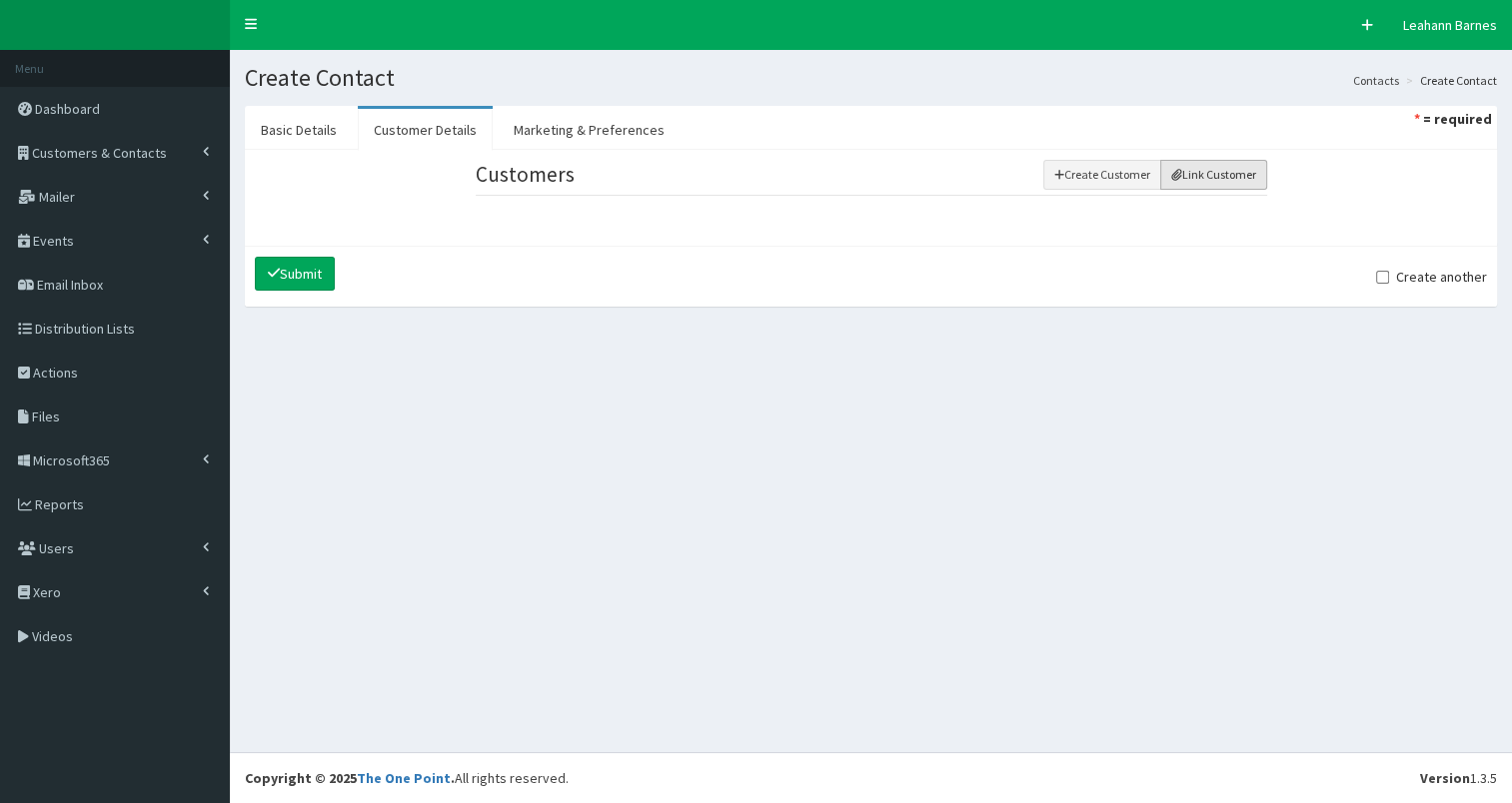 click on "Link Customer" at bounding box center [1213, 175] 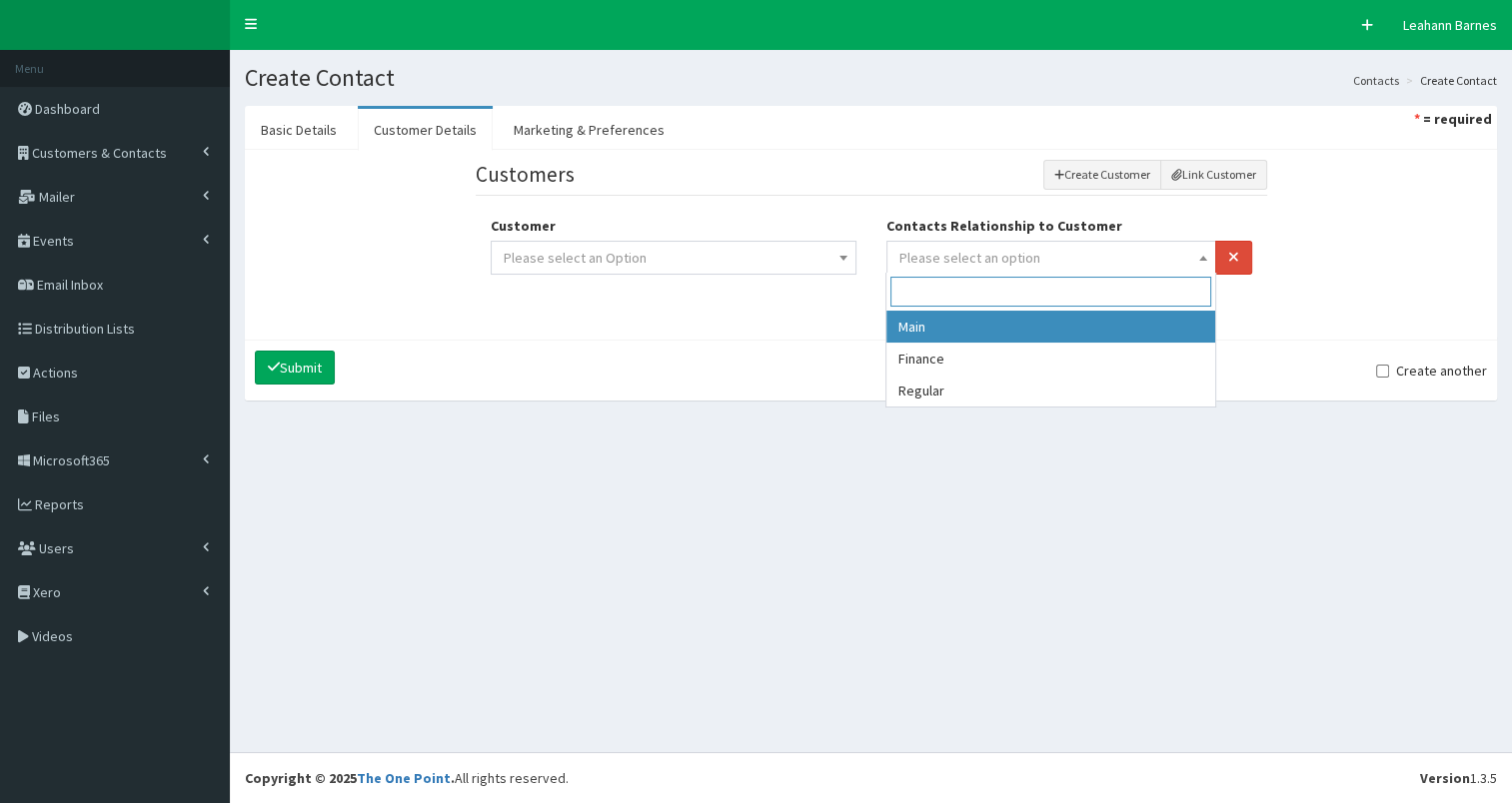 drag, startPoint x: 1143, startPoint y: 201, endPoint x: 991, endPoint y: 328, distance: 198.07322 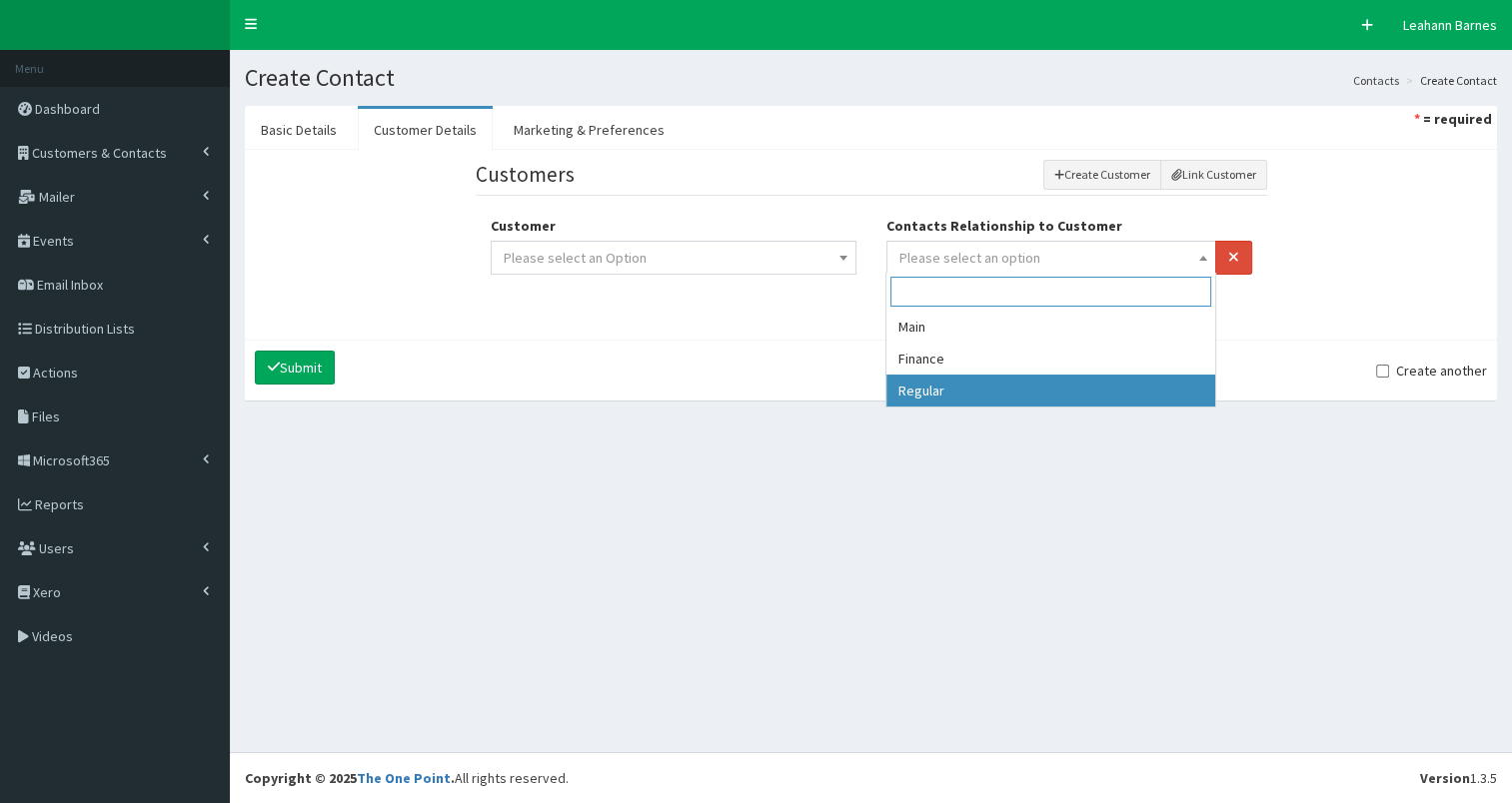 drag, startPoint x: 979, startPoint y: 388, endPoint x: 776, endPoint y: 278, distance: 230.88742 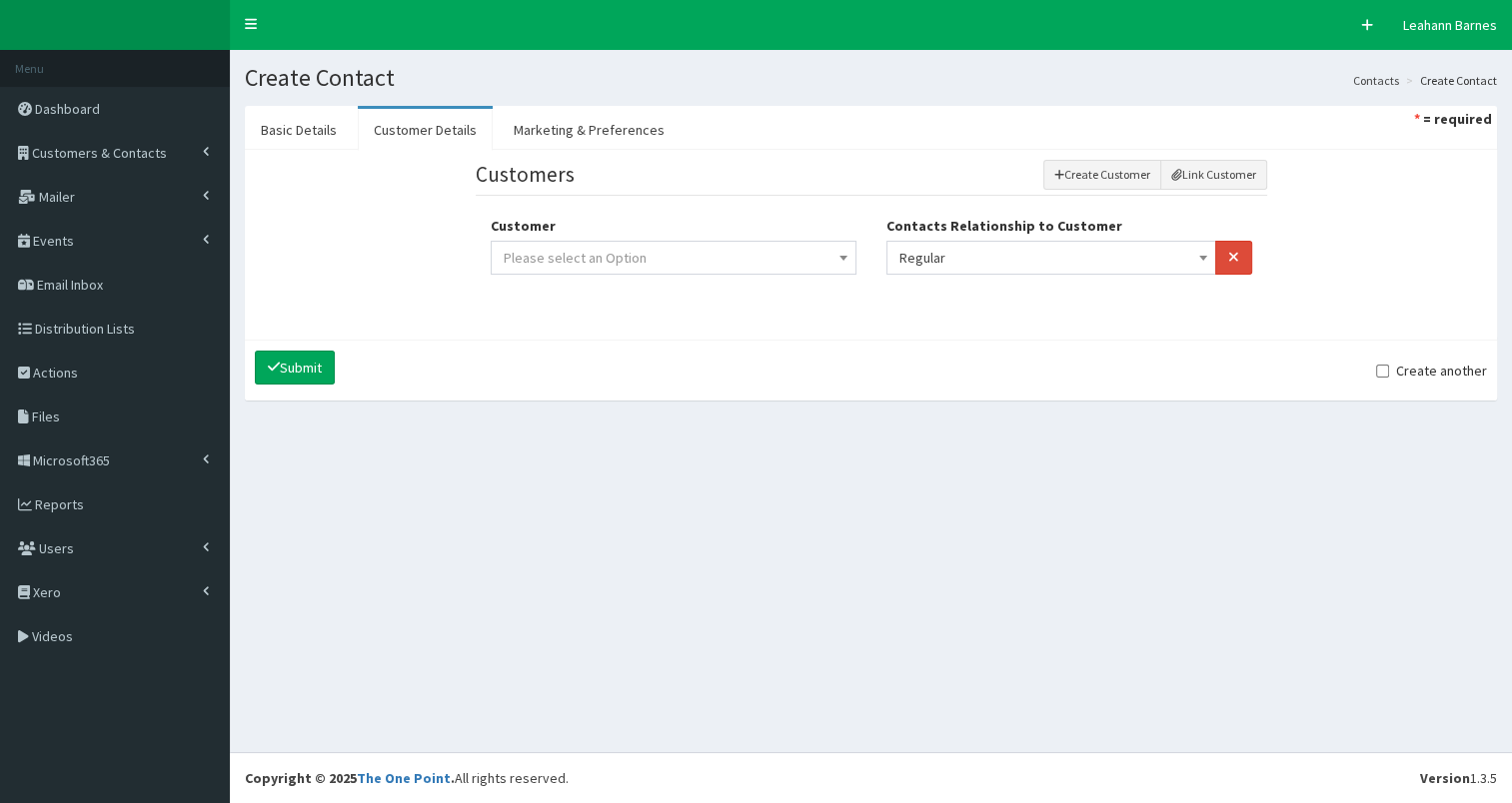 click on "Please select an Option" at bounding box center (674, 258) 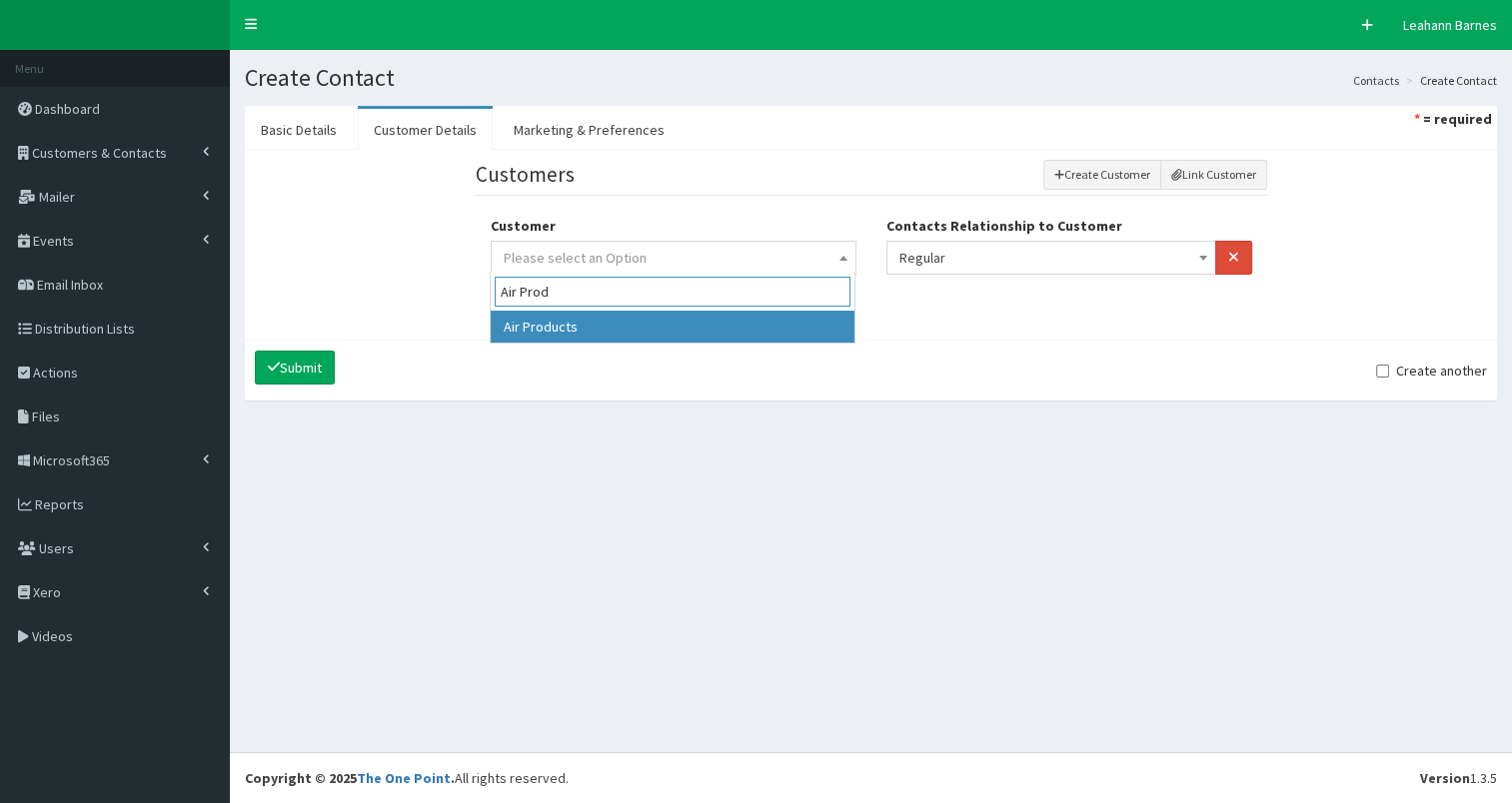 type on "Air Prod" 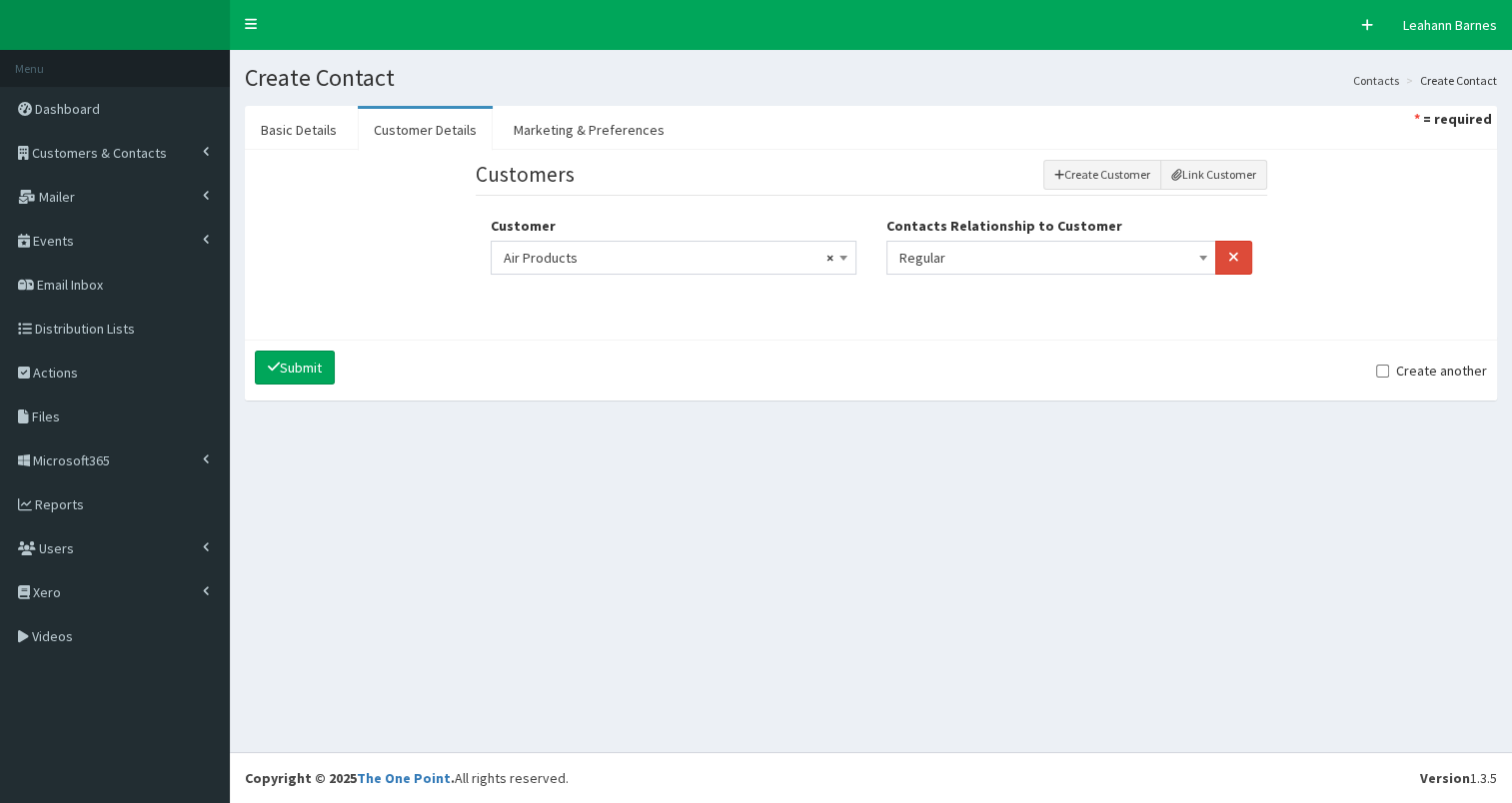 select on "7474" 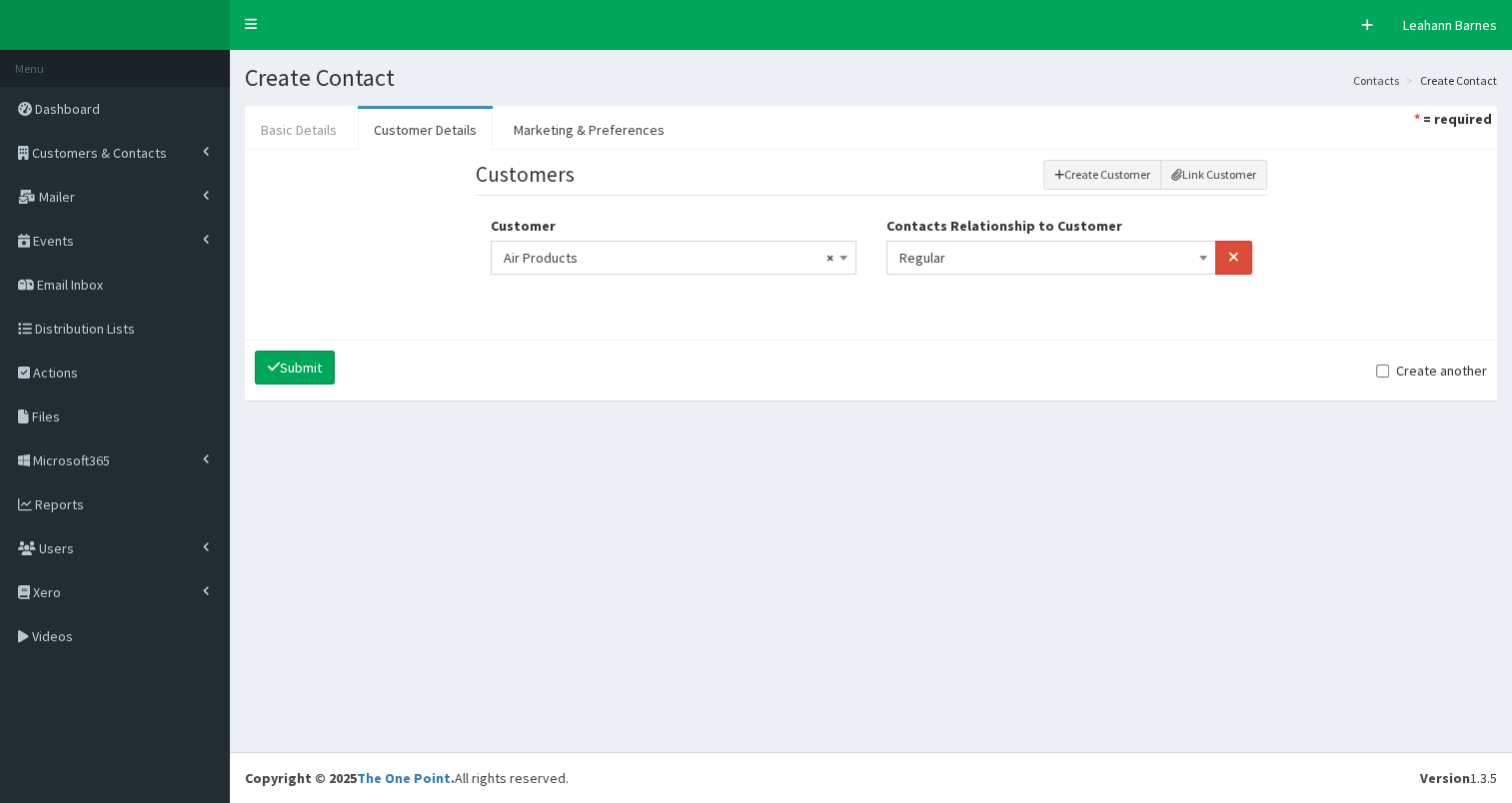 click on "Basic Details" at bounding box center (299, 130) 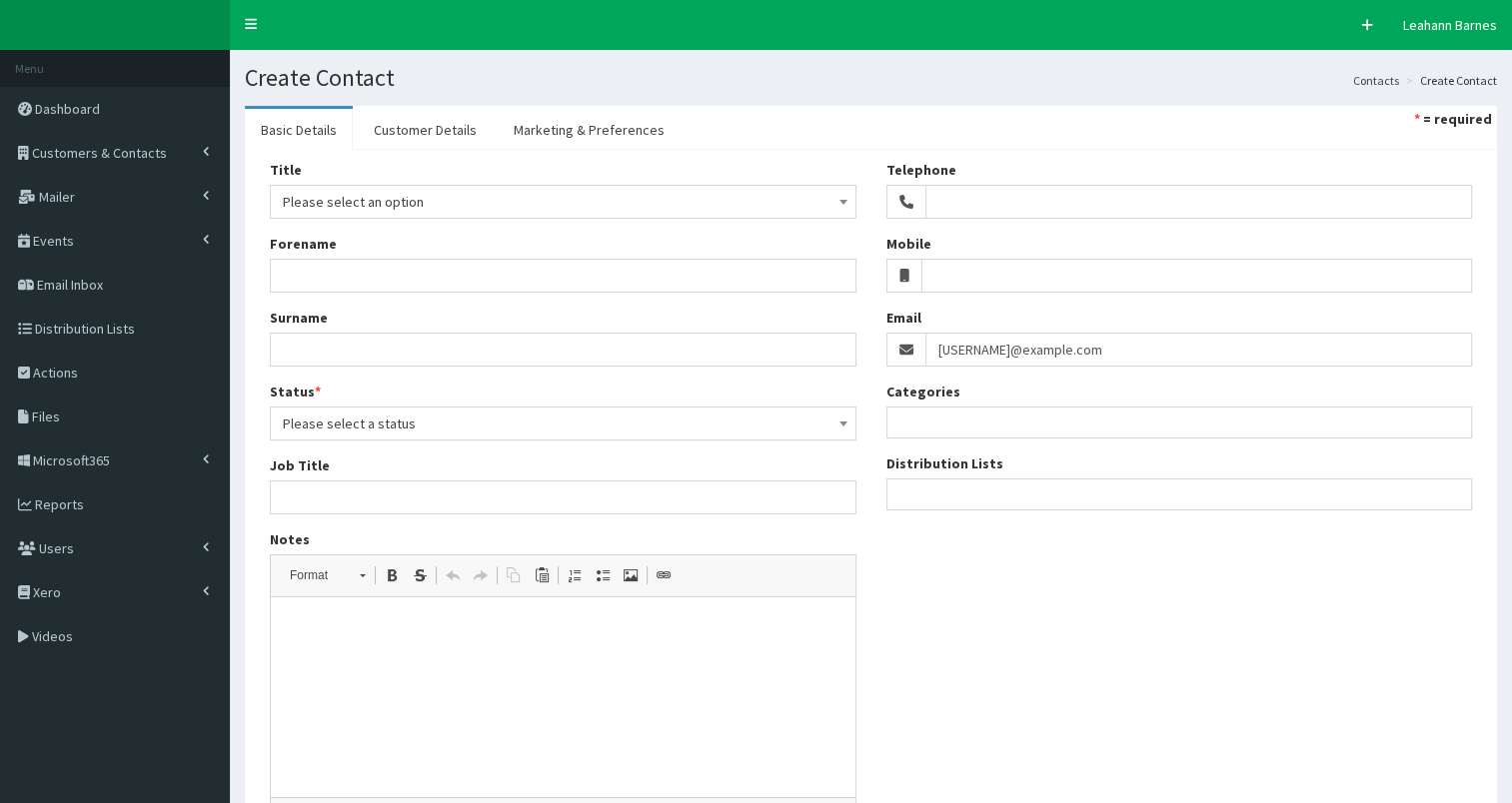 click at bounding box center (1179, 491) 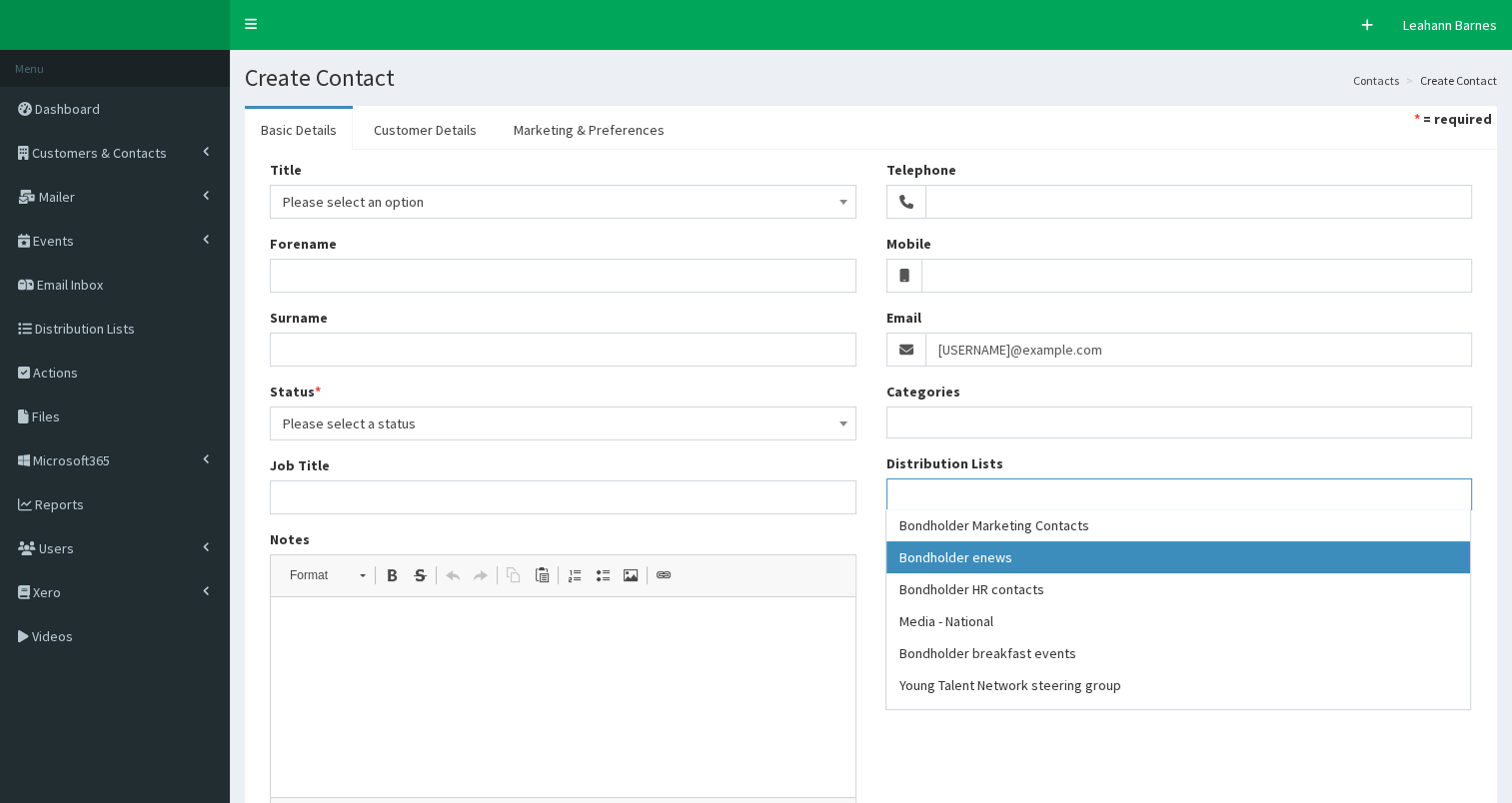 select on "79" 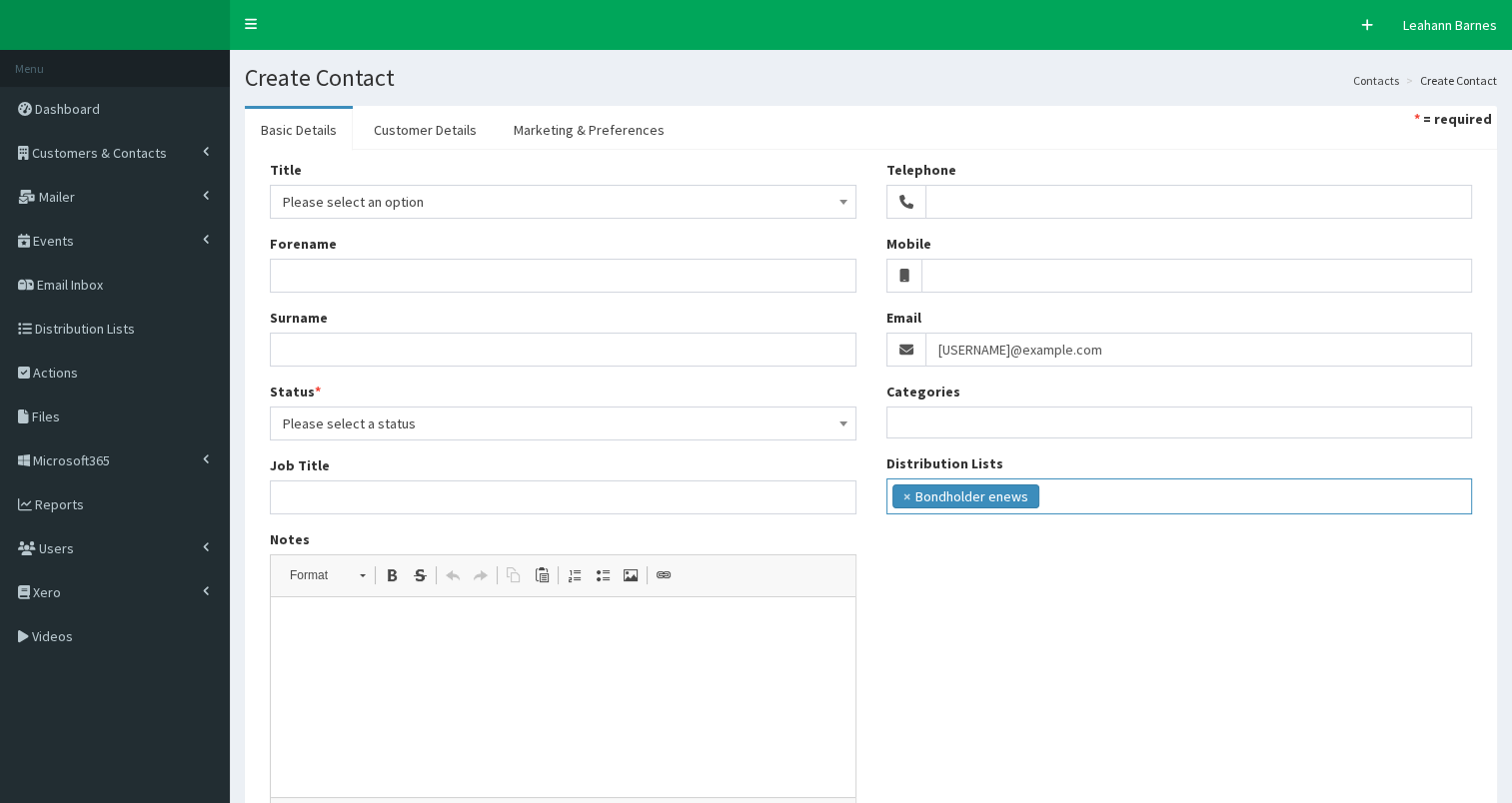 scroll, scrollTop: 18, scrollLeft: 0, axis: vertical 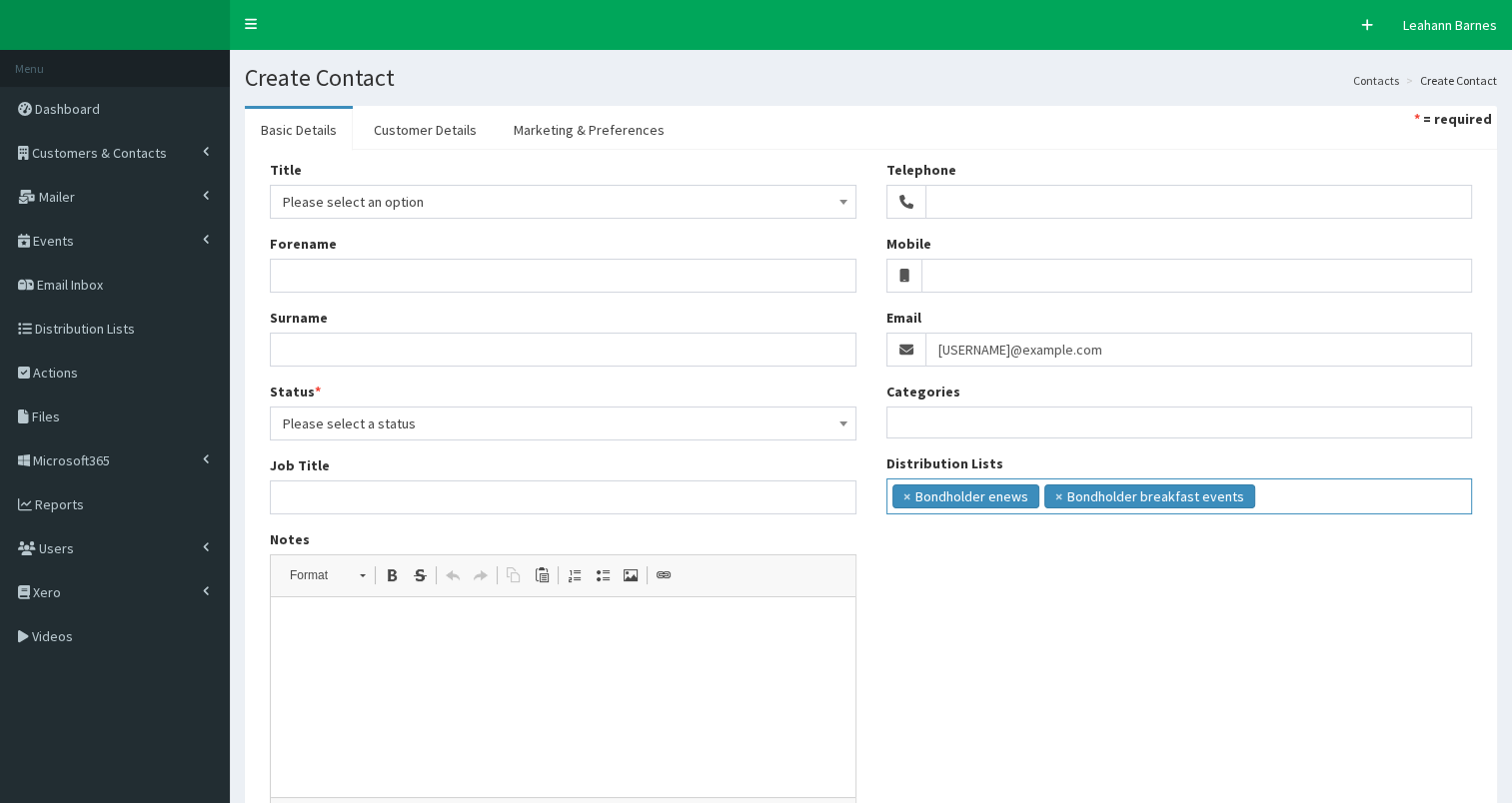 click on "× Bondholder enews × Bondholder breakfast events" at bounding box center (1179, 493) 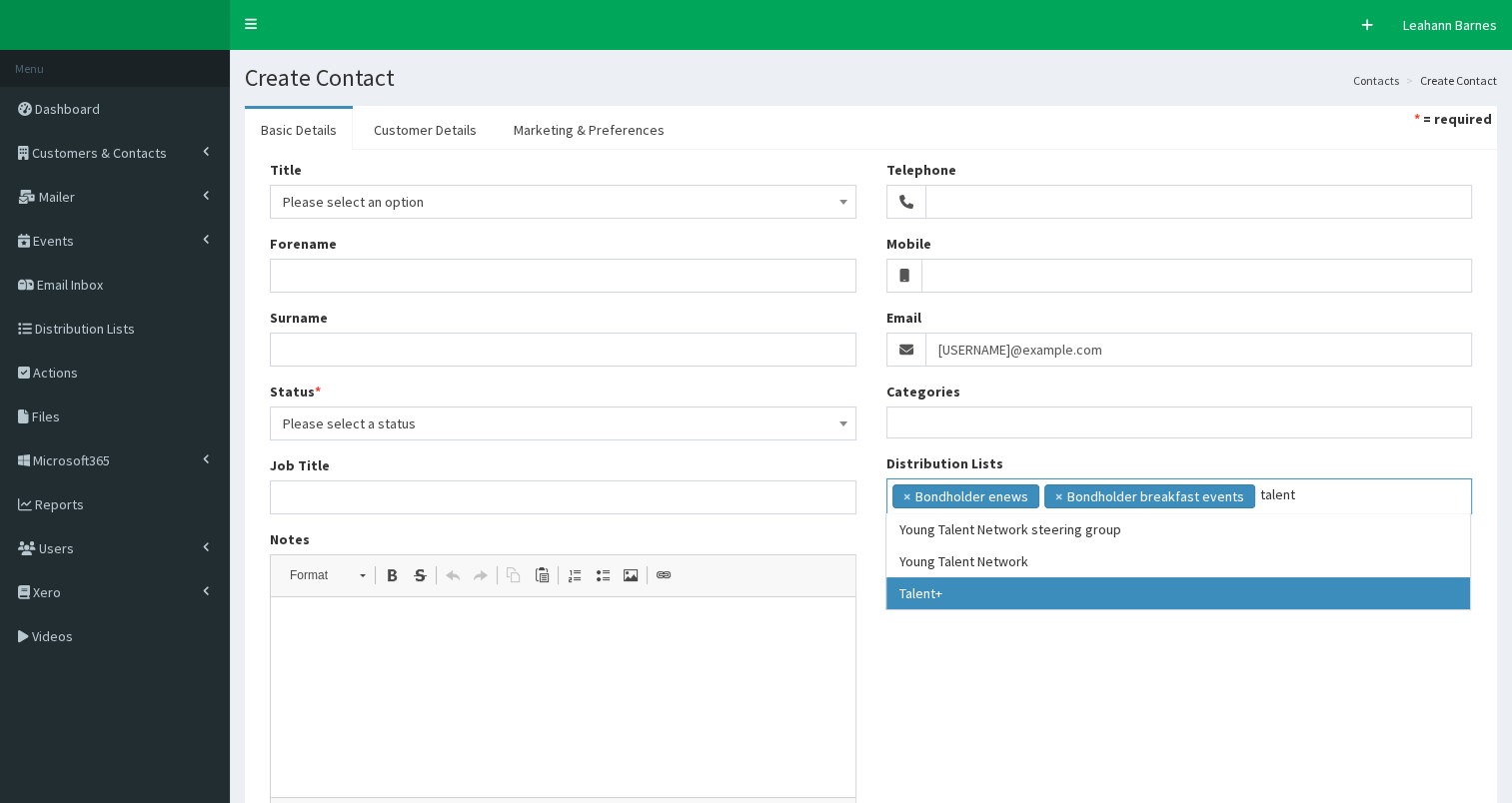type on "talent" 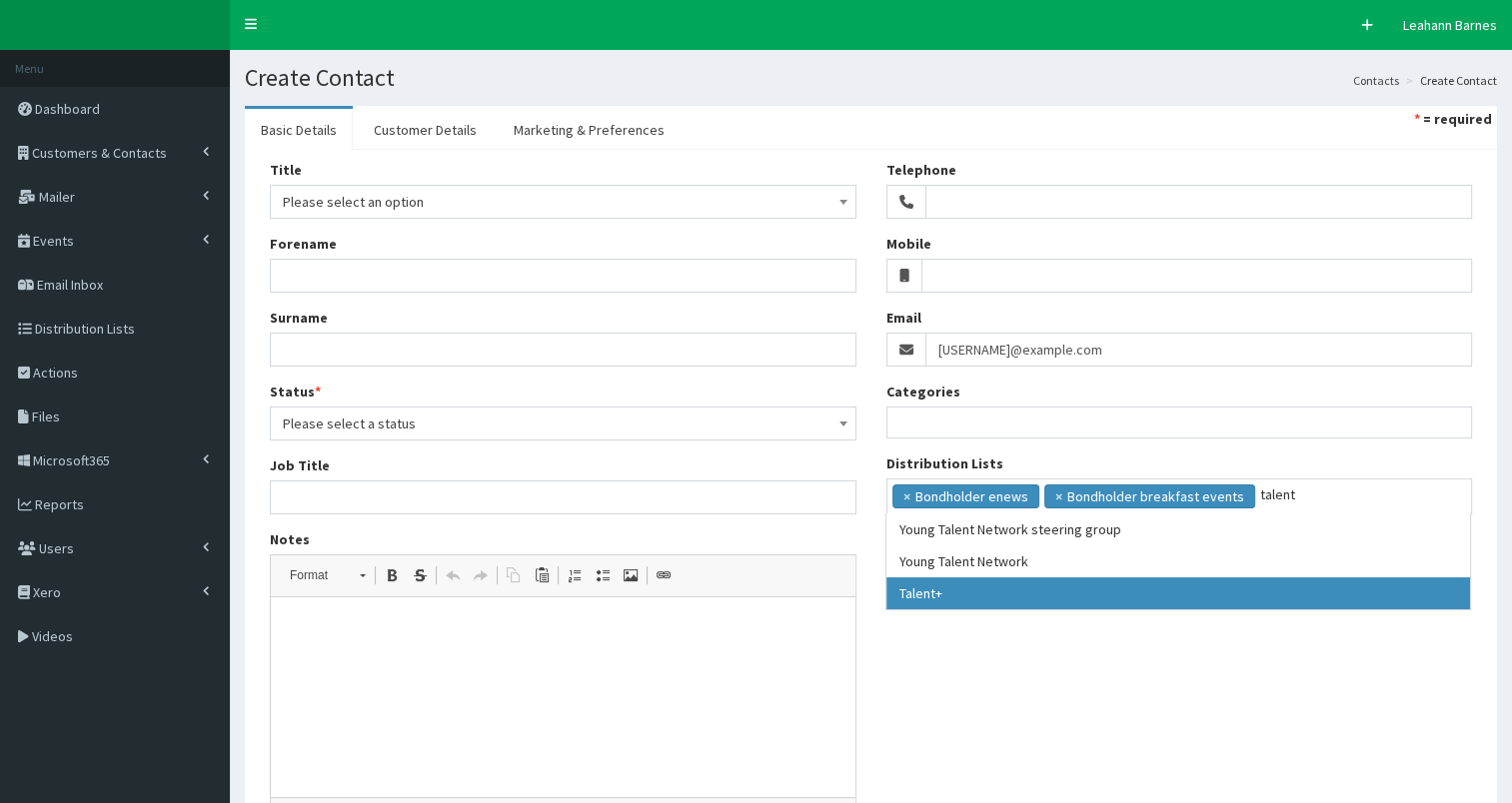 type 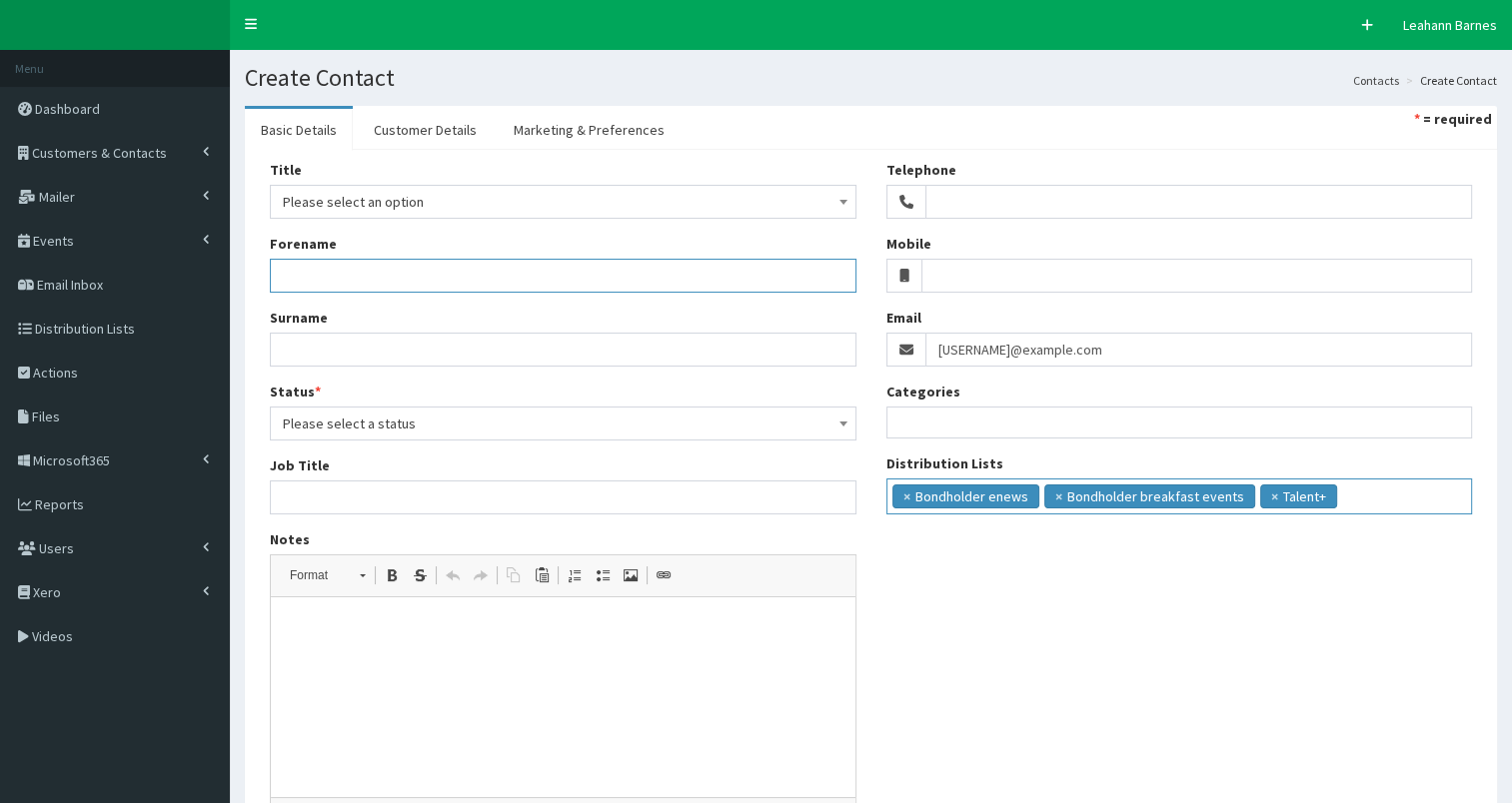 click on "Forename" at bounding box center [563, 276] 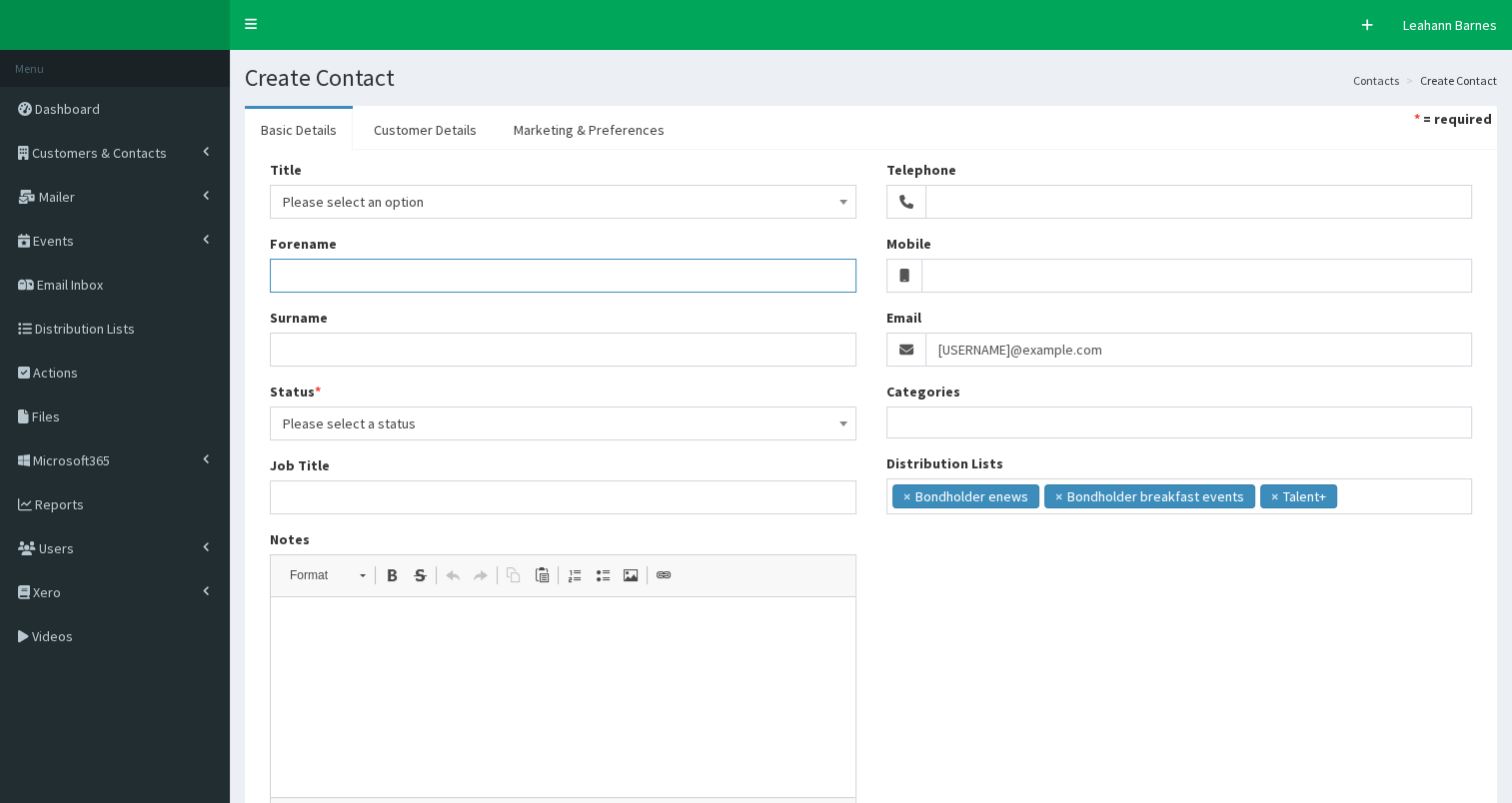 paste on "Shahera Nadia Sulaiman  Purchasing/Freight Technician, Shared Business Services" 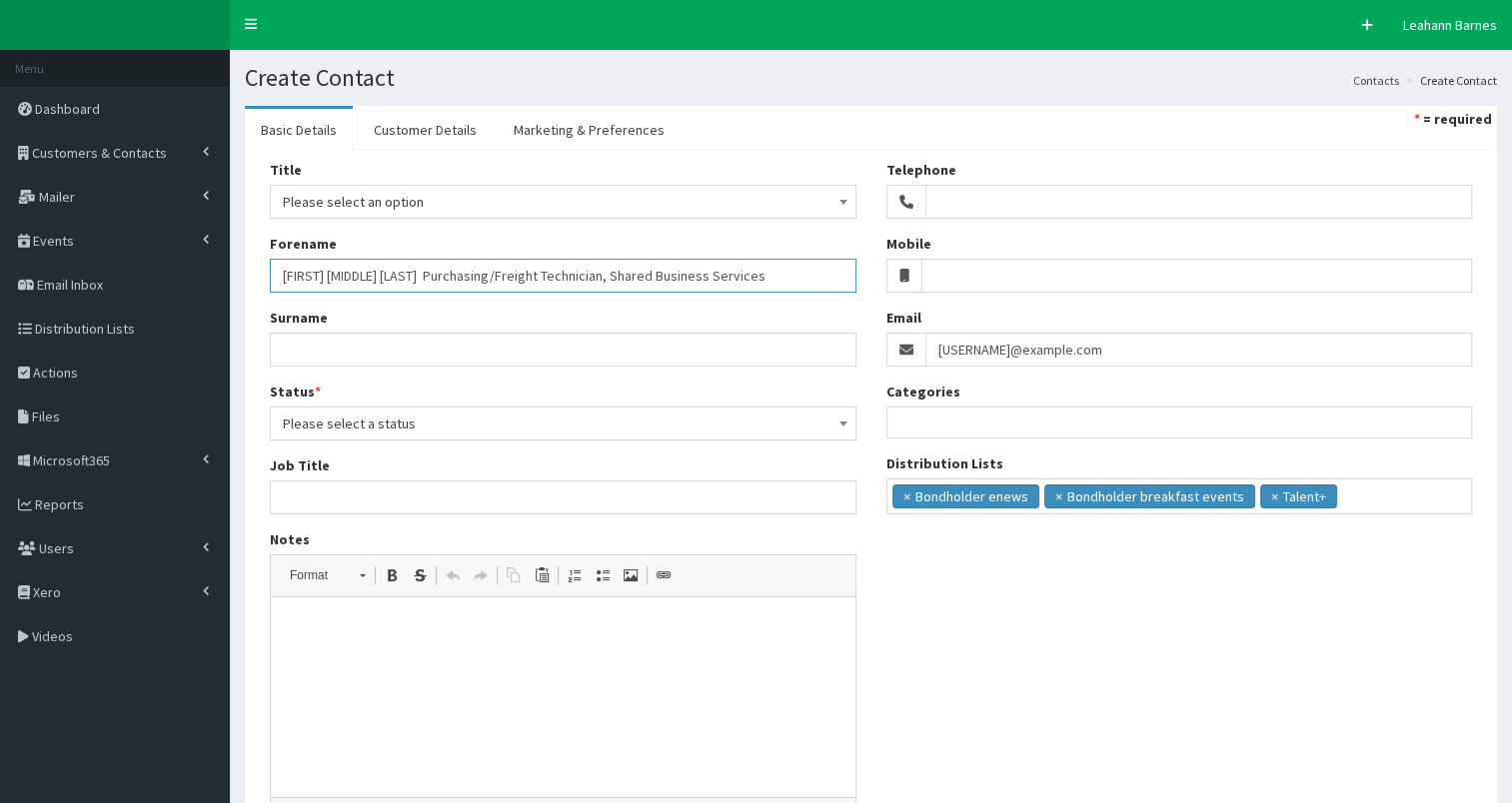 drag, startPoint x: 434, startPoint y: 274, endPoint x: 777, endPoint y: 272, distance: 343.00583 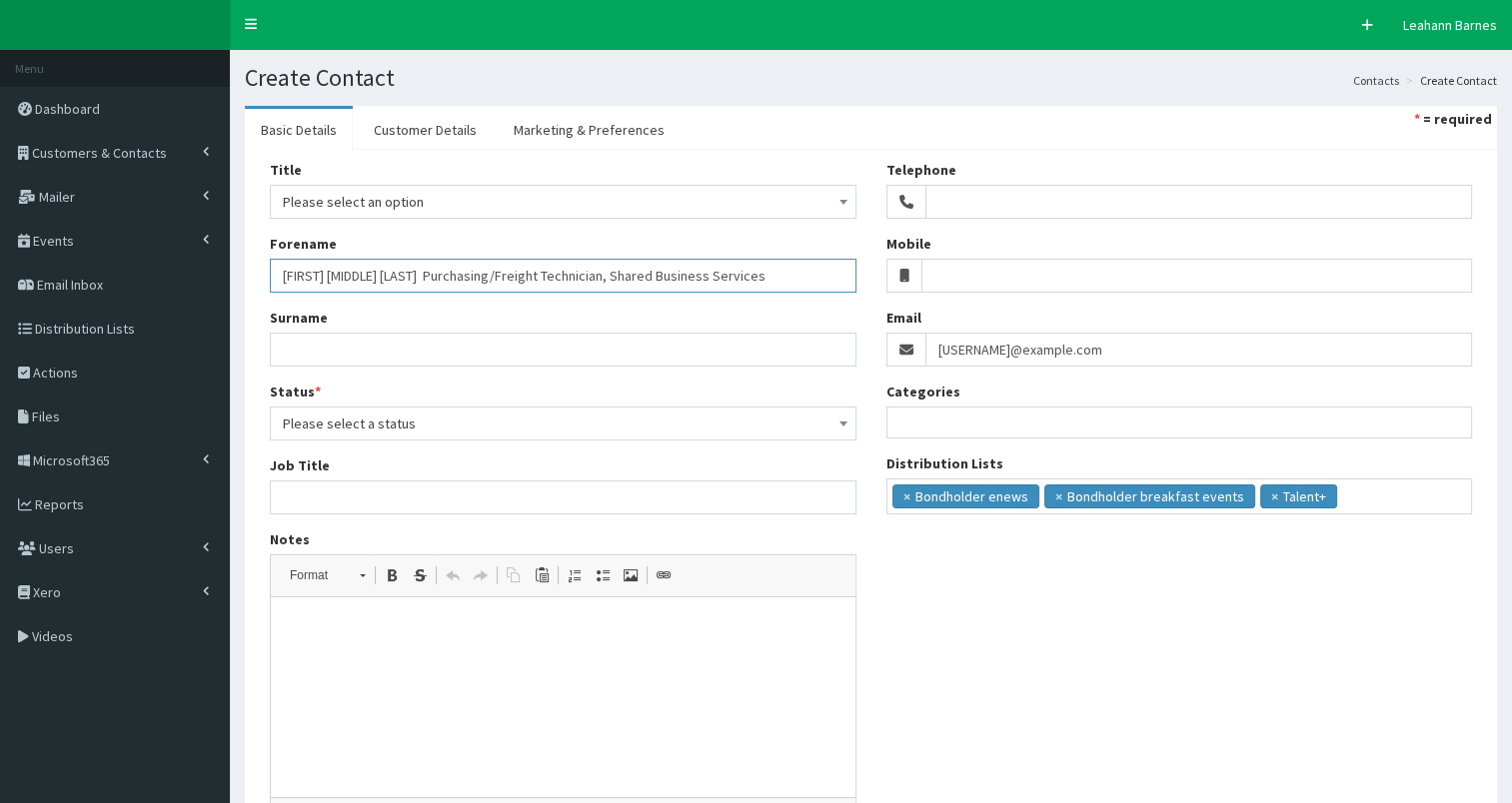 click on "Shahera Nadia Sulaiman  Purchasing/Freight Technician, Shared Business Services" at bounding box center [563, 276] 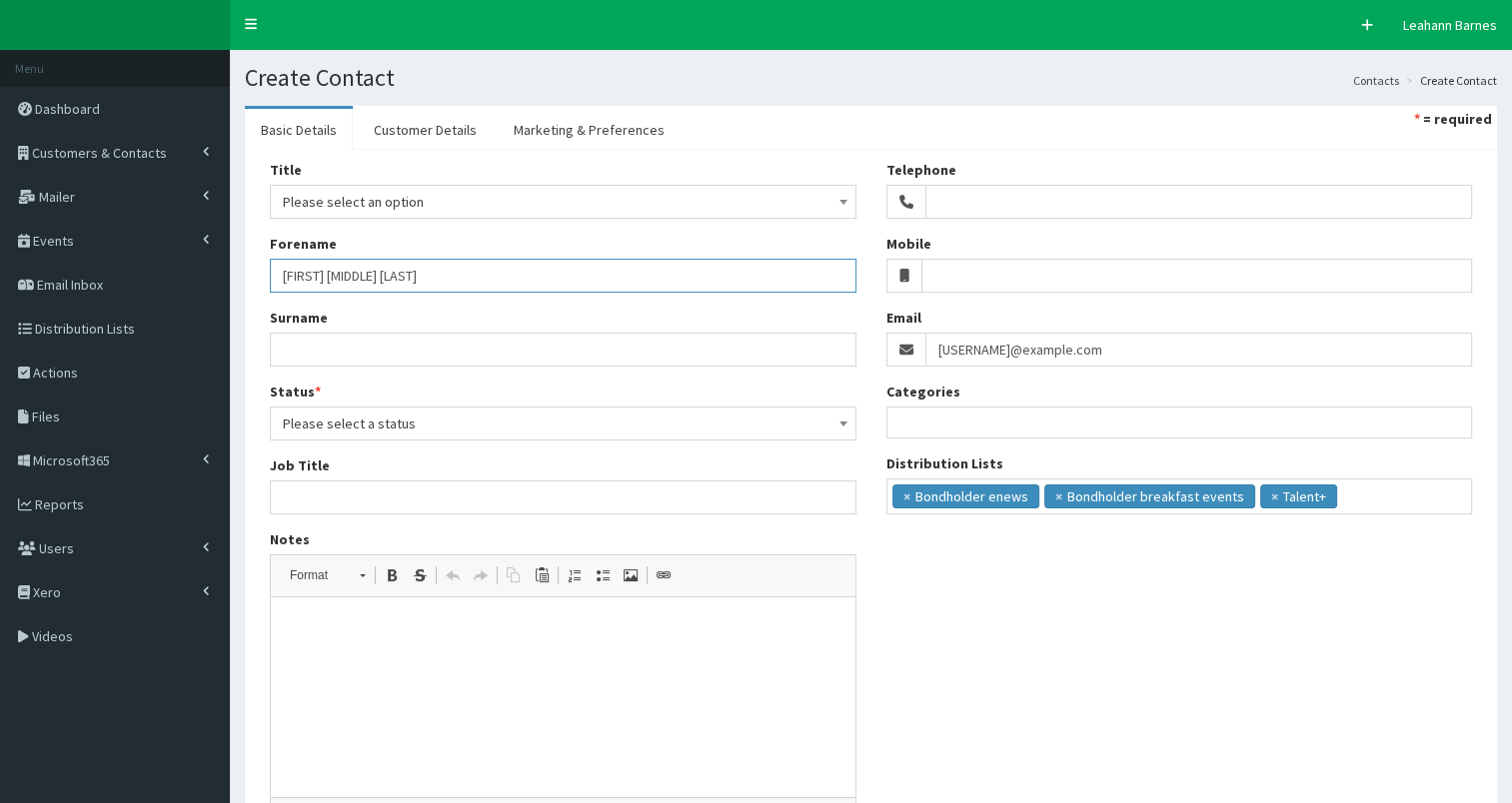 type on "Shahera Nadia Sulaiman" 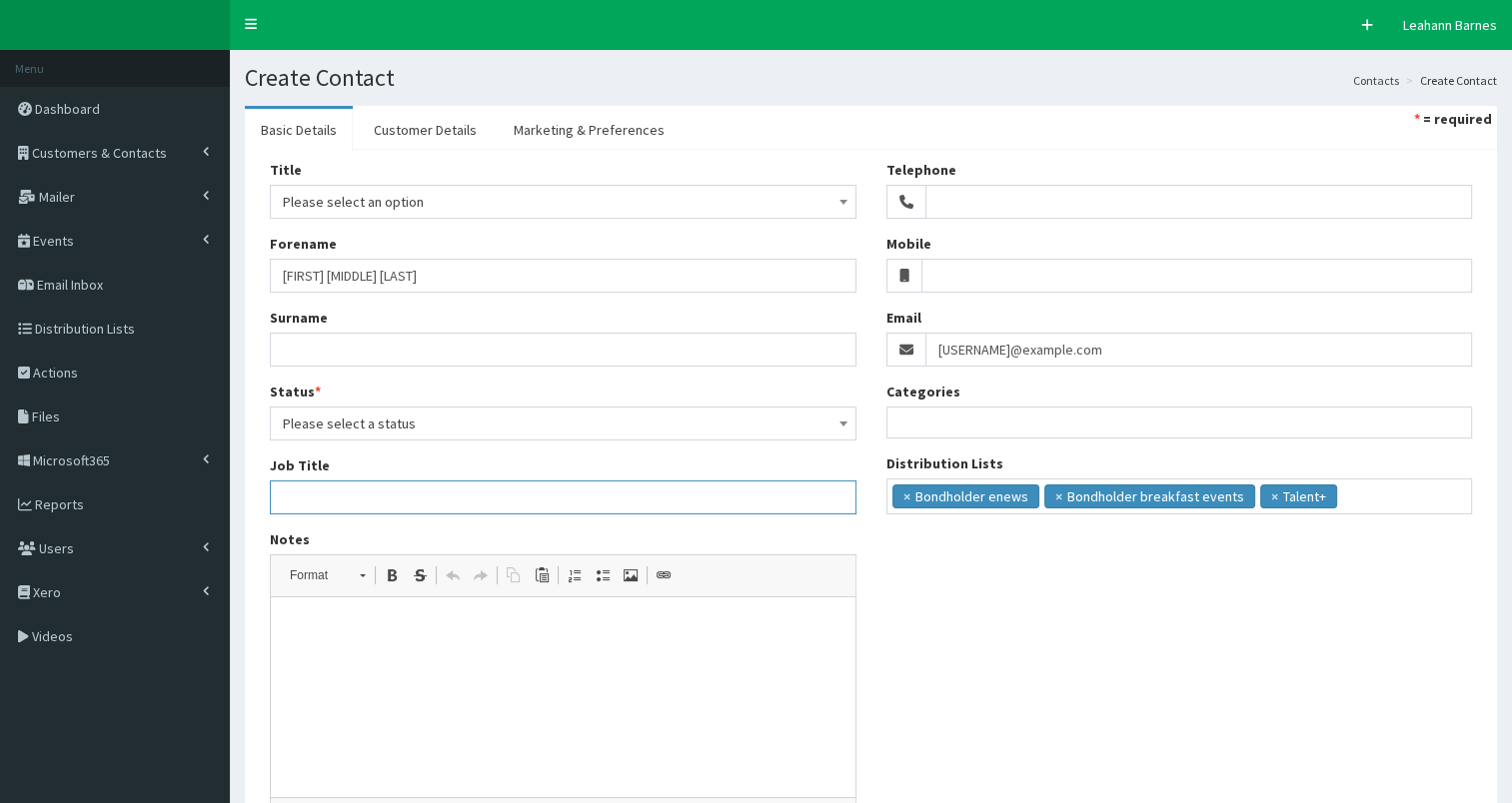 click on "Job Title" at bounding box center [563, 497] 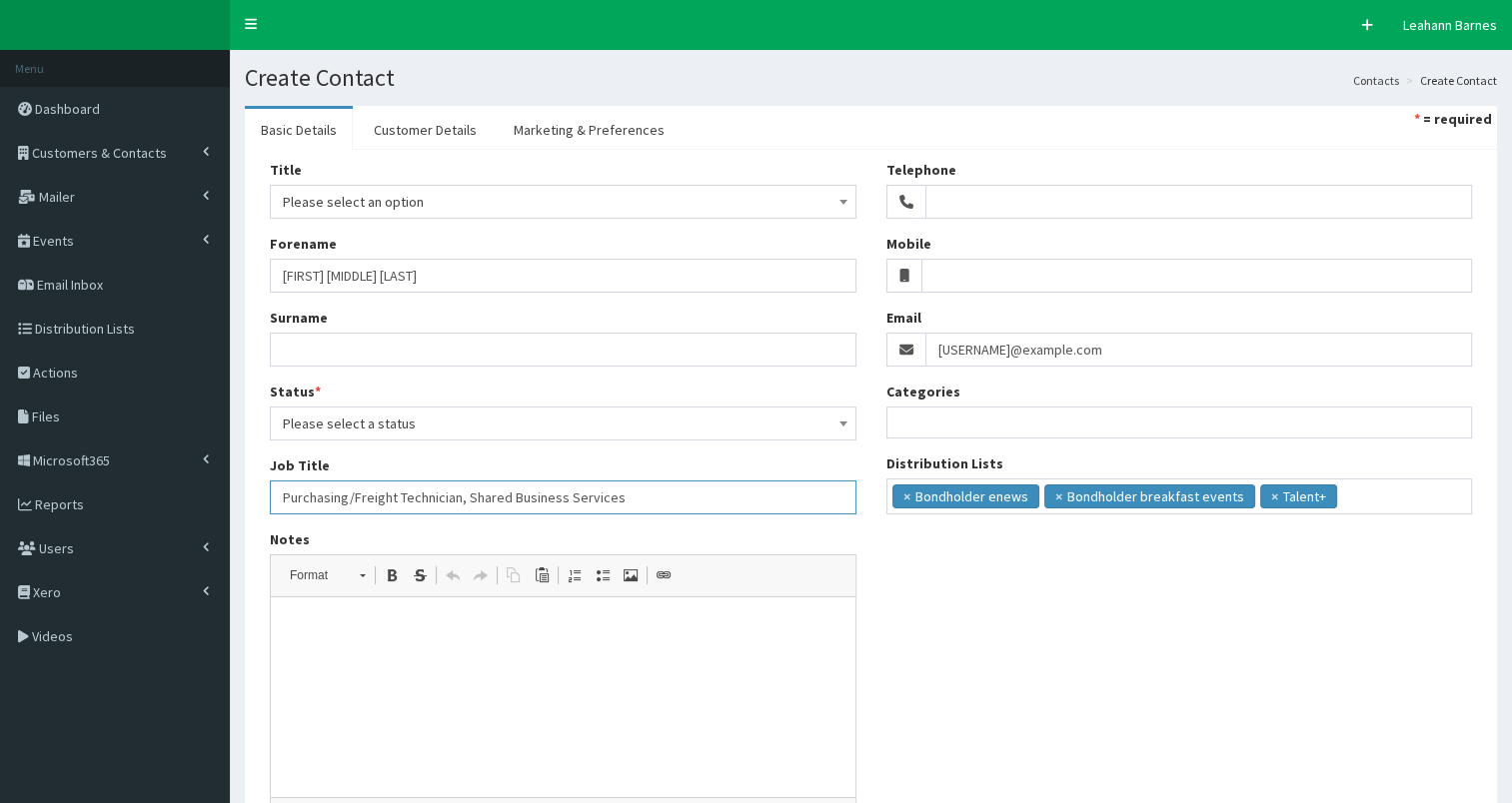 type on "Purchasing/Freight Technician, Shared Business Services" 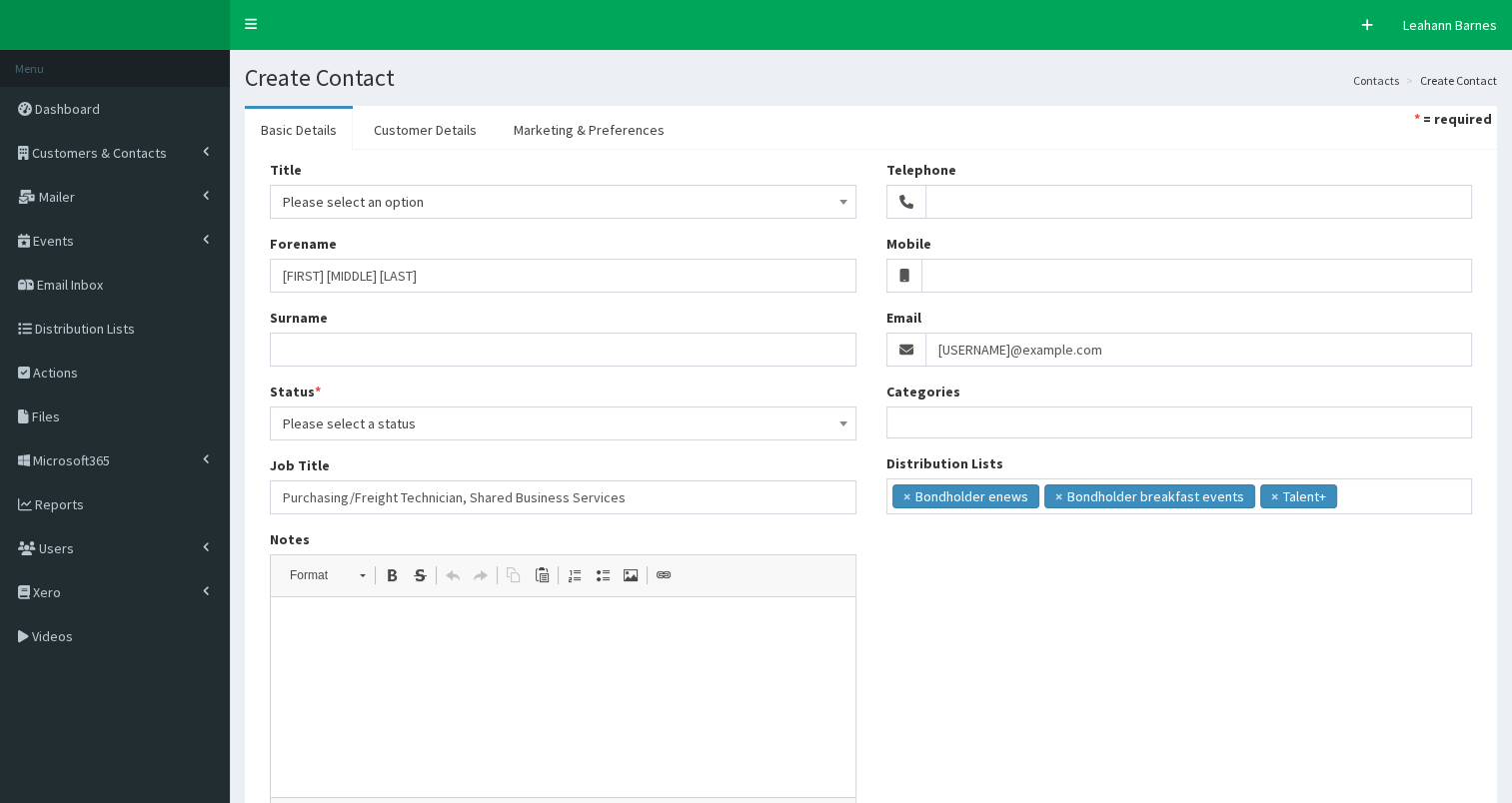 click on "Please select a status" at bounding box center (563, 423) 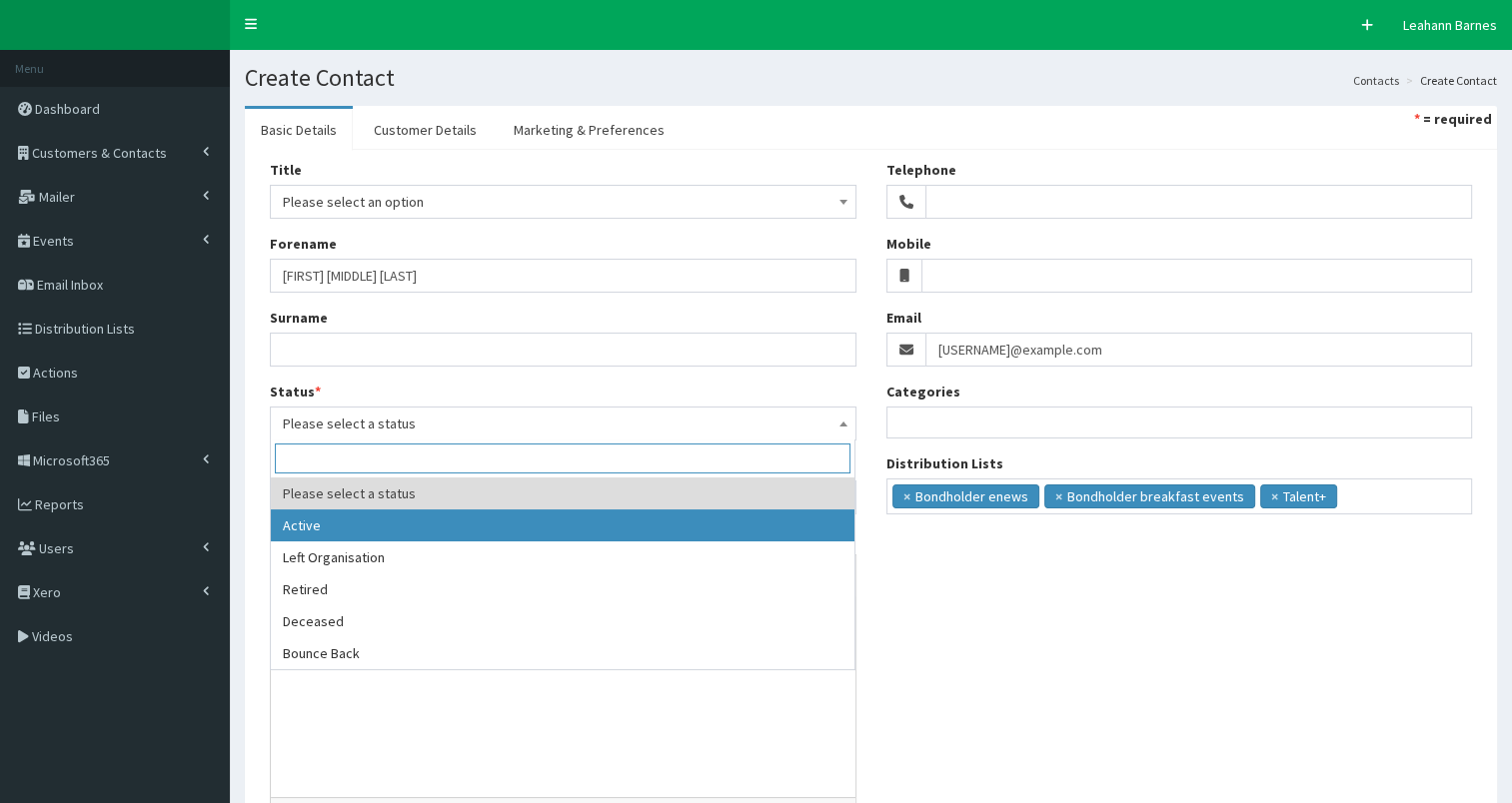 select on "1" 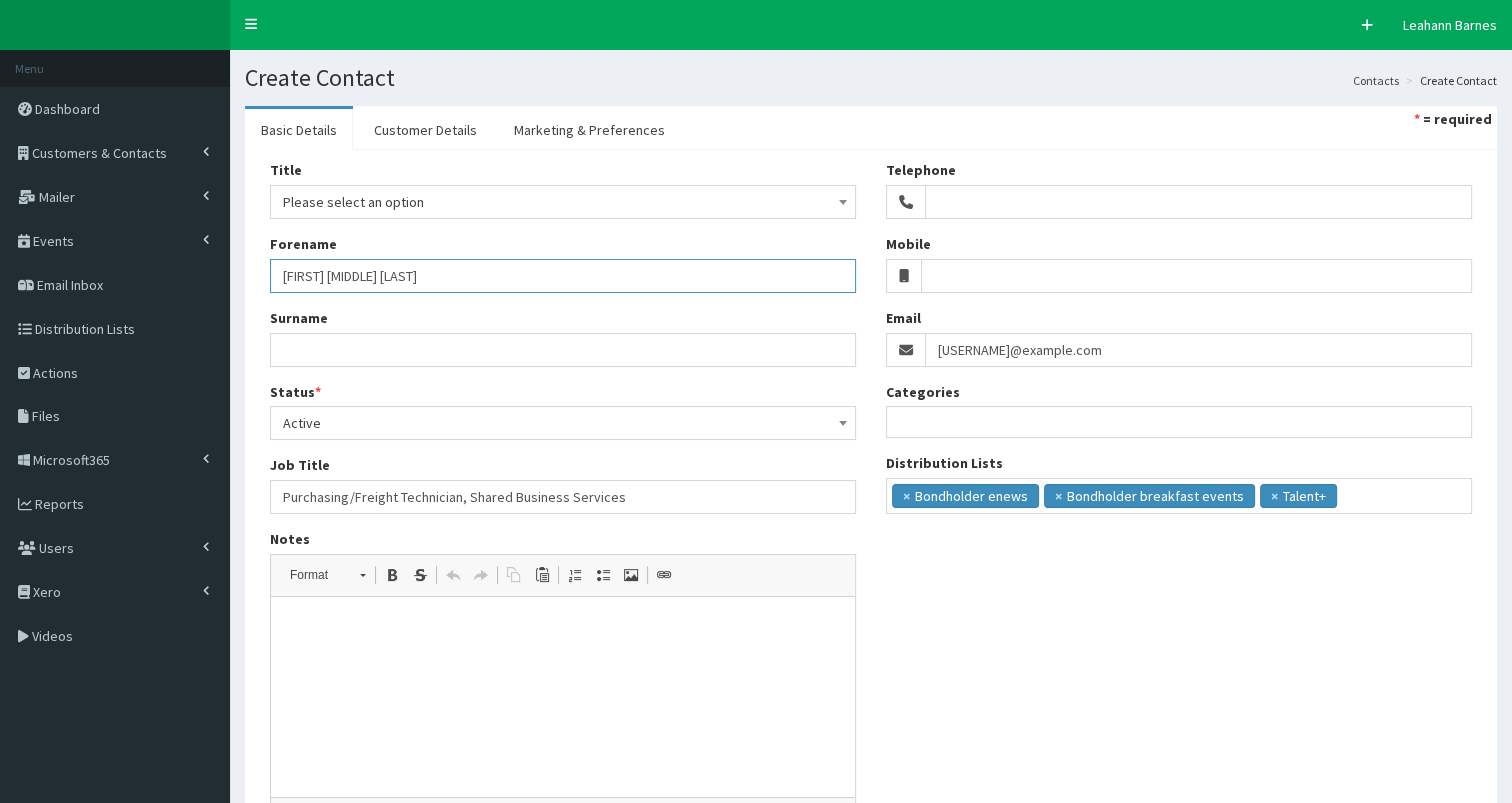 drag, startPoint x: 372, startPoint y: 275, endPoint x: 512, endPoint y: 269, distance: 140.12851 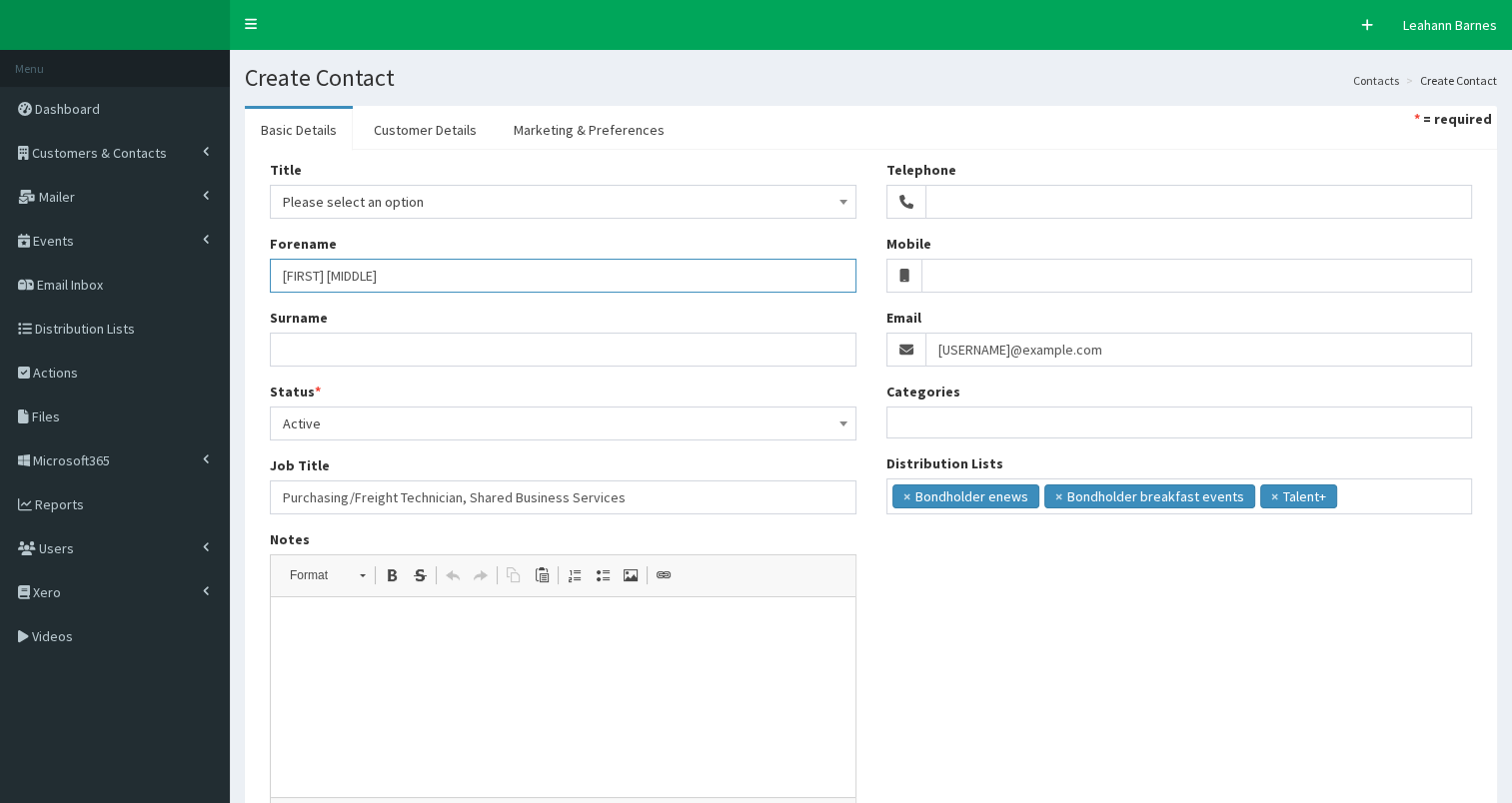 type on "Shahera Nadia" 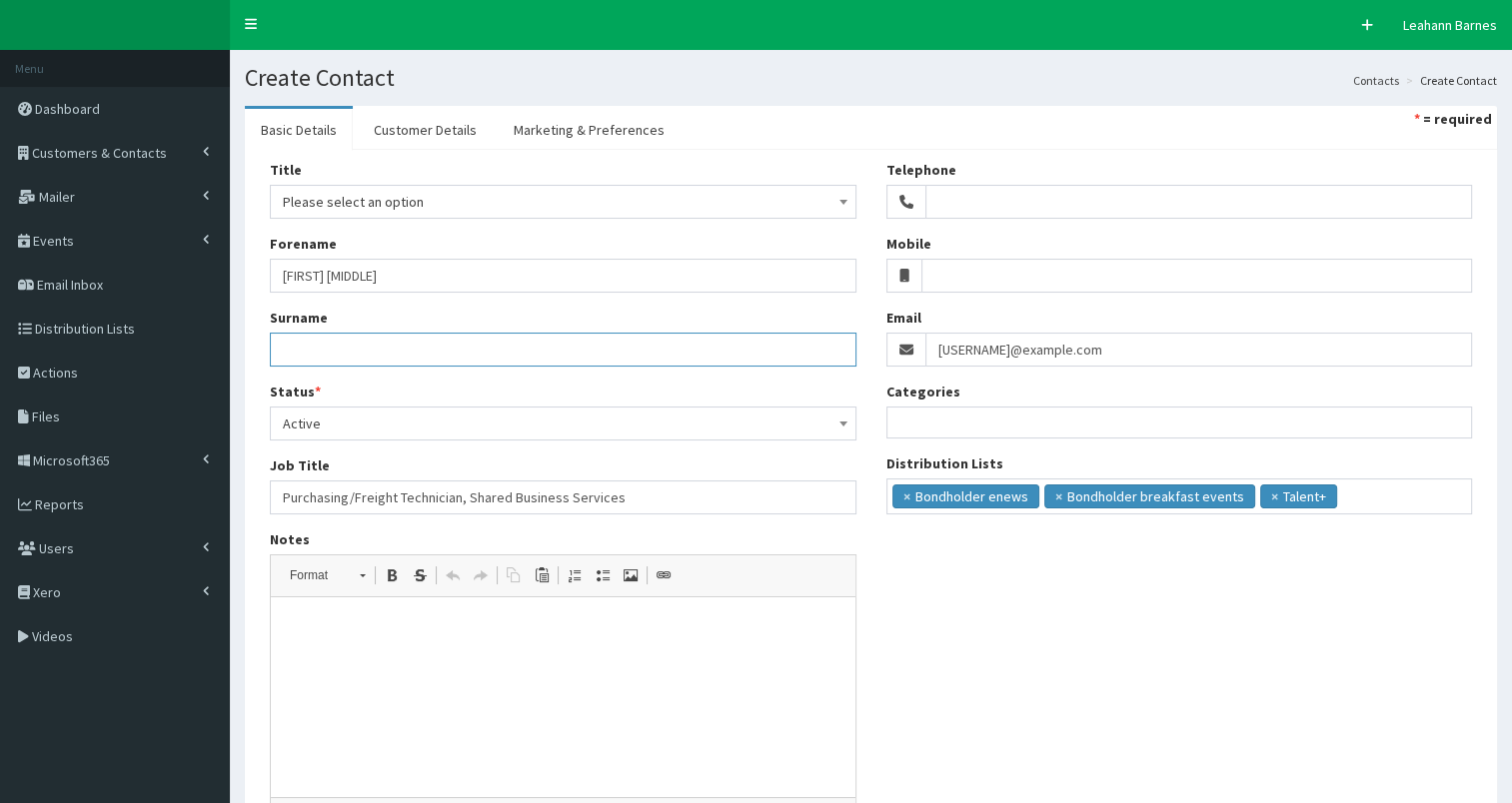 click on "Surname" at bounding box center [563, 350] 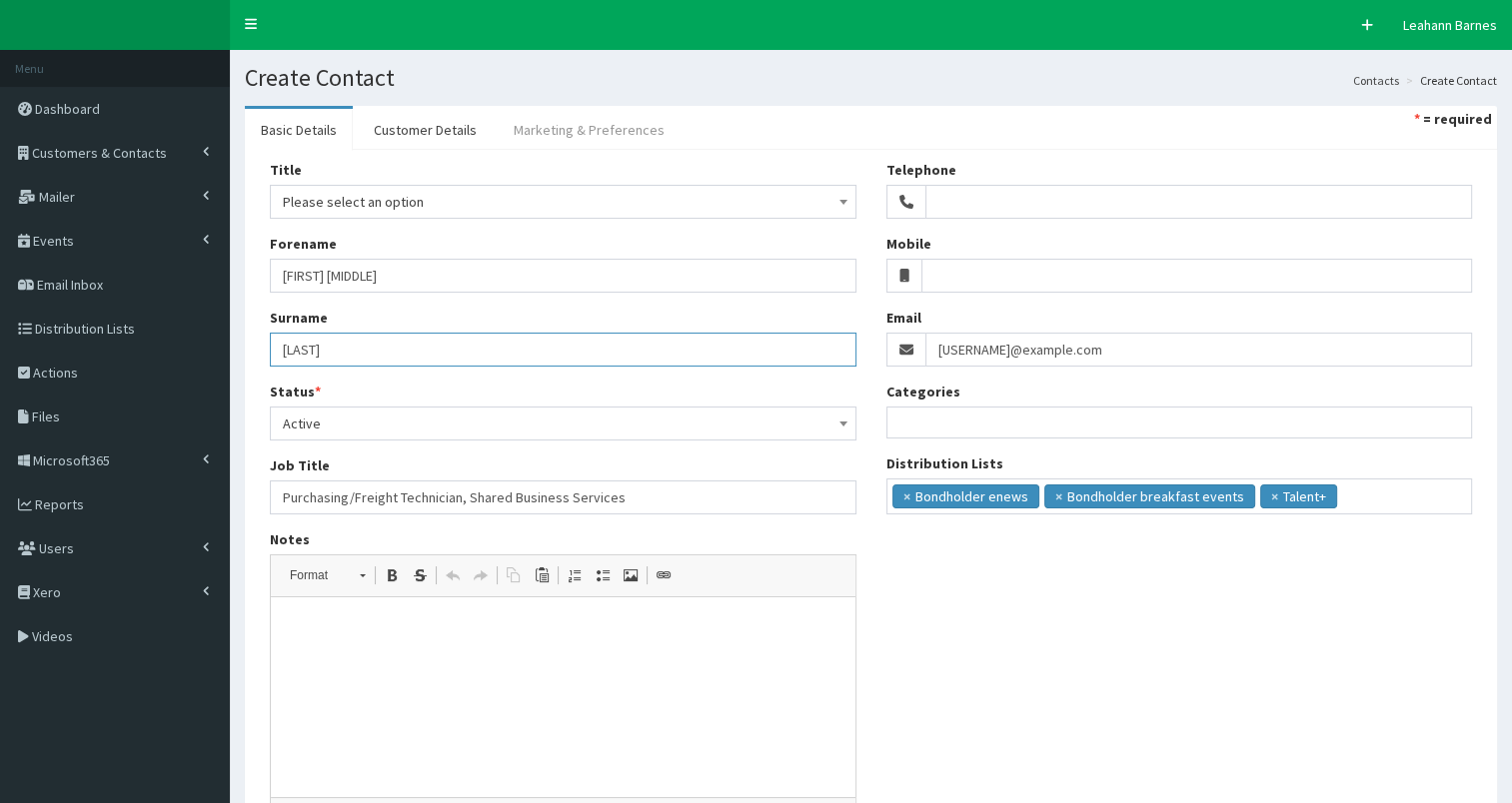 type on "Sulaiman" 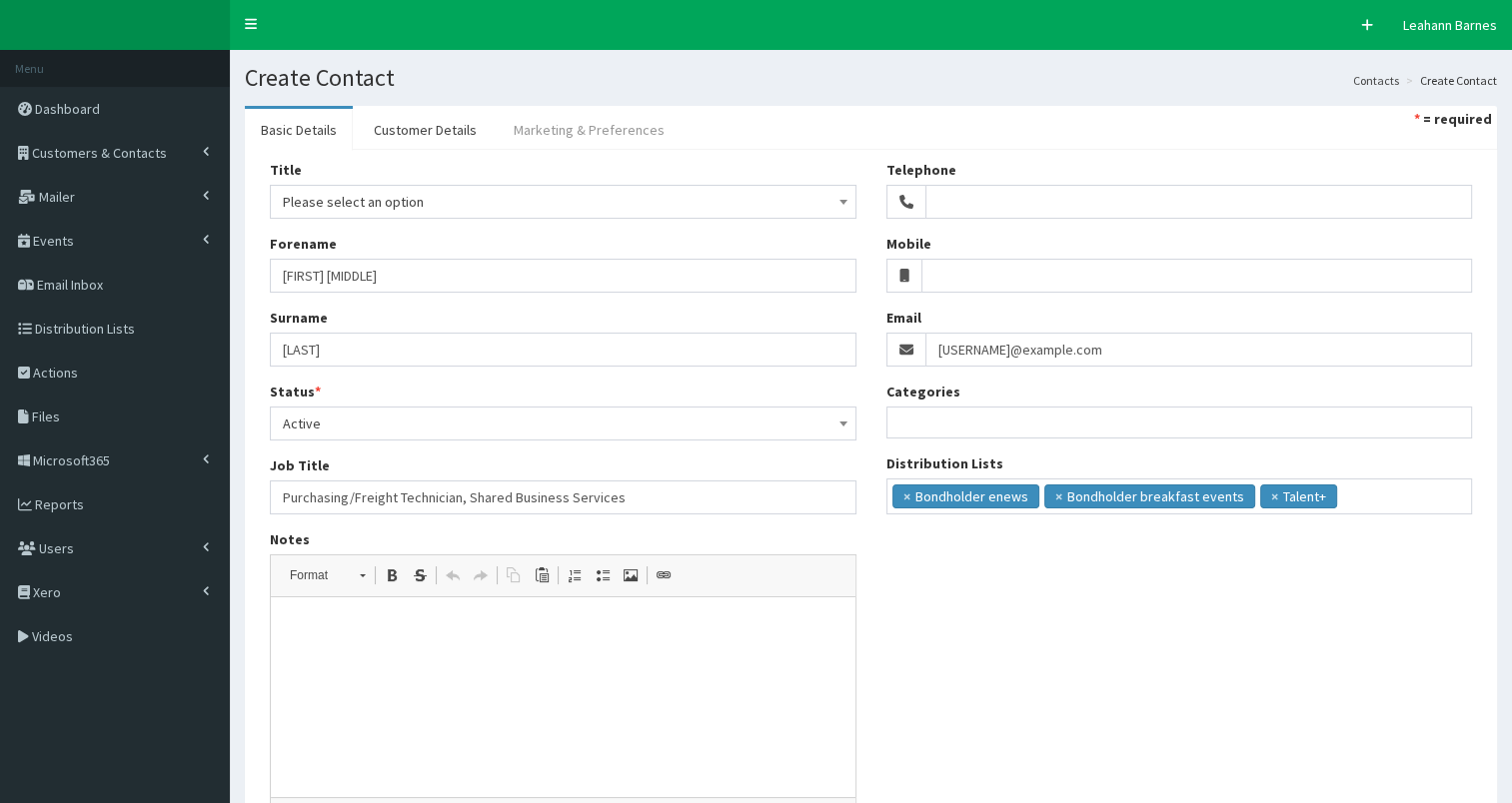 click on "Marketing & Preferences" at bounding box center [589, 130] 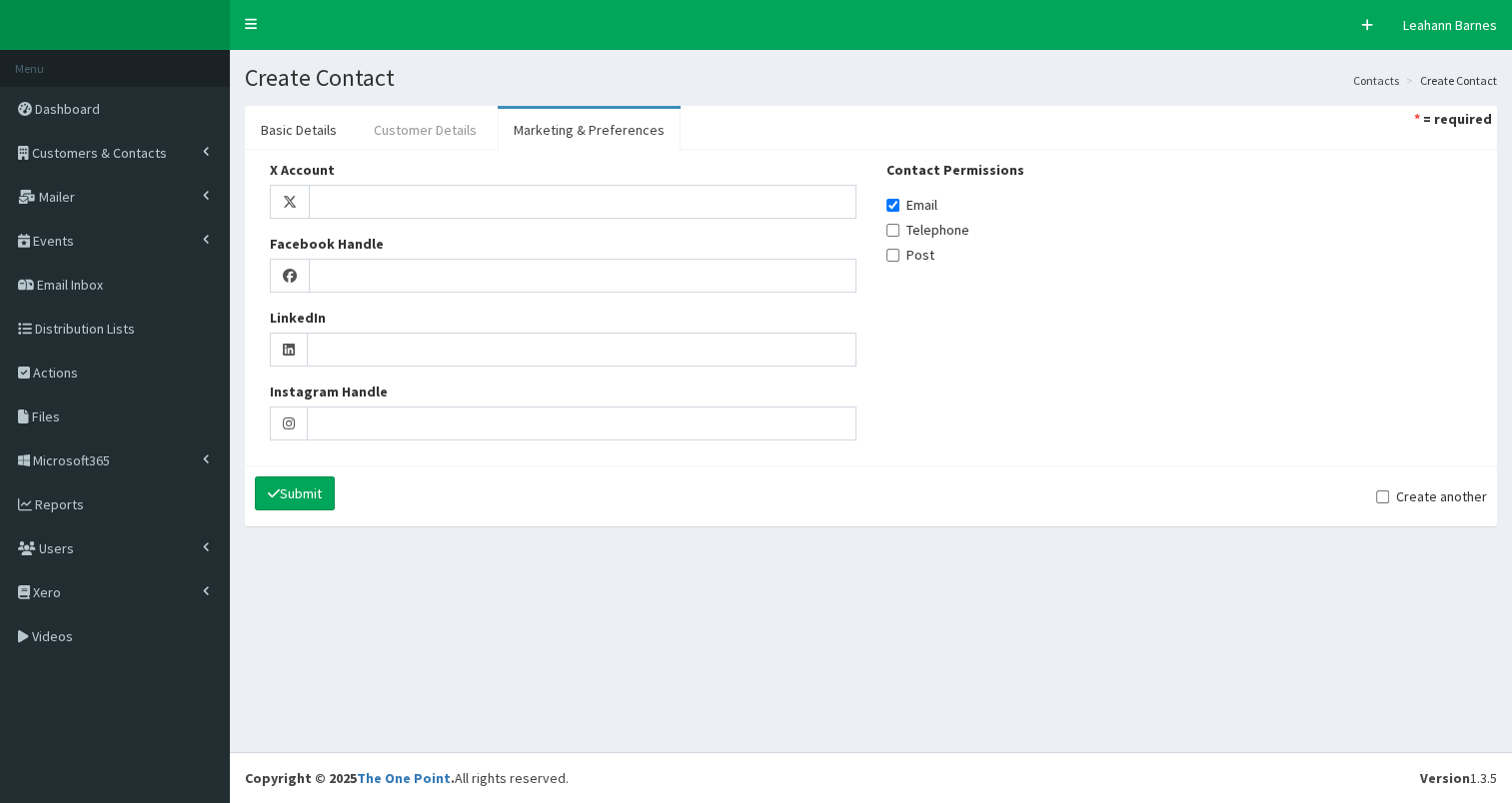 click on "Customer Details" at bounding box center (425, 130) 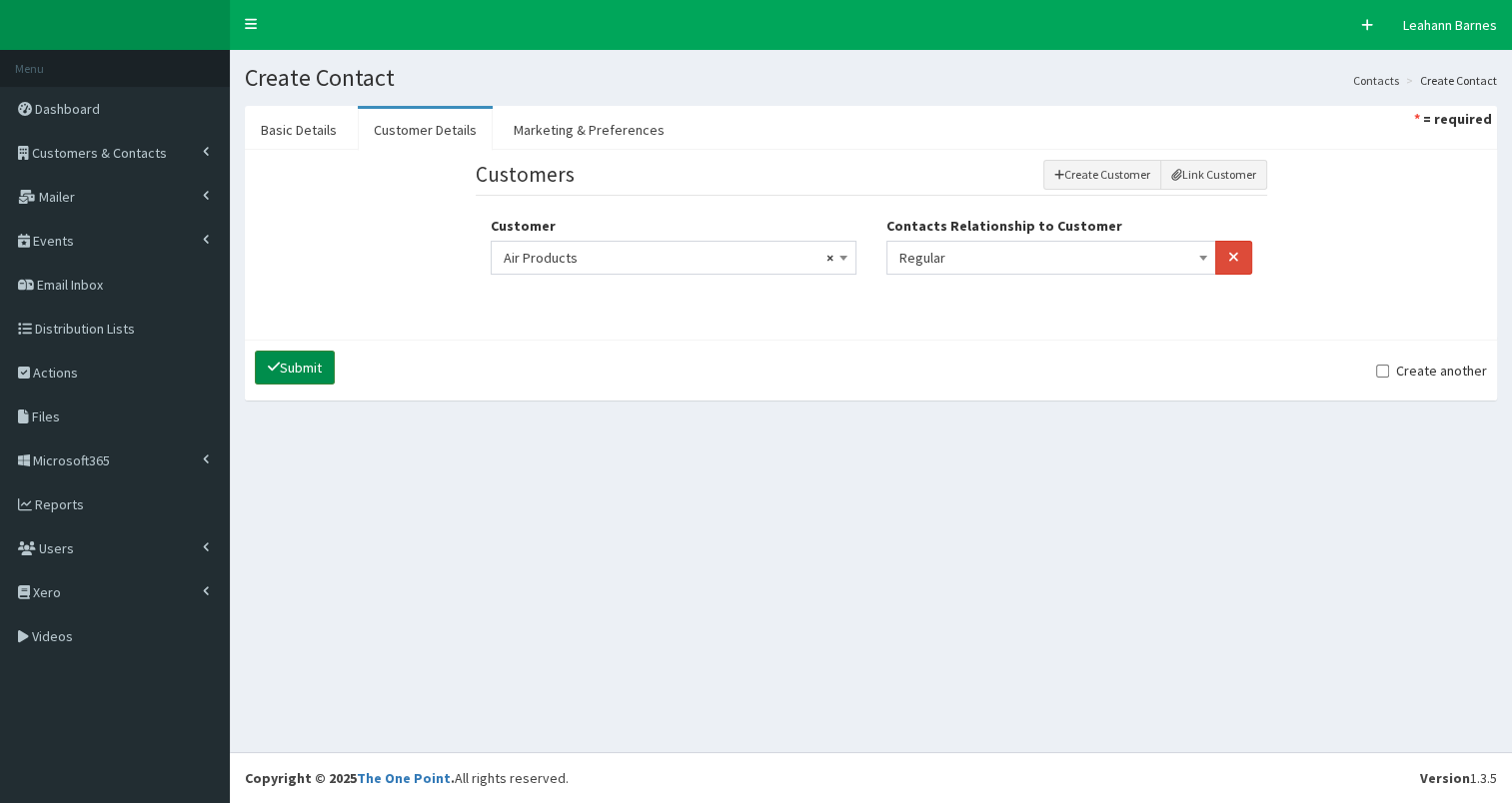 click on "Submit" at bounding box center (295, 368) 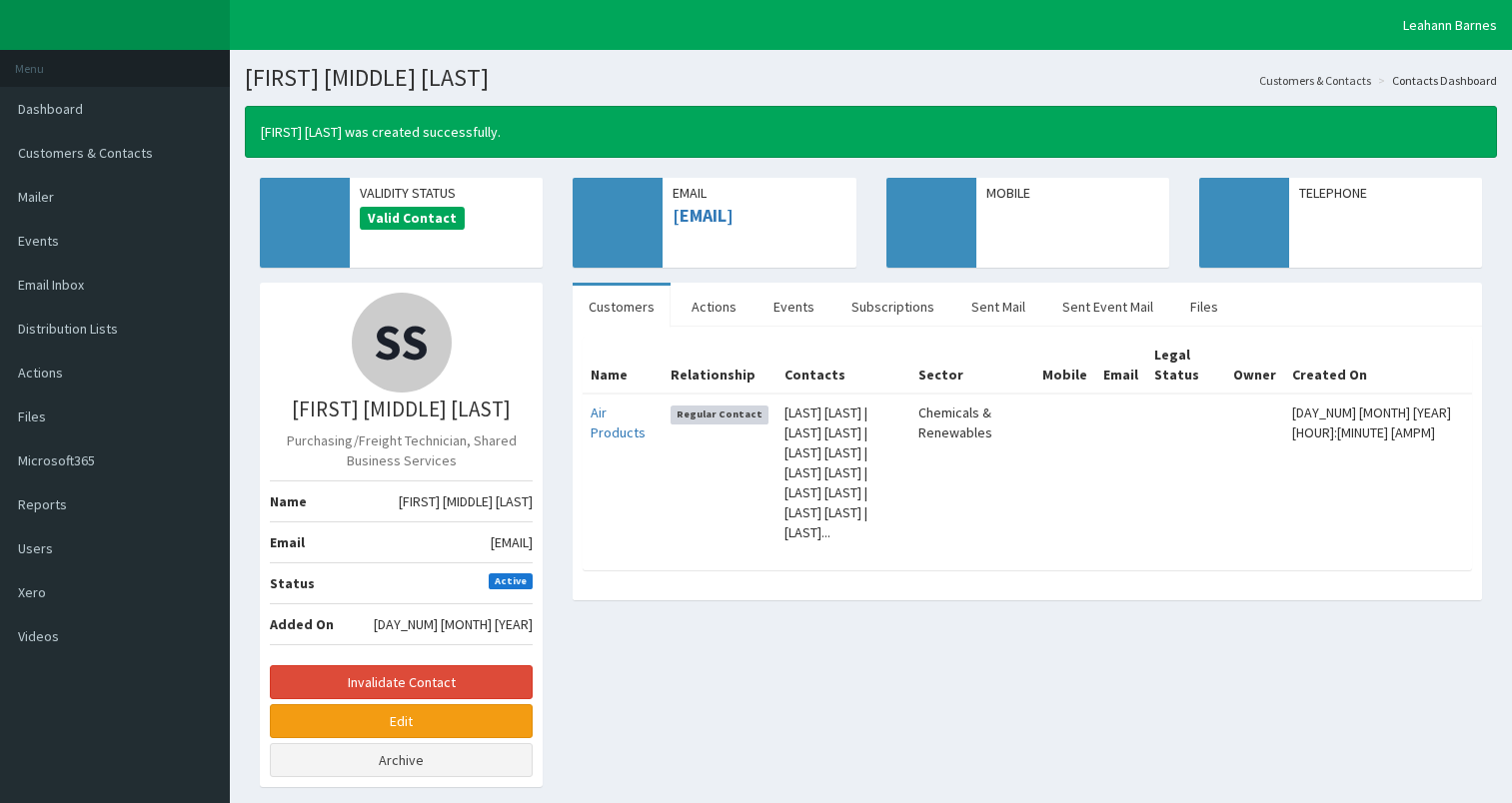 scroll, scrollTop: 0, scrollLeft: 0, axis: both 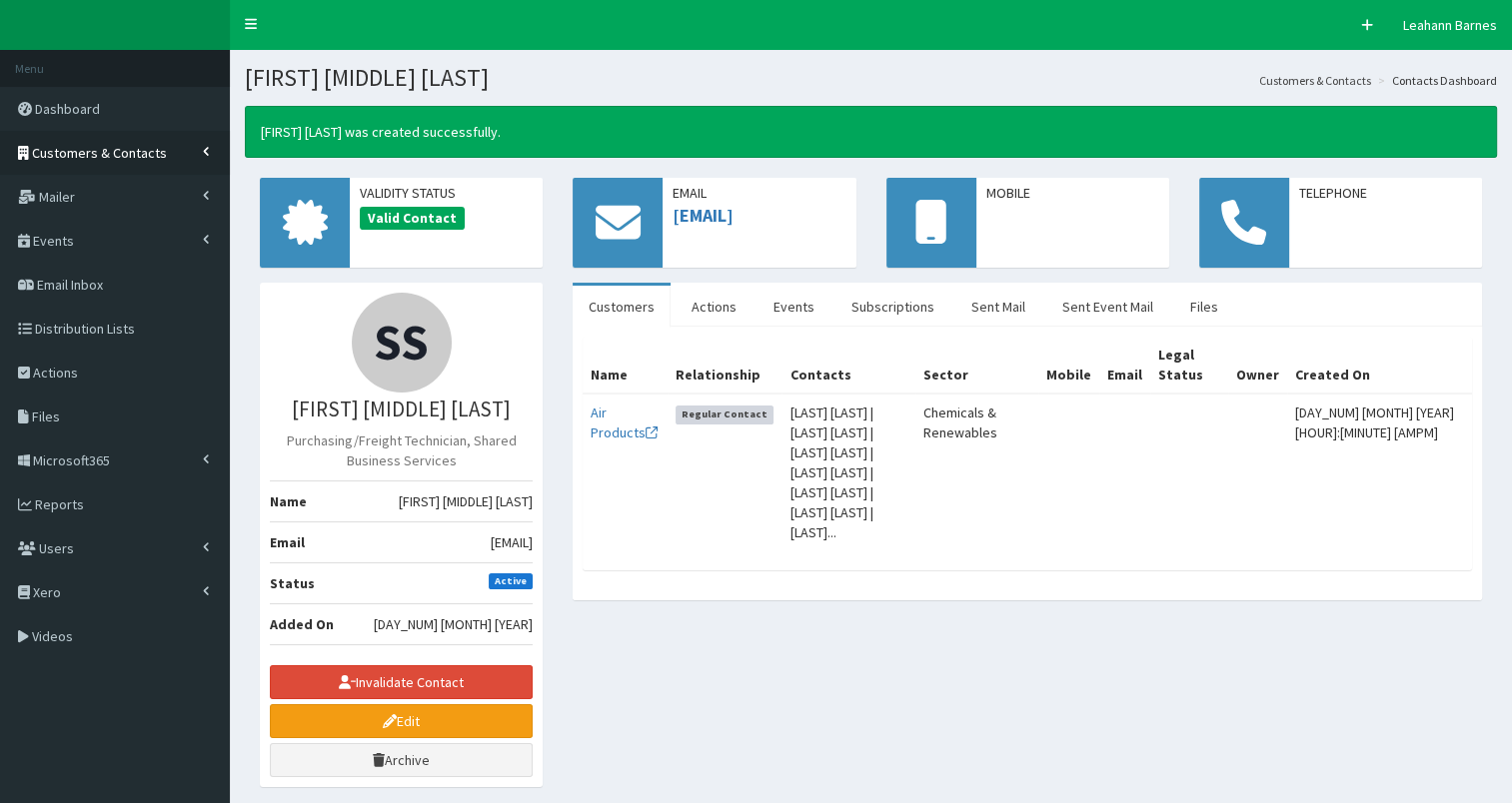 click on "Customers & Contacts" at bounding box center (99, 153) 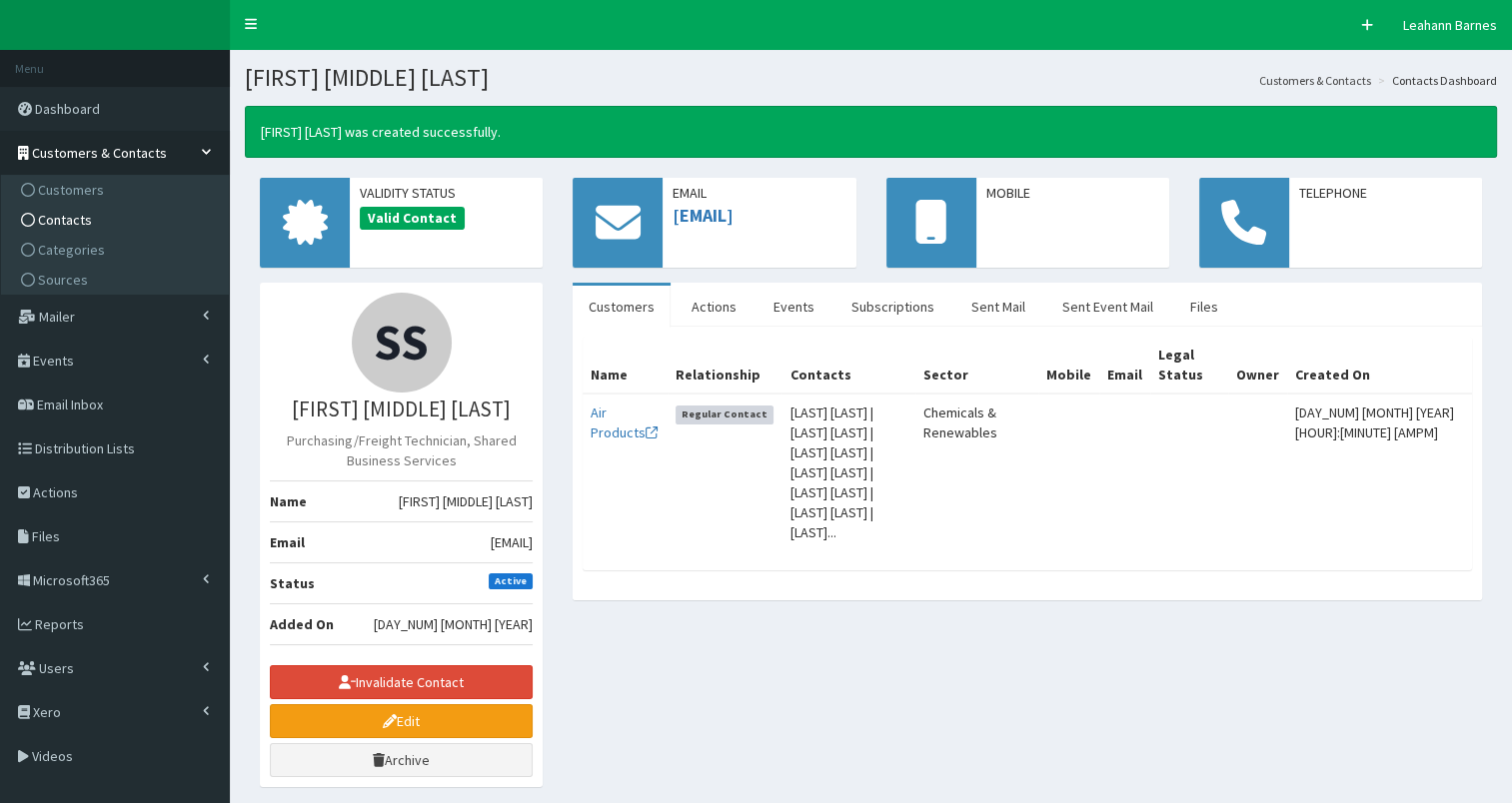 click on "Contacts" at bounding box center (117, 220) 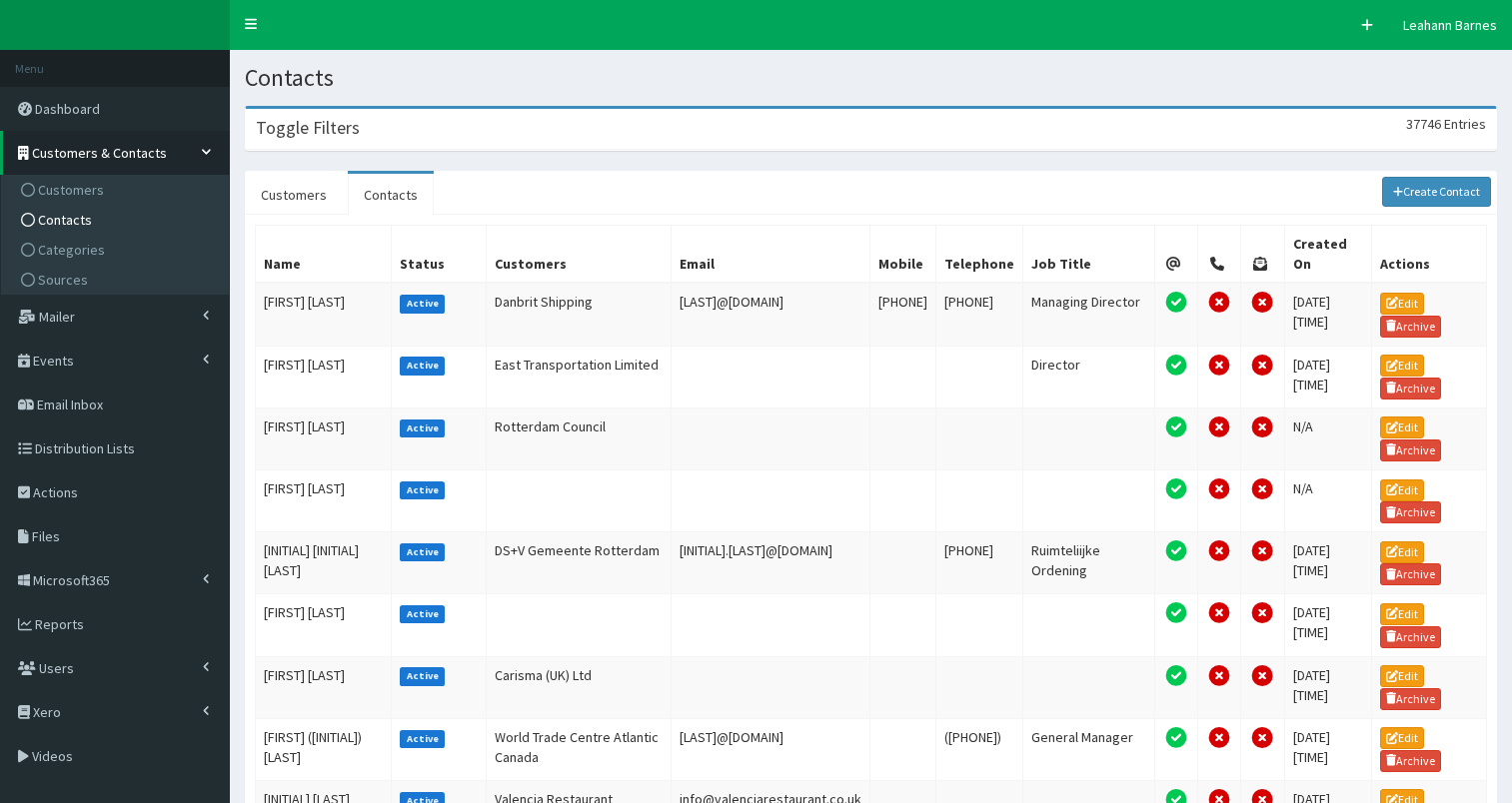 scroll, scrollTop: 0, scrollLeft: 0, axis: both 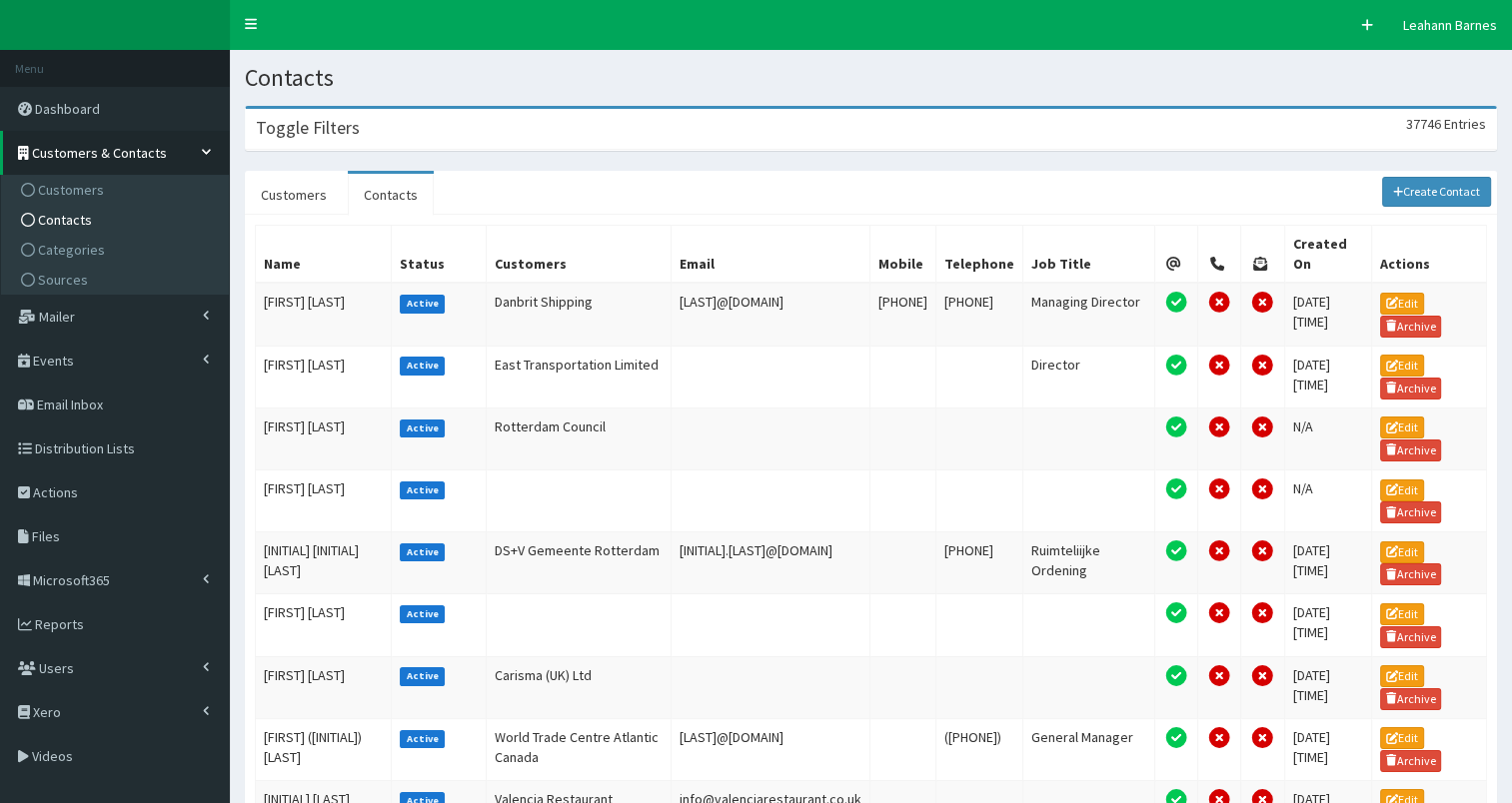 click on "Toggle Filters
37746   Entries" at bounding box center (870, 129) 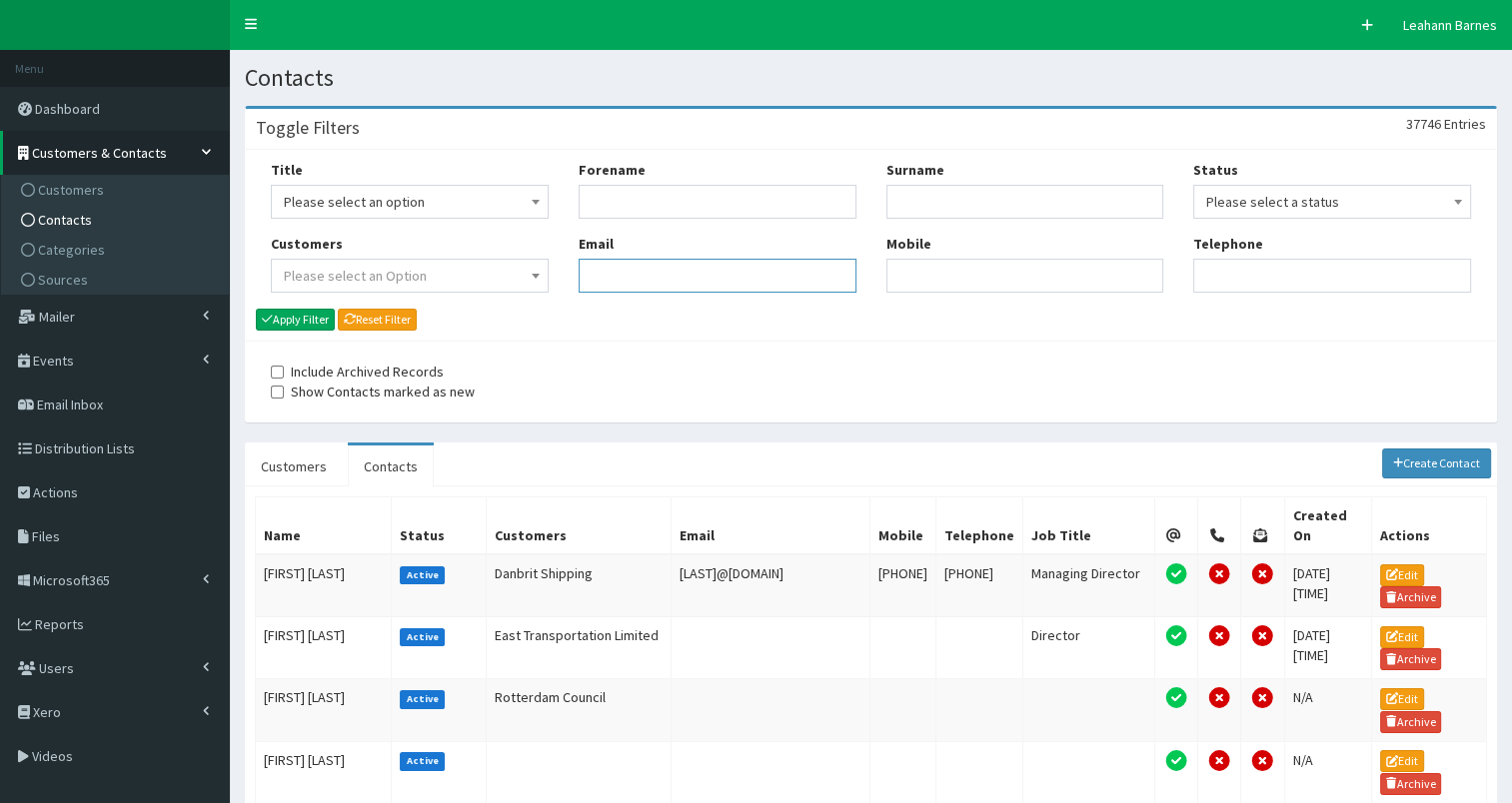 click on "Email" at bounding box center [718, 276] 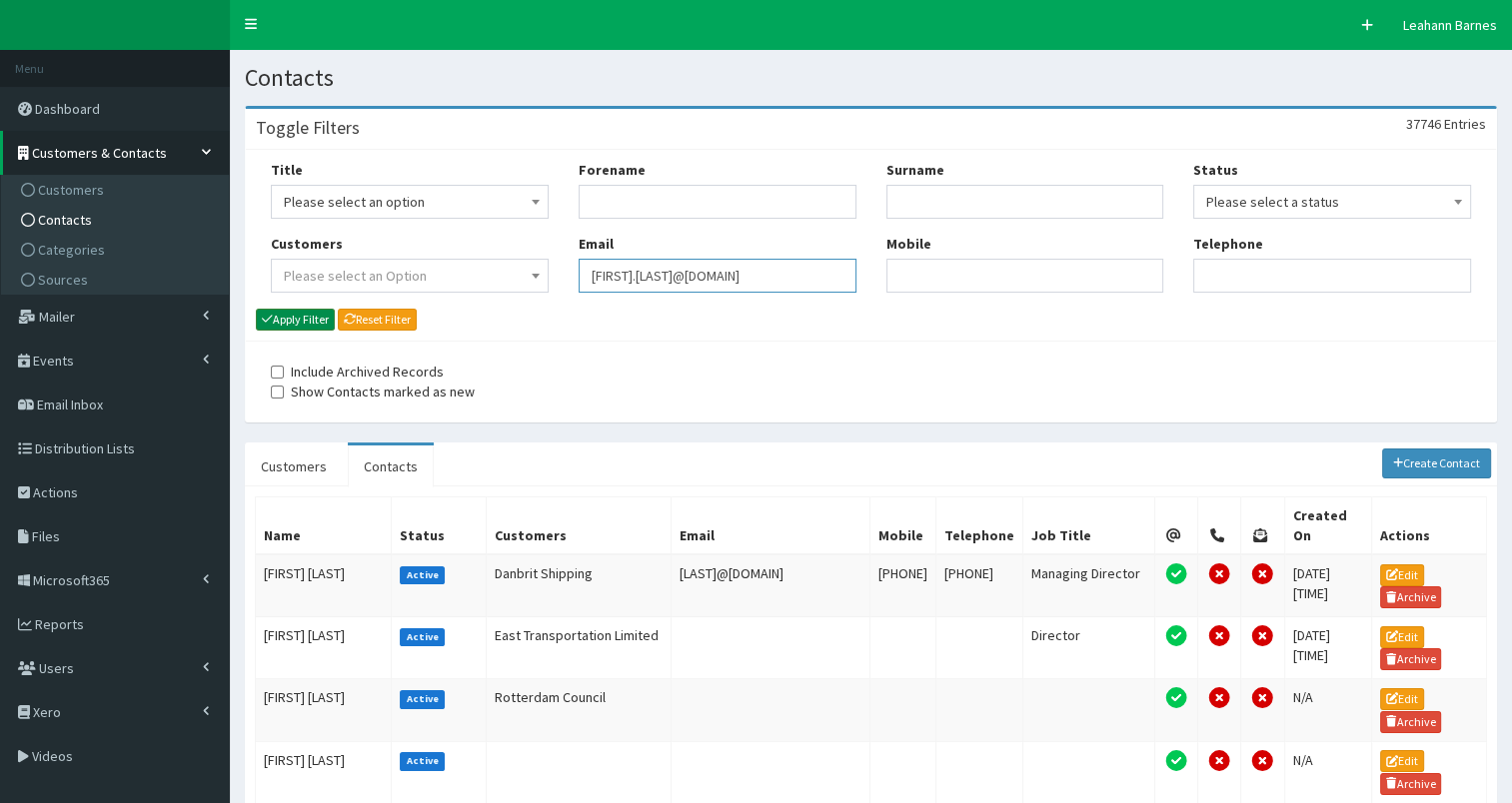 type on "[FIRST].[LAST]@[DOMAIN]" 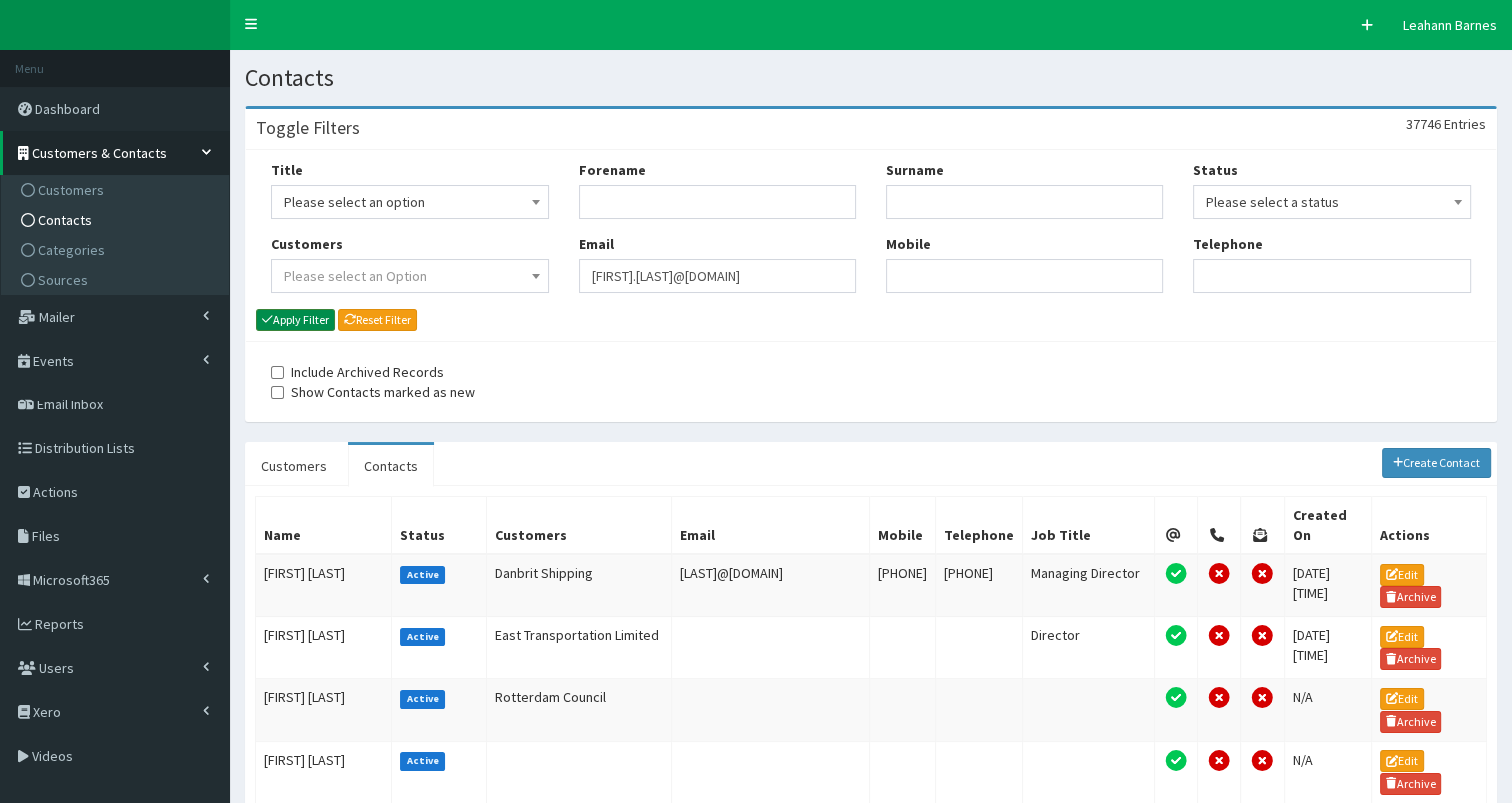 click on "Apply Filter" at bounding box center [295, 320] 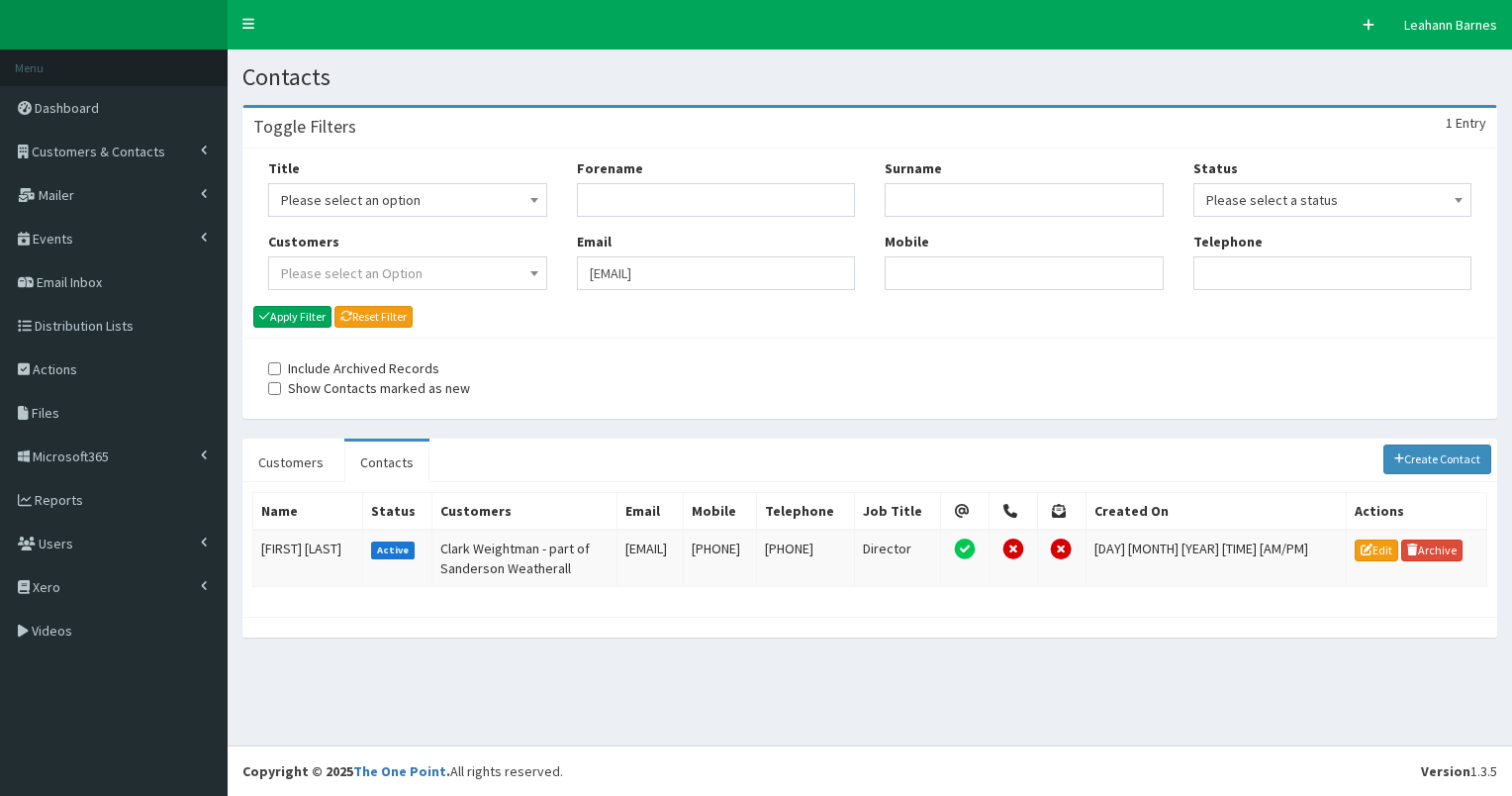 scroll, scrollTop: 0, scrollLeft: 0, axis: both 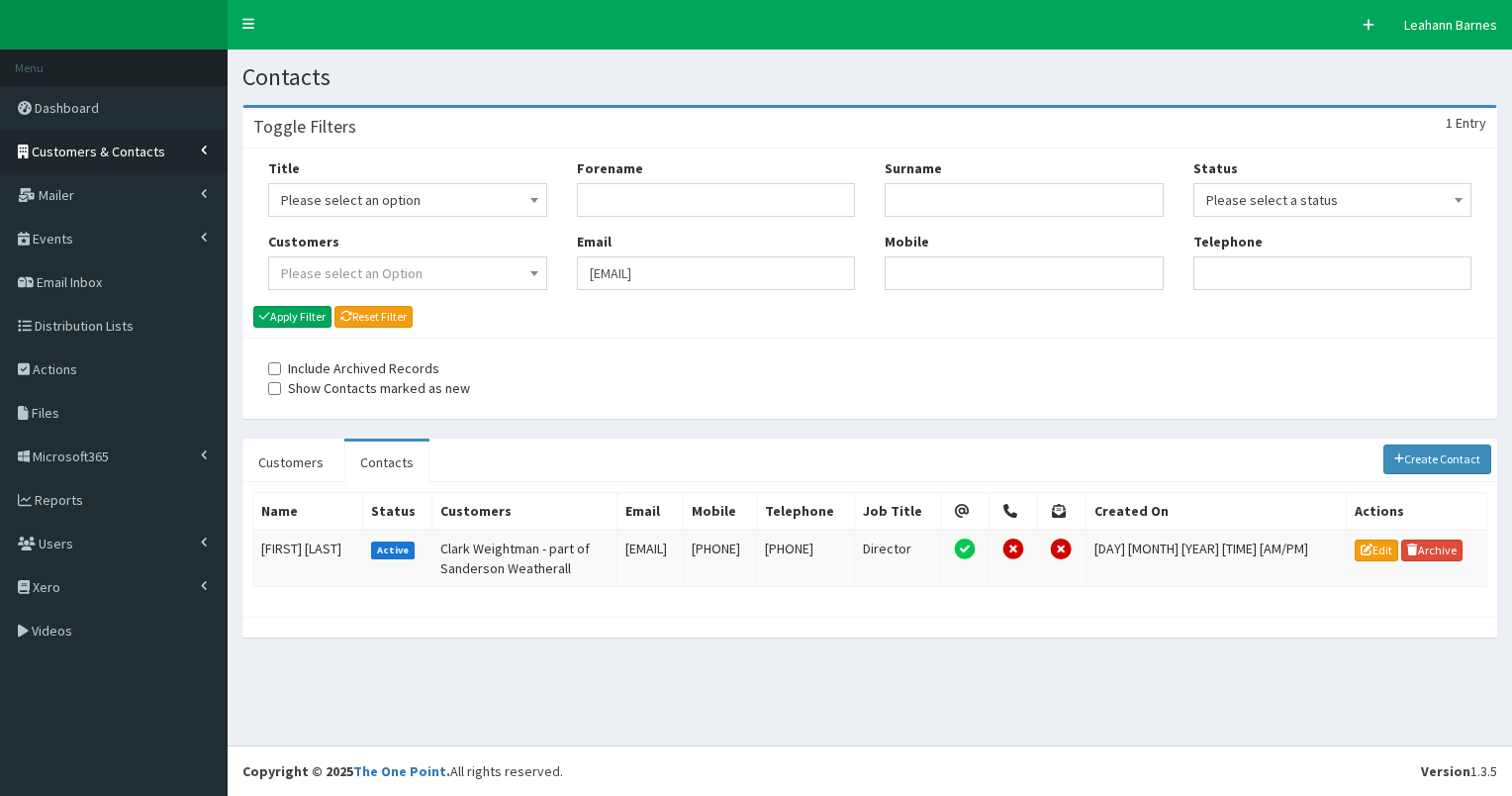 click on "Customers & Contacts" at bounding box center [98, 151] 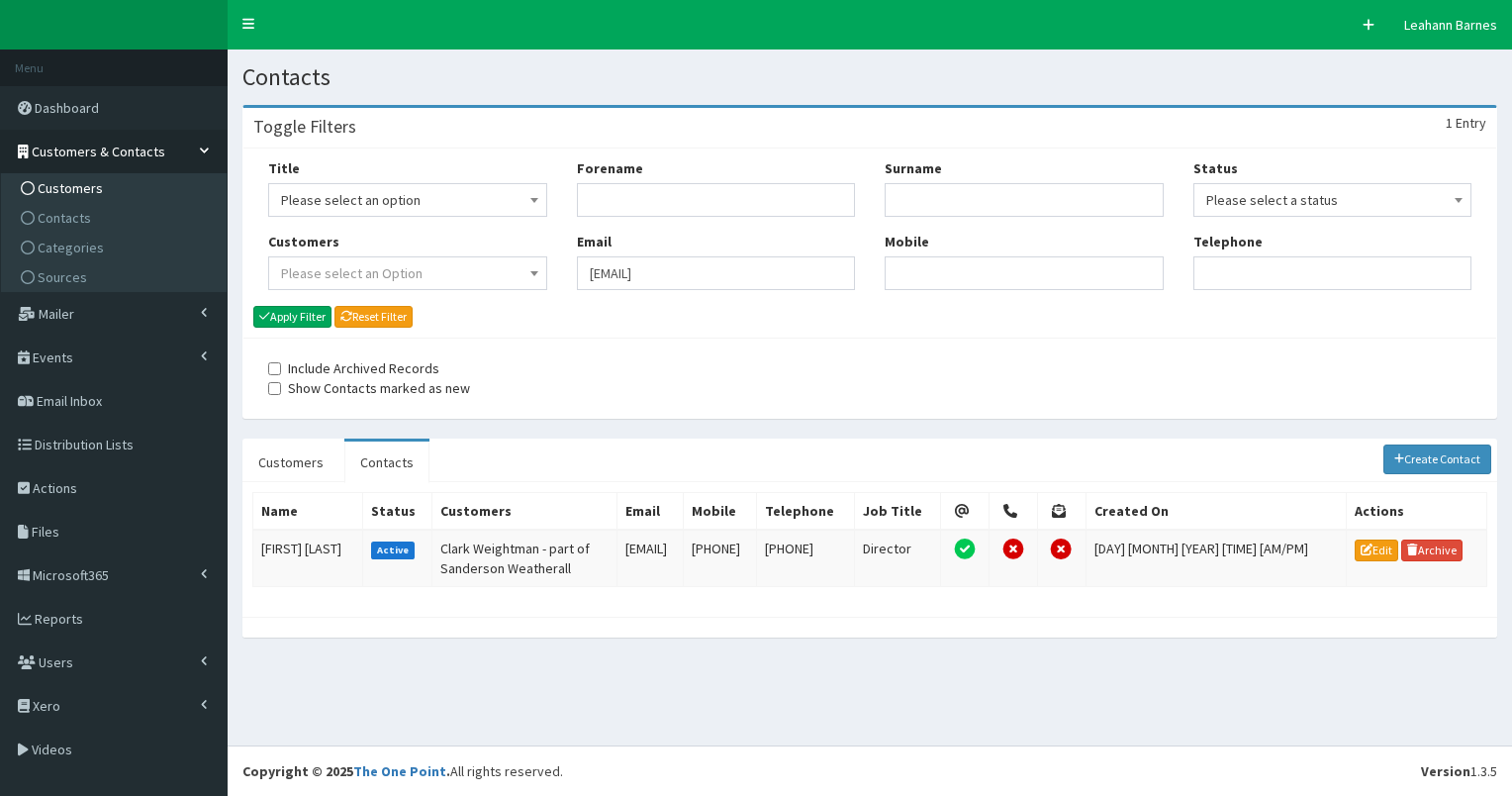 click on "Customers" at bounding box center (70, 188) 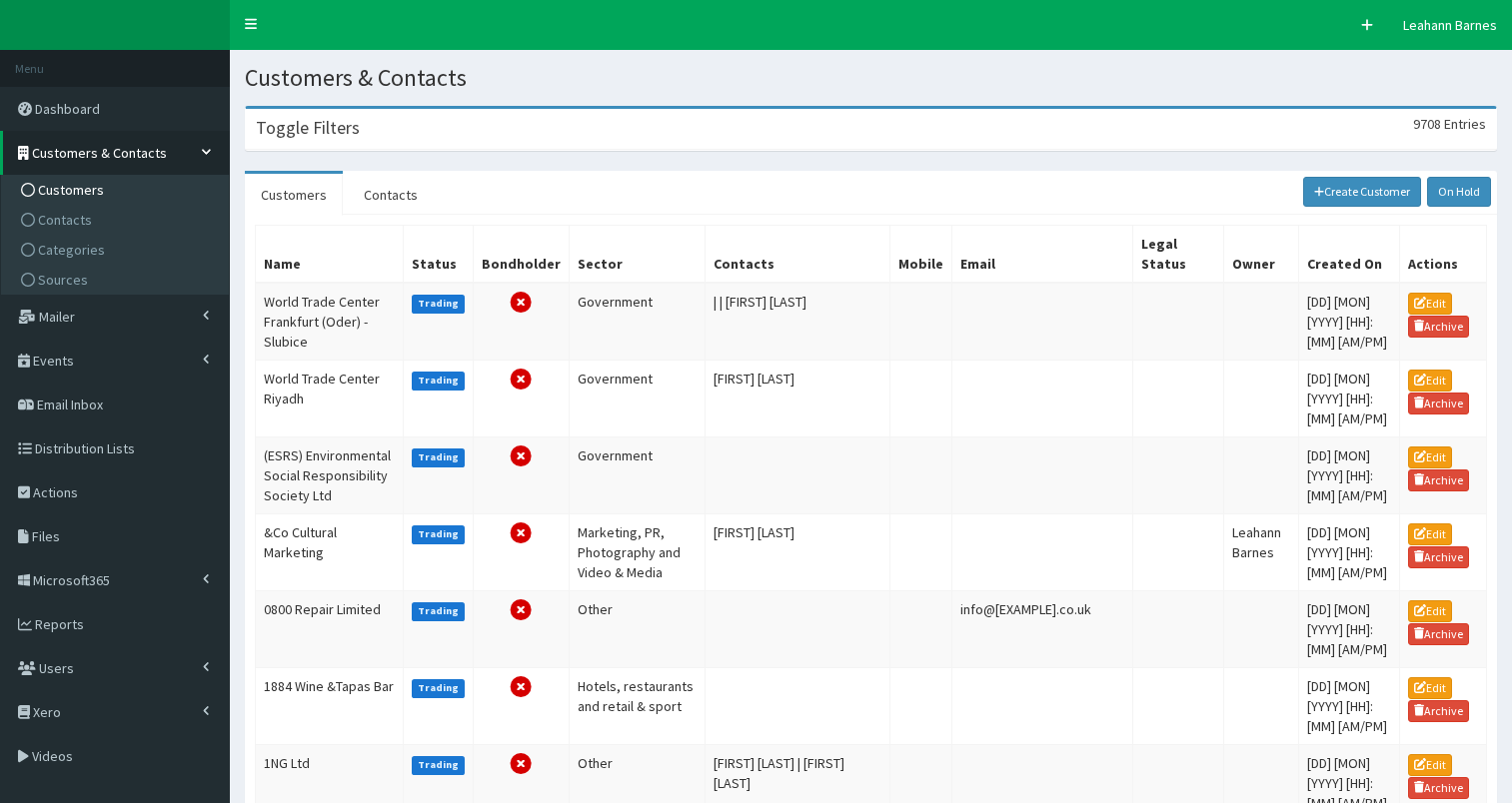 scroll, scrollTop: 0, scrollLeft: 0, axis: both 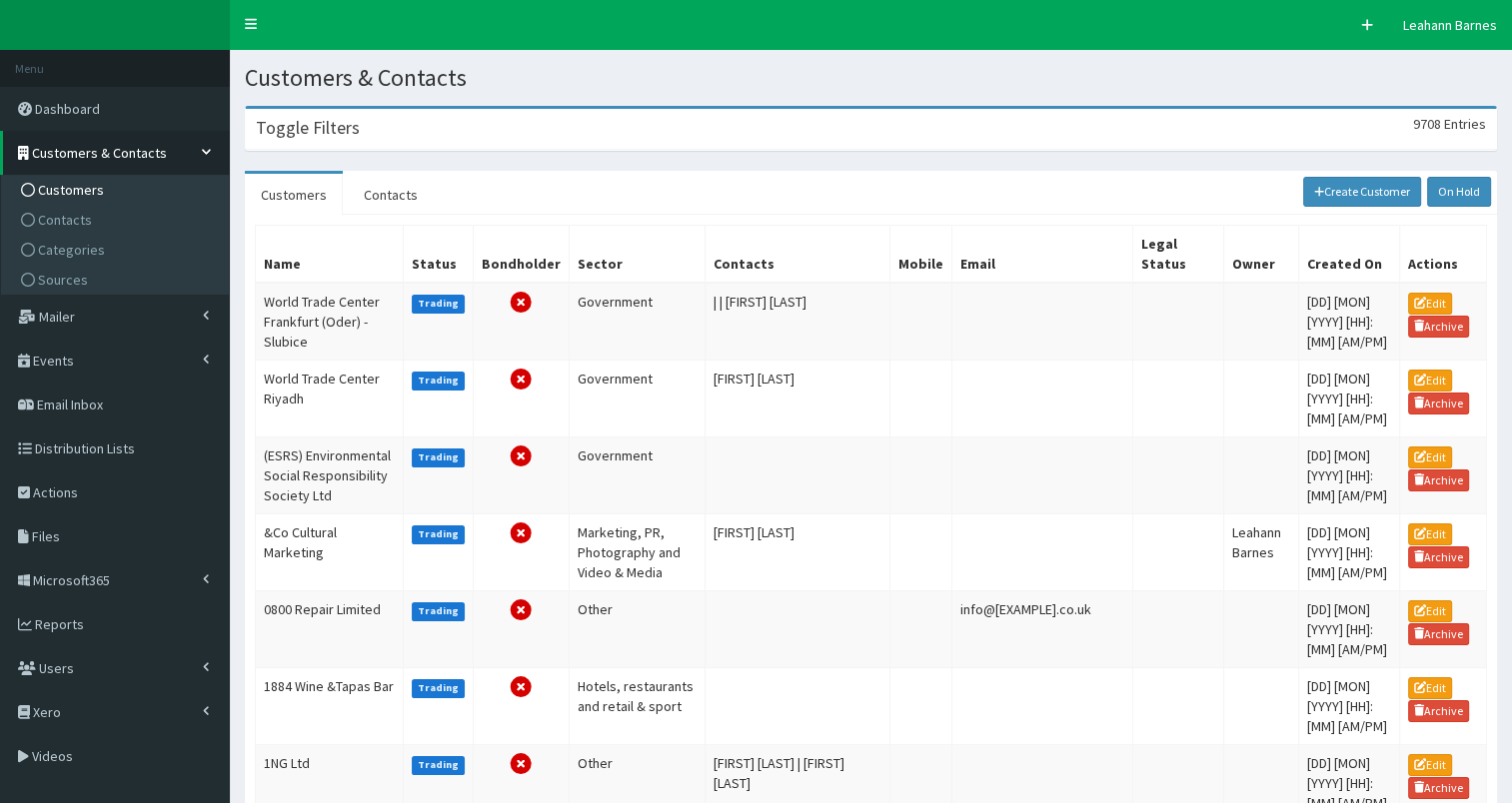 click on "Toggle Filters" at bounding box center (308, 128) 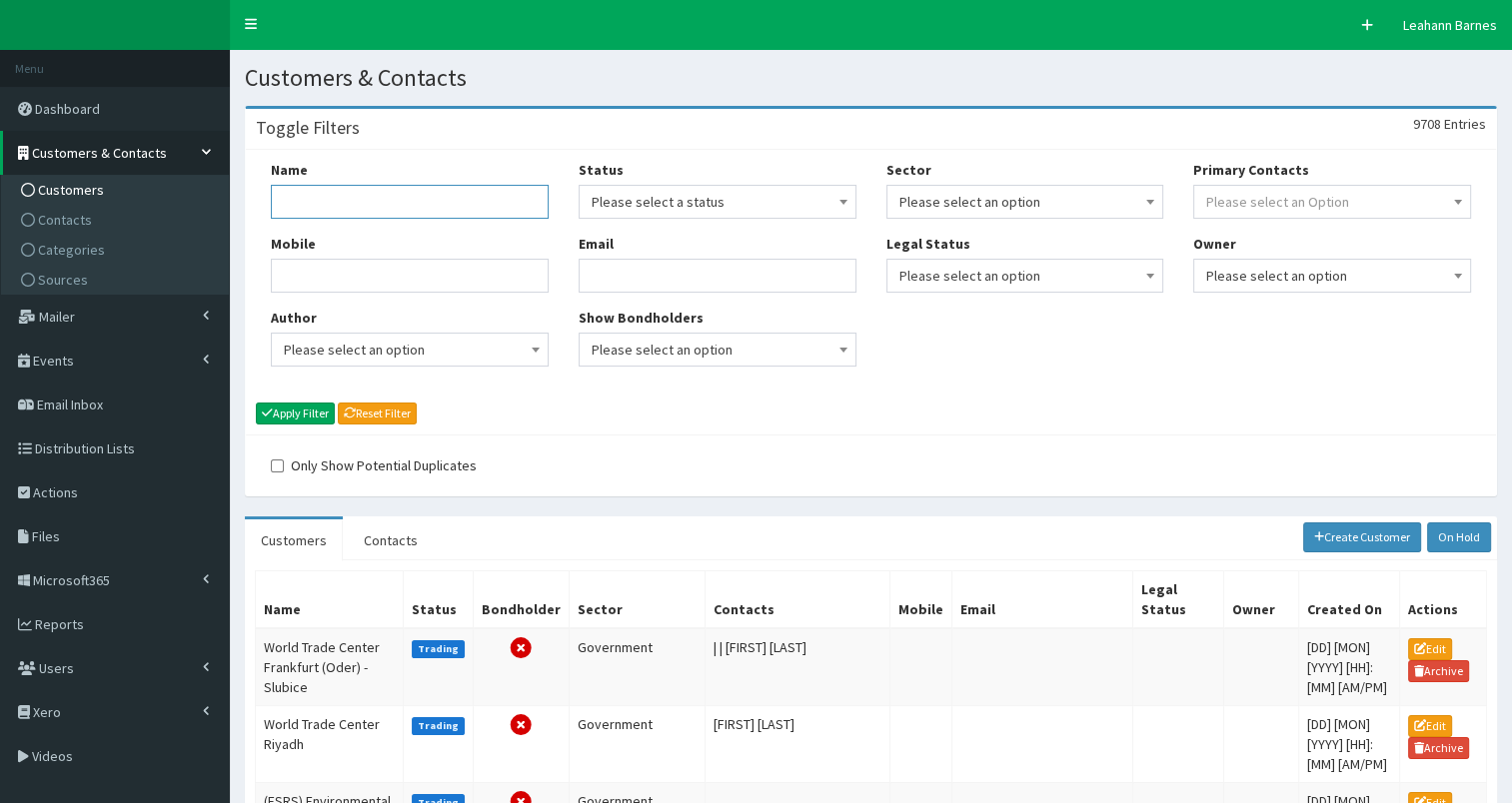 click on "Name" at bounding box center (410, 202) 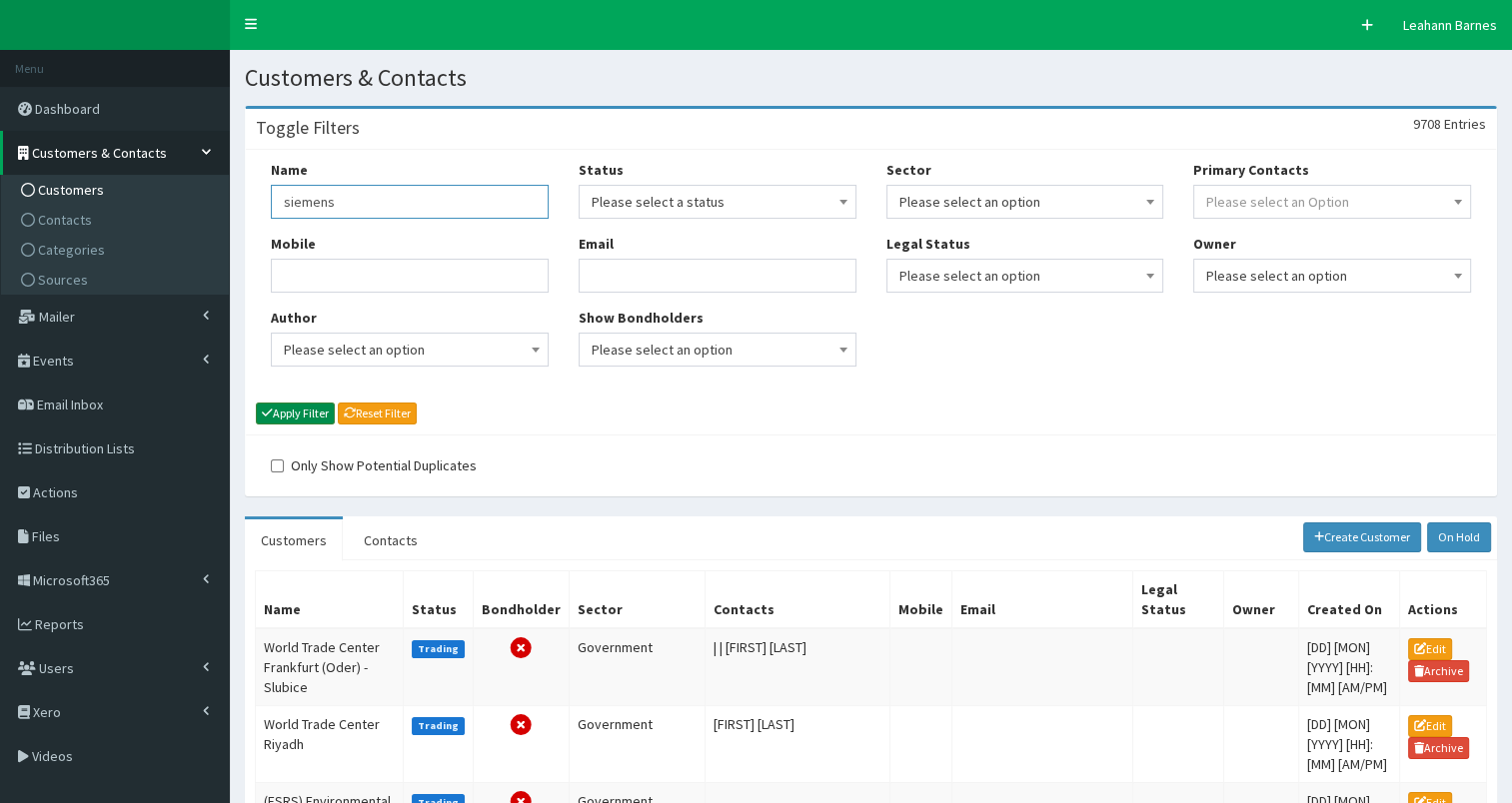 type on "siemens" 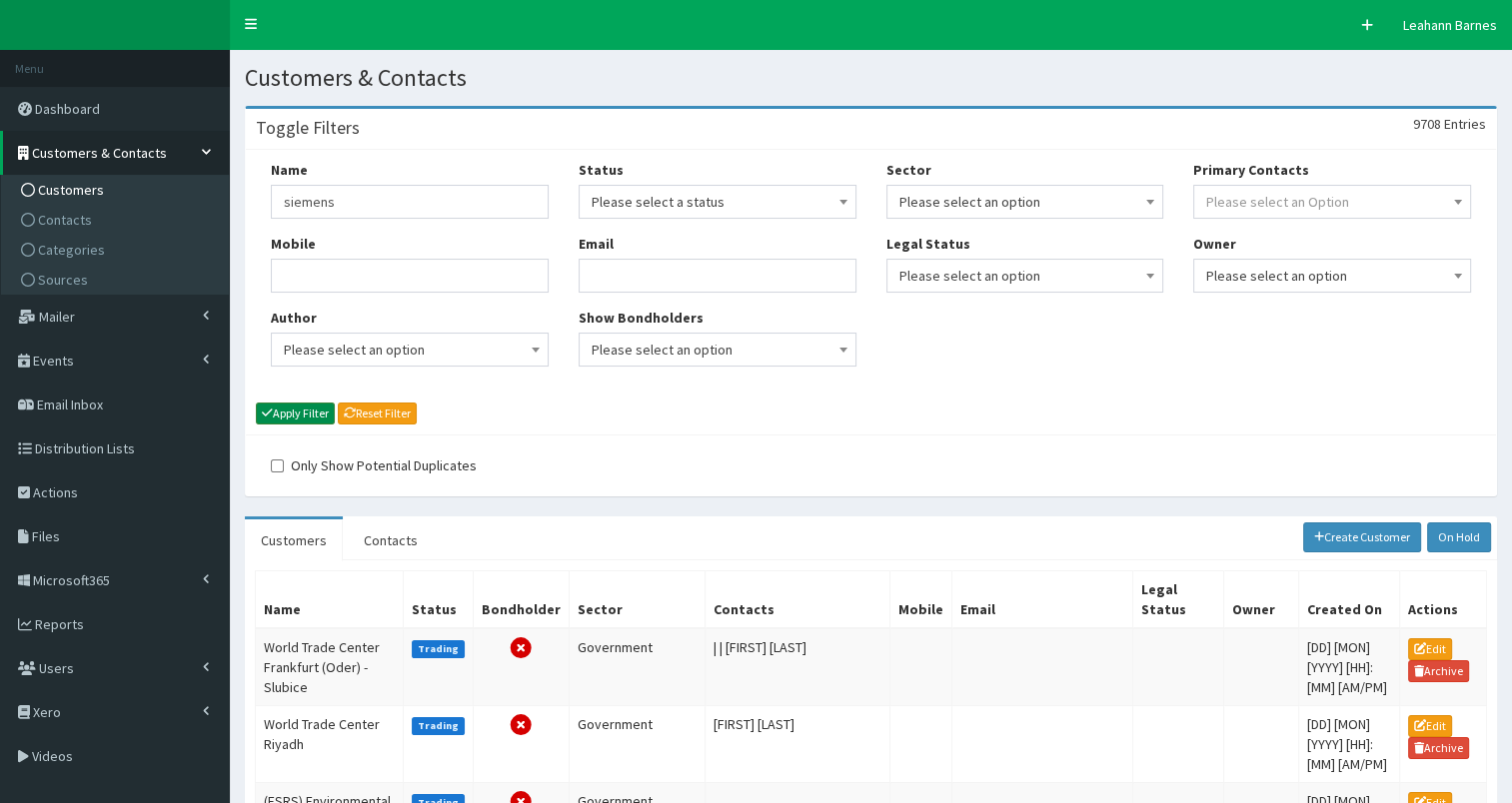 click on "Apply Filter" at bounding box center (295, 413) 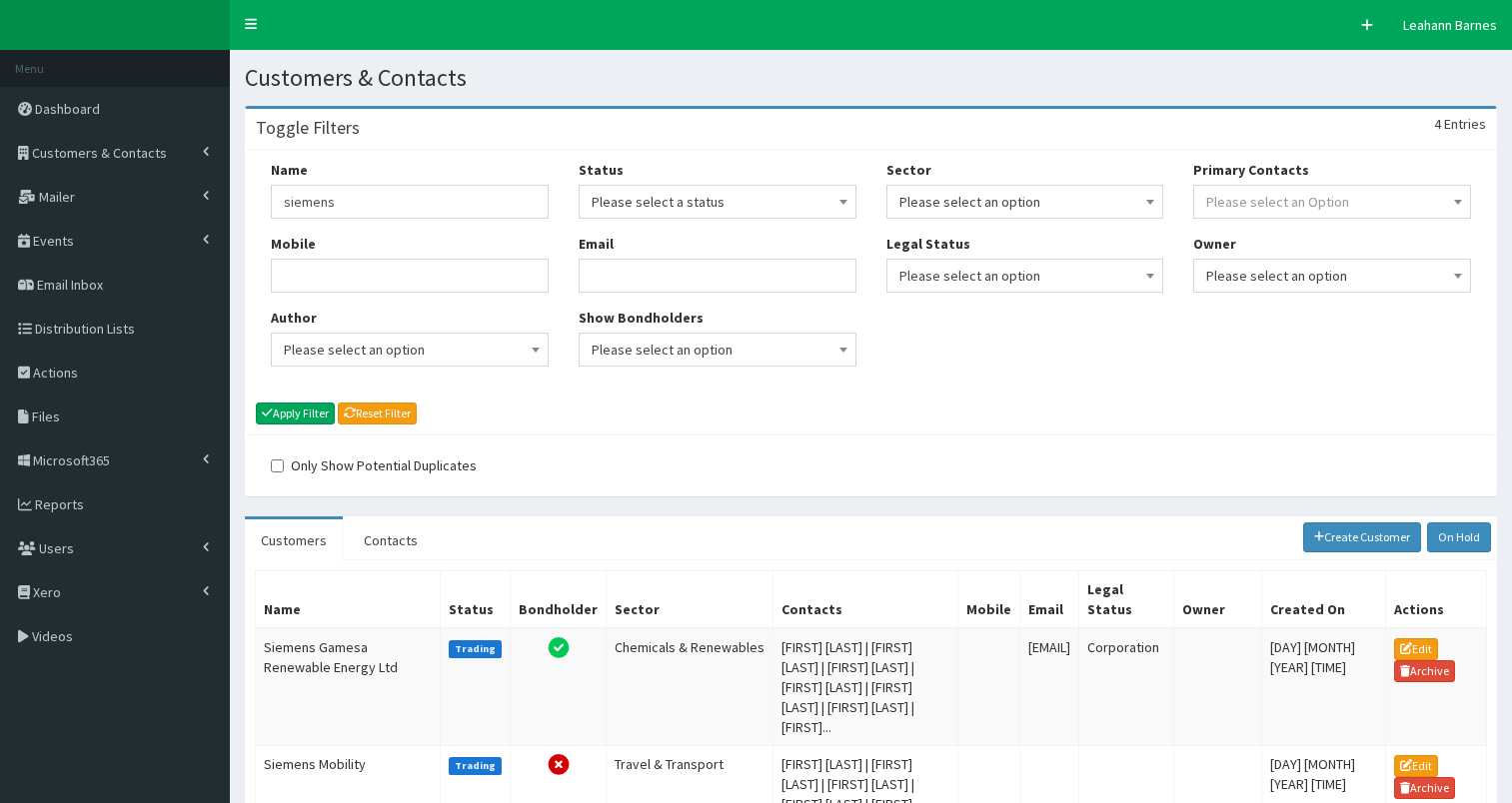 scroll, scrollTop: 0, scrollLeft: 0, axis: both 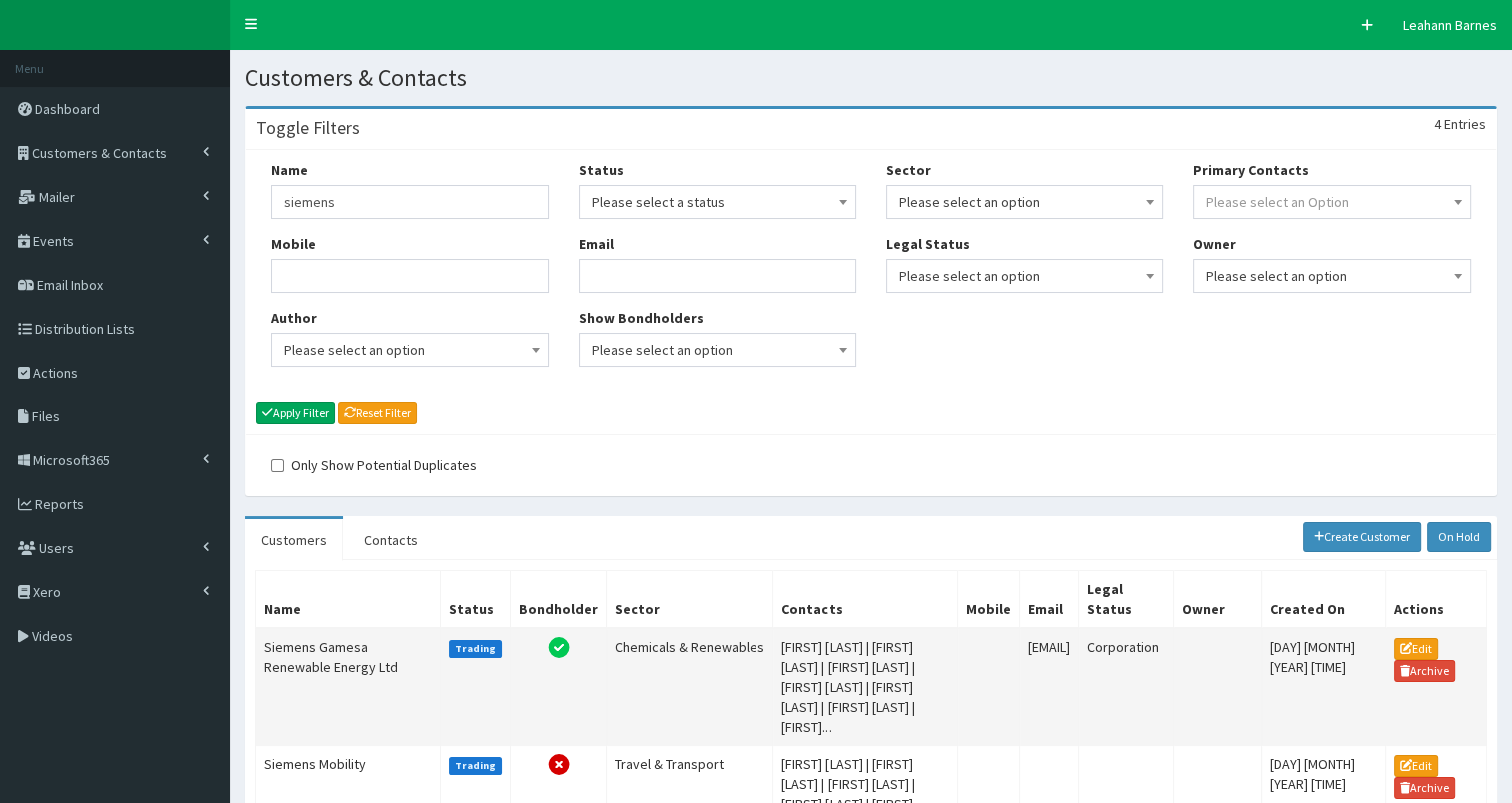 click on "Siemens Gamesa Renewable Energy Ltd" at bounding box center [348, 687] 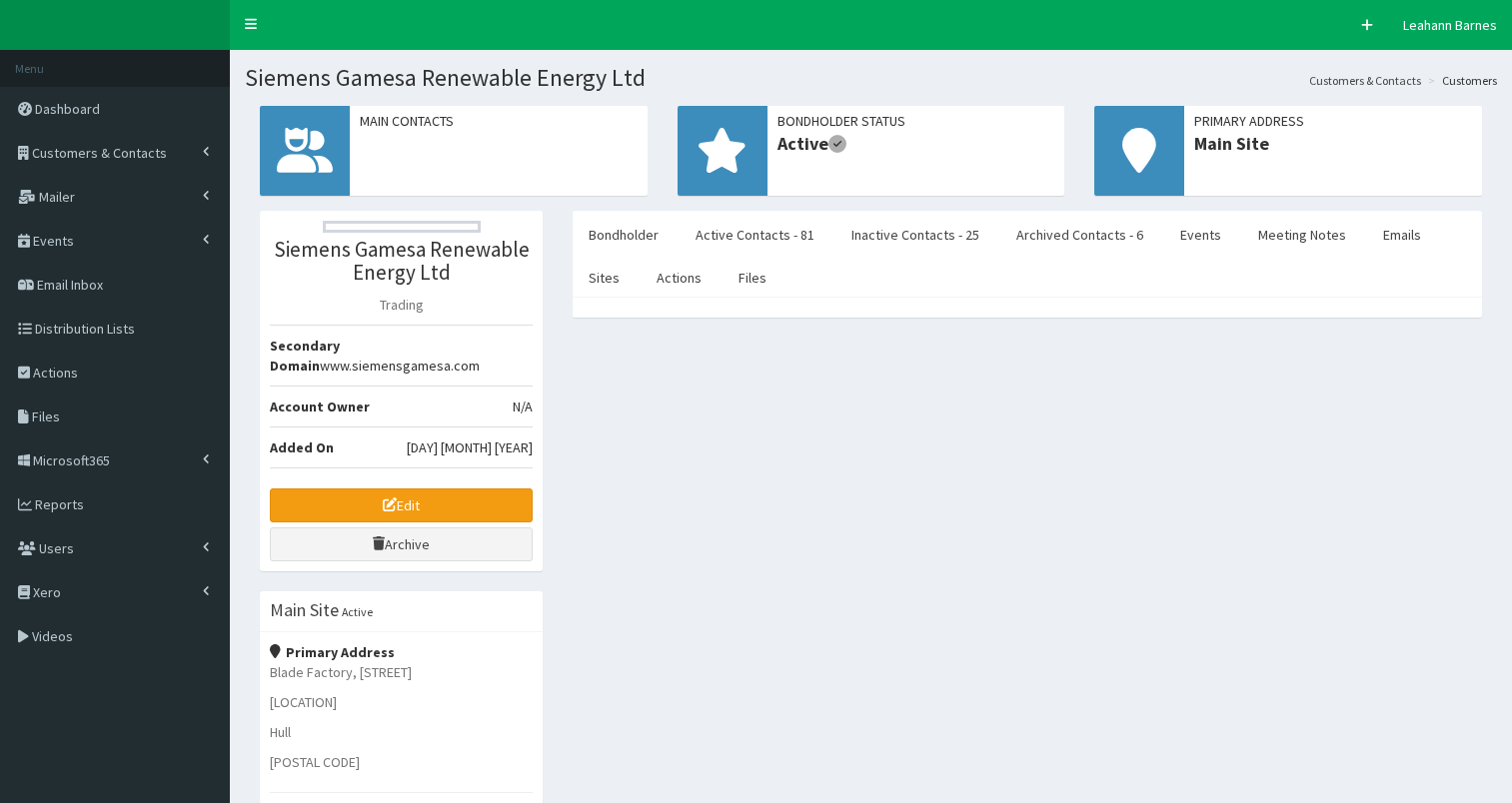 scroll, scrollTop: 0, scrollLeft: 0, axis: both 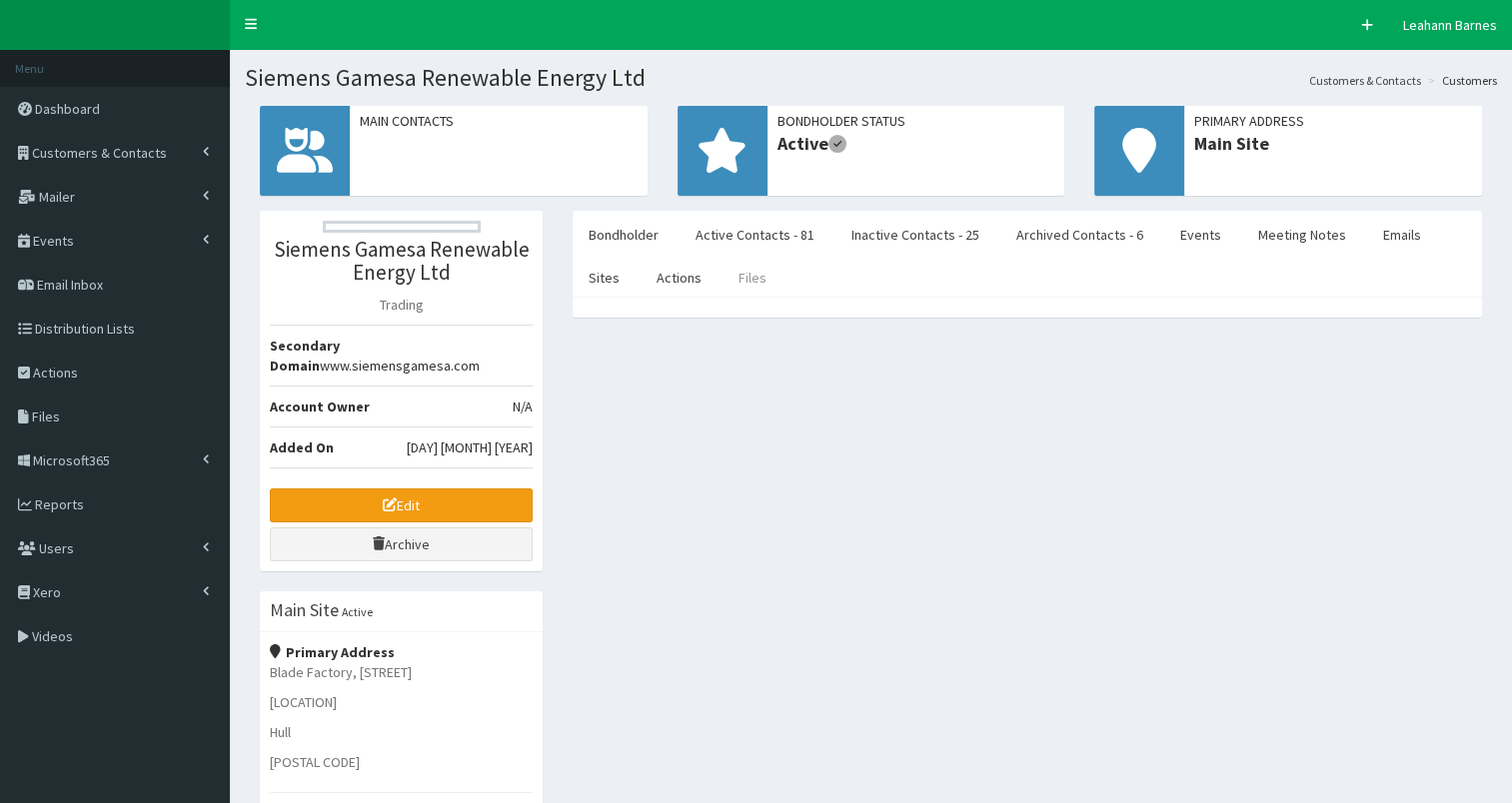 click on "Files" at bounding box center [753, 278] 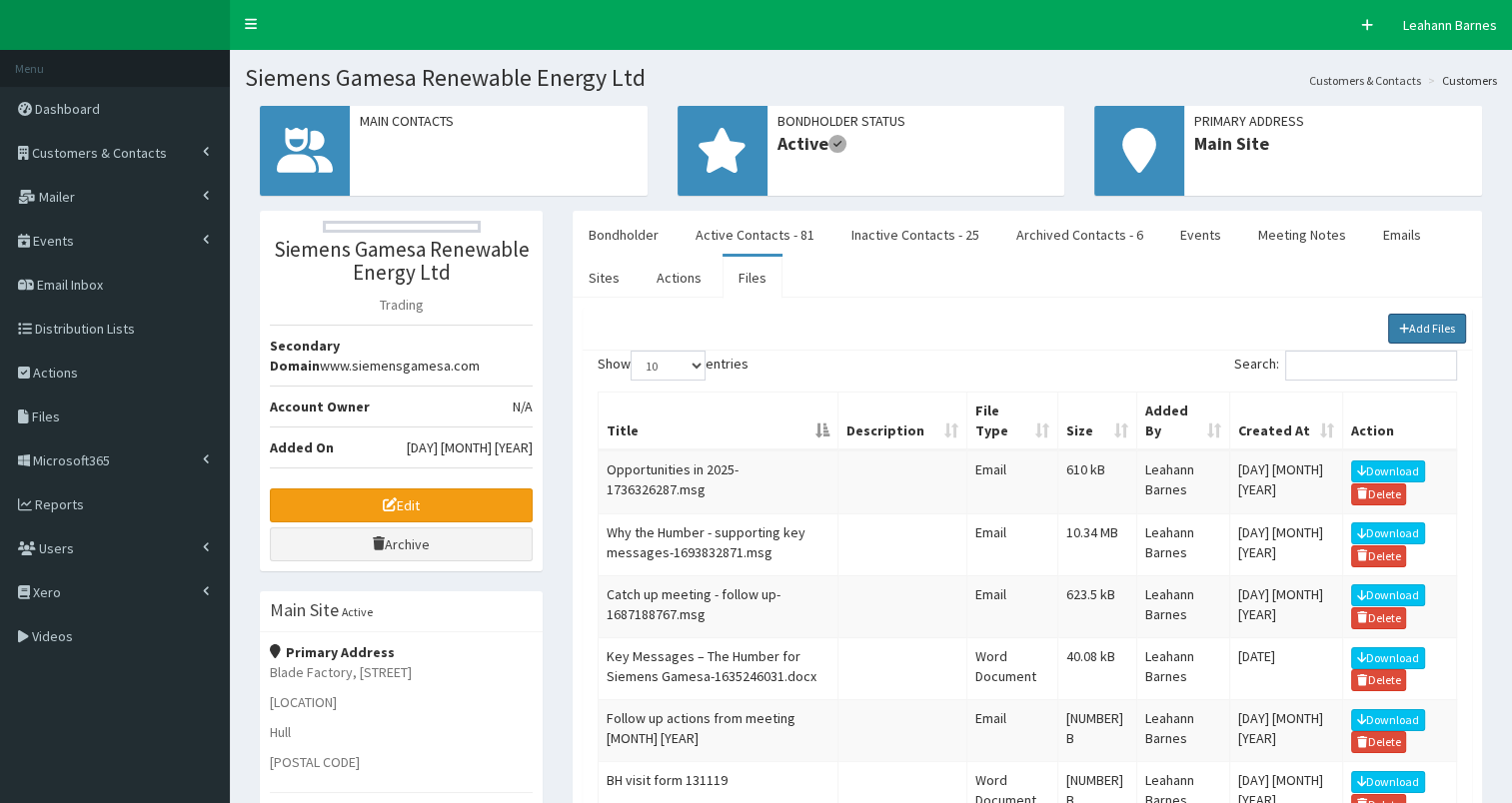 click 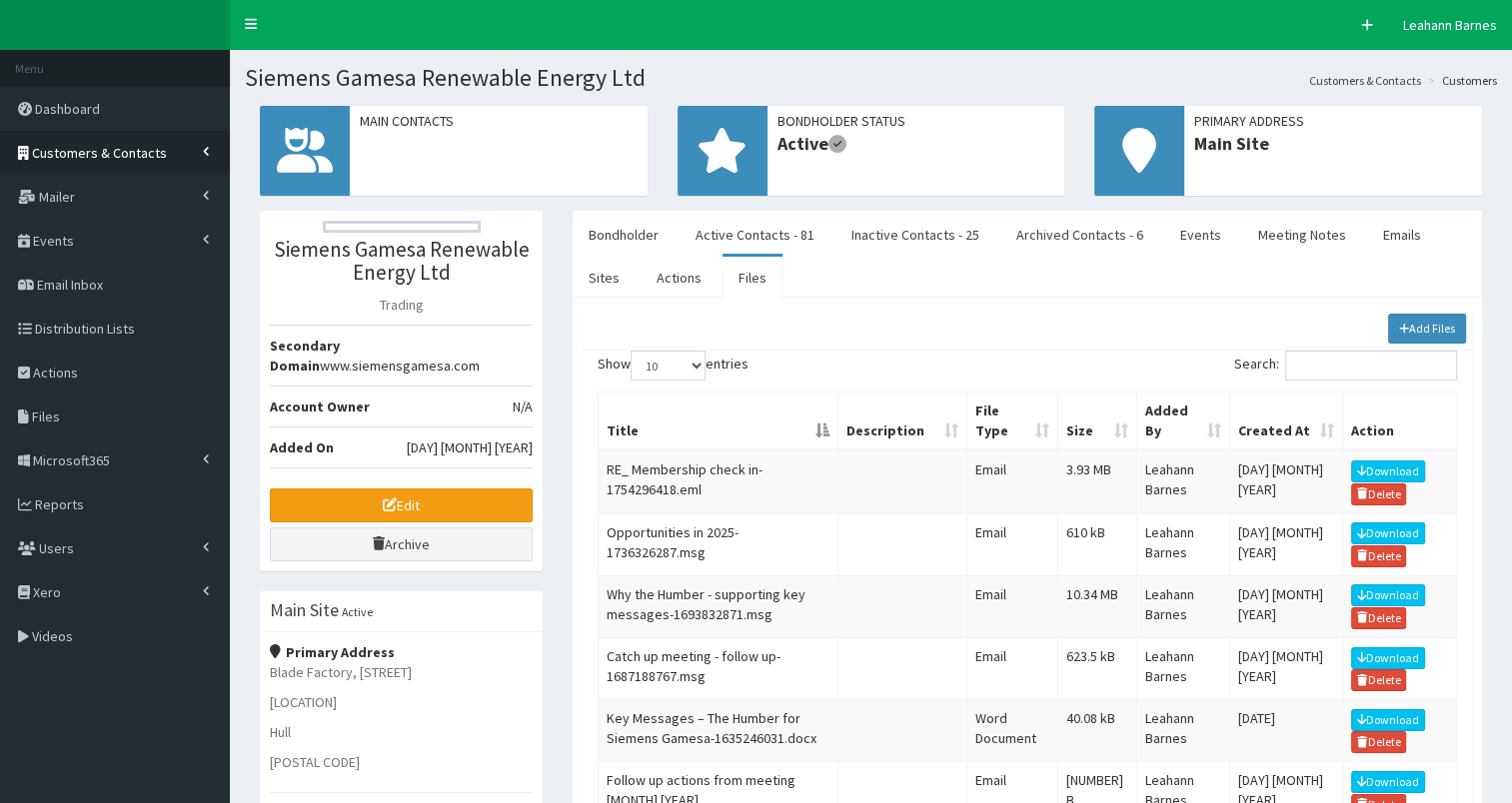 click on "Customers & Contacts" at bounding box center [99, 153] 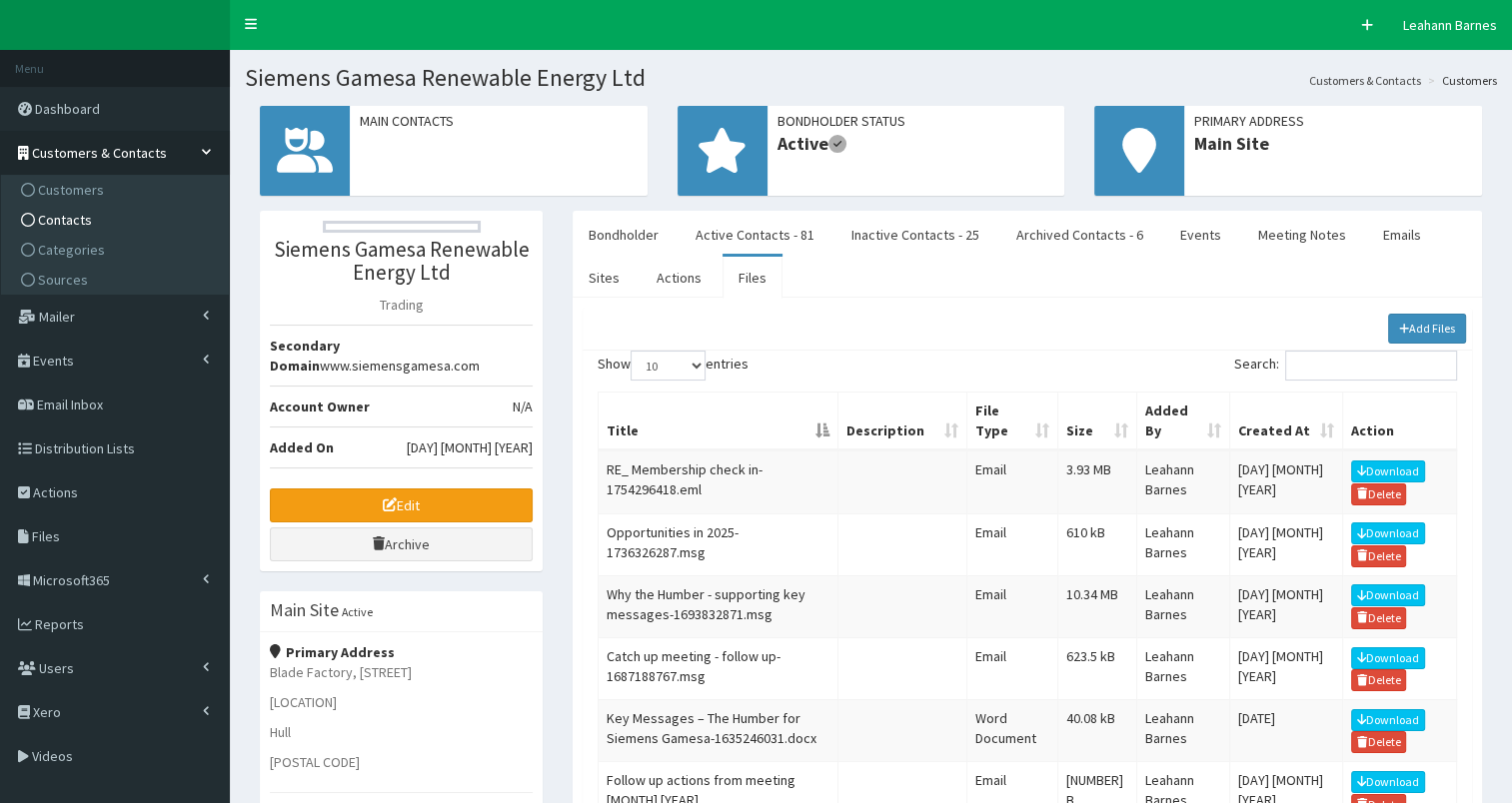 click on "Contacts" at bounding box center [117, 220] 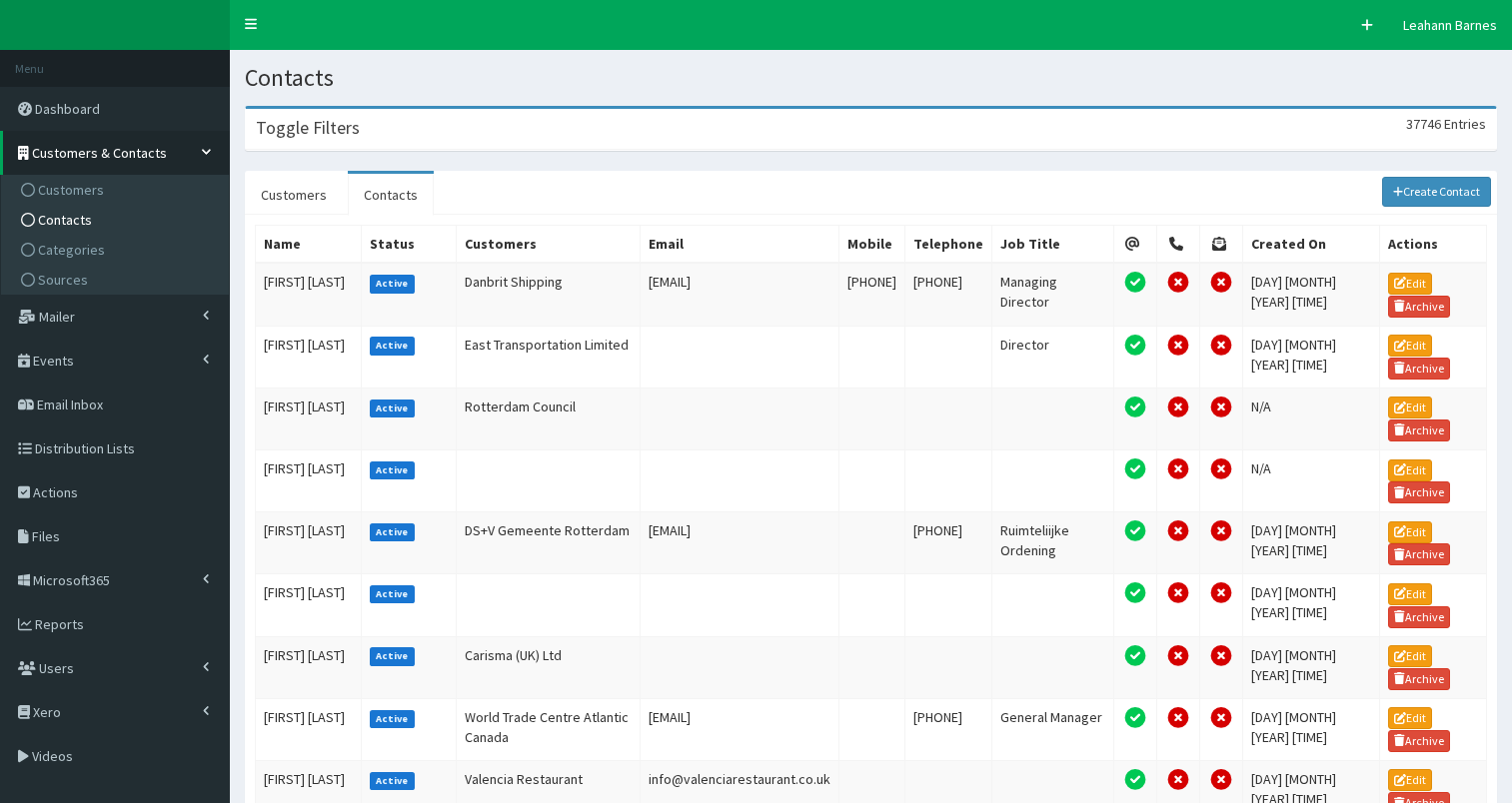scroll, scrollTop: 0, scrollLeft: 0, axis: both 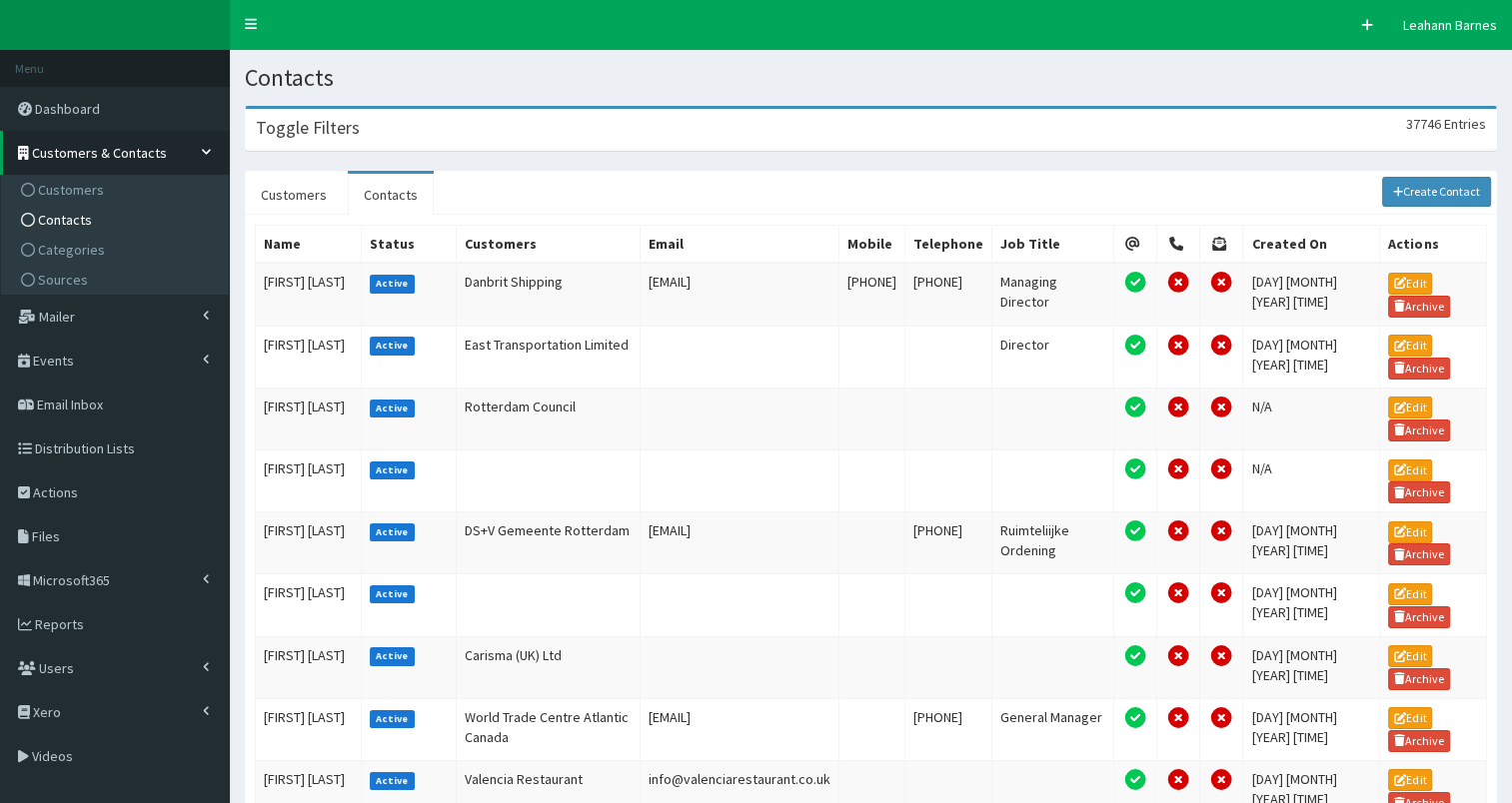 click on "Toggle Filters
37746   Entries" at bounding box center (870, 129) 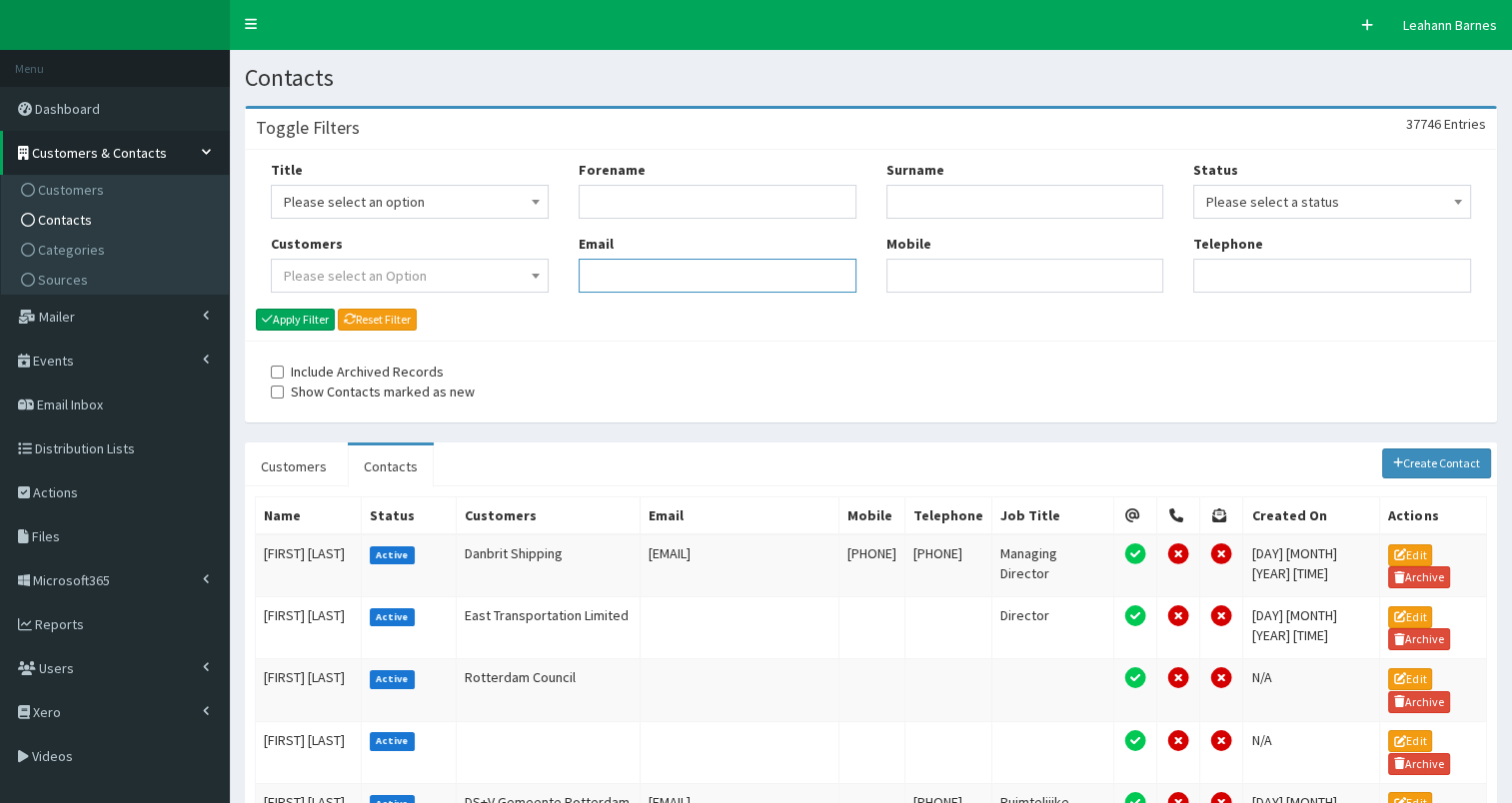 click on "Email" at bounding box center [718, 276] 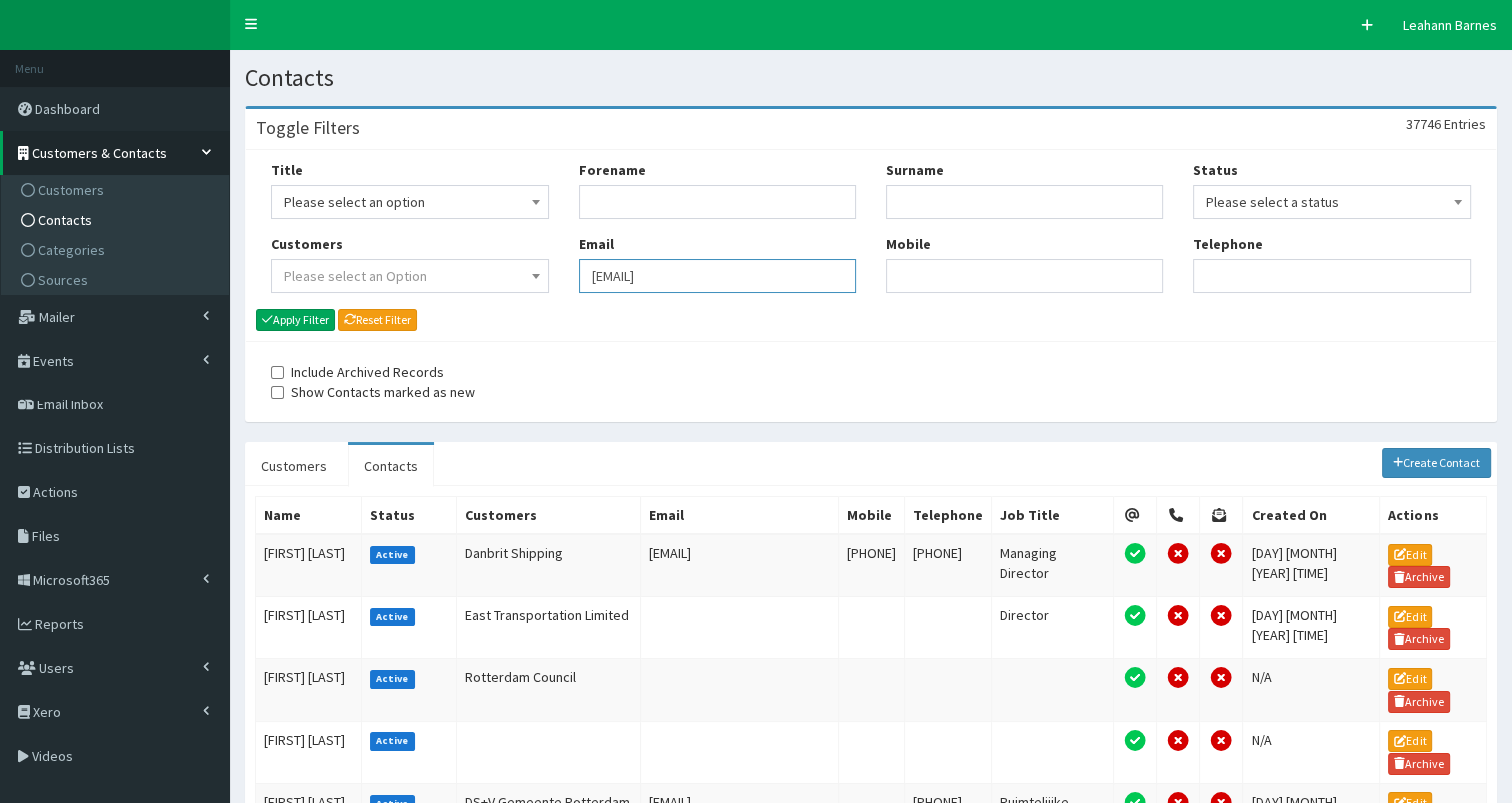 scroll, scrollTop: 0, scrollLeft: 7, axis: horizontal 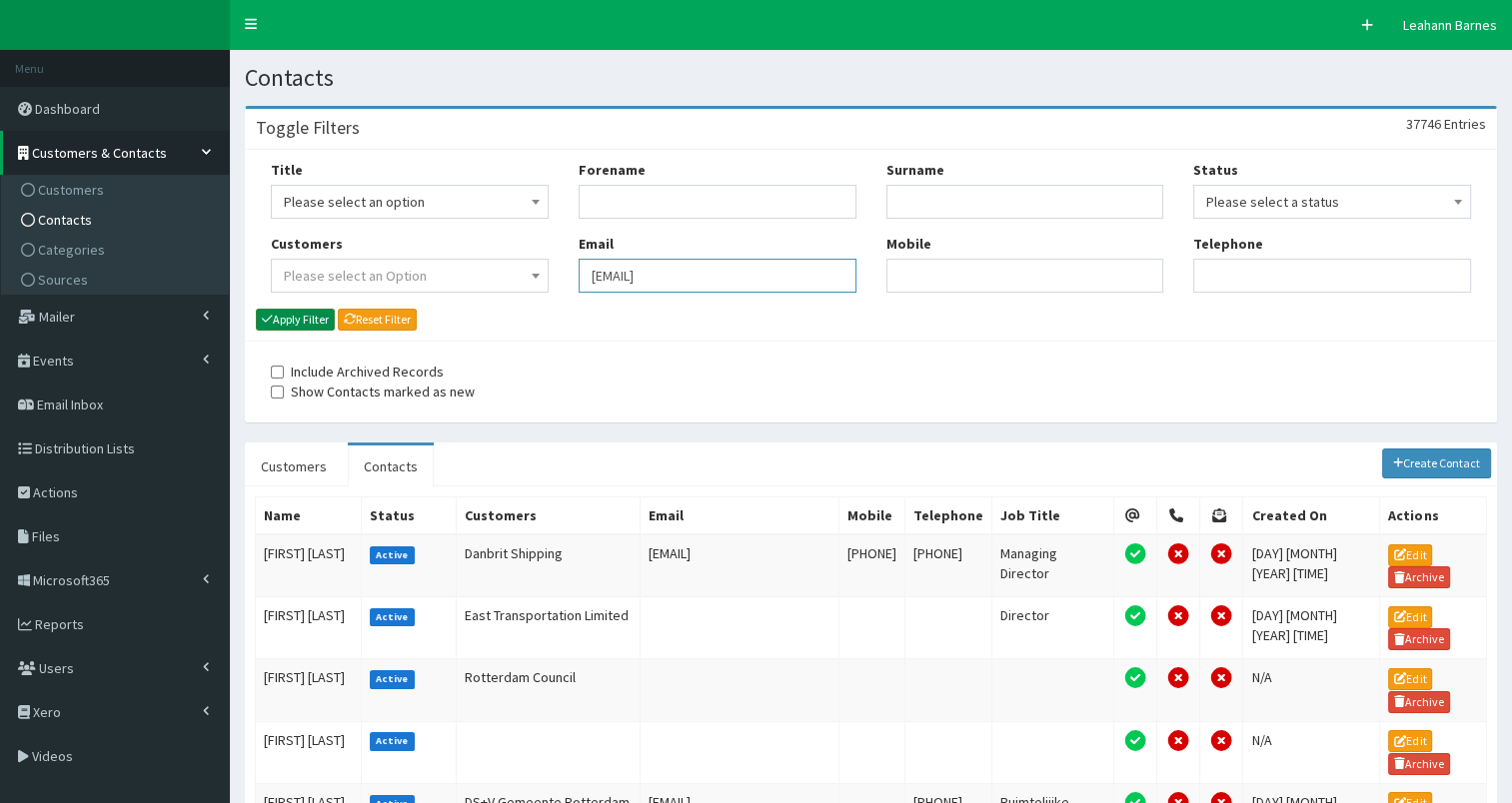 type on "Ella.Cullinan-Hollihead@fishmongers.org.uk" 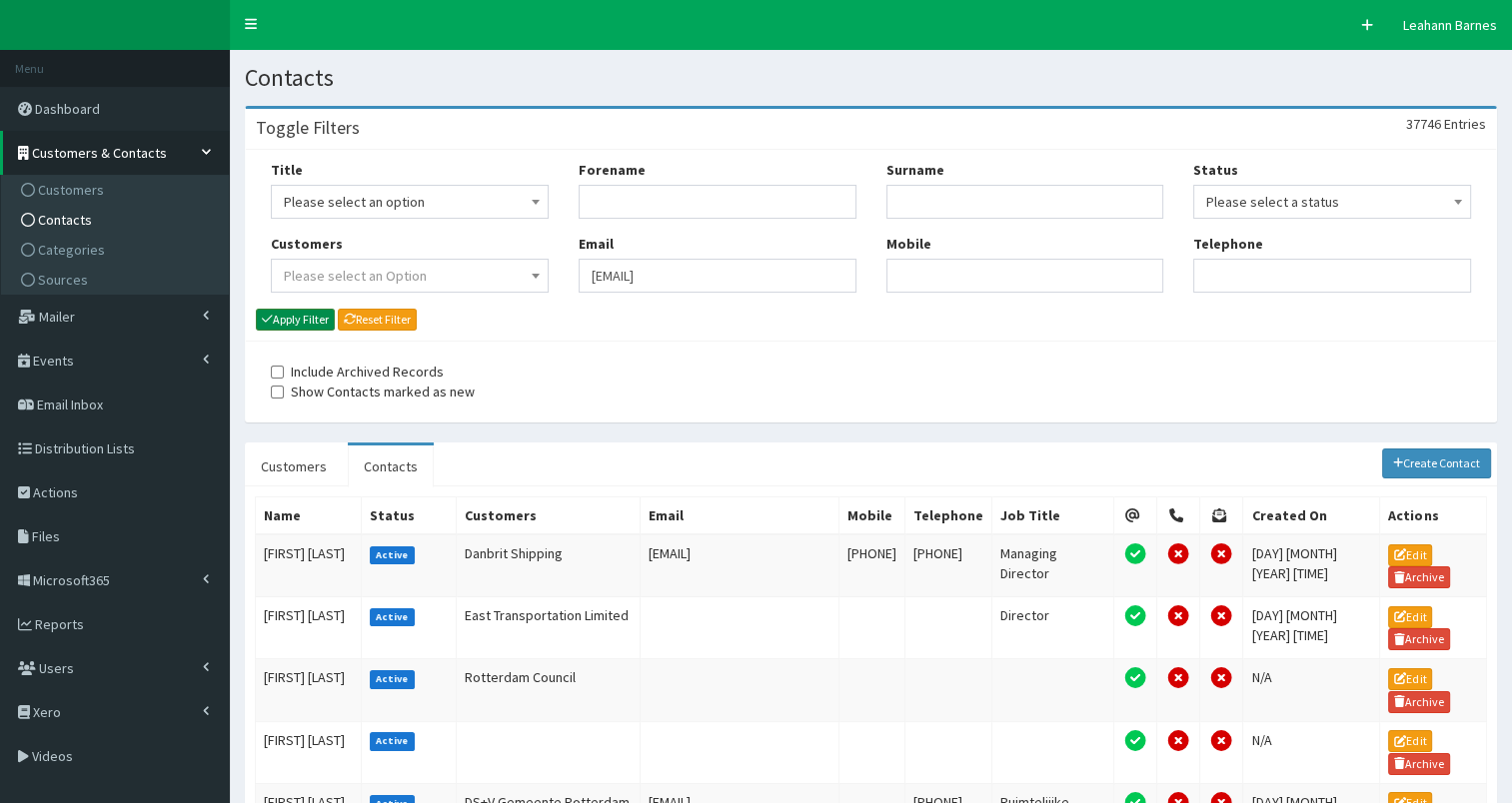 click on "Apply Filter" at bounding box center (295, 320) 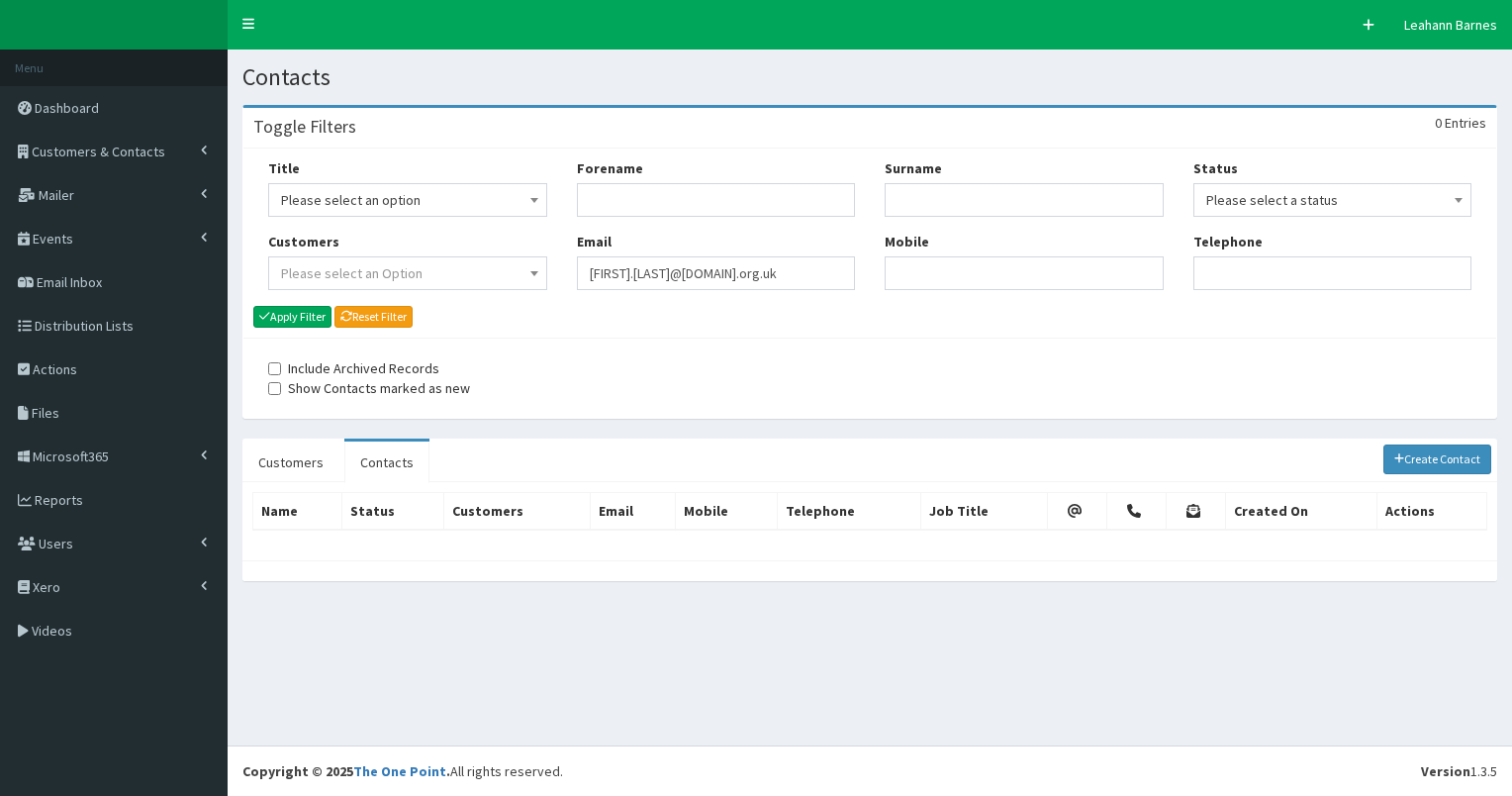 scroll, scrollTop: 0, scrollLeft: 0, axis: both 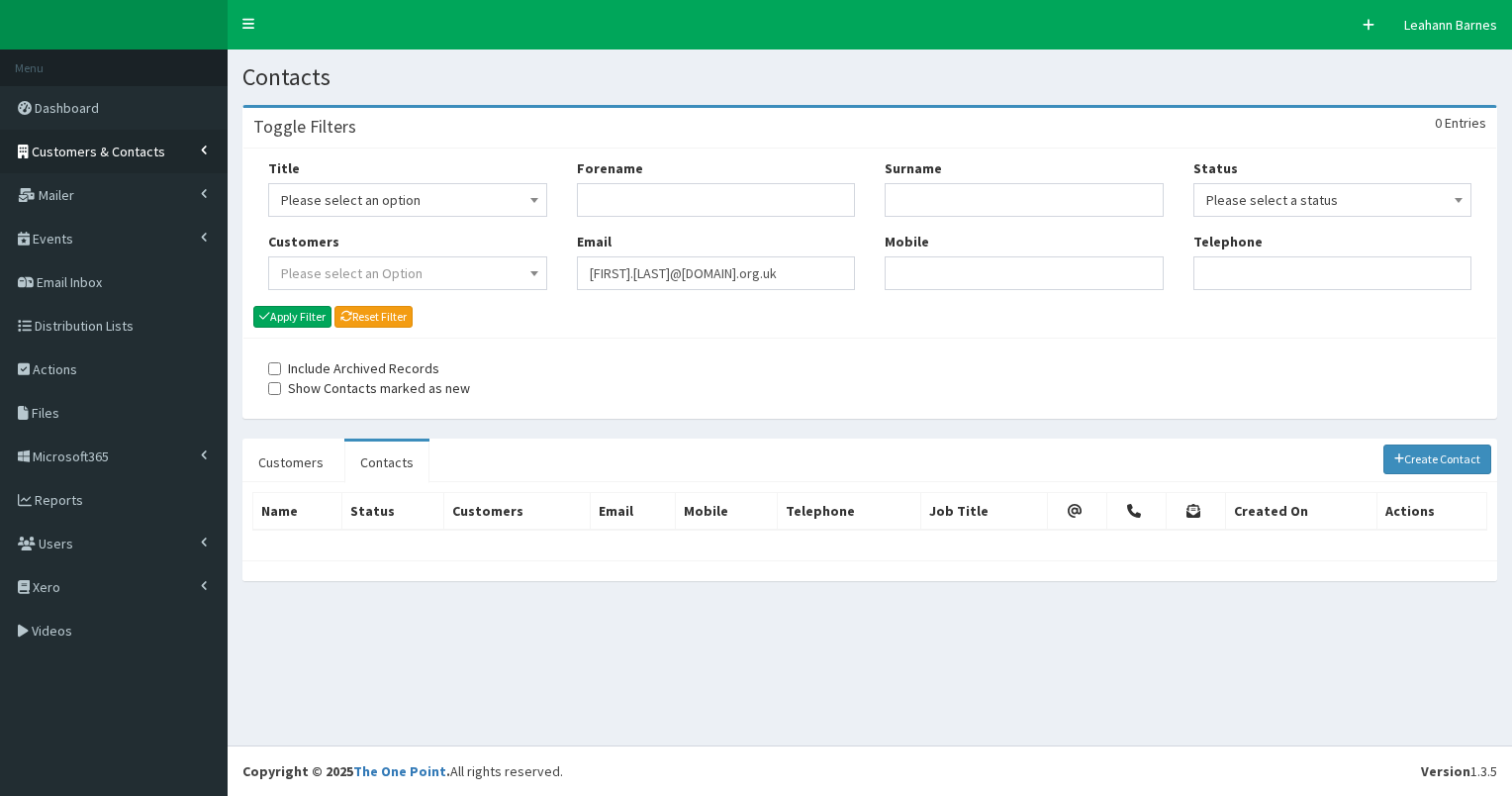 click on "Customers & Contacts" at bounding box center (98, 151) 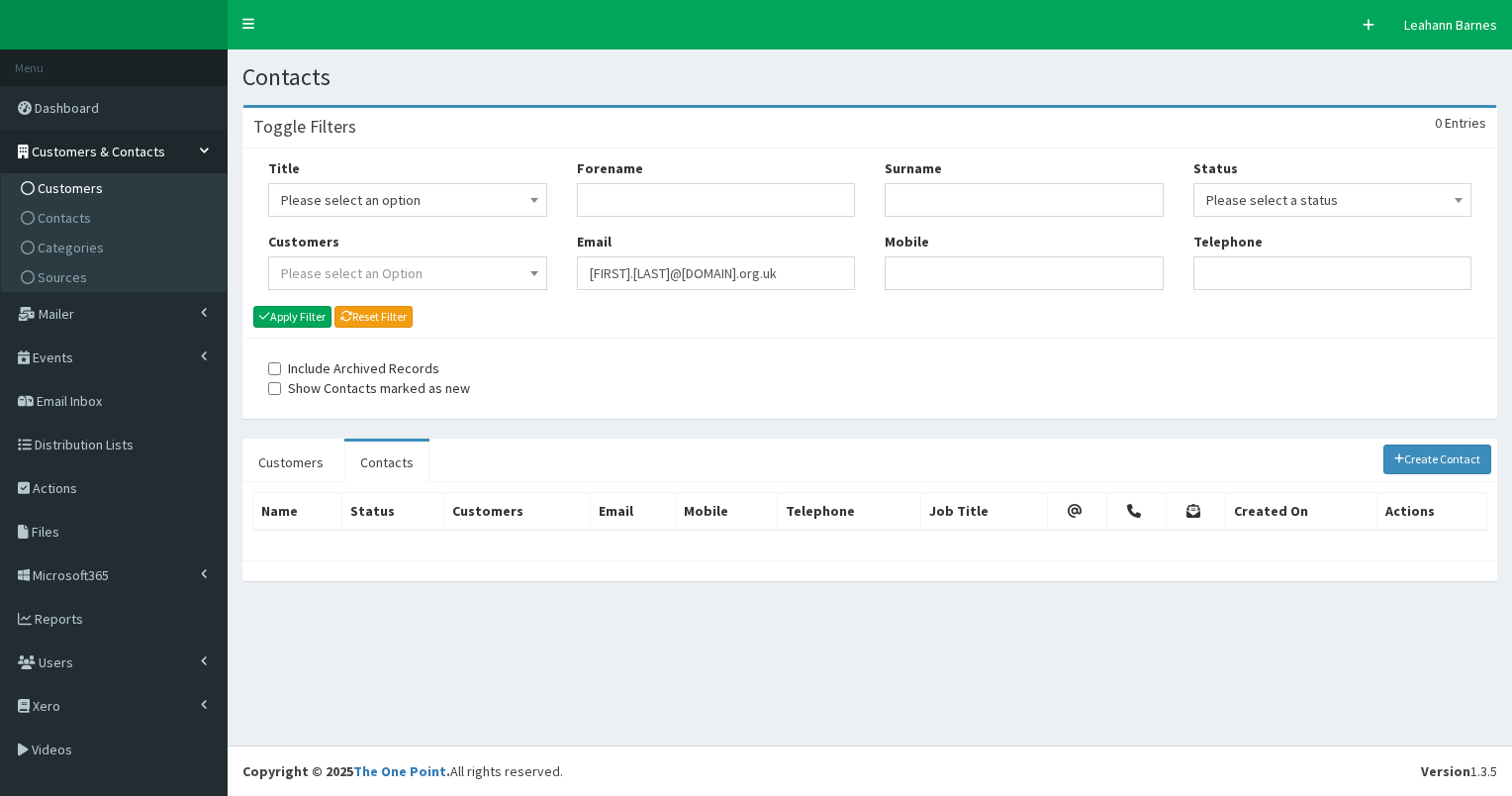 click on "Customers" at bounding box center [70, 188] 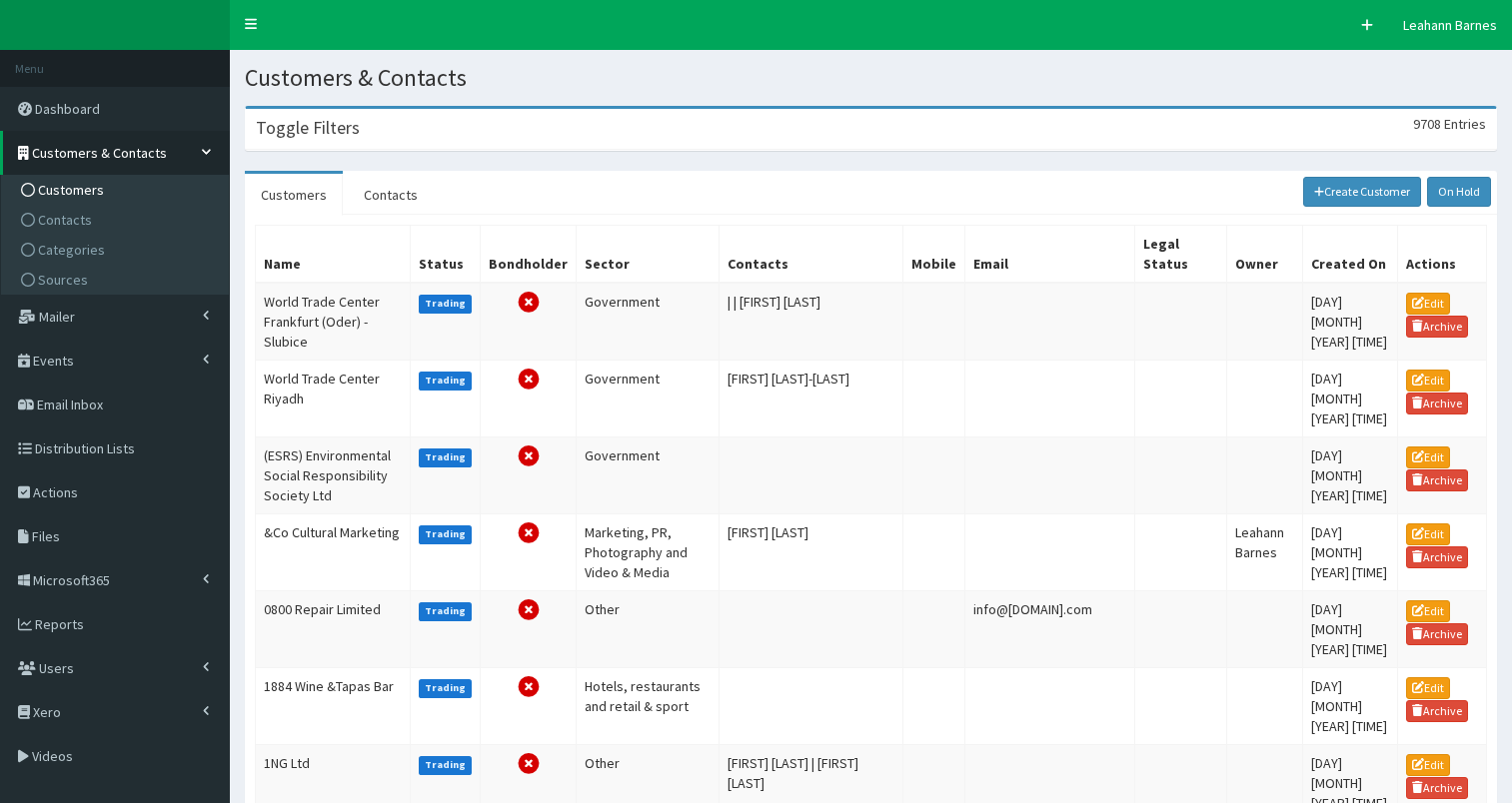 scroll, scrollTop: 0, scrollLeft: 0, axis: both 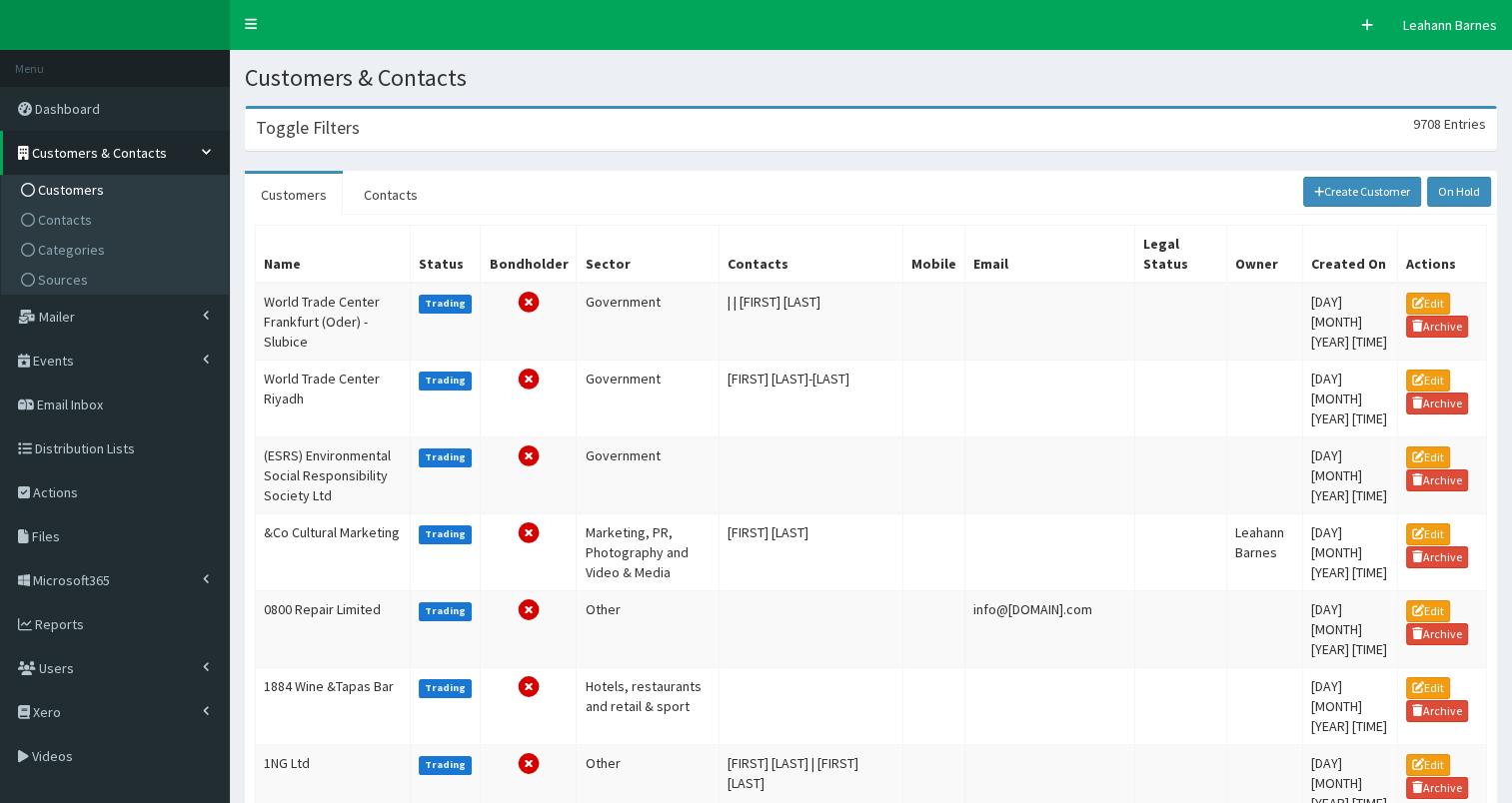 click on "Toggle Filters
9708   Entries" at bounding box center [870, 129] 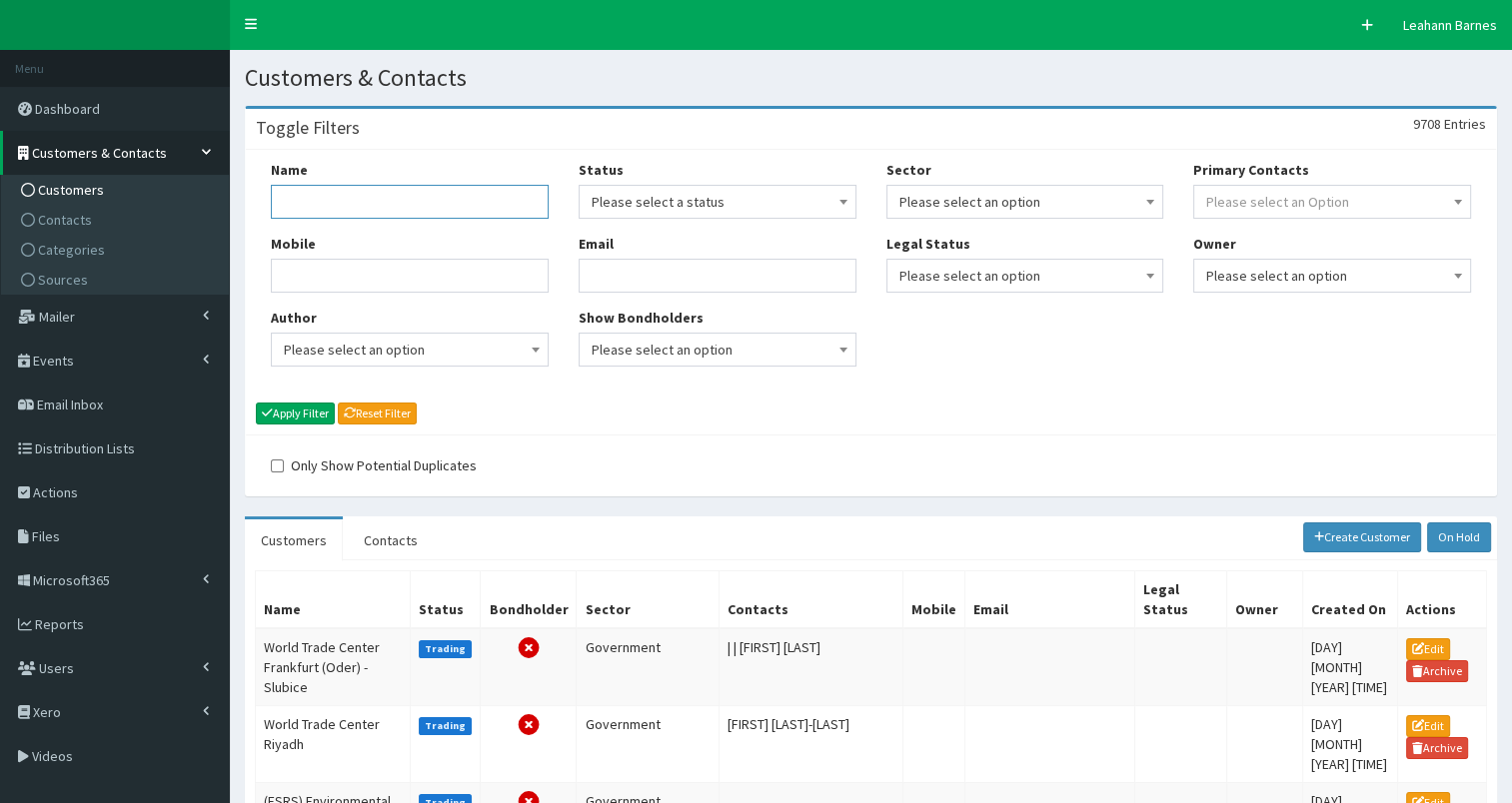 drag, startPoint x: 324, startPoint y: 139, endPoint x: 316, endPoint y: 208, distance: 69.46222 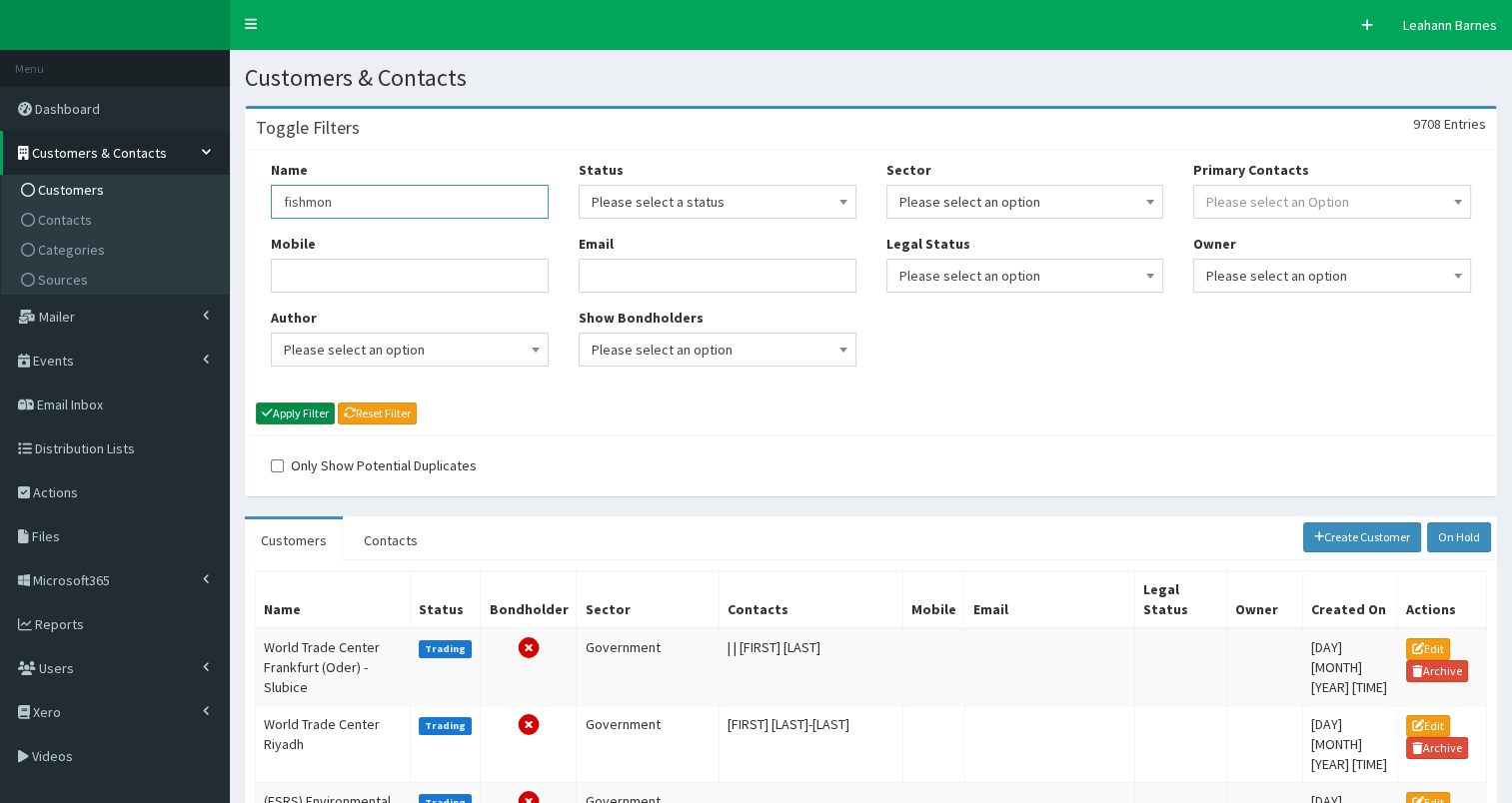 type on "fishmon" 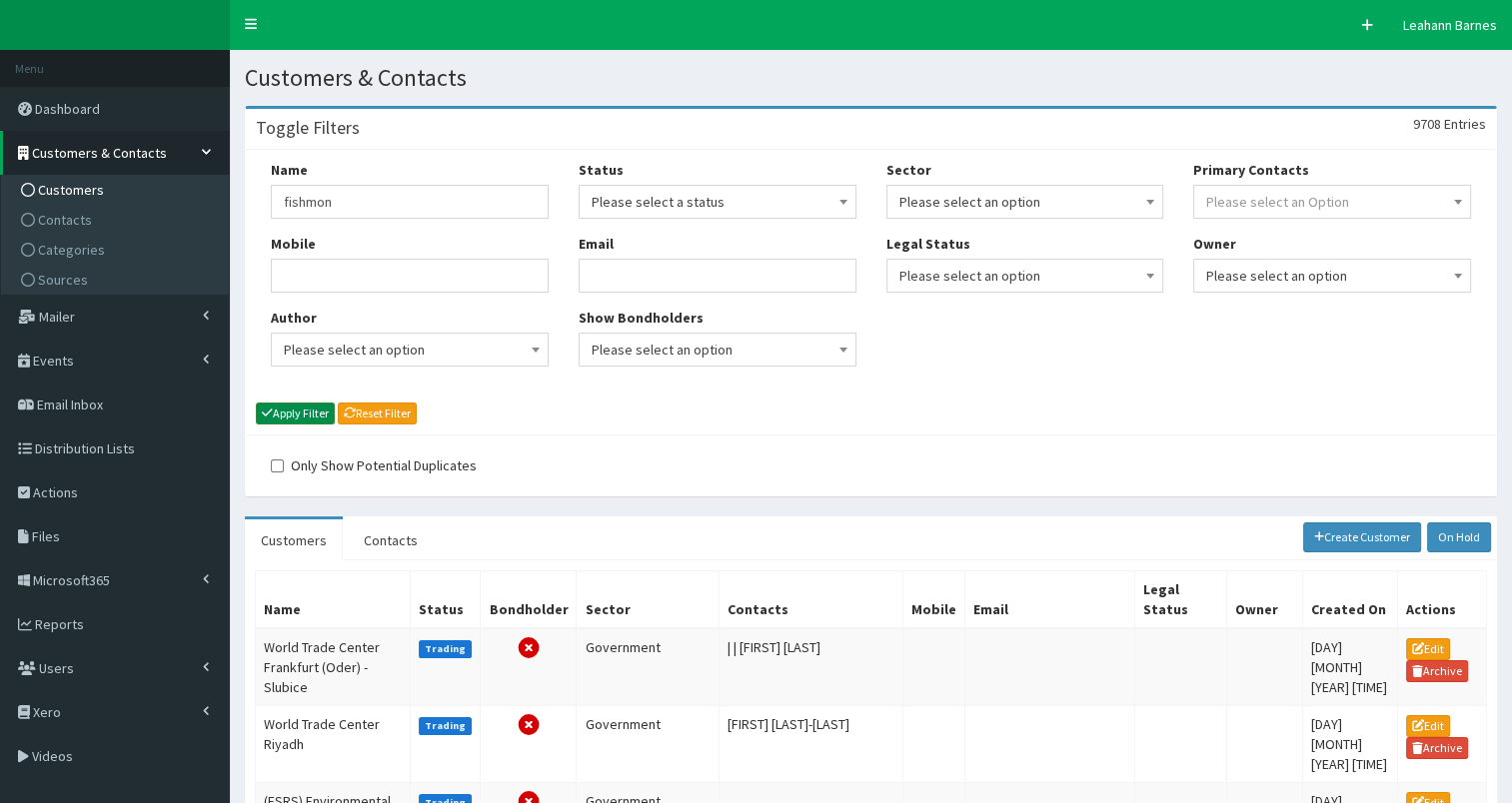 click on "Apply Filter" at bounding box center [295, 413] 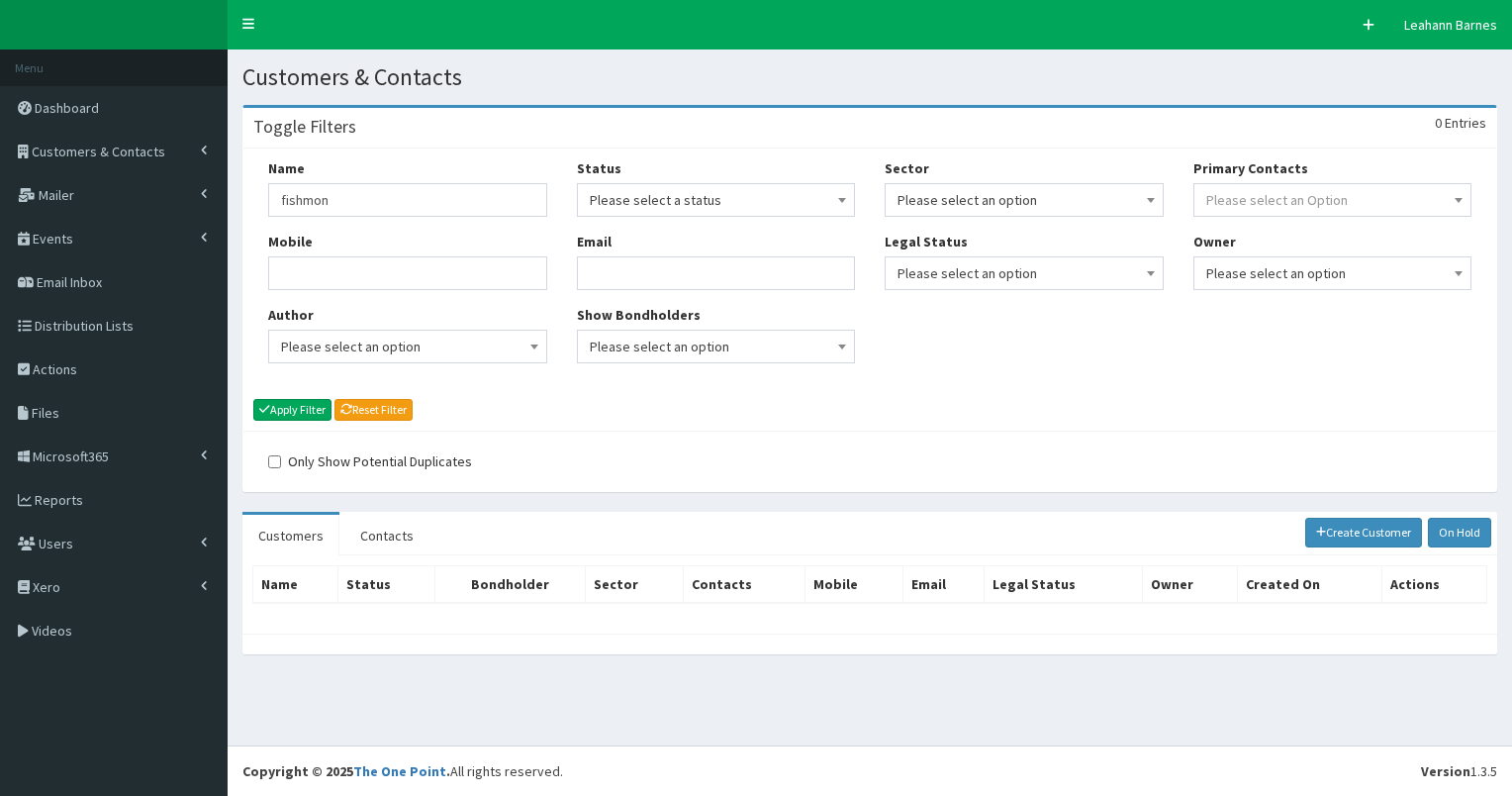 scroll, scrollTop: 0, scrollLeft: 0, axis: both 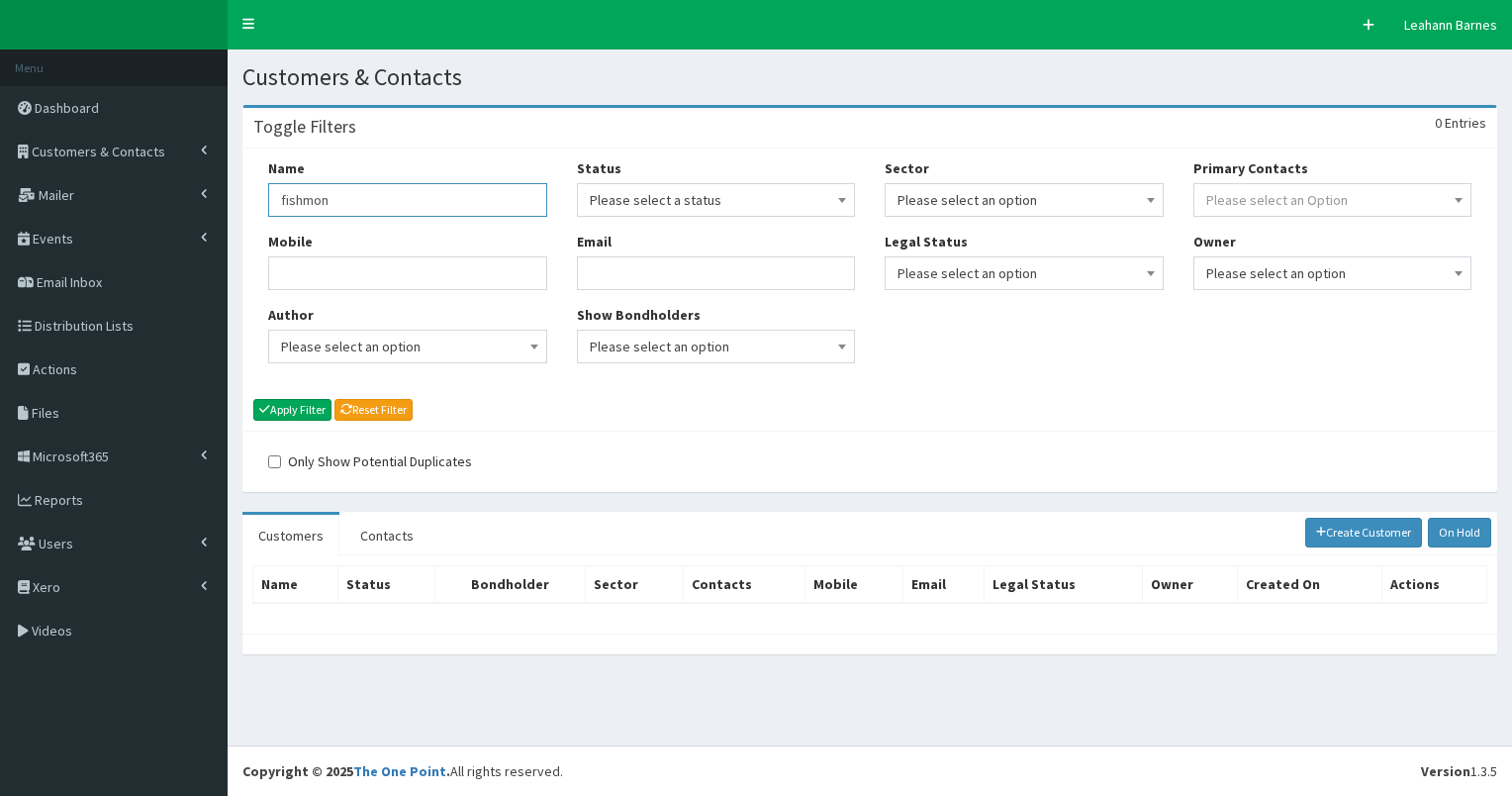 click on "fishmon" at bounding box center [408, 200] 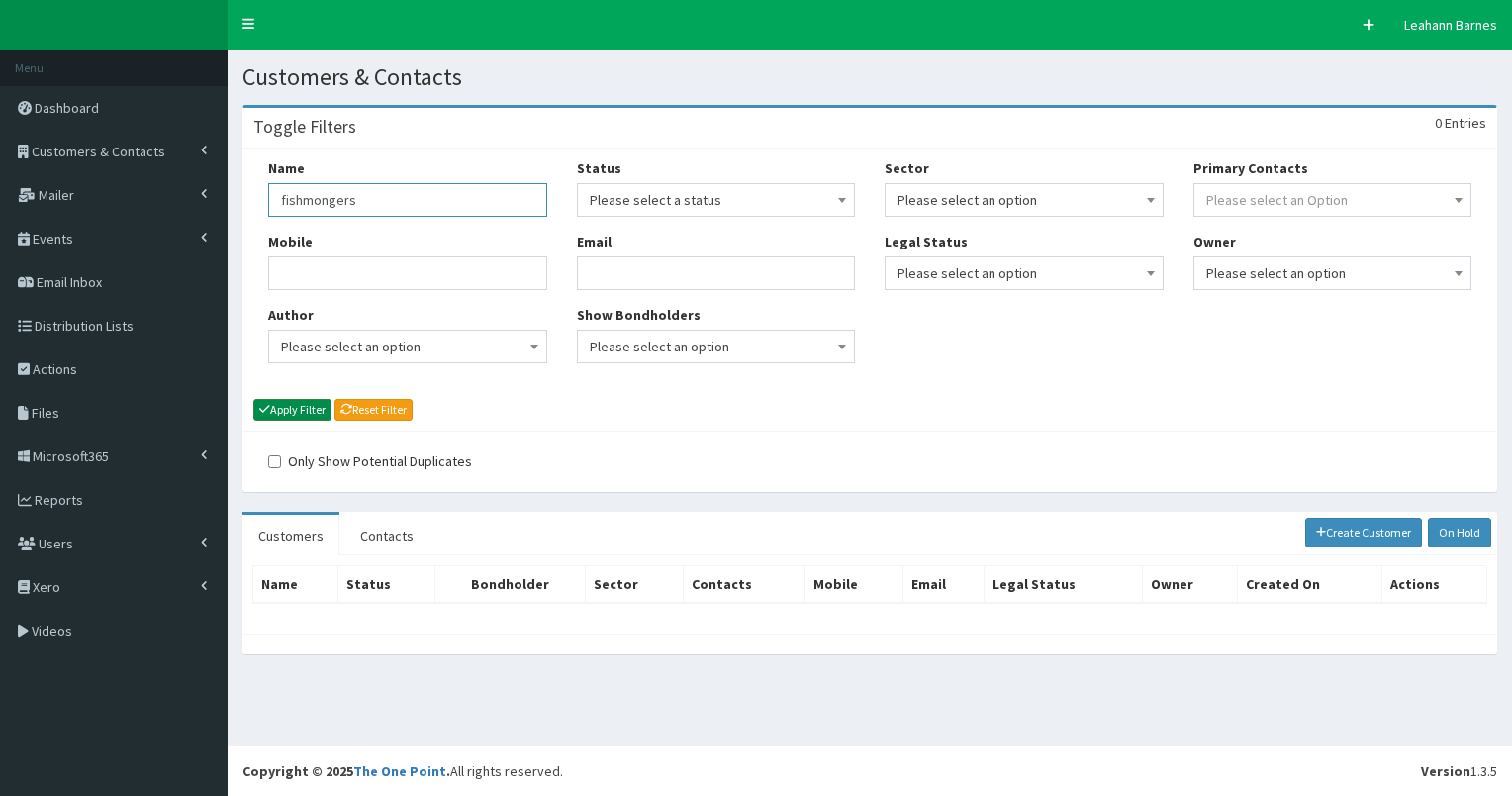 type on "fishmongers" 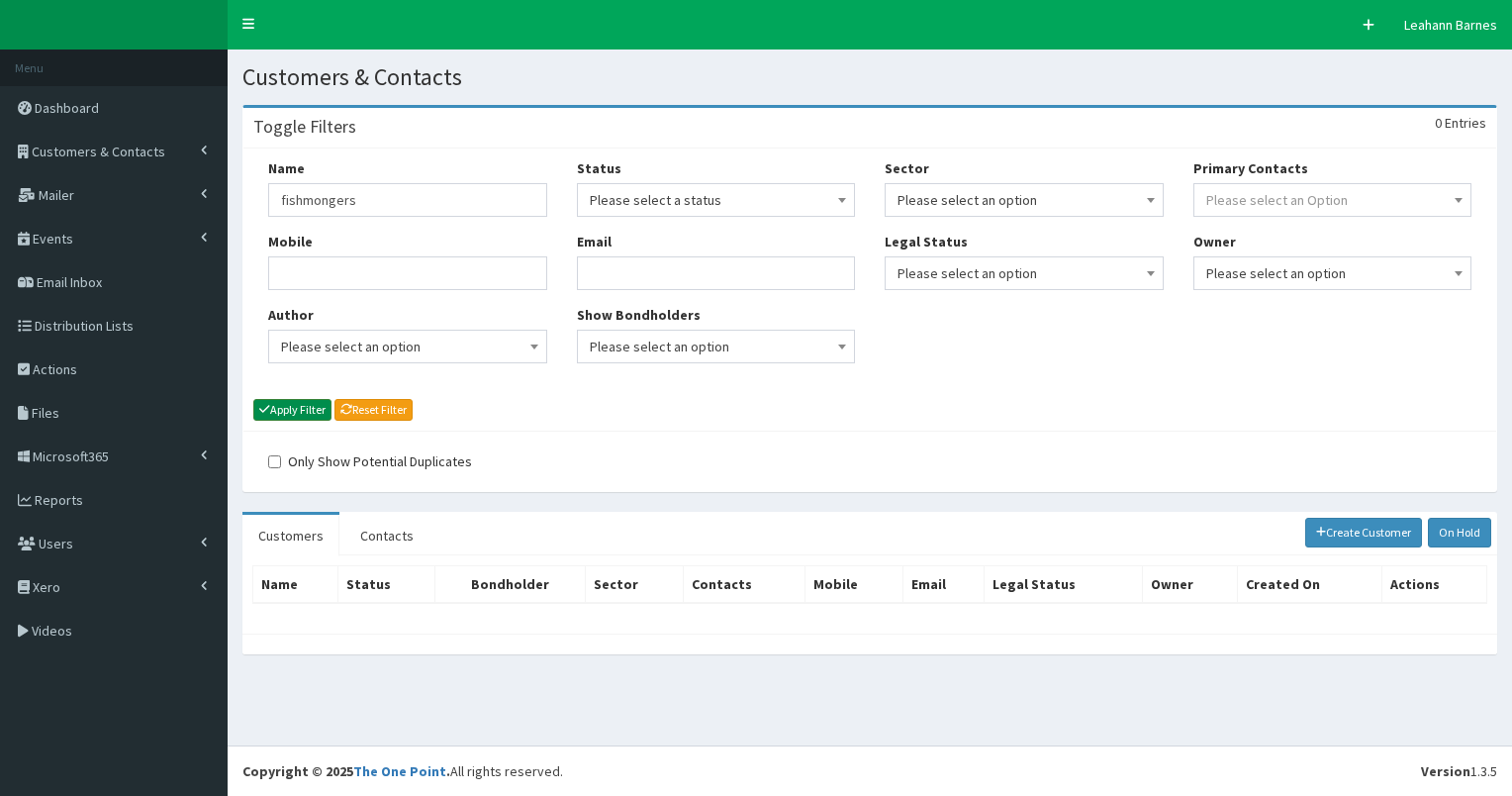 click on "Apply Filter" at bounding box center (292, 410) 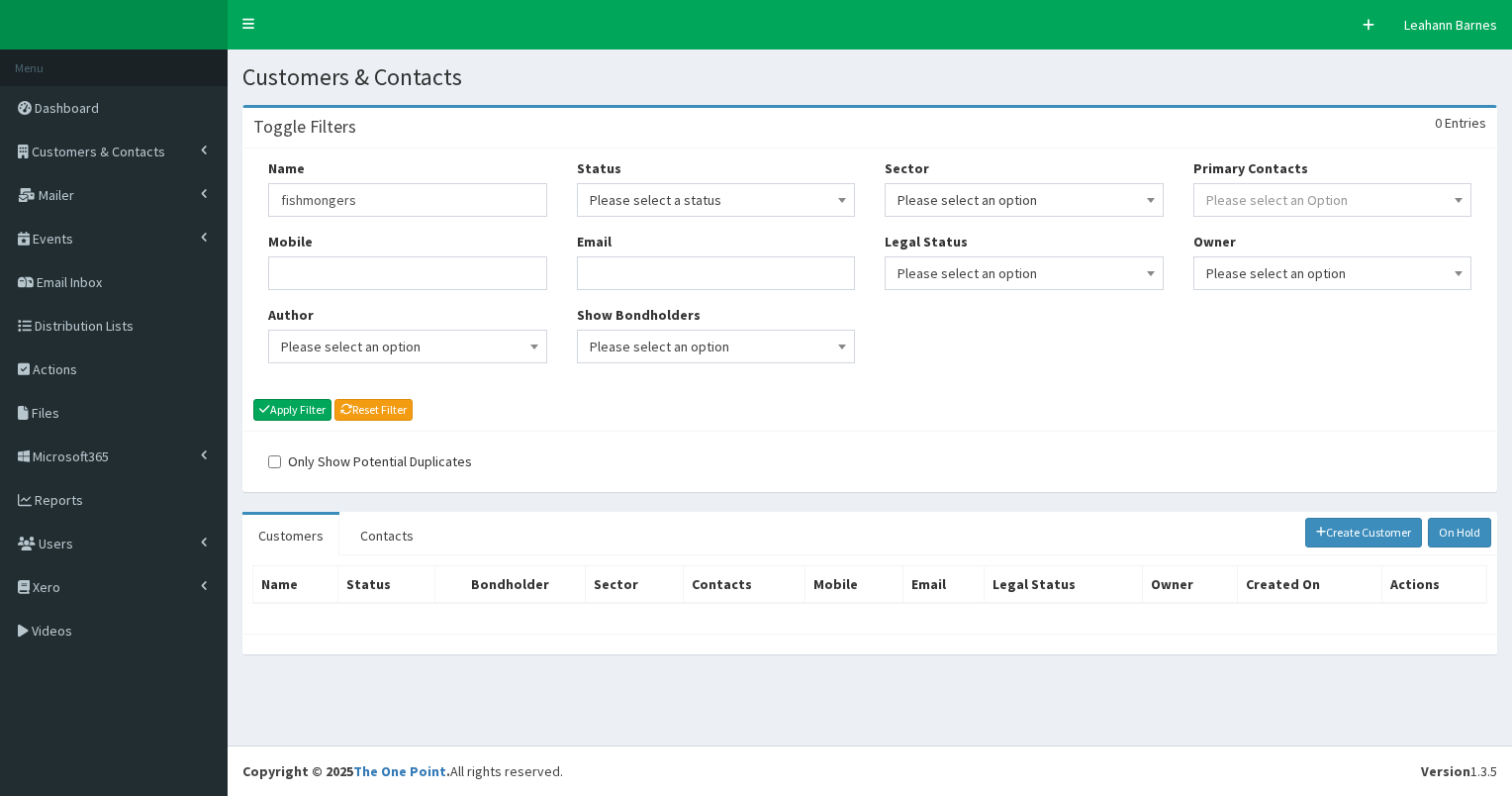 scroll, scrollTop: 0, scrollLeft: 0, axis: both 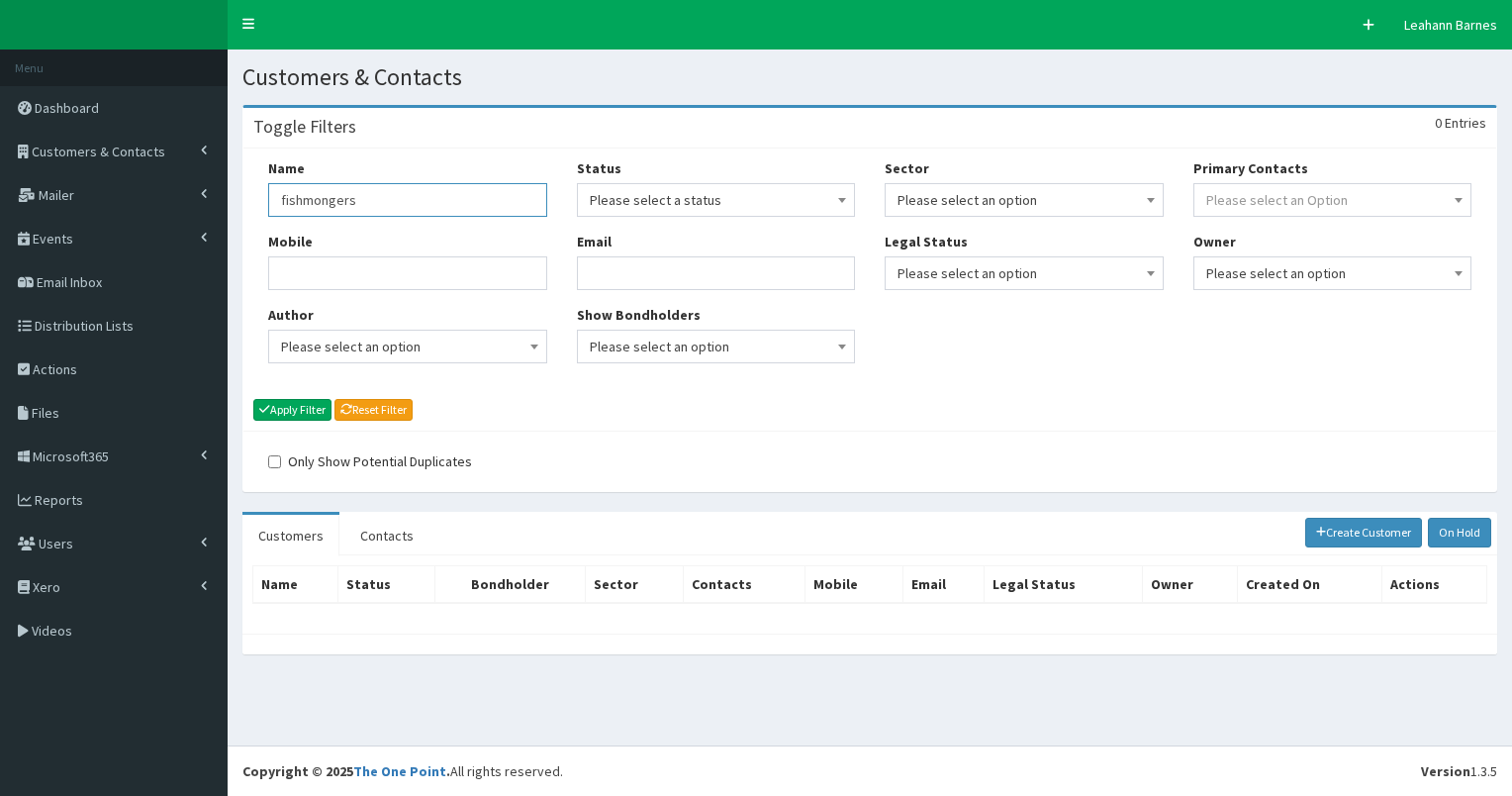 click on "fishmongers" at bounding box center [408, 200] 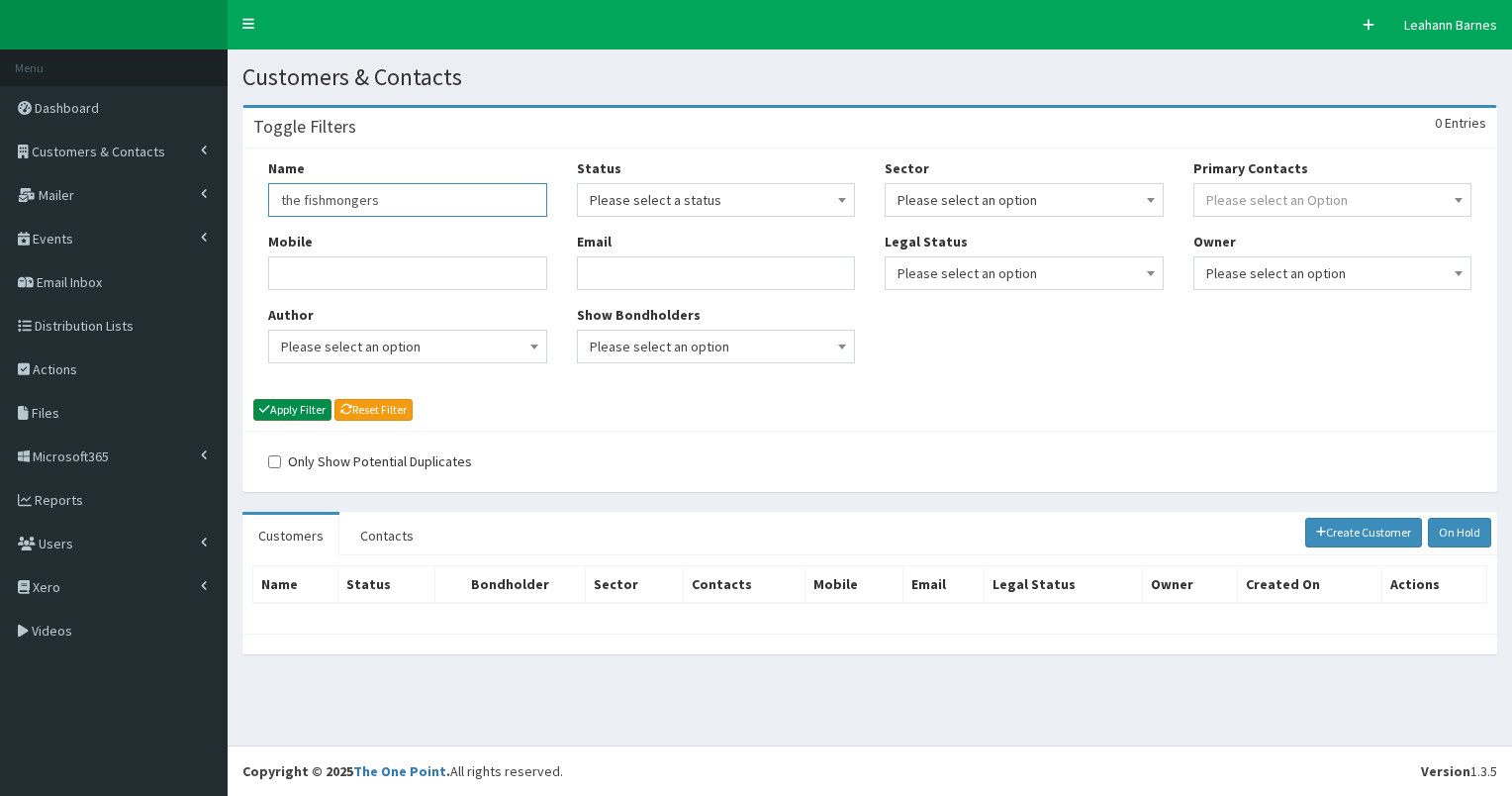 type on "the fishmongers" 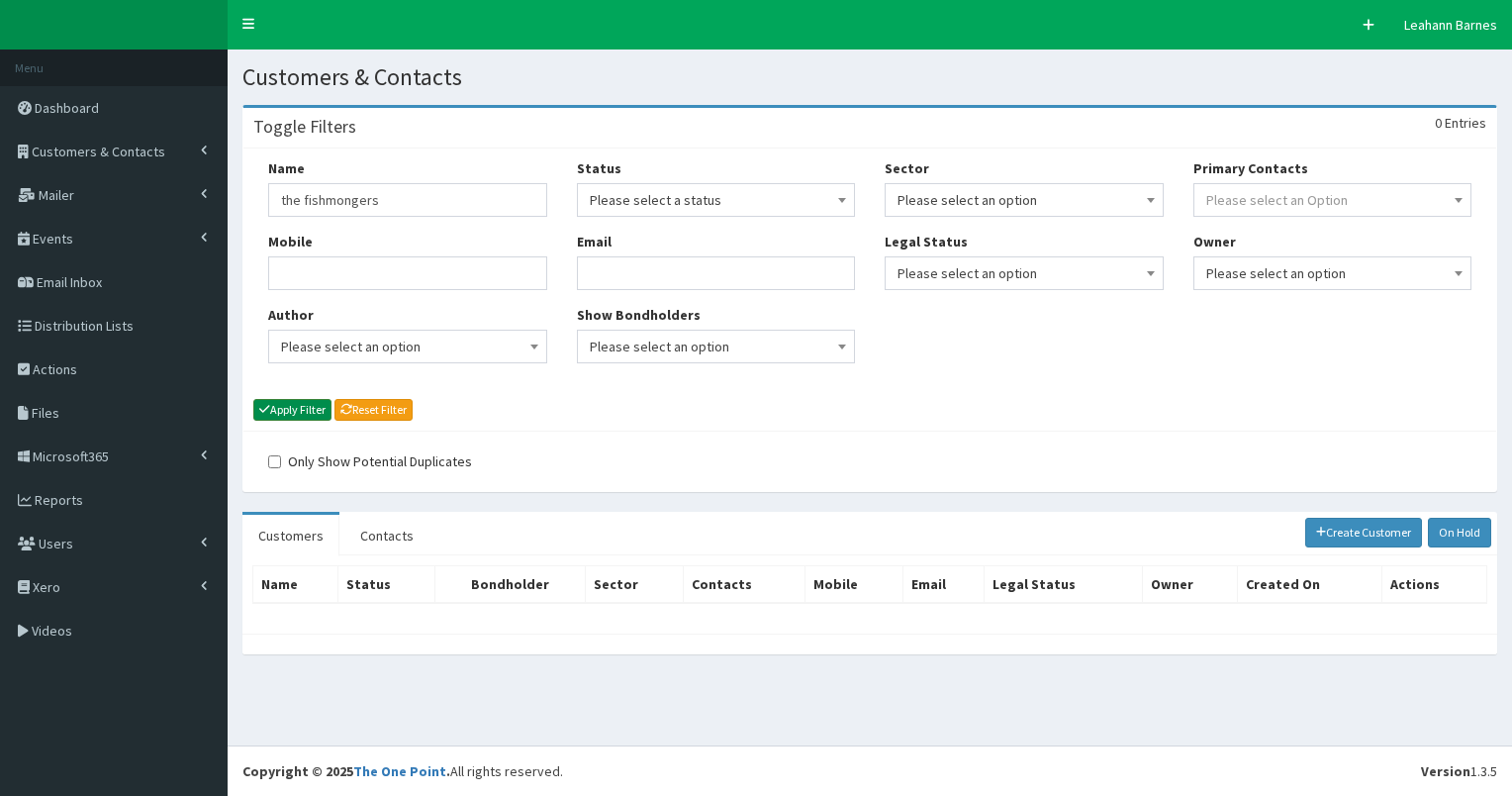 click on "Apply Filter" at bounding box center (292, 410) 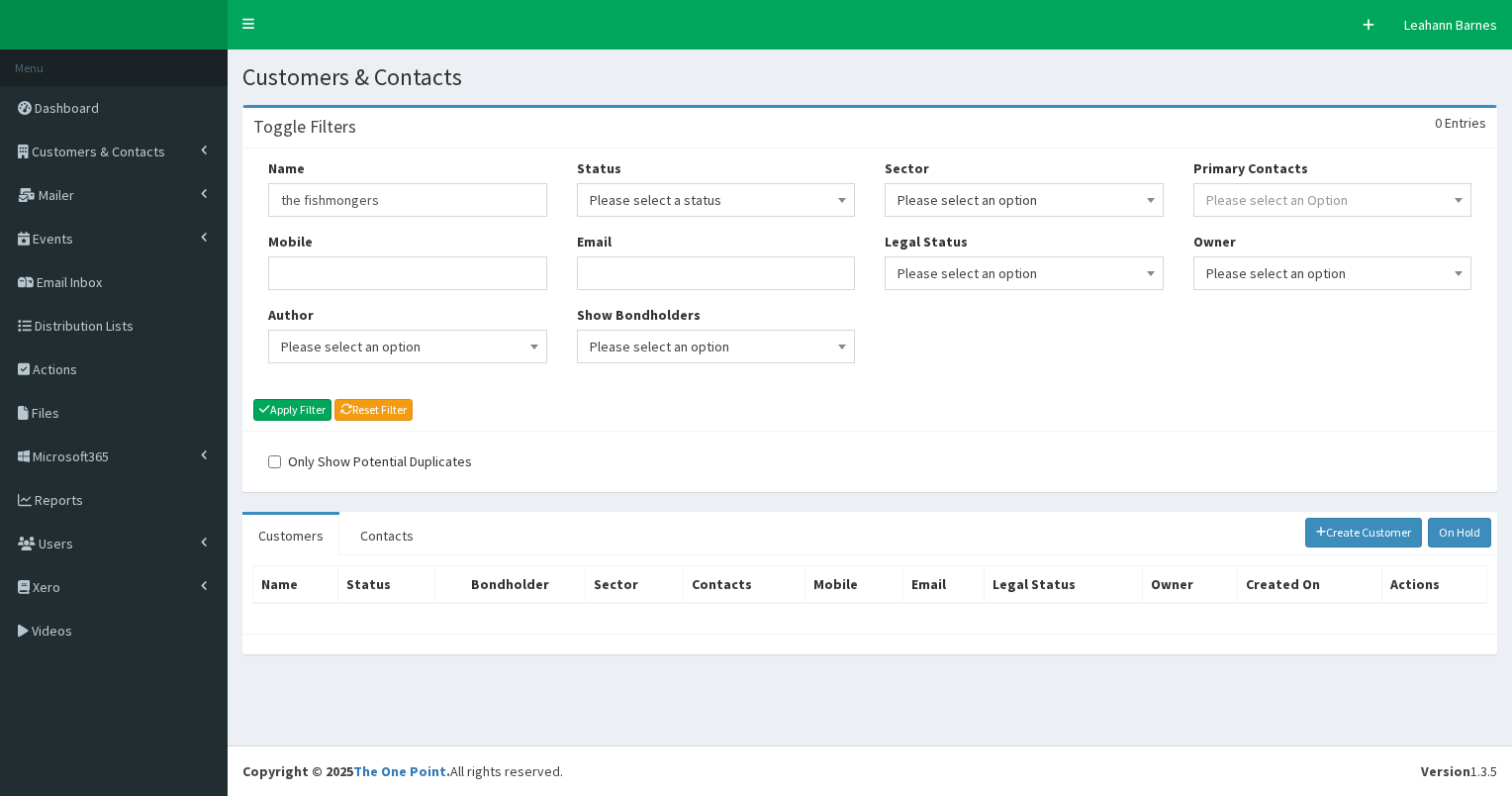 scroll, scrollTop: 0, scrollLeft: 0, axis: both 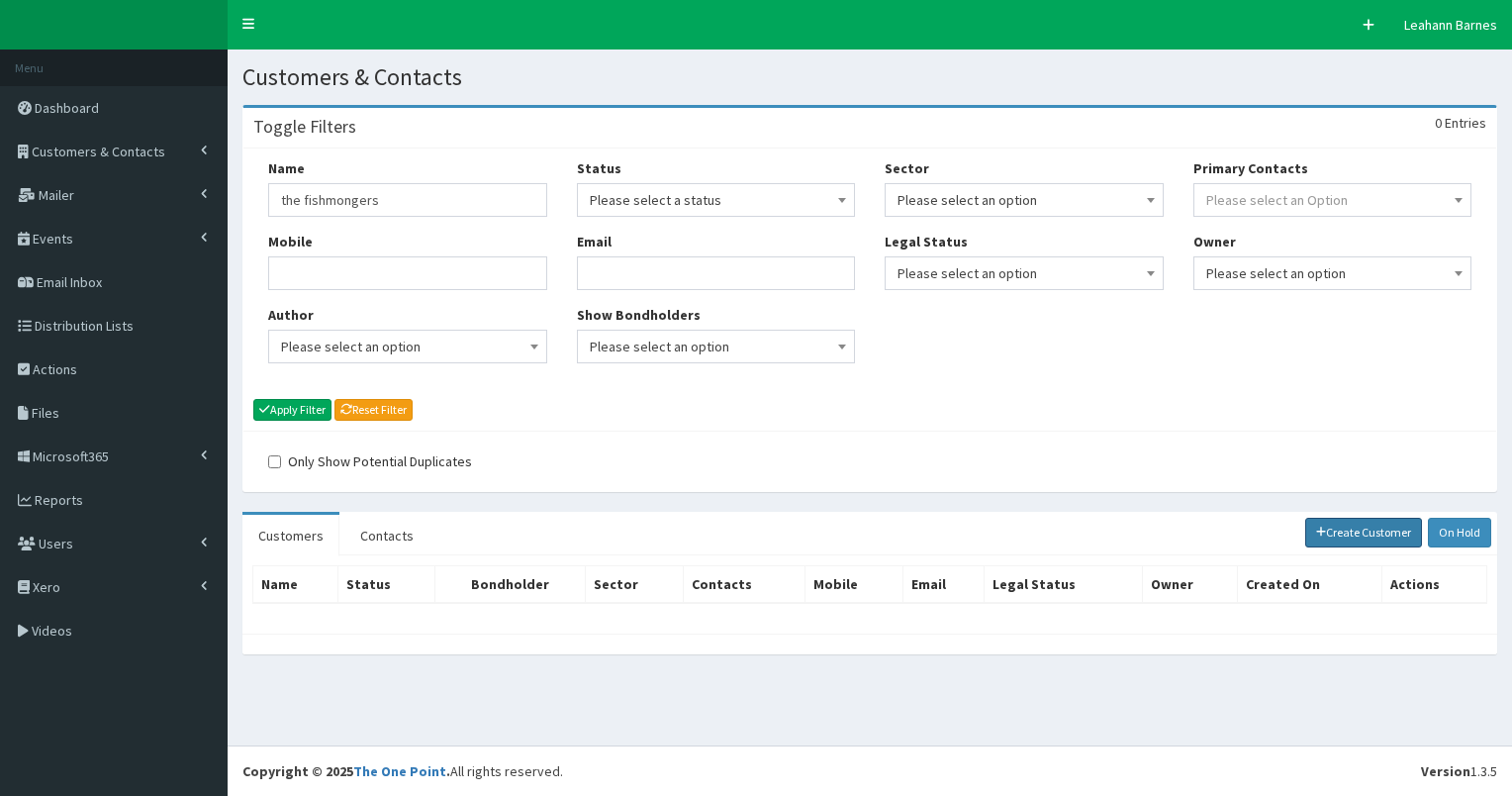 click on "Create Customer" at bounding box center (1364, 533) 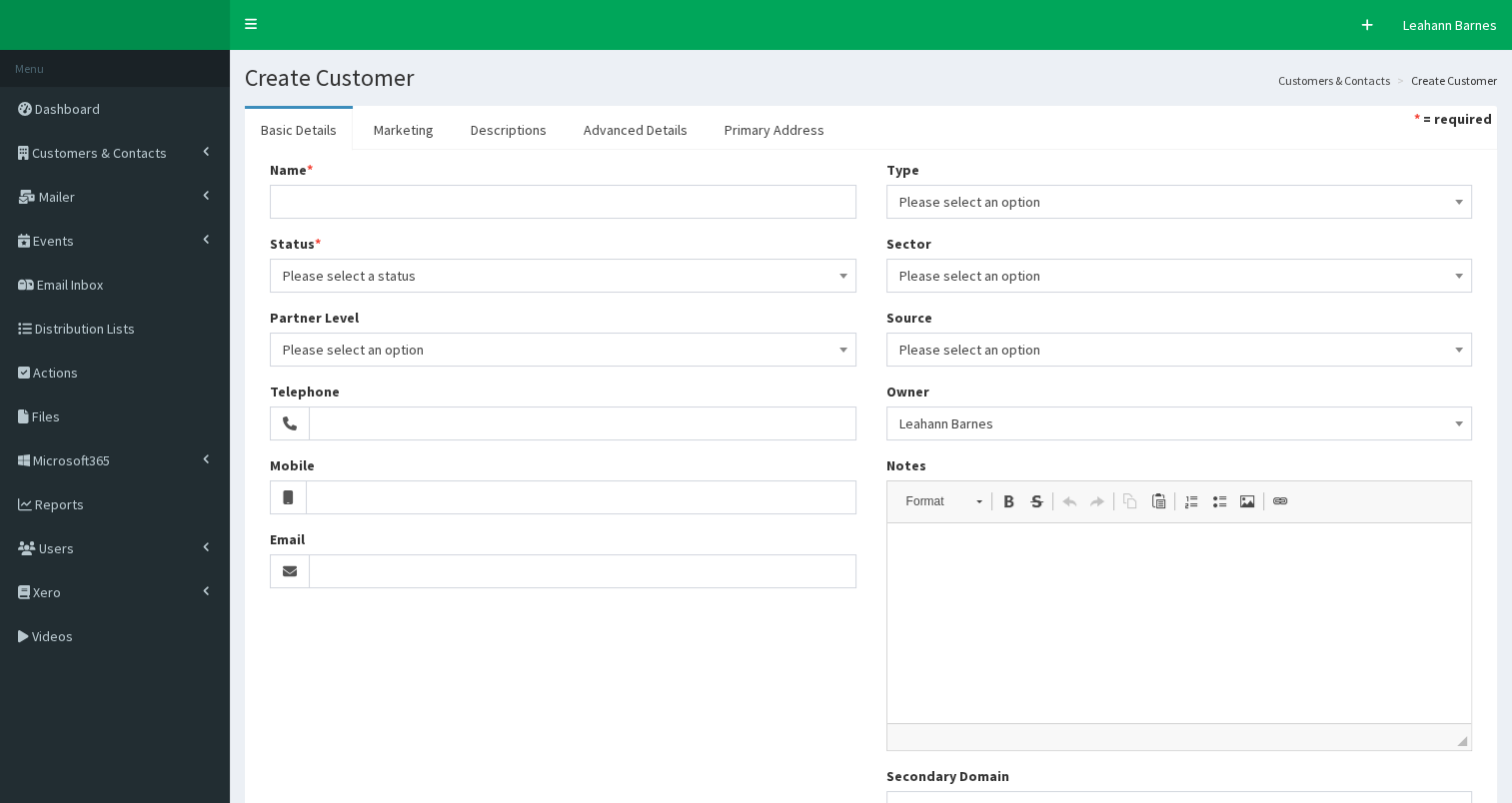 scroll, scrollTop: 0, scrollLeft: 0, axis: both 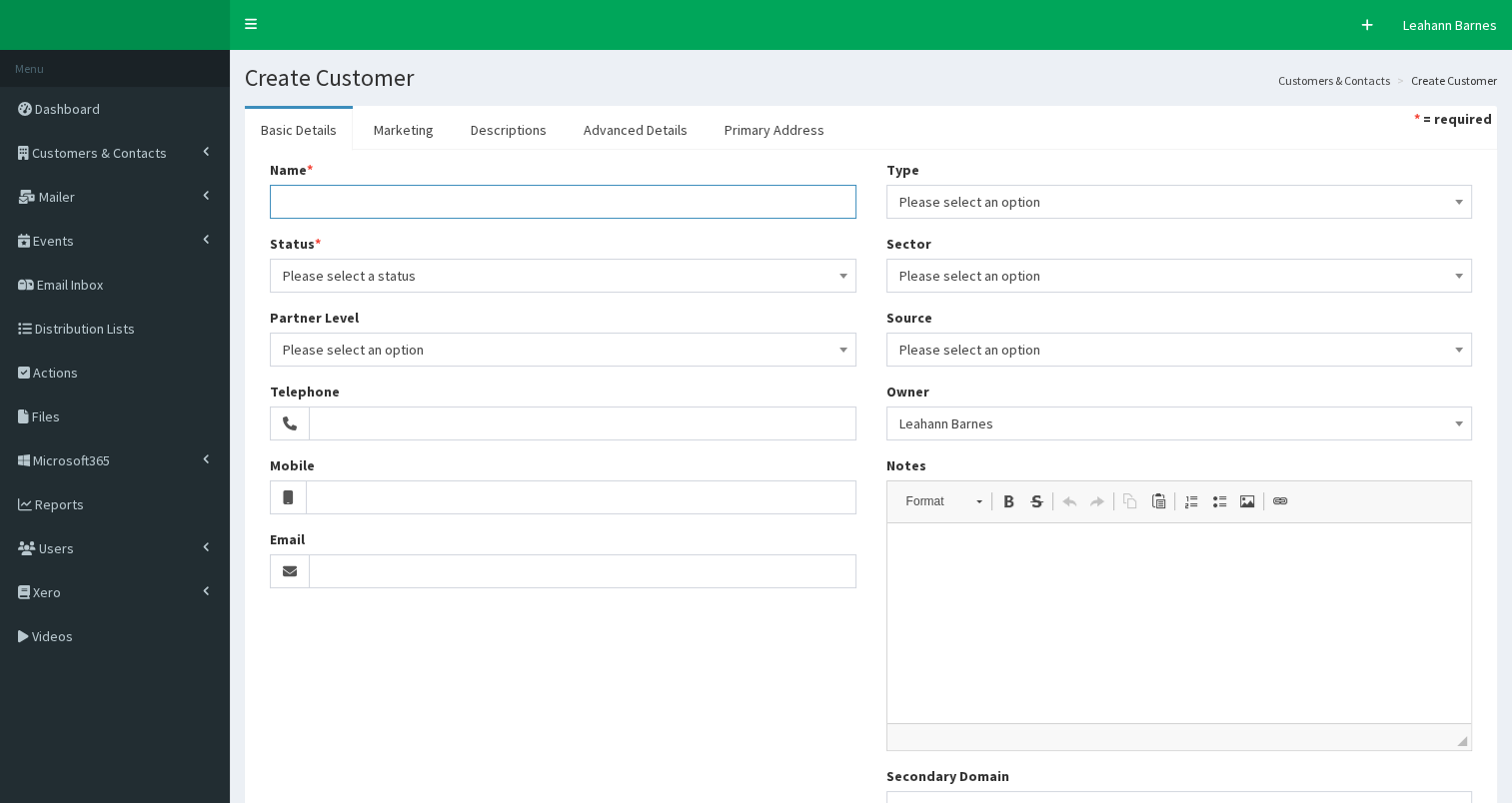 click on "Name  *" at bounding box center (563, 202) 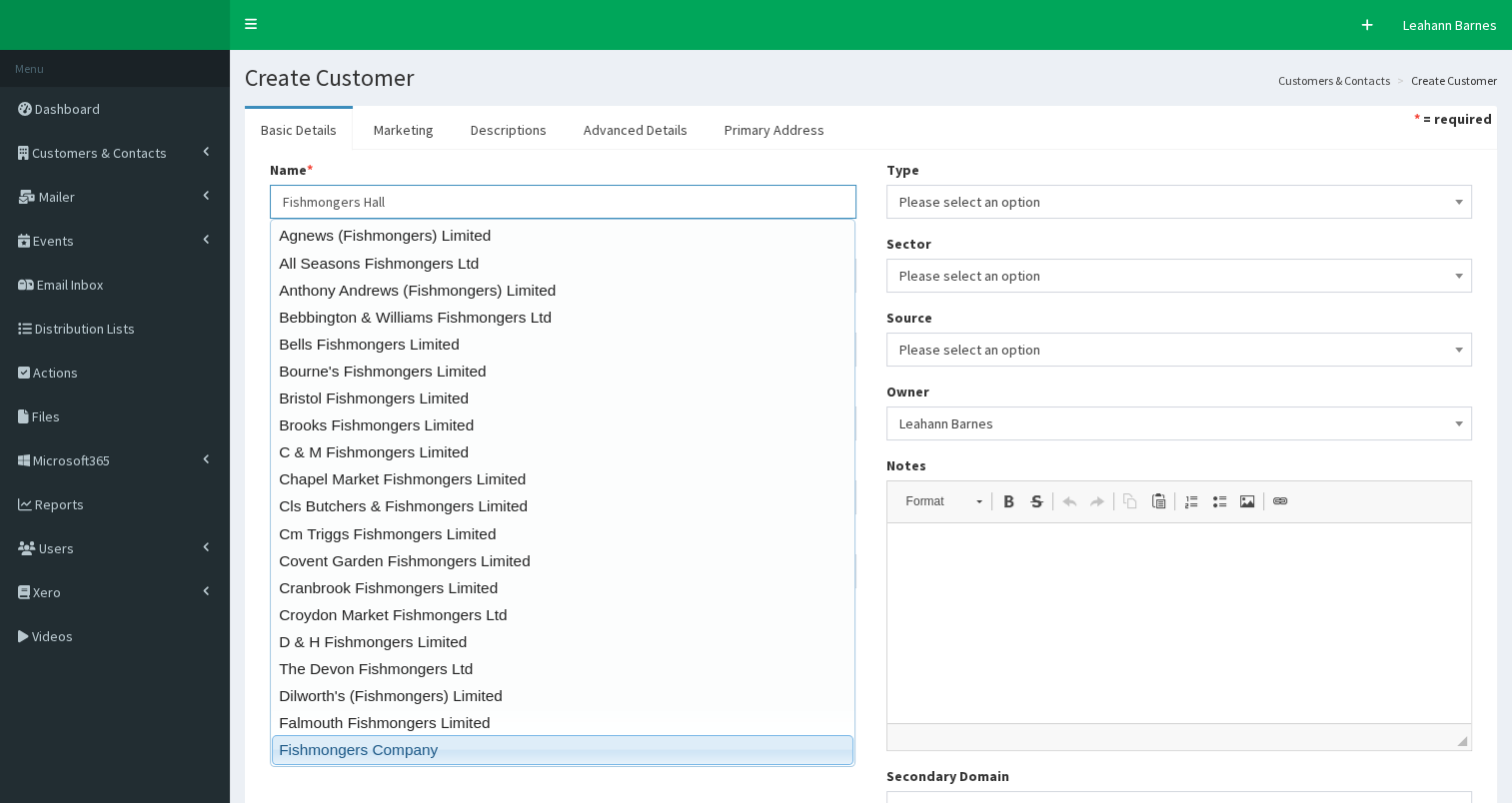 click on "Fishmongers Company" at bounding box center [563, 749] 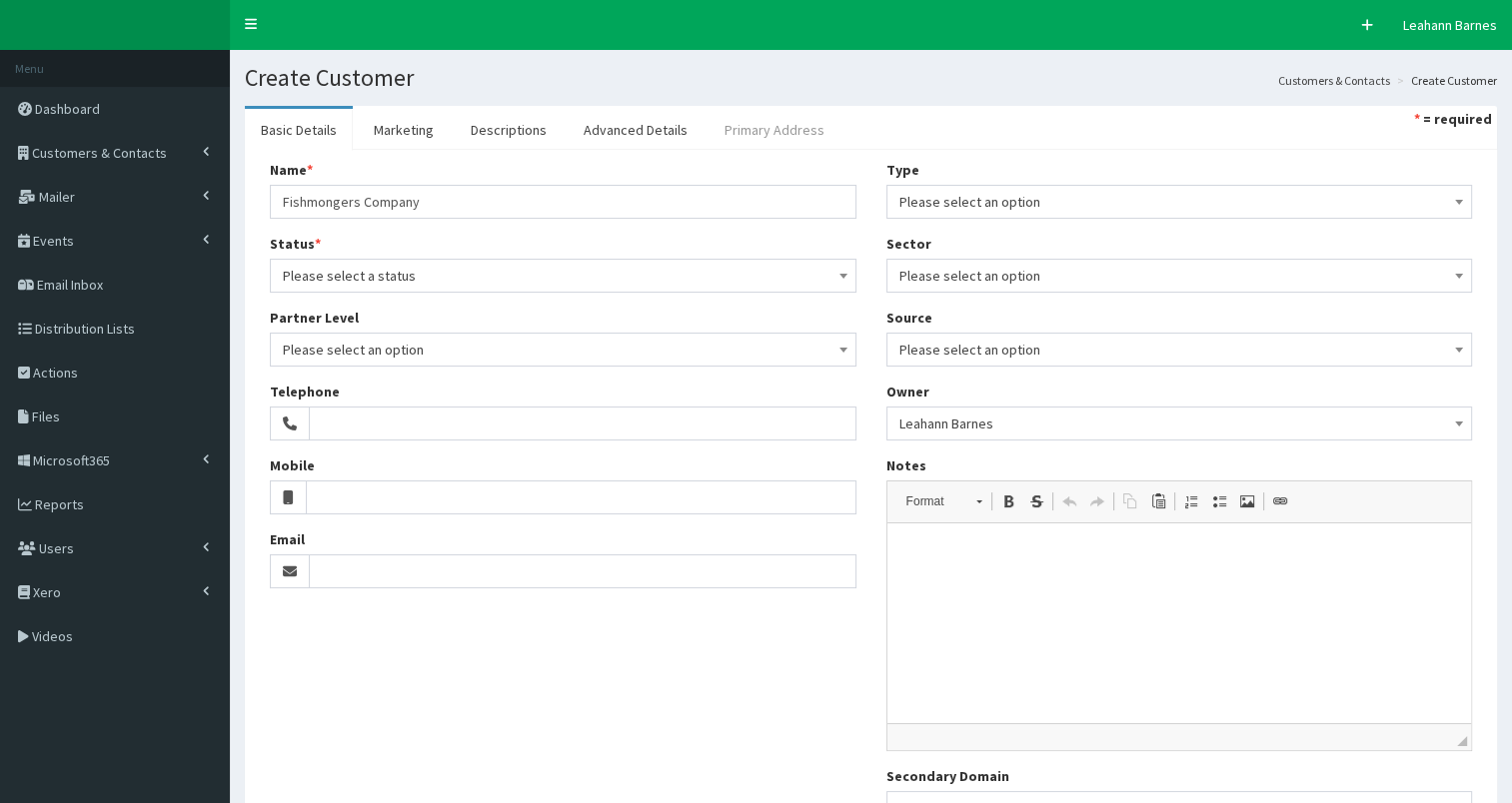 click on "Primary Address" at bounding box center (774, 130) 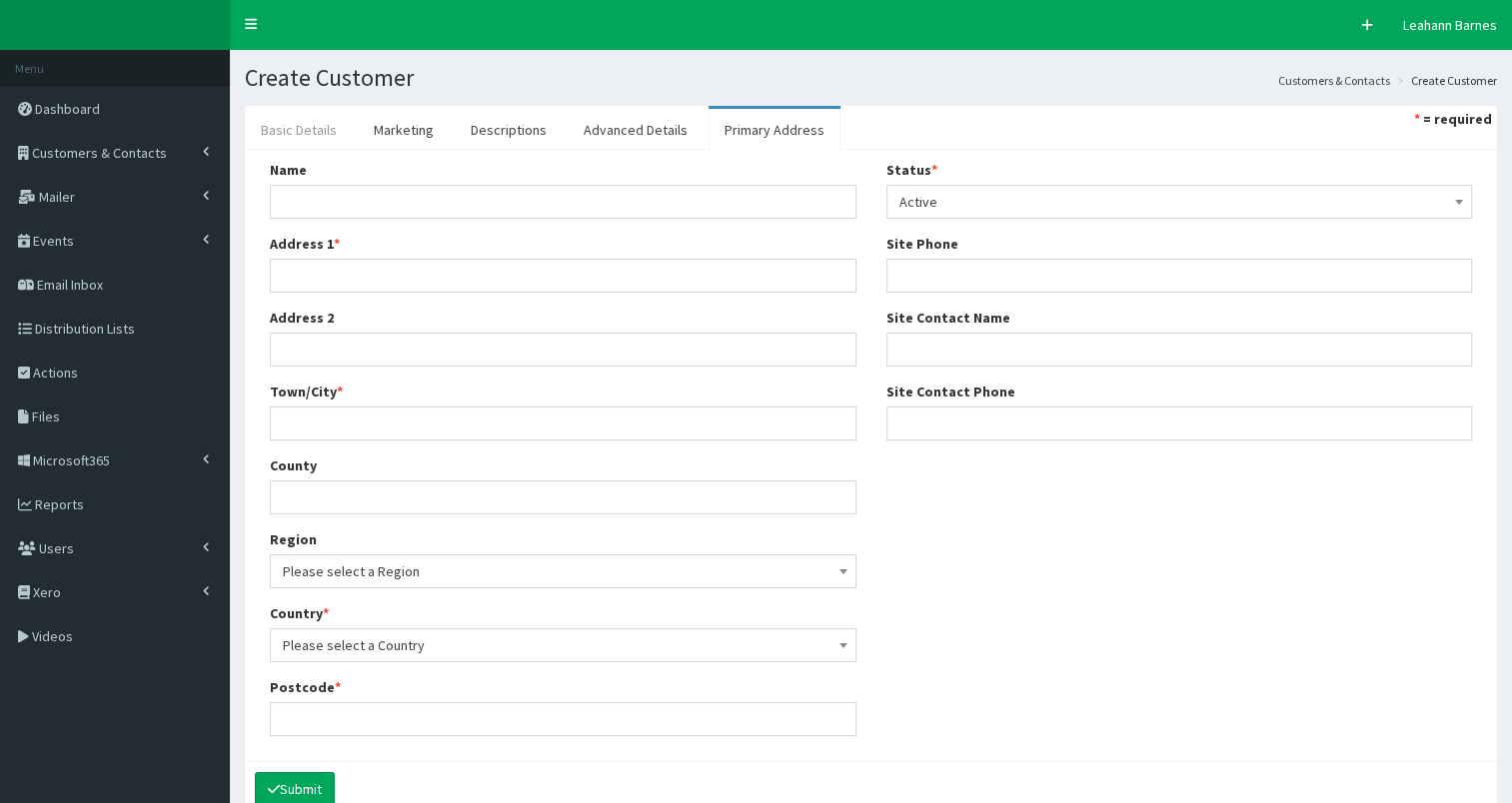 click on "Basic Details" at bounding box center (299, 130) 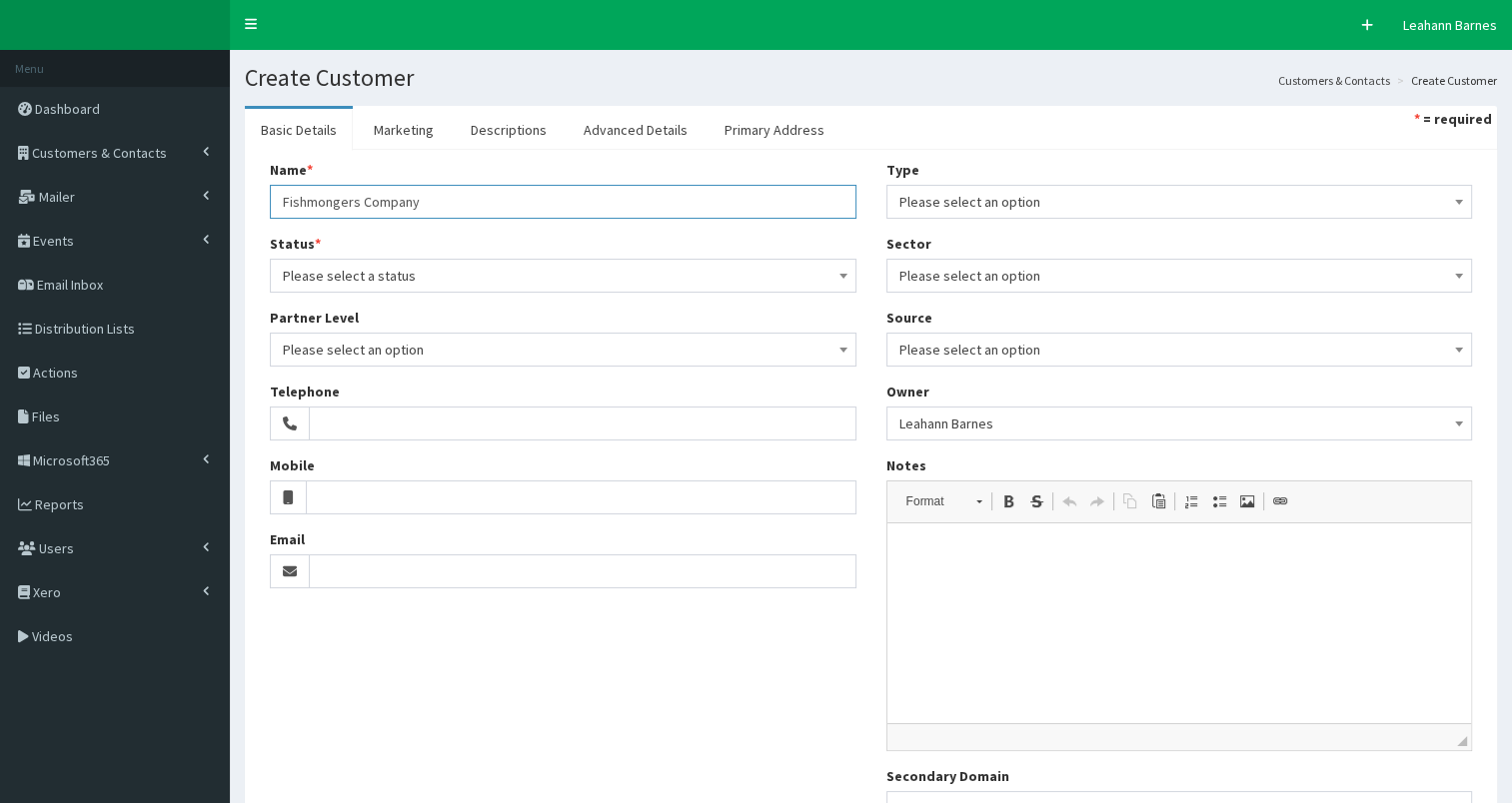 drag, startPoint x: 364, startPoint y: 202, endPoint x: 478, endPoint y: 200, distance: 114.01754 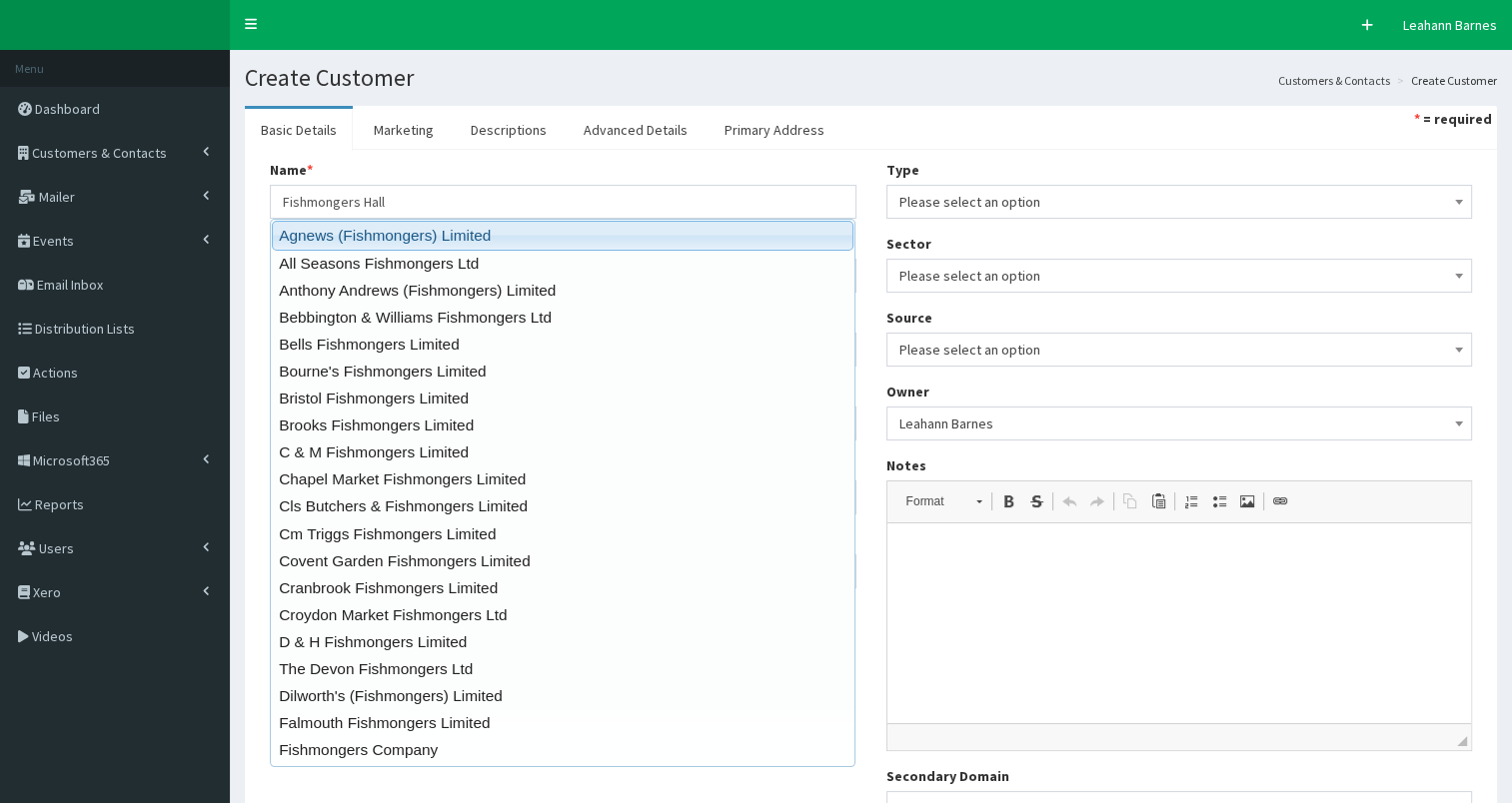 click on "Basic Details
Marketing
Descriptions
Advanced Details
Primary Address
*   = required
Name  *
20 results are available, use up and down arrow keys to navigate. Fishmongers Hall
Agnews (Fishmongers) Limited All Seasons Fishmongers Ltd Anthony Andrews (Fishmongers) Limited Bebbington & Williams Fishmongers Ltd Bells Fishmongers Limited Bourne's Fishmongers Limited Bristol Fishmongers Limited Brooks Fishmongers Limited C & M Fishmongers Limited Chapel Market Fishmongers Limited Cls Butchers & Fishmongers Limited Cm Triggs Fishmongers Limited Covent Garden Fishmongers Limited Cranbrook Fishmongers Limited Croydon Market Fishmongers Ltd D & H Fishmongers Limited Fishmongers Company *" at bounding box center (870, 515) 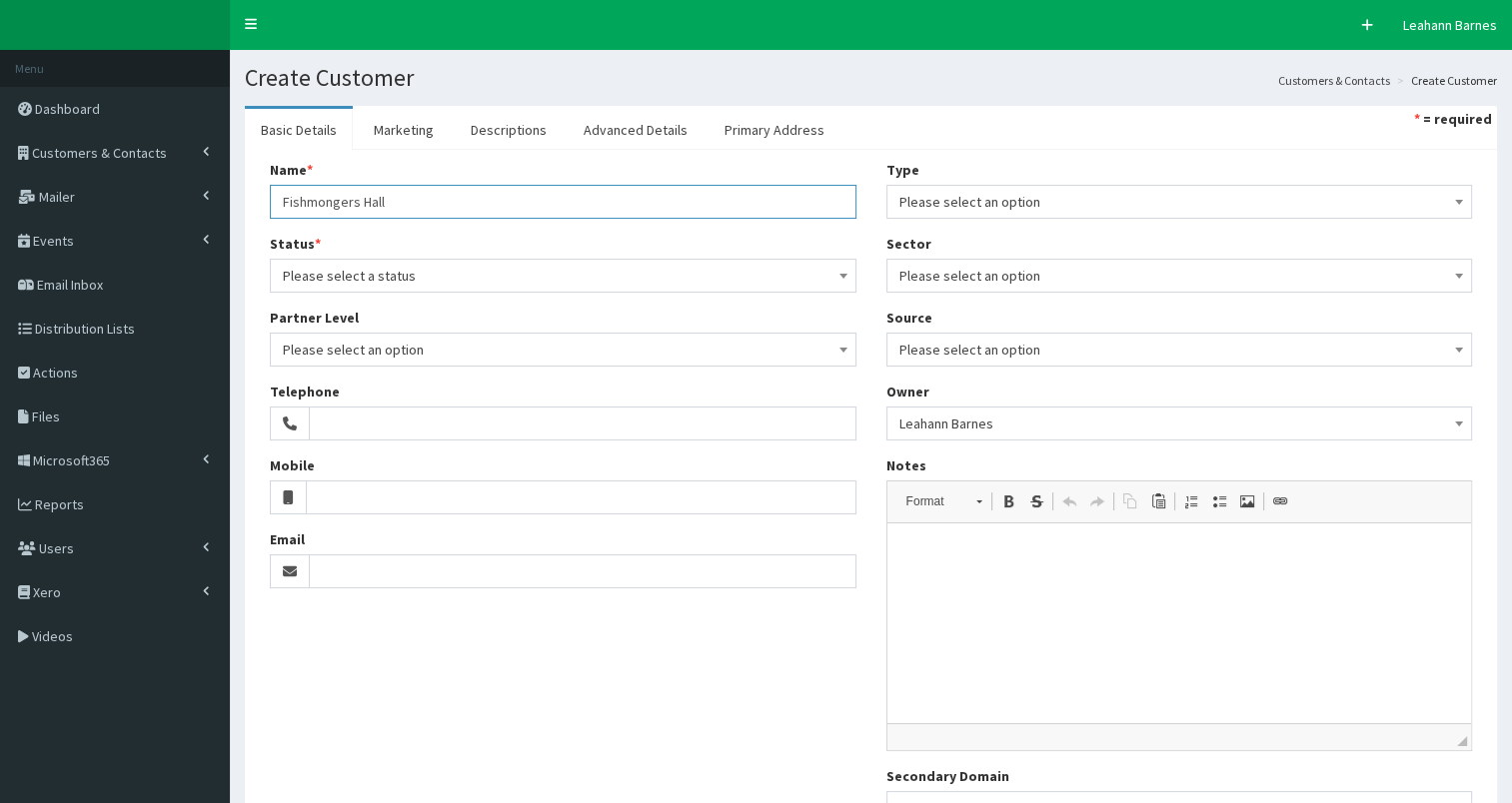 click on "Fishmongers Hall" at bounding box center (563, 202) 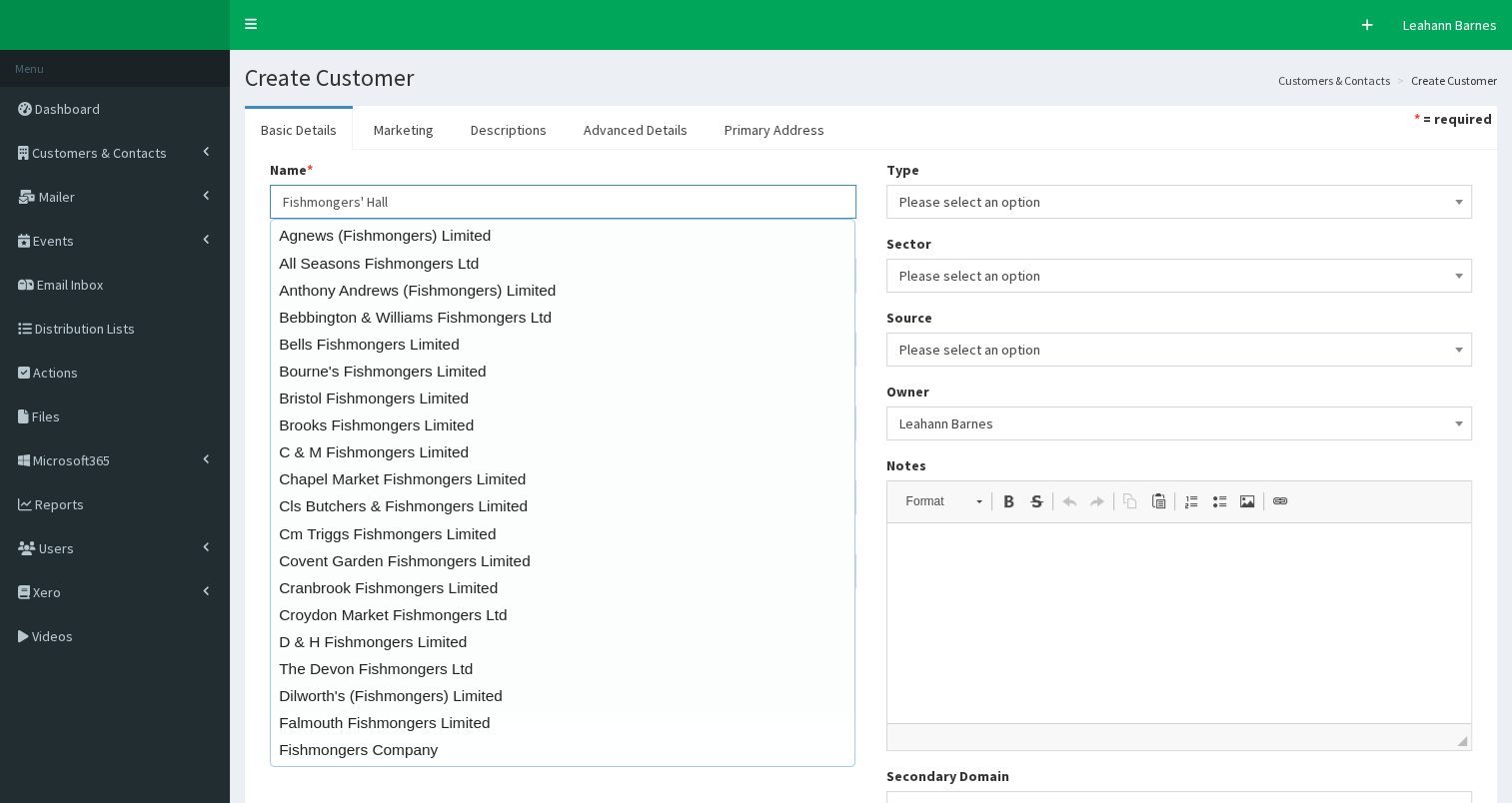type on "Fishmongers' Hall" 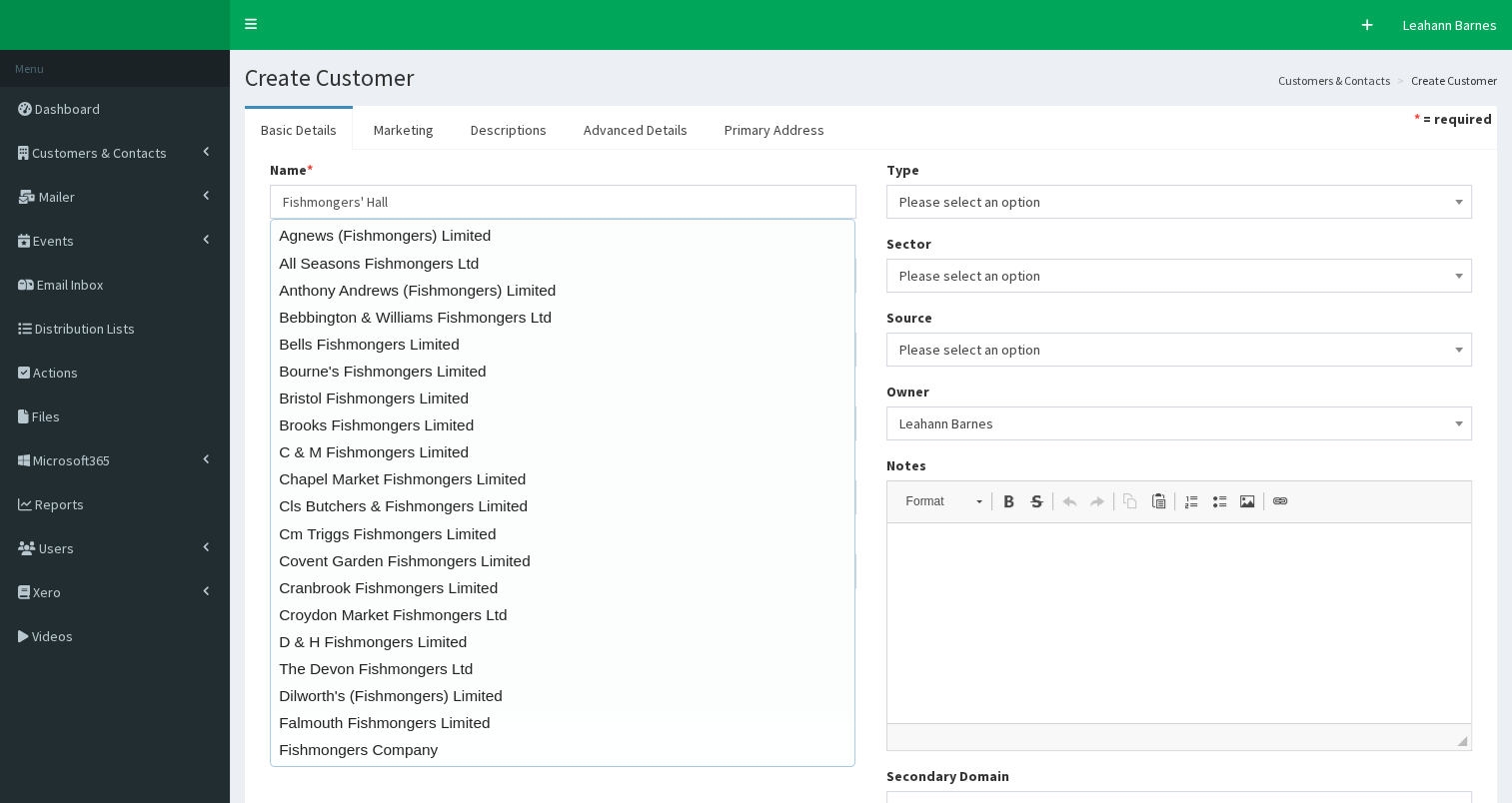 click on "Basic Details
Marketing
Descriptions
Advanced Details
Primary Address
*   = required
Name  *
20 results are available, use up and down arrow keys to navigate. Fishmongers' Hall
Agnews (Fishmongers) Limited All Seasons Fishmongers Ltd Anthony Andrews (Fishmongers) Limited Bebbington & Williams Fishmongers Ltd Bells Fishmongers Limited Bourne's Fishmongers Limited Bristol Fishmongers Limited Brooks Fishmongers Limited C & M Fishmongers Limited Chapel Market Fishmongers Limited Cls Butchers & Fishmongers Limited Cm Triggs Fishmongers Limited Covent Garden Fishmongers Limited Cranbrook Fishmongers Limited Croydon Market Fishmongers Ltd D & H Fishmongers Limited Fishmongers Company" at bounding box center [870, 515] 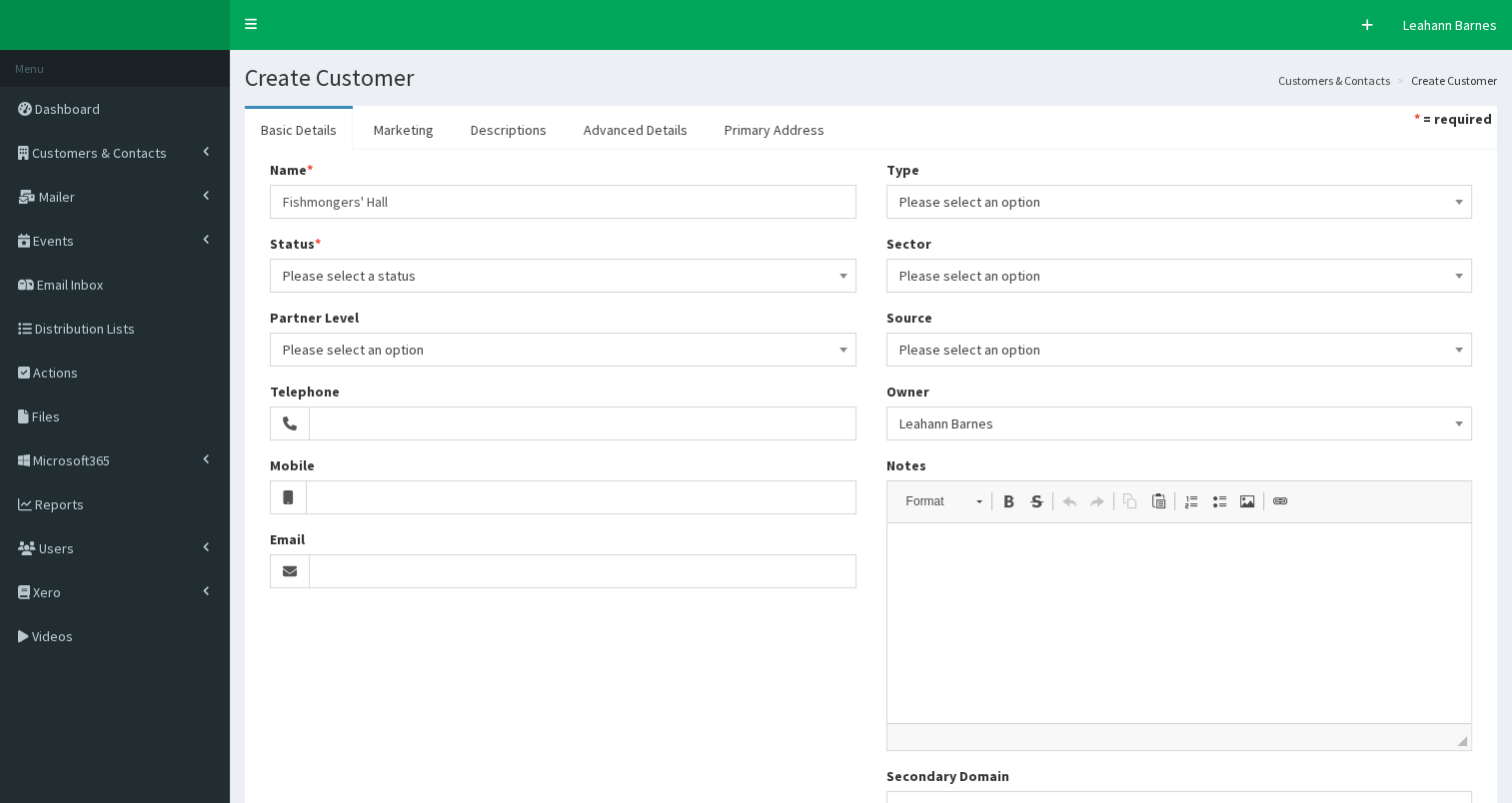 click on "Please select a status" at bounding box center (563, 276) 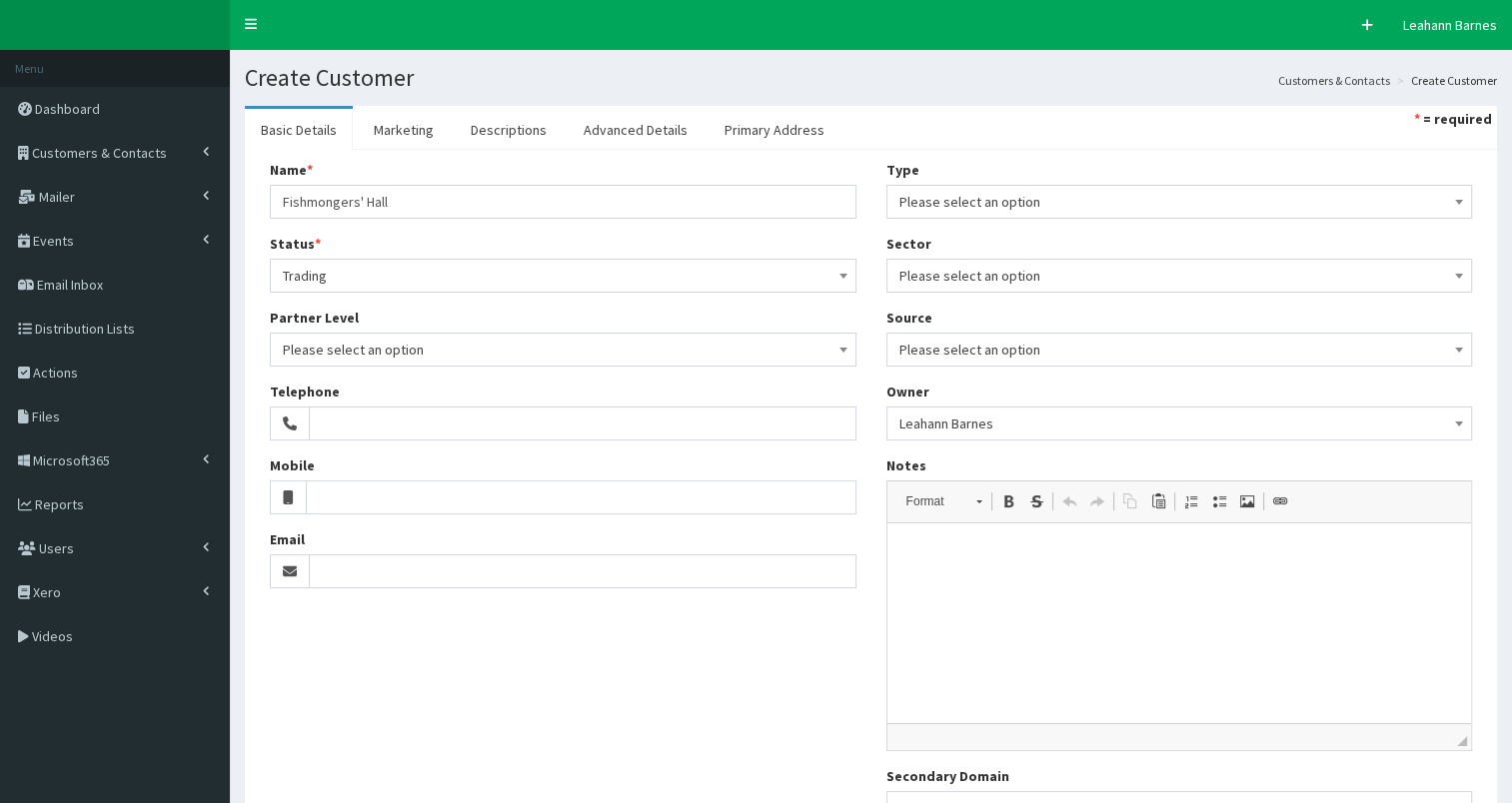 select on "1" 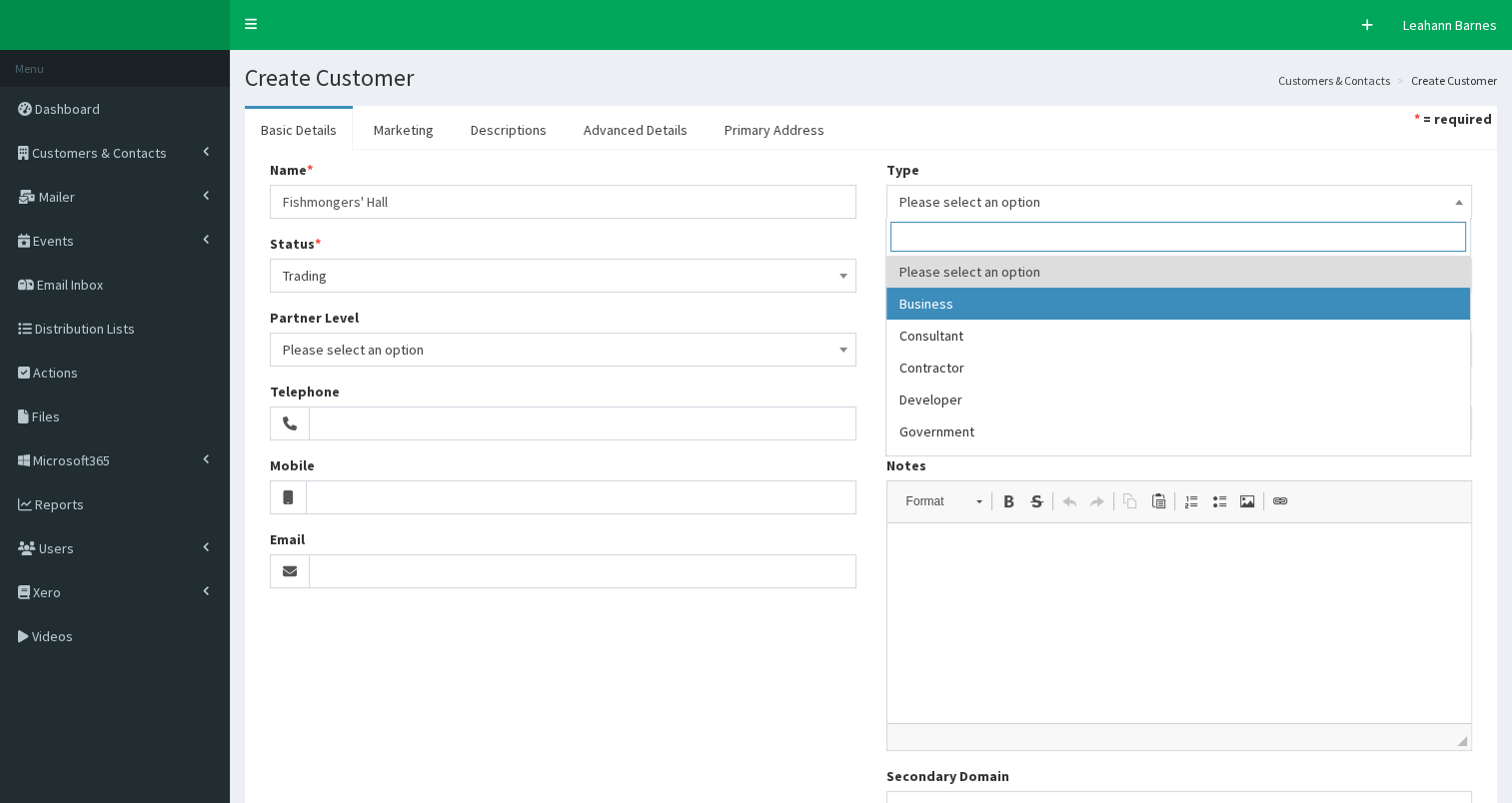 select on "1" 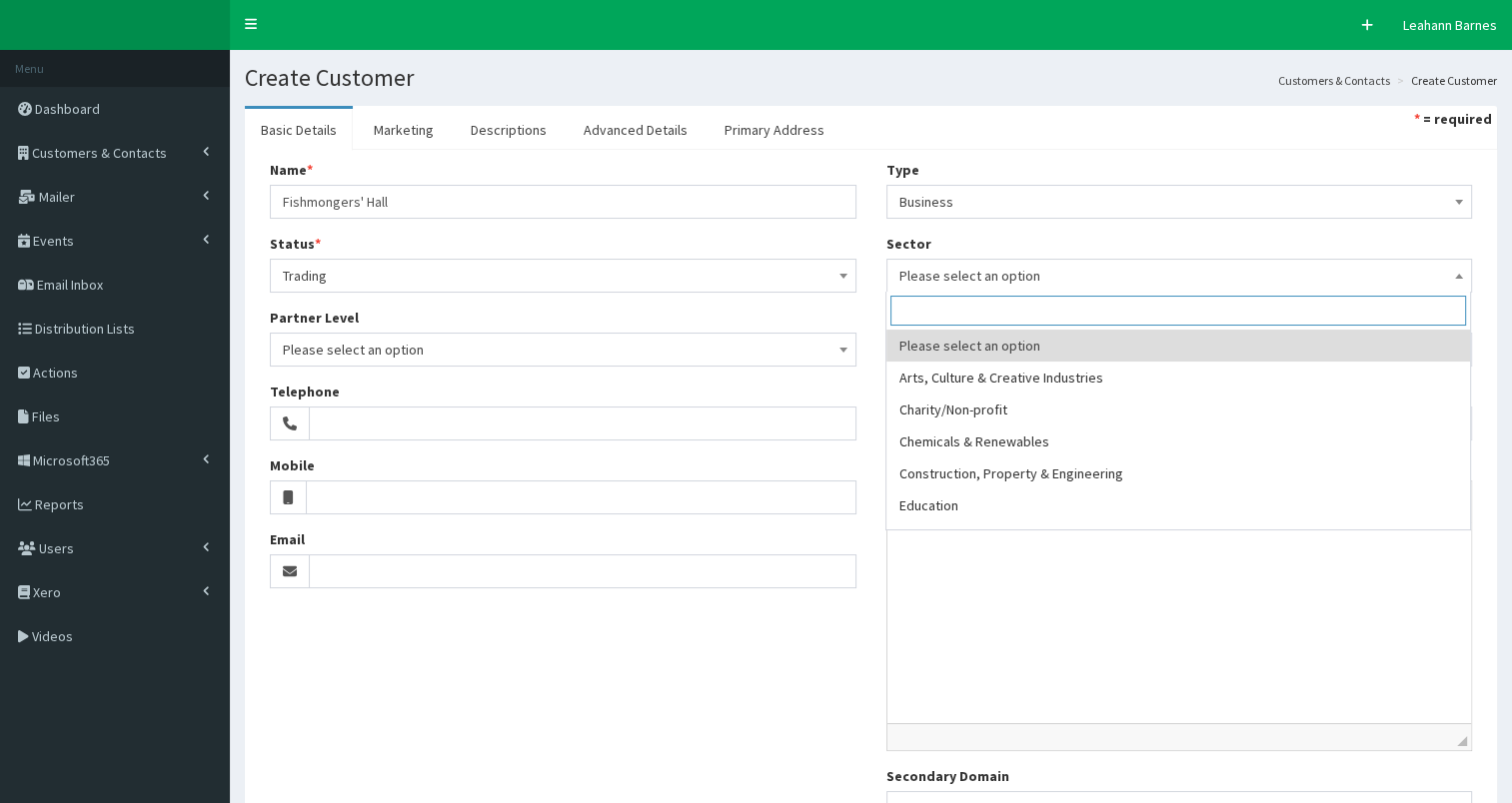 click on "Please select an option" at bounding box center (1179, 276) 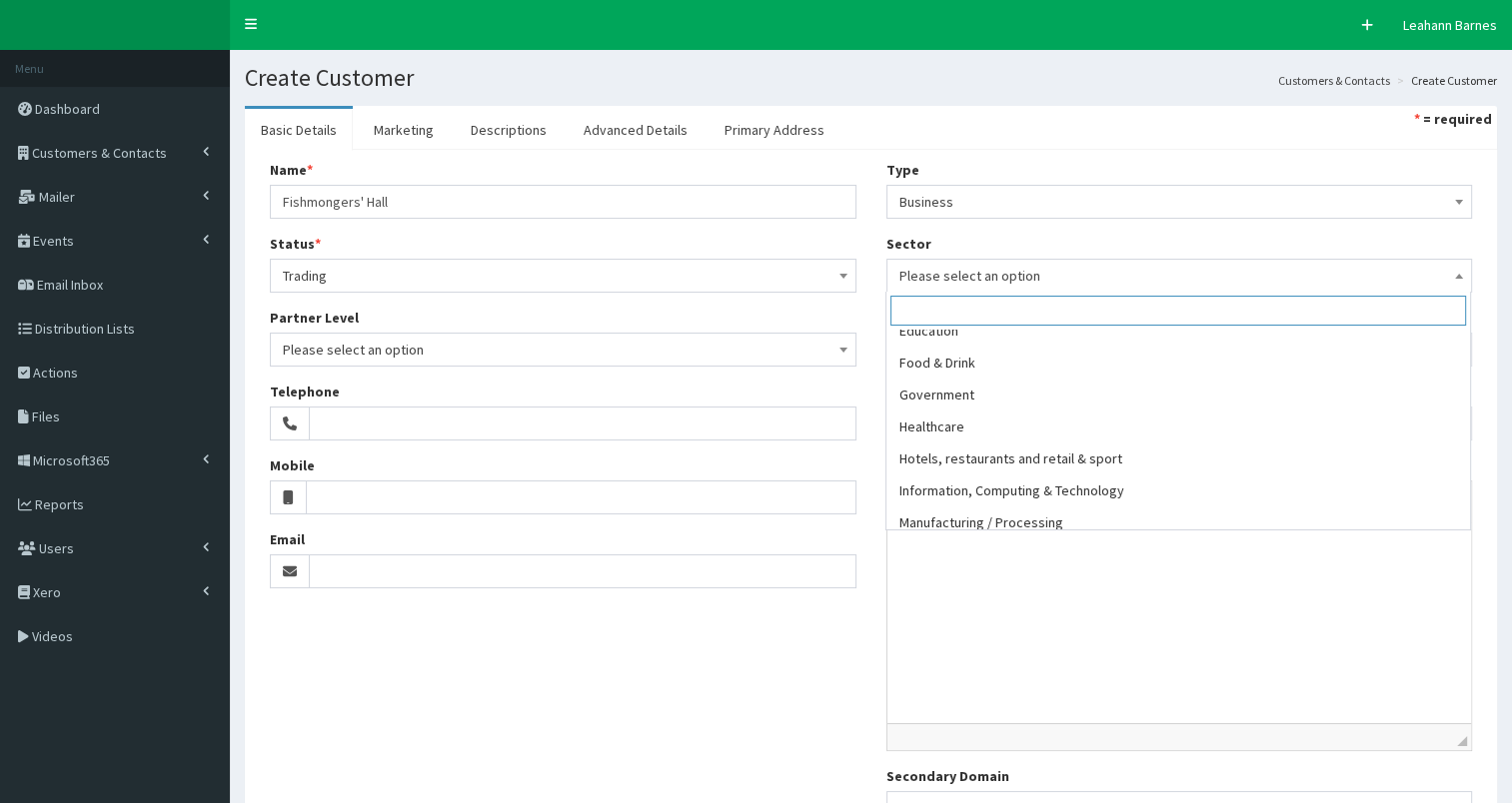 scroll, scrollTop: 178, scrollLeft: 0, axis: vertical 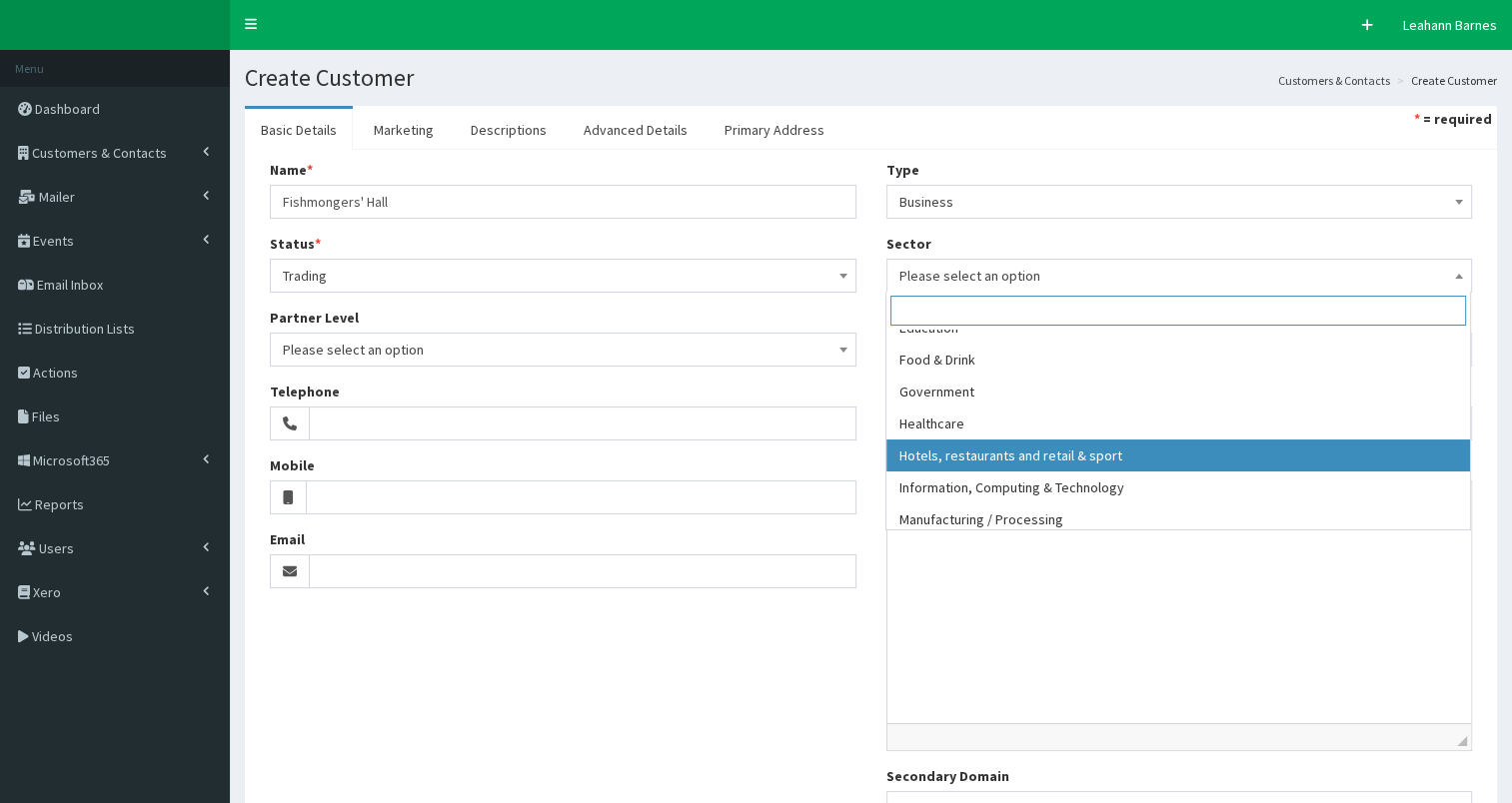 select on "9" 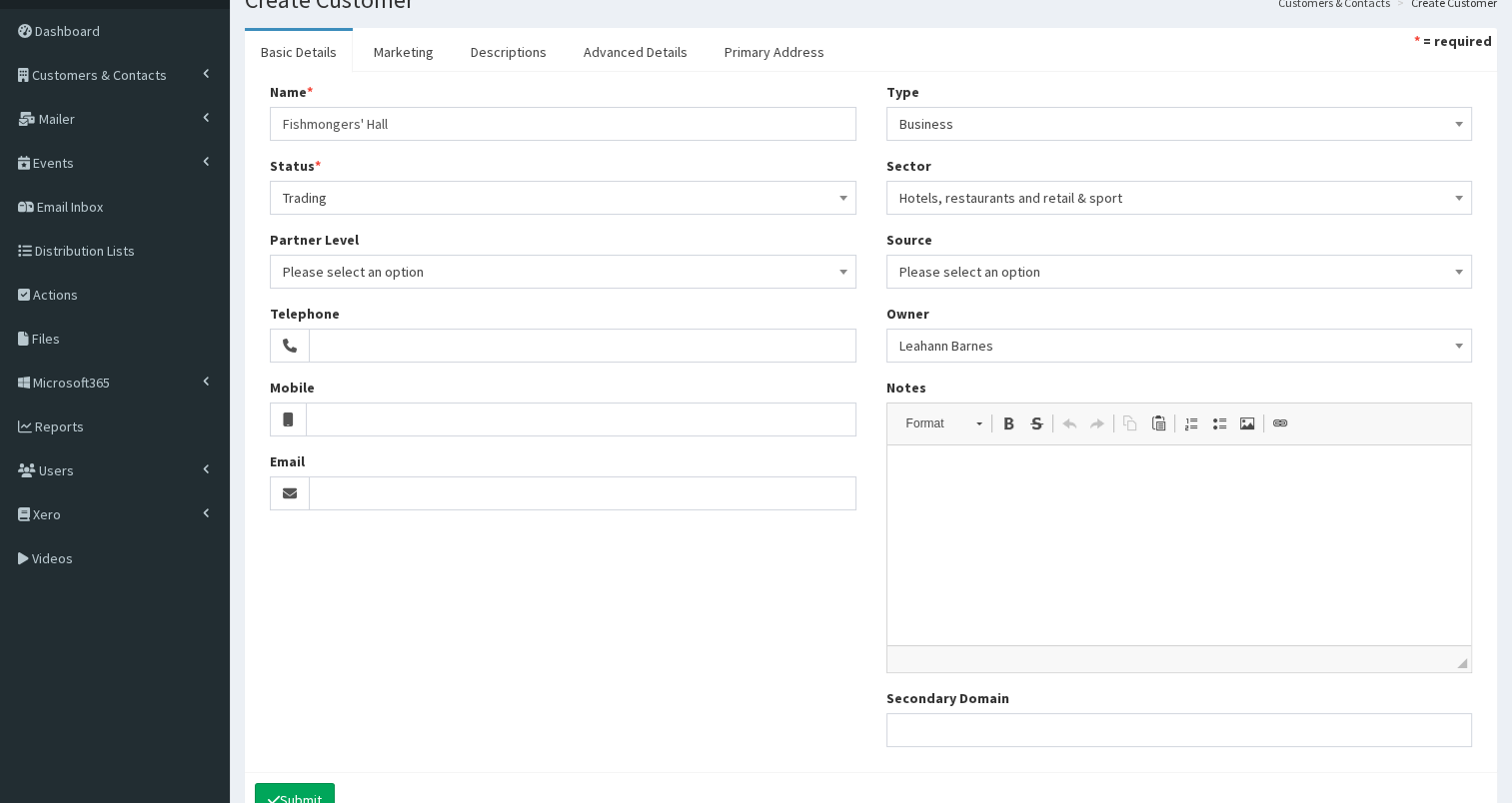 scroll, scrollTop: 136, scrollLeft: 0, axis: vertical 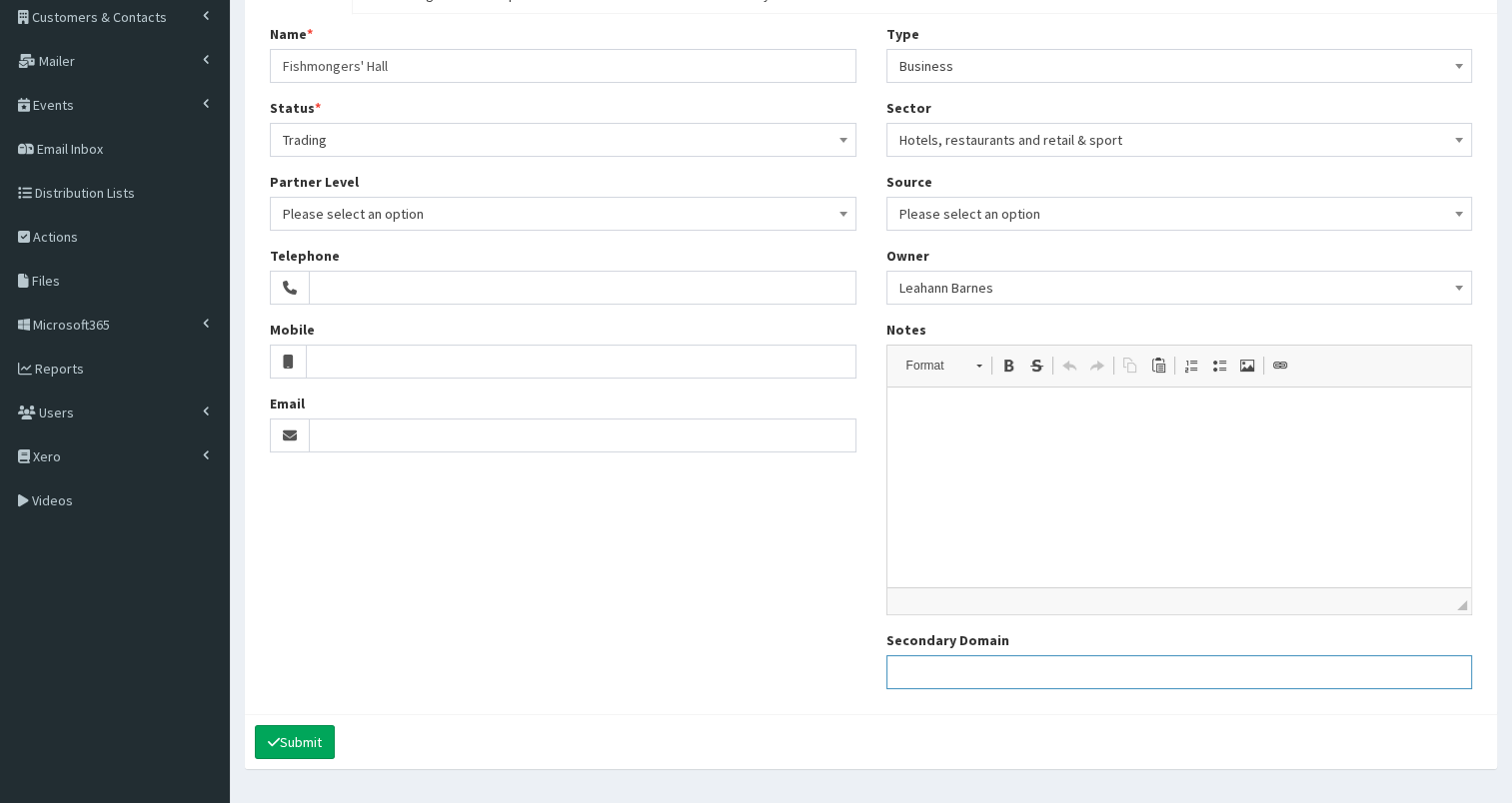 click on "Secondary Domain" at bounding box center [1179, 672] 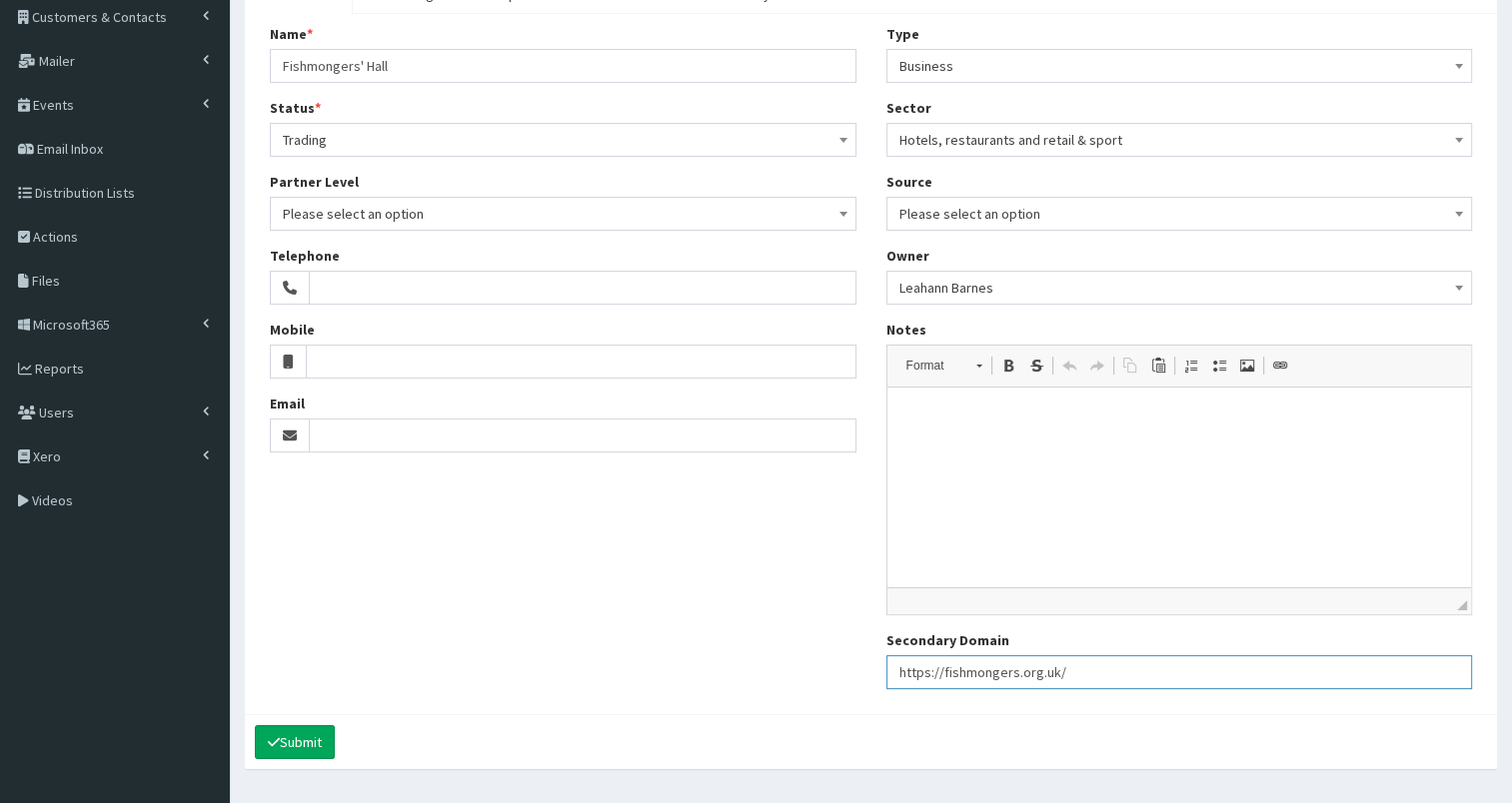 type on "https://fishmongers.org.uk/" 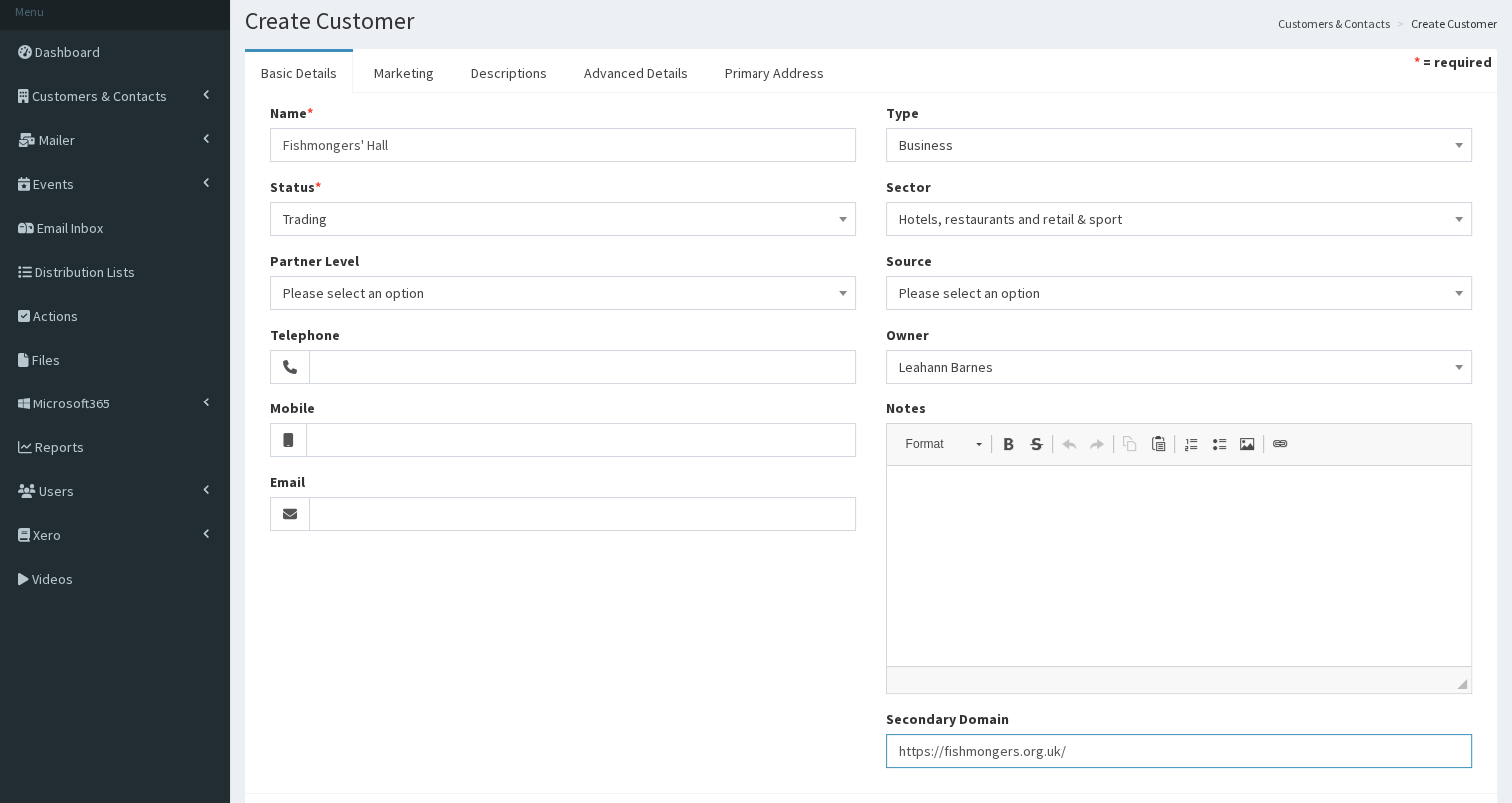 scroll, scrollTop: 0, scrollLeft: 0, axis: both 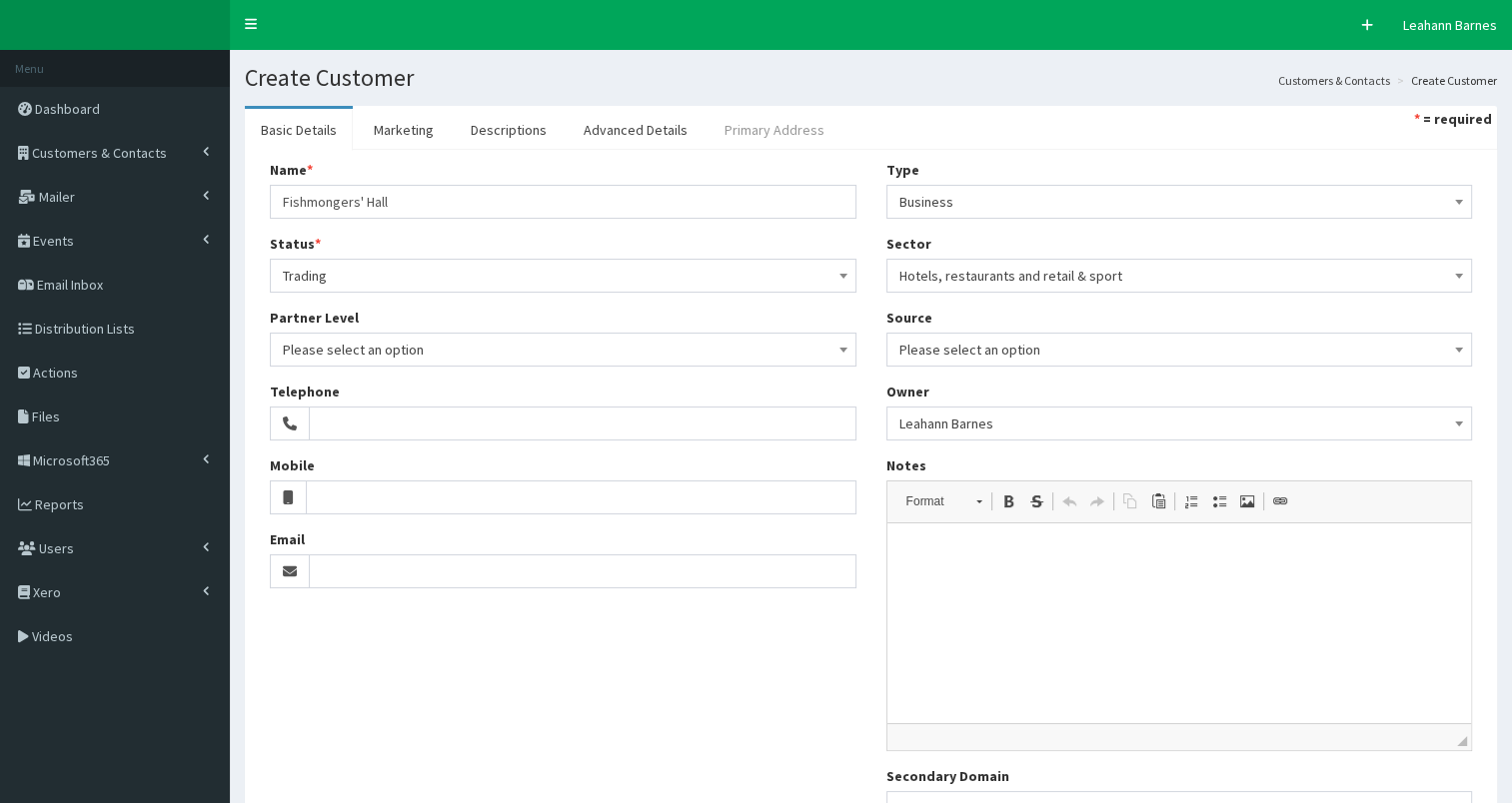 click on "Primary Address" at bounding box center (774, 130) 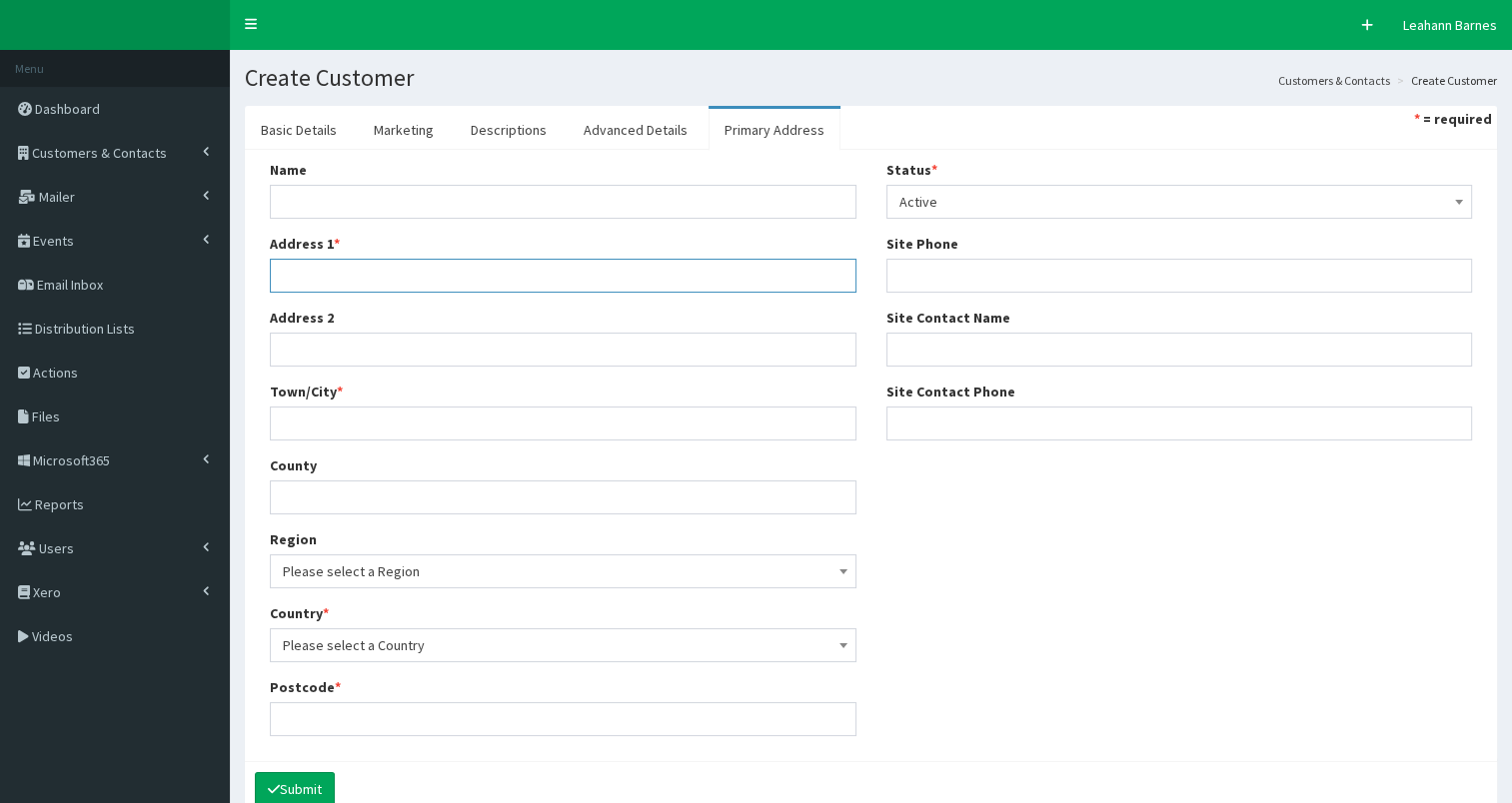 click on "Address 1  *" at bounding box center (563, 276) 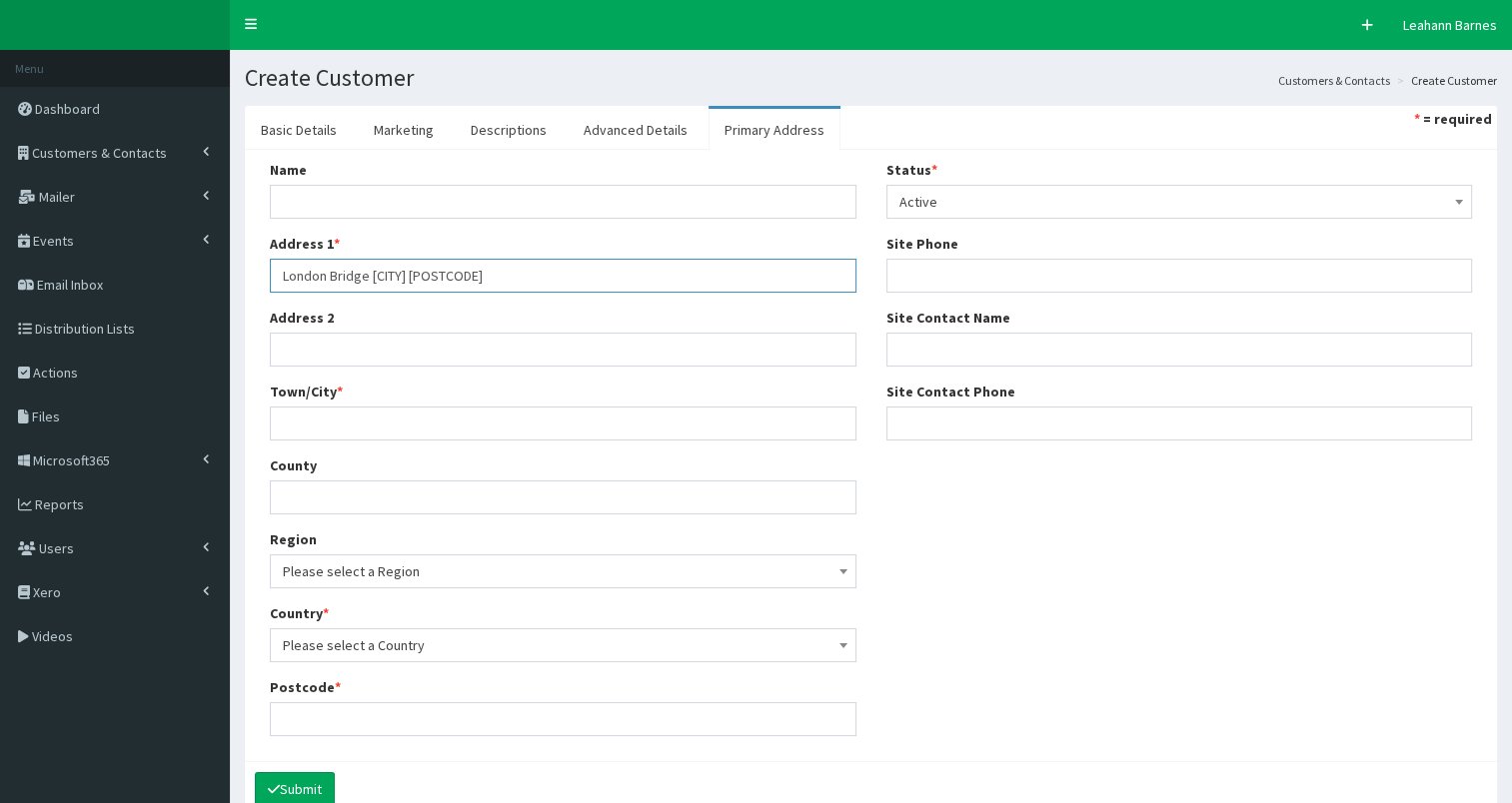 type on "London Bridge LONDON EC4R 9EL" 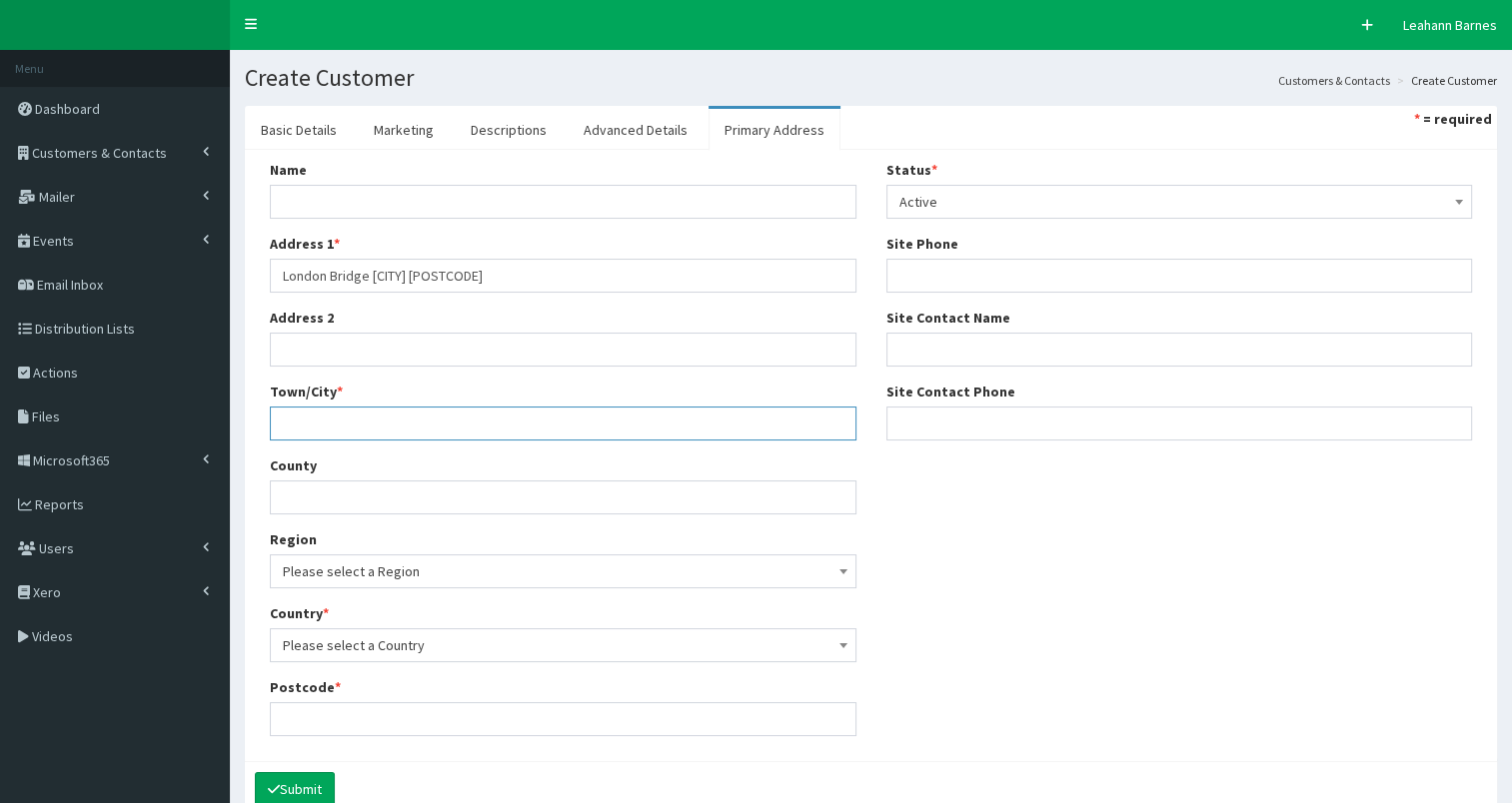 click on "Town/City  *" at bounding box center (563, 423) 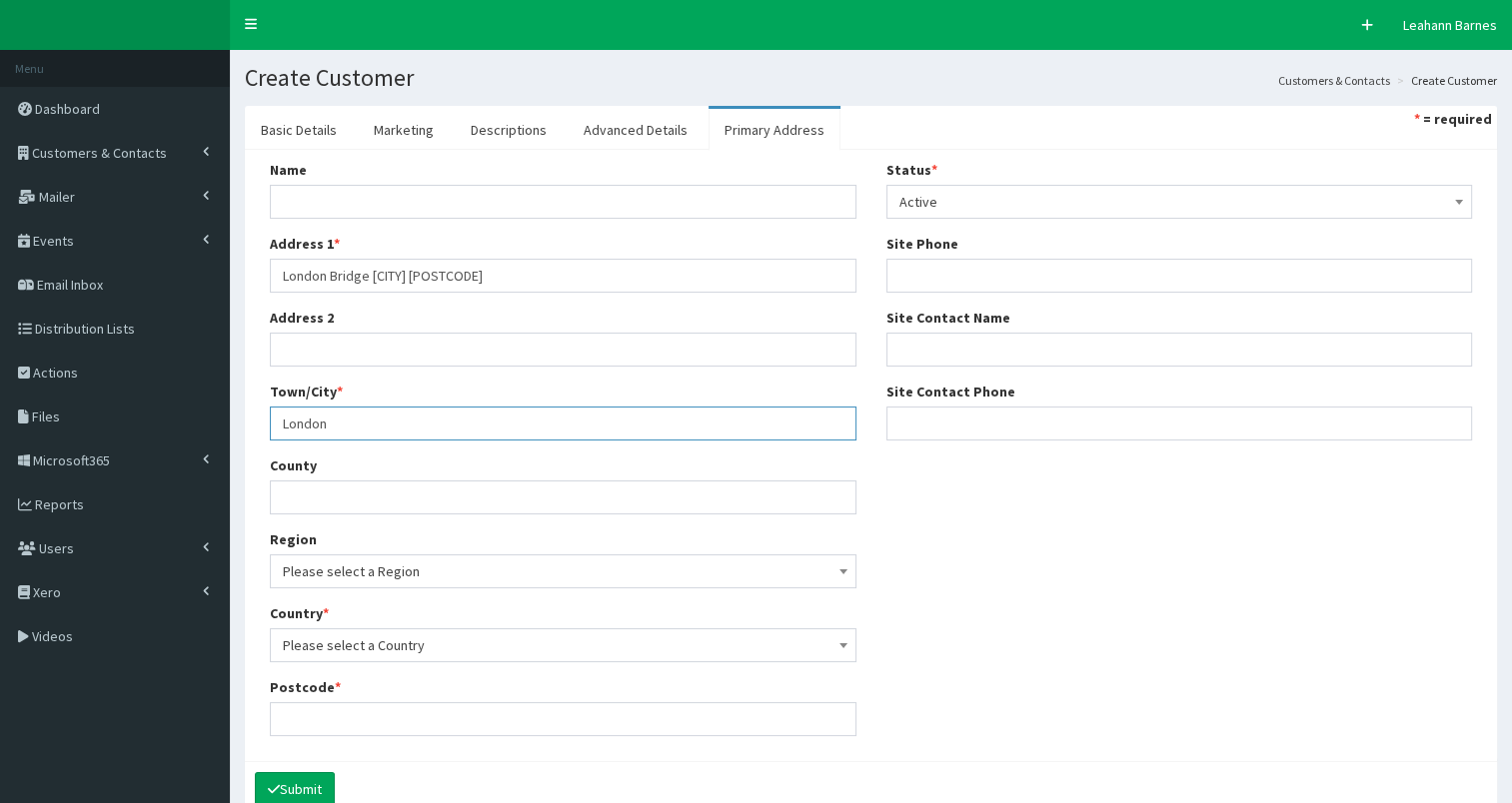 type on "London" 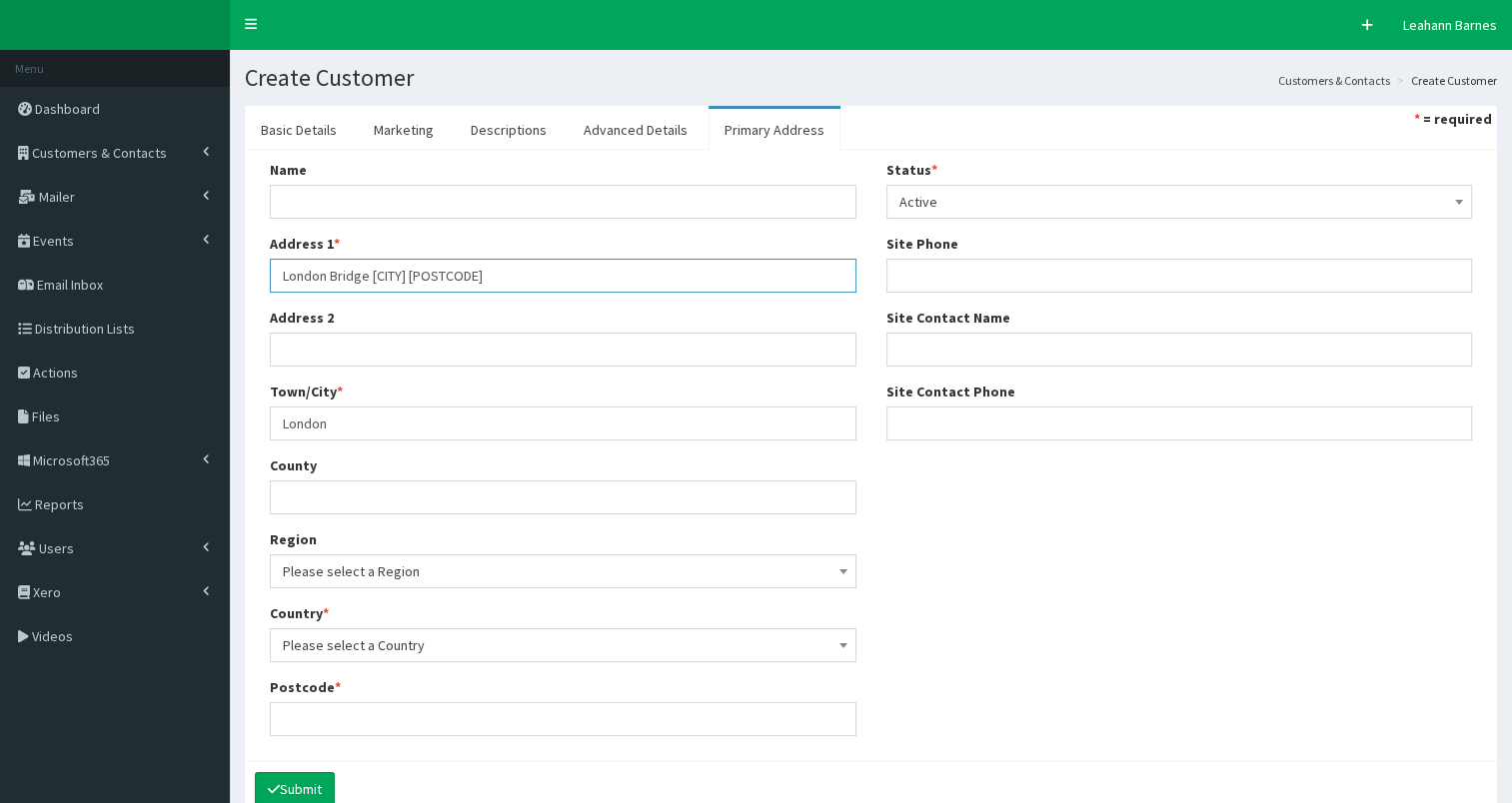 drag, startPoint x: 427, startPoint y: 272, endPoint x: 599, endPoint y: 267, distance: 172.07266 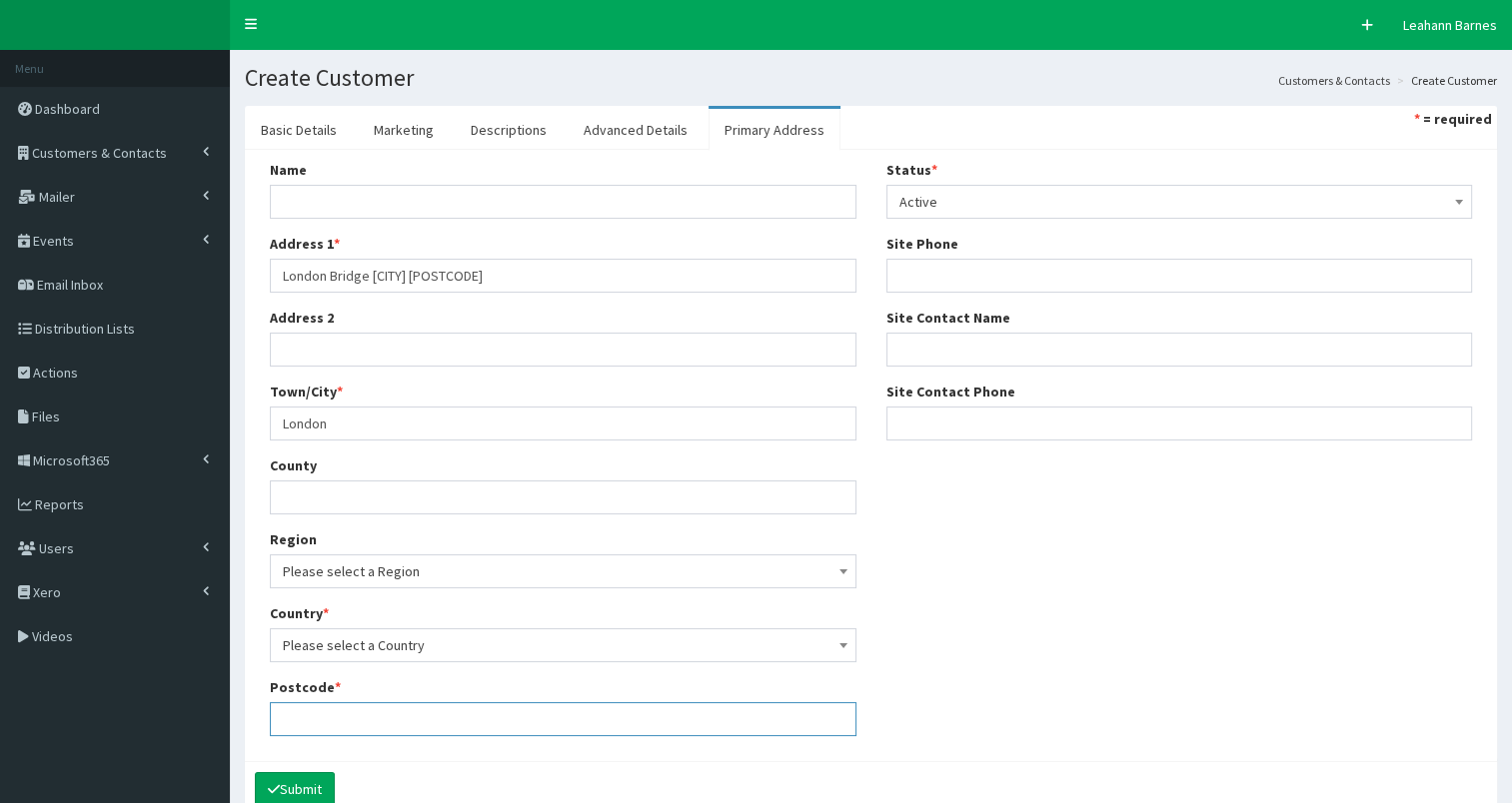 click on "Postcode  *" at bounding box center (563, 719) 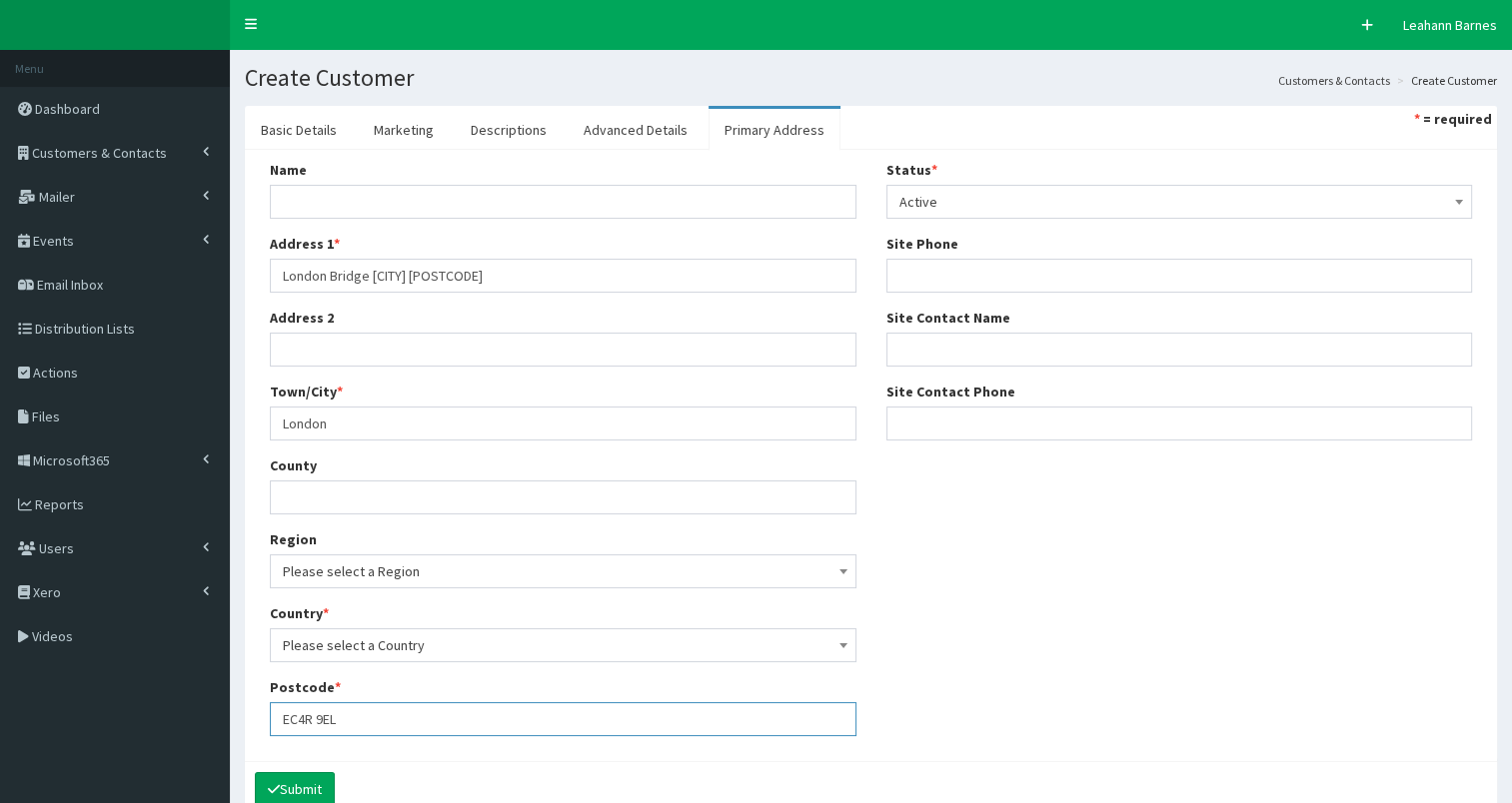 type on "EC4R 9EL" 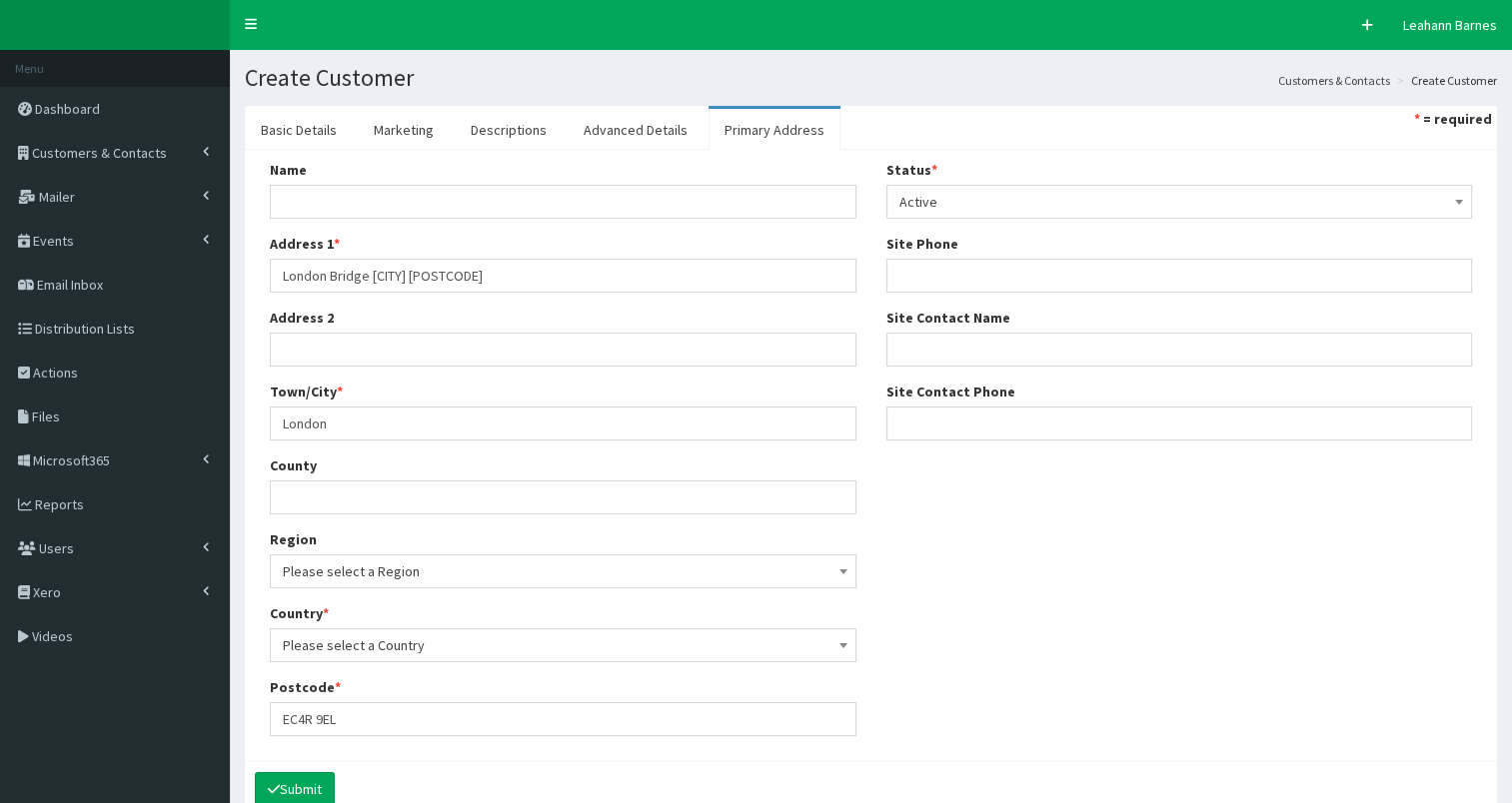 click on "Please select a Region" at bounding box center (563, 571) 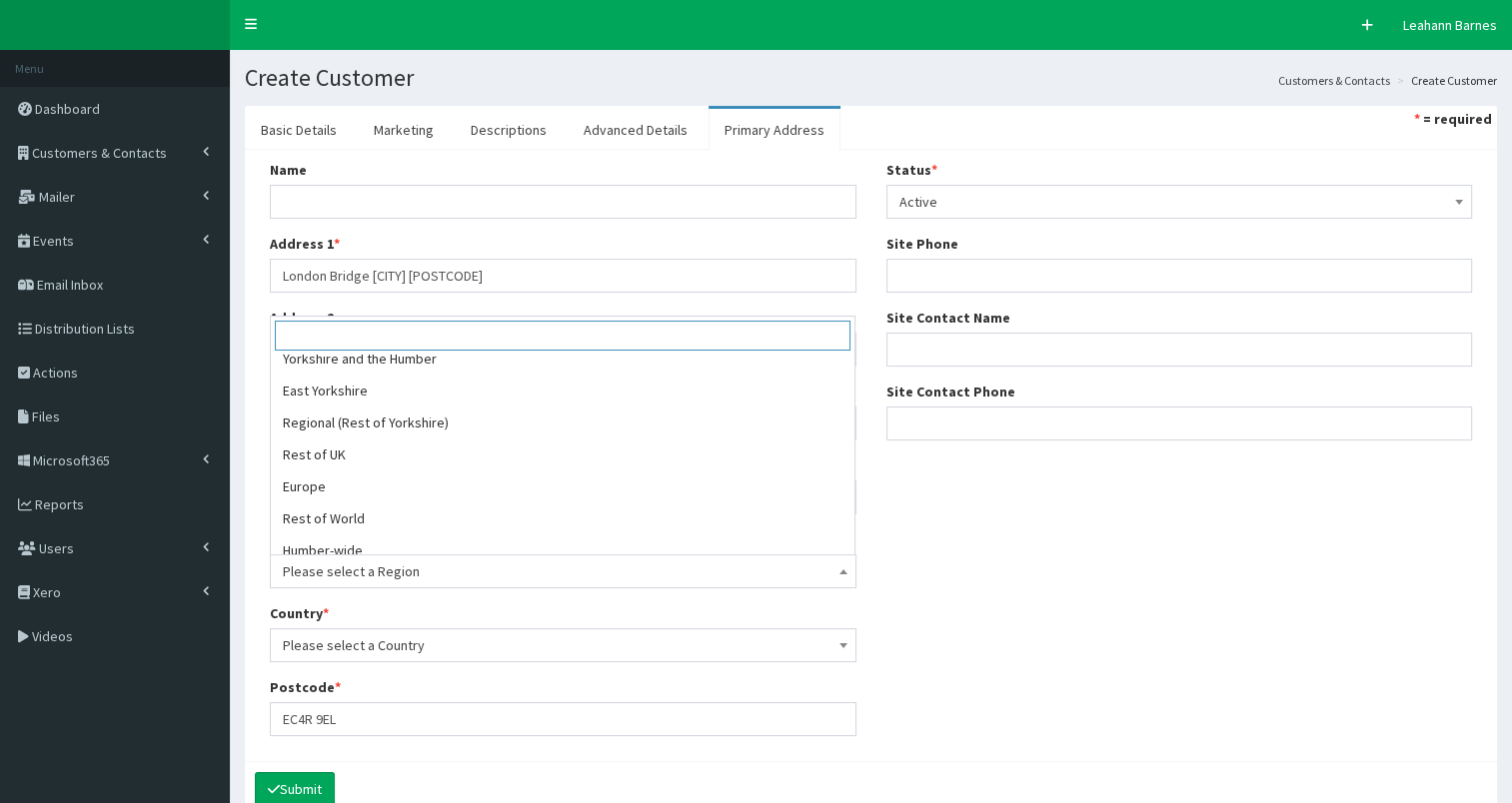 scroll, scrollTop: 409, scrollLeft: 0, axis: vertical 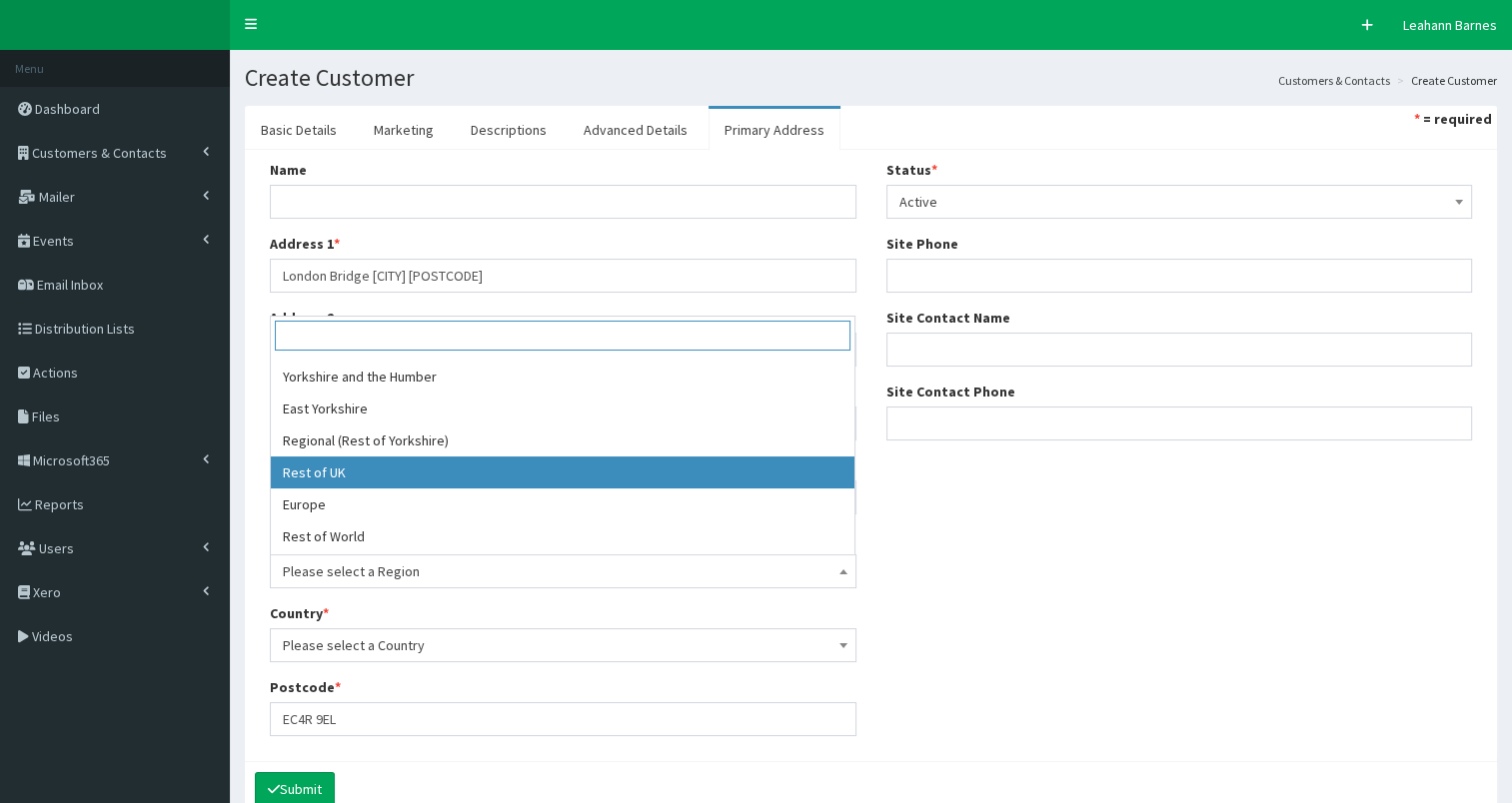 select on "16" 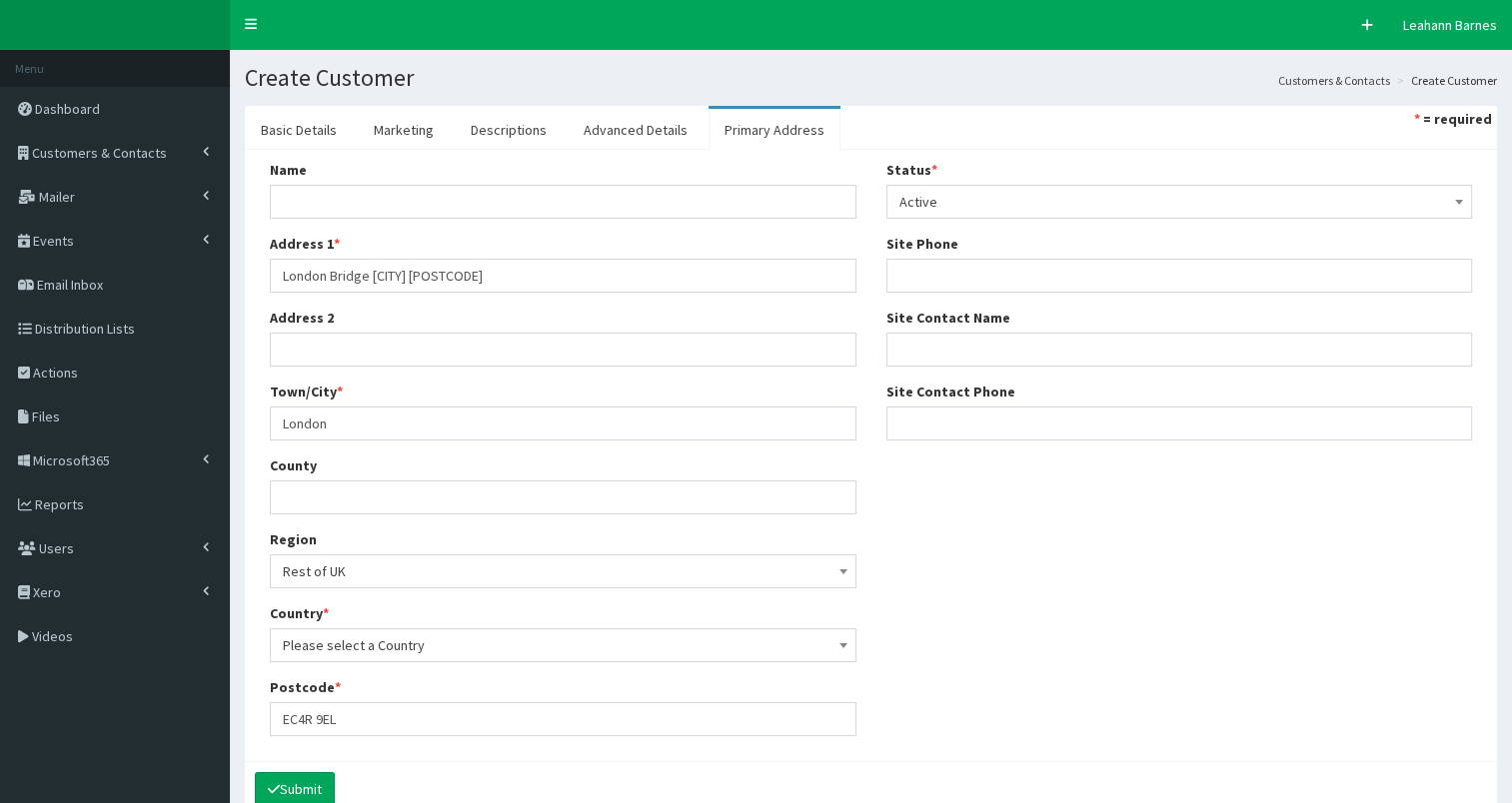 click on "Please select a Country" at bounding box center (563, 645) 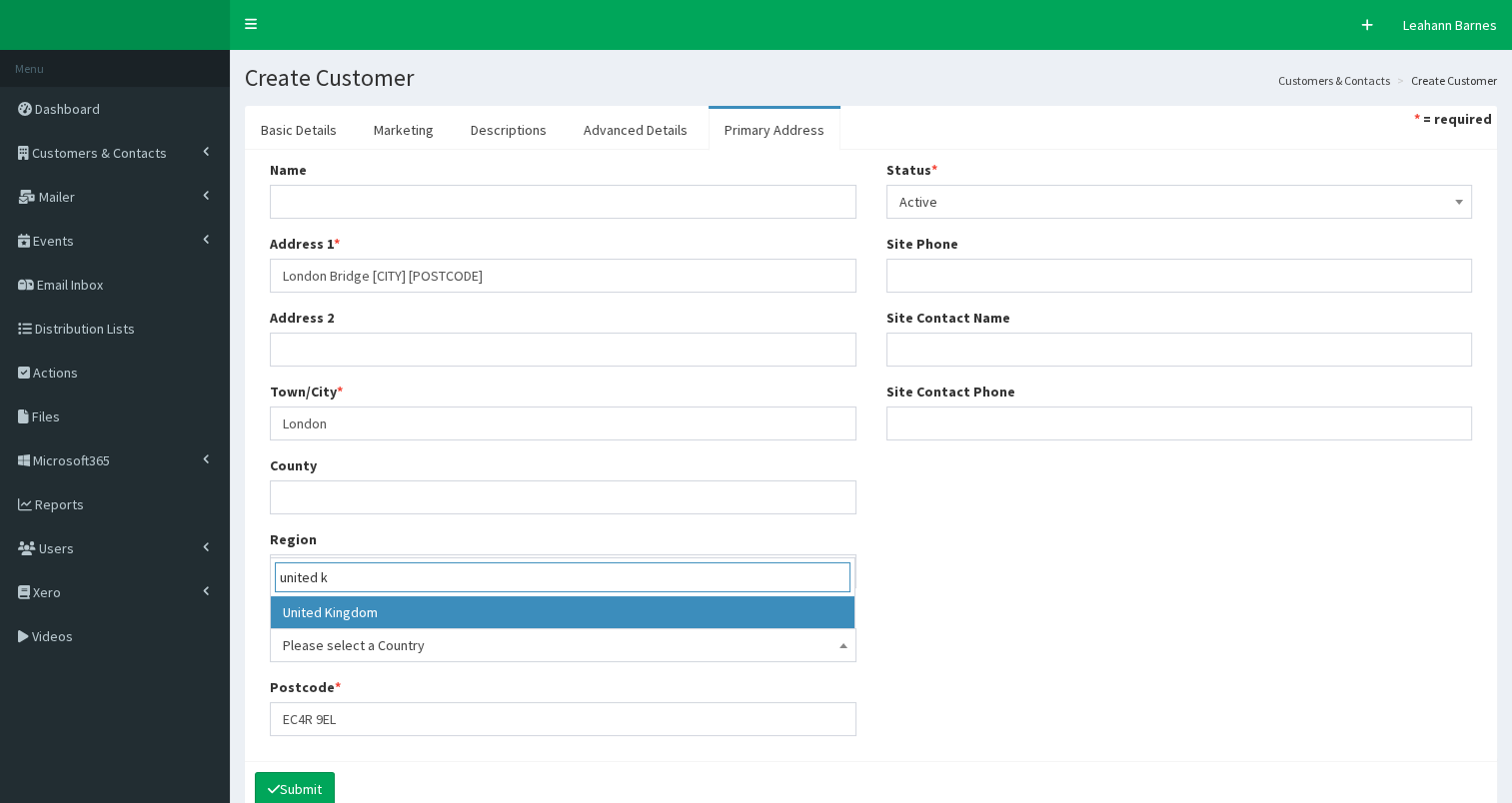 type on "united k" 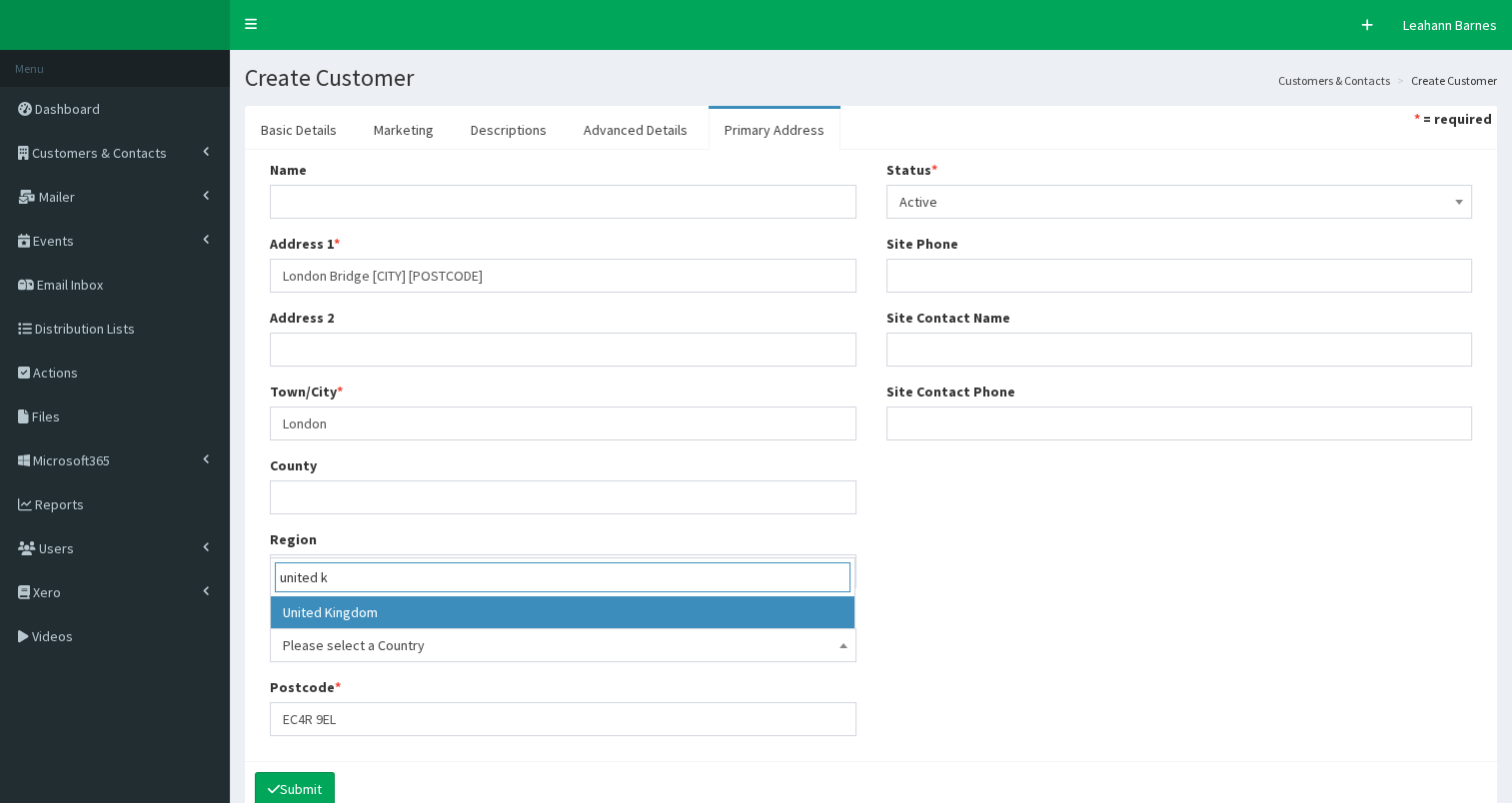 select on "225" 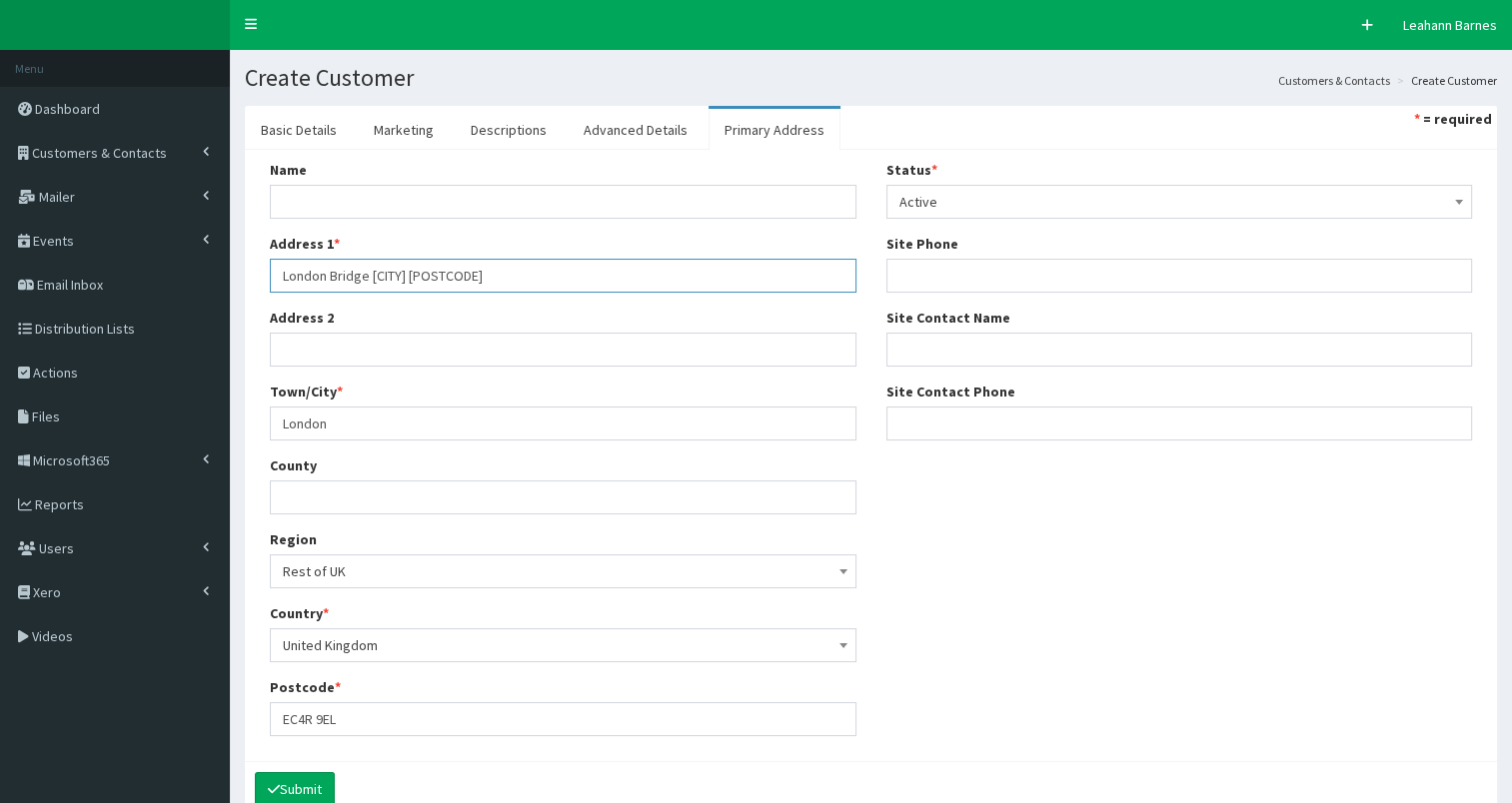 click on "London Bridge LONDON EC4R 9EL" at bounding box center [563, 276] 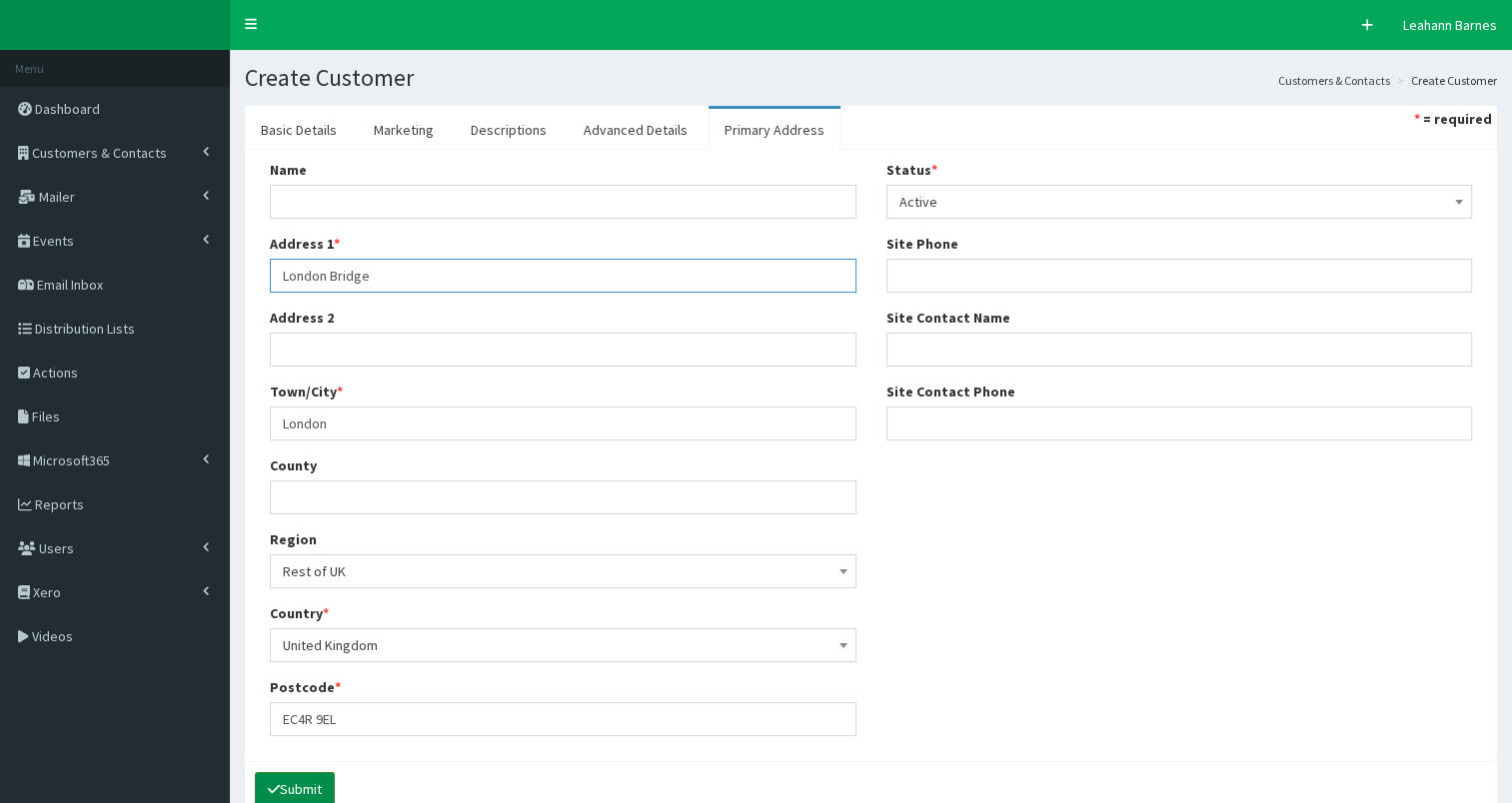 type on "London Bridge" 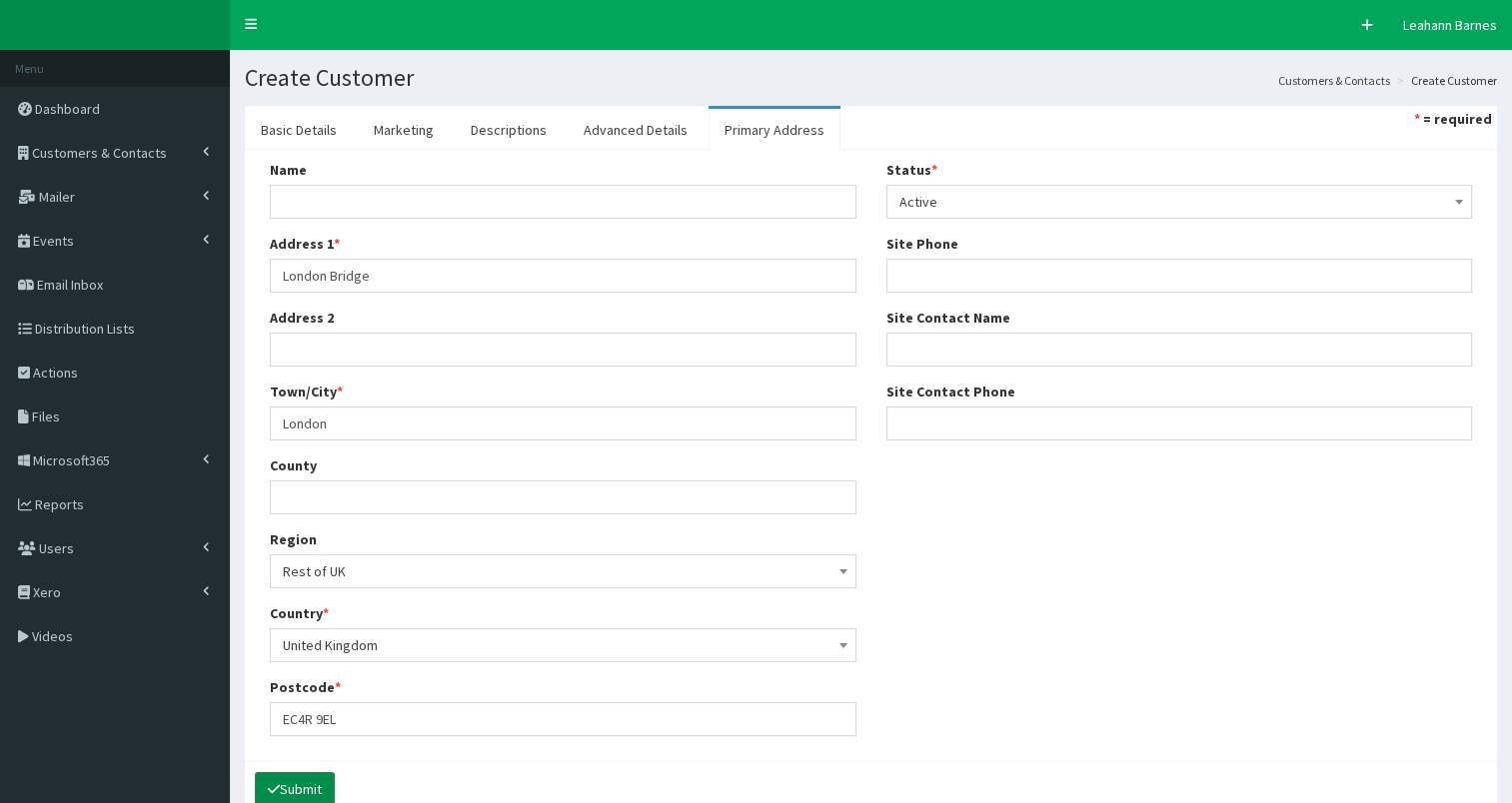 click on "Submit" at bounding box center (295, 789) 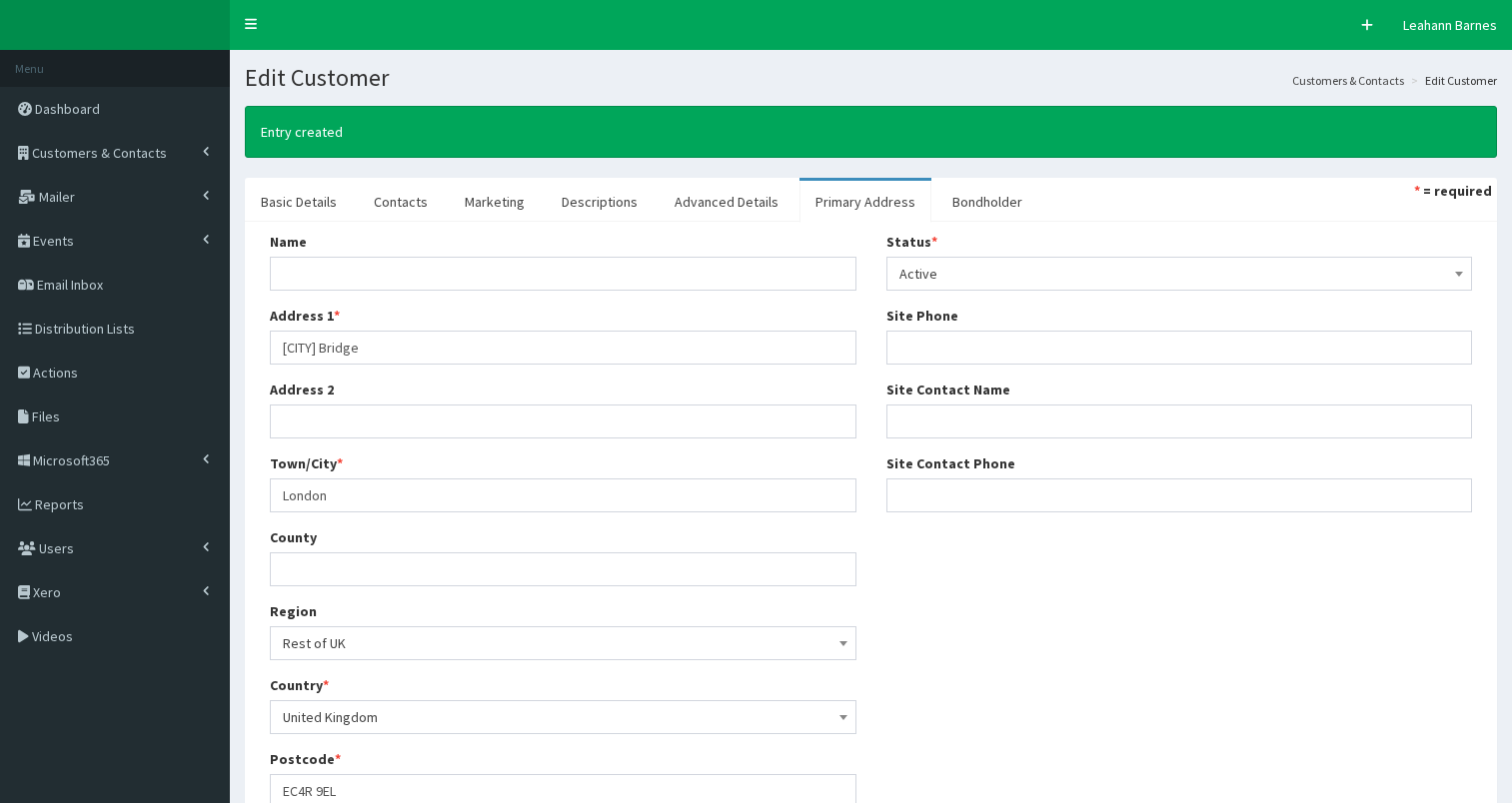 select on "50" 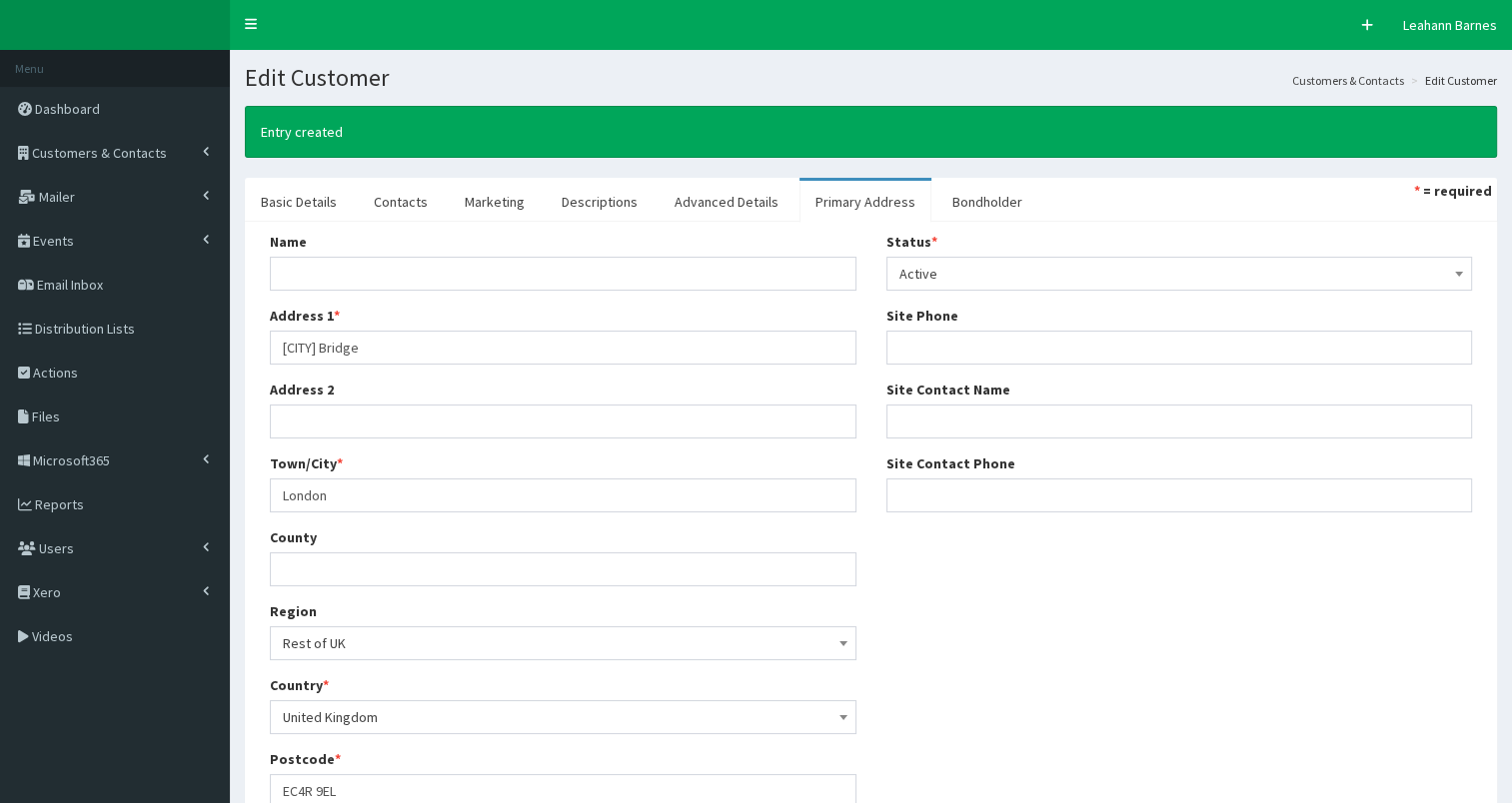 scroll, scrollTop: 0, scrollLeft: 0, axis: both 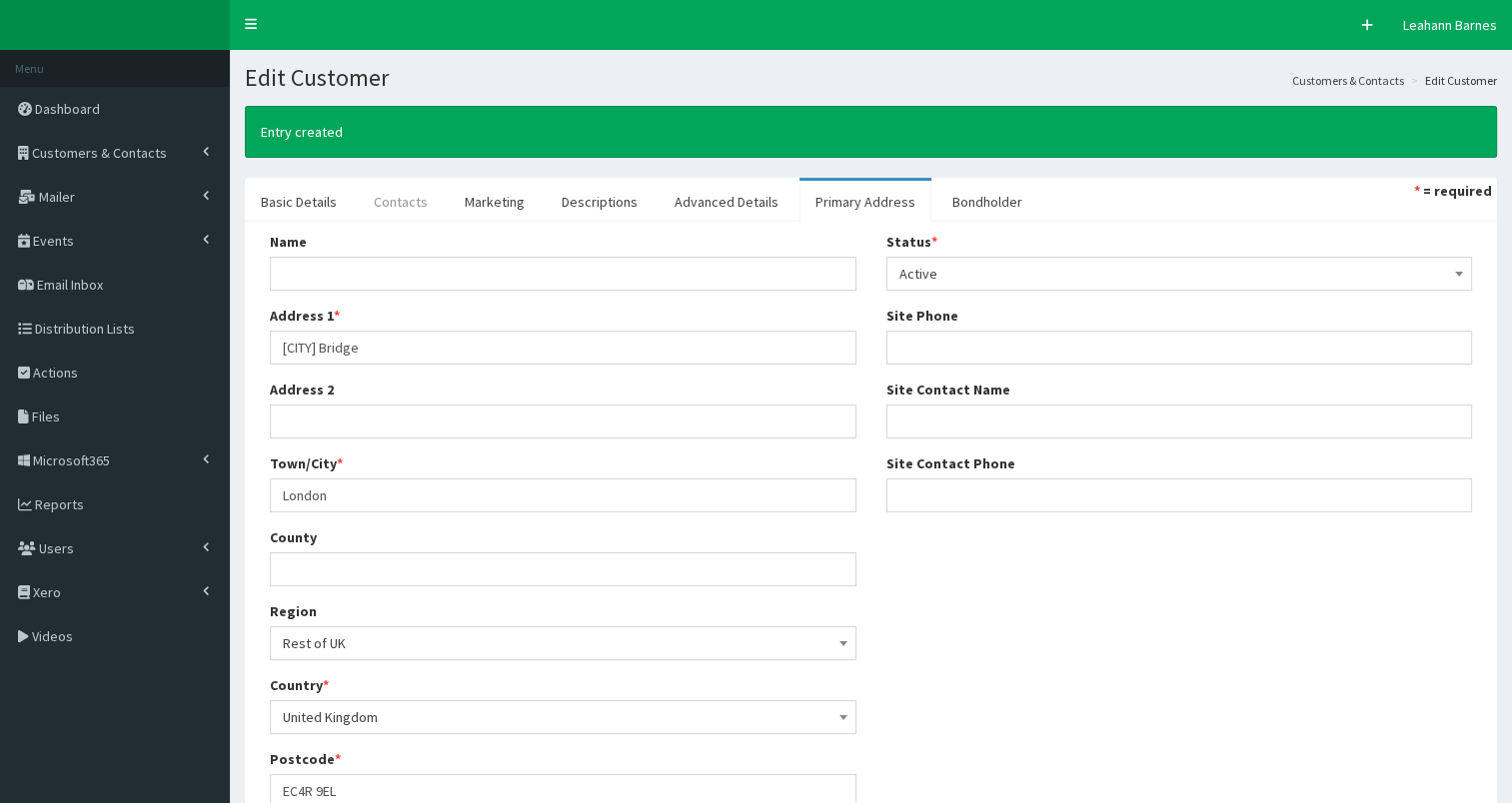 click on "Contacts" at bounding box center (401, 202) 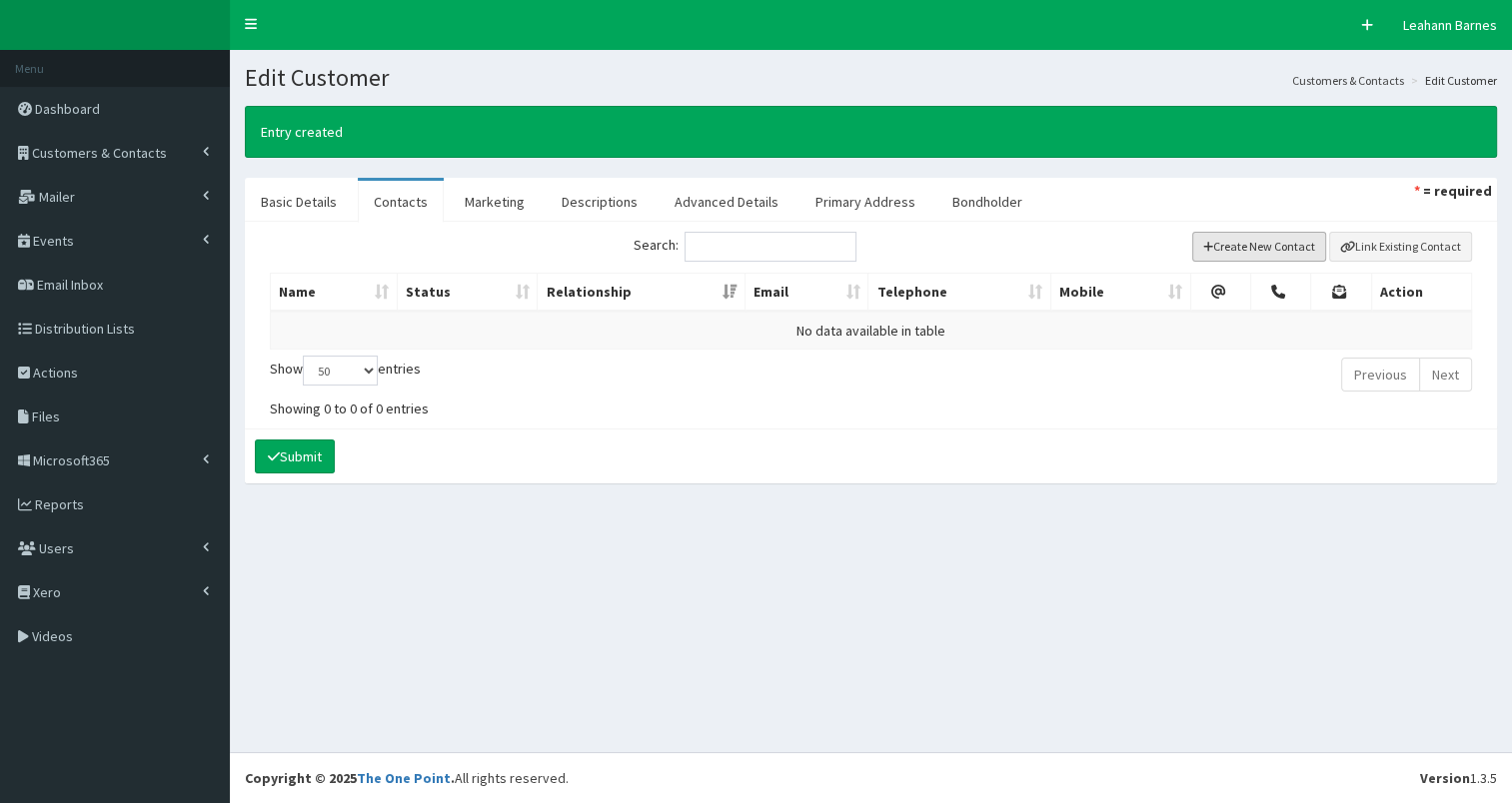 click on "Create New Contact" at bounding box center [1259, 247] 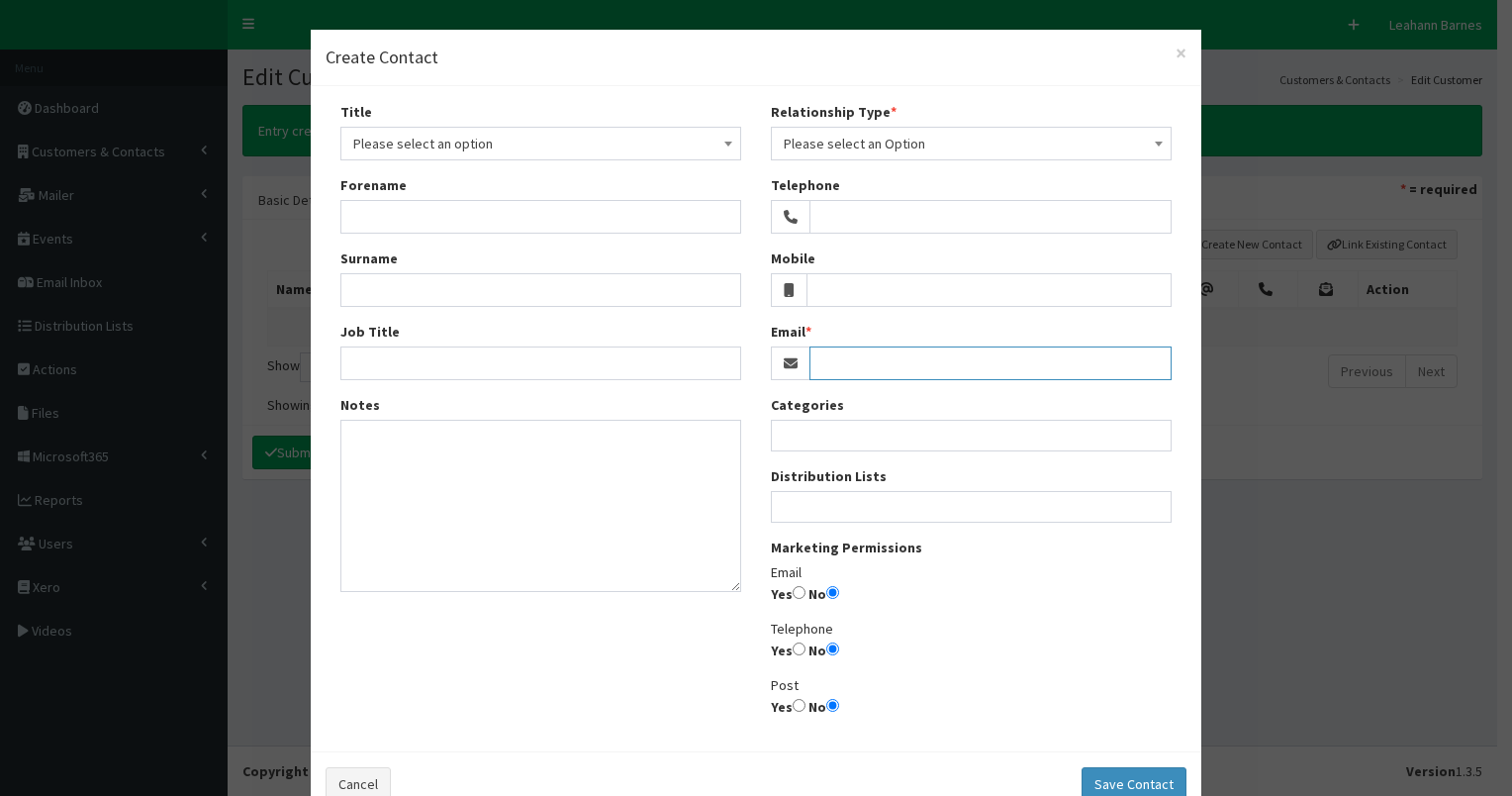 click on "Email" at bounding box center [991, 363] 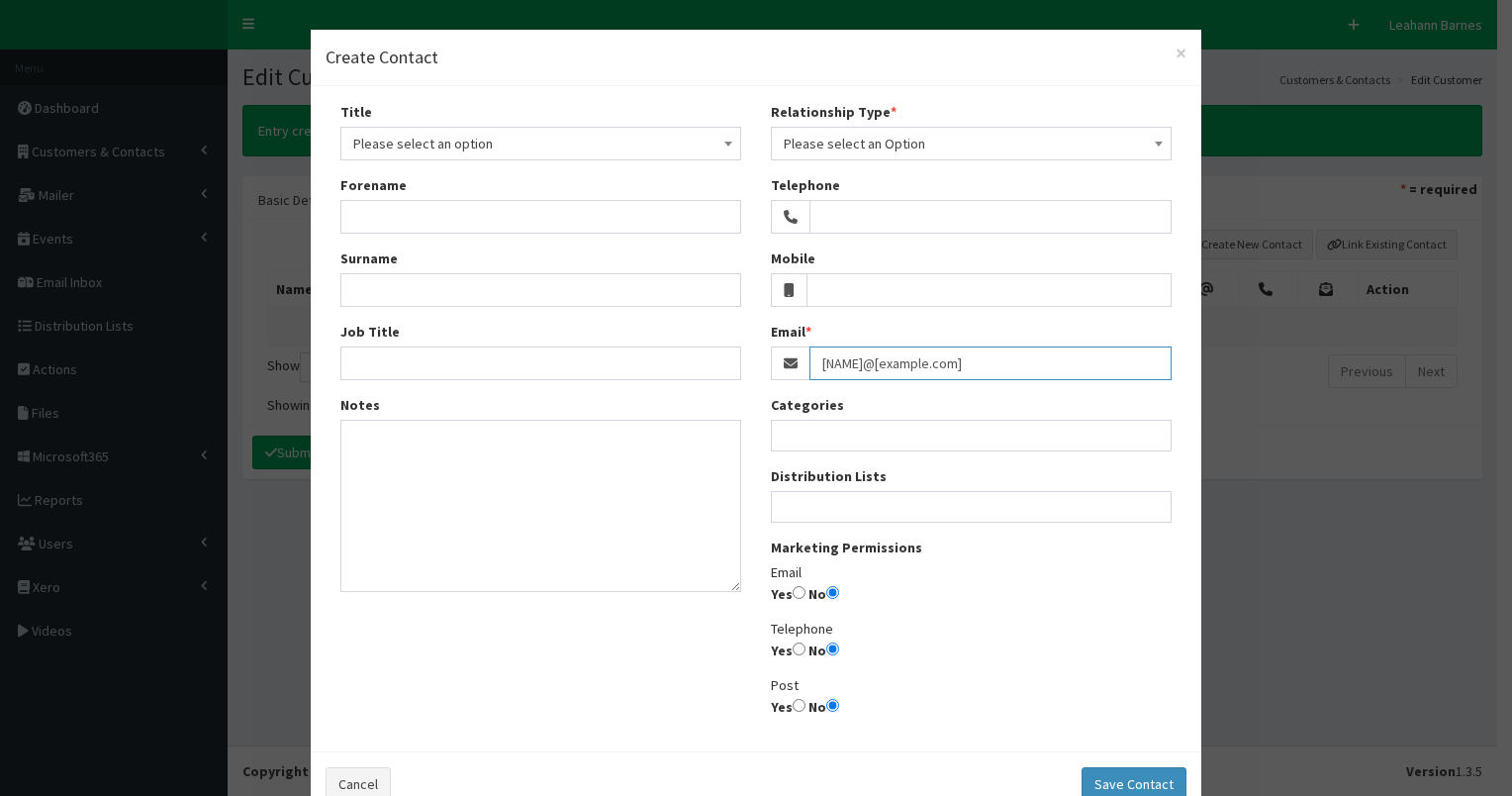 type on "Ella.Cullinan-Hollihead@fishmongers.org.uk" 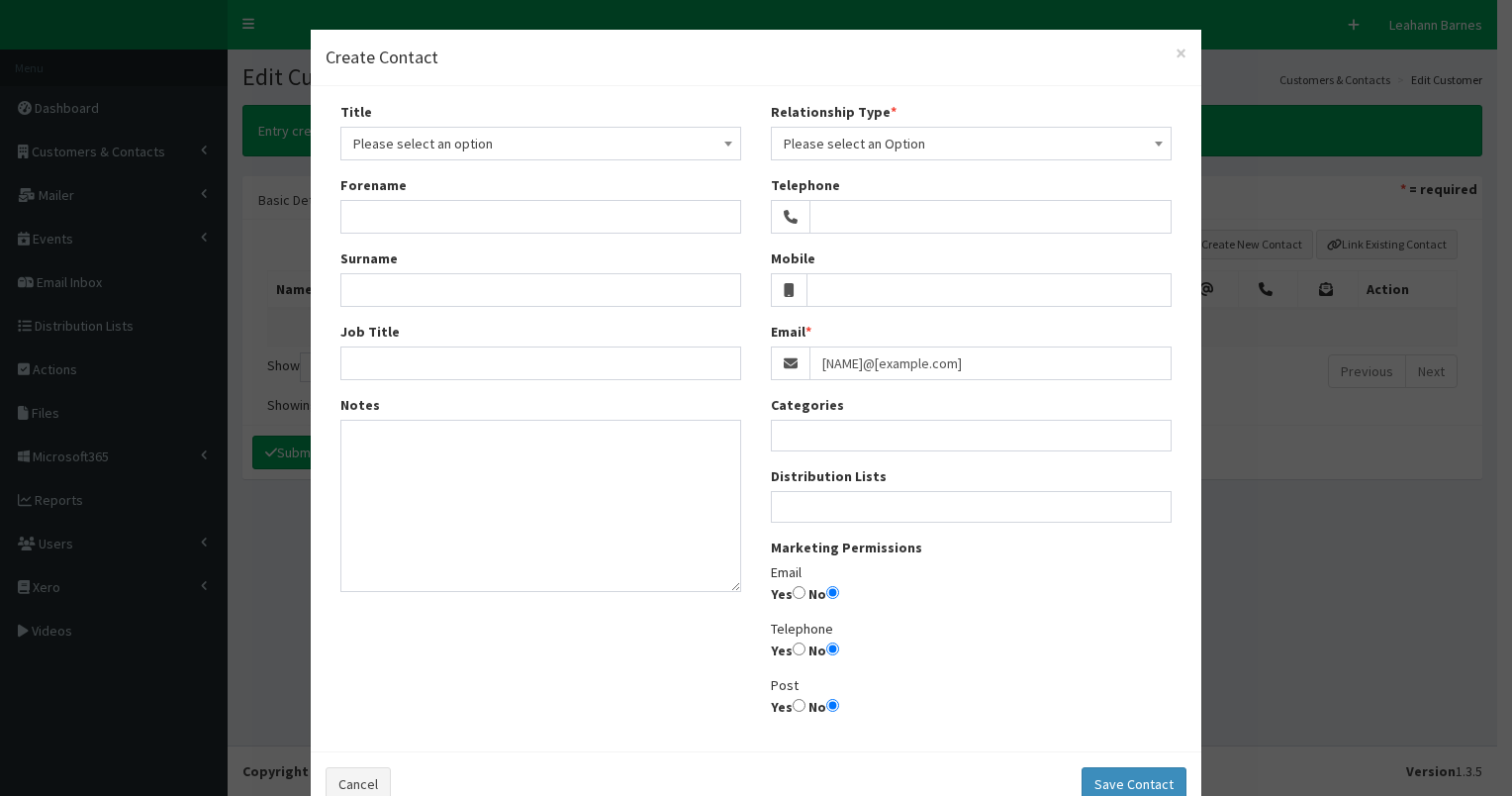 click on "Please select an option" at bounding box center [540, 144] 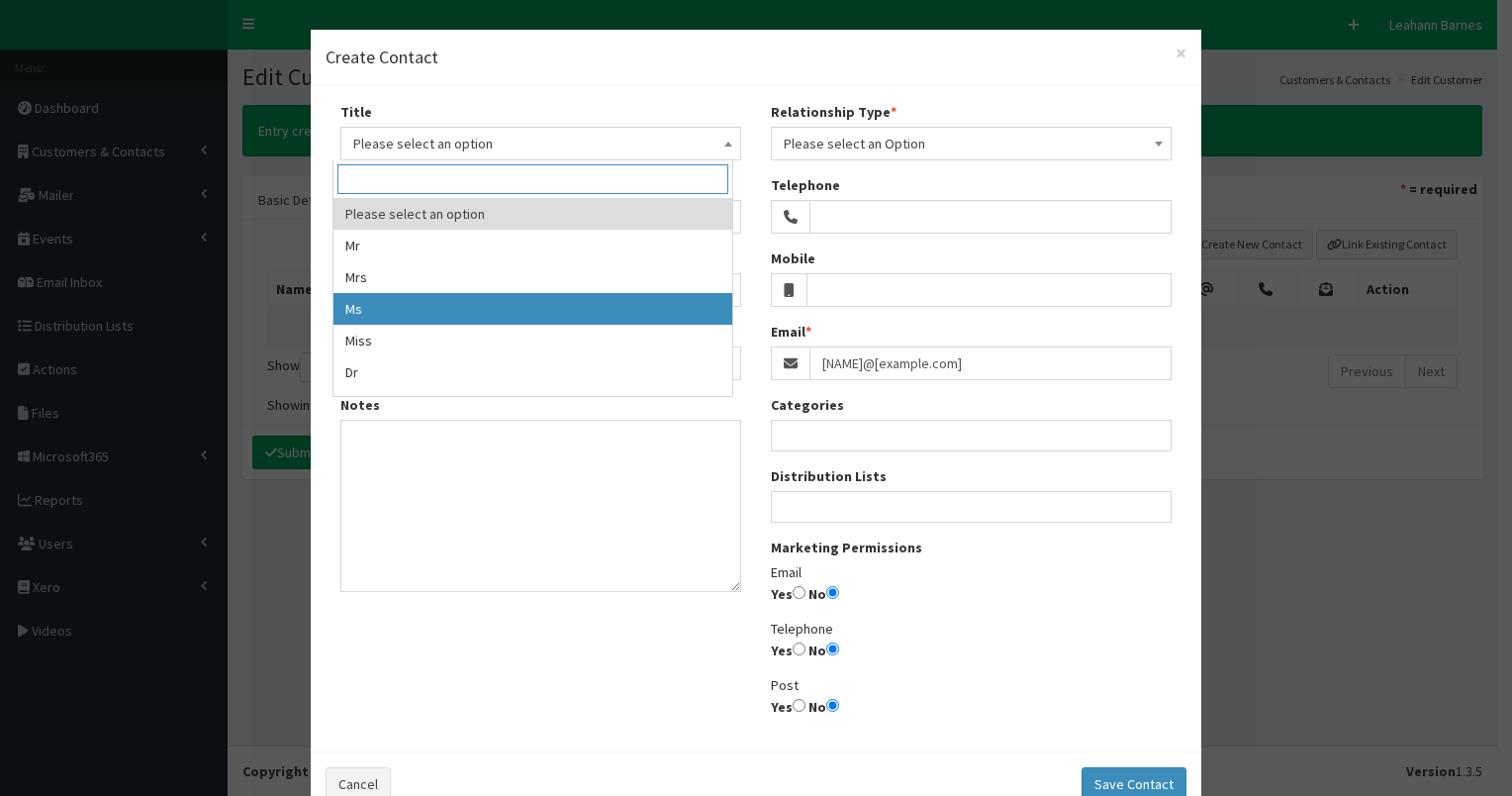 drag, startPoint x: 398, startPoint y: 305, endPoint x: 383, endPoint y: 230, distance: 76.48529 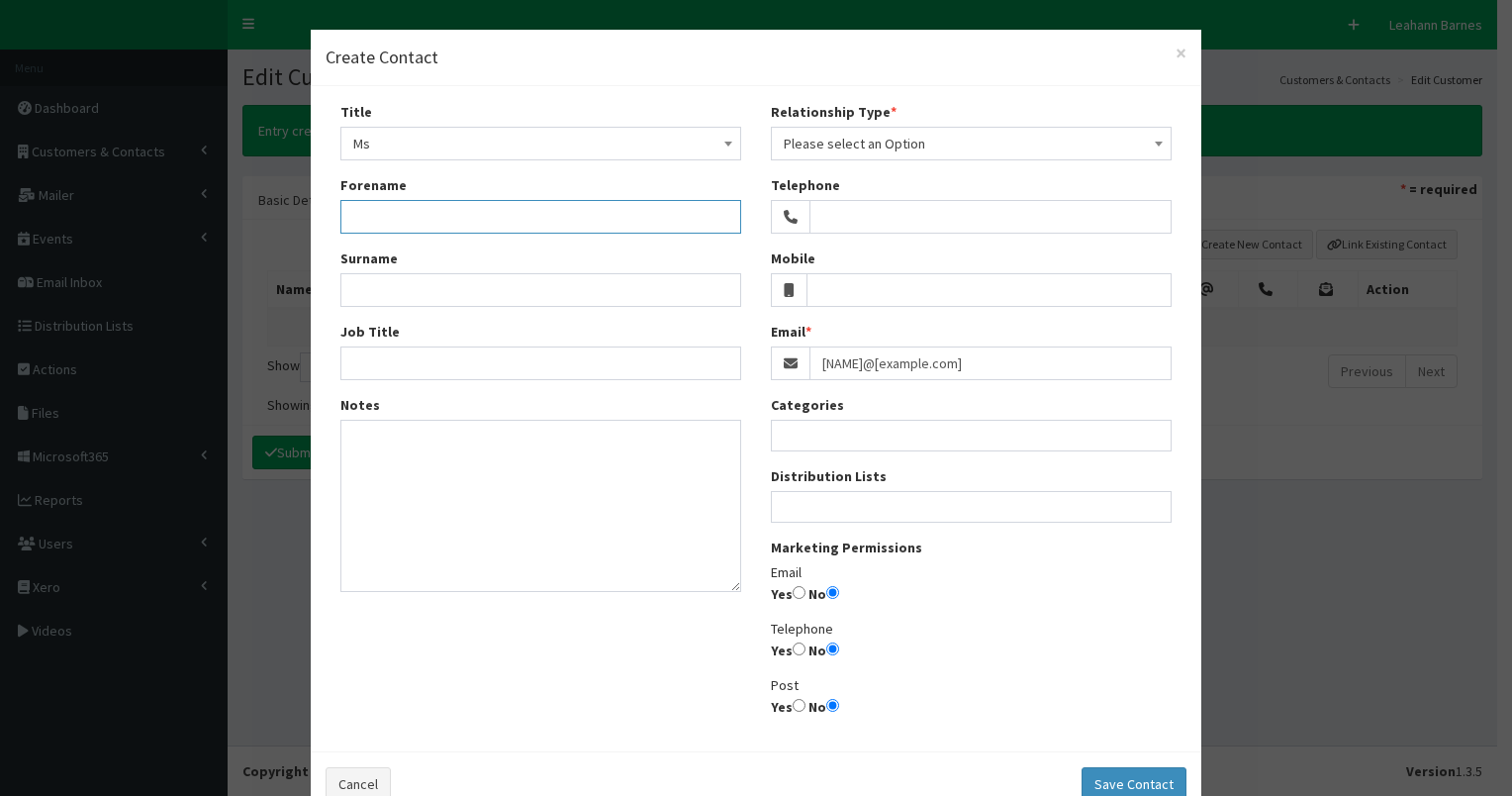 click on "Forename" at bounding box center (540, 217) 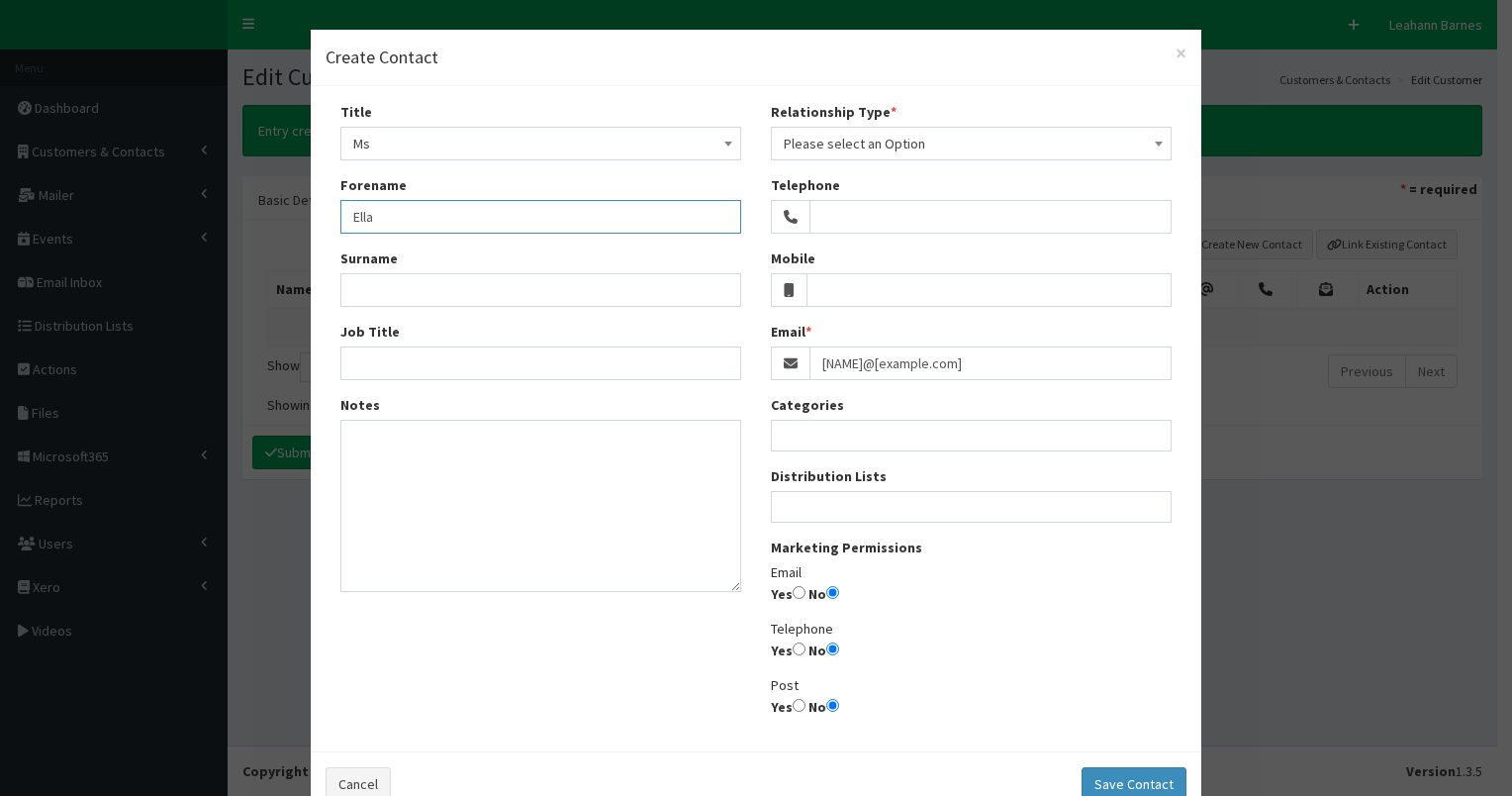 type on "Ella" 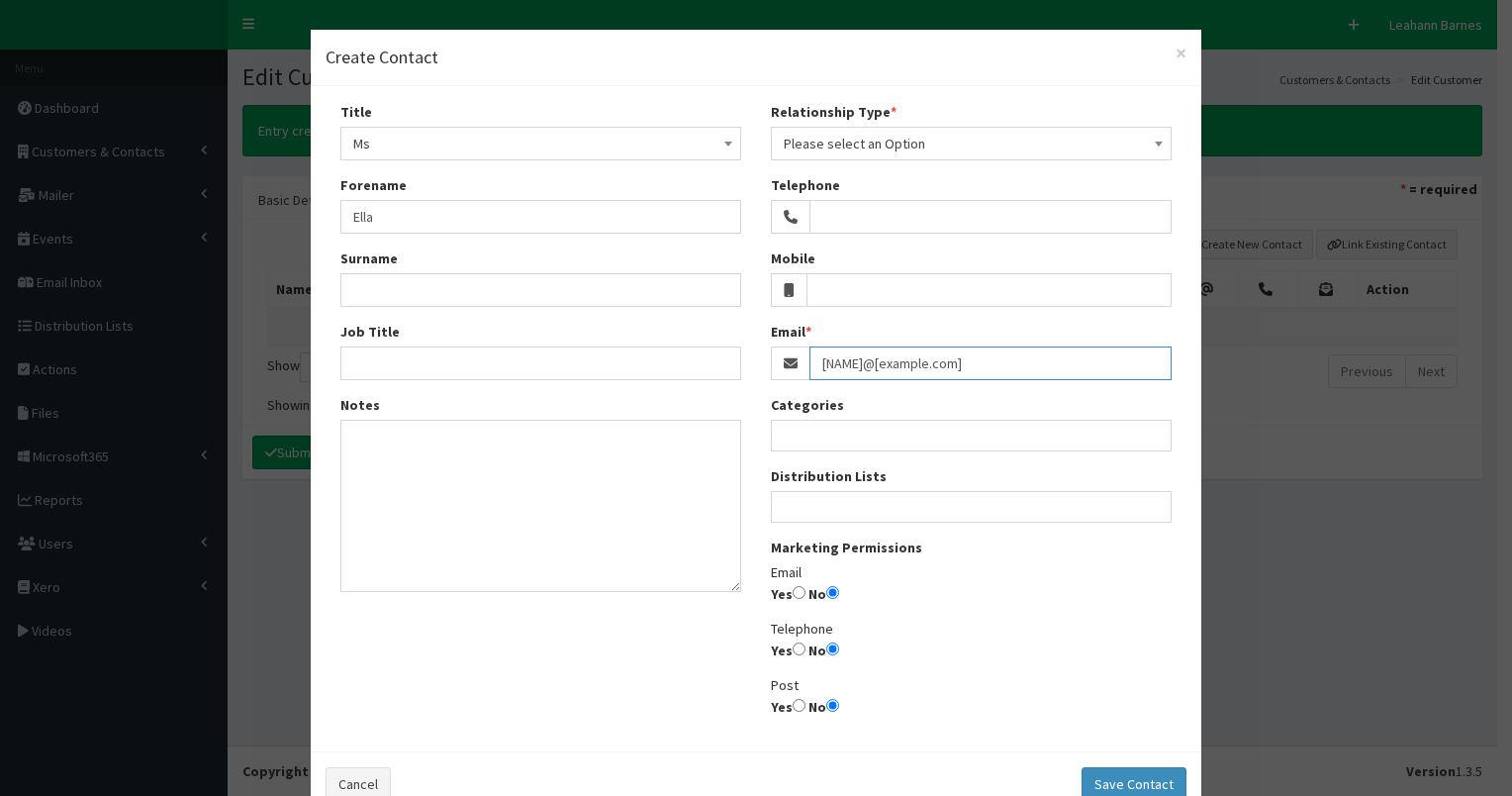click on "Ella.Cullinan-Hollihead@fishmongers.org.uk" at bounding box center (991, 363) 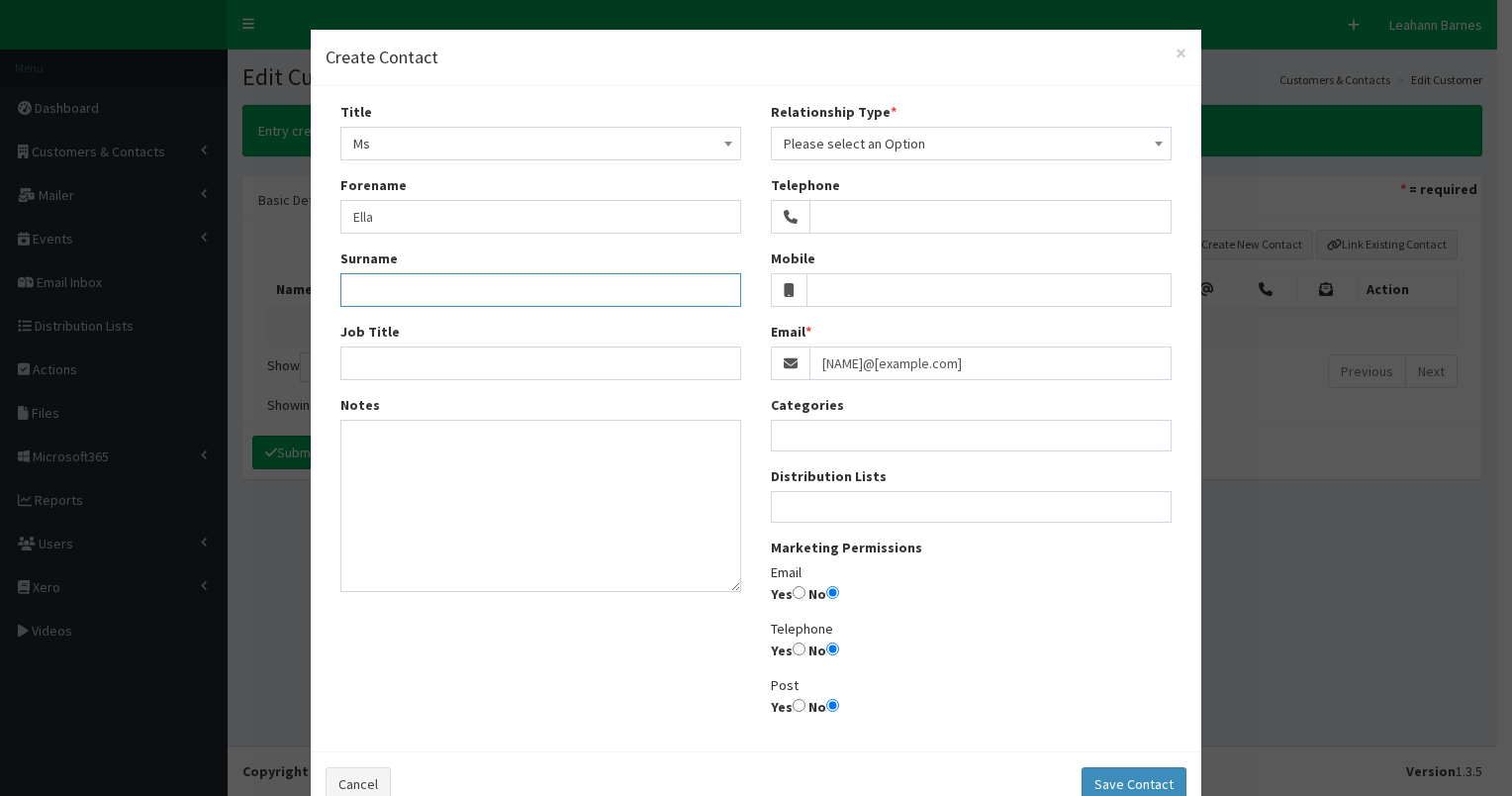 click on "Surname" at bounding box center (540, 290) 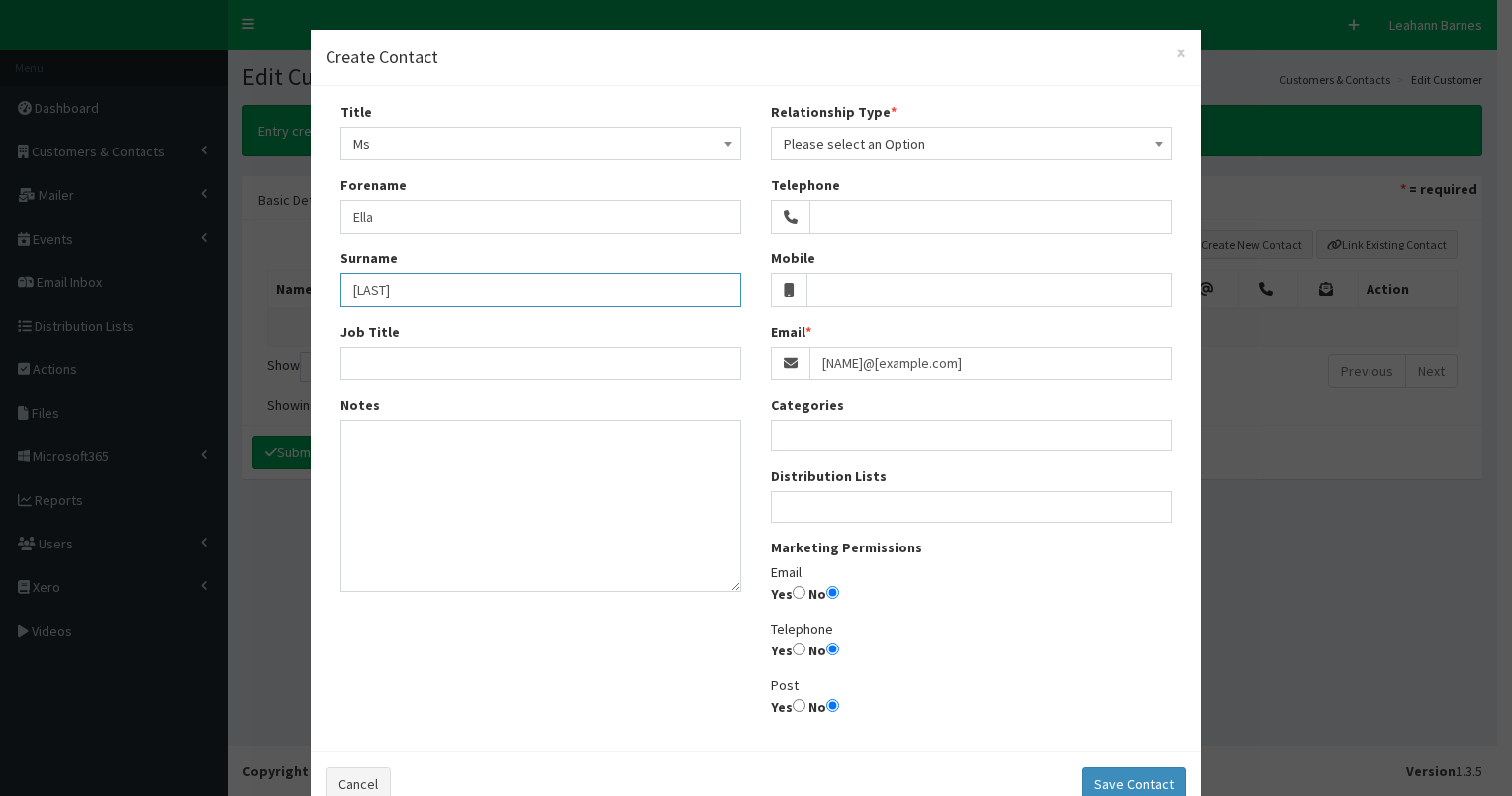 type on "Cullinan-Hollihead" 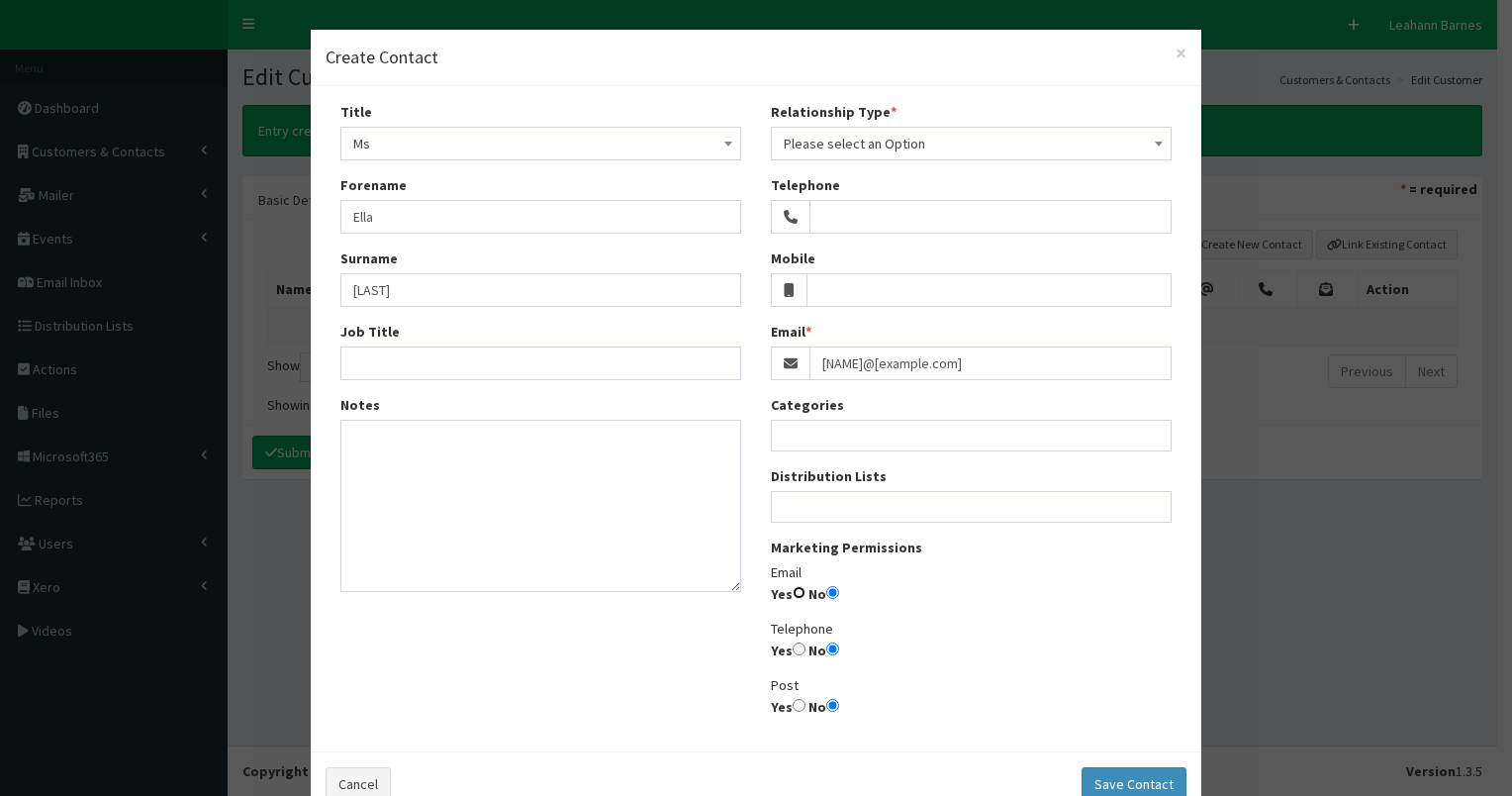click on "Yes" at bounding box center [799, 592] 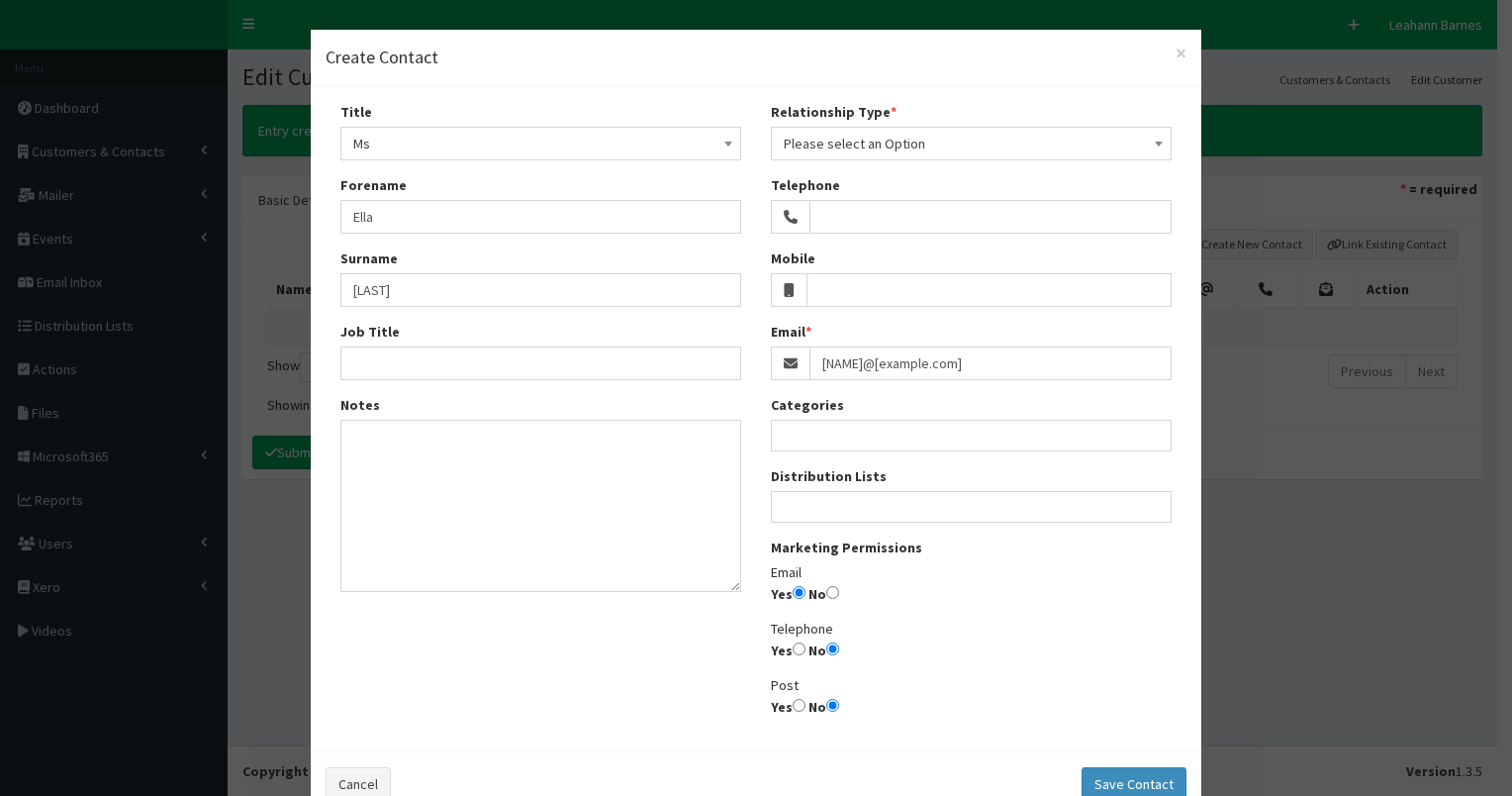 click on "Please select an Option" at bounding box center (971, 144) 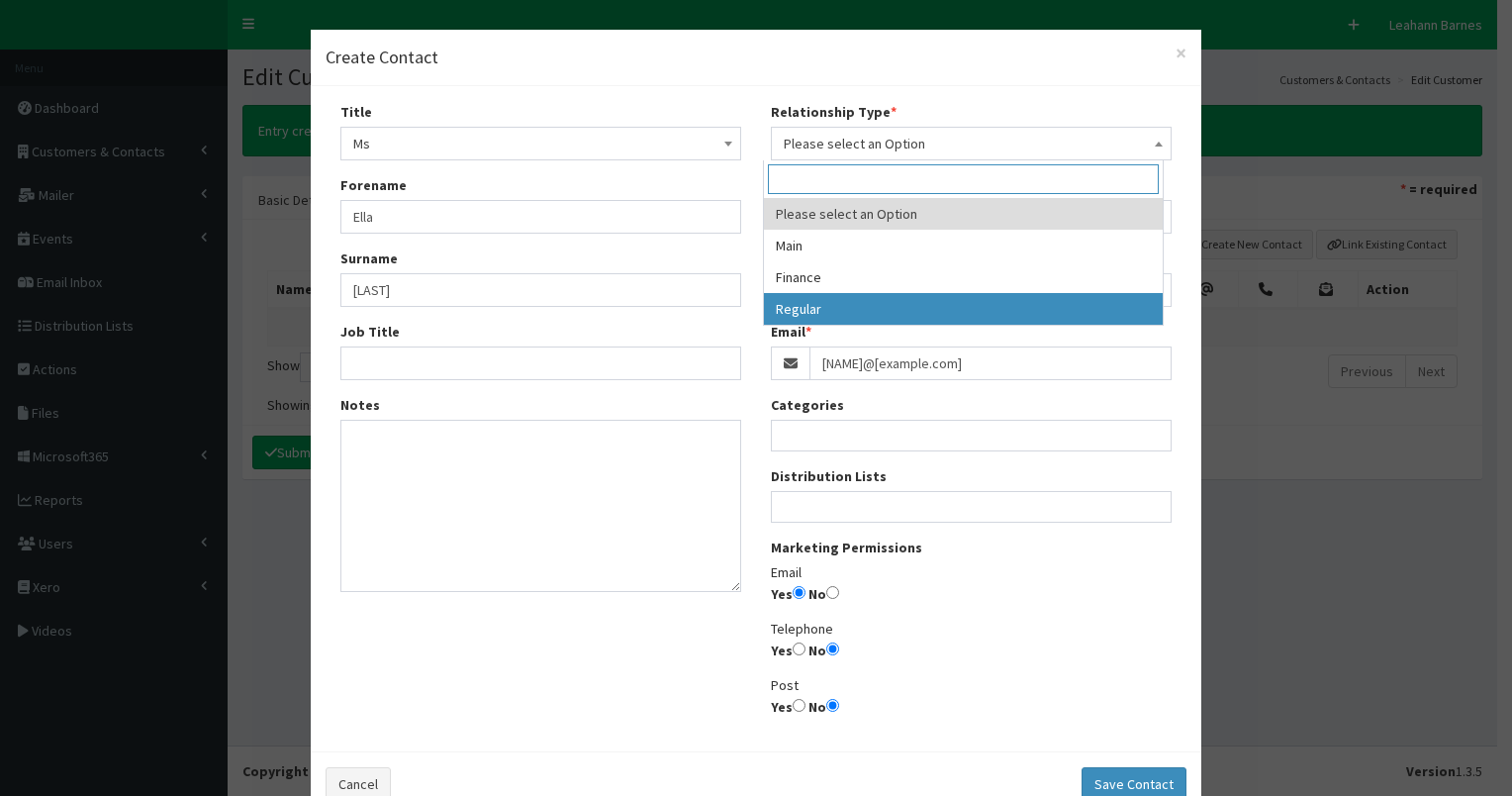 select on "3" 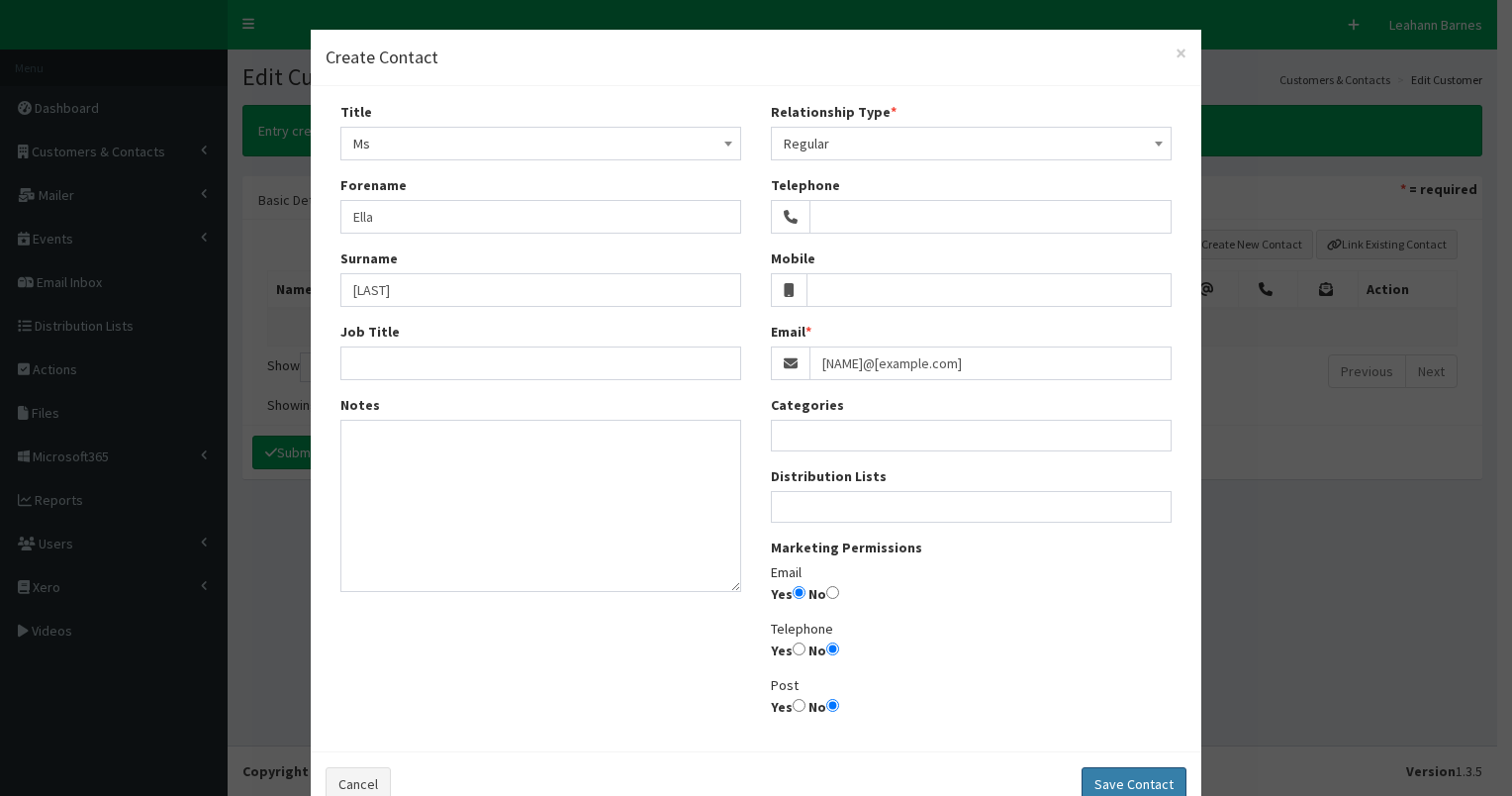 click on "Save Contact" at bounding box center [1134, 784] 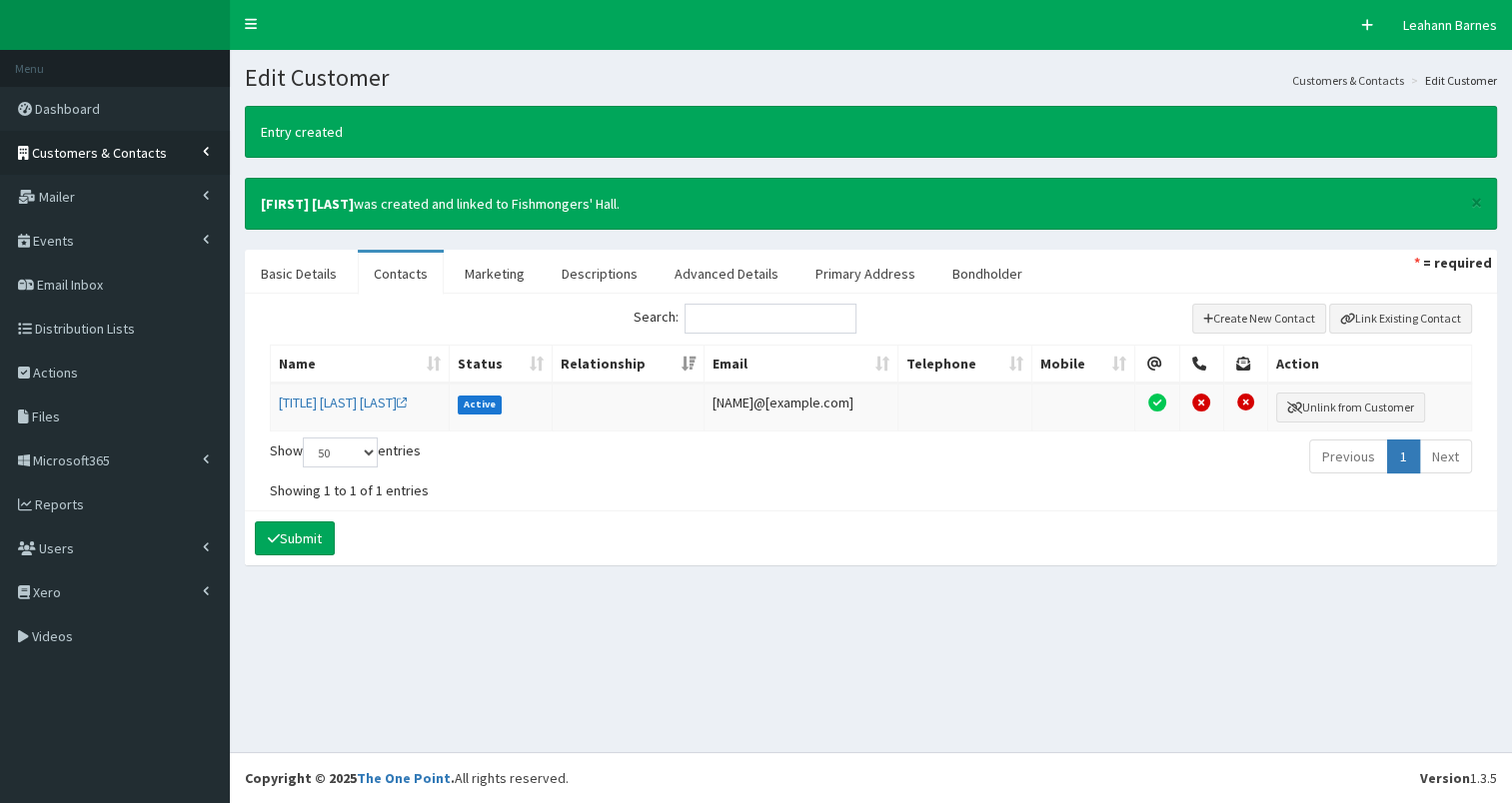 click on "Customers & Contacts" at bounding box center [99, 153] 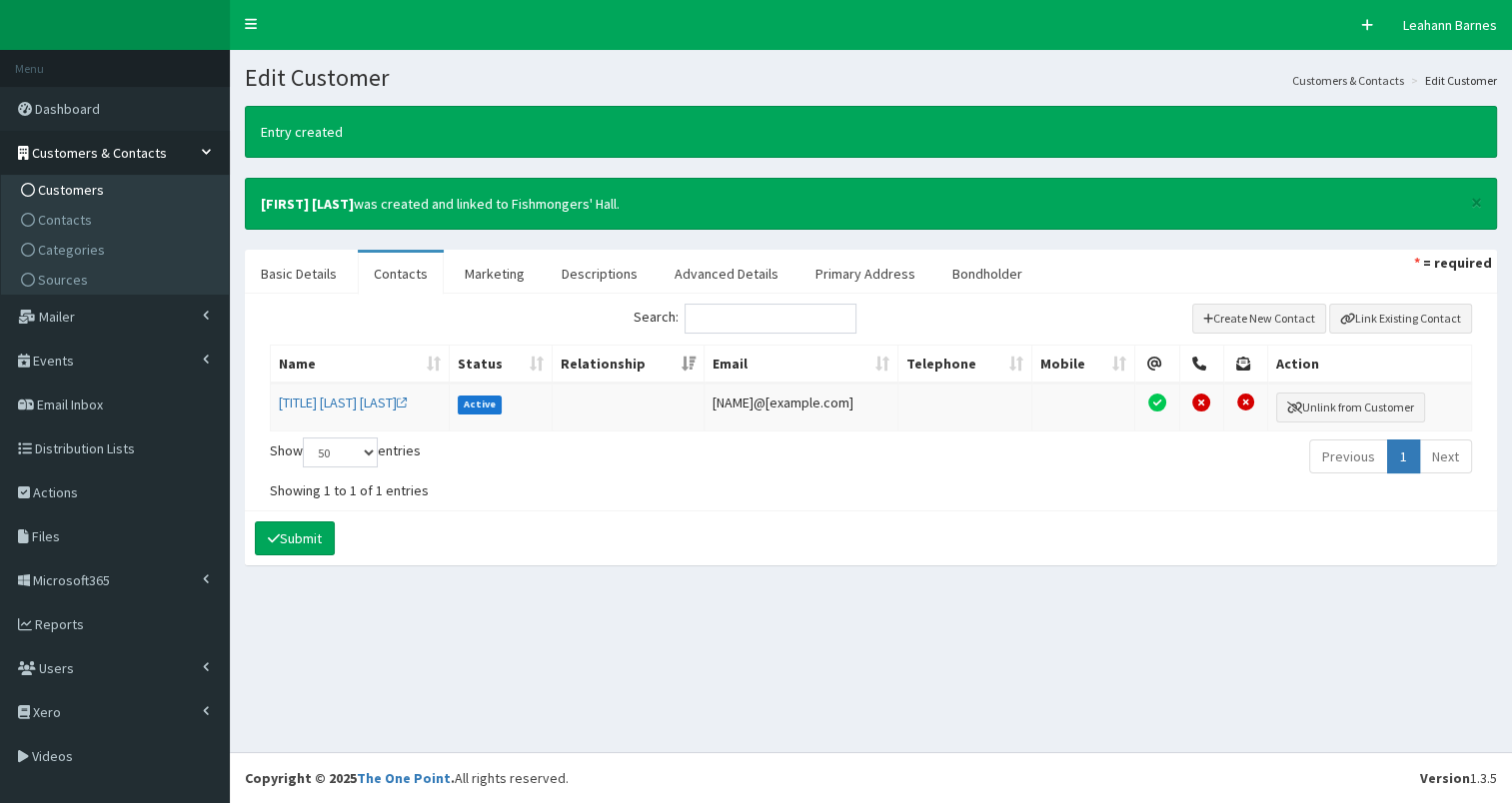 click on "Customers" at bounding box center (71, 190) 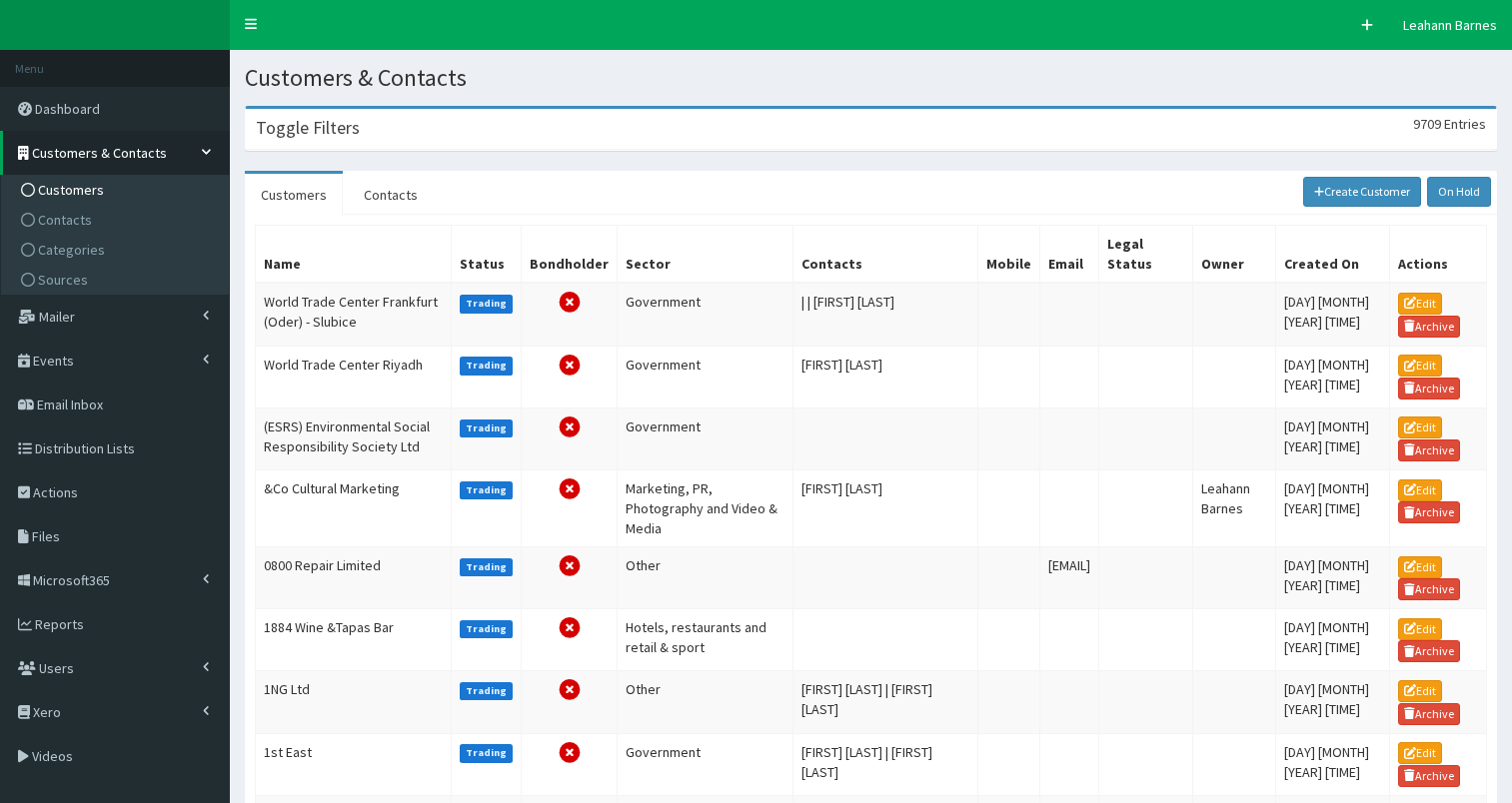 scroll, scrollTop: 0, scrollLeft: 0, axis: both 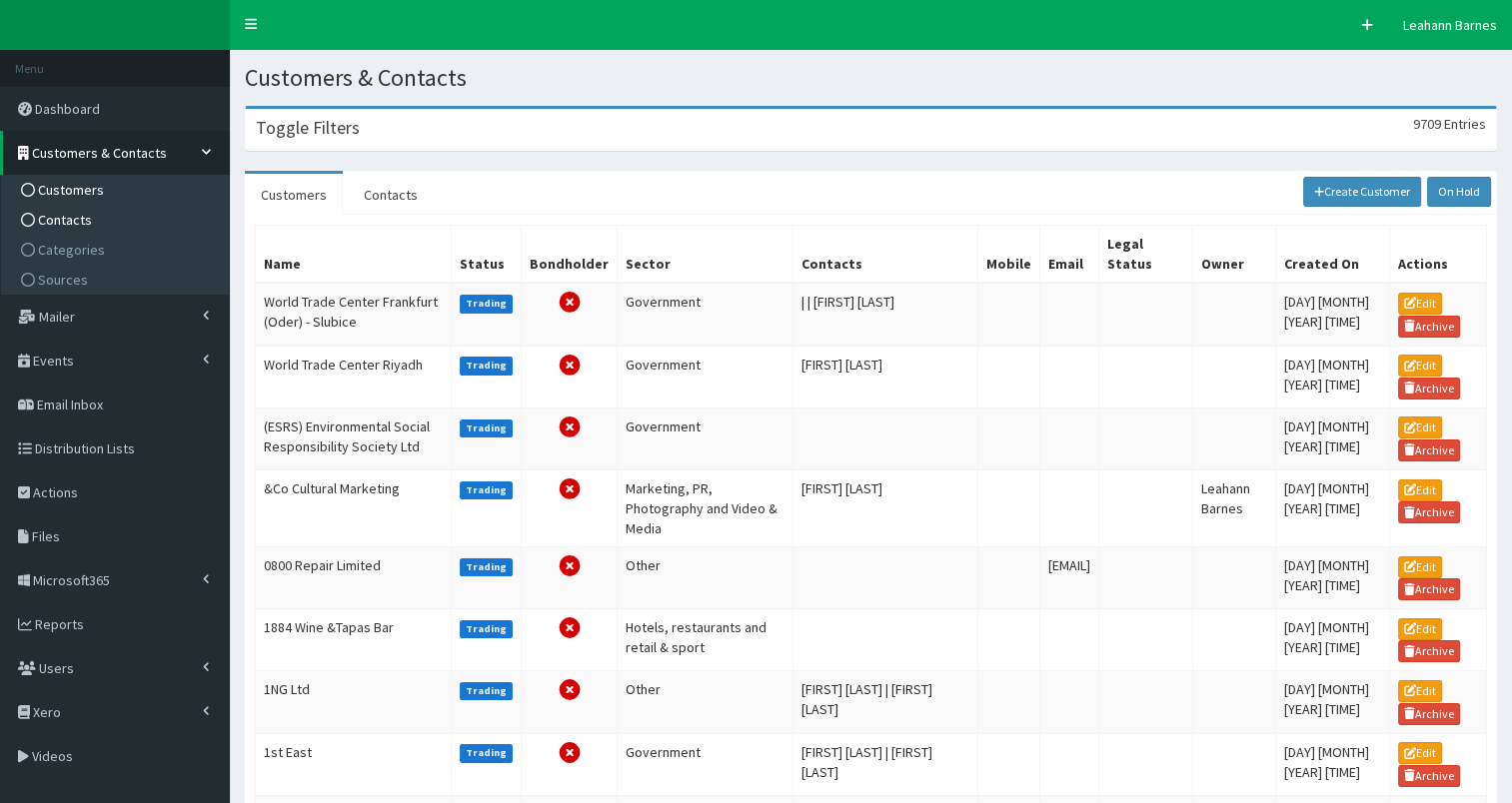 click 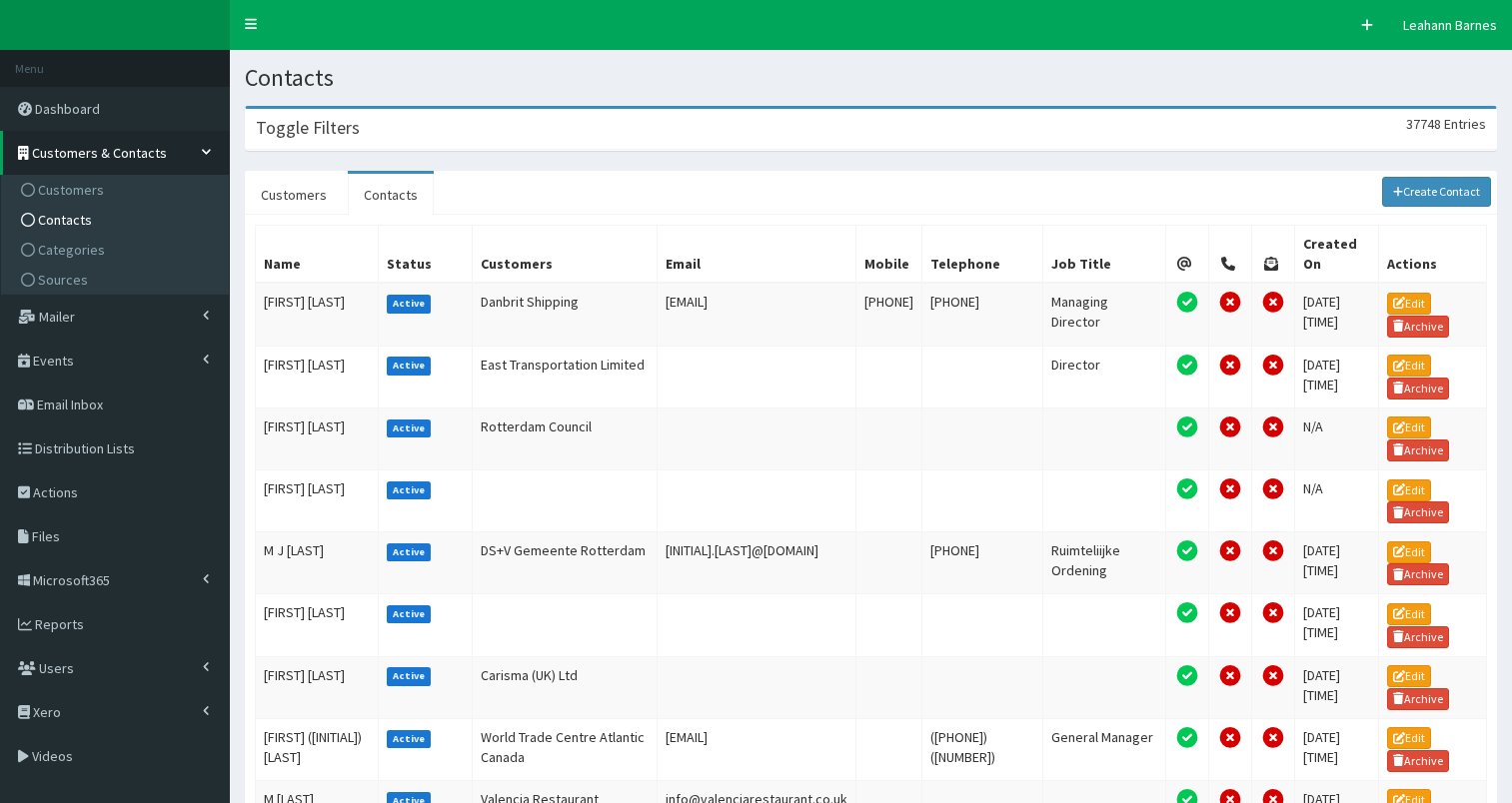 scroll, scrollTop: 0, scrollLeft: 0, axis: both 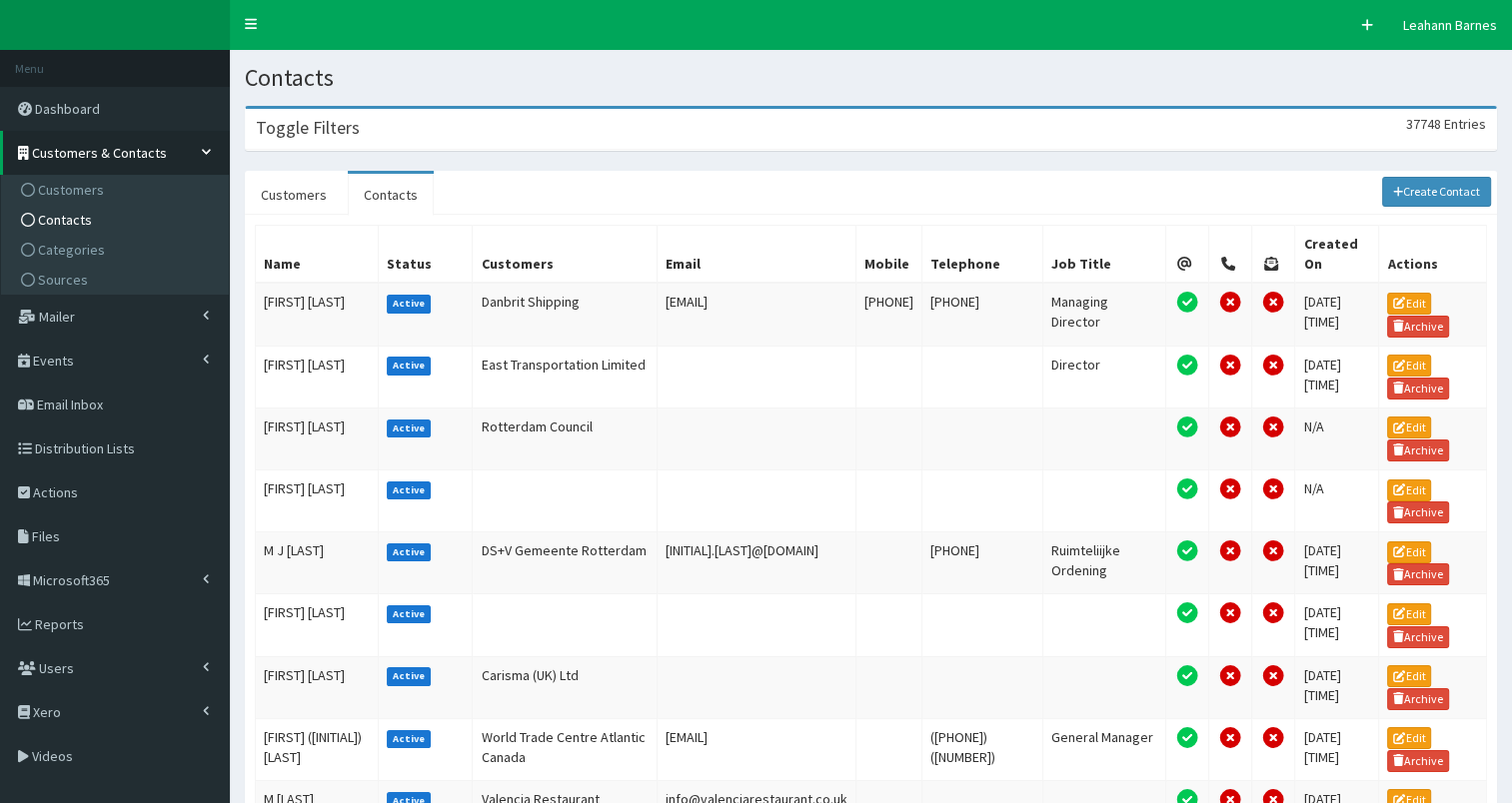 click on "Toggle Filters
37748   Entries" at bounding box center [870, 129] 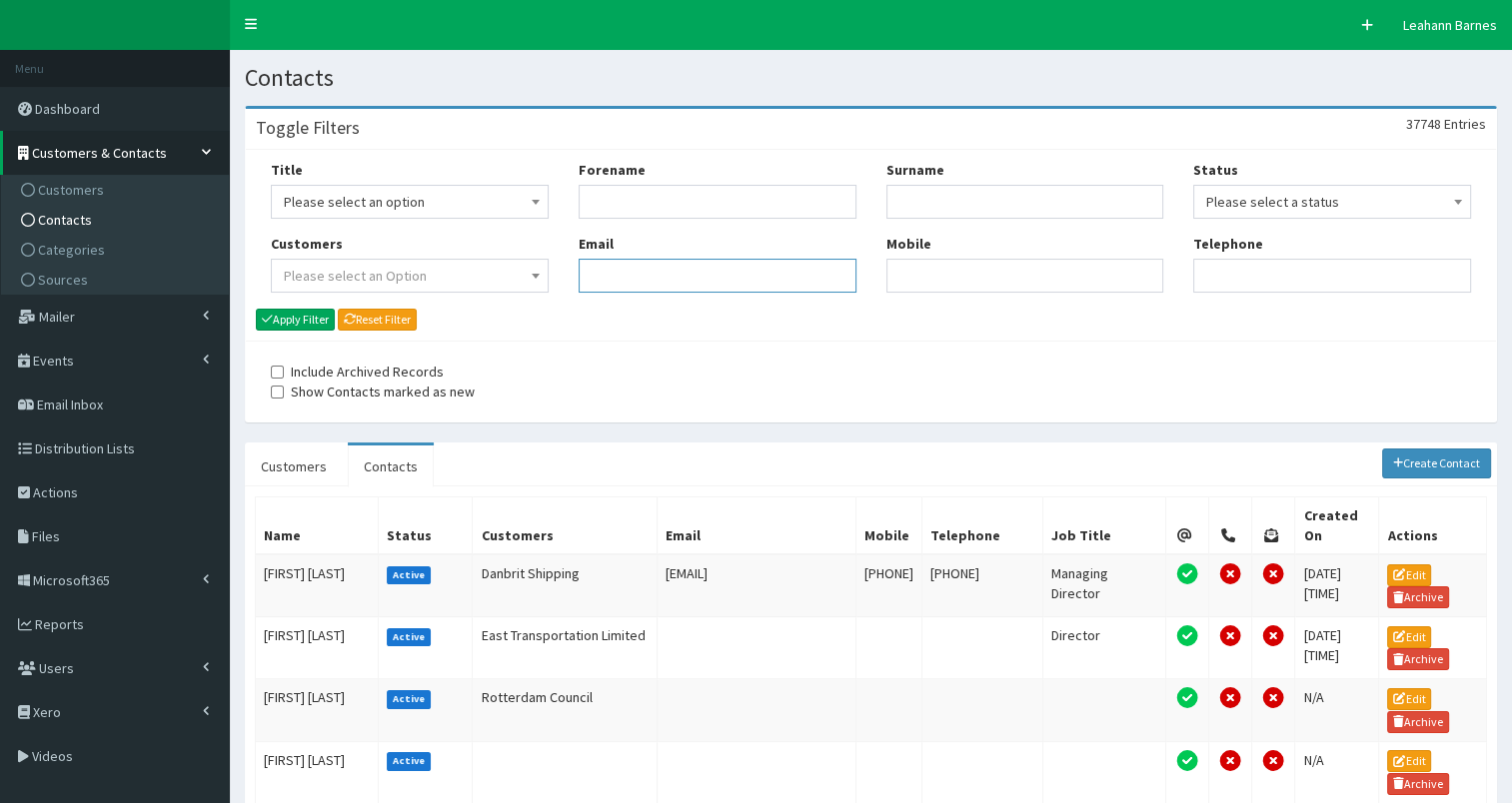click on "Email" at bounding box center (718, 276) 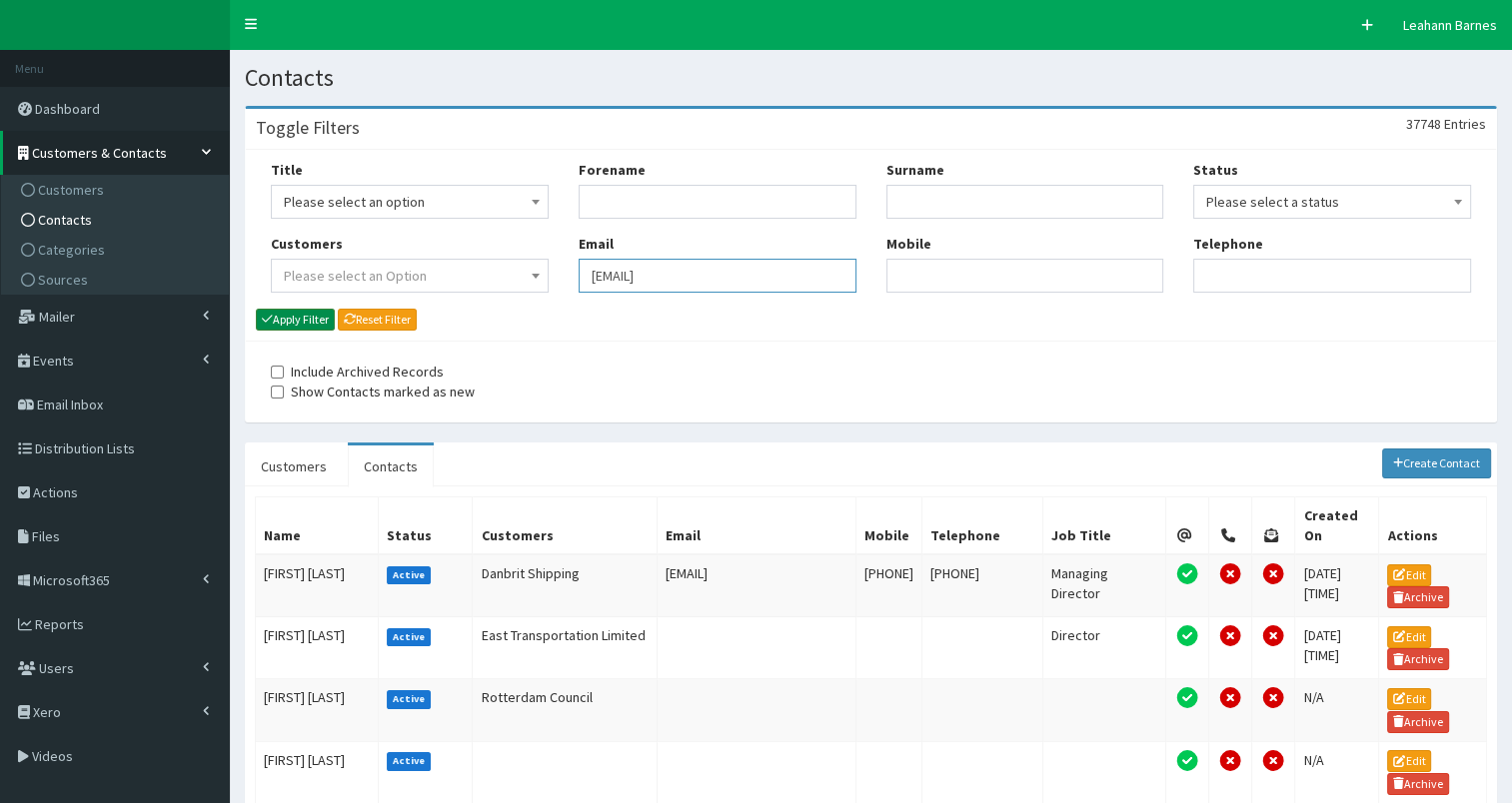 type on "[EMAIL]" 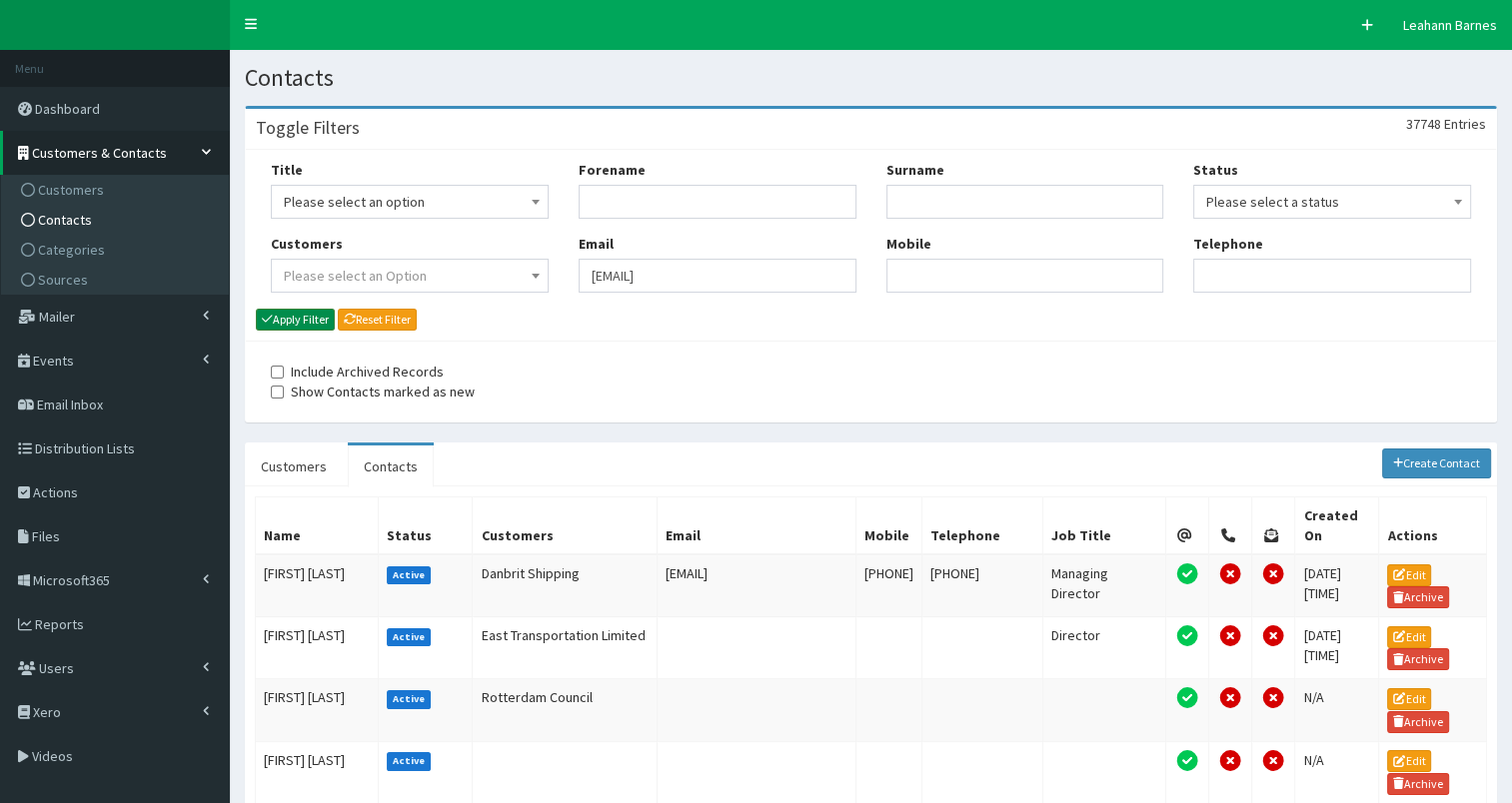 click on "Apply Filter" at bounding box center [295, 320] 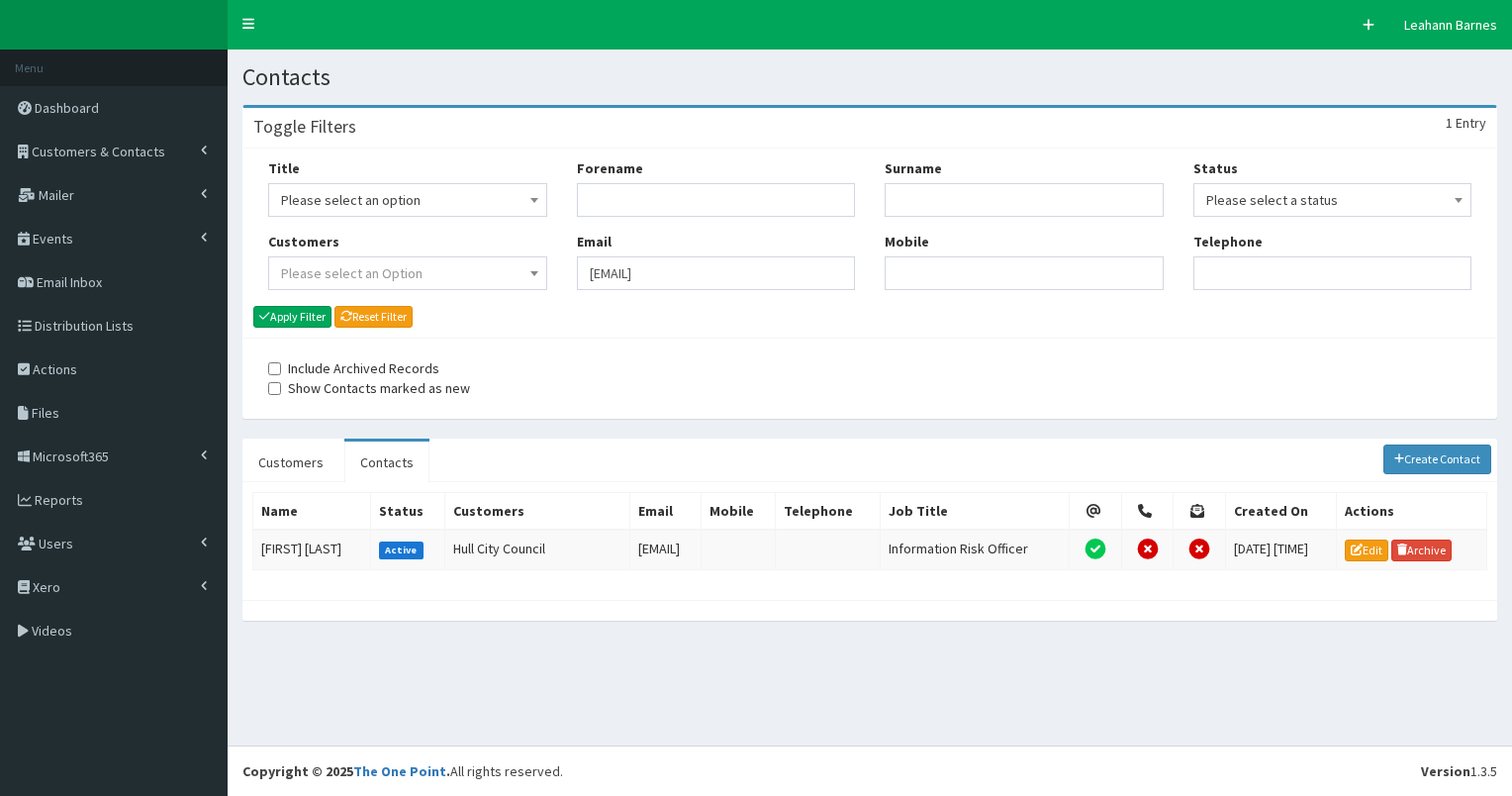 scroll, scrollTop: 0, scrollLeft: 0, axis: both 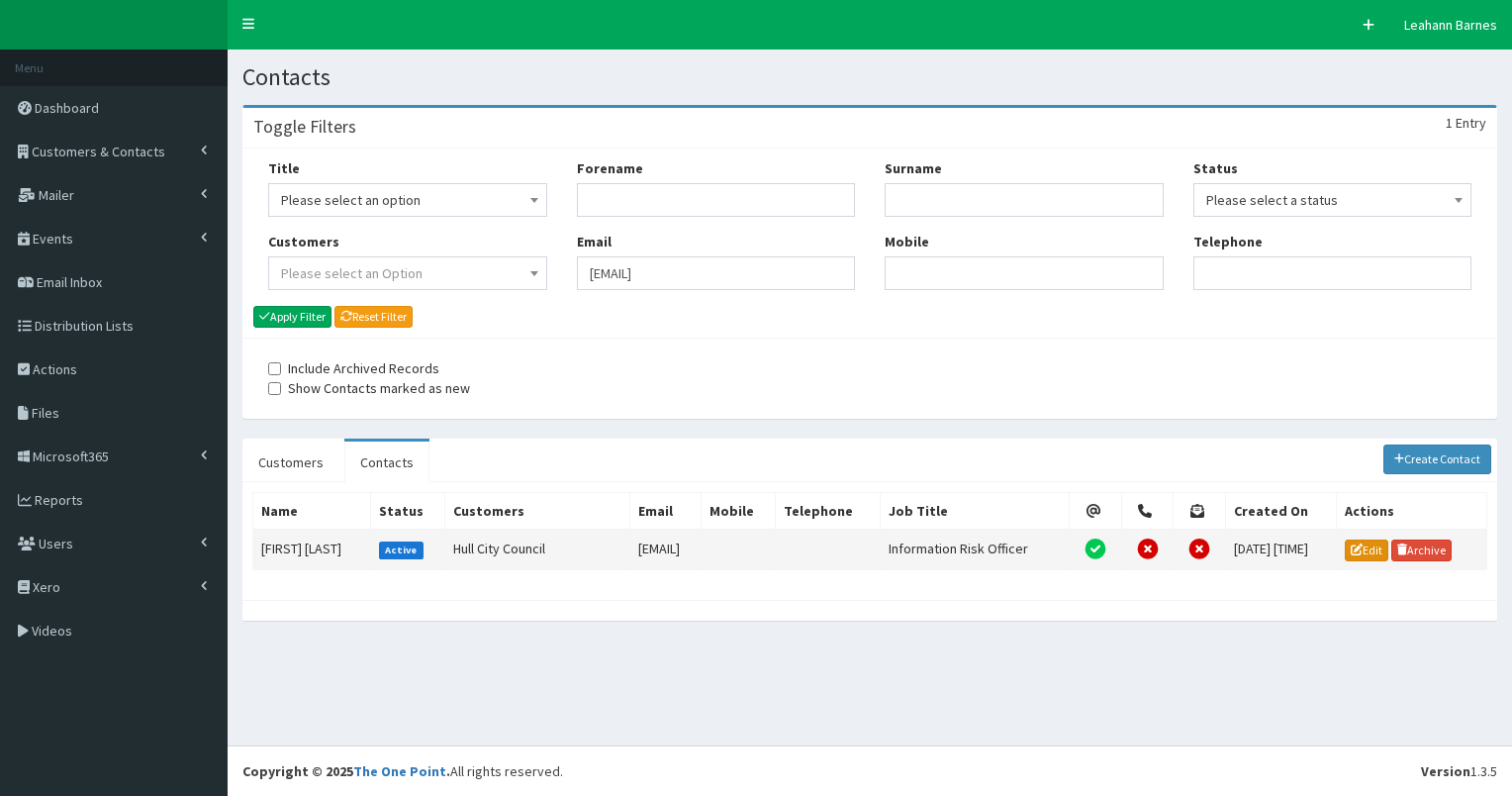 click on "Edit" at bounding box center (1367, 550) 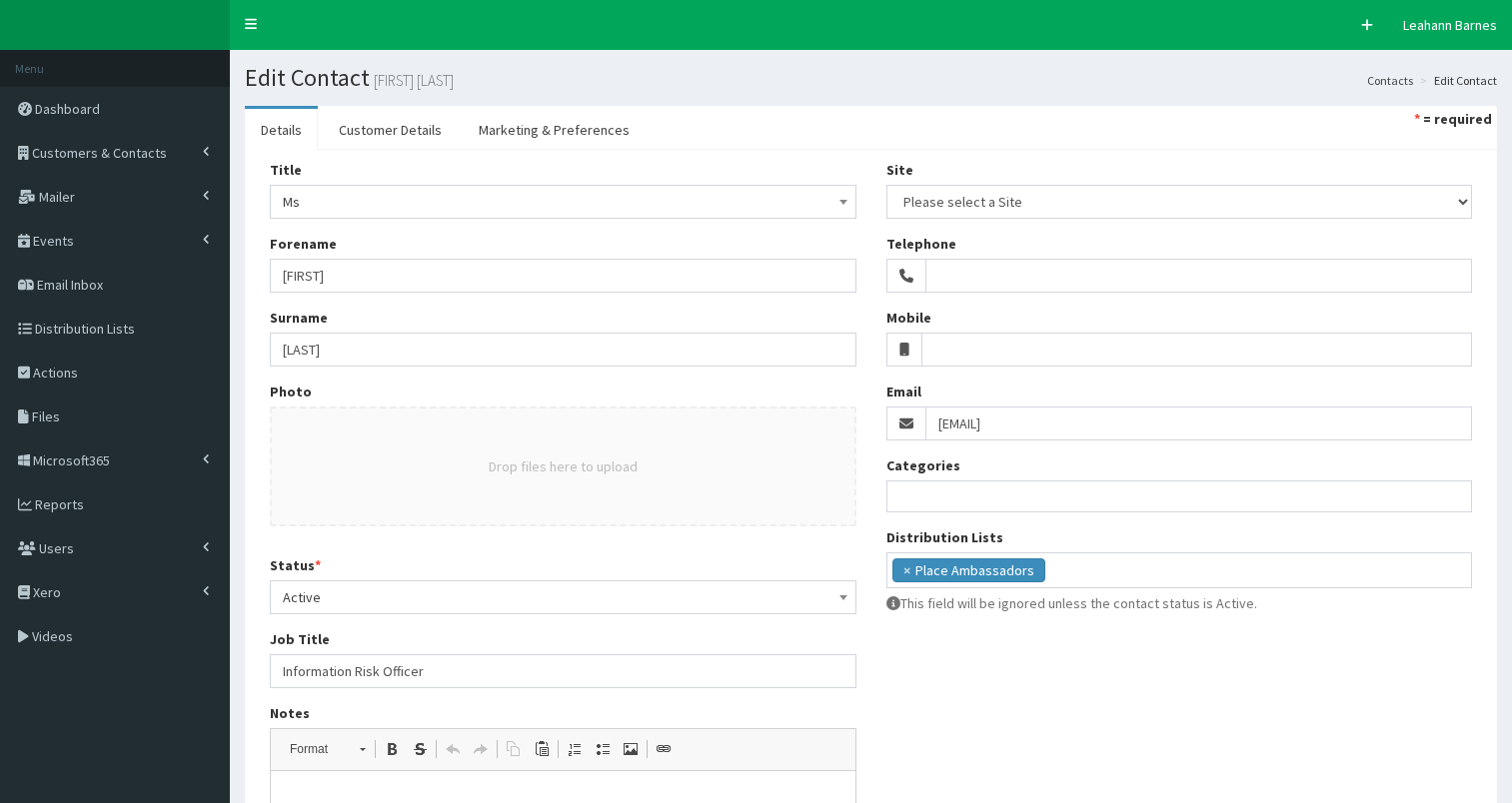 select 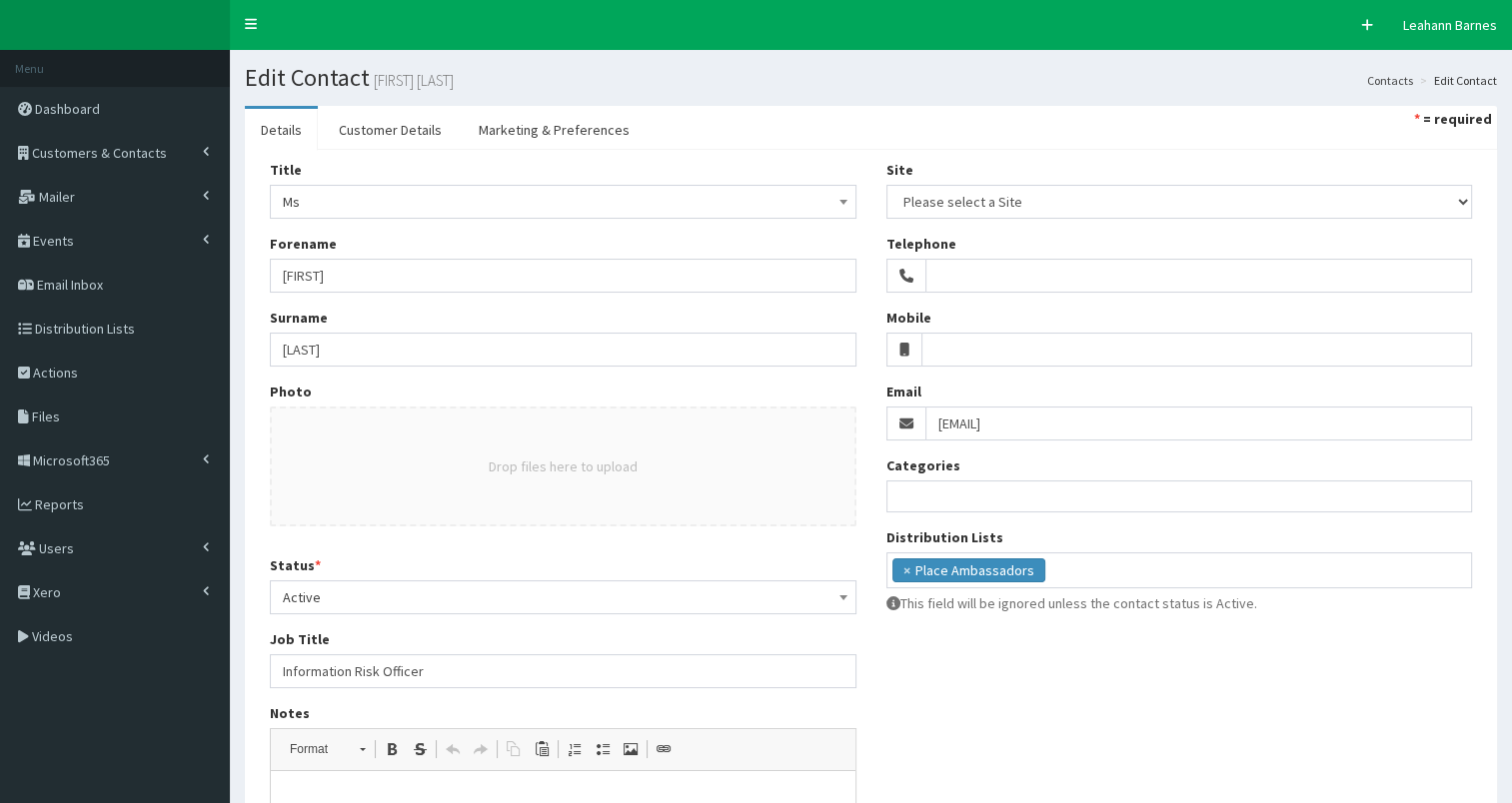 scroll, scrollTop: 0, scrollLeft: 0, axis: both 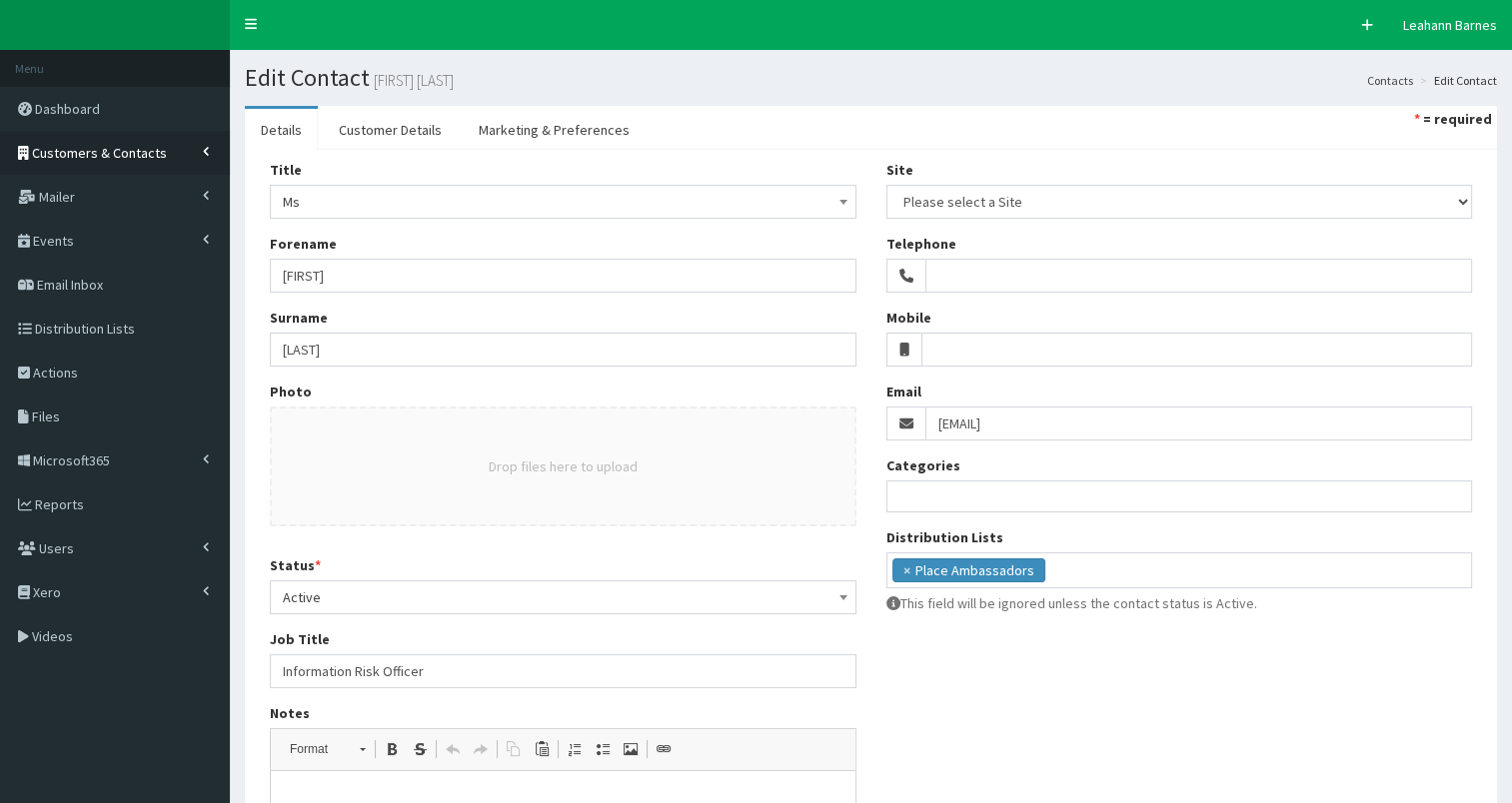 click on "Customers & Contacts" at bounding box center [99, 153] 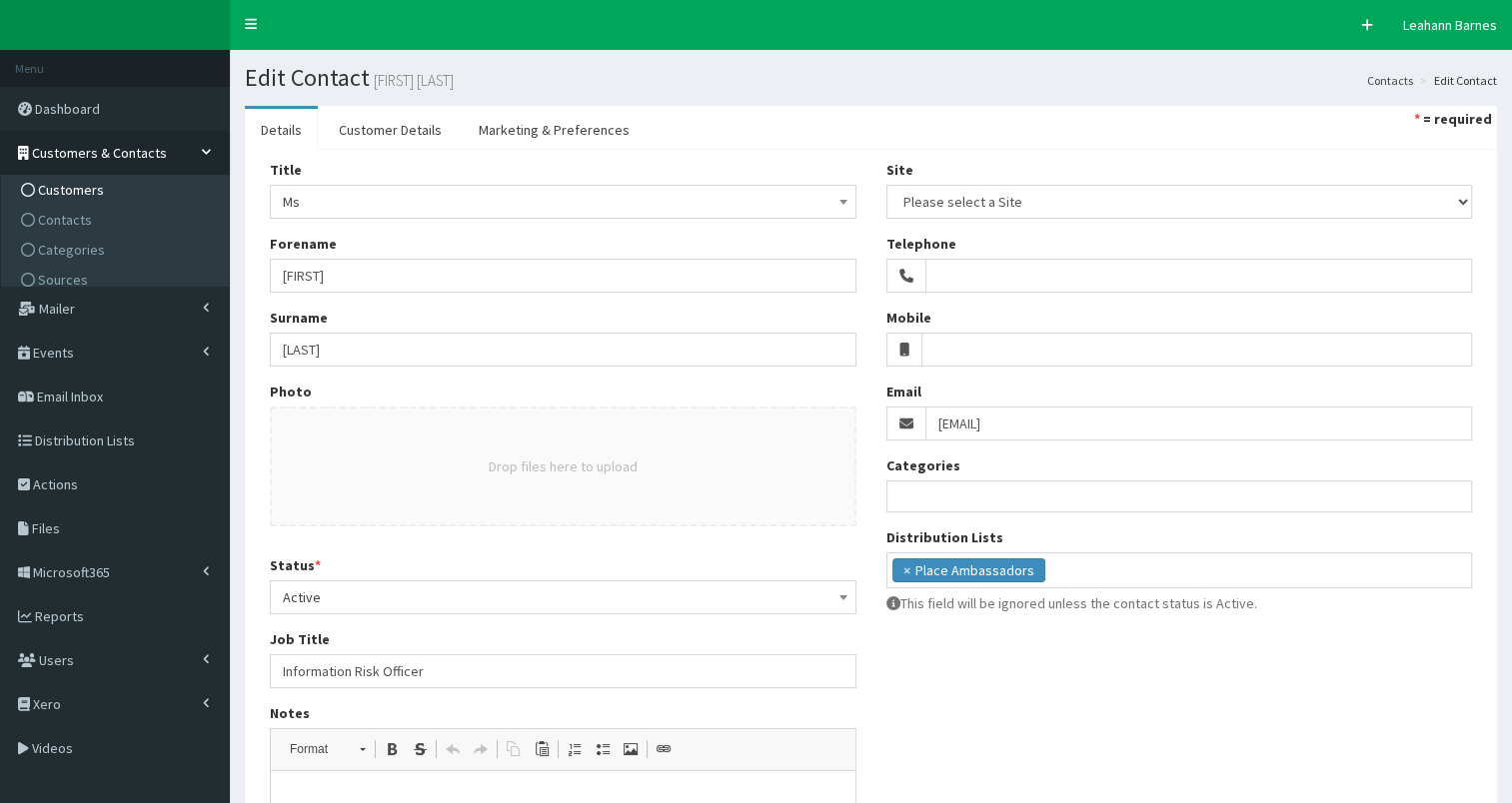 click on "Customers" at bounding box center (71, 190) 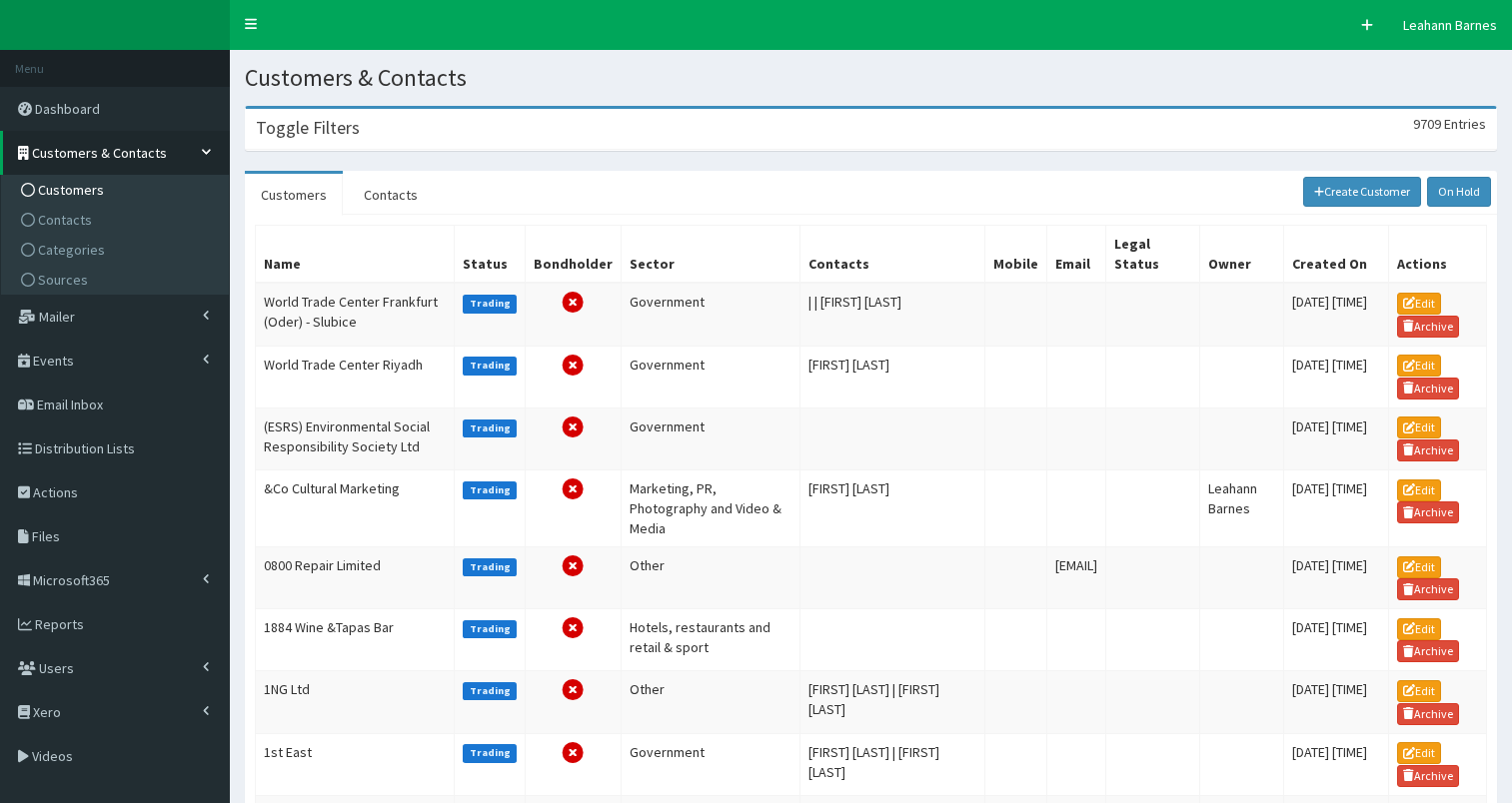 scroll, scrollTop: 0, scrollLeft: 0, axis: both 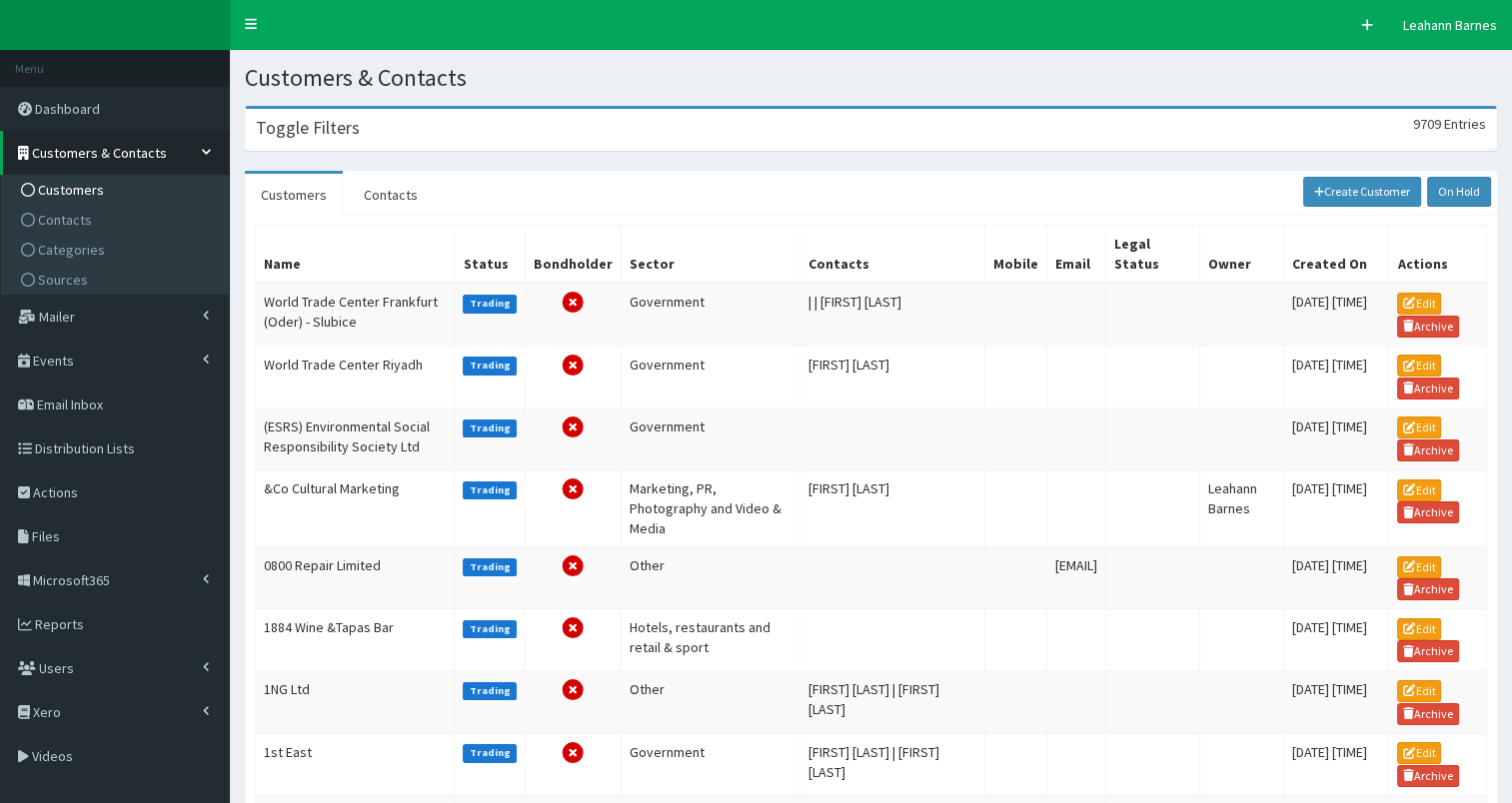click on "Toggle Filters
9709   Entries" at bounding box center [870, 129] 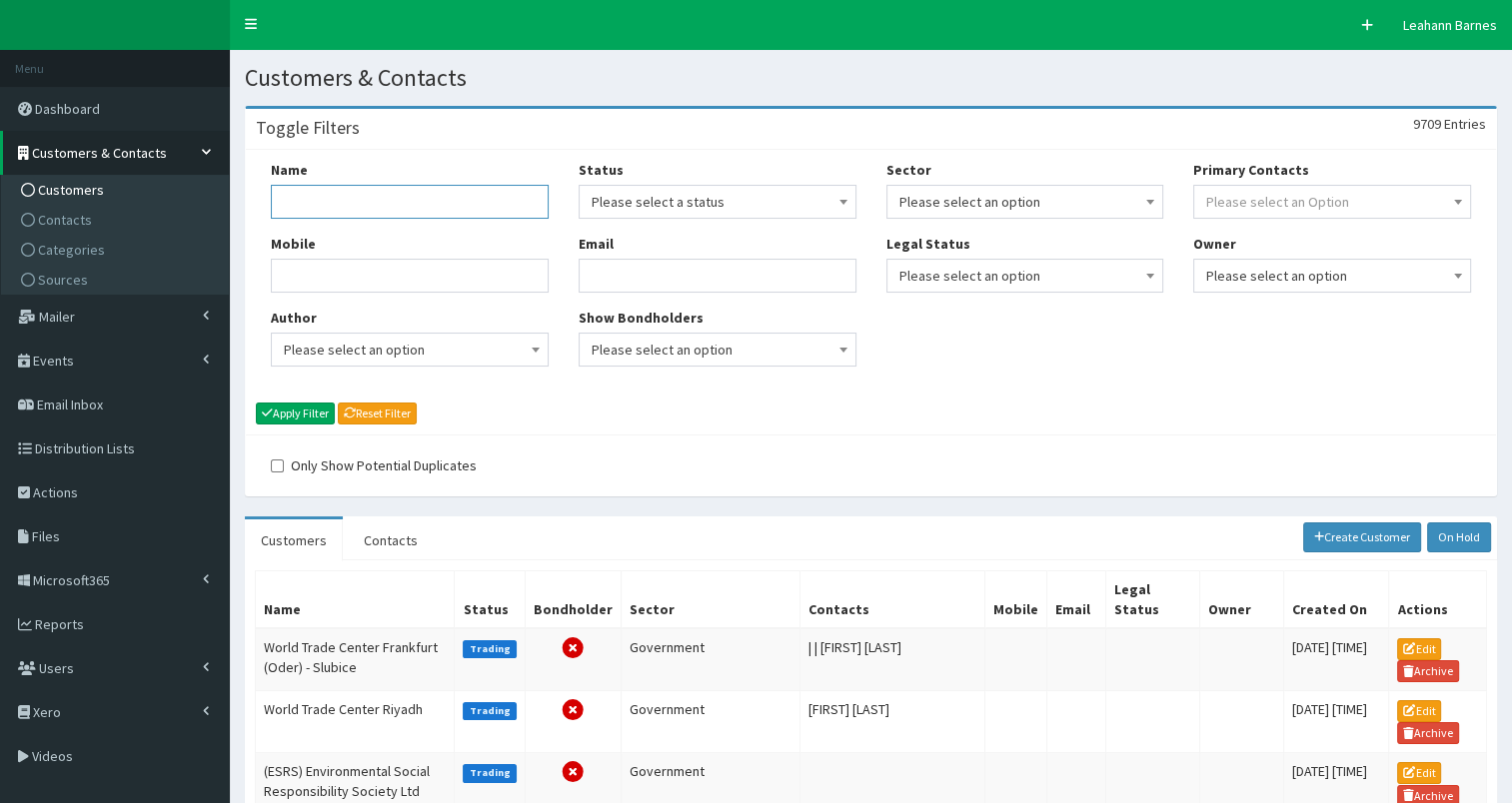 click on "Name" at bounding box center (410, 202) 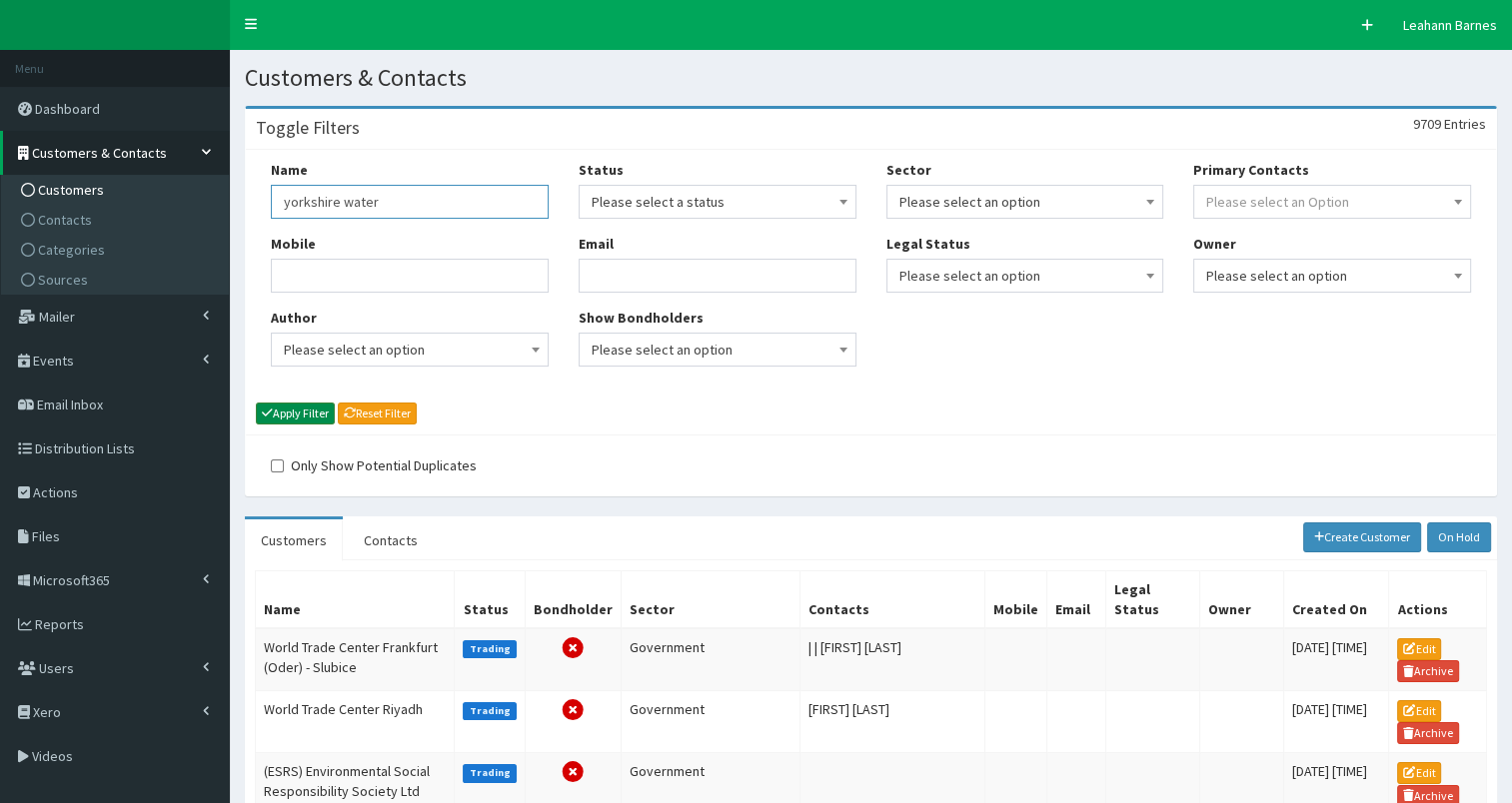 type on "yorkshire water" 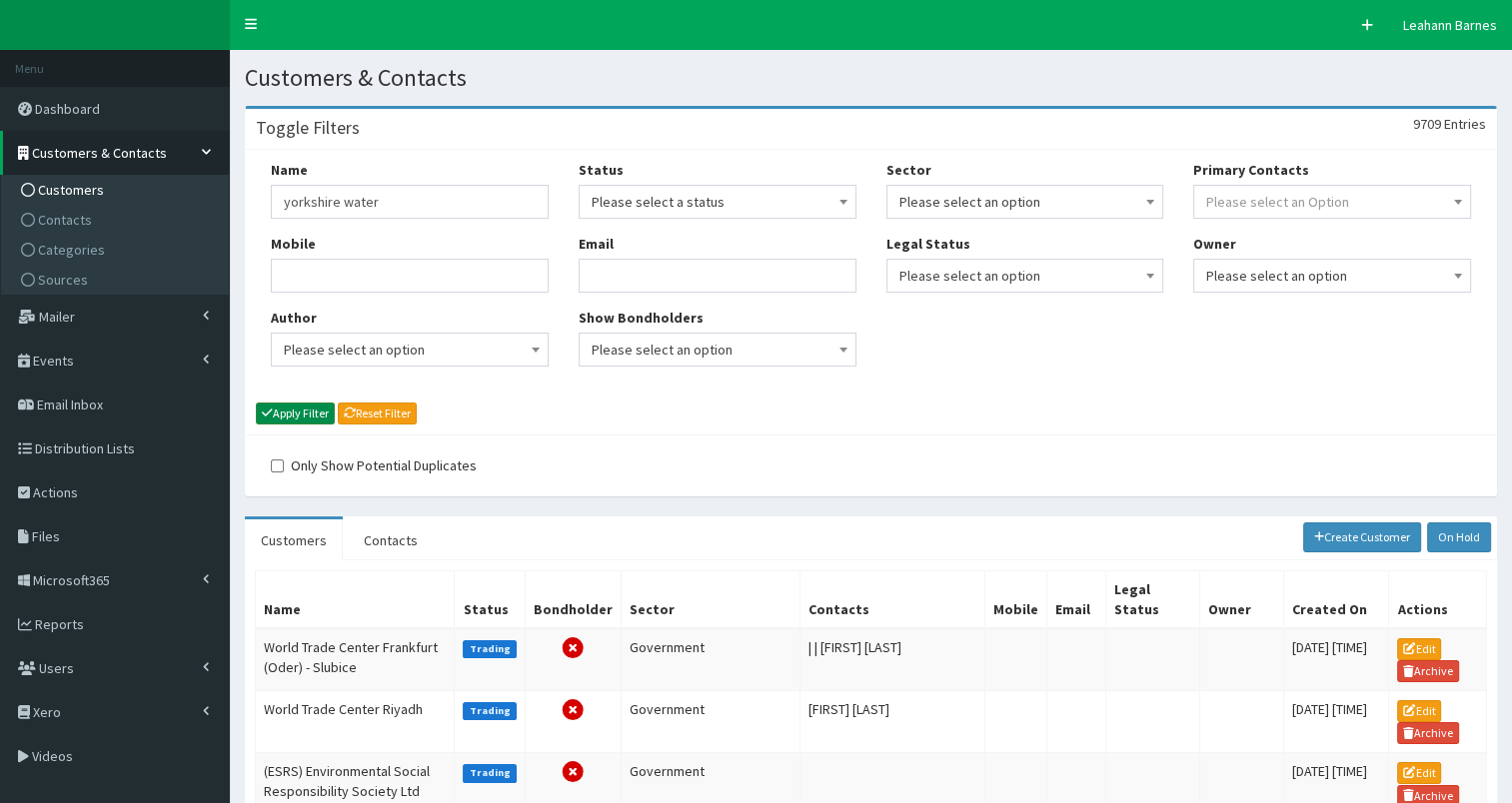 click on "Apply Filter" at bounding box center (295, 413) 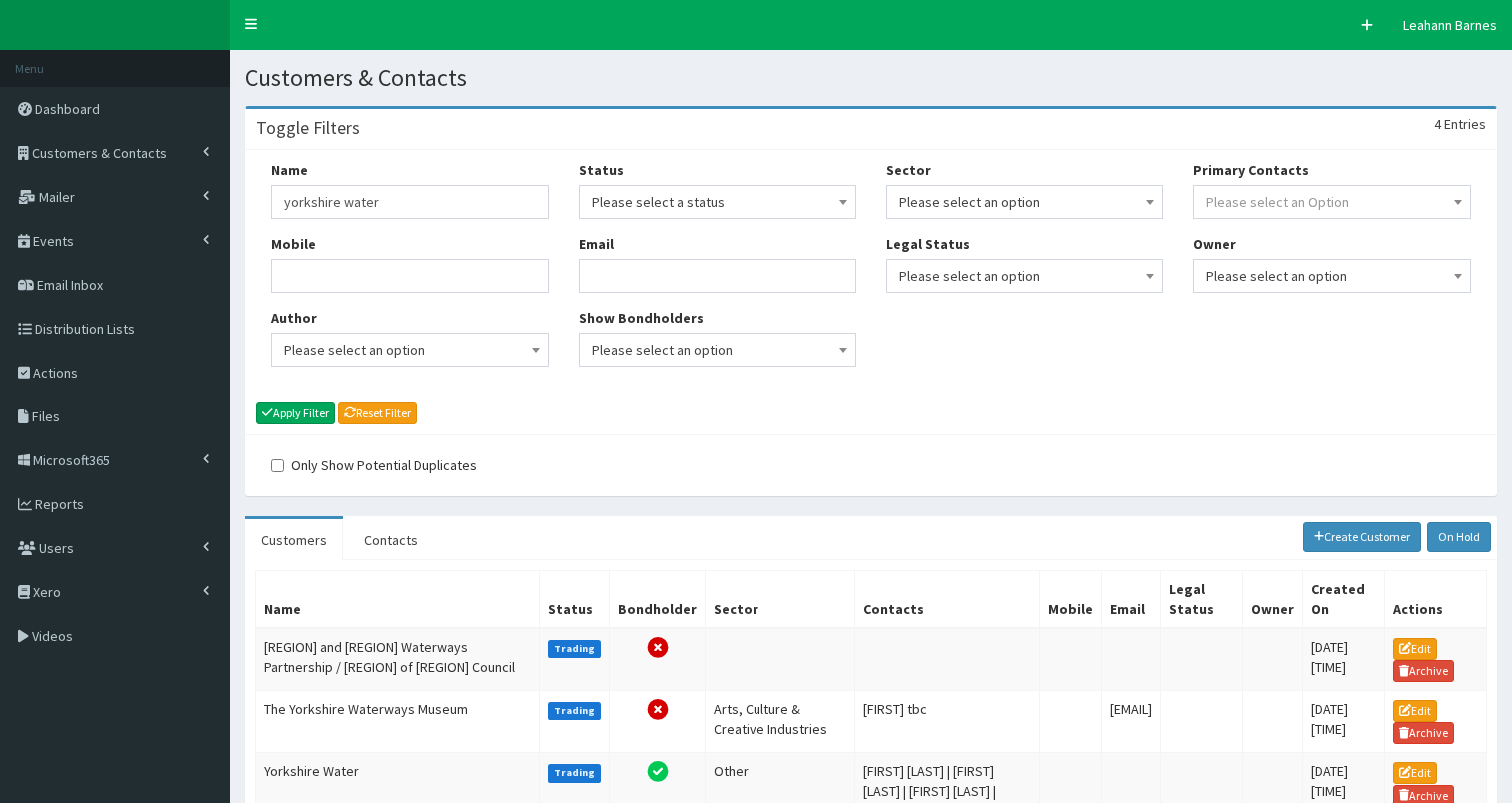 scroll, scrollTop: 0, scrollLeft: 0, axis: both 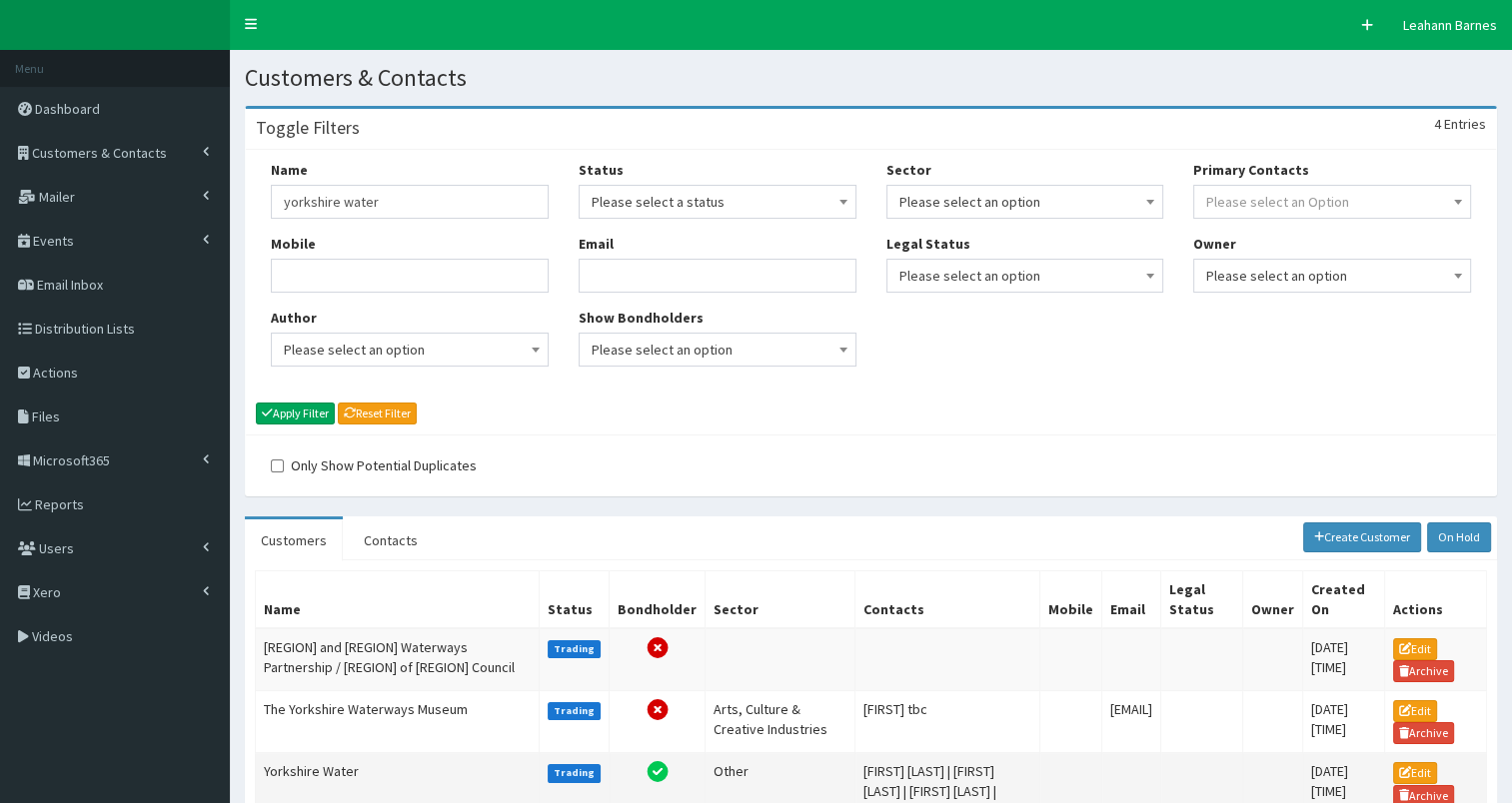 click on "Yorkshire Water" at bounding box center [398, 801] 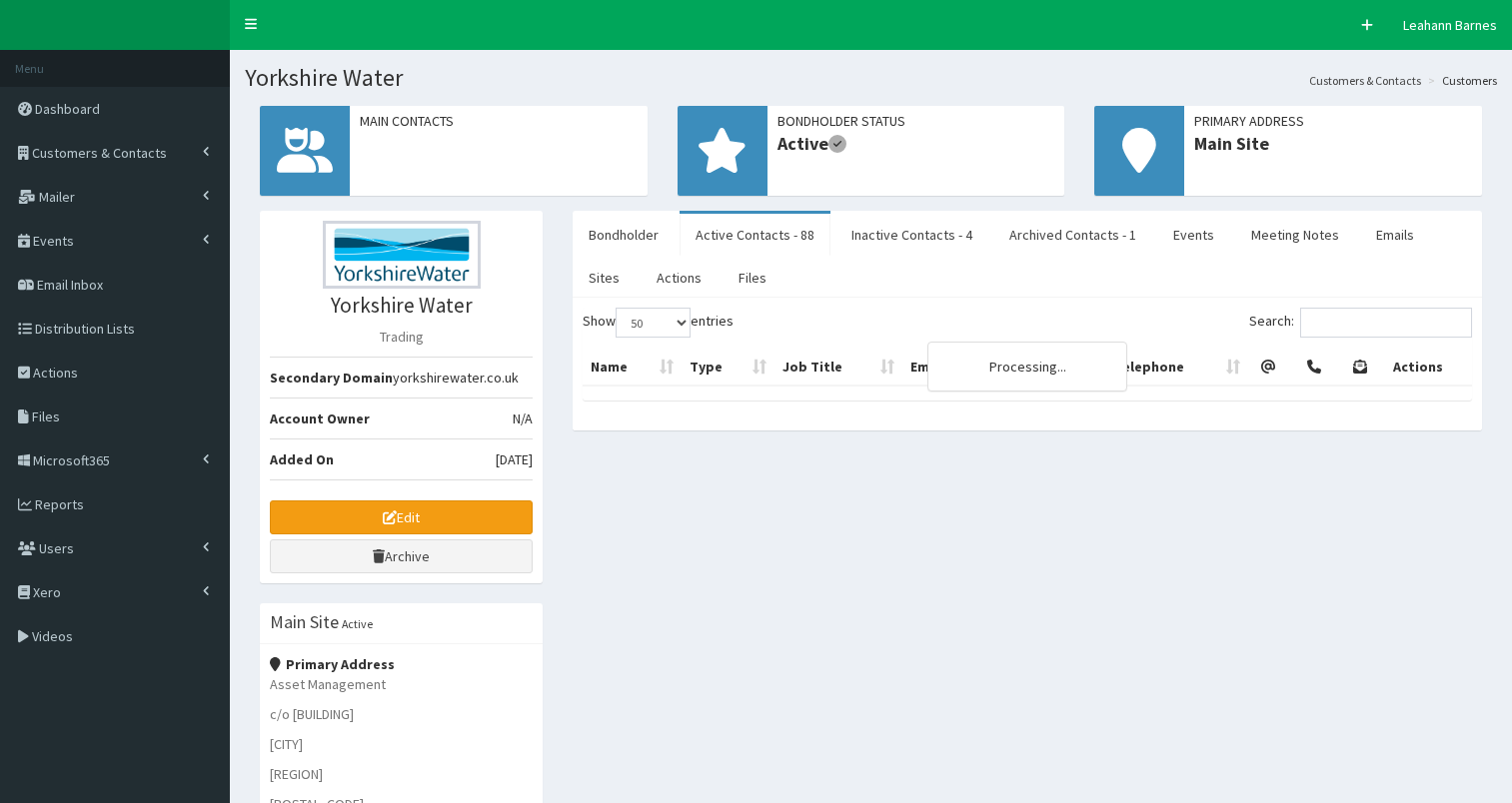 select on "50" 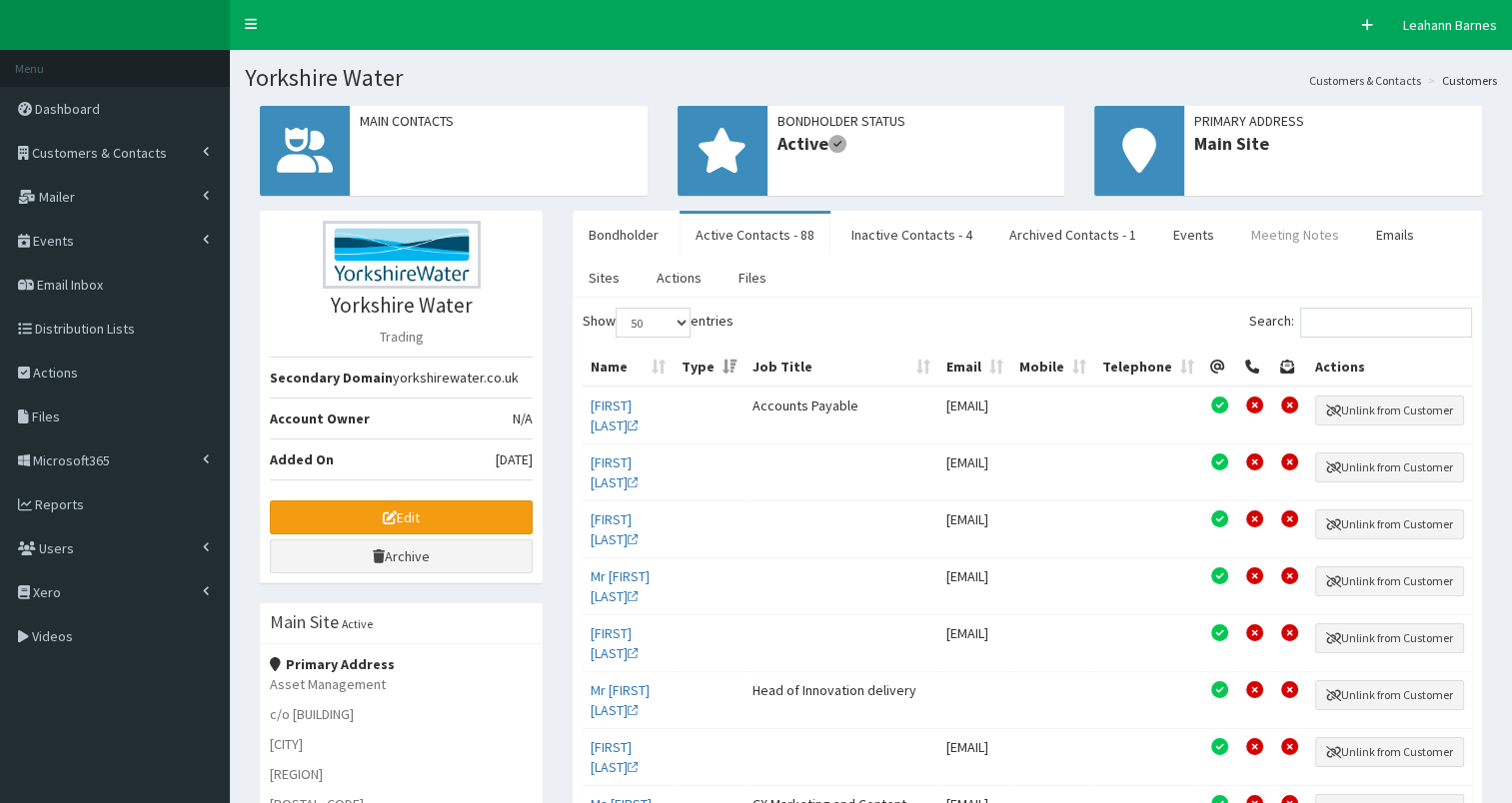 click on "Meeting Notes" at bounding box center [1295, 235] 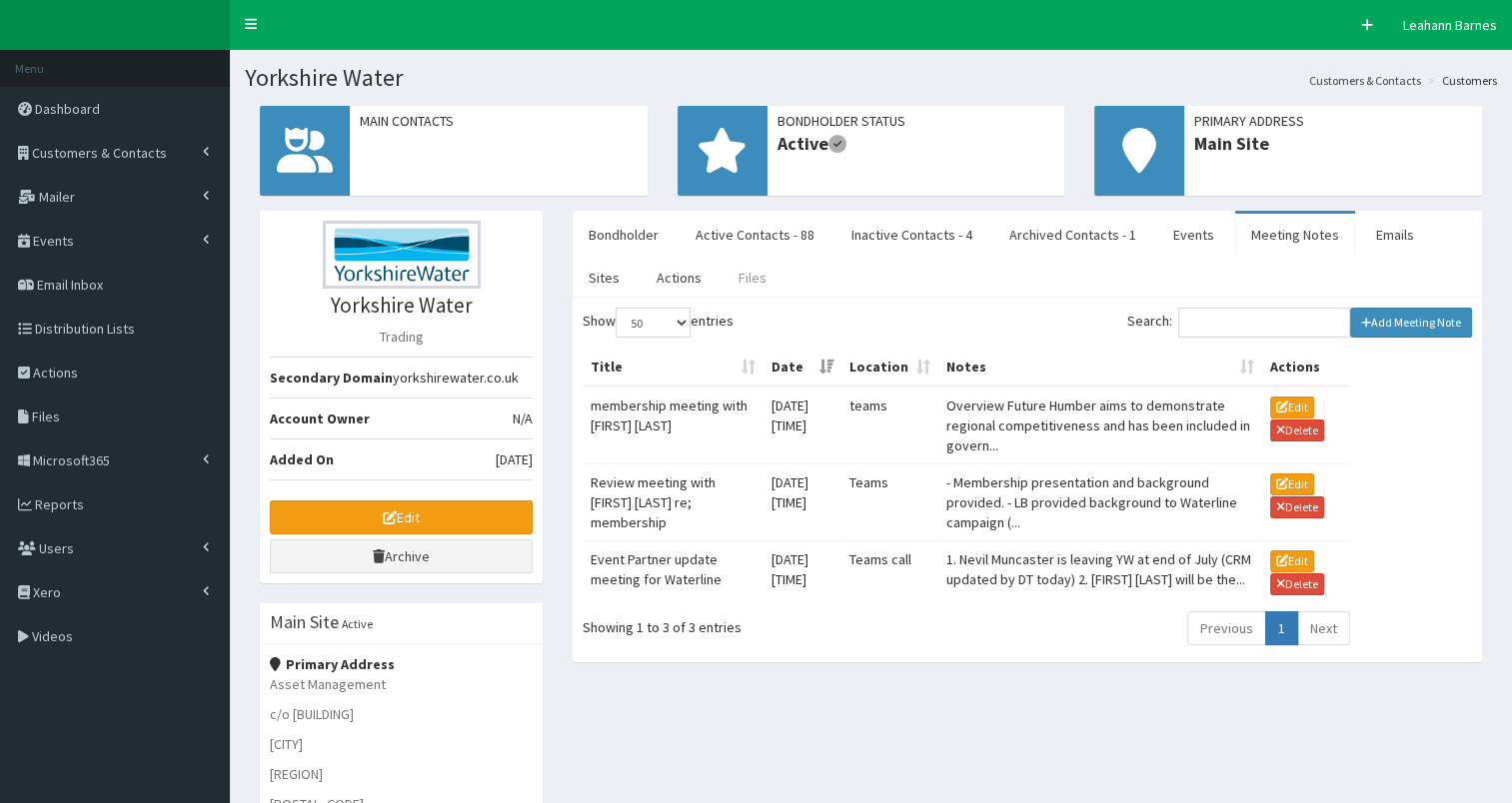 click on "Files" at bounding box center [753, 278] 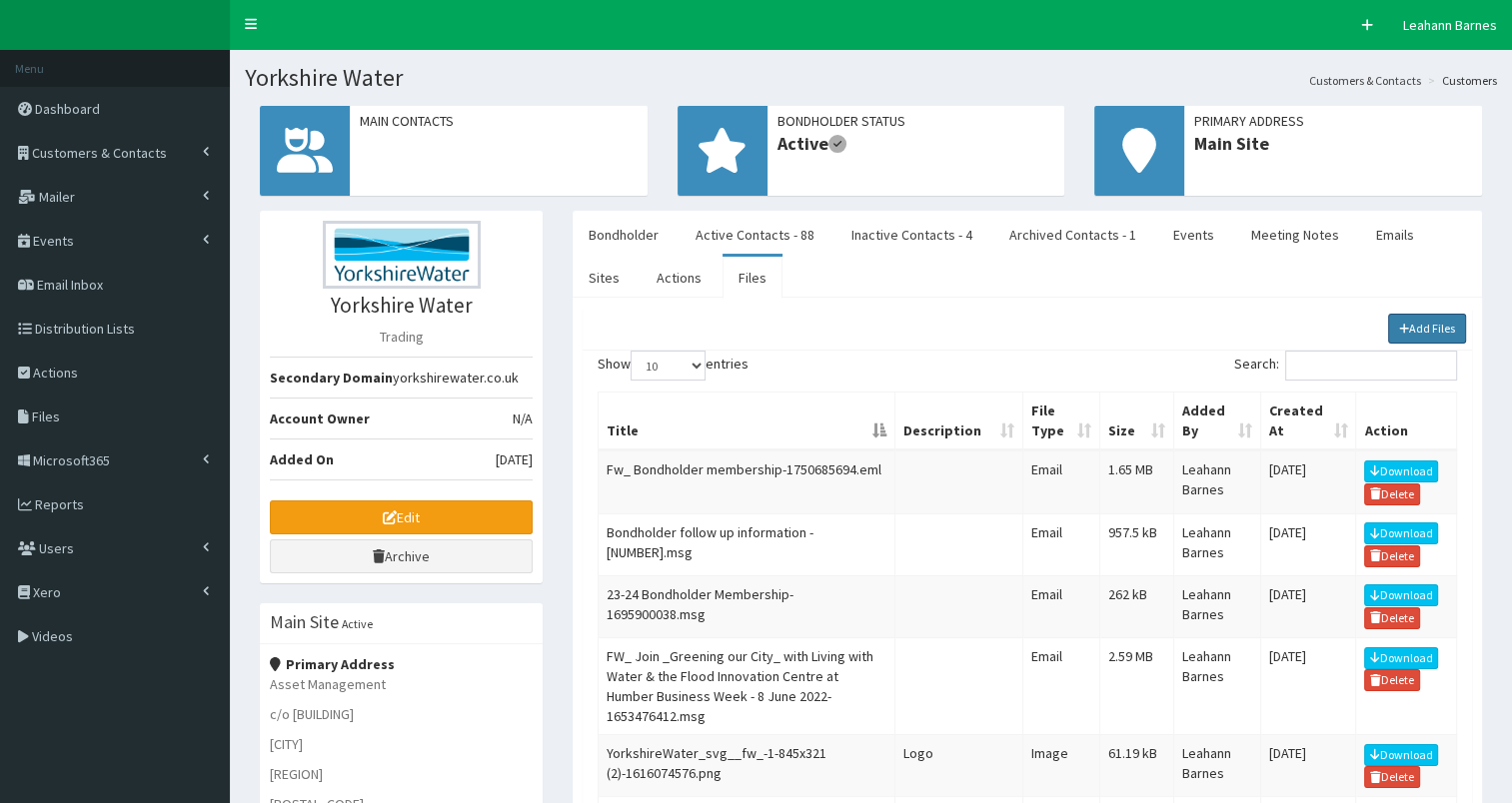 click on "Add Files" at bounding box center (1427, 329) 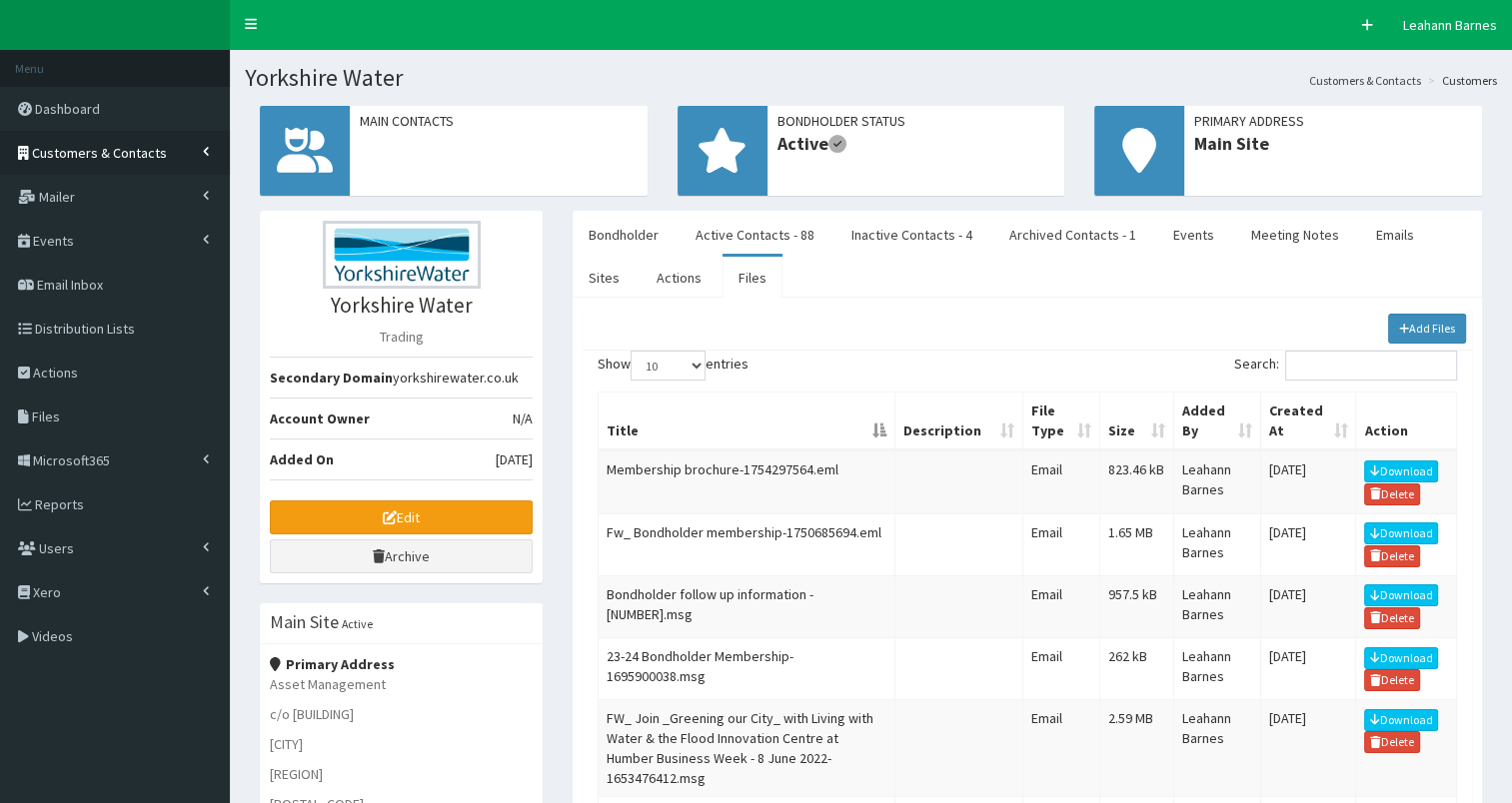 click on "Customers & Contacts" at bounding box center [99, 153] 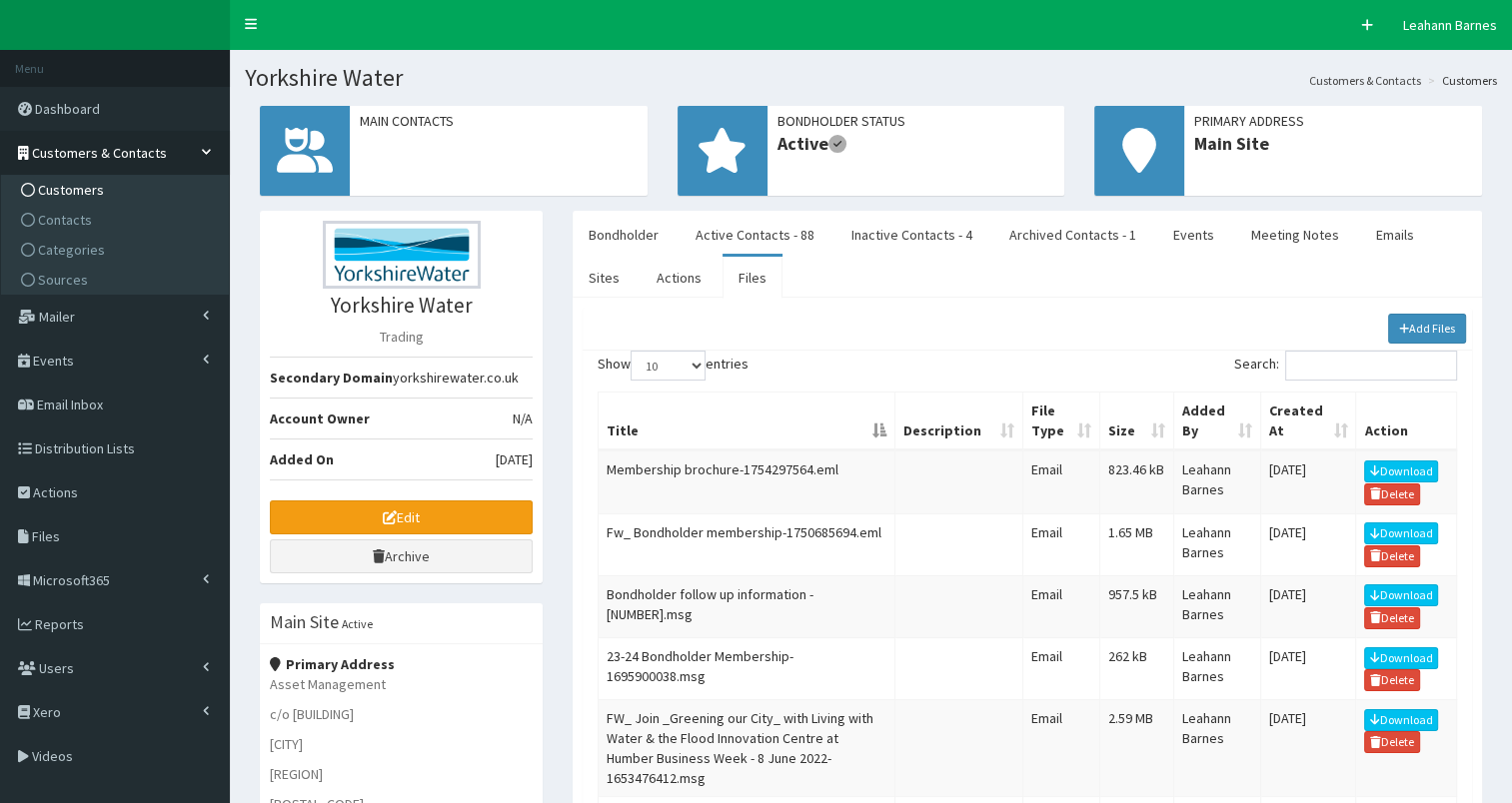 click on "Customers" at bounding box center (71, 190) 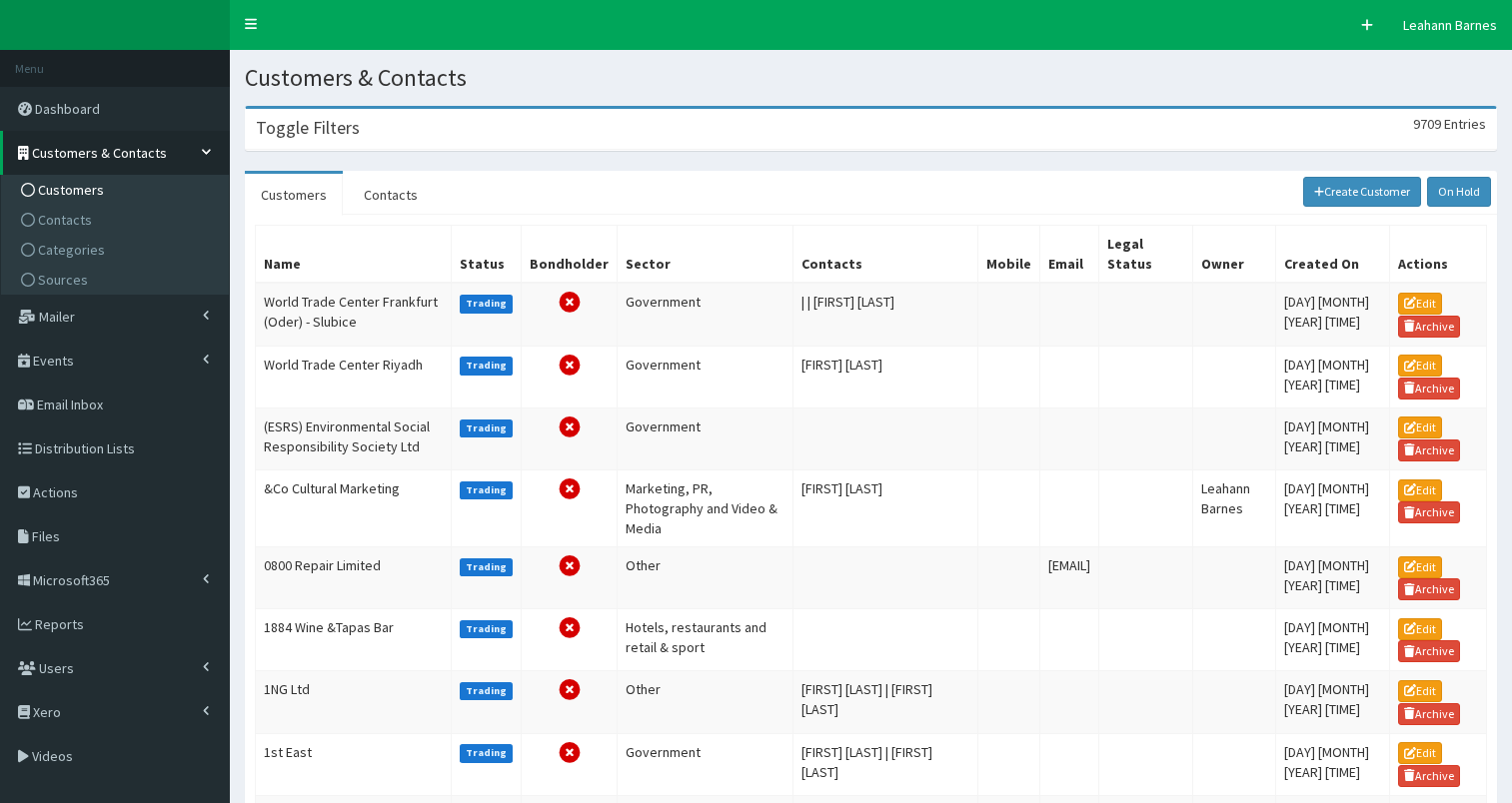 scroll, scrollTop: 0, scrollLeft: 0, axis: both 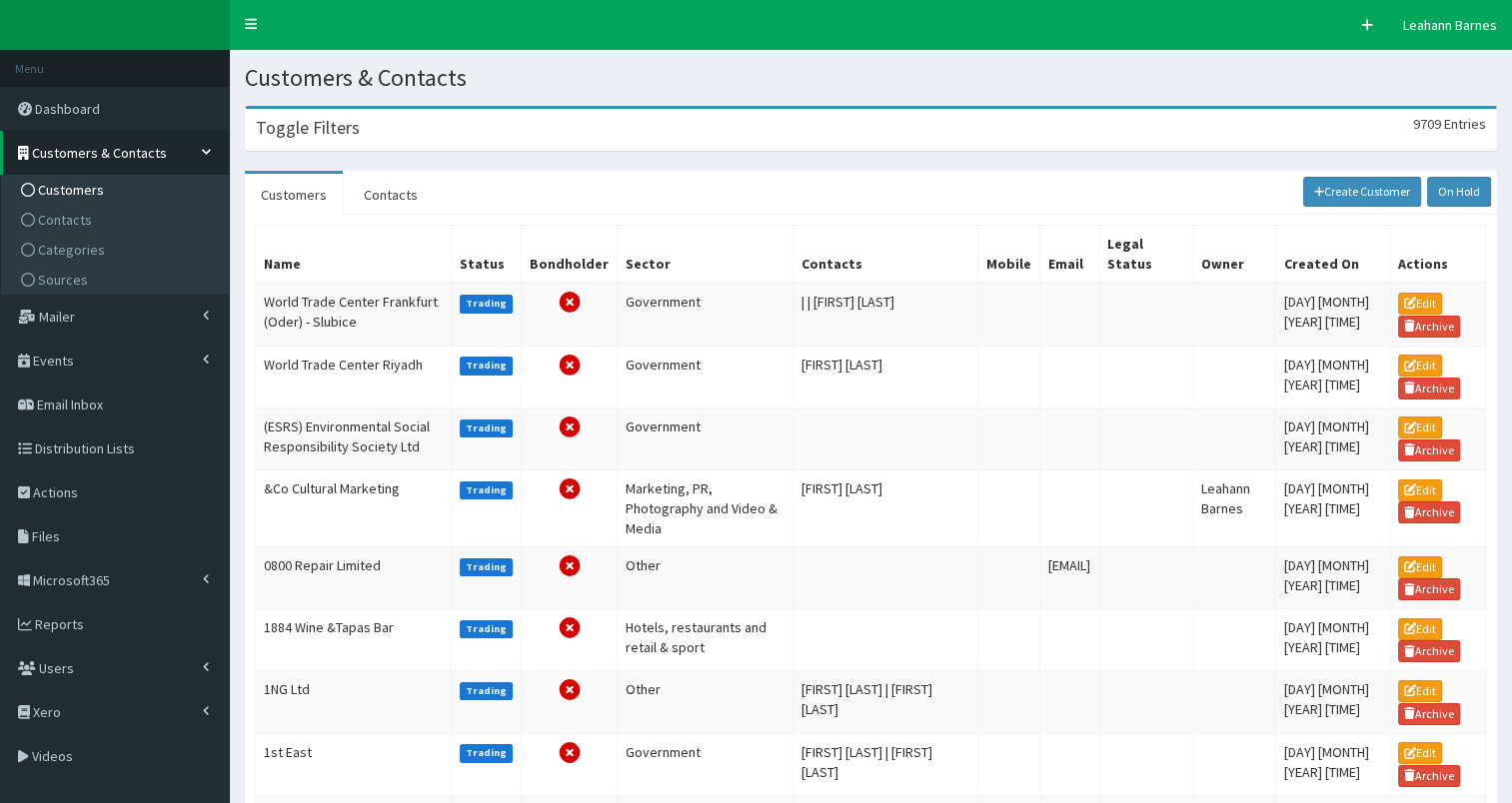 click on "Toggle Filters
9709   Entries" at bounding box center [870, 129] 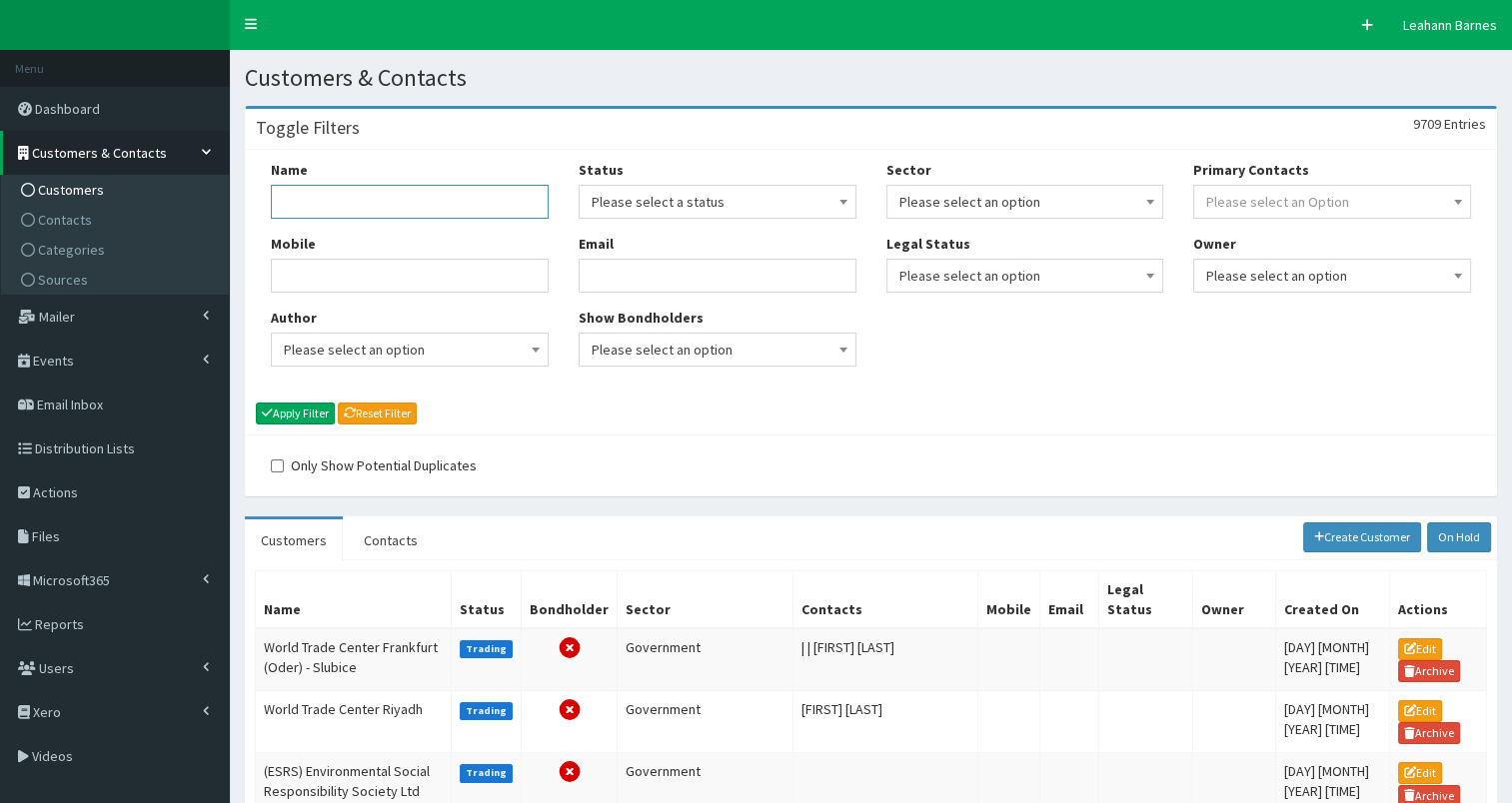 click on "Name" at bounding box center (410, 202) 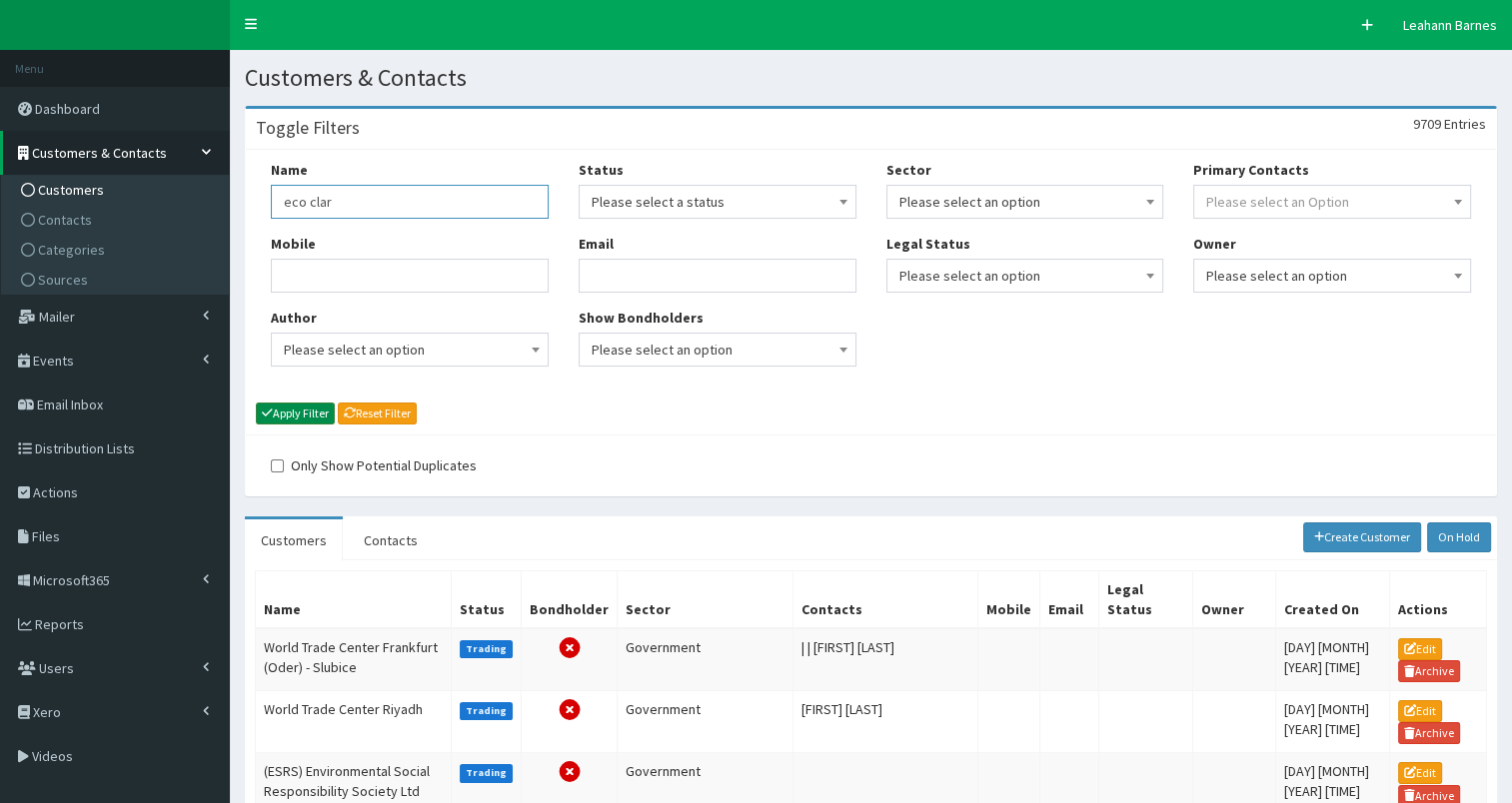 type on "eco clar" 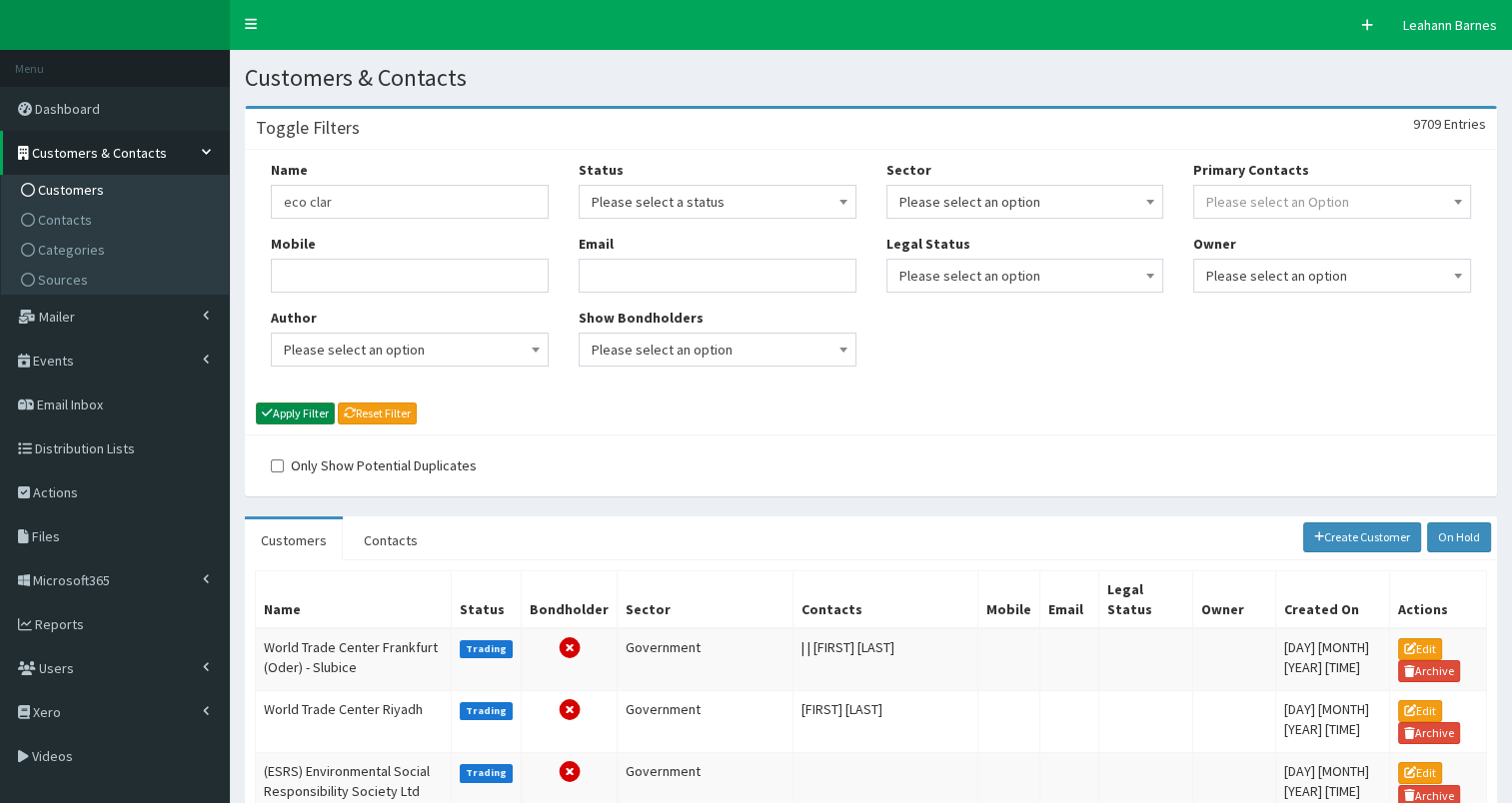 click on "Apply Filter" at bounding box center [295, 413] 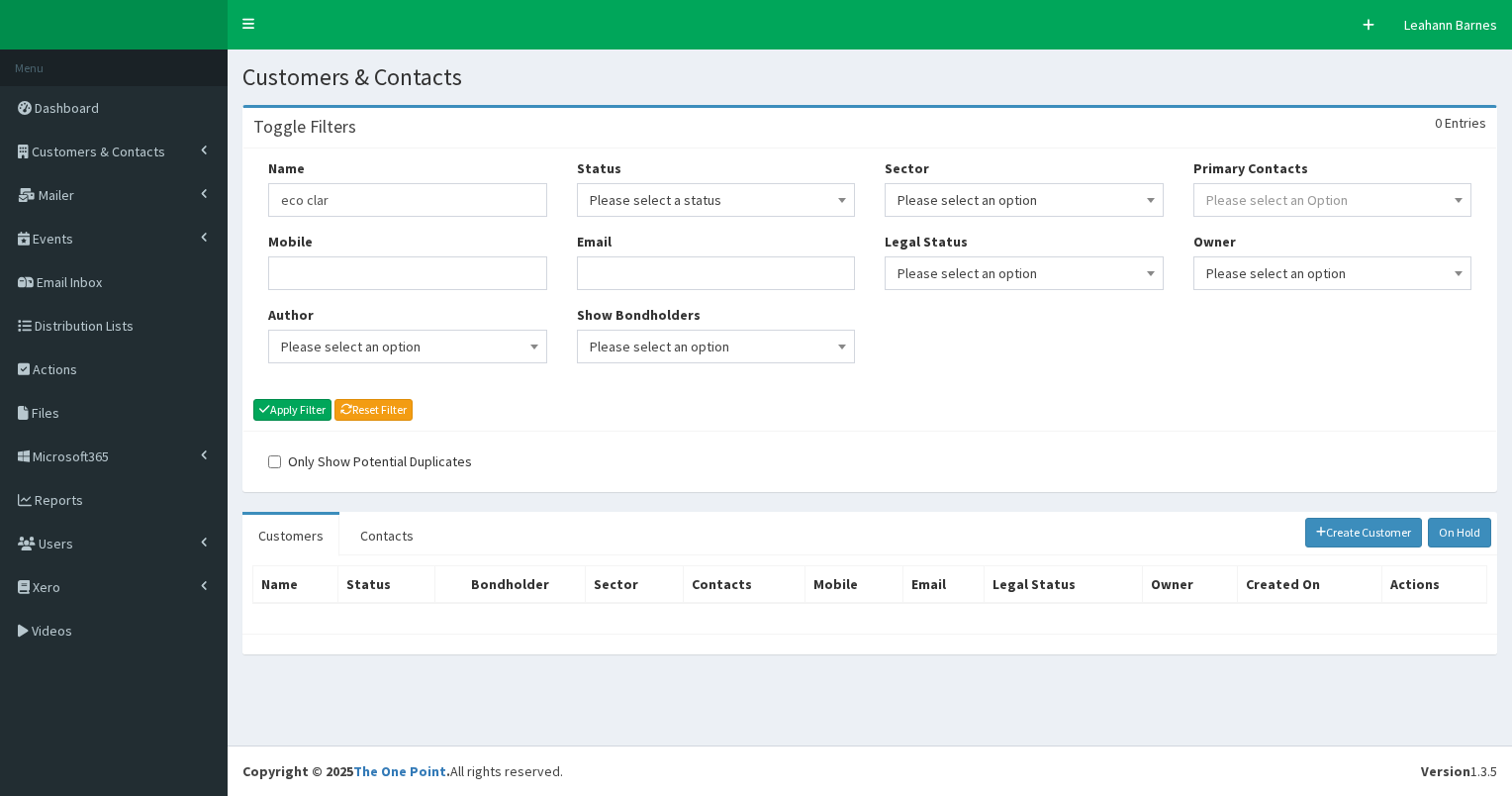scroll, scrollTop: 0, scrollLeft: 0, axis: both 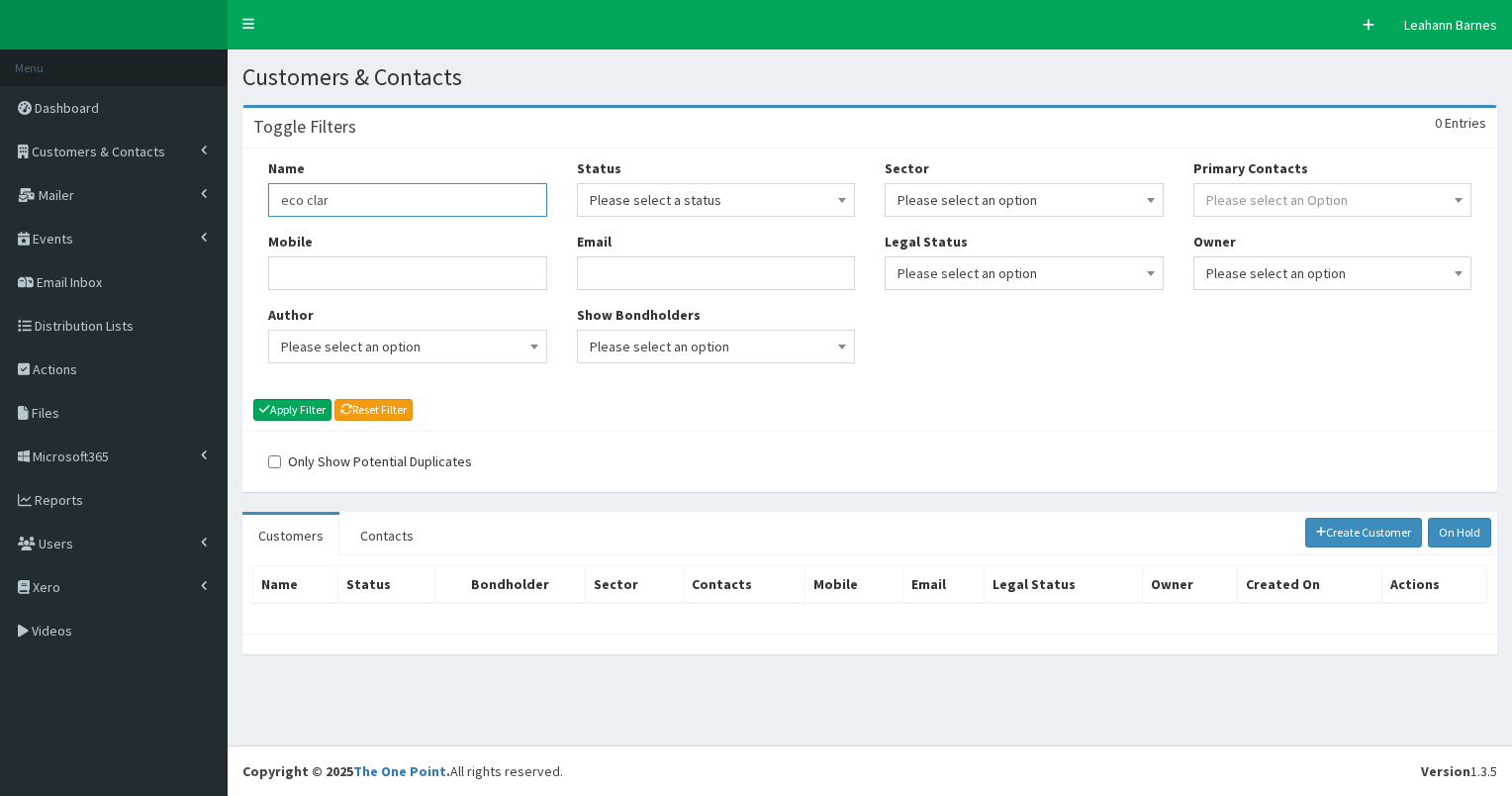 click on "eco clar" at bounding box center [408, 200] 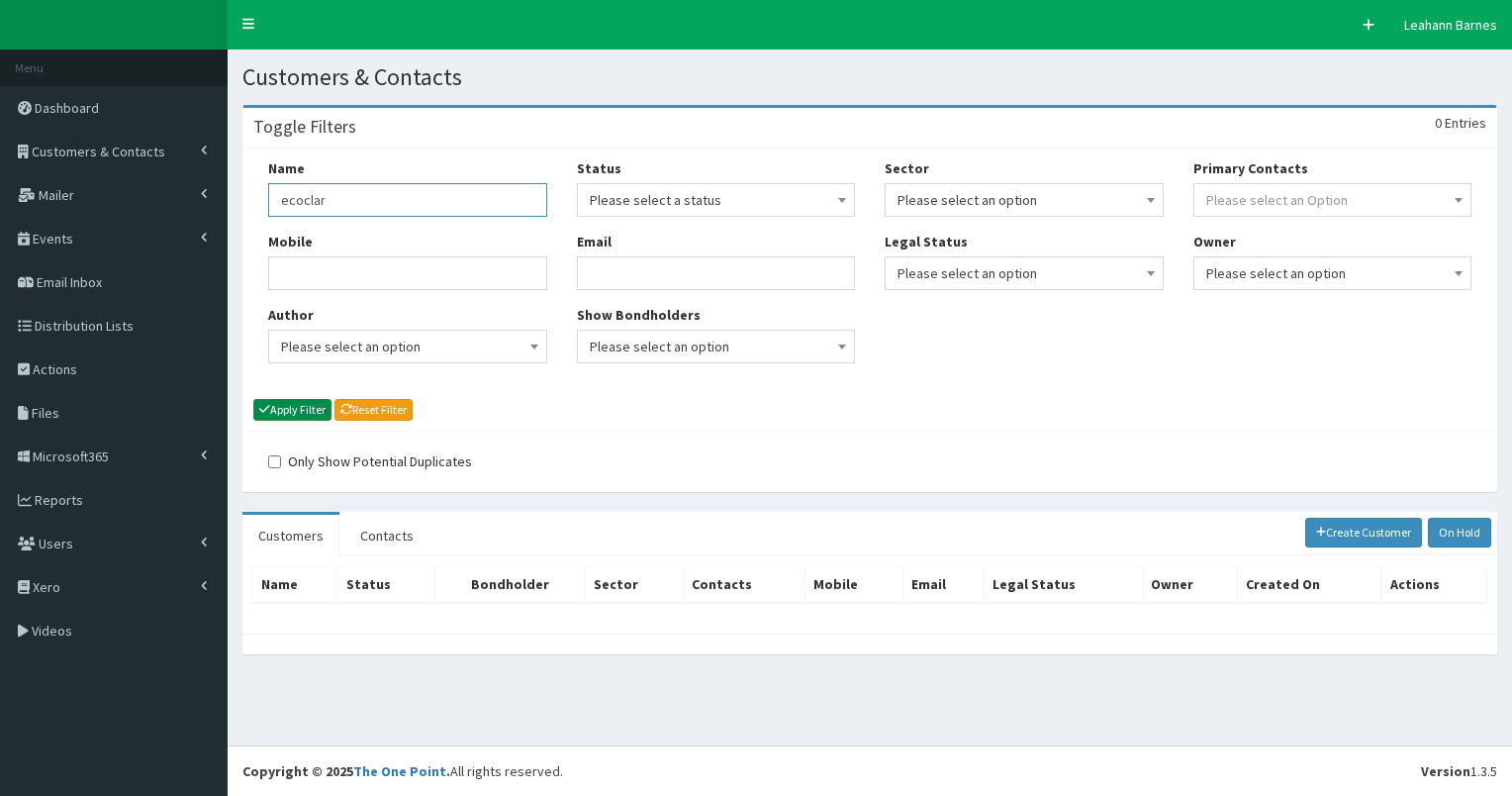 type on "ecoclar" 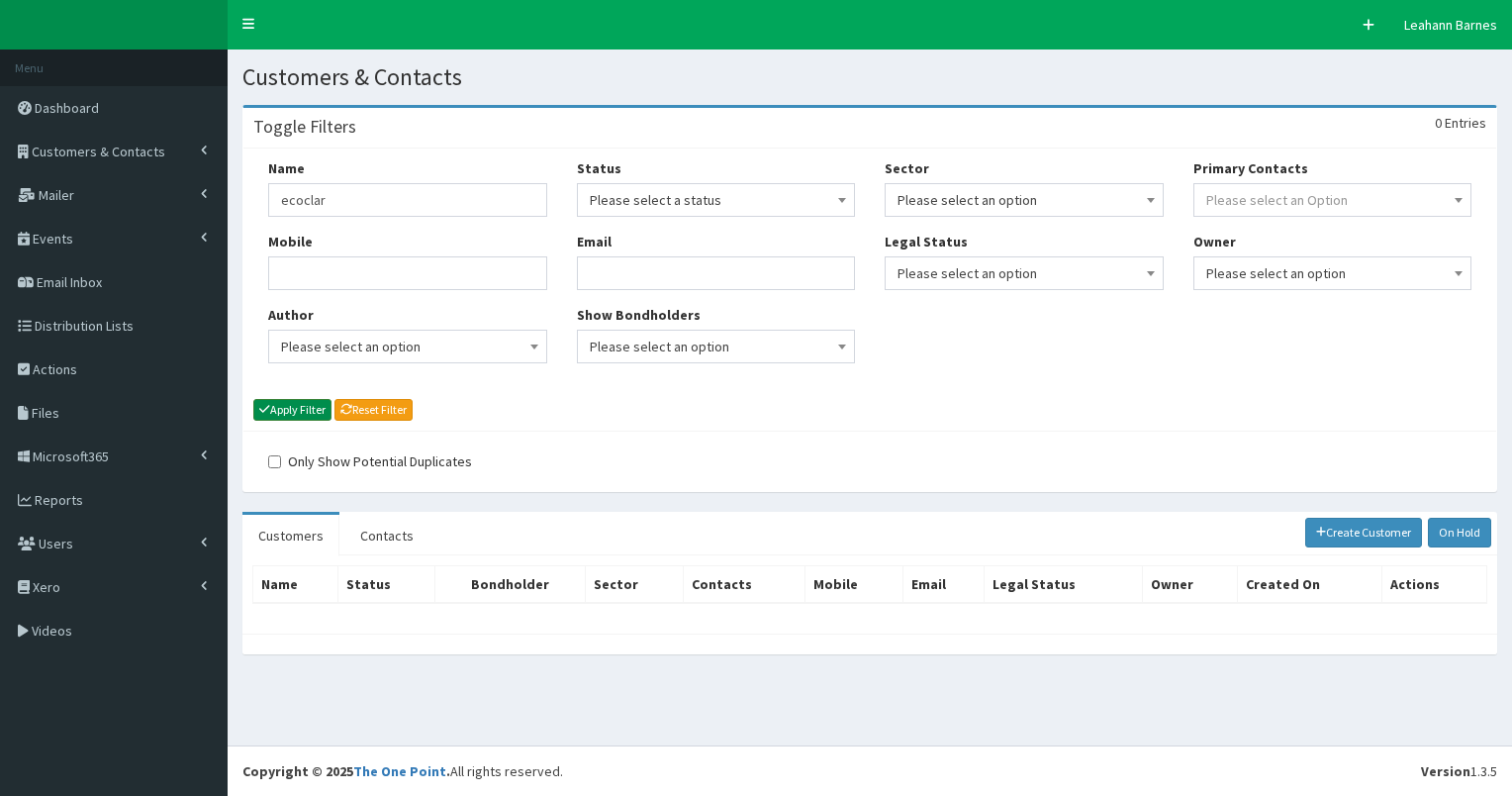 click on "Apply Filter" at bounding box center (292, 410) 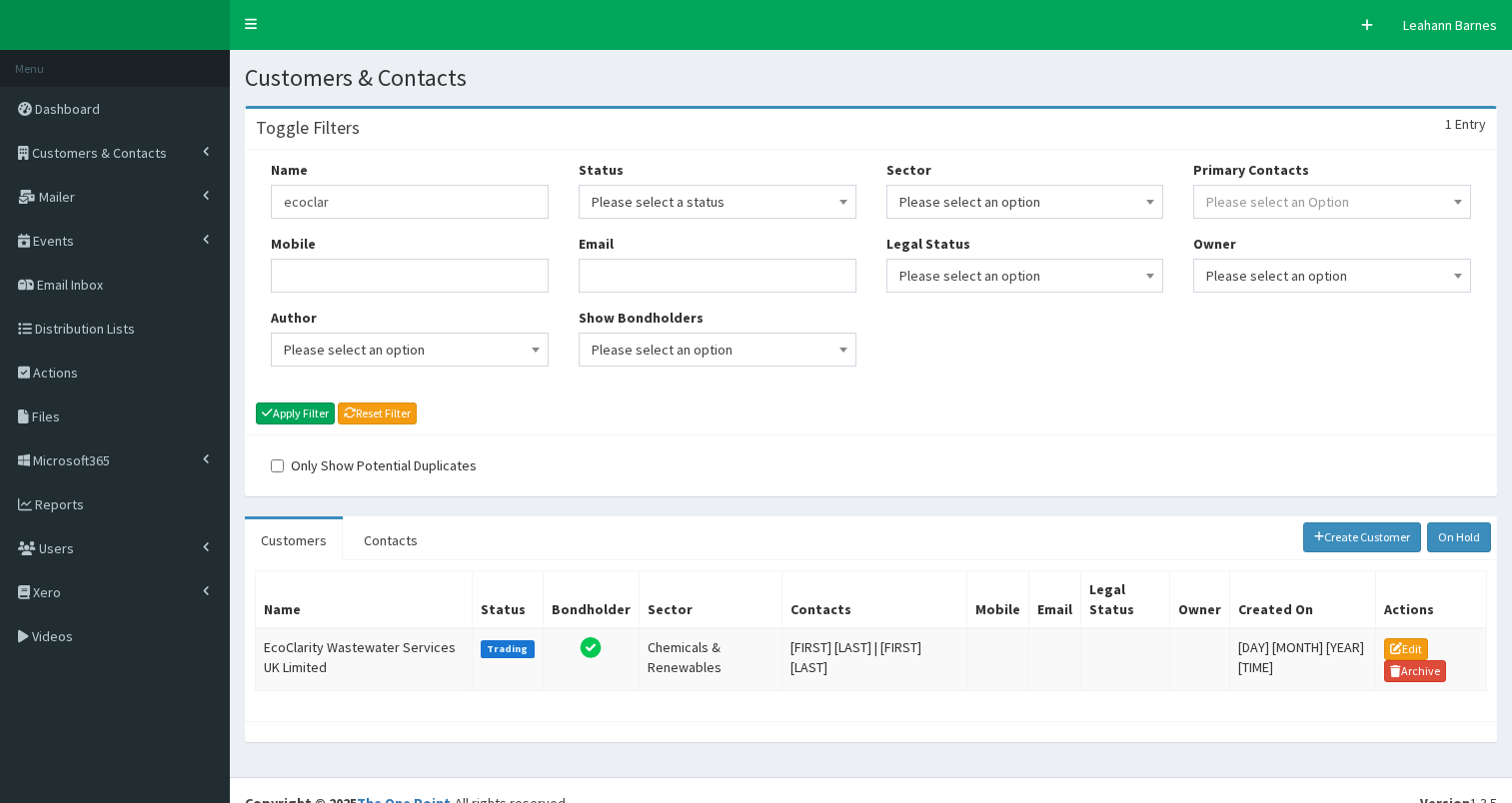 scroll, scrollTop: 0, scrollLeft: 0, axis: both 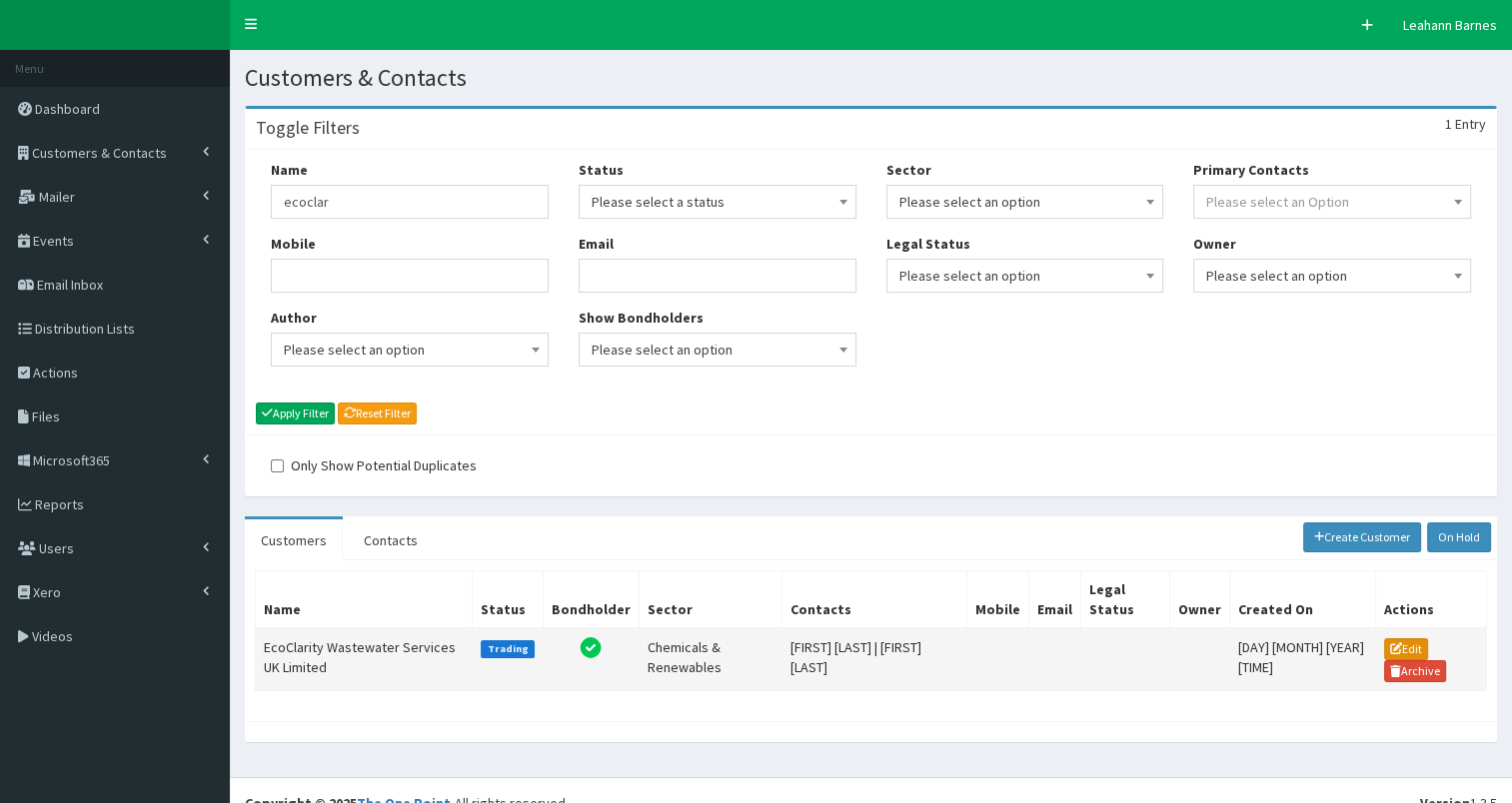 click on "Edit" at bounding box center [1406, 649] 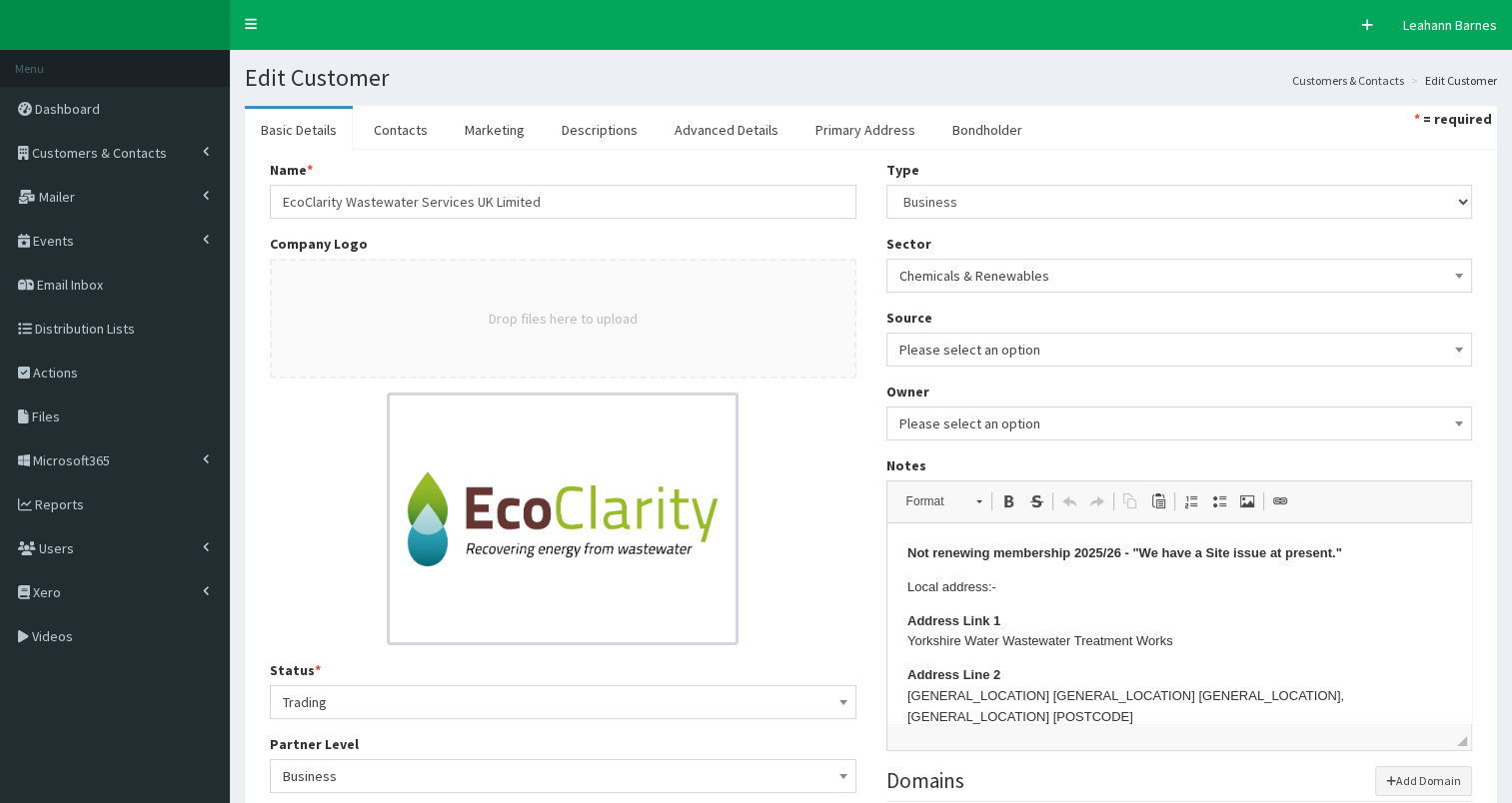 scroll, scrollTop: 0, scrollLeft: 0, axis: both 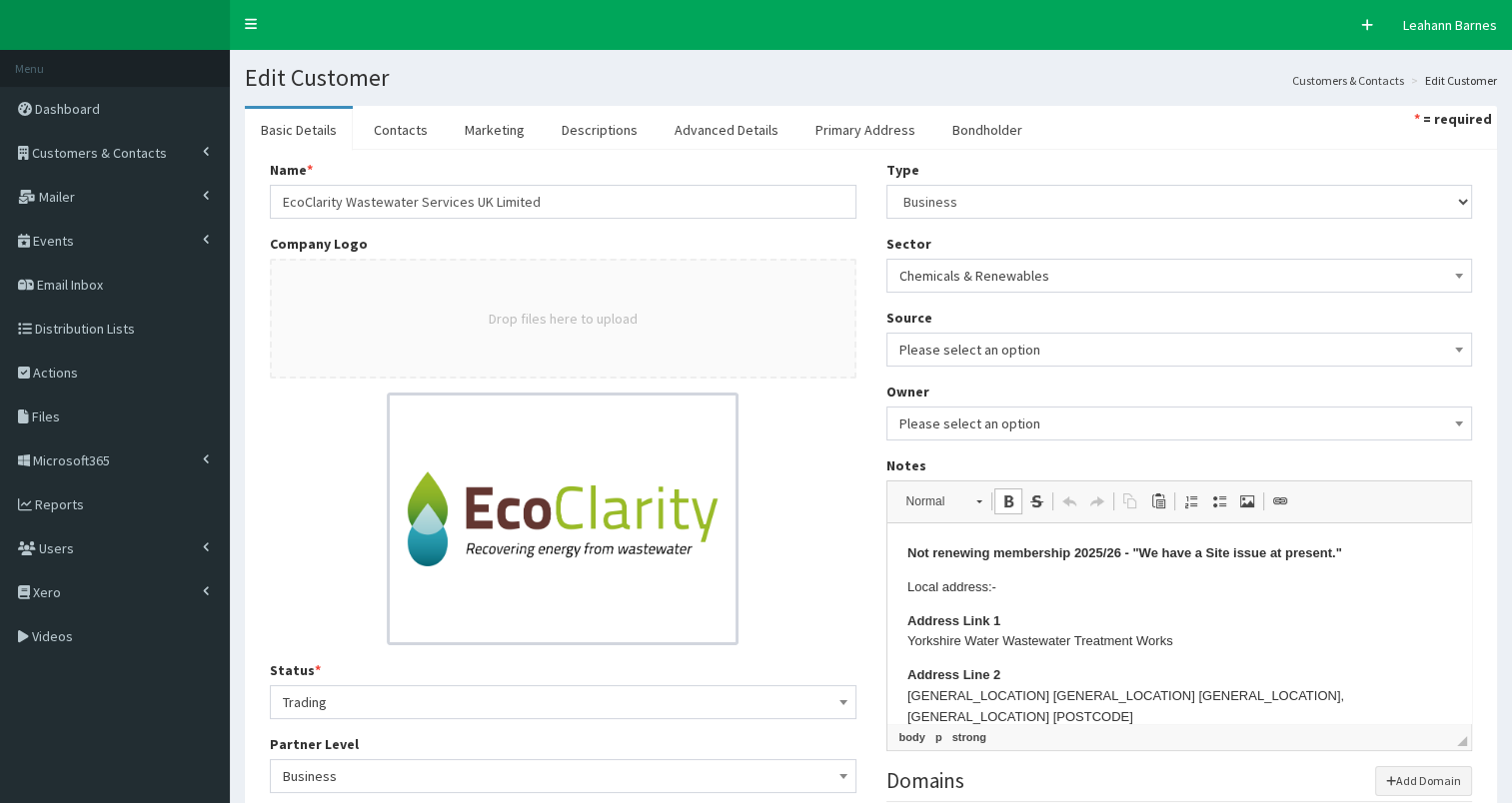 drag, startPoint x: 1462, startPoint y: 589, endPoint x: 2368, endPoint y: 1020, distance: 1003.29308 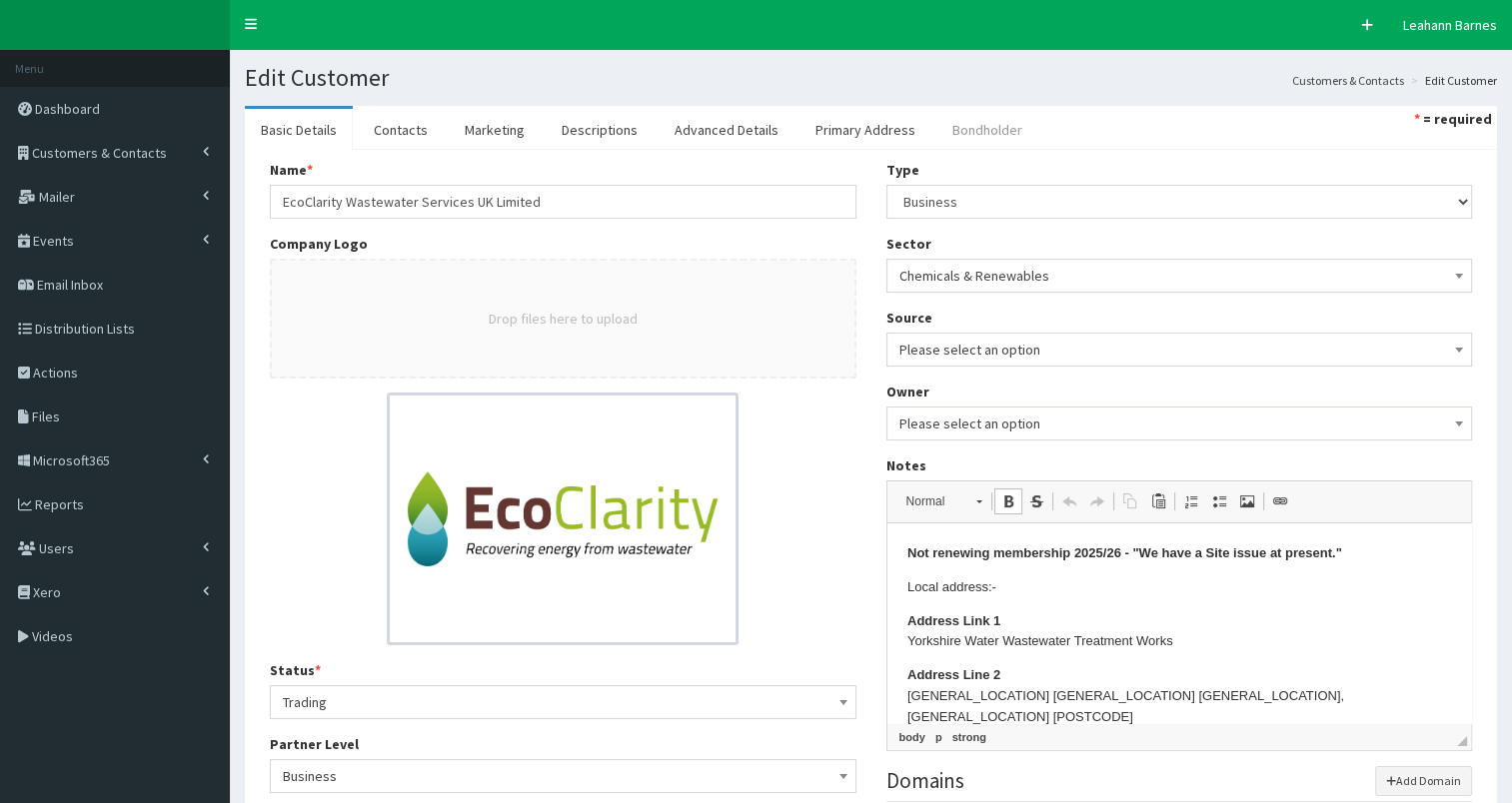 click on "Bondholder" at bounding box center [987, 130] 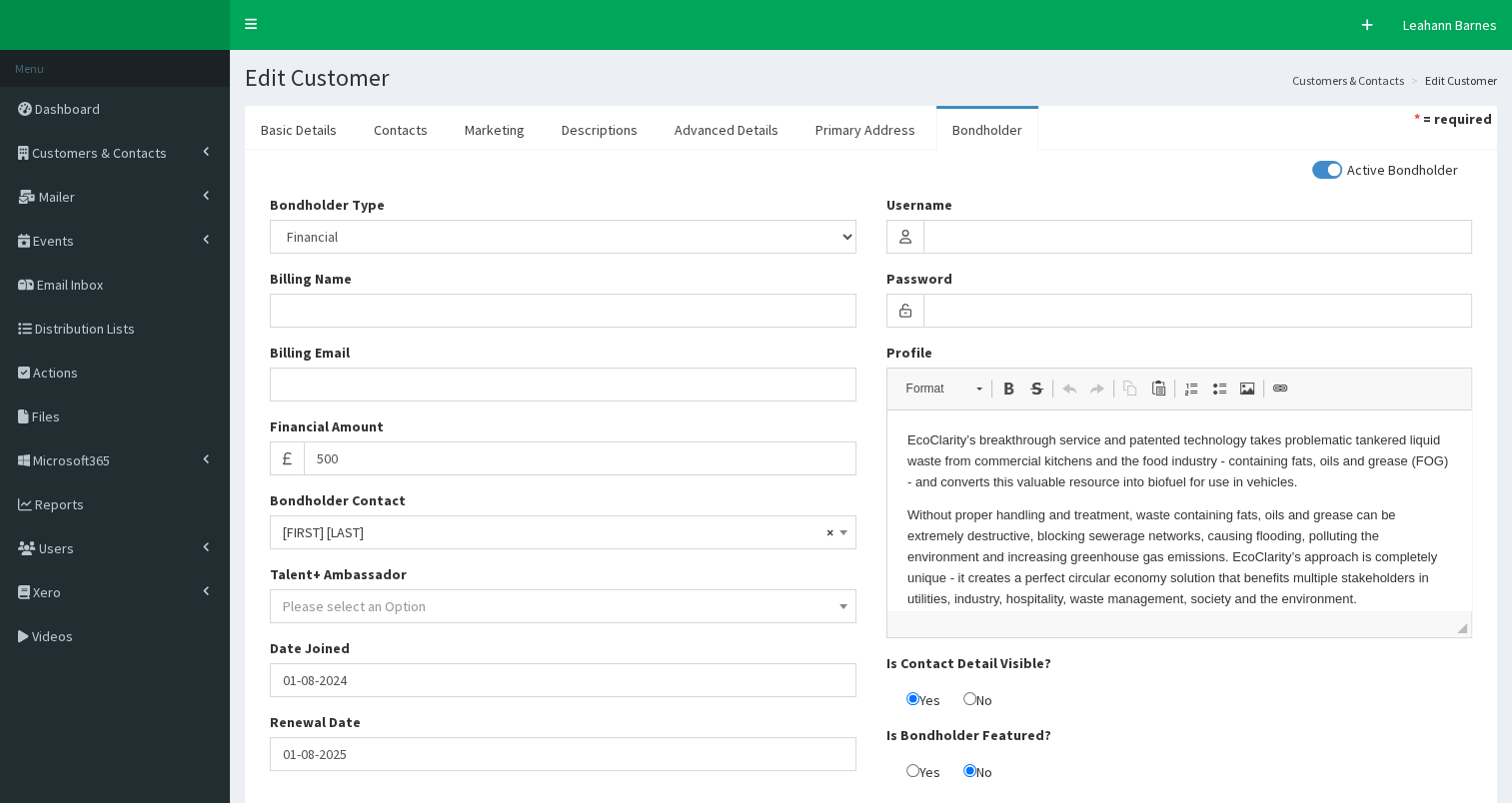 click on "Active Bondholder" at bounding box center [1385, 170] 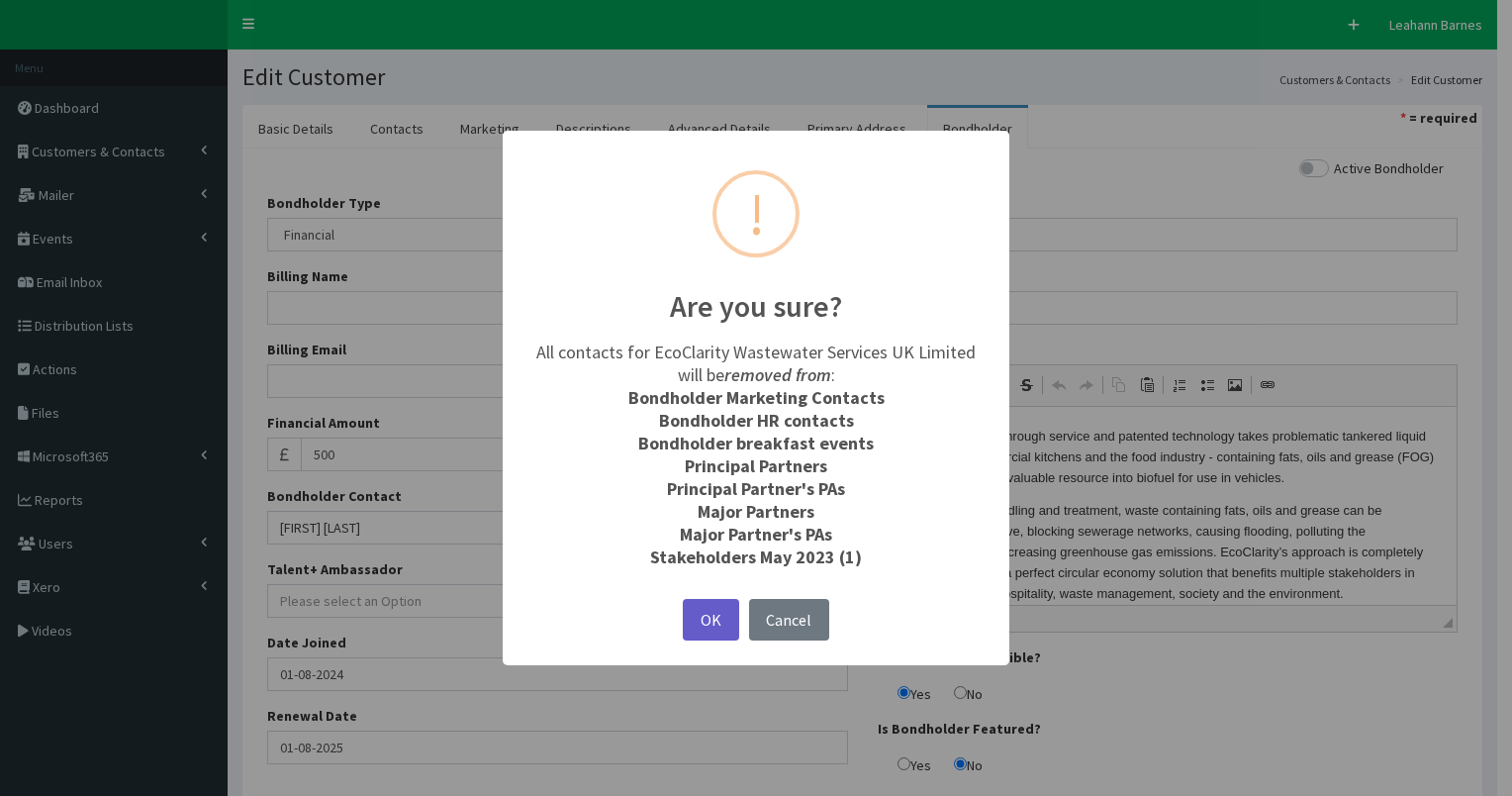click on "OK" at bounding box center [710, 620] 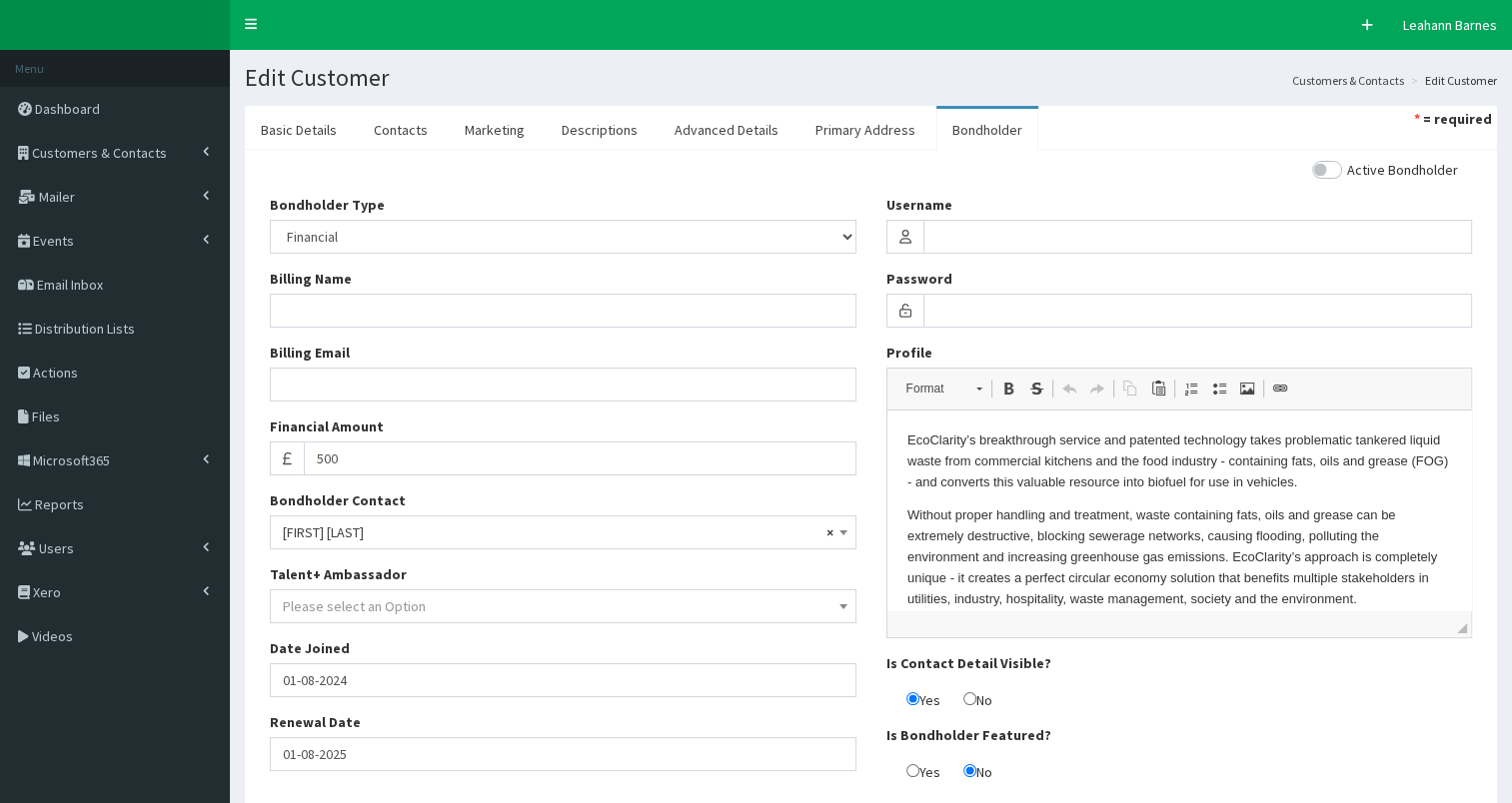 scroll, scrollTop: 144, scrollLeft: 0, axis: vertical 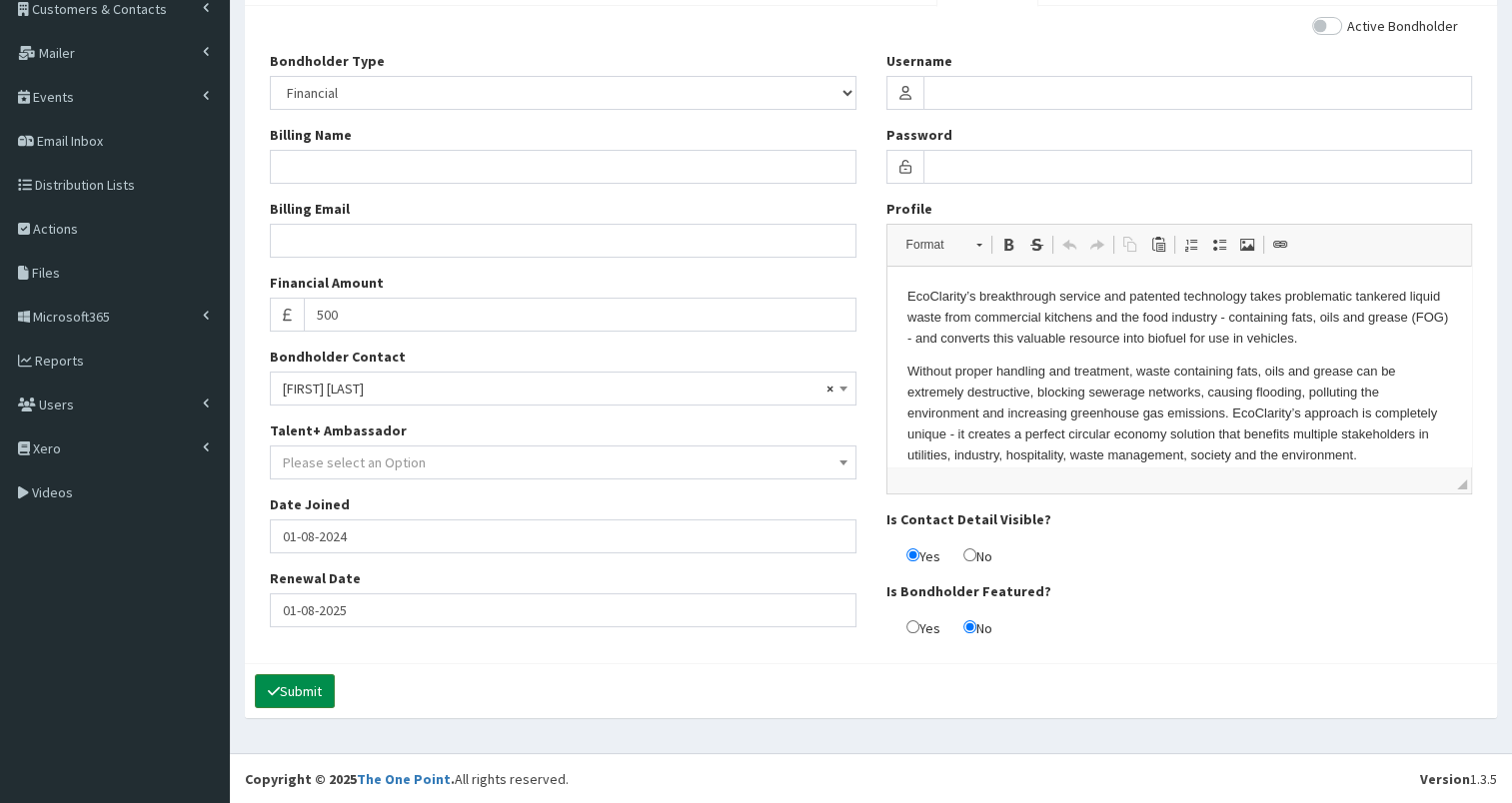 click 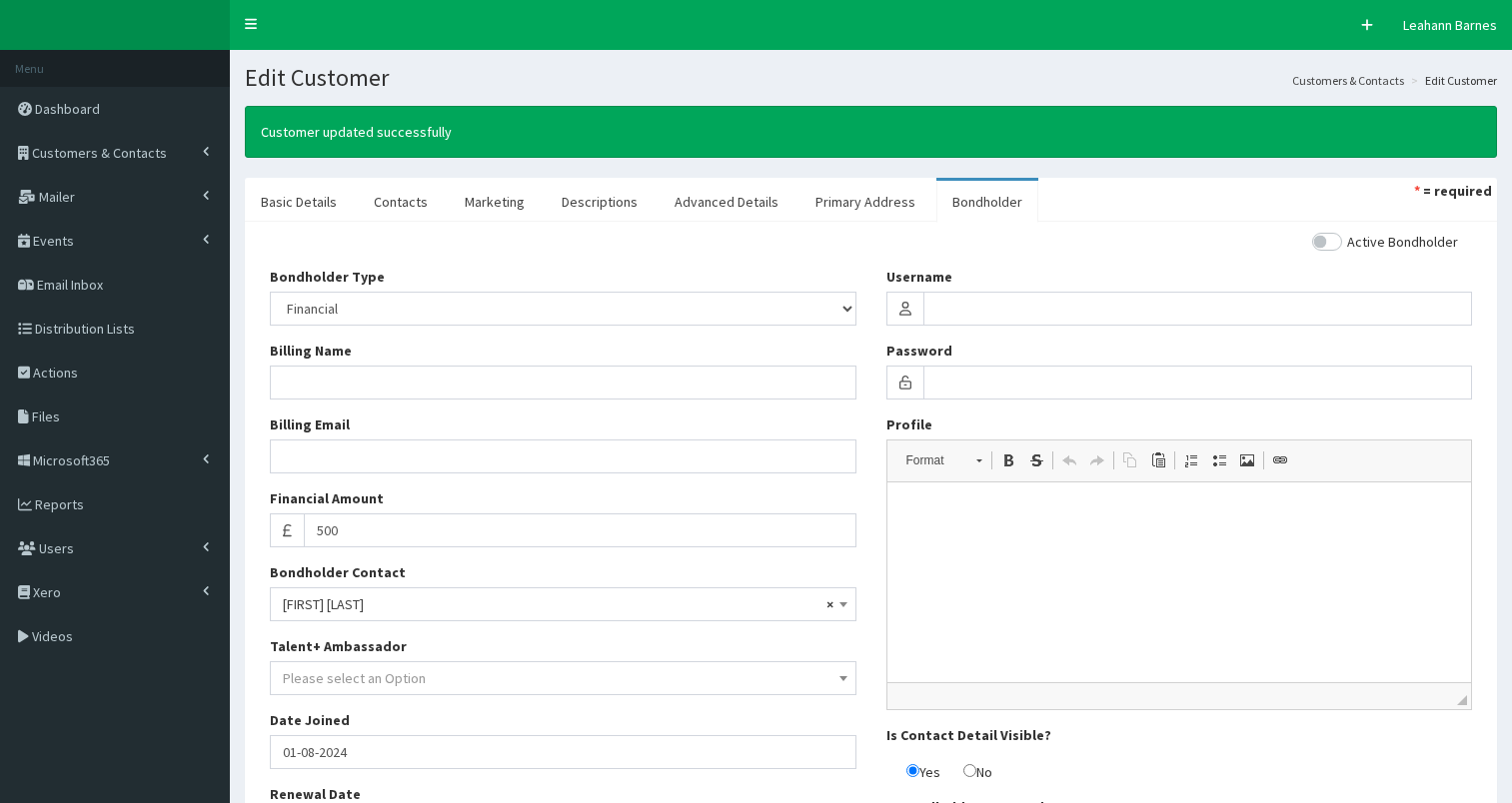 select on "50" 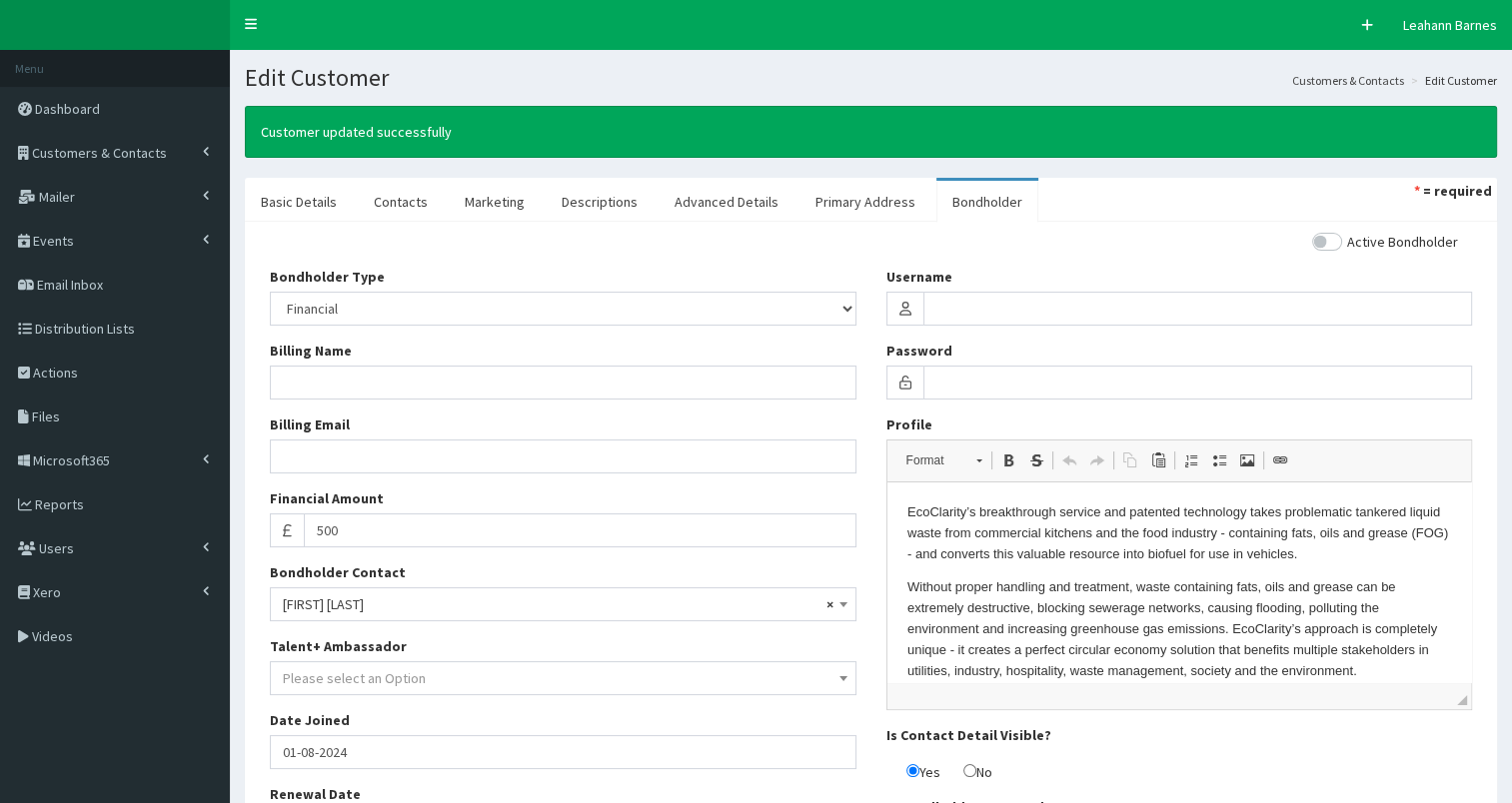 scroll, scrollTop: 0, scrollLeft: 0, axis: both 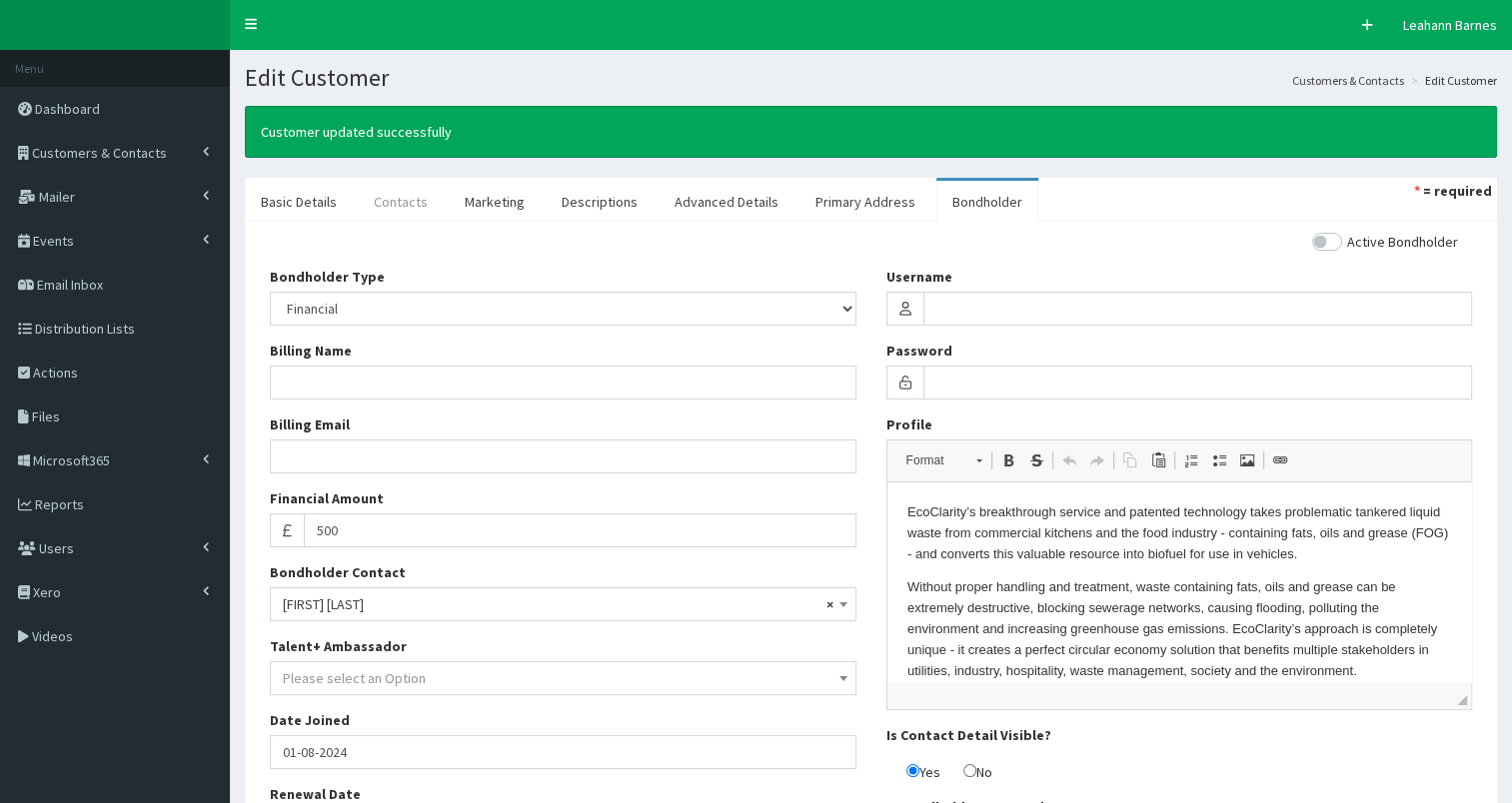 click on "Contacts" at bounding box center [401, 202] 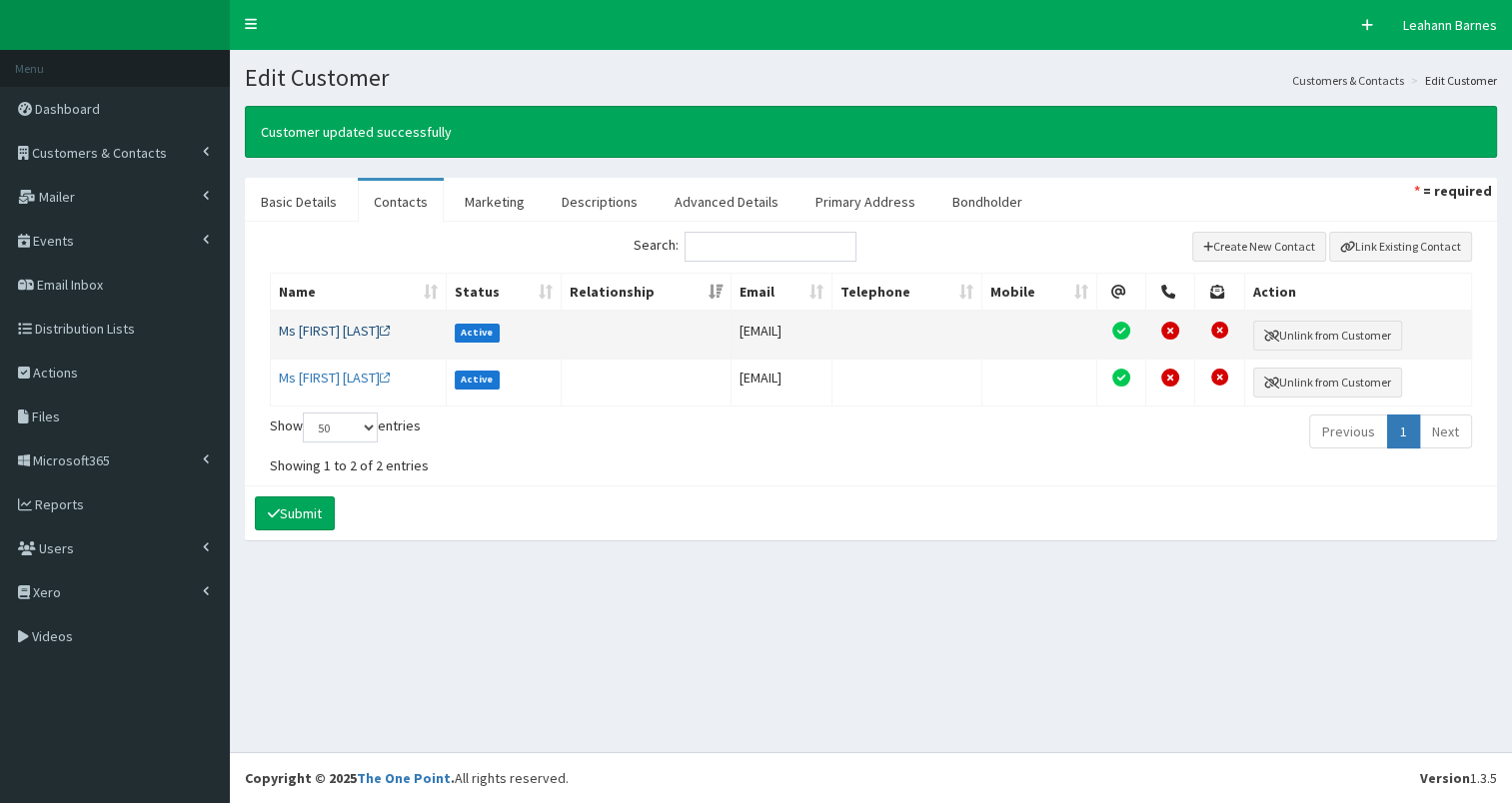 click on "Ms [FIRST] [LAST]" at bounding box center (335, 331) 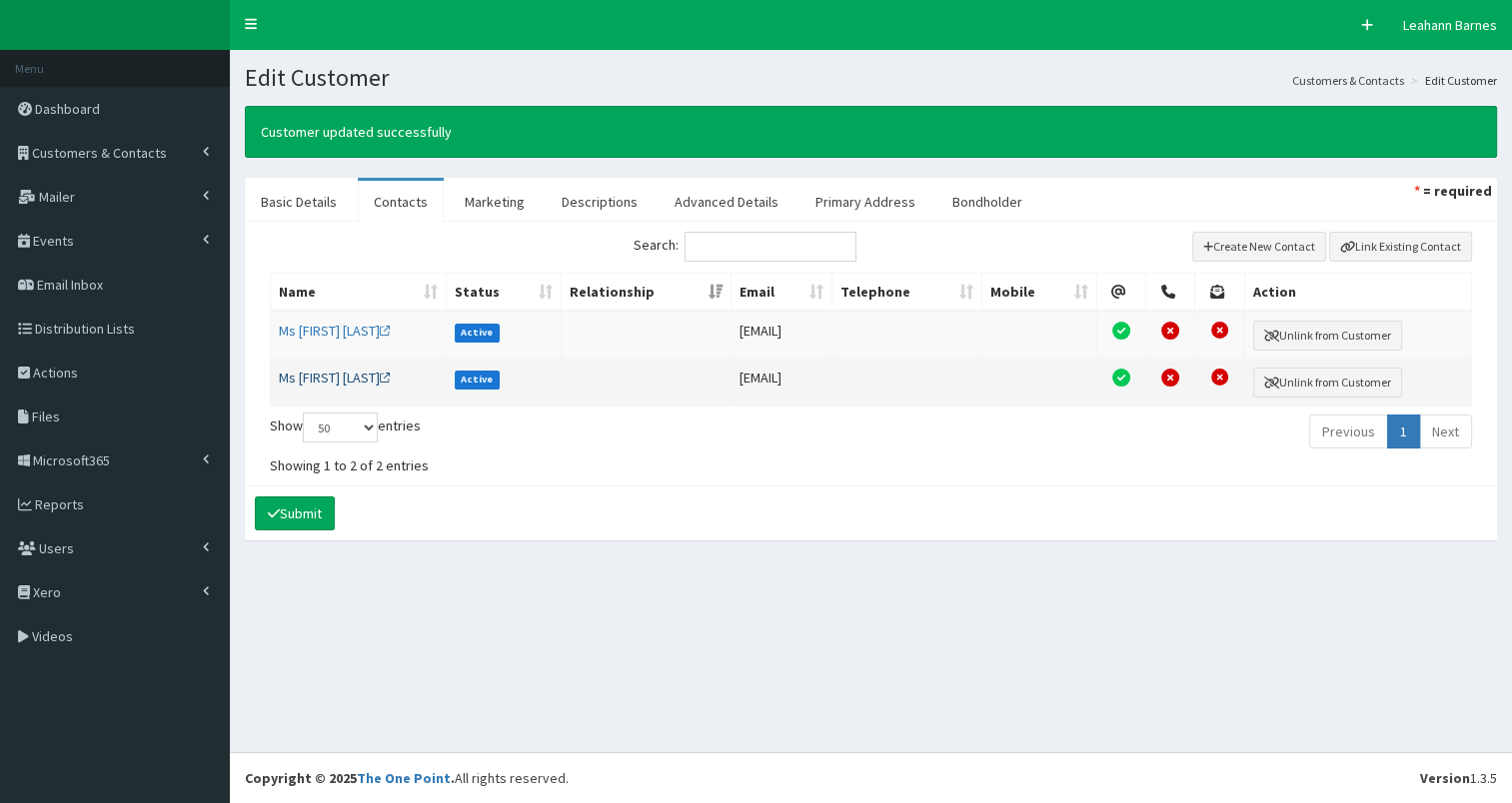 click on "Ms [FIRST] [LAST]" at bounding box center [335, 378] 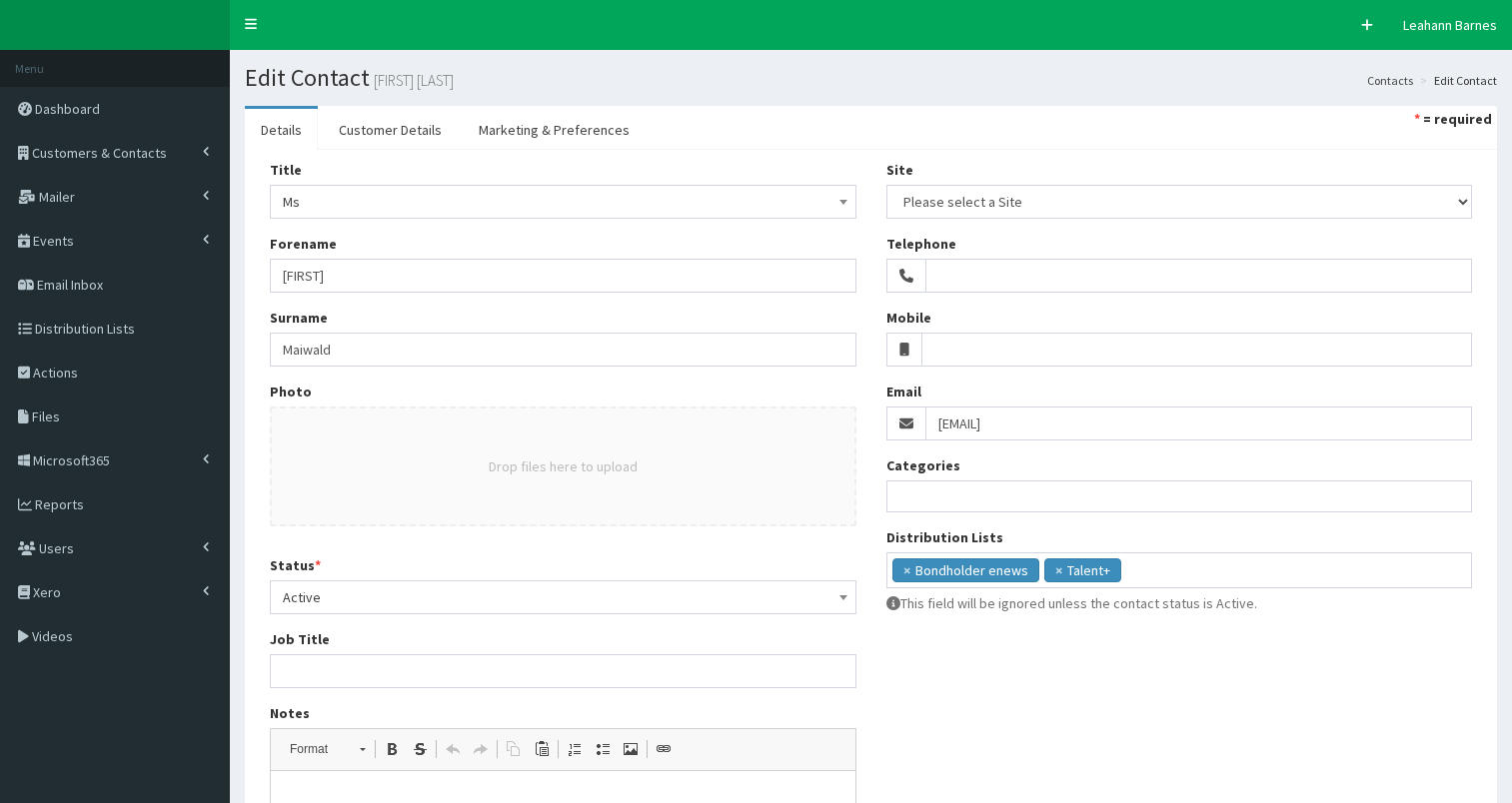 select 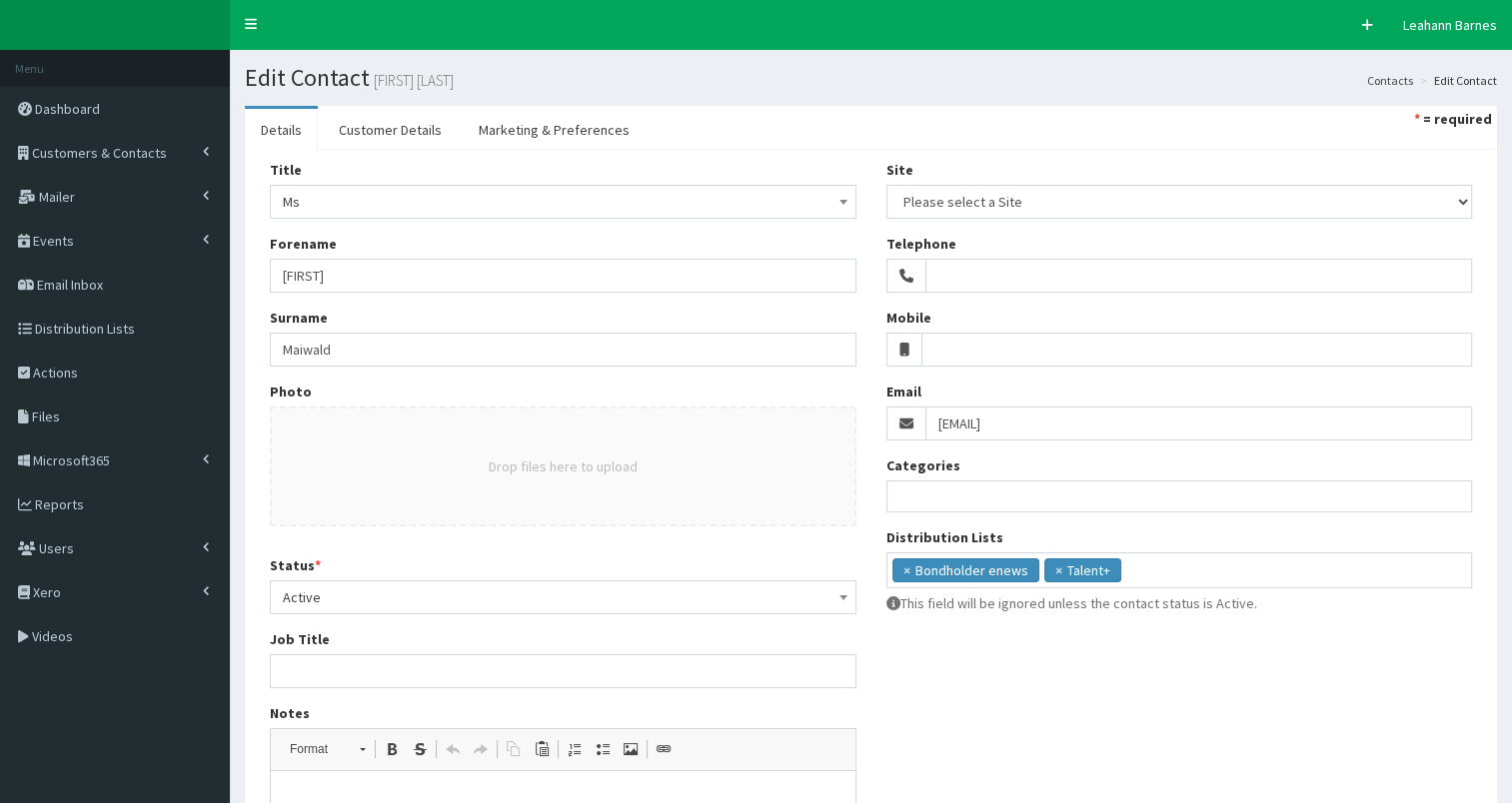 scroll, scrollTop: 0, scrollLeft: 0, axis: both 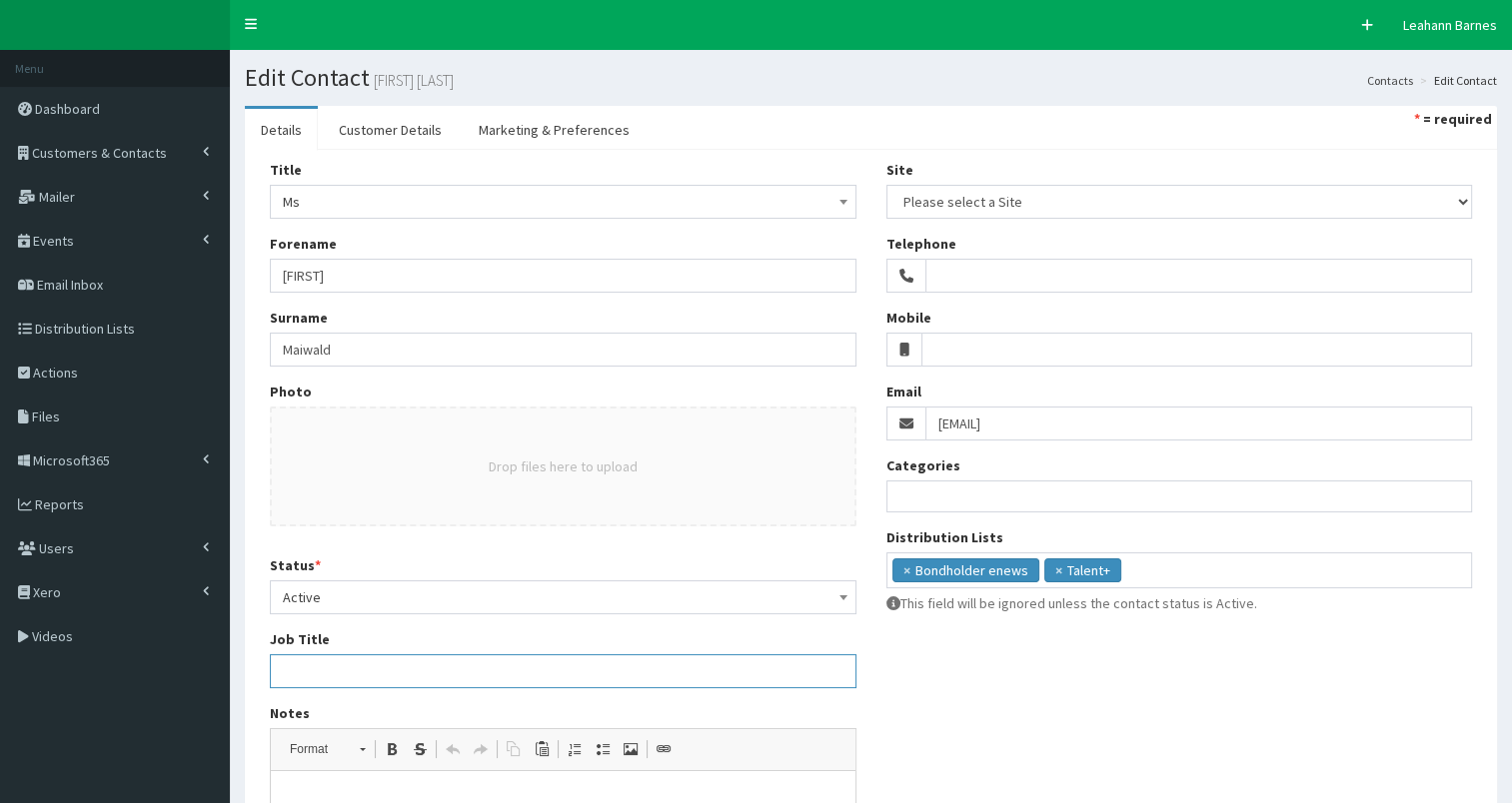 click on "Job Title" at bounding box center [563, 671] 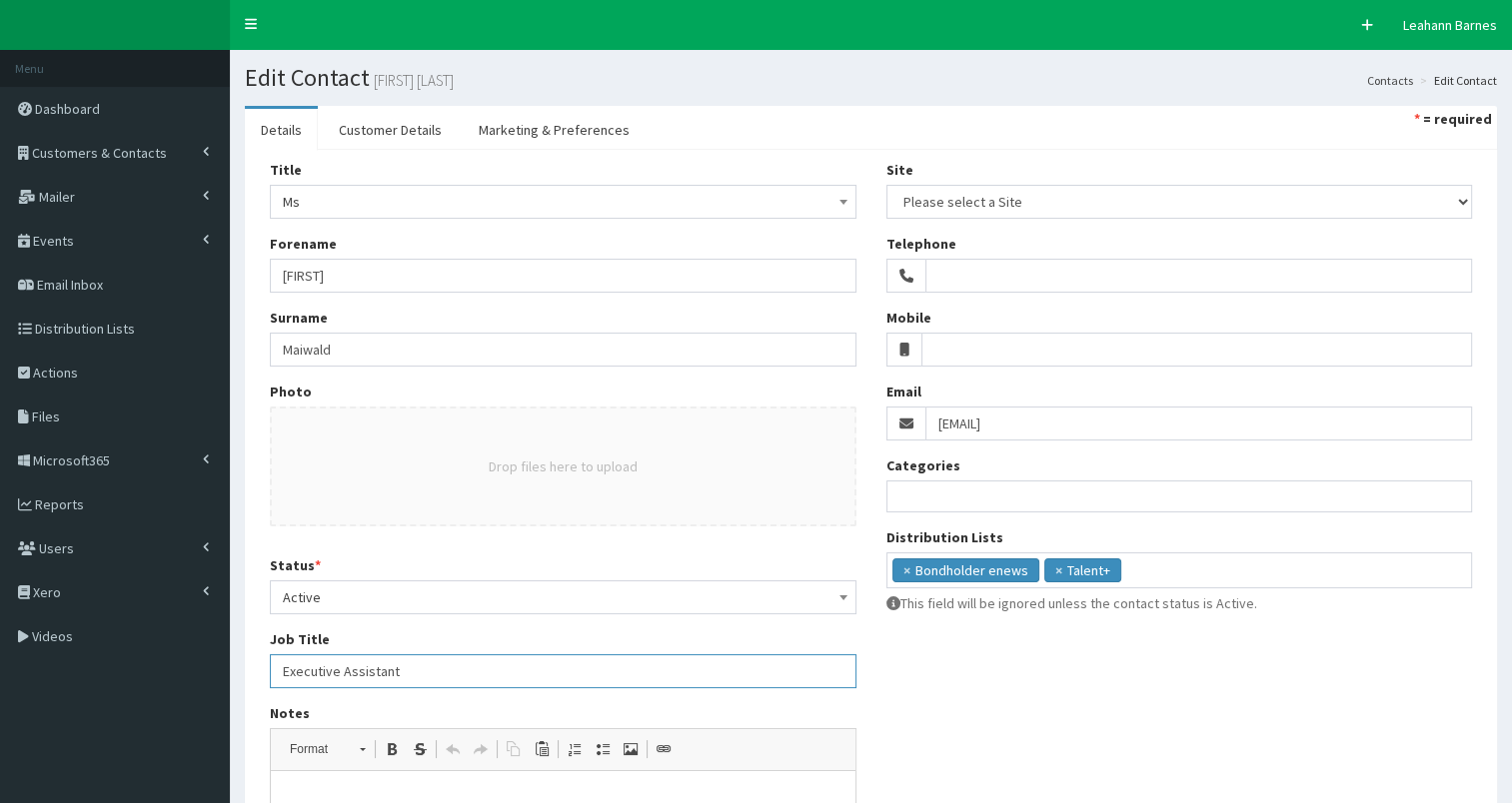 scroll, scrollTop: 360, scrollLeft: 0, axis: vertical 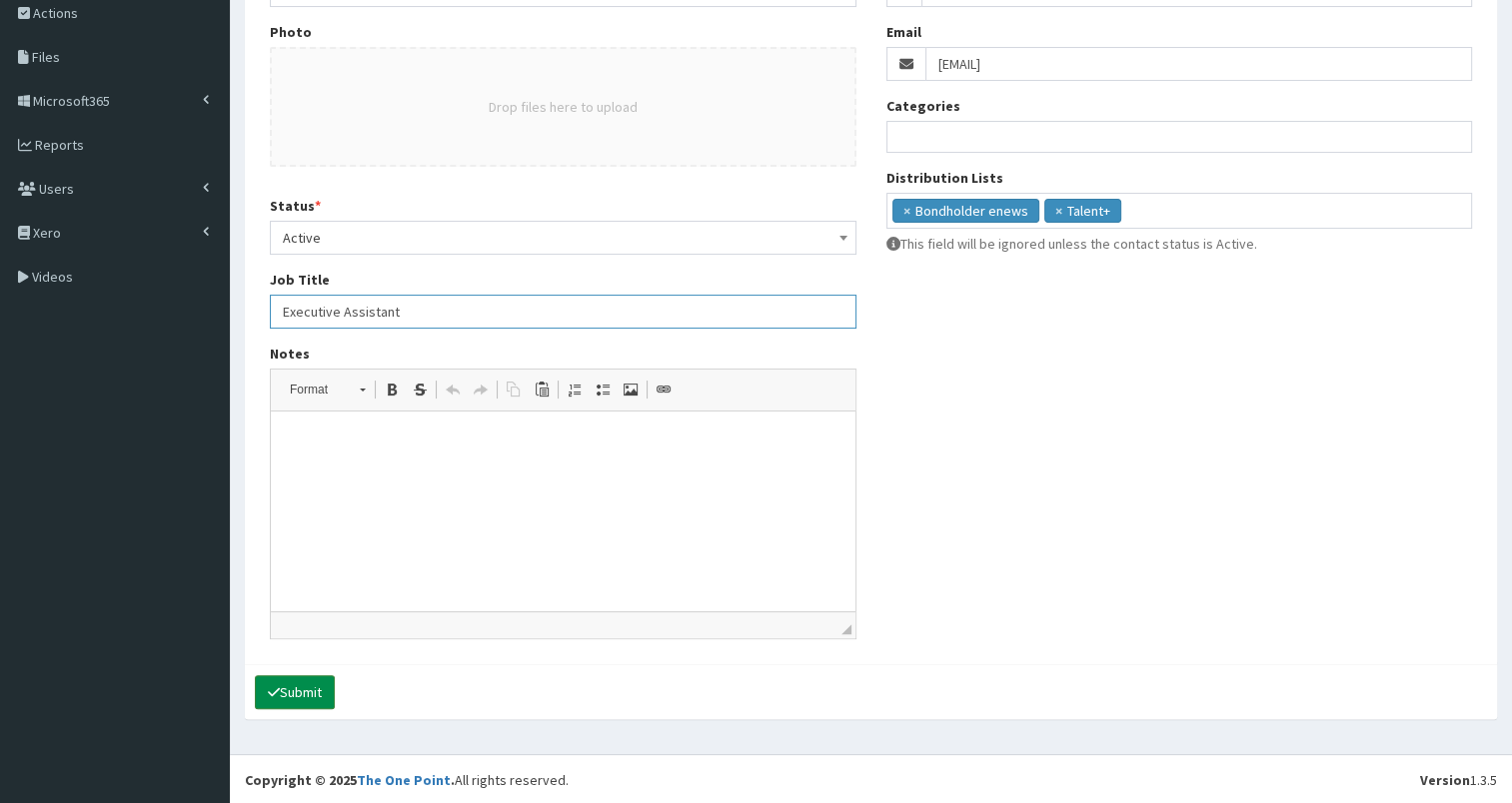 type on "Executive Assistant" 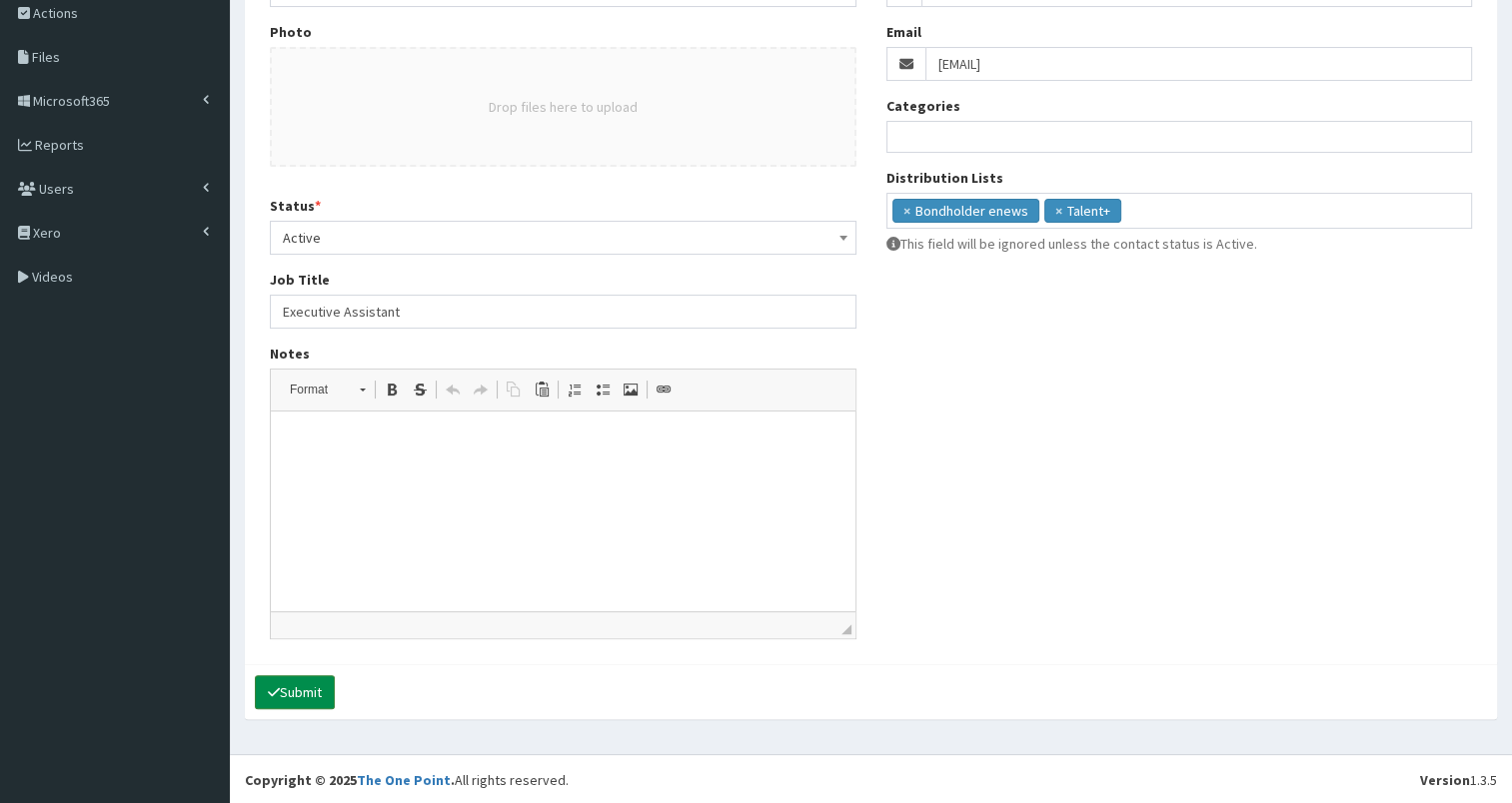 click on "Submit" at bounding box center (295, 692) 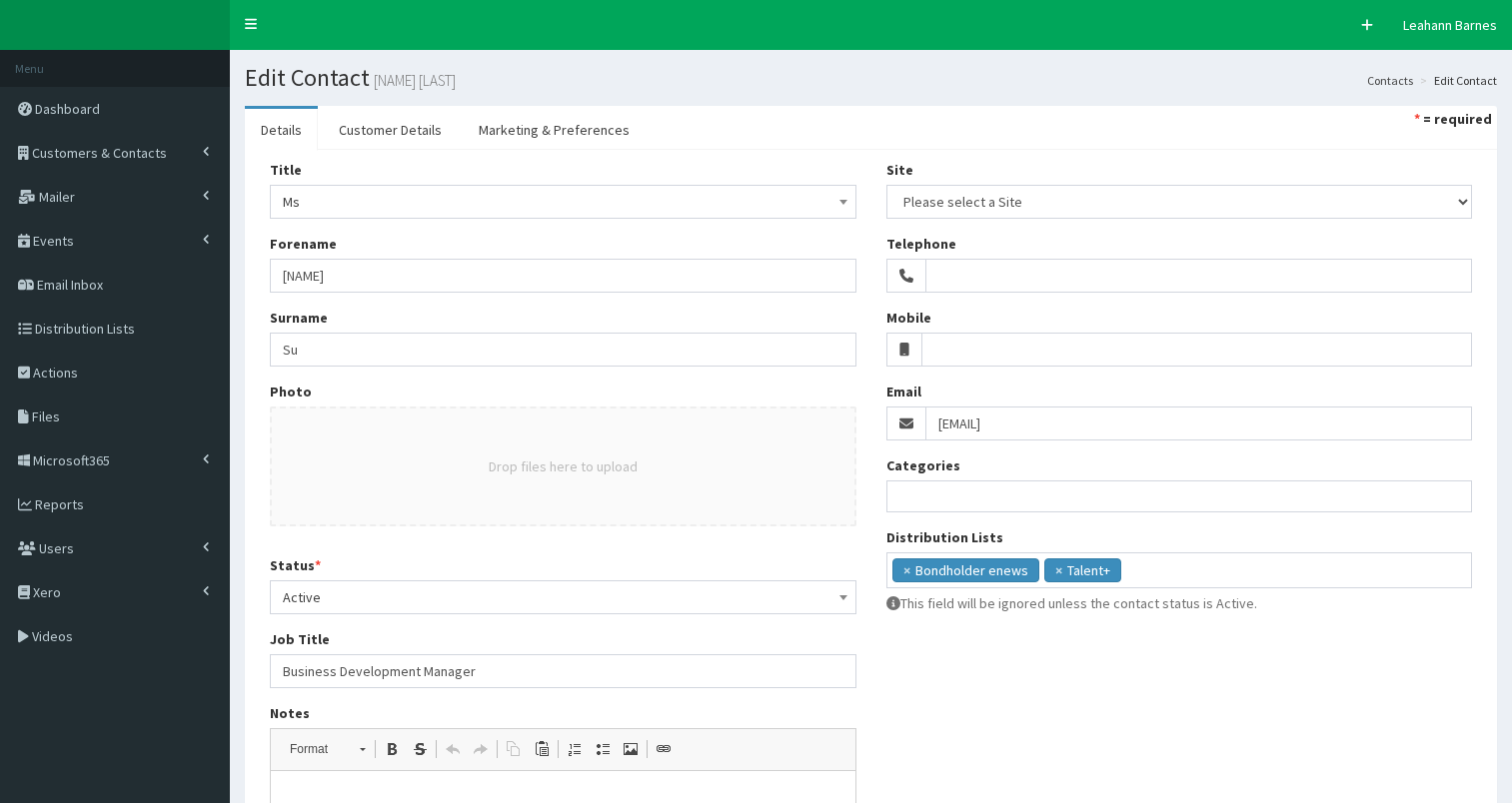select 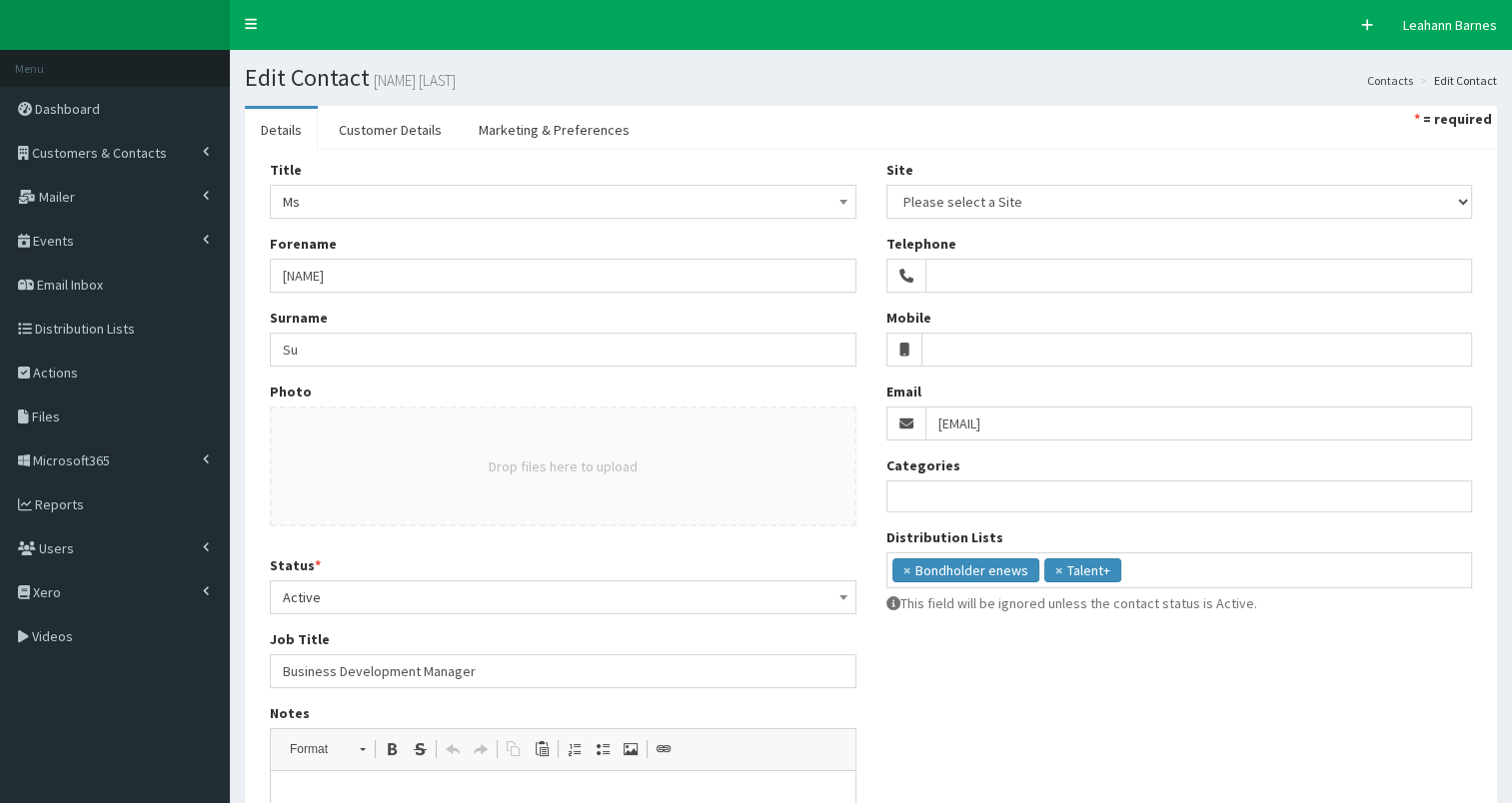 scroll, scrollTop: 0, scrollLeft: 0, axis: both 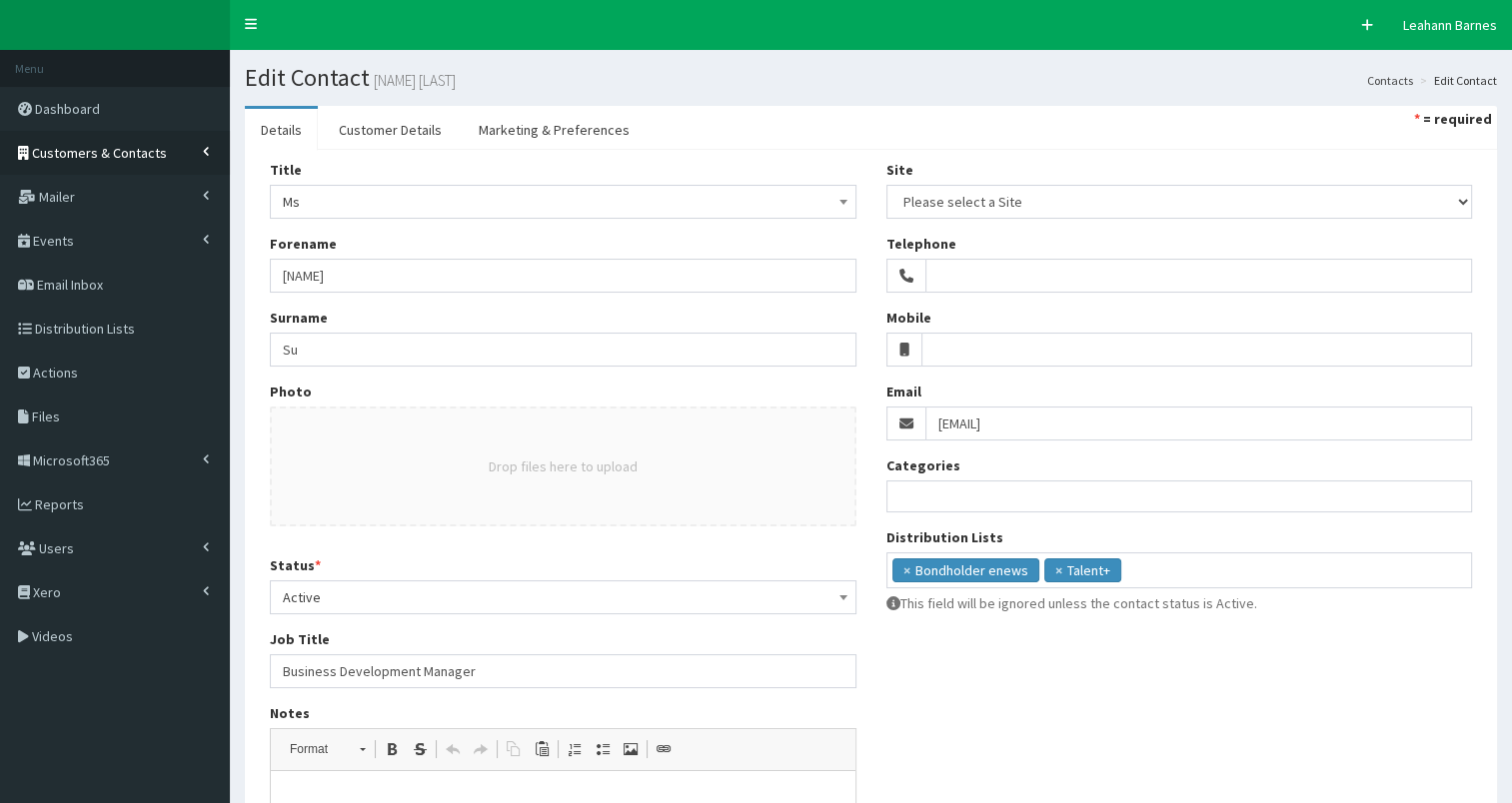 click on "Customers & Contacts" at bounding box center [99, 153] 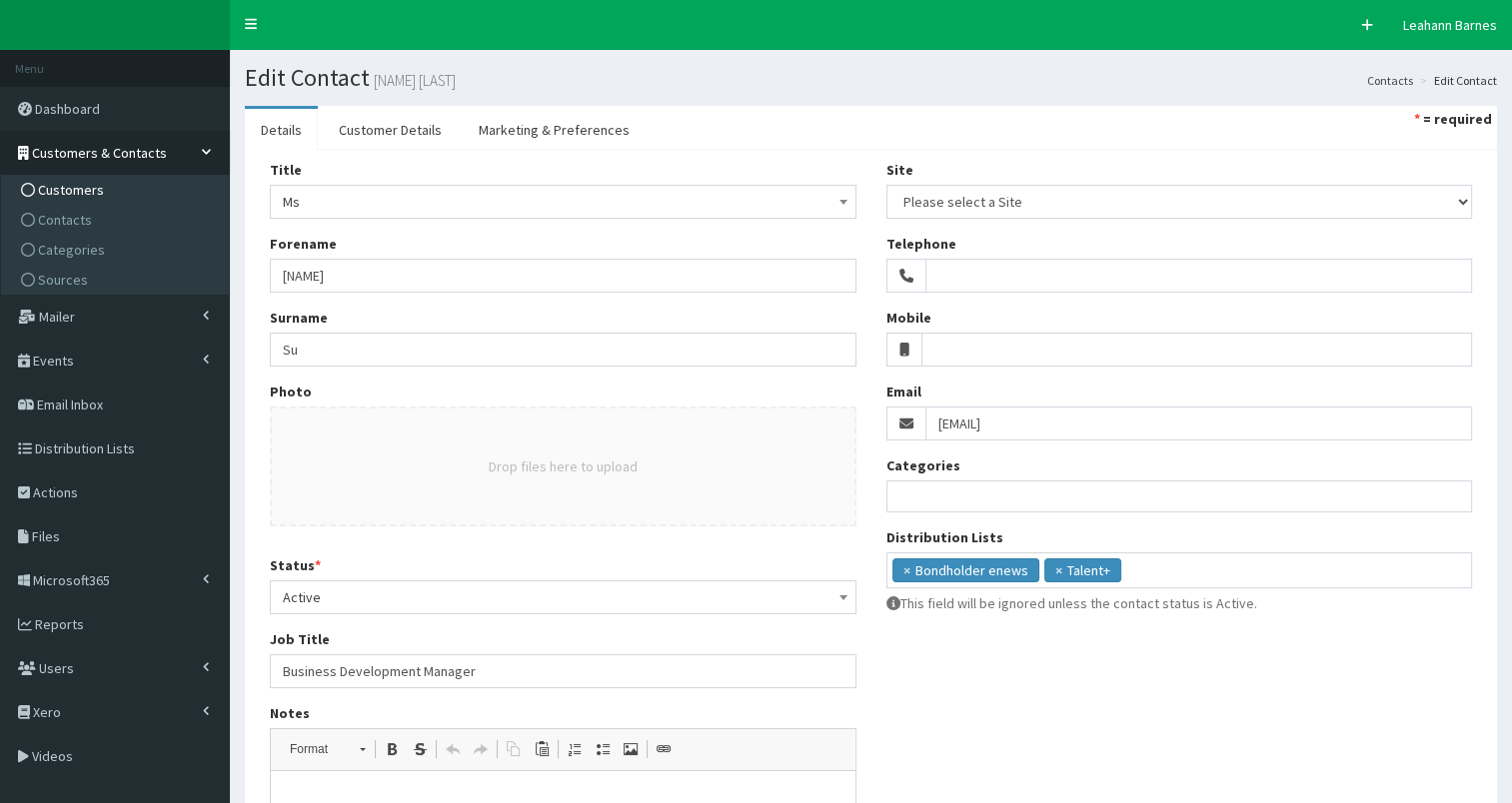 click on "Customers" at bounding box center [71, 190] 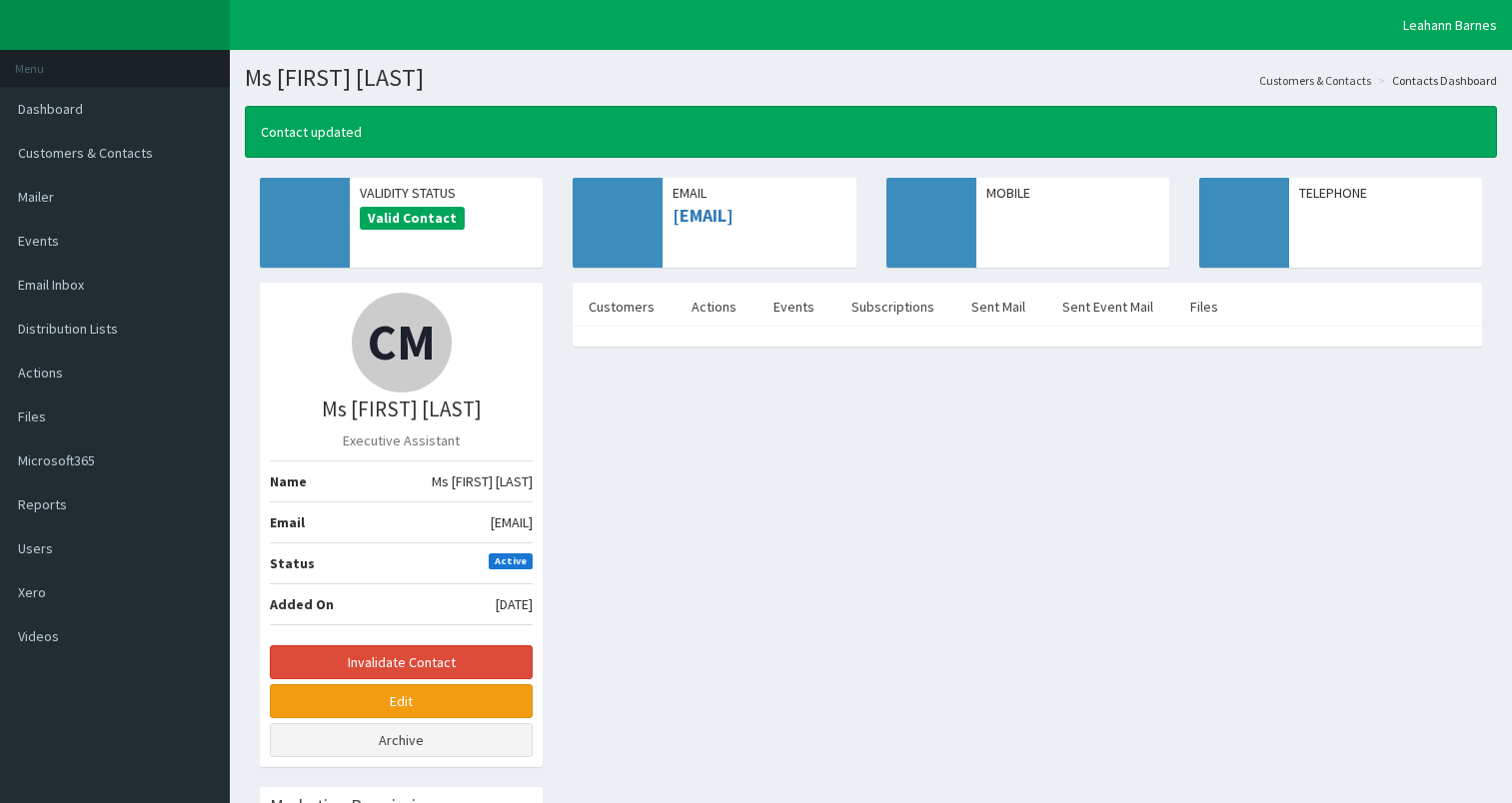 scroll, scrollTop: 0, scrollLeft: 0, axis: both 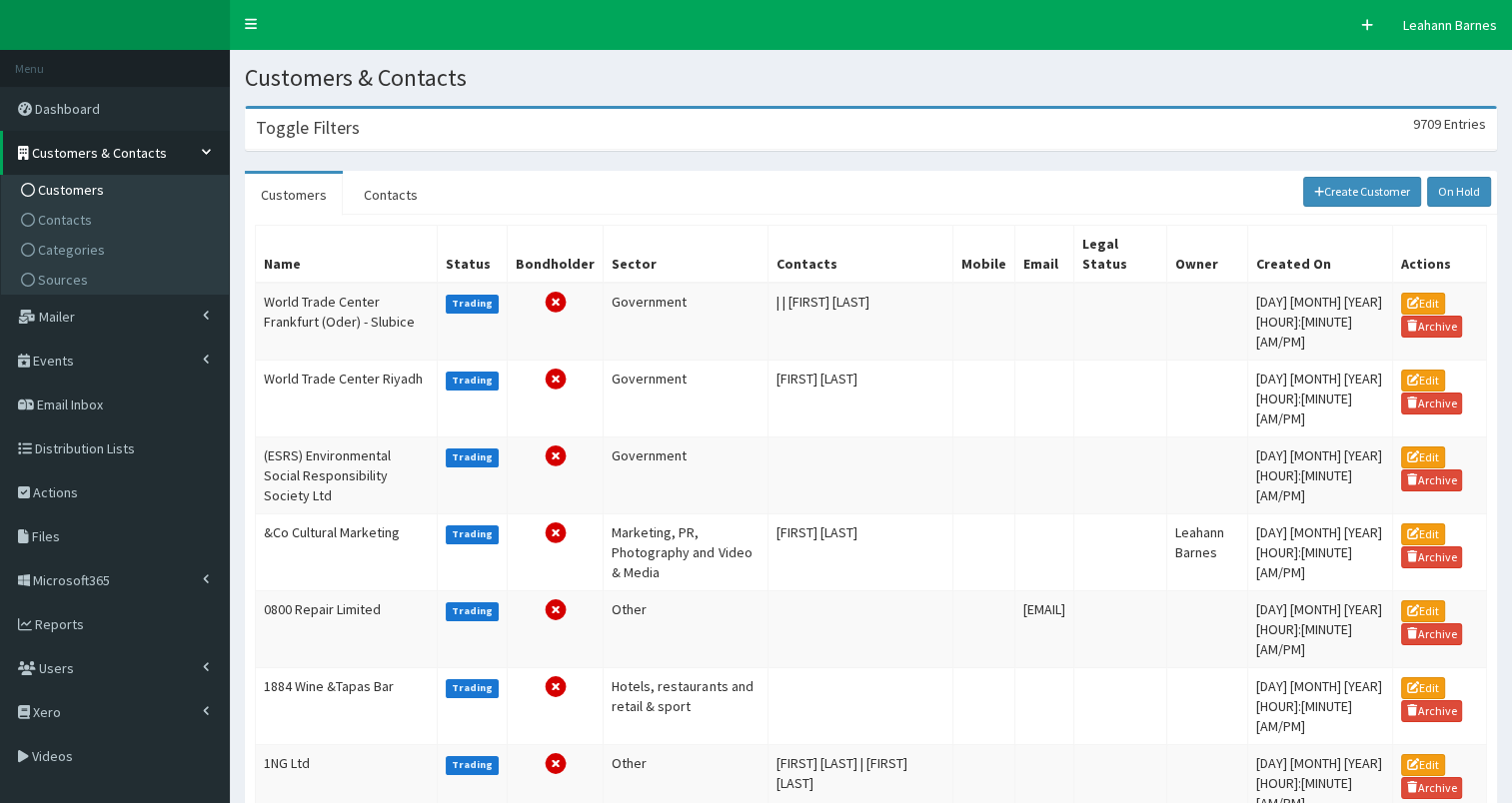 click on "Toggle Filters
9709   Entries" at bounding box center (870, 129) 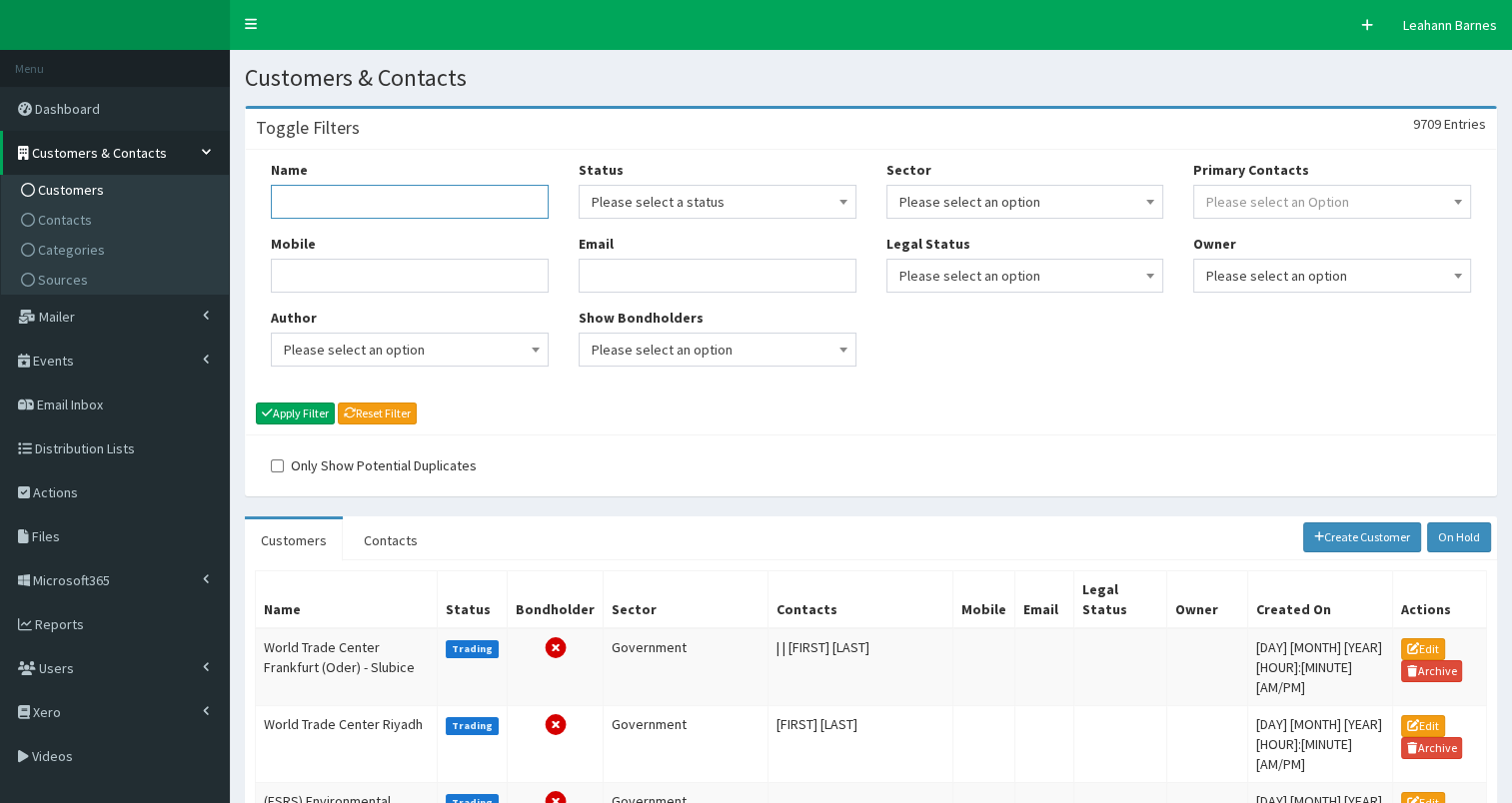 click on "Name" at bounding box center [410, 202] 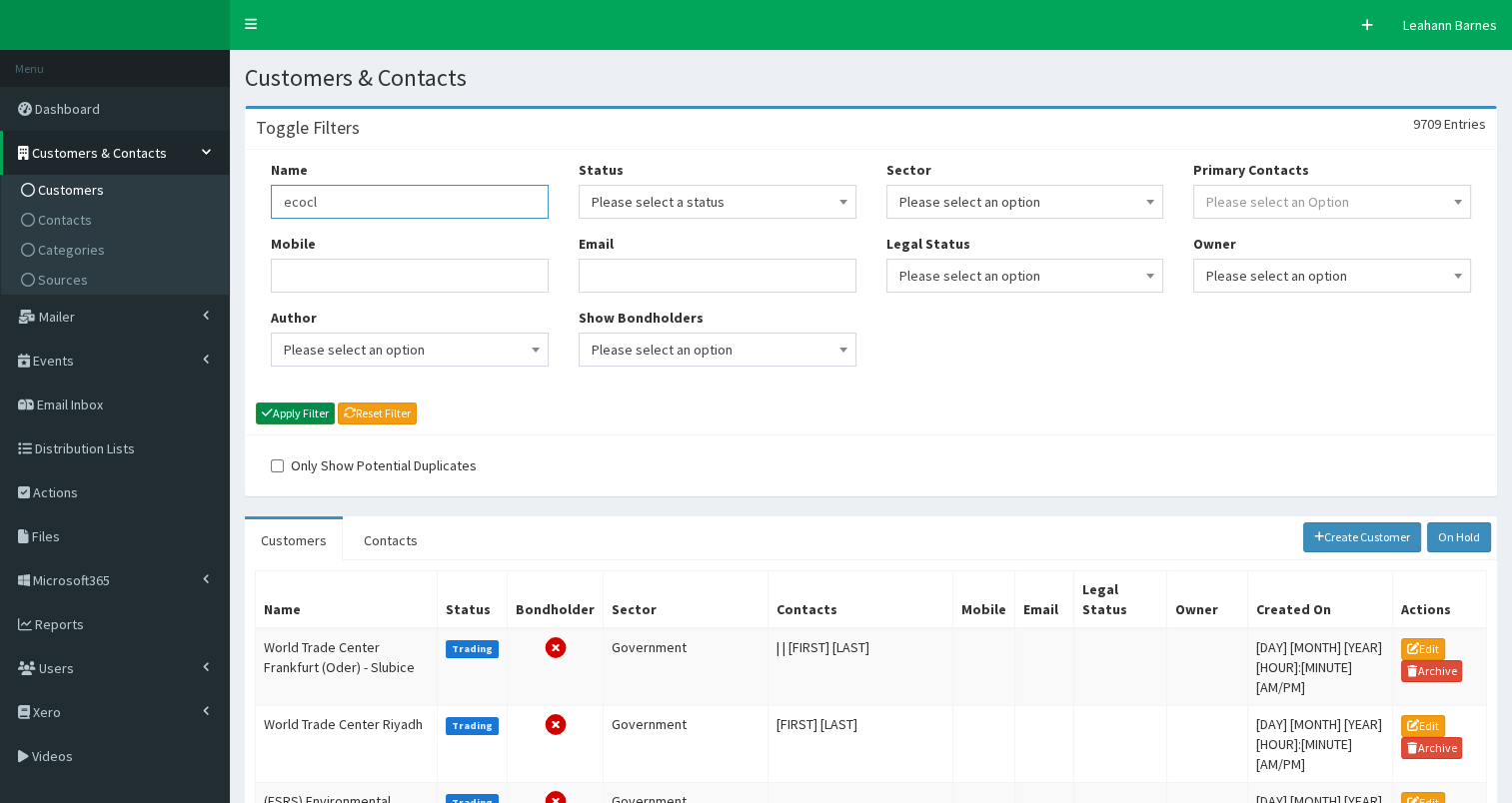type on "ecocl" 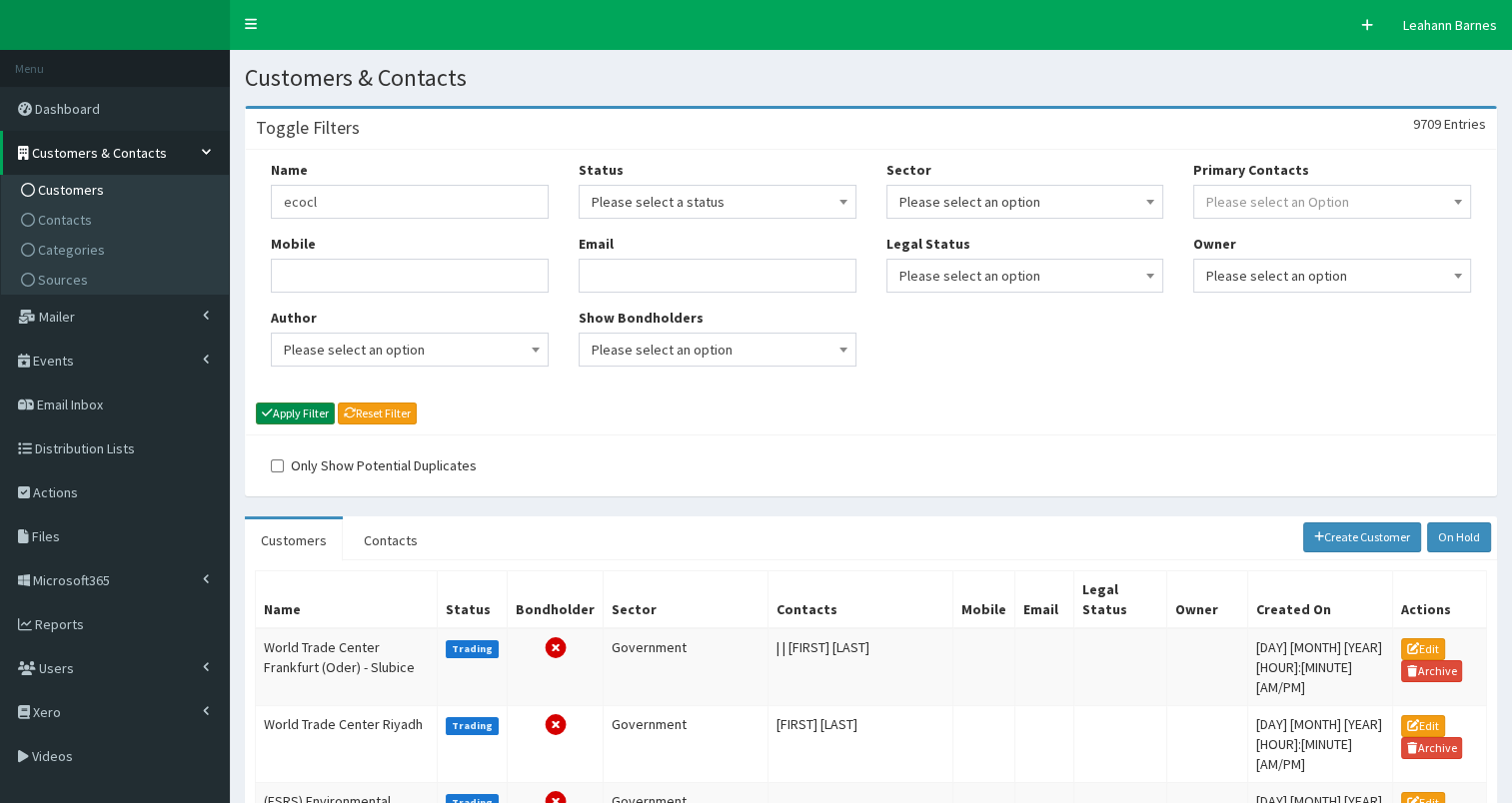 click on "Apply Filter" at bounding box center [295, 413] 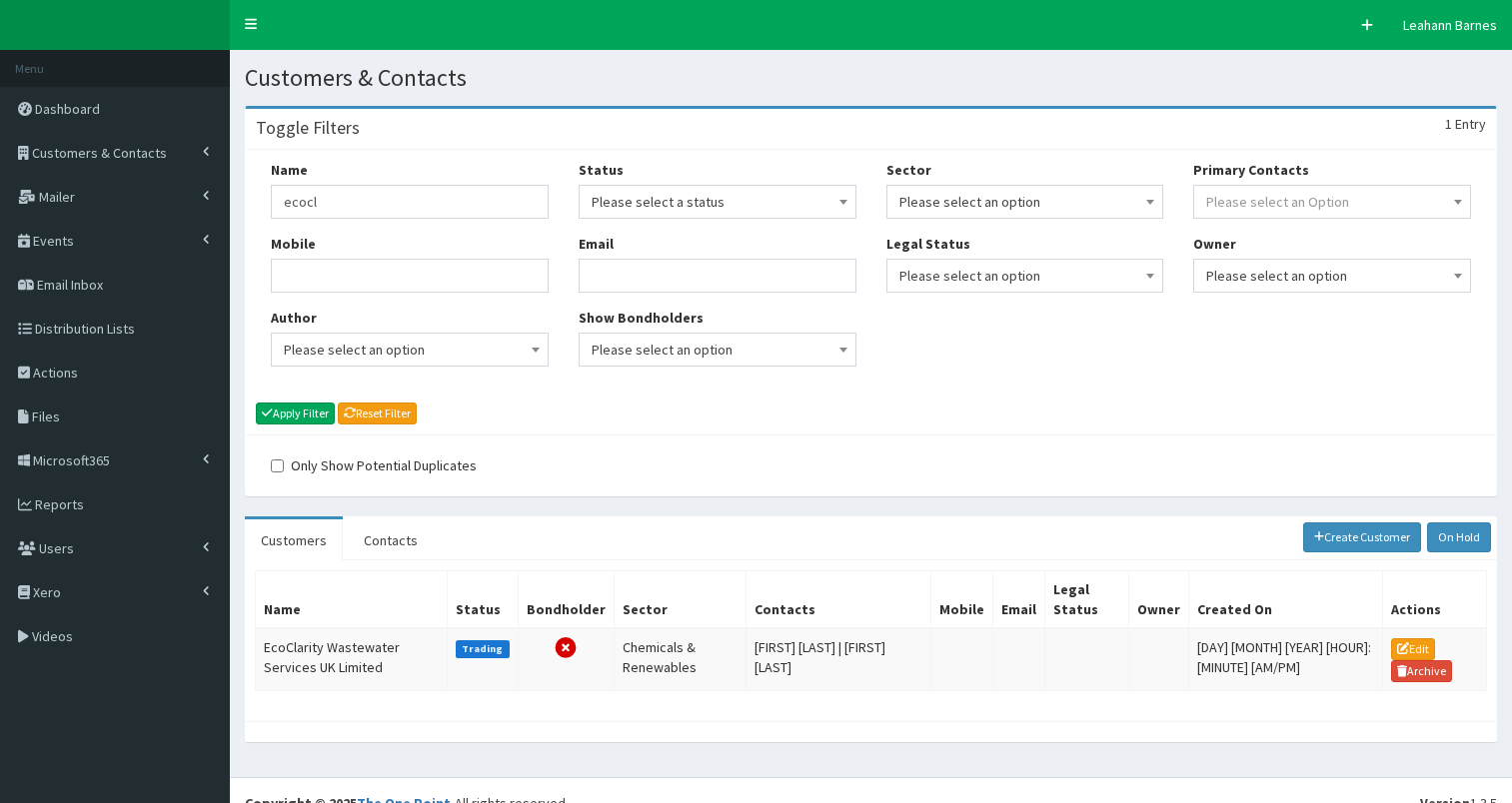 scroll, scrollTop: 0, scrollLeft: 0, axis: both 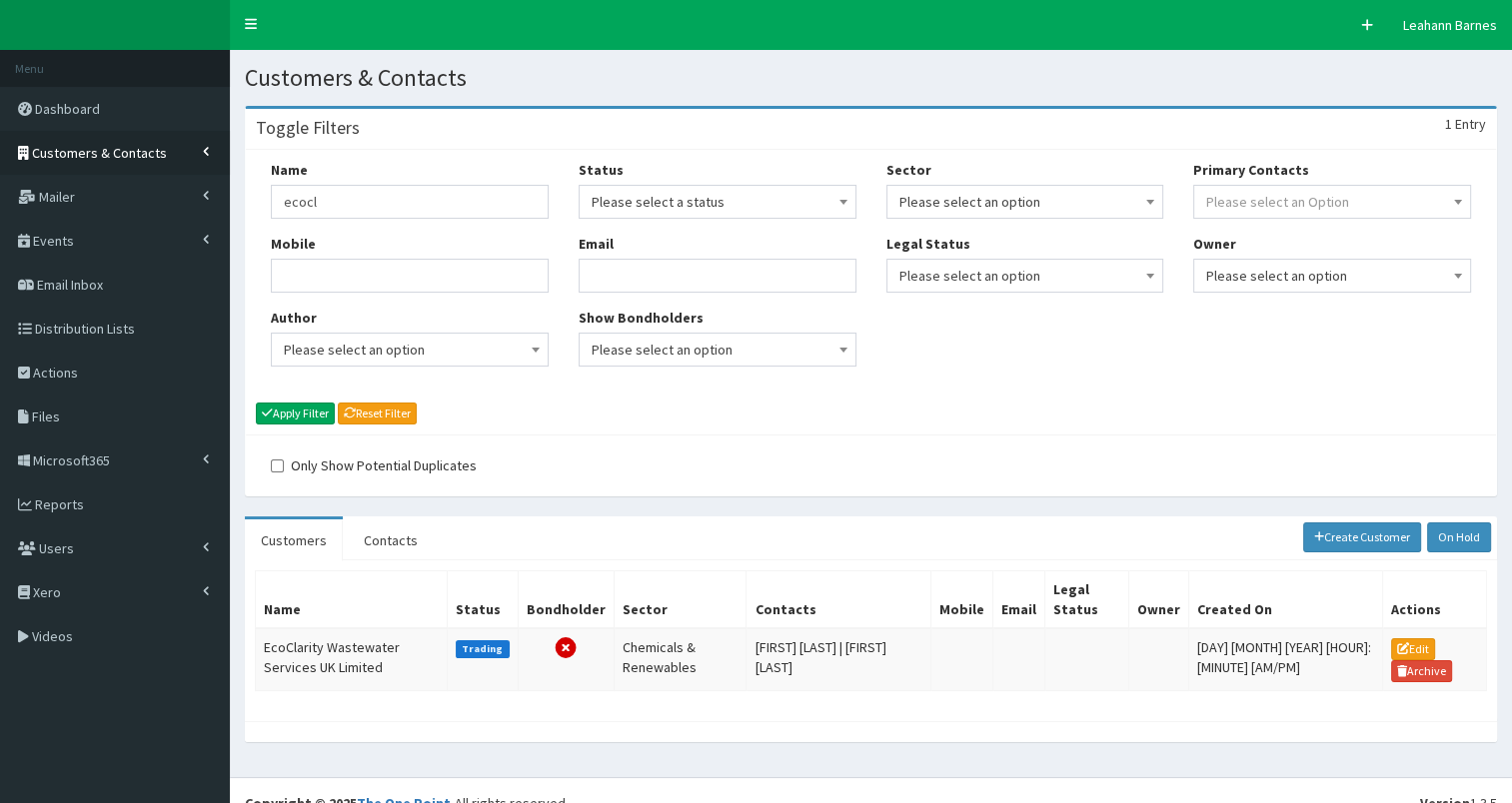 click on "Customers & Contacts" at bounding box center (99, 153) 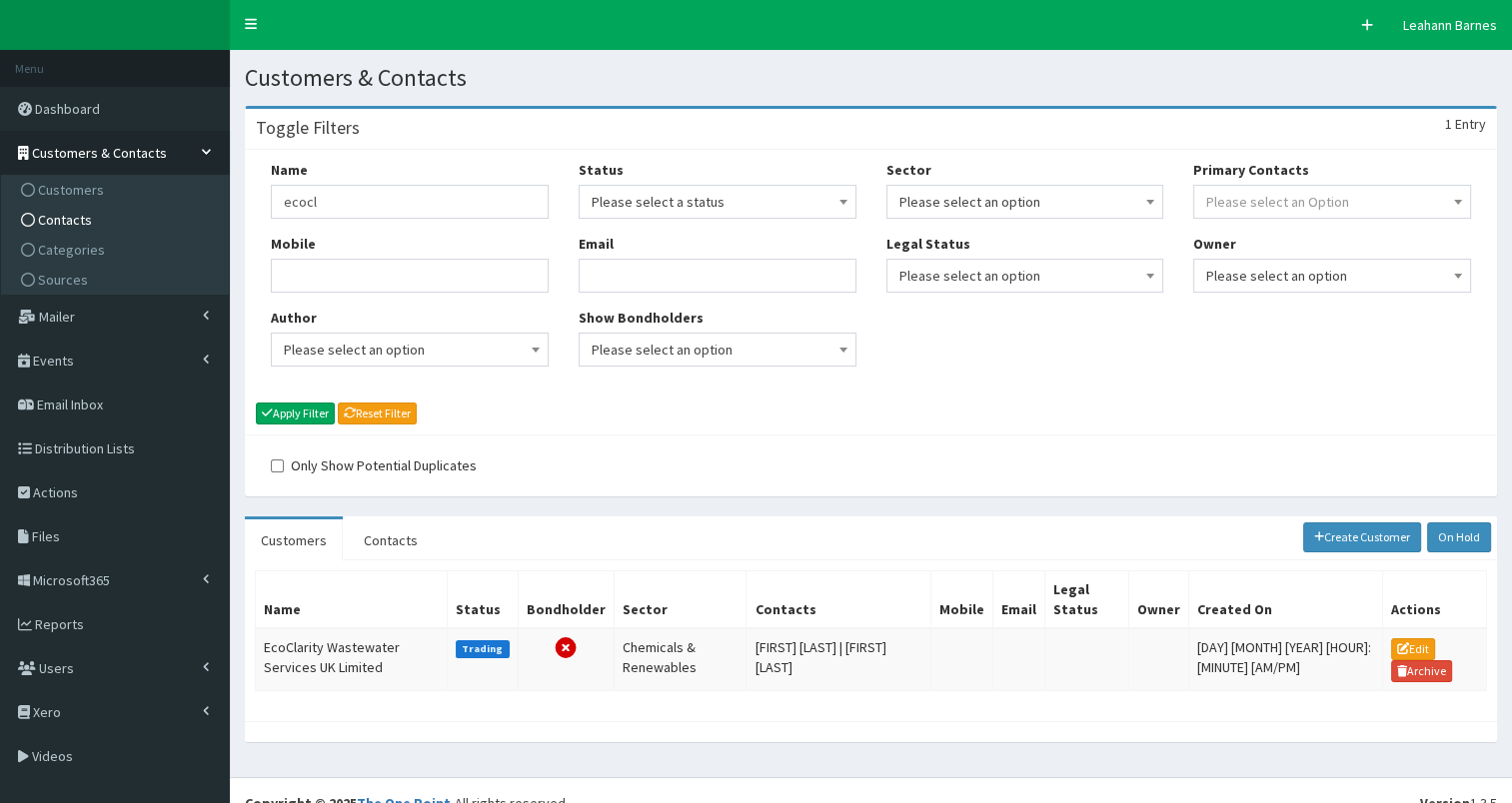 click on "Contacts" at bounding box center (65, 220) 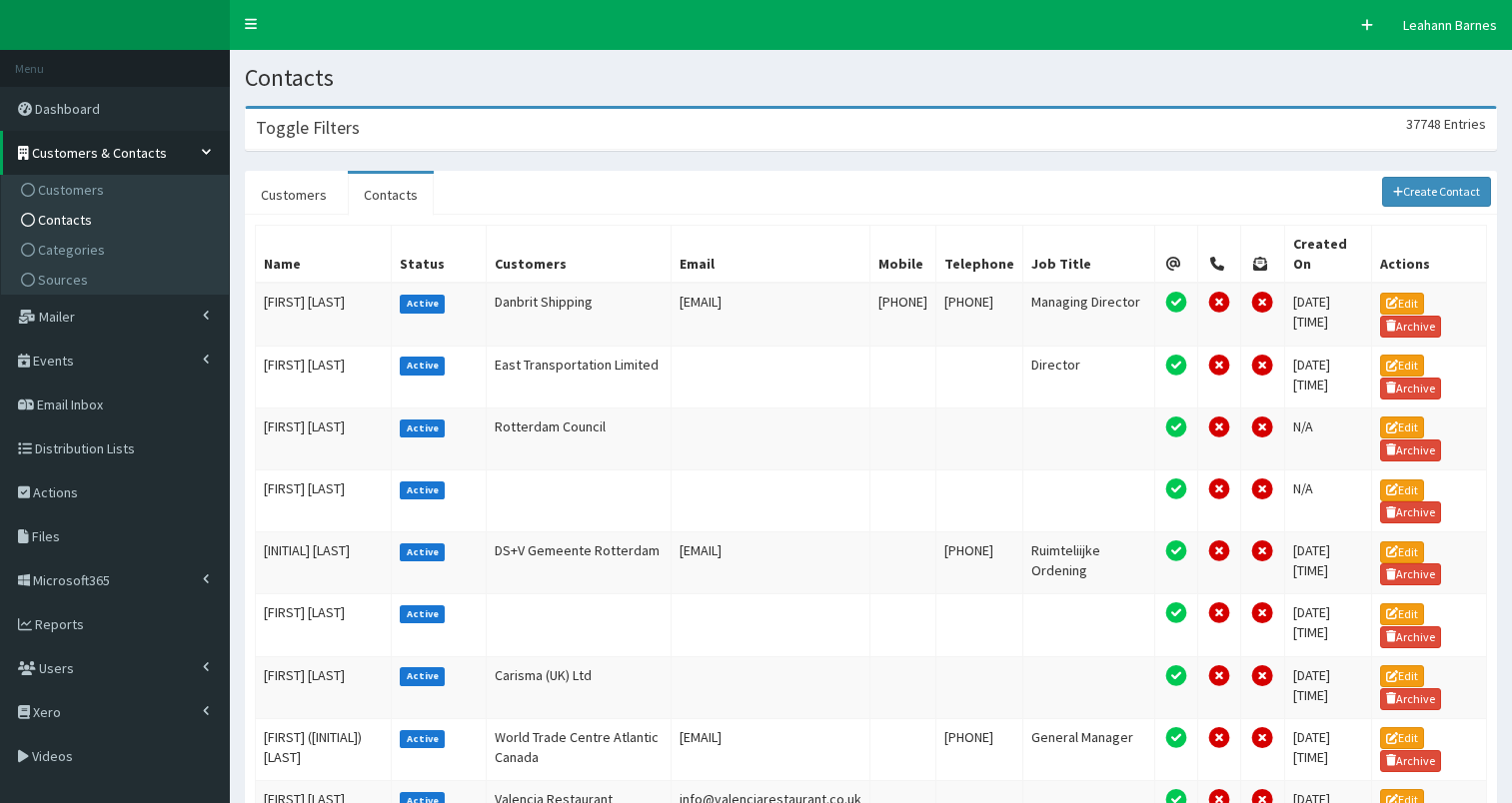 scroll, scrollTop: 0, scrollLeft: 0, axis: both 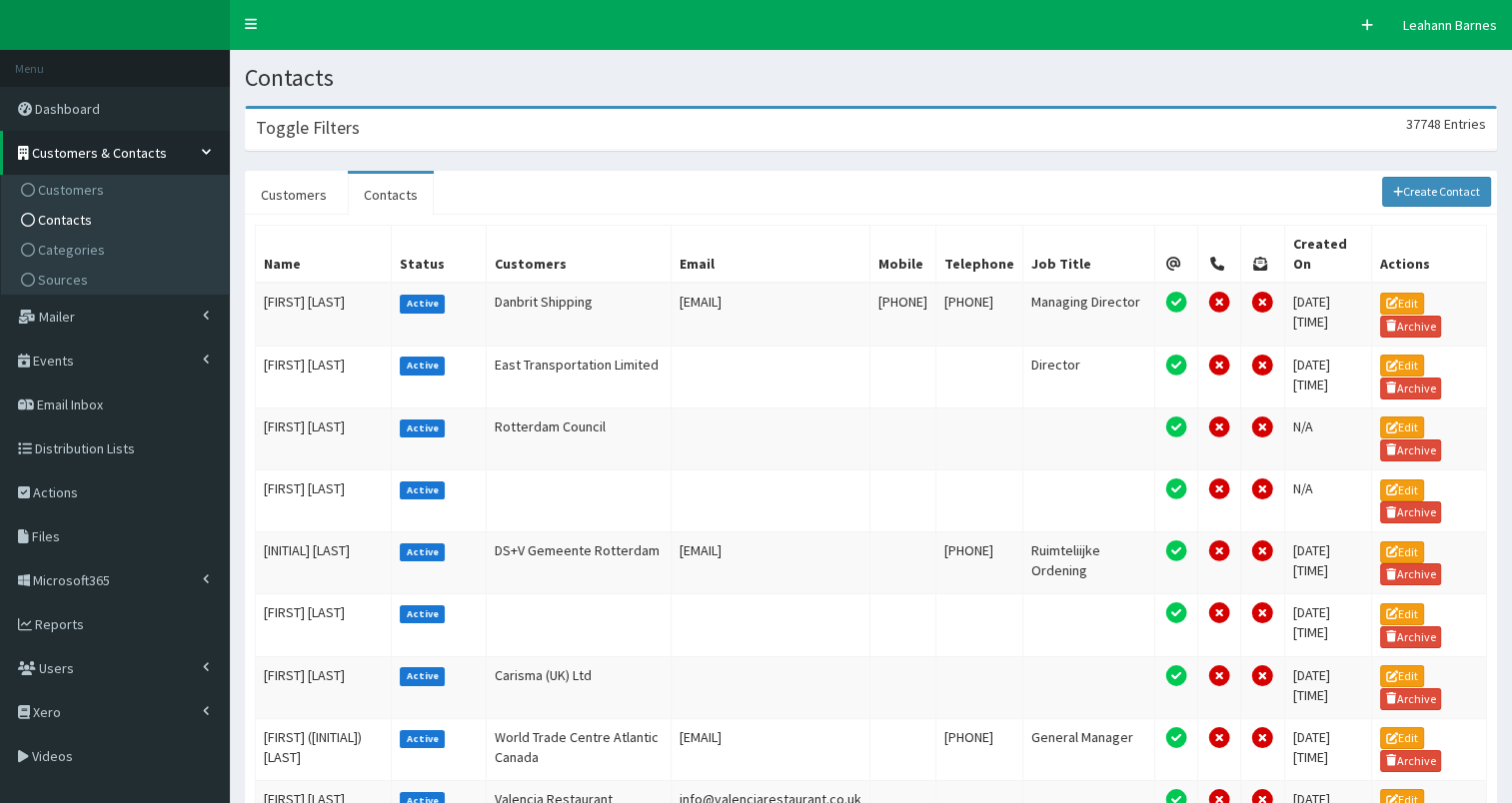 click on "Toggle Filters
37748   Entries" at bounding box center (870, 129) 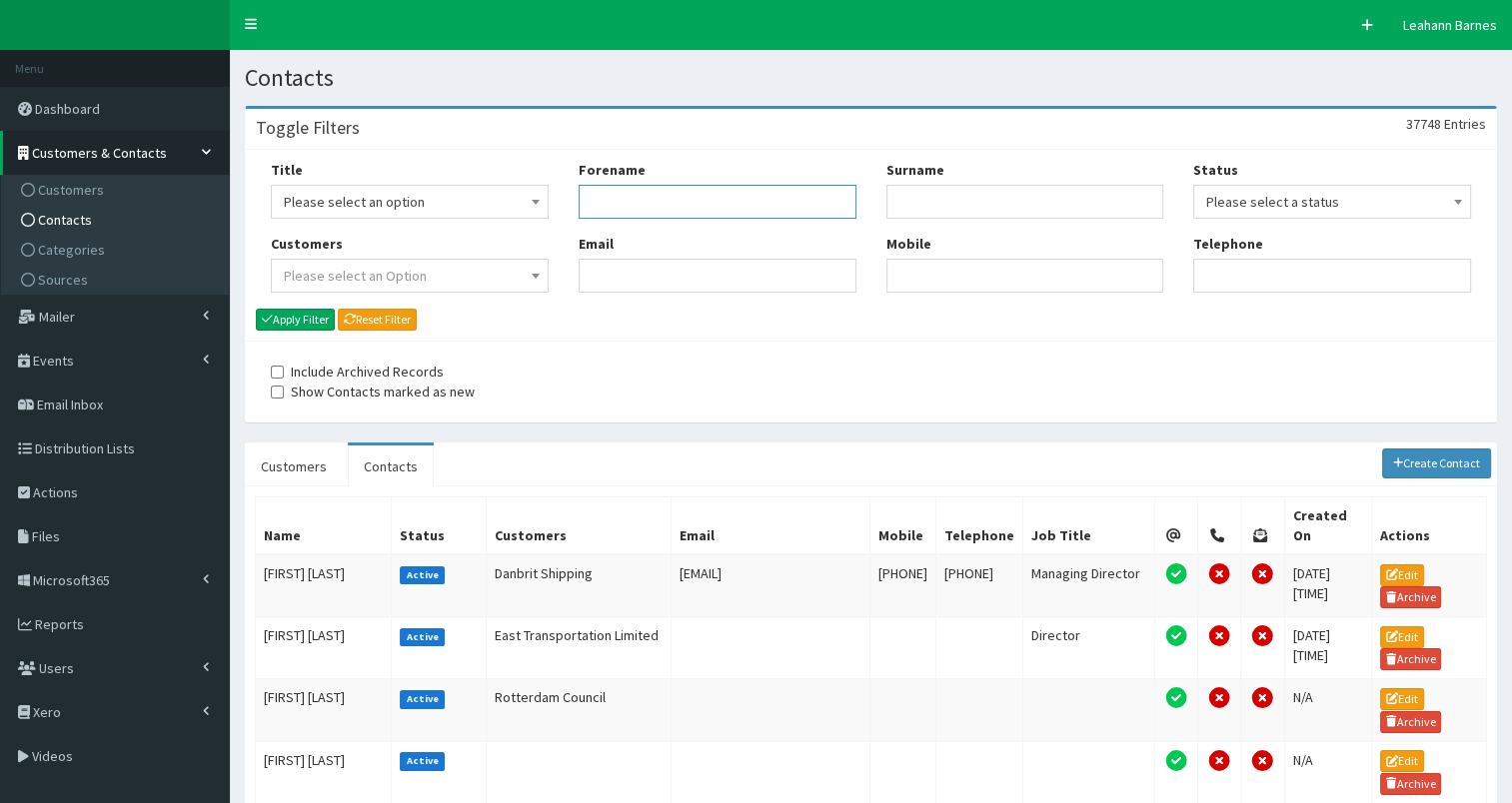 click on "Forename" at bounding box center [718, 202] 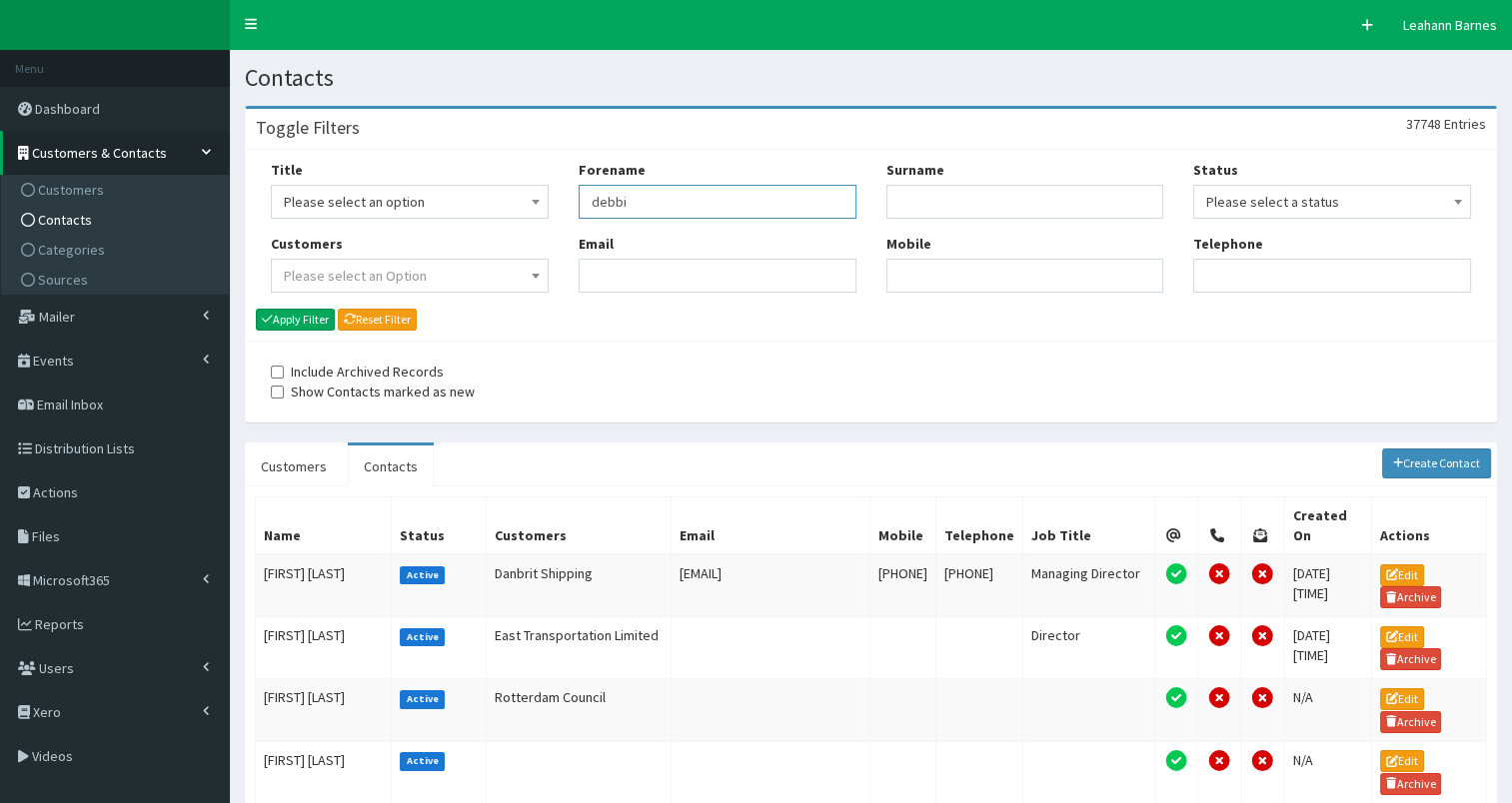 type on "debbi" 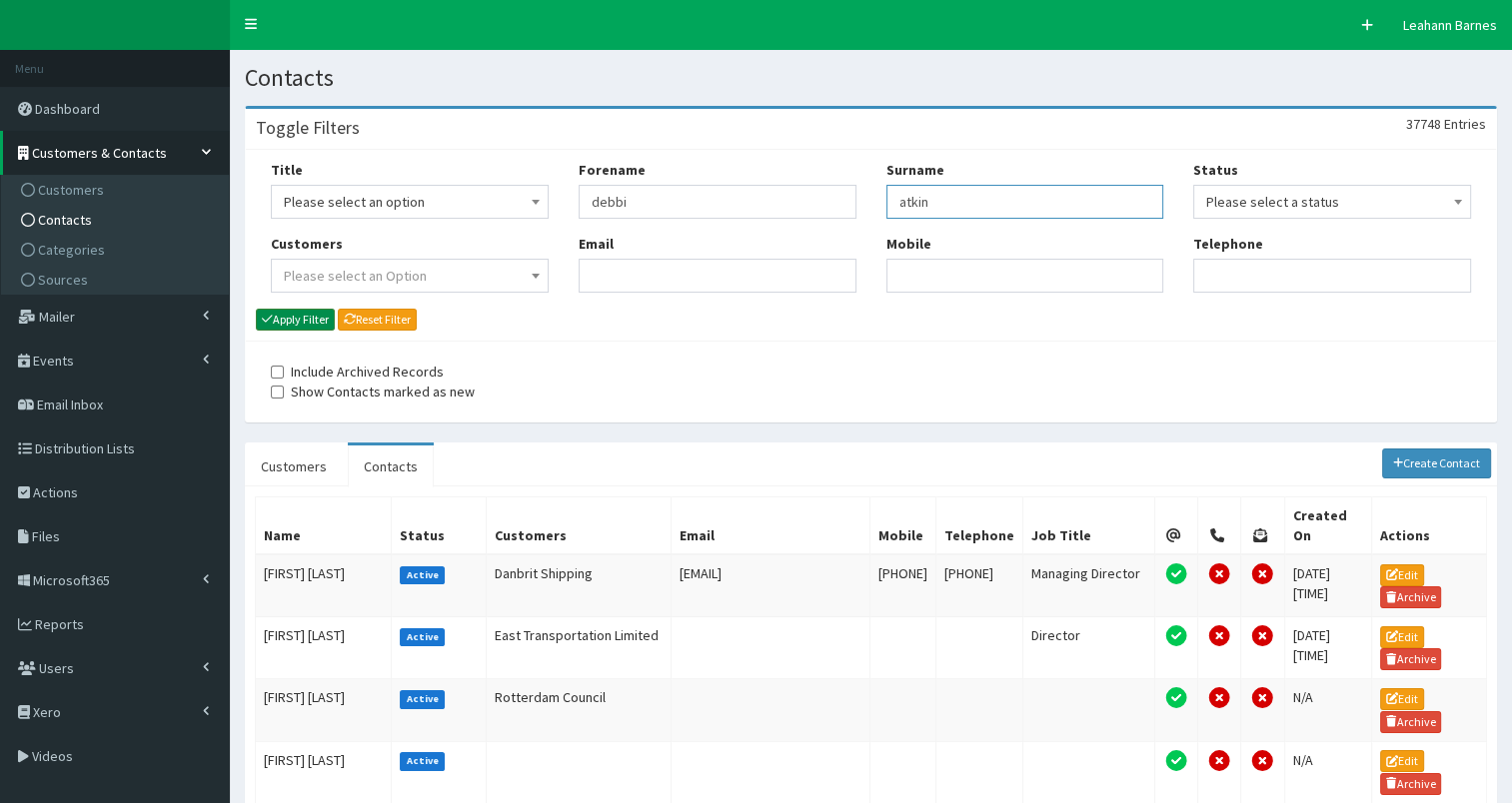 type on "atkin" 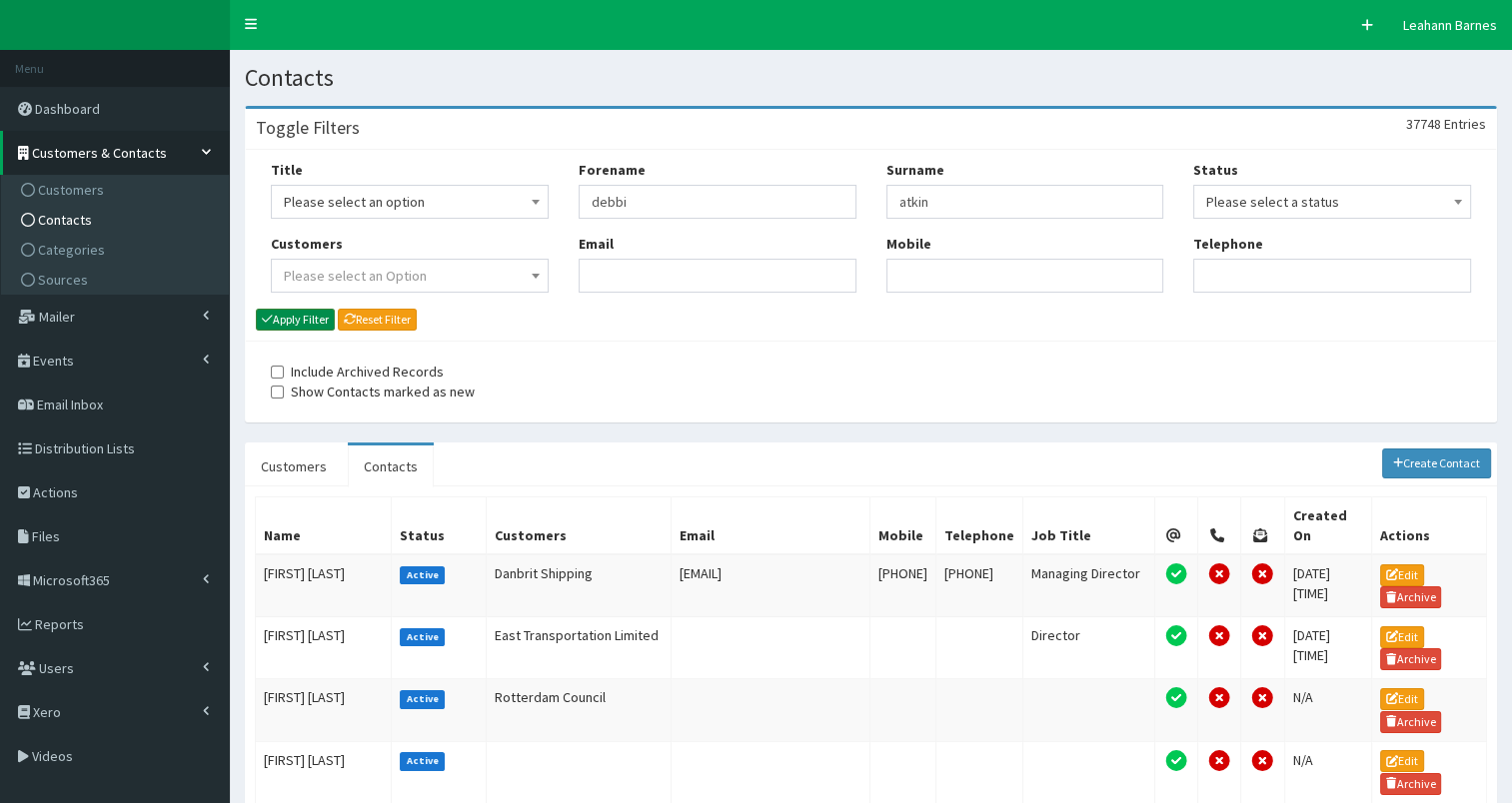 click on "Apply Filter" at bounding box center (295, 320) 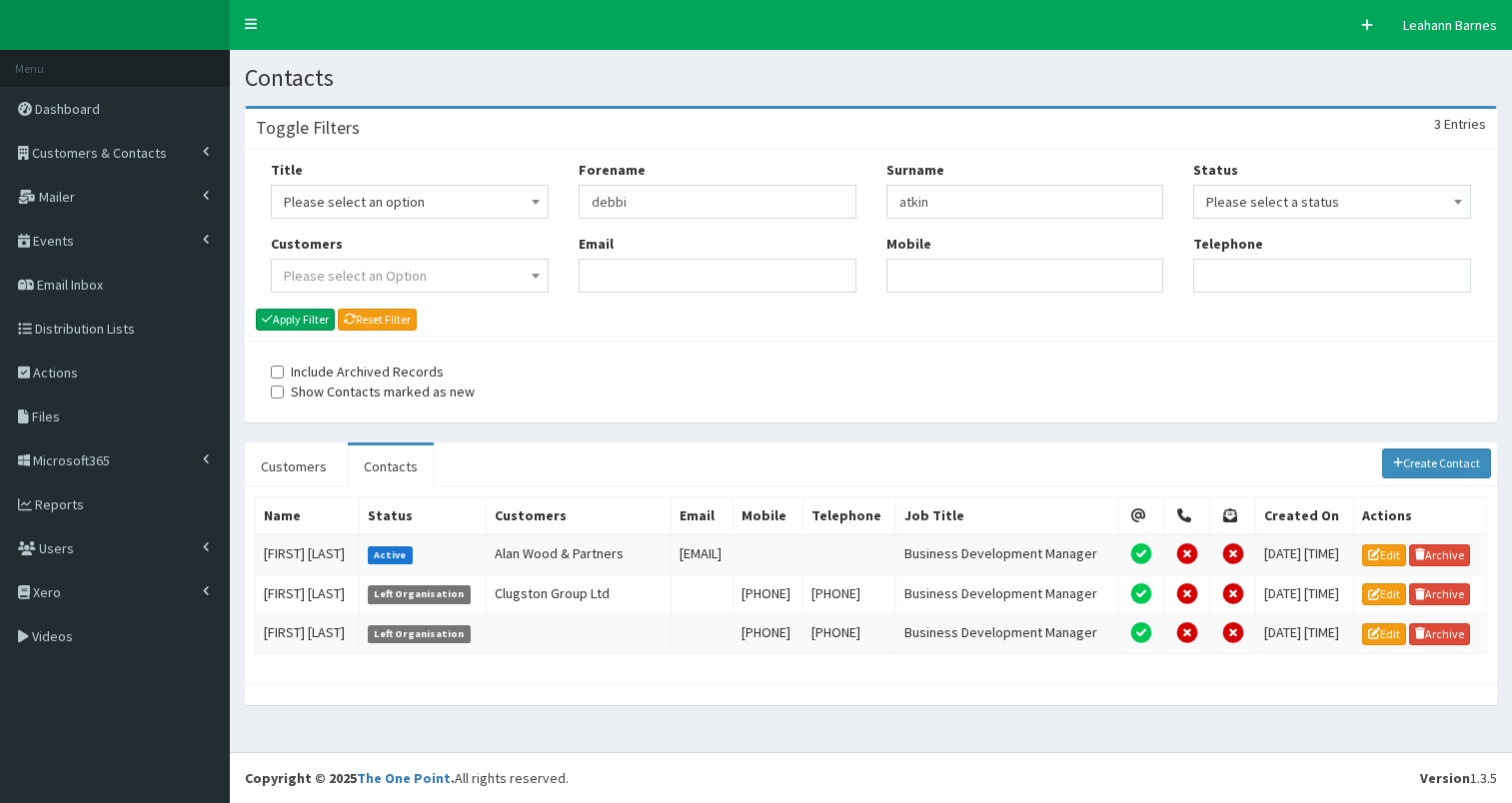 scroll, scrollTop: 0, scrollLeft: 0, axis: both 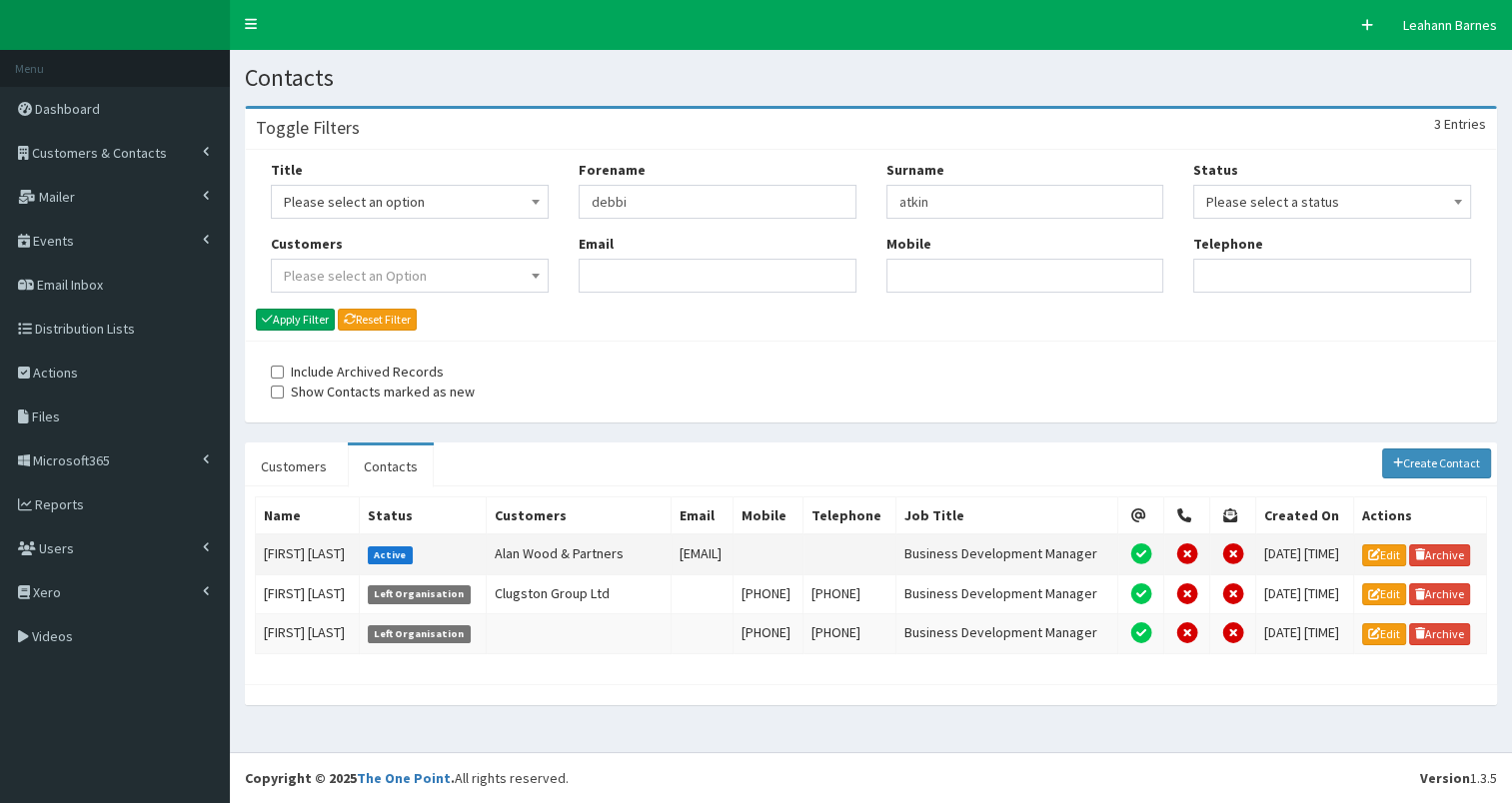 click on "[FIRST] [LAST]" at bounding box center [308, 554] 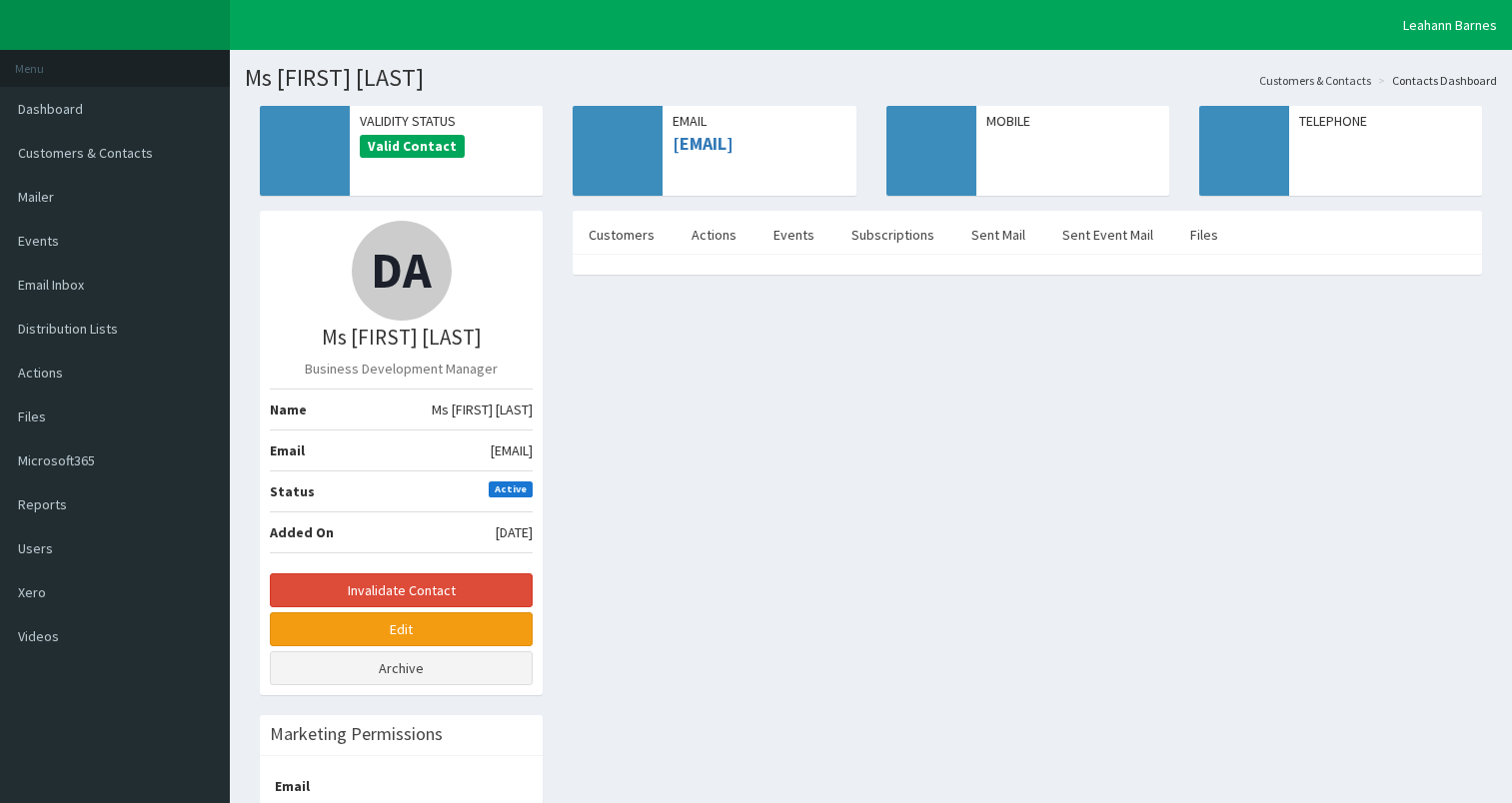 scroll, scrollTop: 0, scrollLeft: 0, axis: both 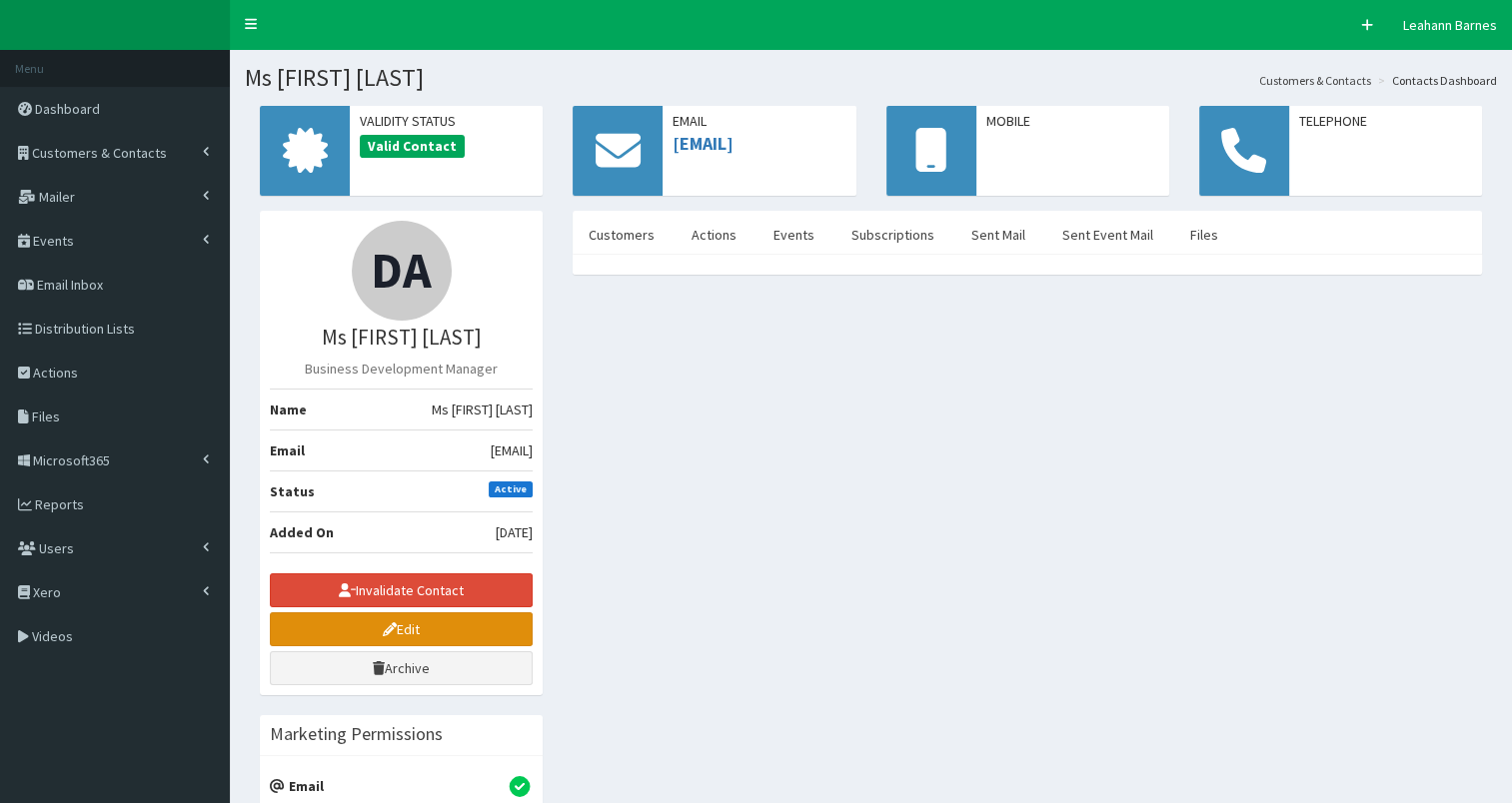 click on "Edit" at bounding box center [401, 629] 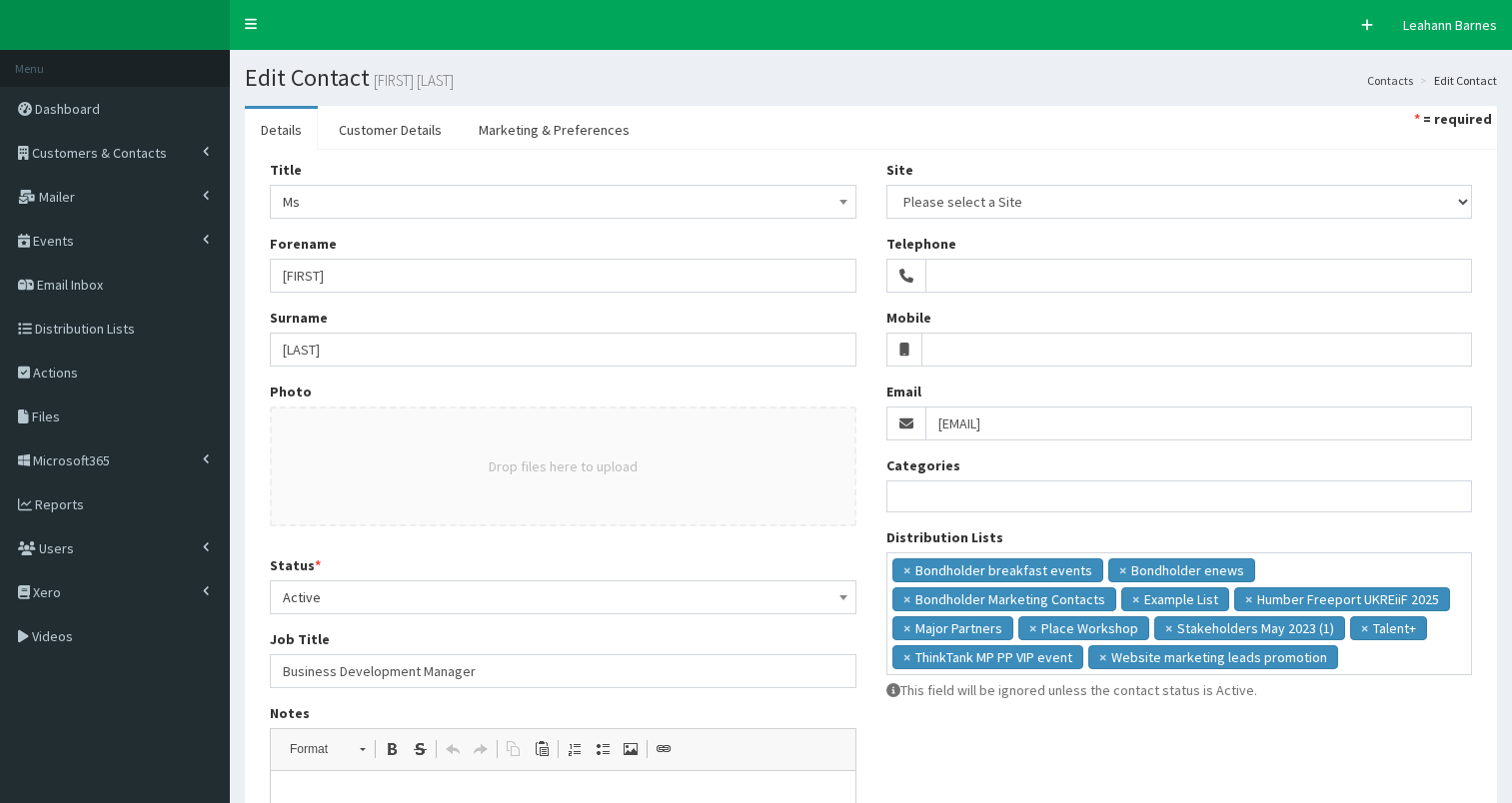 select 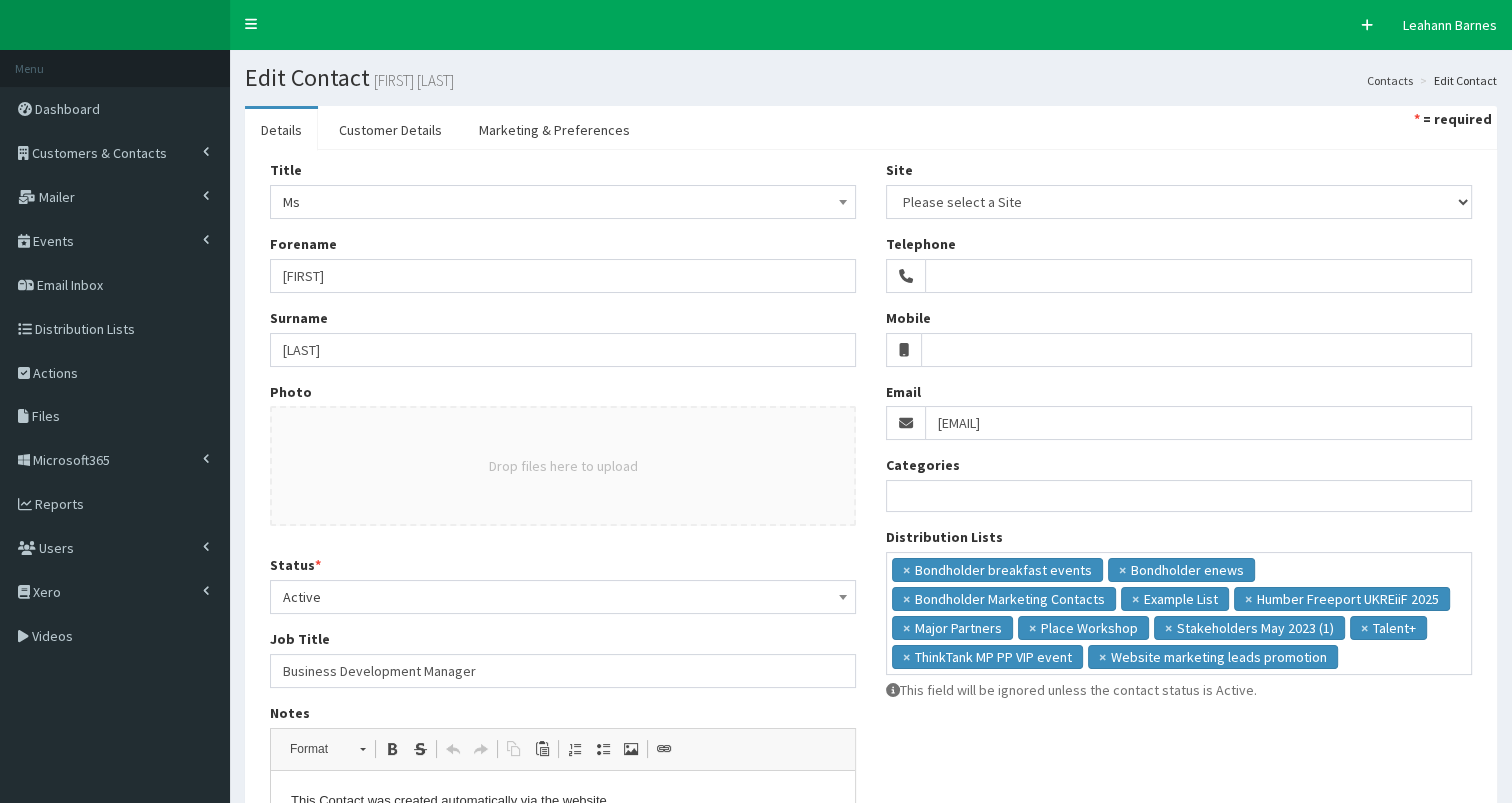 scroll, scrollTop: 0, scrollLeft: 0, axis: both 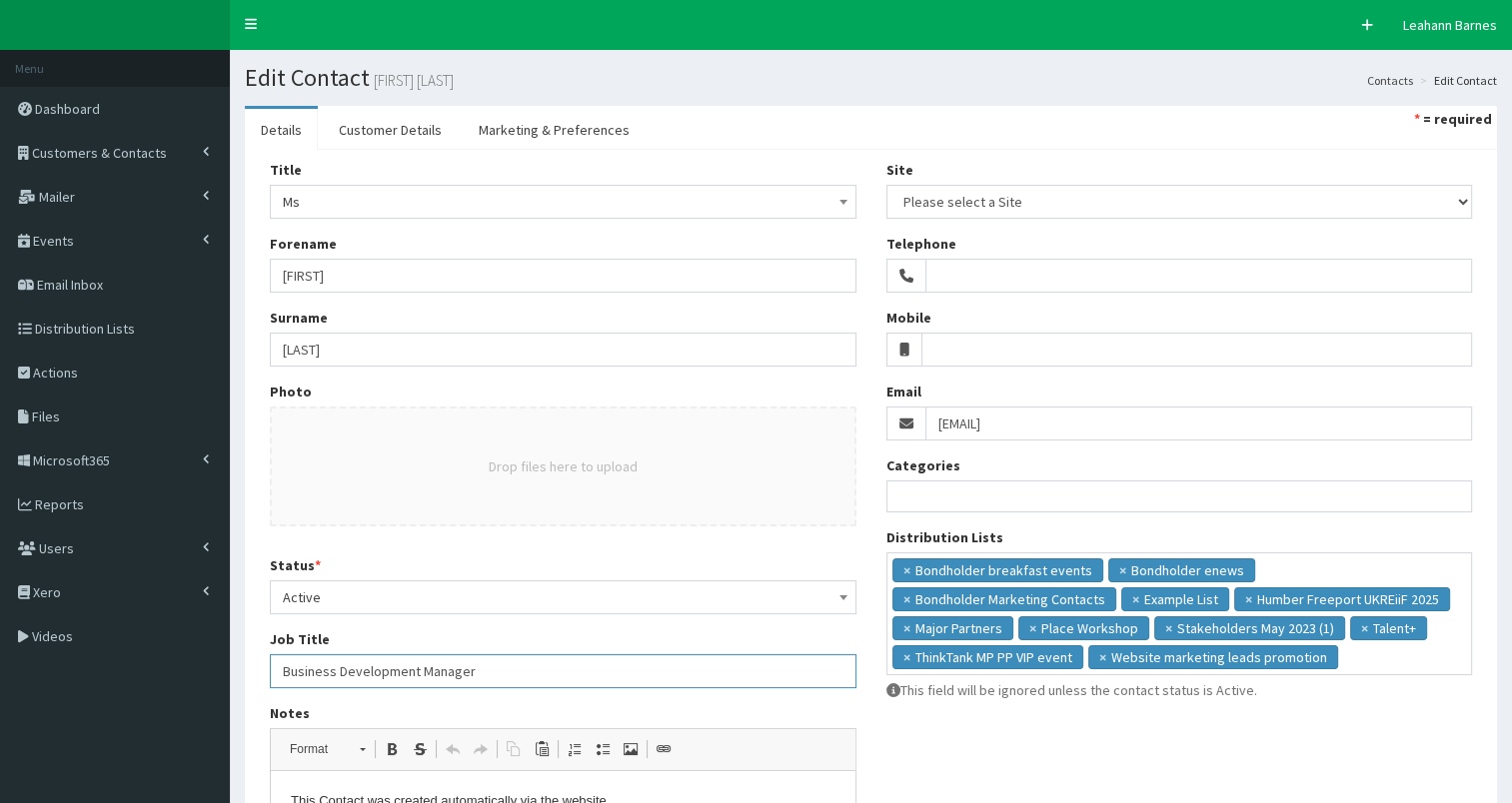 drag, startPoint x: 275, startPoint y: 665, endPoint x: 677, endPoint y: 678, distance: 402.21014 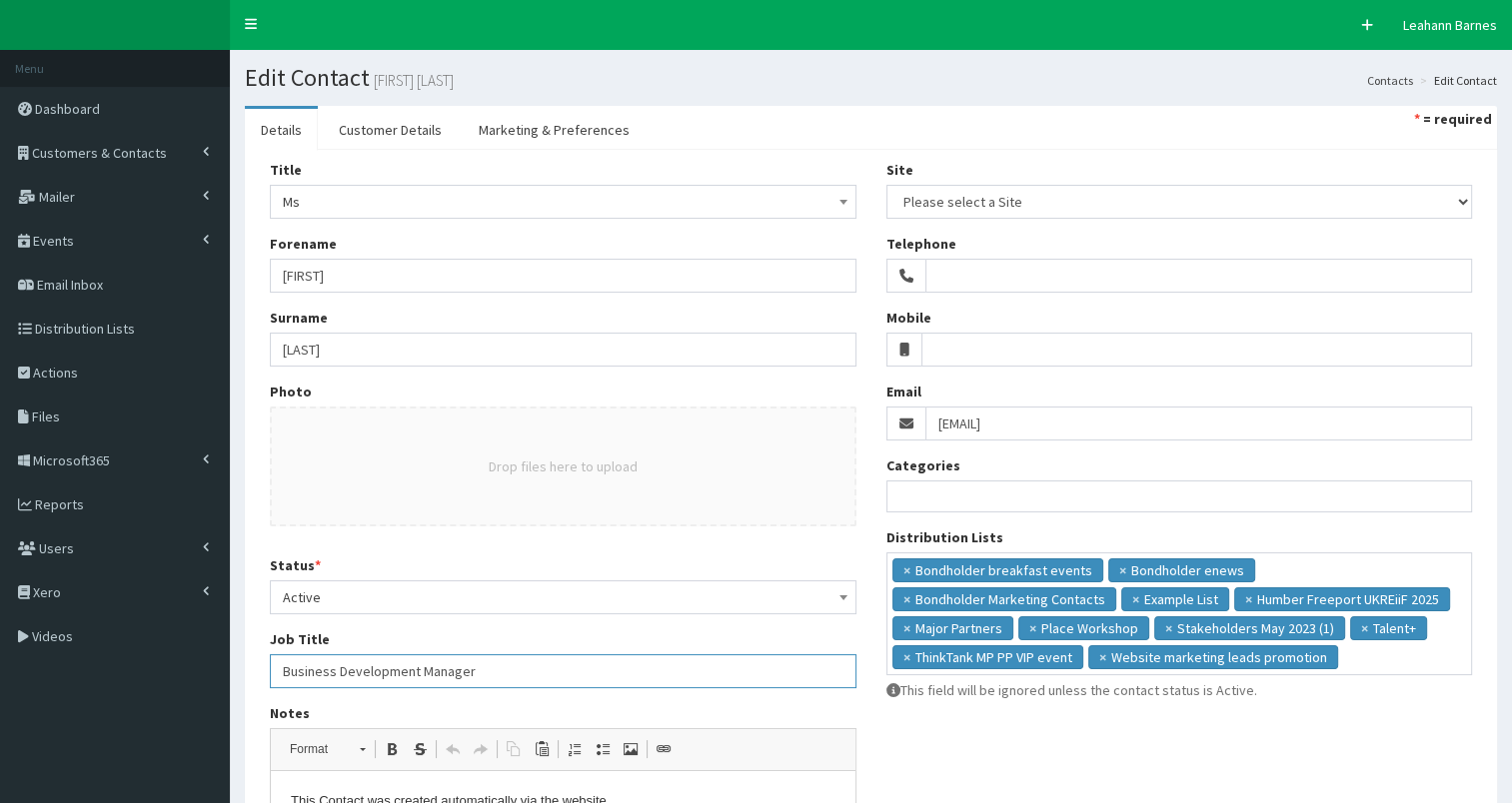 click on "Business Development Manager" at bounding box center (563, 671) 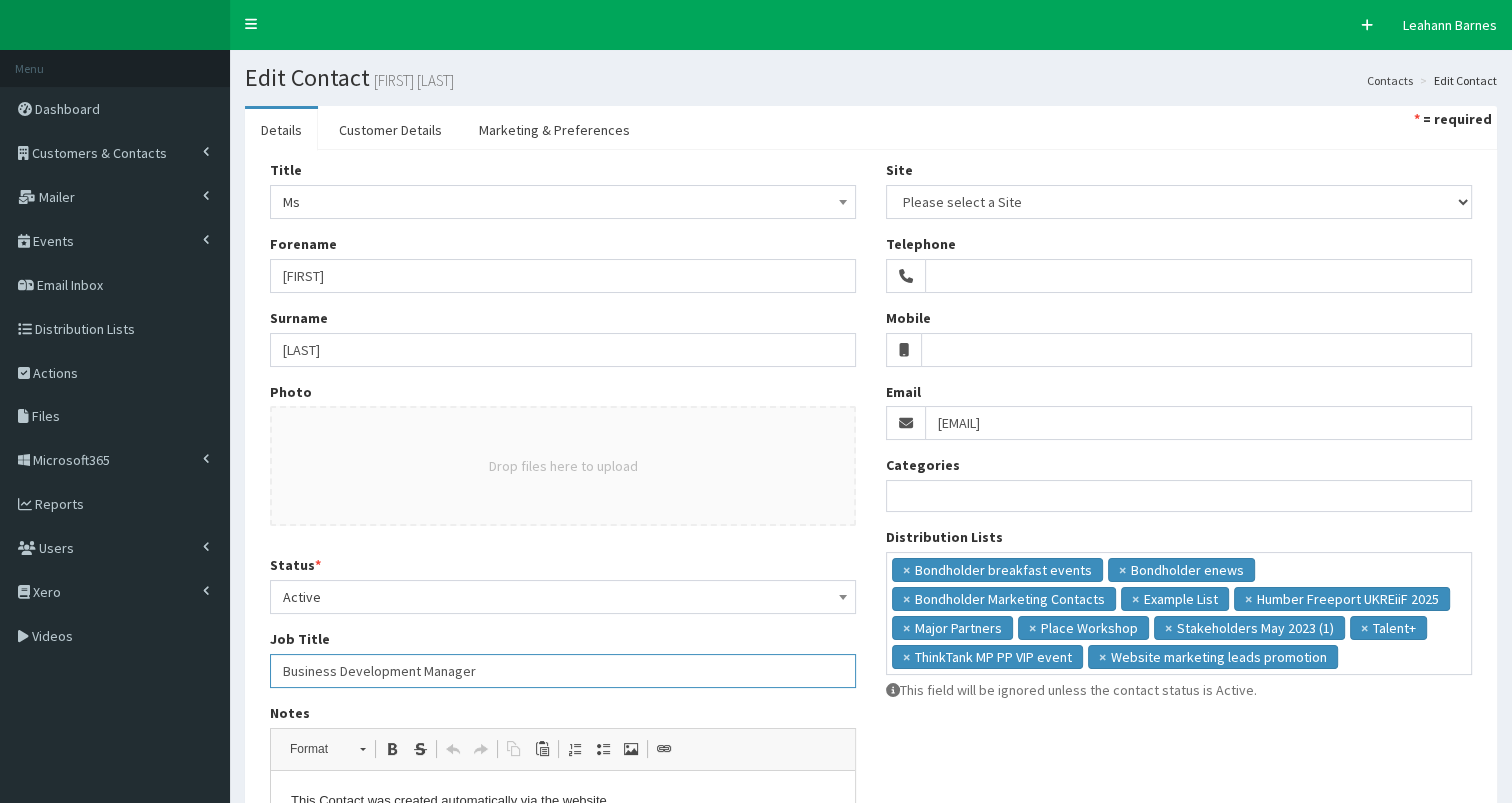 paste on "Service Lead ‑ Business Development & Marketing" 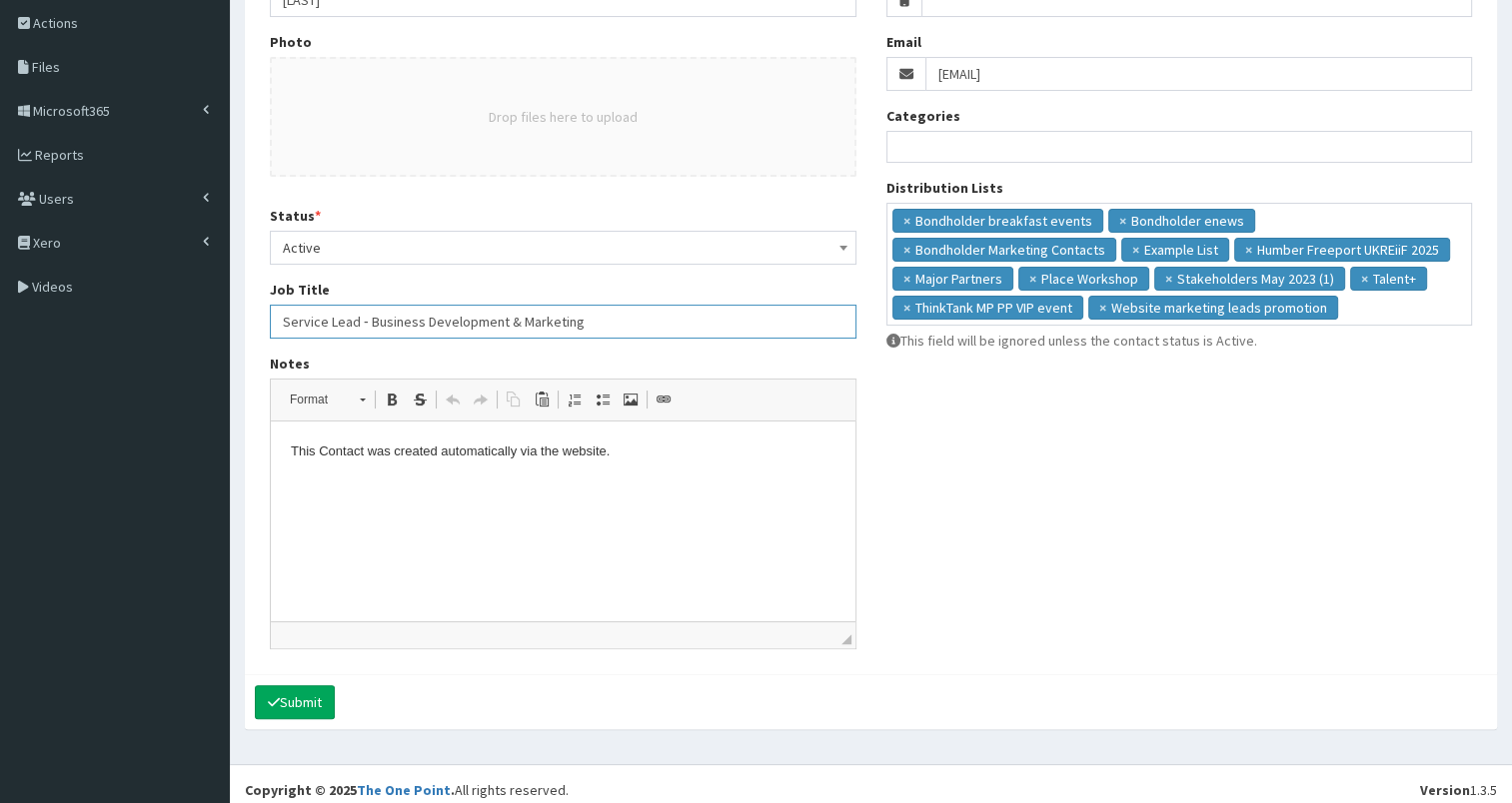scroll, scrollTop: 360, scrollLeft: 0, axis: vertical 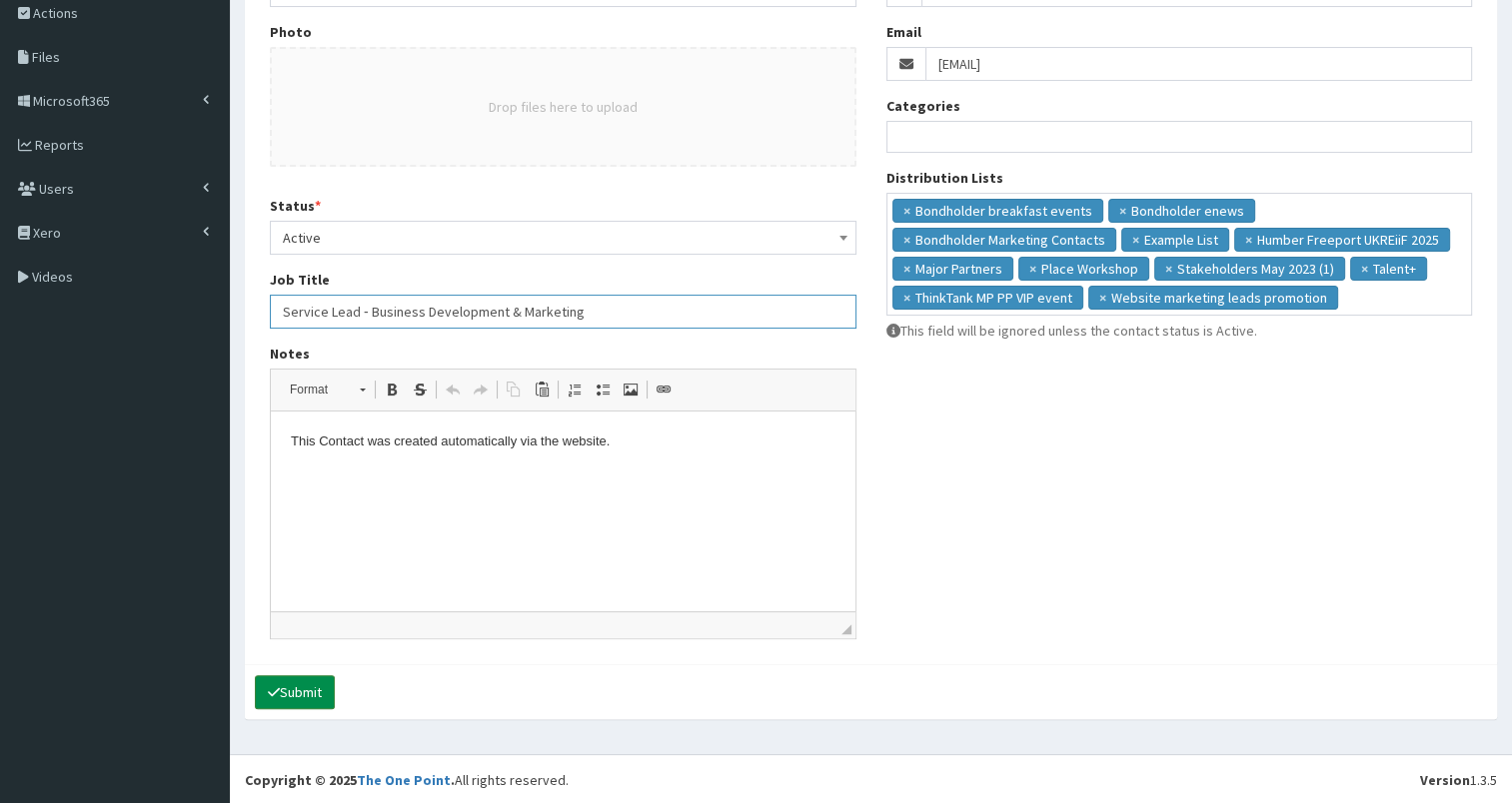 type on "Service Lead ‑ Business Development & Marketing" 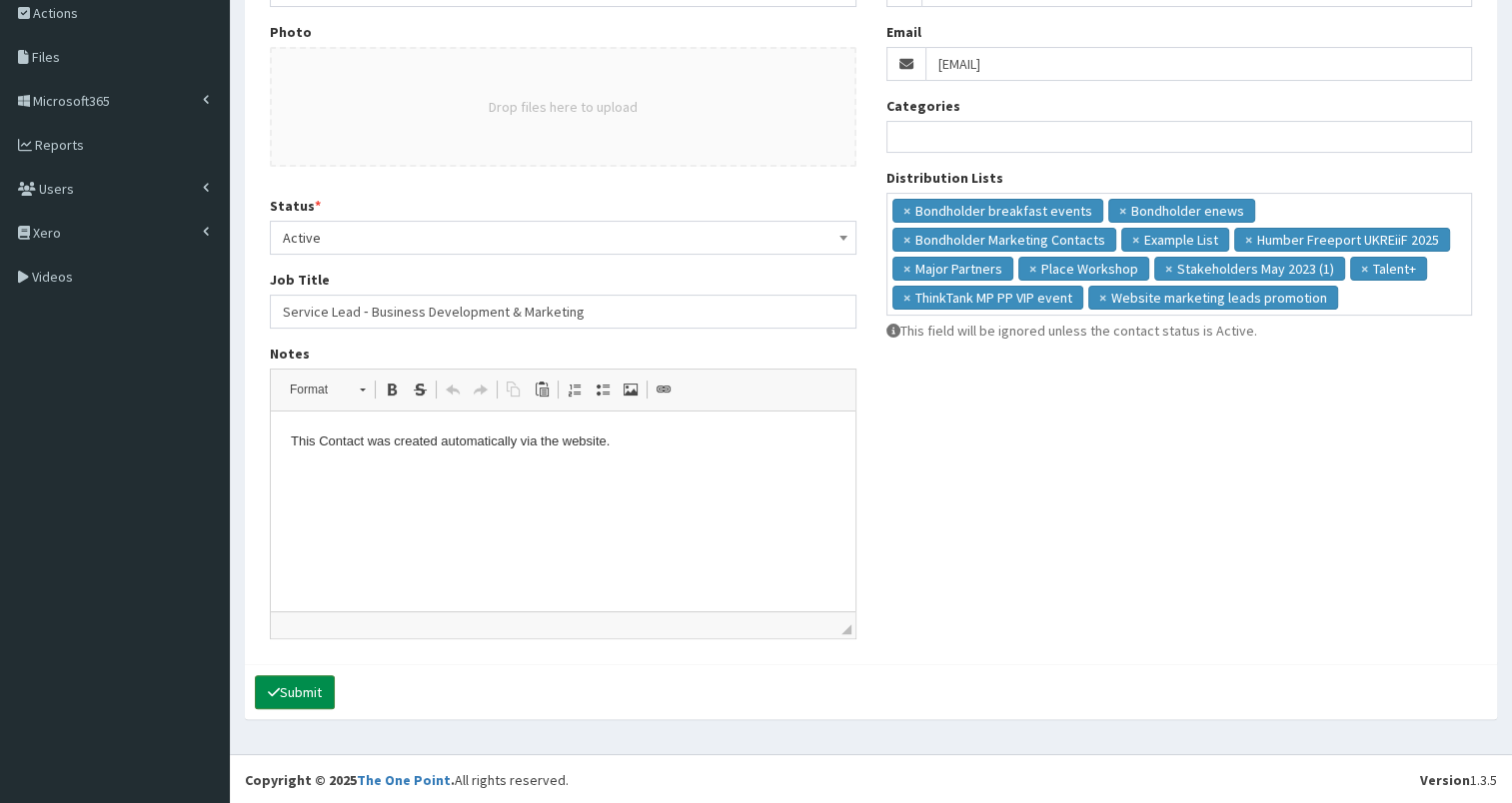 click on "Submit" at bounding box center (295, 692) 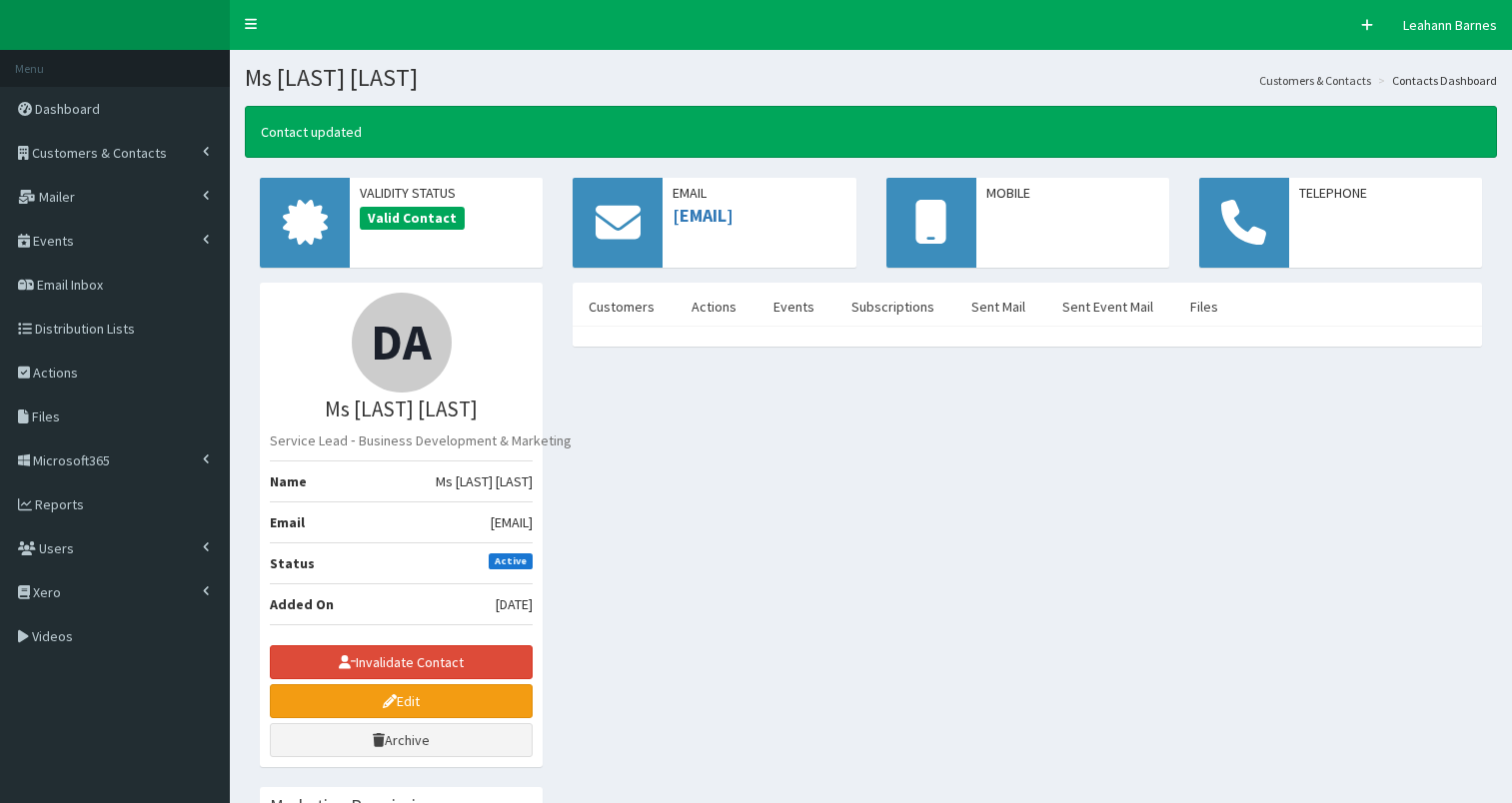 scroll, scrollTop: 0, scrollLeft: 0, axis: both 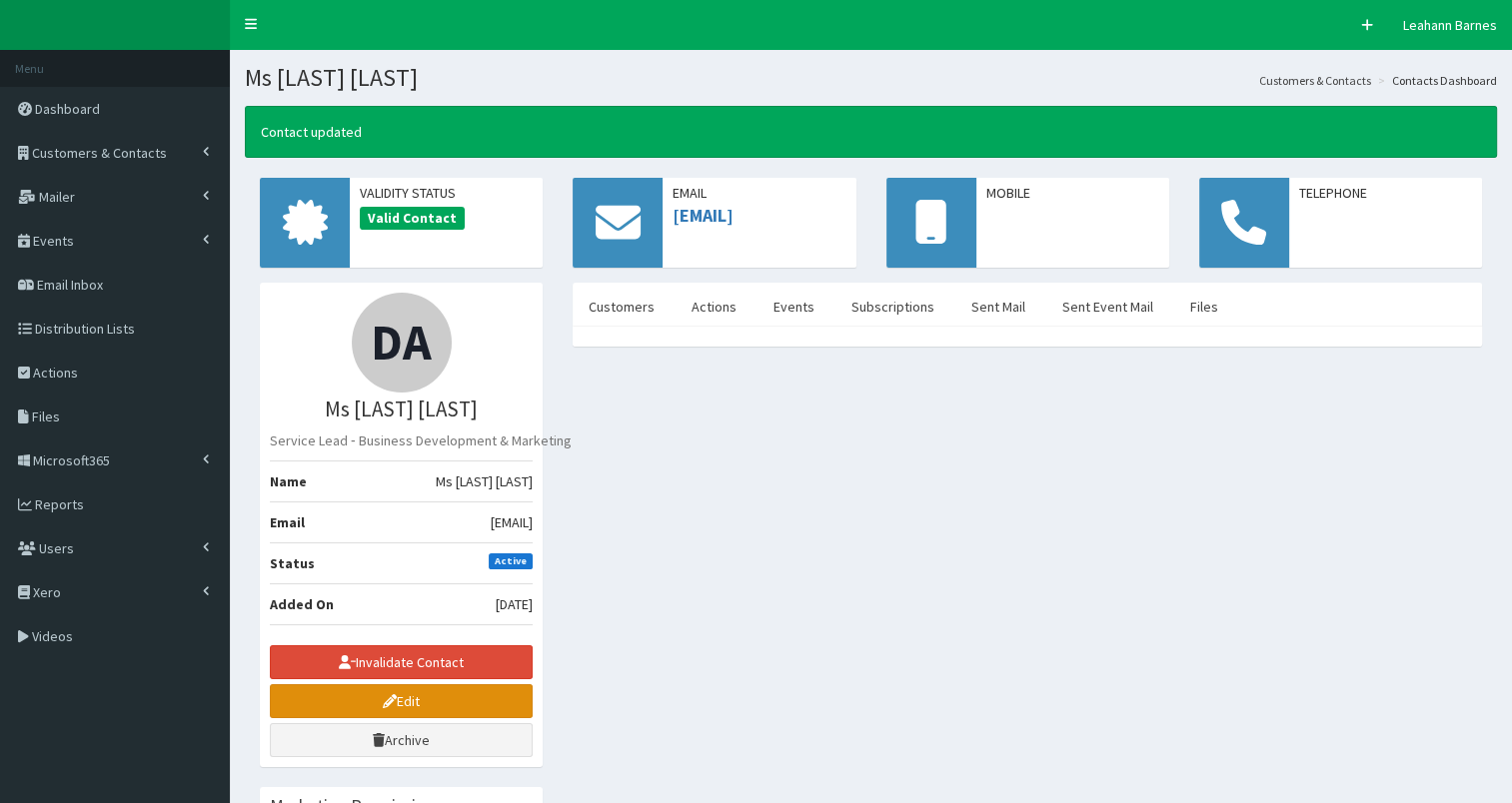 click on "Edit" at bounding box center (401, 701) 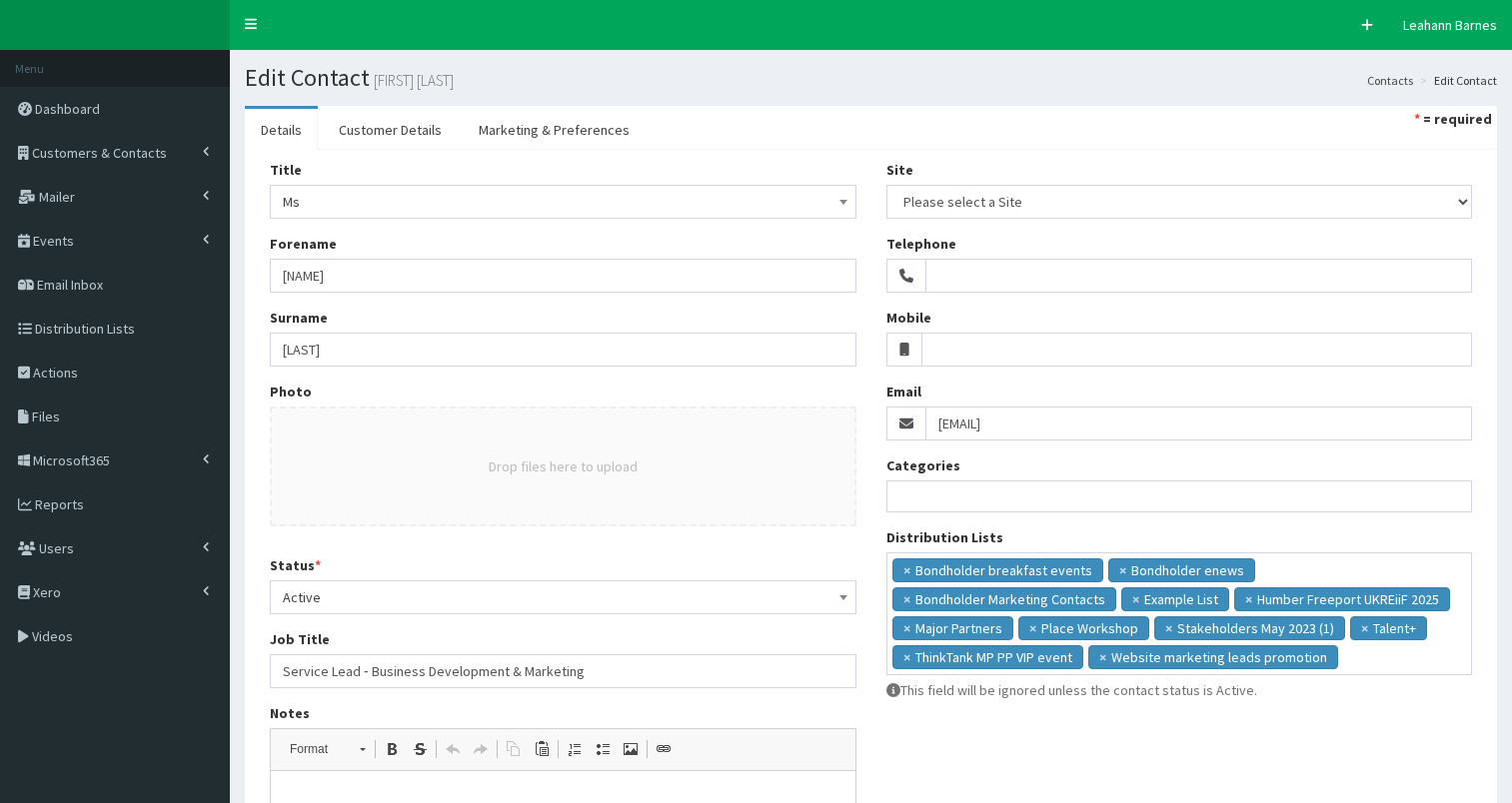 select 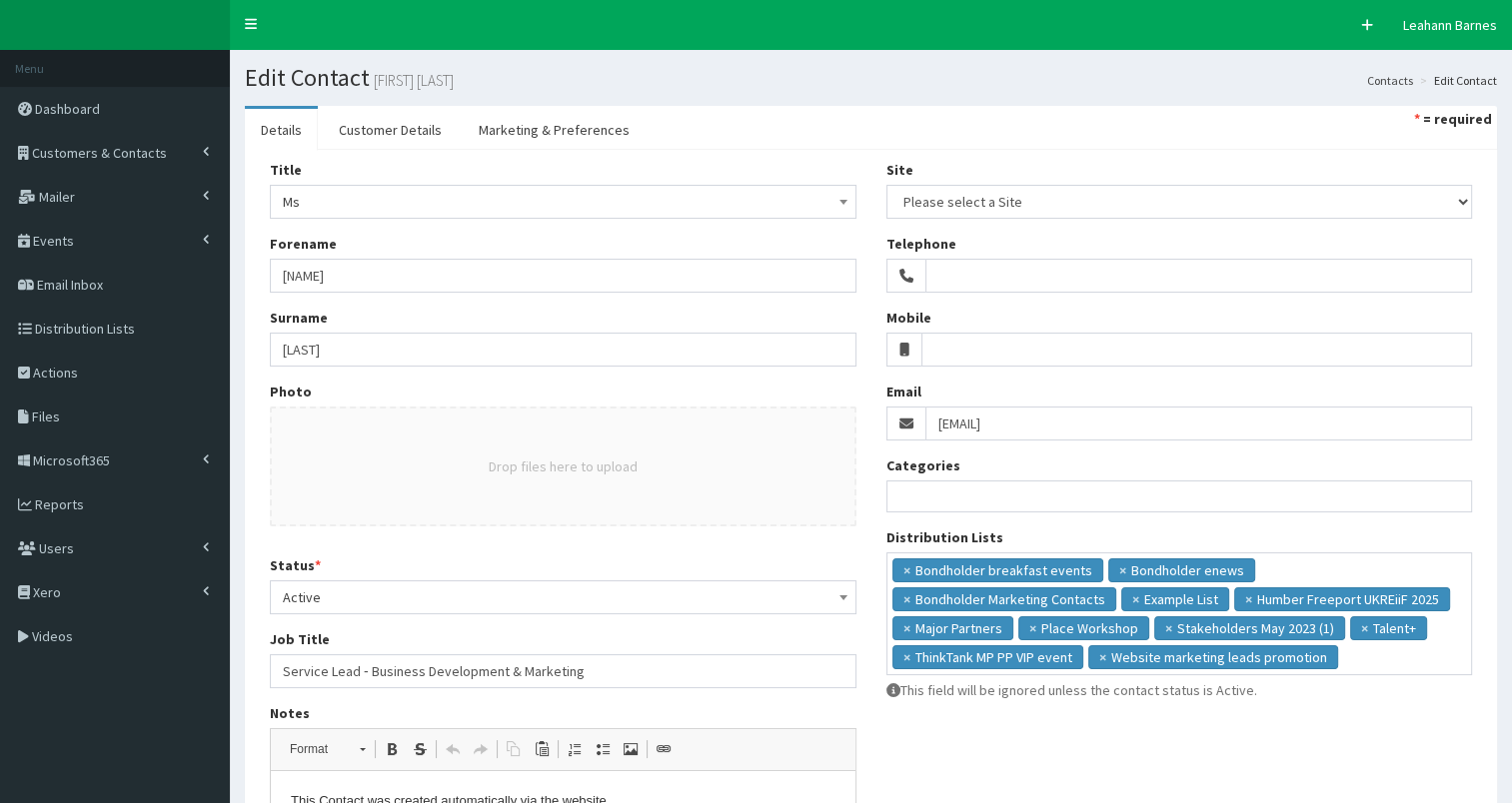 scroll, scrollTop: 0, scrollLeft: 0, axis: both 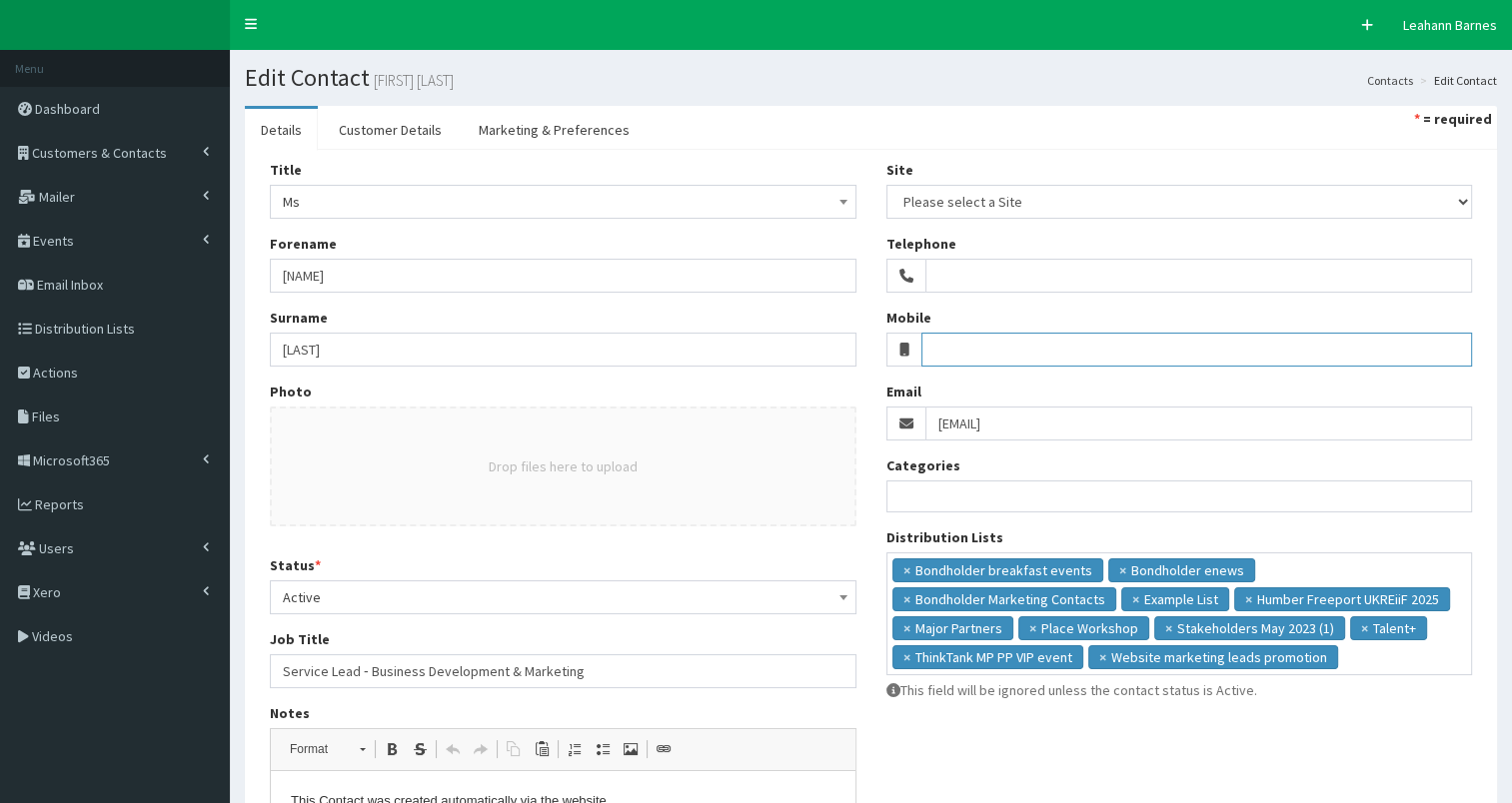 click on "Mobile" at bounding box center [1196, 350] 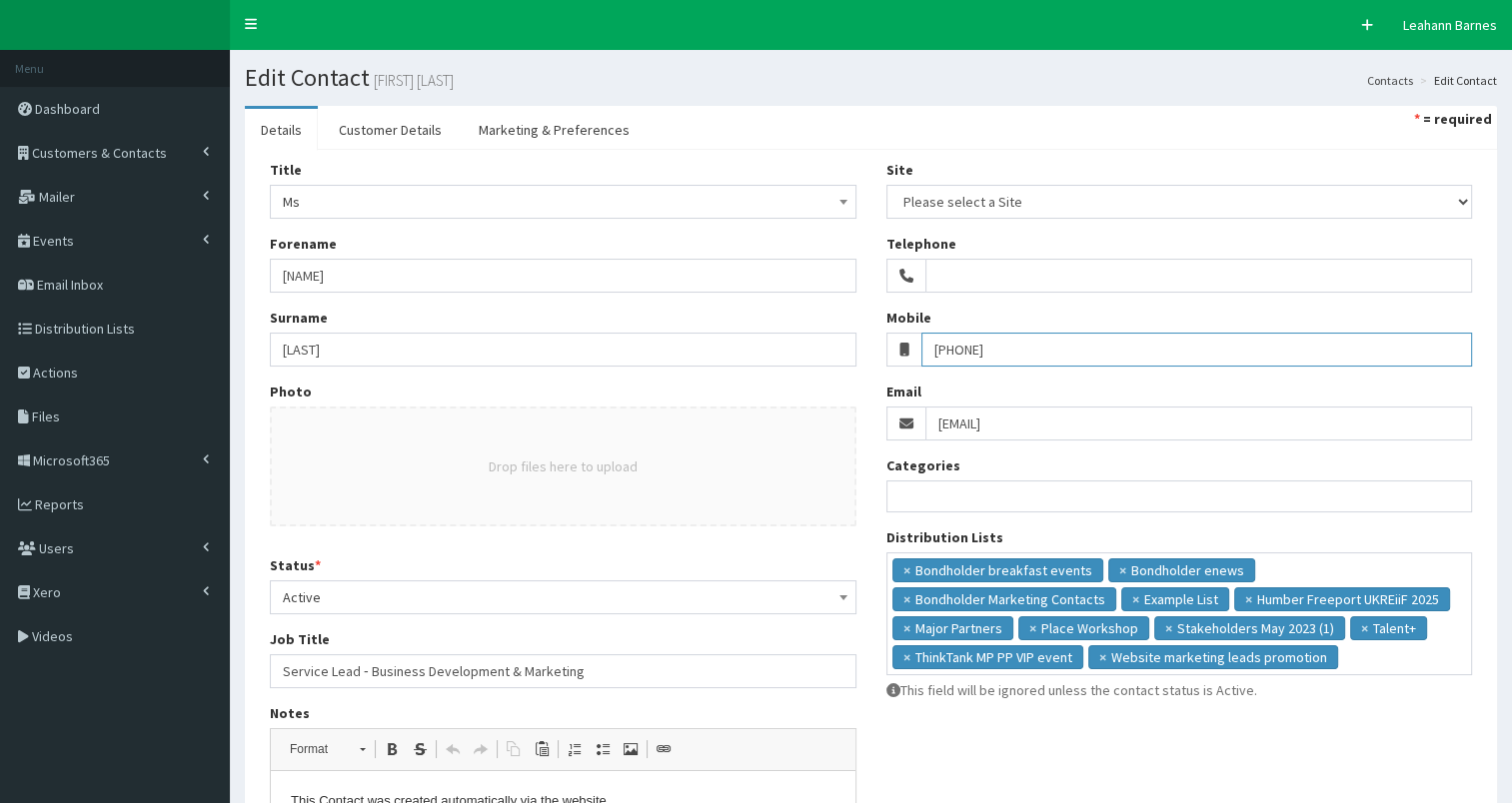 scroll, scrollTop: 360, scrollLeft: 0, axis: vertical 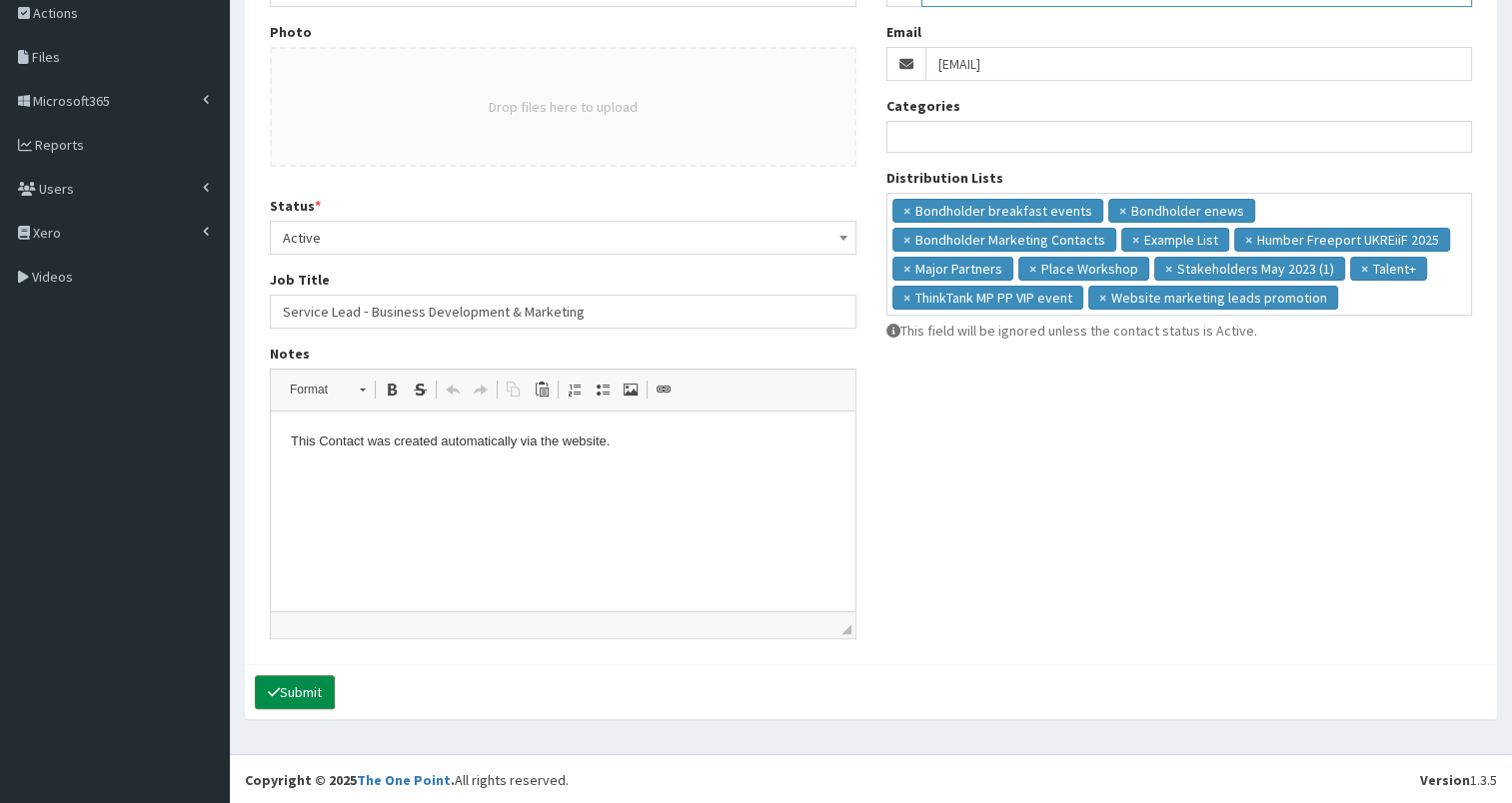 type on "07749 489989" 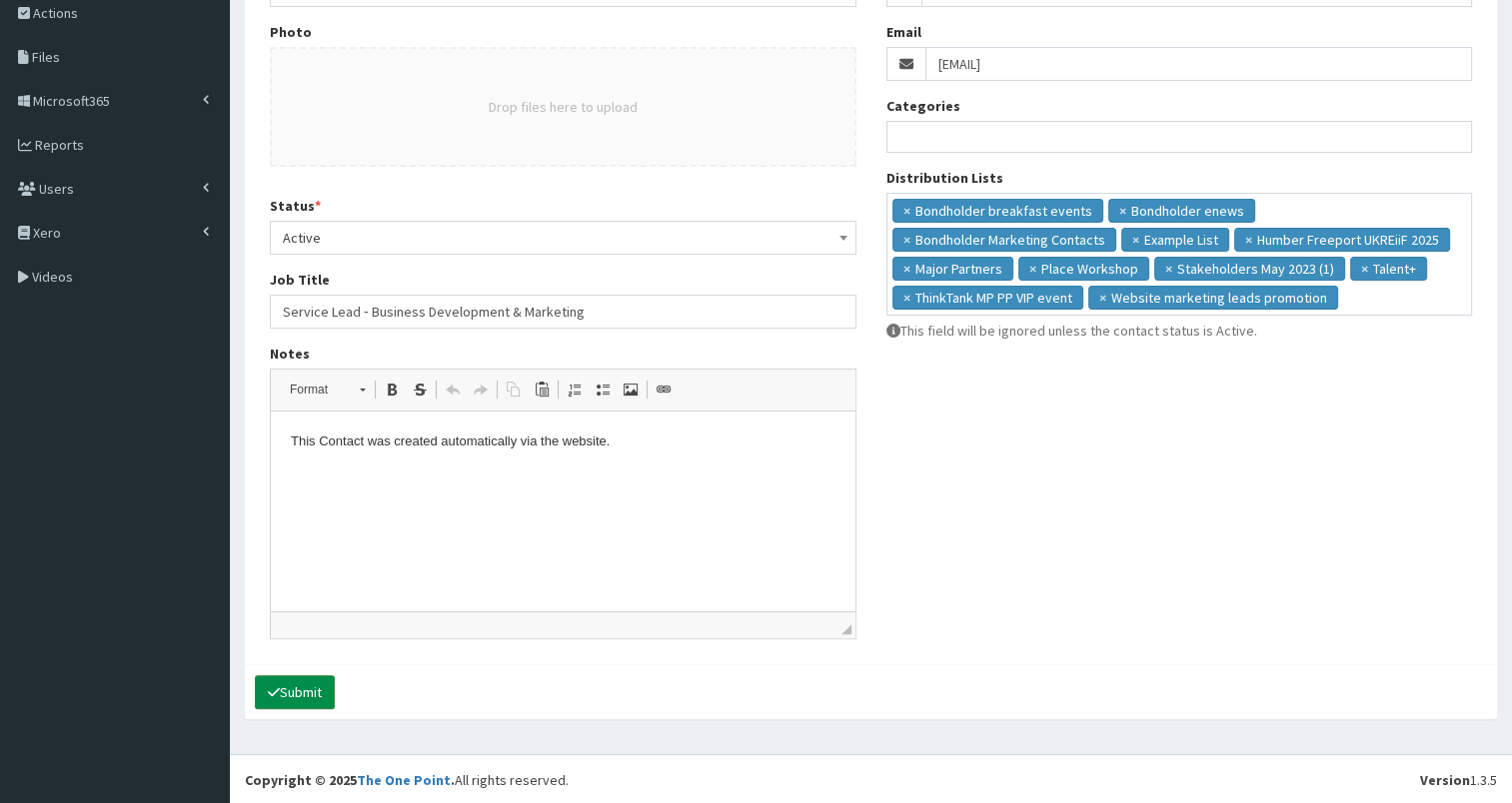 click on "Submit" at bounding box center [295, 692] 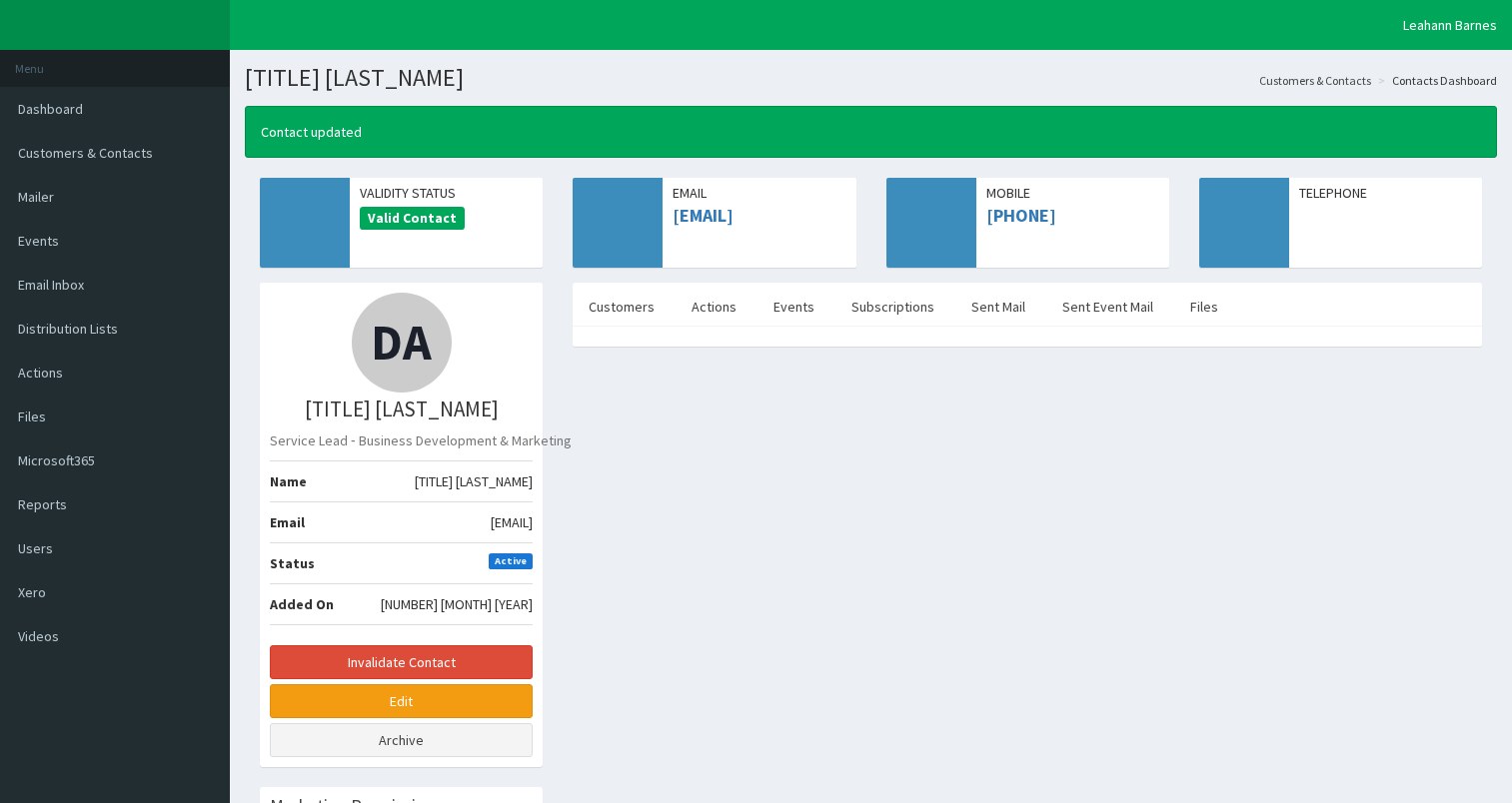 scroll, scrollTop: 0, scrollLeft: 0, axis: both 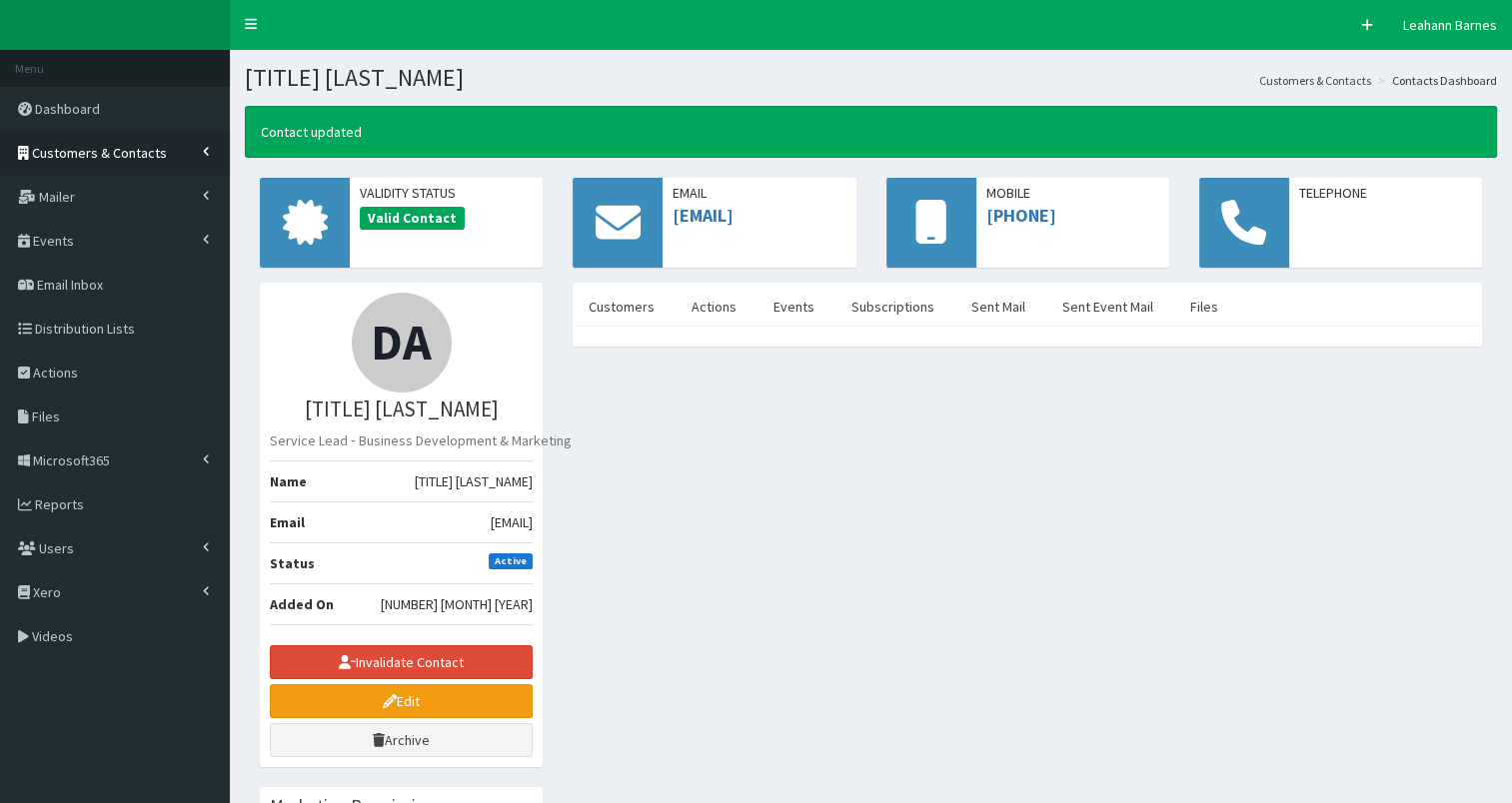 click on "Customers & Contacts" at bounding box center (99, 153) 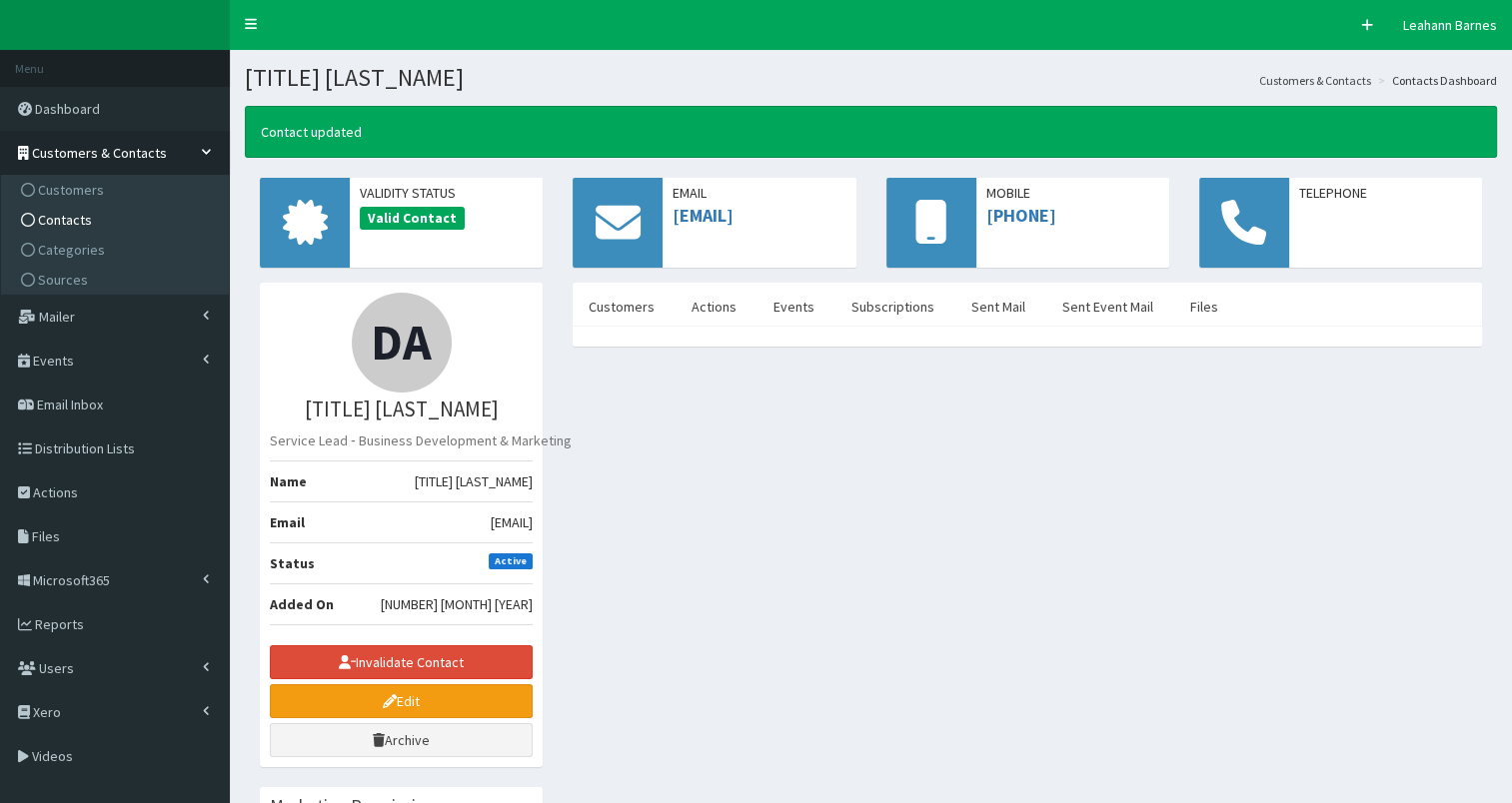 click on "Contacts" at bounding box center (117, 220) 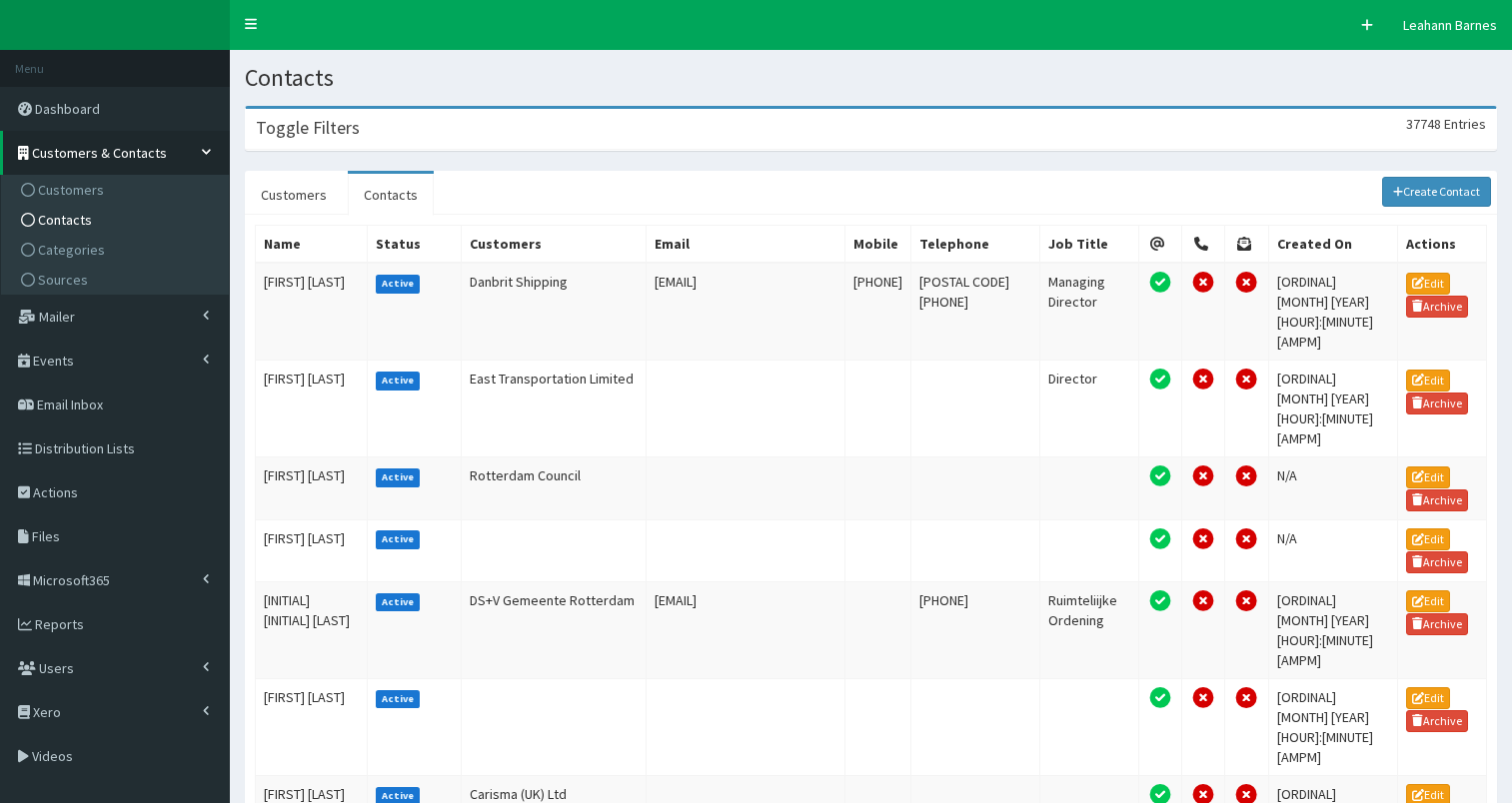 scroll, scrollTop: 0, scrollLeft: 0, axis: both 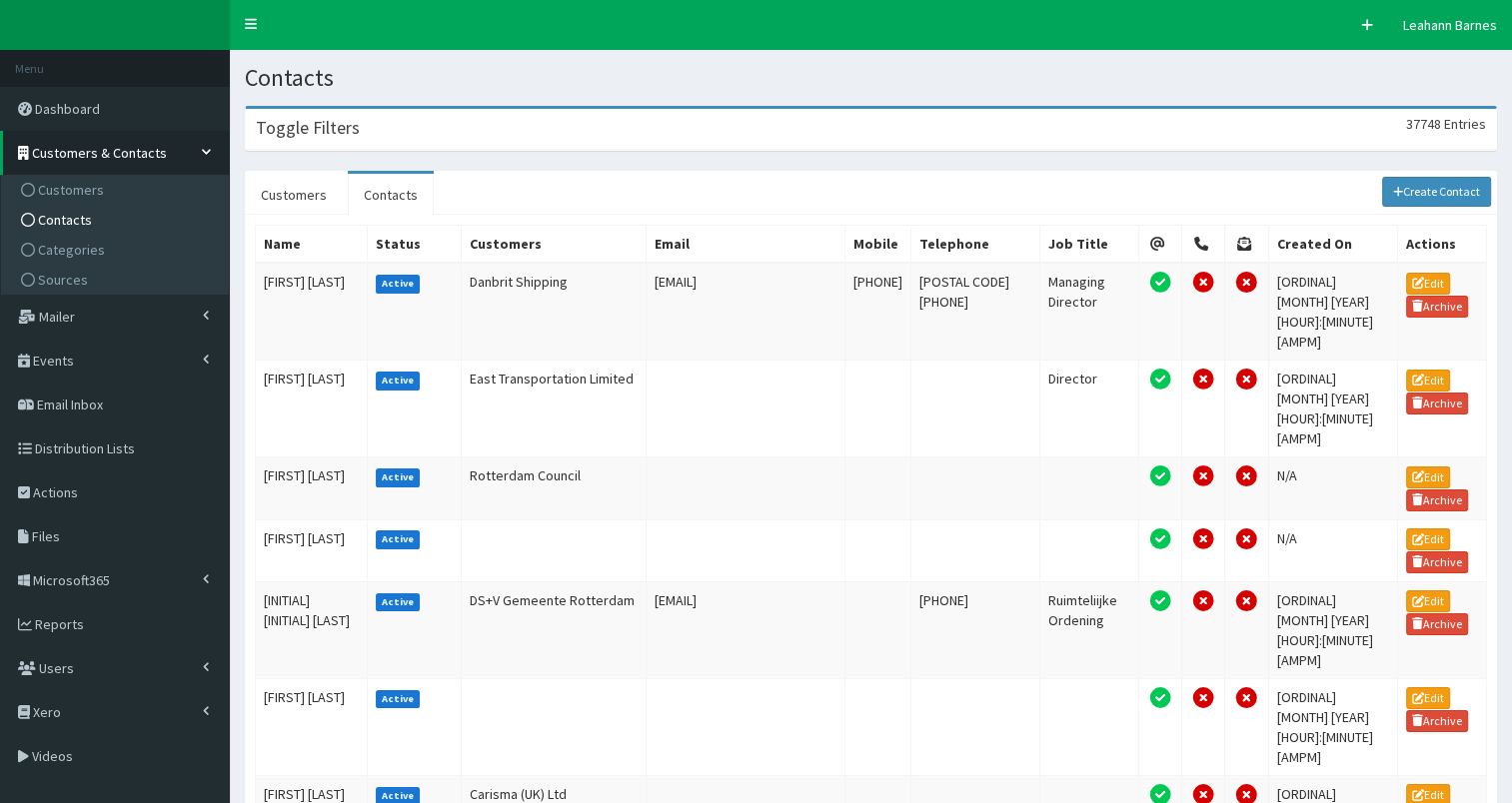 click on "Toggle Filters
37748   Entries" at bounding box center [870, 129] 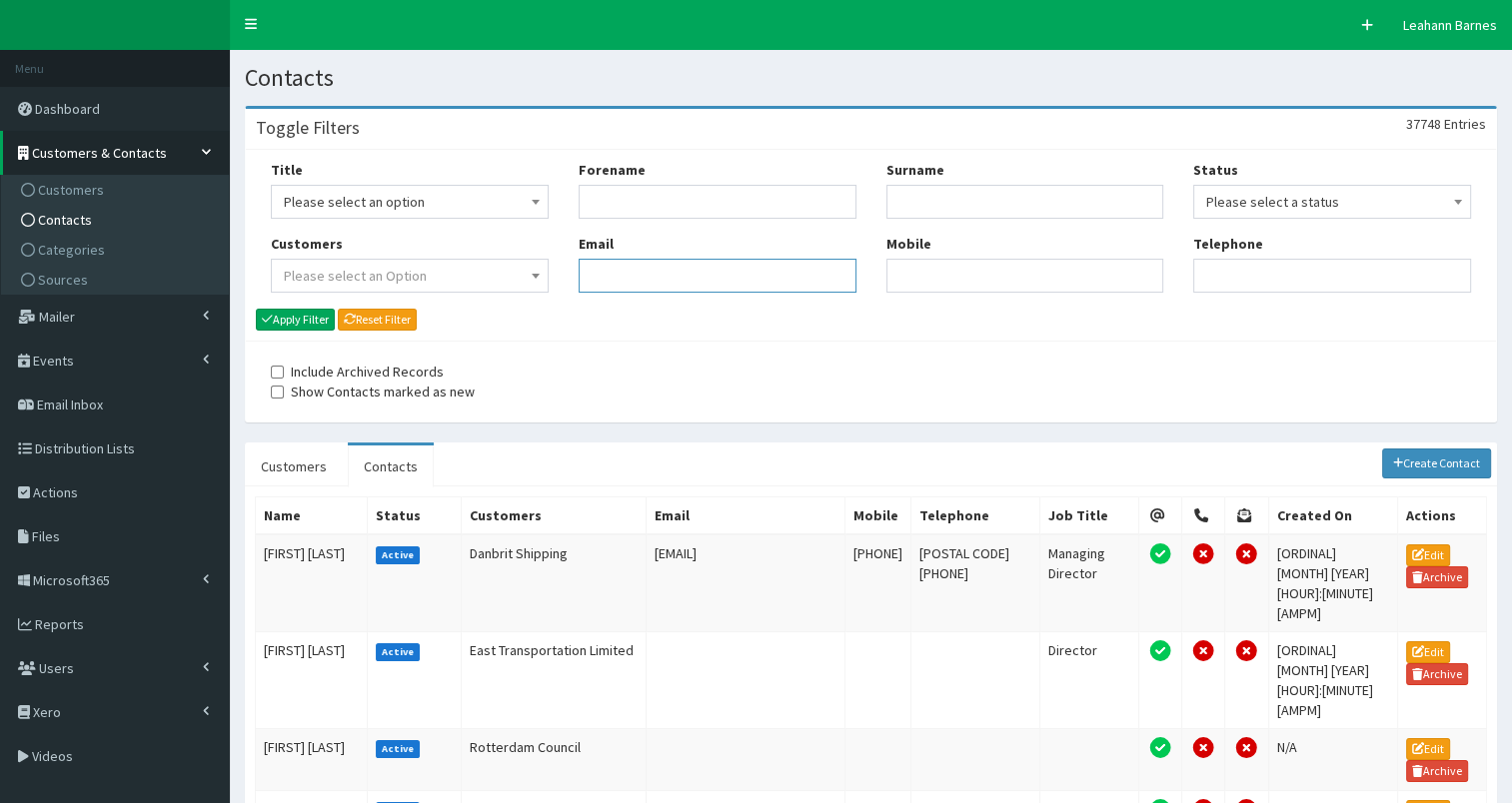 click on "Email" at bounding box center [718, 276] 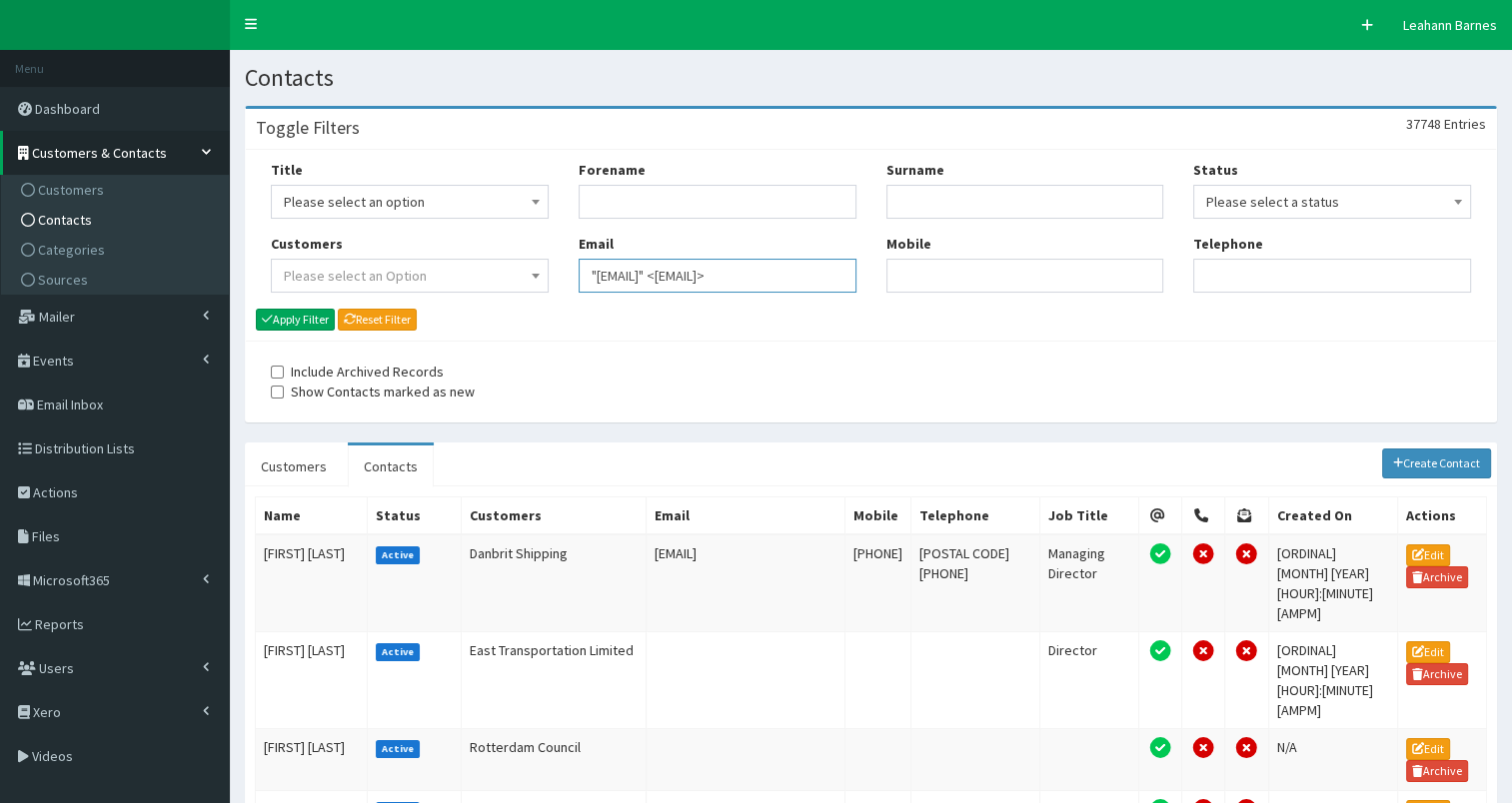 scroll, scrollTop: 0, scrollLeft: 0, axis: both 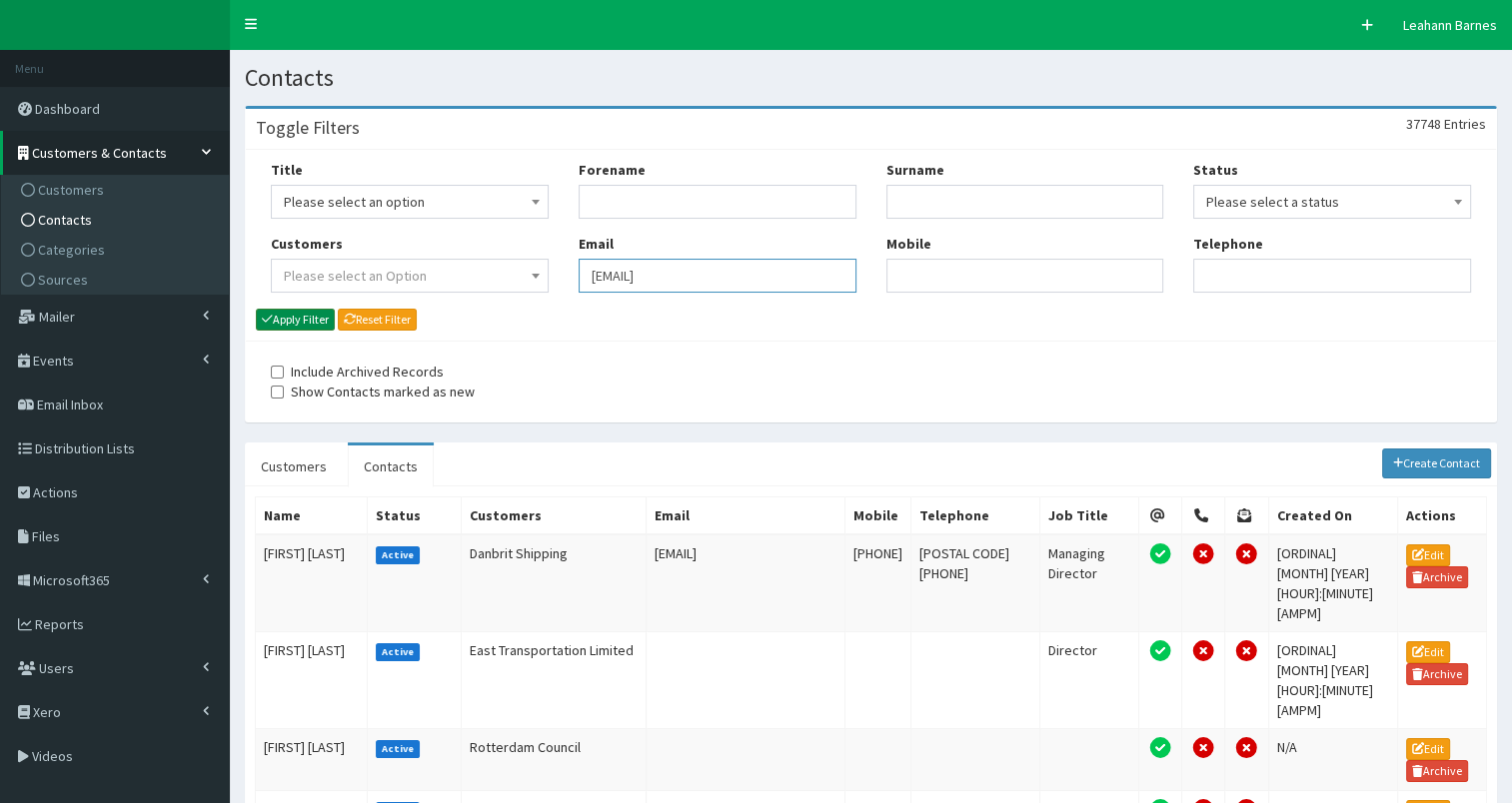 type on "[EMAIL]" 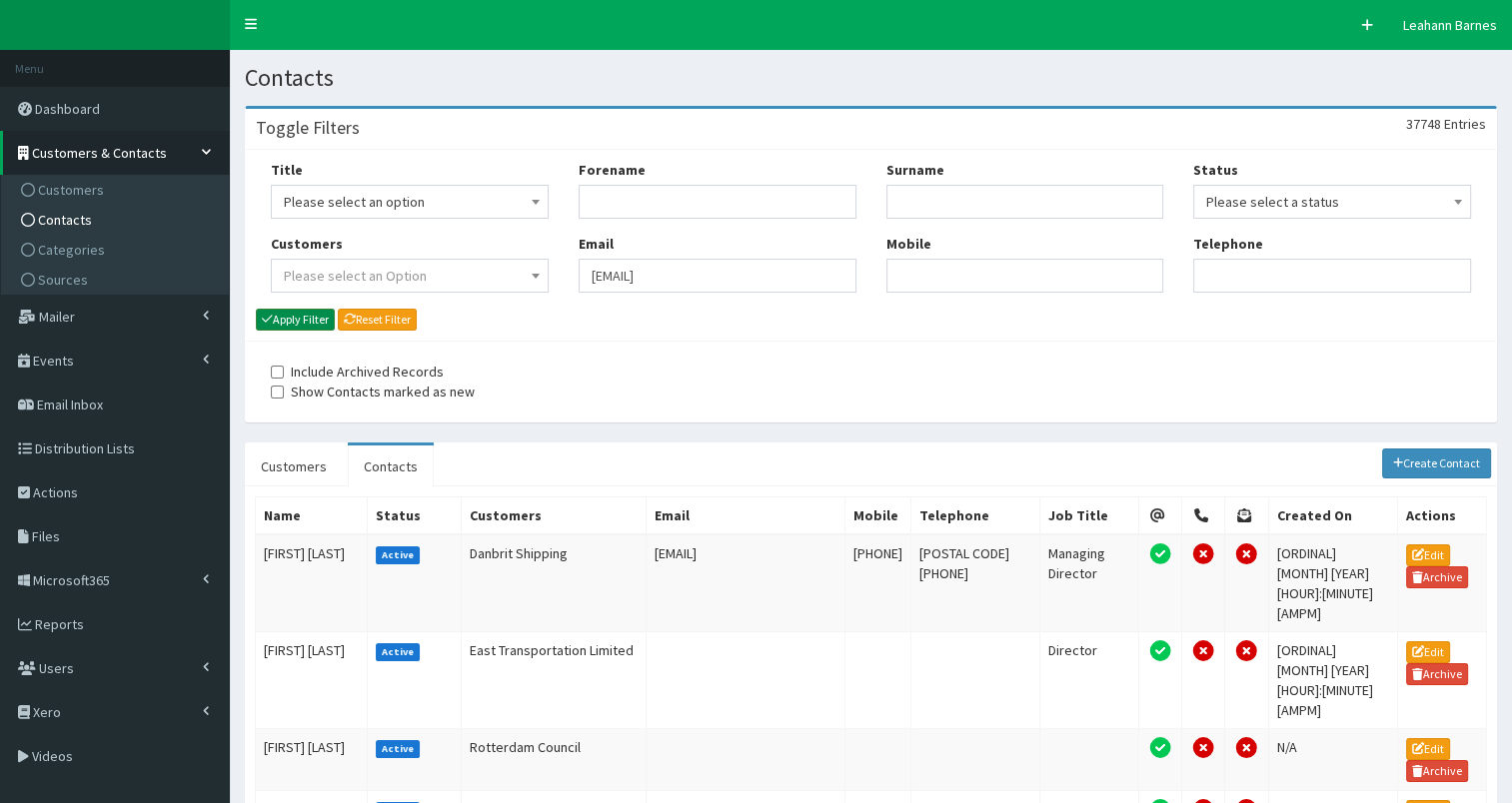 click on "Apply Filter" at bounding box center (295, 320) 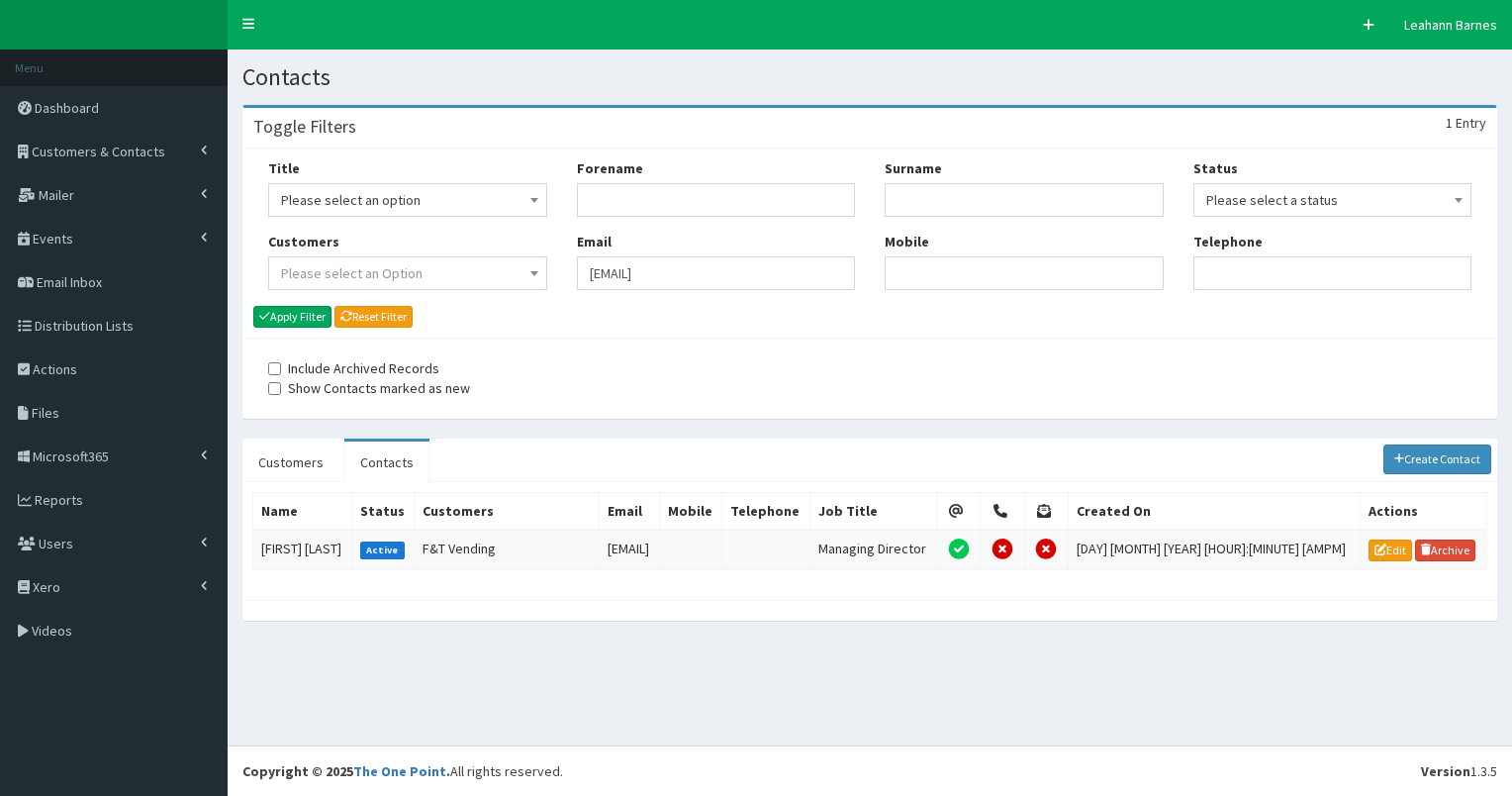 scroll, scrollTop: 0, scrollLeft: 0, axis: both 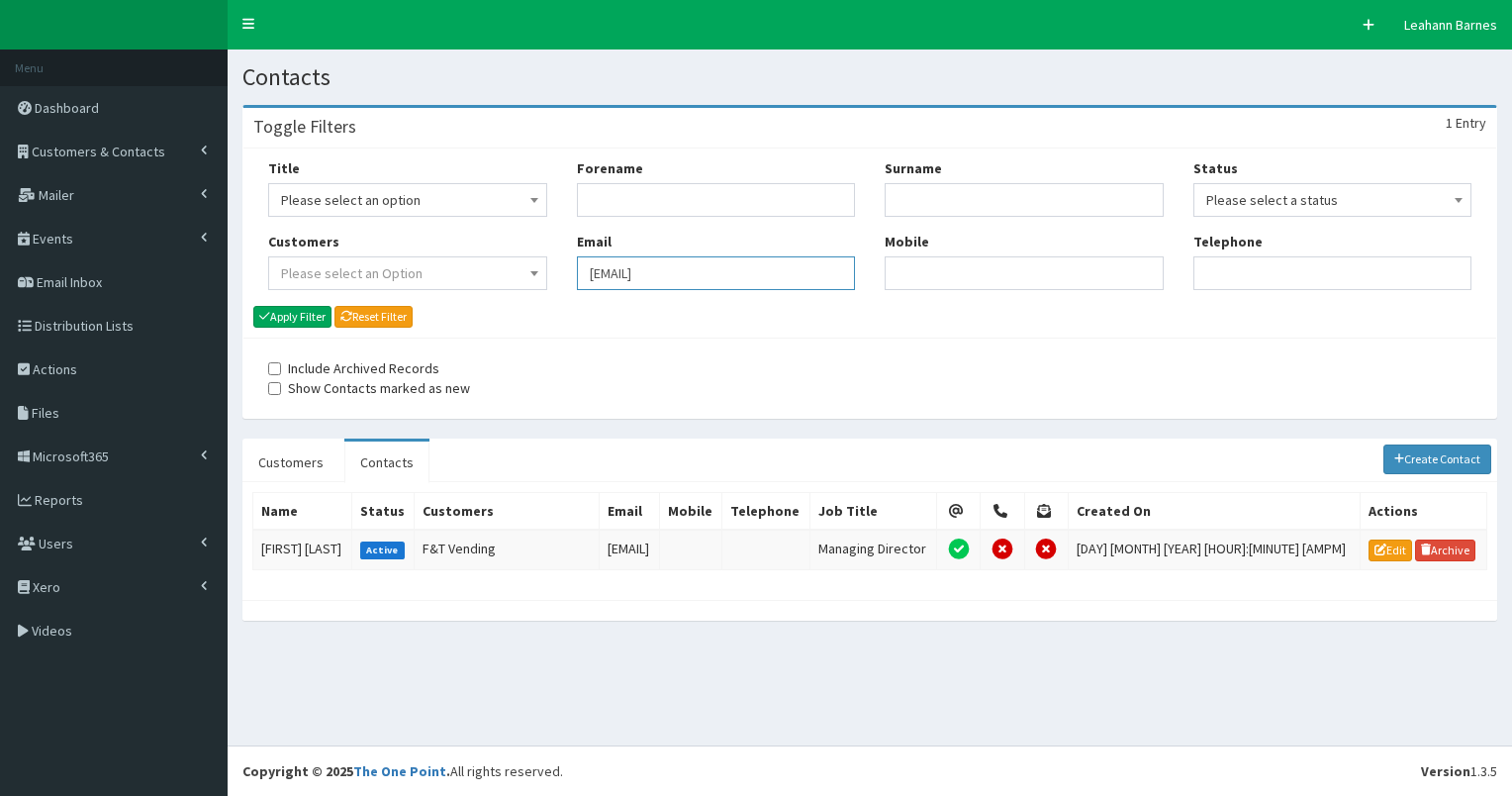 drag, startPoint x: 588, startPoint y: 270, endPoint x: 763, endPoint y: 274, distance: 175.0457 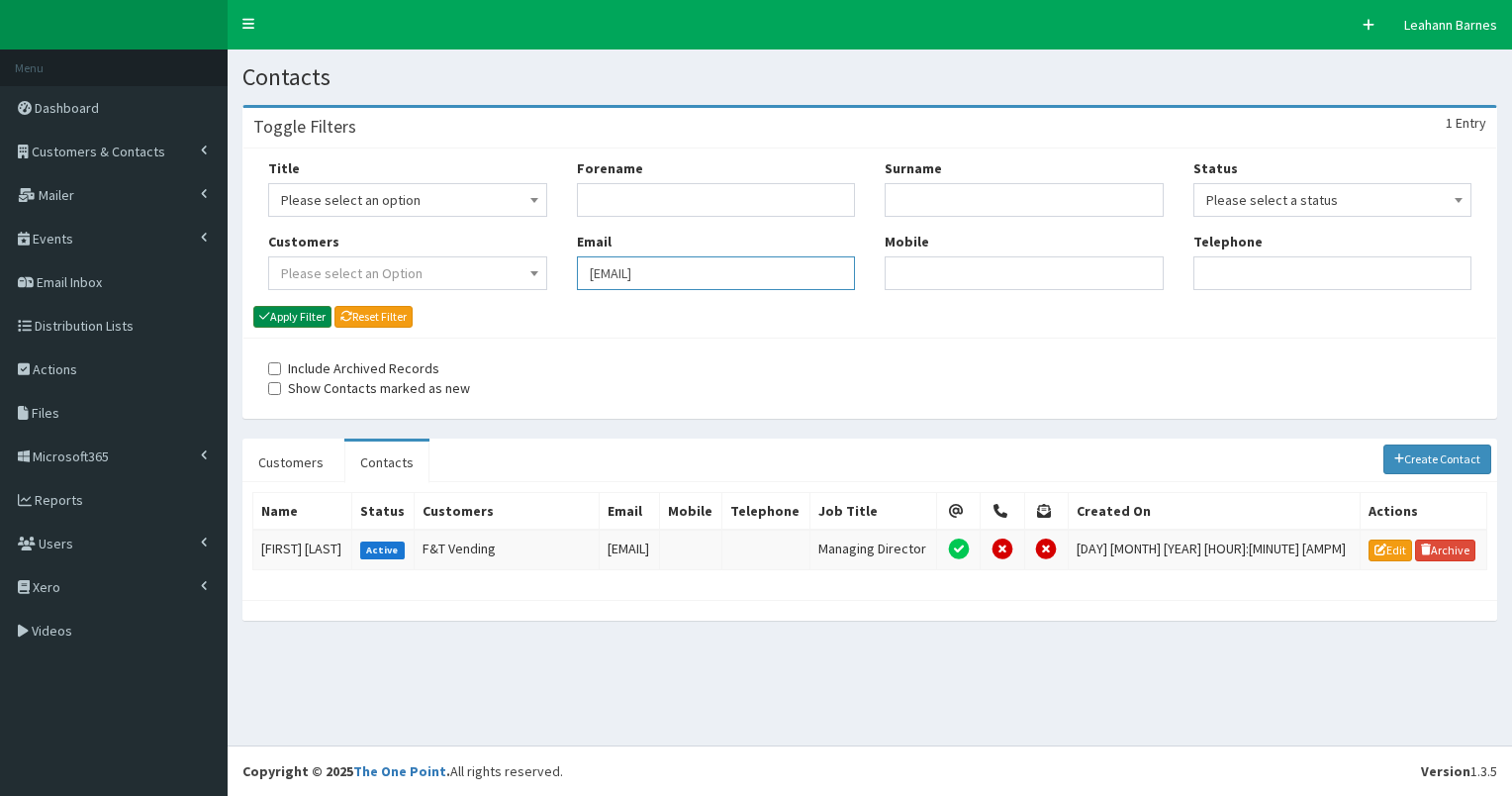 type on "phil.haslam@nafish.co.uk" 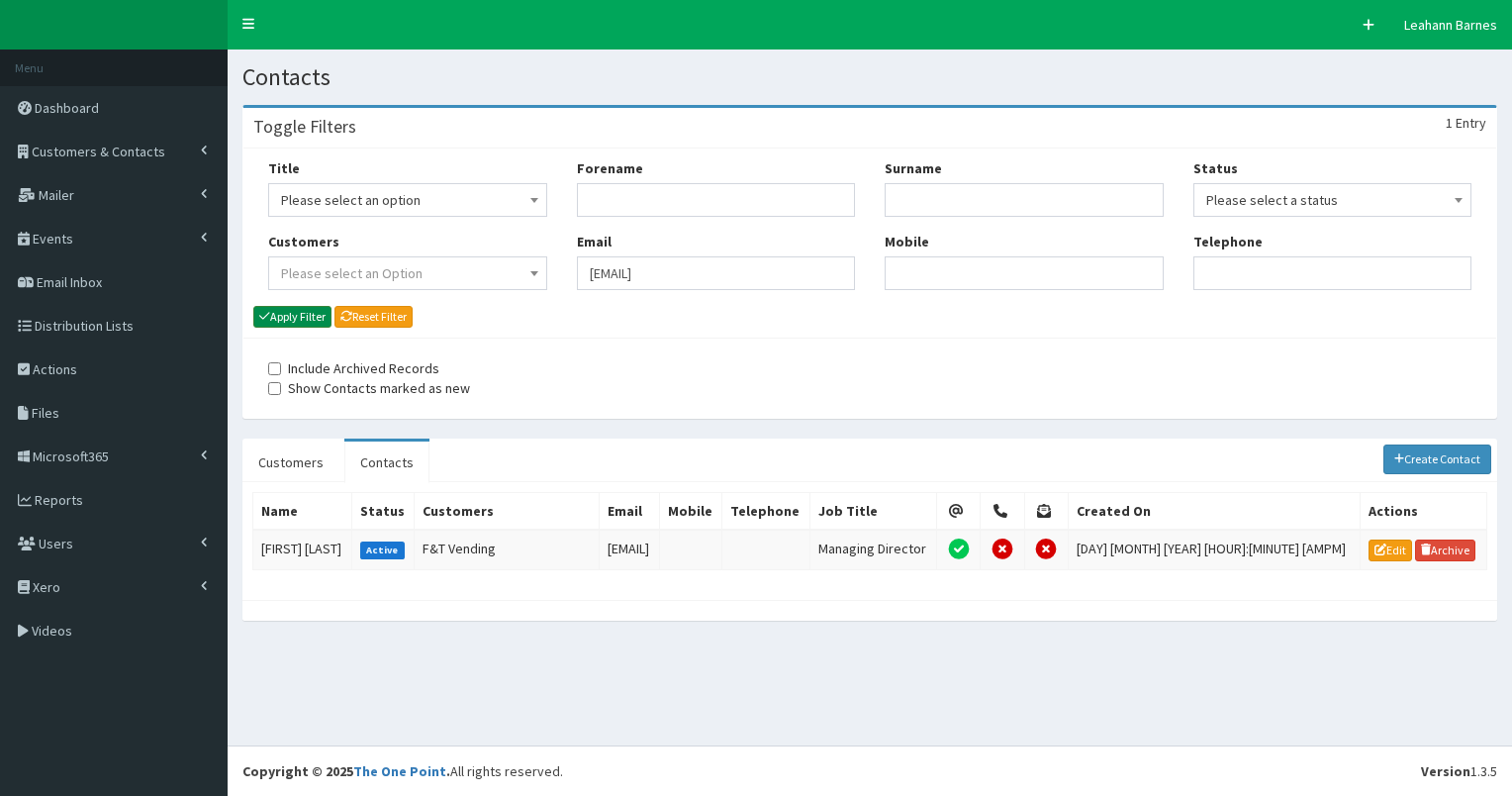 click on "Apply Filter" at bounding box center (292, 317) 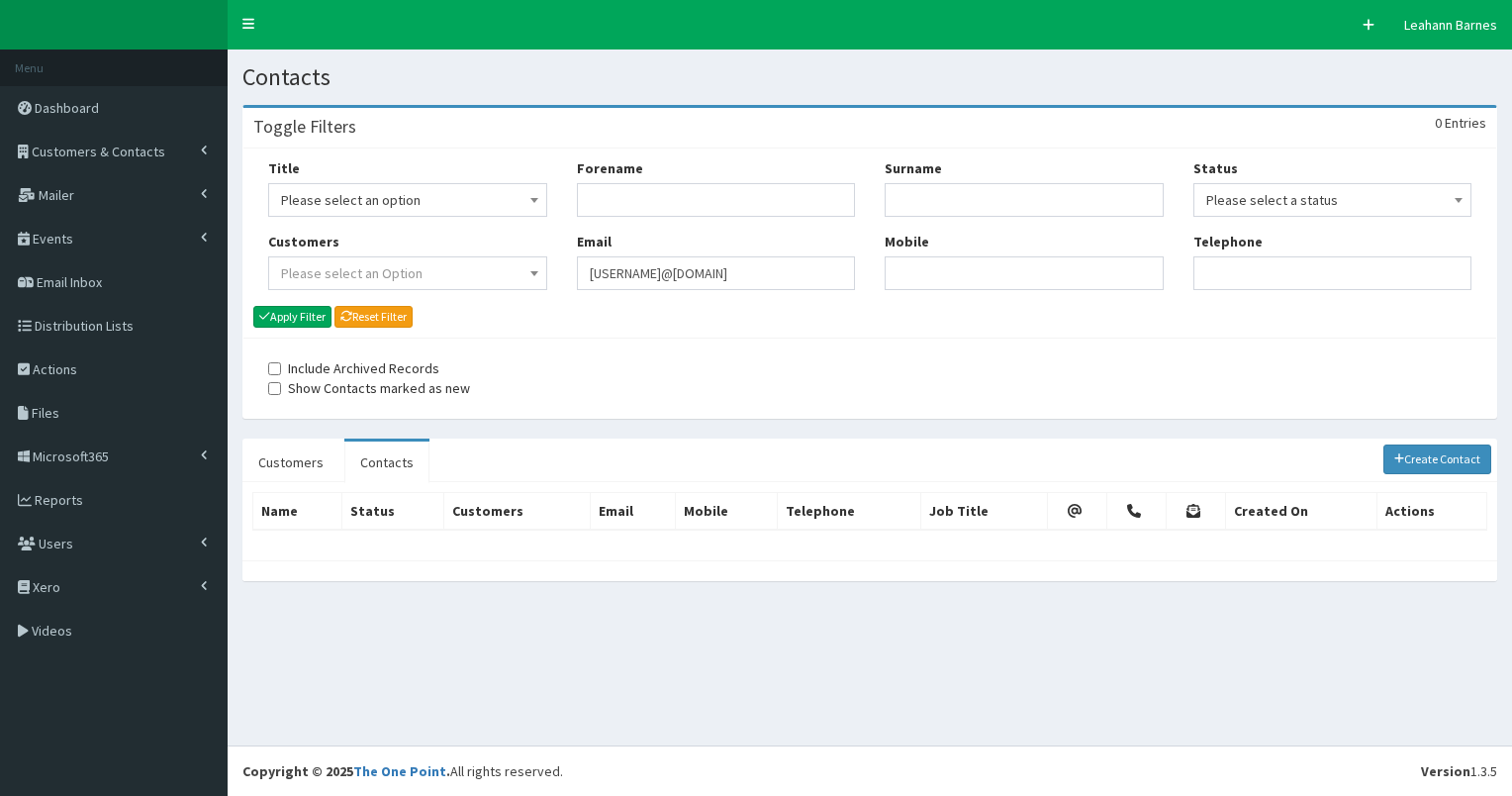 scroll, scrollTop: 0, scrollLeft: 0, axis: both 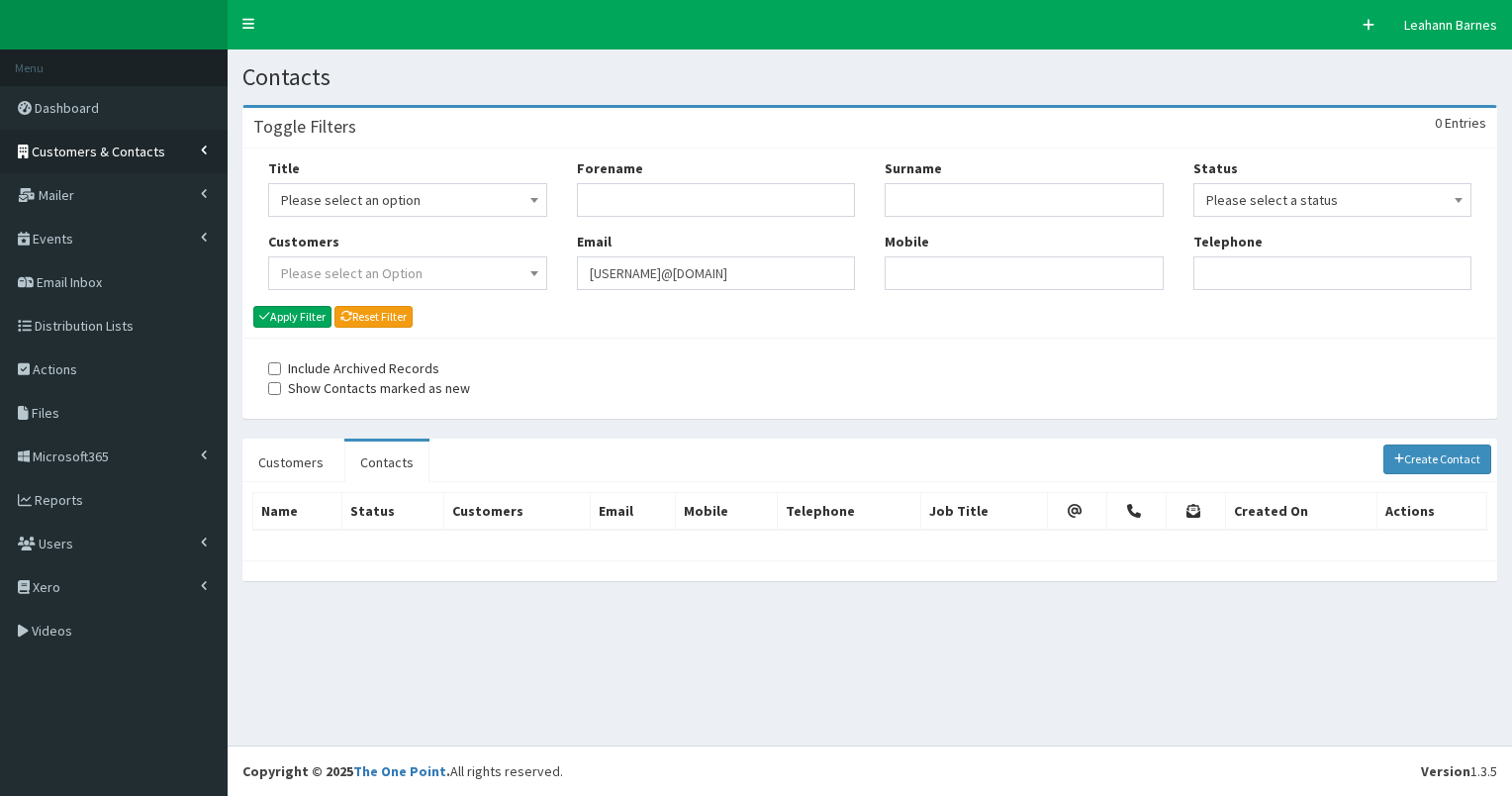 click on "Customers & Contacts" at bounding box center [98, 151] 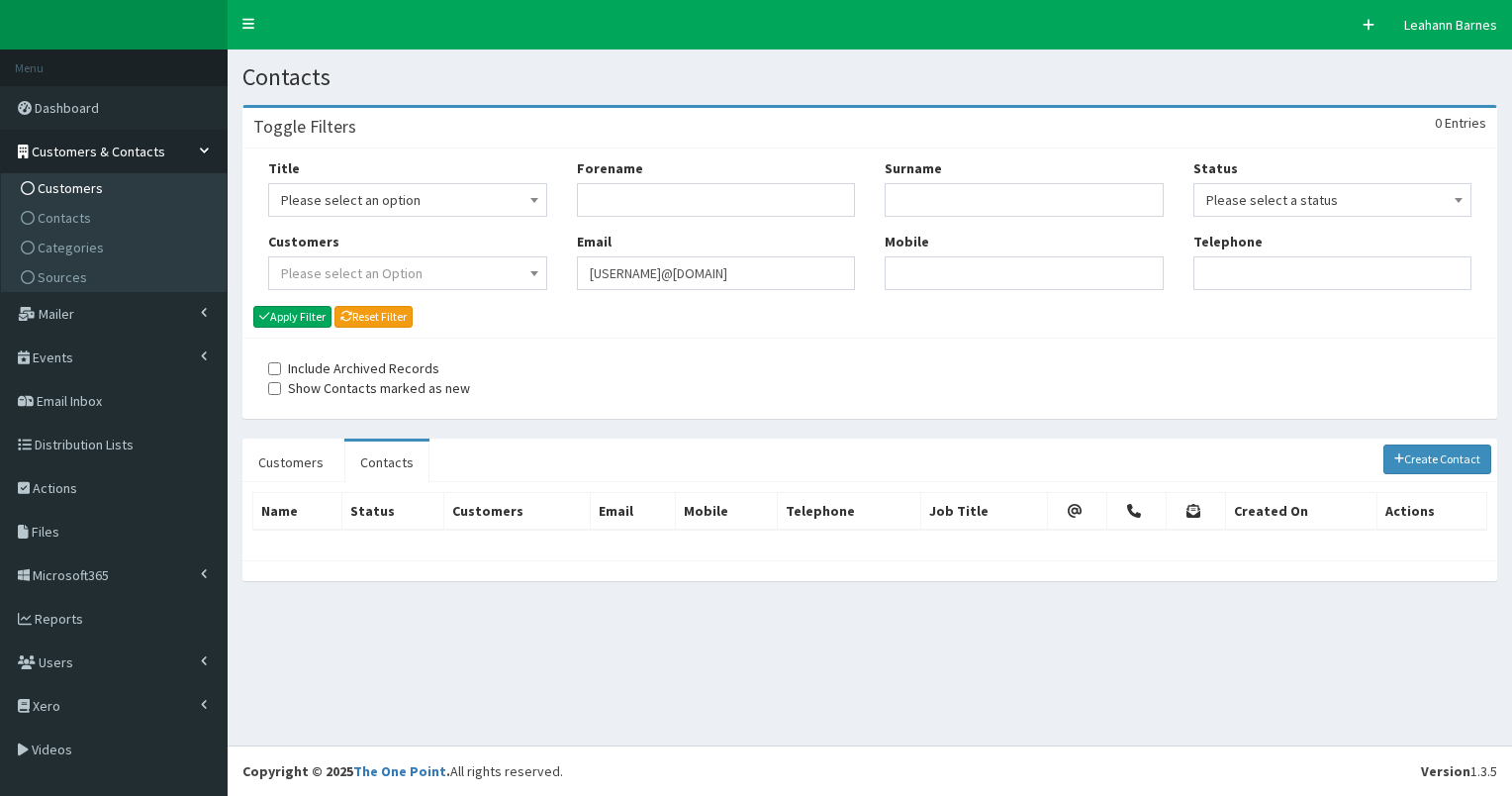 click on "Customers" at bounding box center (70, 188) 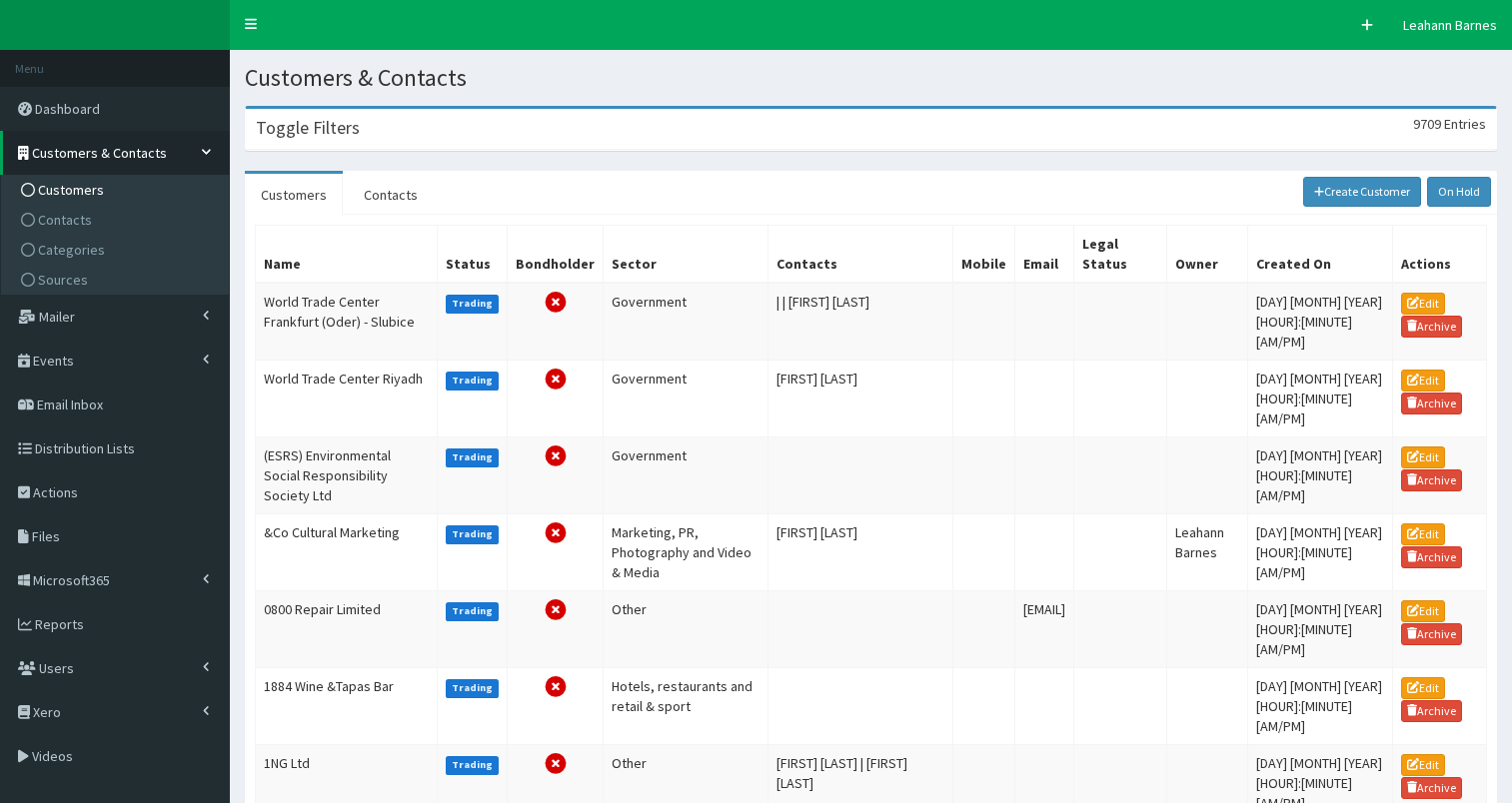 scroll, scrollTop: 0, scrollLeft: 0, axis: both 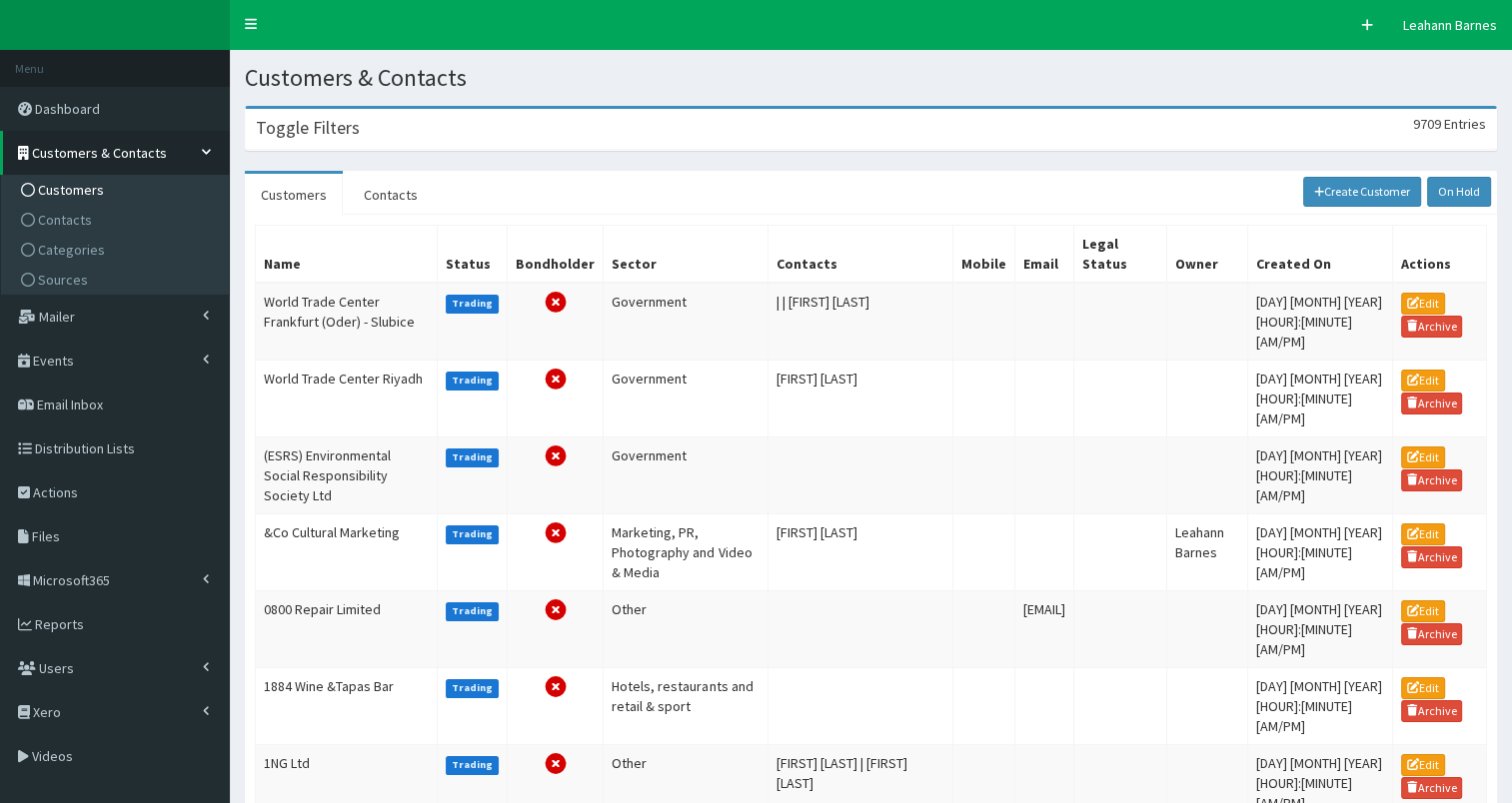click on "Toggle Filters" at bounding box center [308, 128] 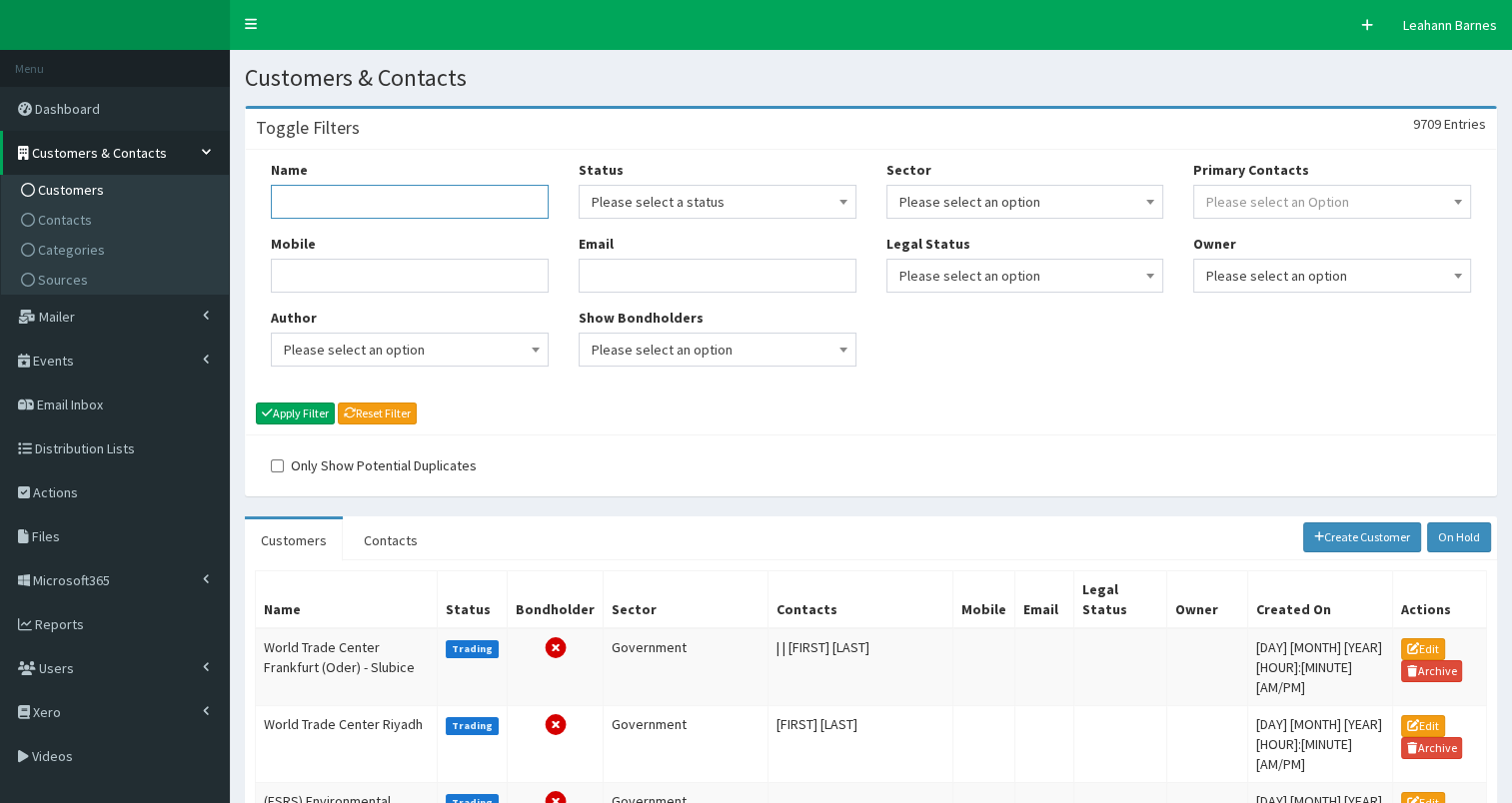 click on "Name" at bounding box center (410, 202) 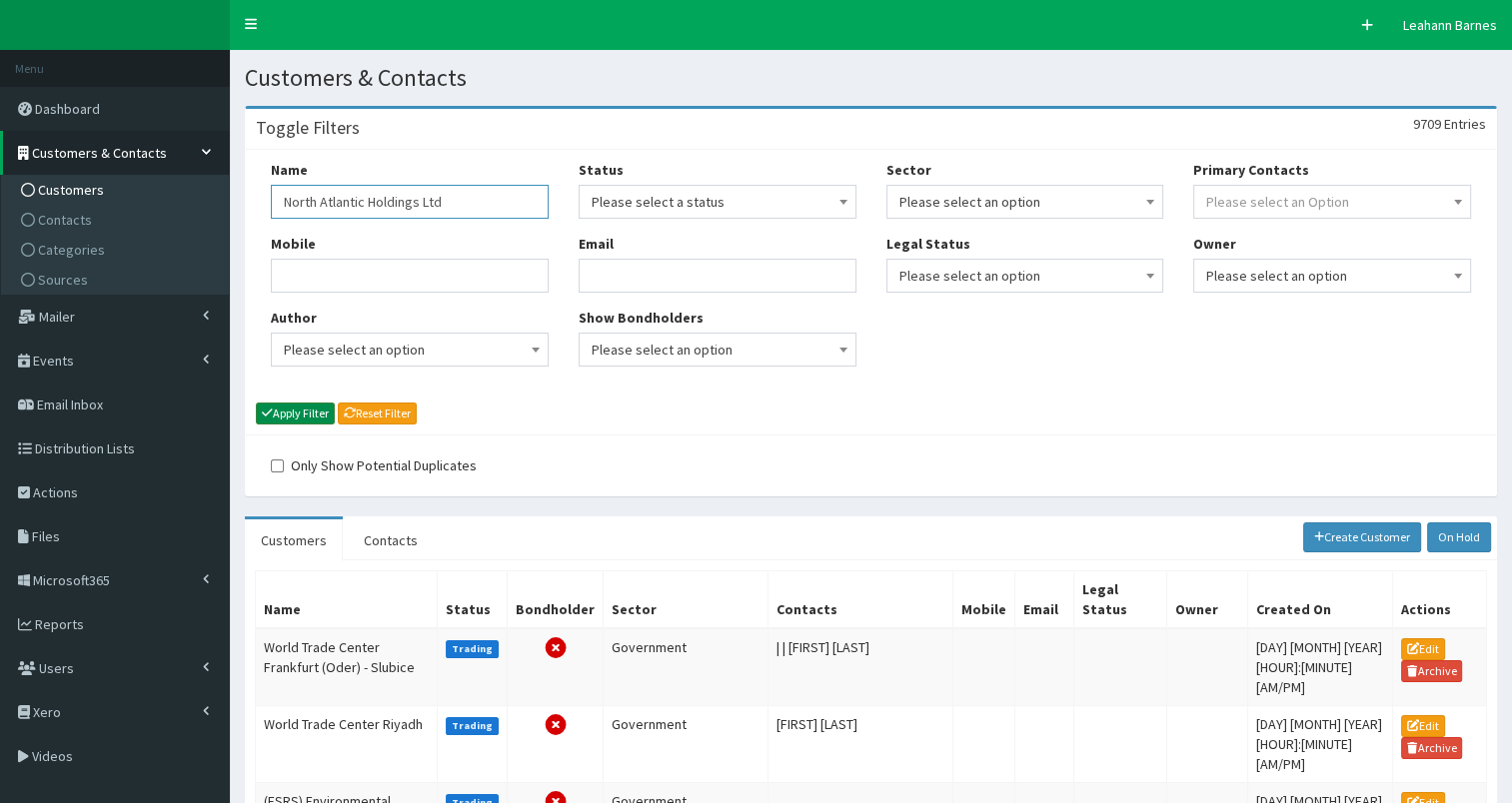 type on "North Atlantic Holdings Ltd" 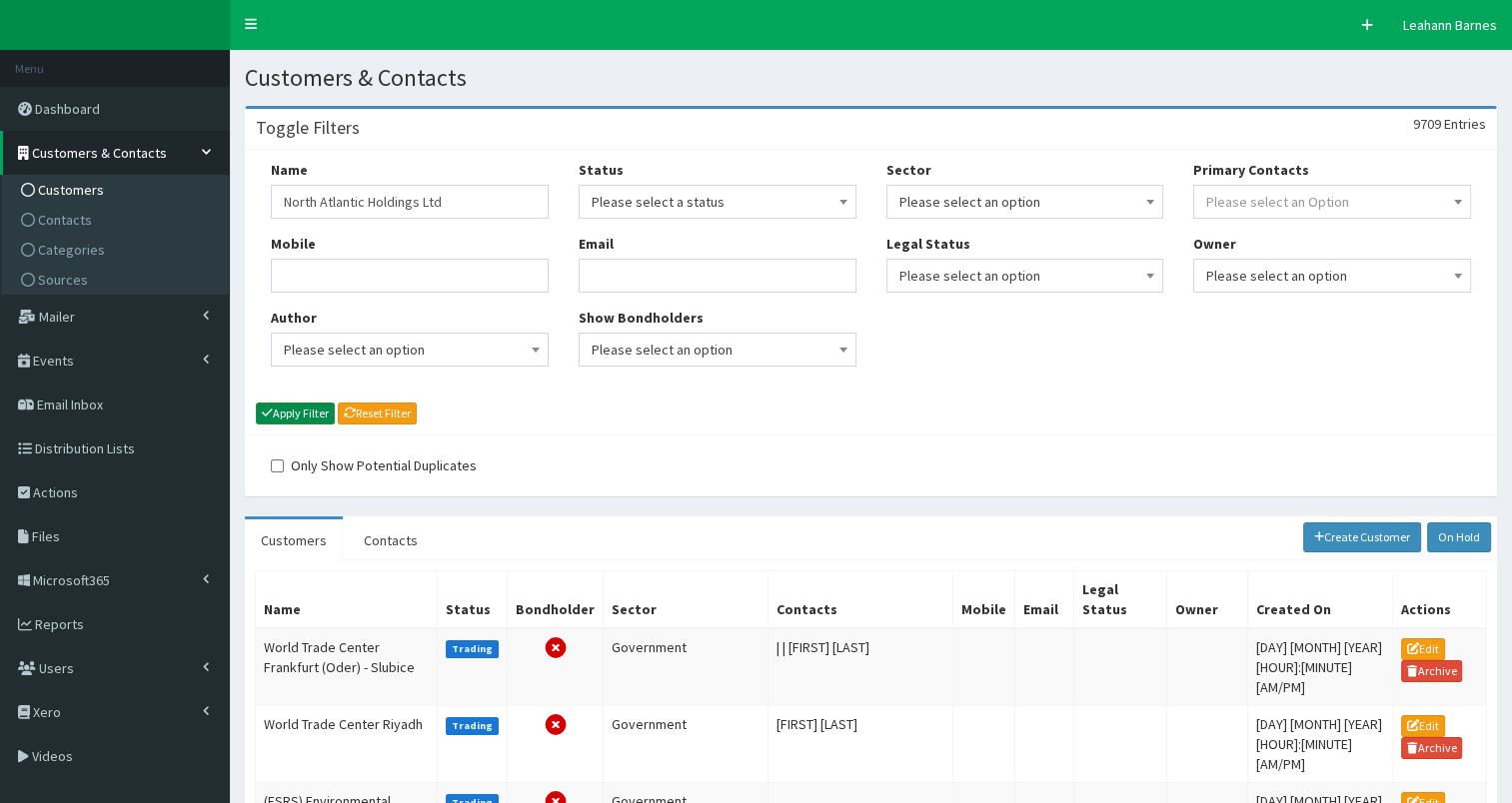 click on "Apply Filter" at bounding box center (295, 413) 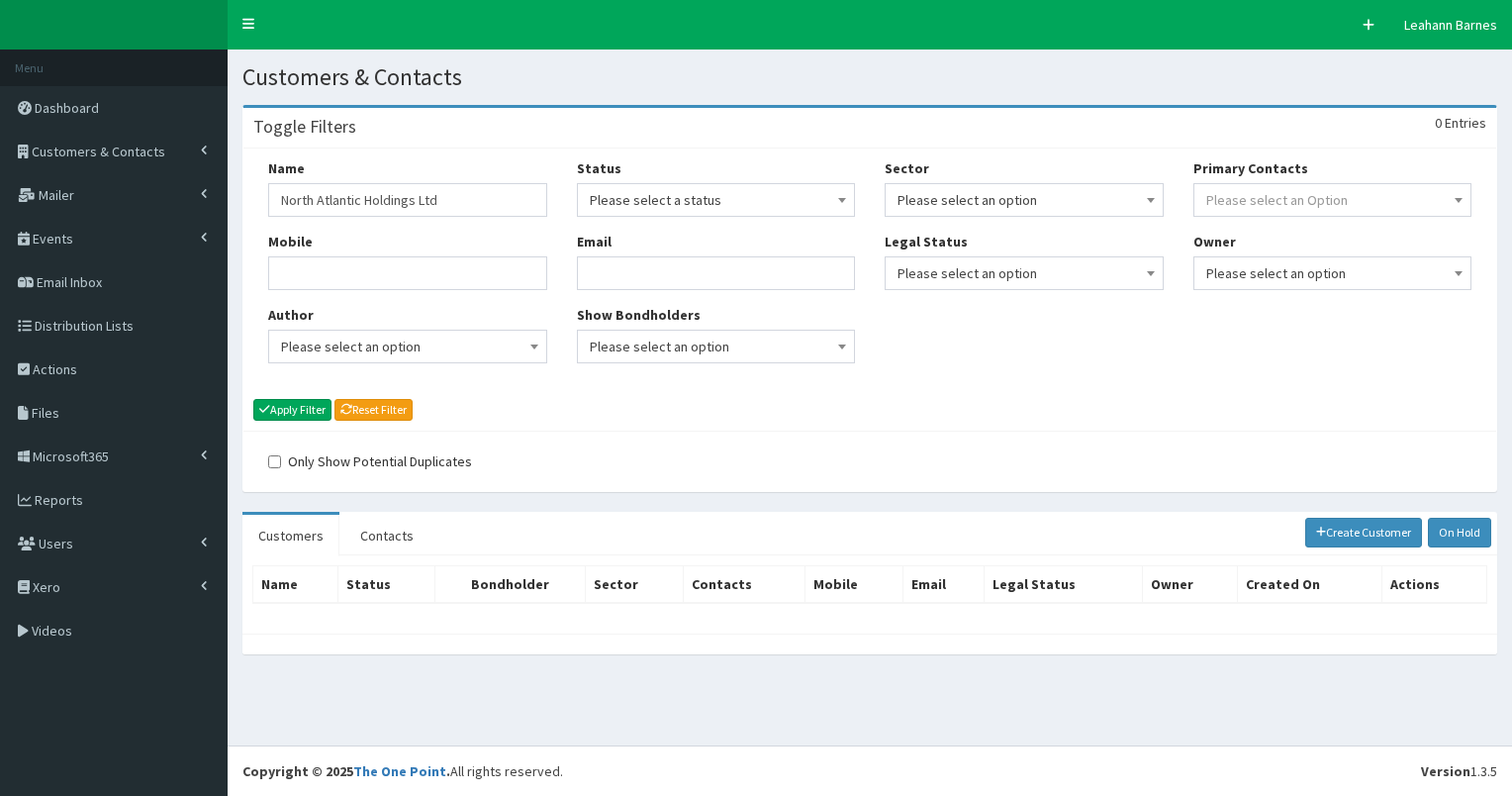 scroll, scrollTop: 0, scrollLeft: 0, axis: both 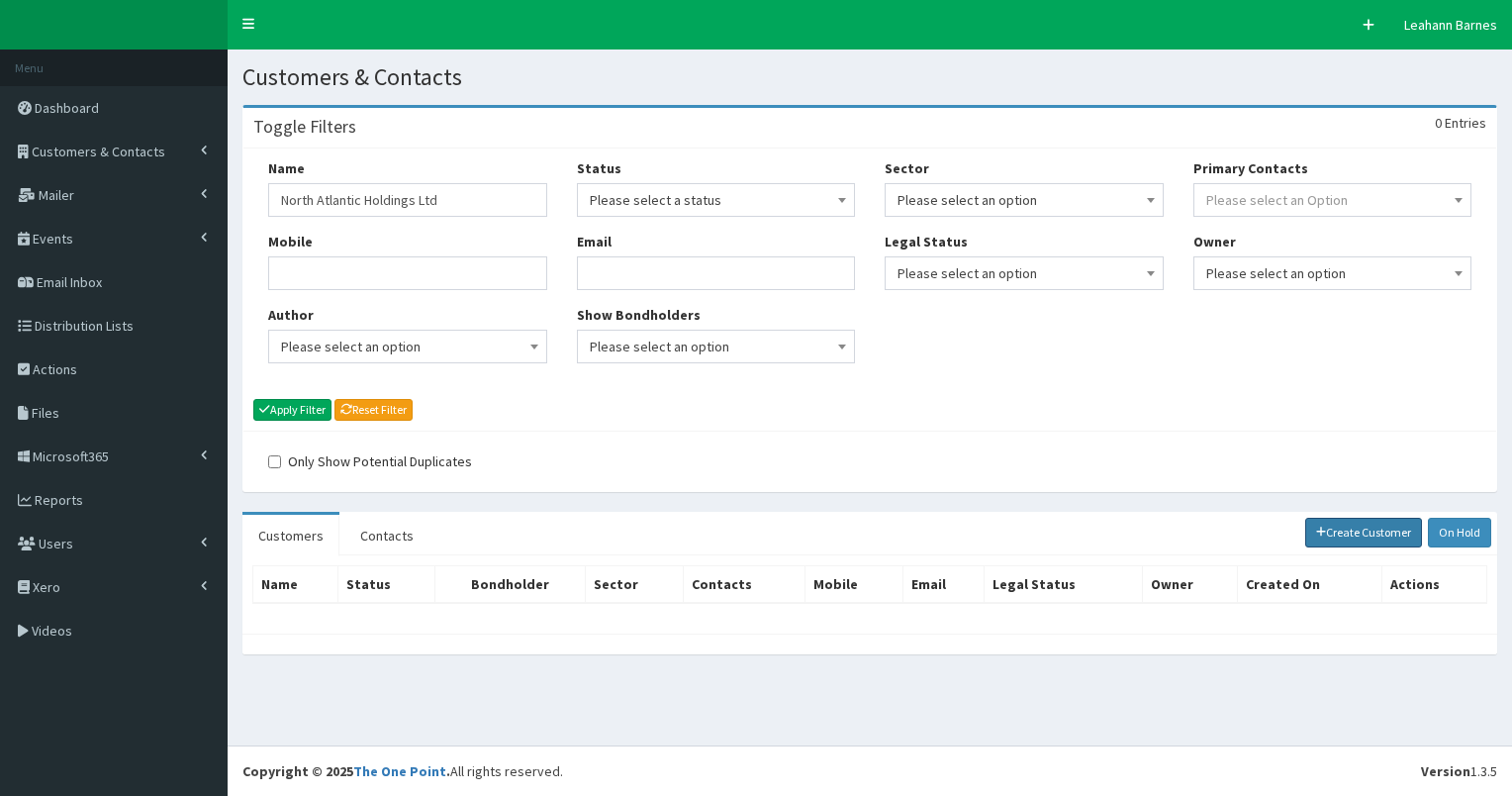 click on "Create Customer" at bounding box center (1364, 533) 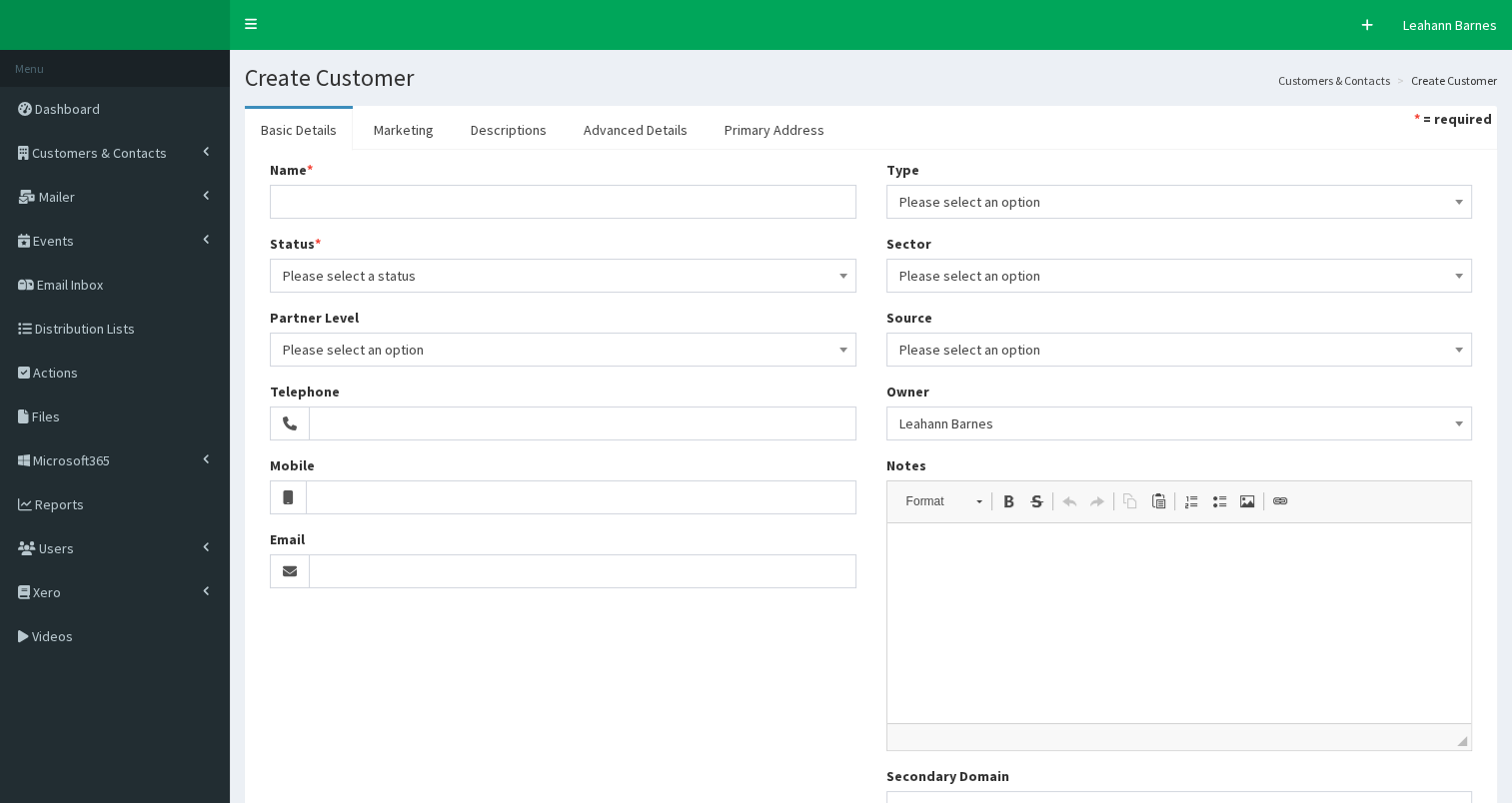 scroll, scrollTop: 0, scrollLeft: 0, axis: both 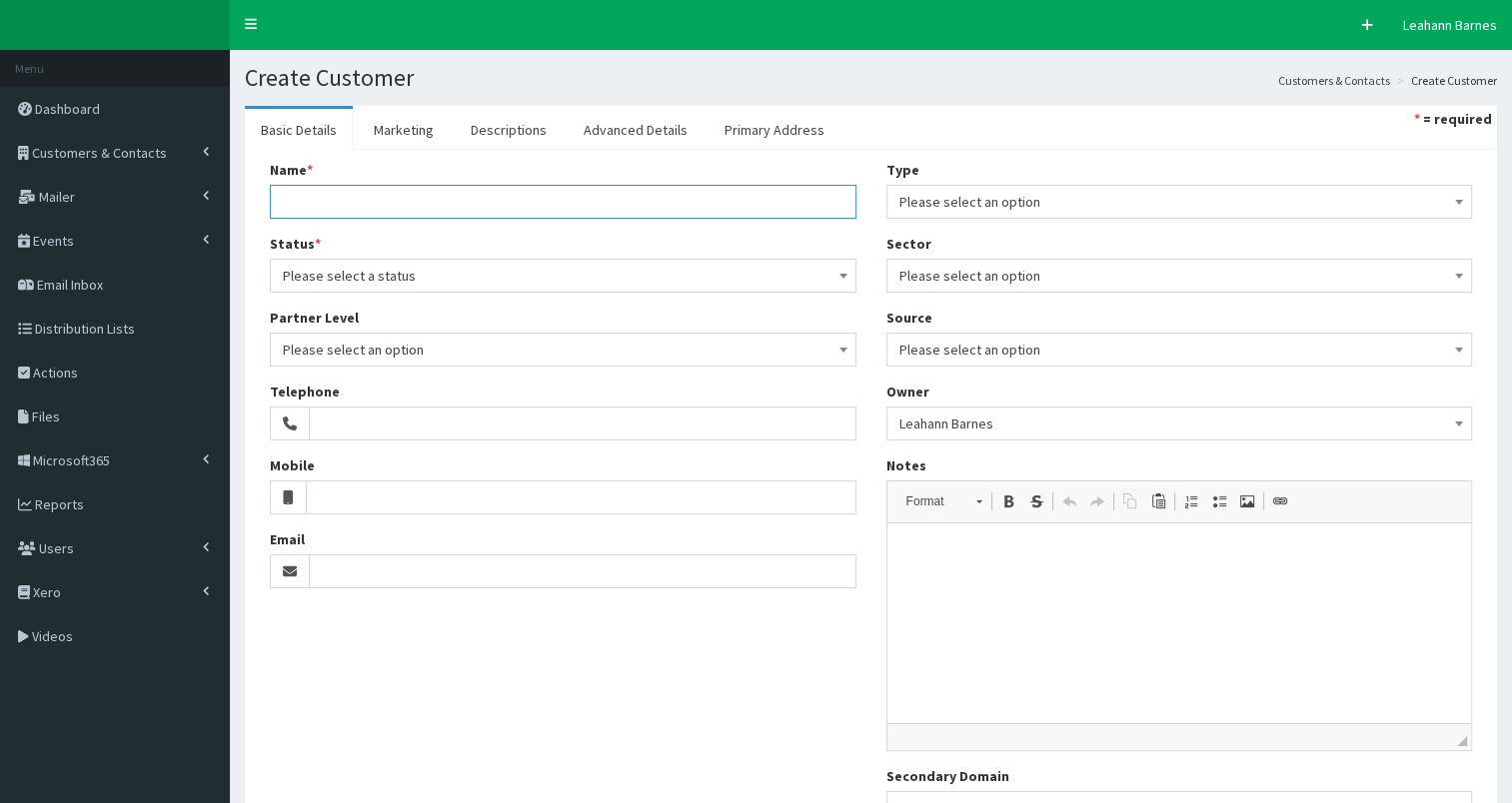 click on "Name  *" at bounding box center (563, 202) 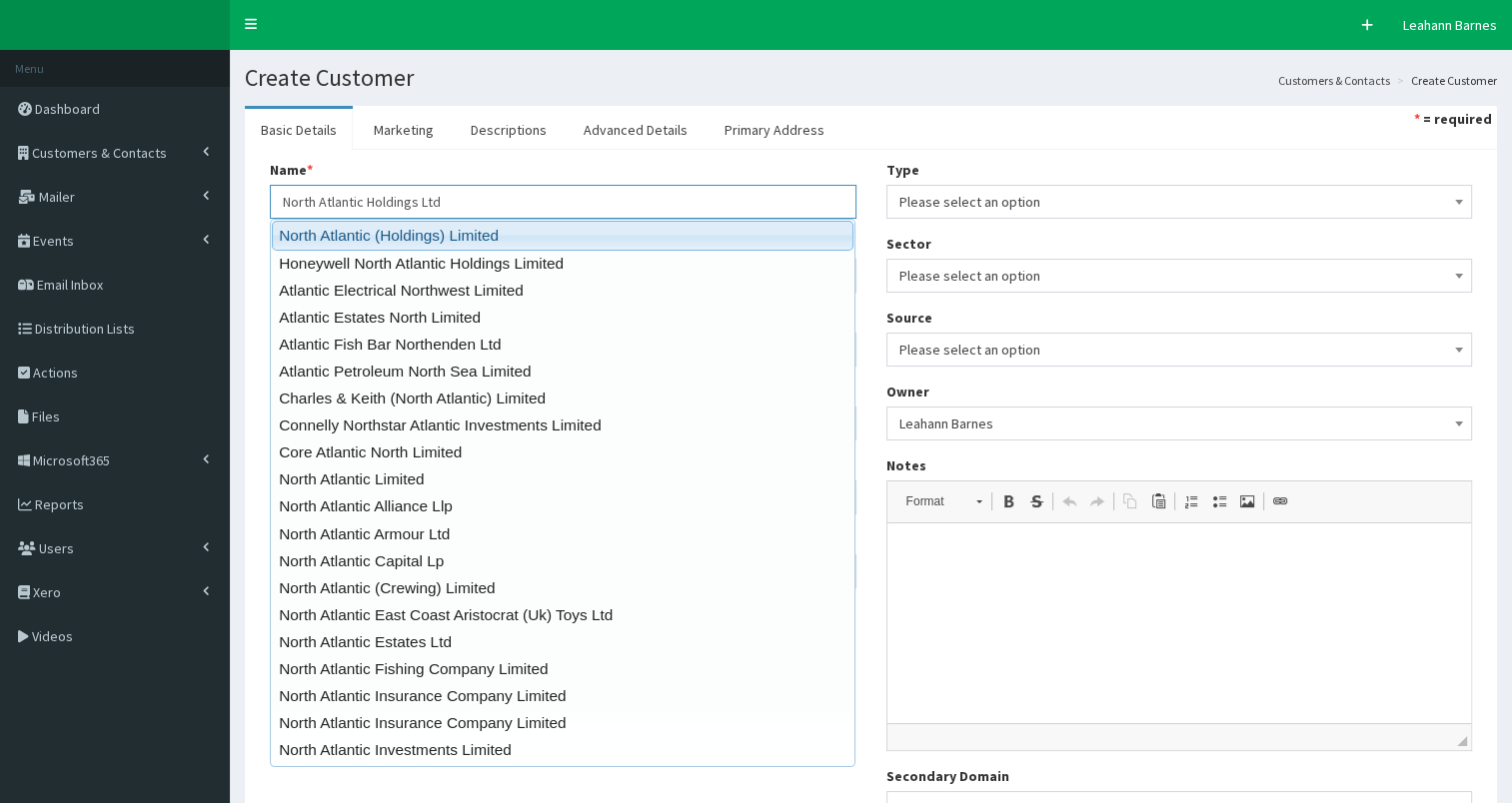 click on "North Atlantic (Holdings) Limited" at bounding box center [563, 235] 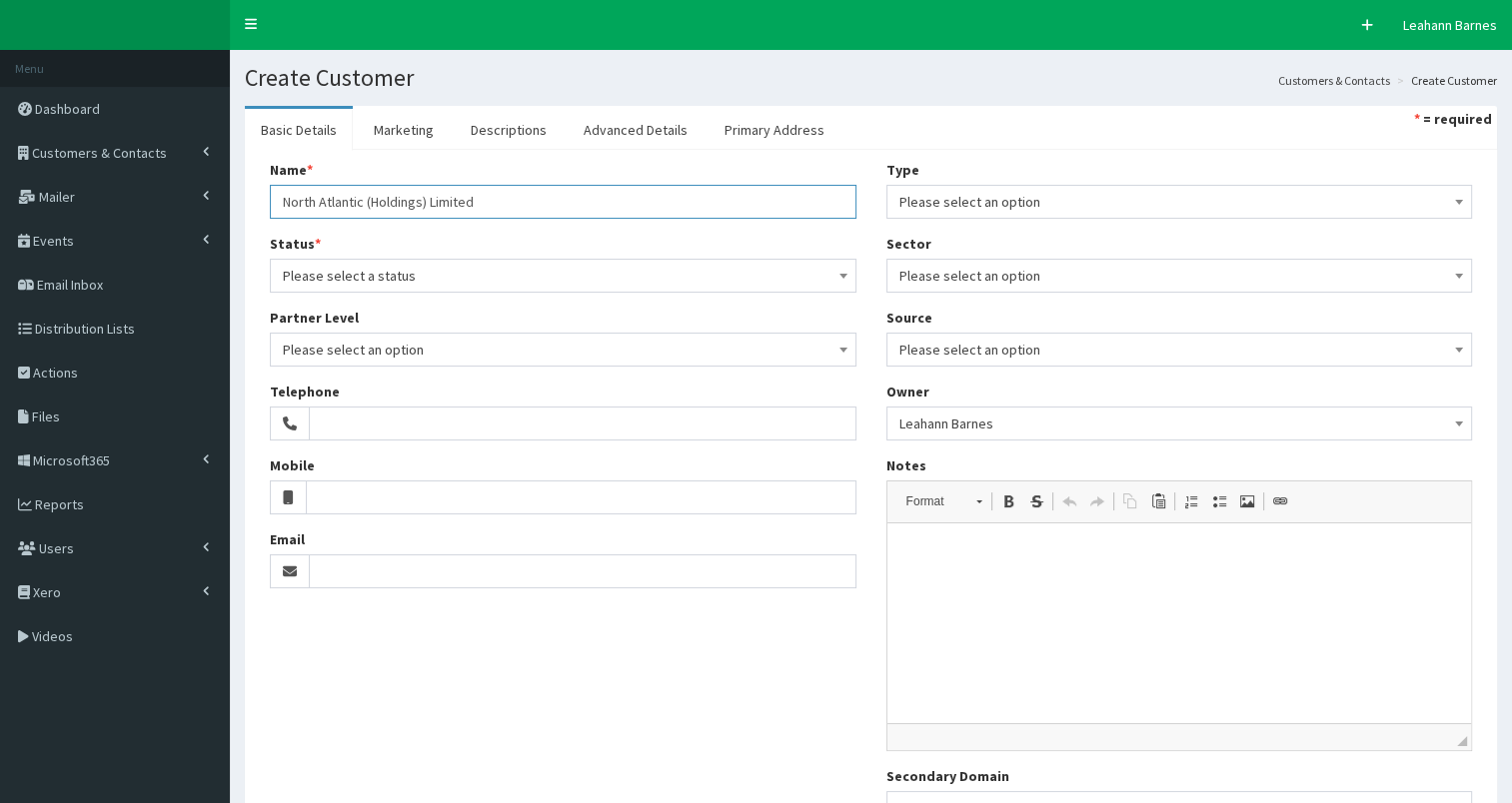 type on "North Atlantic (Holdings) Limited" 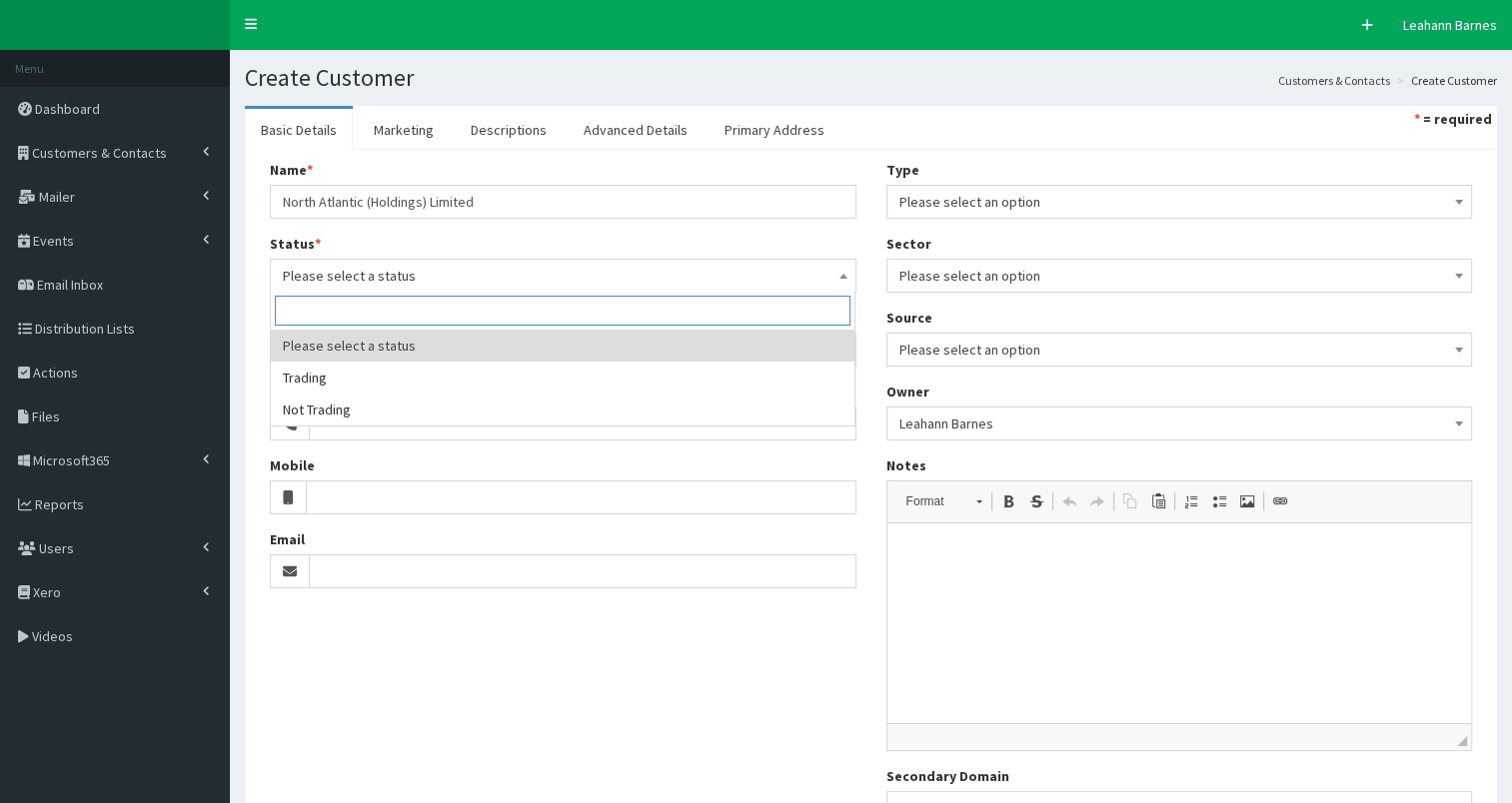 drag, startPoint x: 340, startPoint y: 280, endPoint x: 340, endPoint y: 303, distance: 23 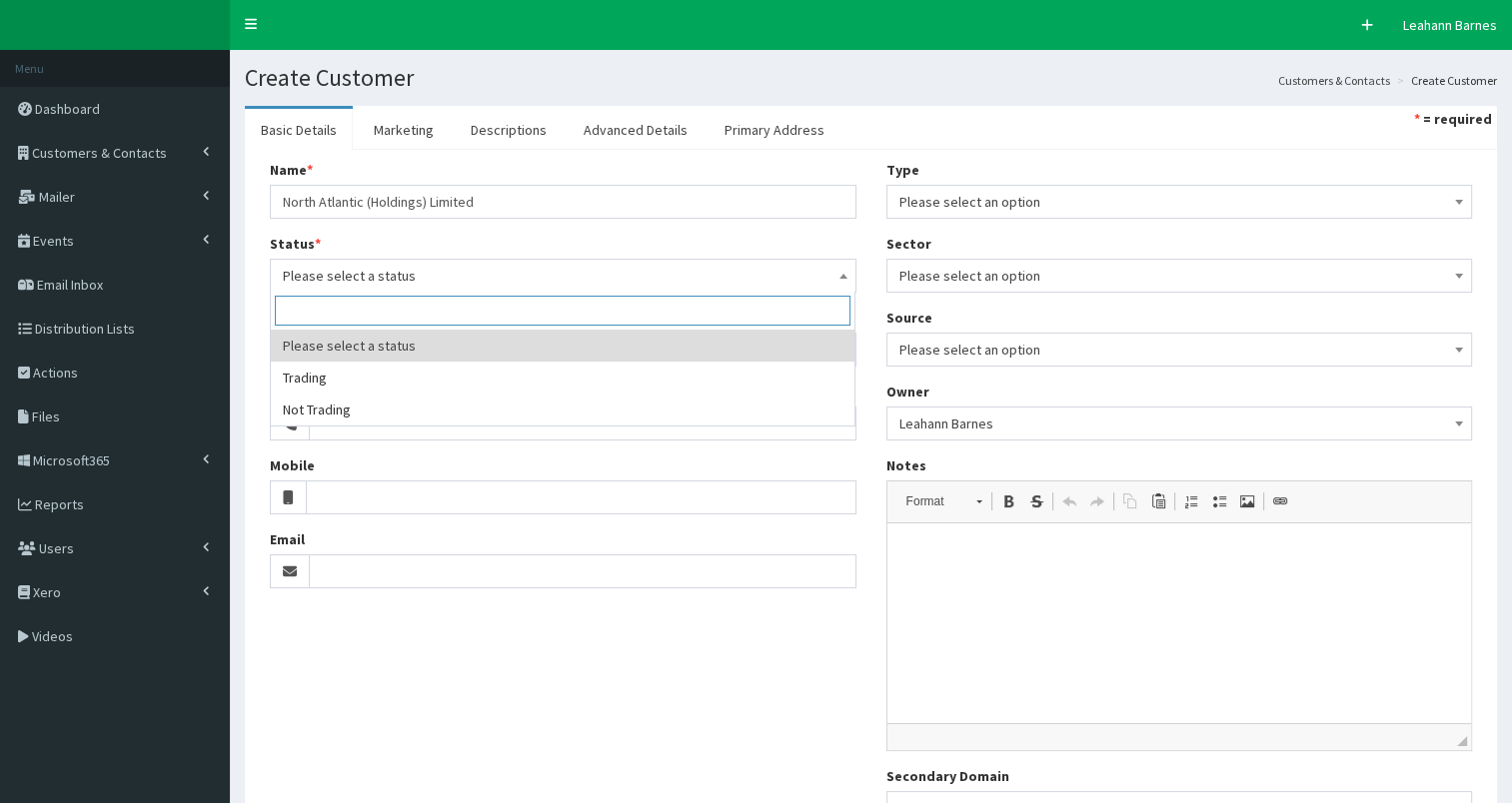 click on "Please select a status" at bounding box center (563, 276) 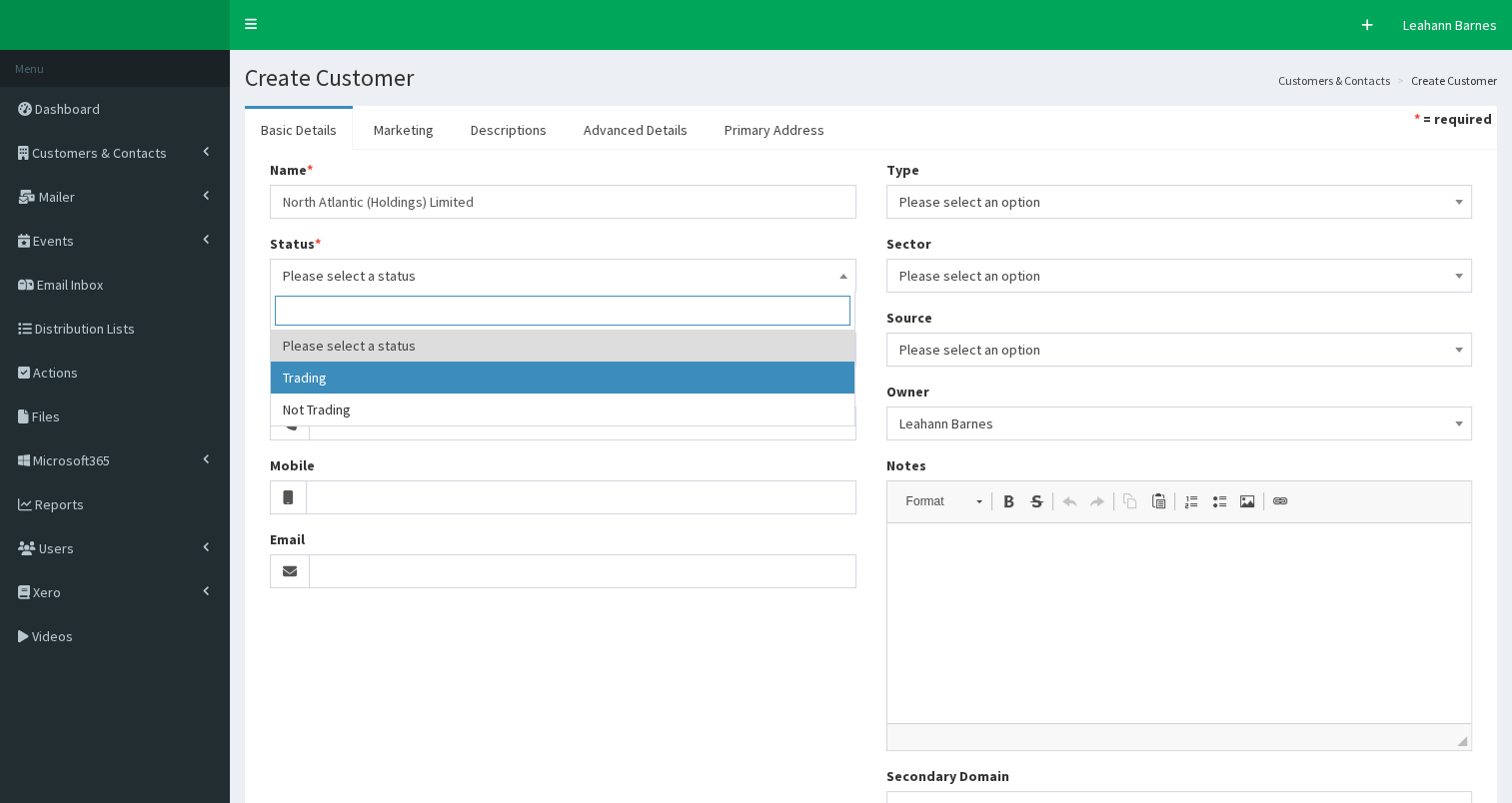 select on "1" 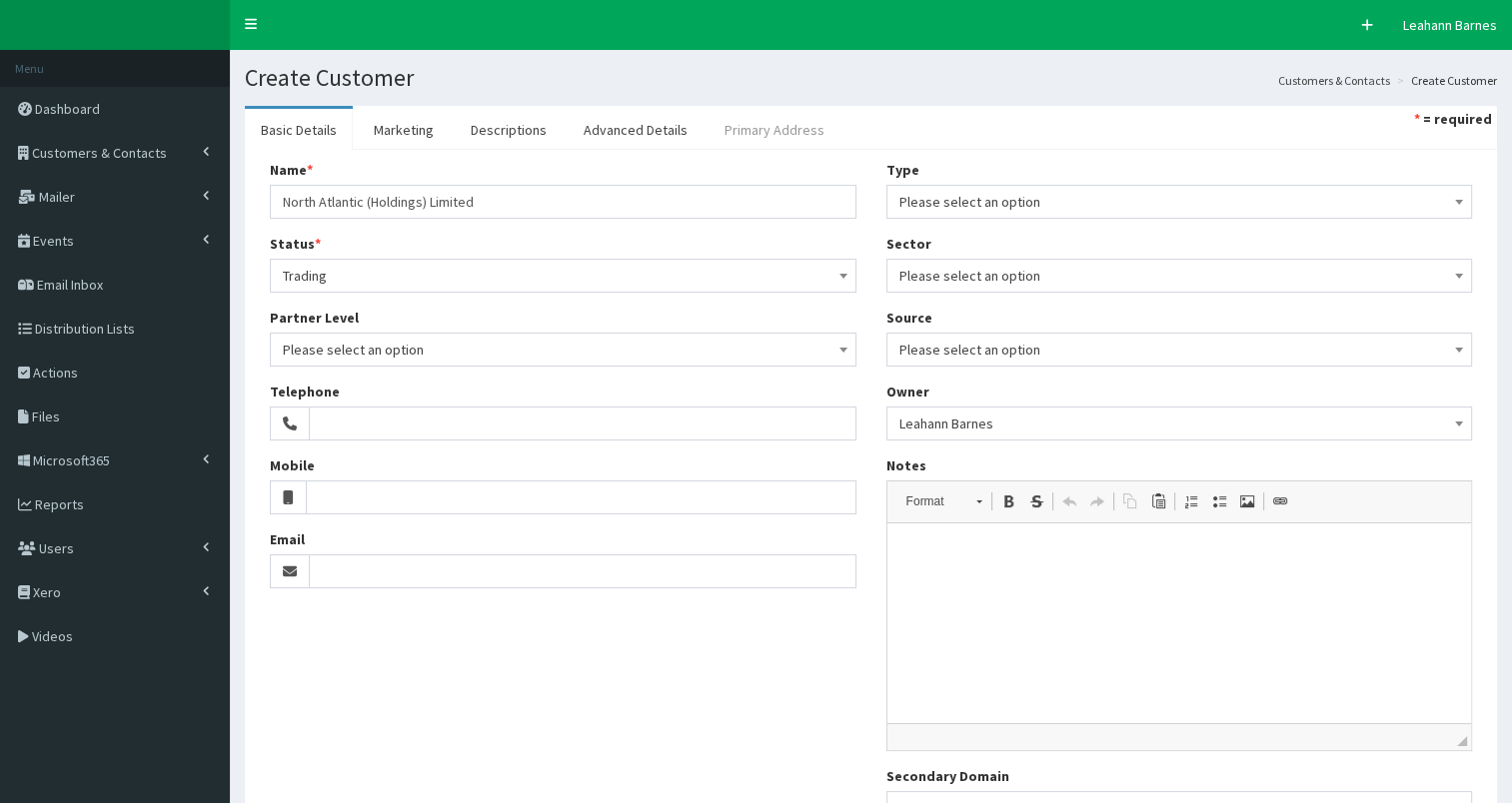 click on "Primary Address" at bounding box center (774, 130) 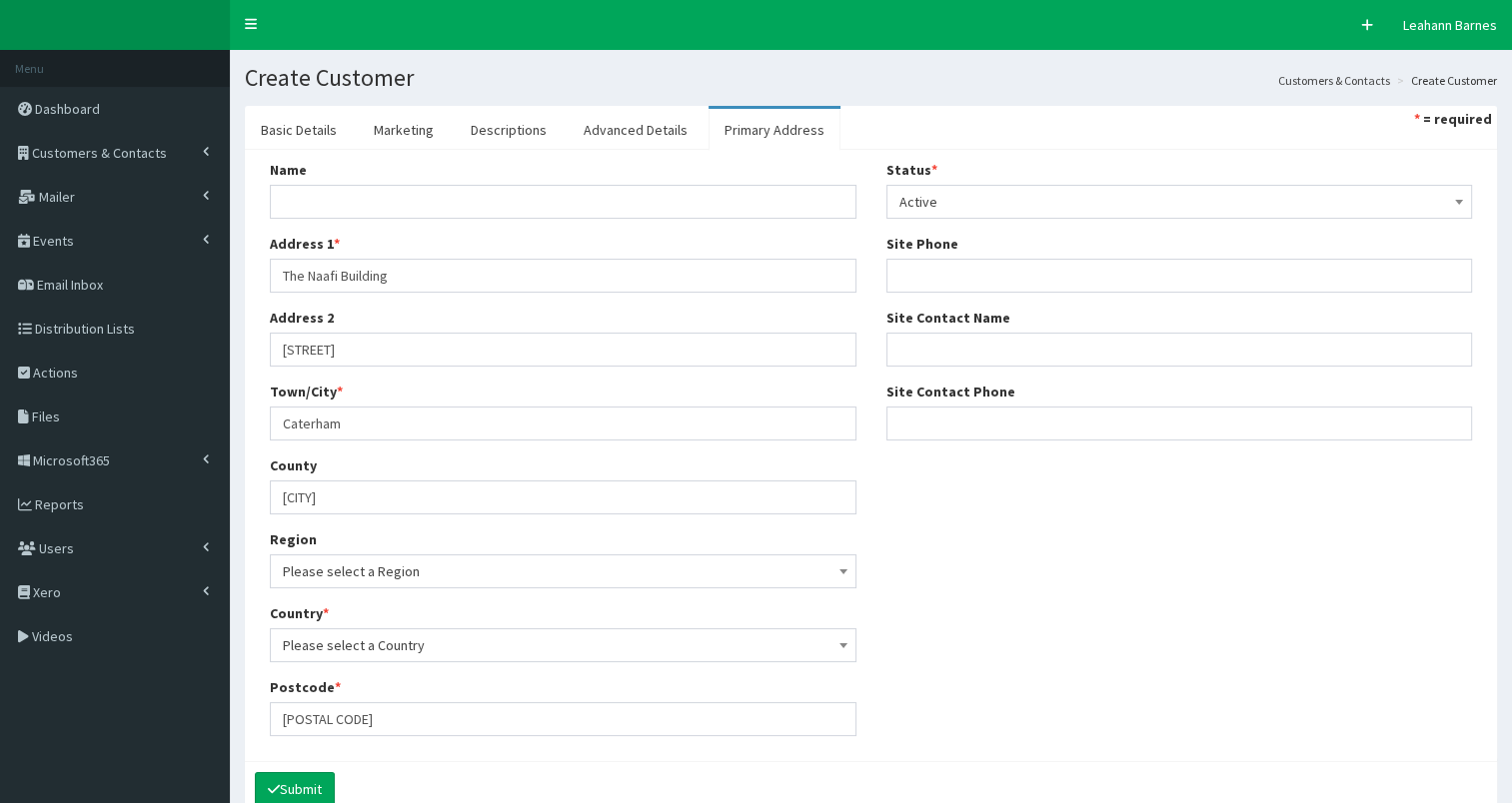 click on "Please select a Region" at bounding box center [563, 571] 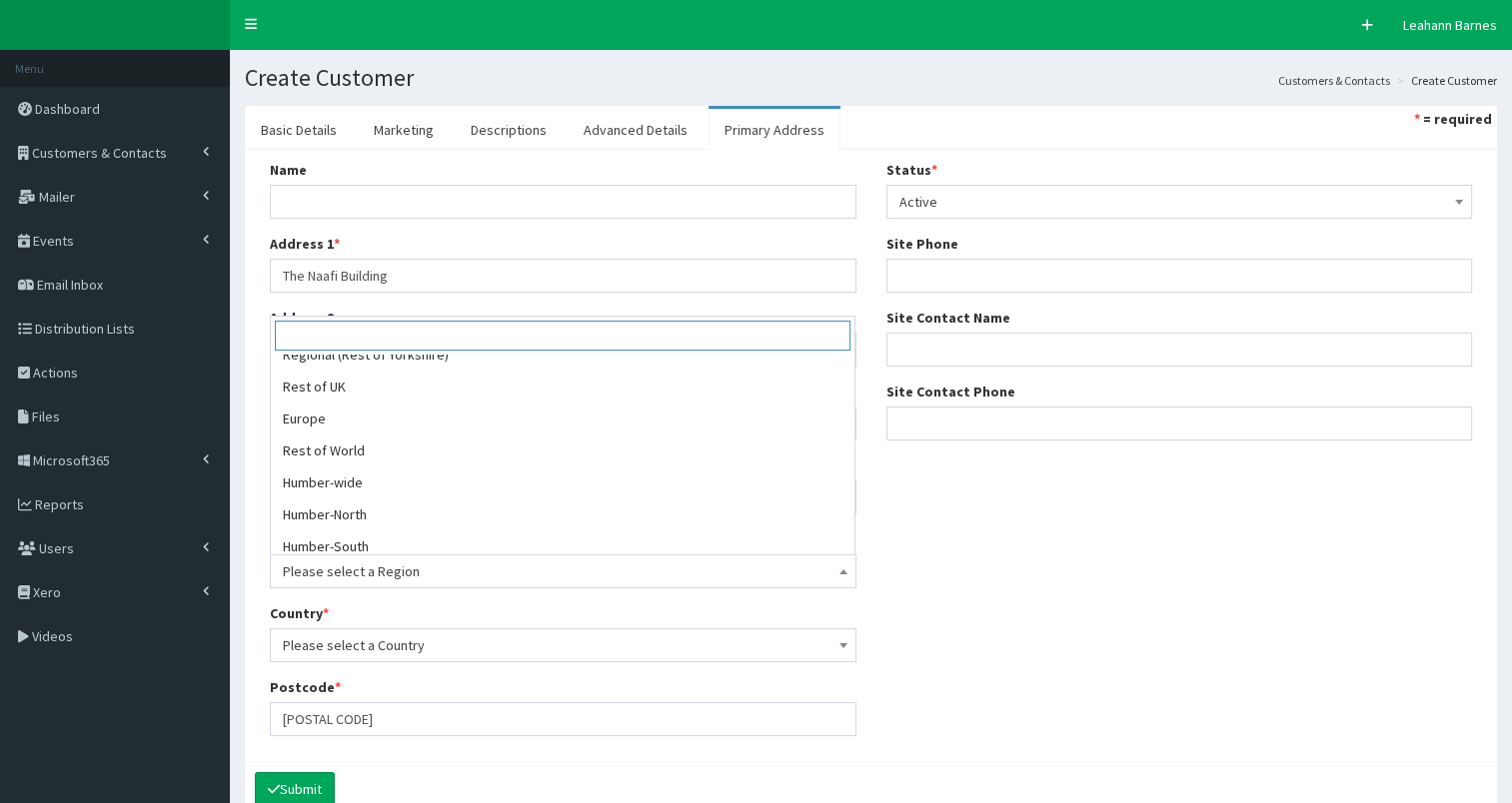 scroll, scrollTop: 503, scrollLeft: 0, axis: vertical 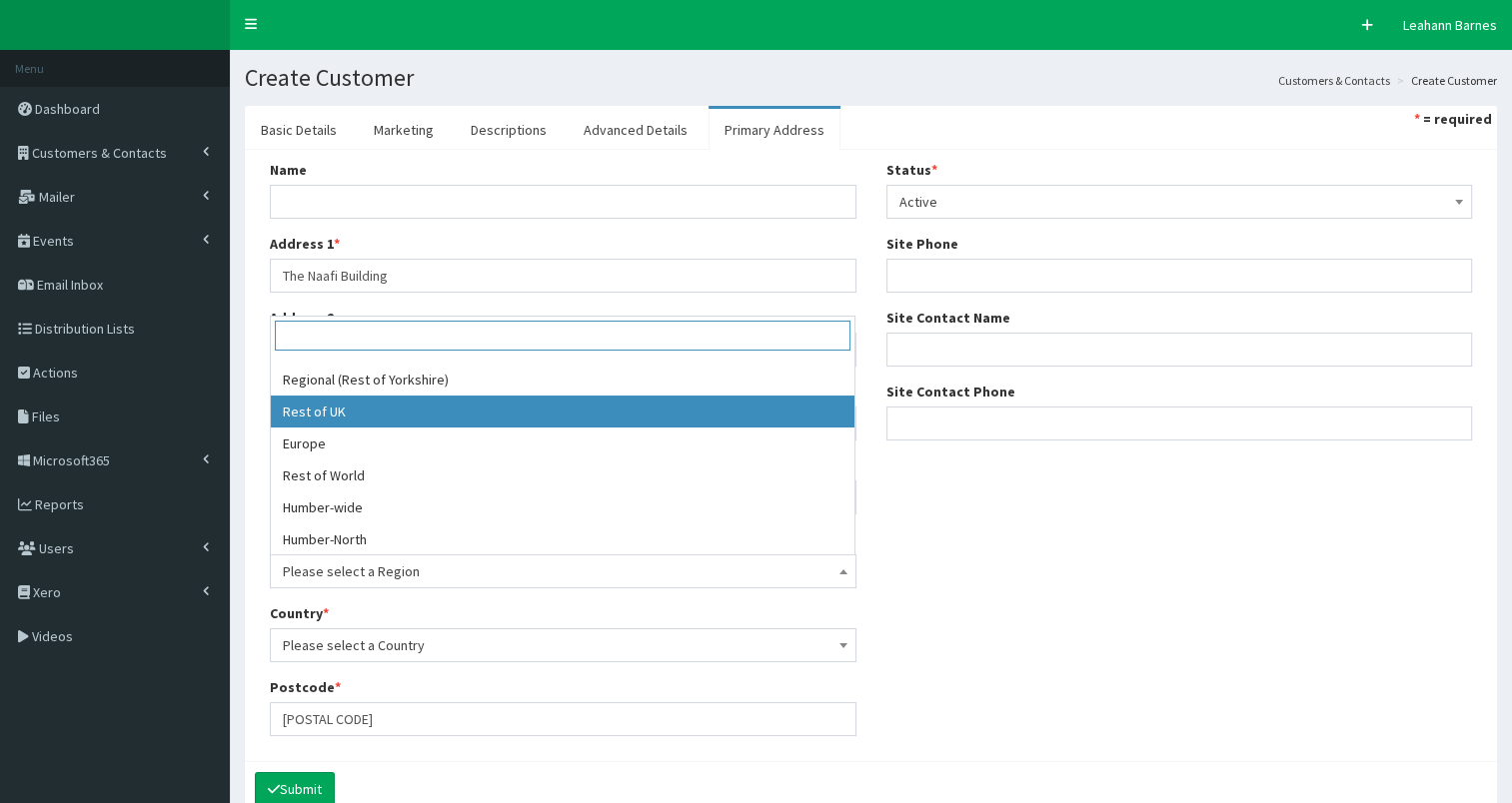 select on "16" 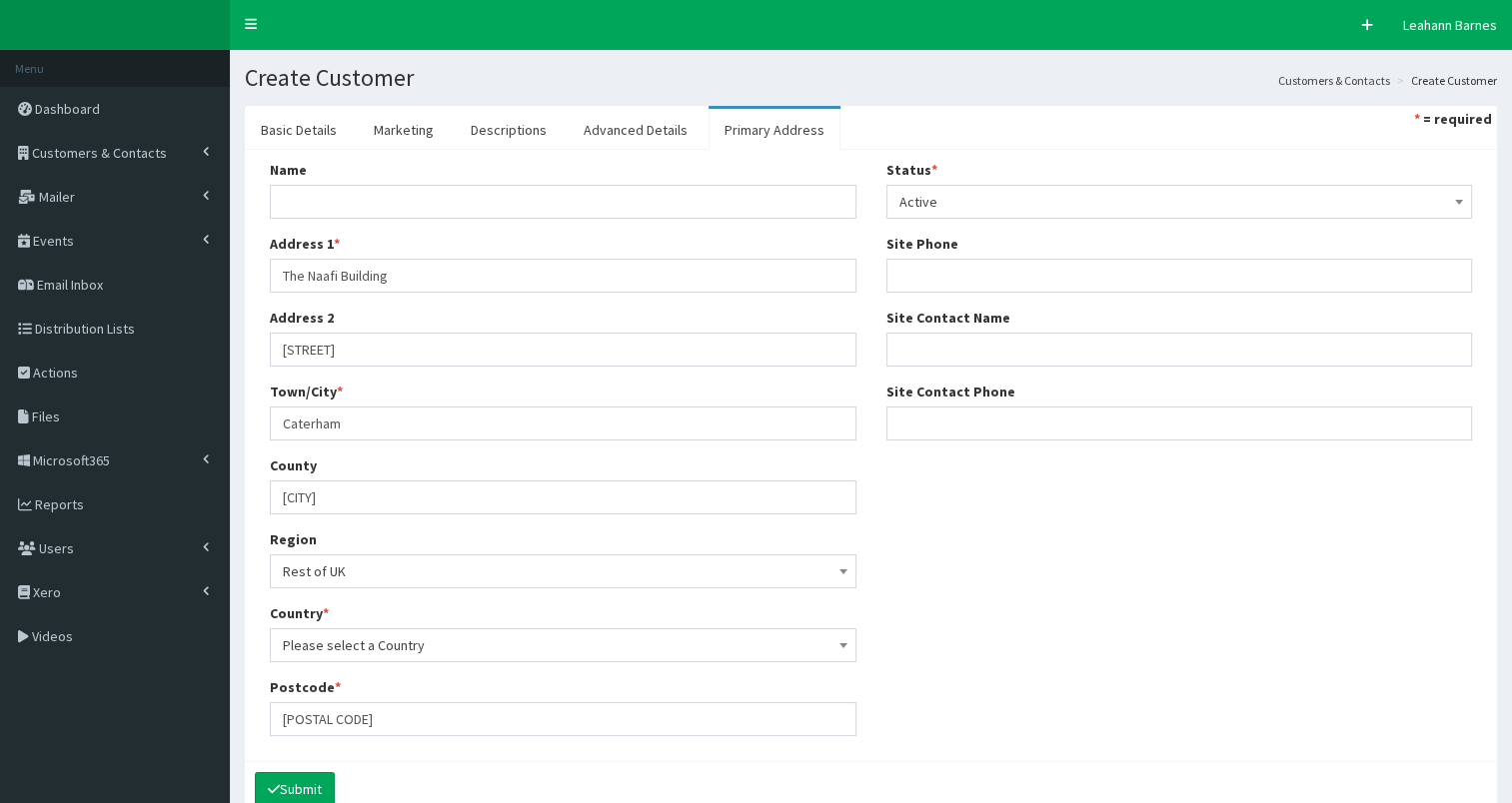 click on "Please select a Country" at bounding box center (563, 645) 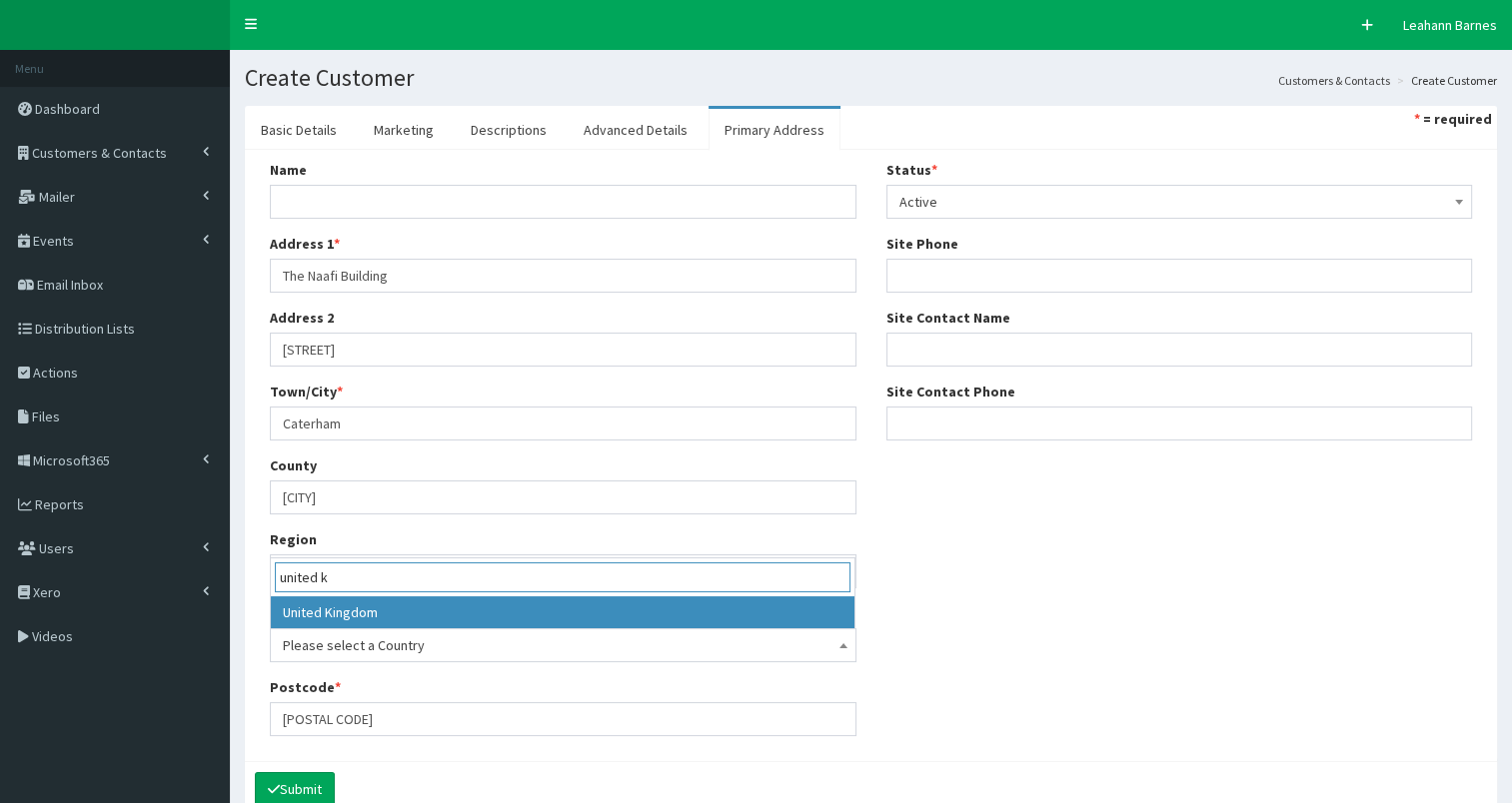 type on "united k" 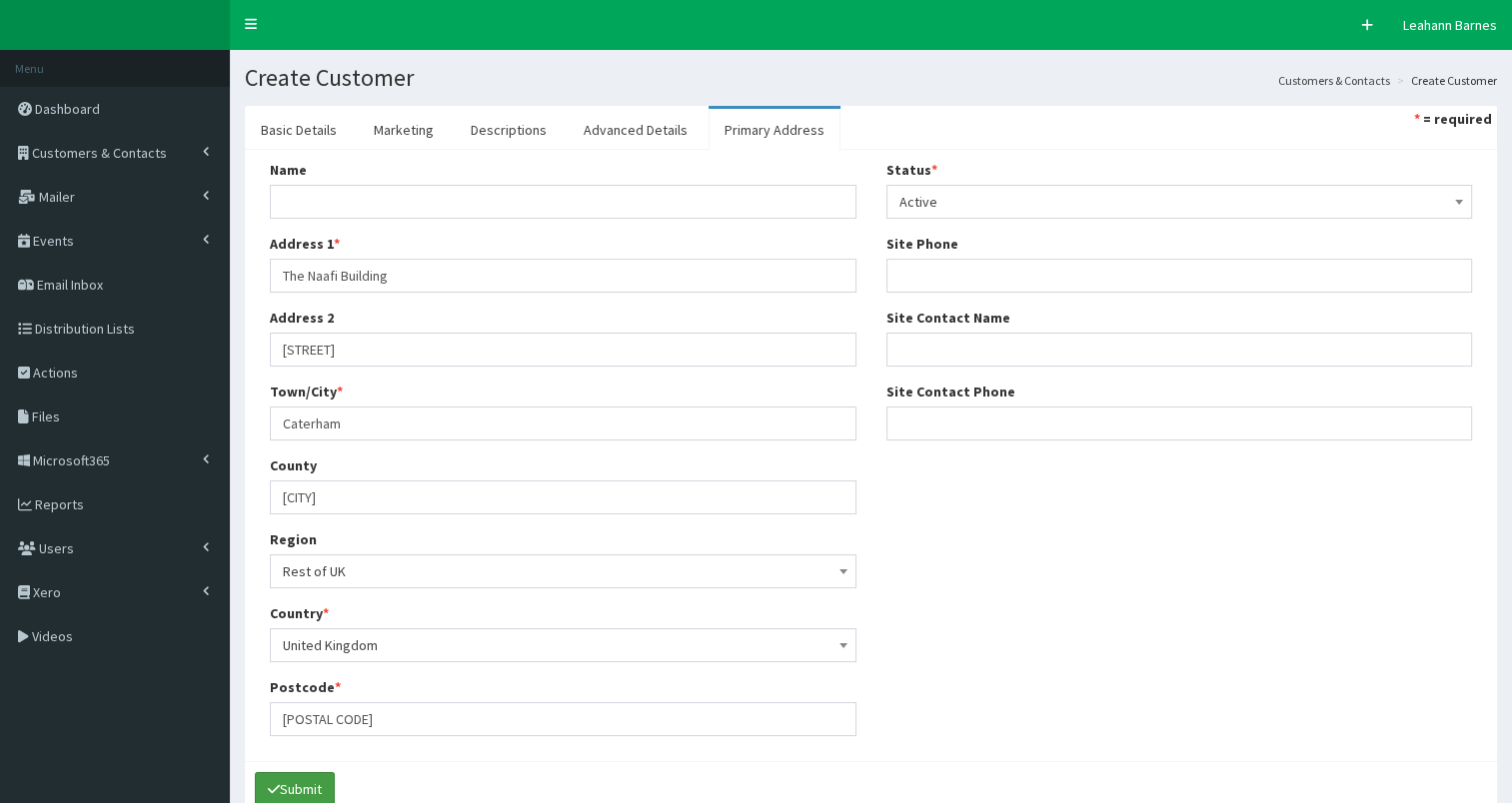 click on "Submit" at bounding box center (295, 789) 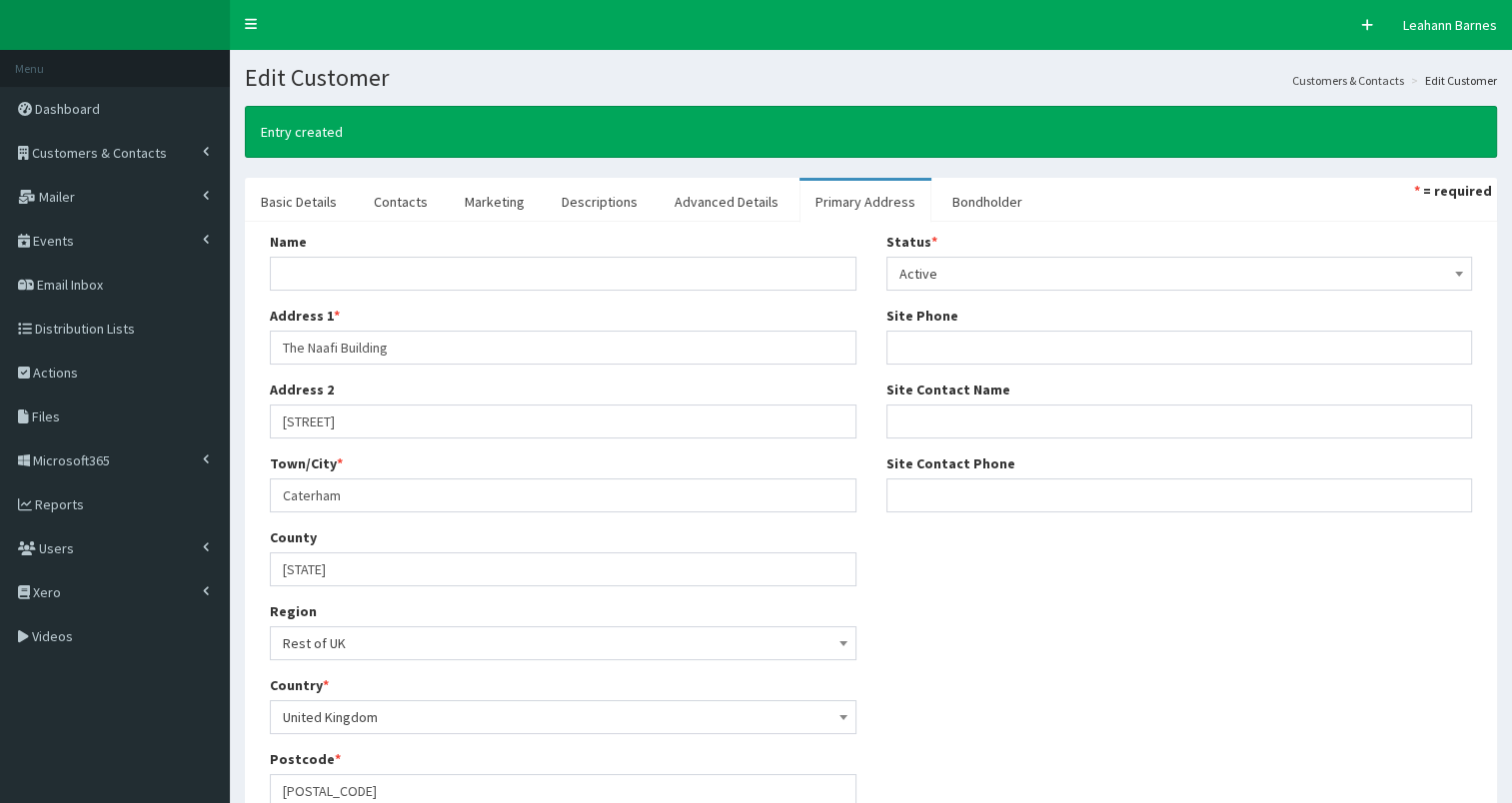 scroll, scrollTop: 0, scrollLeft: 0, axis: both 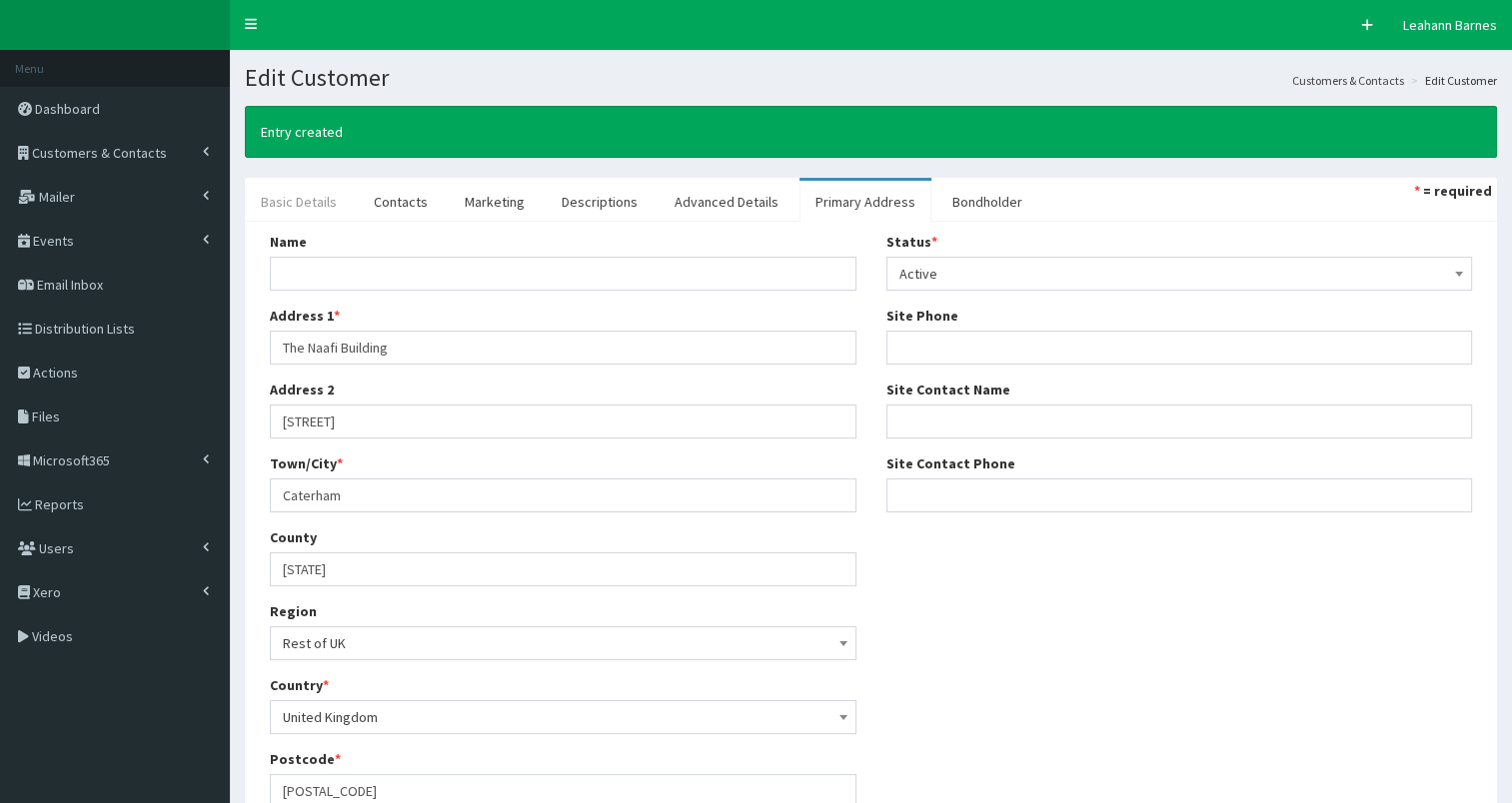 click on "Basic Details" at bounding box center (299, 202) 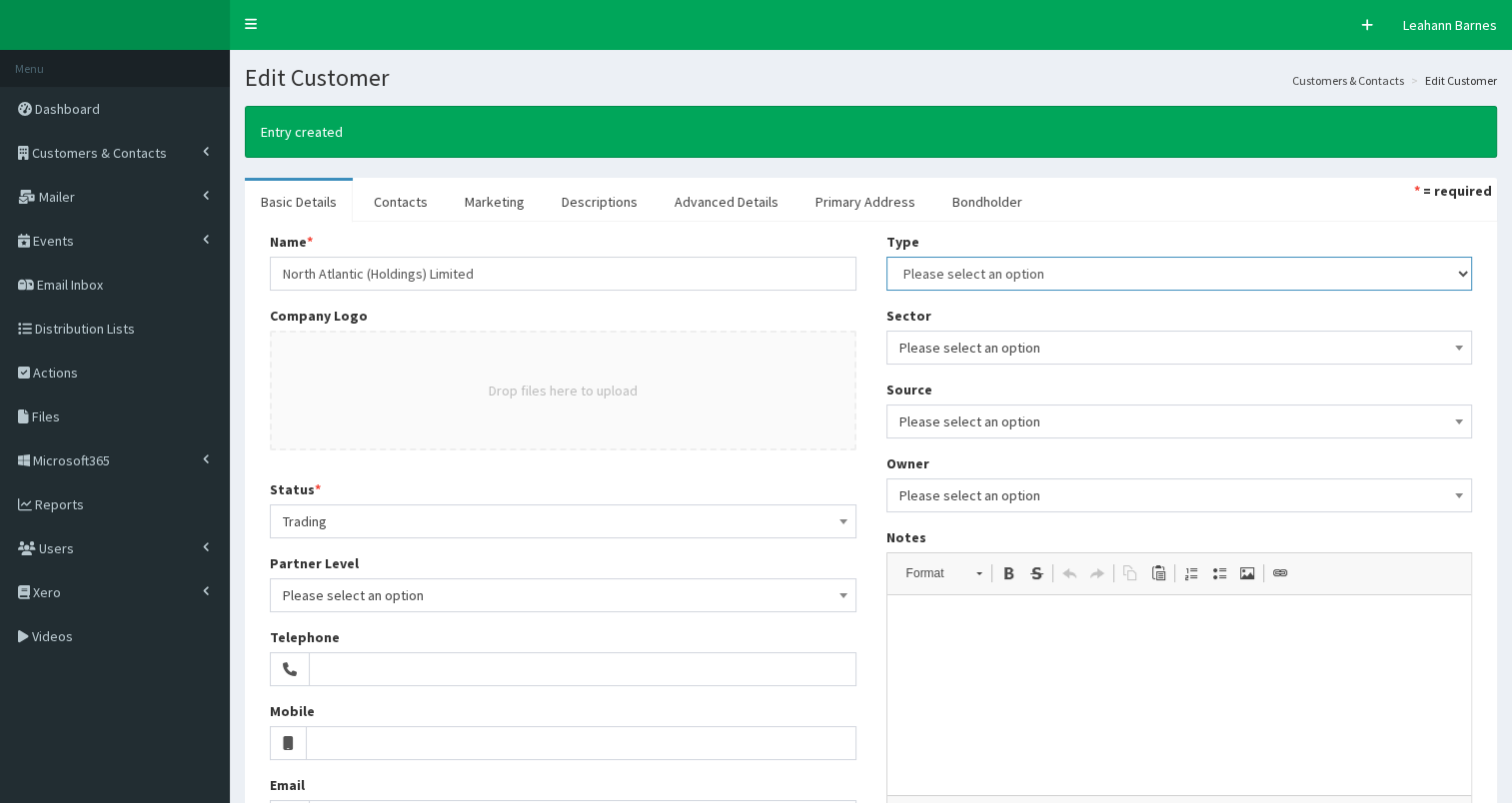 click on "Please select an option
Business
Consultant
Contractor
Developer
Government
Media
Investor
Professional Services
Property Agent
Other" at bounding box center [1179, 274] 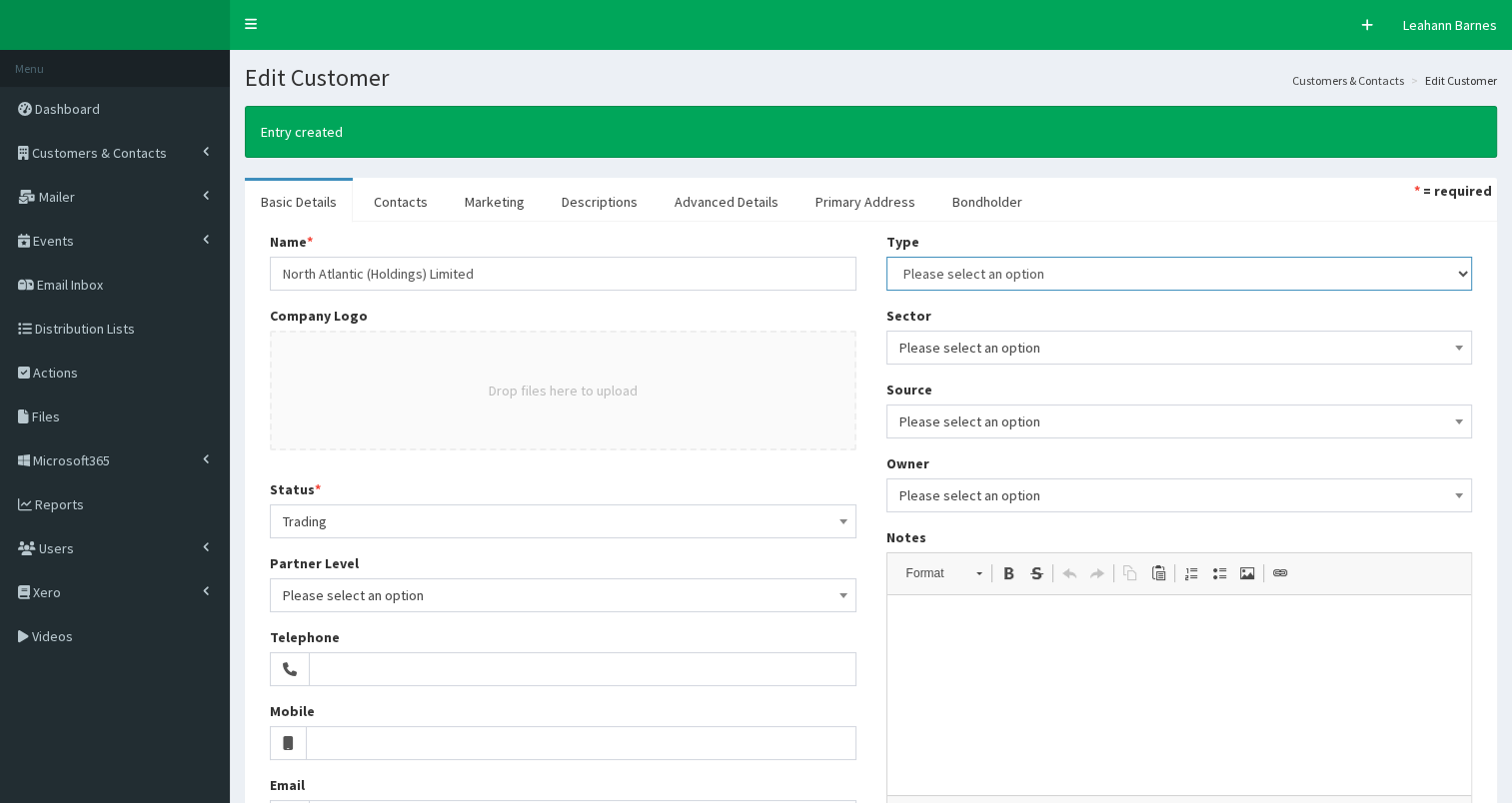 select on "1" 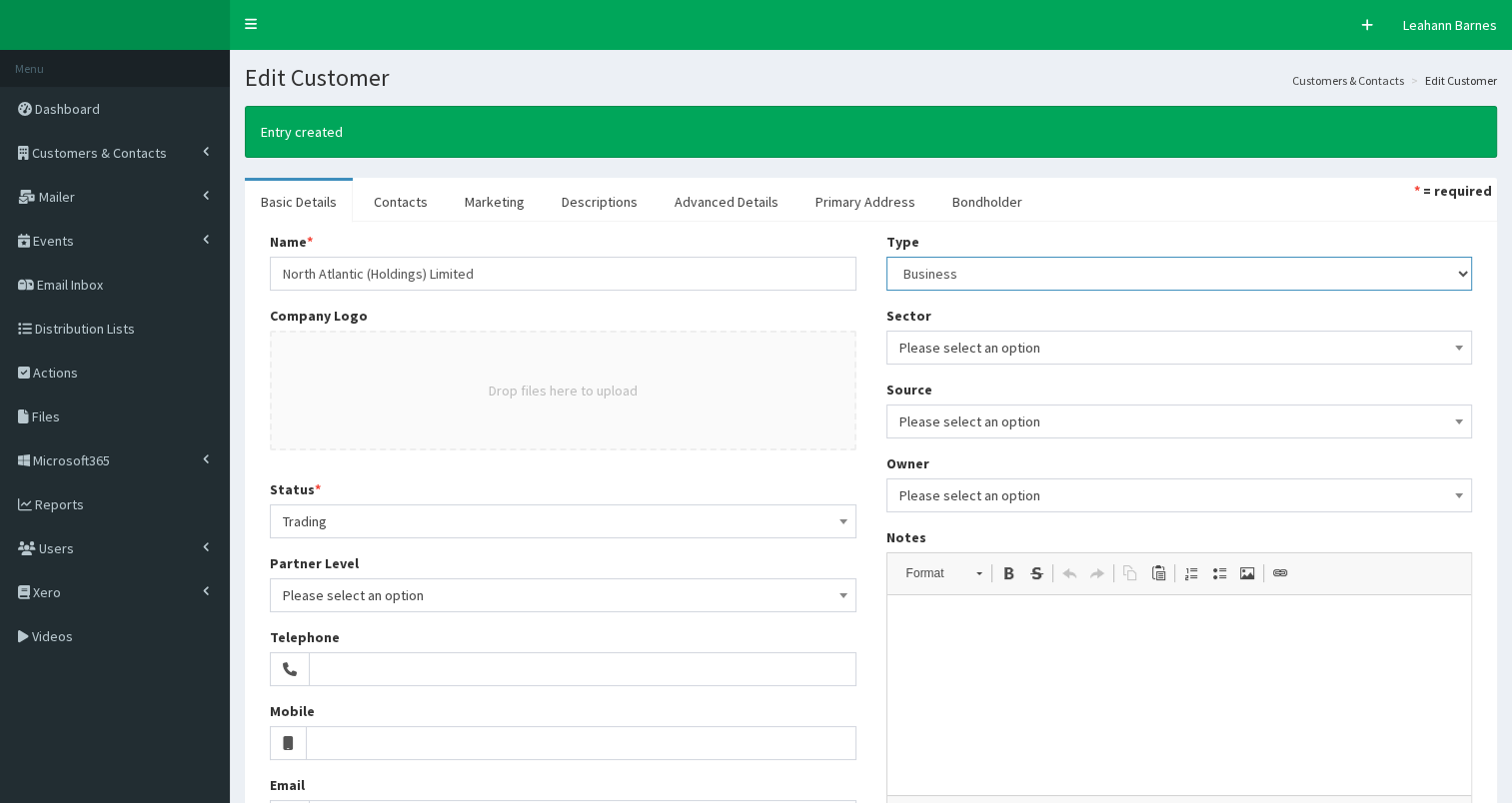 click on "Please select an option
Business
Consultant
Contractor
Developer
Government
Media
Investor
Professional Services
Property Agent
Other" at bounding box center [1179, 274] 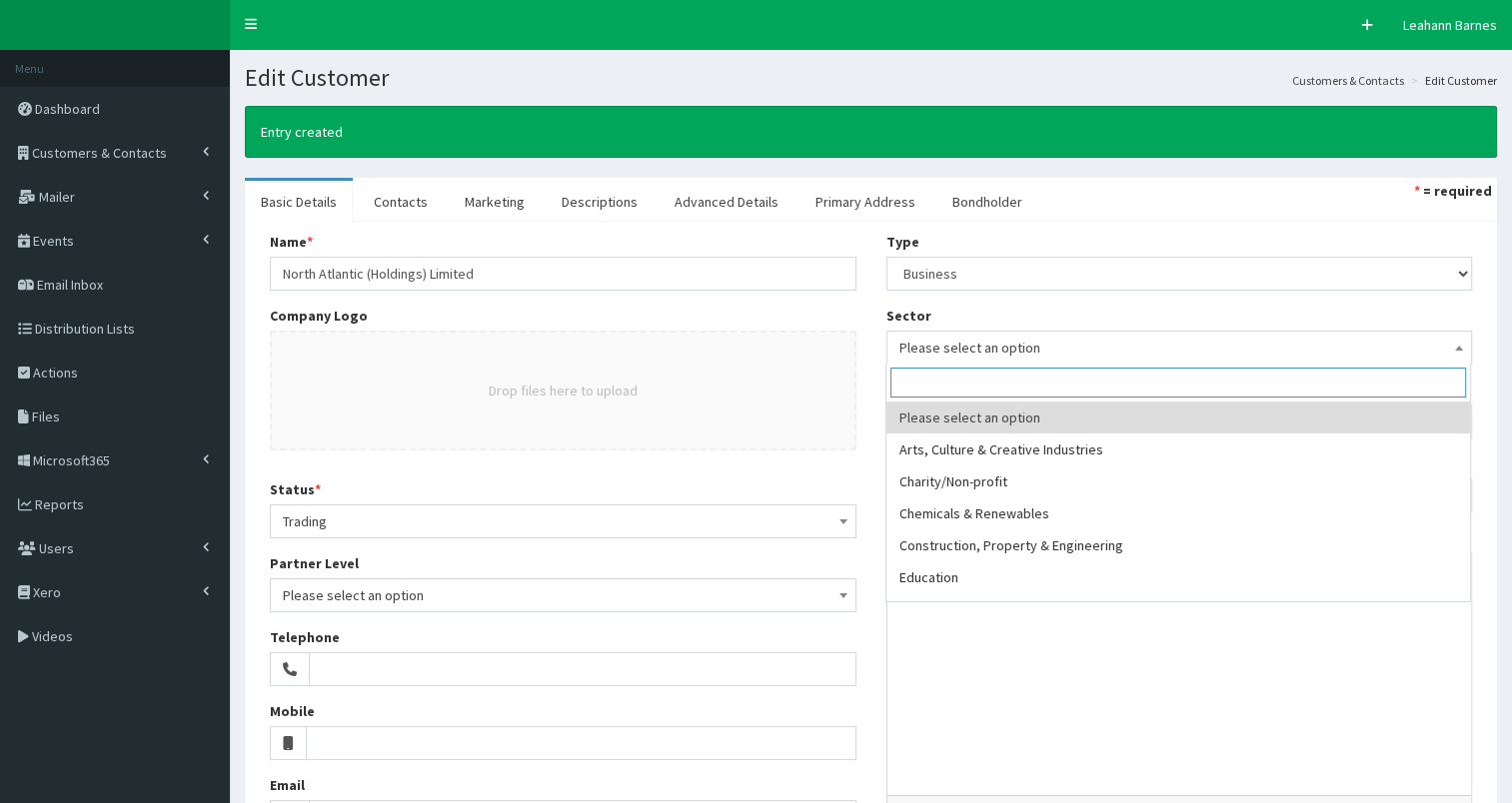 click on "Please select an option" at bounding box center (1179, 348) 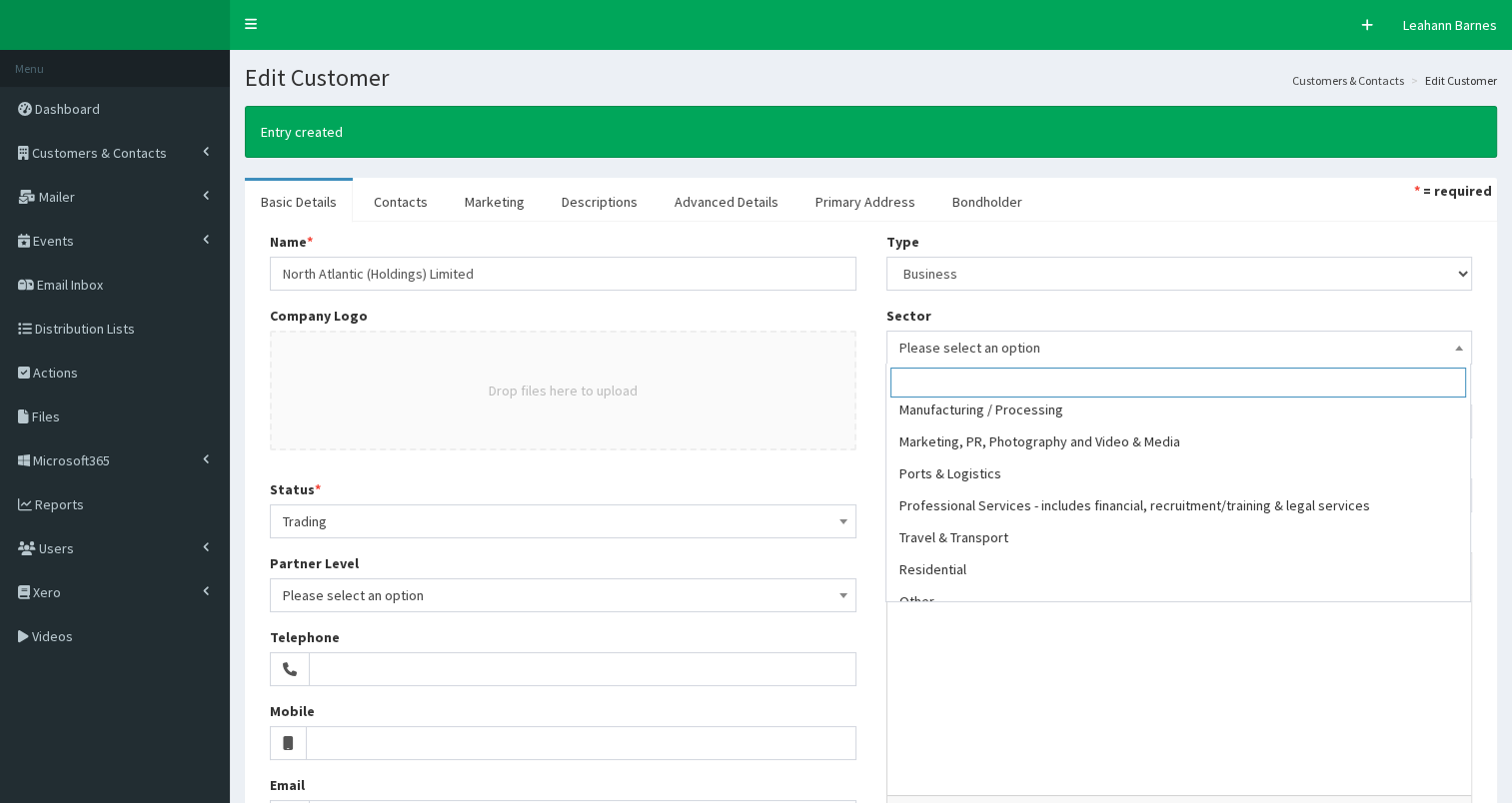 scroll, scrollTop: 364, scrollLeft: 0, axis: vertical 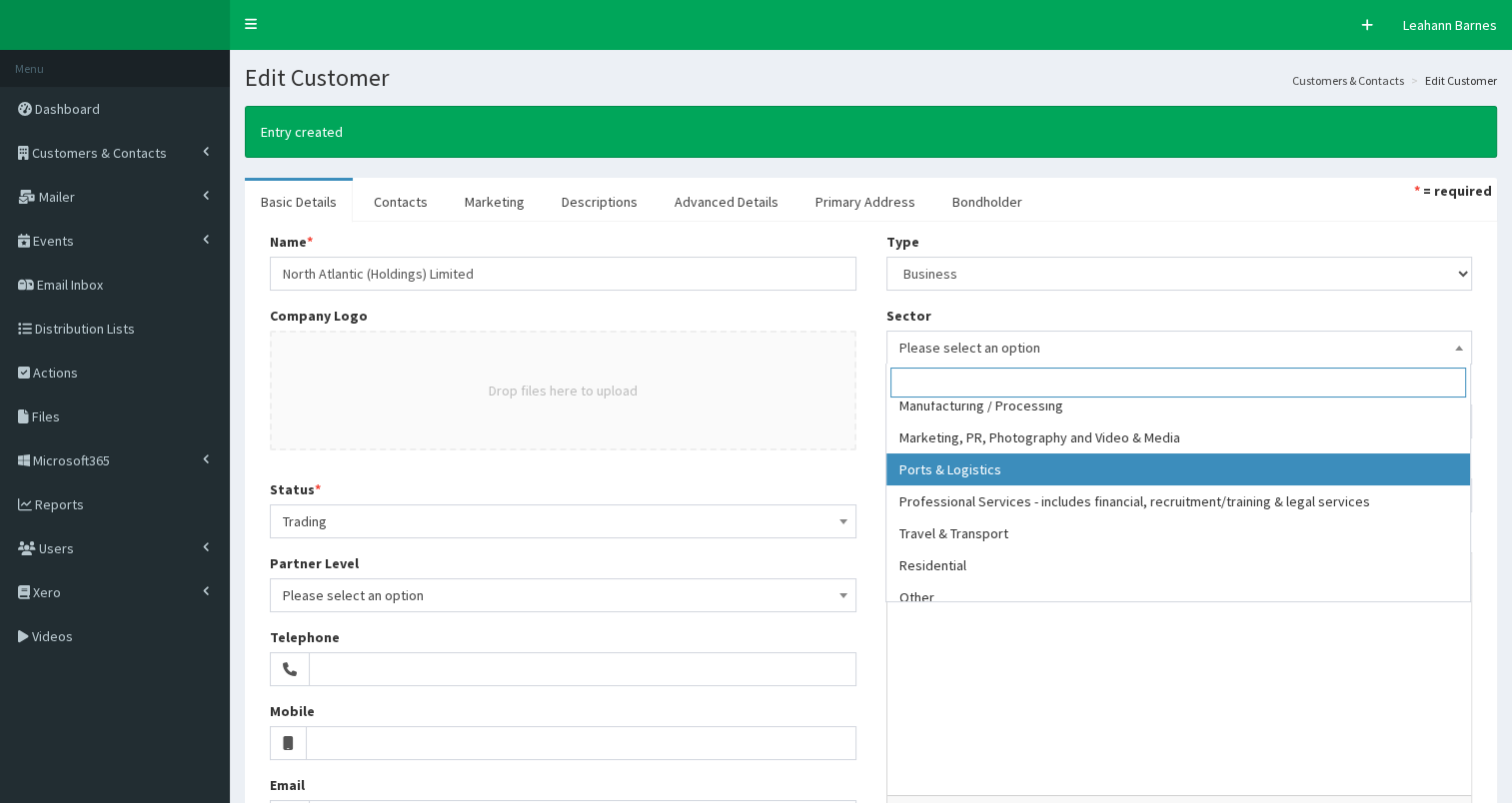 select on "13" 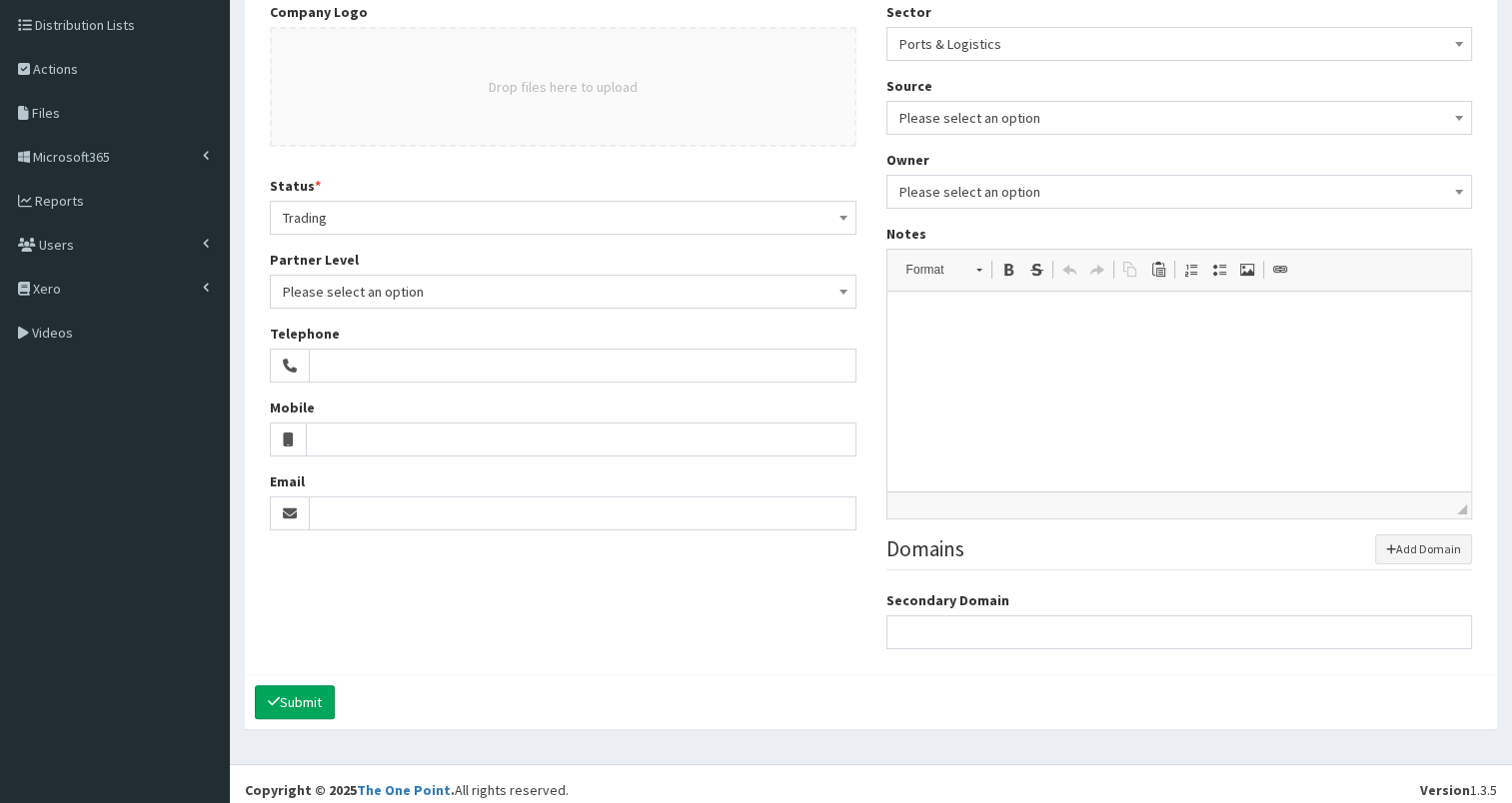 scroll, scrollTop: 298, scrollLeft: 0, axis: vertical 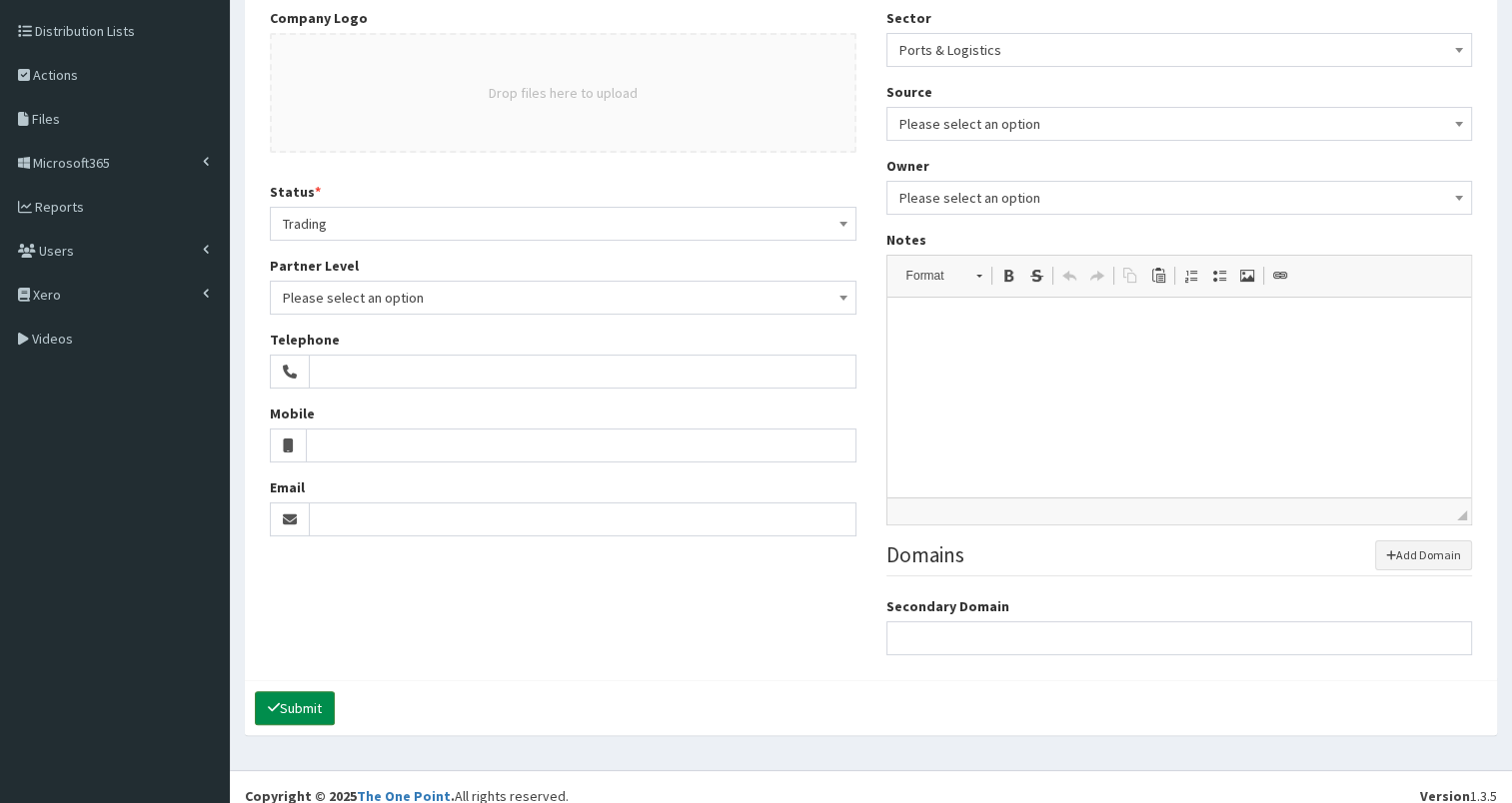click on "Submit" at bounding box center (295, 708) 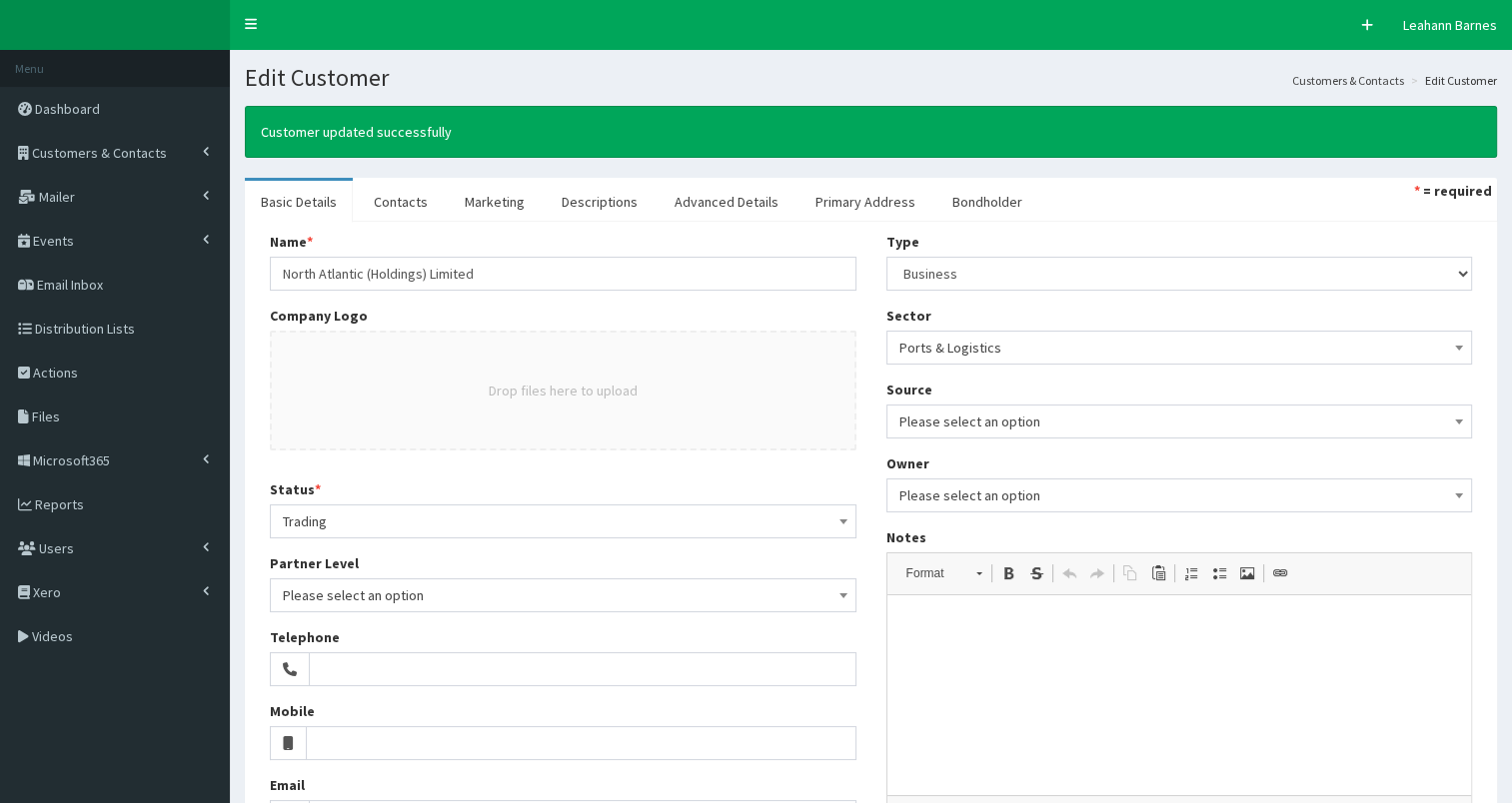 scroll, scrollTop: 0, scrollLeft: 0, axis: both 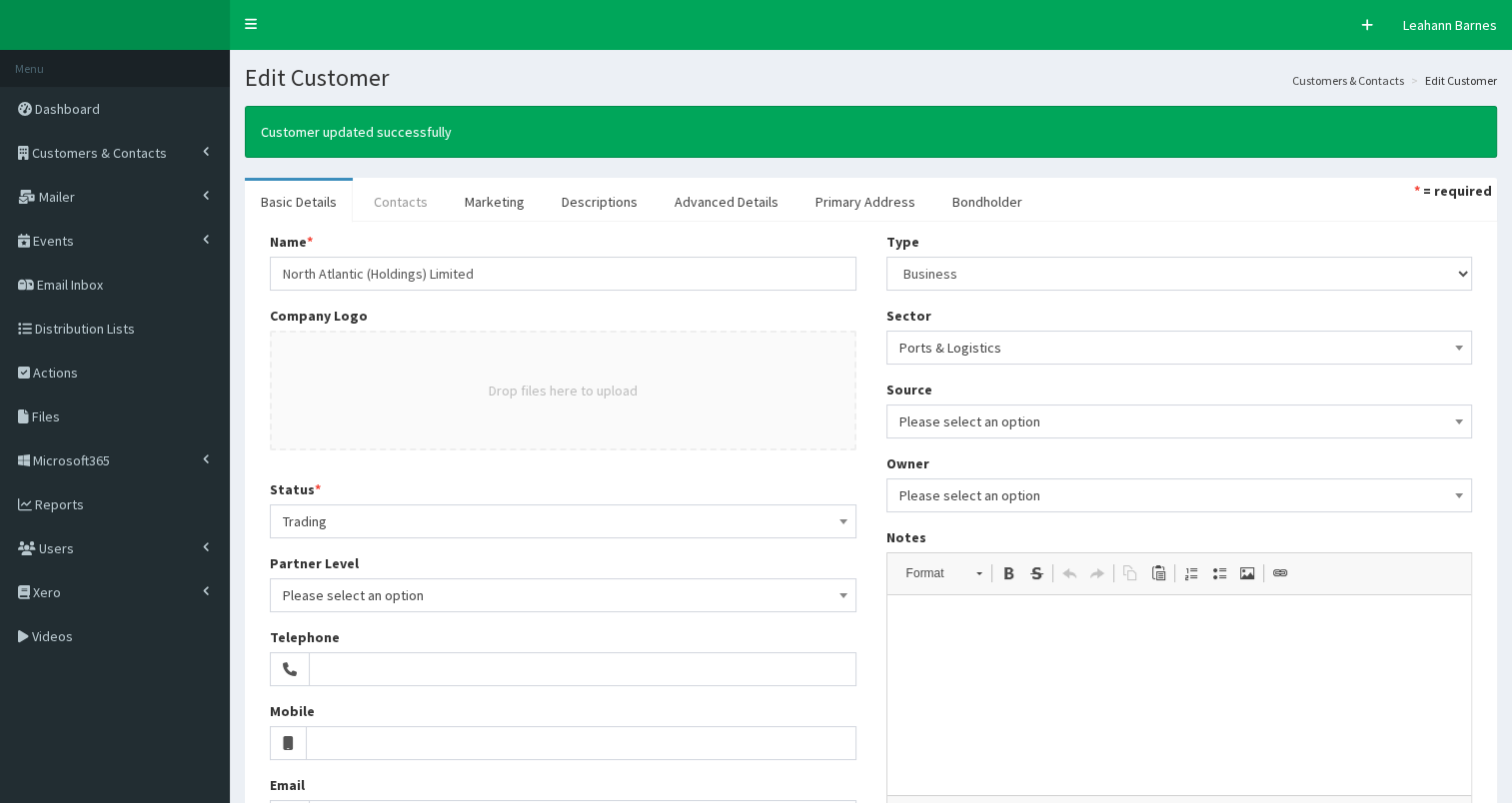 click on "Contacts" at bounding box center (401, 202) 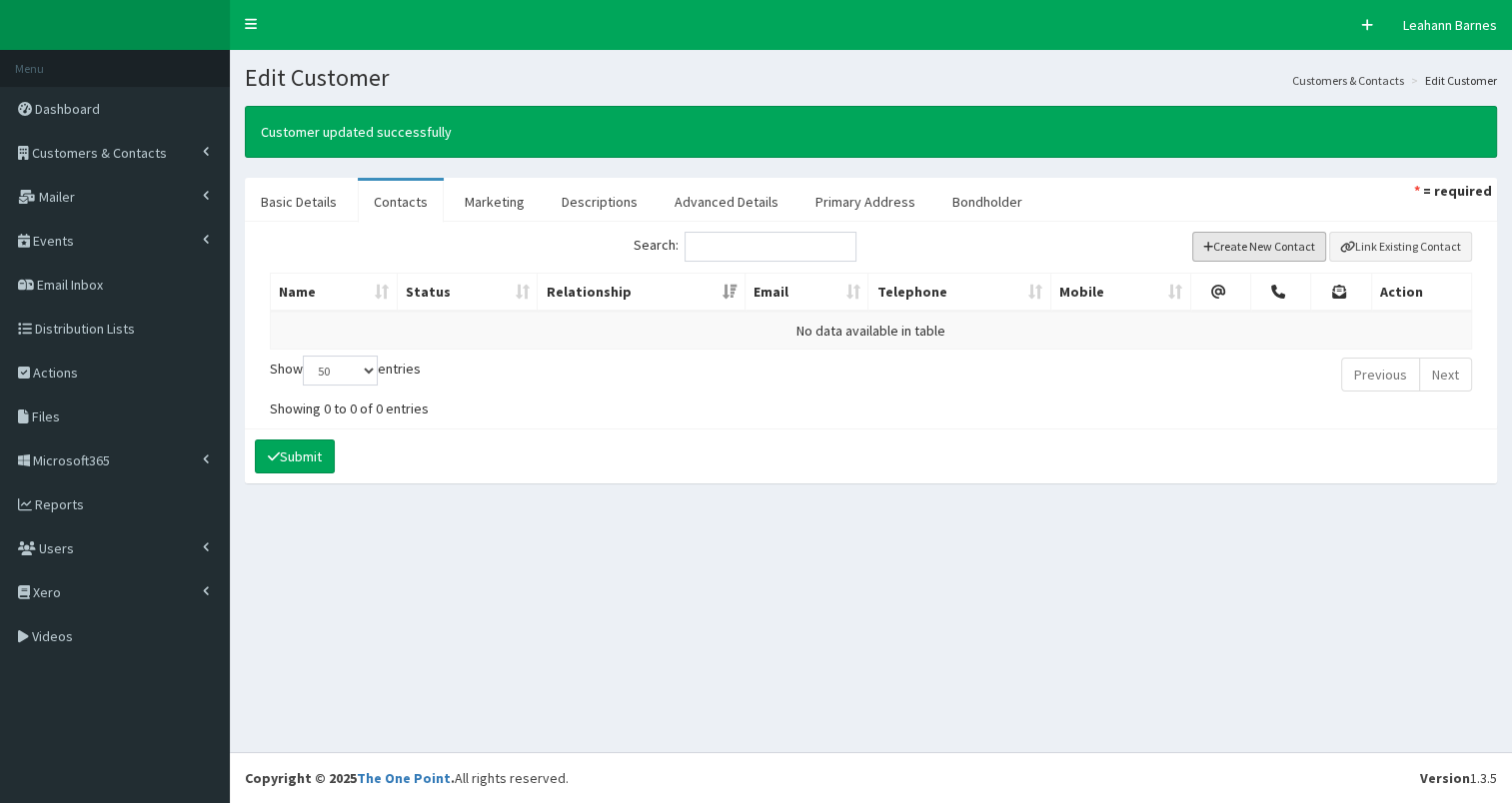 click on "Create New Contact" at bounding box center [1259, 247] 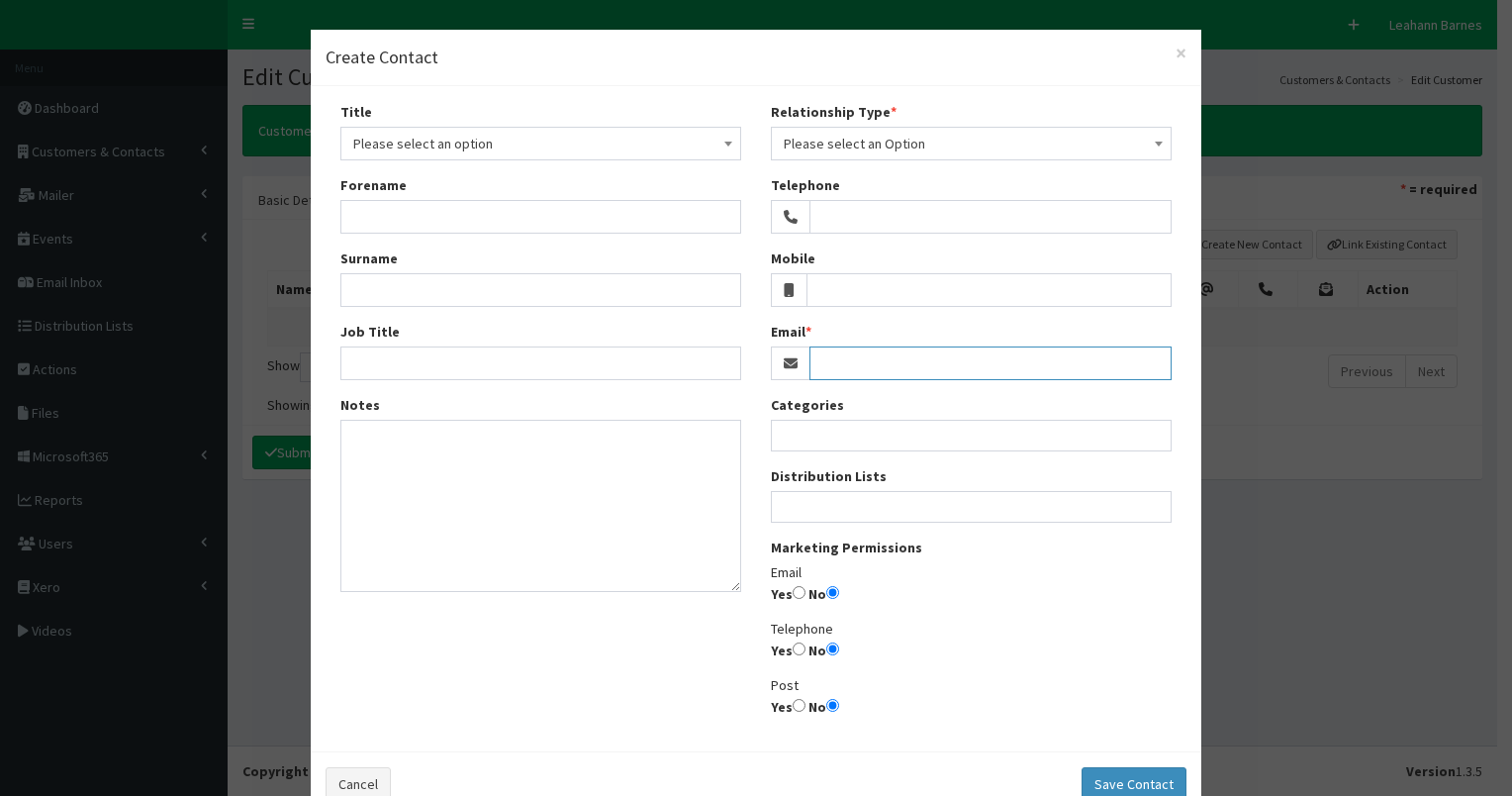 click on "Email" at bounding box center [991, 363] 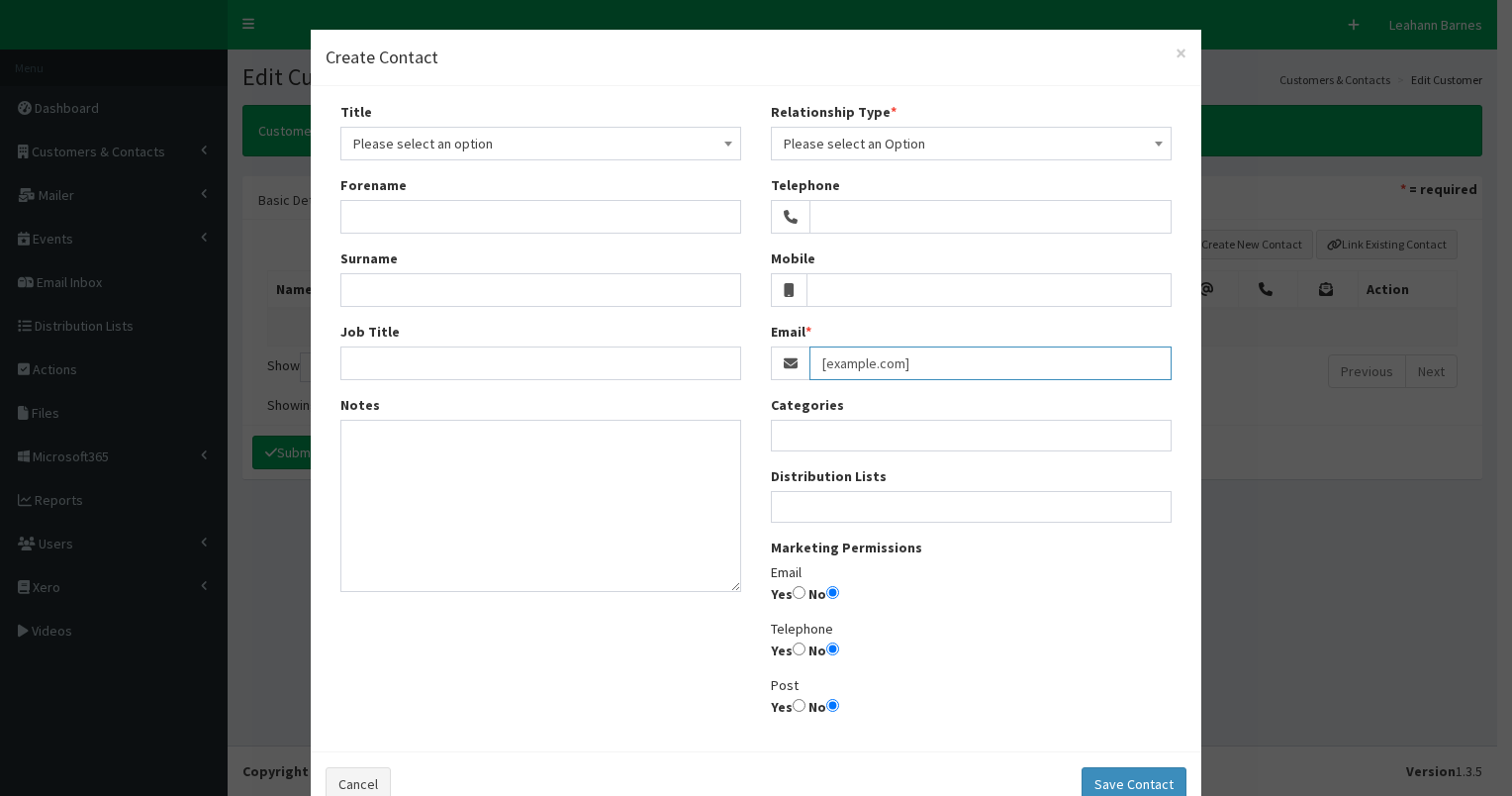 type on "phil.haslam@nafish.co.uk" 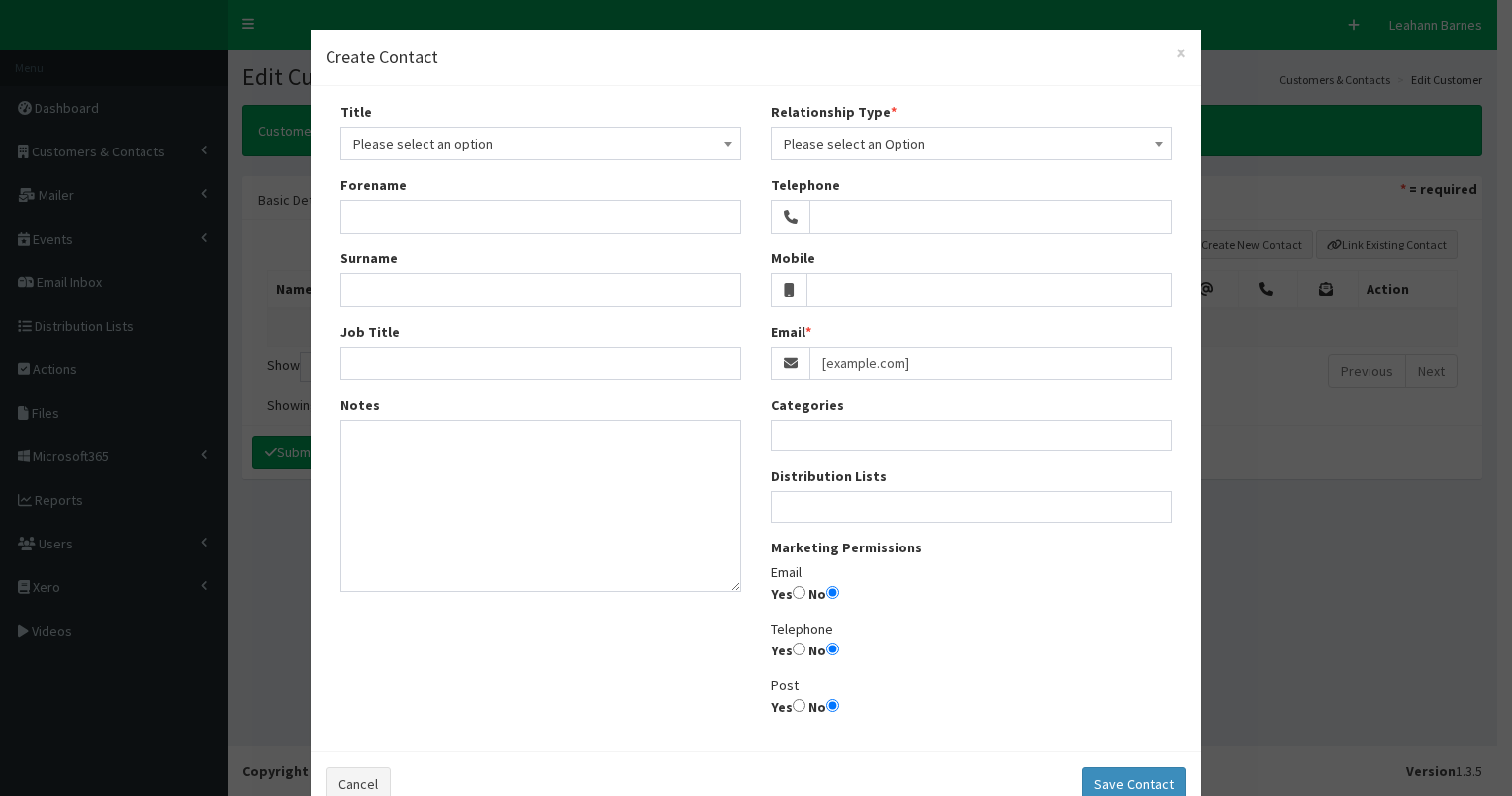 click on "Please select an Option" at bounding box center [971, 144] 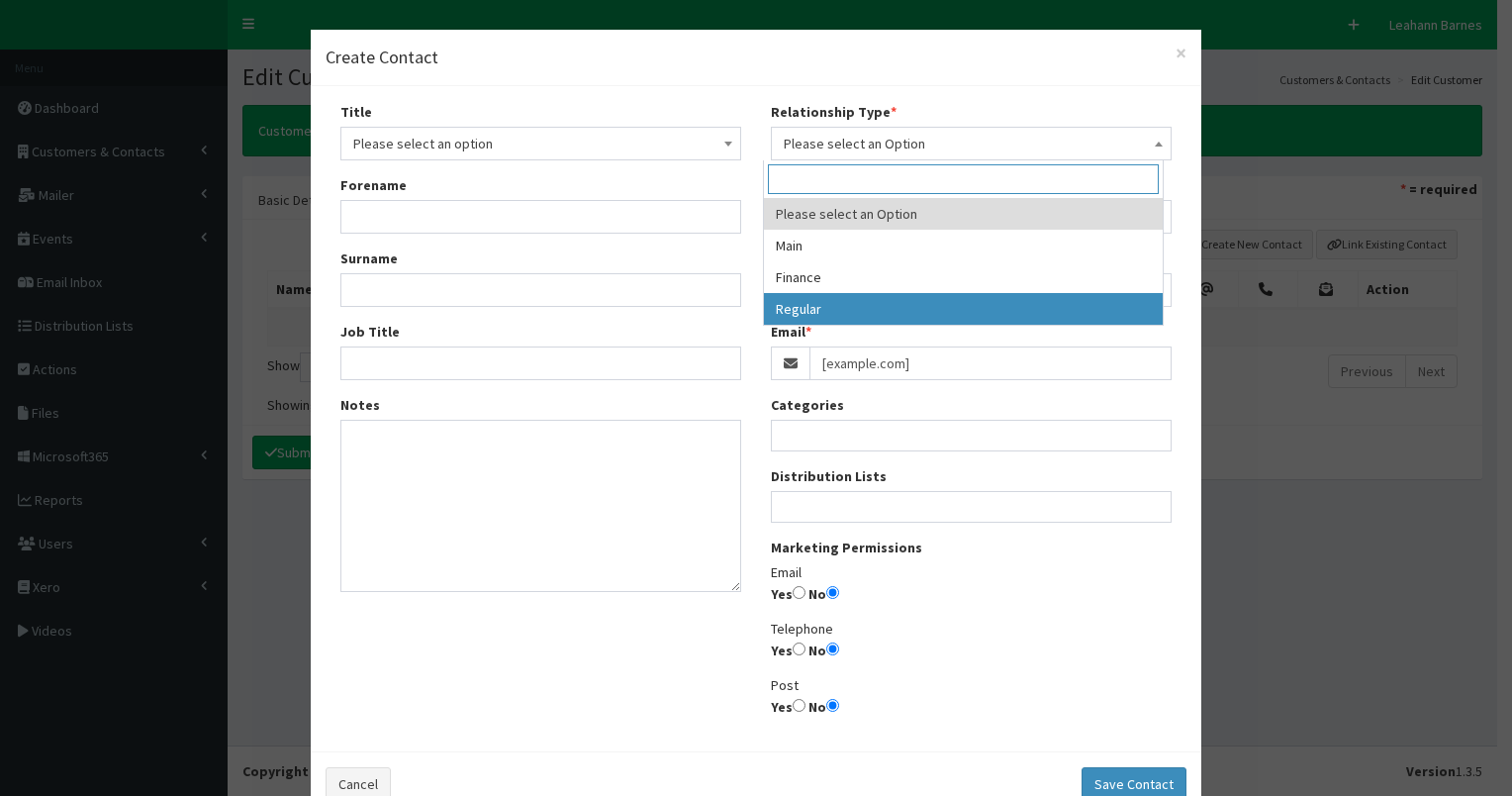 select on "3" 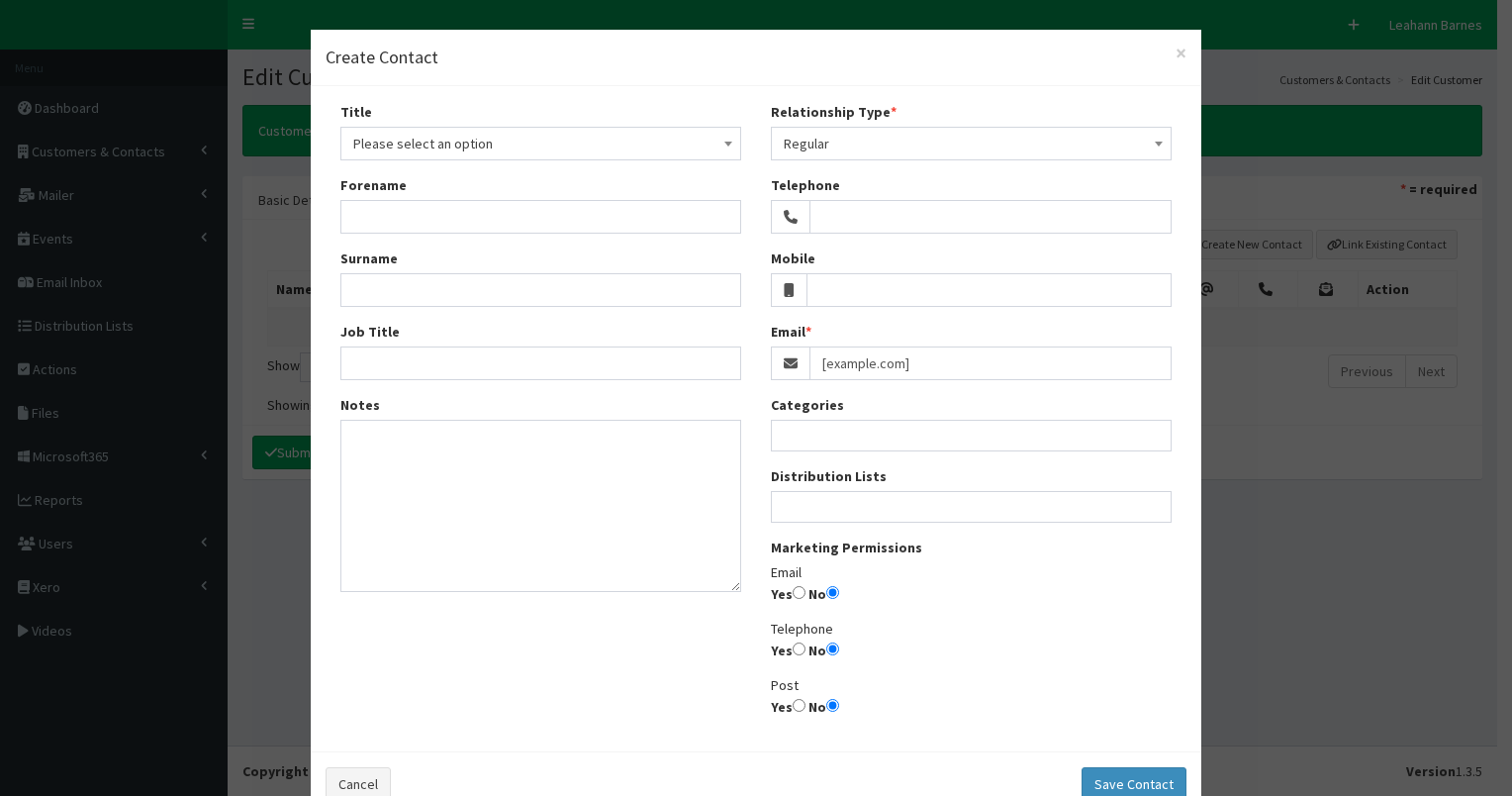 click on "Please select an option" at bounding box center (540, 144) 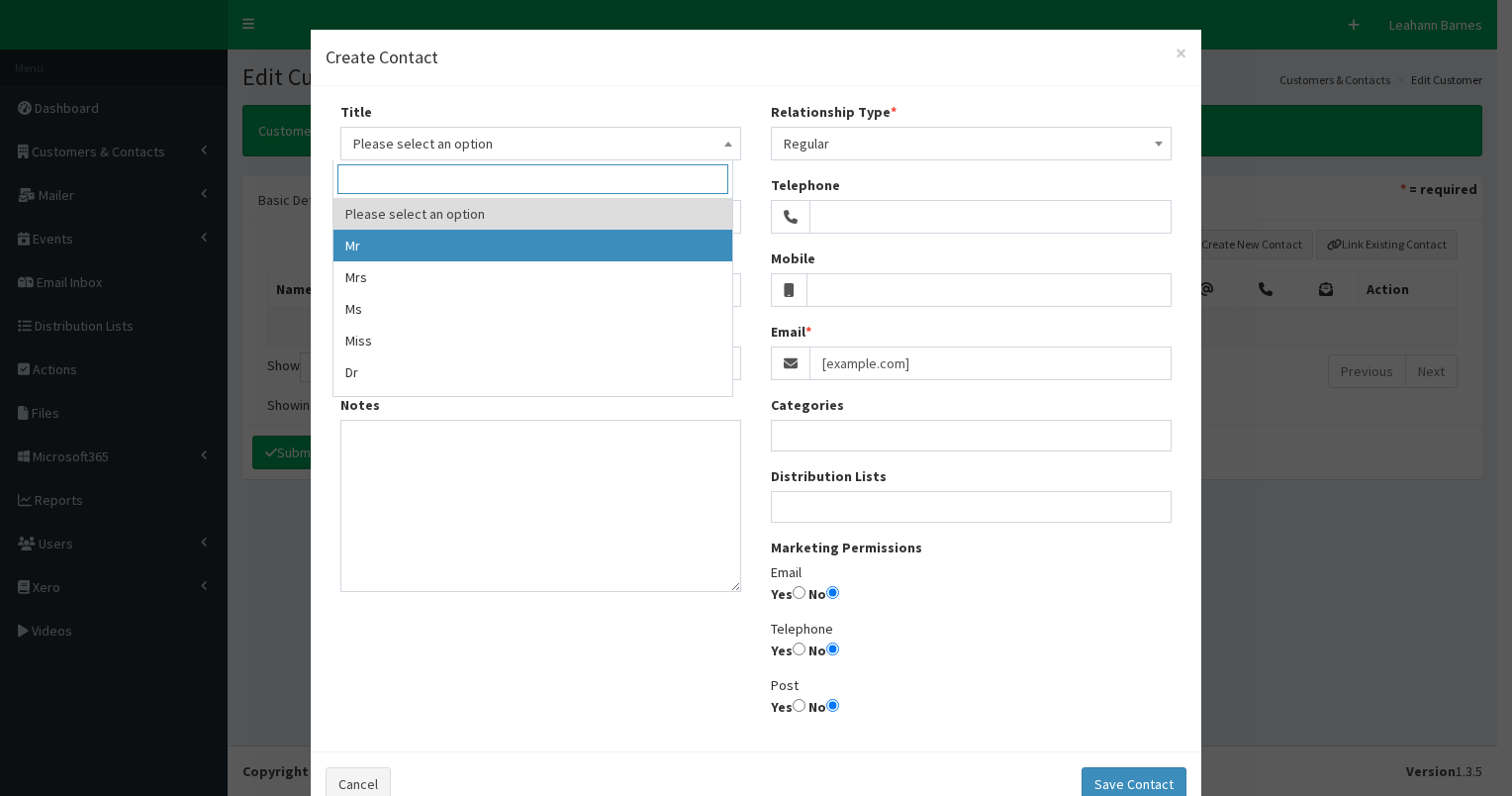 select on "1" 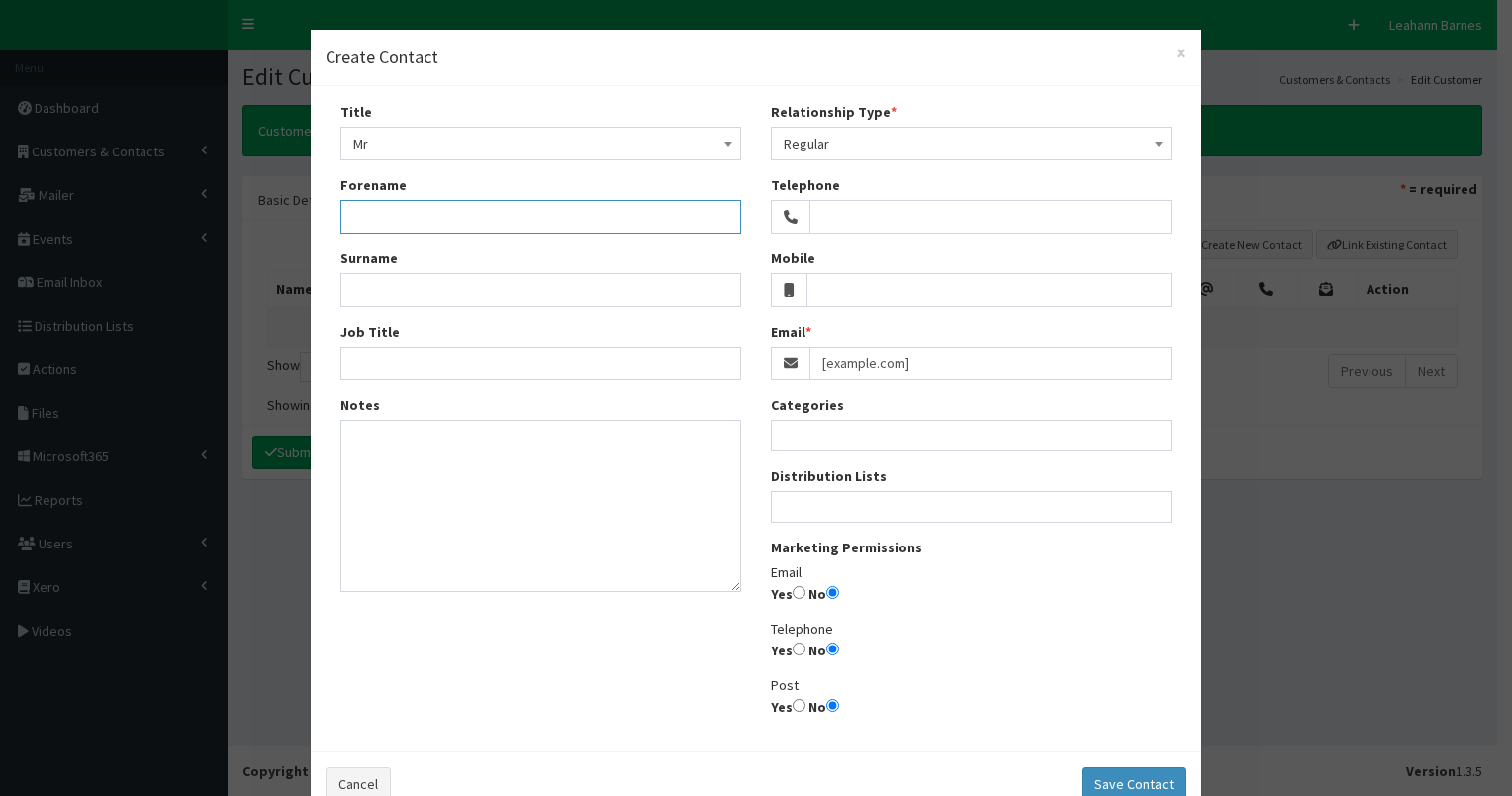 click on "Forename" at bounding box center (540, 217) 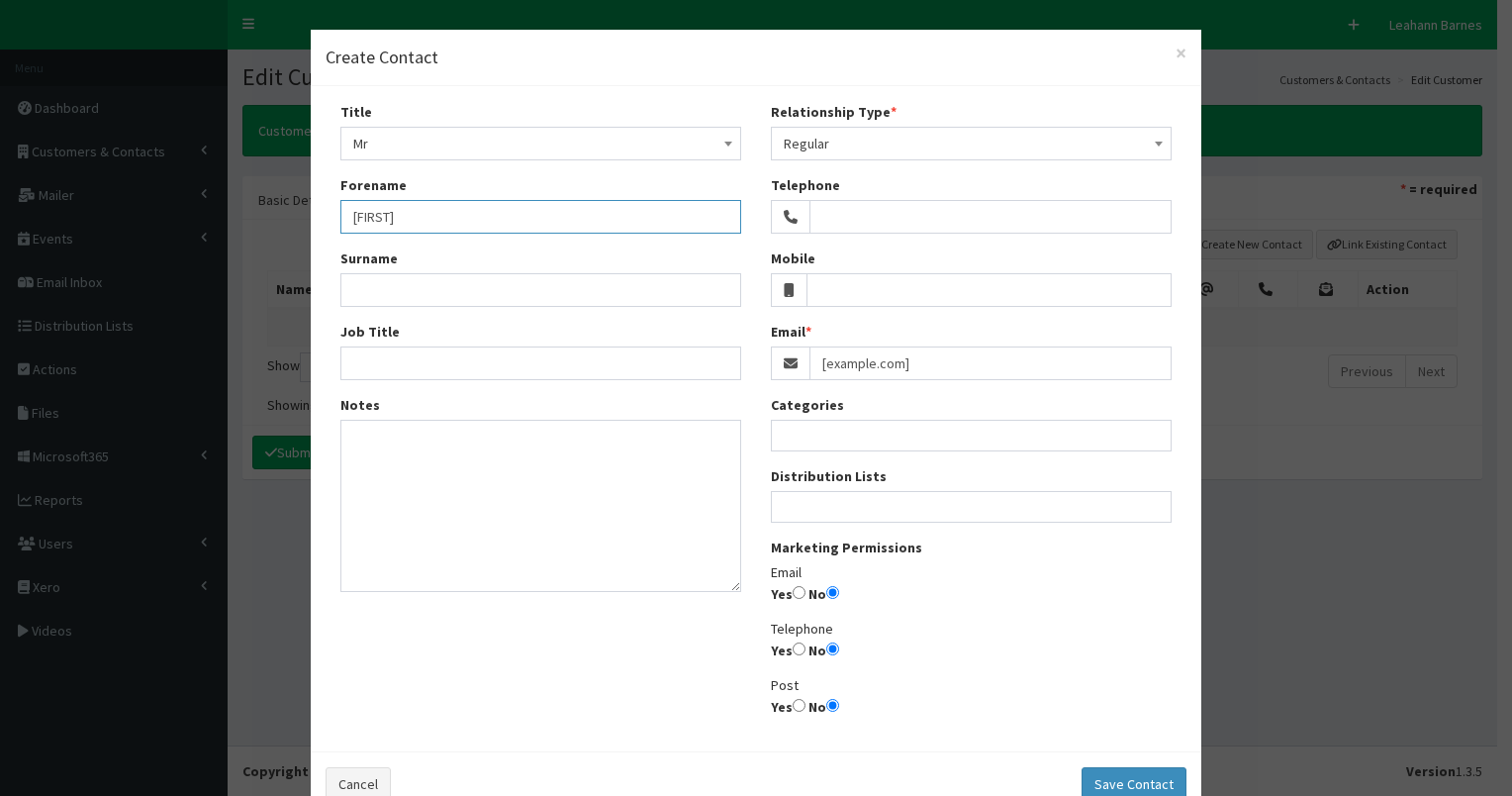 type on "Phil" 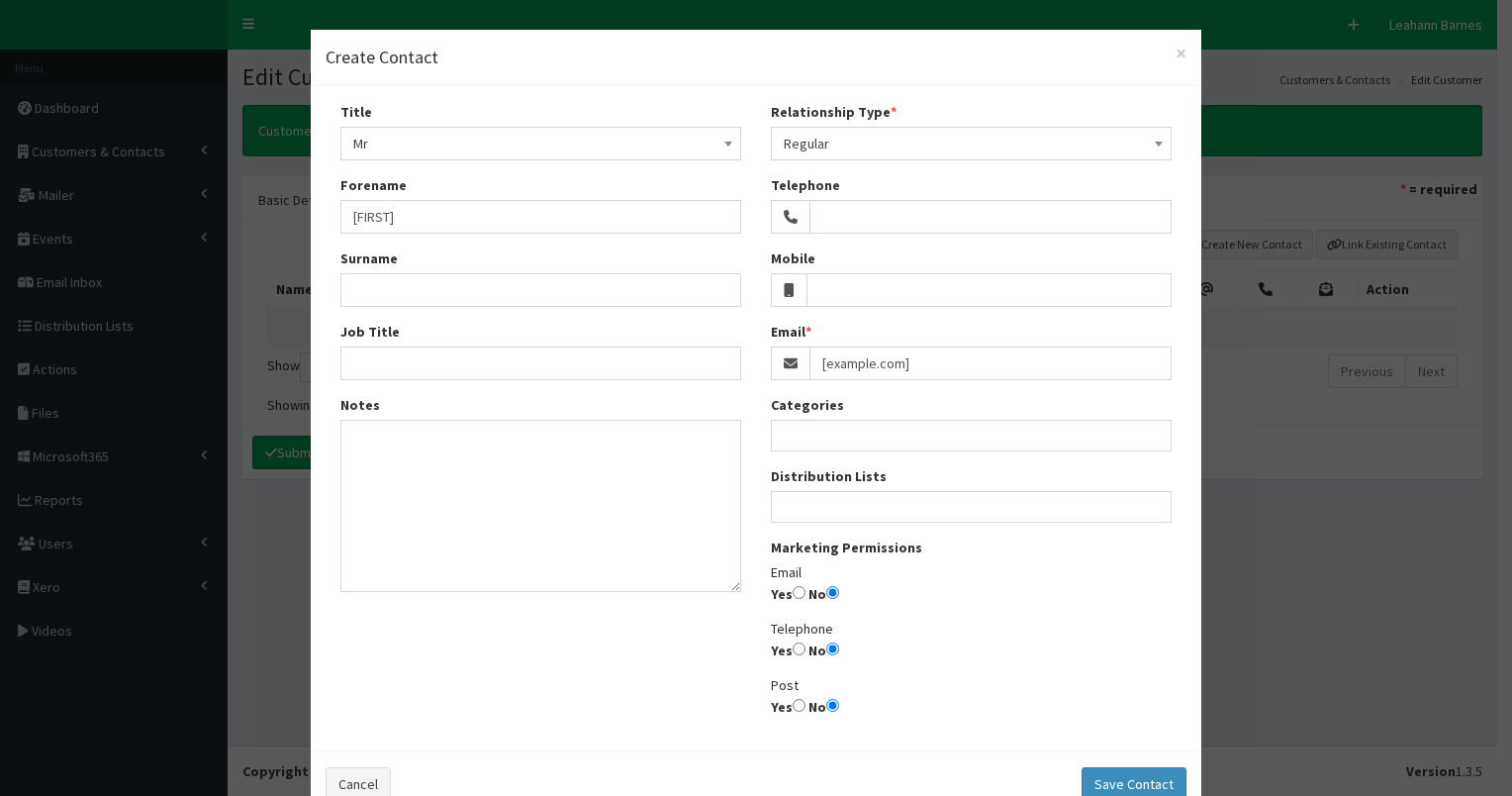 click on "Regular" at bounding box center [971, 144] 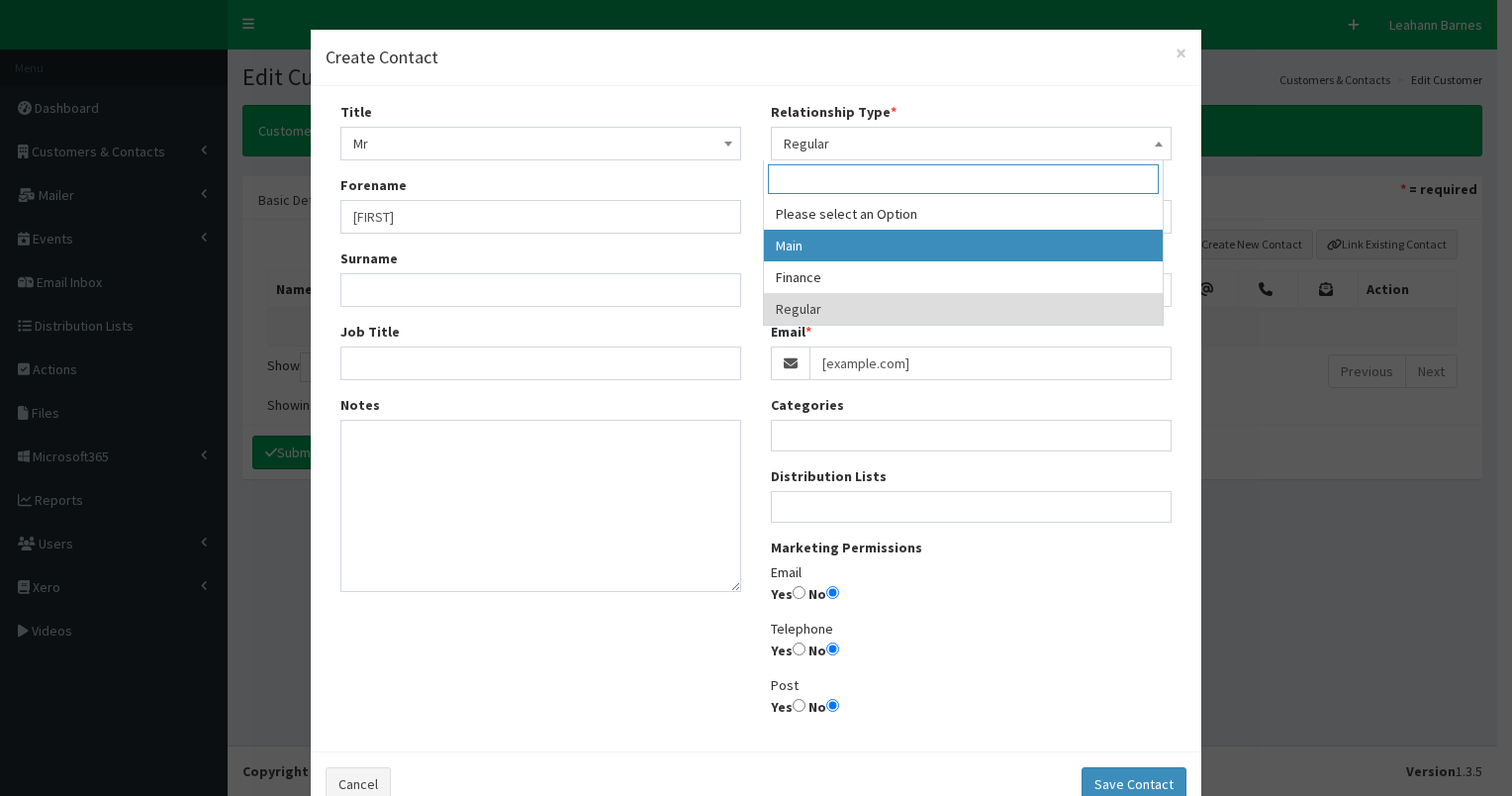 drag, startPoint x: 813, startPoint y: 242, endPoint x: 462, endPoint y: 252, distance: 351.14242 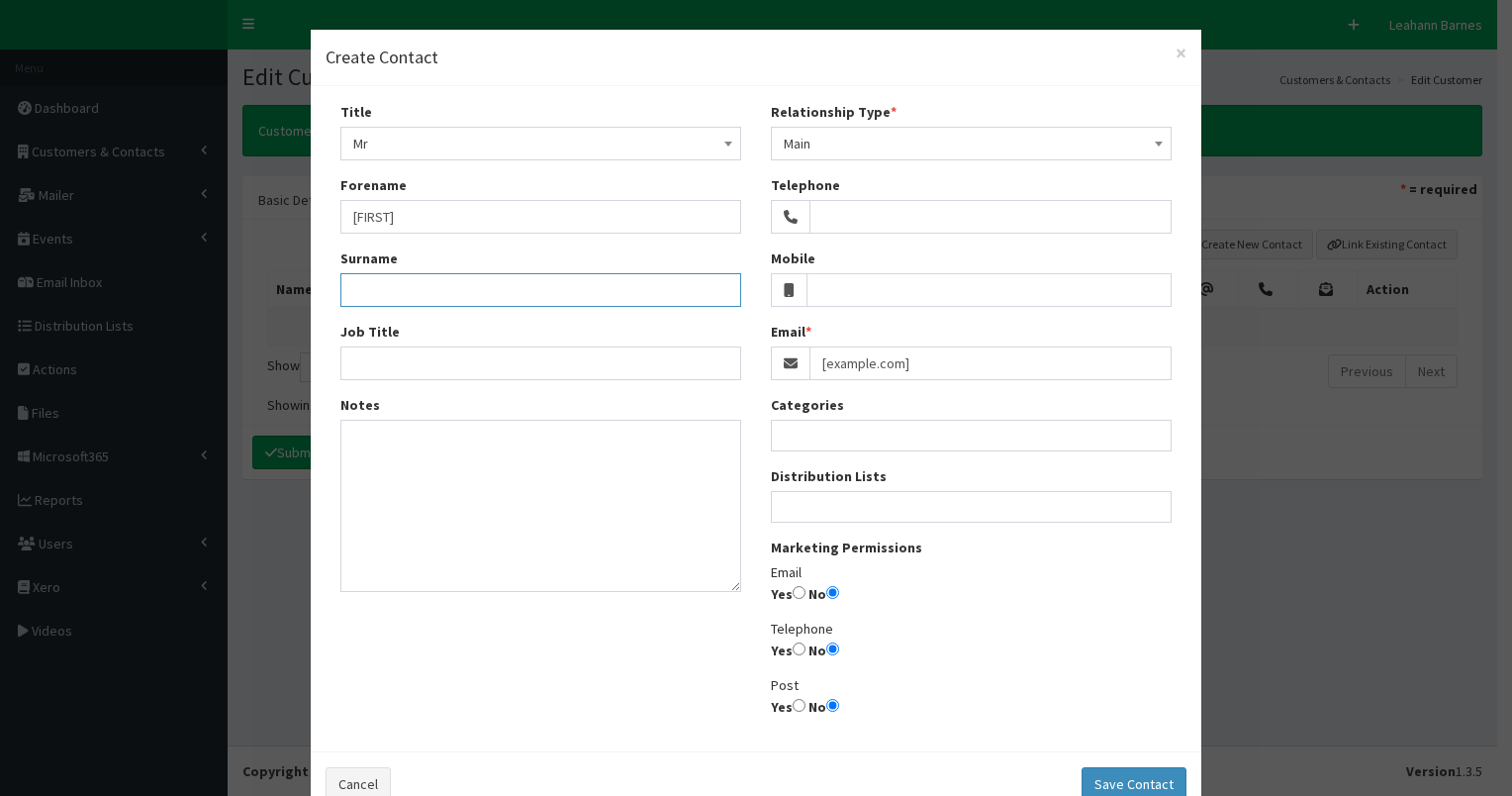 click on "Surname" at bounding box center (540, 290) 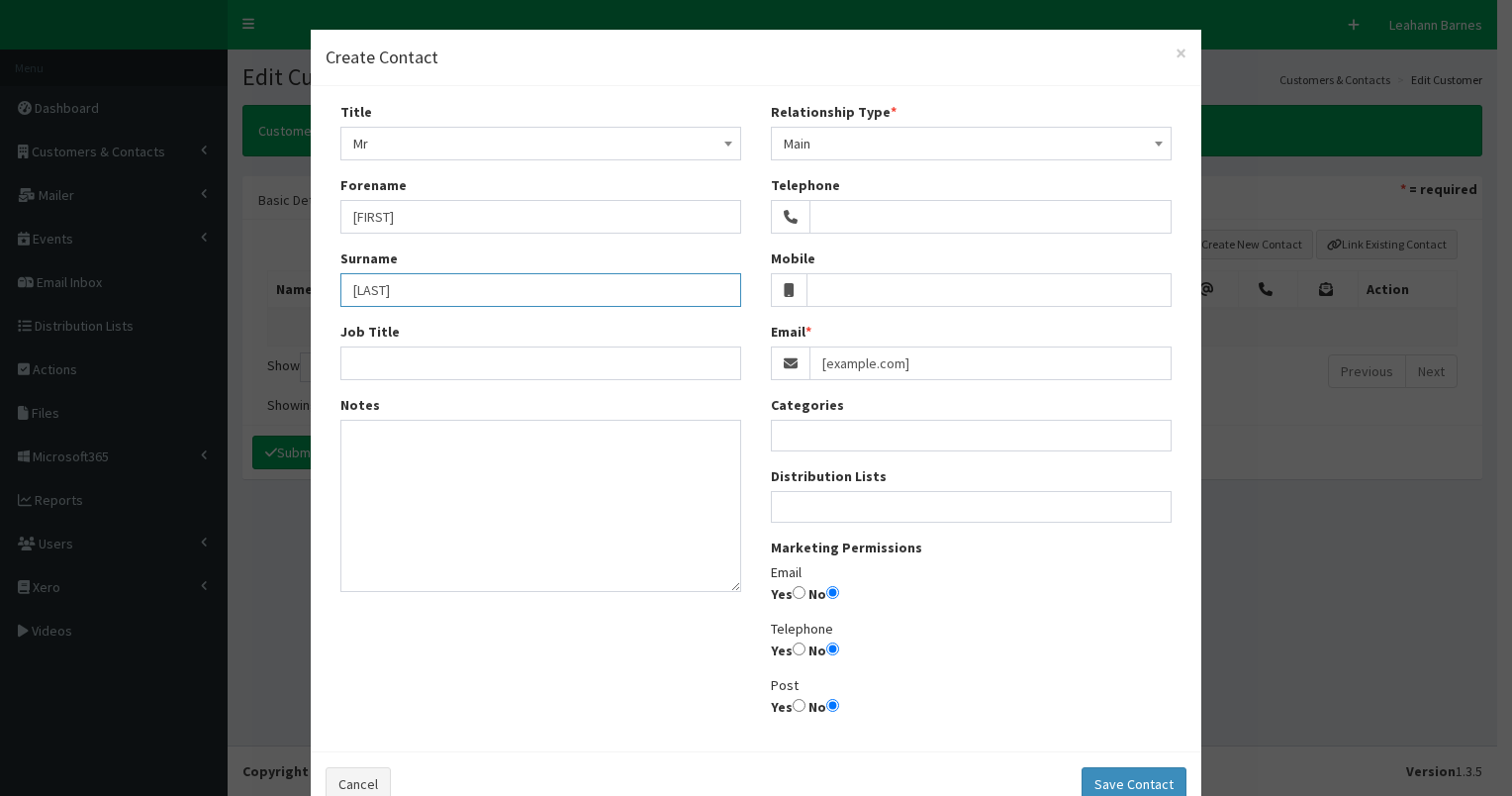 type on "Haslam" 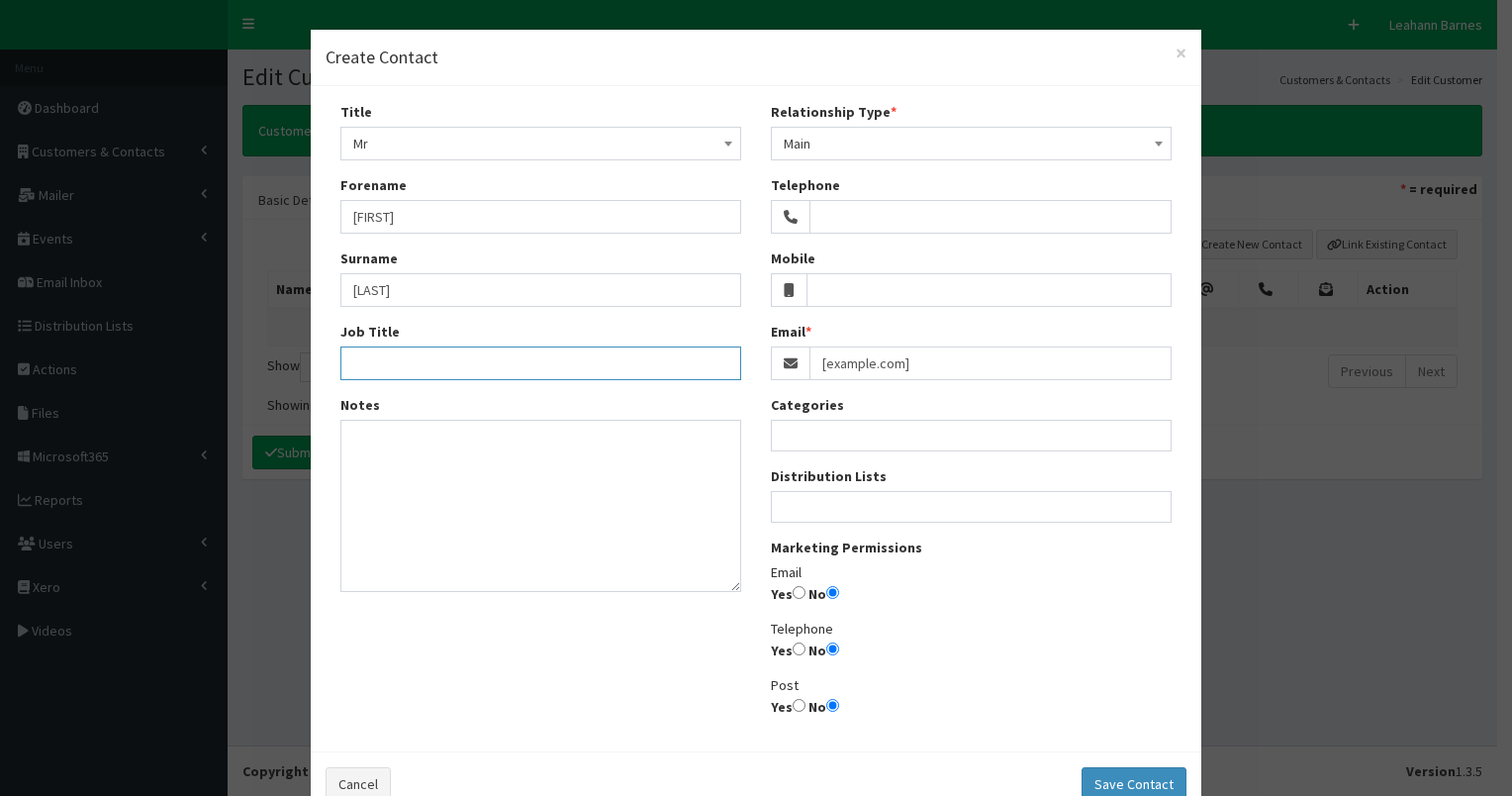click on "Job Title" at bounding box center [540, 363] 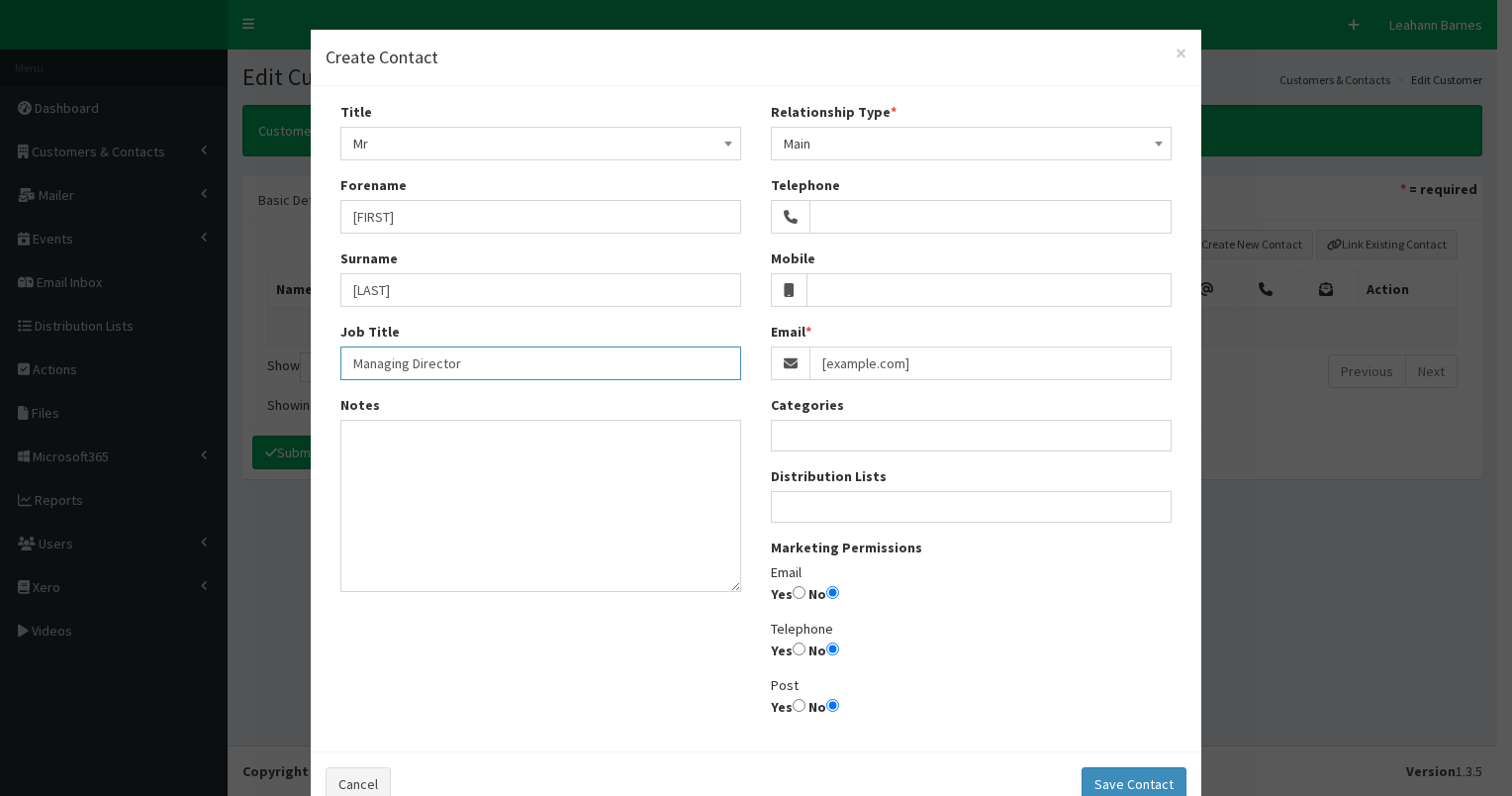 type on "Managing Director" 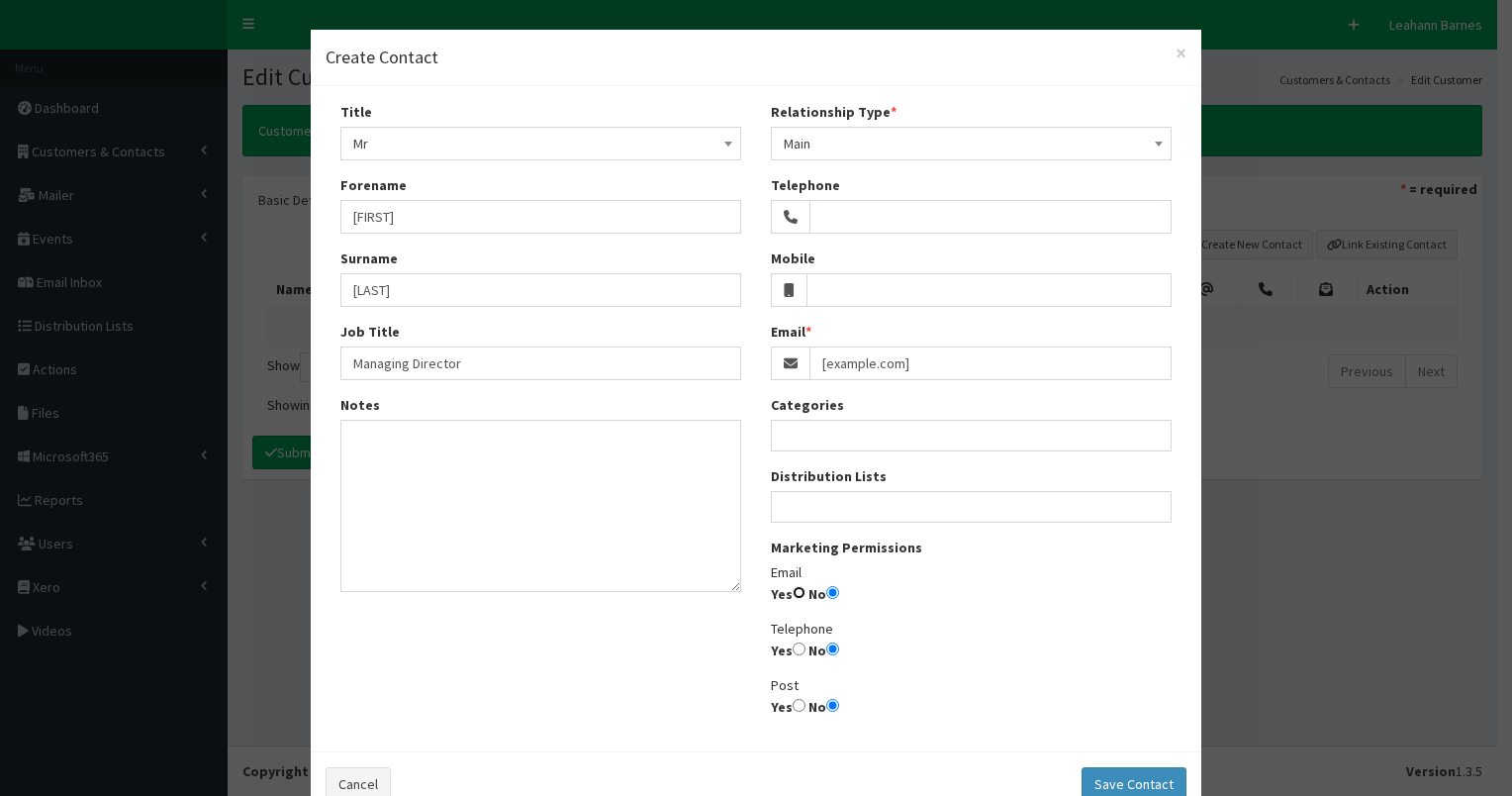 click on "Yes" at bounding box center (799, 592) 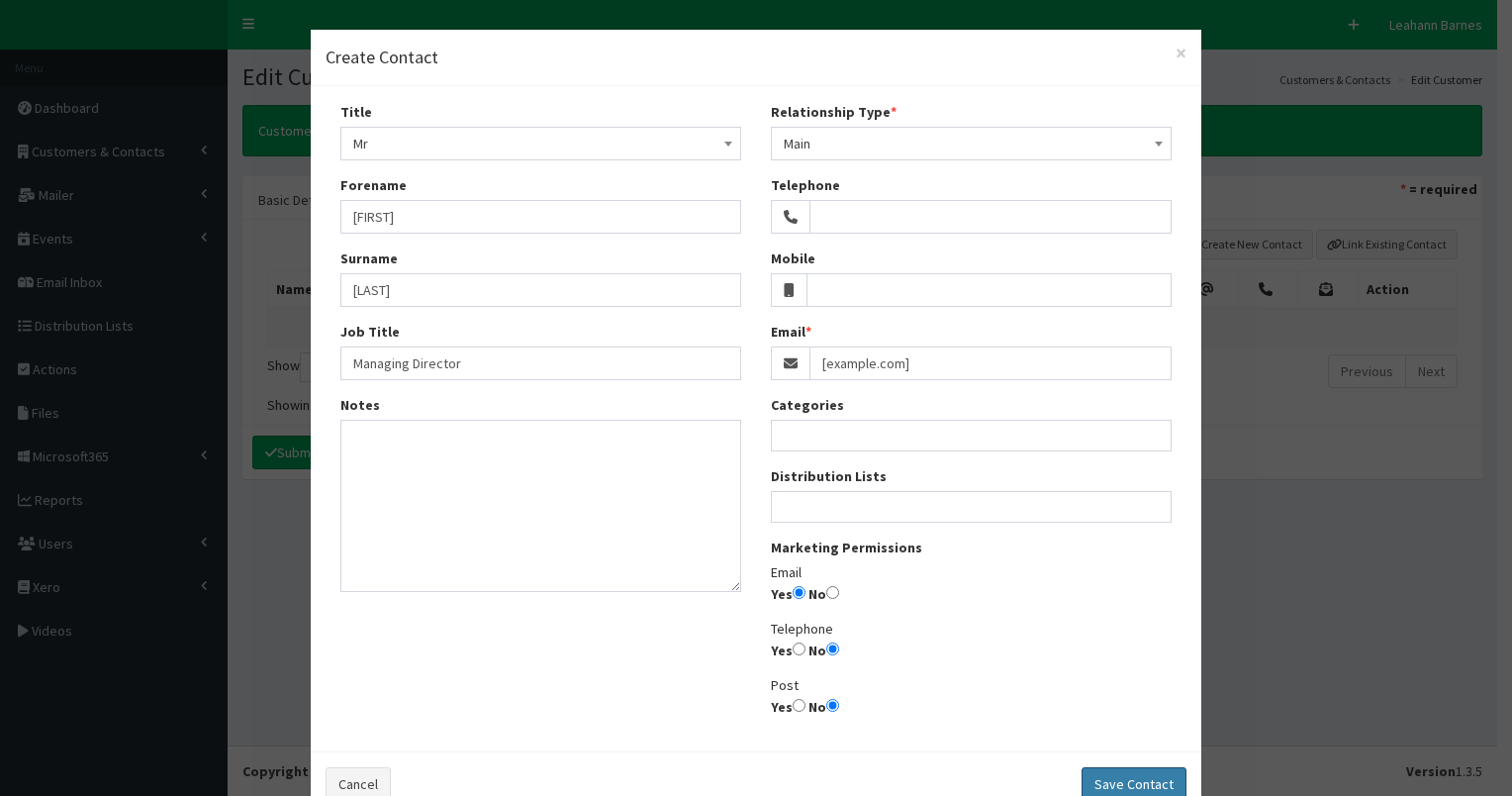 click on "Save Contact" at bounding box center (1134, 784) 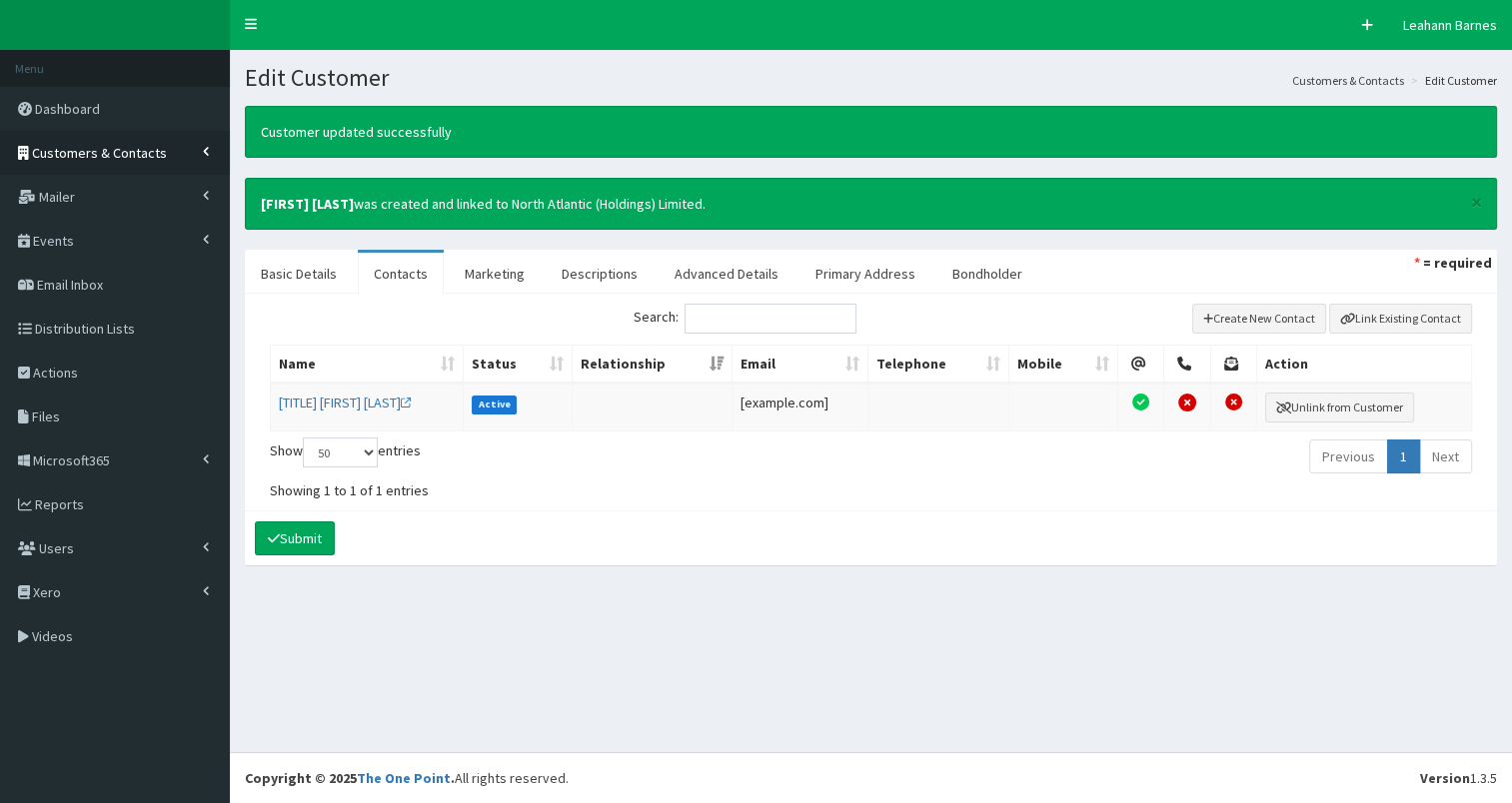 click on "Customers & Contacts" at bounding box center (99, 153) 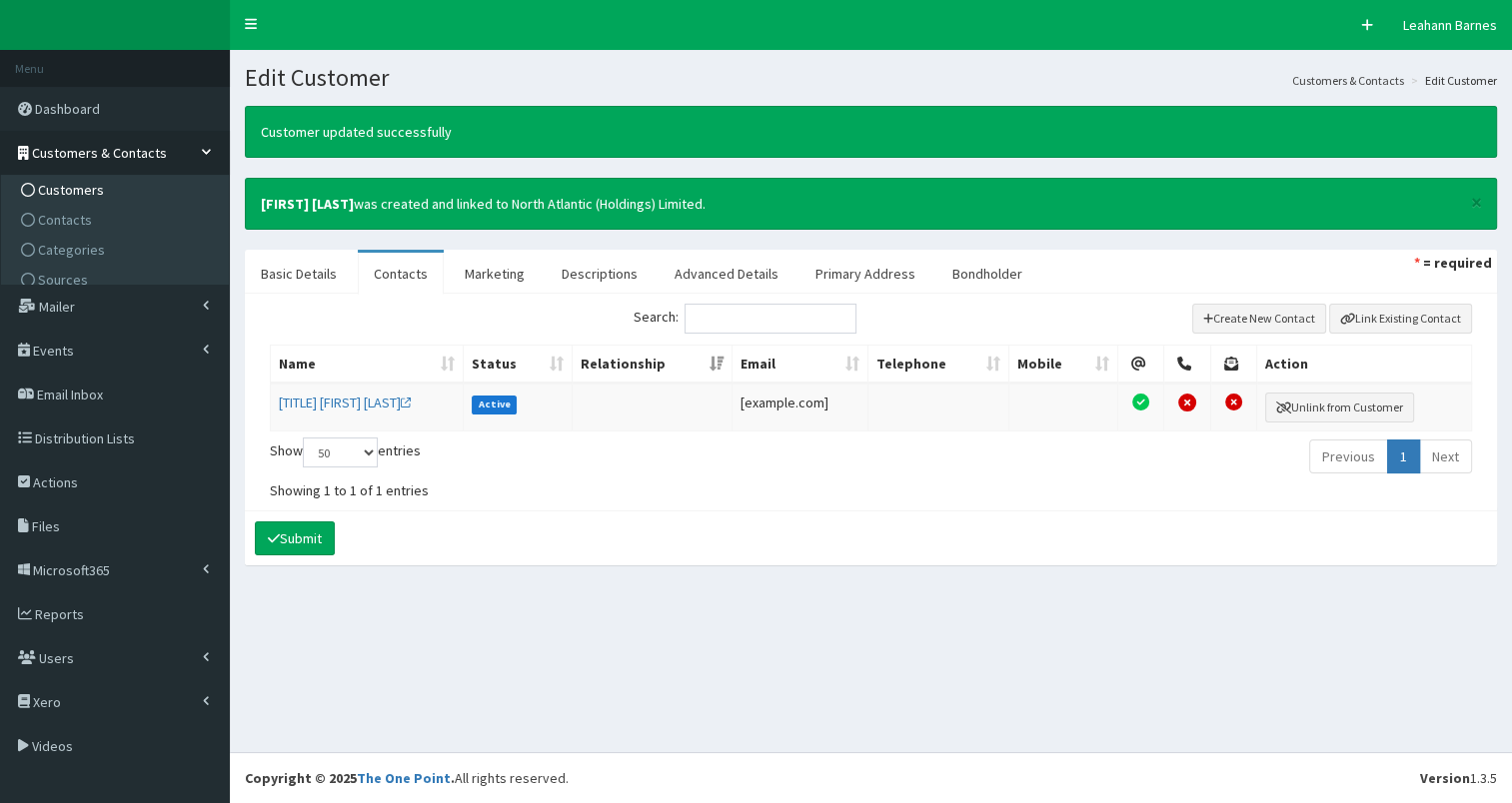 click on "Customers" at bounding box center [117, 190] 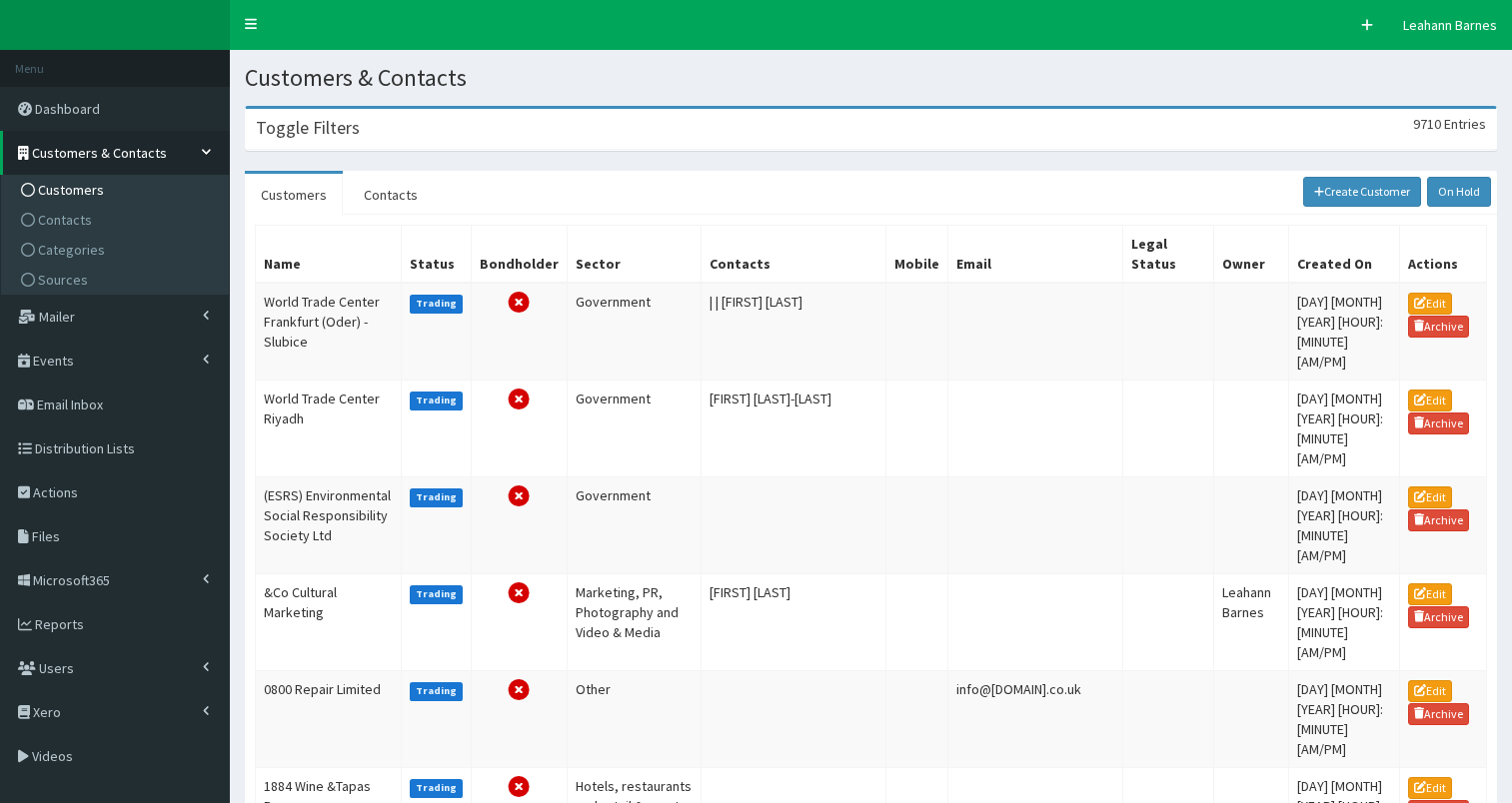 scroll, scrollTop: 0, scrollLeft: 0, axis: both 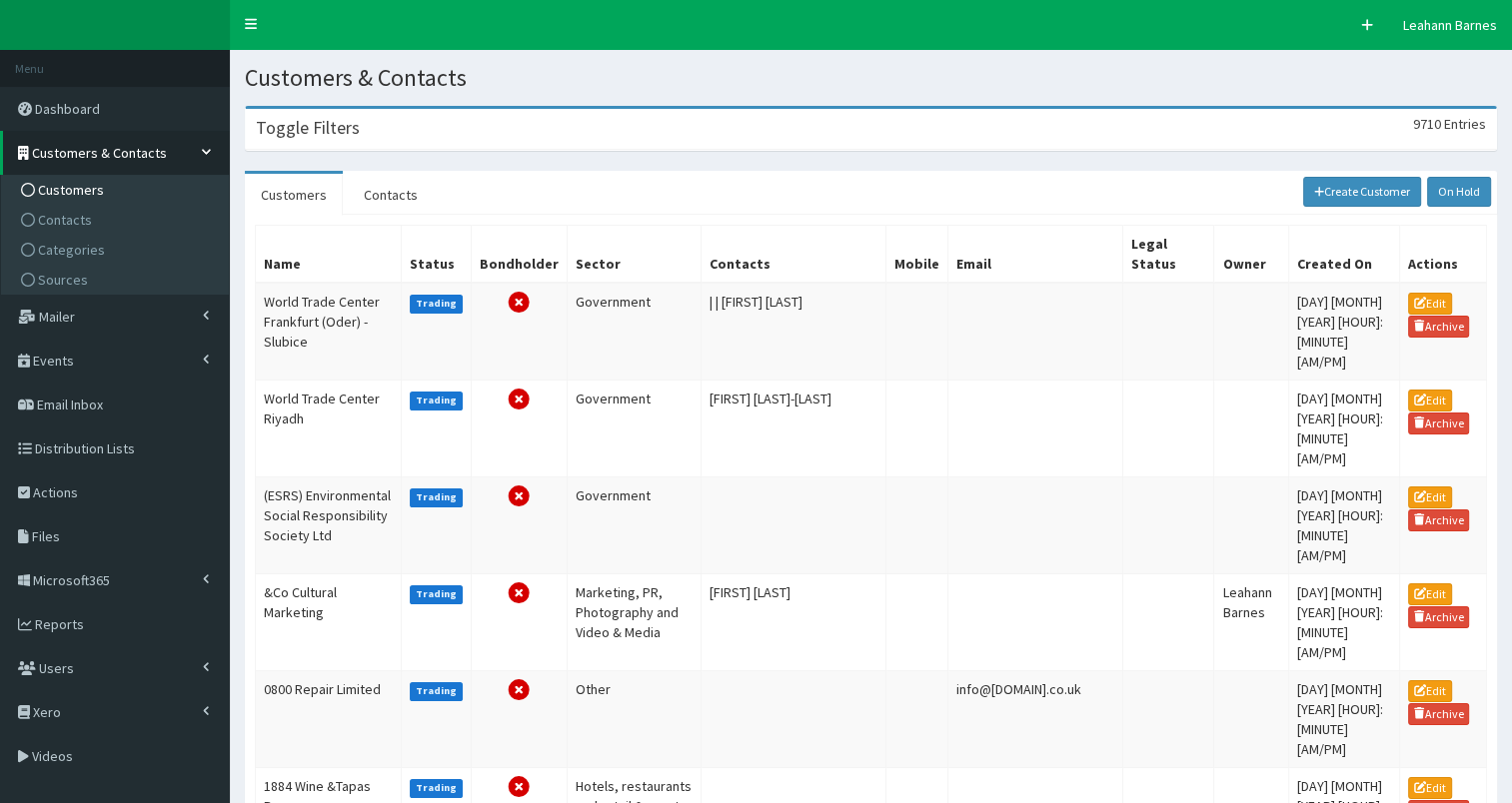 click on "Toggle Filters" at bounding box center (308, 128) 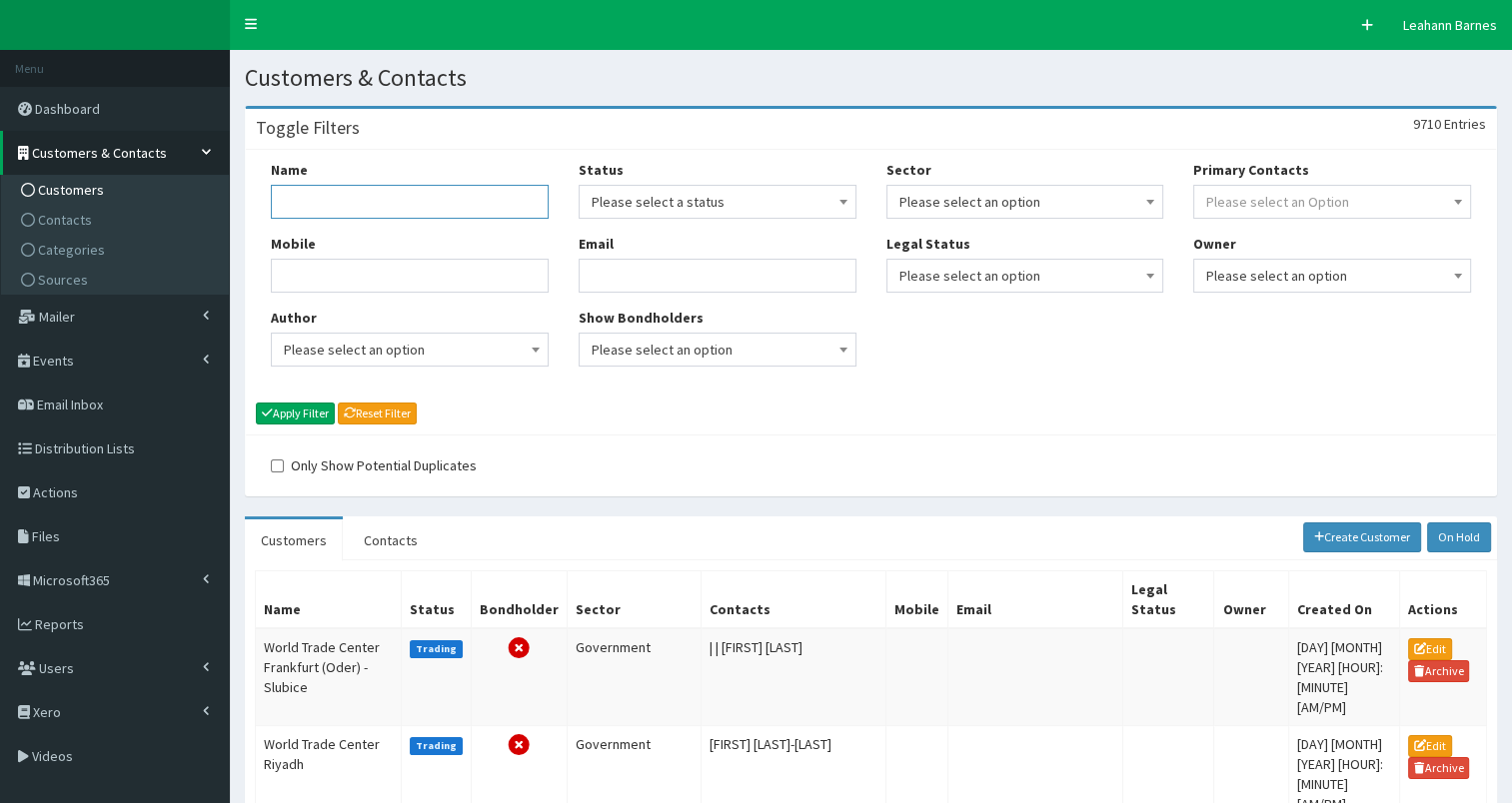 click on "Name" at bounding box center (410, 202) 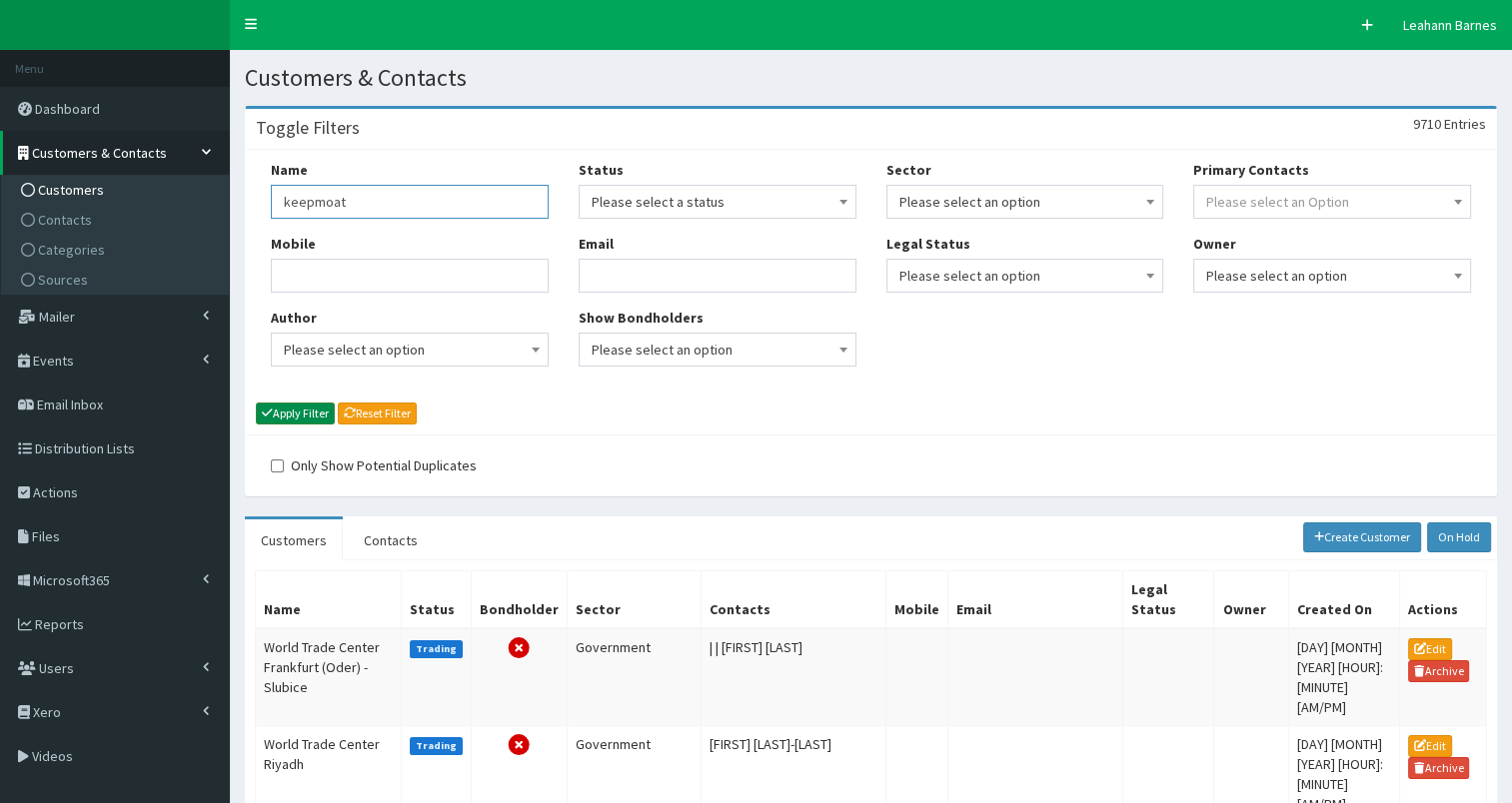 type on "keepmoat" 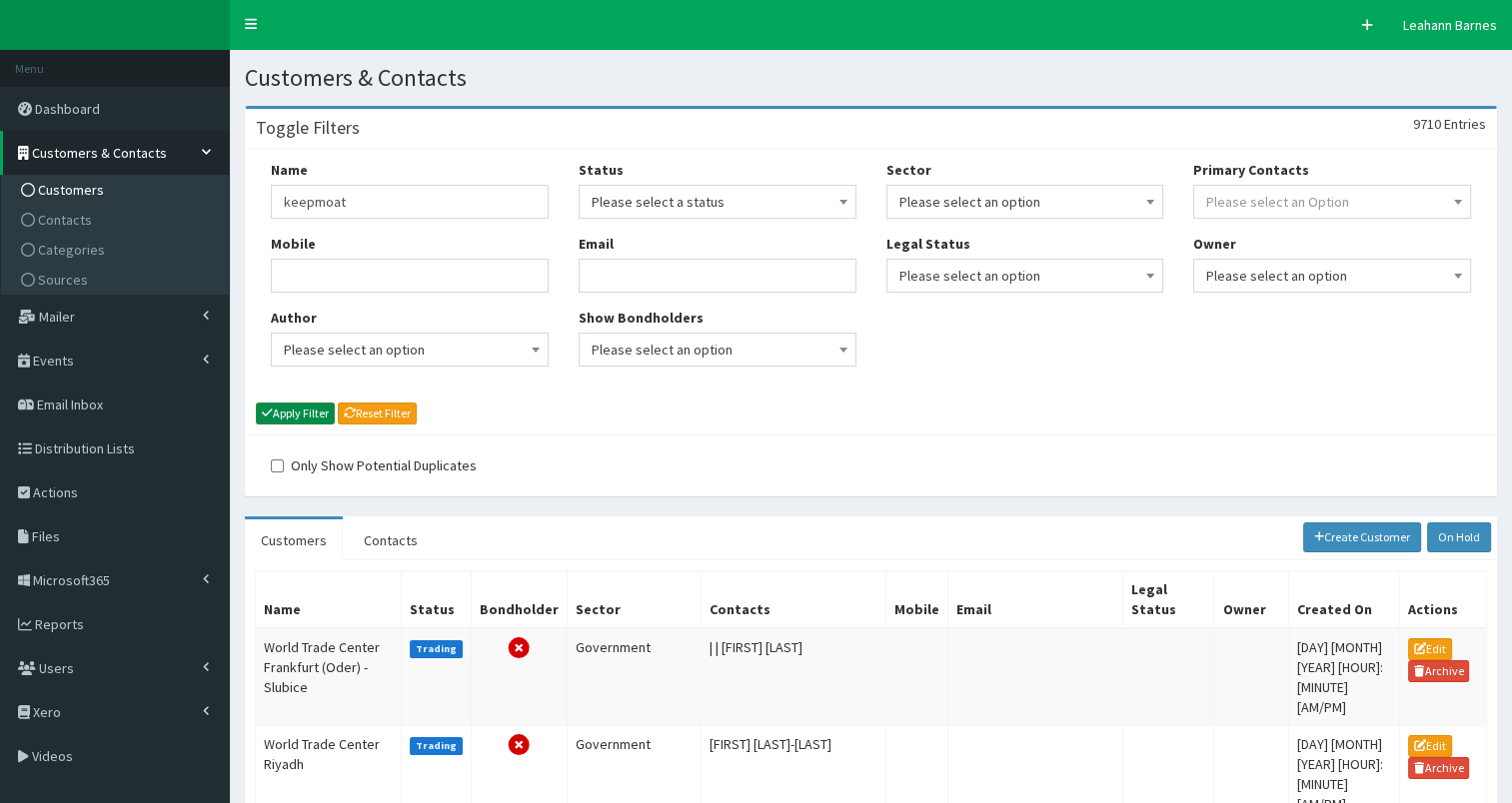 click on "Apply Filter" at bounding box center [295, 413] 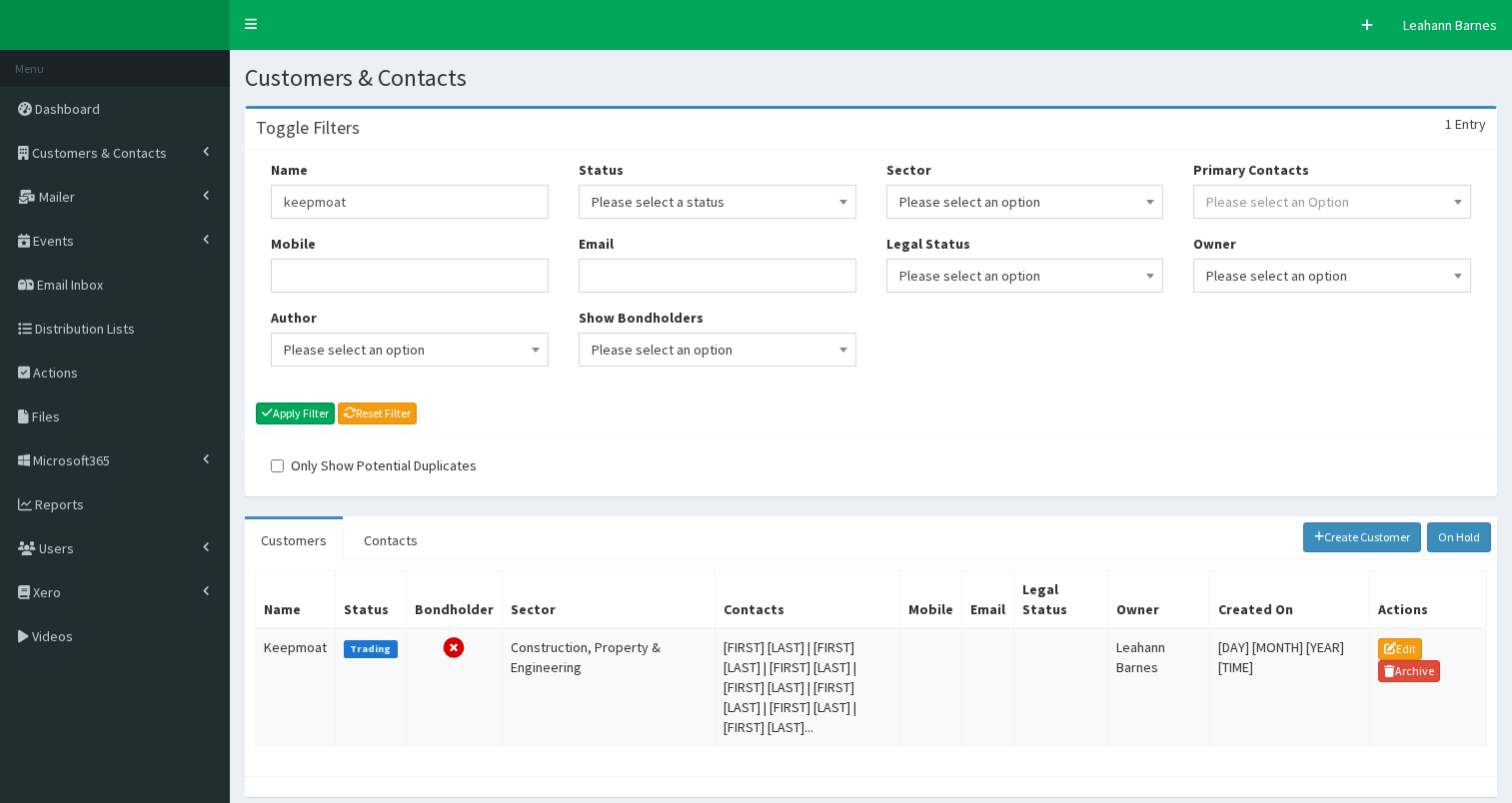 scroll, scrollTop: 0, scrollLeft: 0, axis: both 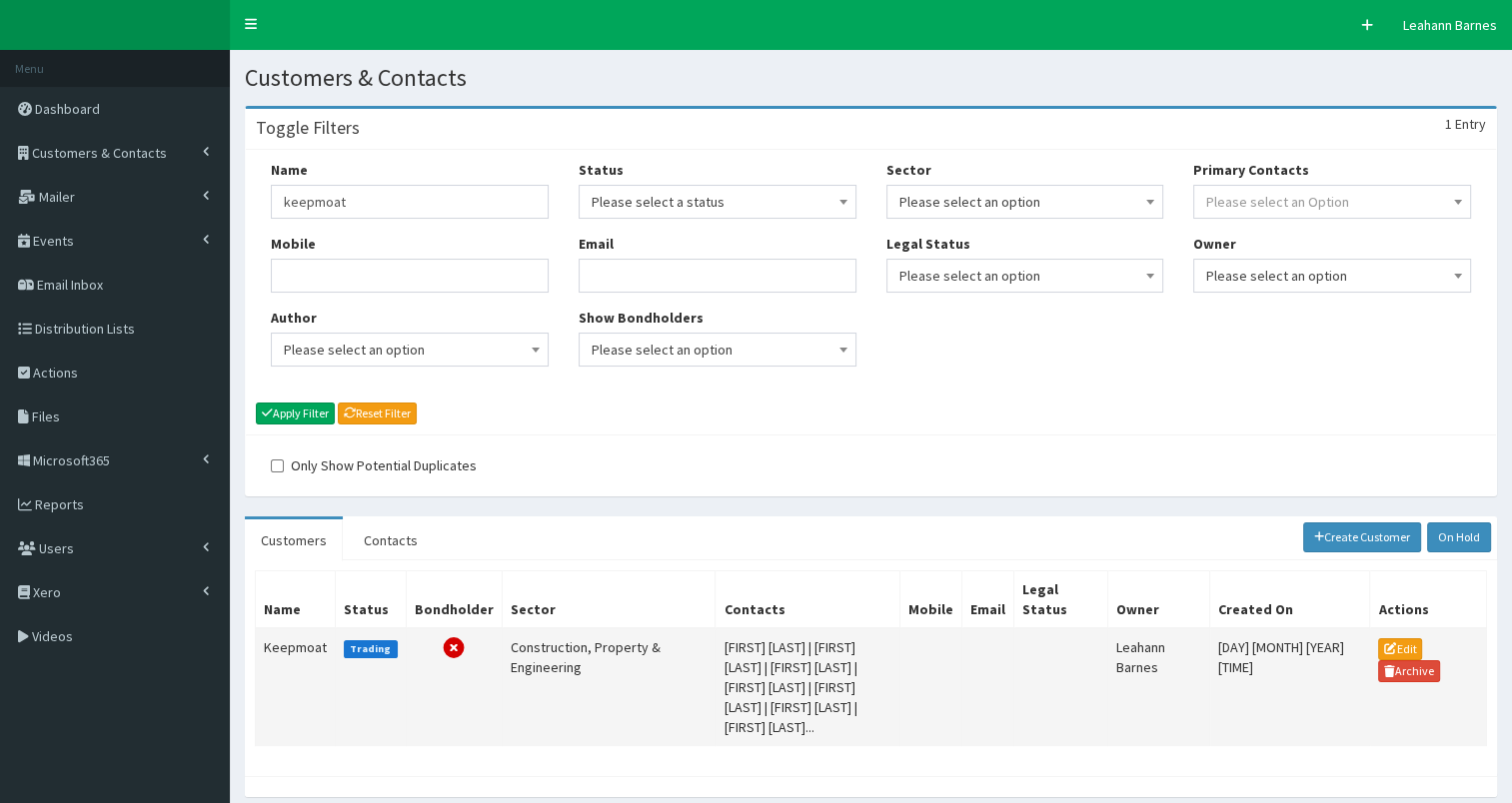 click on "Keepmoat" at bounding box center [296, 687] 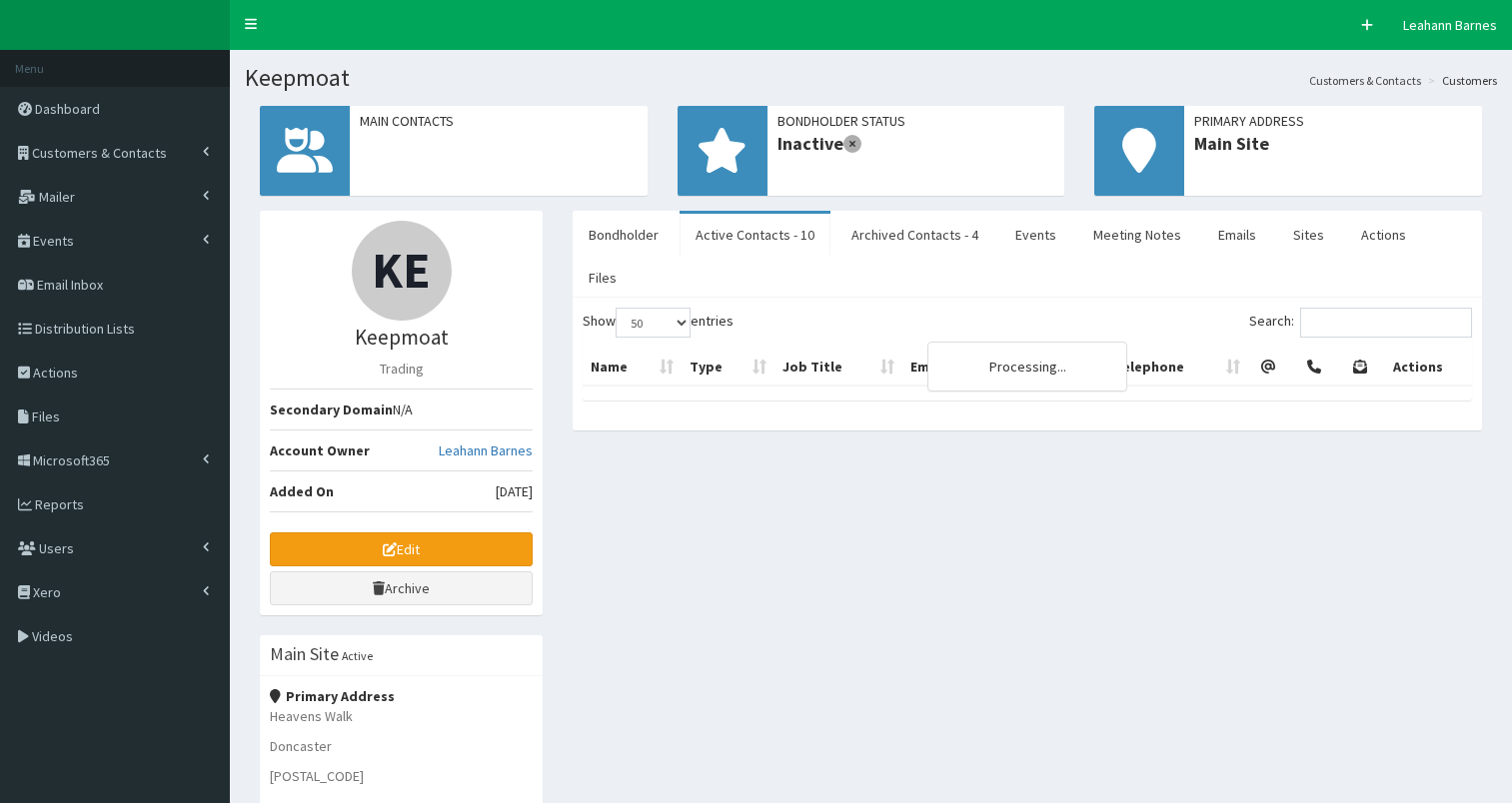 select on "50" 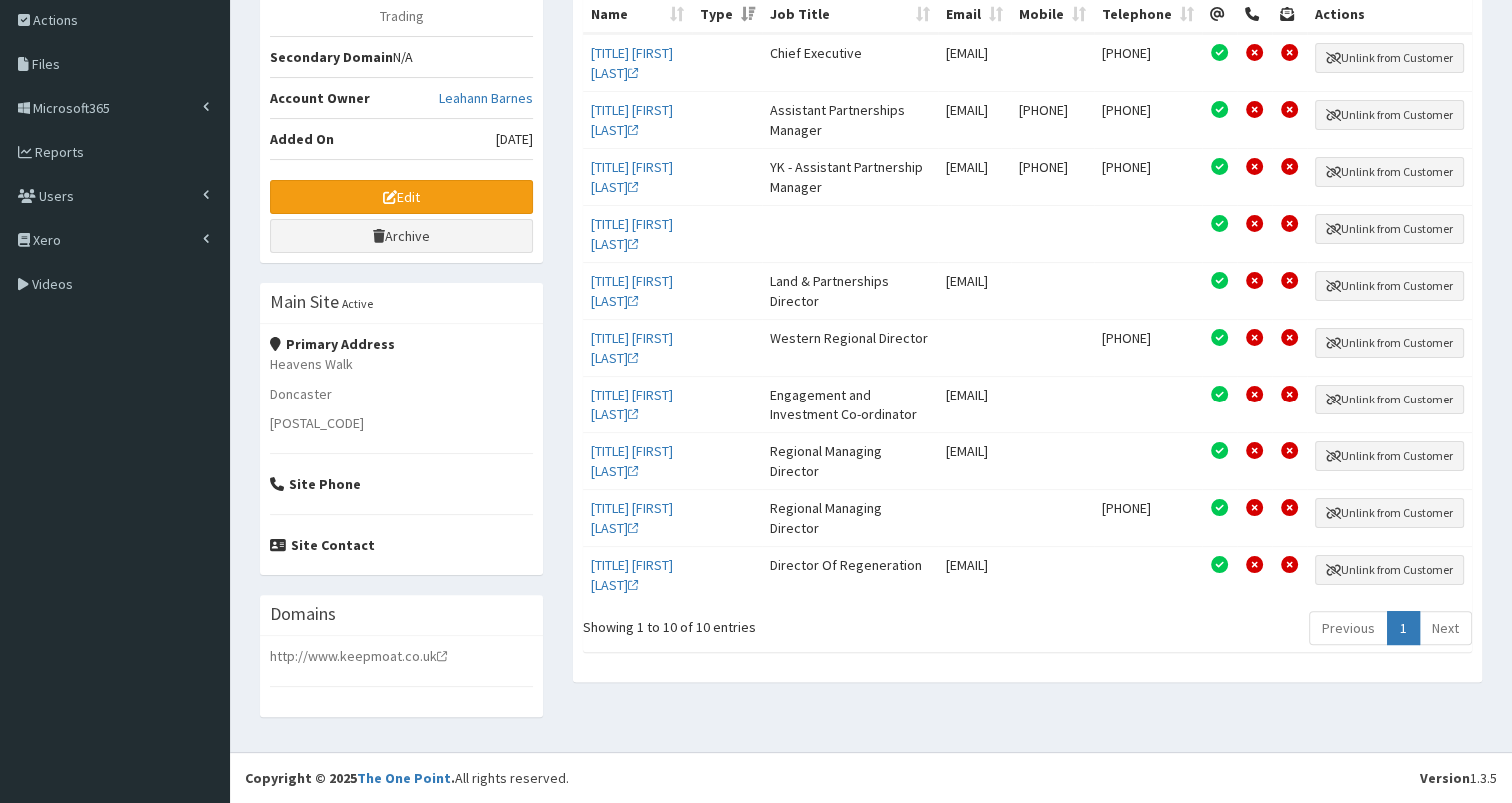 scroll, scrollTop: 0, scrollLeft: 0, axis: both 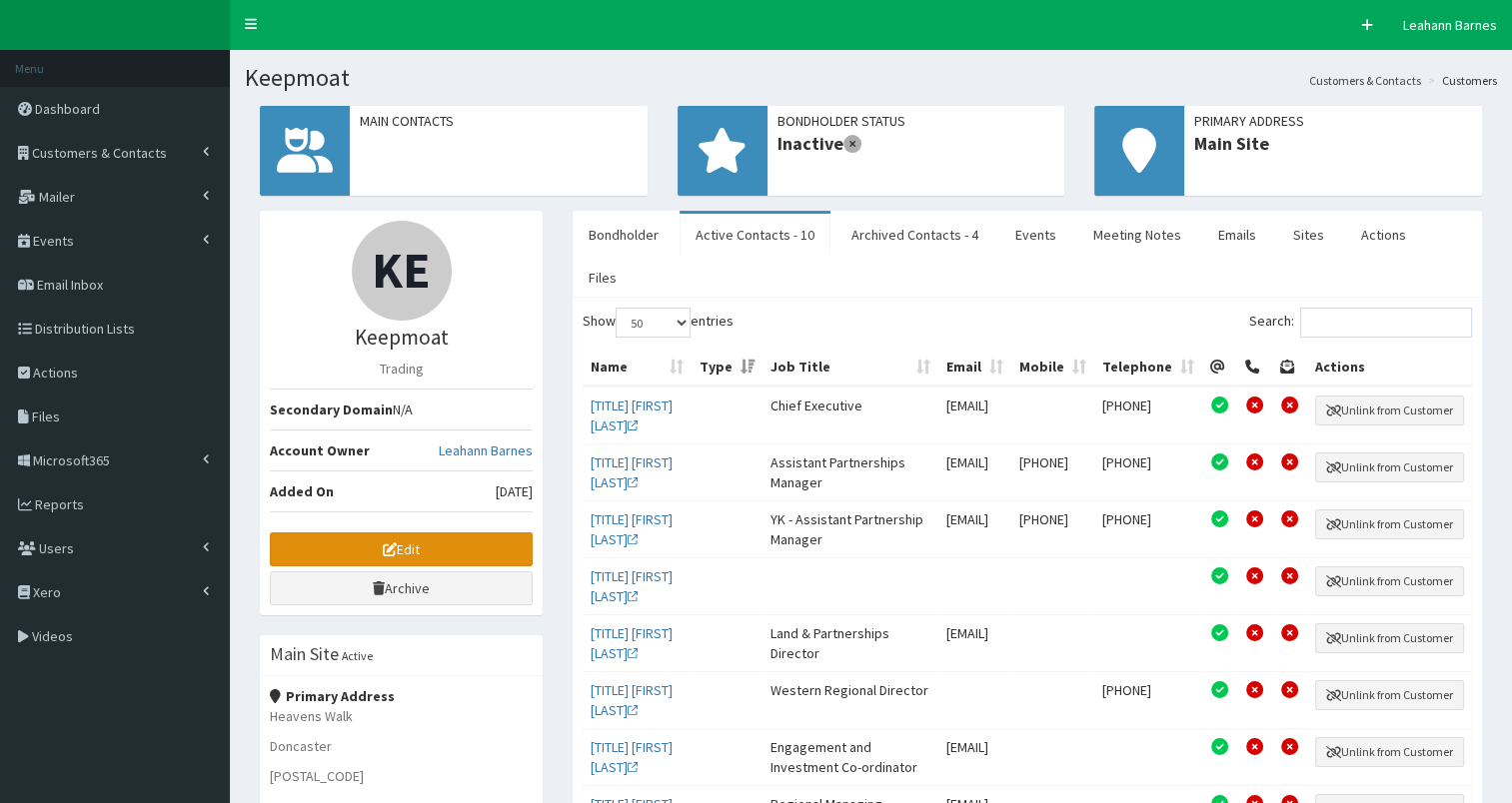 click on "Edit" at bounding box center (401, 549) 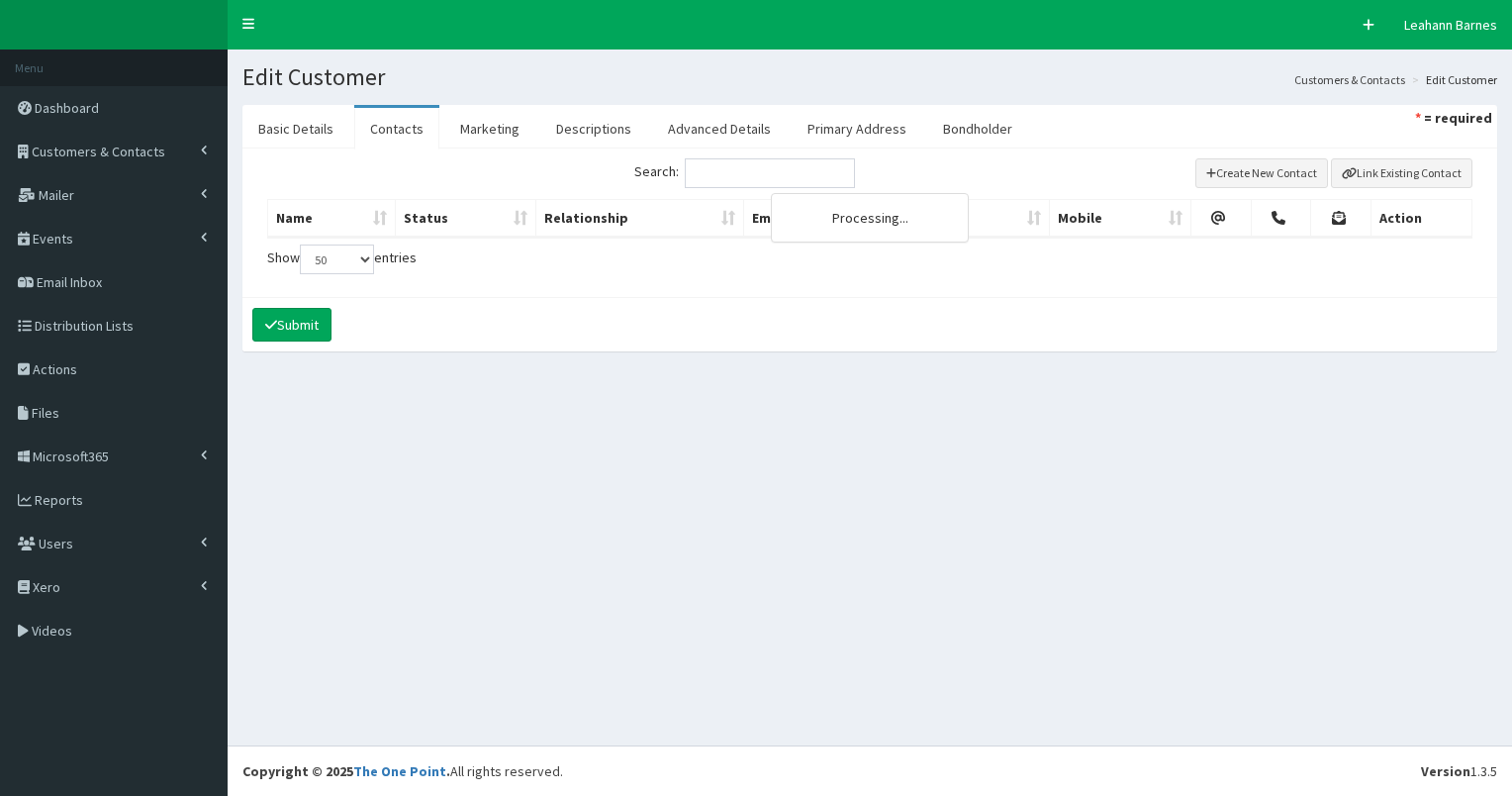 select on "50" 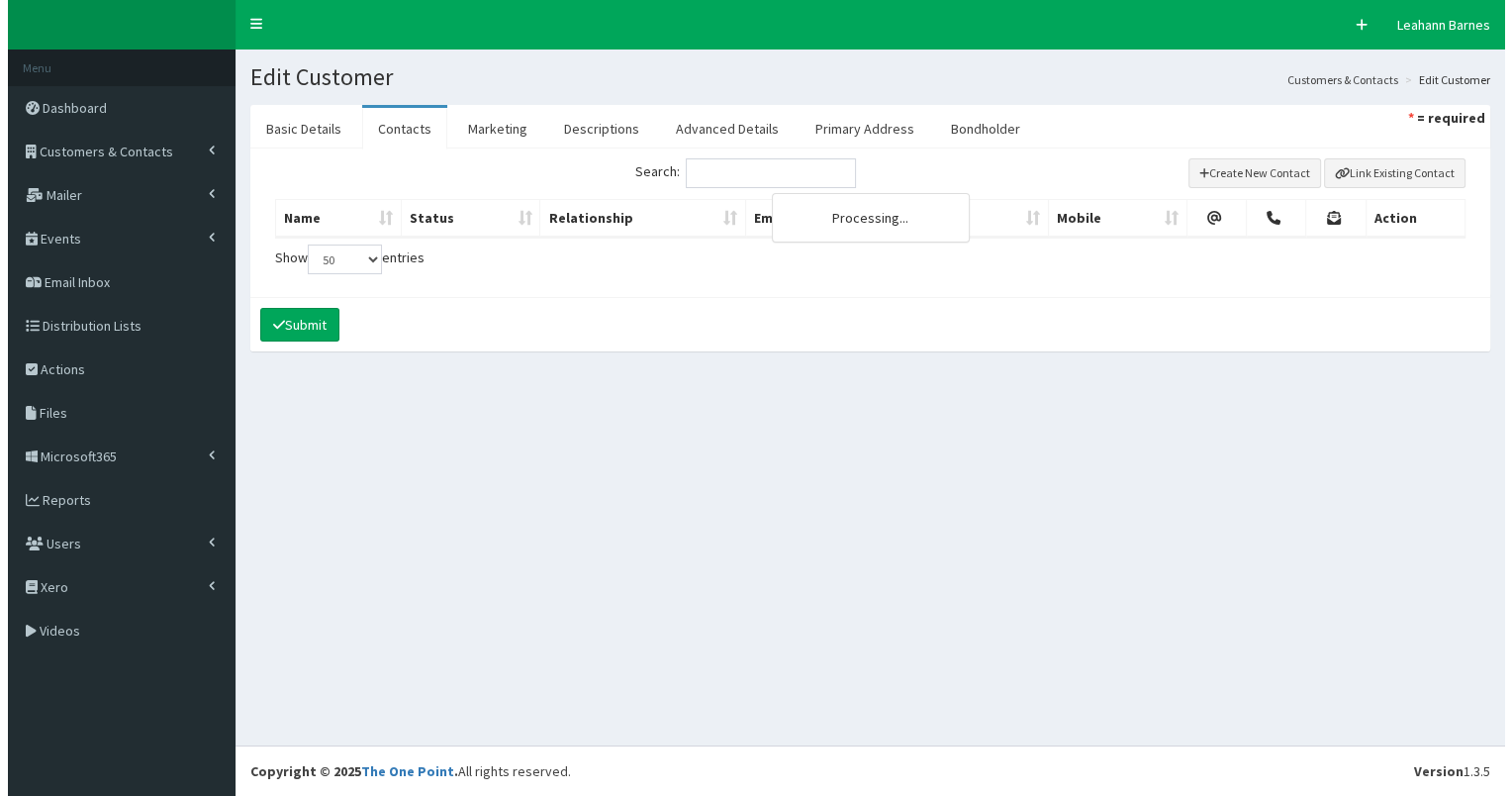 scroll, scrollTop: 0, scrollLeft: 0, axis: both 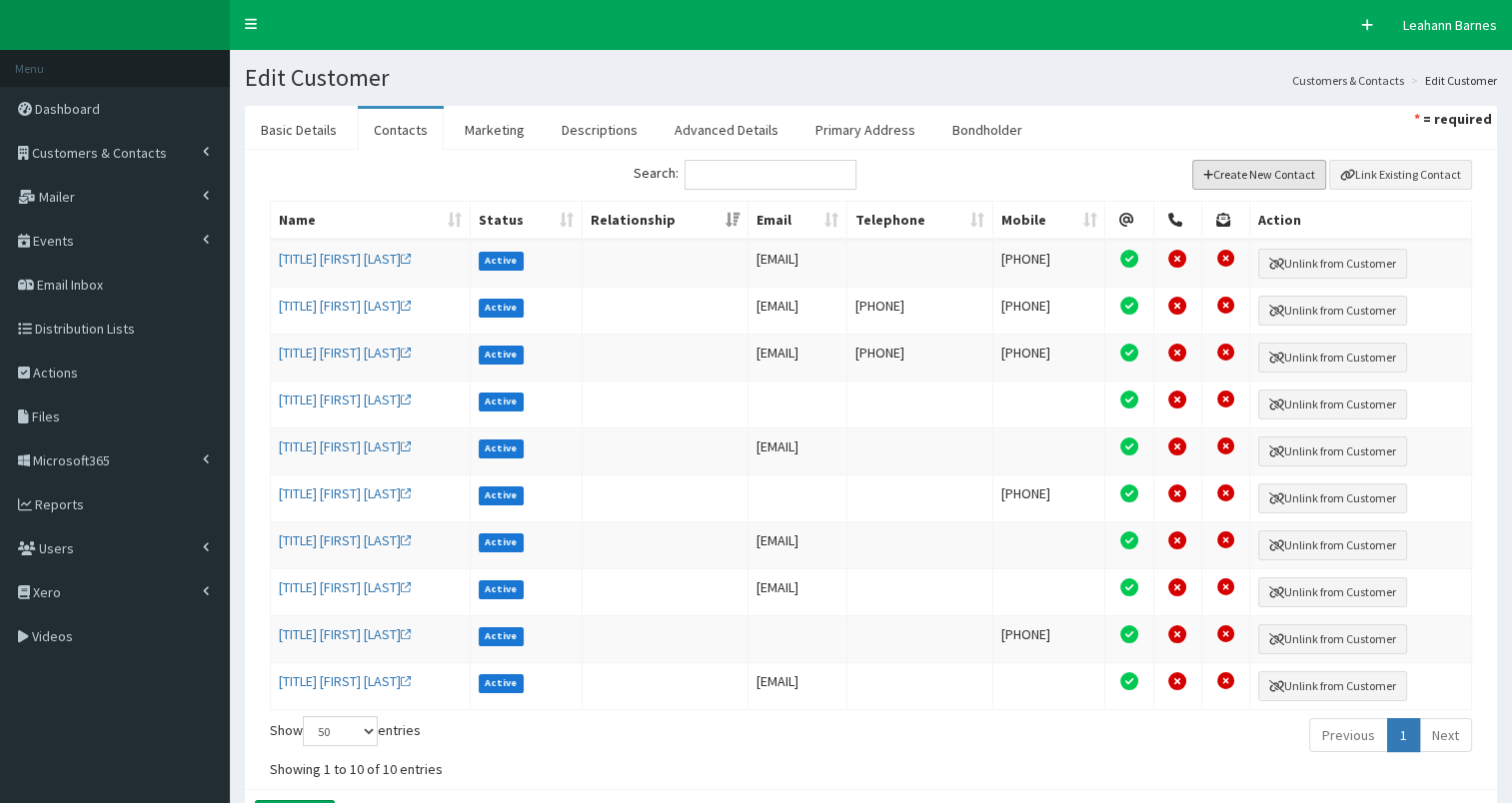 click on "Create New Contact" at bounding box center [1259, 175] 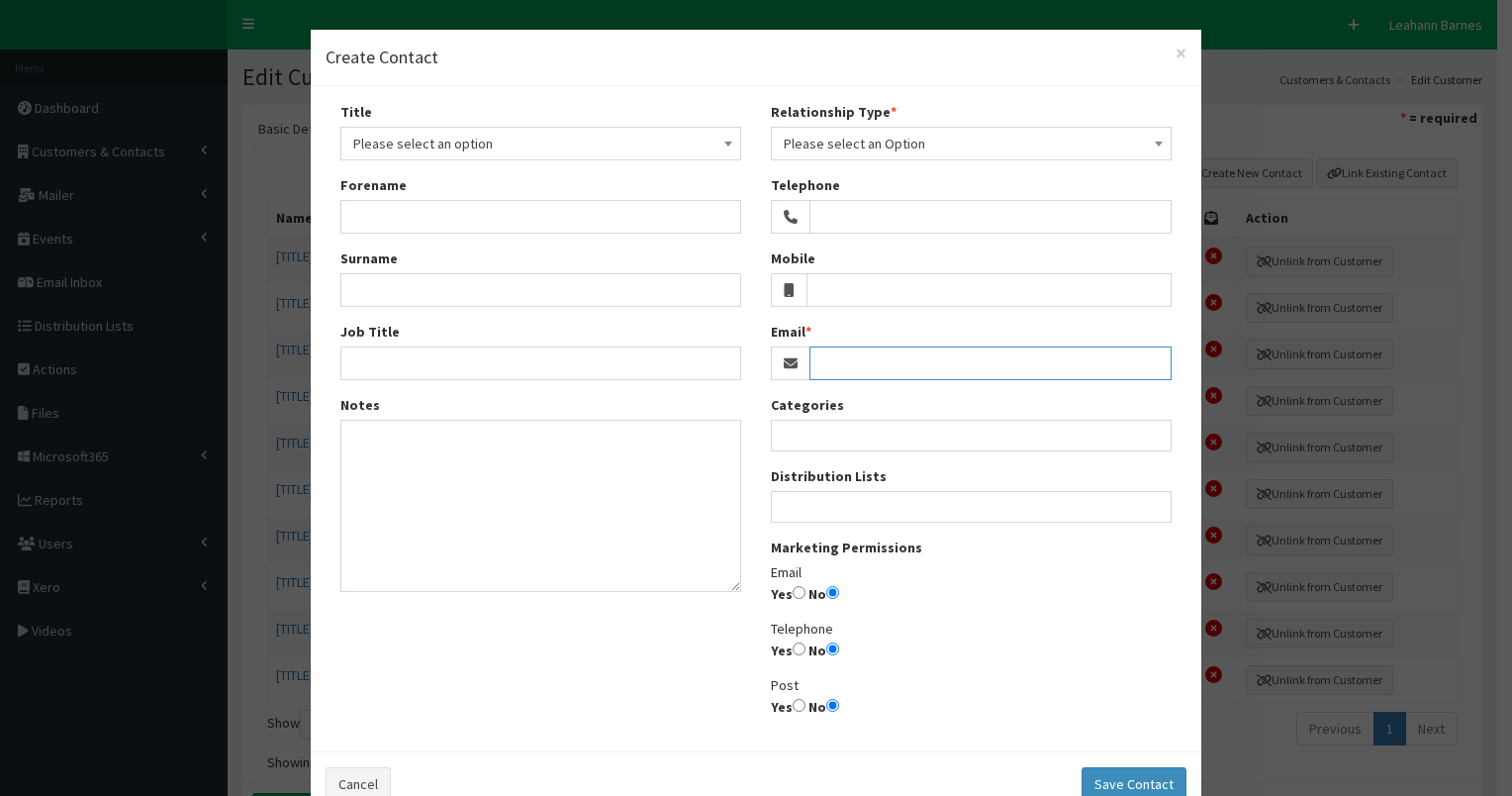 click on "Email" at bounding box center (991, 363) 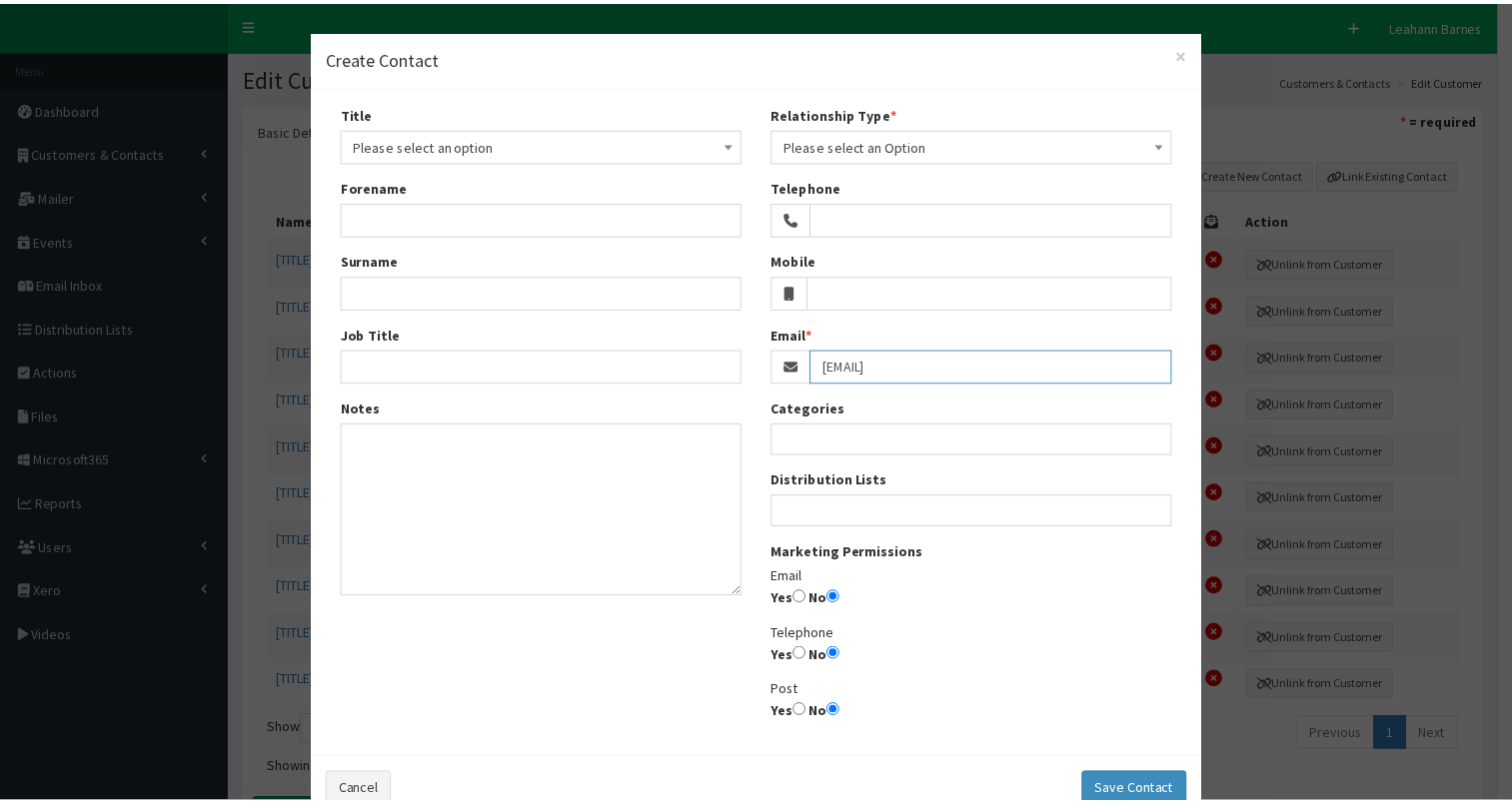 scroll, scrollTop: 0, scrollLeft: 0, axis: both 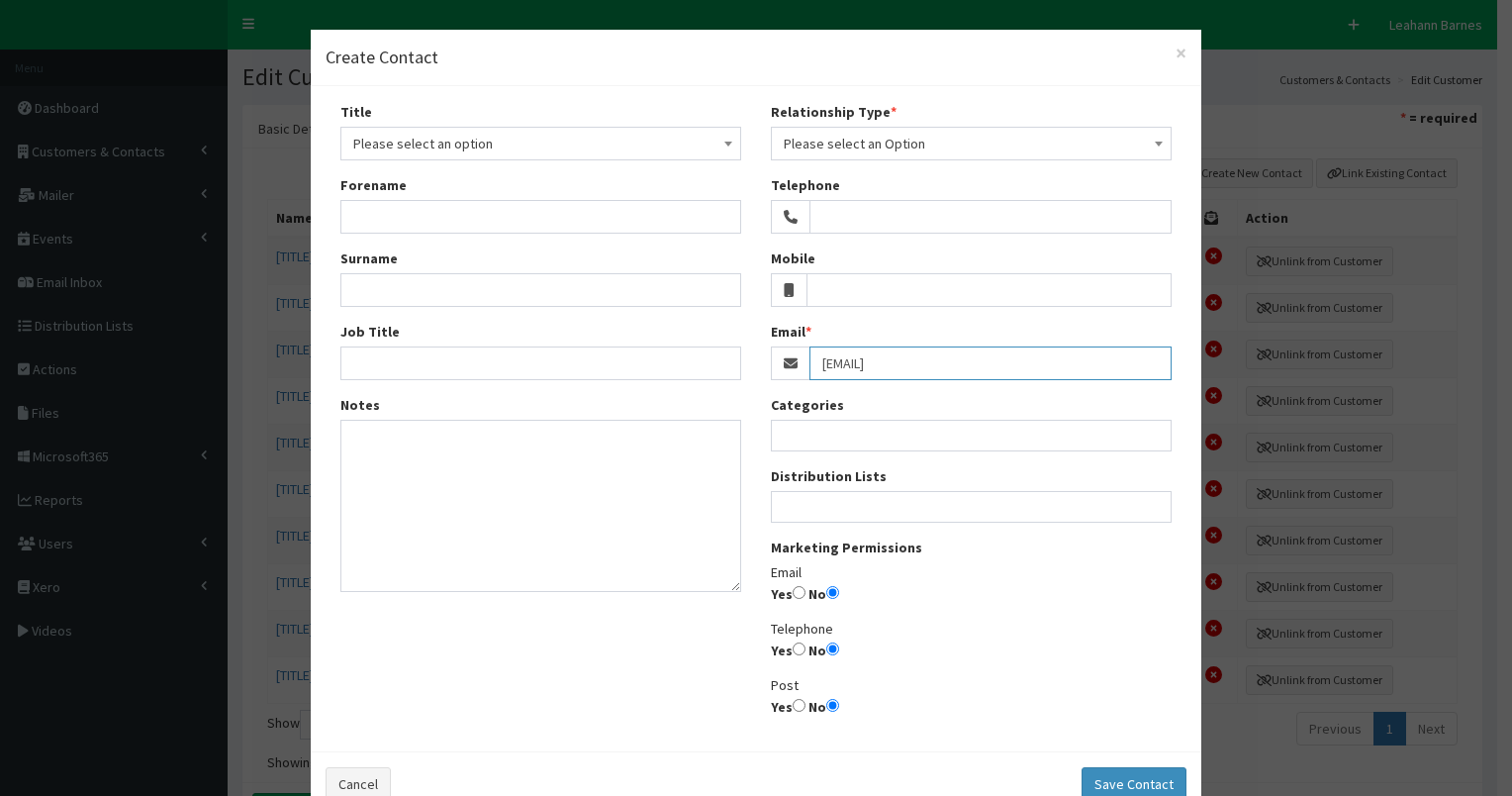 type on "mark.burley@keepmoat.com" 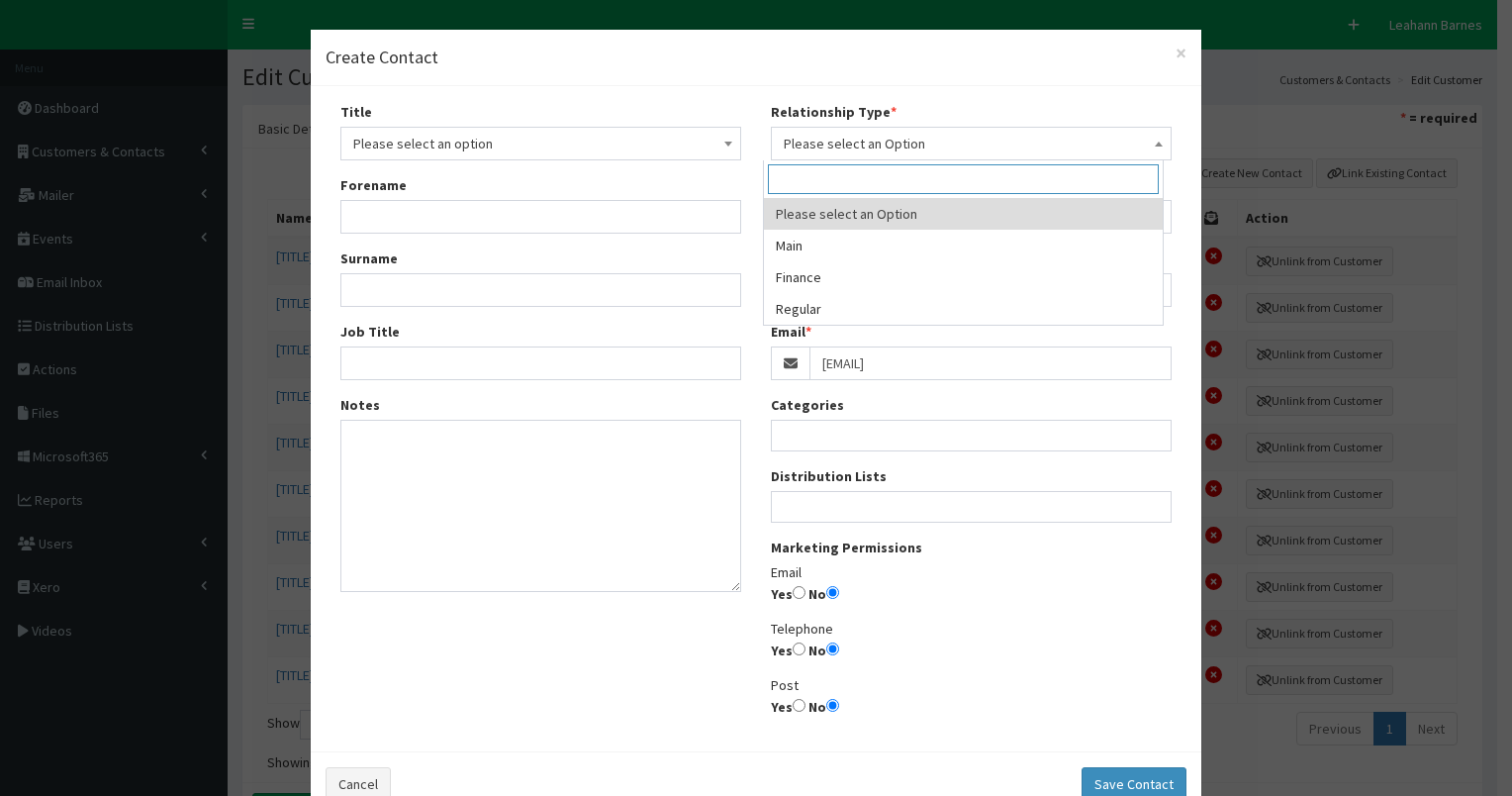 click on "Please select an Option" at bounding box center [971, 144] 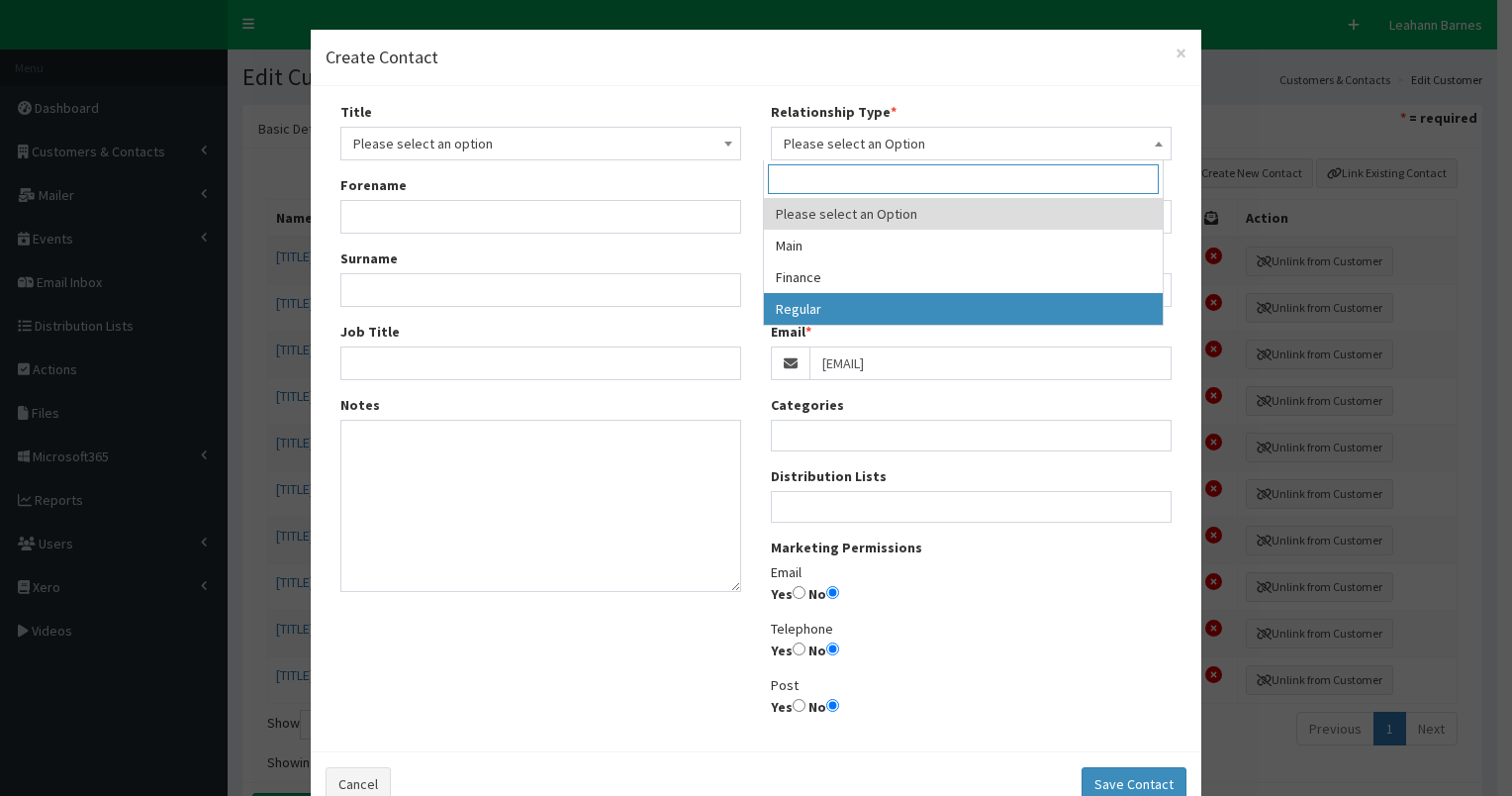 drag, startPoint x: 890, startPoint y: 311, endPoint x: 756, endPoint y: 238, distance: 152.5942 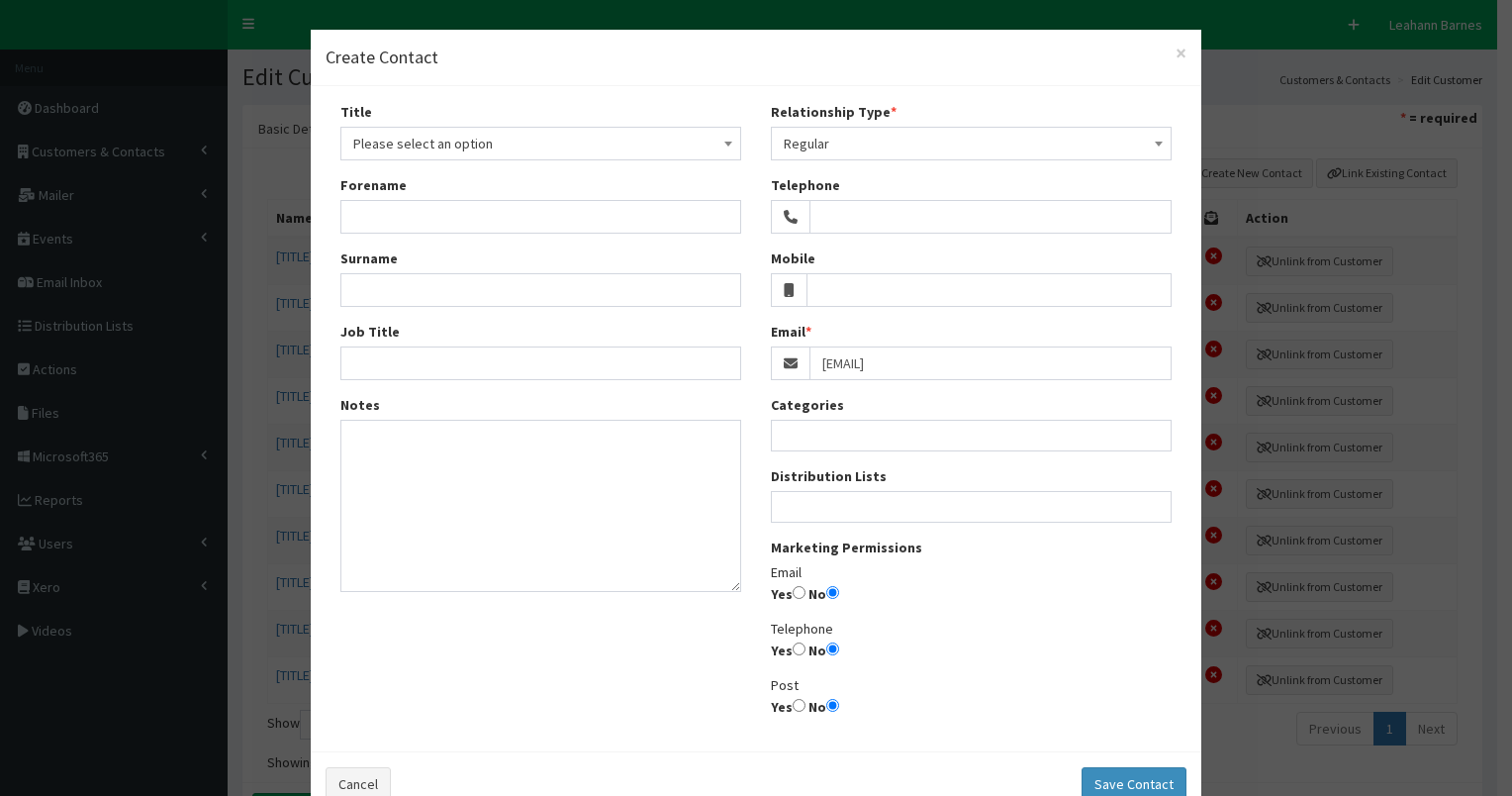 drag, startPoint x: 487, startPoint y: 147, endPoint x: 473, endPoint y: 156, distance: 16.64332 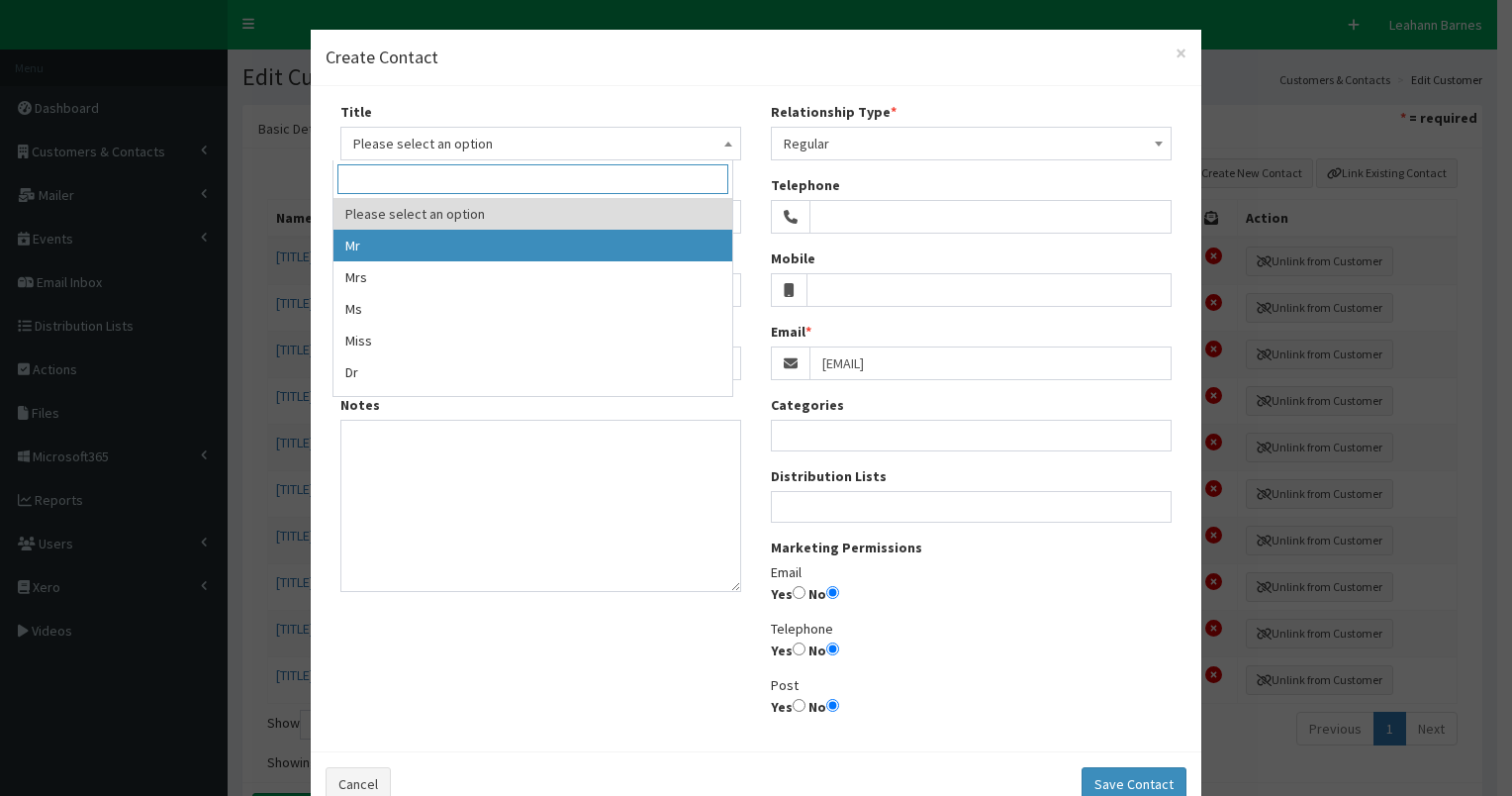 select on "1" 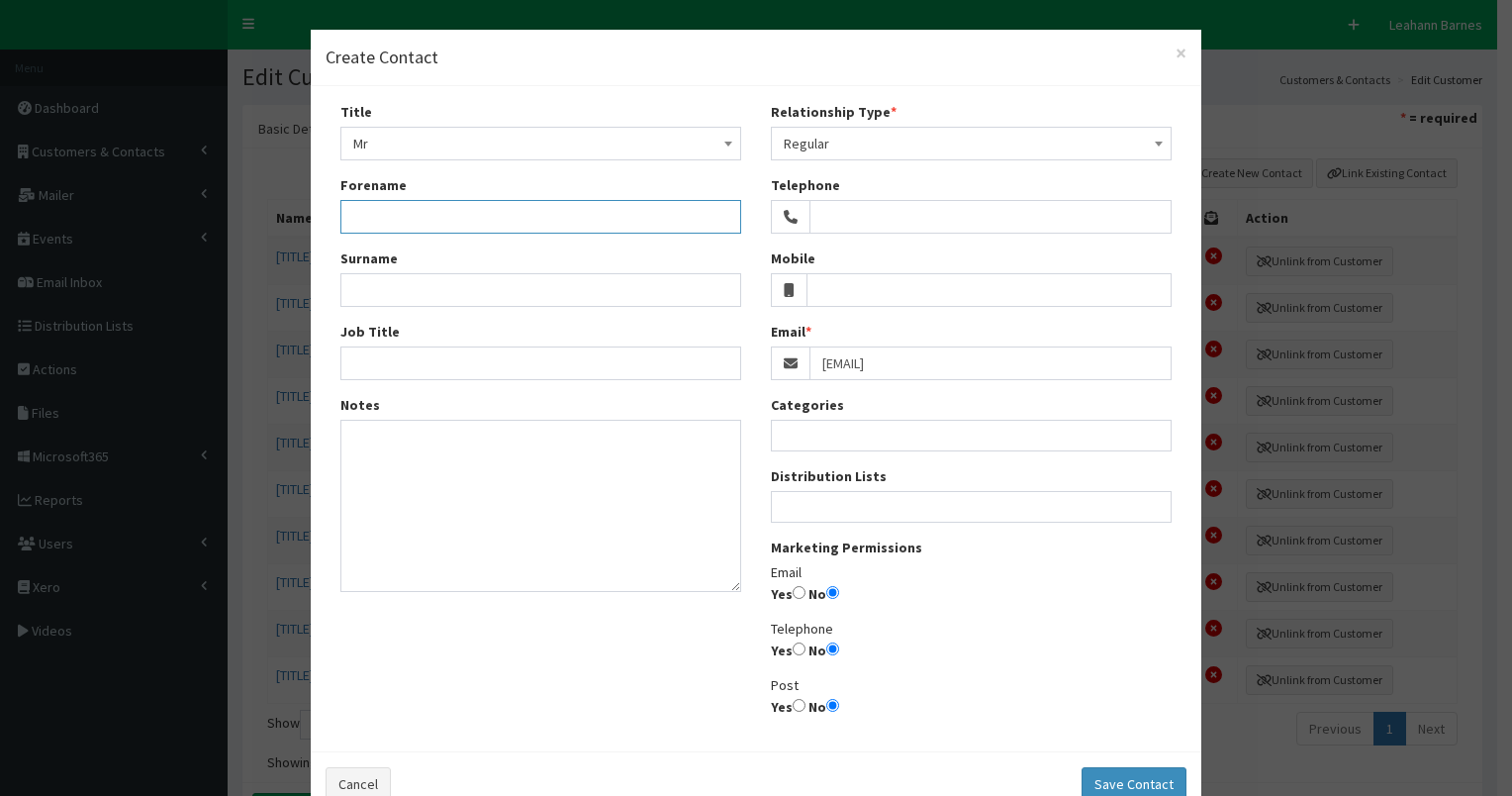 click on "Forename" at bounding box center [540, 217] 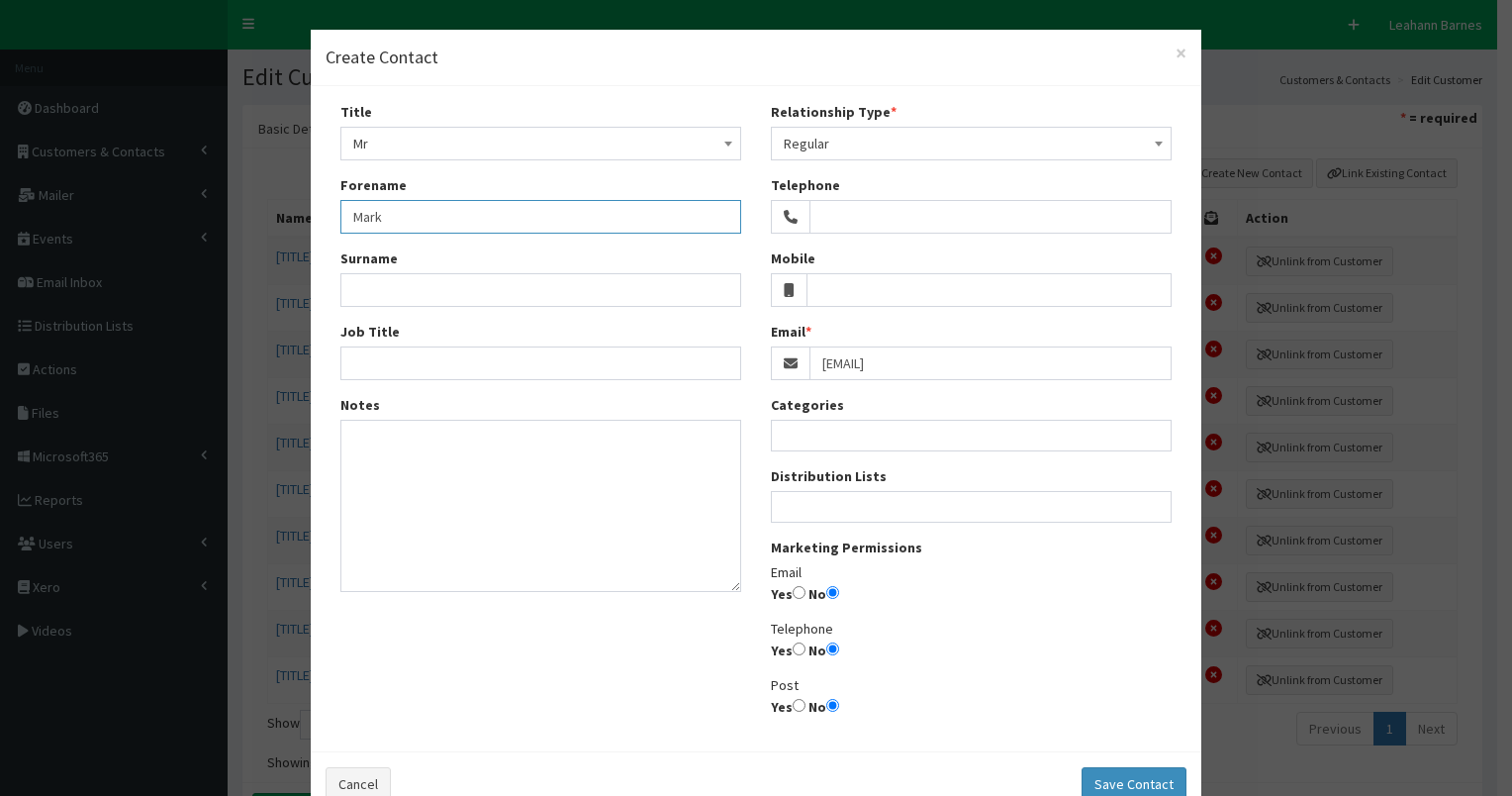 type on "Mark" 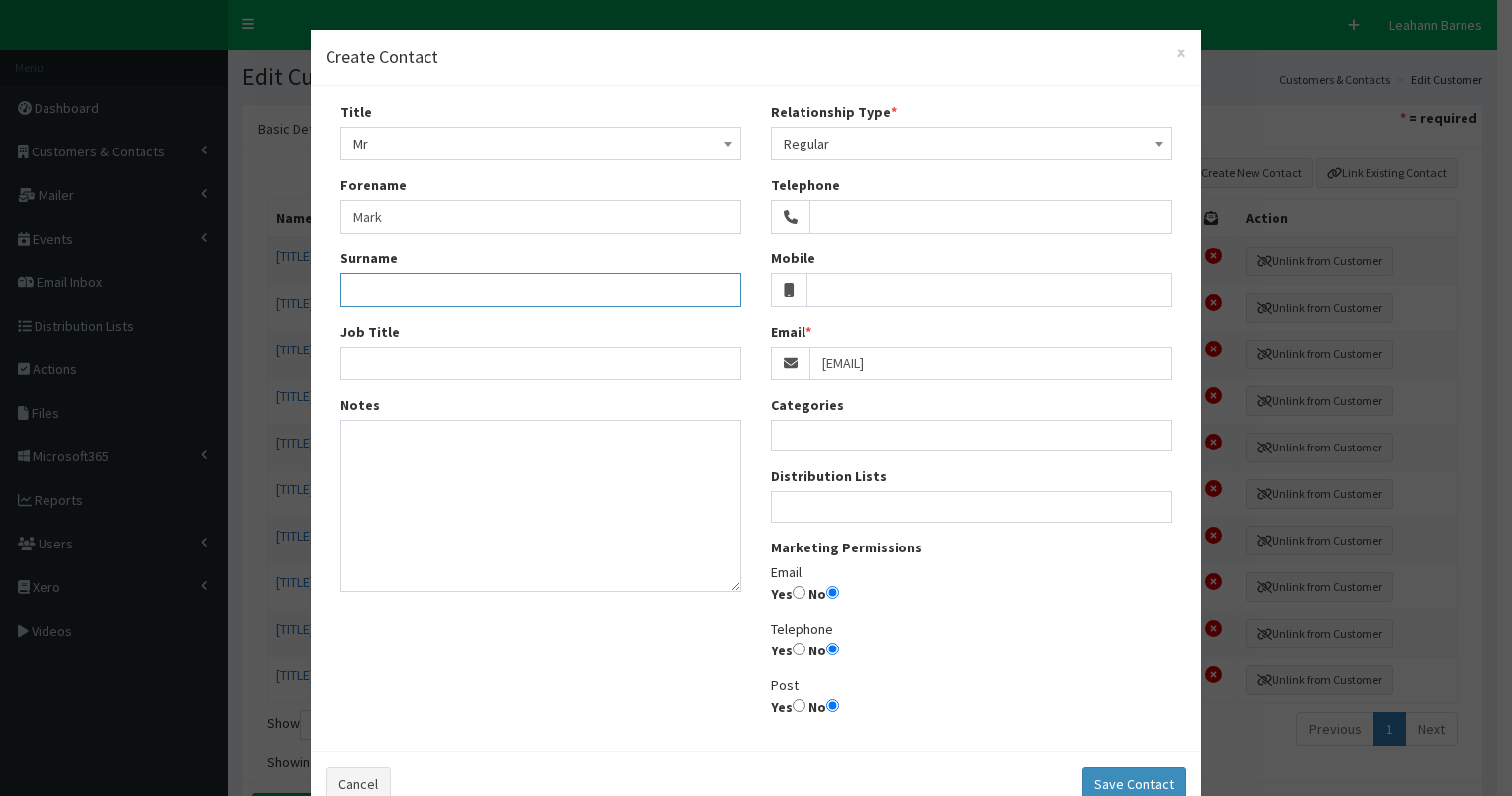 click on "Surname" at bounding box center [540, 290] 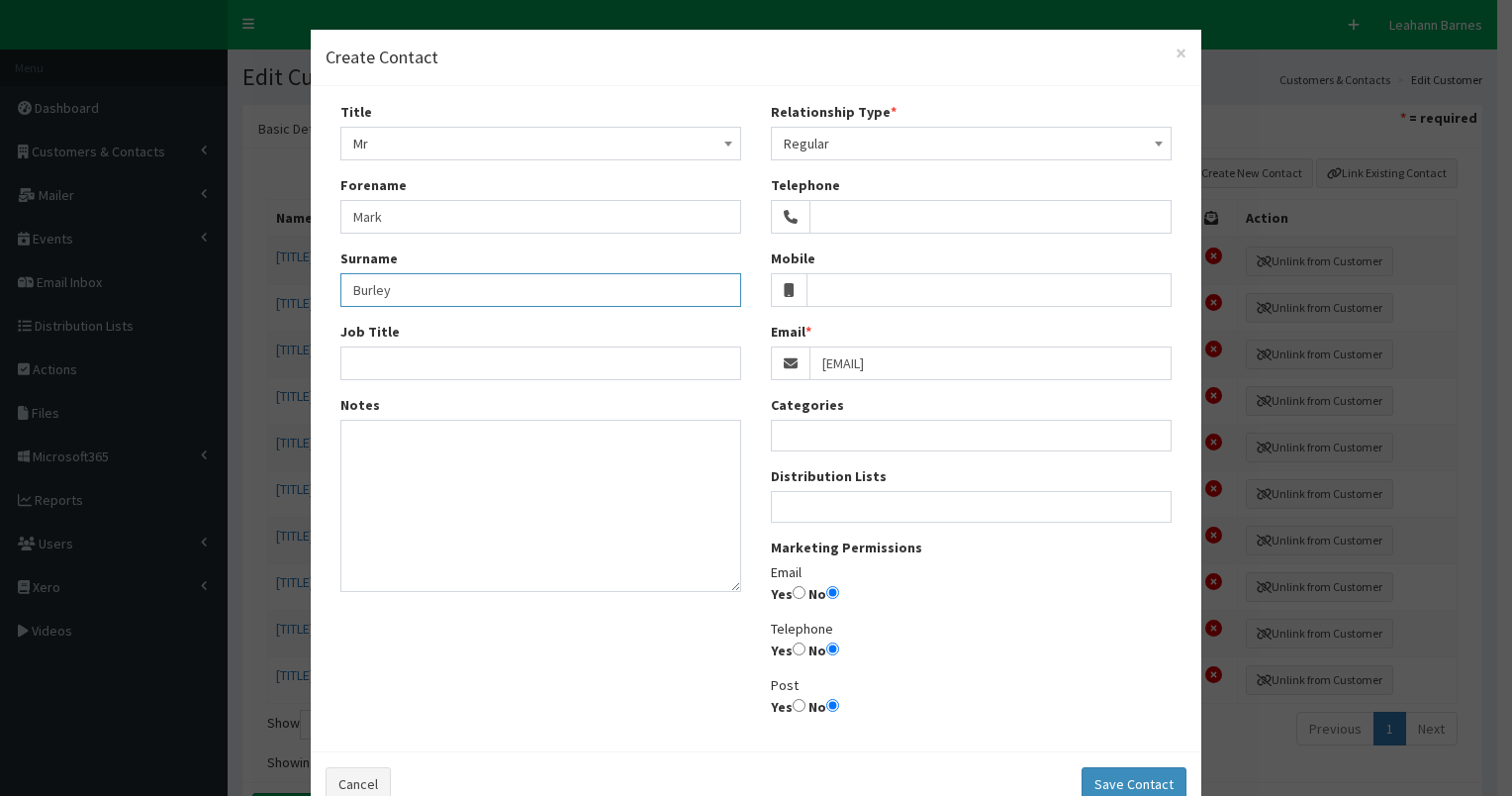 type on "Burley" 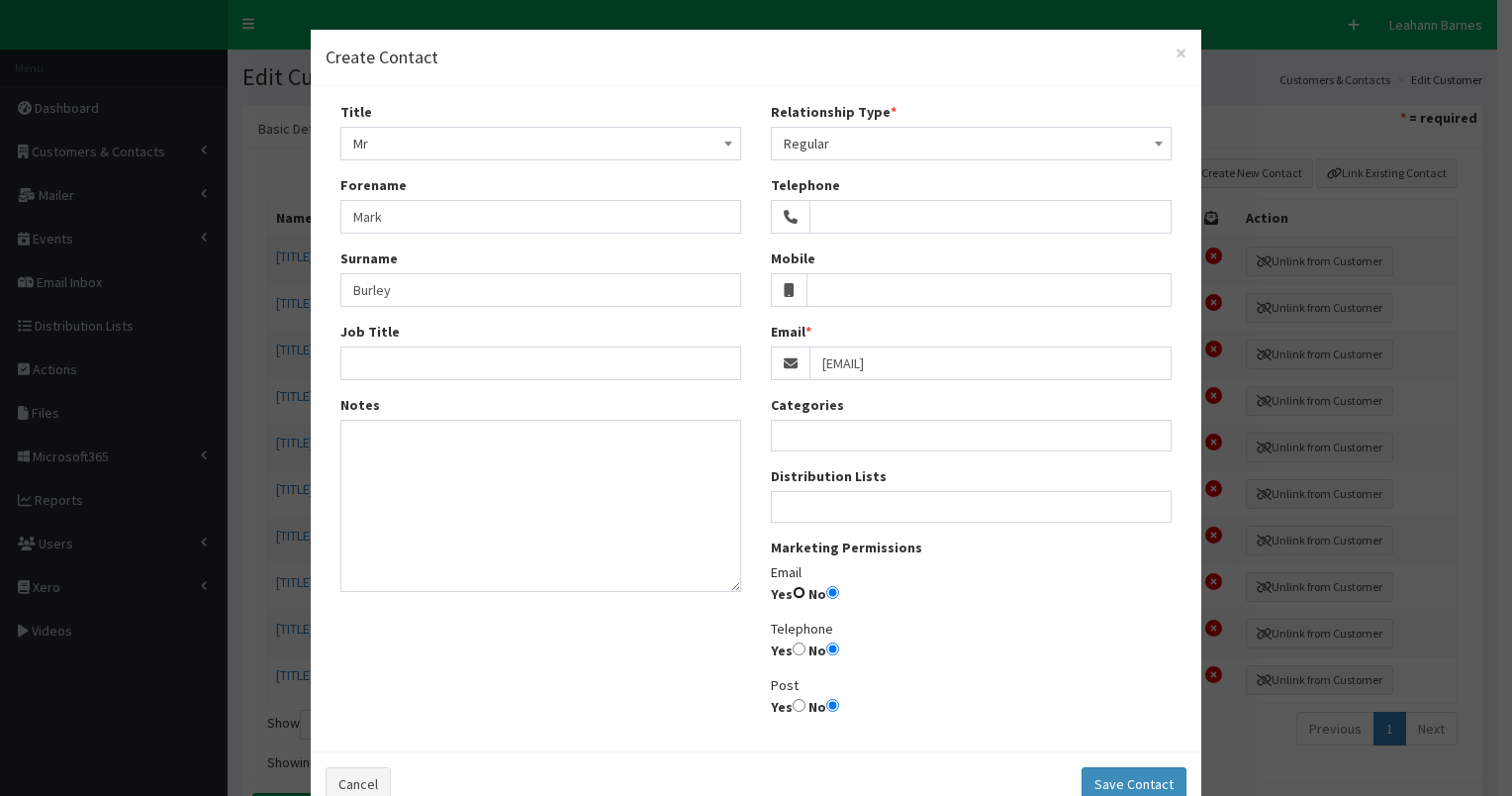 click on "Yes" at bounding box center [799, 592] 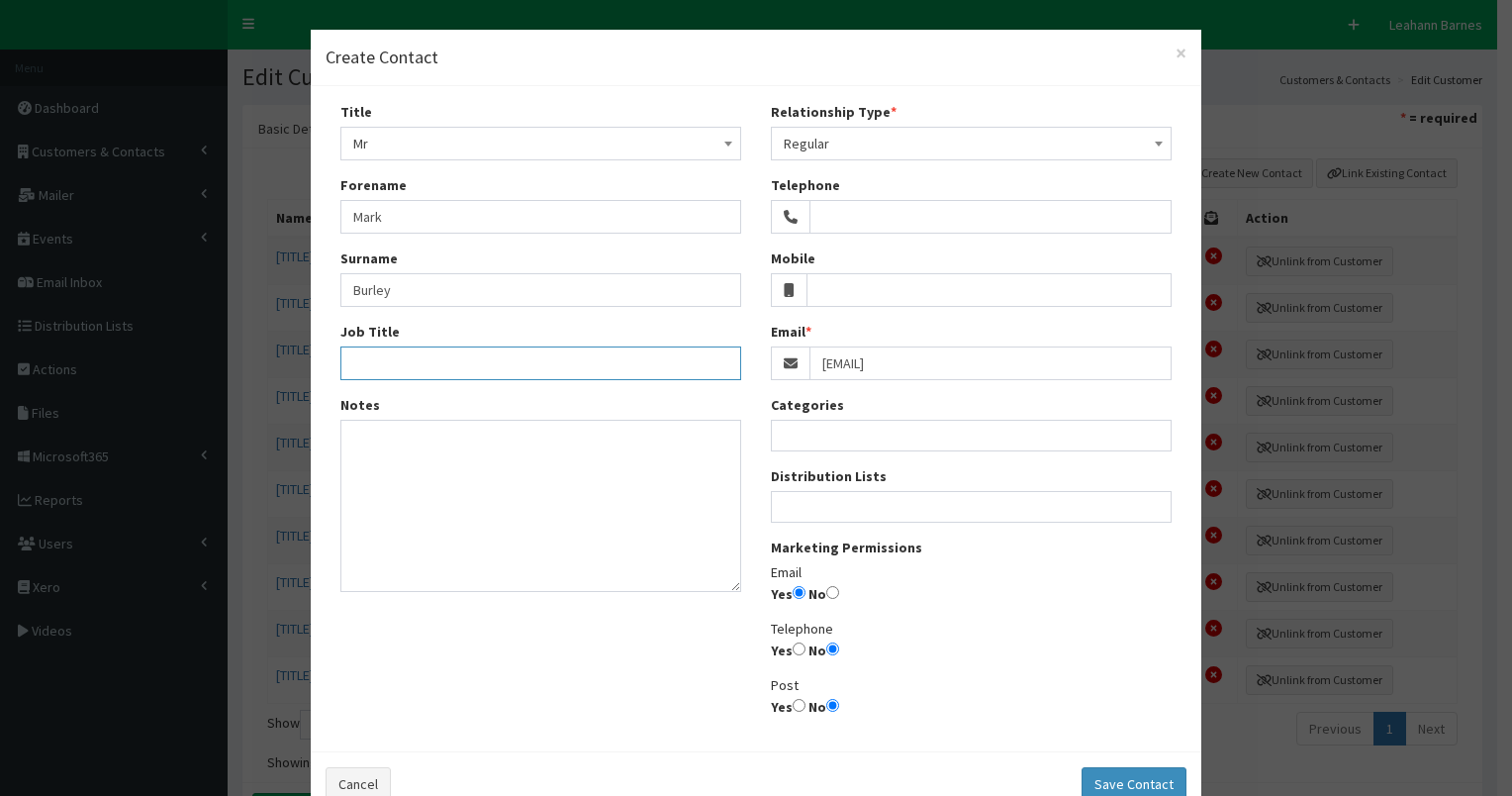 click on "Job Title" at bounding box center (540, 363) 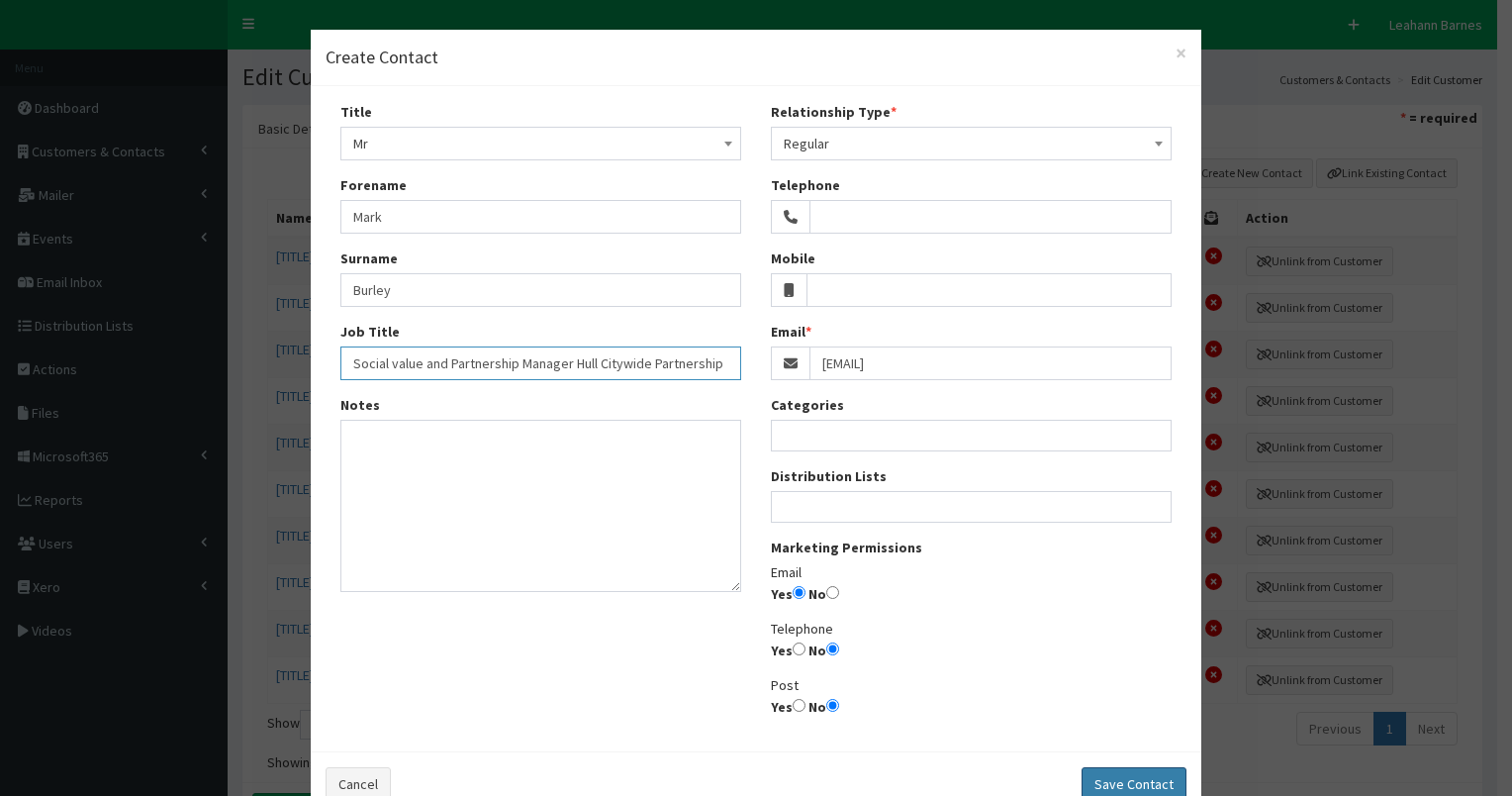 type on "Social value and Partnership Manager Hull Citywide Partnership" 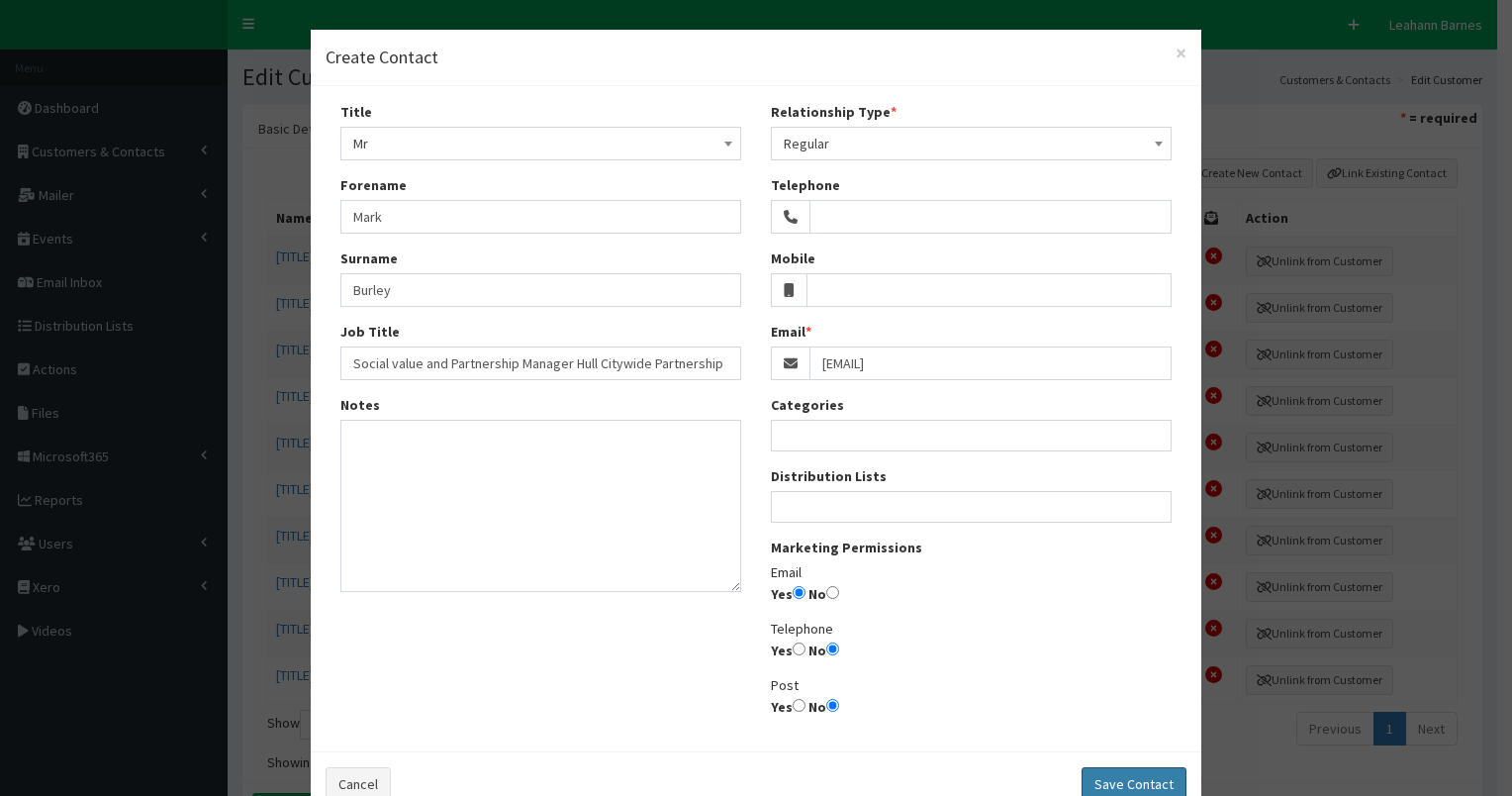 click on "Save Contact" at bounding box center [1134, 784] 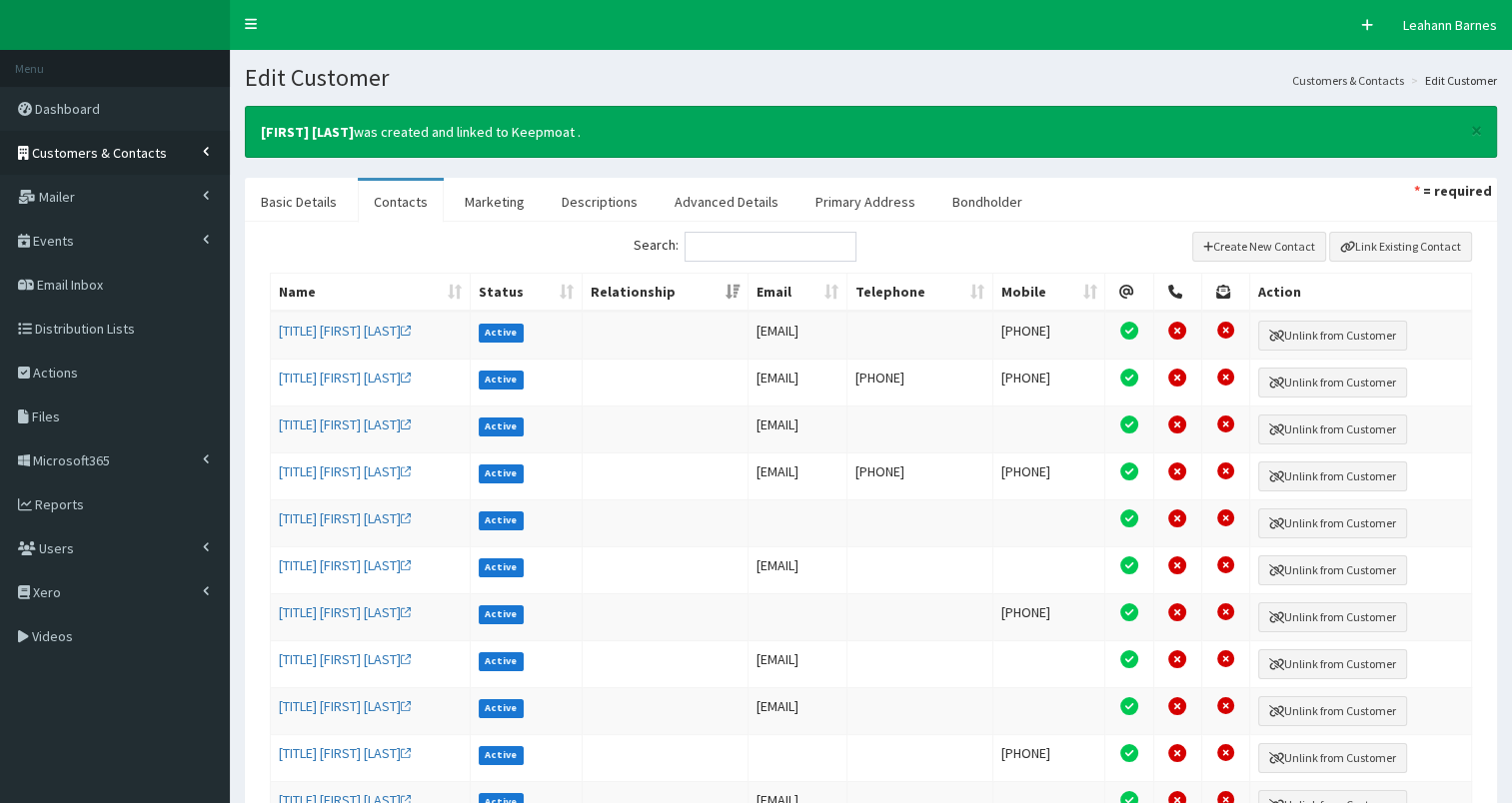 click on "Customers & Contacts" at bounding box center (115, 153) 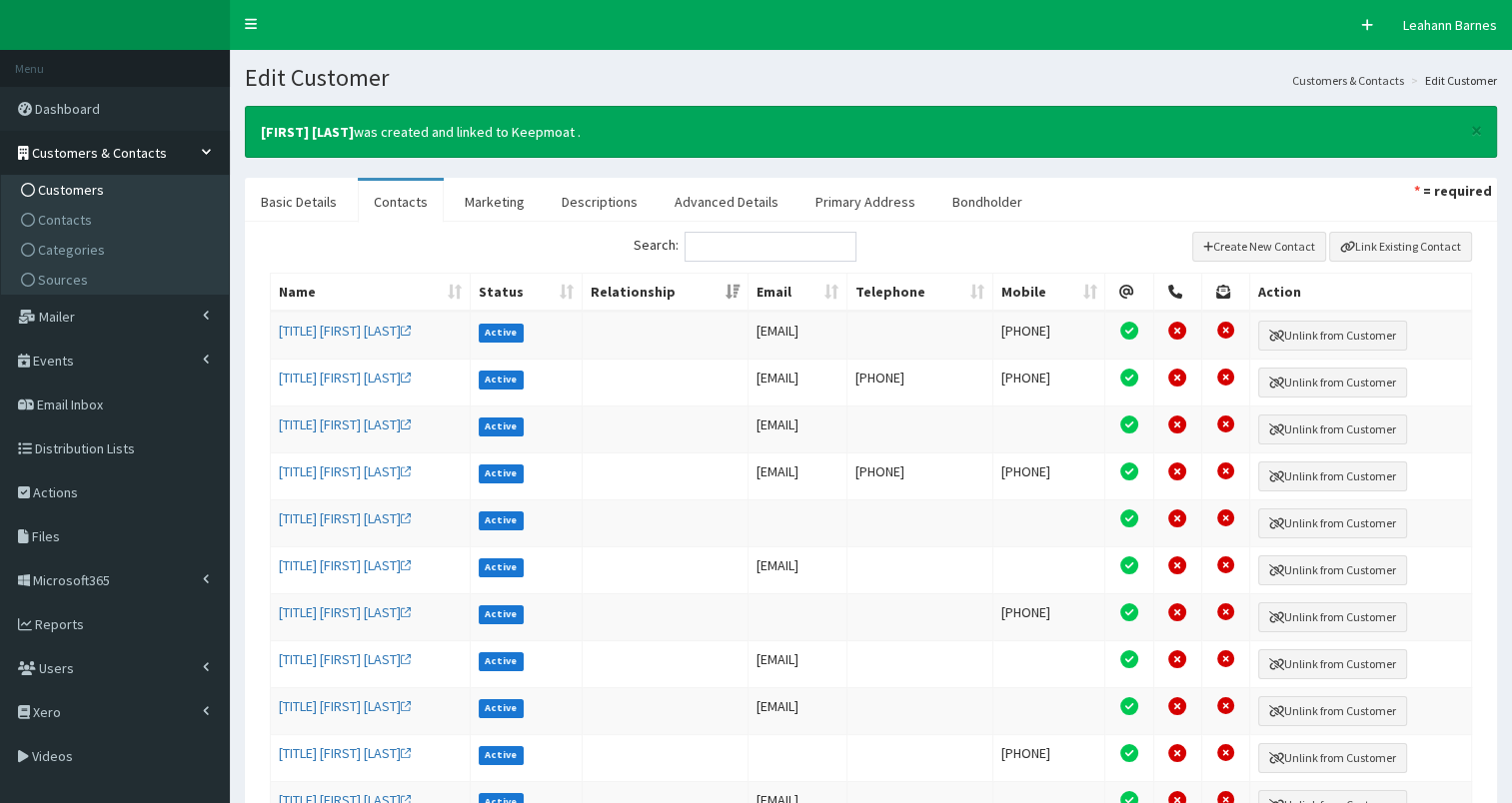 click on "Customers" at bounding box center [71, 190] 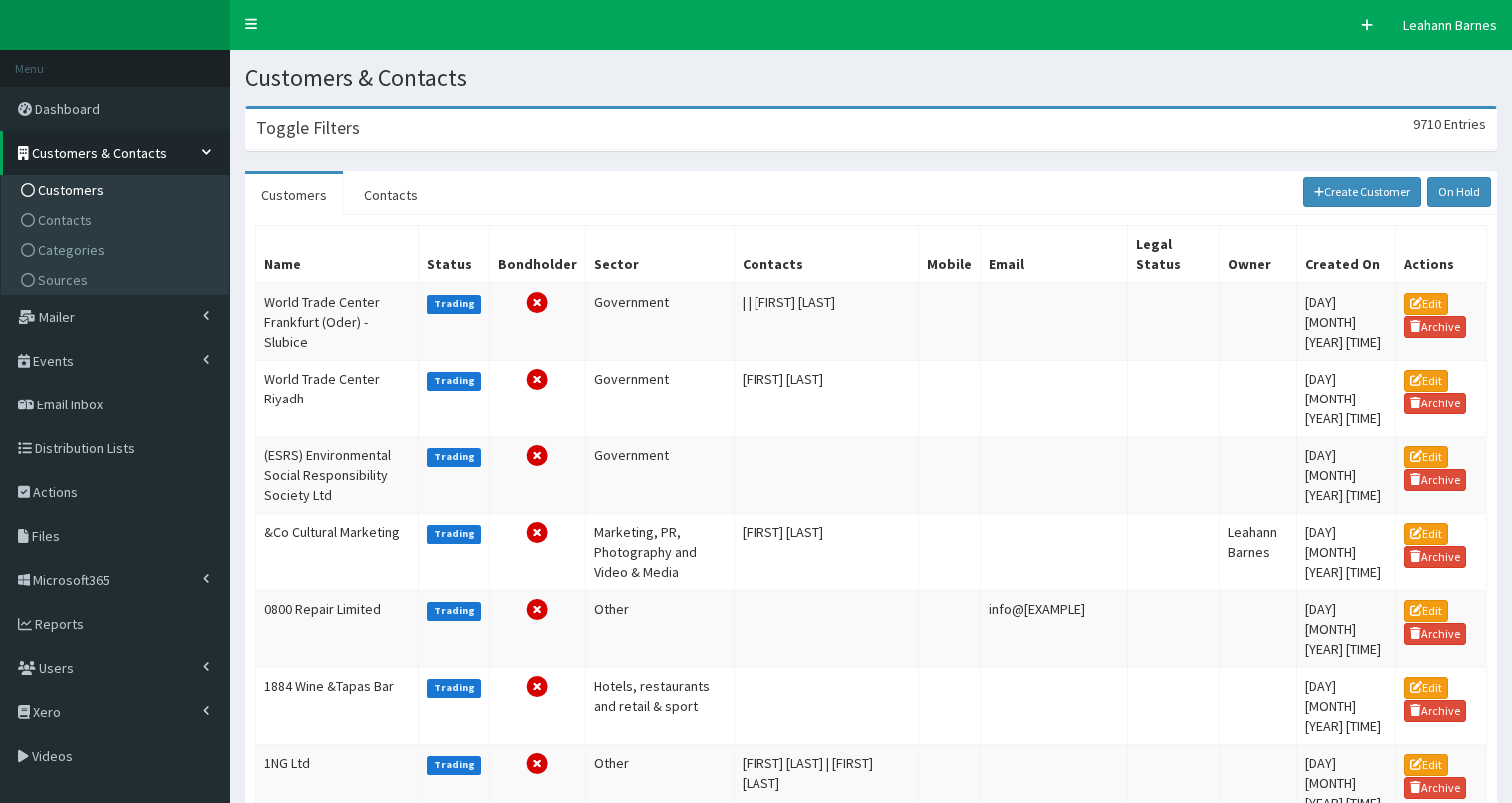 scroll, scrollTop: 0, scrollLeft: 0, axis: both 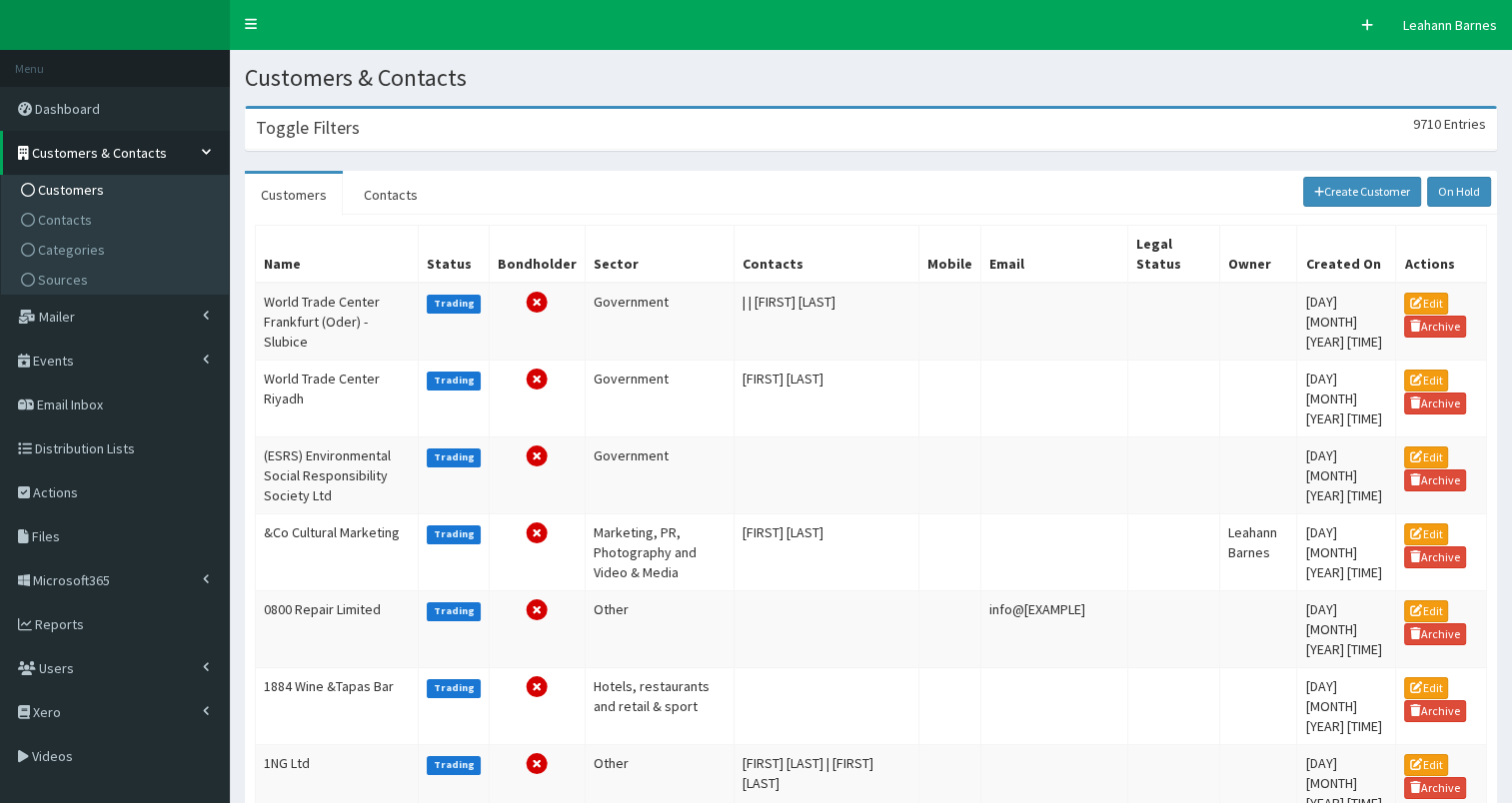 click on "Toggle Filters" at bounding box center [308, 128] 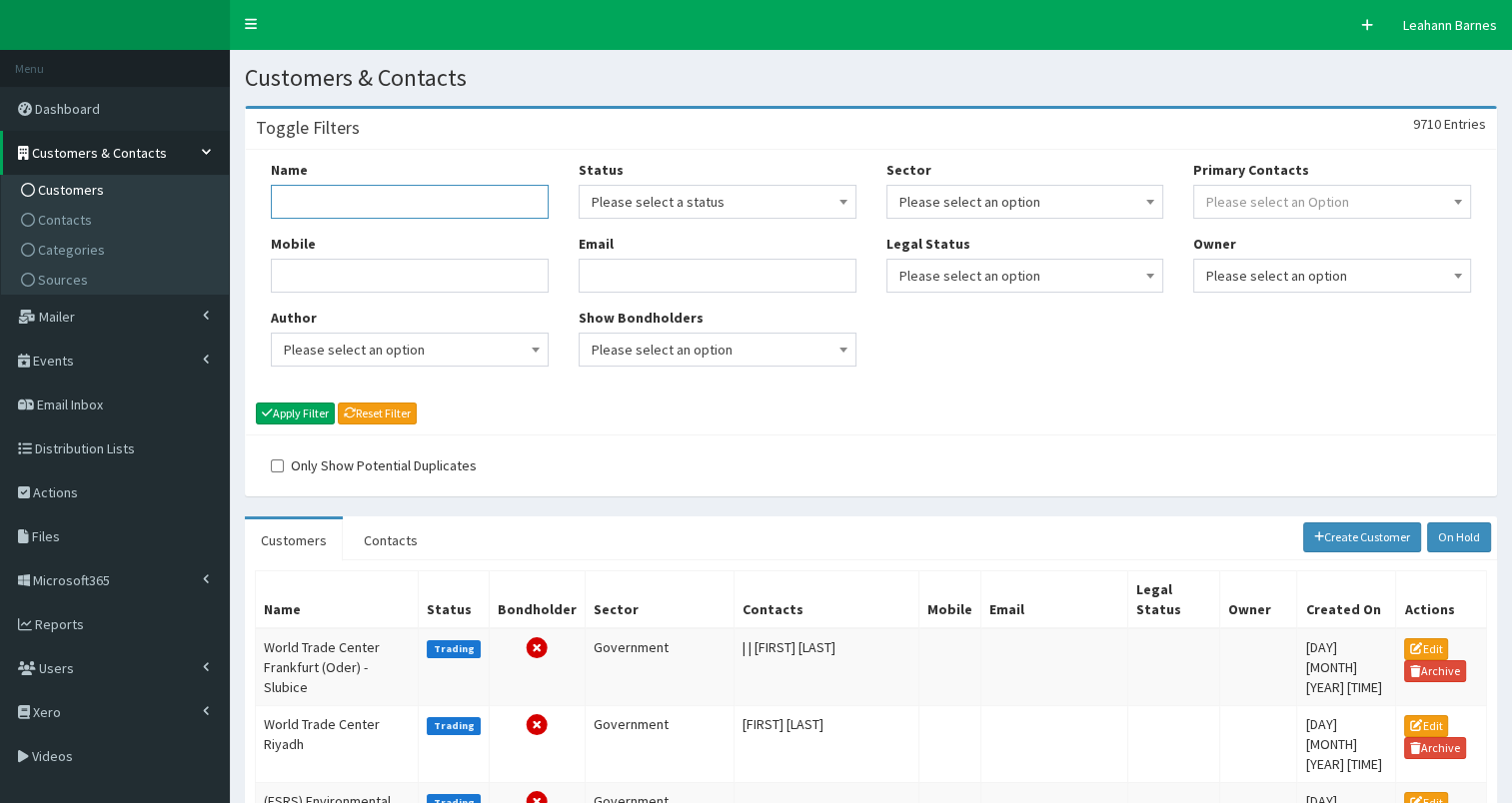 click on "Name" at bounding box center [410, 202] 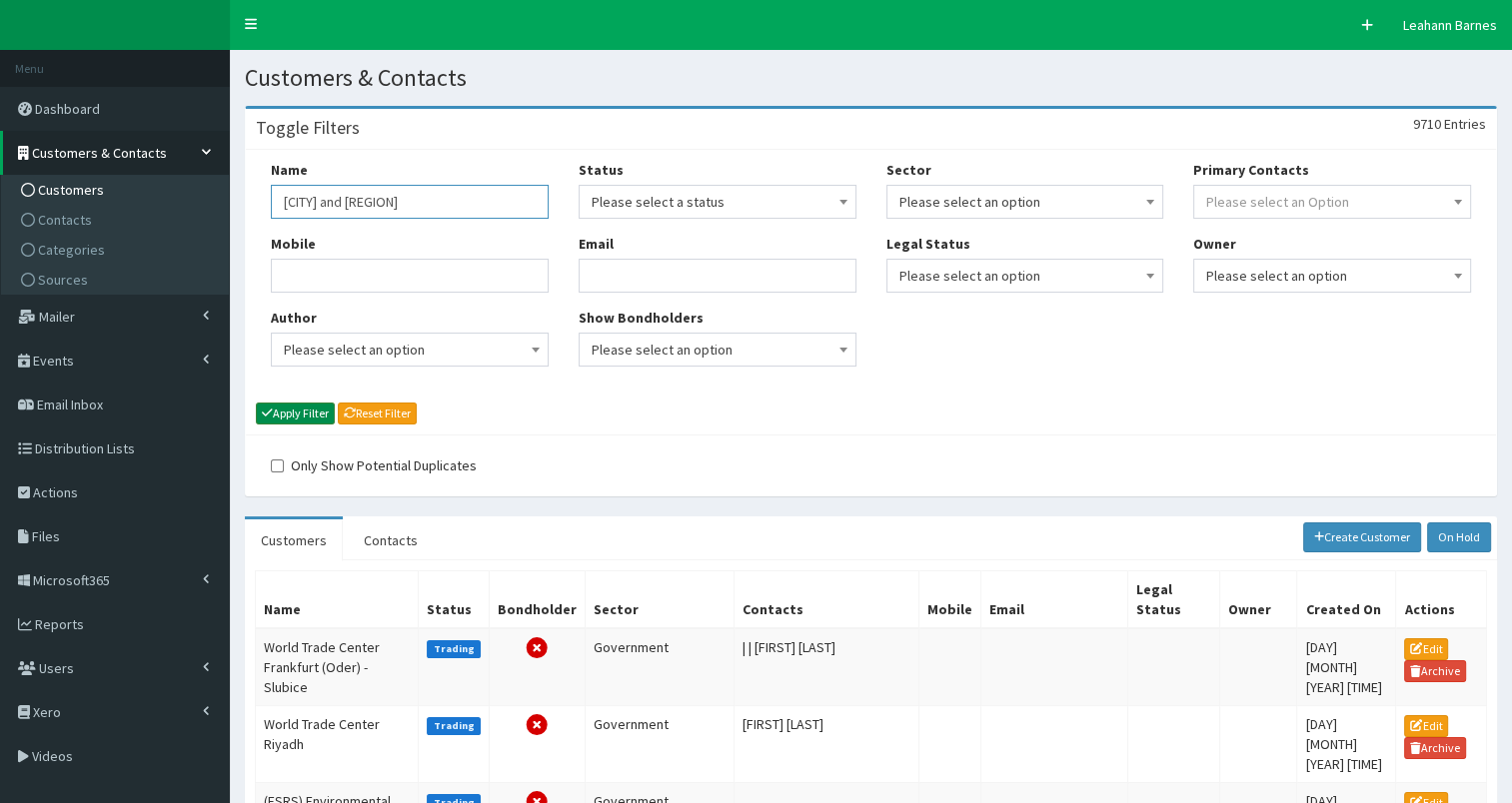 type on "[CITY] and [REGION]" 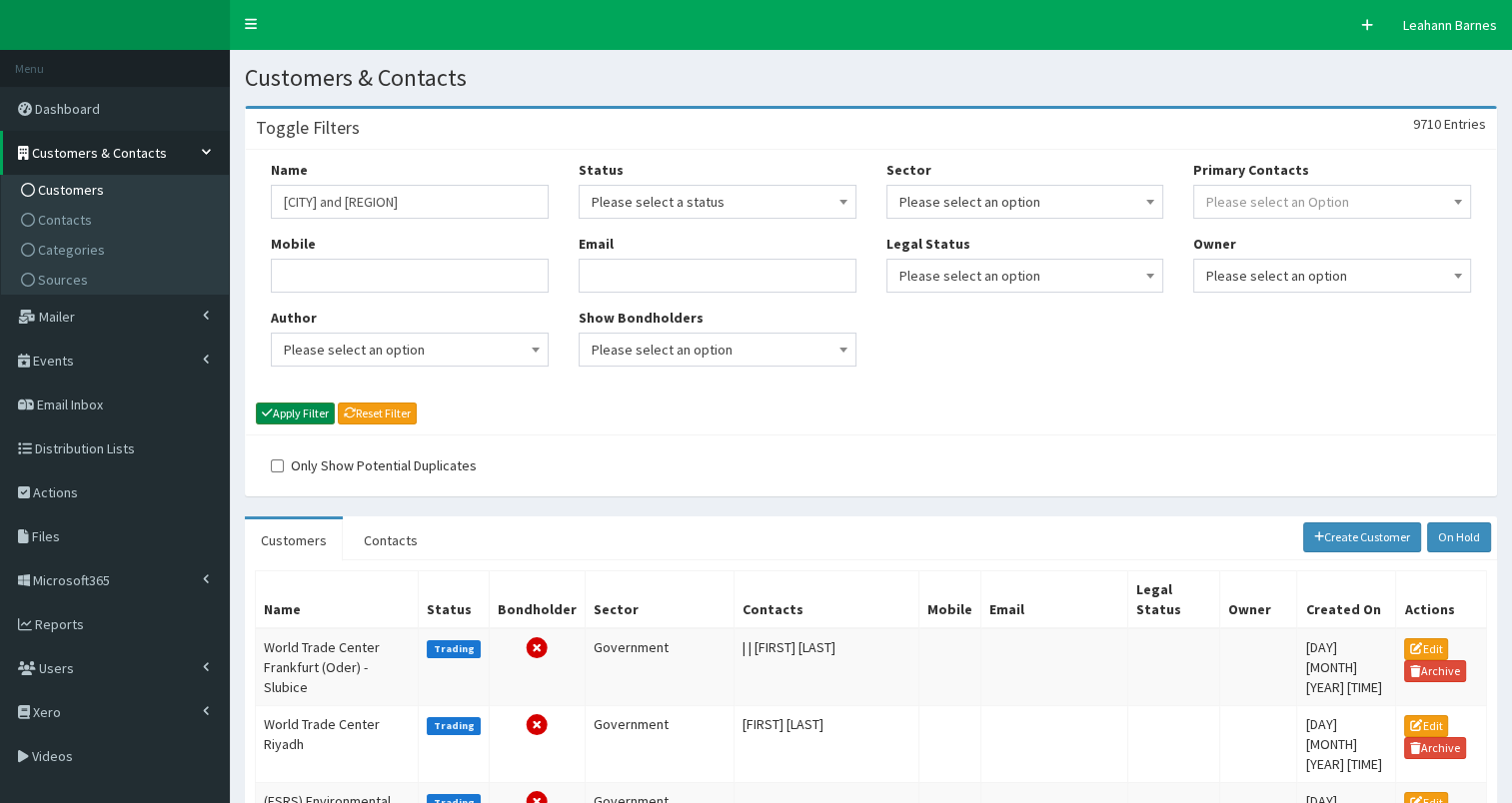click on "Apply Filter" at bounding box center (295, 413) 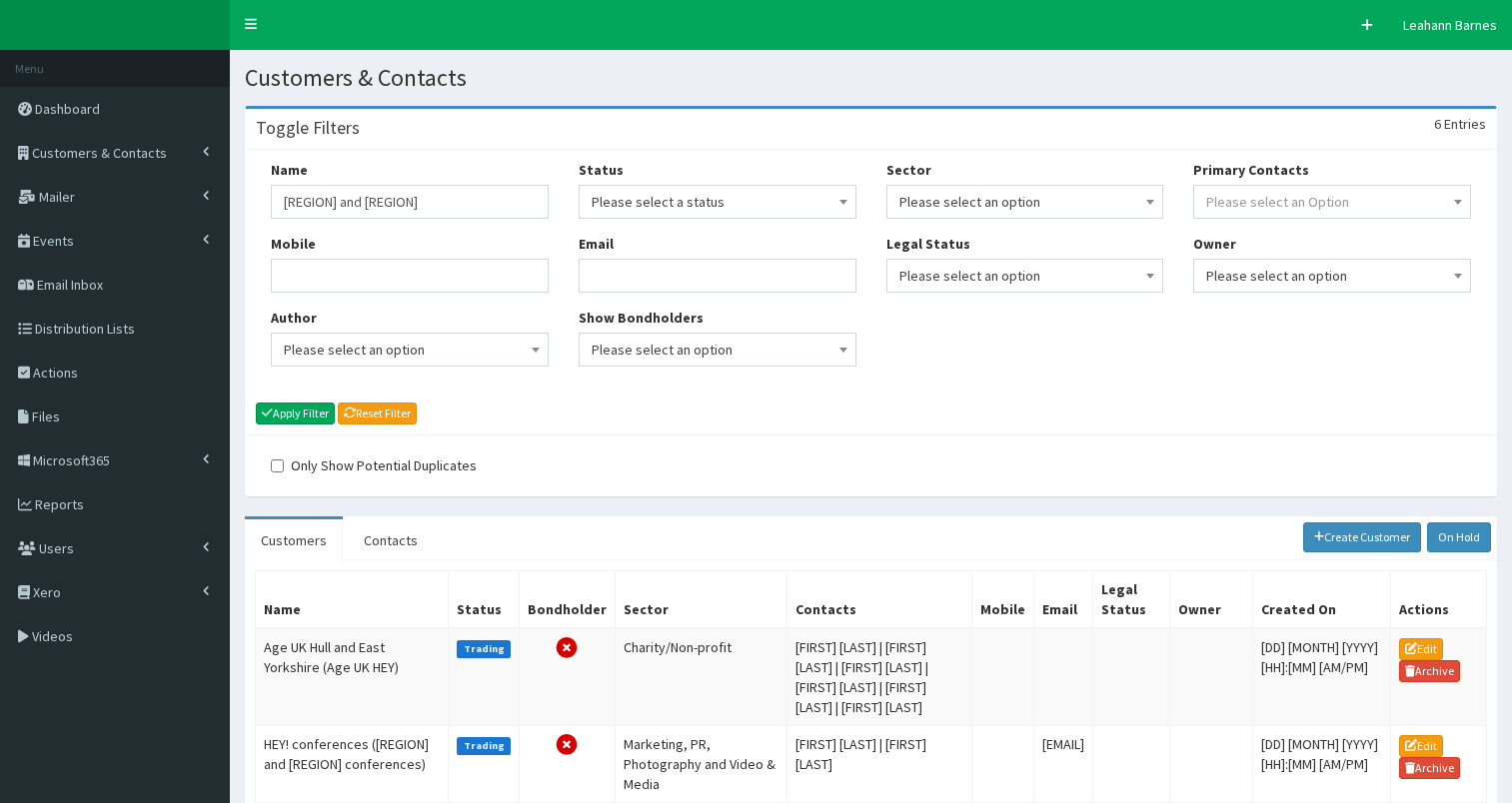 scroll, scrollTop: 0, scrollLeft: 0, axis: both 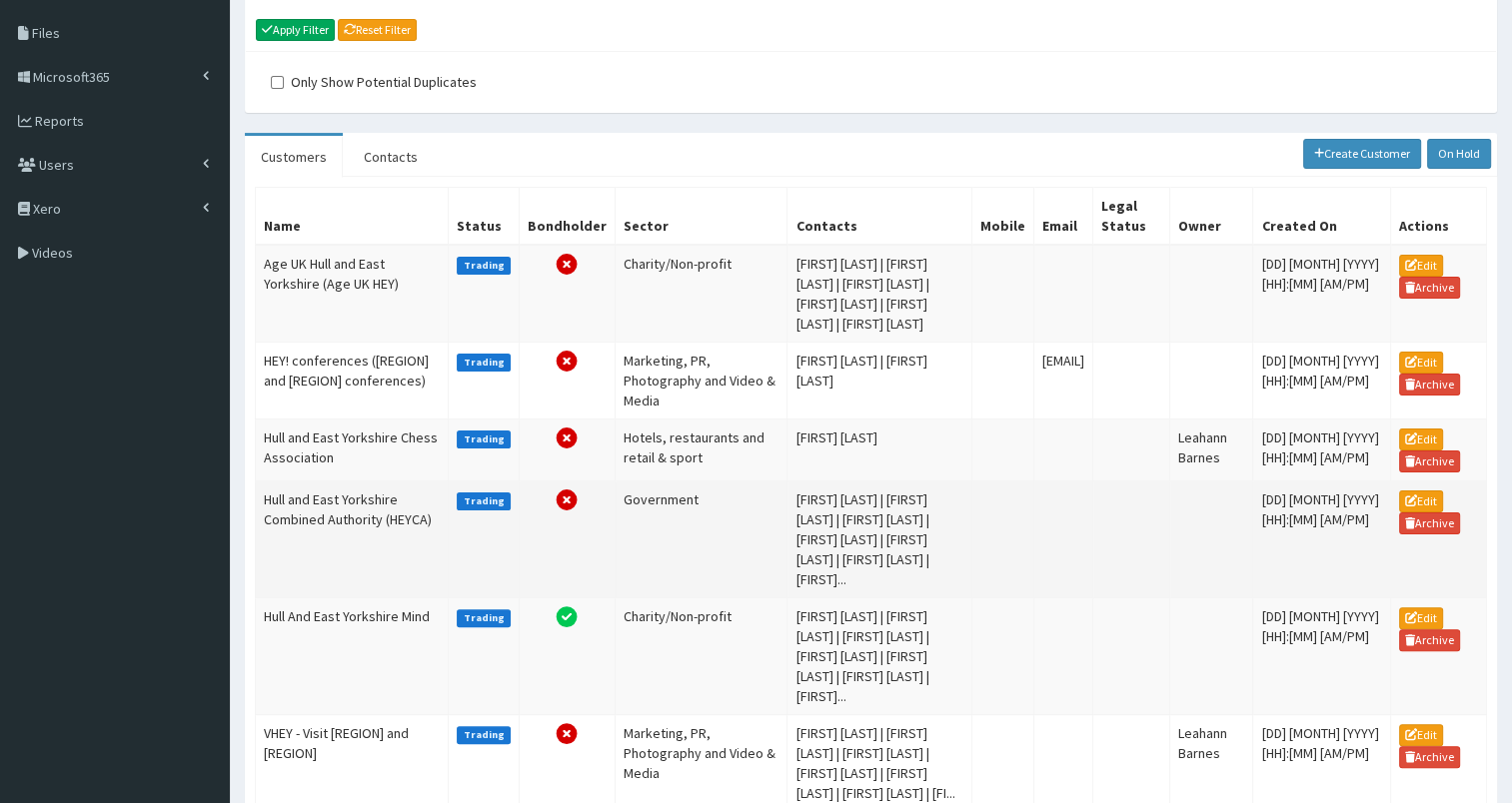 click on "Hull and East Yorkshire Combined Authority (HEYCA)" at bounding box center (352, 539) 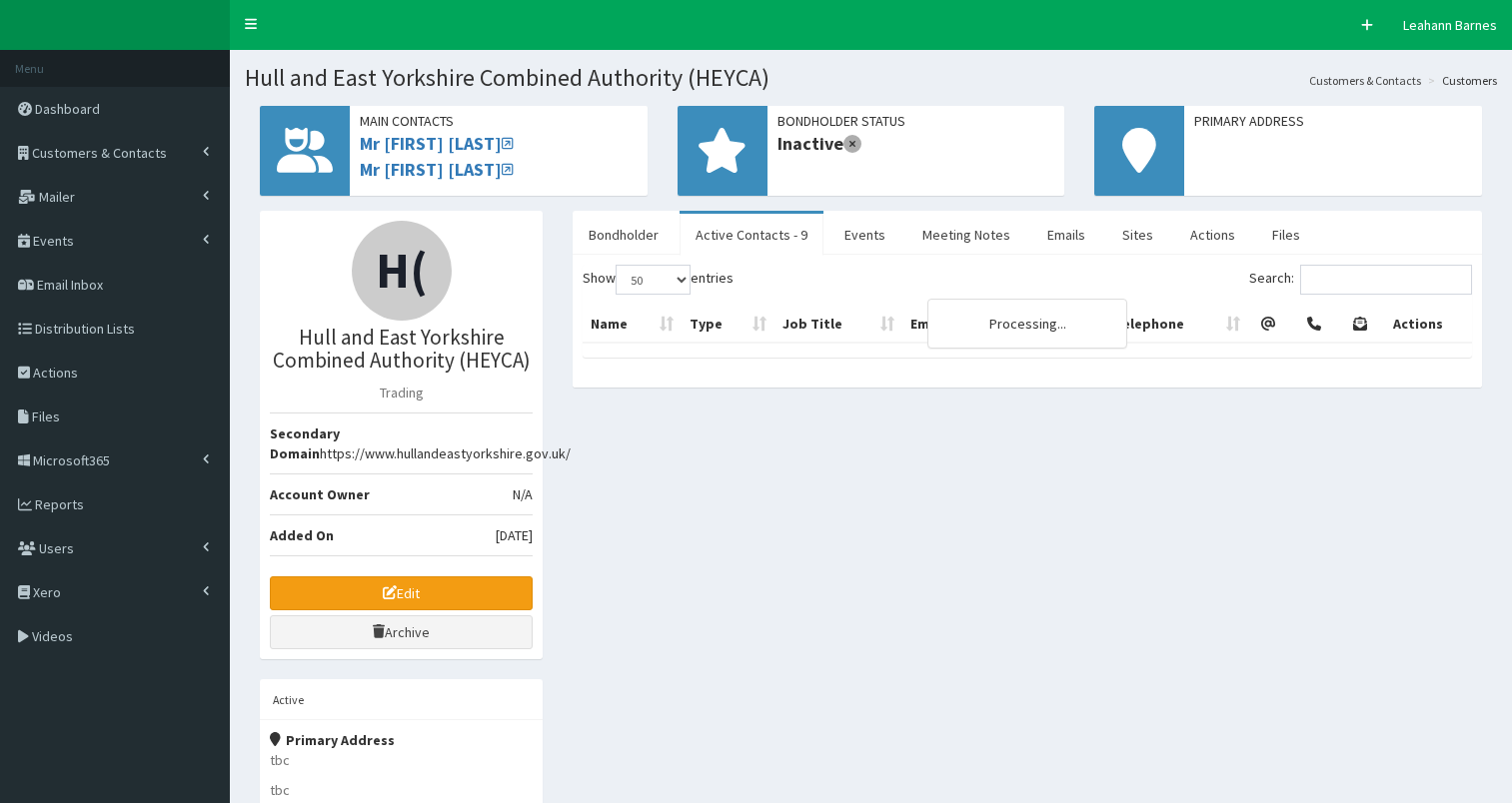 select on "50" 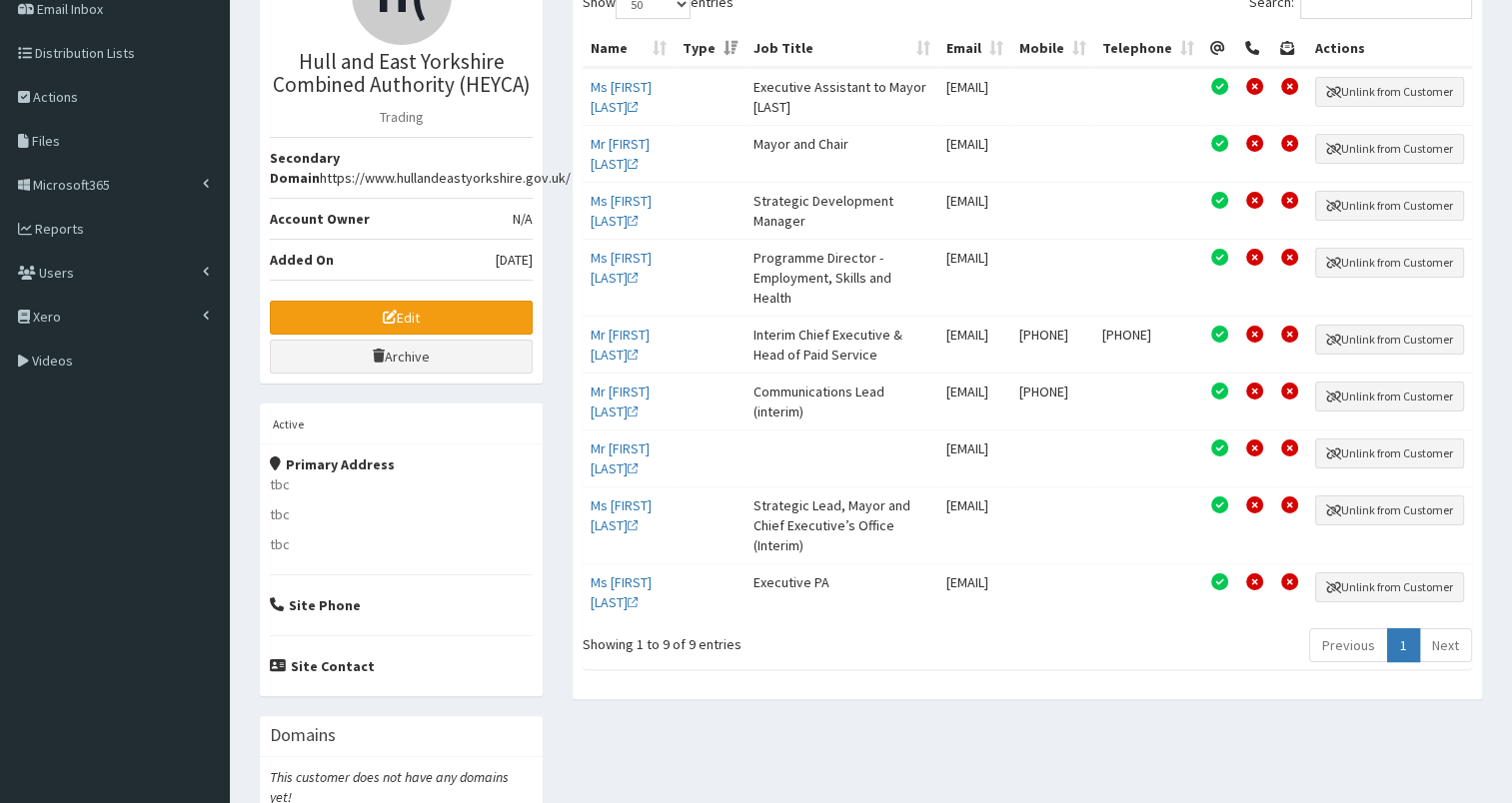 scroll, scrollTop: 343, scrollLeft: 0, axis: vertical 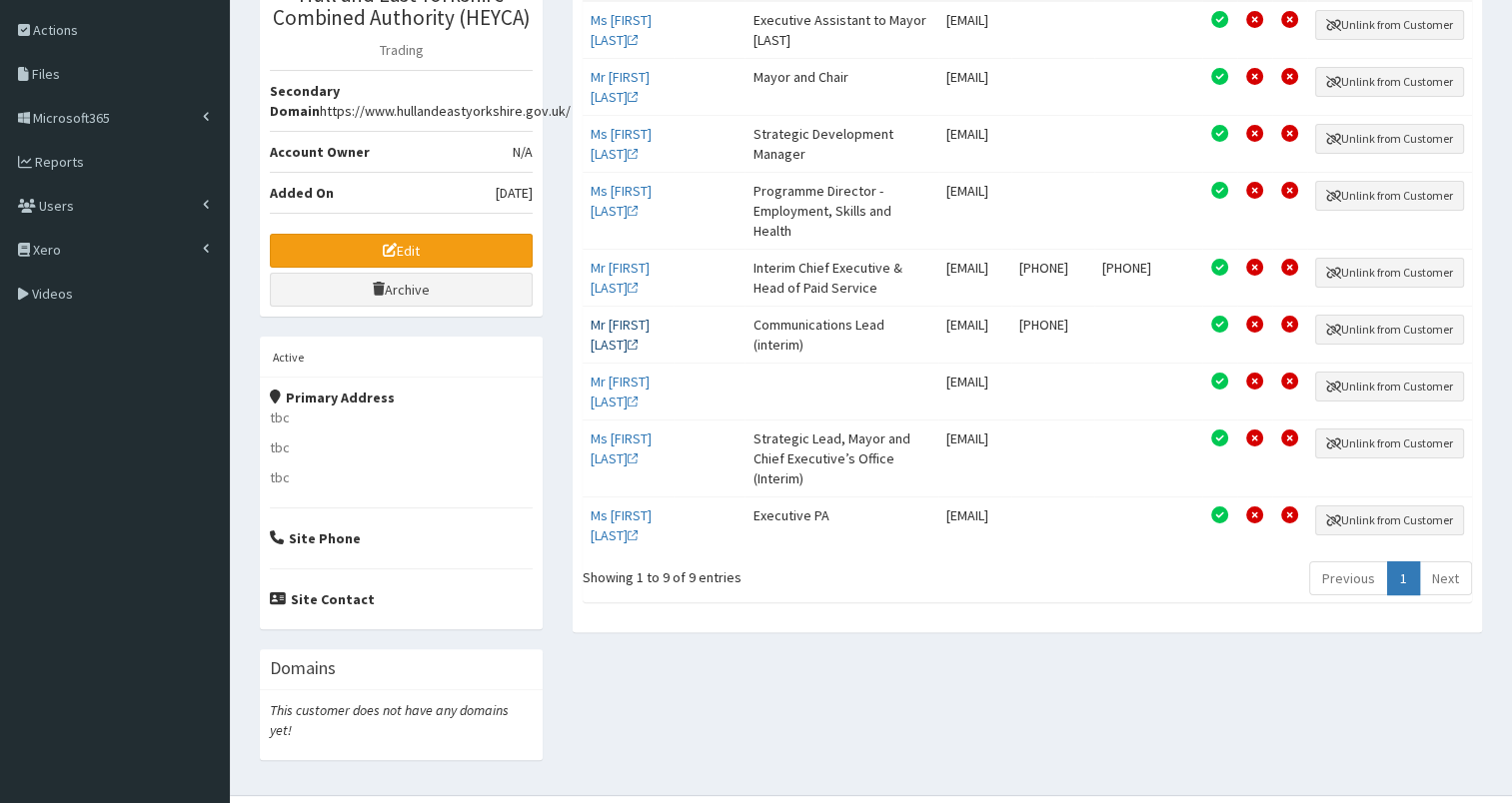 click on "[TITLE] [FIRST] [LAST]" at bounding box center (620, 335) 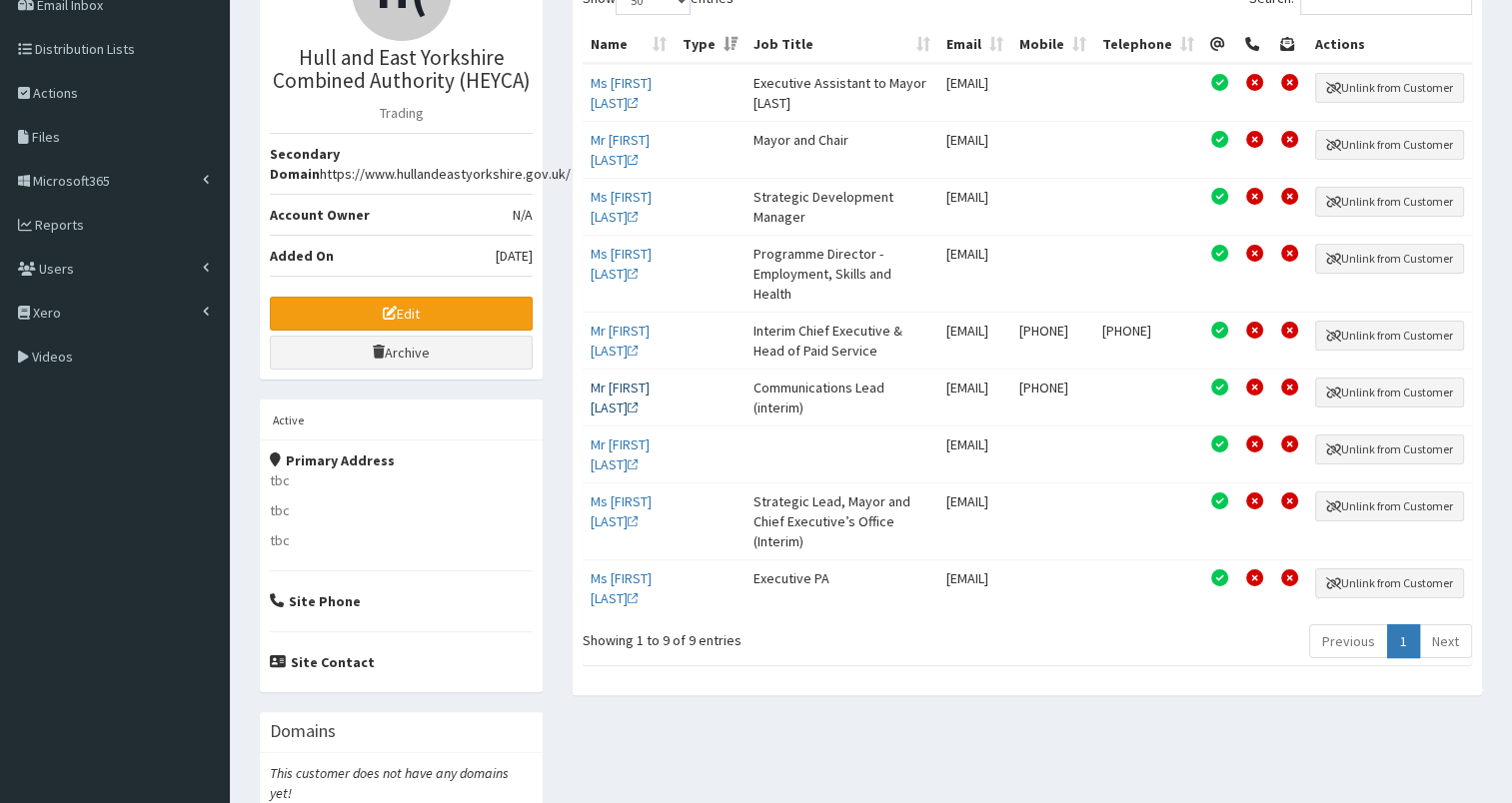 scroll, scrollTop: 272, scrollLeft: 0, axis: vertical 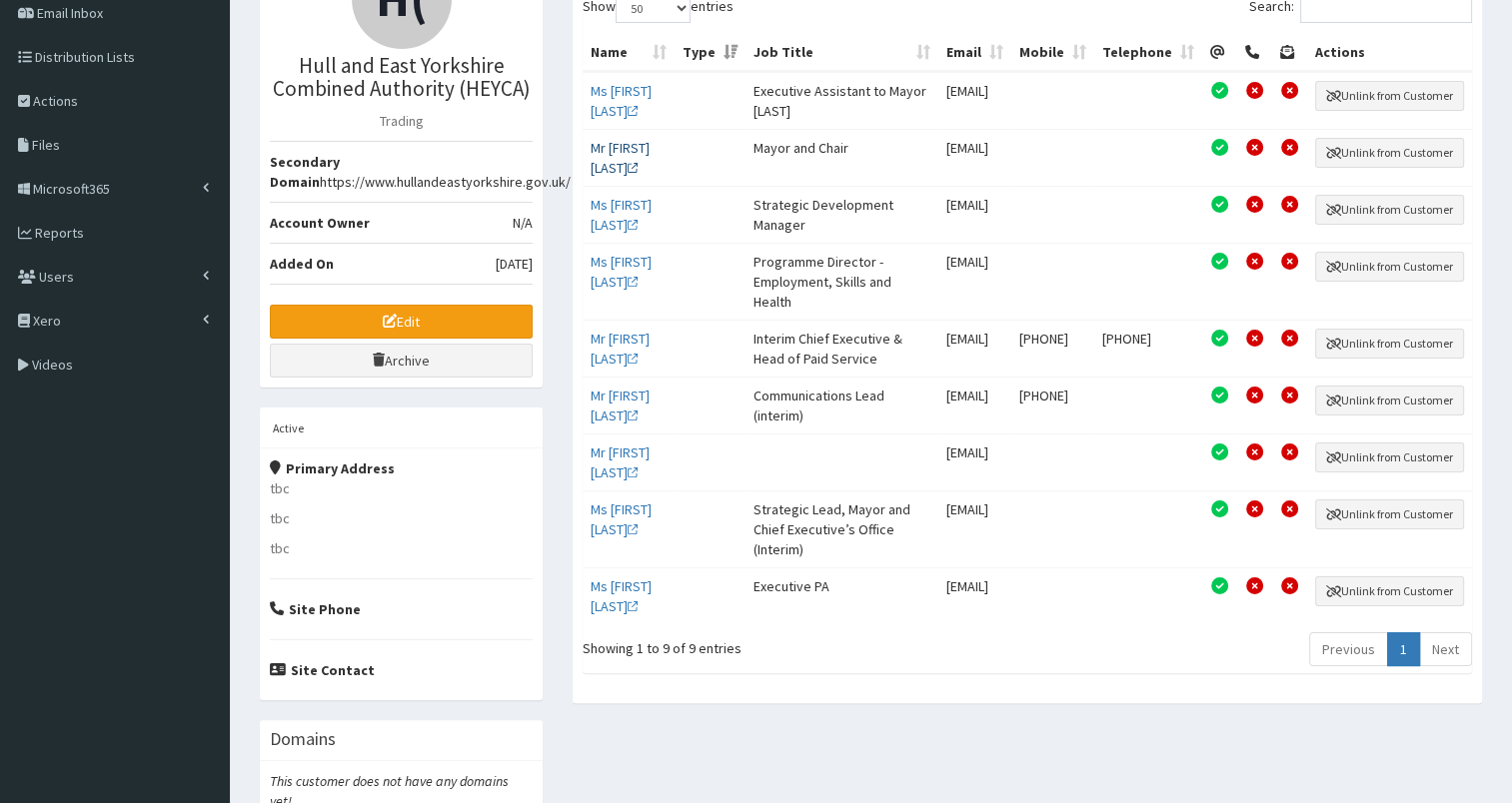 click on "Mr Luke Campbell" at bounding box center (620, 158) 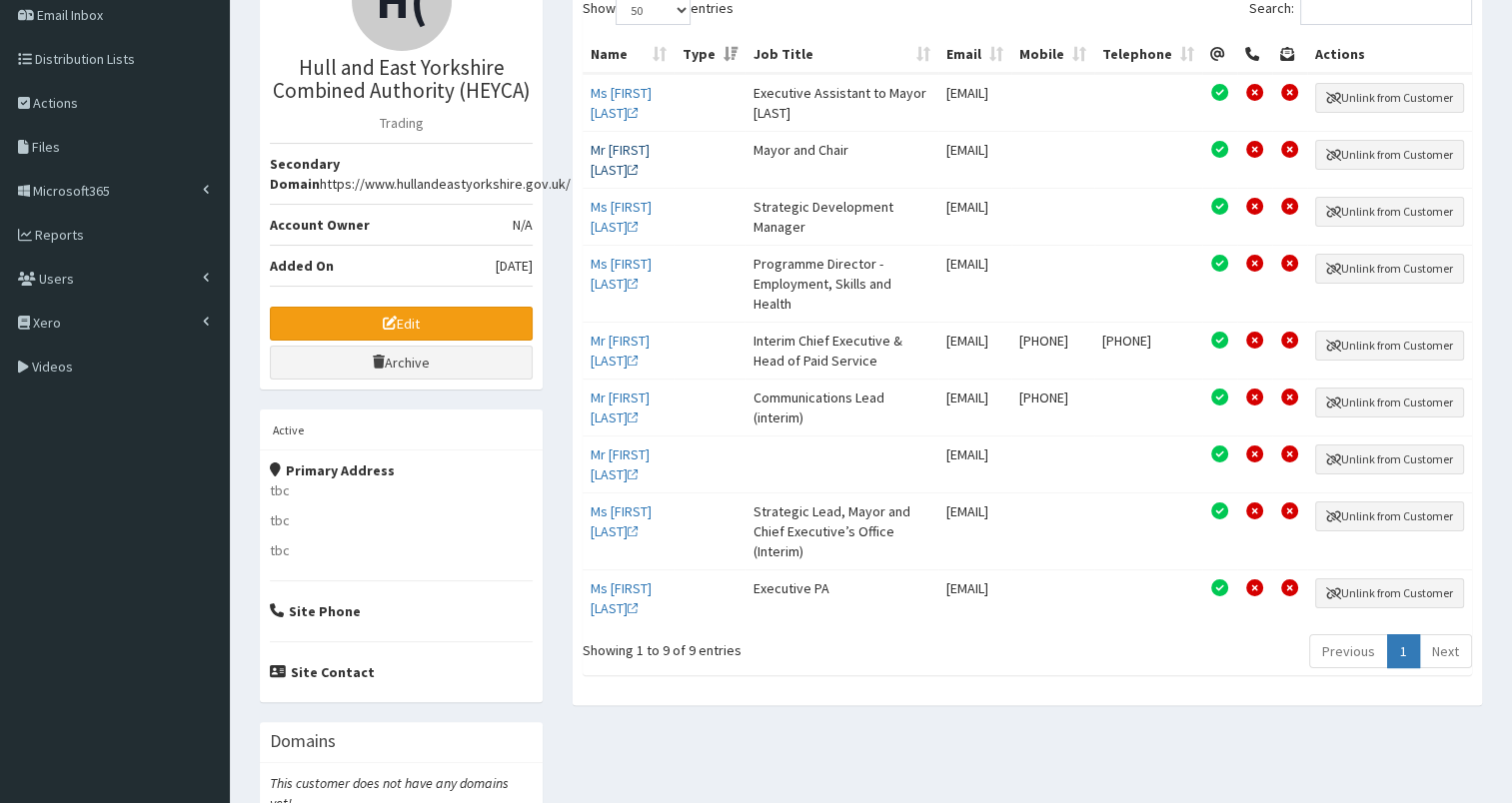 scroll, scrollTop: 272, scrollLeft: 0, axis: vertical 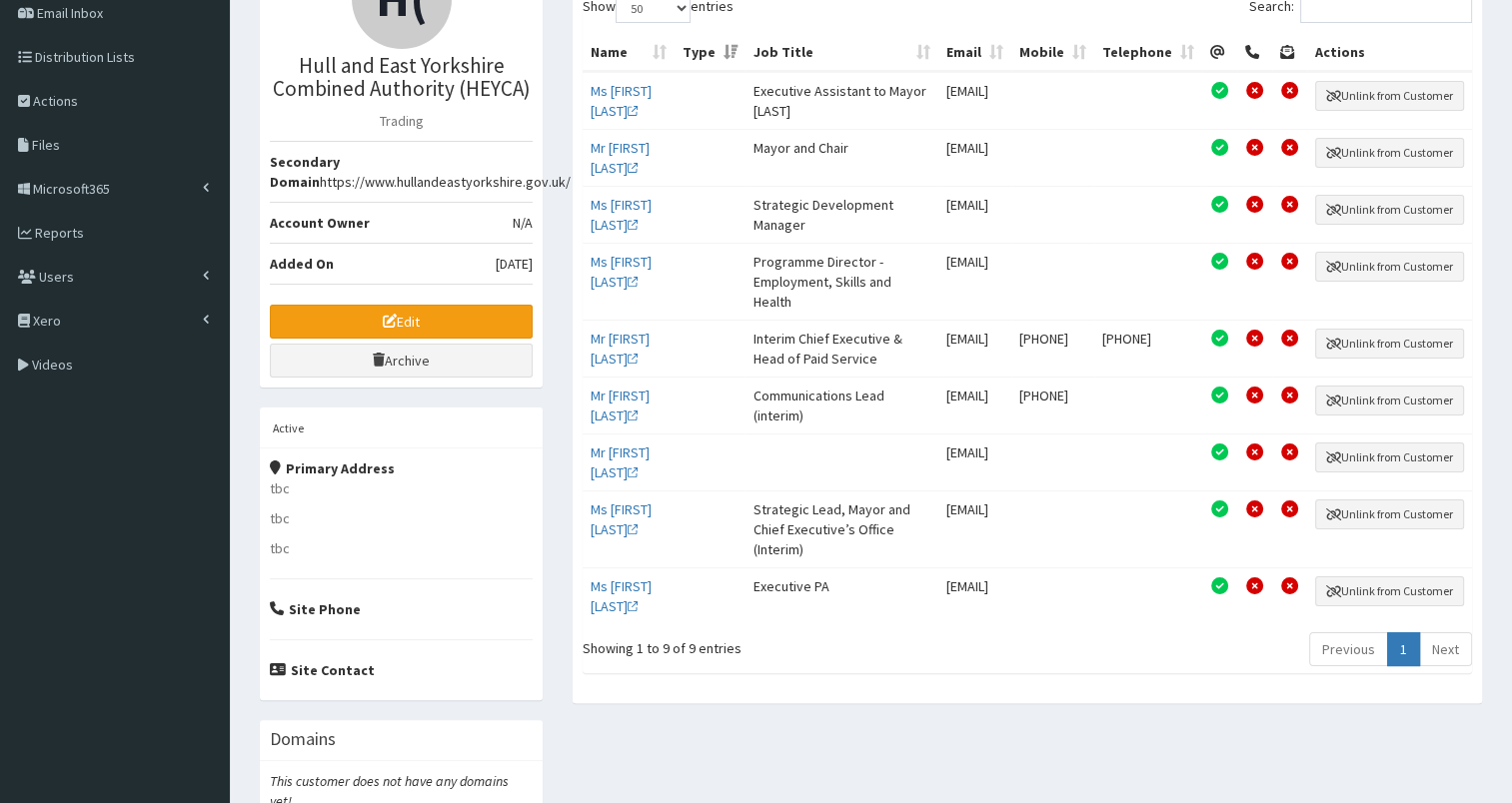 drag, startPoint x: 847, startPoint y: 88, endPoint x: 1106, endPoint y: 95, distance: 259.09458 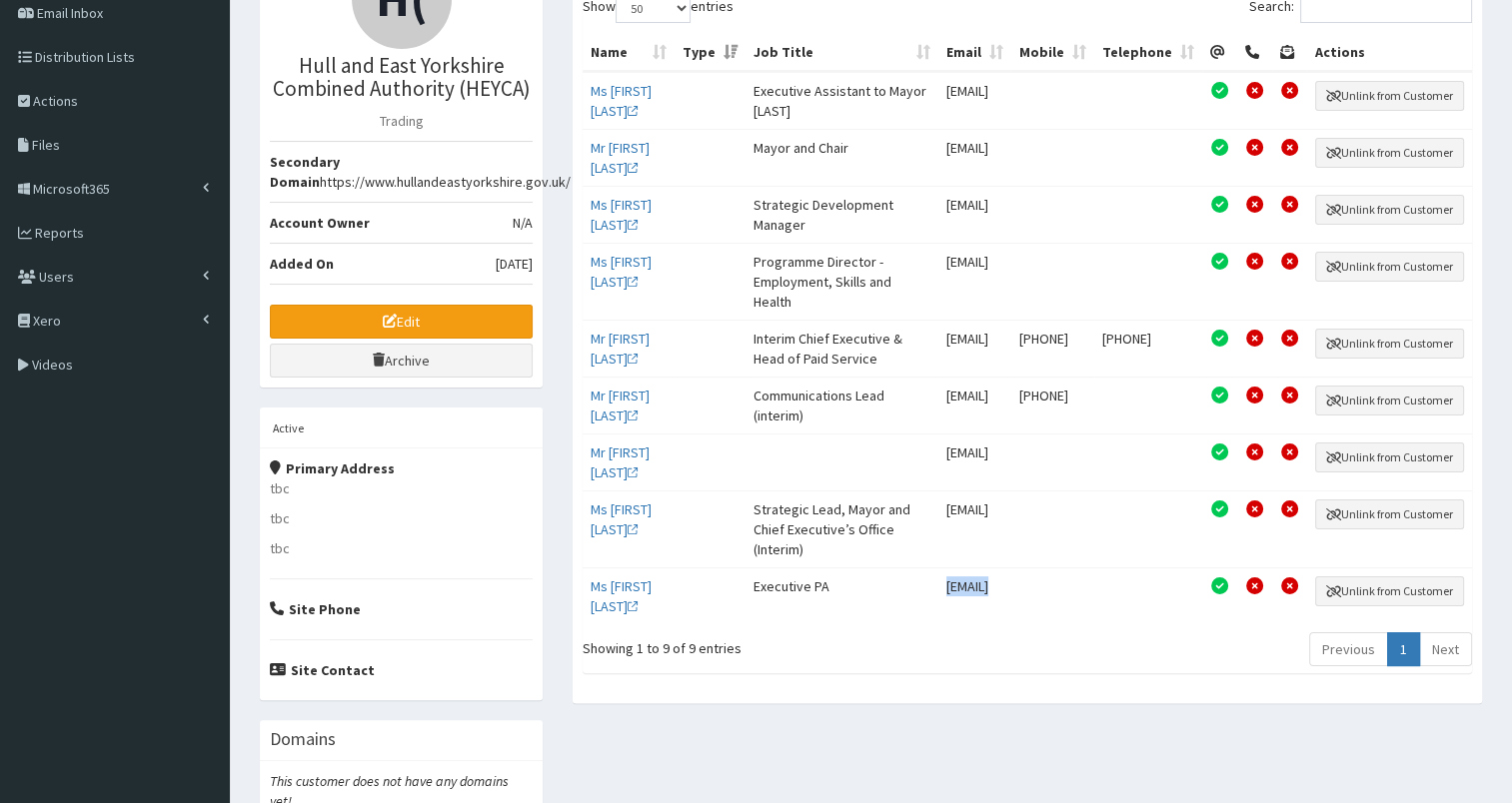 drag, startPoint x: 850, startPoint y: 723, endPoint x: 1131, endPoint y: 725, distance: 281.0071 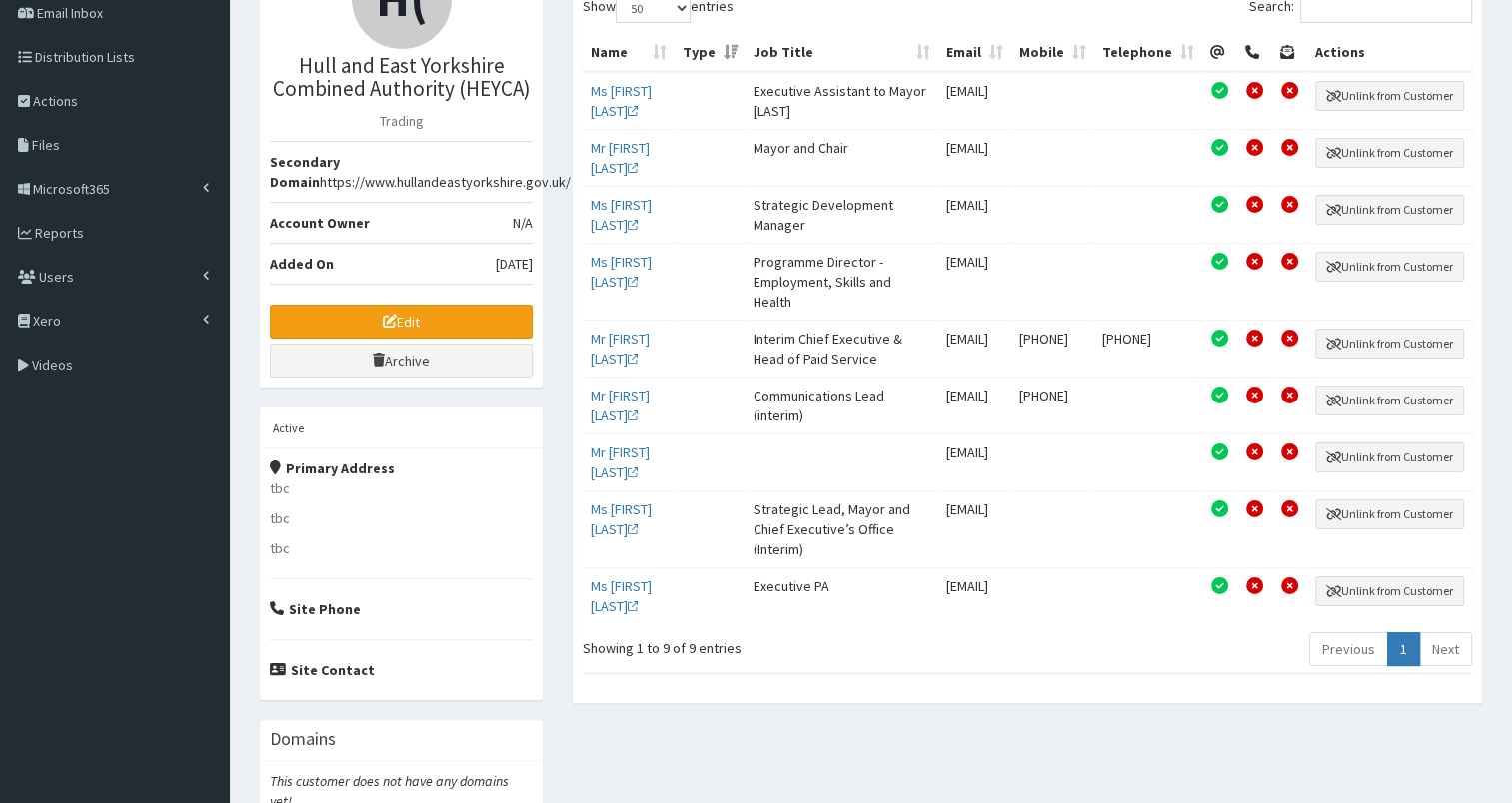 drag, startPoint x: 870, startPoint y: 727, endPoint x: 1116, endPoint y: 724, distance: 246.0183 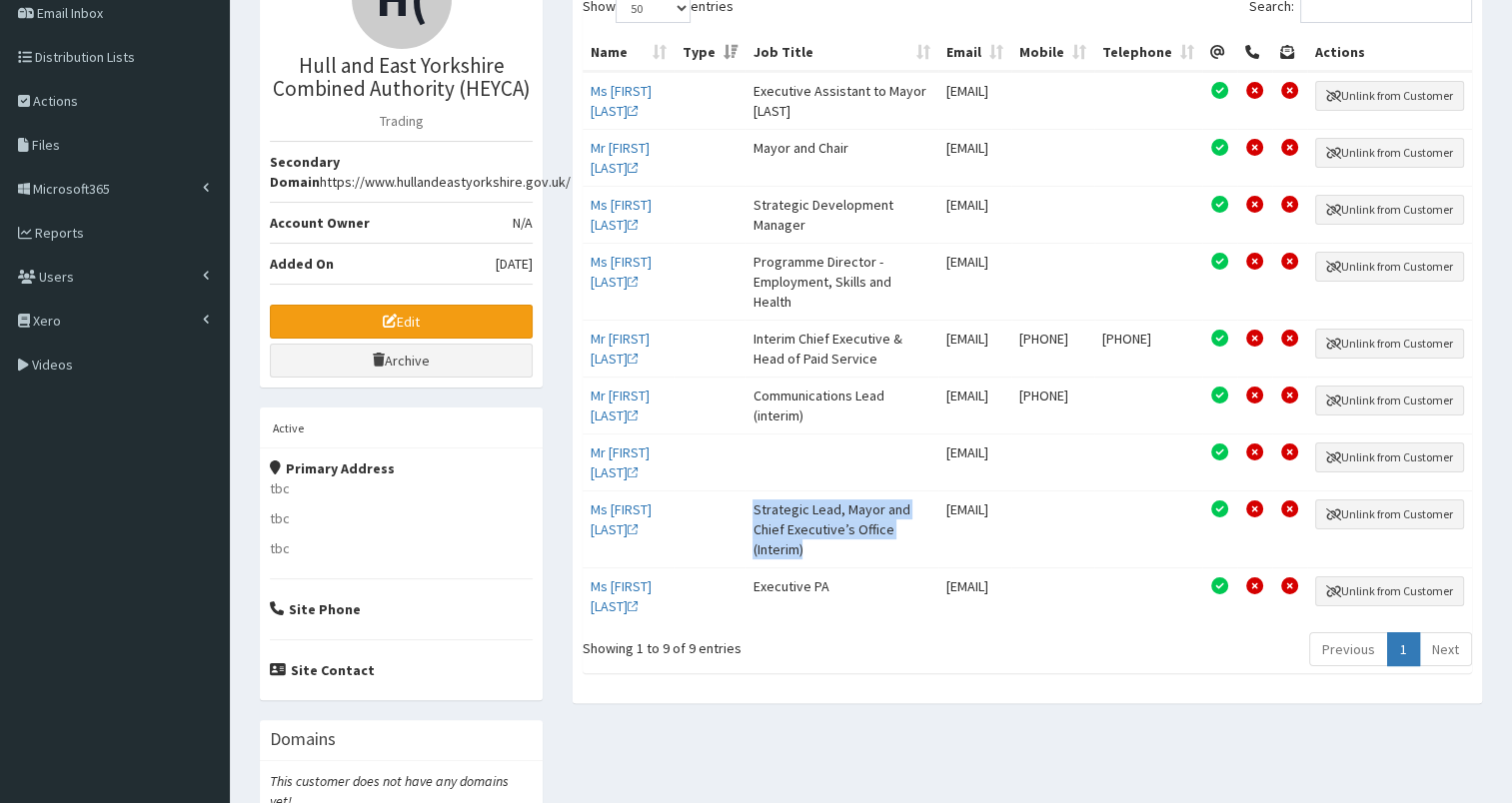 drag, startPoint x: 734, startPoint y: 626, endPoint x: 823, endPoint y: 679, distance: 103.58571 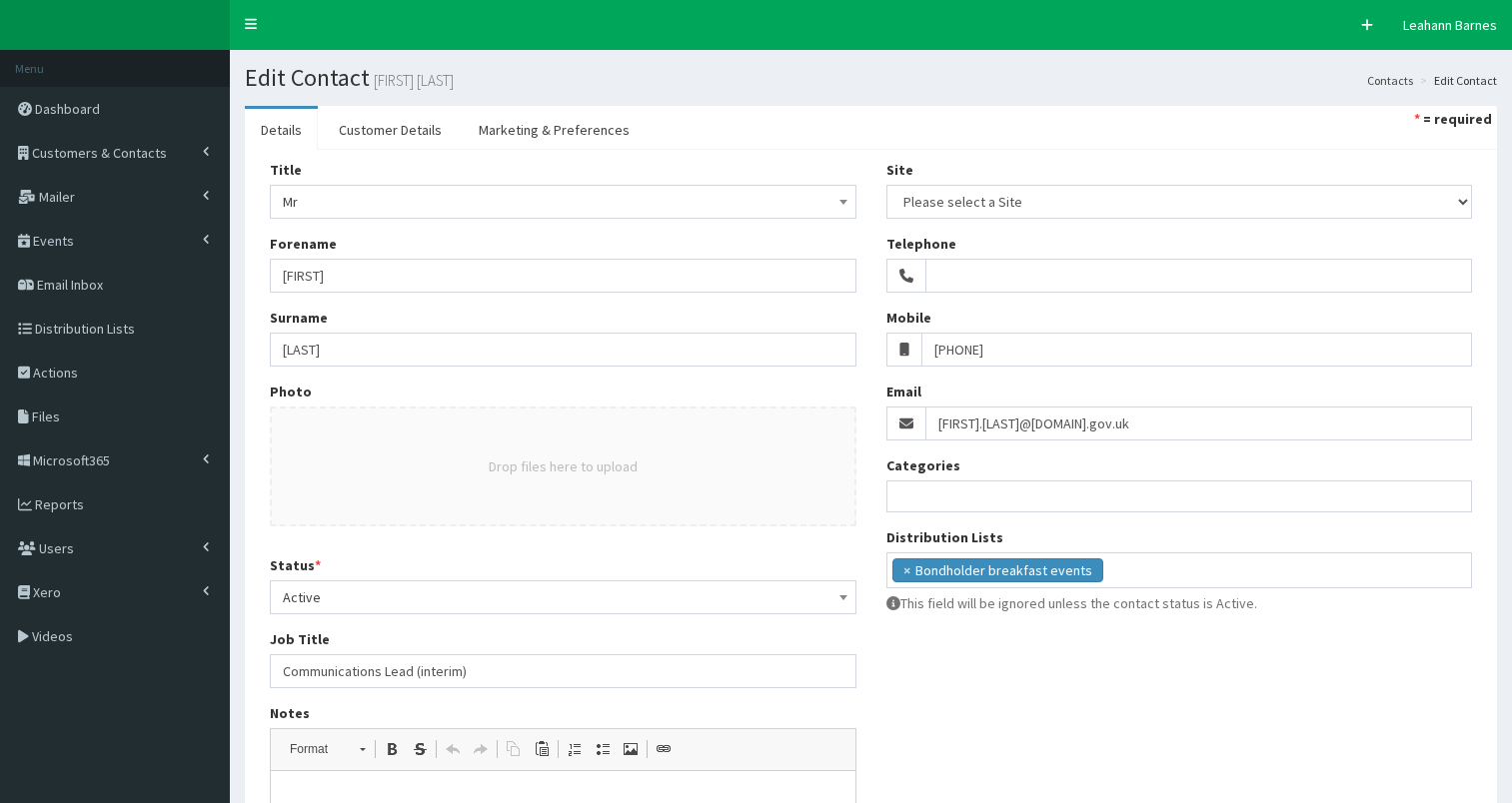 select 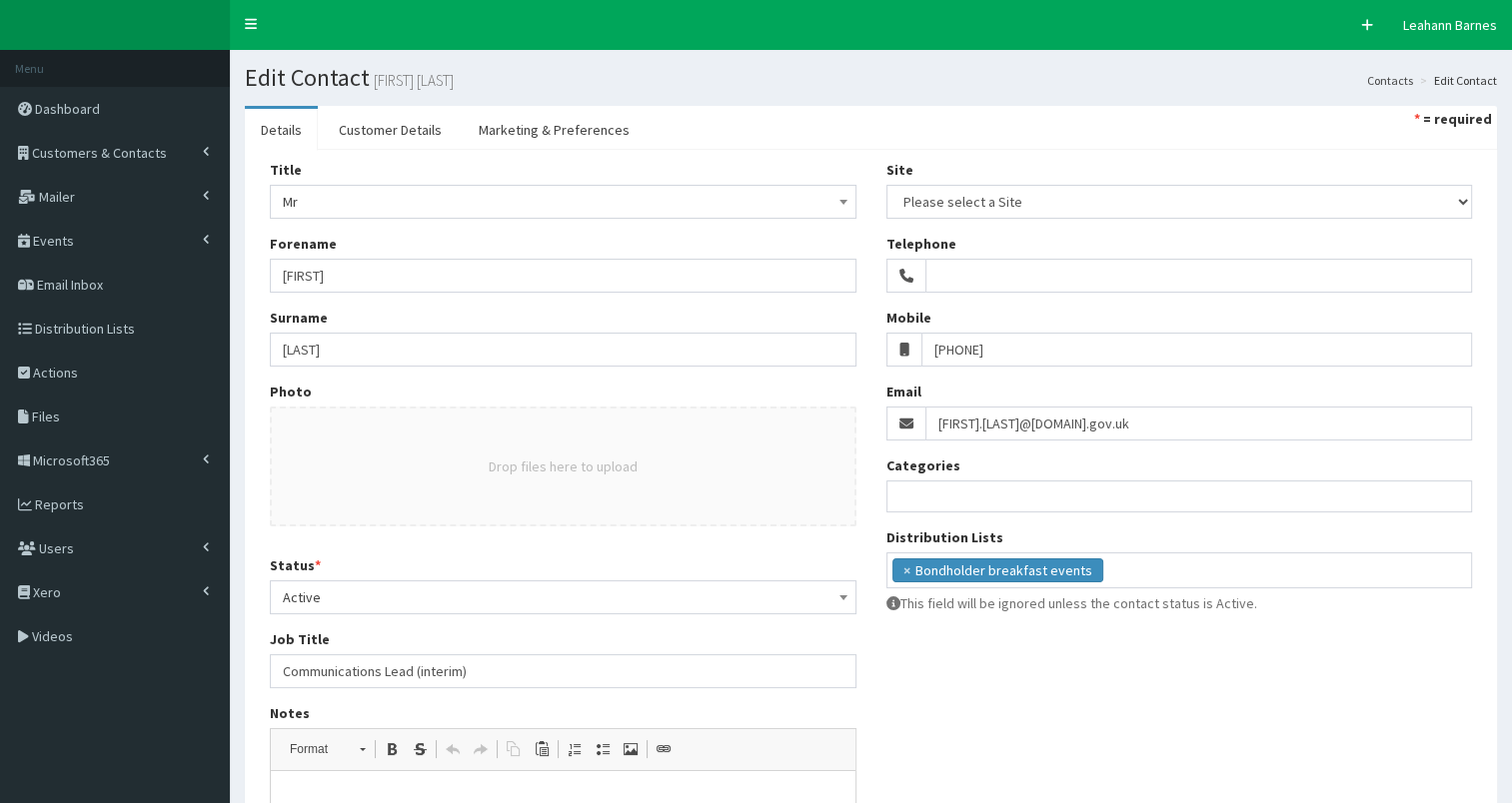 scroll, scrollTop: 0, scrollLeft: 0, axis: both 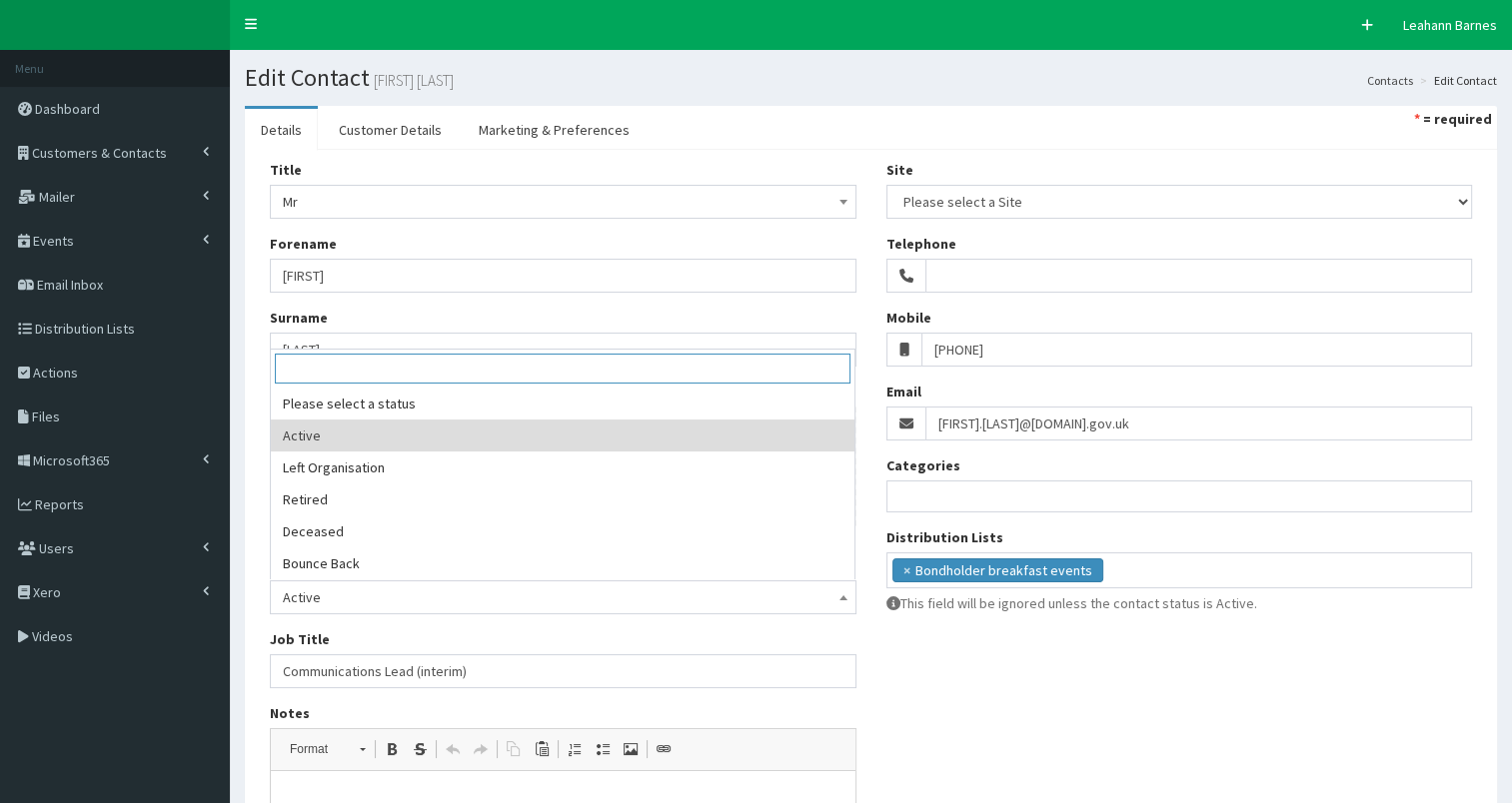 click on "Active" at bounding box center (563, 597) 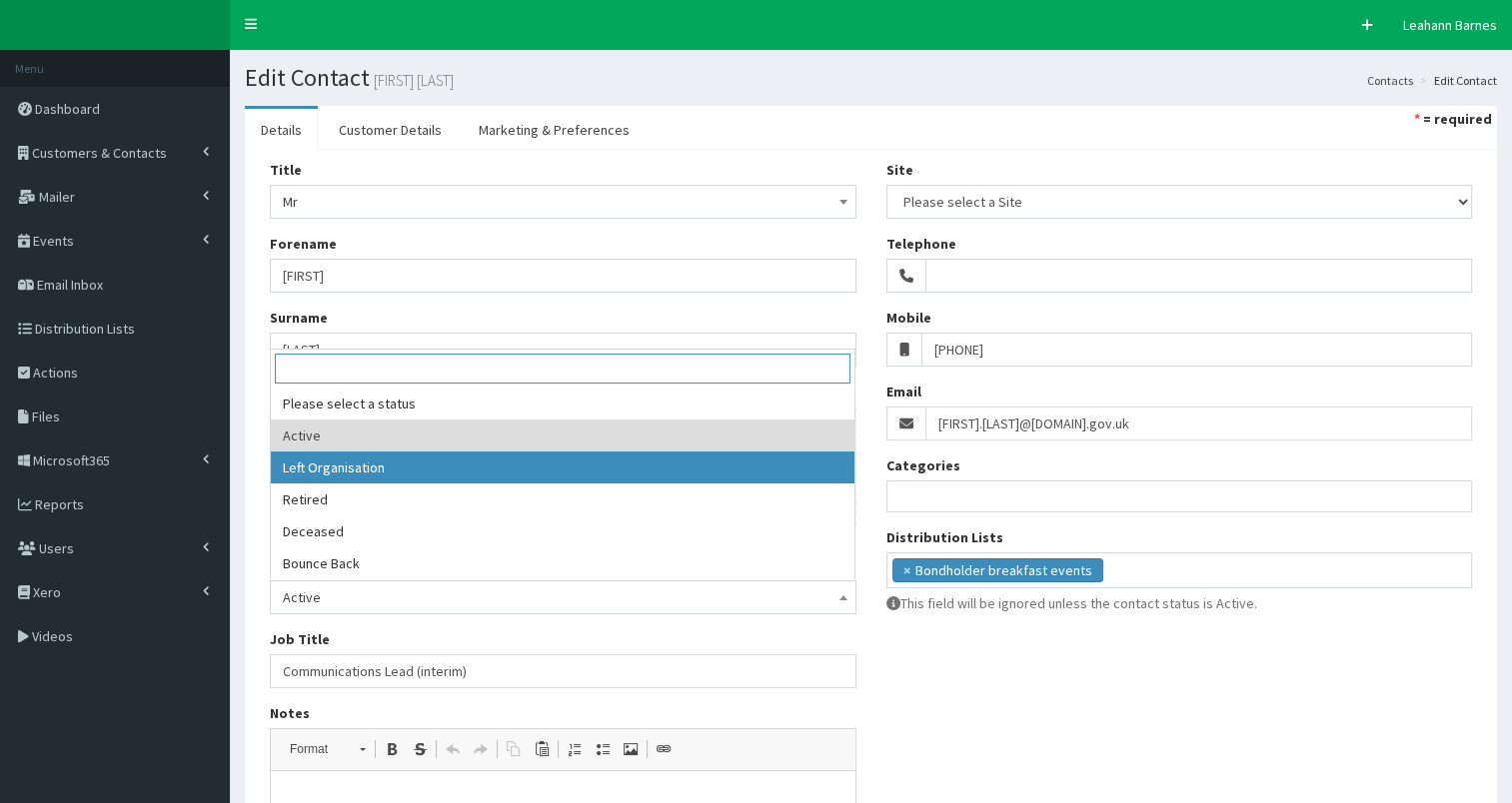 select on "2" 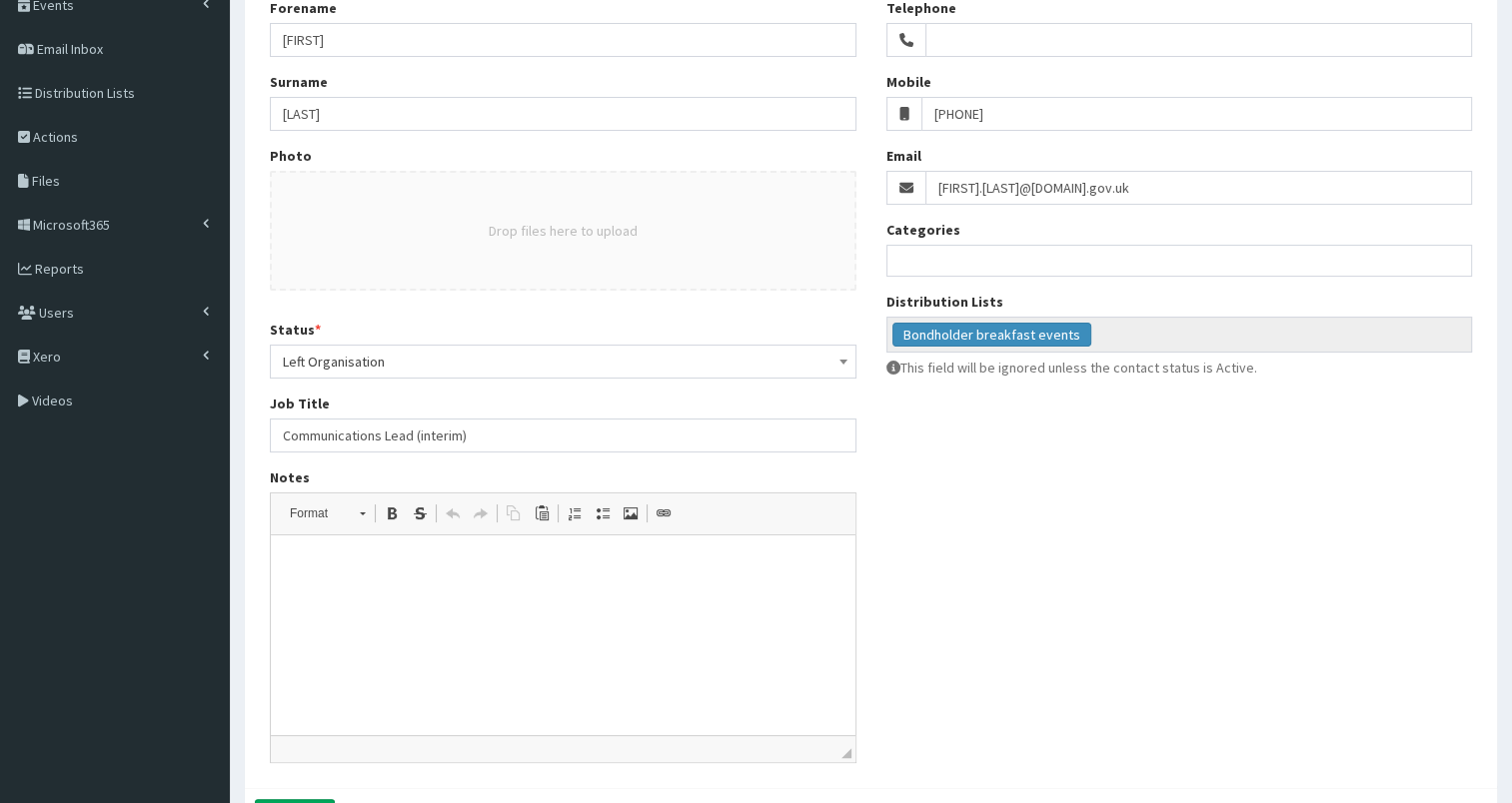 scroll, scrollTop: 360, scrollLeft: 0, axis: vertical 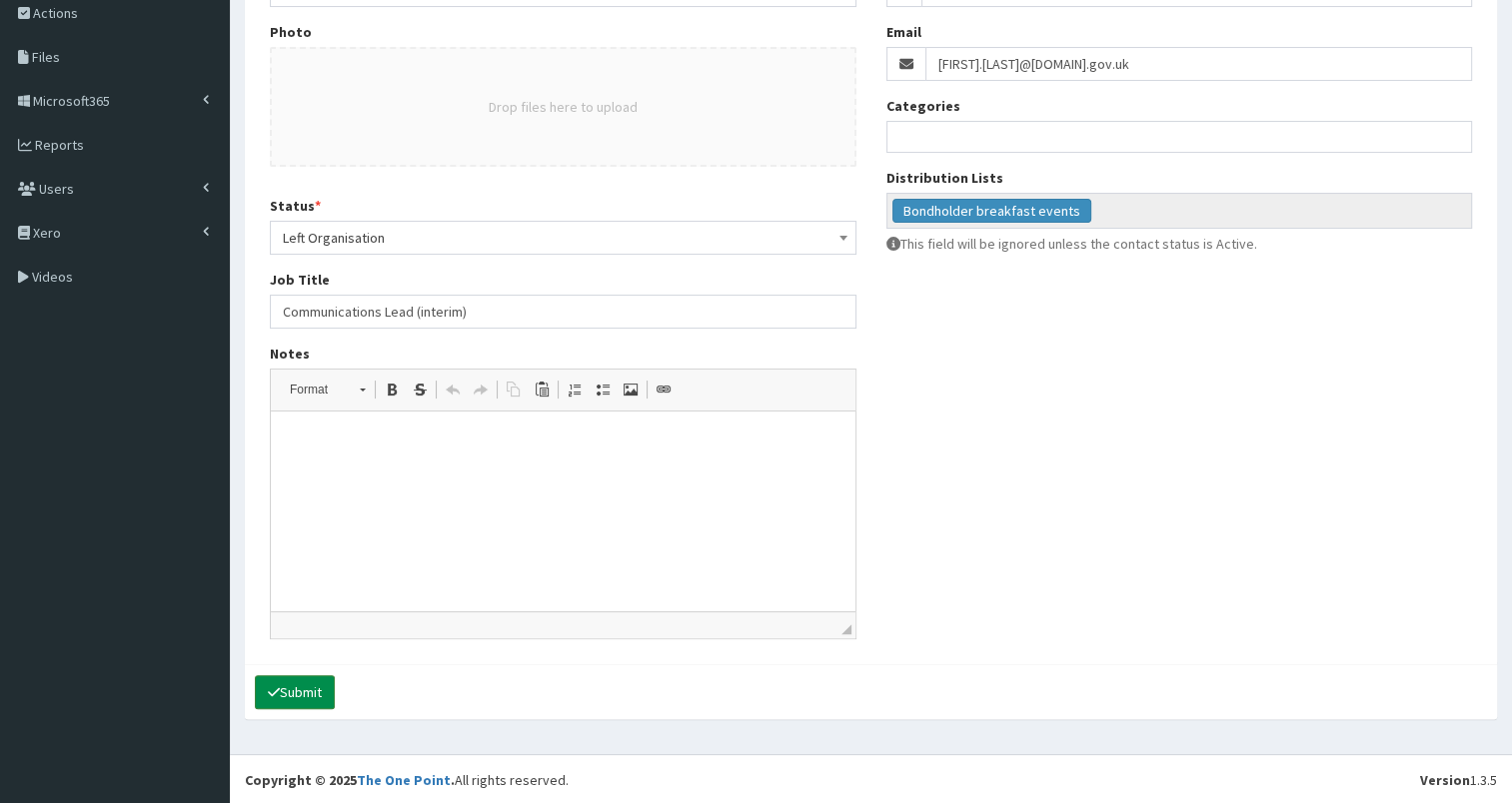 click on "Submit" at bounding box center (295, 692) 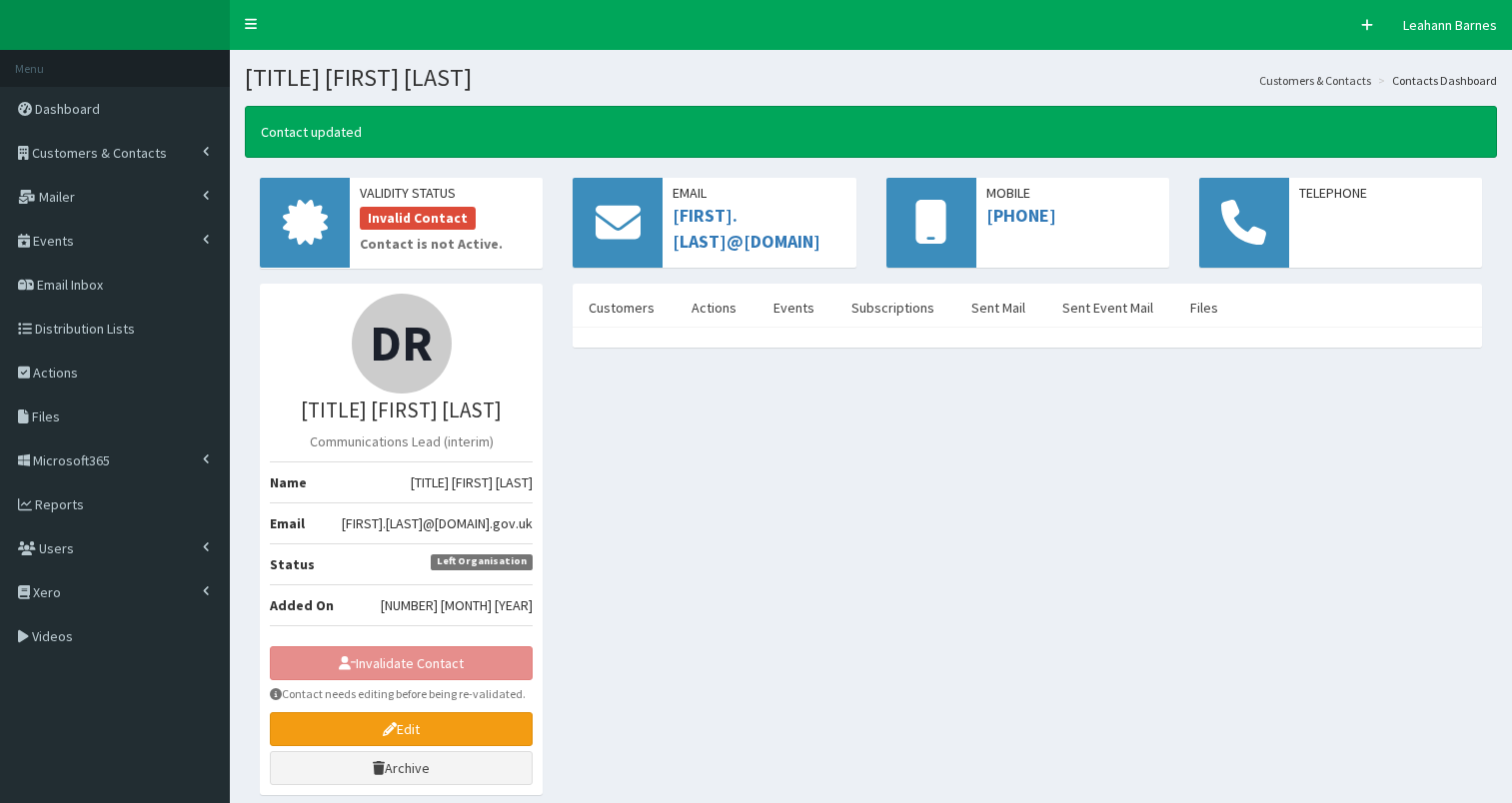 scroll, scrollTop: 0, scrollLeft: 0, axis: both 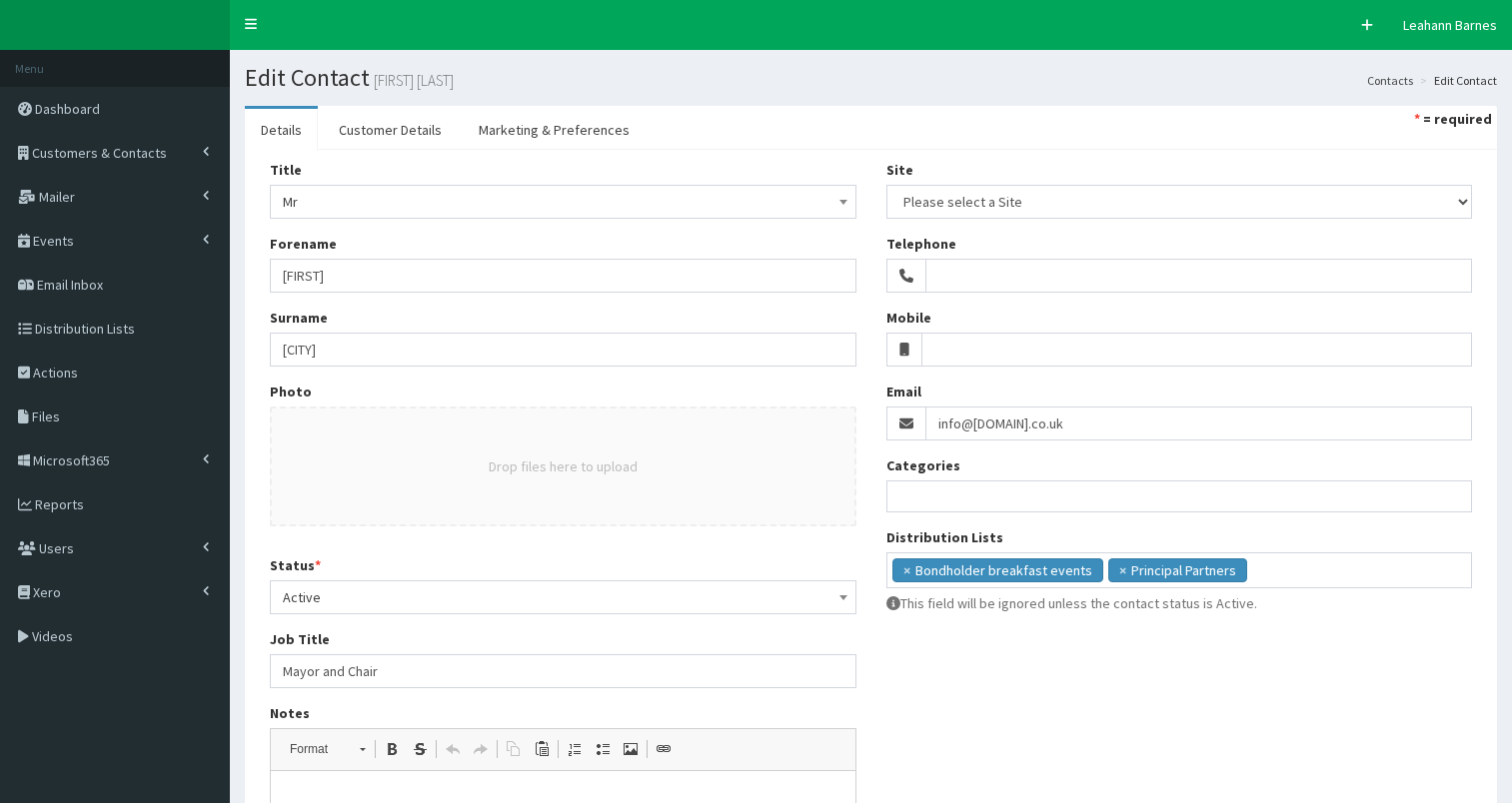select 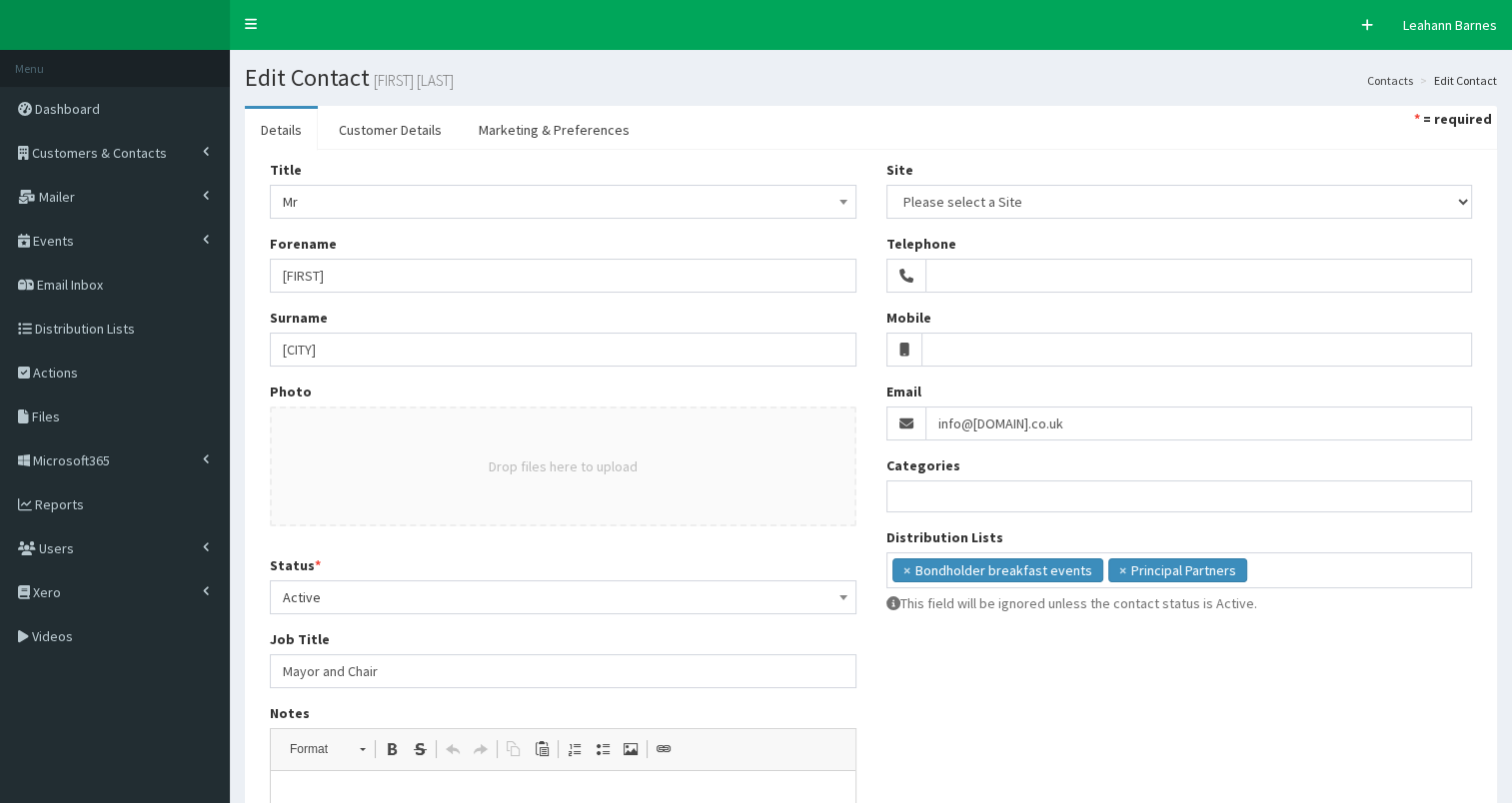 scroll, scrollTop: 0, scrollLeft: 0, axis: both 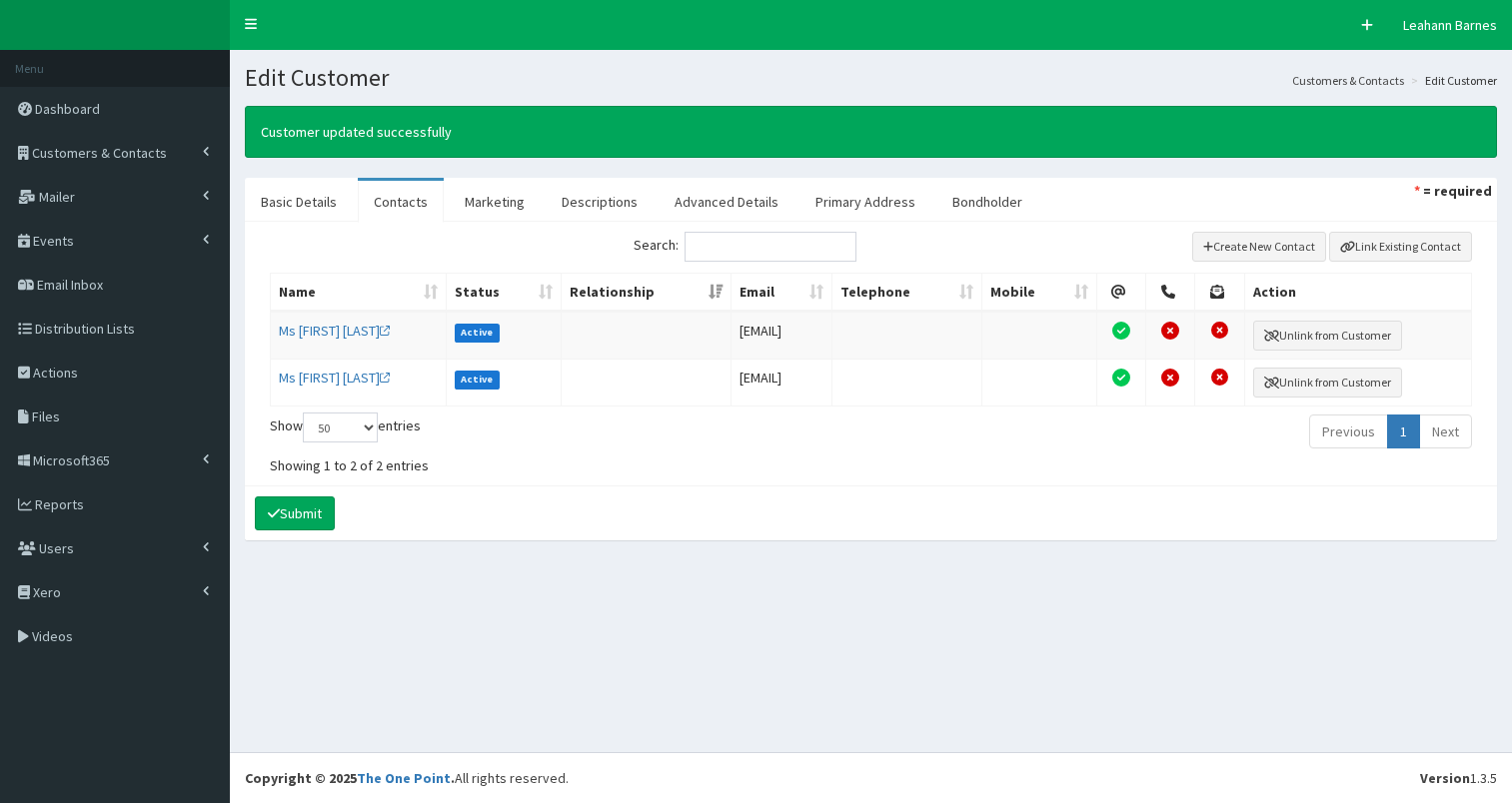 select on "50" 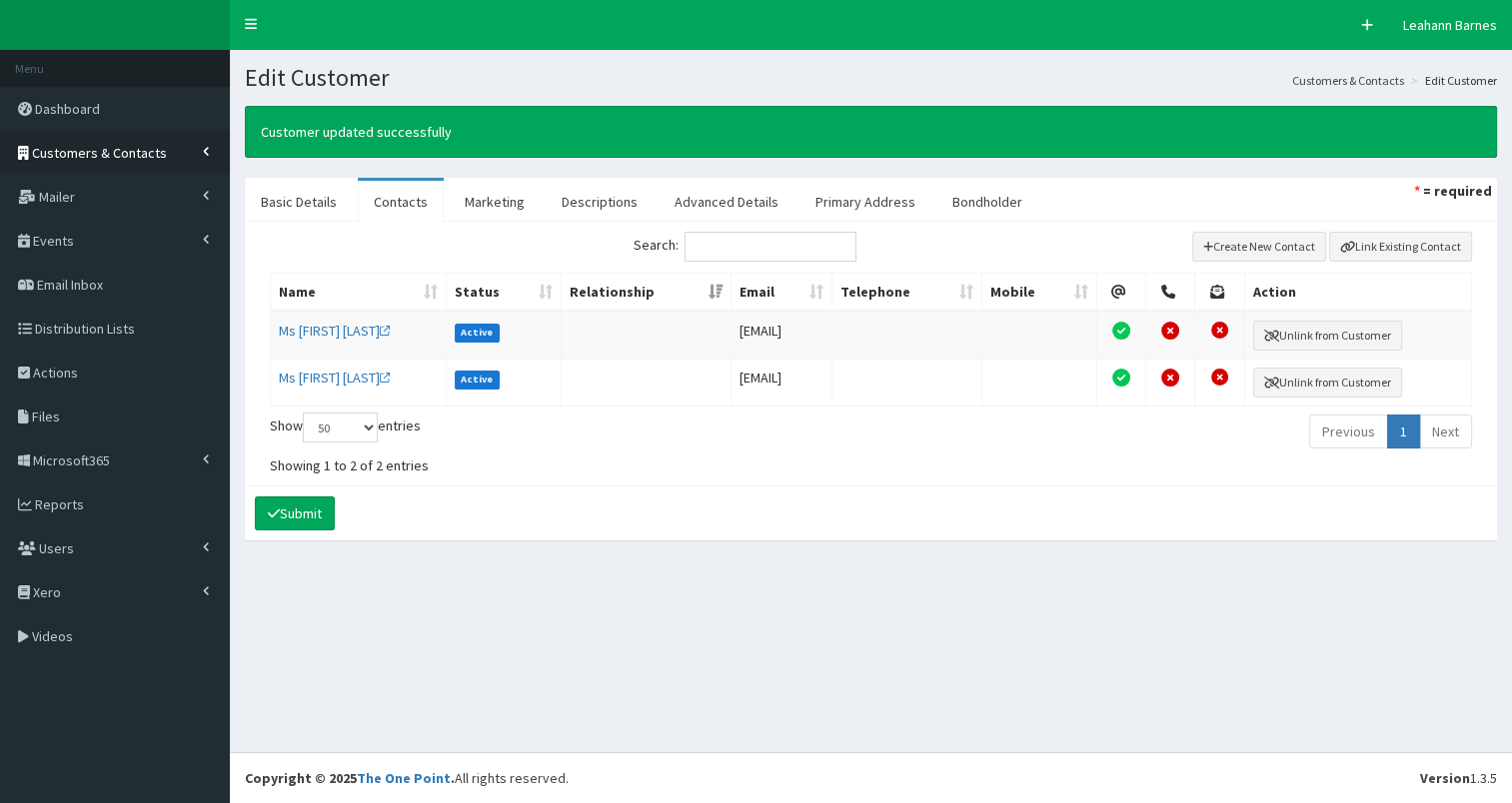 scroll, scrollTop: 0, scrollLeft: 0, axis: both 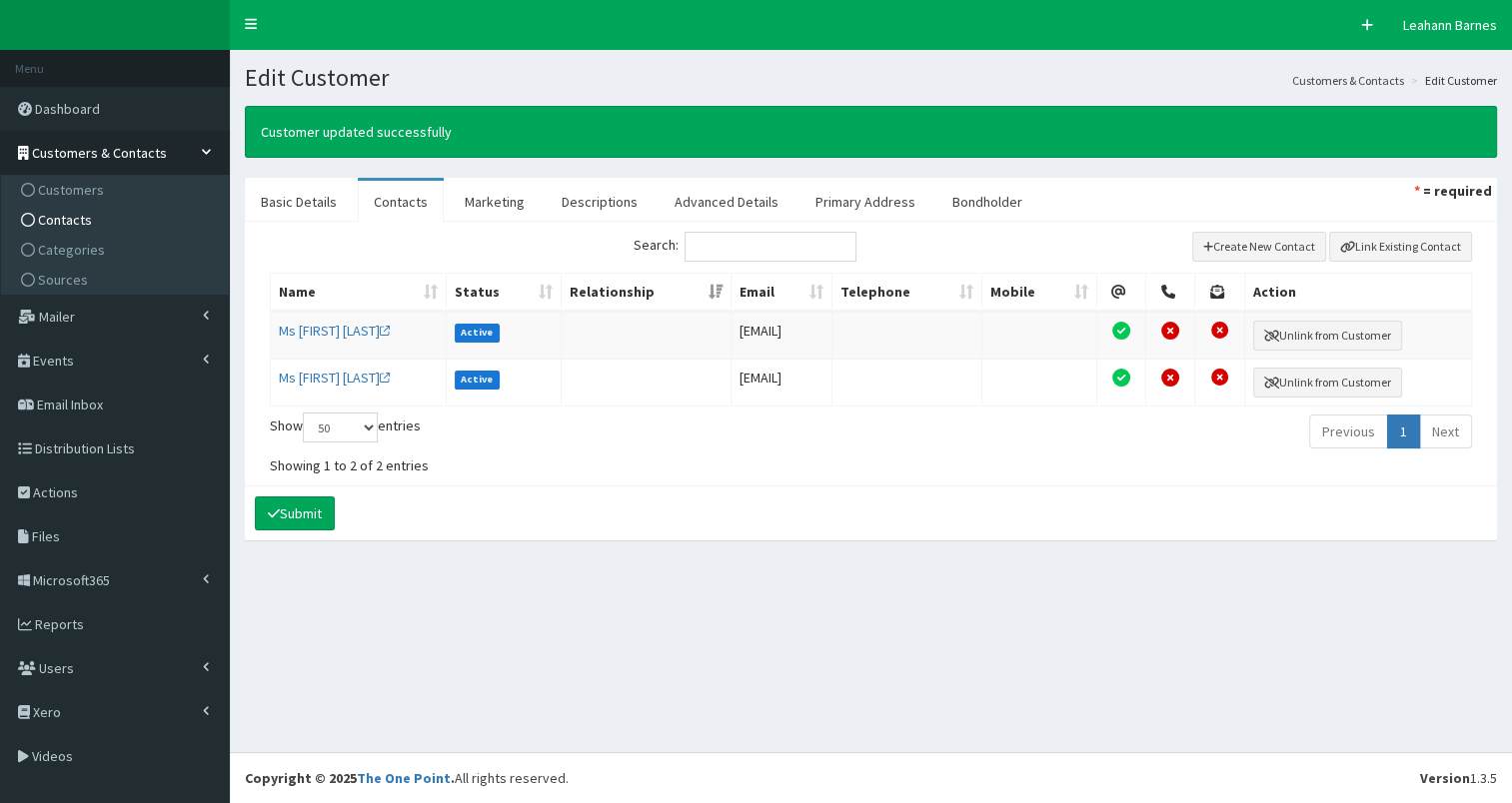 click on "Contacts" at bounding box center [65, 220] 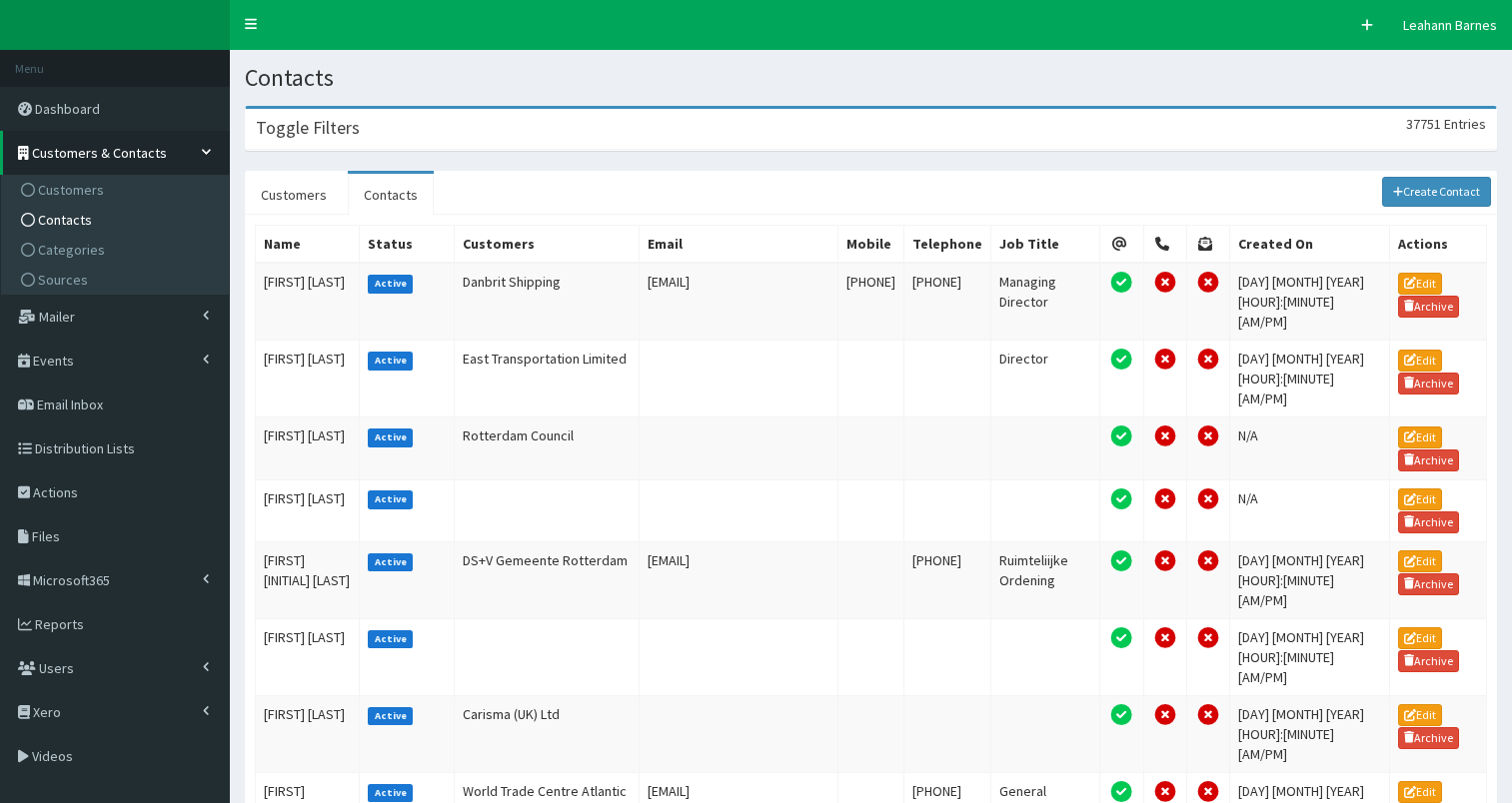 scroll, scrollTop: 0, scrollLeft: 0, axis: both 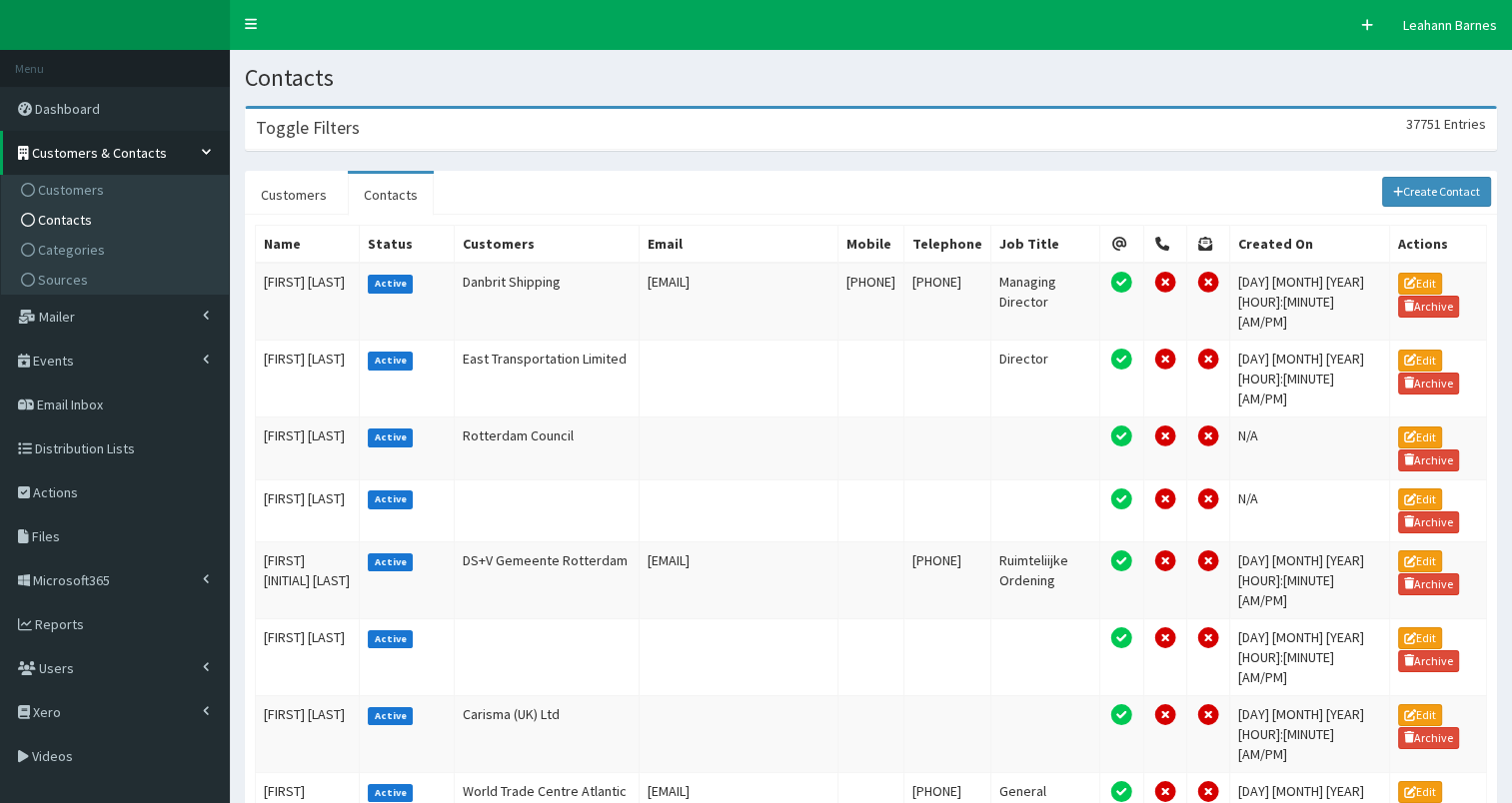 click on "Toggle Filters
37751   Entries" at bounding box center (870, 129) 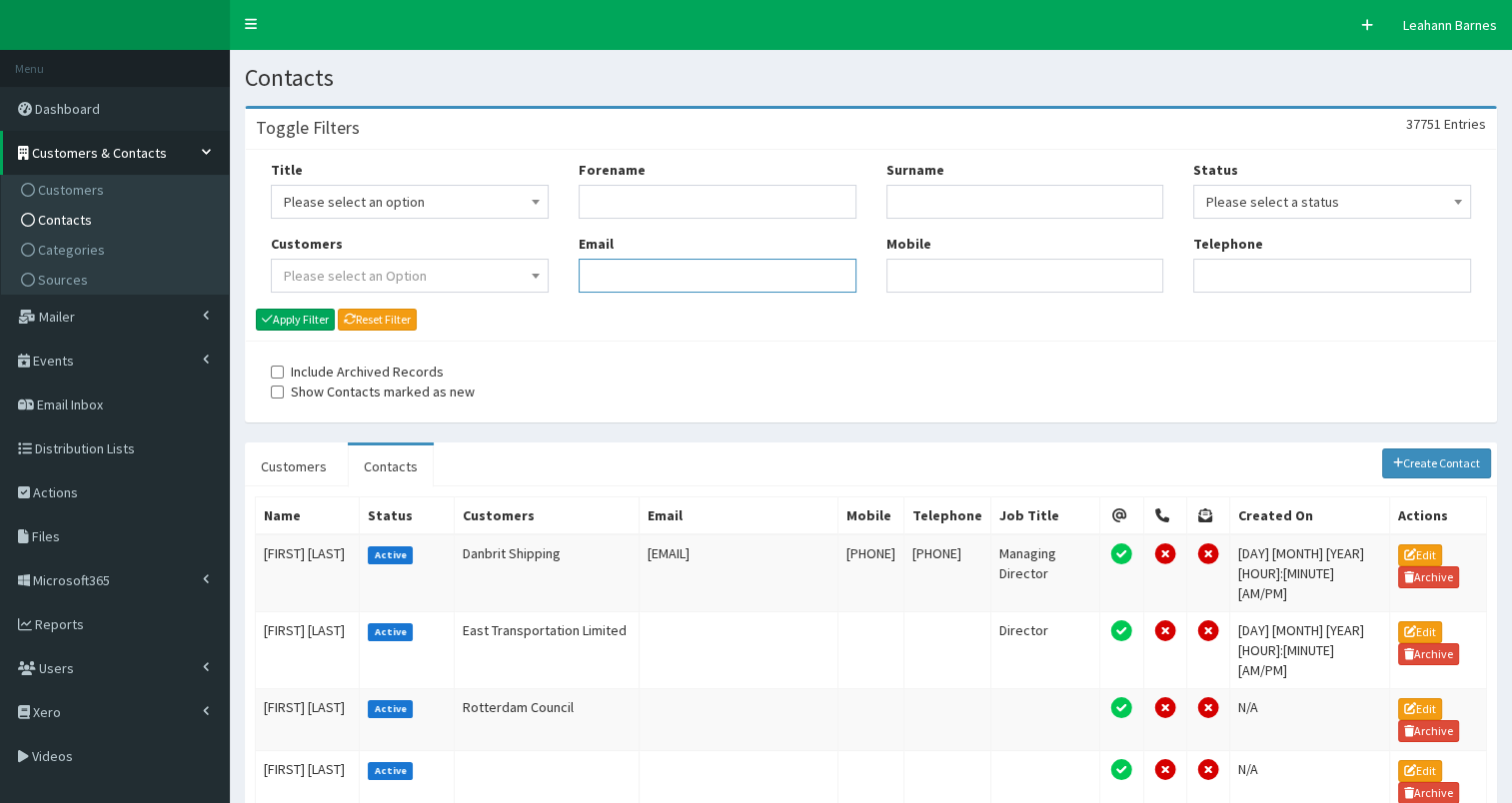 click on "Email" at bounding box center [718, 276] 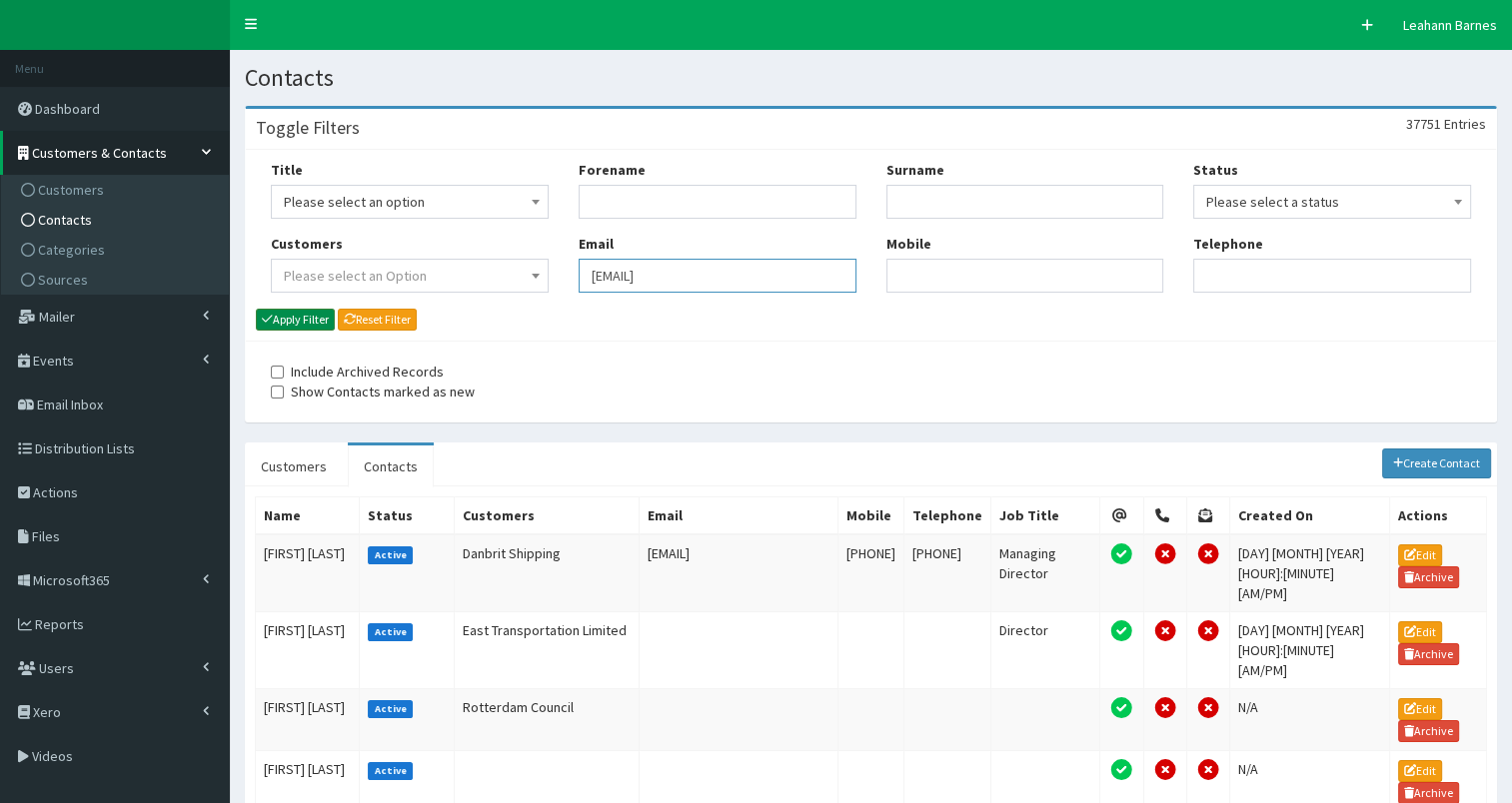 type on "craig.odonnell@hullcc.gov.uk" 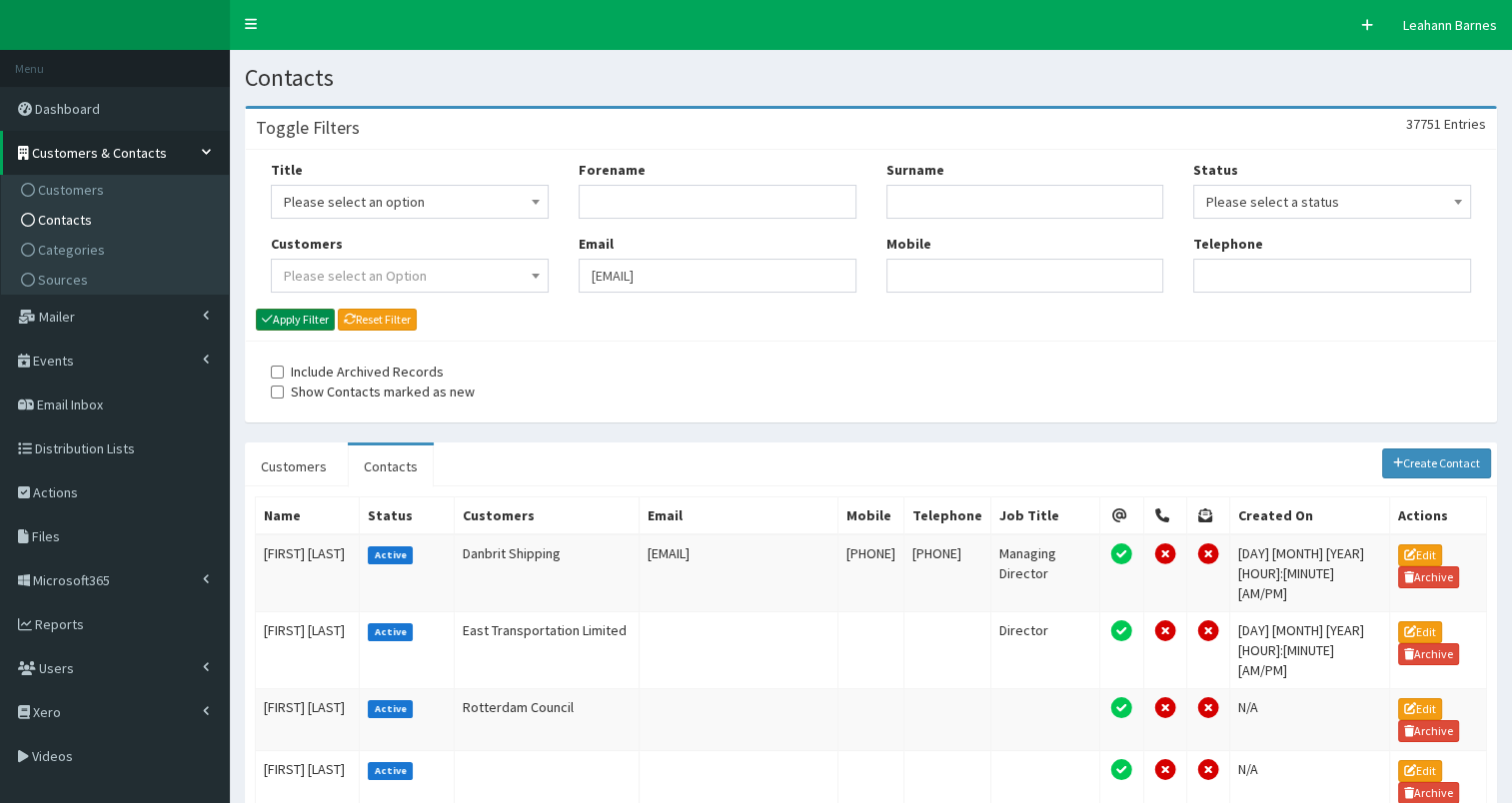 click on "Apply Filter" at bounding box center (295, 320) 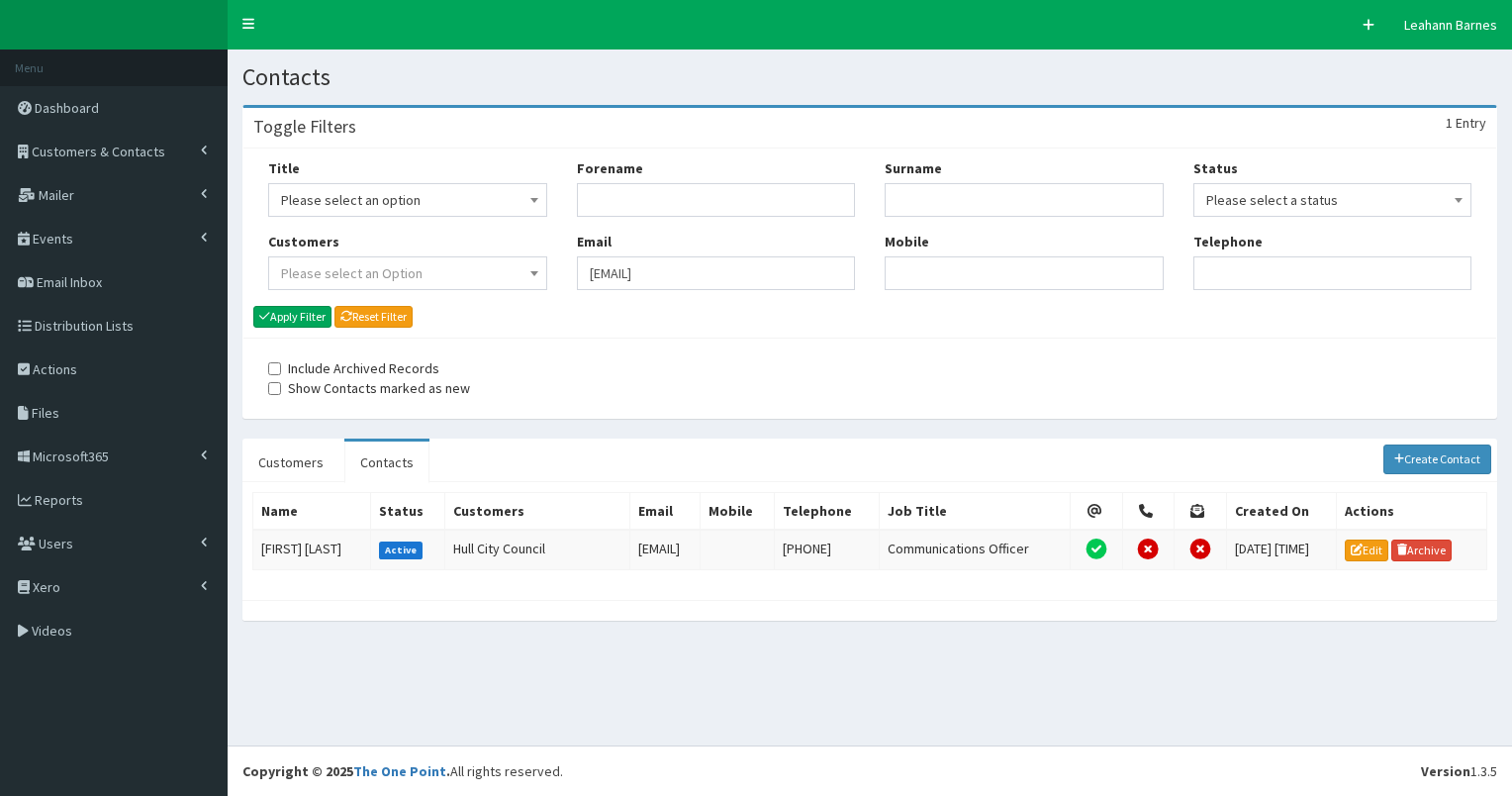 scroll, scrollTop: 0, scrollLeft: 0, axis: both 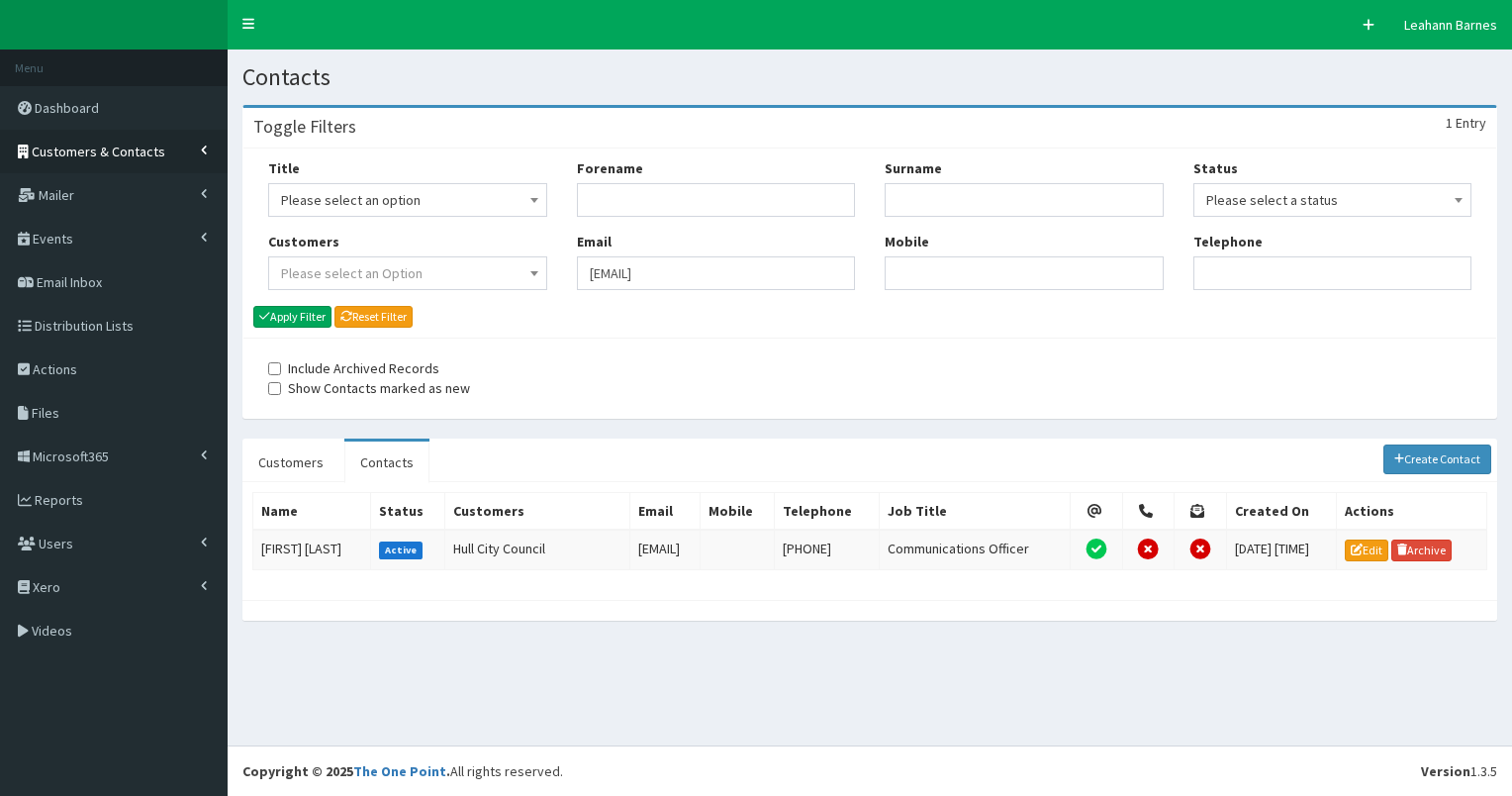 click on "Customers & Contacts" at bounding box center [98, 151] 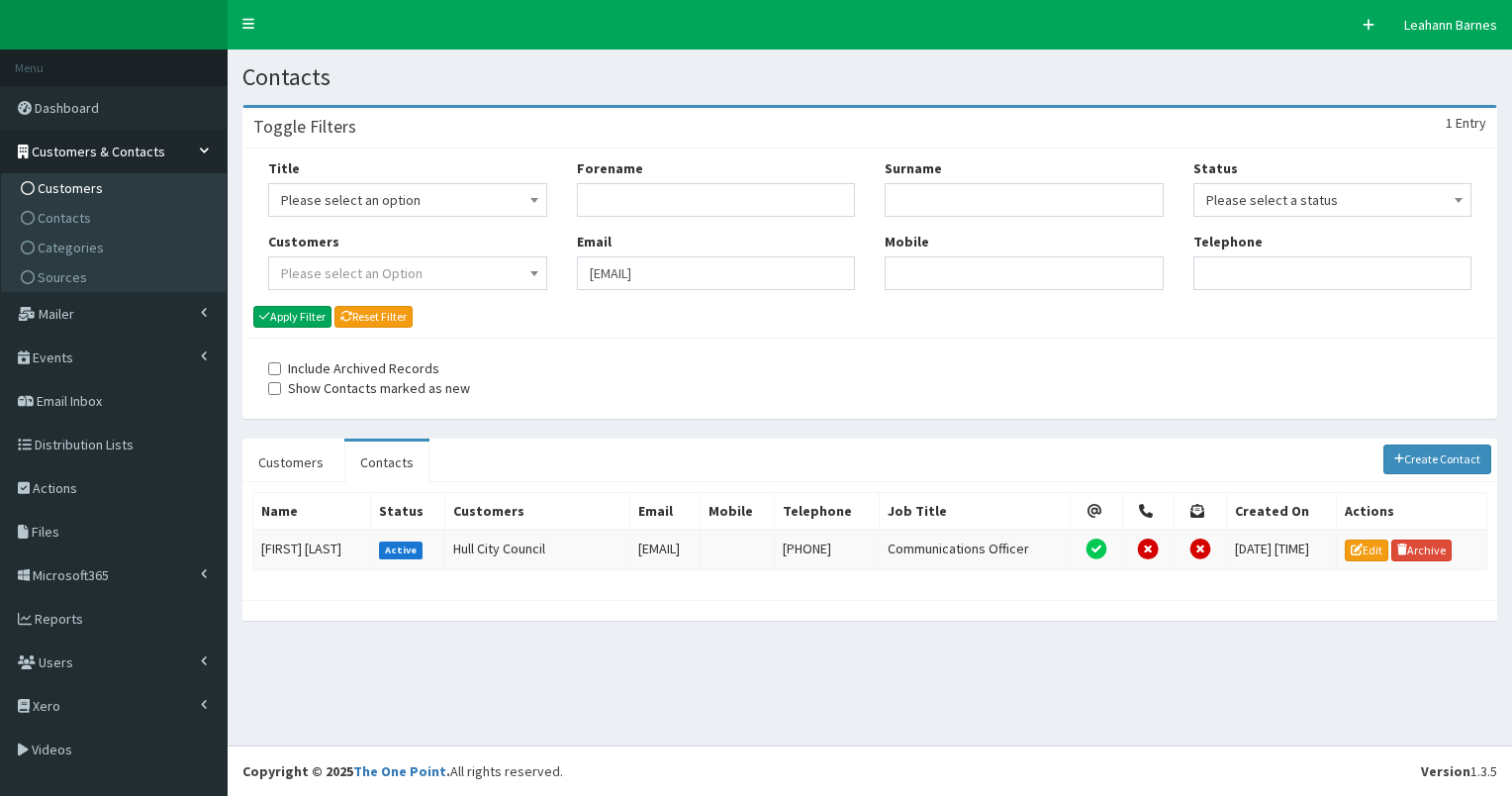 click on "Customers" at bounding box center [70, 188] 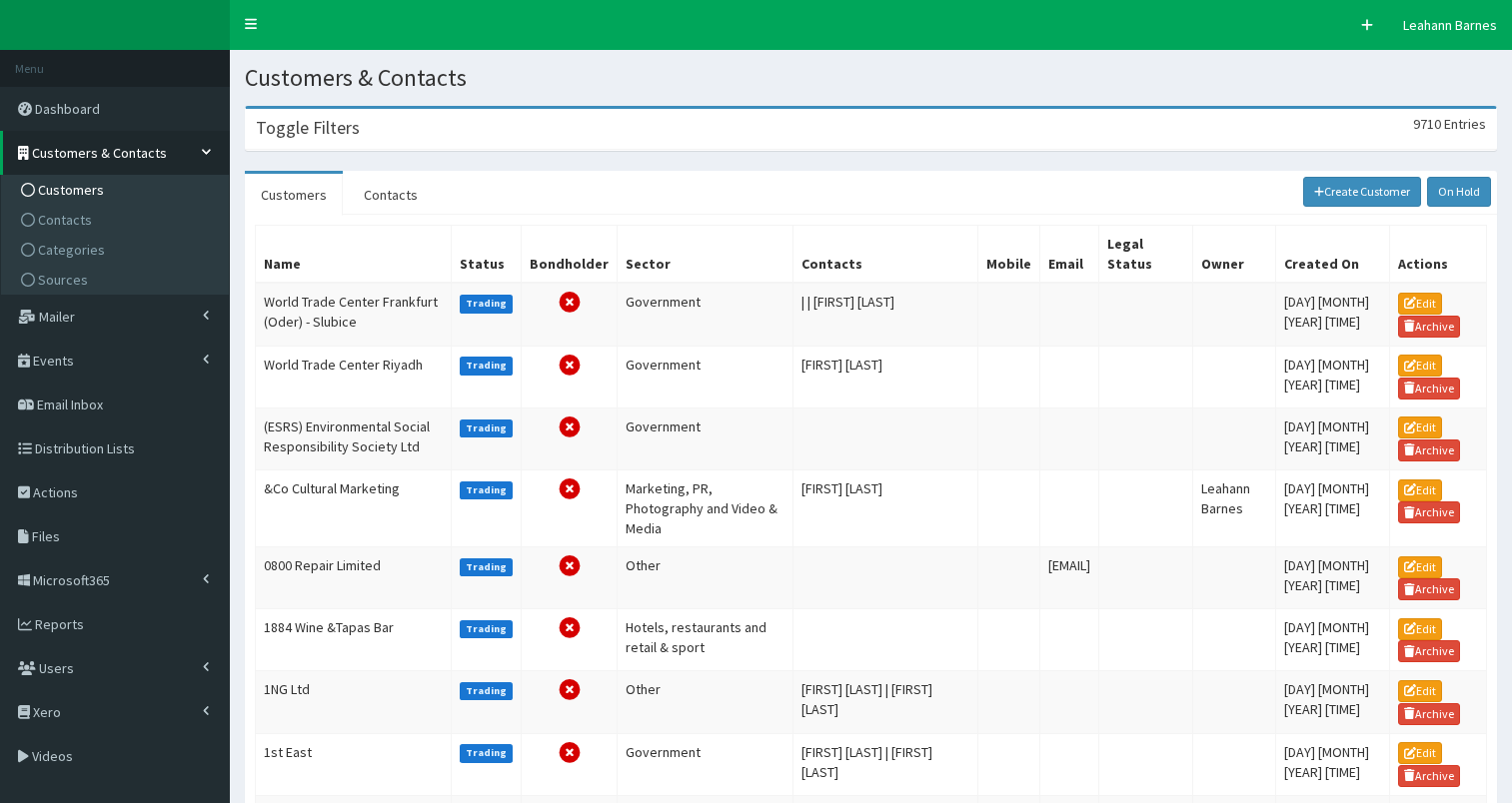 scroll, scrollTop: 0, scrollLeft: 0, axis: both 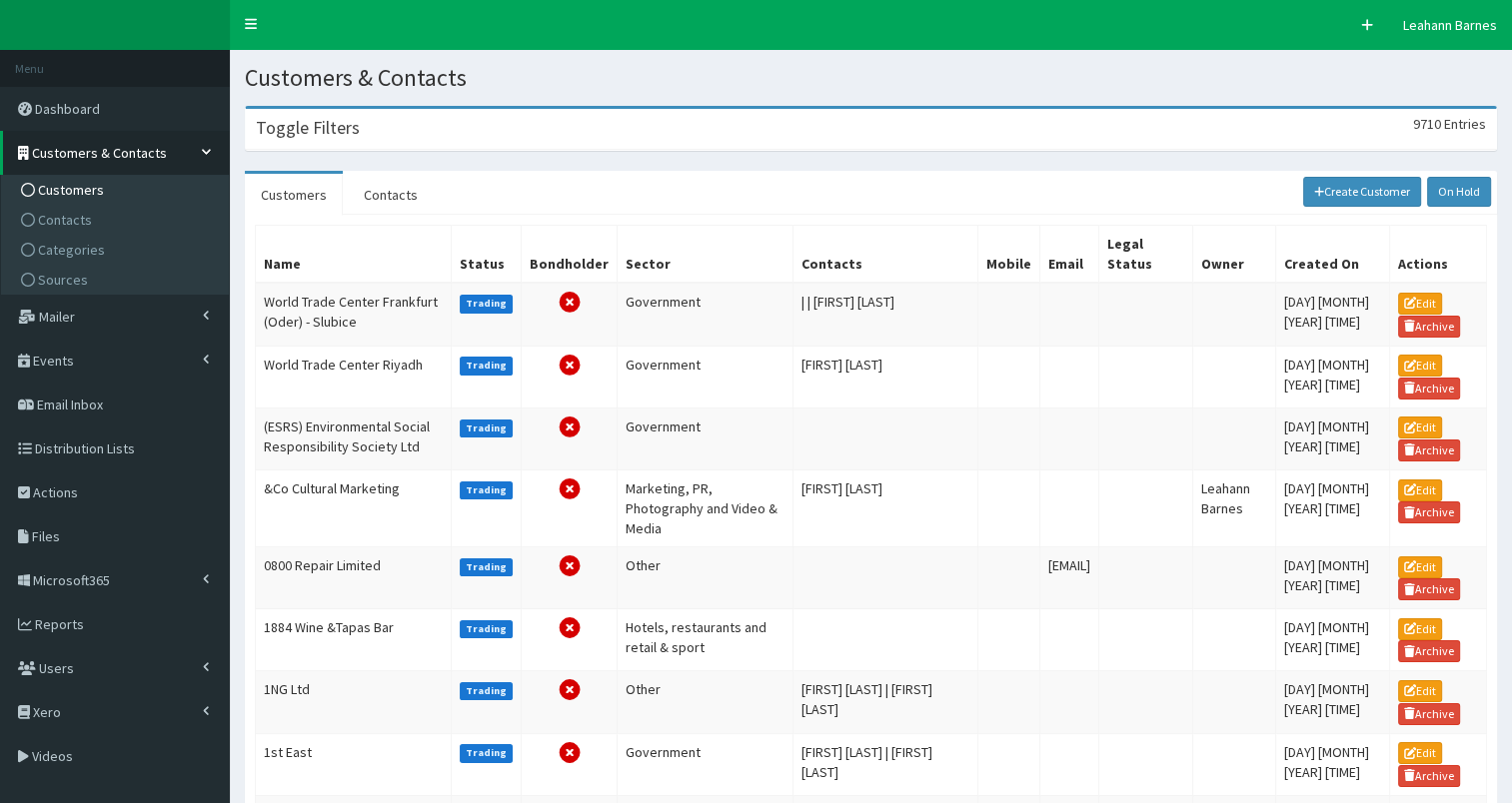 click on "Toggle Filters" at bounding box center (308, 128) 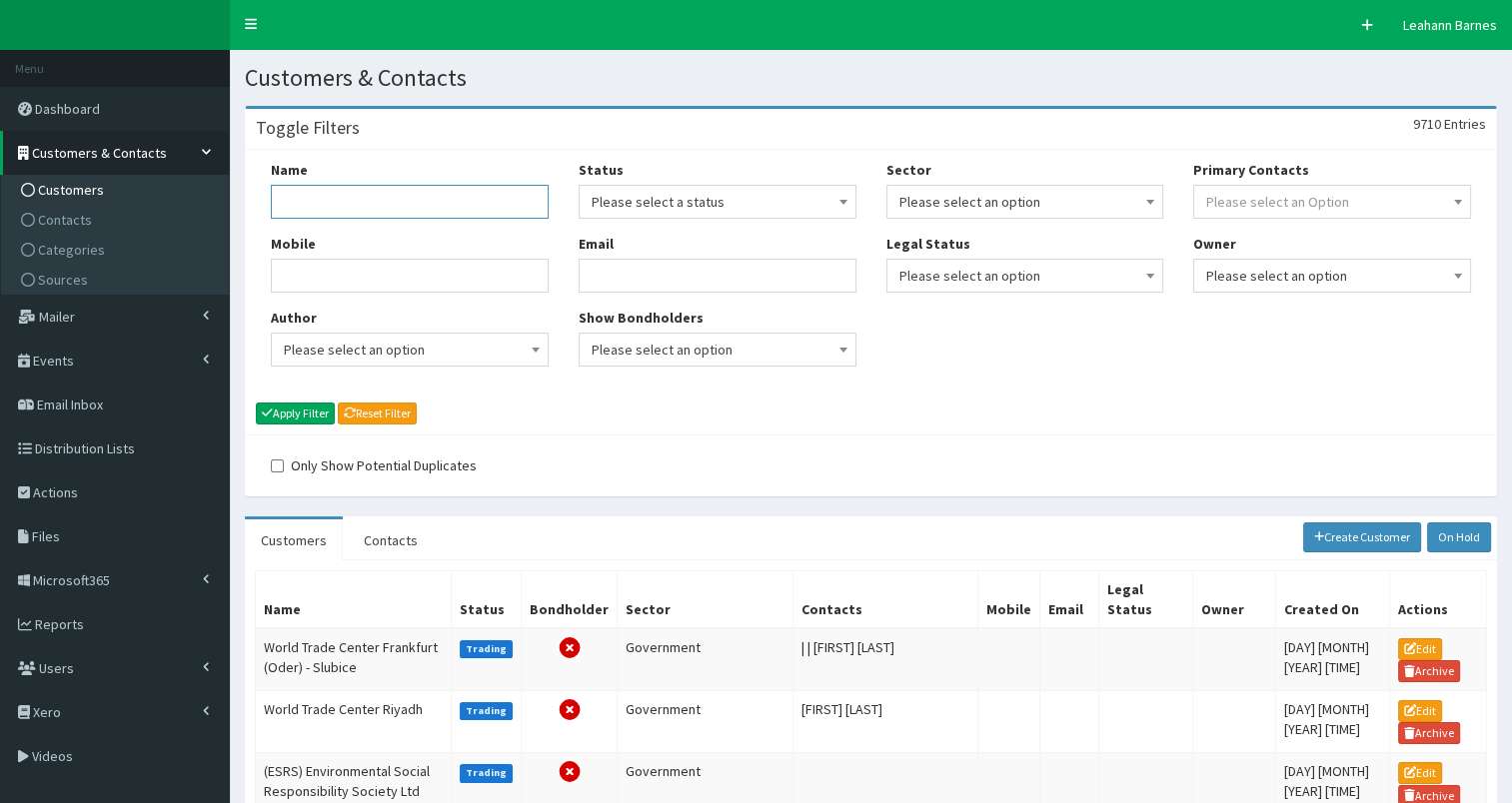 click on "Name" at bounding box center [410, 202] 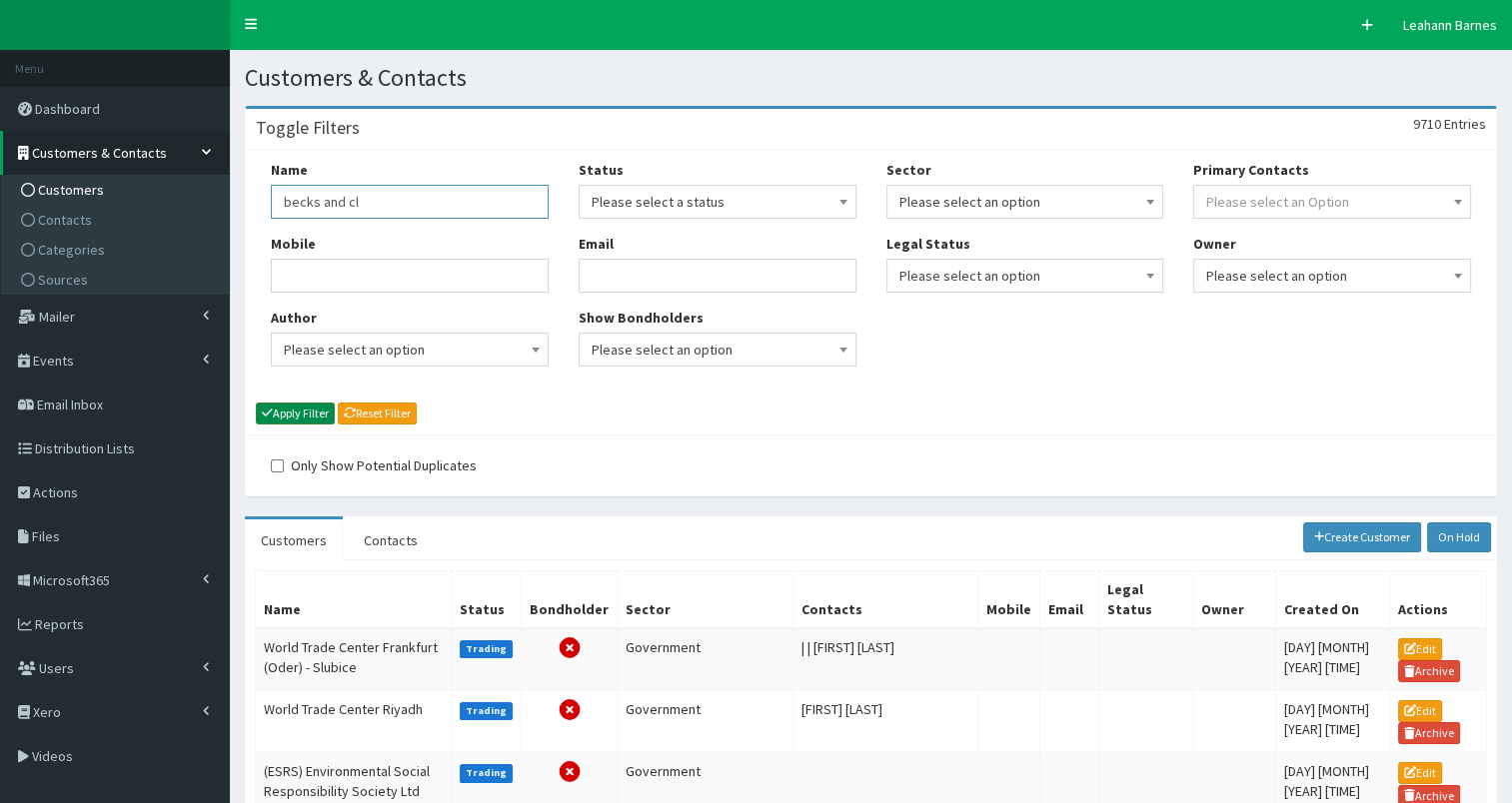 type on "becks and cl" 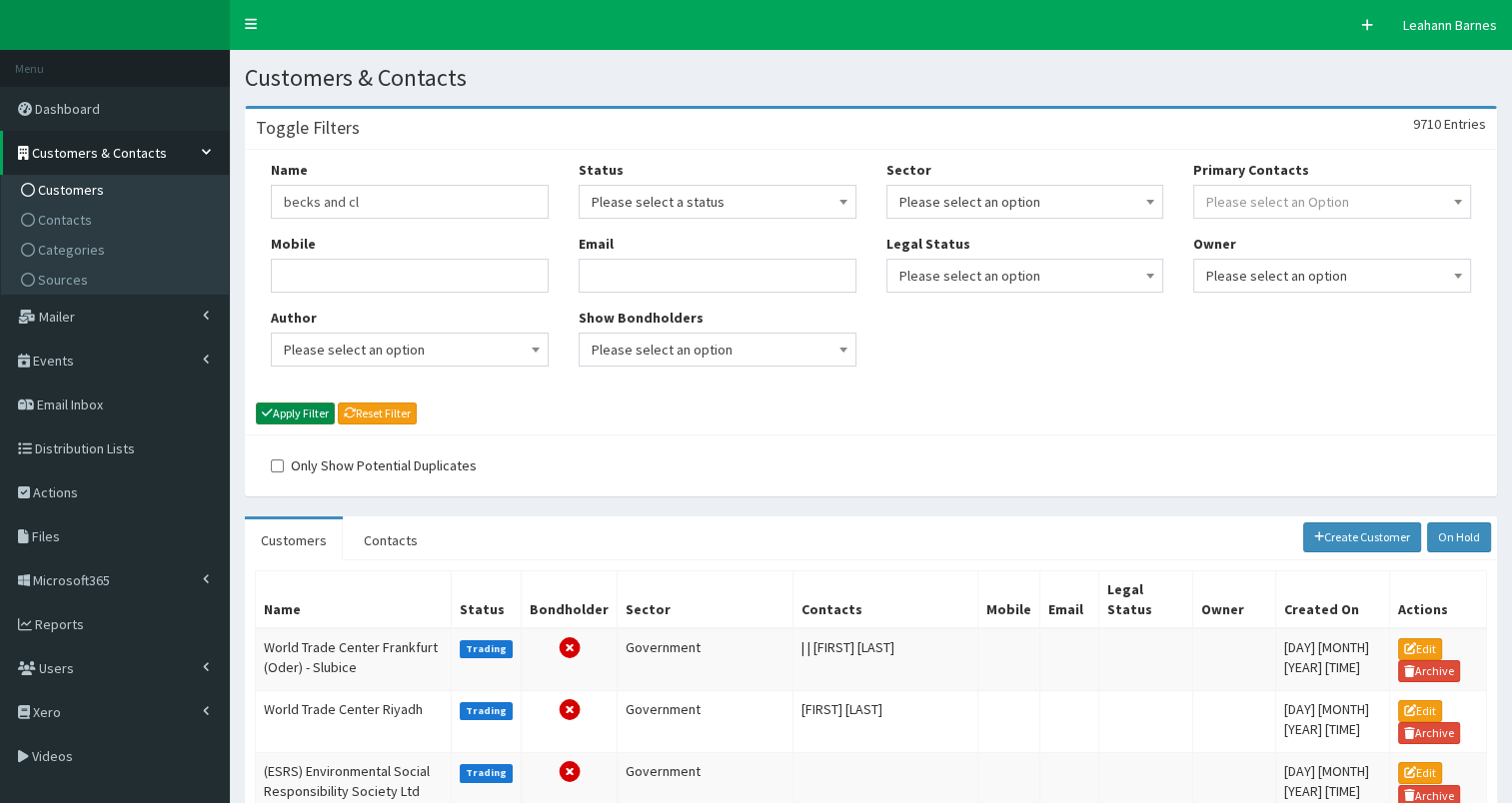 click on "Apply Filter" at bounding box center [295, 413] 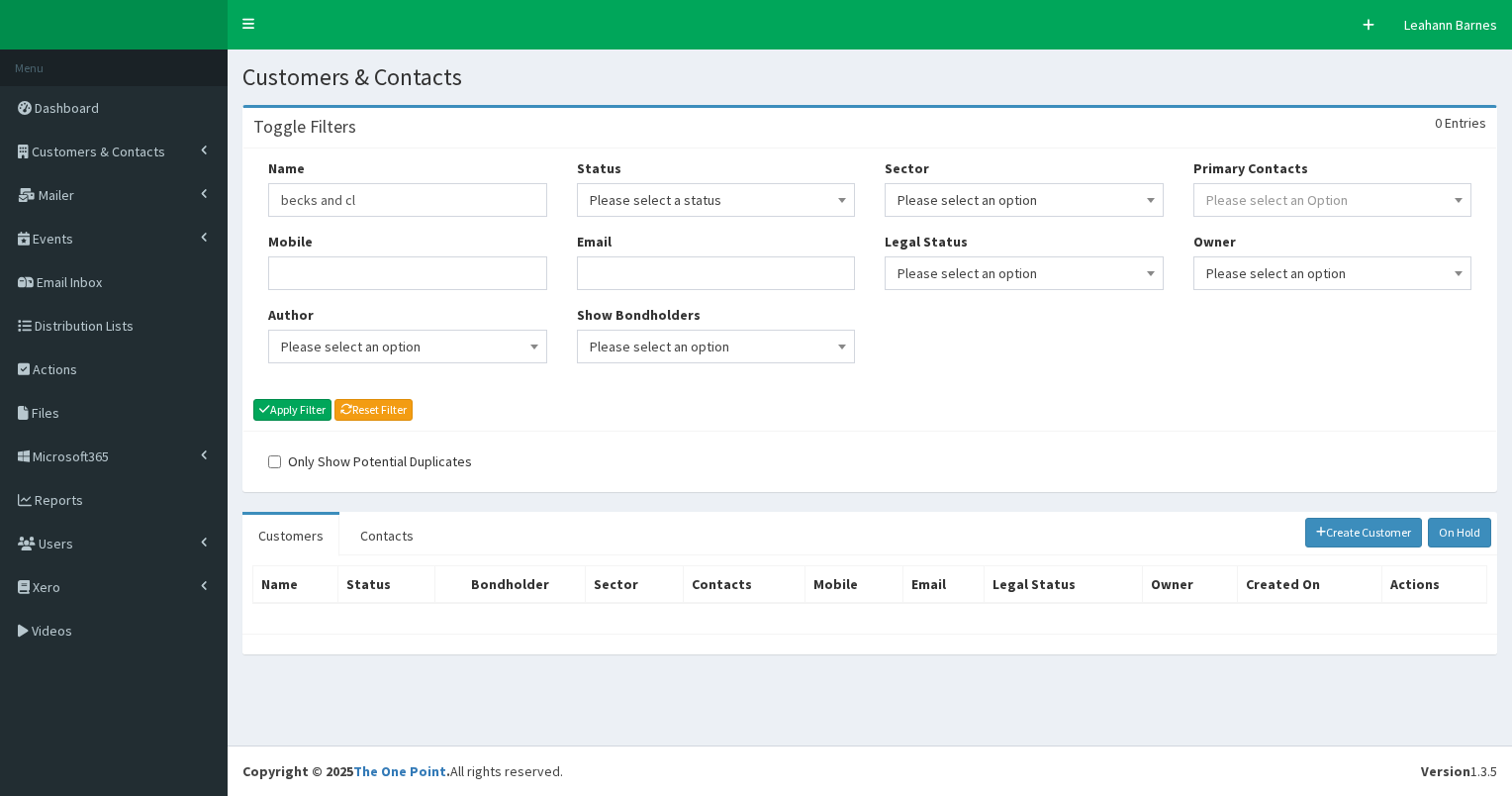 scroll, scrollTop: 0, scrollLeft: 0, axis: both 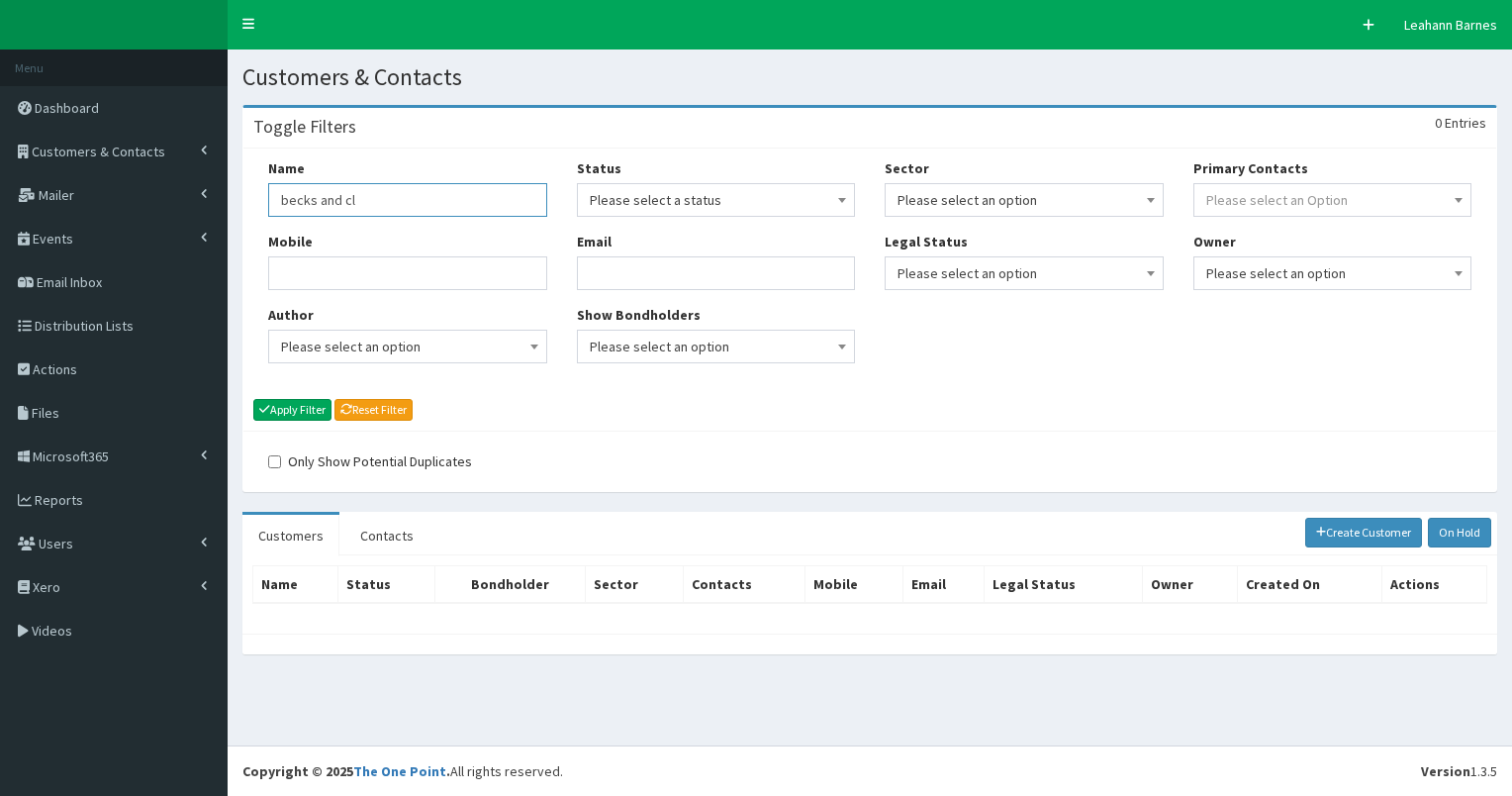 drag, startPoint x: 317, startPoint y: 197, endPoint x: 388, endPoint y: 193, distance: 71.11259 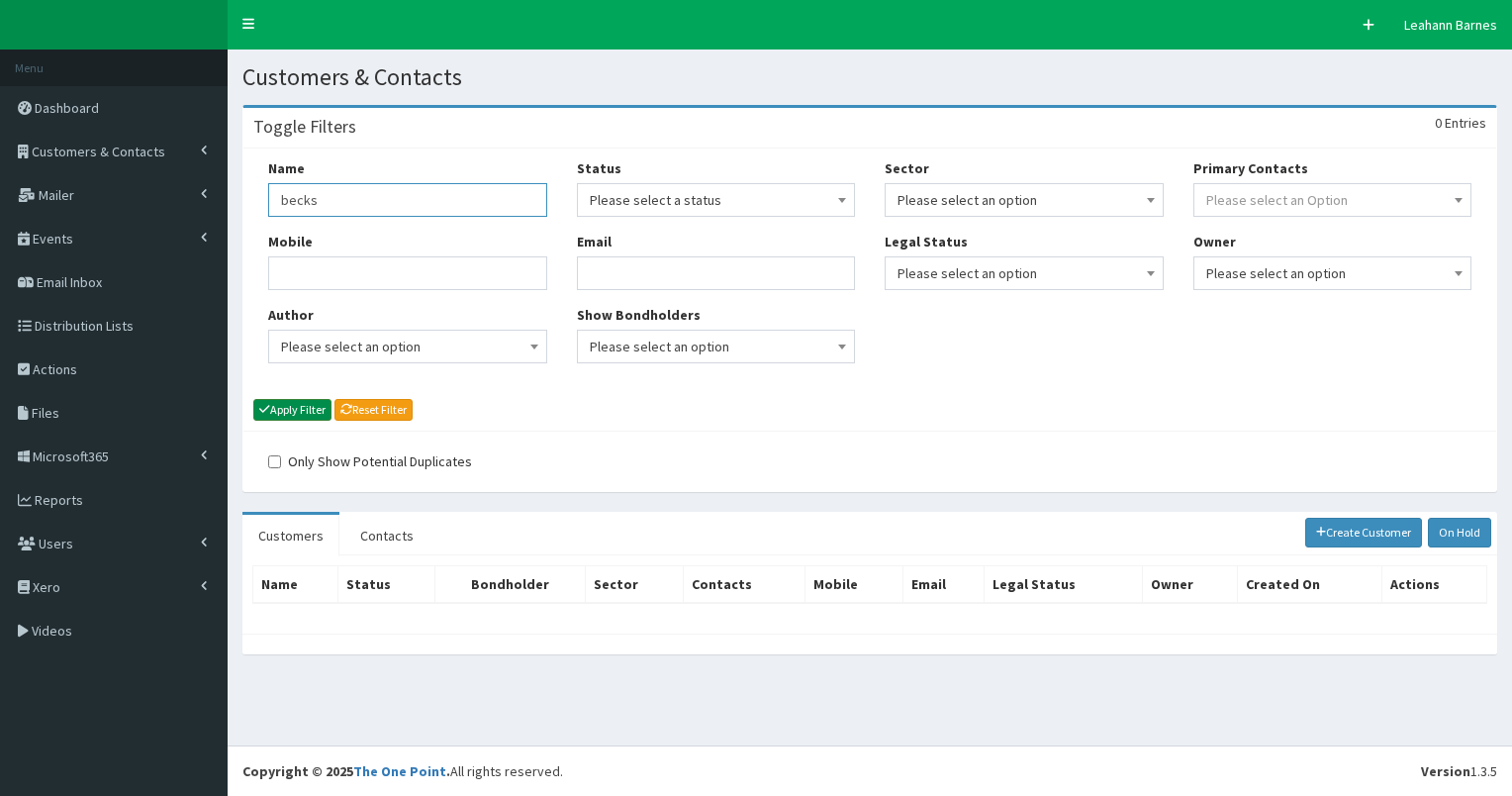 type on "becks" 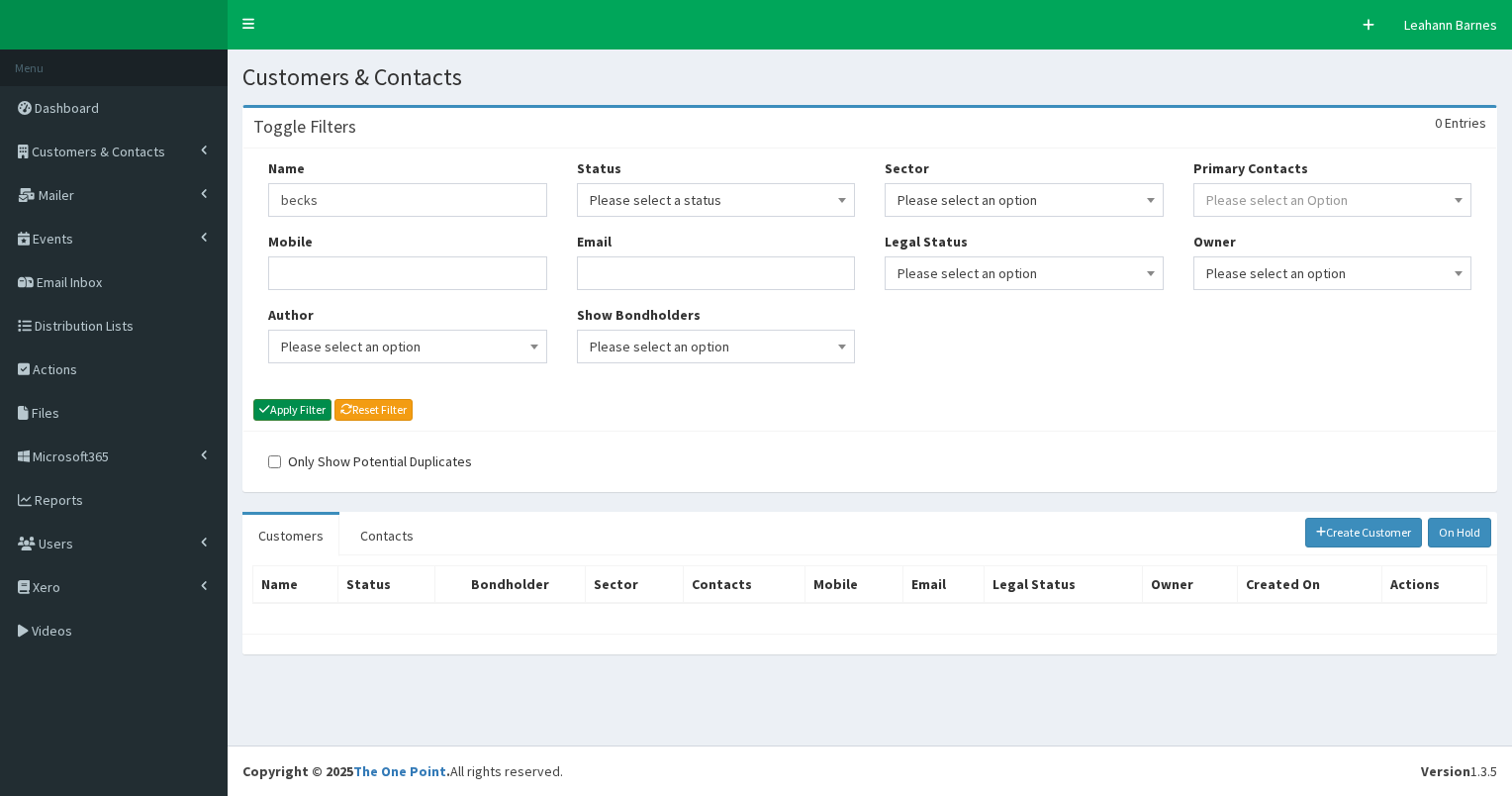click on "Apply Filter" at bounding box center [292, 410] 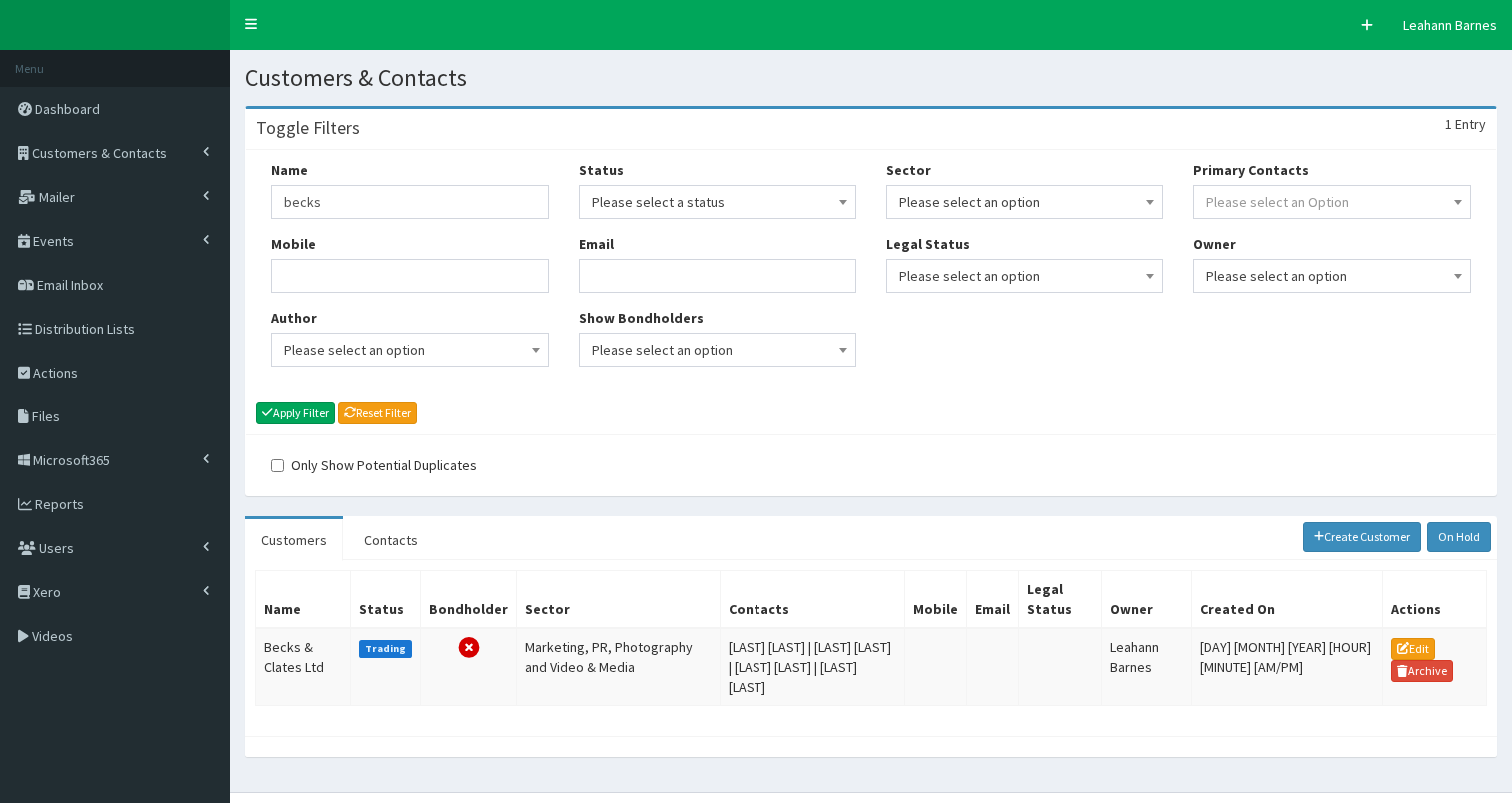 scroll, scrollTop: 0, scrollLeft: 0, axis: both 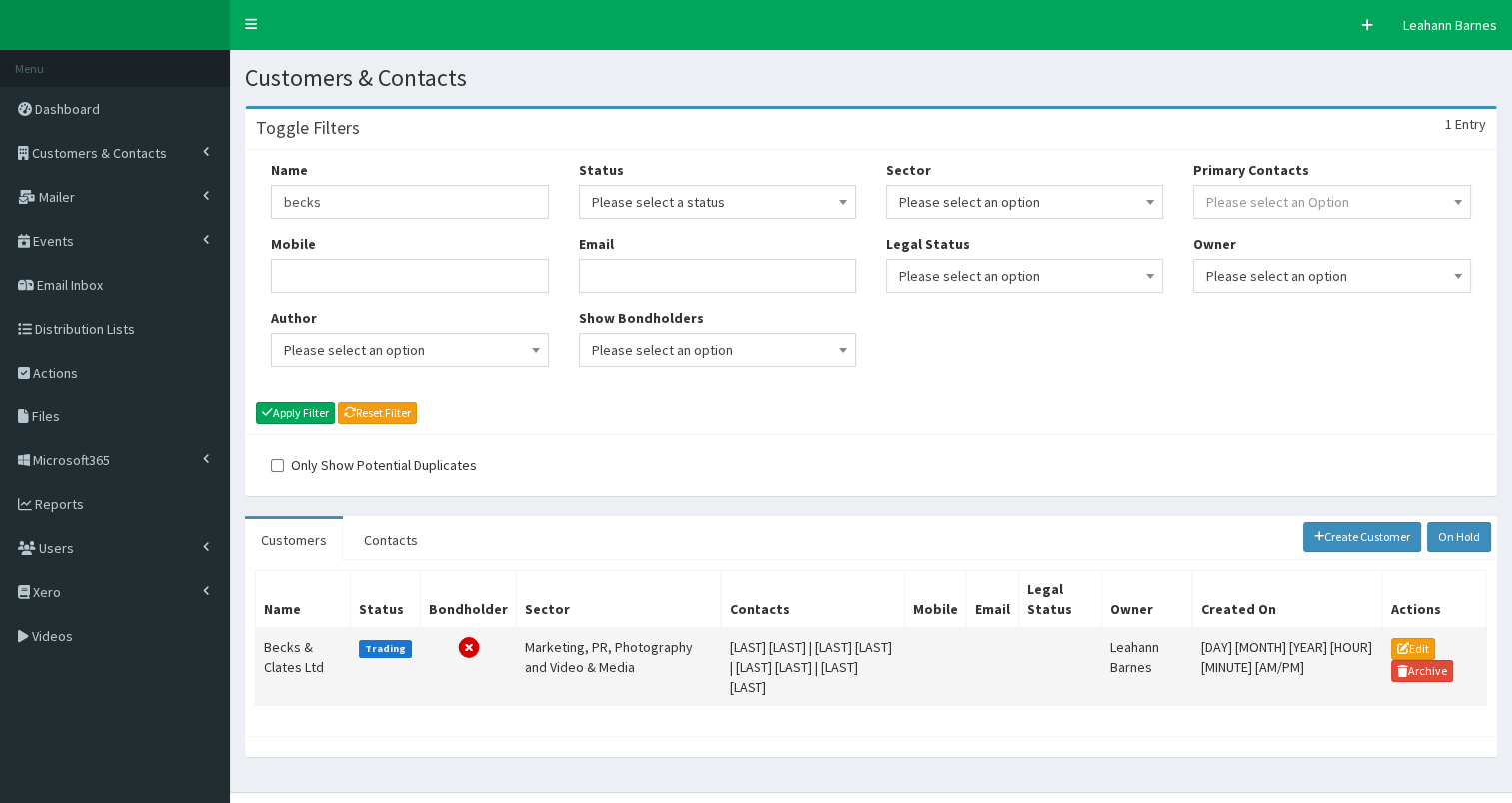 click on "Becks & Clates Ltd" at bounding box center (303, 667) 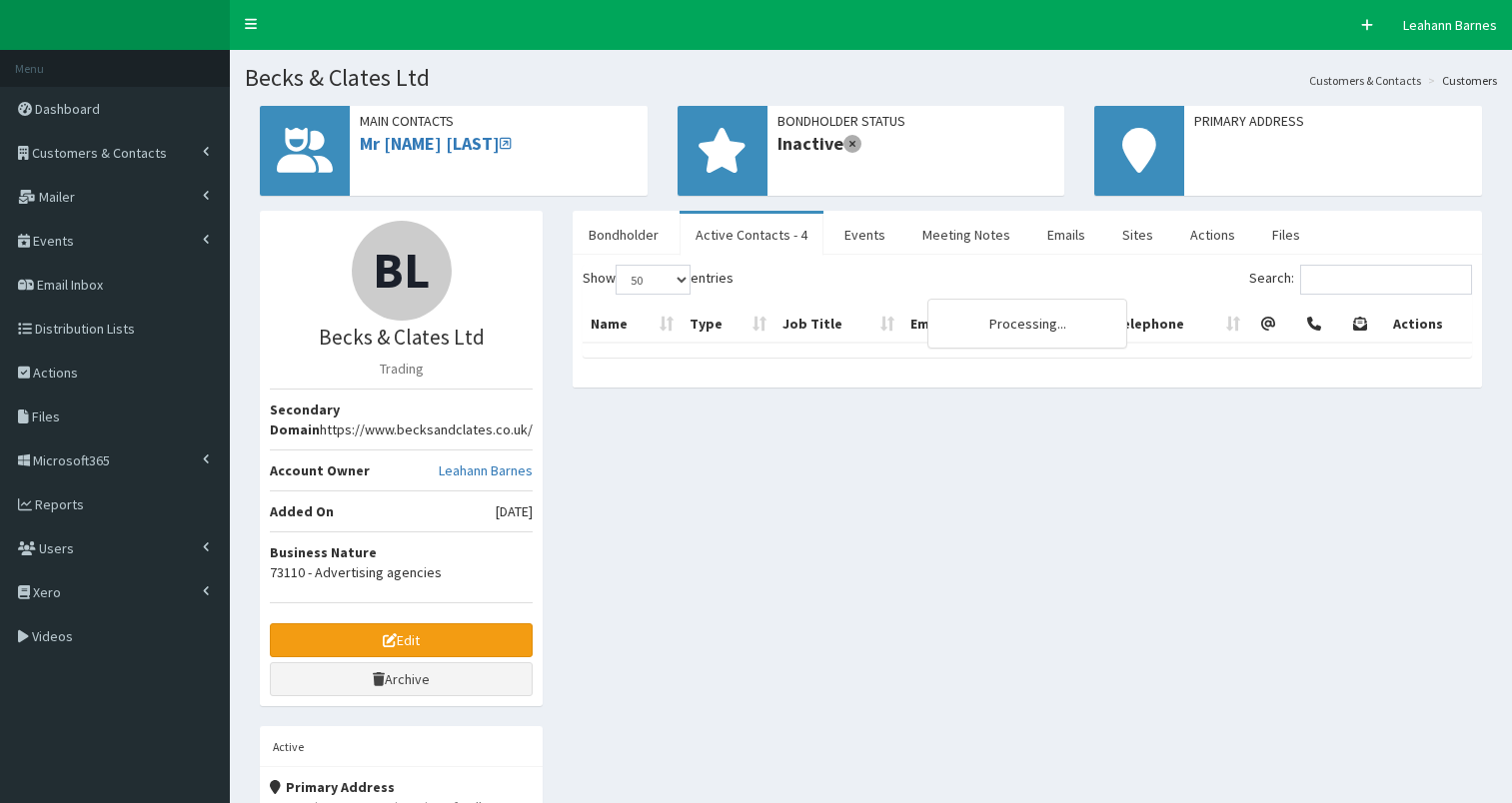 select on "50" 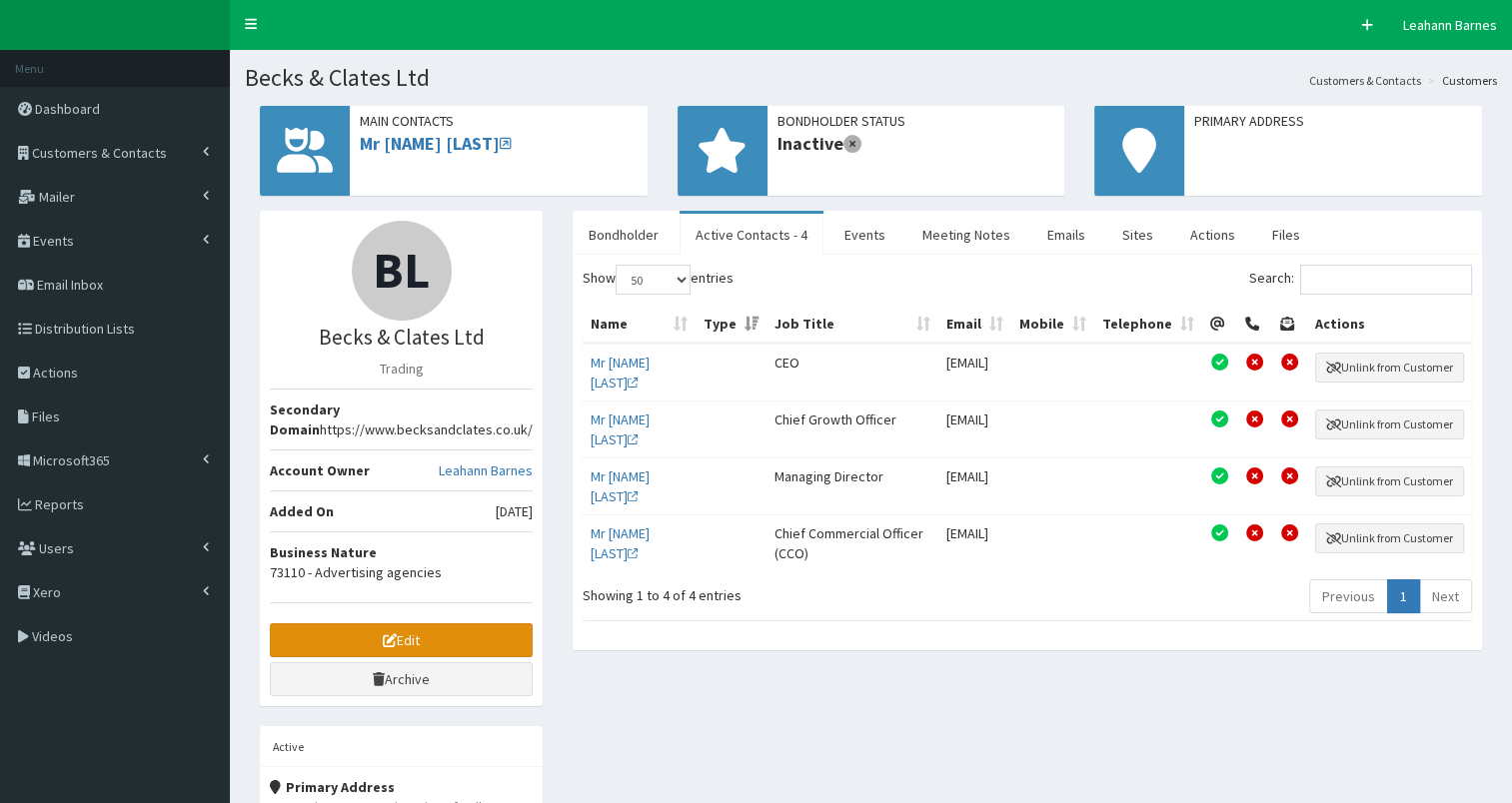 click 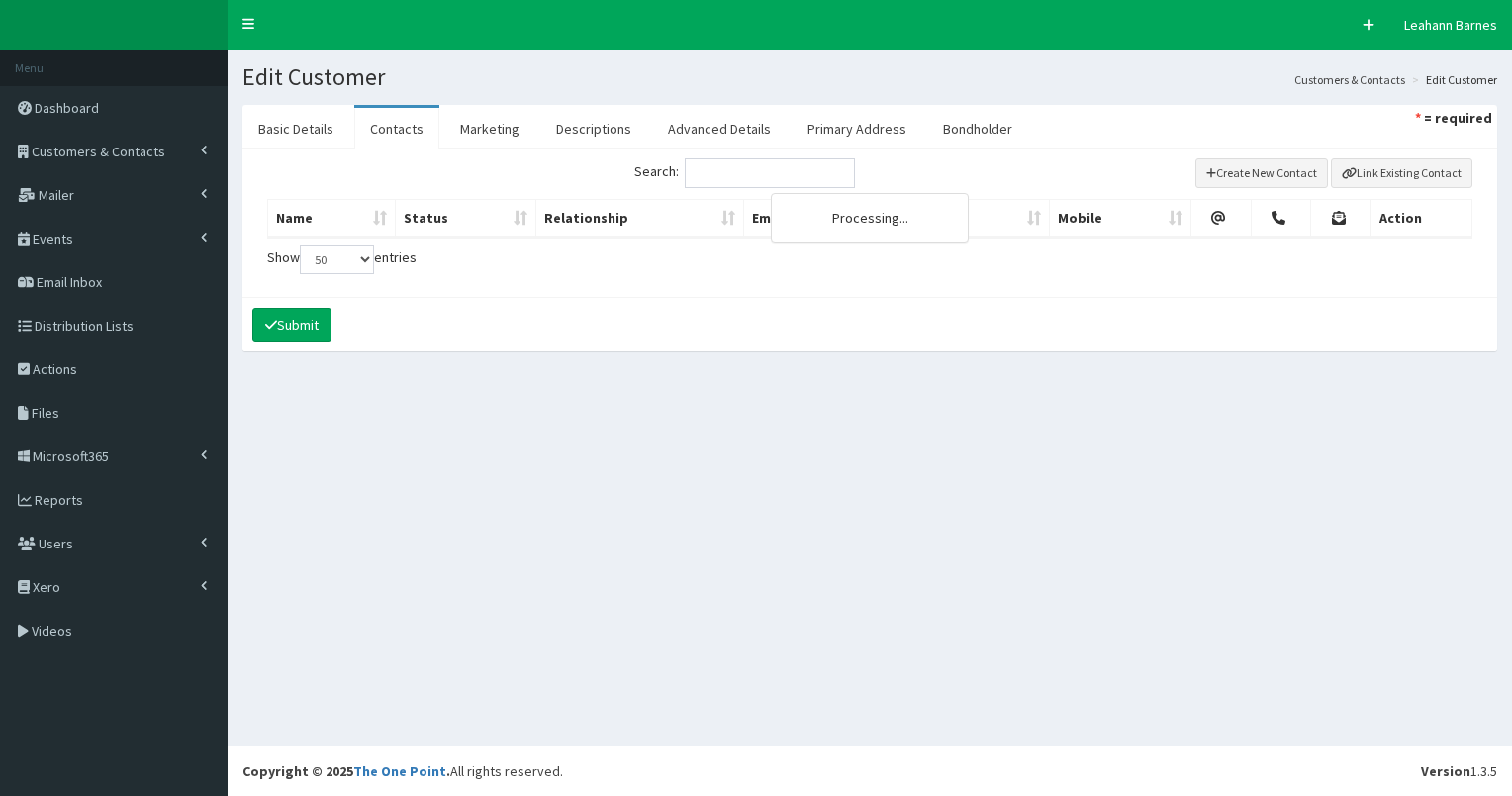 select on "50" 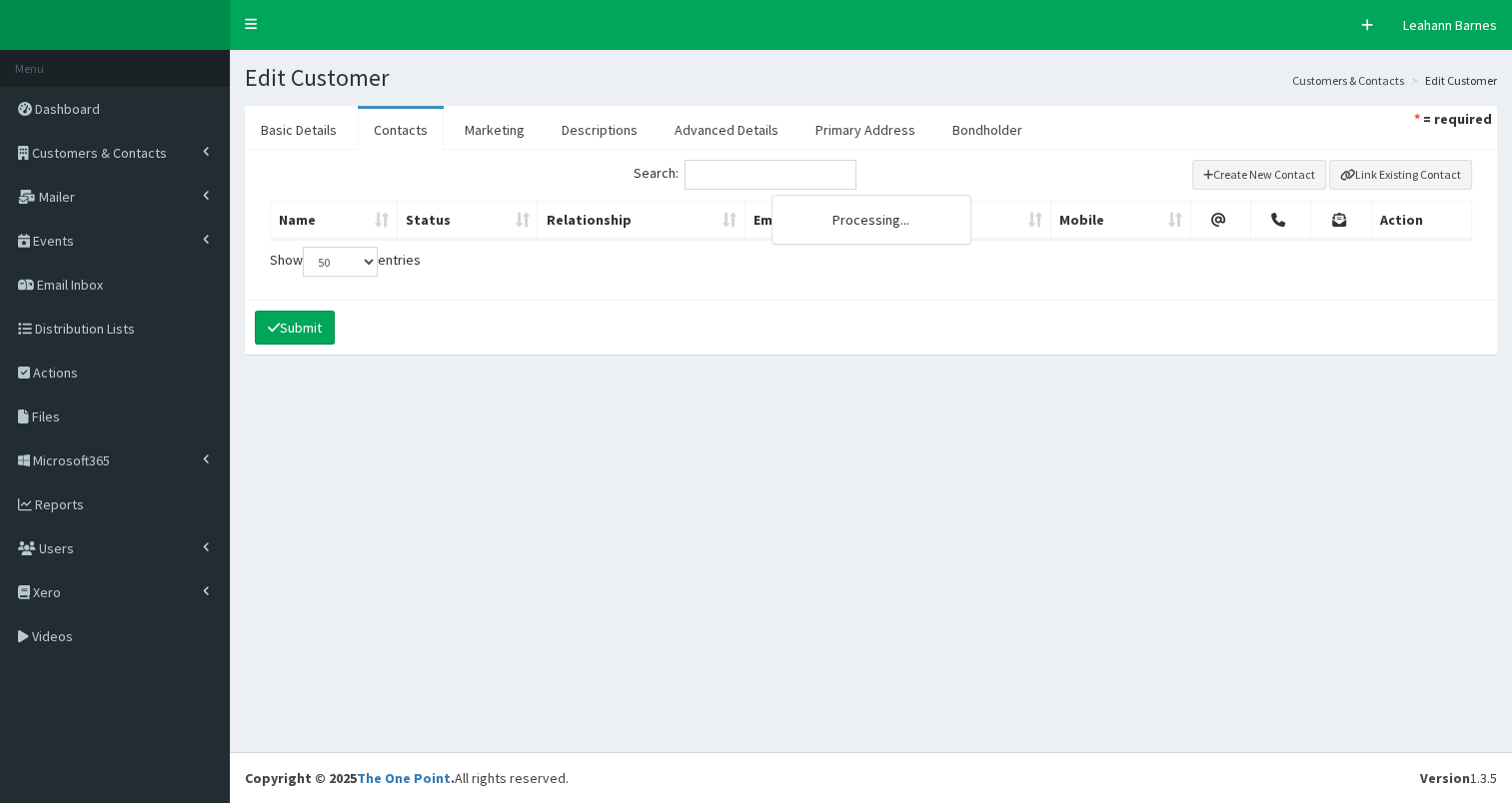 scroll, scrollTop: 0, scrollLeft: 0, axis: both 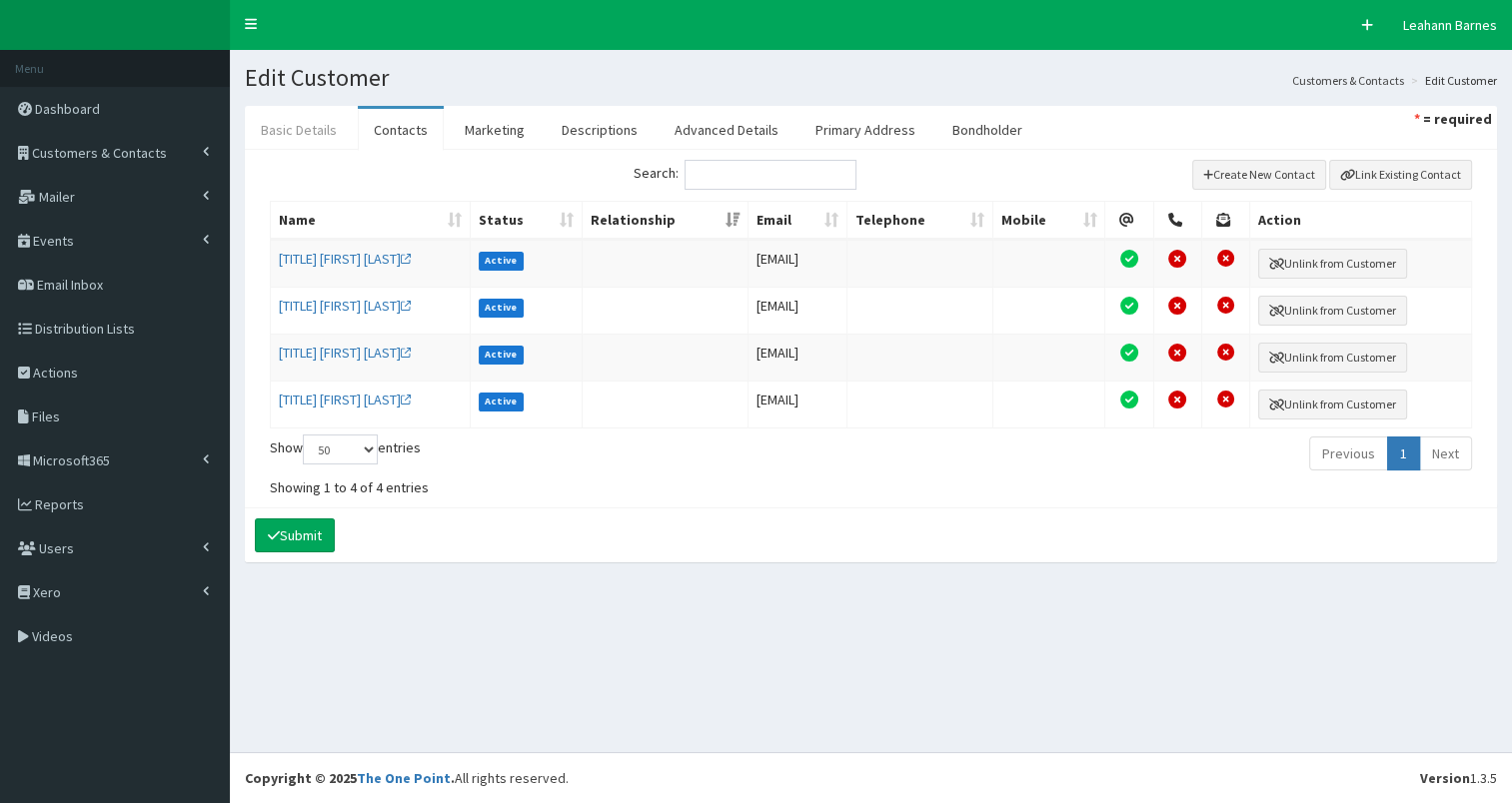 click on "Basic Details" at bounding box center (299, 130) 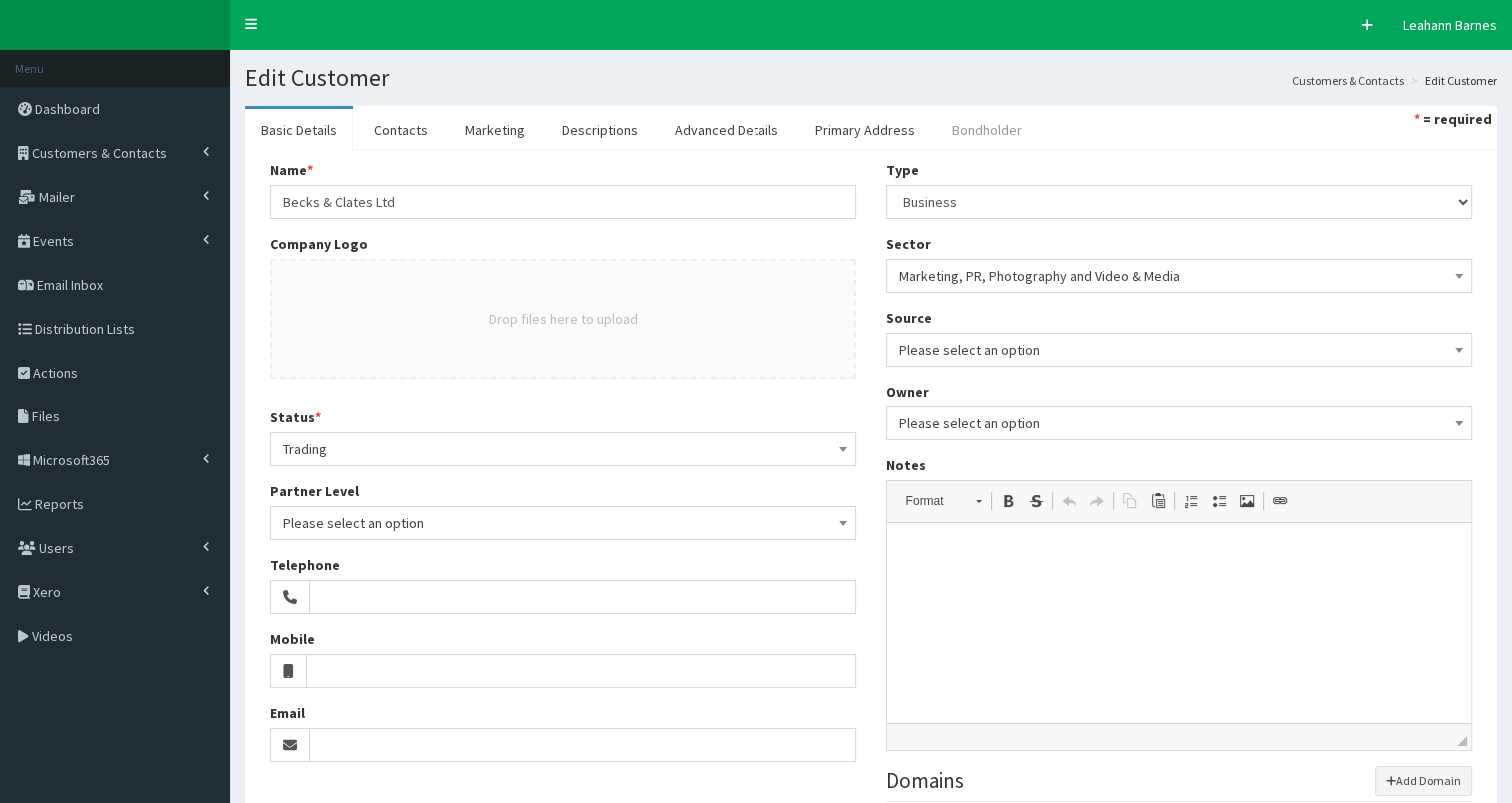 click on "Bondholder" at bounding box center [987, 130] 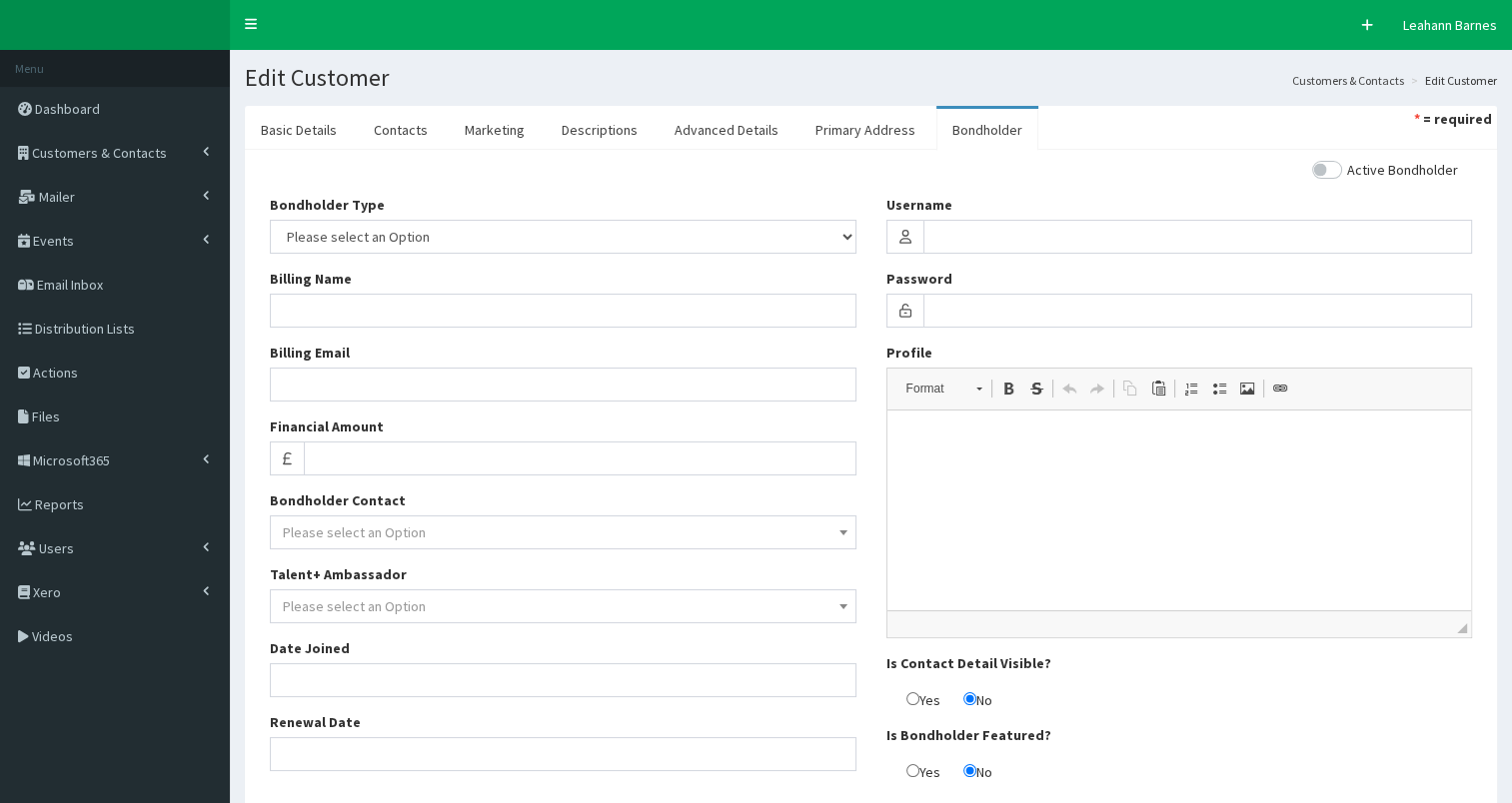 drag, startPoint x: 1324, startPoint y: 166, endPoint x: 1347, endPoint y: 163, distance: 23.194827 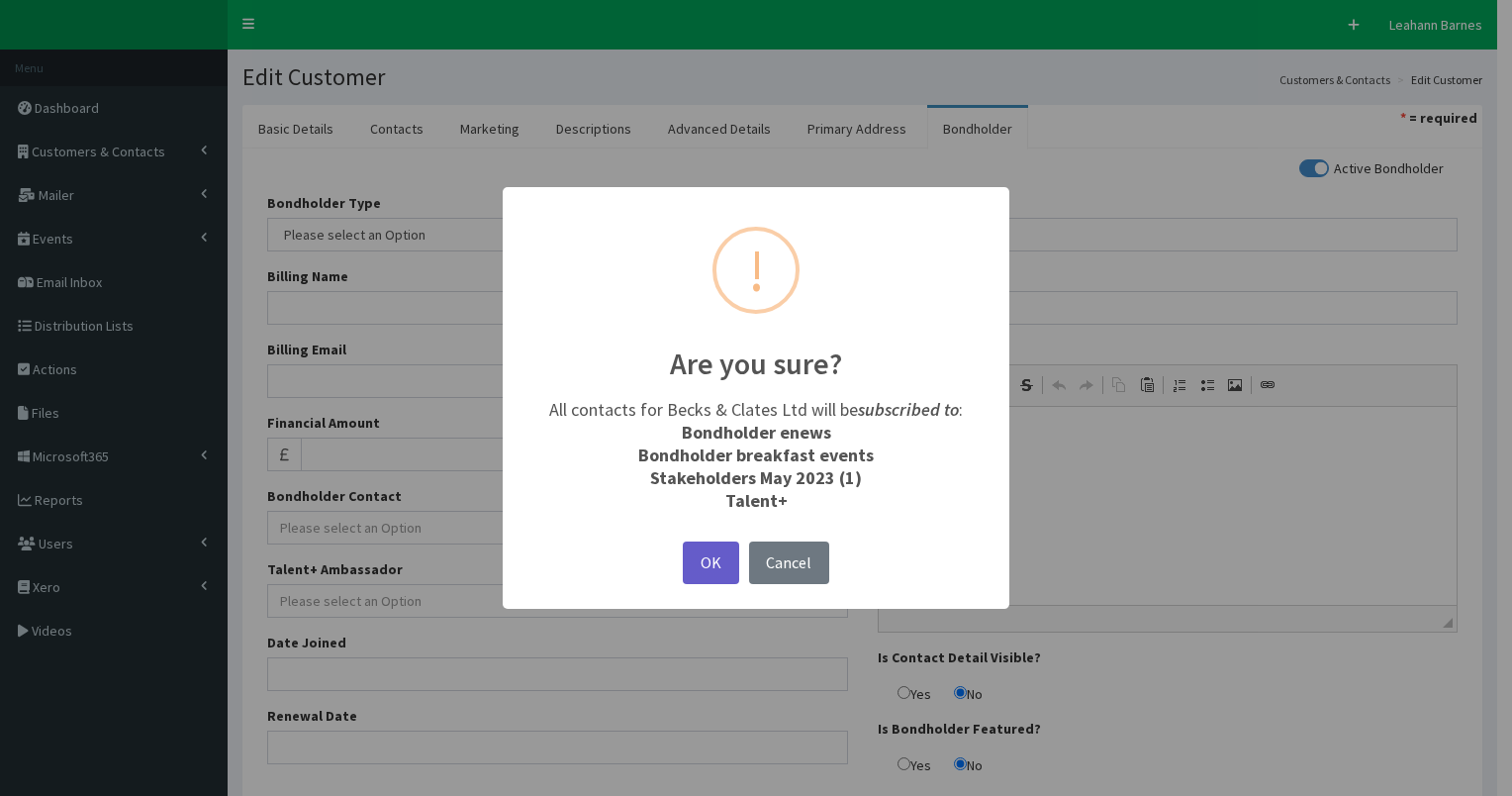 click on "OK" at bounding box center (710, 562) 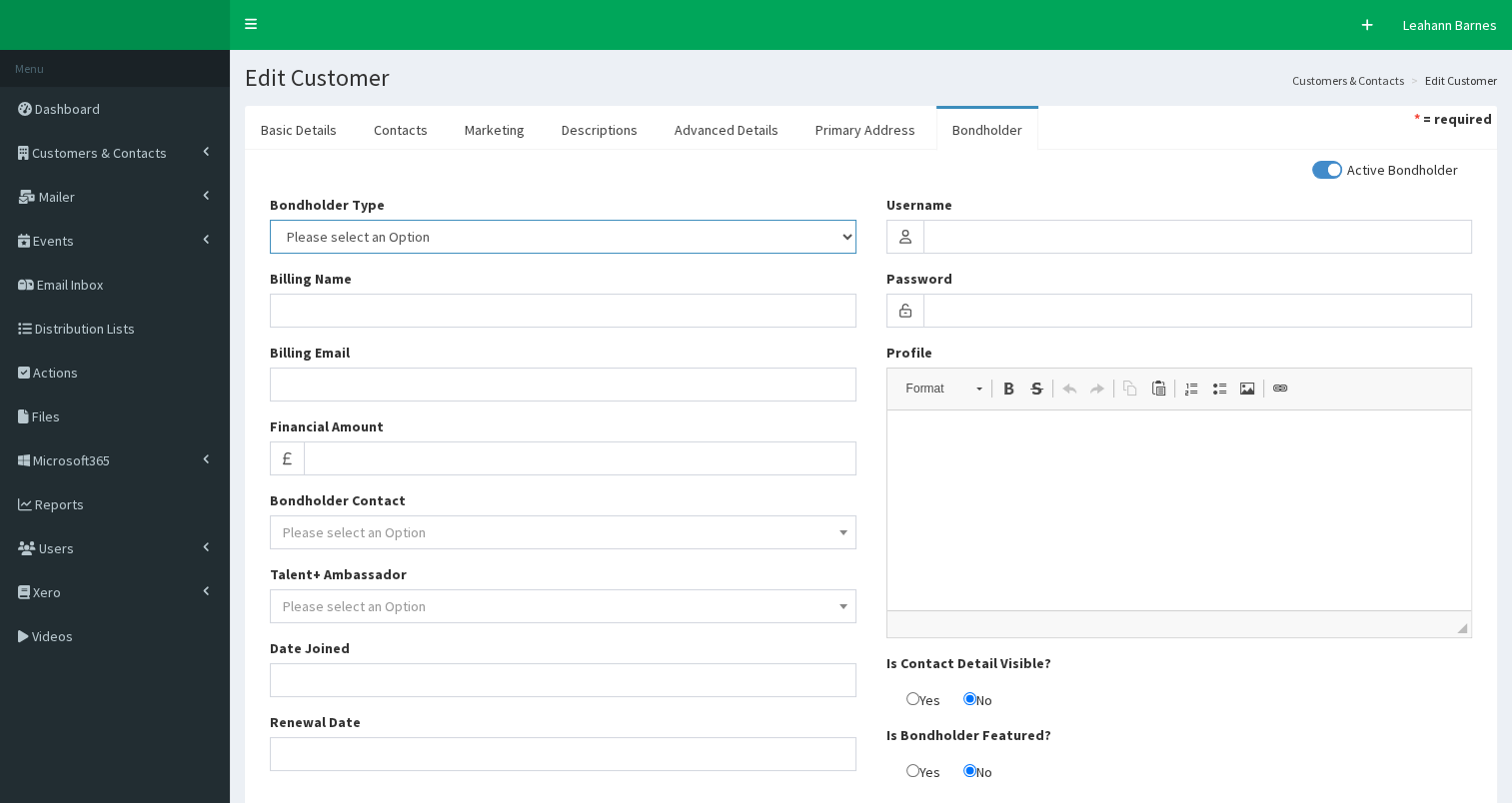 click on "Please select an Option
In-kind
Financial" at bounding box center [563, 237] 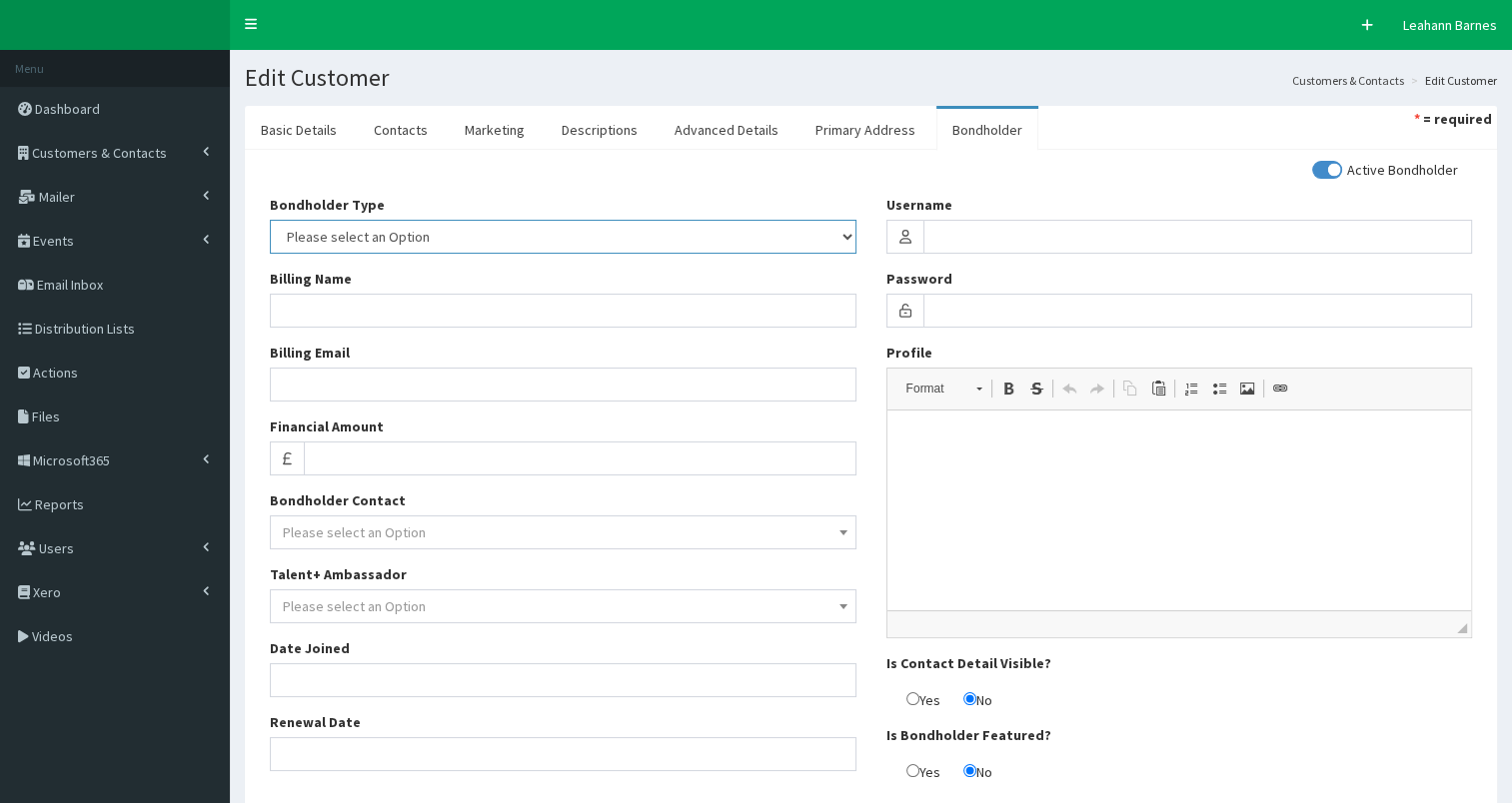 select on "2" 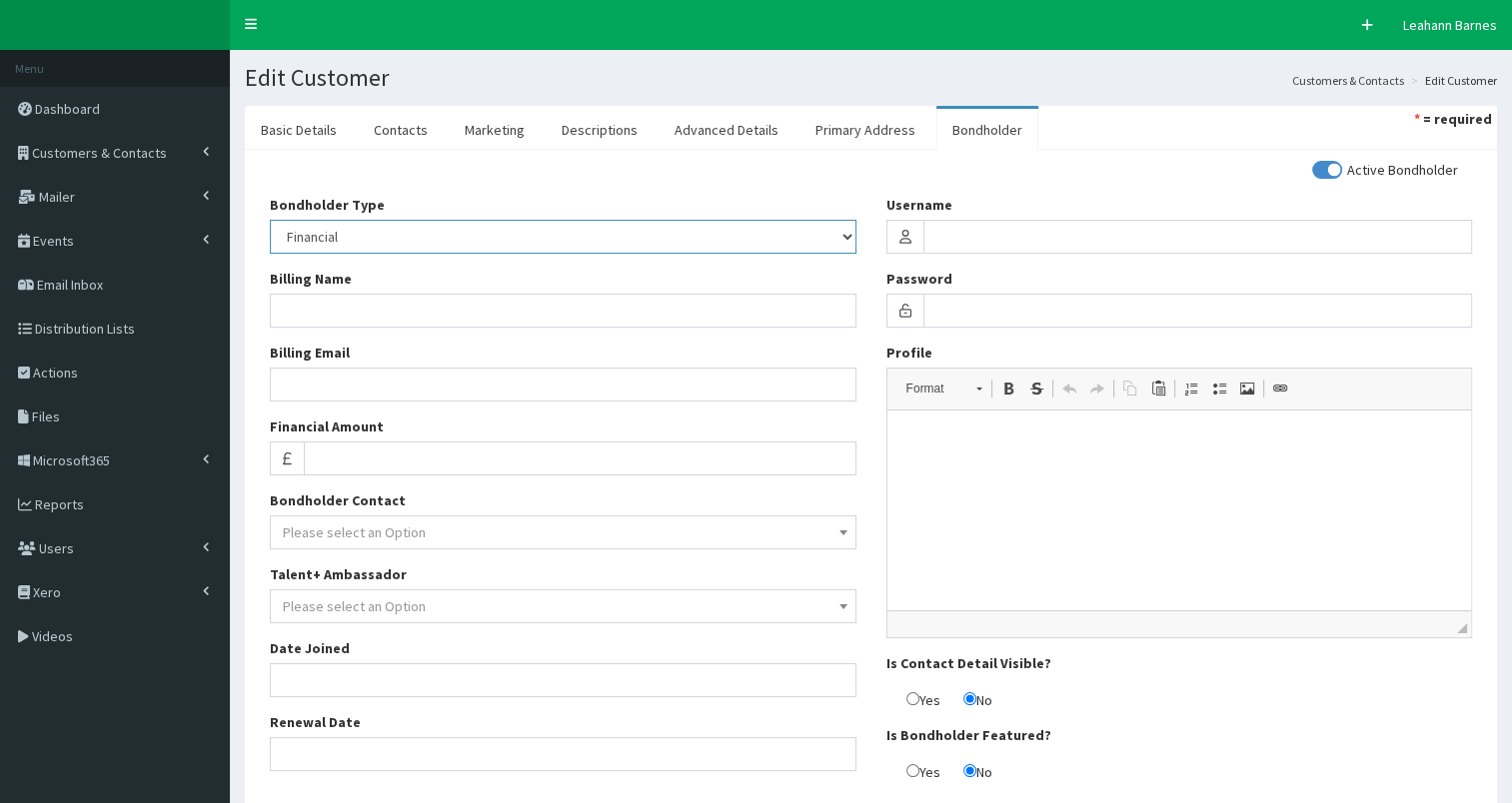 click on "Please select an Option
In-kind
Financial" at bounding box center [563, 237] 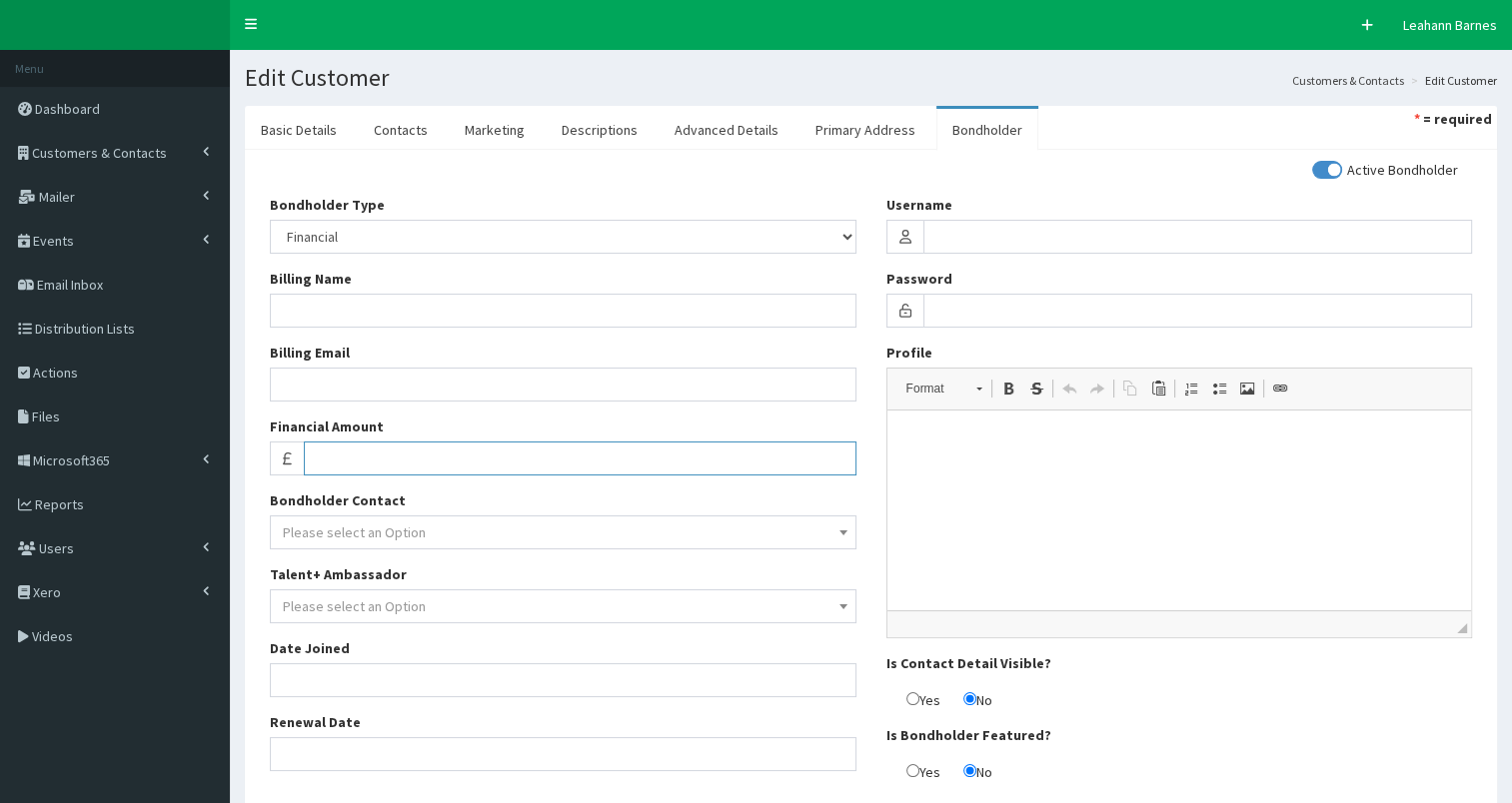 click on "Financial Amount" at bounding box center [580, 458] 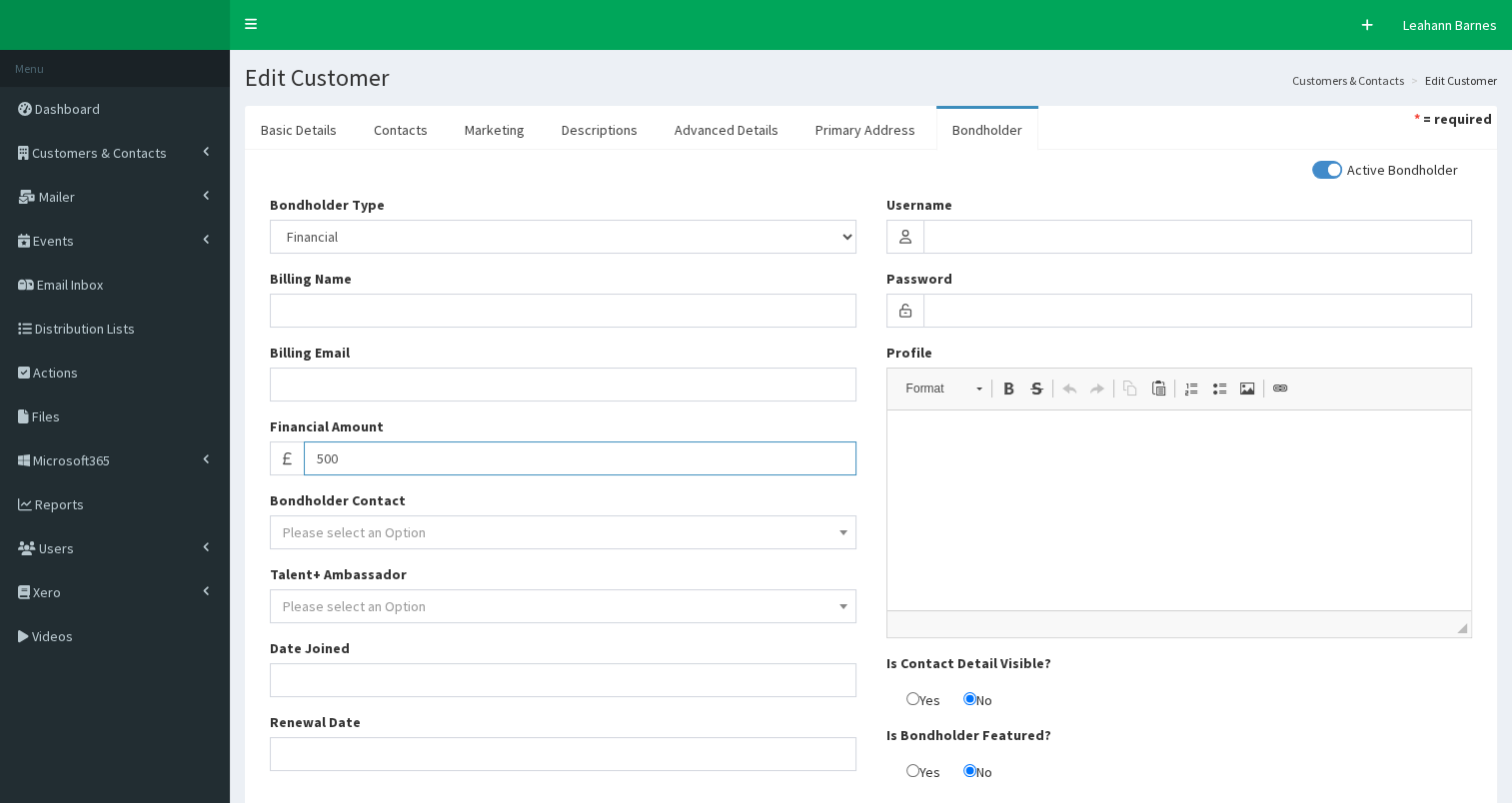 type on "500" 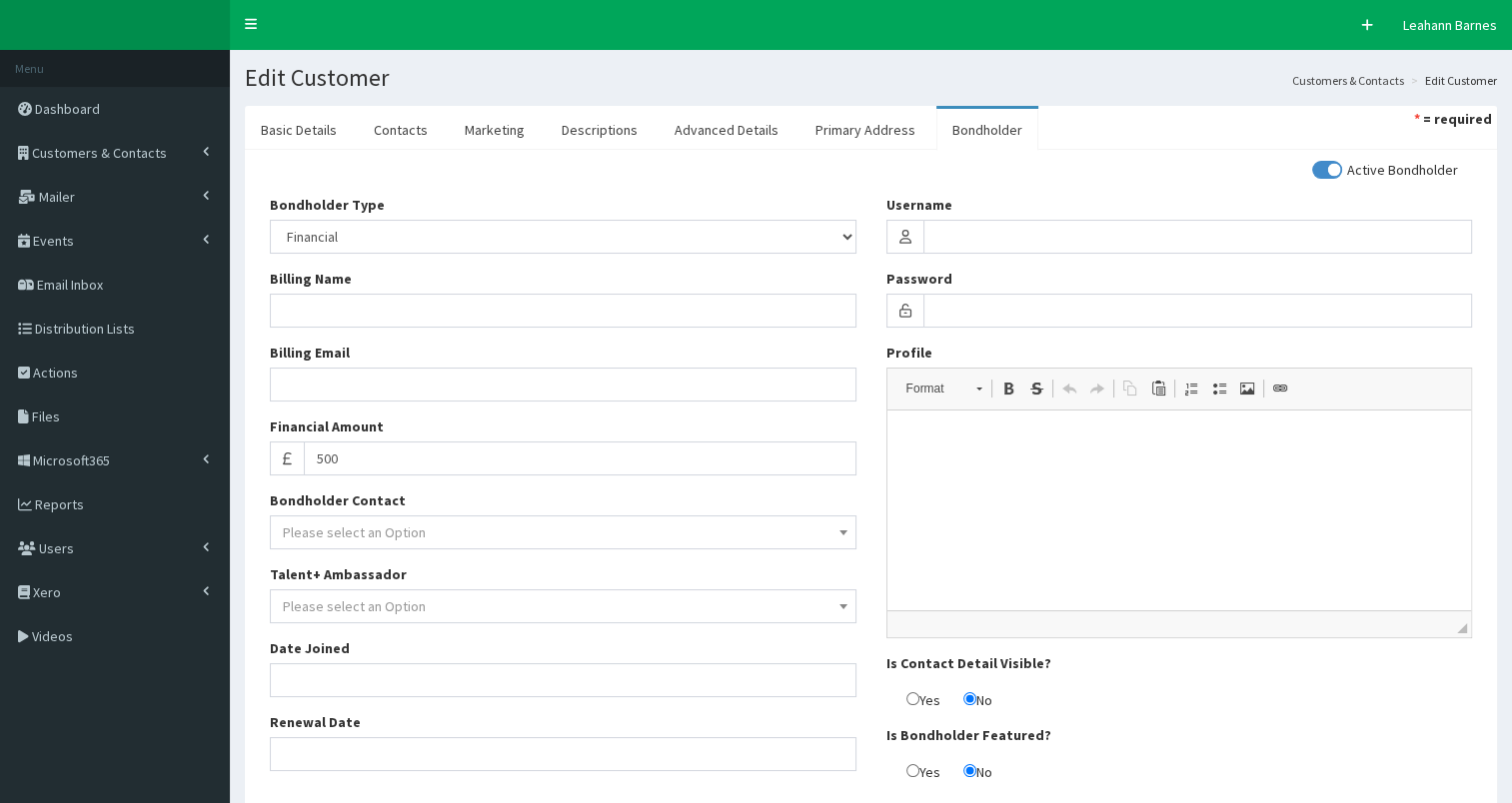 click on "Please select an Option" at bounding box center (354, 532) 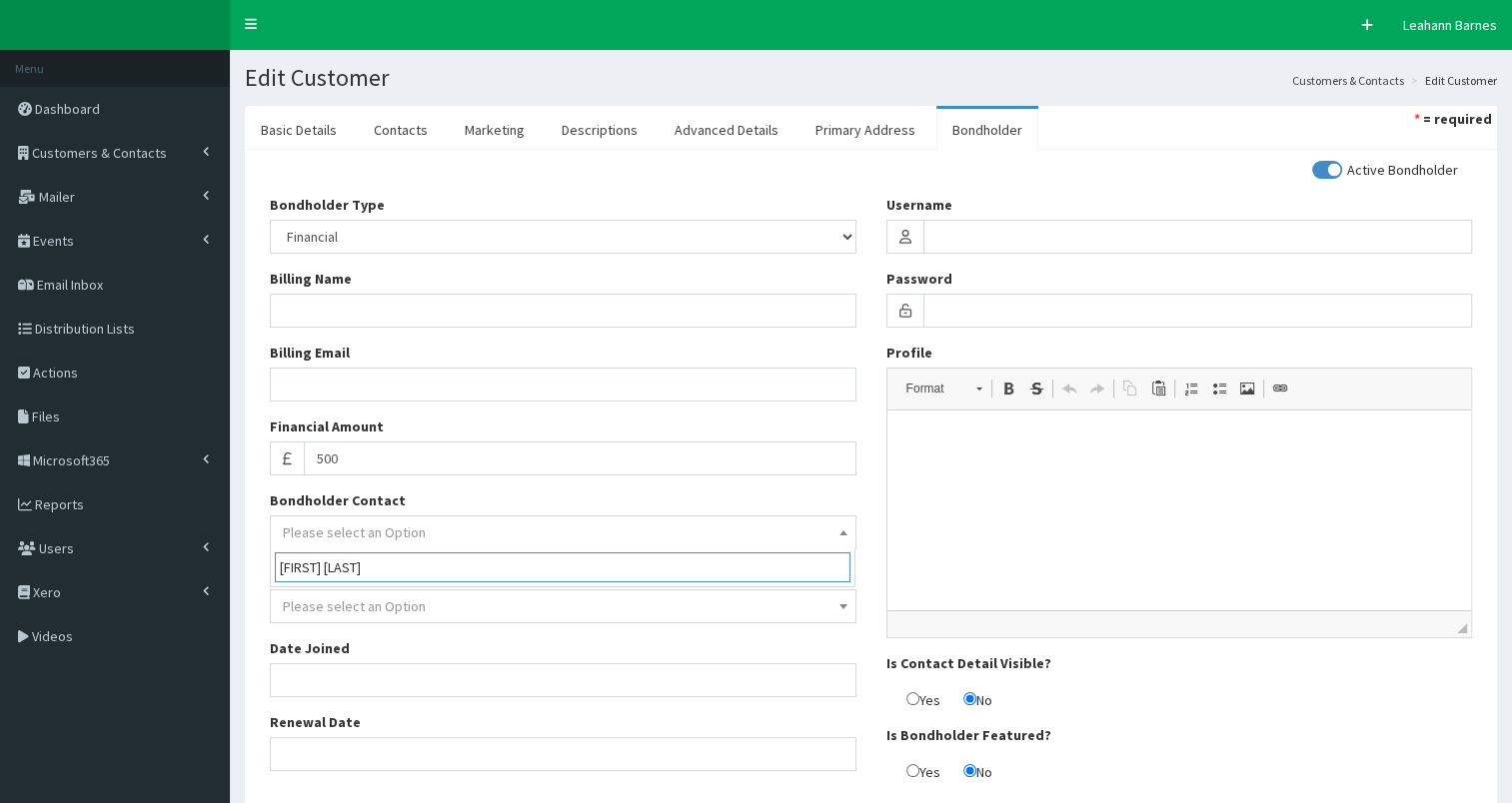 click on "owne cl" at bounding box center (563, 567) 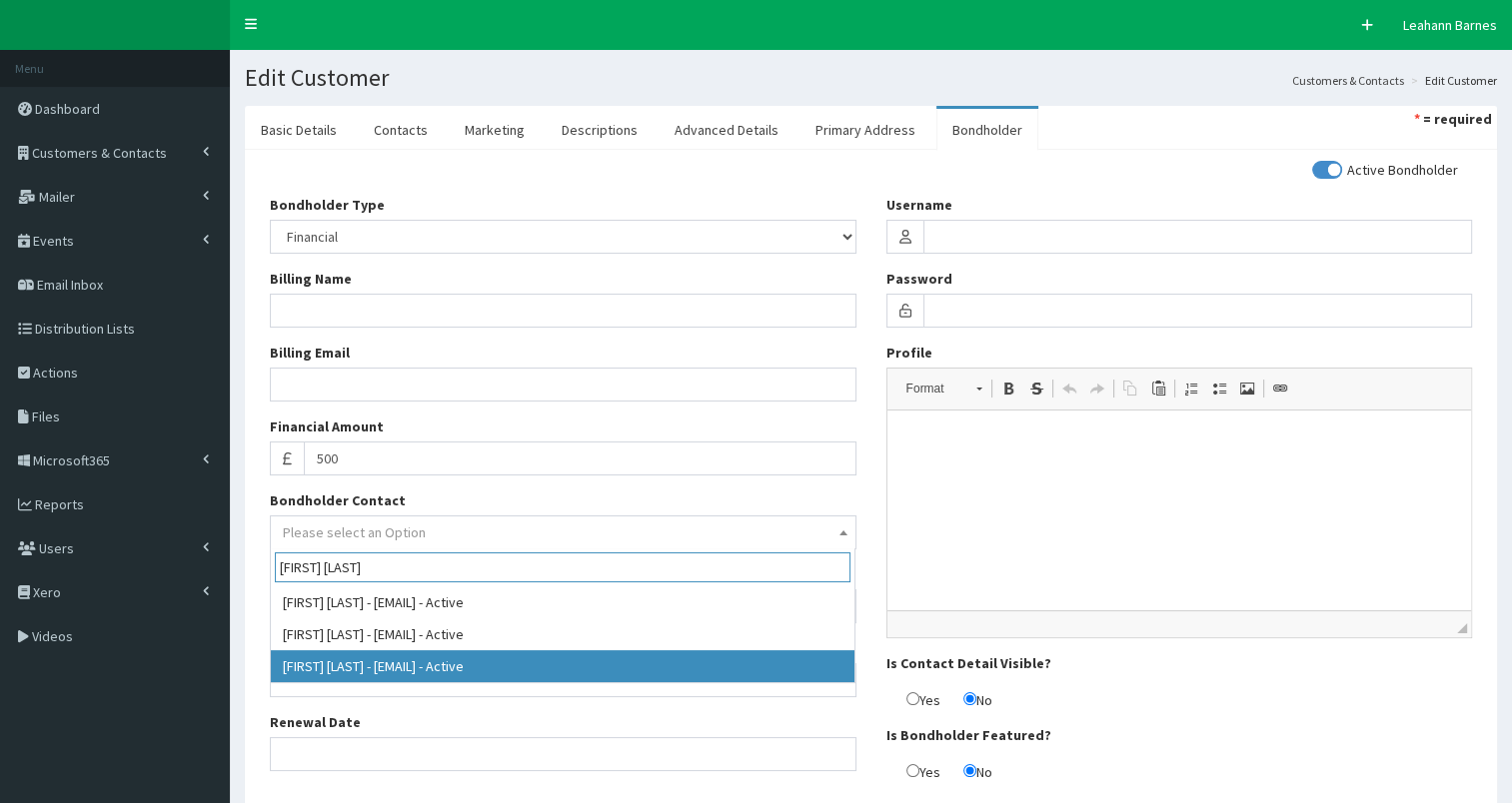 type on "owen cl" 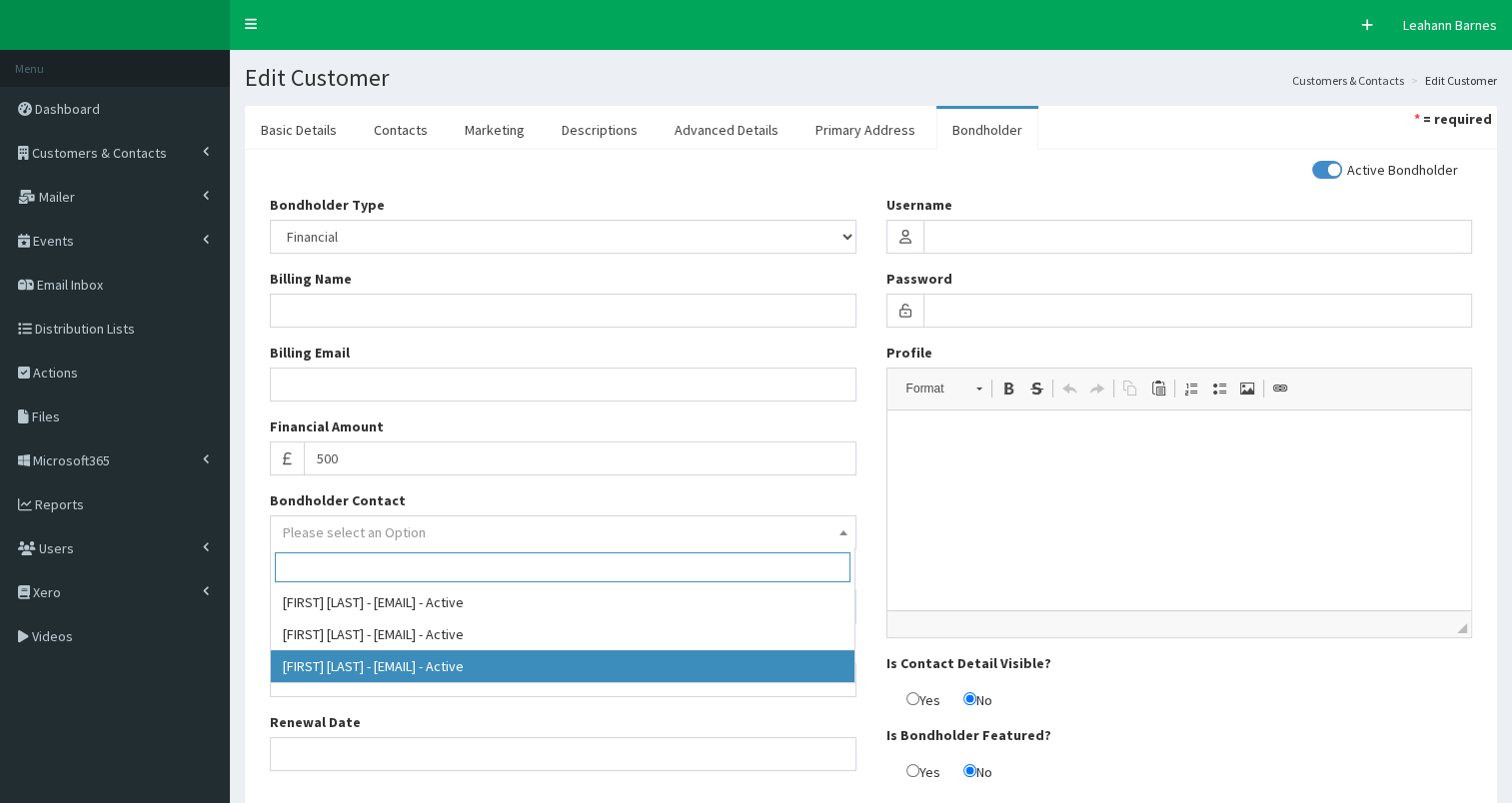 select on "95083" 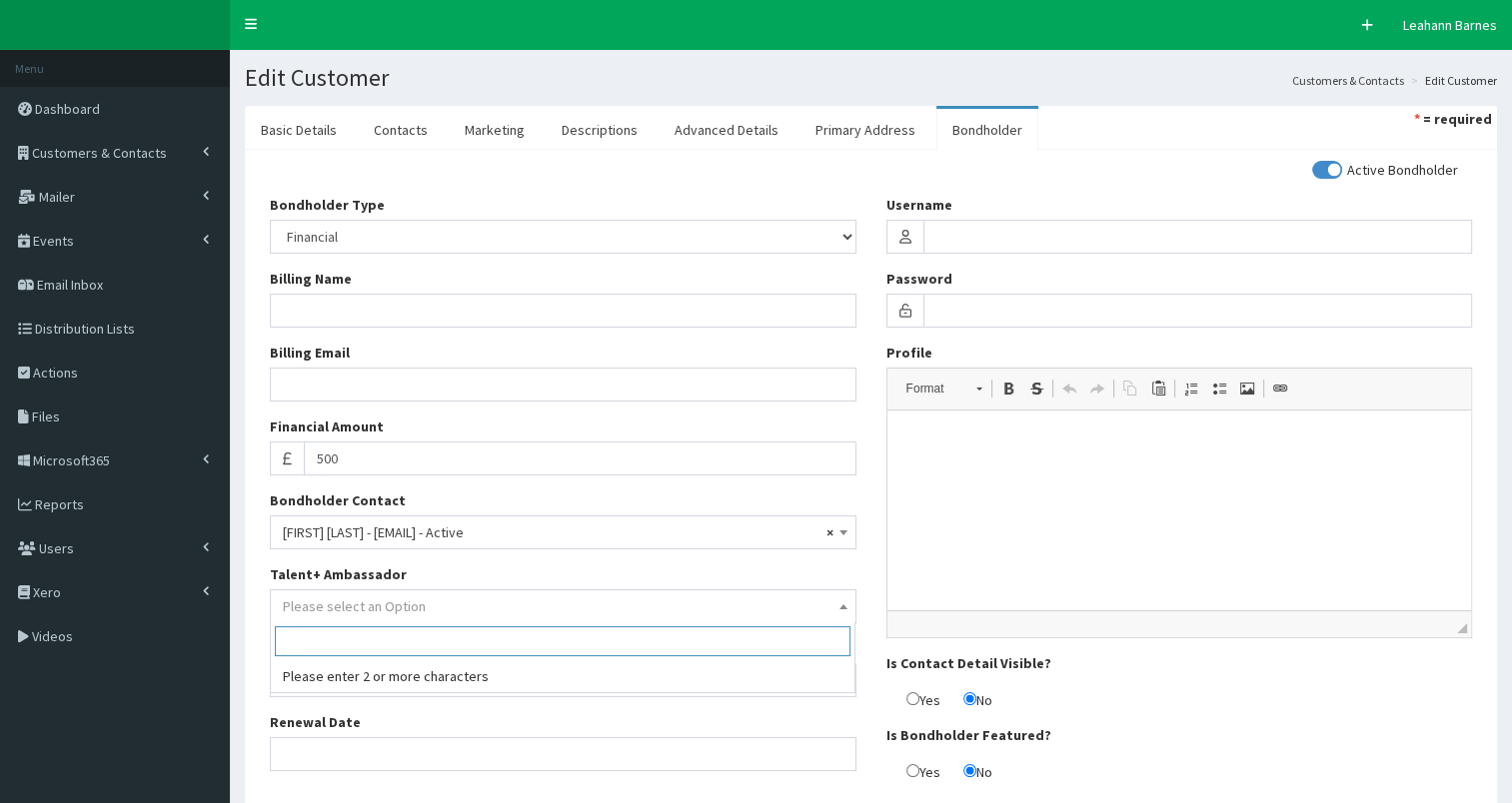 click on "Please select an Option" at bounding box center (354, 606) 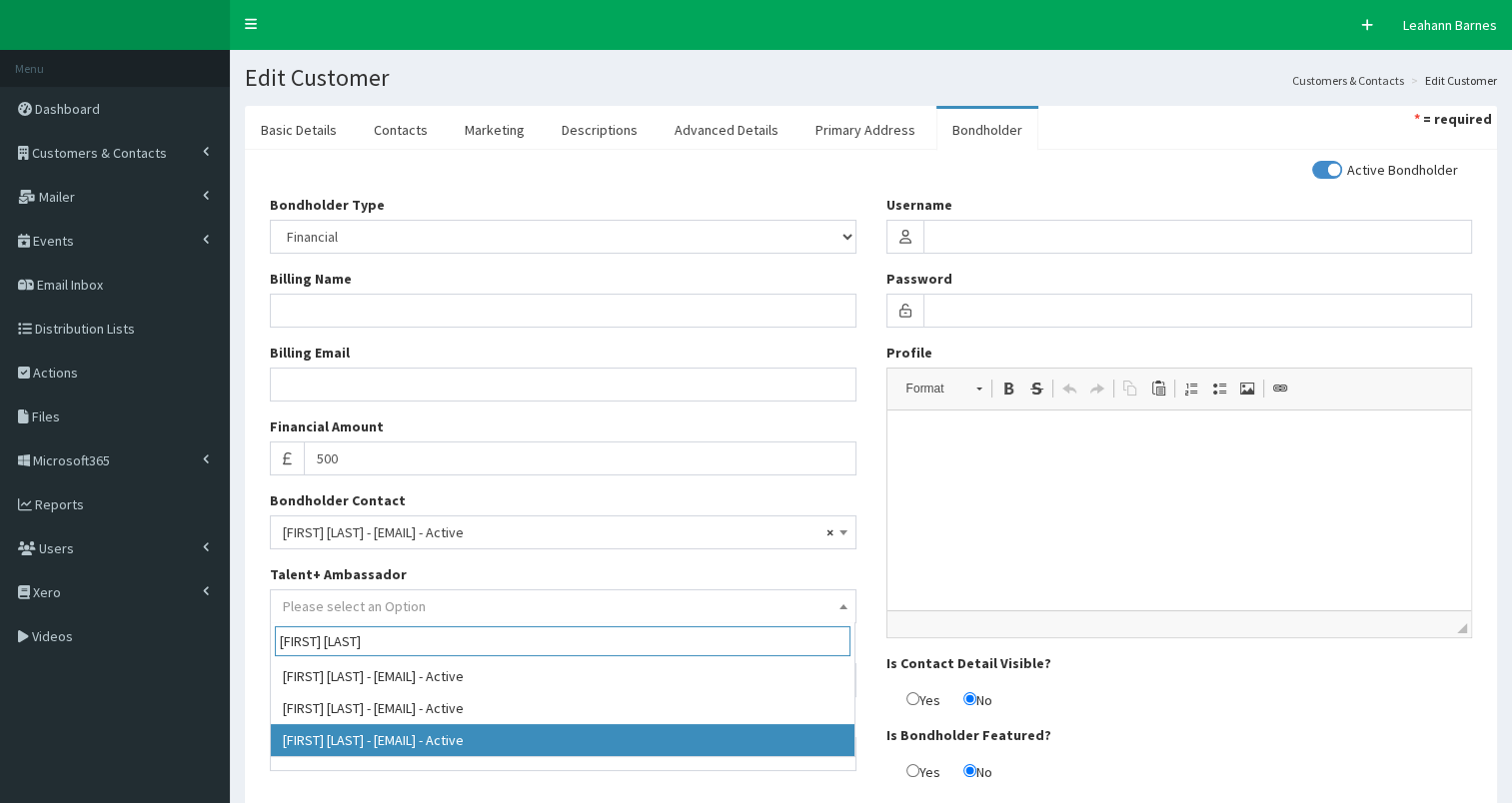 type on "owen cla" 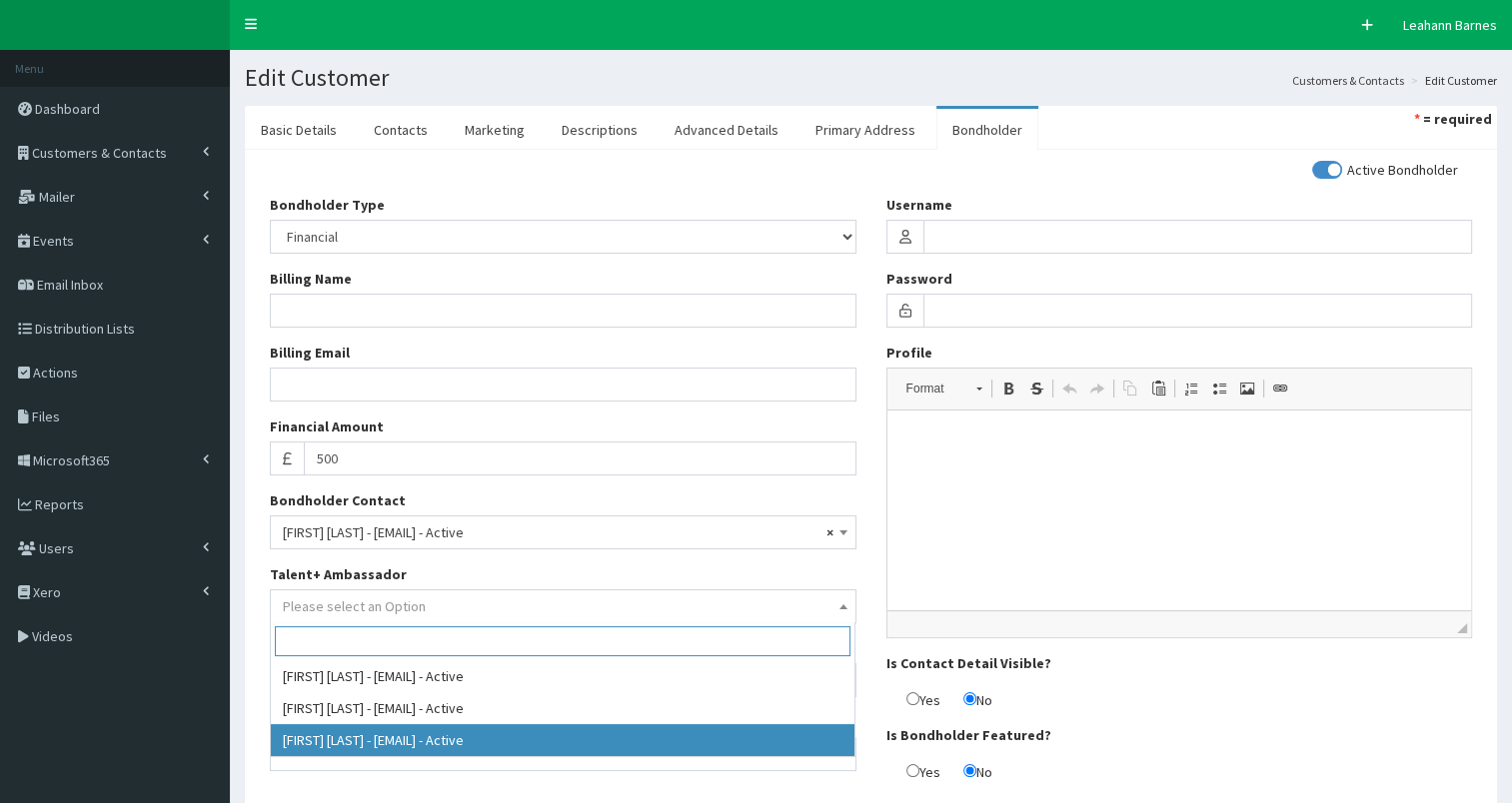 select on "95083" 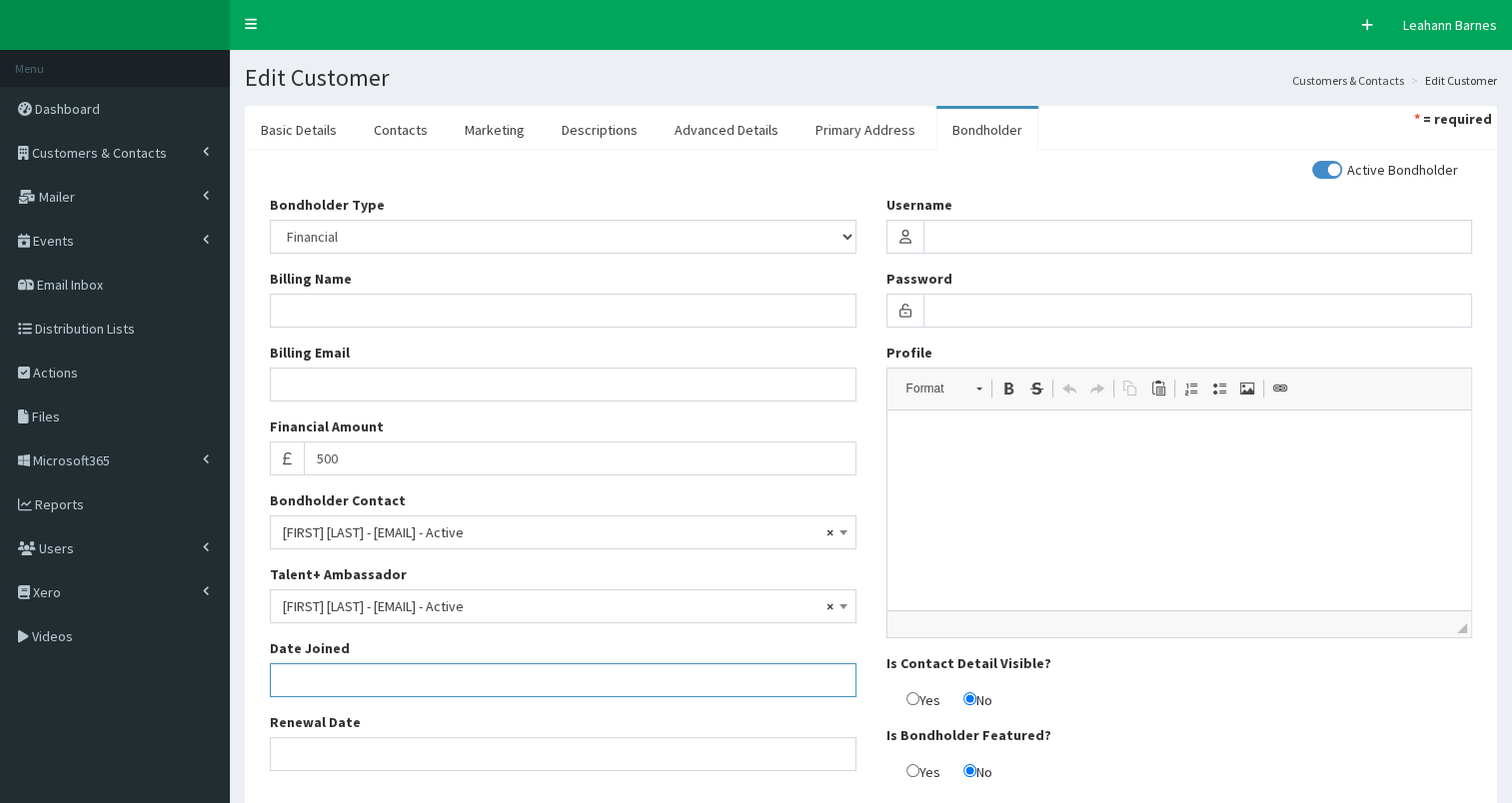 click on "Date Joined" at bounding box center (563, 680) 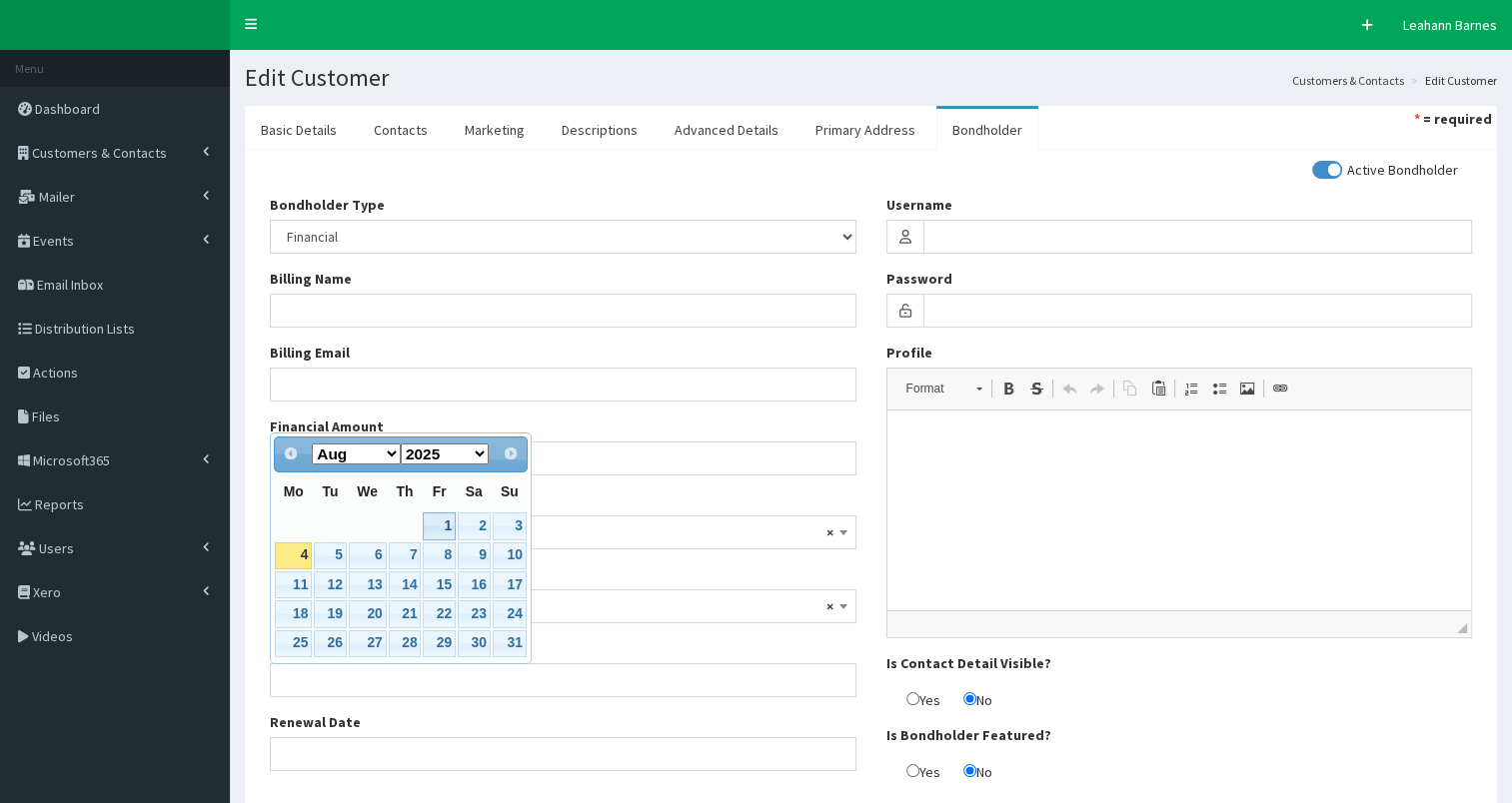 click on "1" at bounding box center (439, 525) 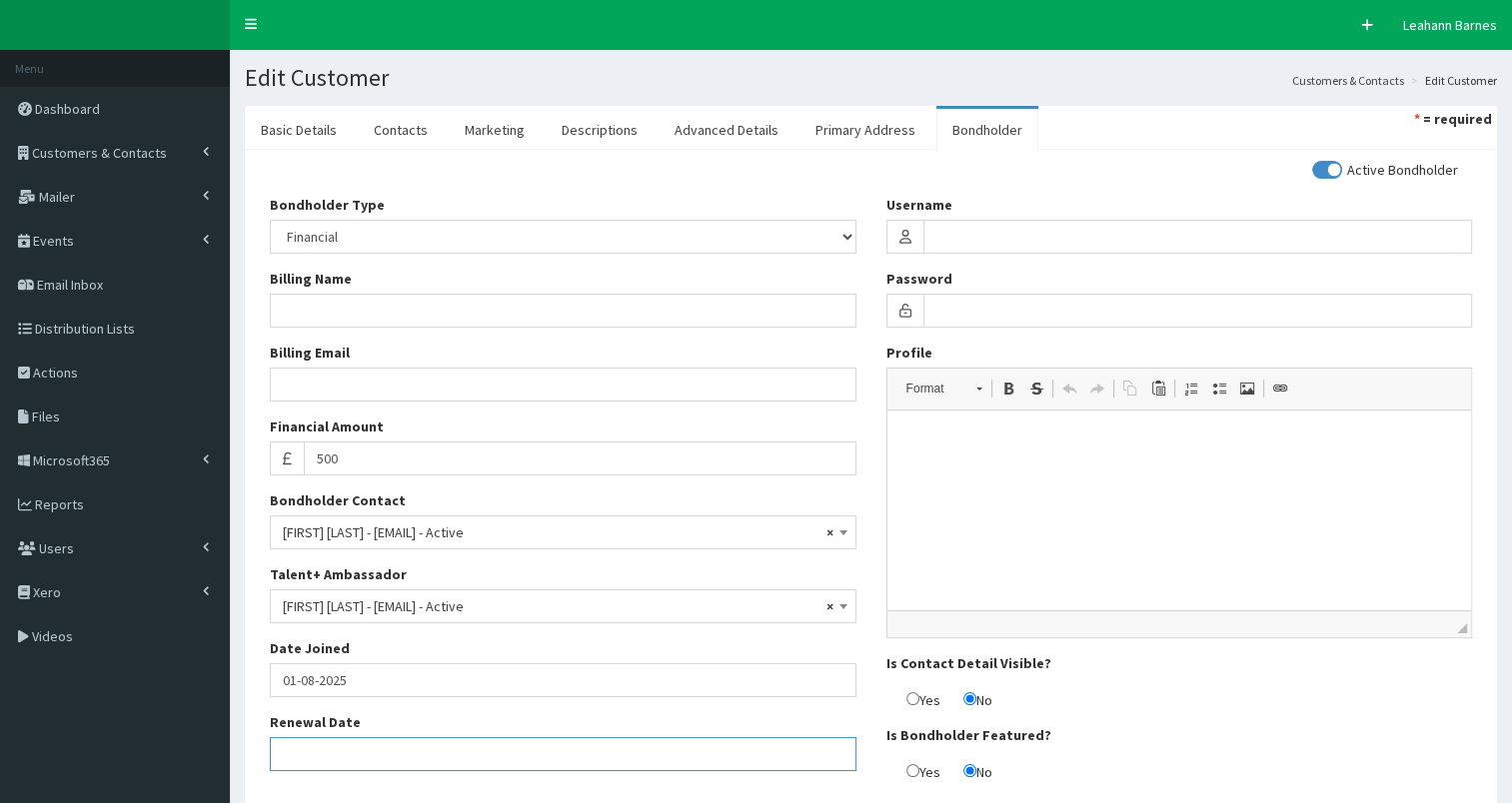 click on "Renewal Date" at bounding box center [563, 754] 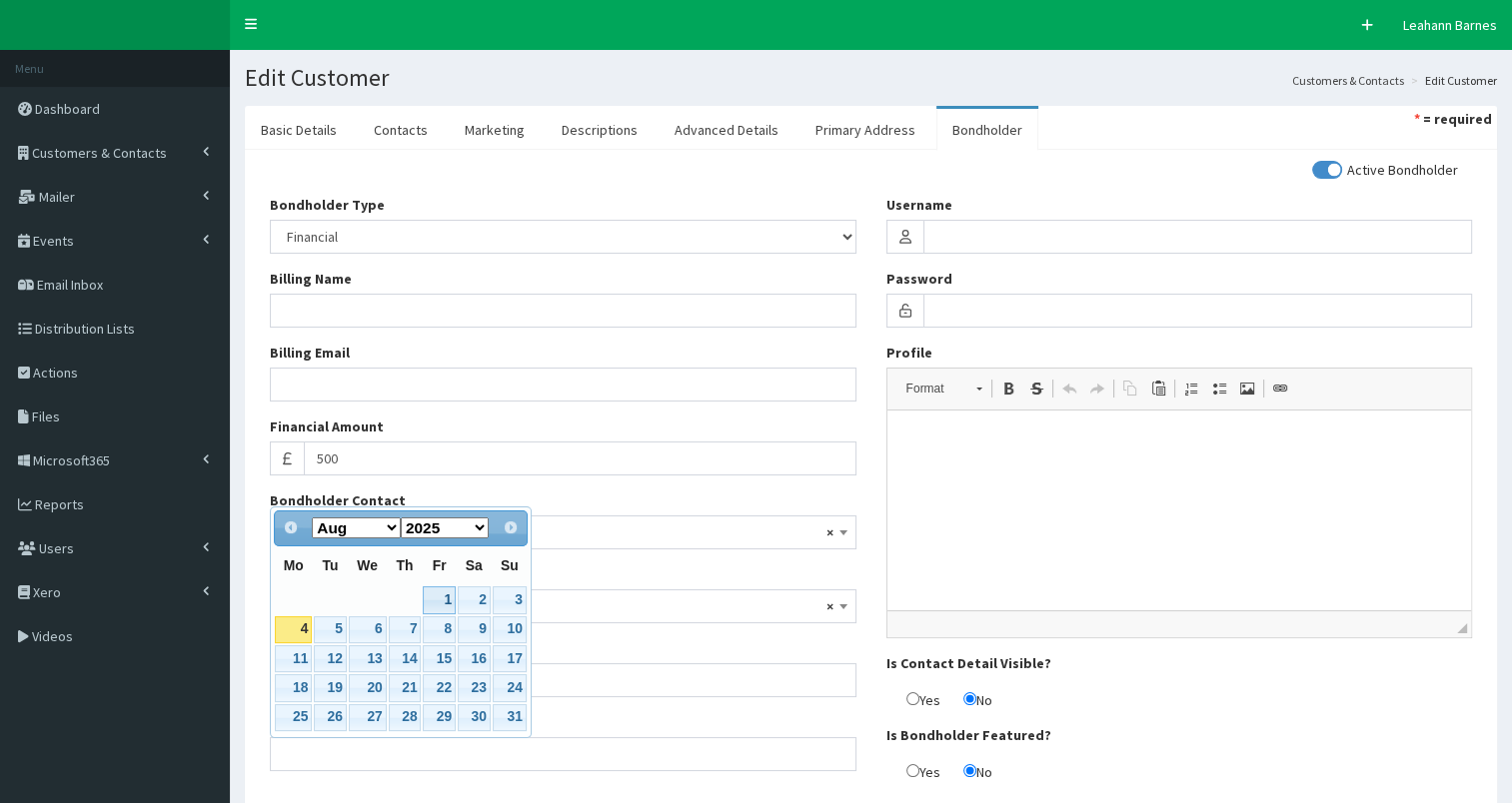 click on "1" at bounding box center (439, 599) 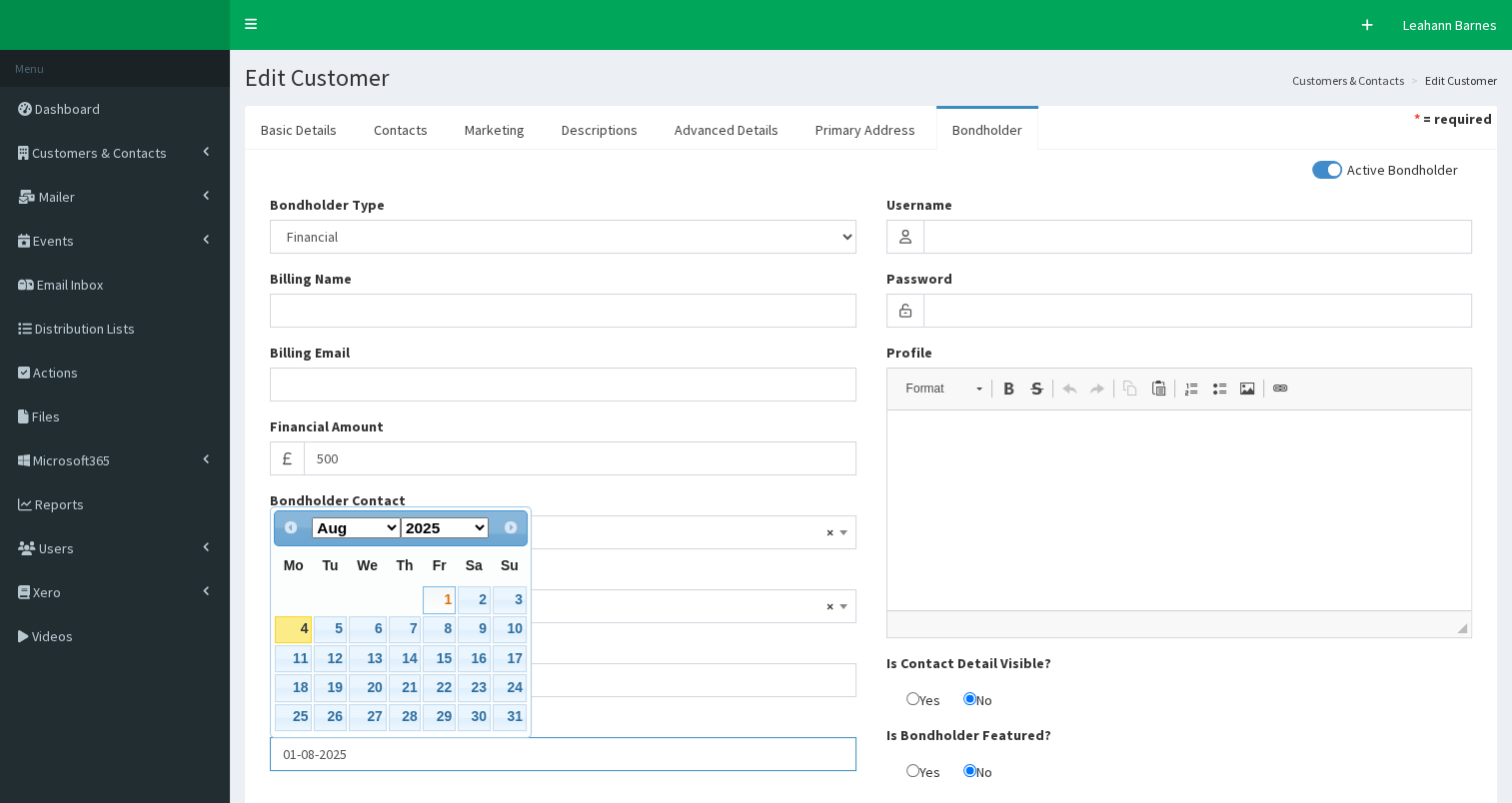 drag, startPoint x: 340, startPoint y: 754, endPoint x: 360, endPoint y: 755, distance: 20.024984 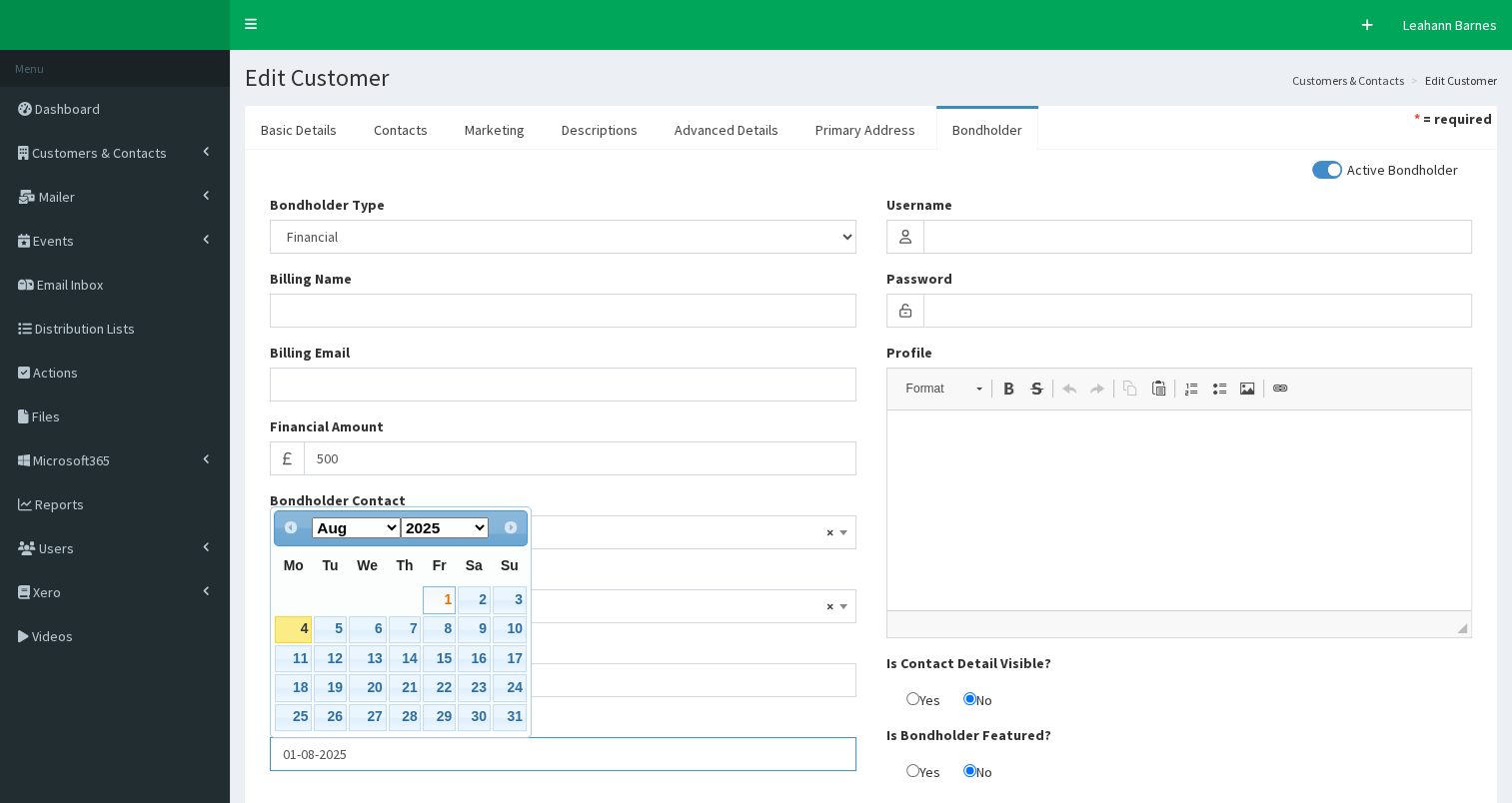 click on "01-08-2025" at bounding box center [563, 754] 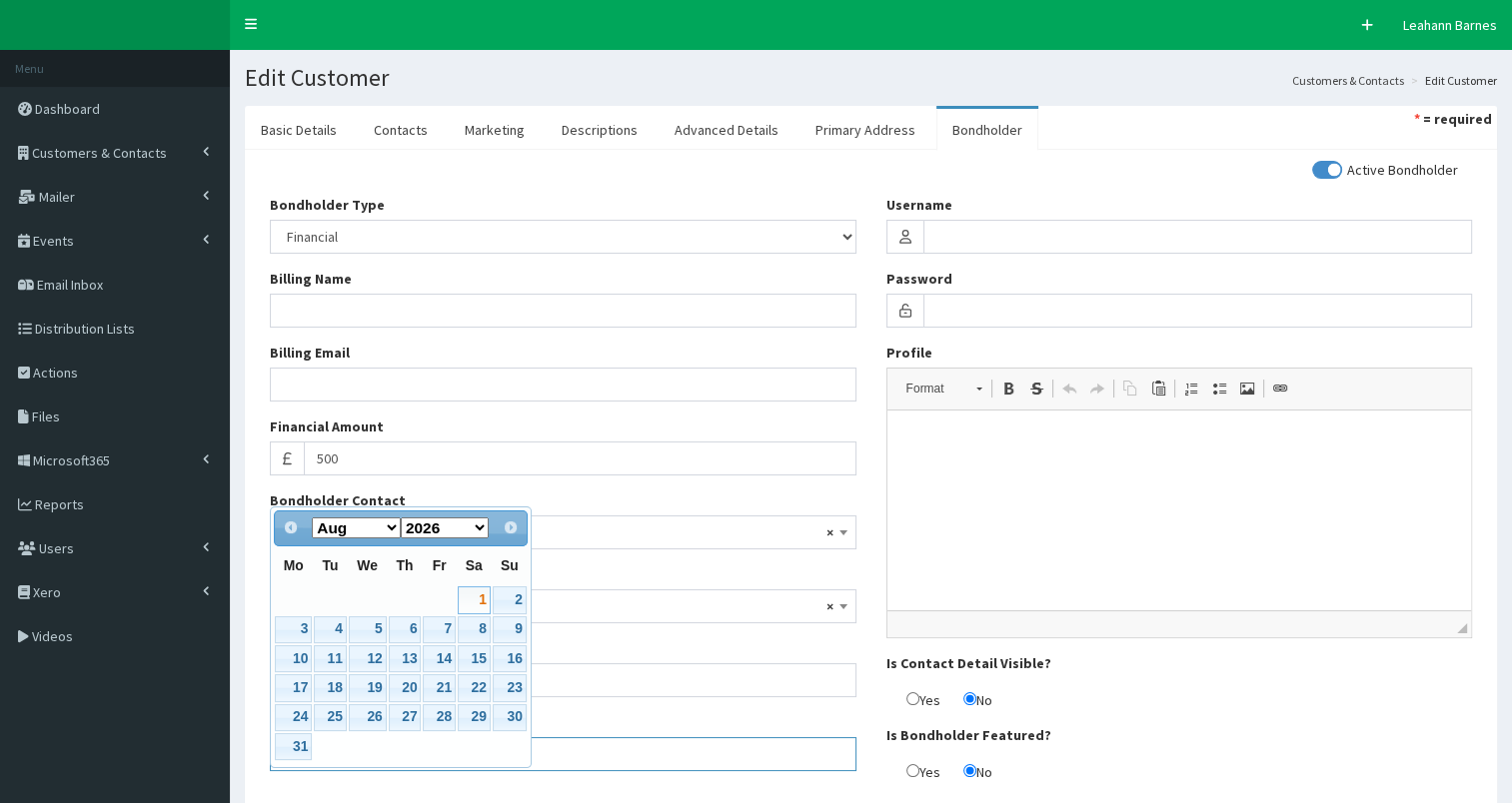 click on "01-08-2026" at bounding box center [563, 754] 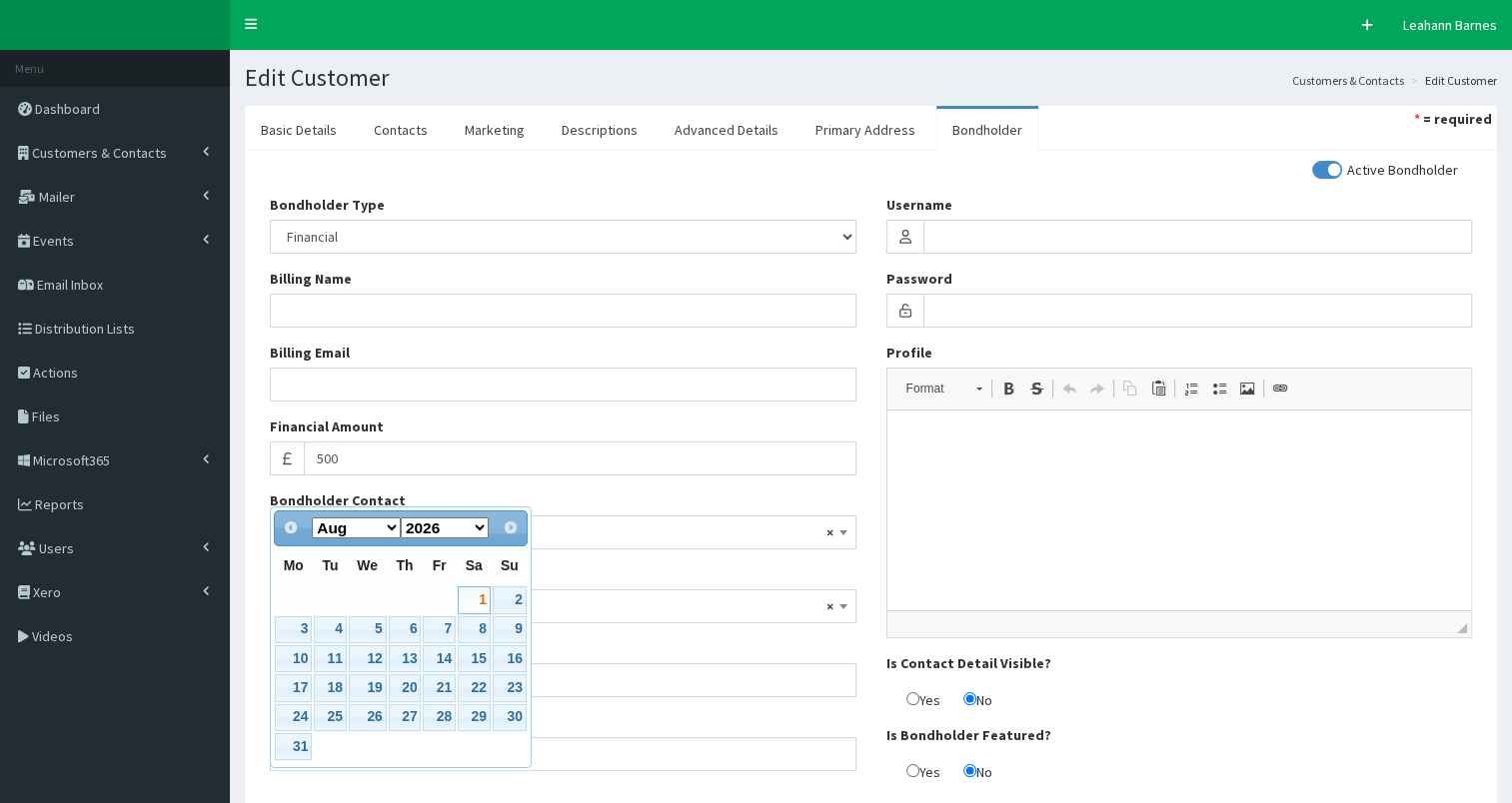 click on "1" at bounding box center (474, 599) 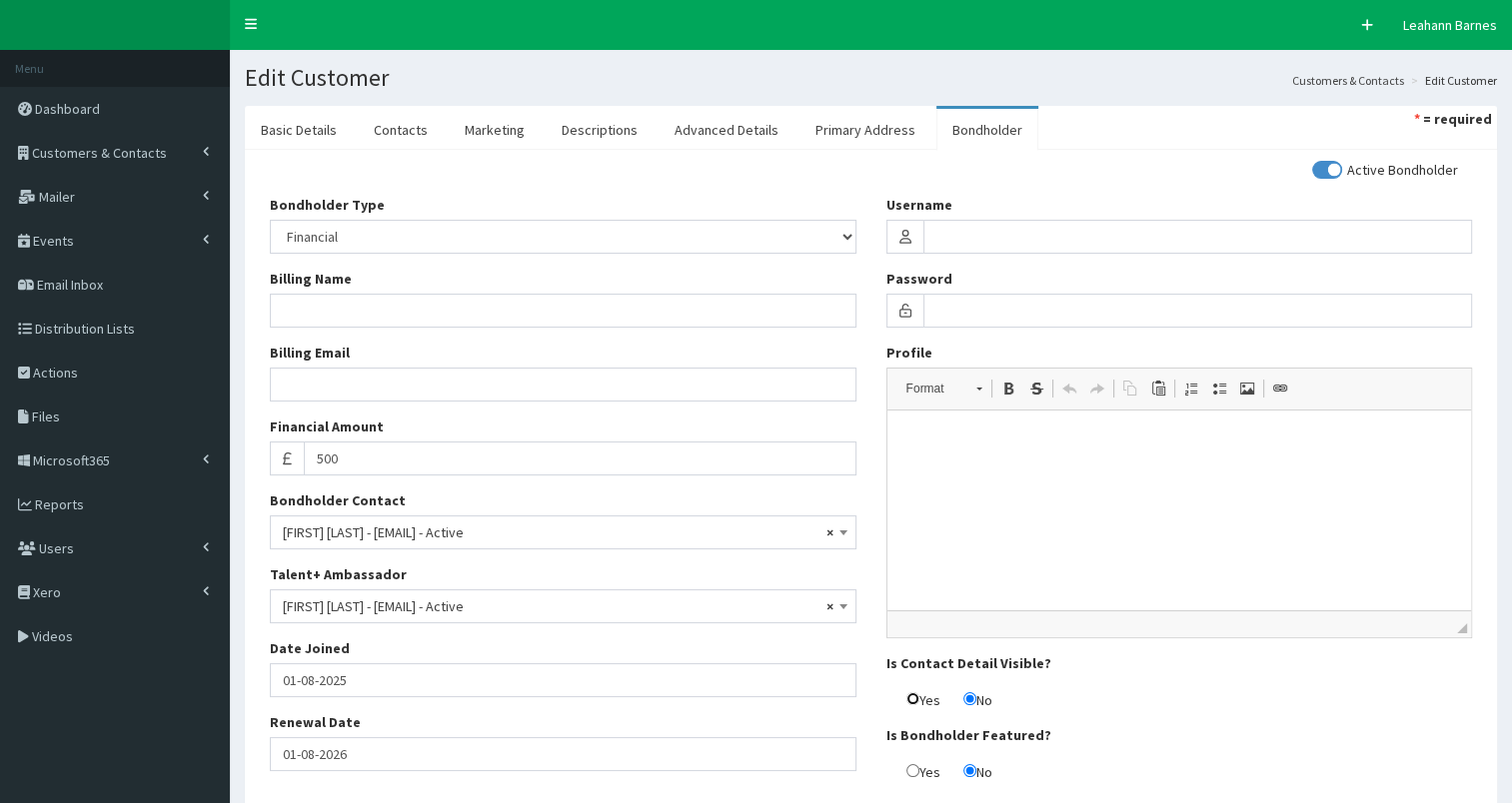 click on "Yes" at bounding box center [912, 698] 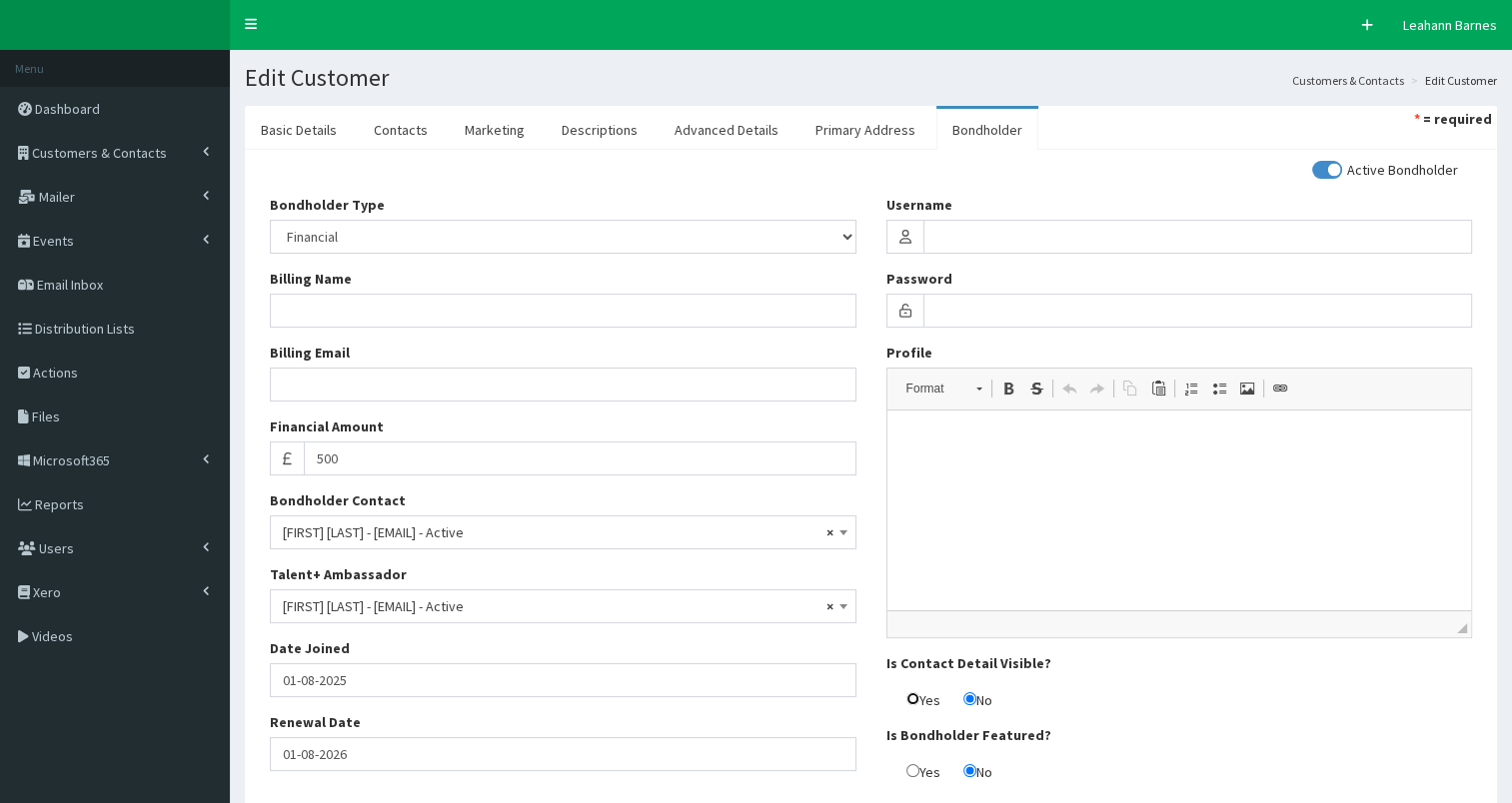 radio on "true" 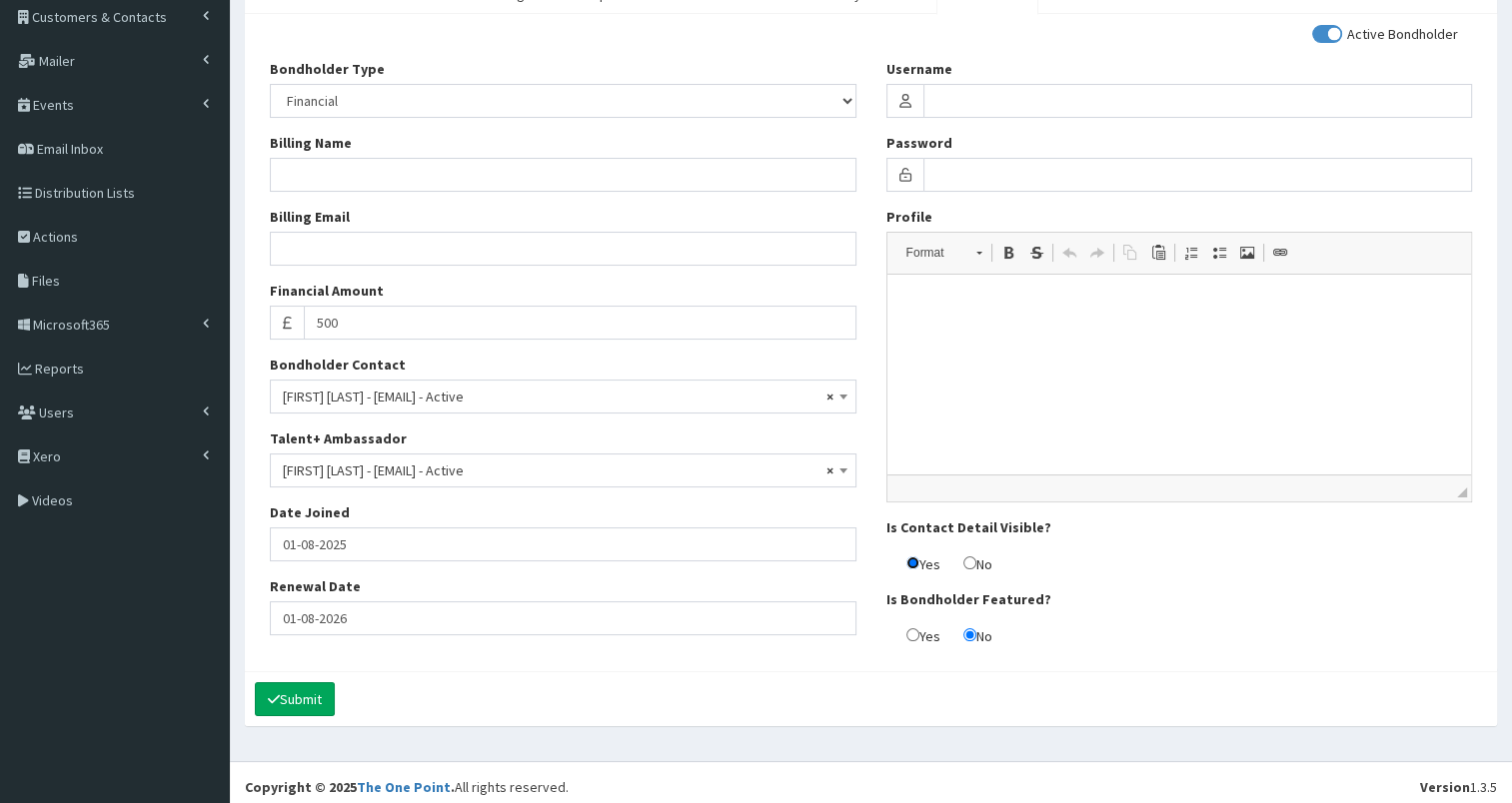 scroll, scrollTop: 144, scrollLeft: 0, axis: vertical 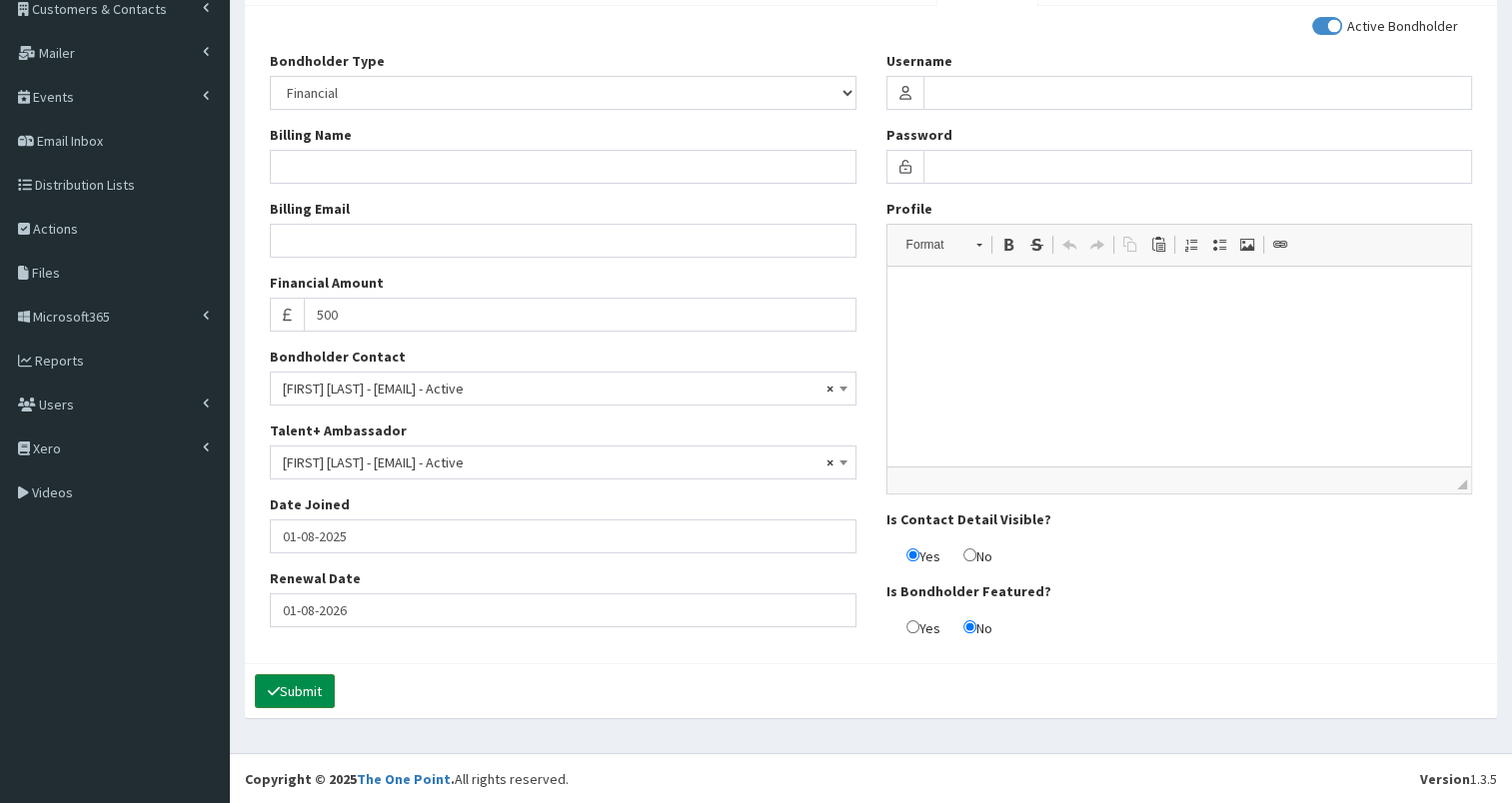click on "Submit" at bounding box center (295, 691) 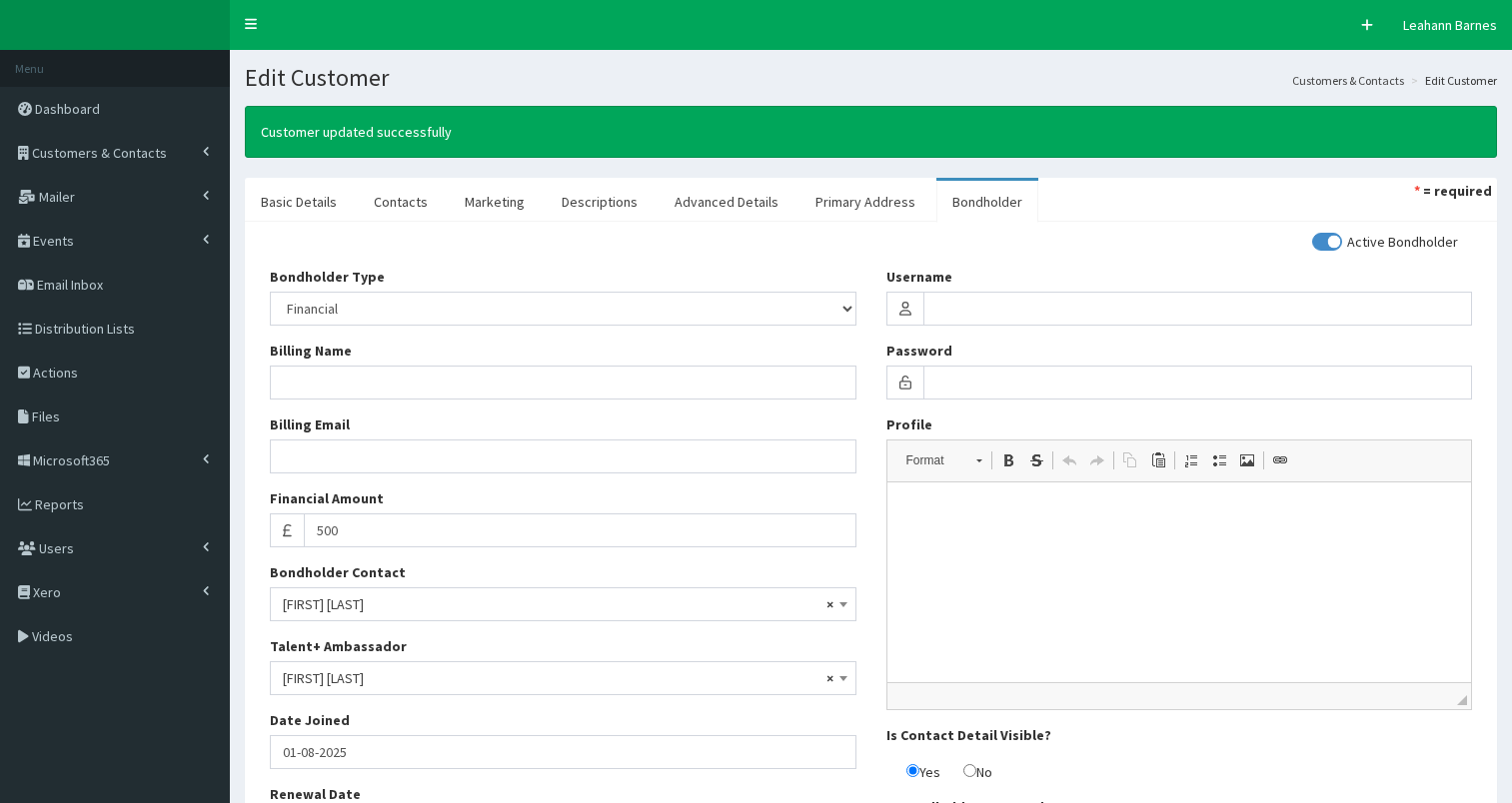 select on "50" 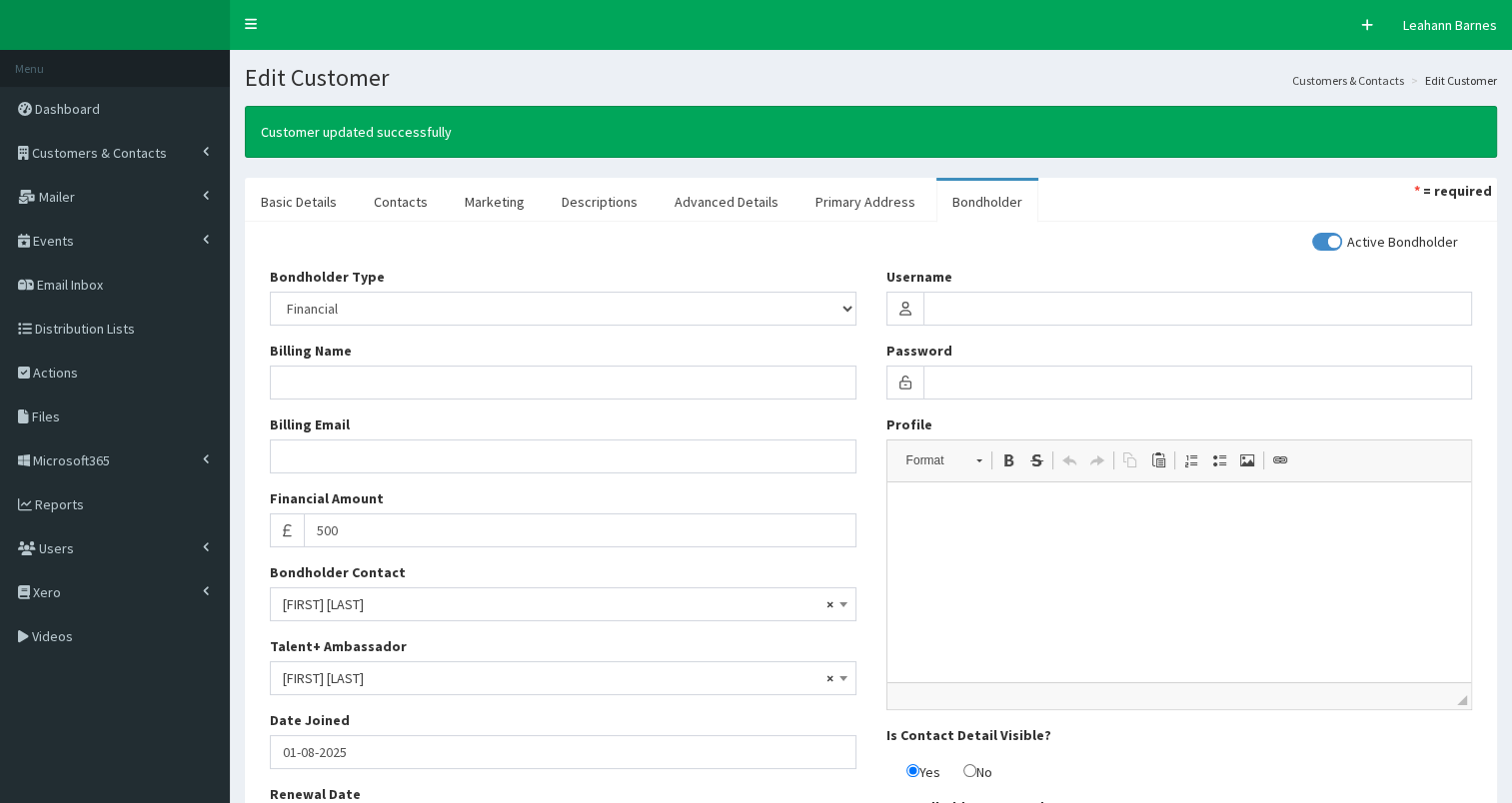scroll, scrollTop: 0, scrollLeft: 0, axis: both 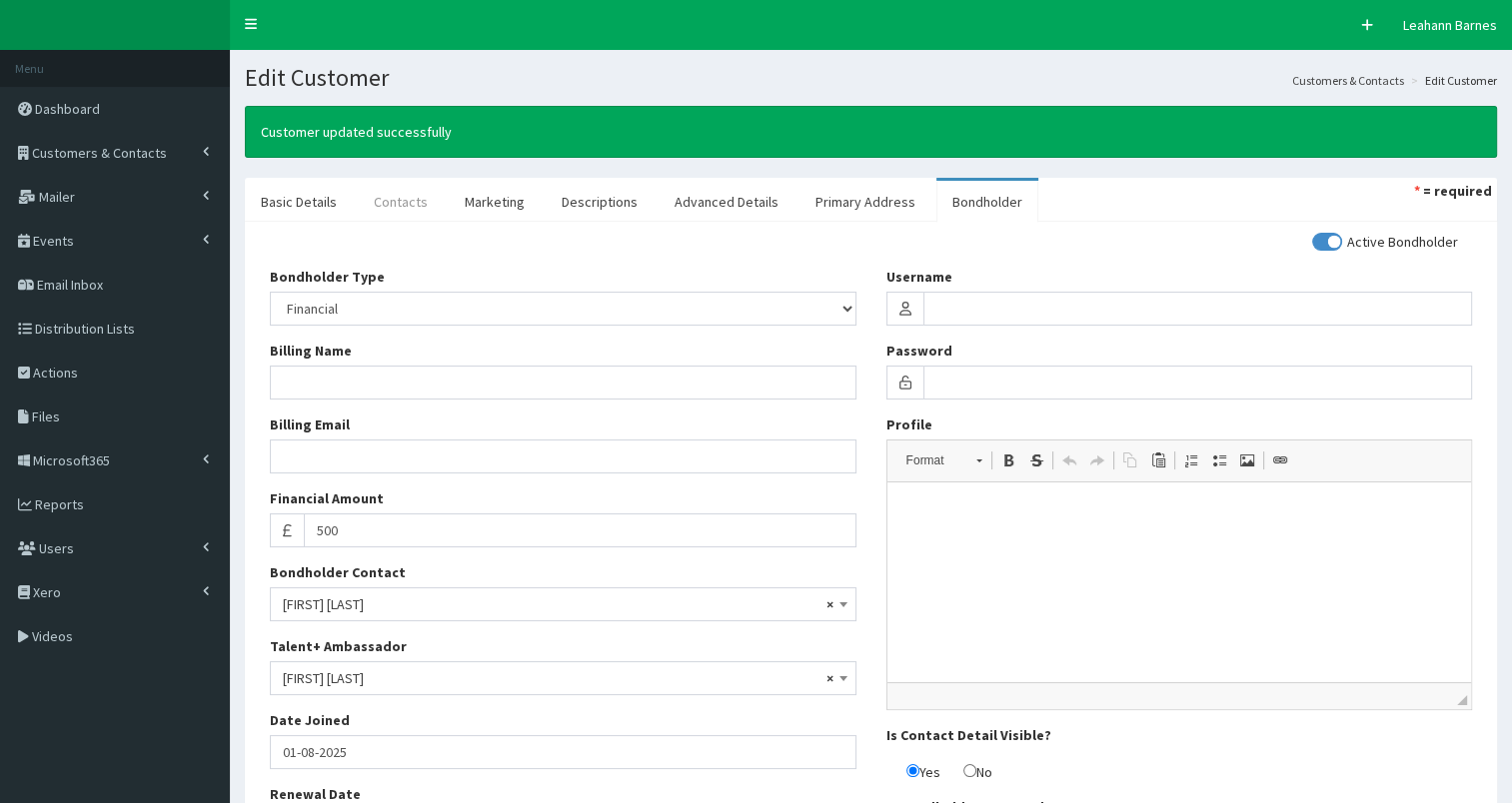 click on "Contacts" at bounding box center [401, 202] 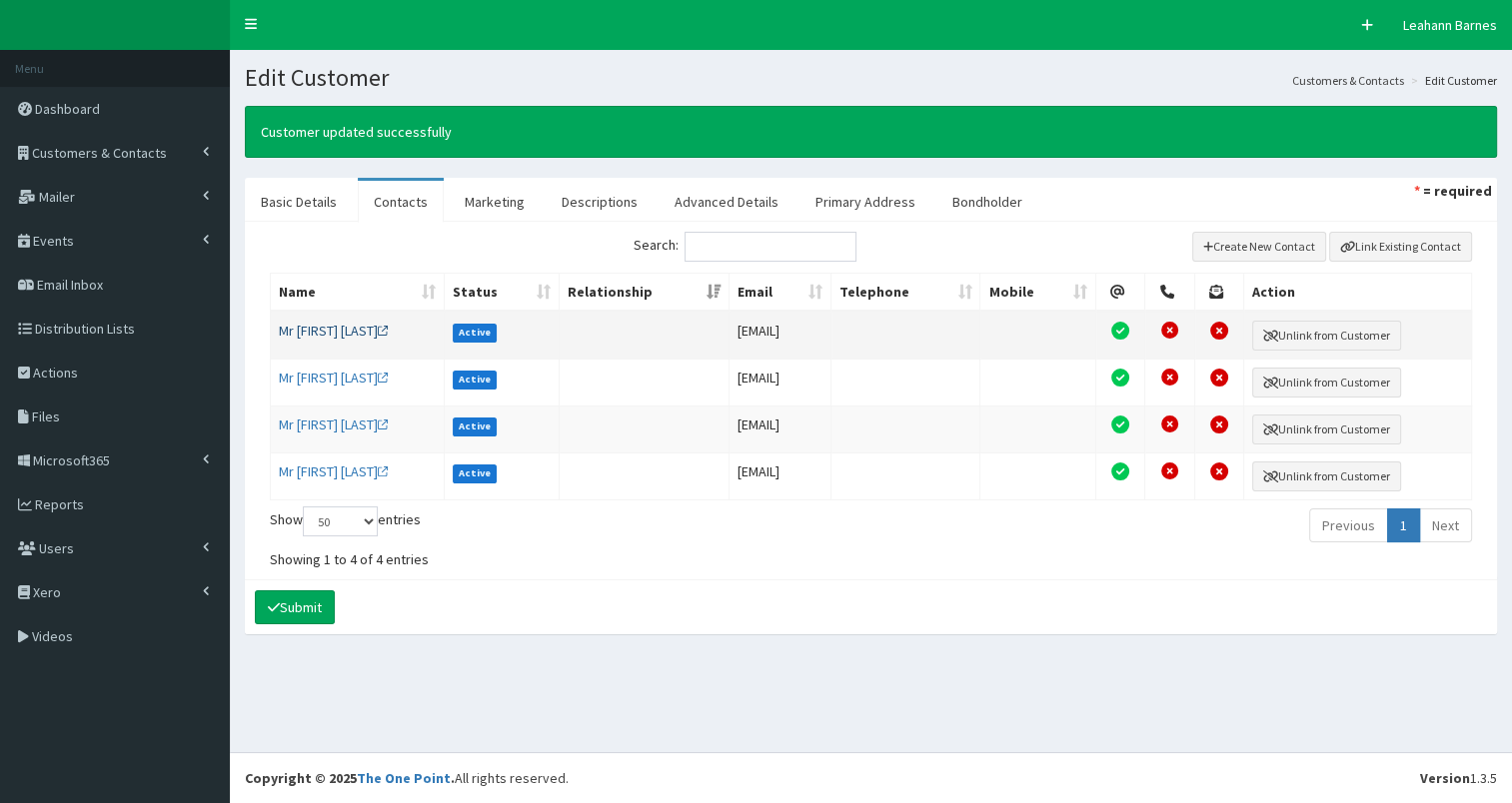 click on "Mr [NAME] [LAST]" at bounding box center (334, 331) 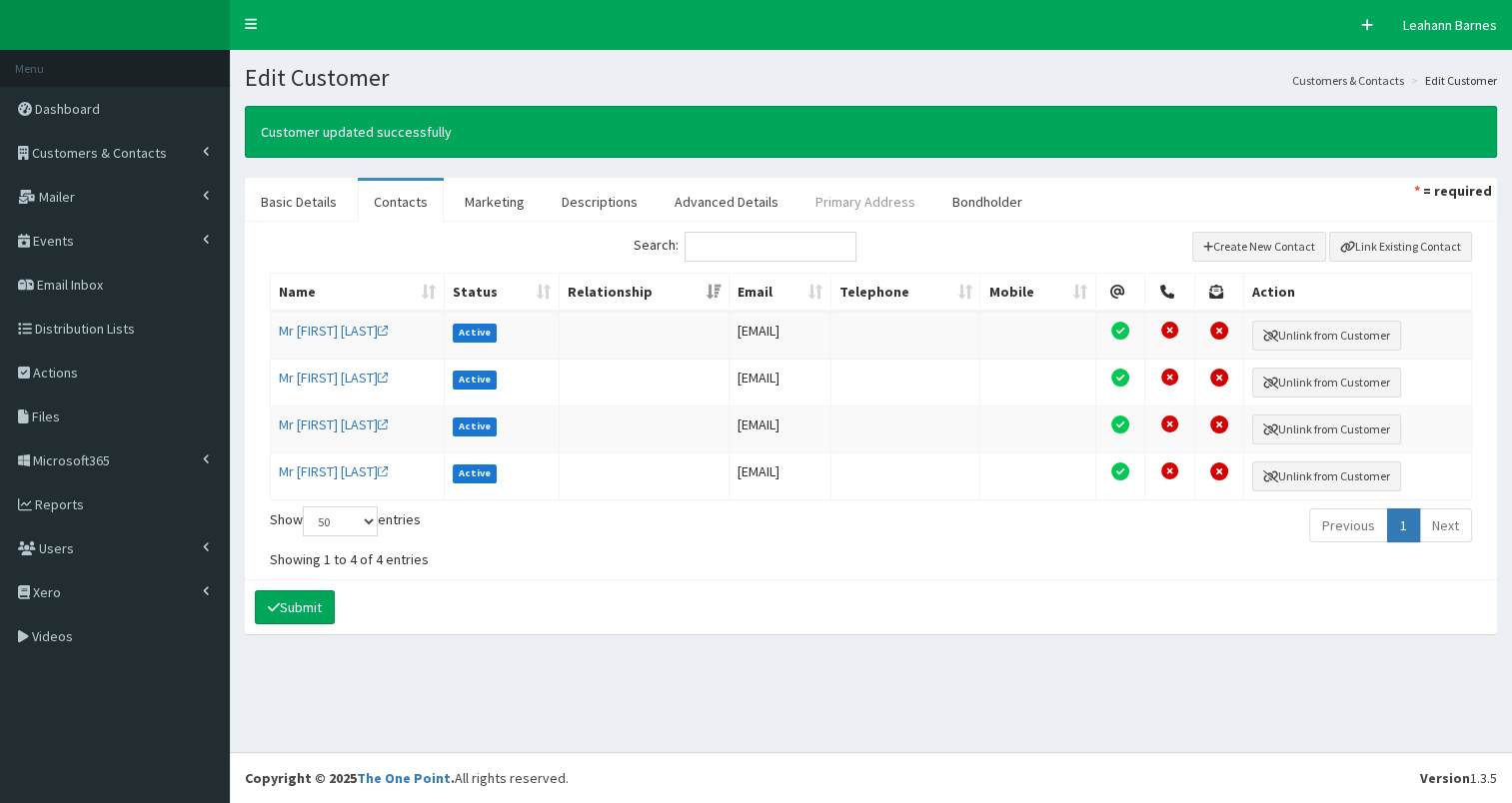 click on "Primary Address" at bounding box center [865, 202] 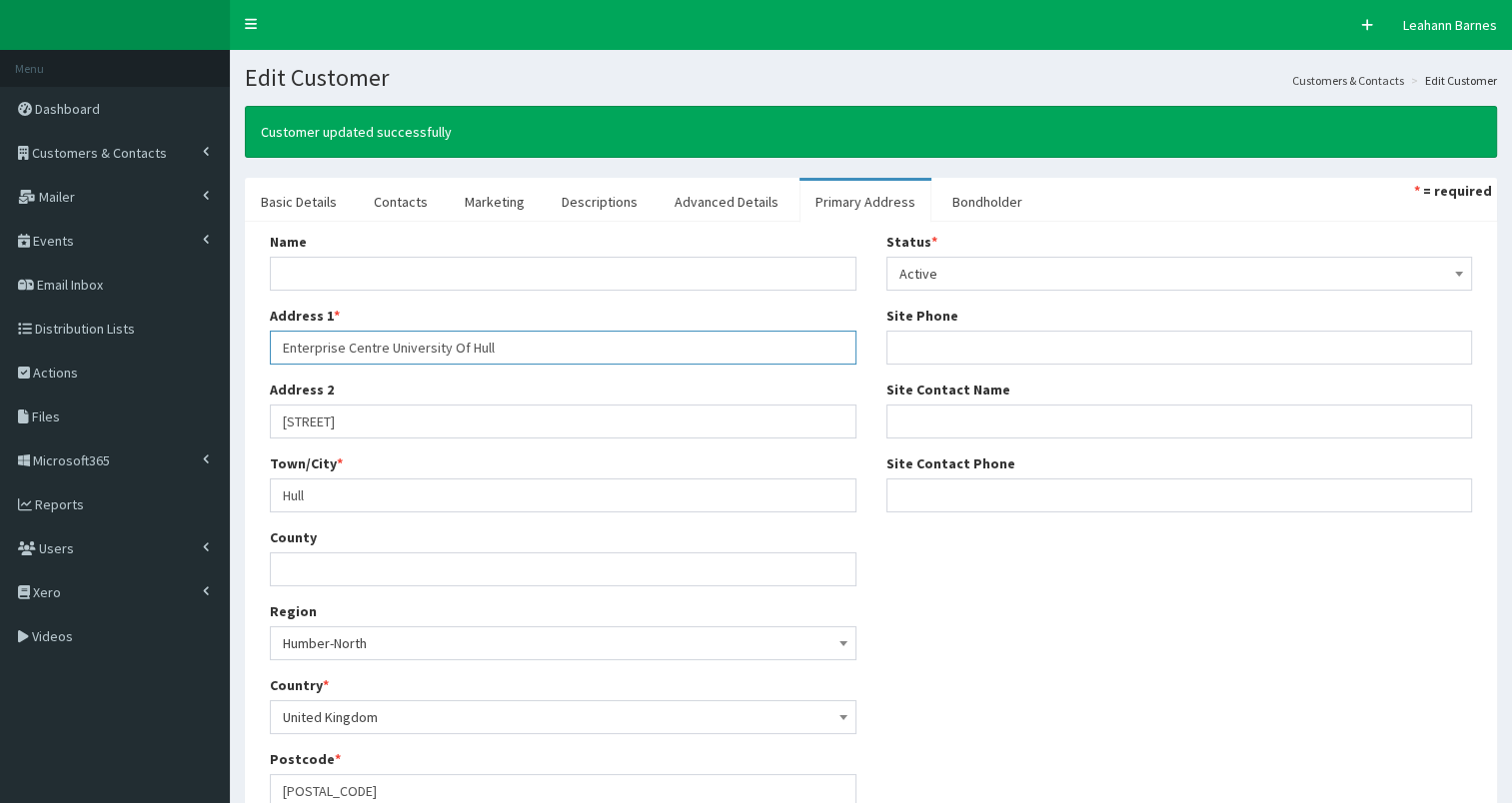 click on "Enterprise Centre University Of Hull" at bounding box center (563, 348) 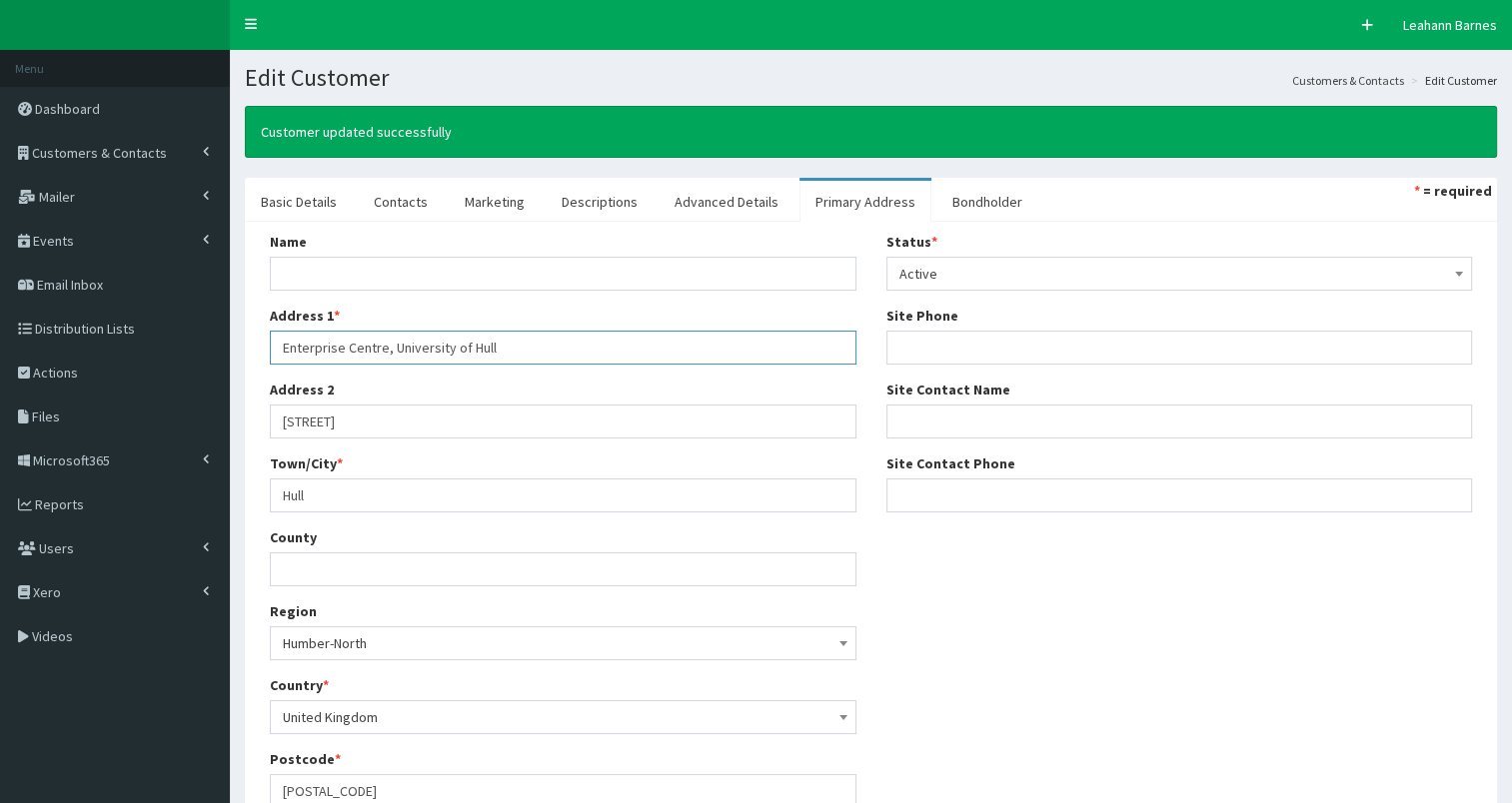 type on "Enterprise Centre, University of Hull" 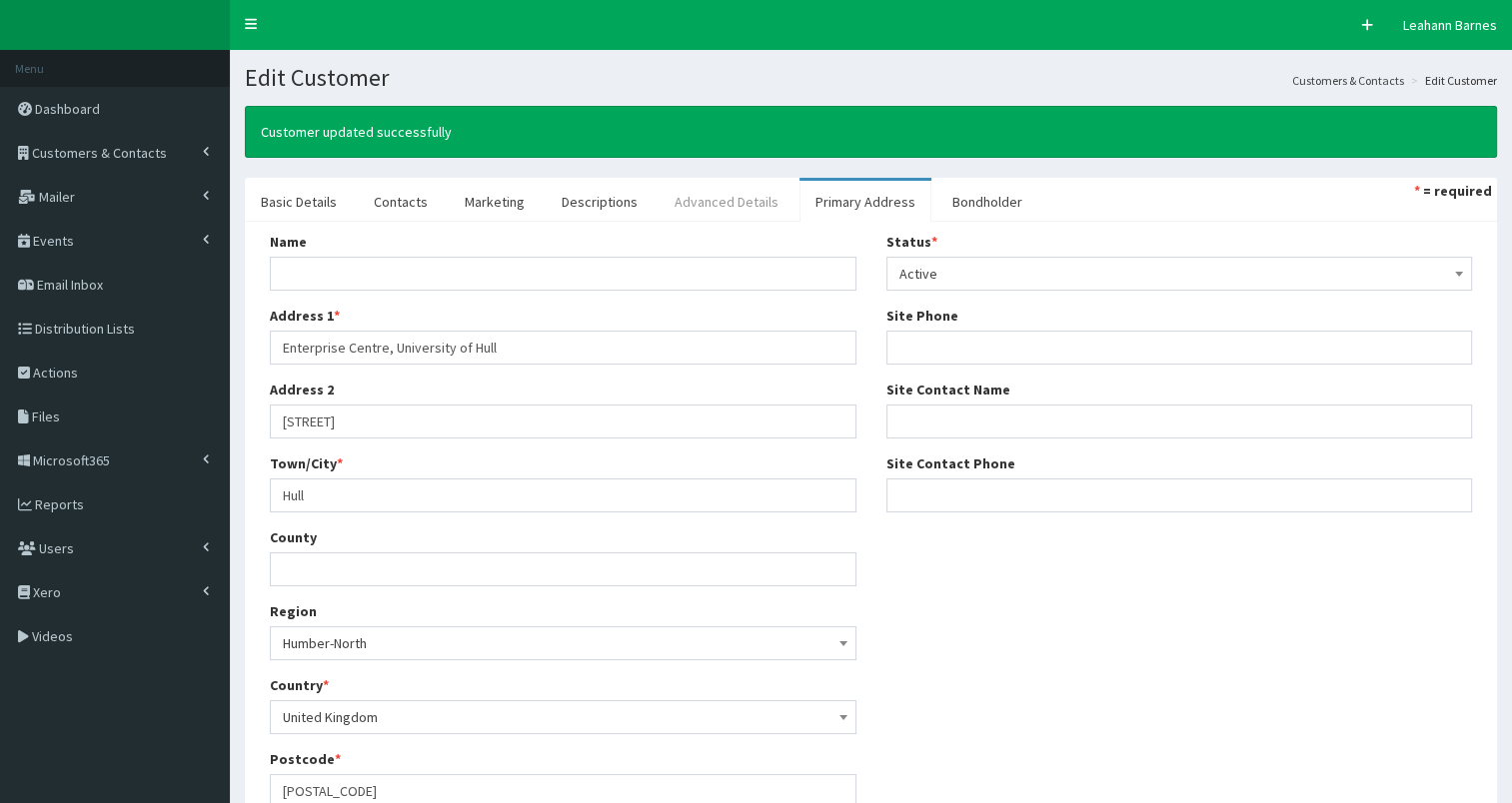 click on "Advanced Details" at bounding box center (727, 202) 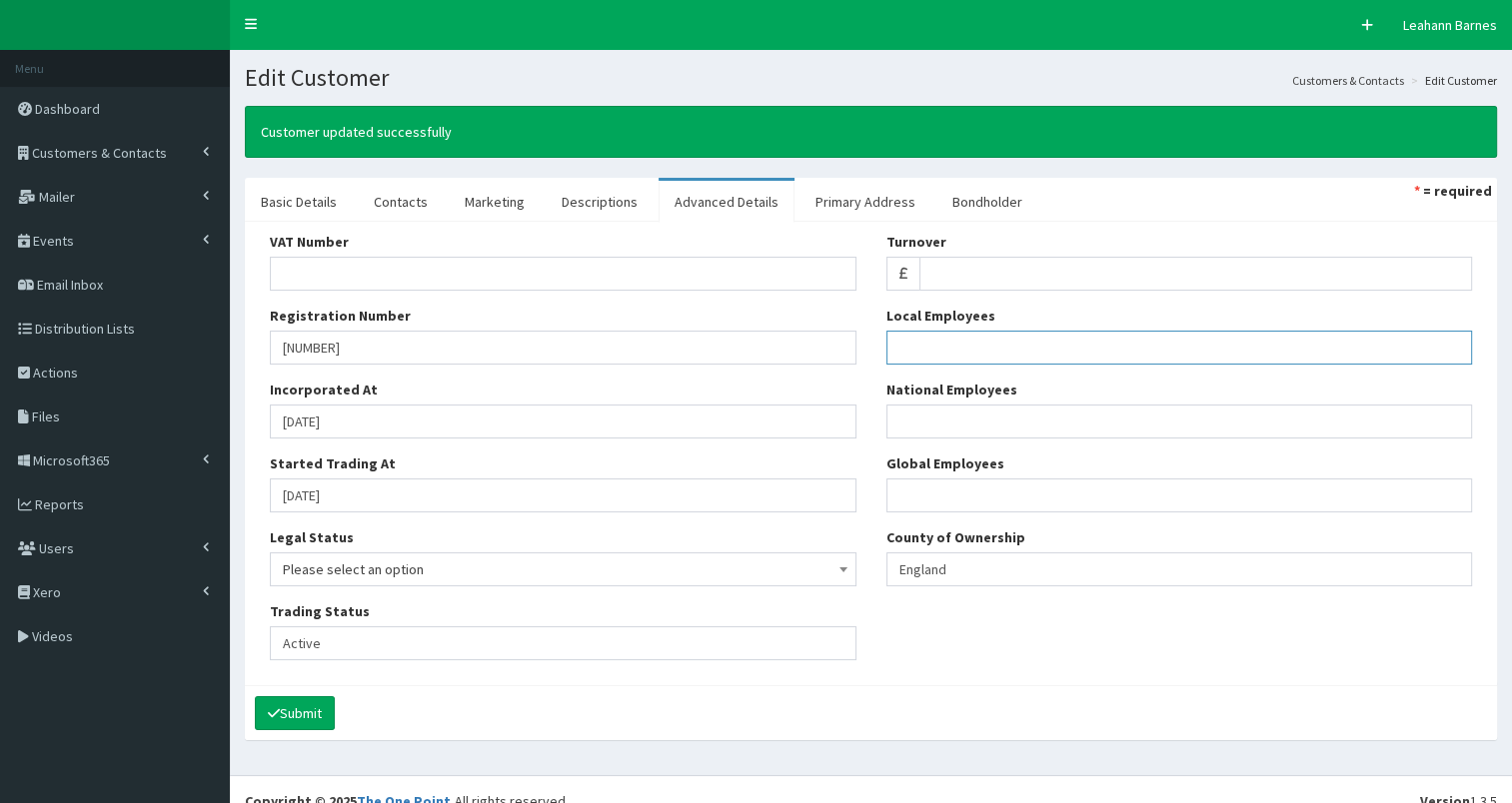 click on "Local Employees" at bounding box center [1179, 348] 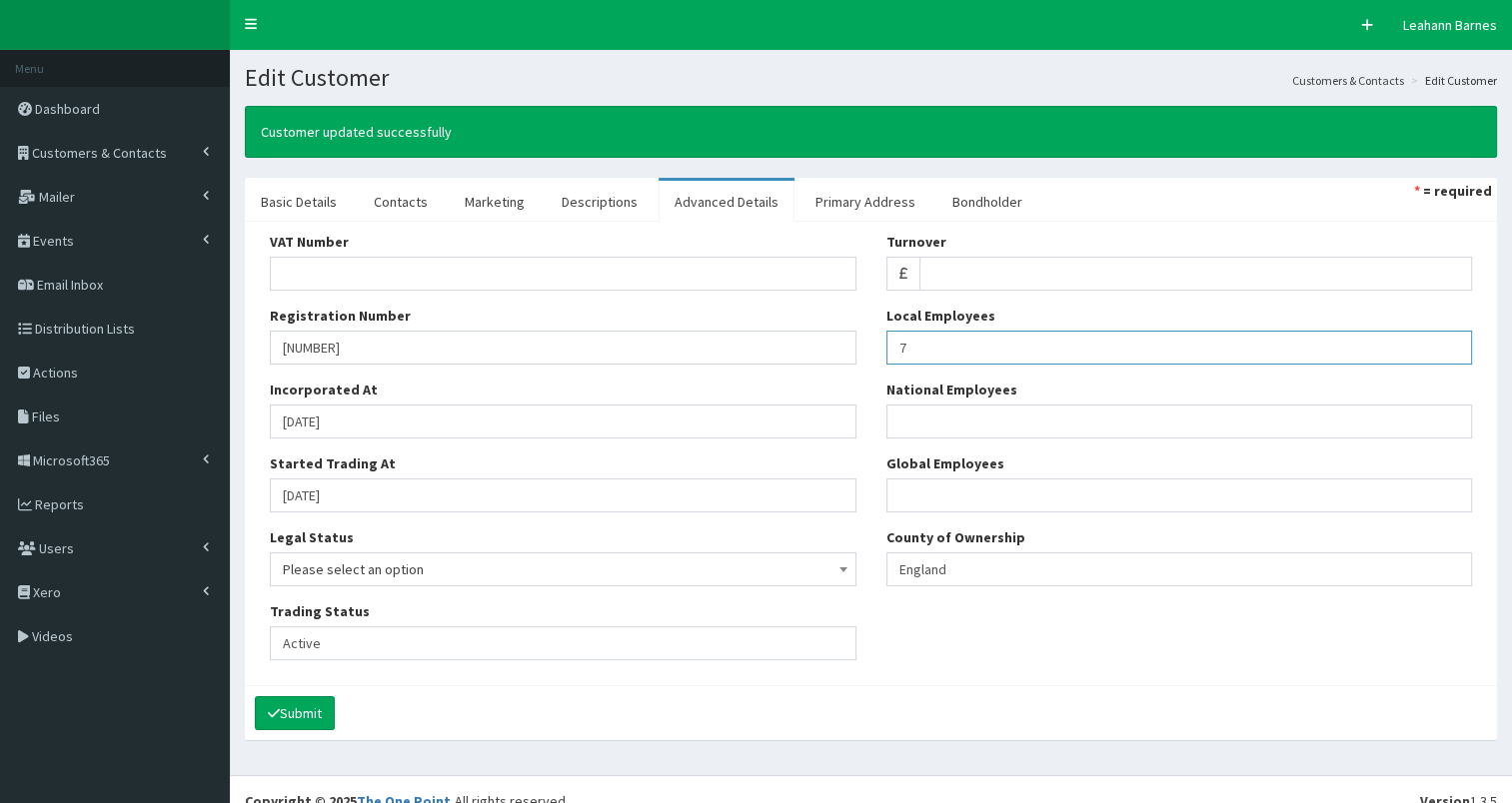type on "7" 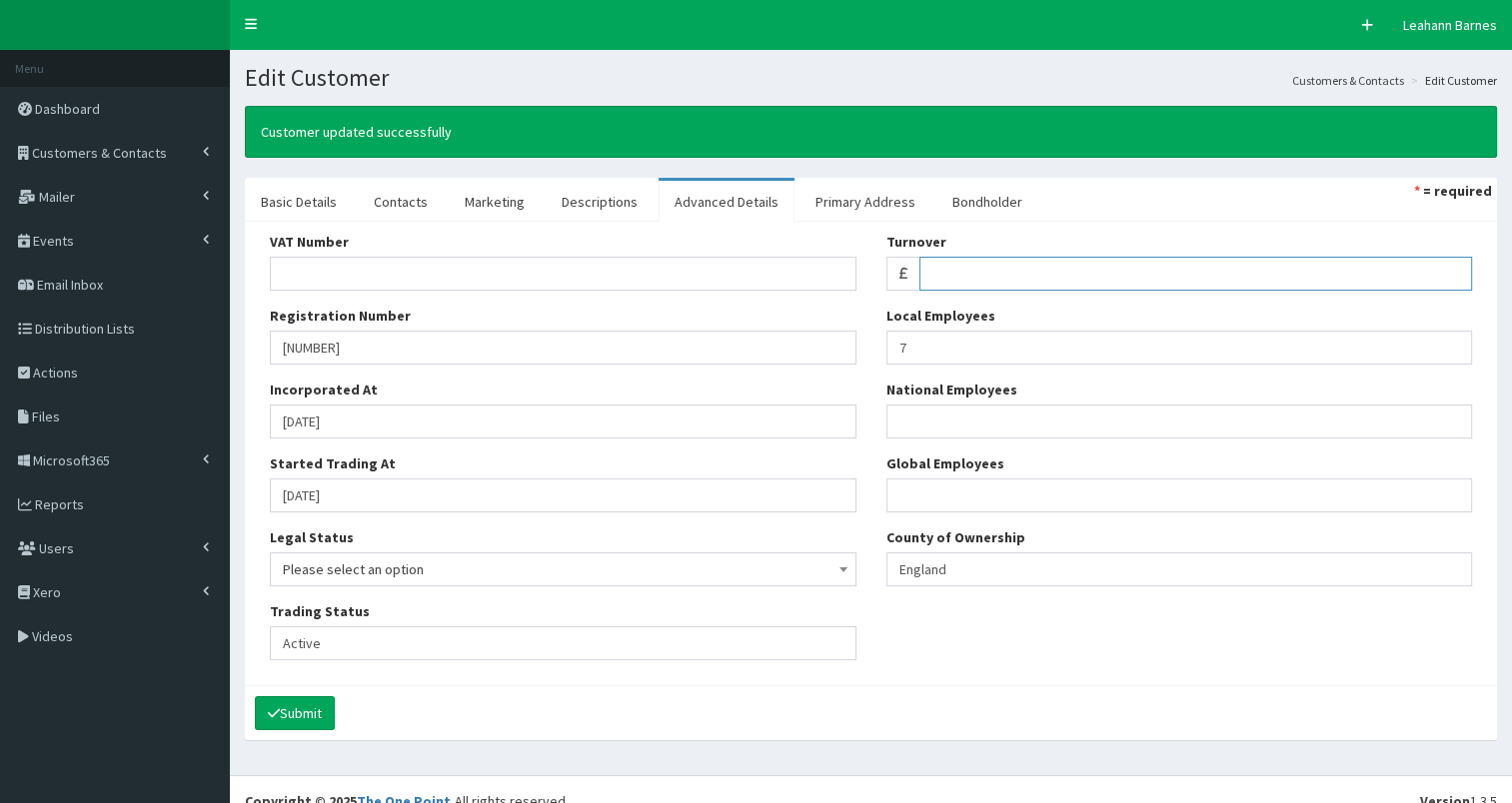 click on "Turnover" at bounding box center [1195, 274] 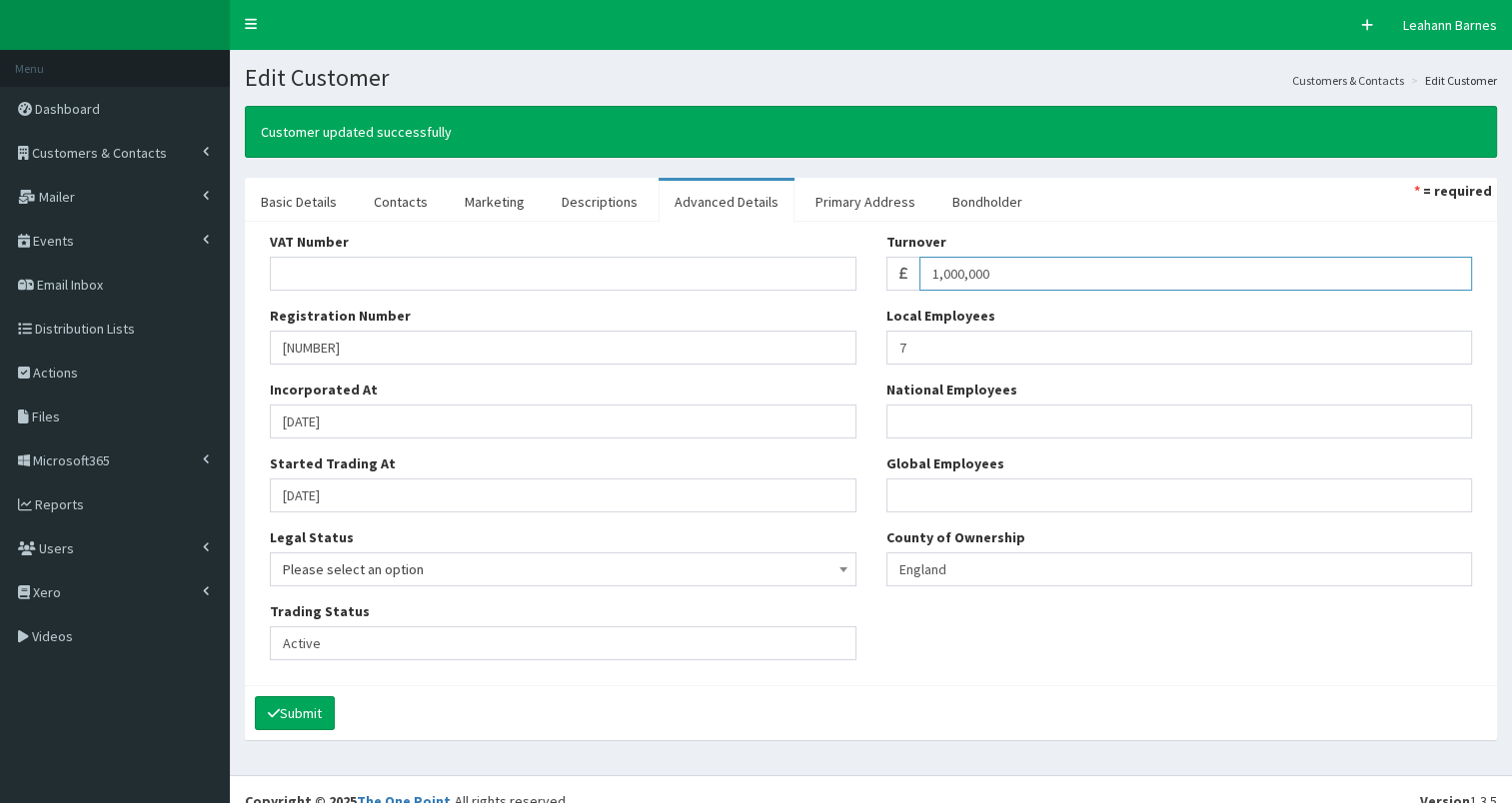 type on "1,000,000" 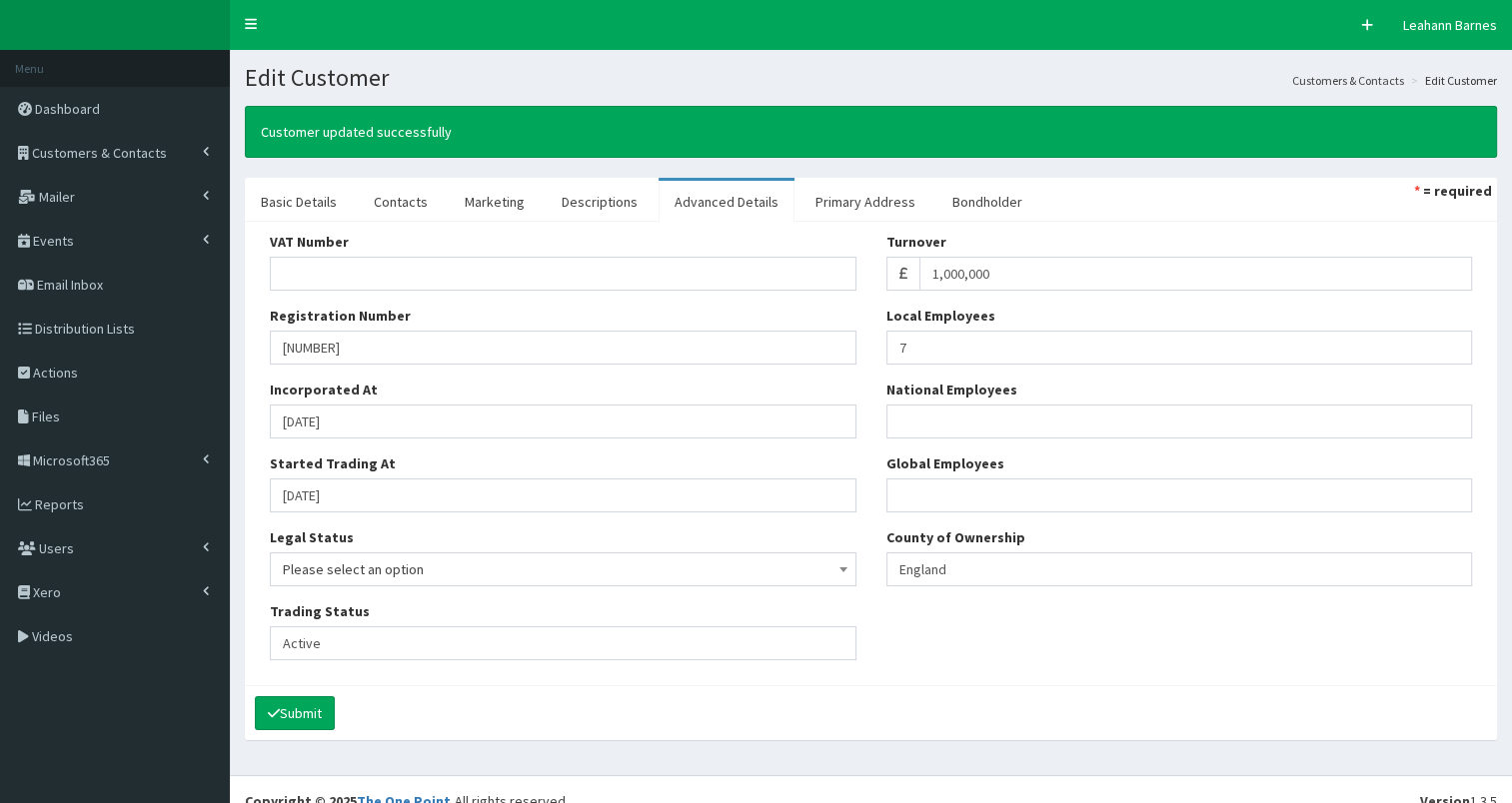 click on "VAT Number
Registration Number
15821561
Incorporated At
05-07-2024
Started Trading At
04-08-2025
Legal Status
Please select an option
Agent
Corporation
Individual
Limited Company
Local Authority
Partnership
PLC
Sole Proprietor
Unknown
Active" at bounding box center (870, 453) 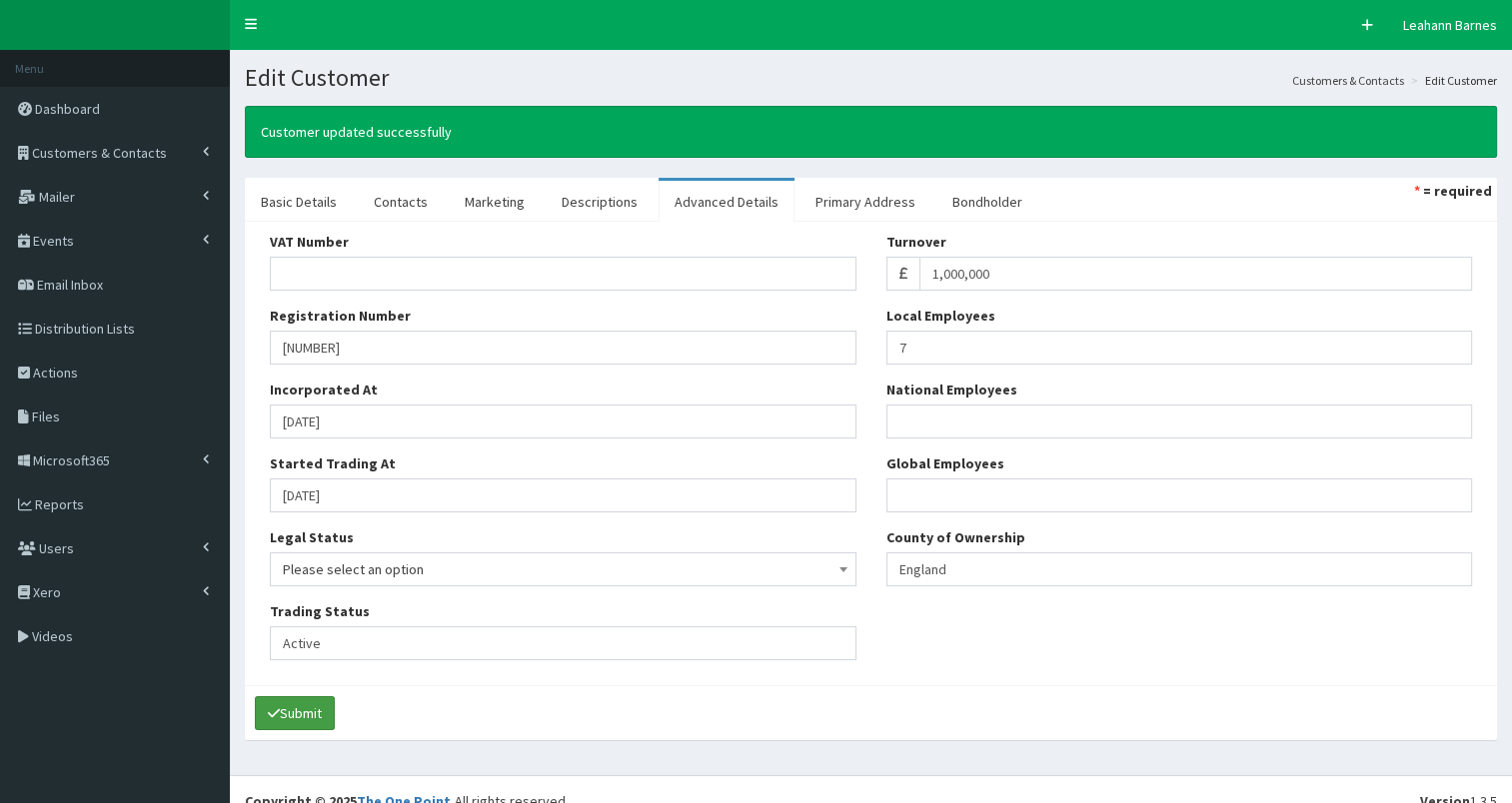 click on "Submit" at bounding box center (295, 713) 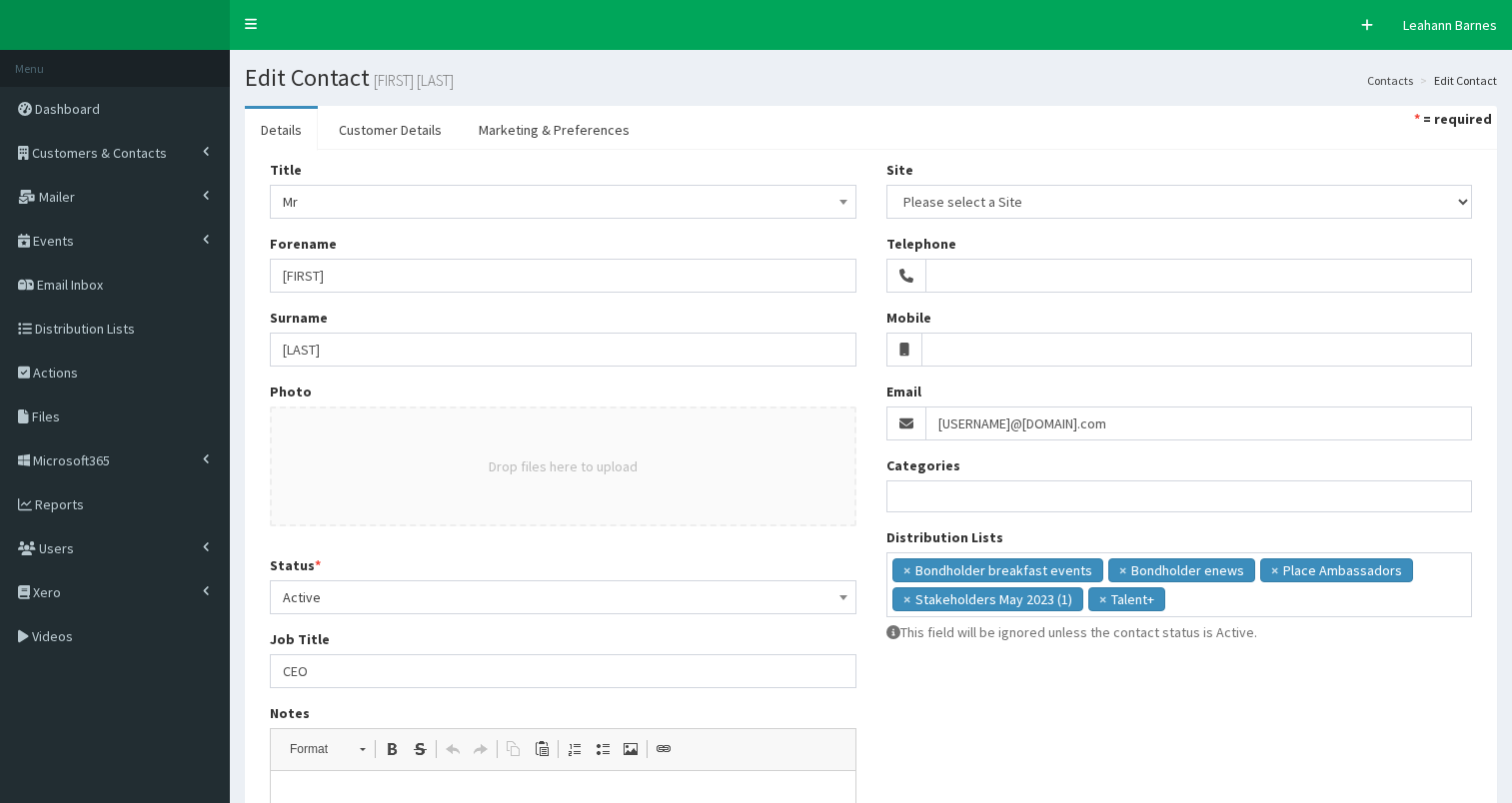 select 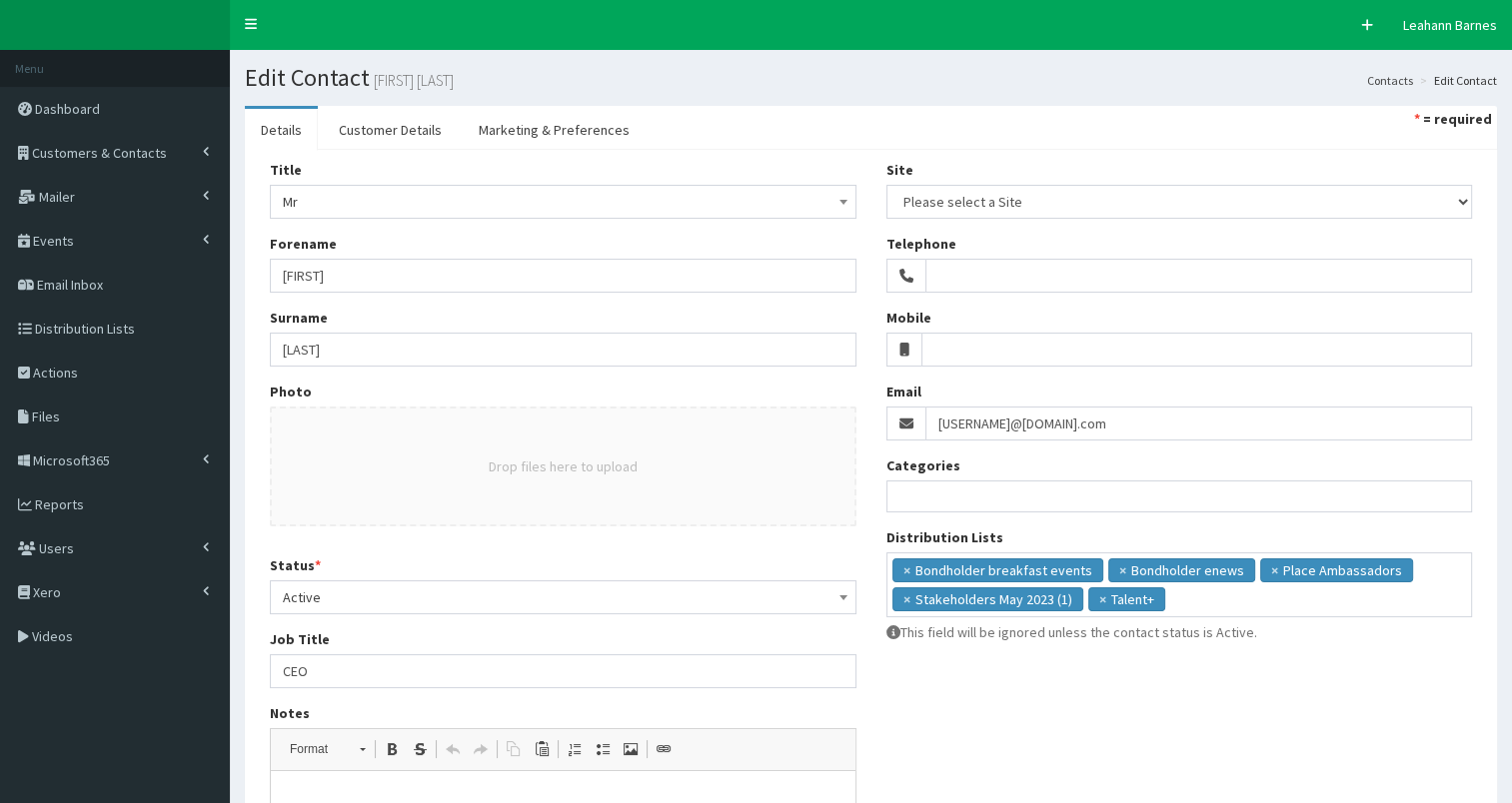 scroll, scrollTop: 0, scrollLeft: 0, axis: both 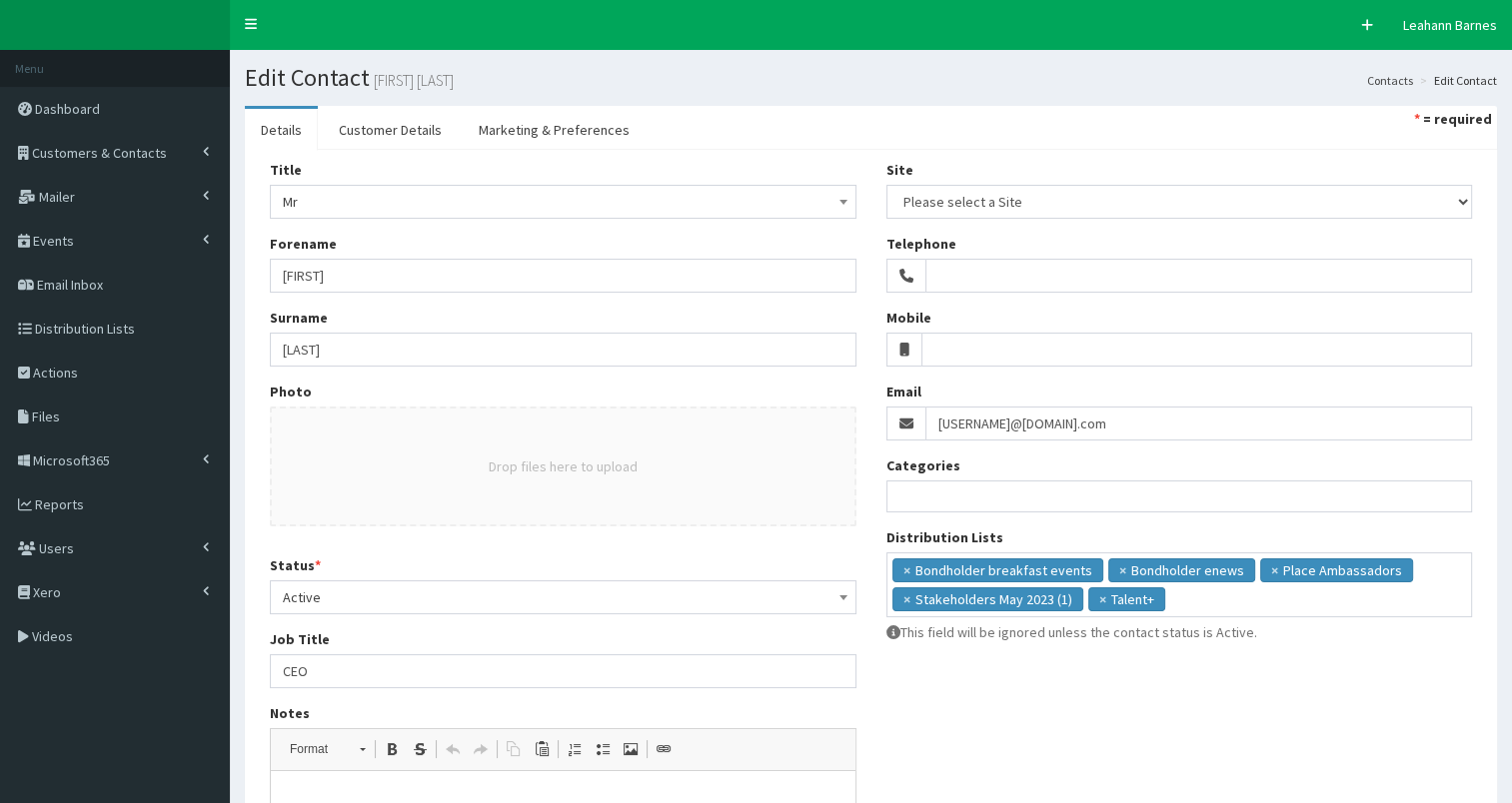 click on "× Bondholder breakfast events × Bondholder enews × Place Ambassadors × Stakeholders May 2023 (1) × Talent+" at bounding box center (1179, 582) 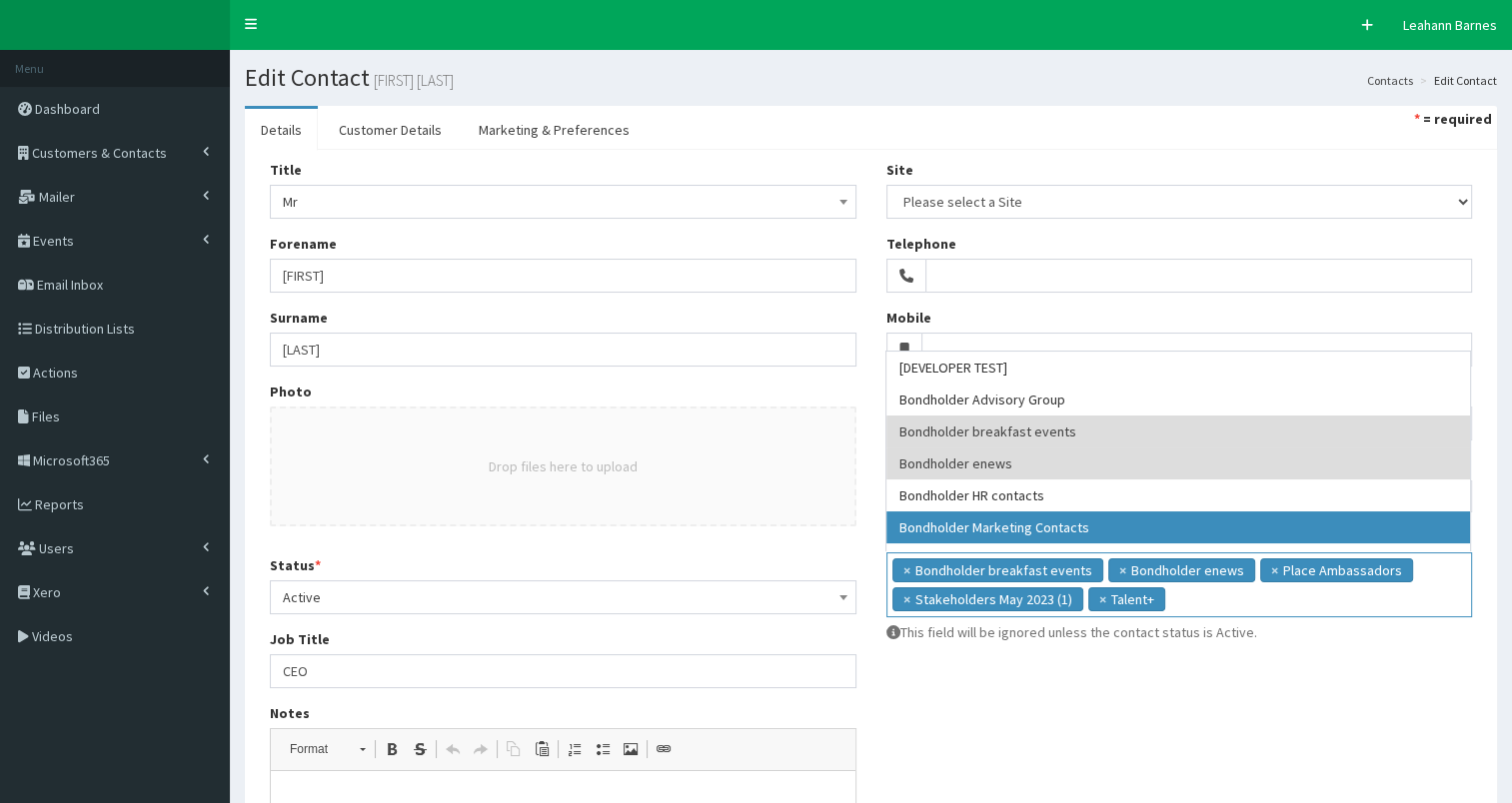 drag, startPoint x: 1146, startPoint y: 518, endPoint x: 1204, endPoint y: 511, distance: 58.420887 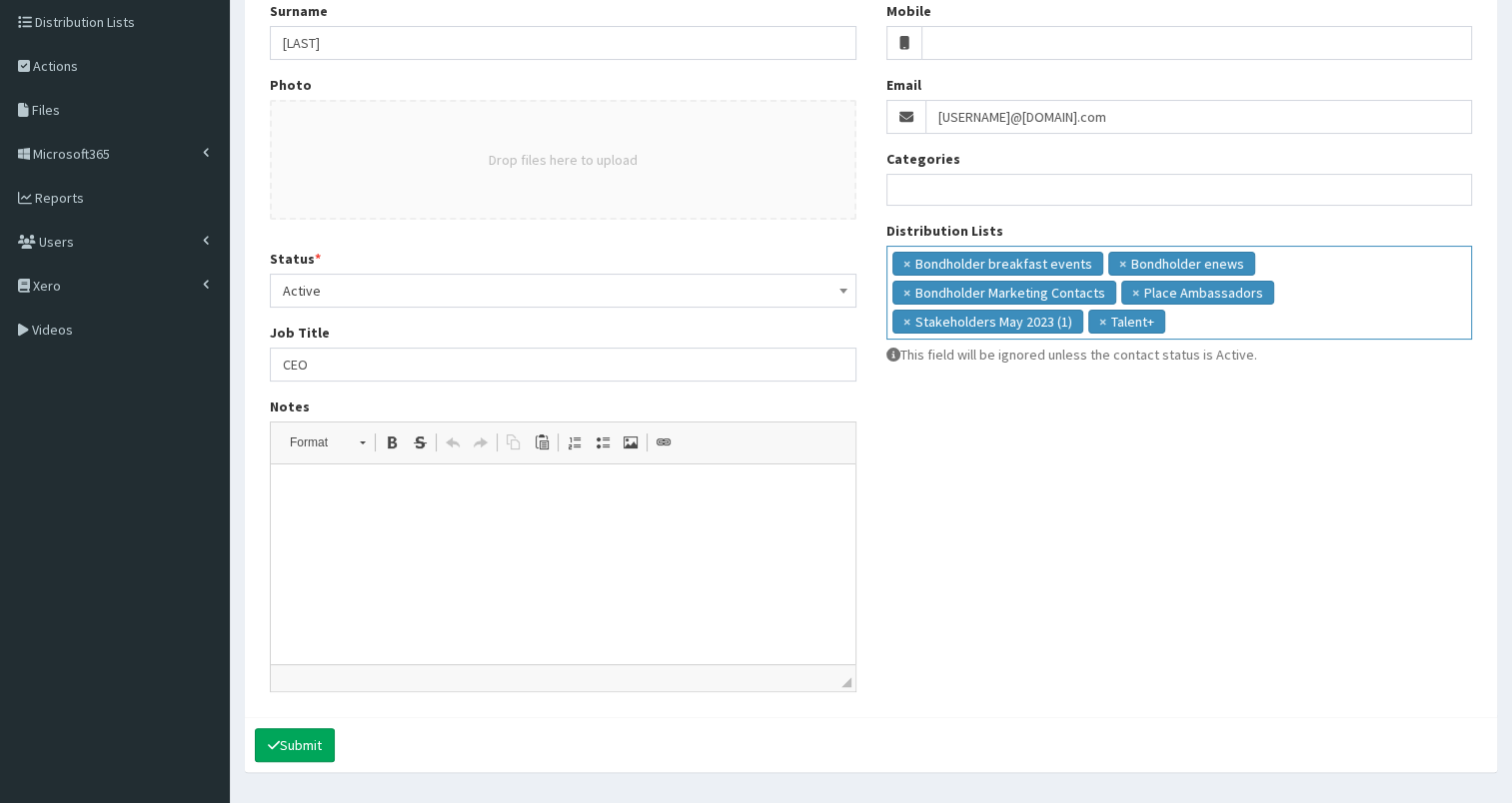 scroll, scrollTop: 360, scrollLeft: 0, axis: vertical 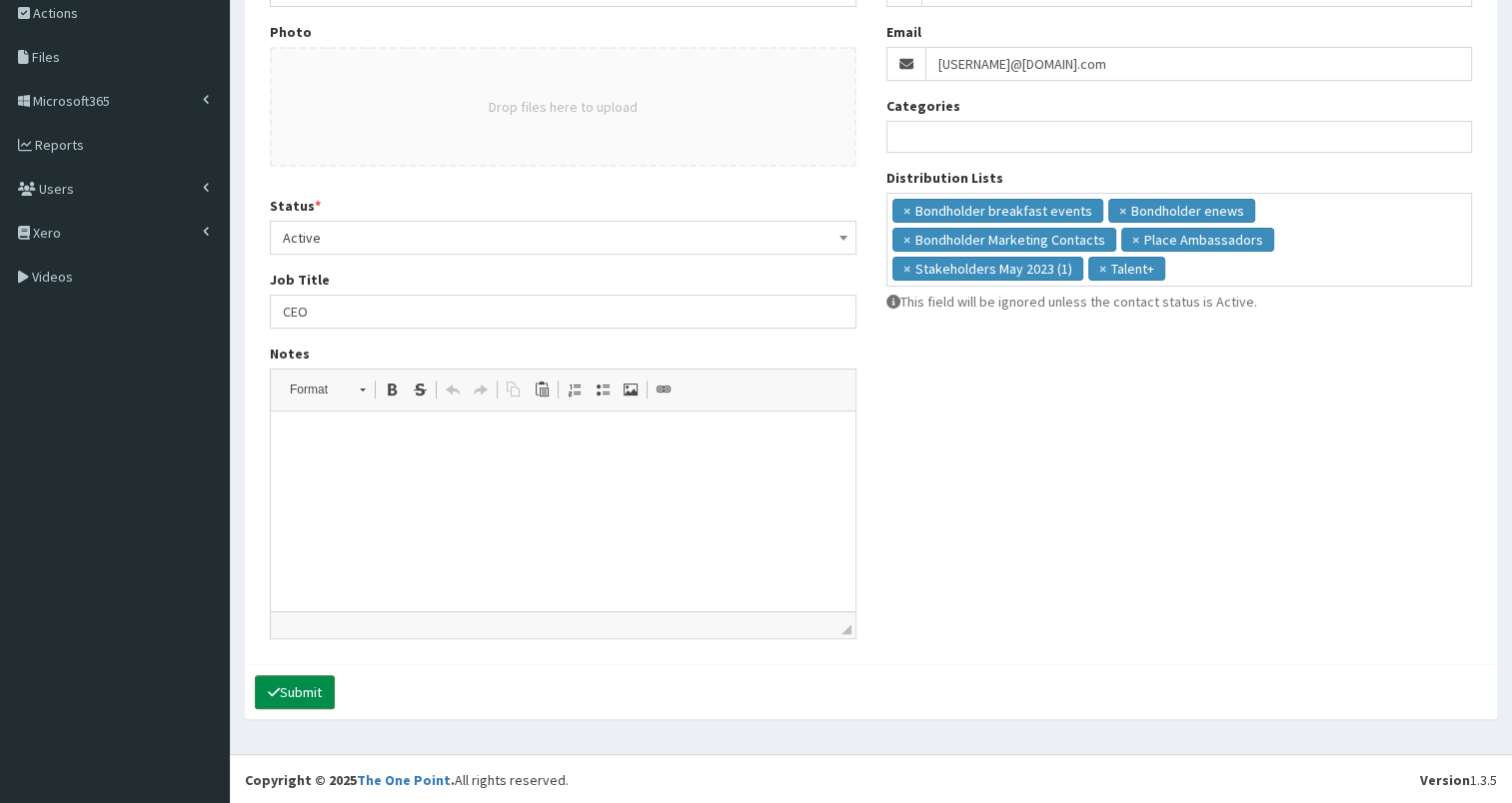 click on "Submit" at bounding box center (295, 692) 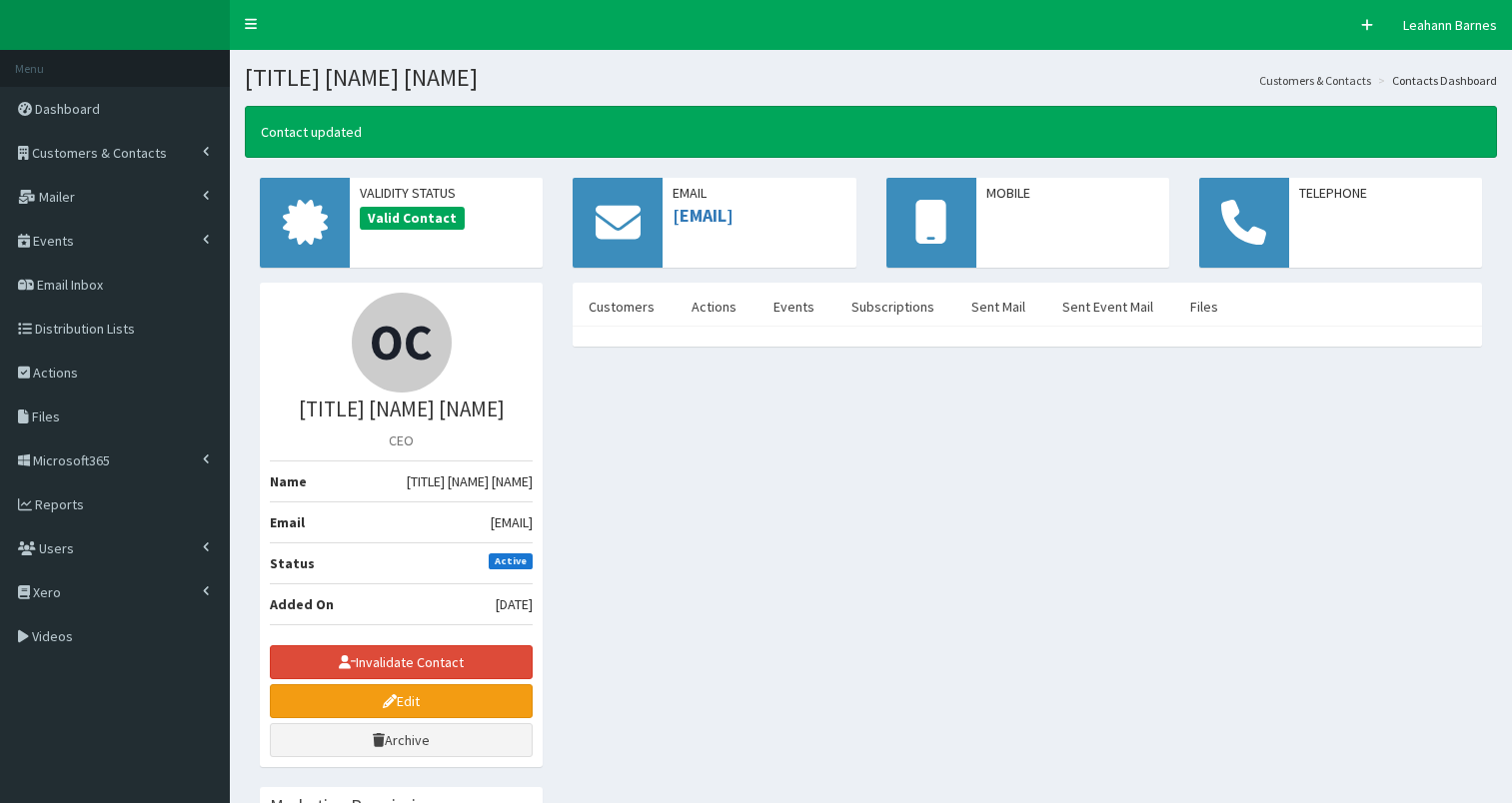 scroll, scrollTop: 0, scrollLeft: 0, axis: both 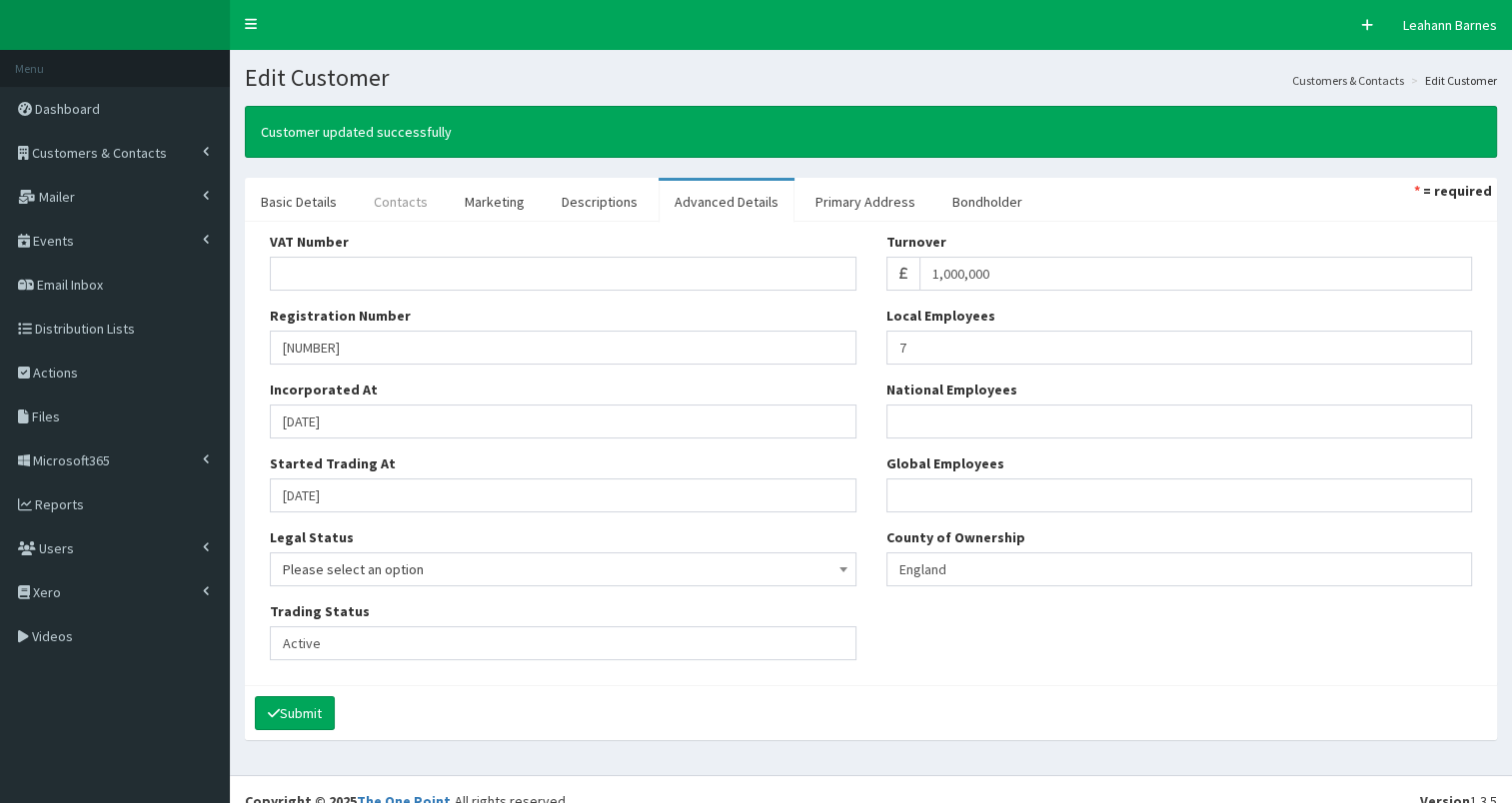 click on "Contacts" at bounding box center [401, 202] 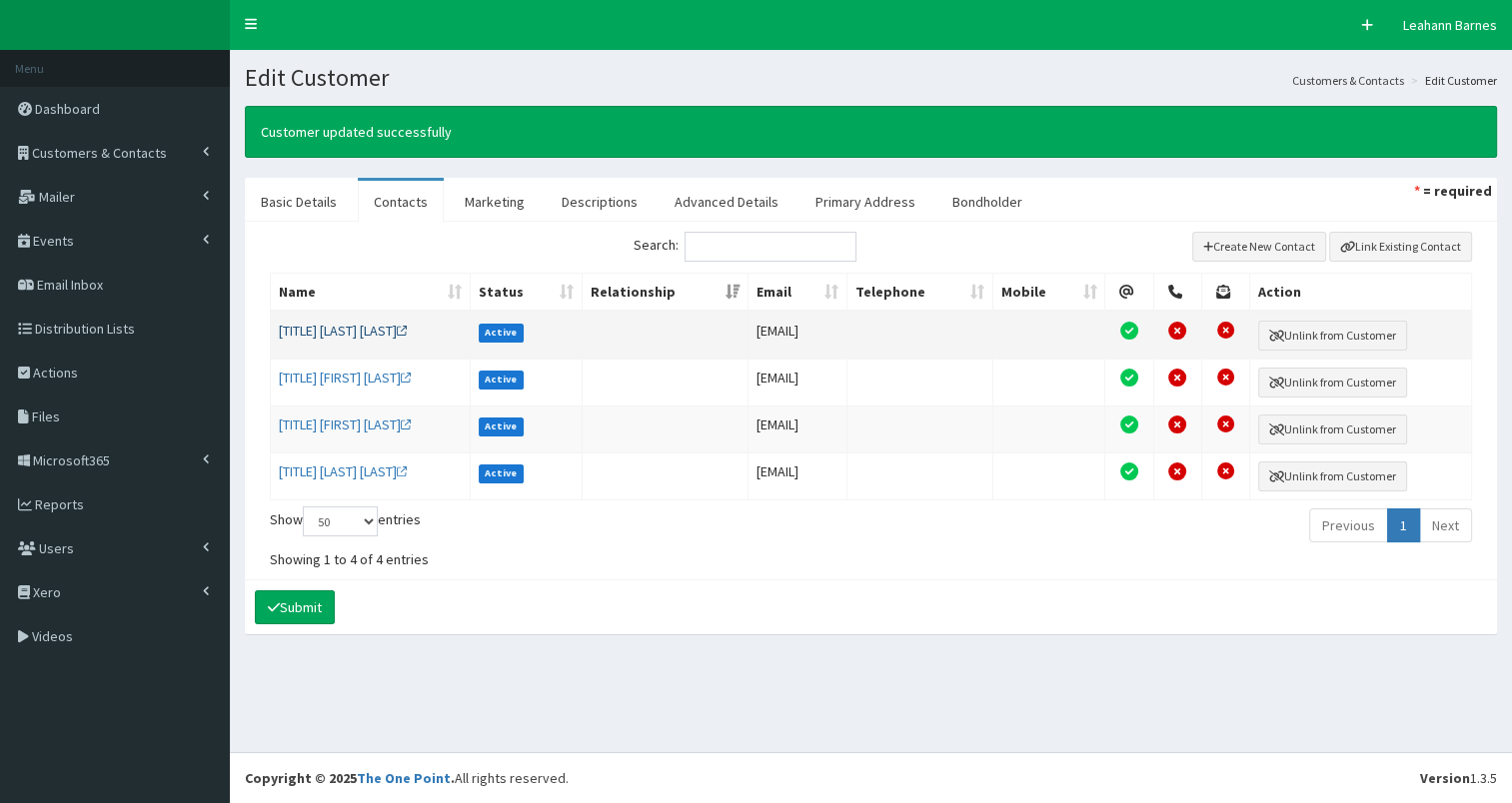 click on "Mr Owen Clater" at bounding box center [343, 331] 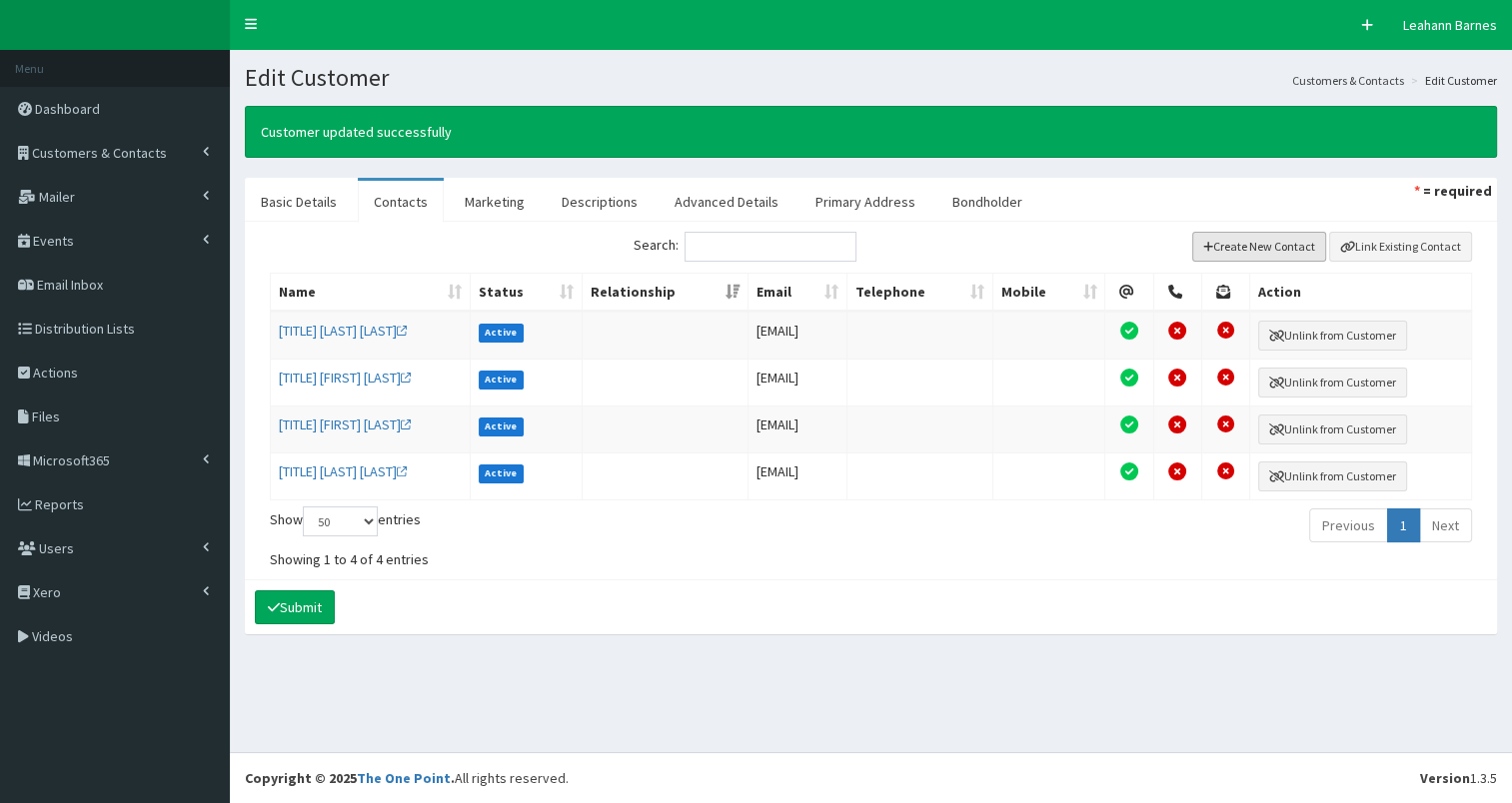 click on "Create New Contact" at bounding box center (1259, 247) 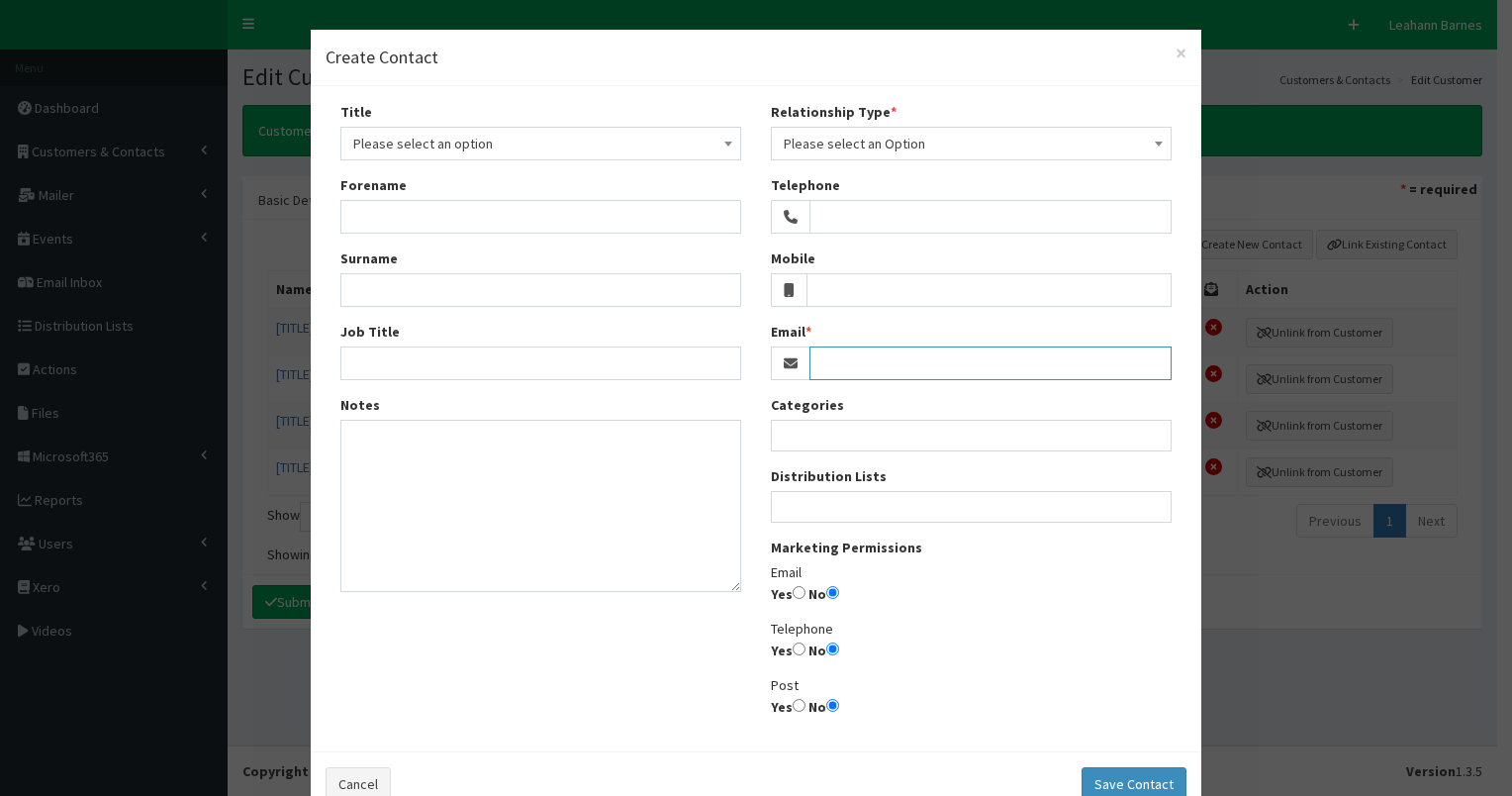 click on "Email" at bounding box center [991, 363] 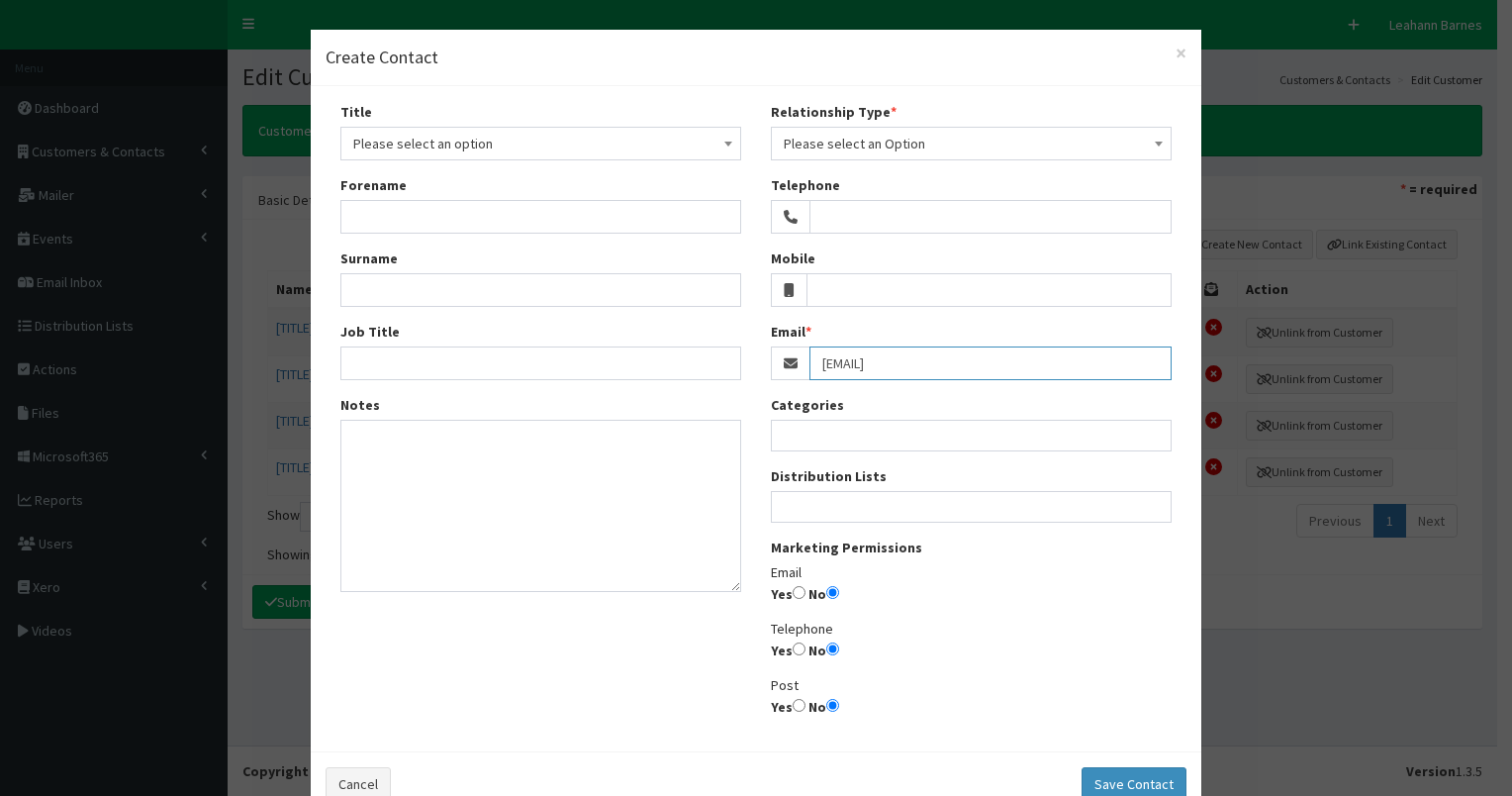 type on "nouhaila@becksandclates.co.uk" 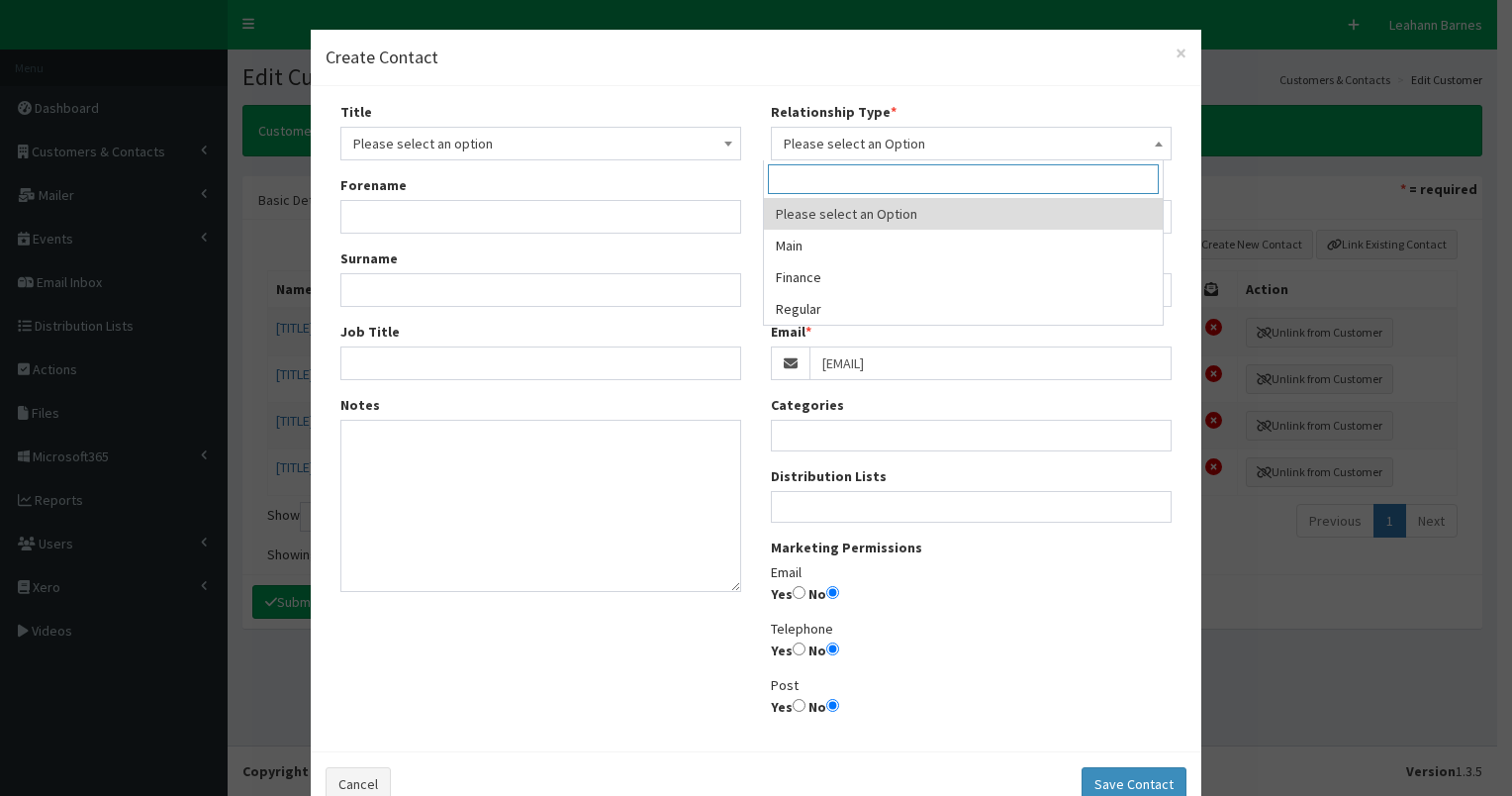 click on "Please select an Option" at bounding box center (971, 144) 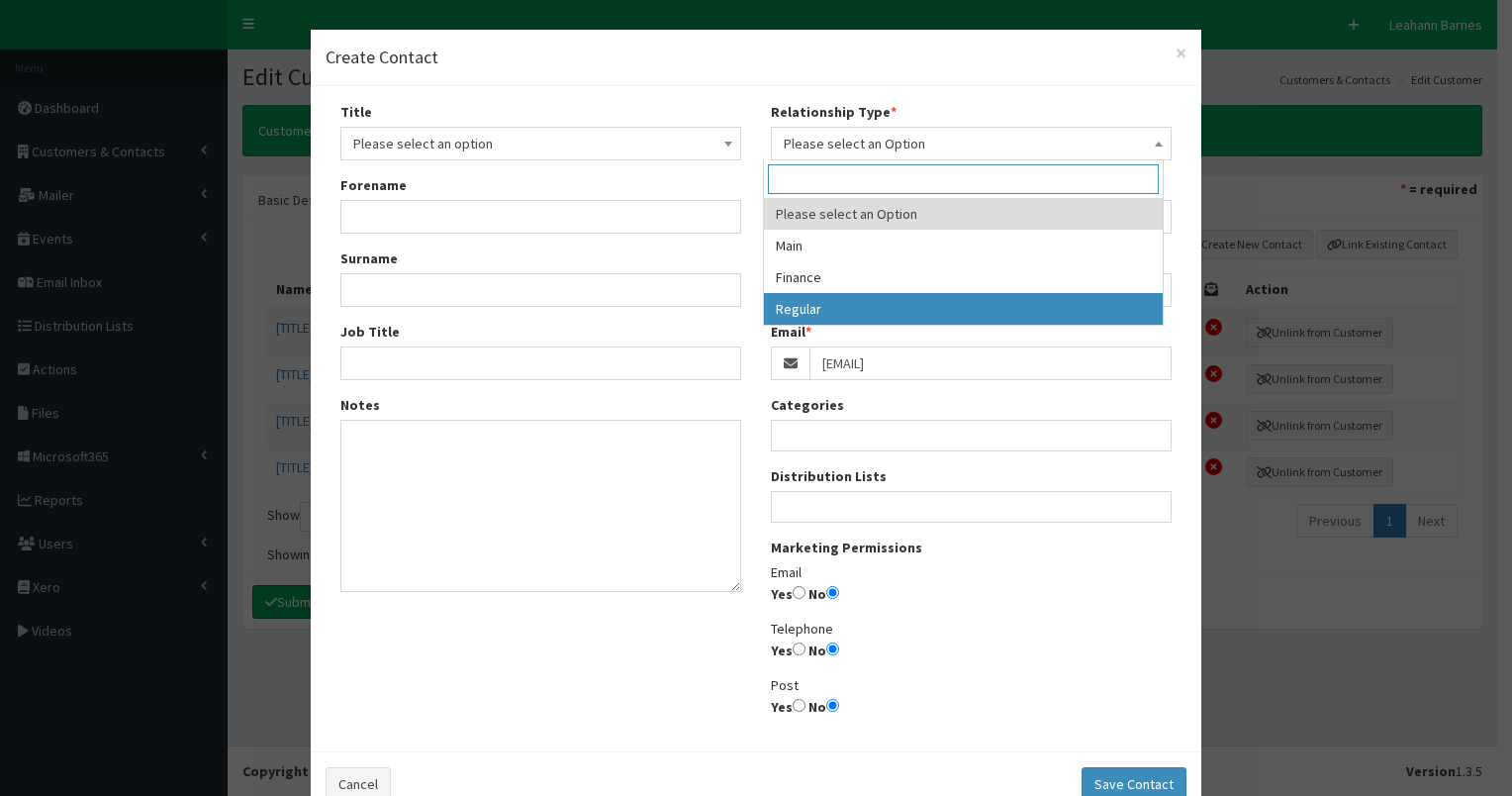 drag, startPoint x: 825, startPoint y: 308, endPoint x: 816, endPoint y: 364, distance: 56.718604 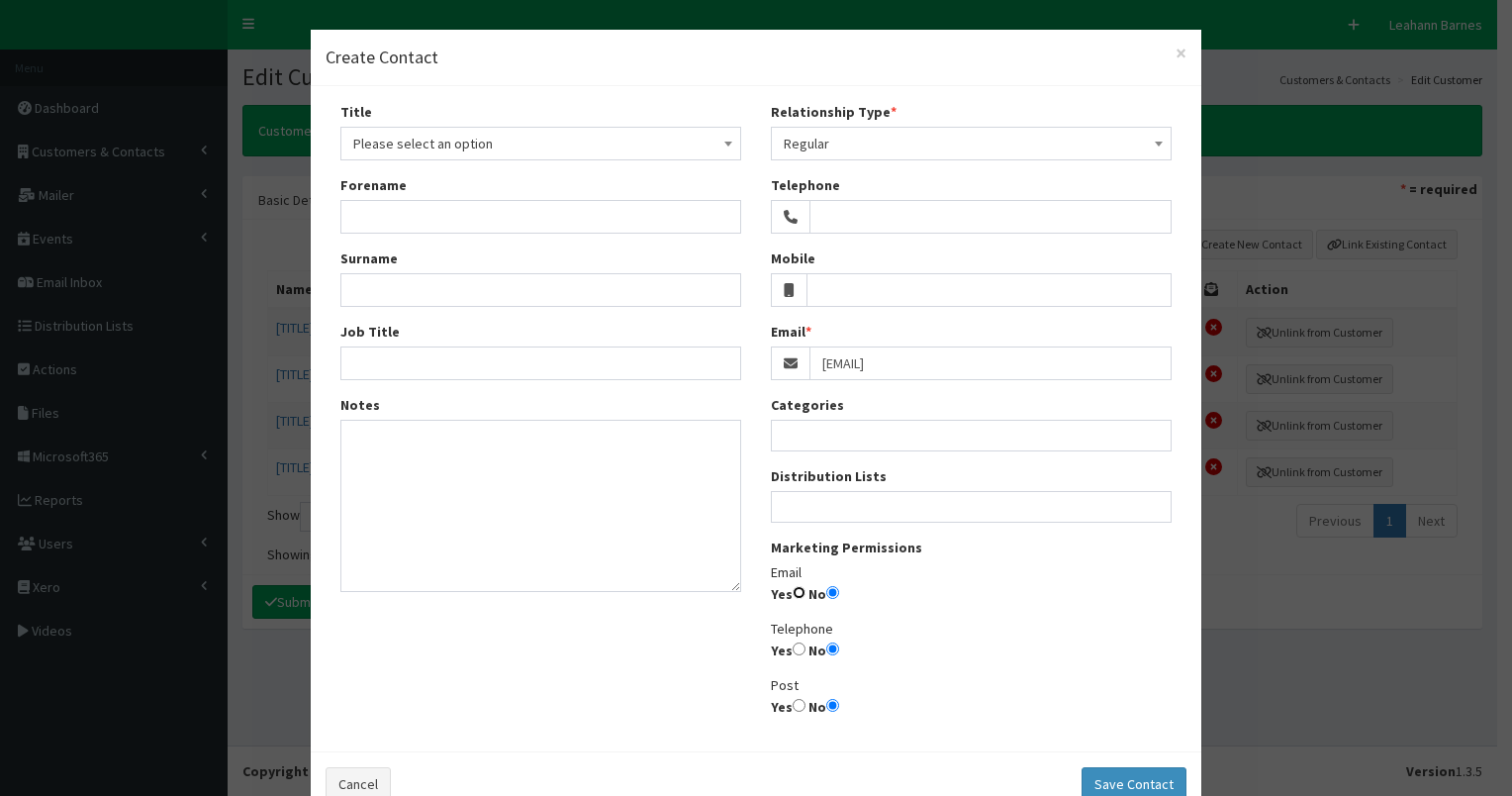 click on "Yes" at bounding box center (799, 592) 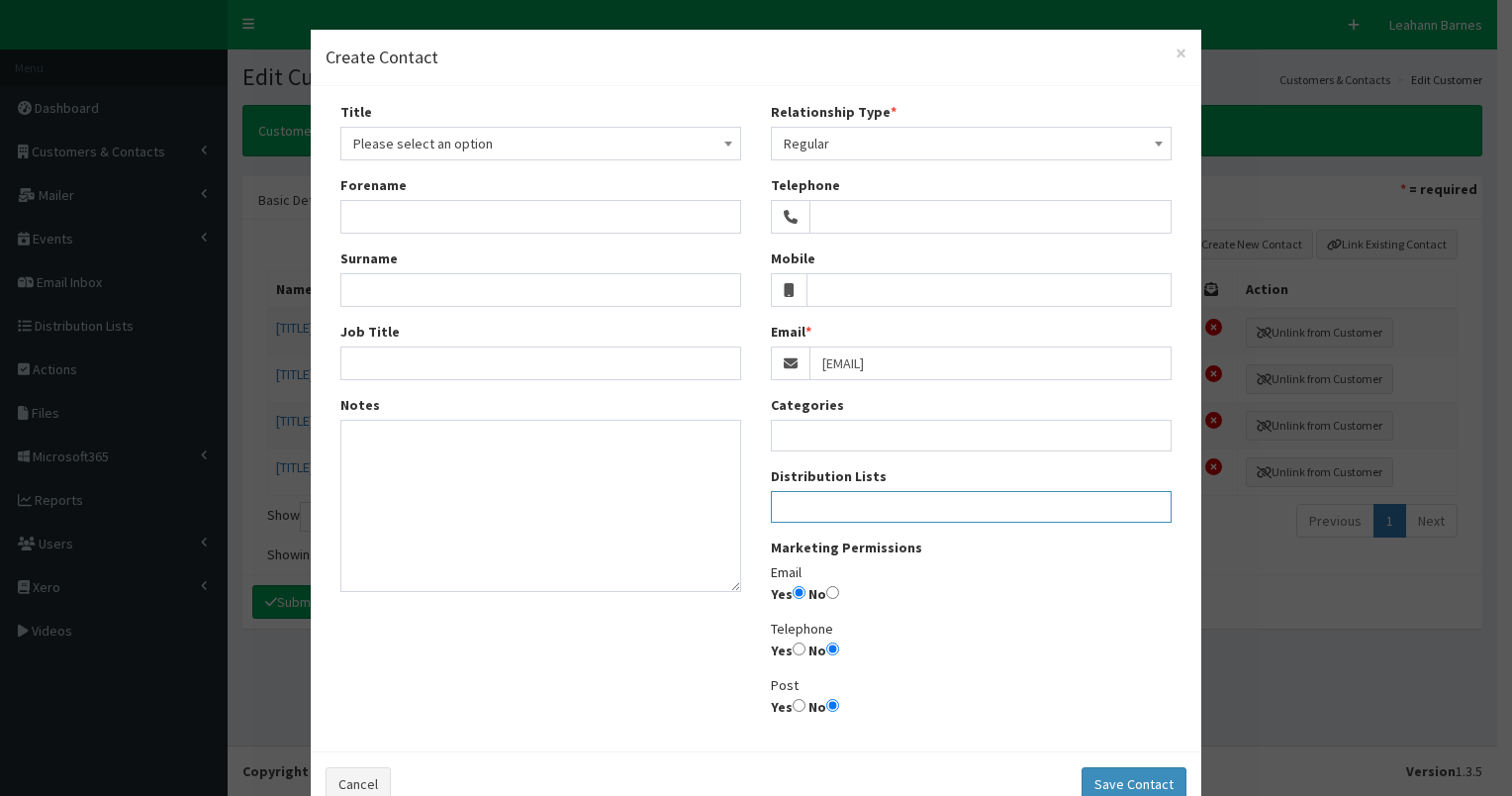 click at bounding box center [971, 504] 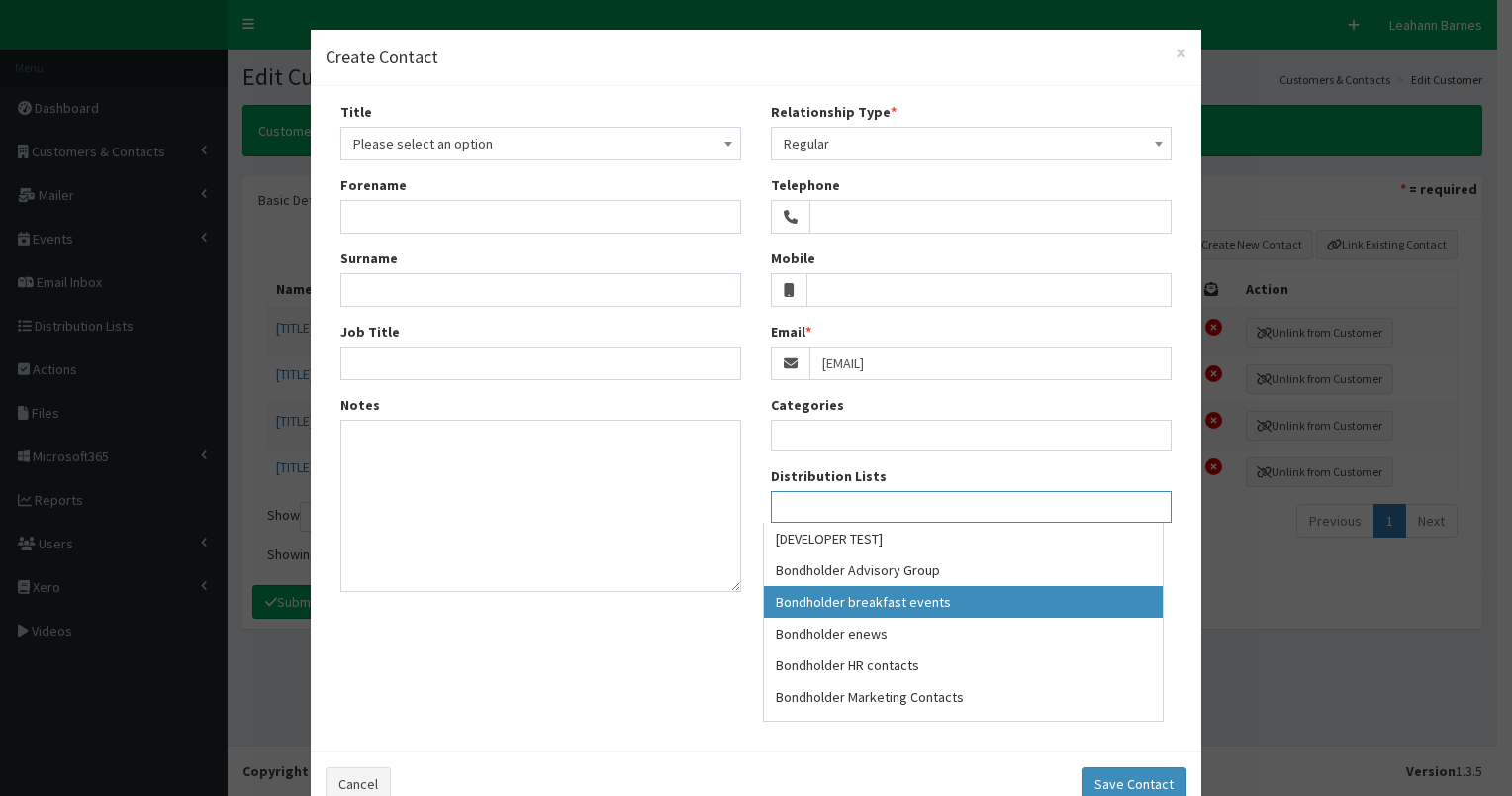 select on "99" 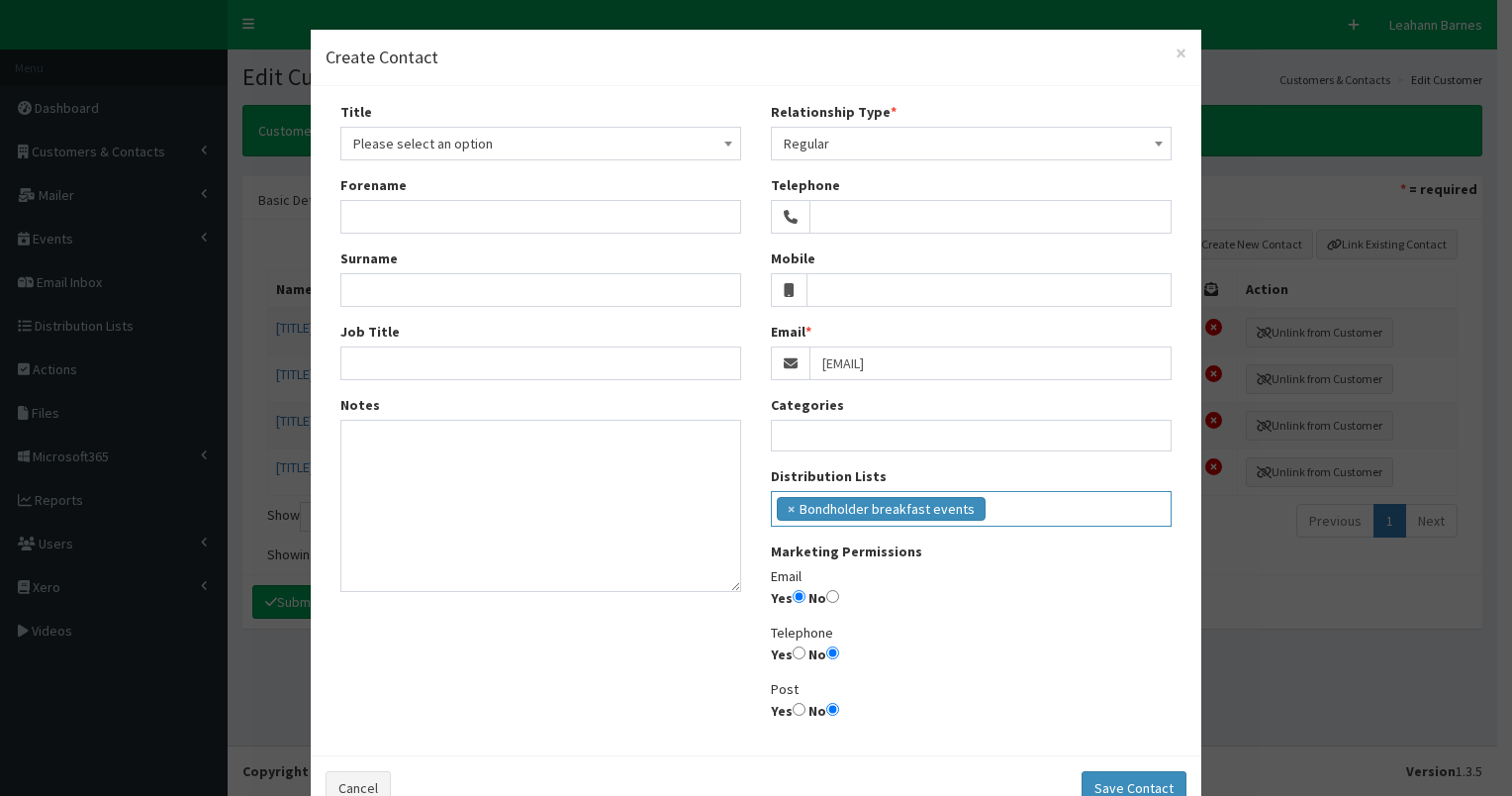 scroll, scrollTop: 37, scrollLeft: 0, axis: vertical 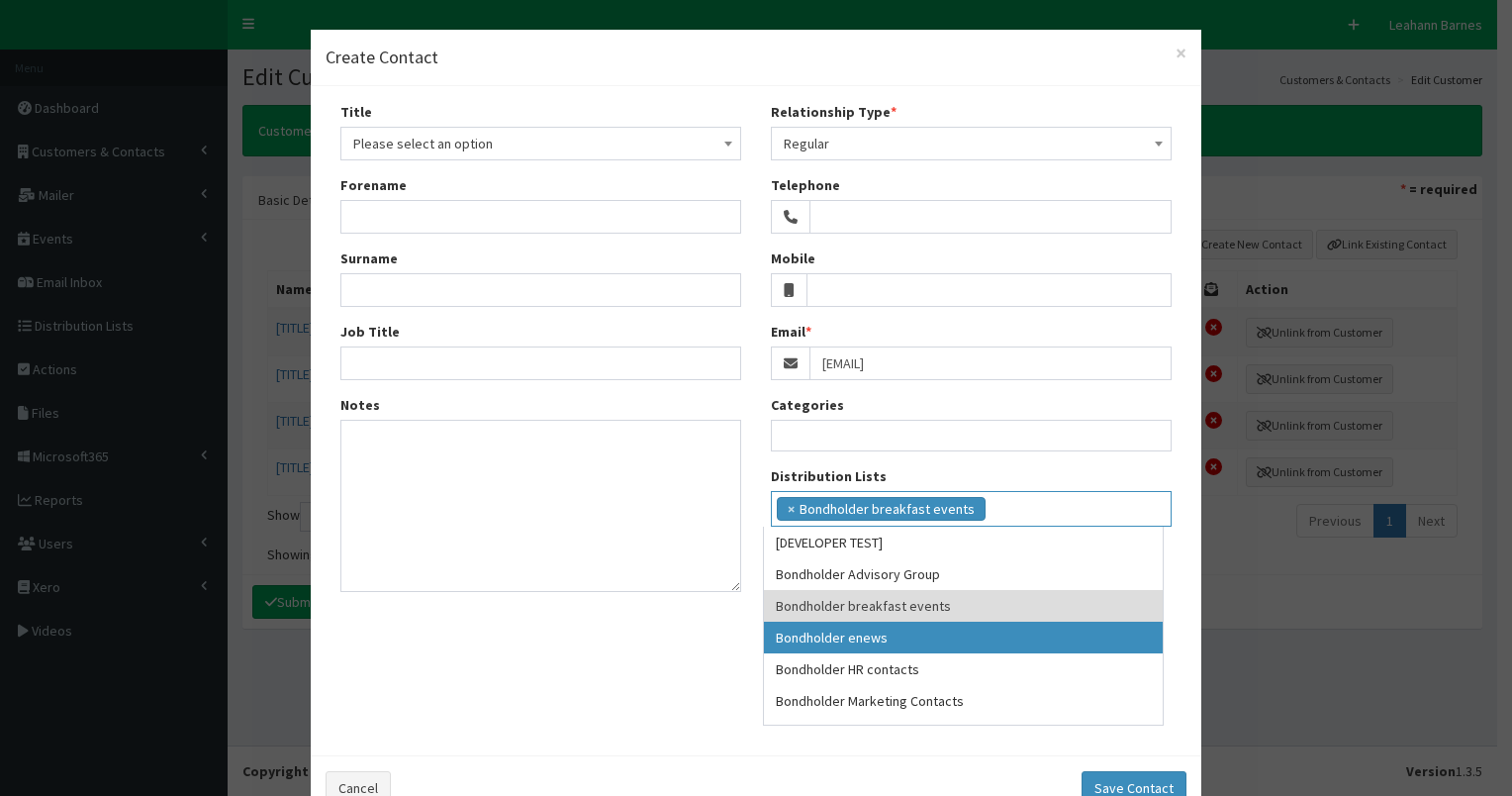 drag, startPoint x: 909, startPoint y: 634, endPoint x: 1009, endPoint y: 578, distance: 114.61239 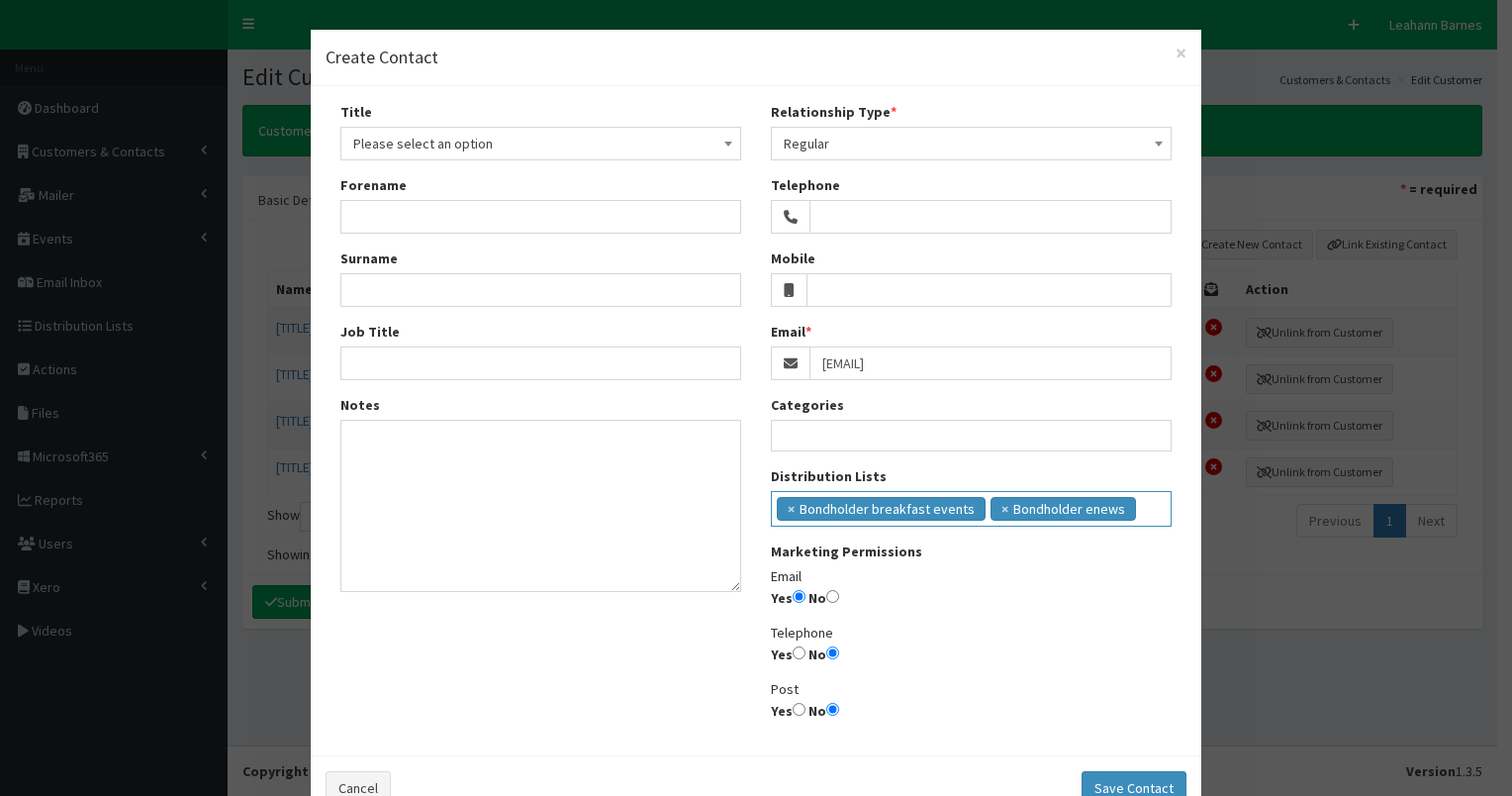 click at bounding box center [1146, 507] 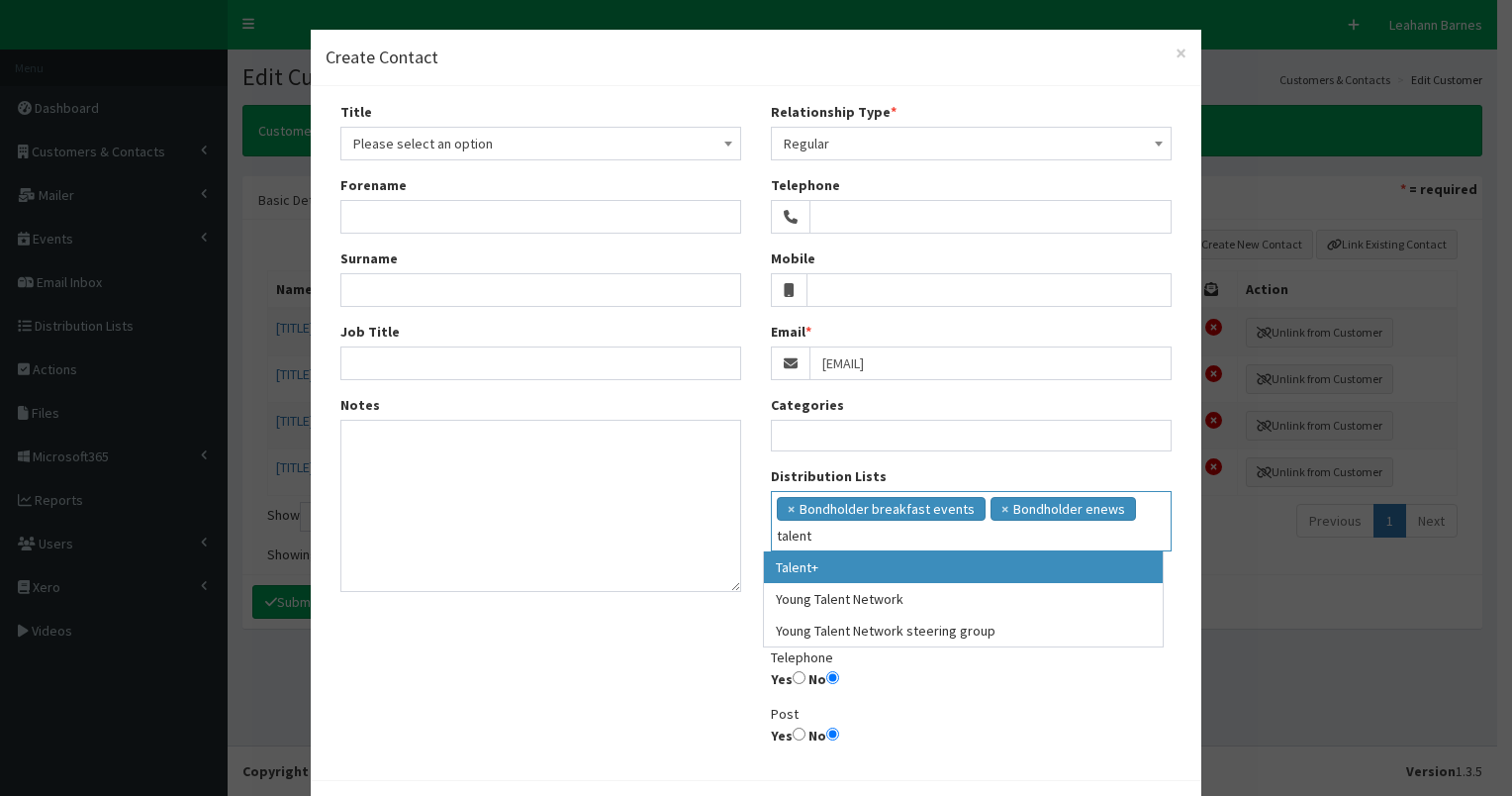 type on "talent" 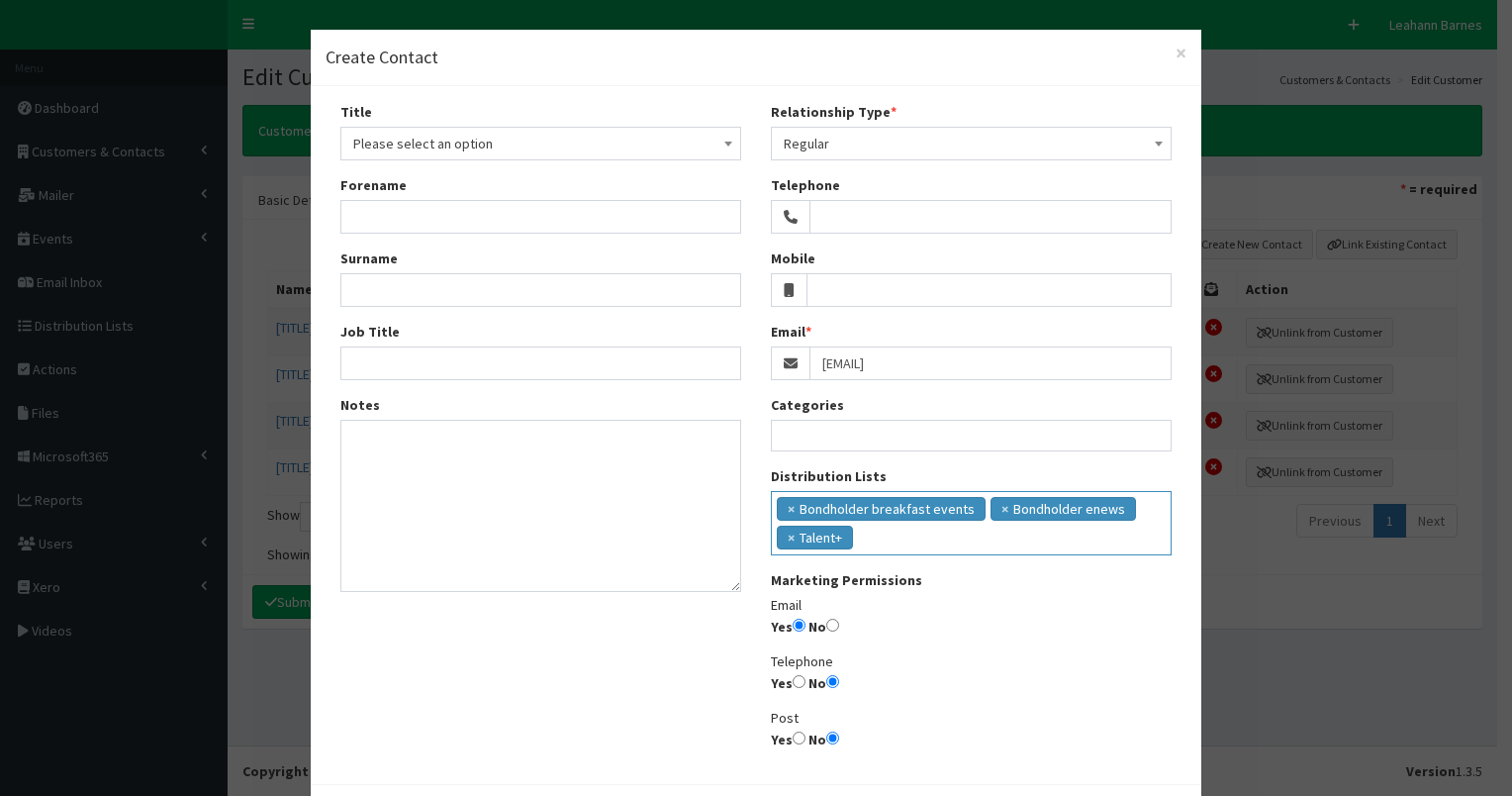 click at bounding box center [895, 536] 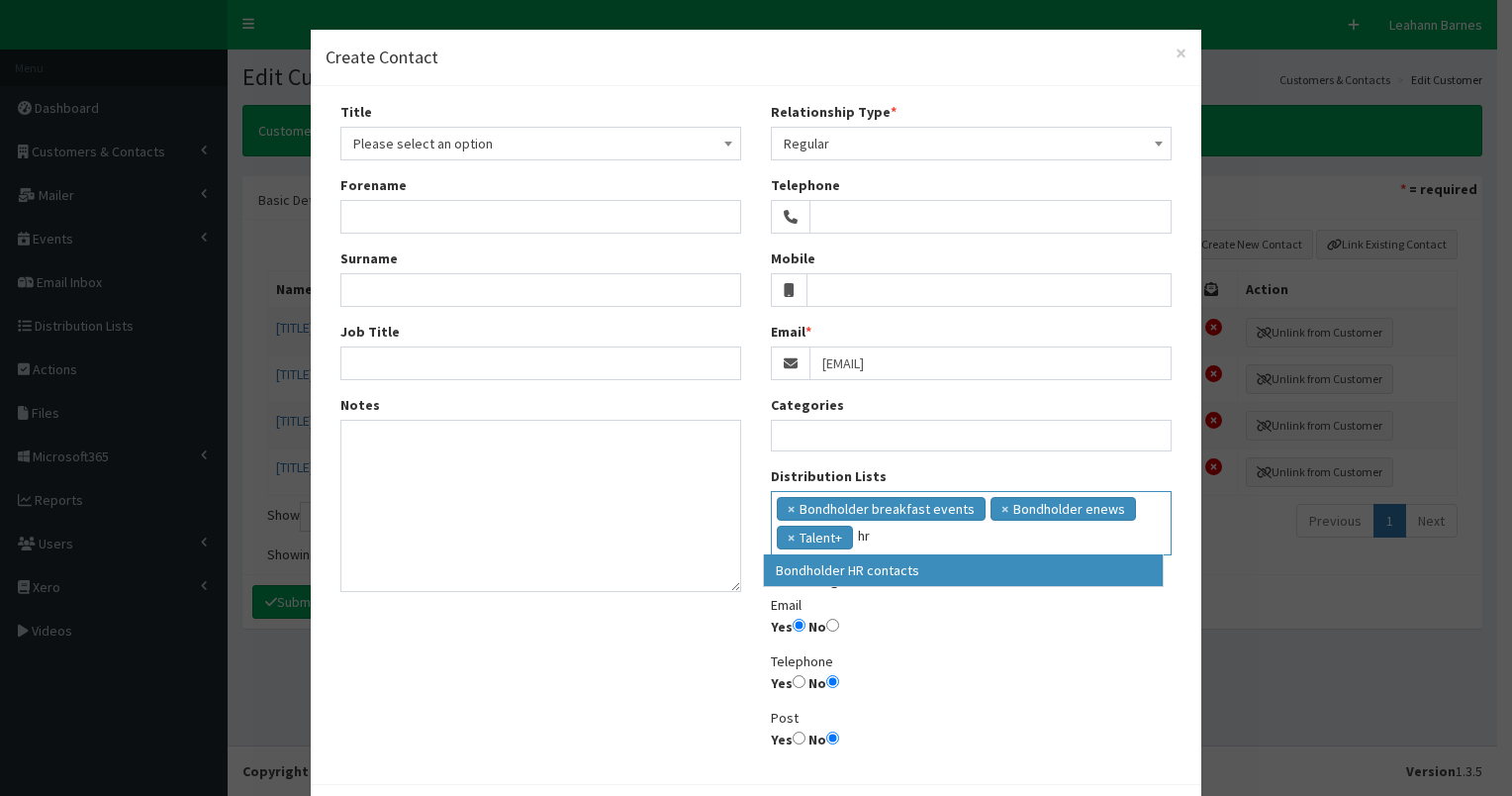 type on "hr" 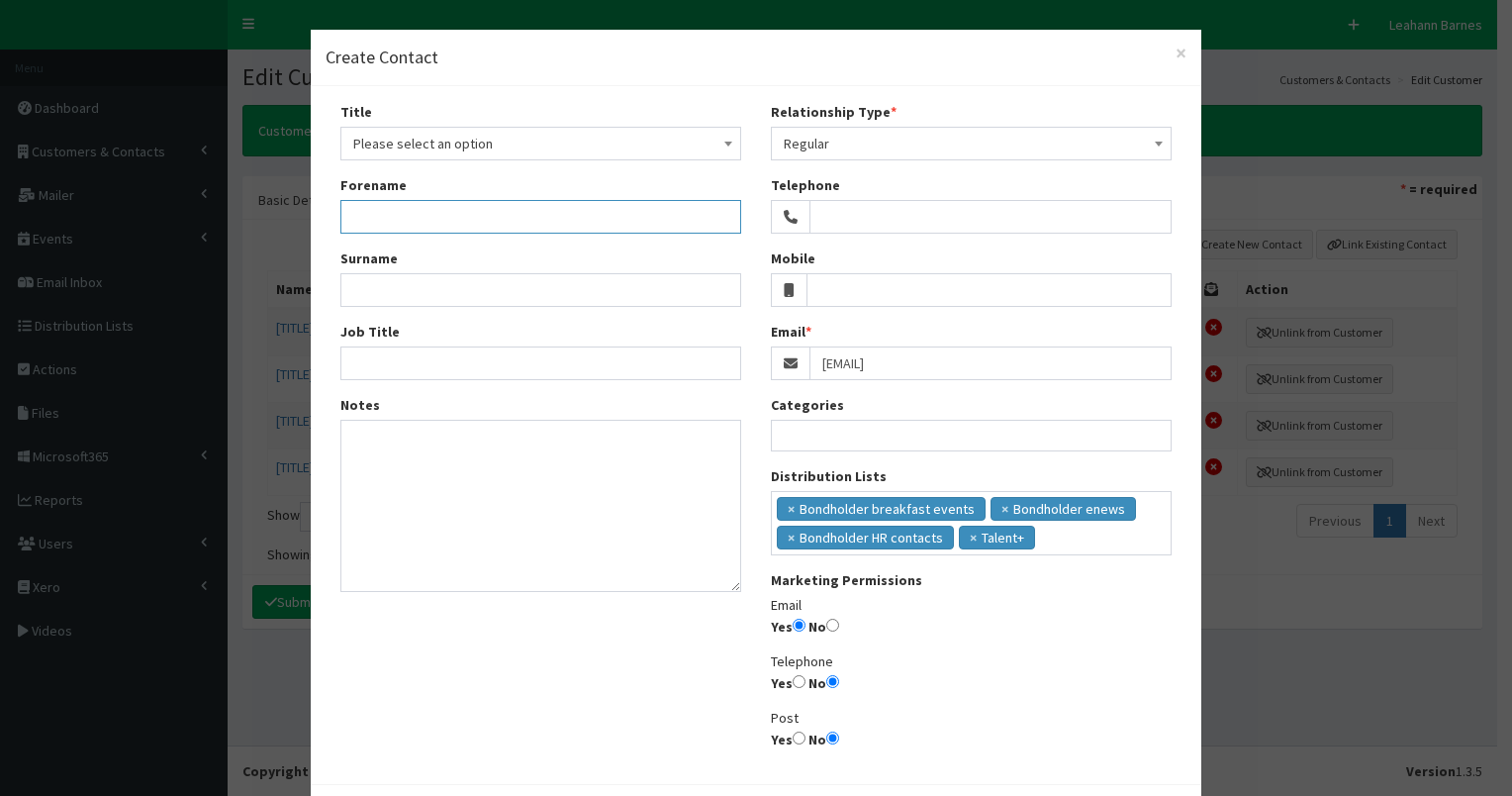 click on "Forename" at bounding box center (540, 217) 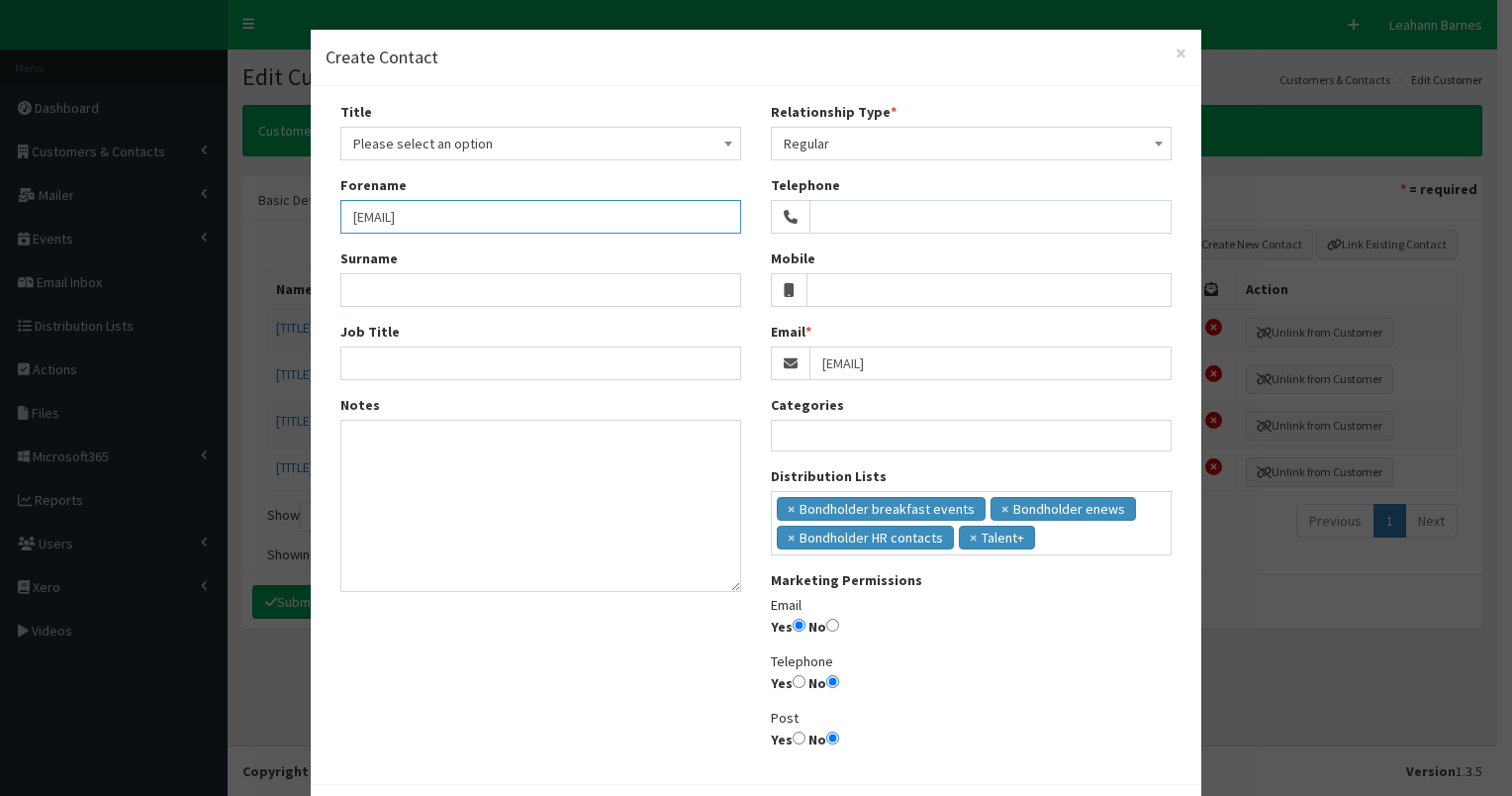 click on "nouhaila@becksandclates.co.uk" at bounding box center (540, 217) 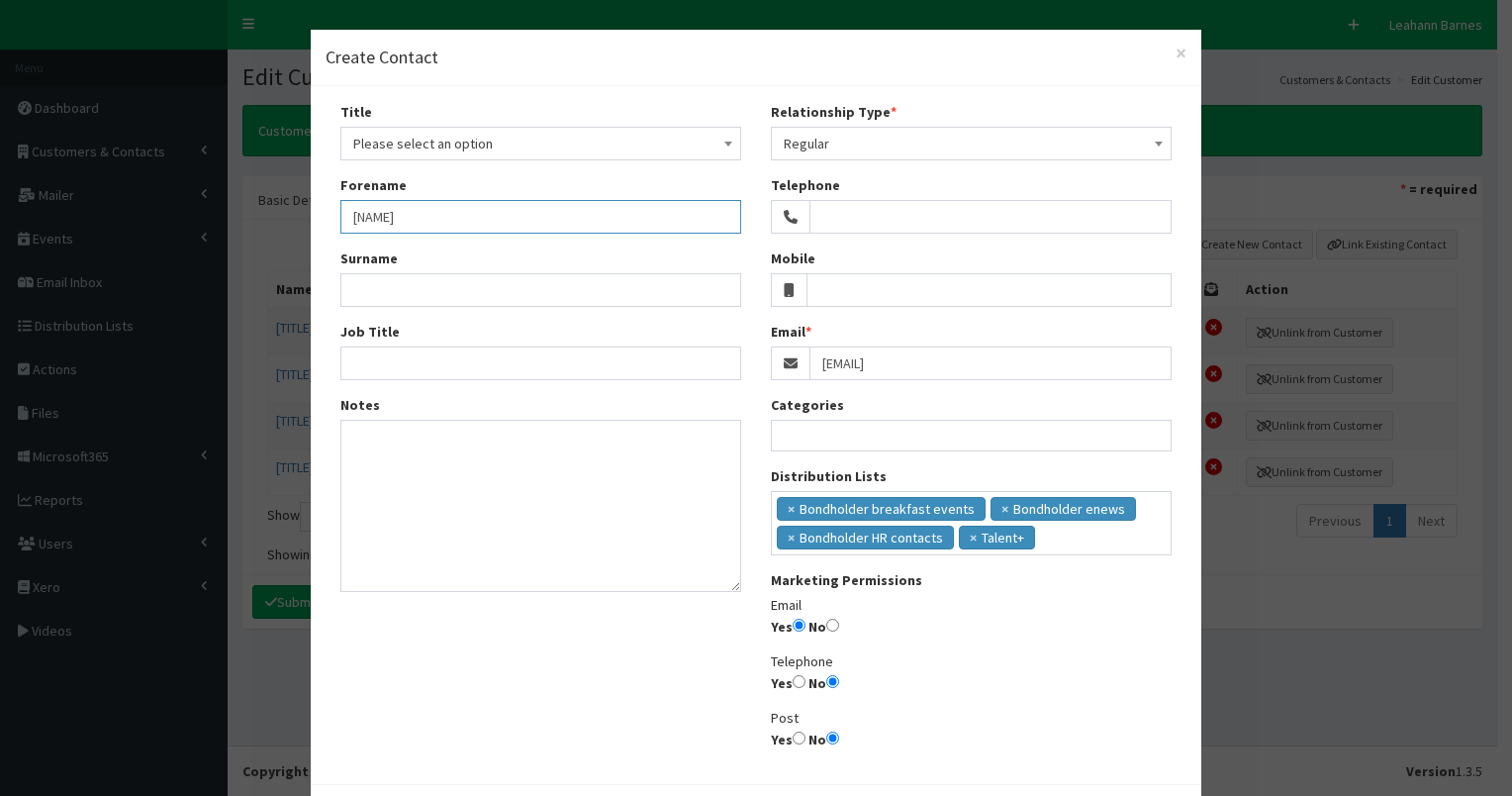 type on "Nouhaila" 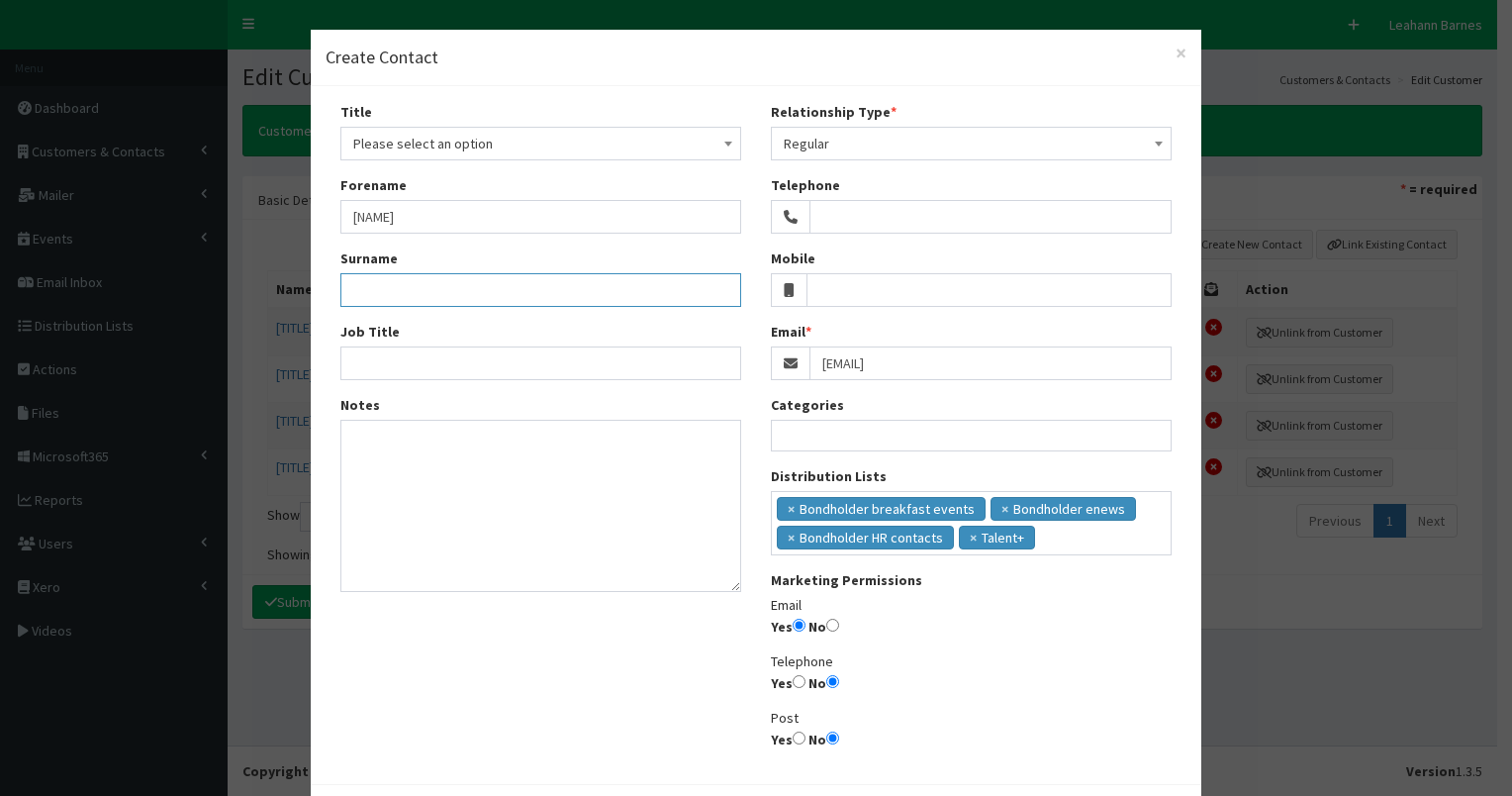 click on "Surname" at bounding box center [540, 290] 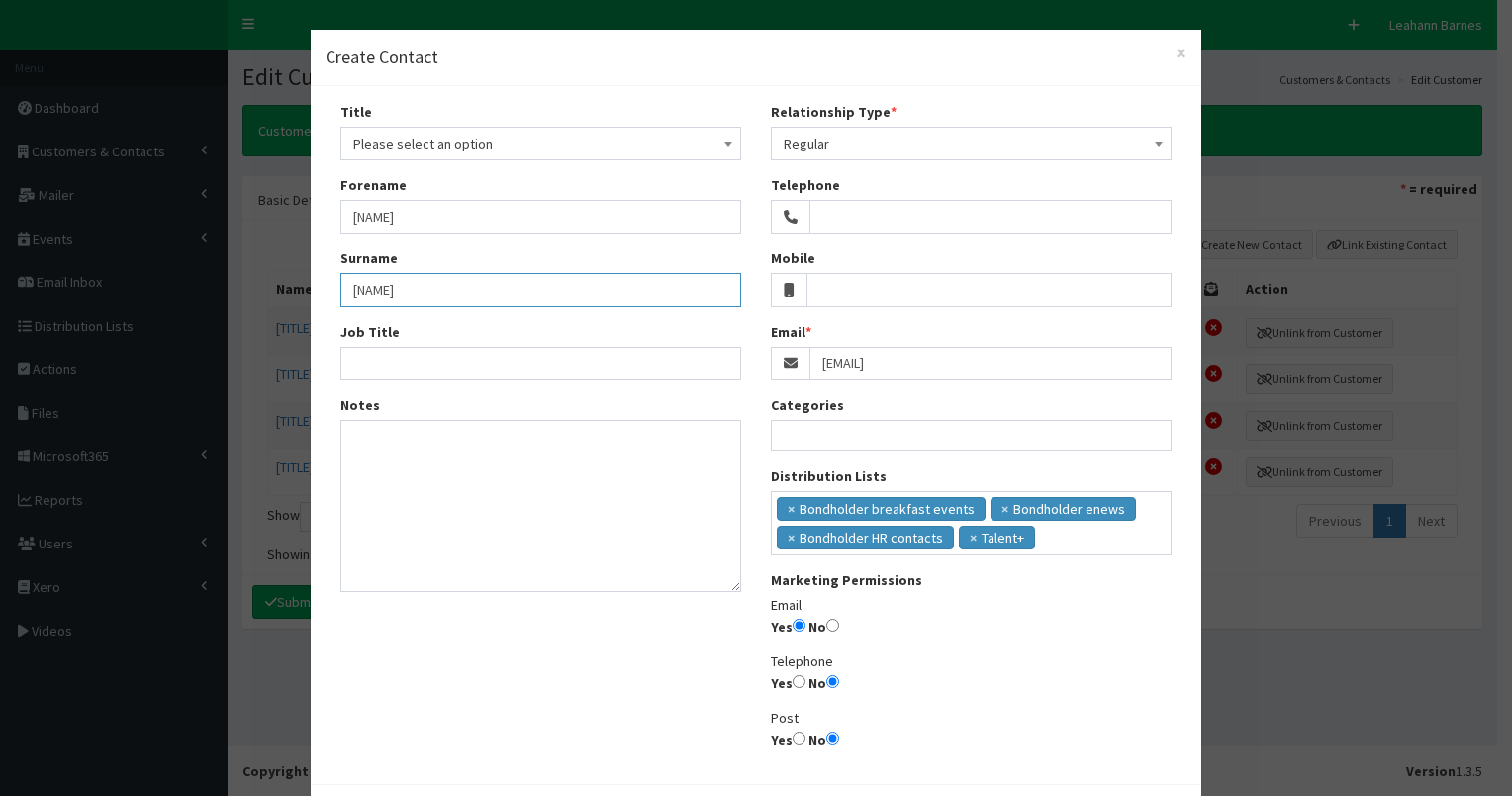 type on "Mahider" 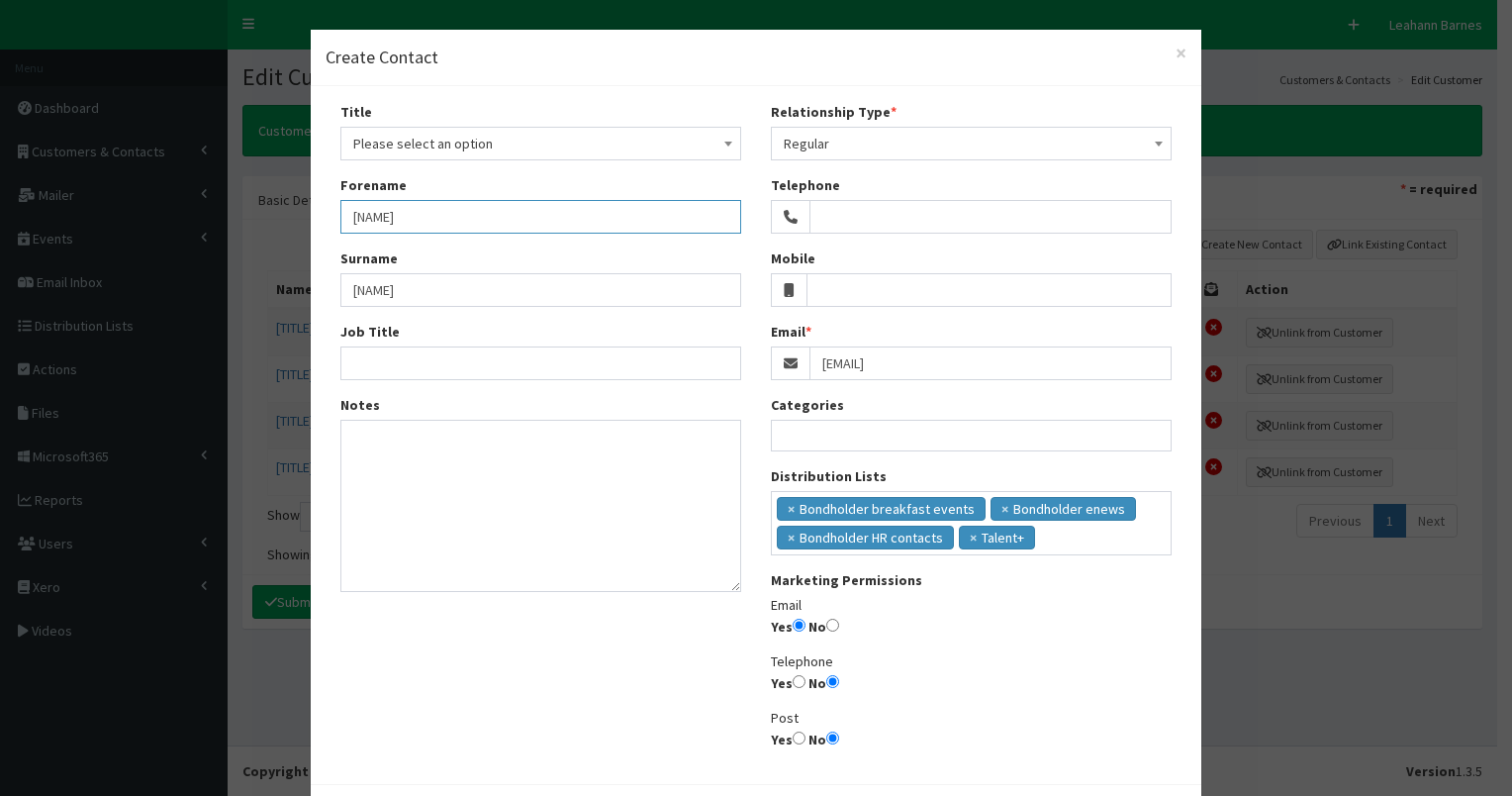 drag, startPoint x: 343, startPoint y: 215, endPoint x: 456, endPoint y: 215, distance: 113 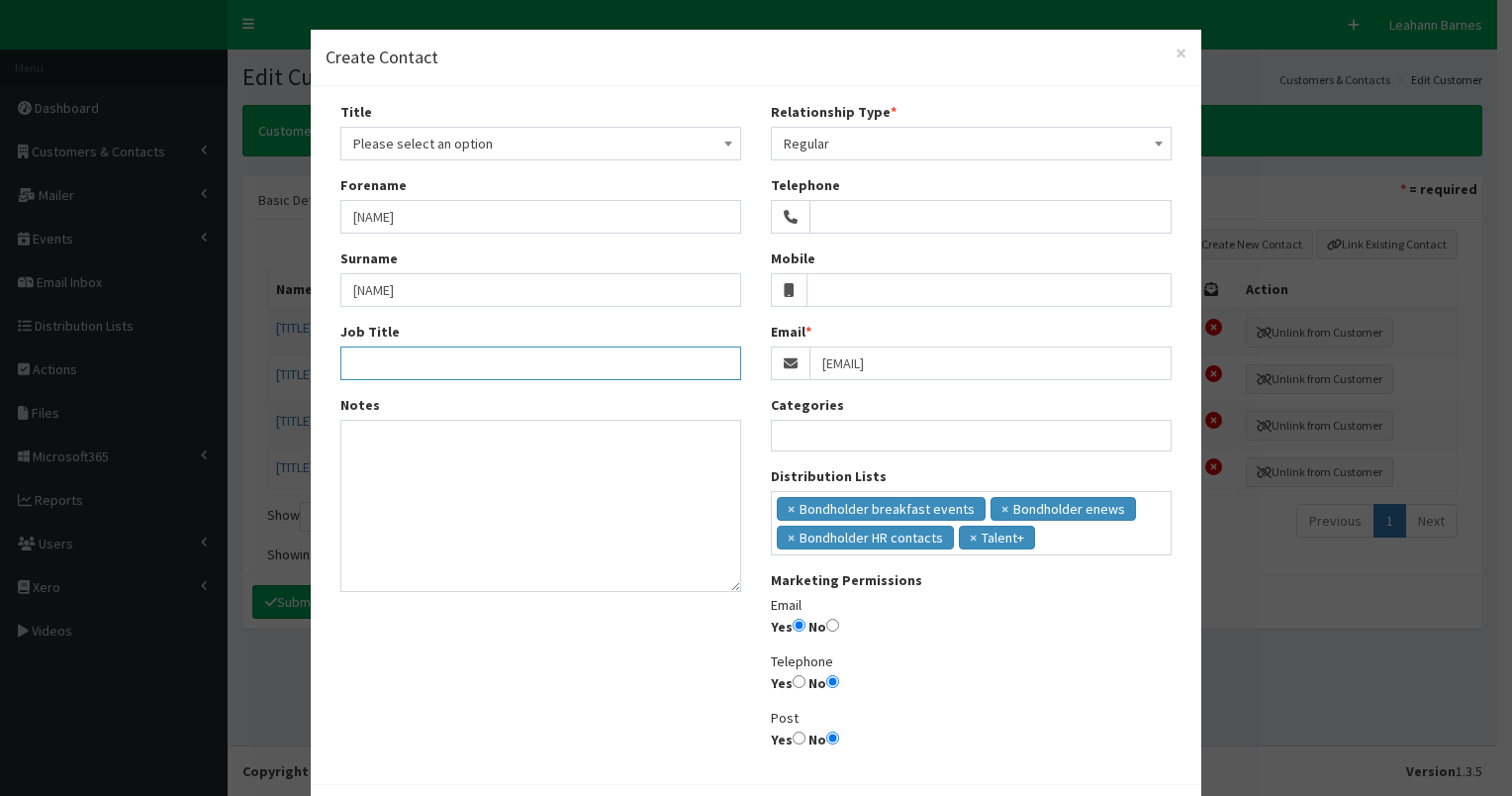 click on "Job Title" at bounding box center [540, 363] 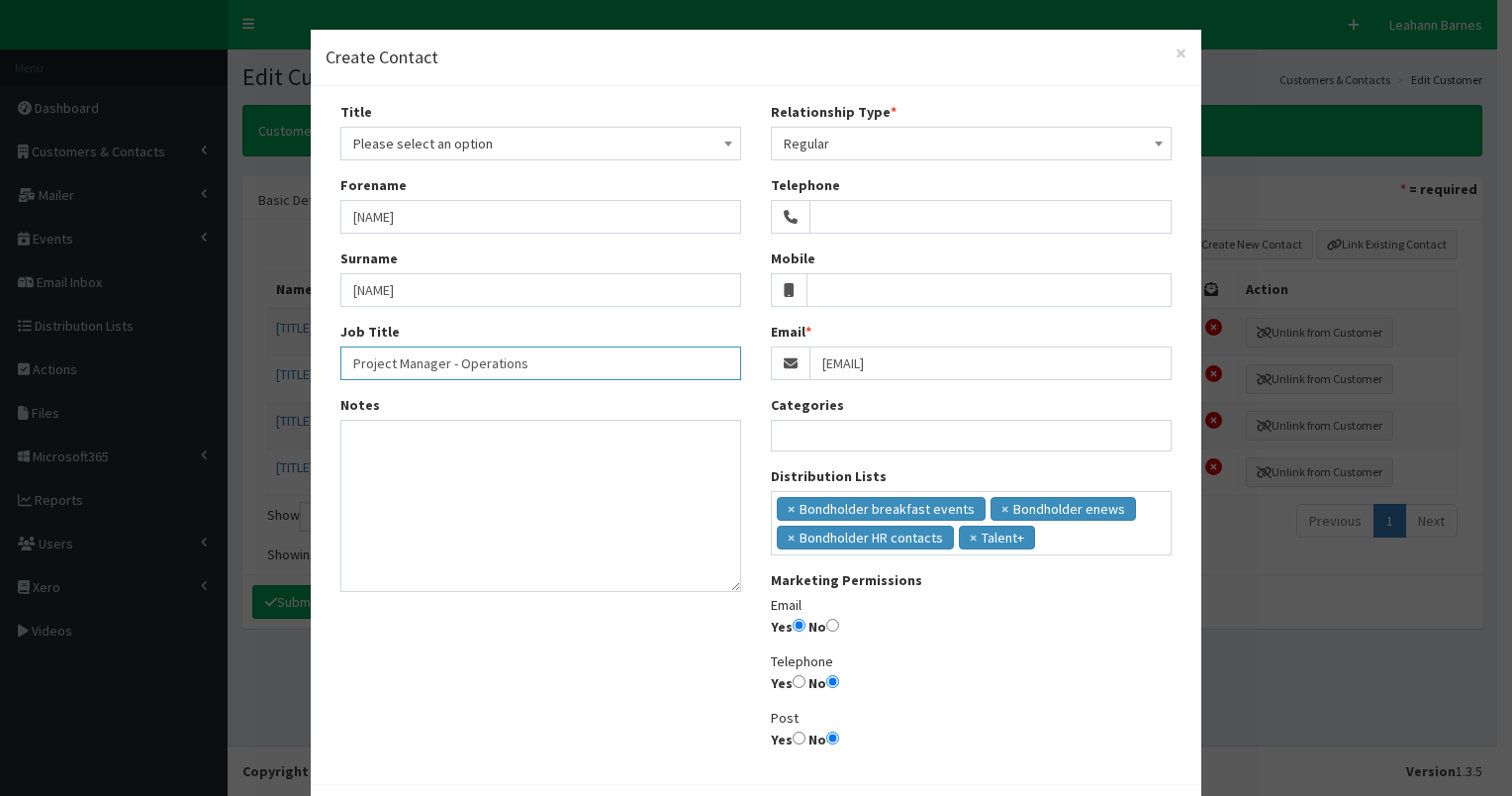 scroll, scrollTop: 82, scrollLeft: 0, axis: vertical 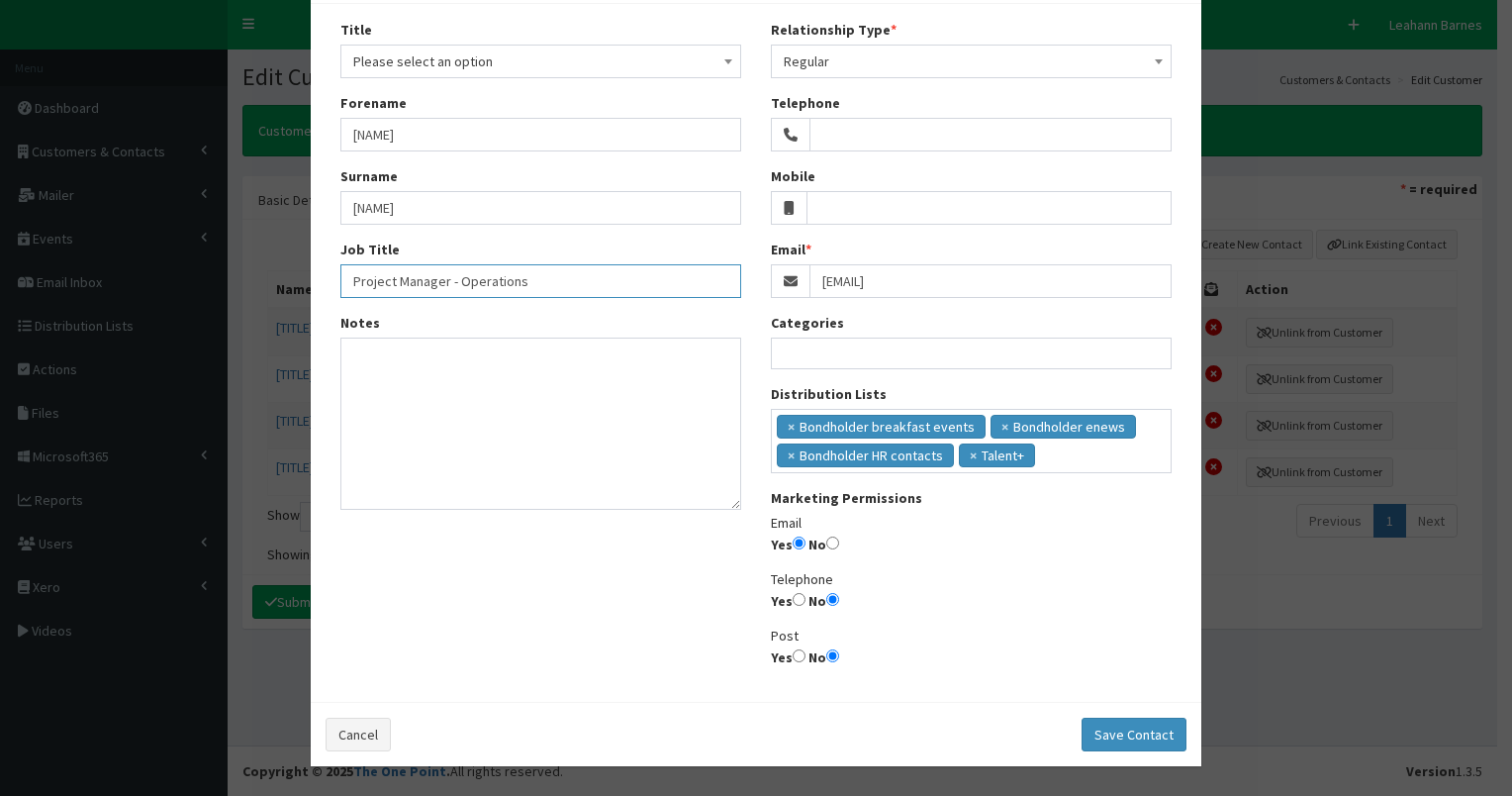 type on "Project Manager - Operations" 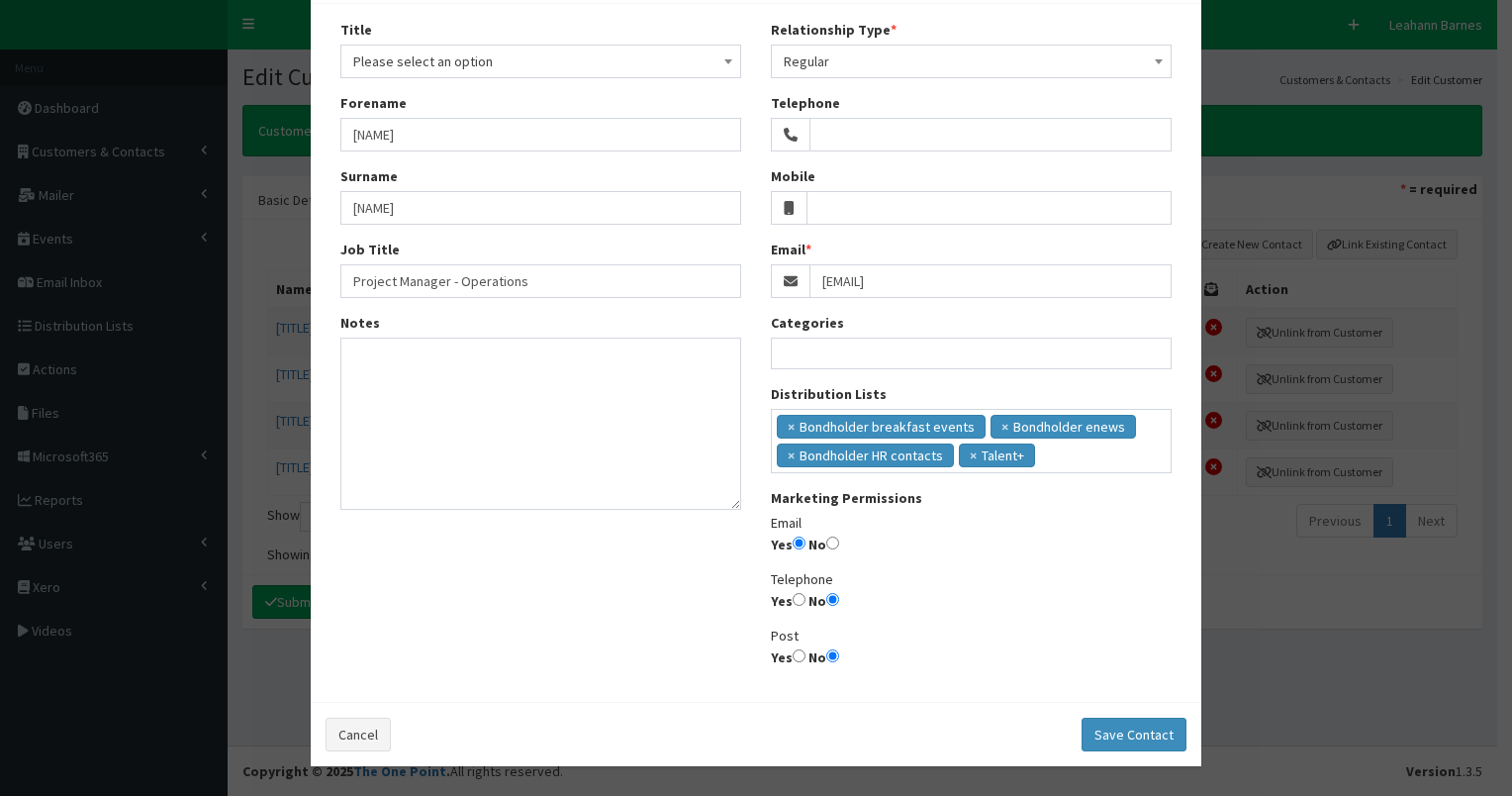 click on "Please select an option" at bounding box center [540, 61] 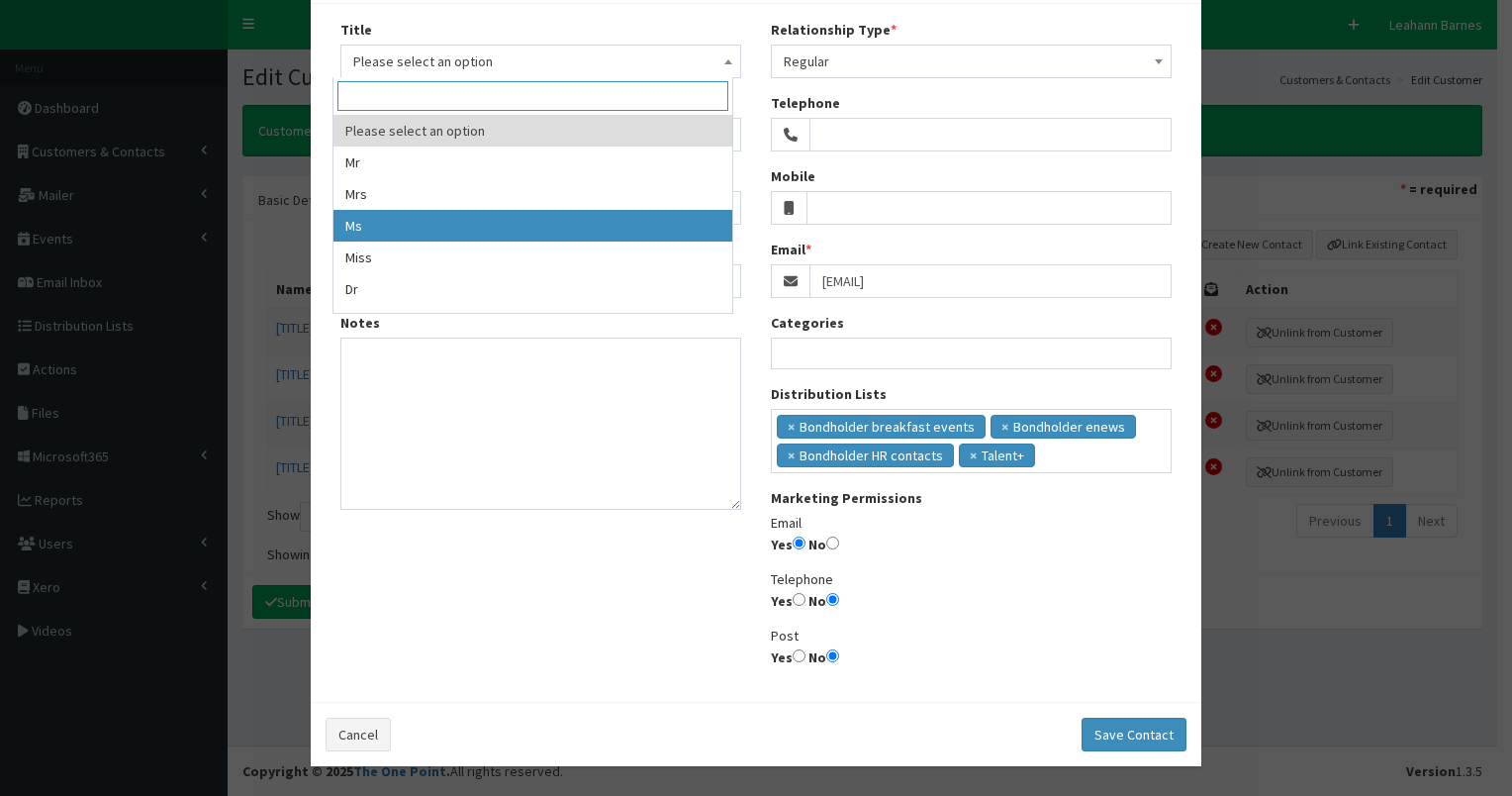 select on "3" 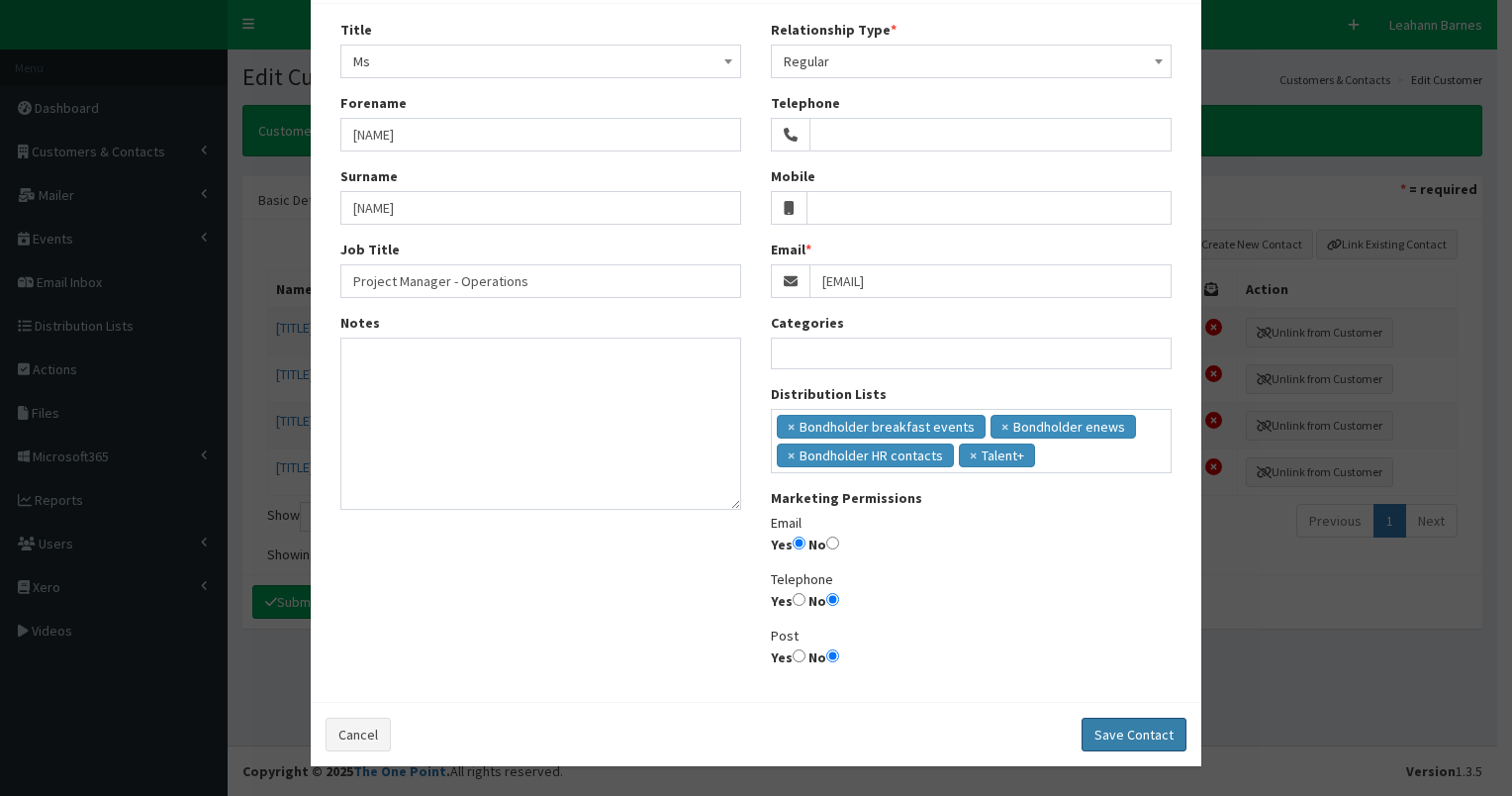 click on "Save Contact" at bounding box center (1134, 735) 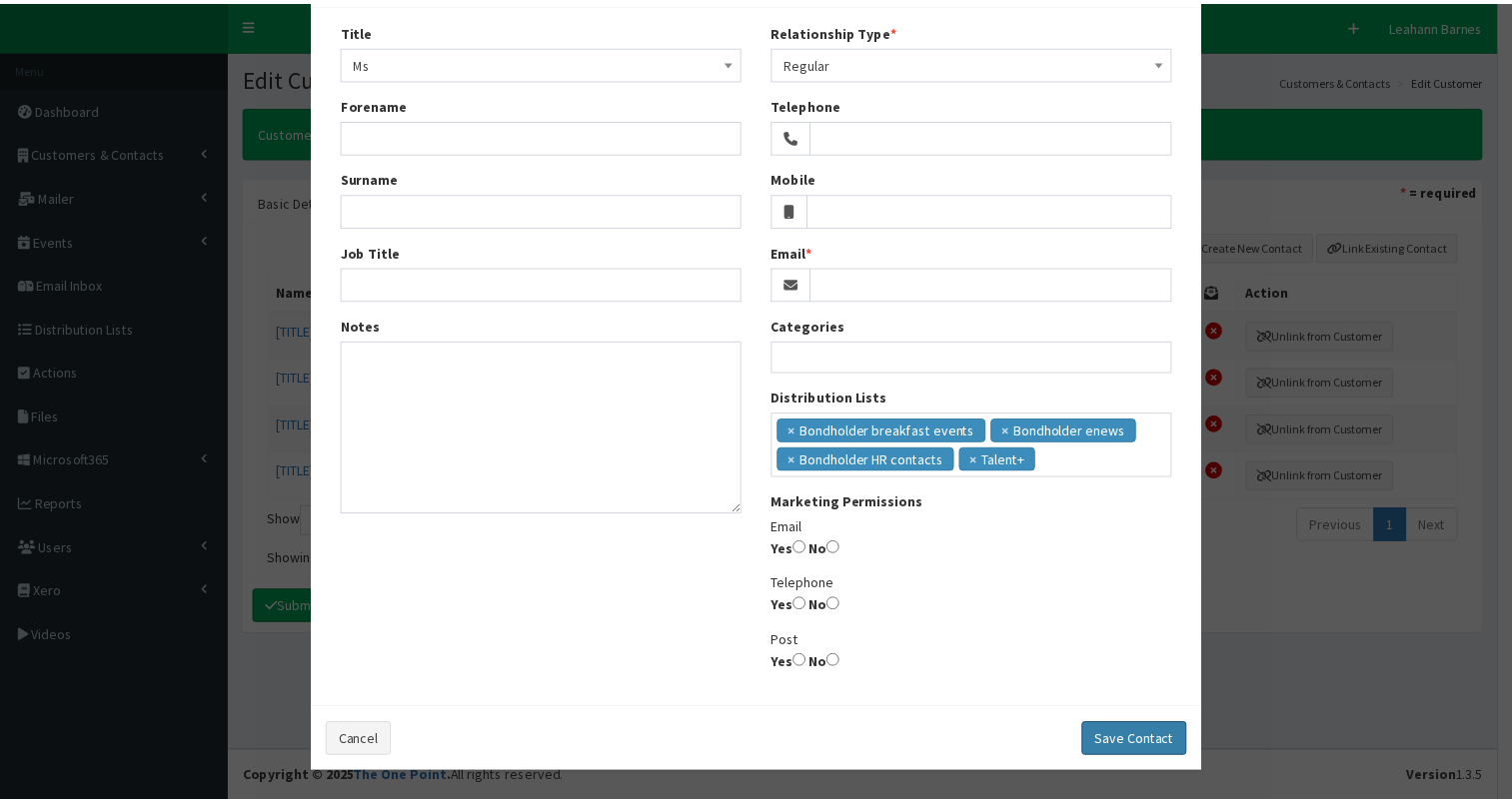 scroll, scrollTop: 51, scrollLeft: 0, axis: vertical 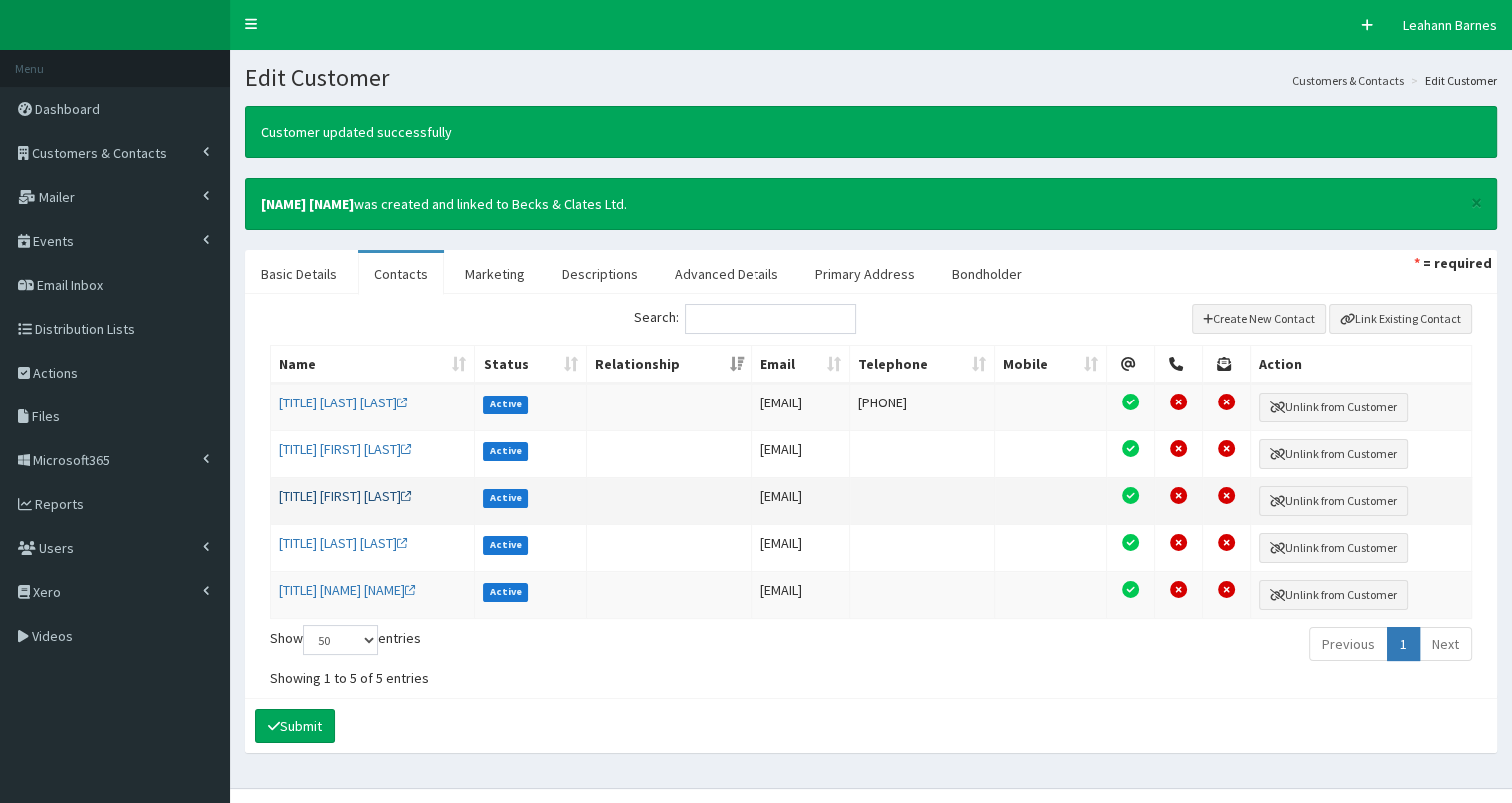 click on "Mr Archie Fox" at bounding box center [345, 496] 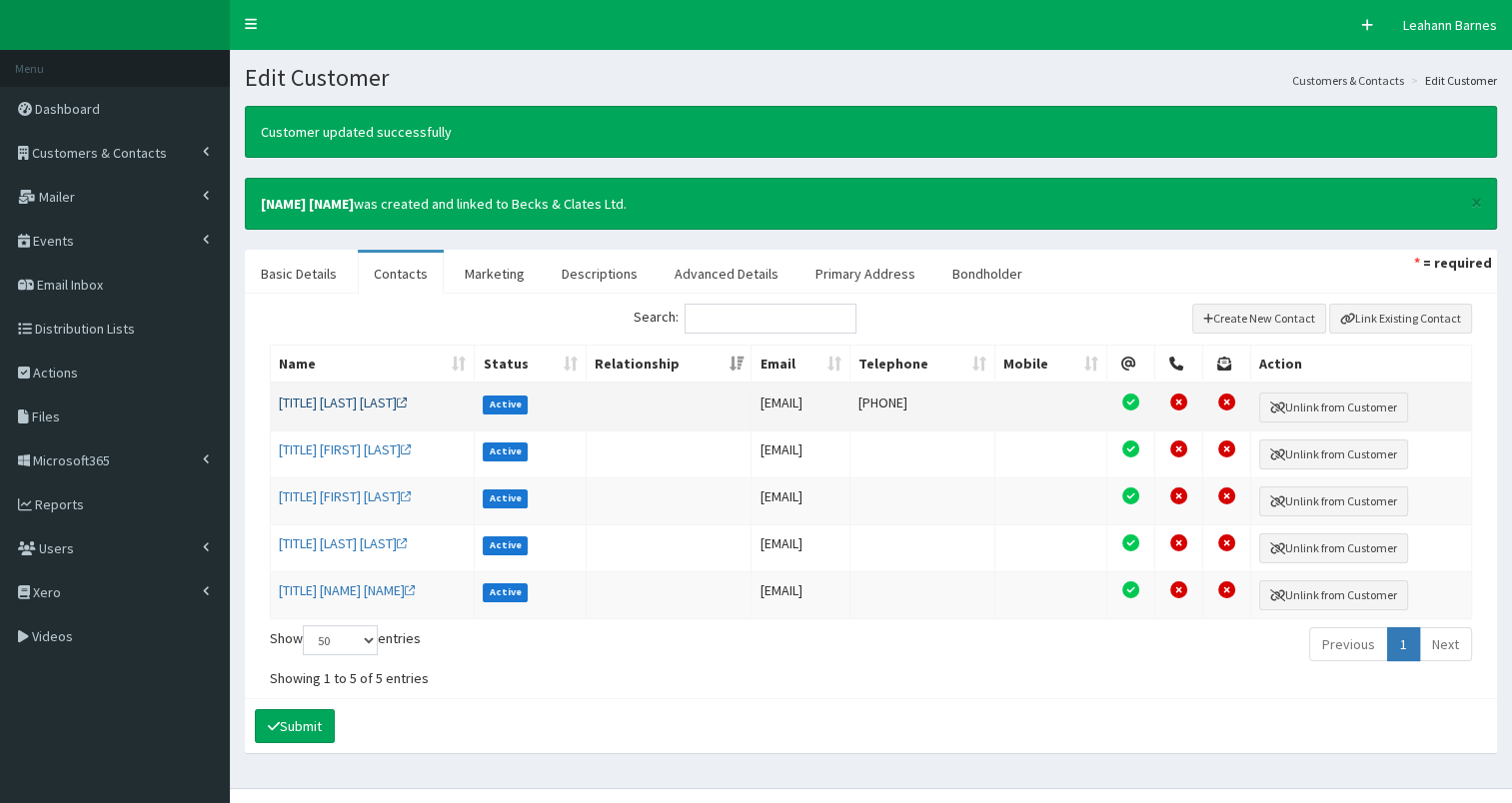 click on "Mr Owen Clater" at bounding box center [343, 402] 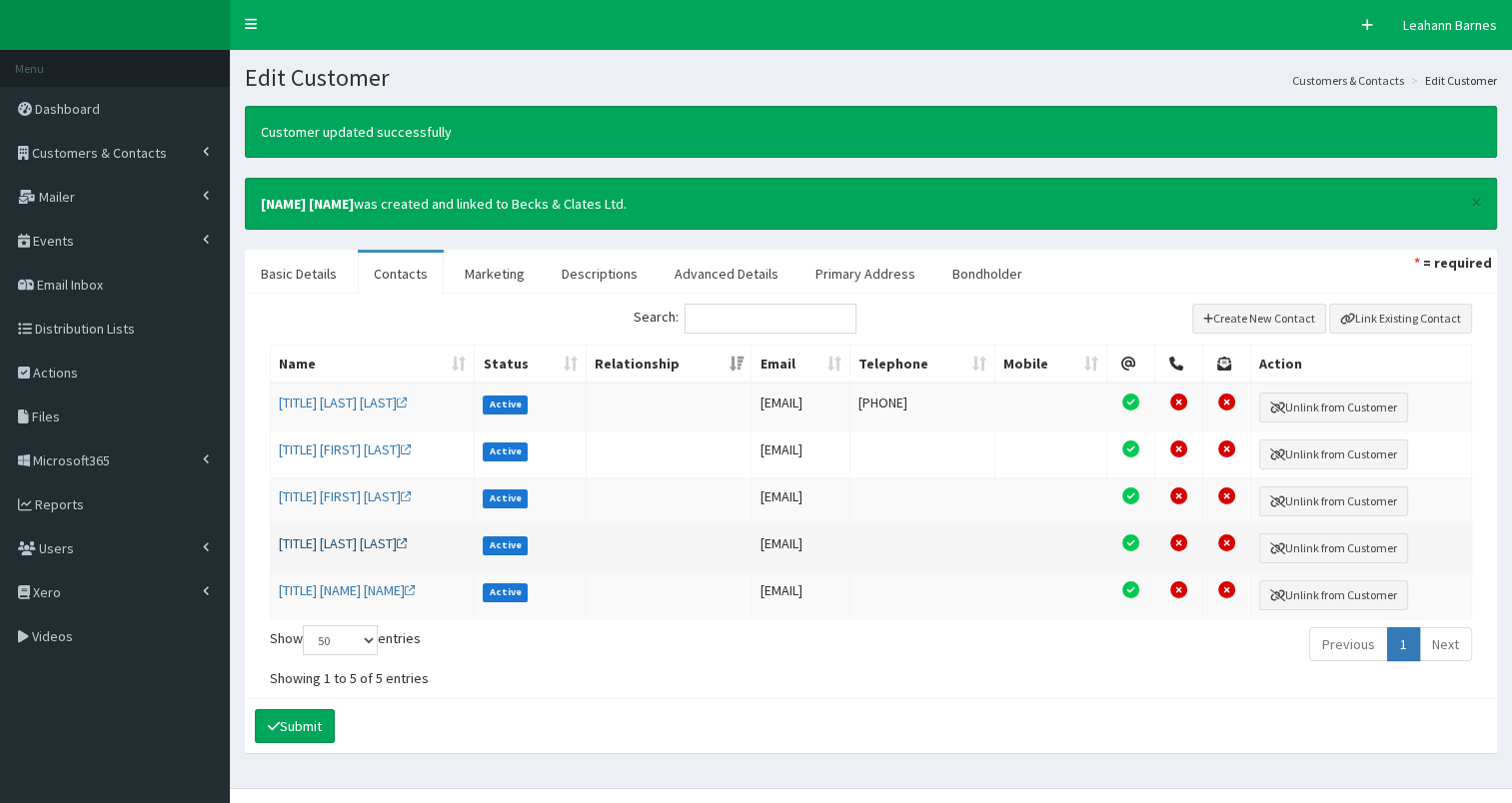 click on "Mr Devids Jurinenkos" at bounding box center (343, 543) 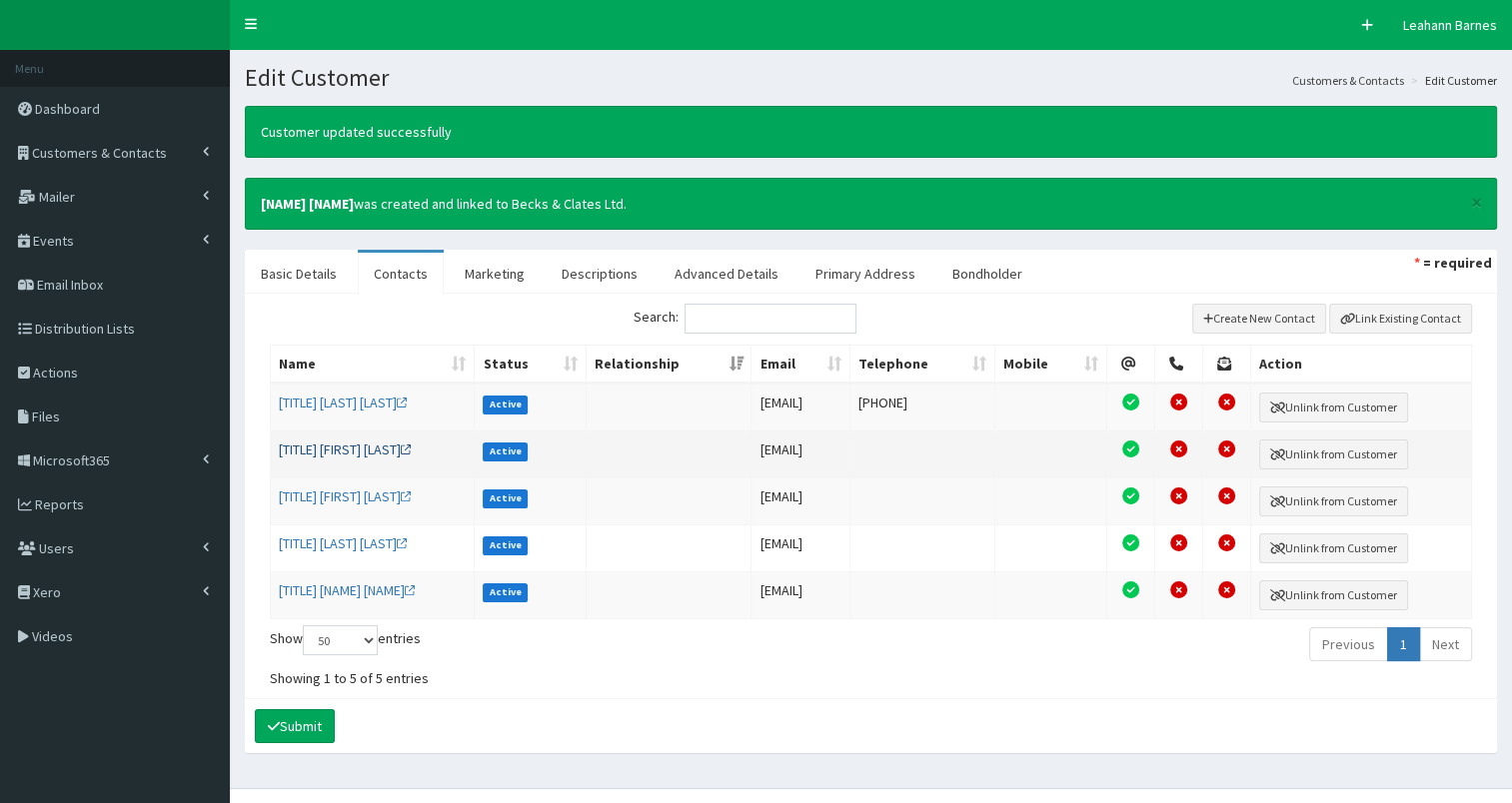 click on "Mr Sepehr Daneshvar" at bounding box center [345, 449] 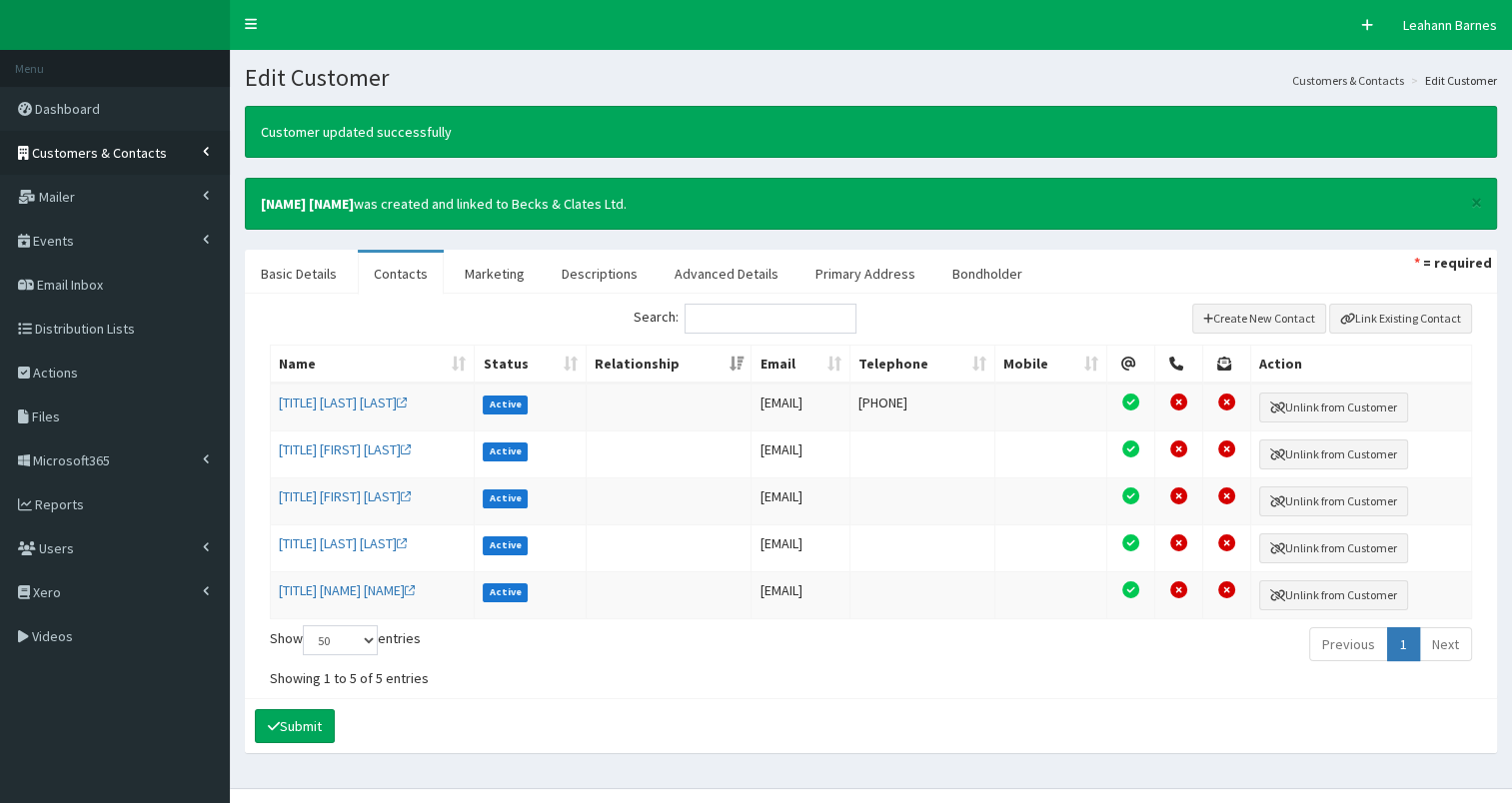 click on "Customers & Contacts" at bounding box center (99, 153) 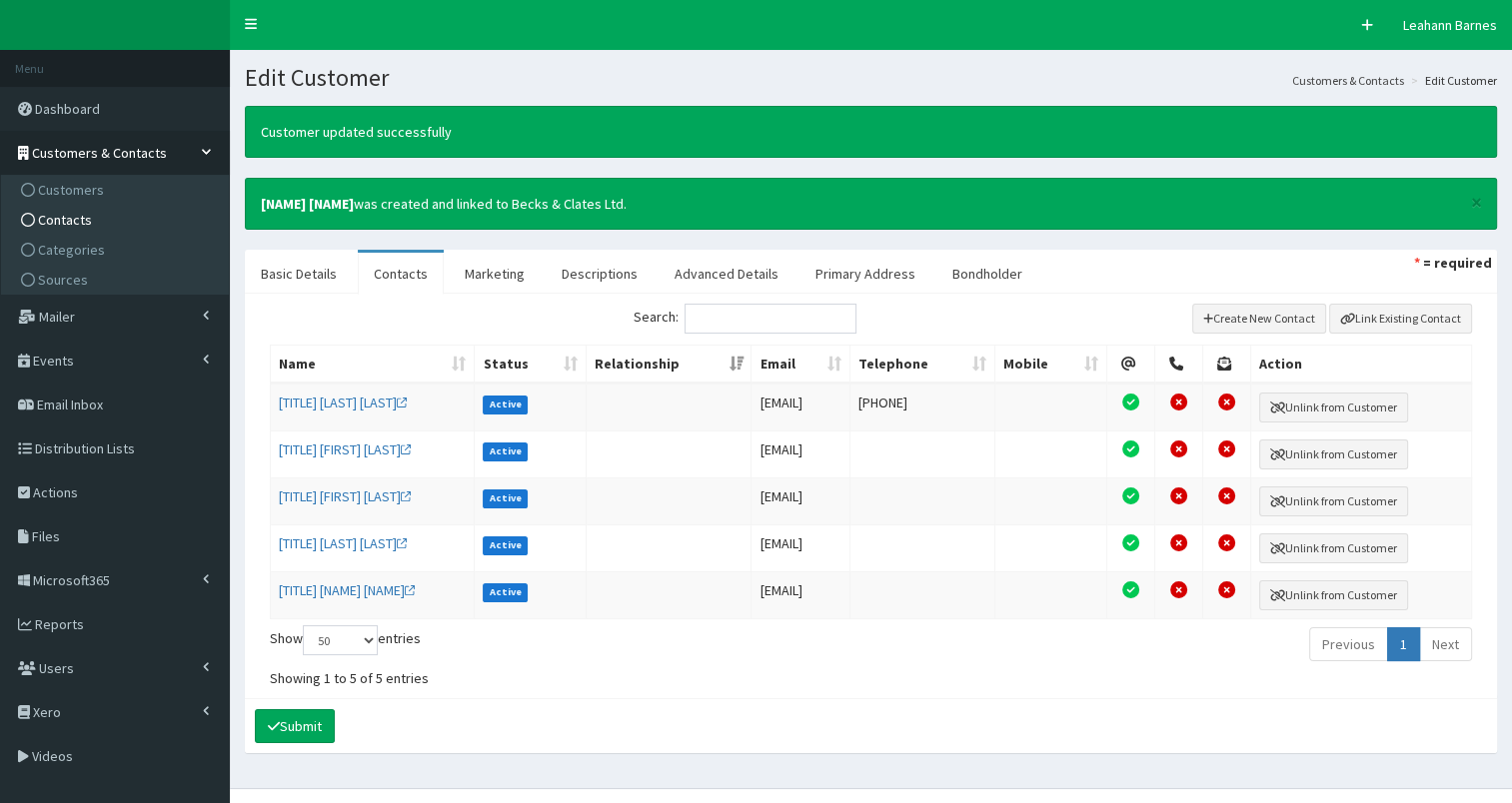 click on "Contacts" at bounding box center [65, 220] 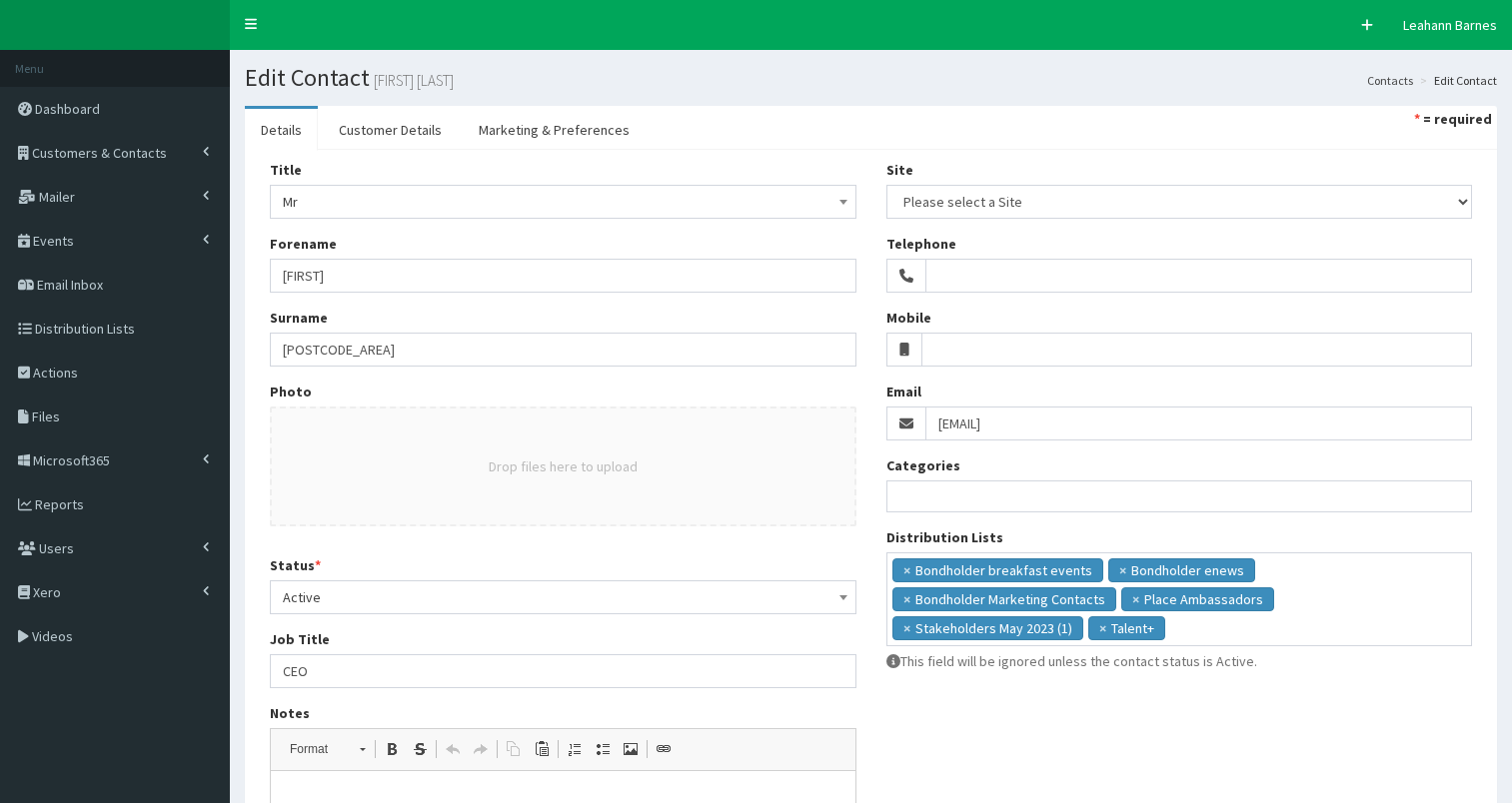 select 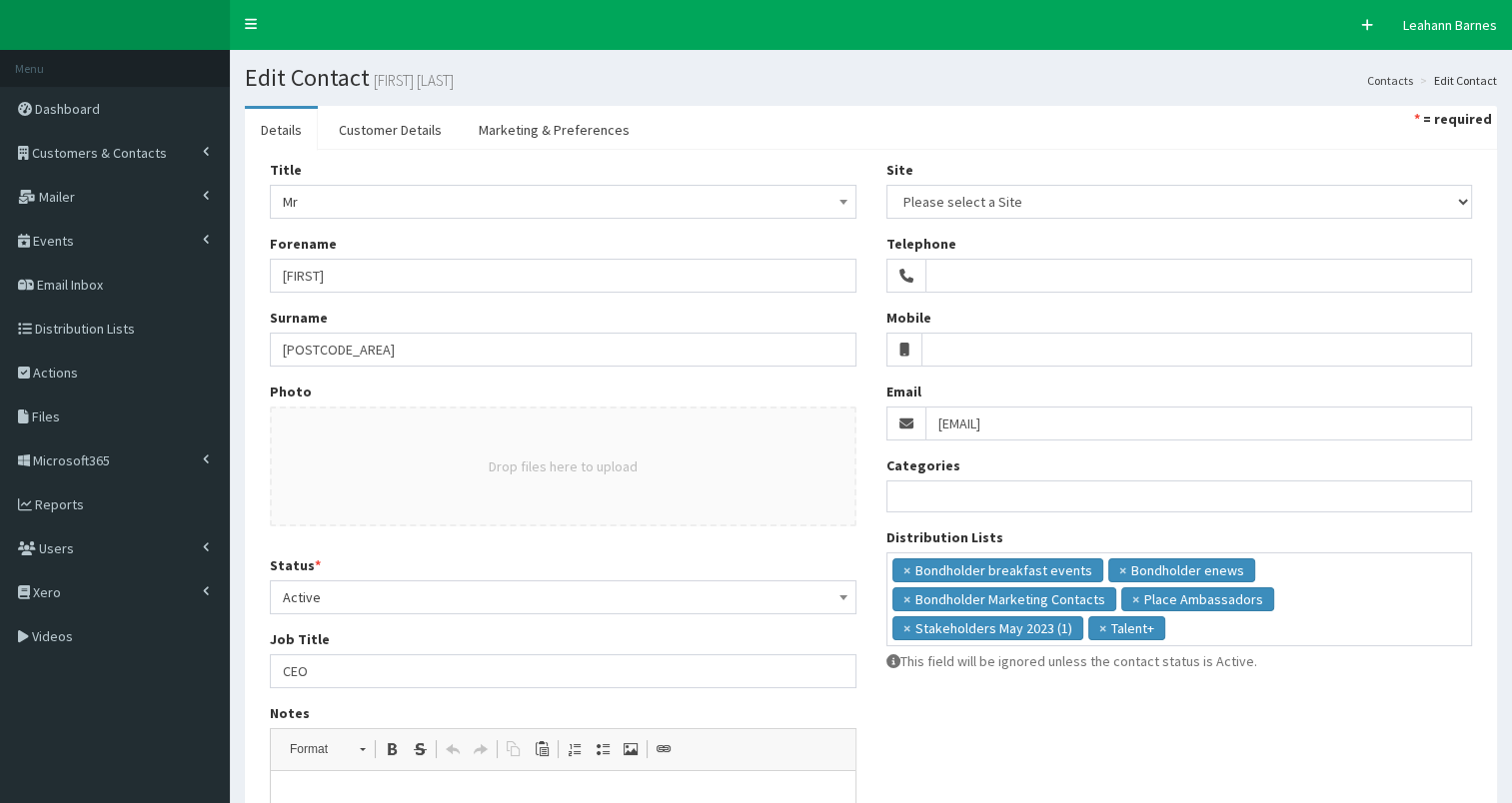 scroll, scrollTop: 0, scrollLeft: 0, axis: both 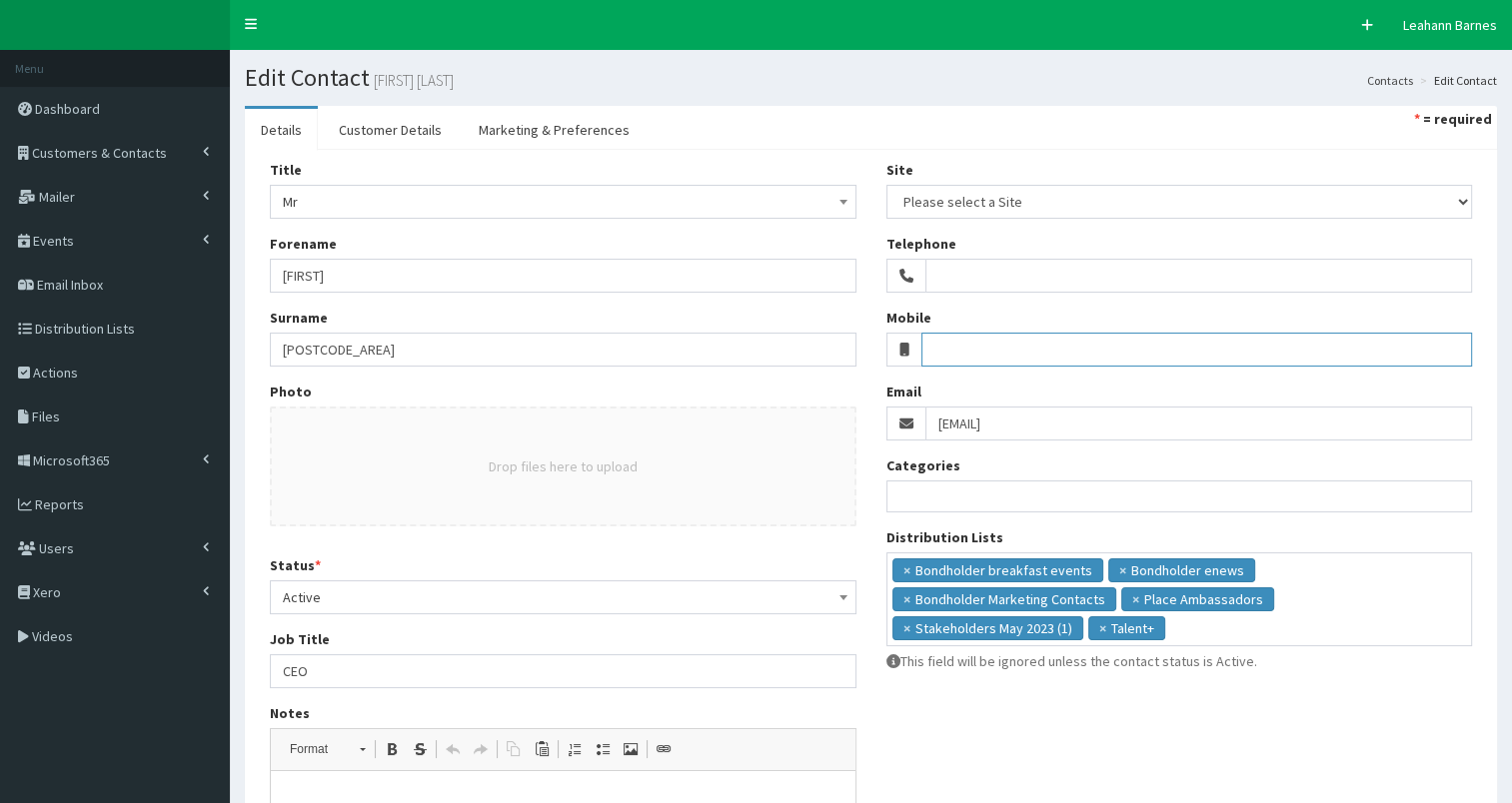 click on "Mobile" at bounding box center [1196, 350] 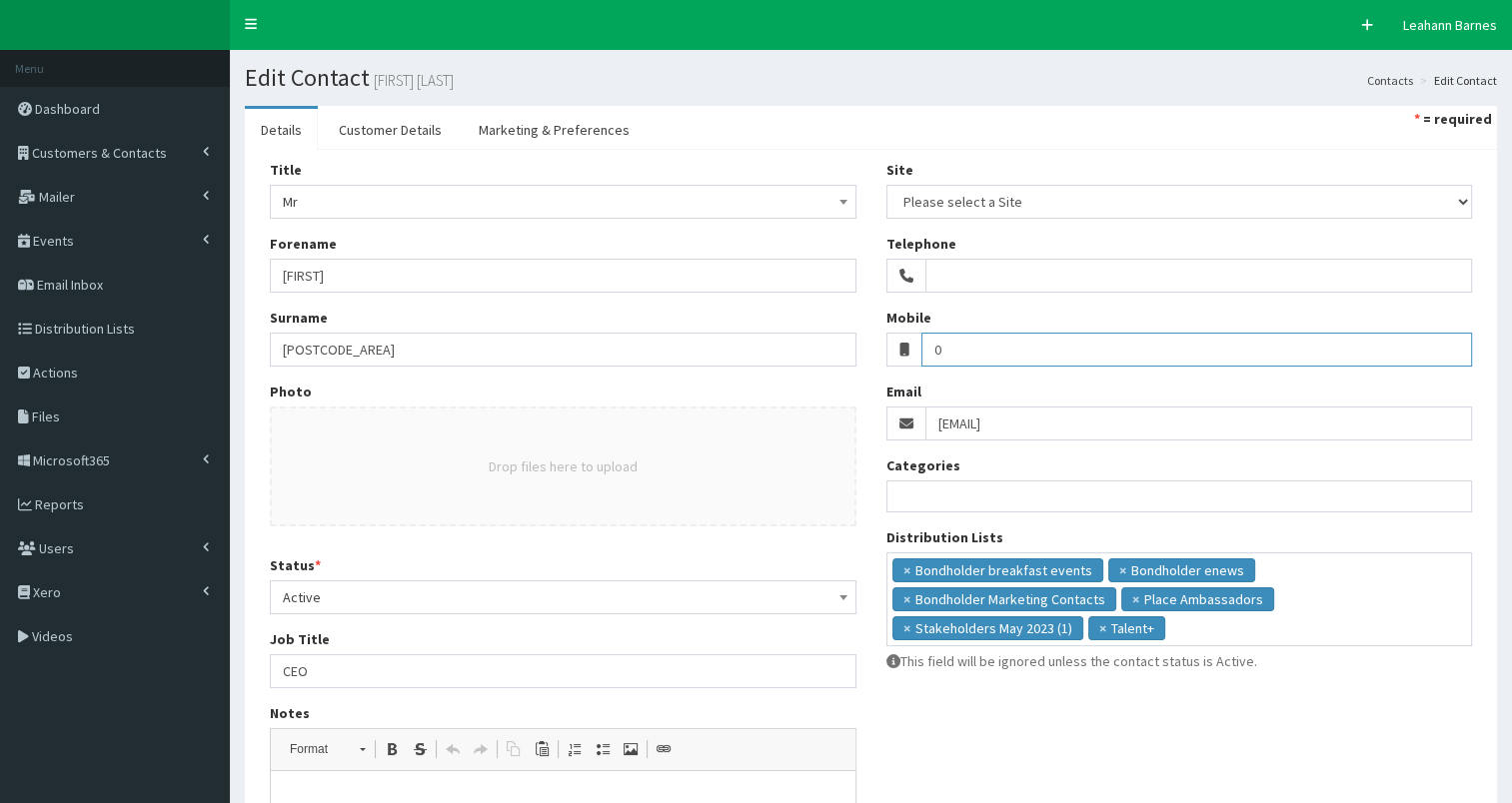 paste on "7496038190" 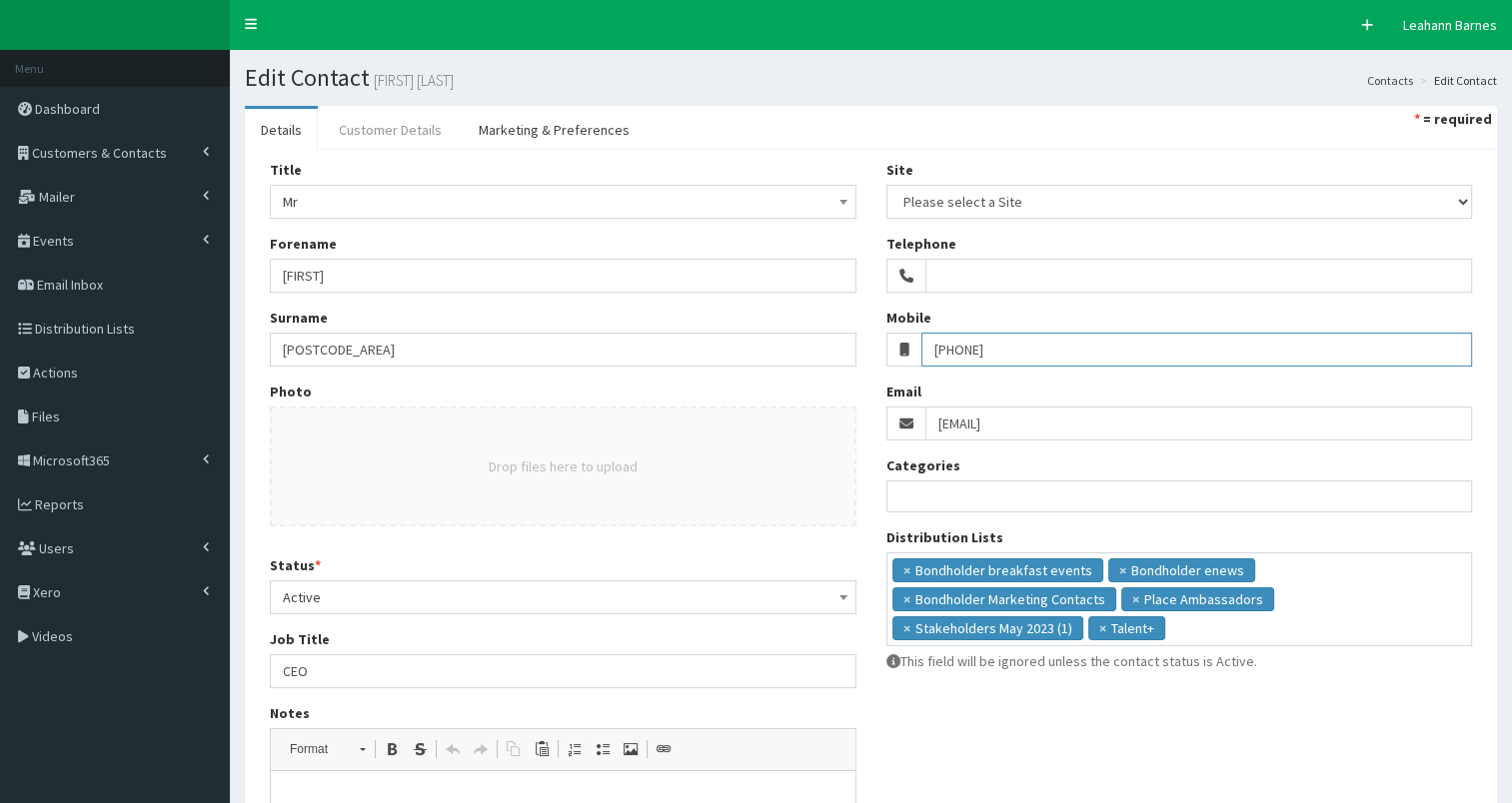 type on "07496038190" 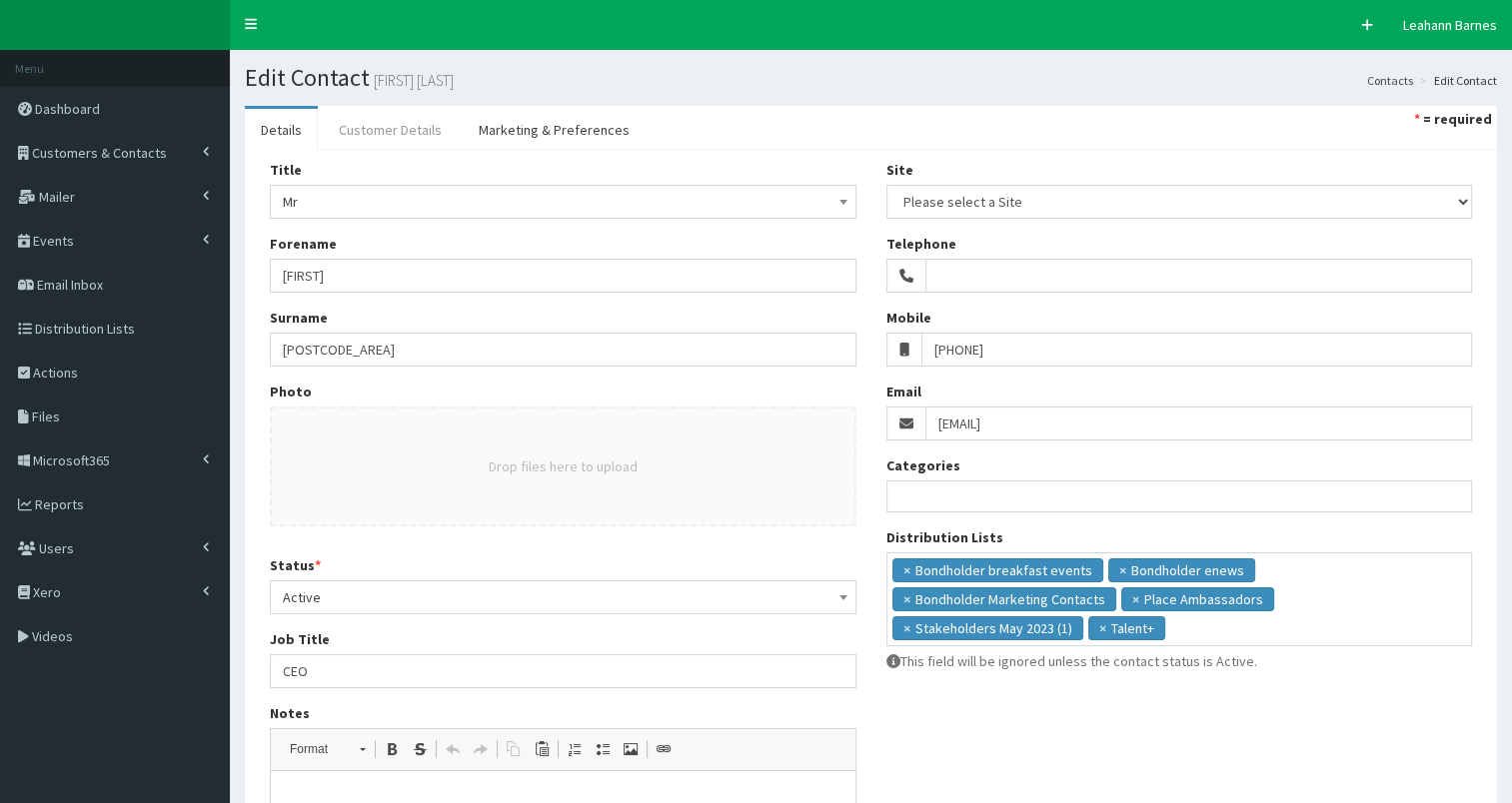 click on "Customer Details" at bounding box center (390, 130) 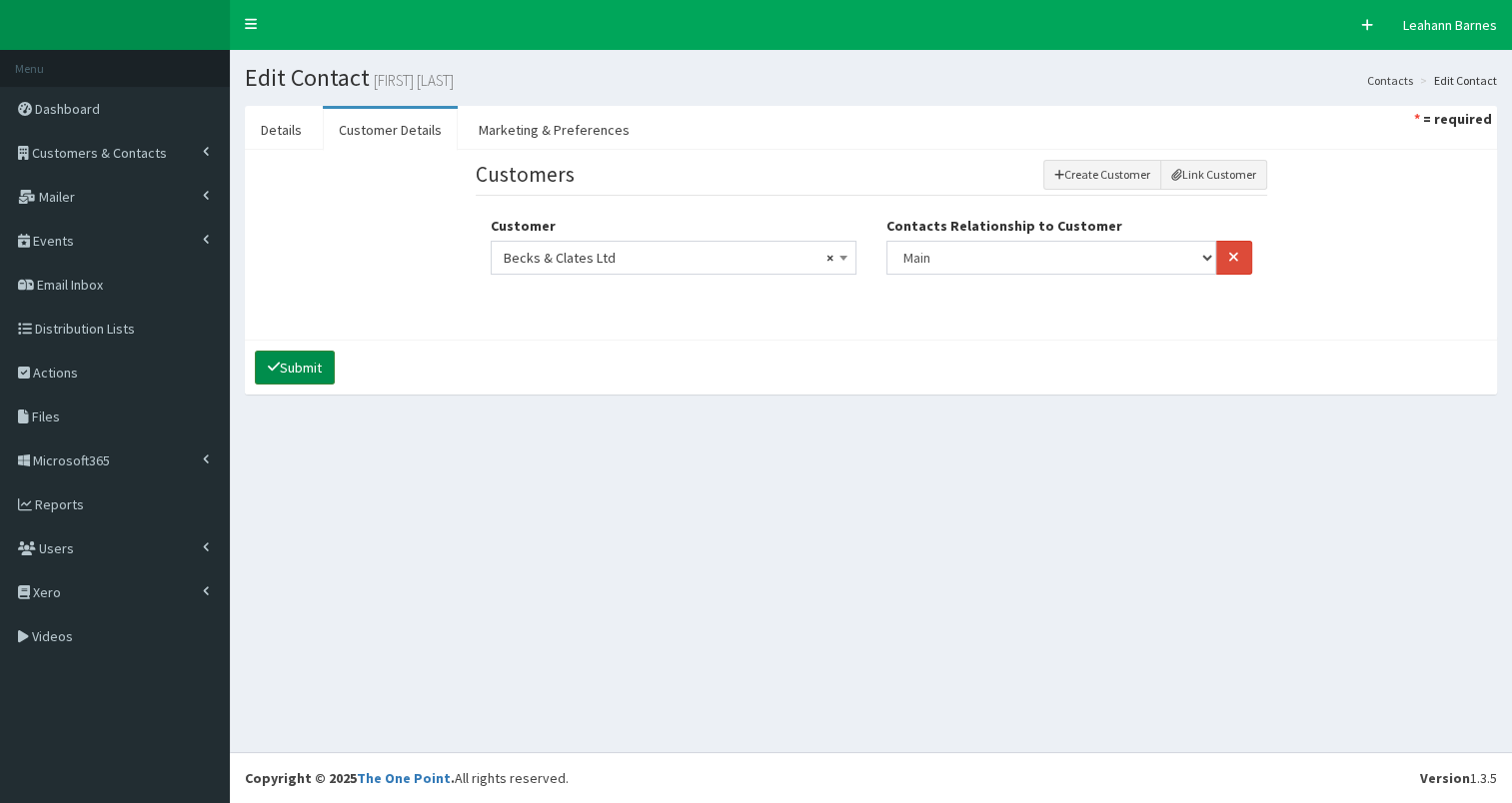 click on "Submit" at bounding box center (295, 368) 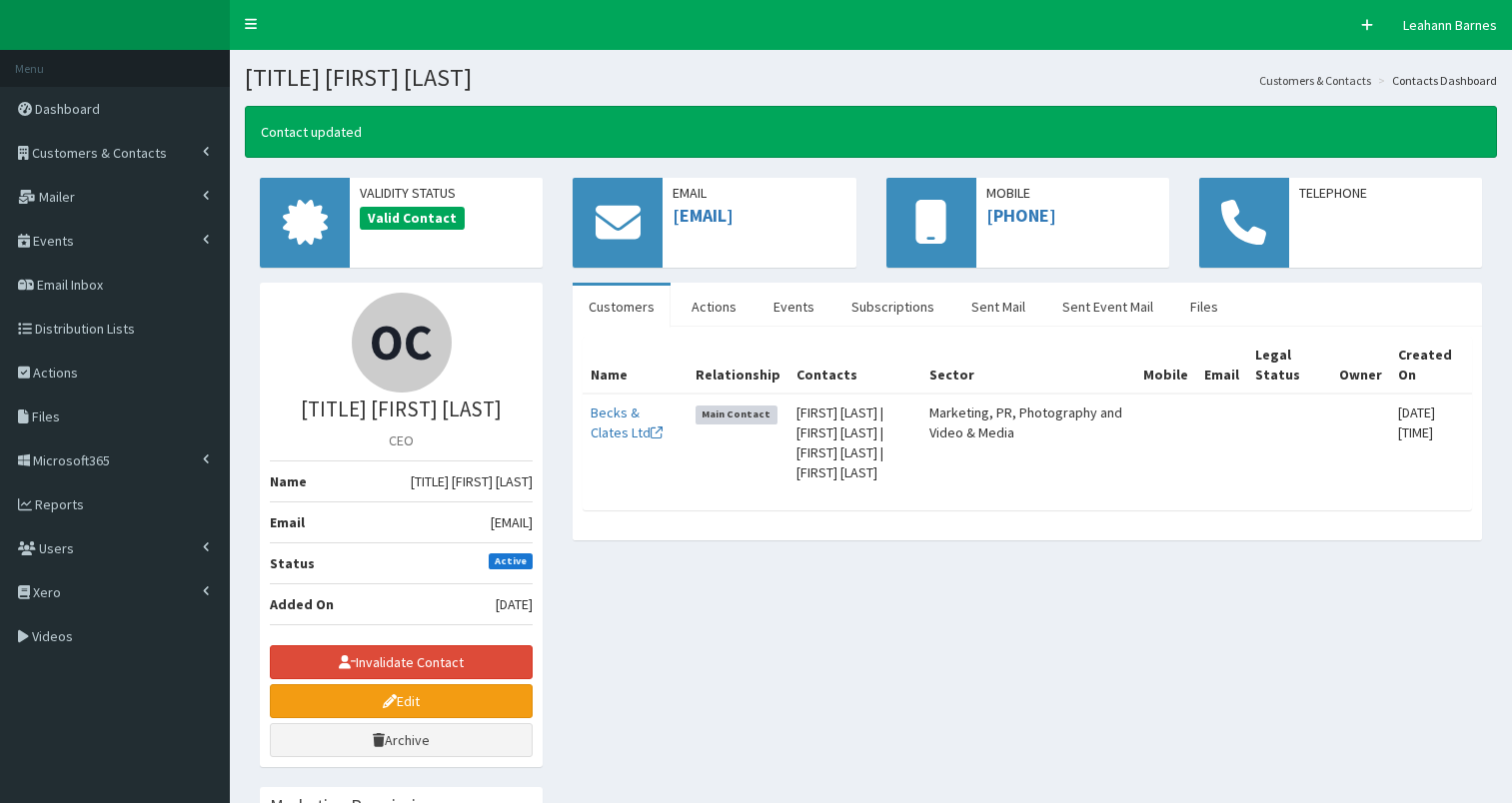scroll, scrollTop: 0, scrollLeft: 0, axis: both 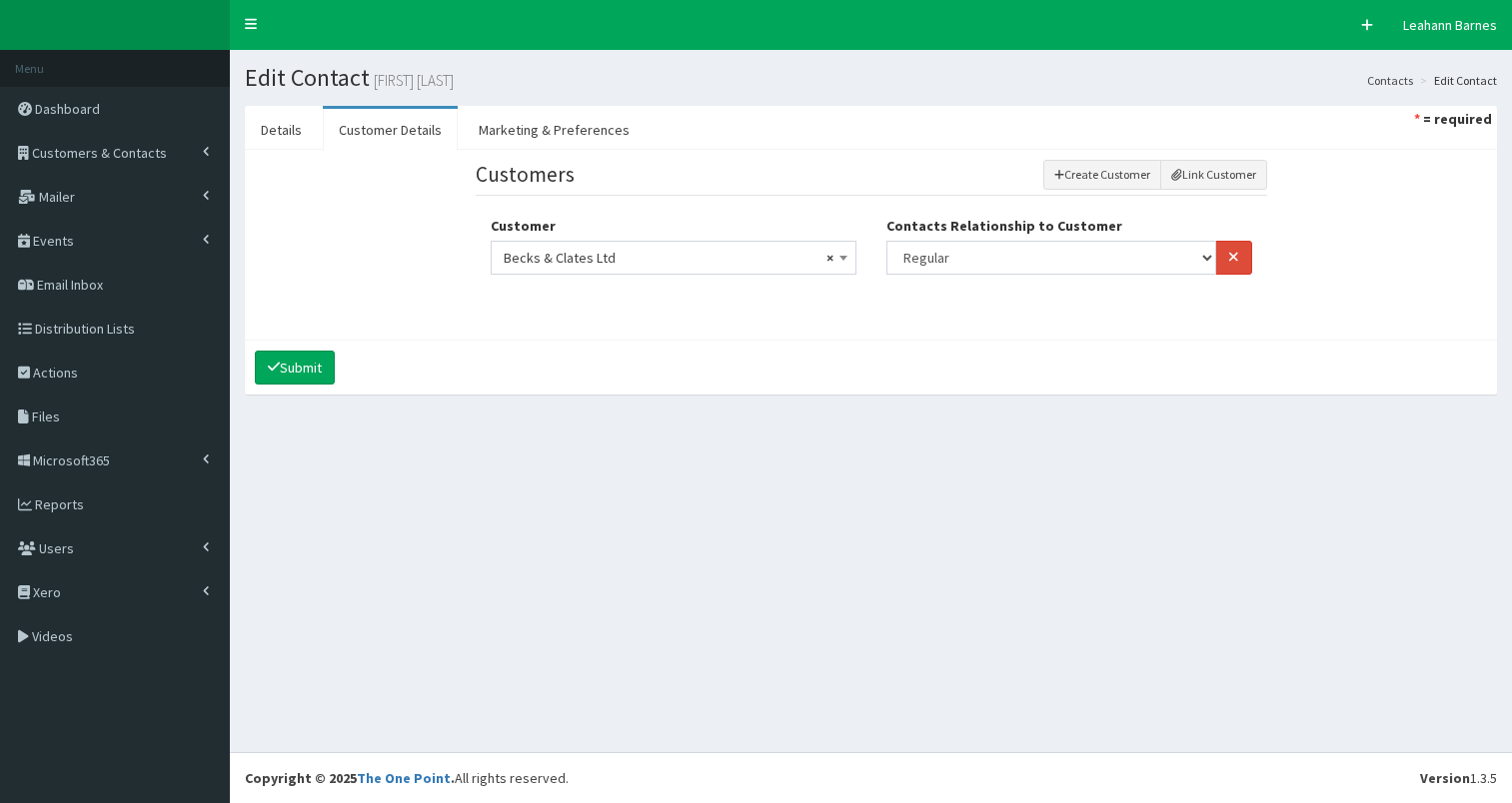 select 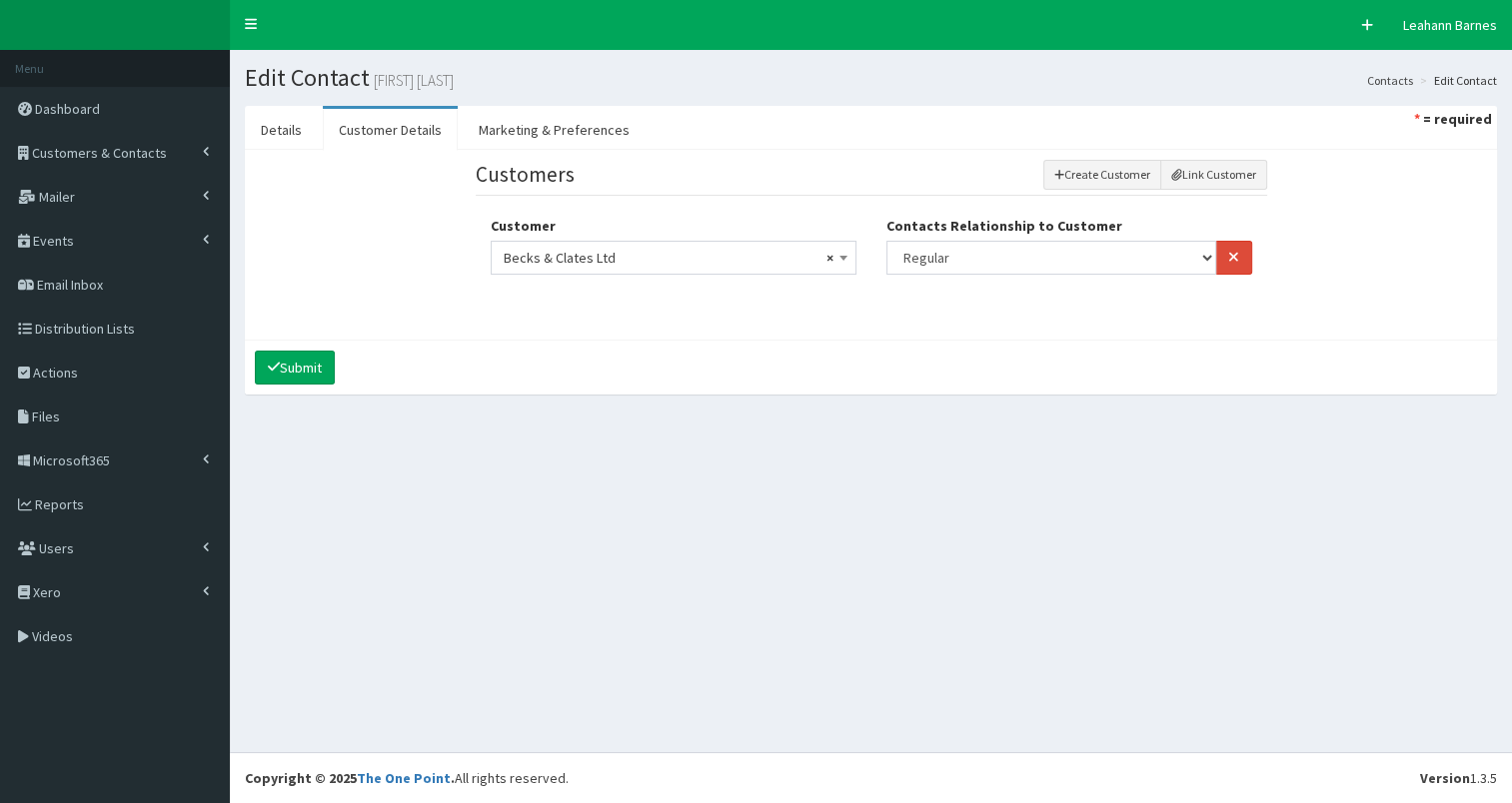 scroll, scrollTop: 0, scrollLeft: 0, axis: both 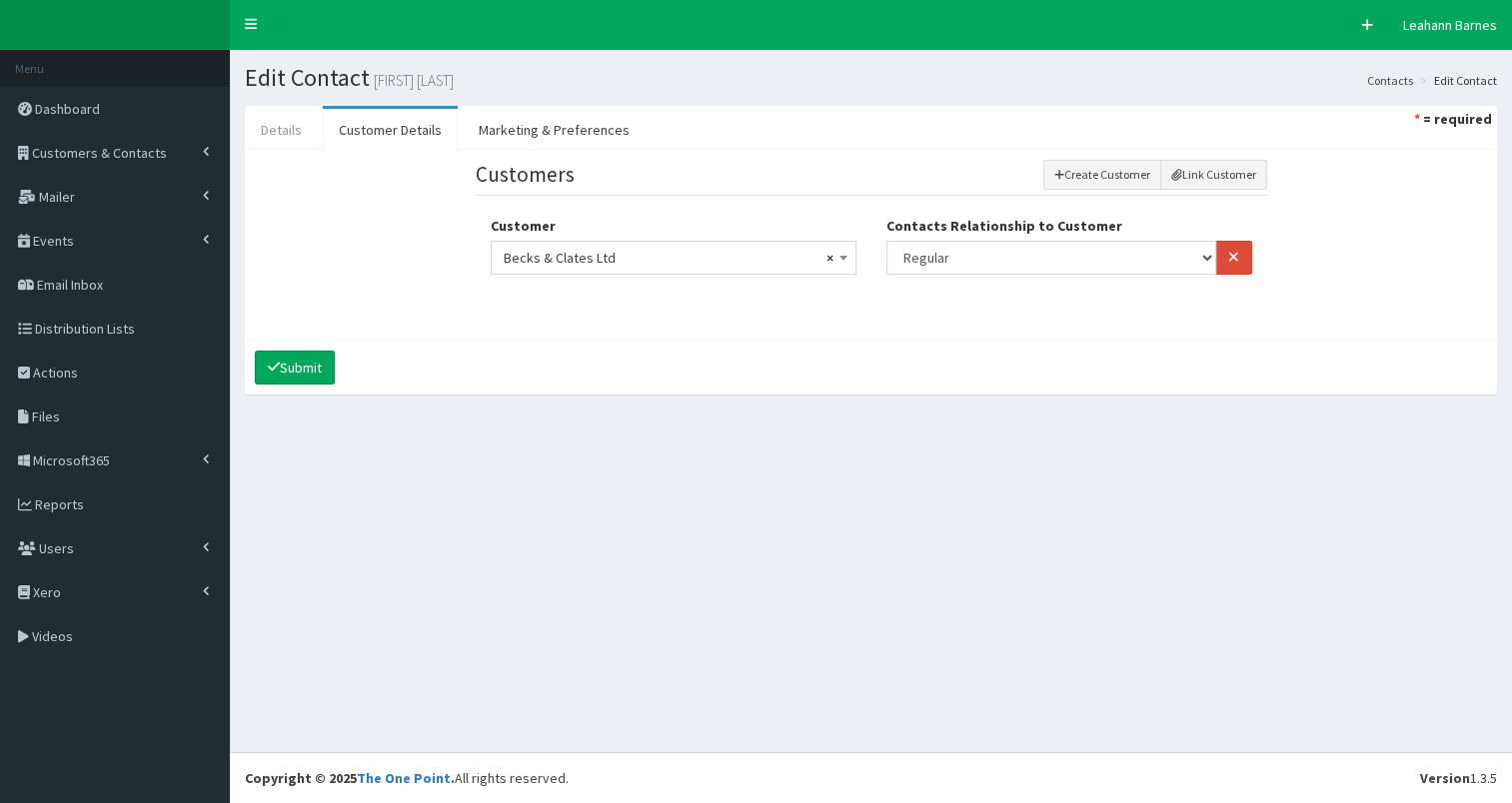 click on "Details" at bounding box center [281, 130] 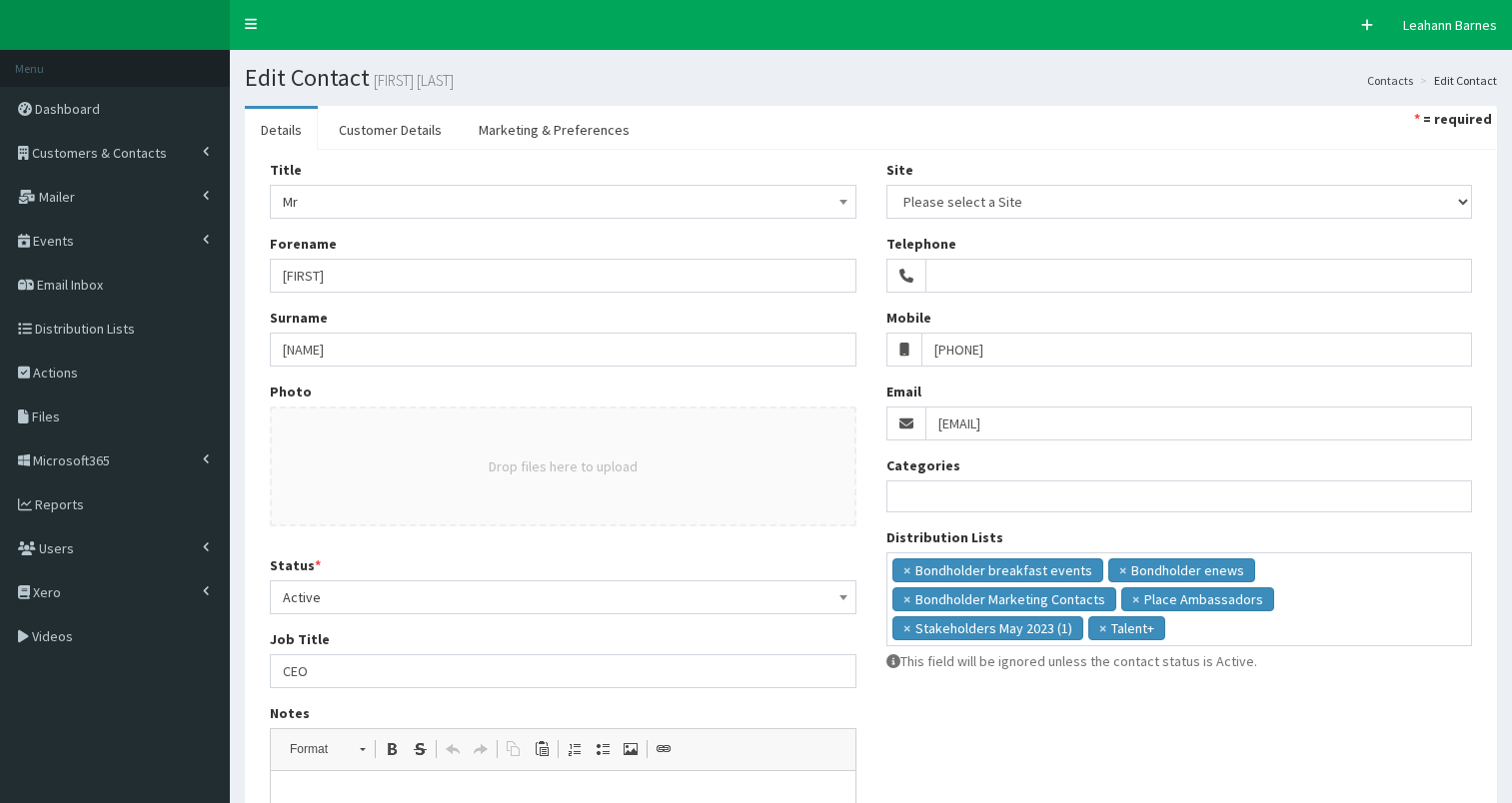 select 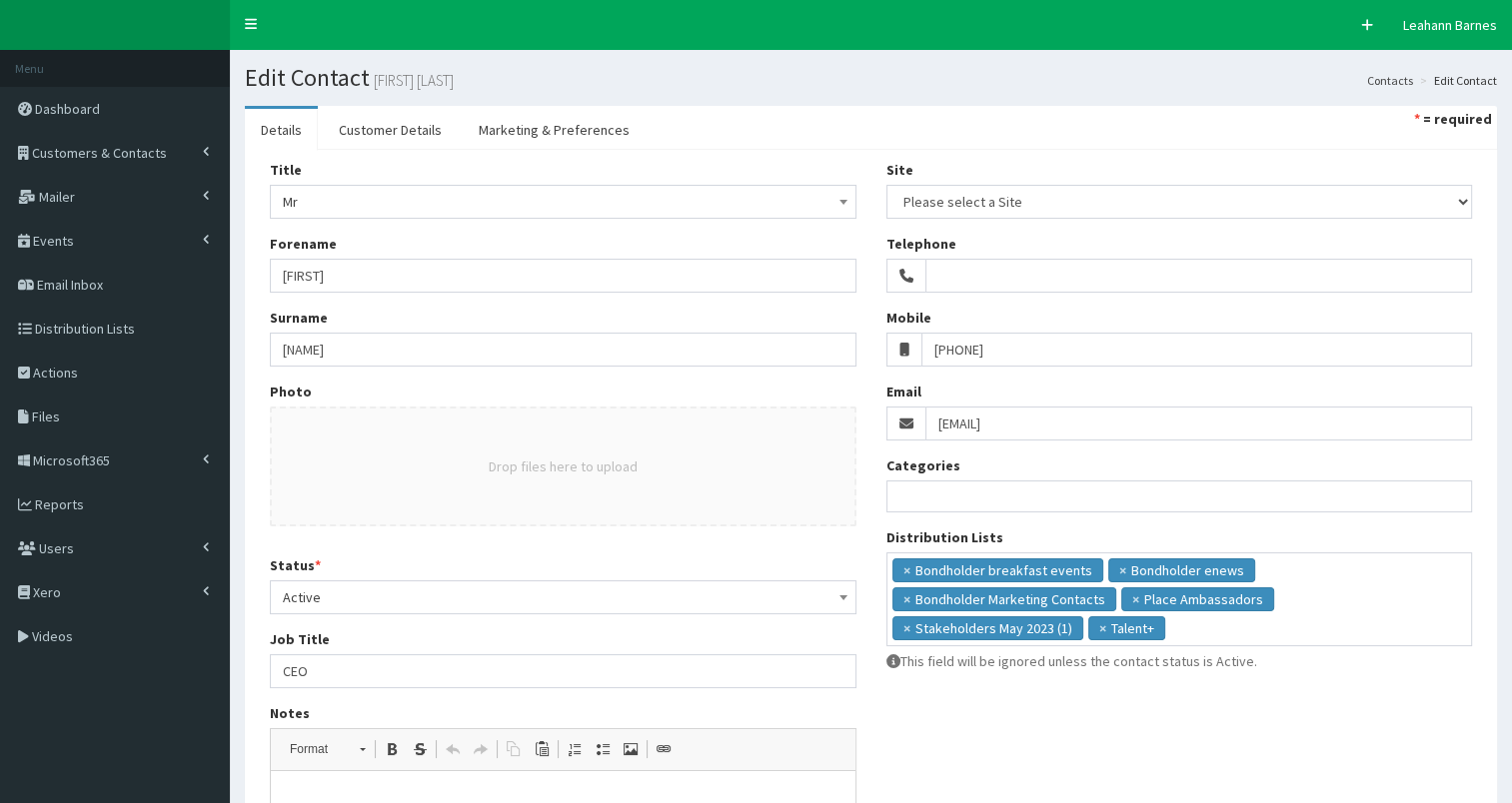 scroll, scrollTop: 0, scrollLeft: 0, axis: both 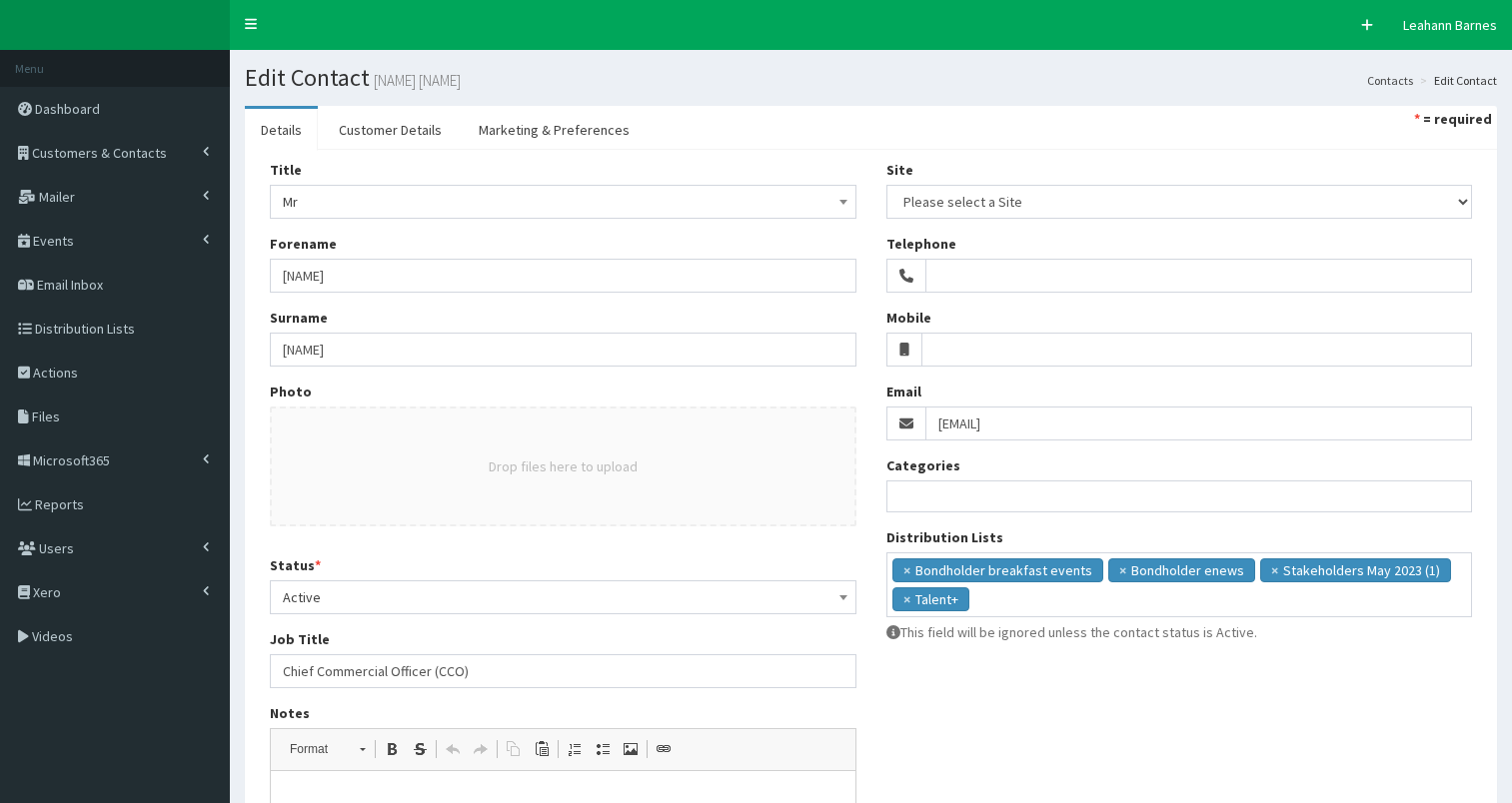 select 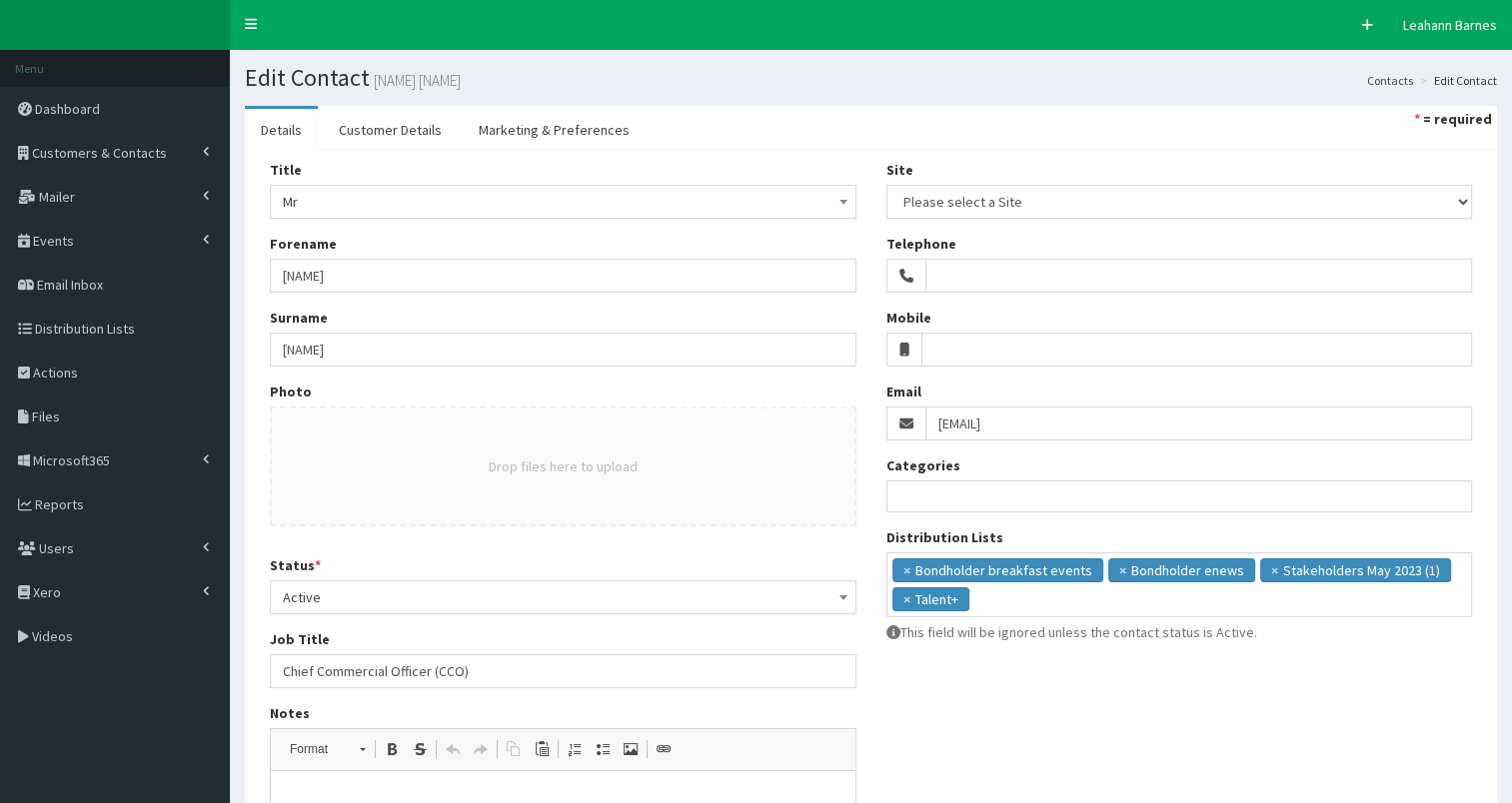 scroll, scrollTop: 0, scrollLeft: 0, axis: both 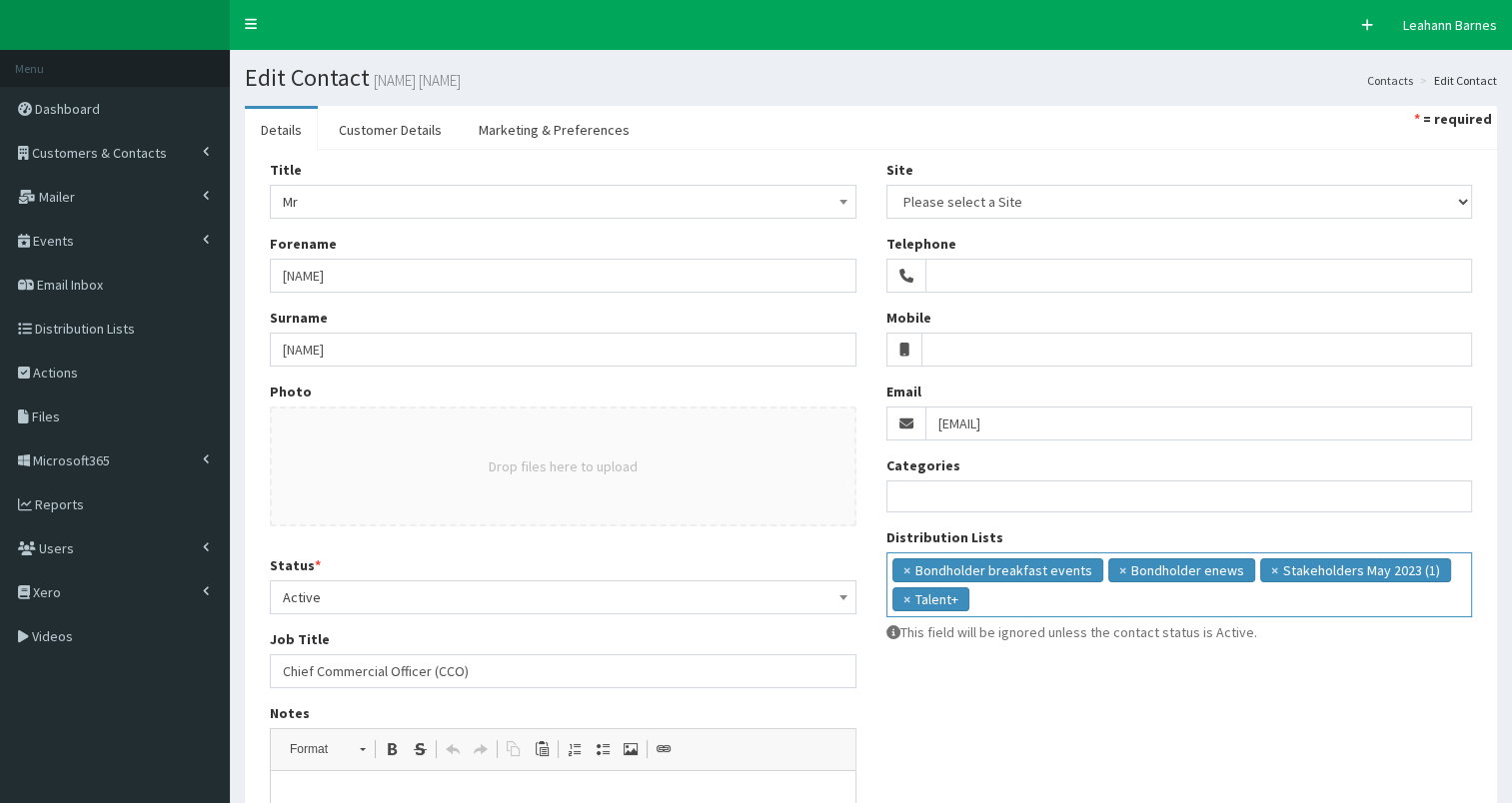 click on "× Bondholder breakfast events × Bondholder enews × Stakeholders May 2023 (1) × Talent+" at bounding box center (1179, 582) 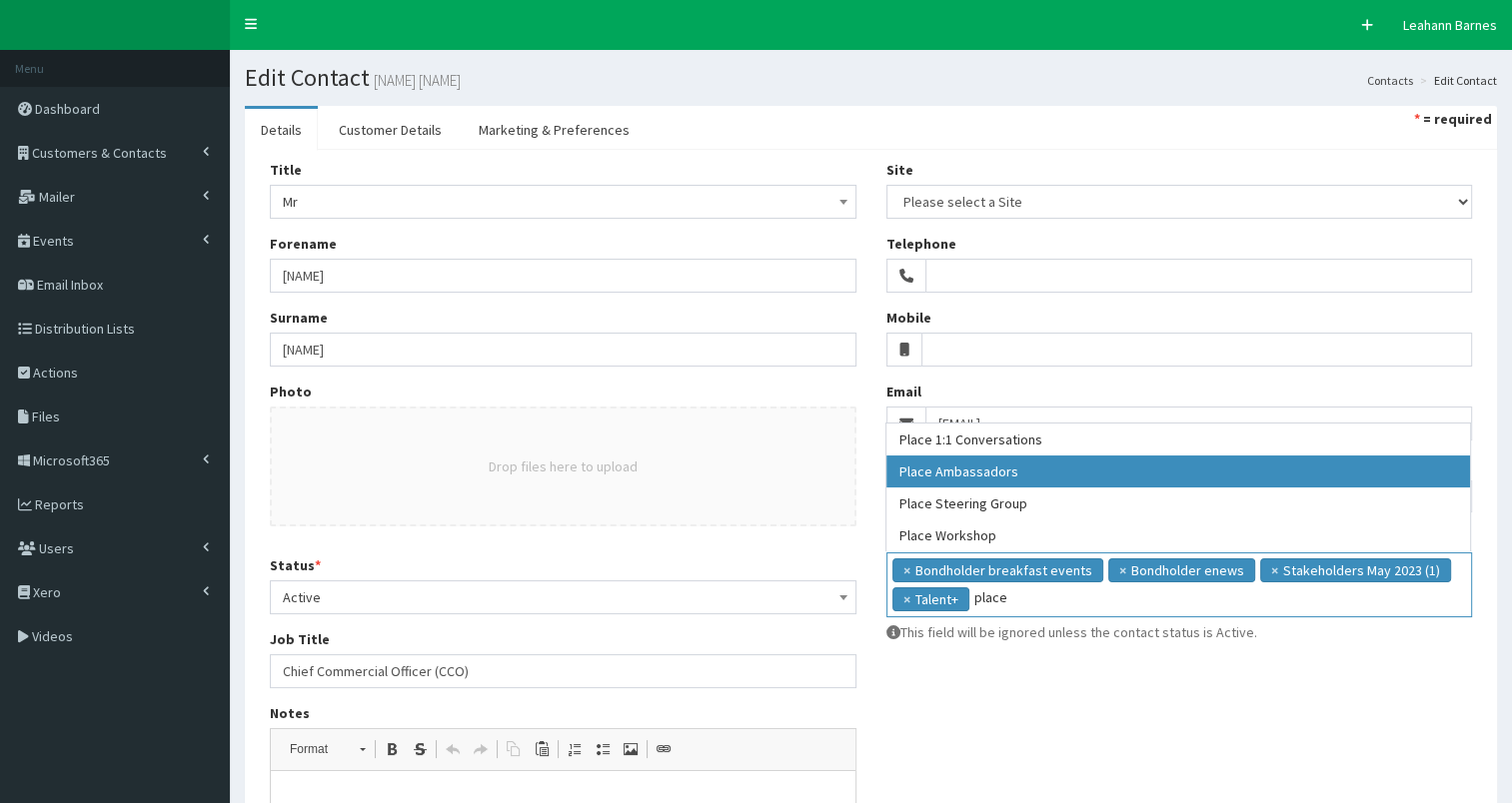type on "place" 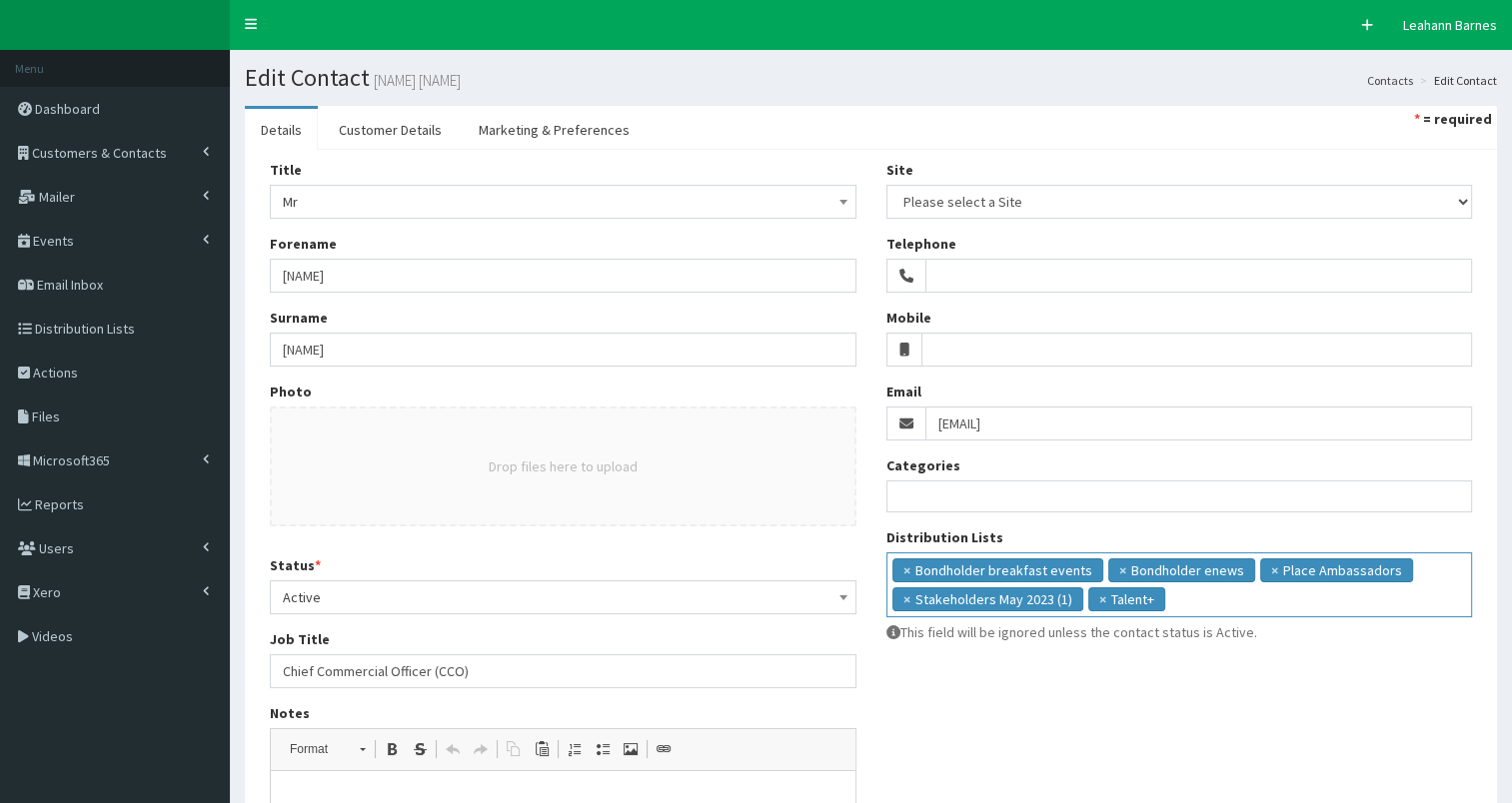 scroll, scrollTop: 37, scrollLeft: 0, axis: vertical 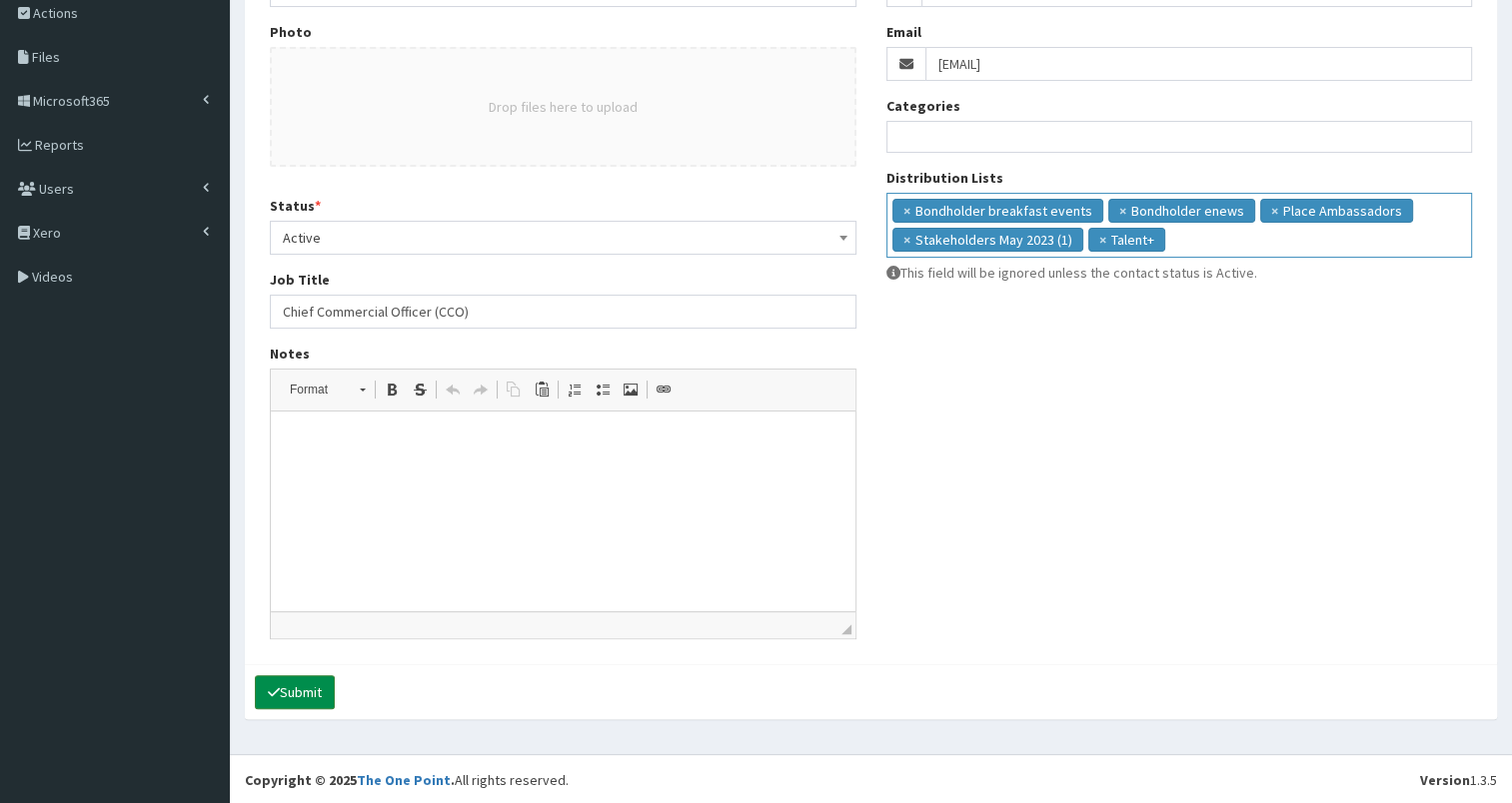 click on "Submit" at bounding box center (295, 692) 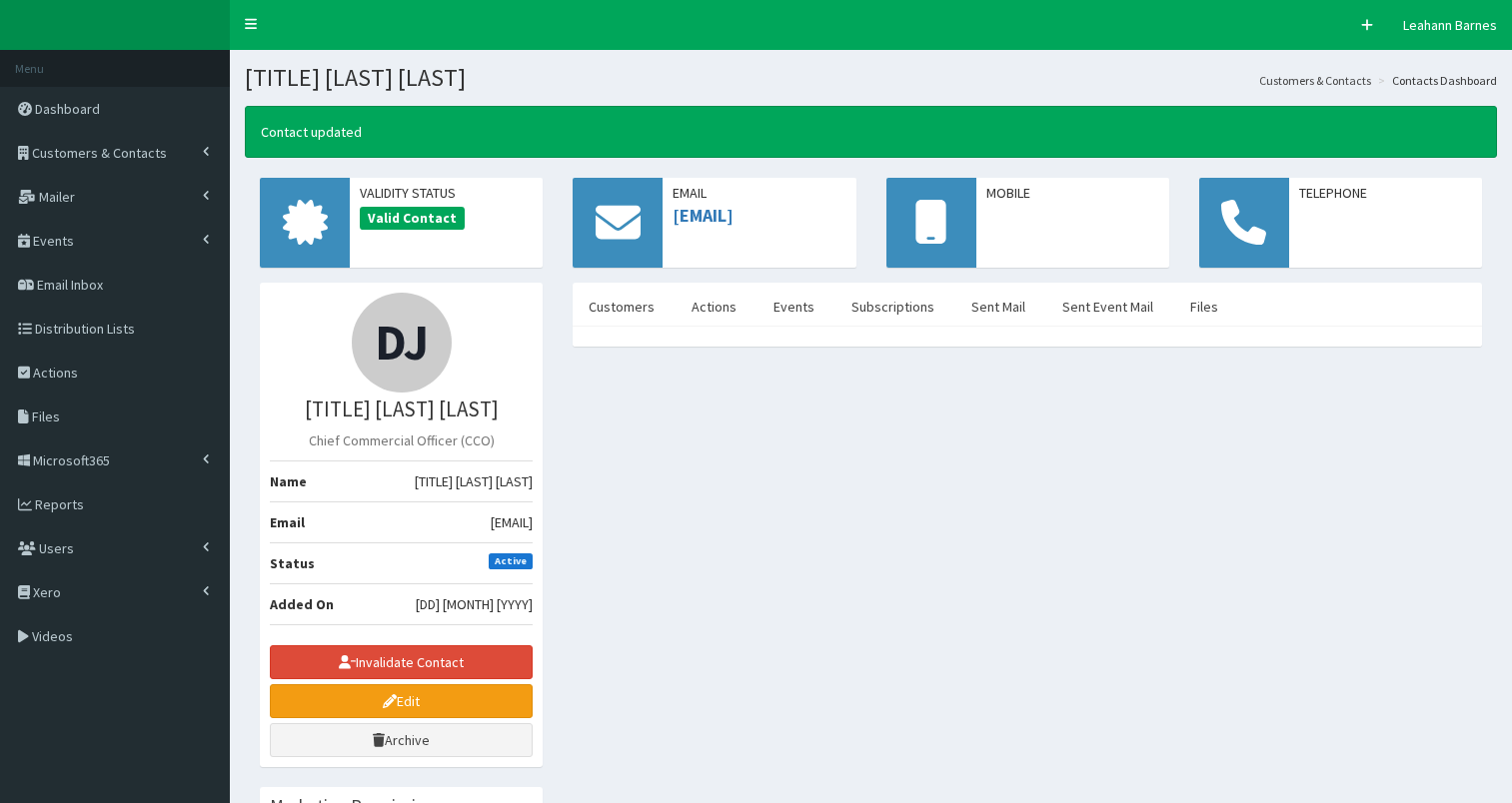 scroll, scrollTop: 0, scrollLeft: 0, axis: both 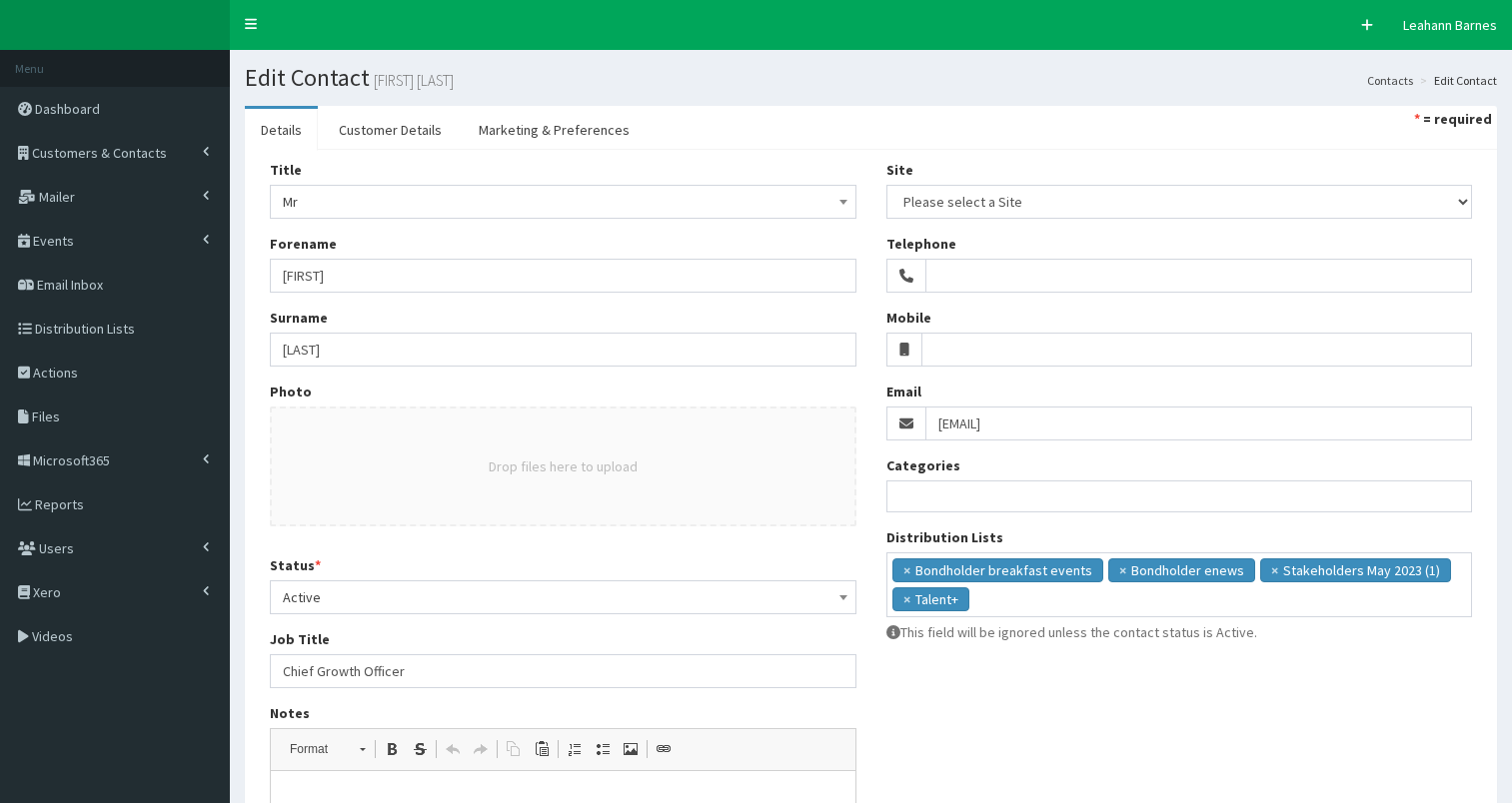 select 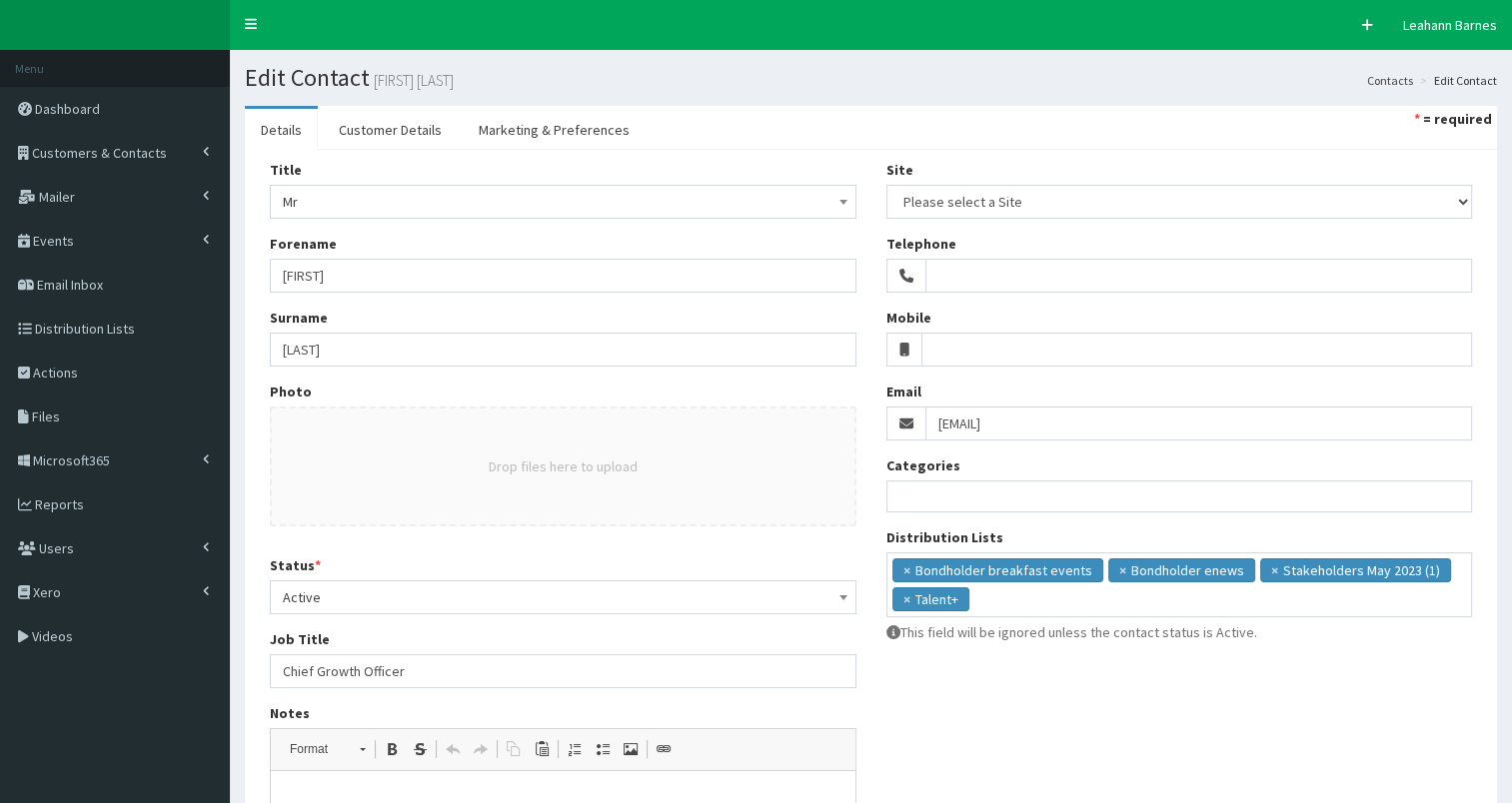 scroll, scrollTop: 0, scrollLeft: 0, axis: both 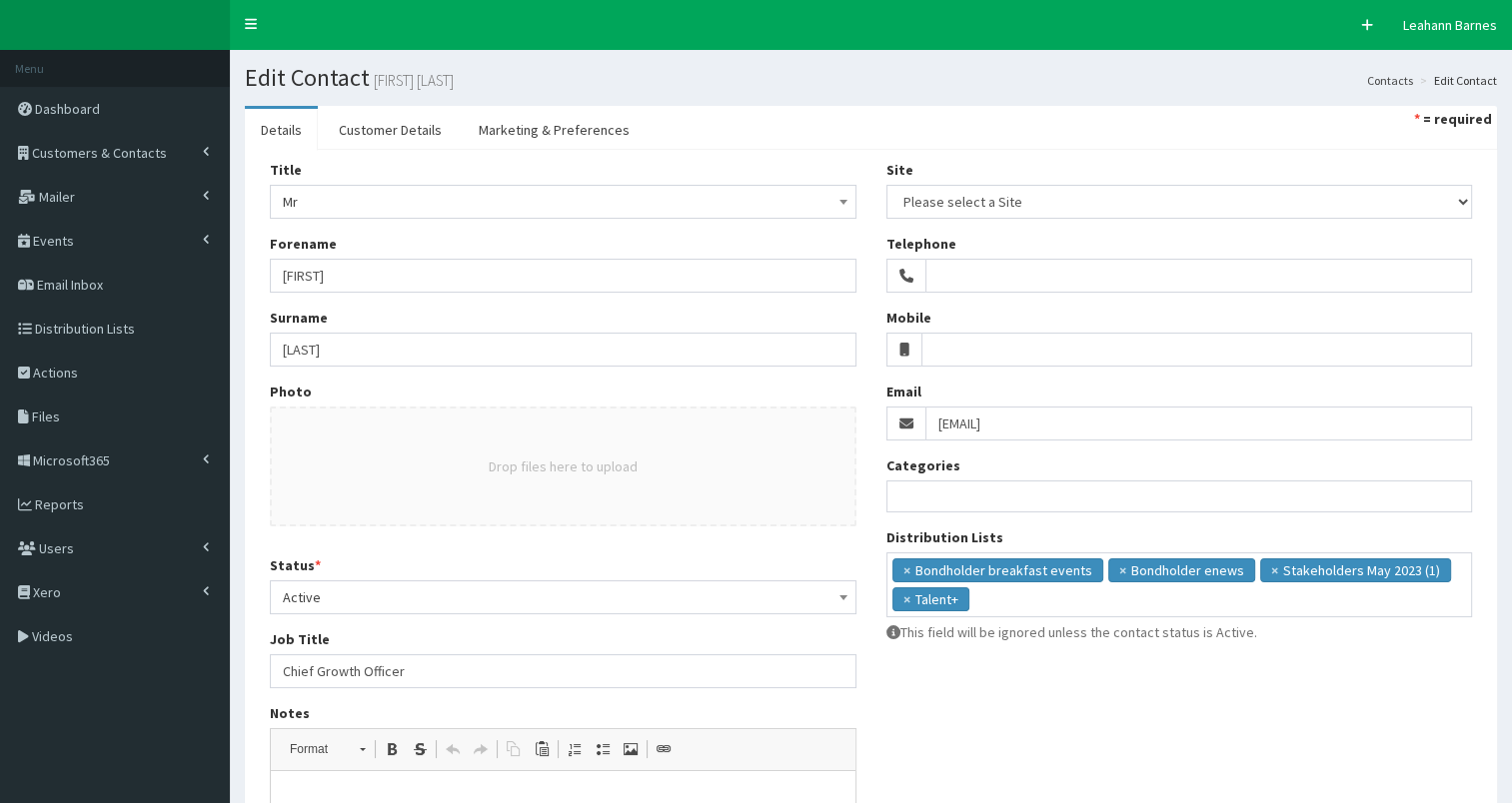 click on "× Bondholder breakfast events × Bondholder enews × Stakeholders May 2023 (1) × Talent+" at bounding box center (1179, 582) 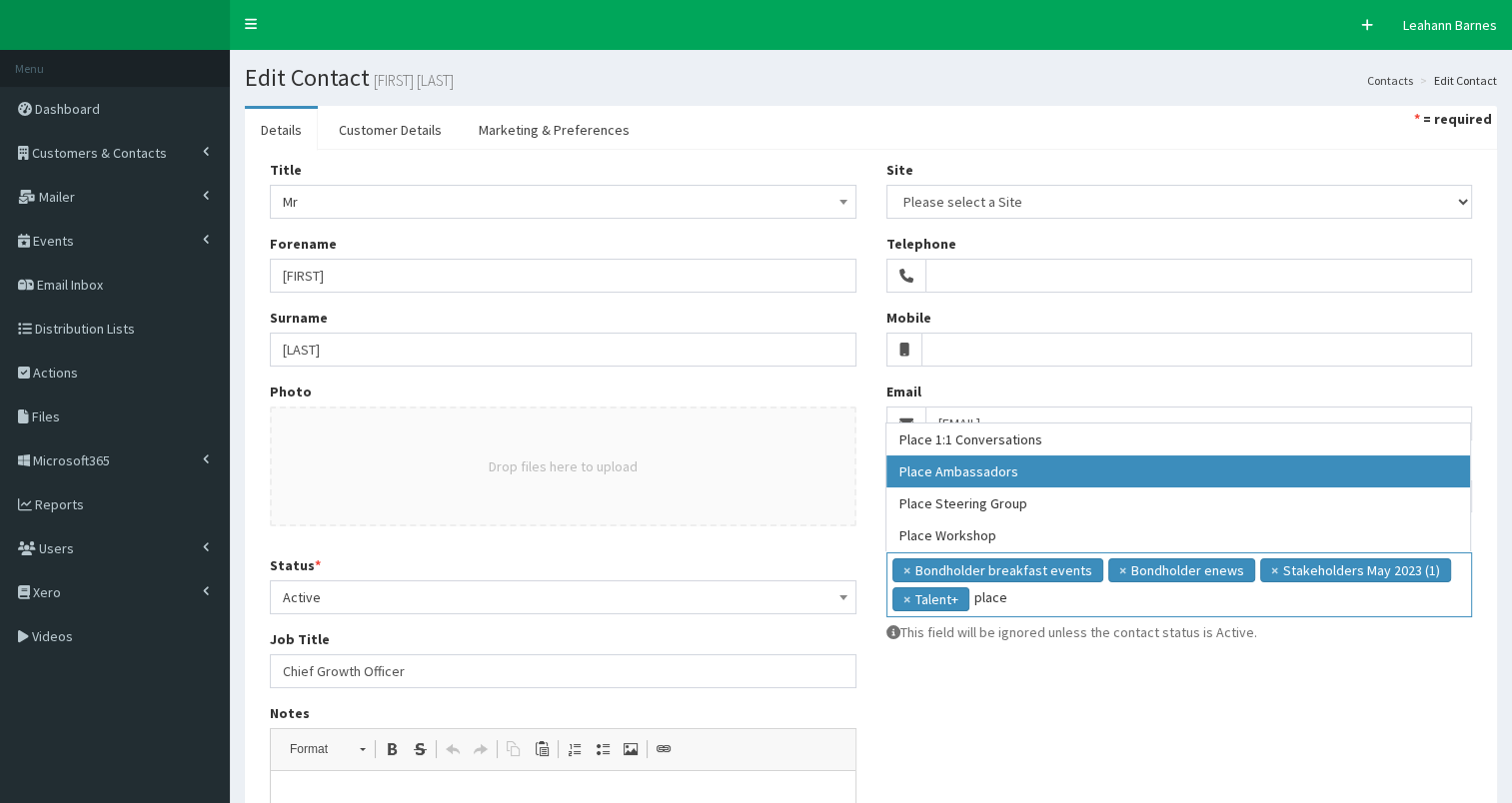 type on "place" 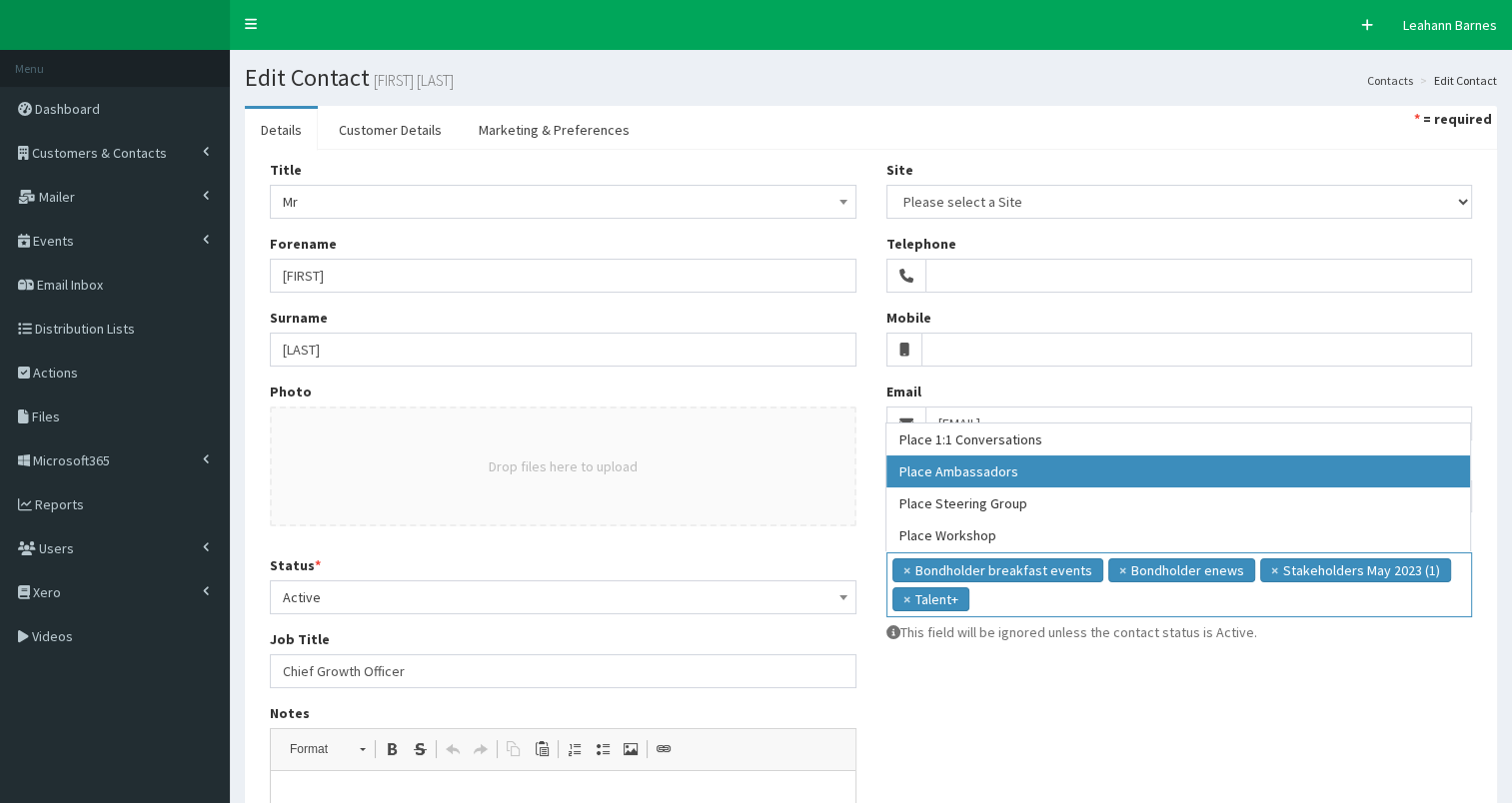 scroll, scrollTop: 37, scrollLeft: 0, axis: vertical 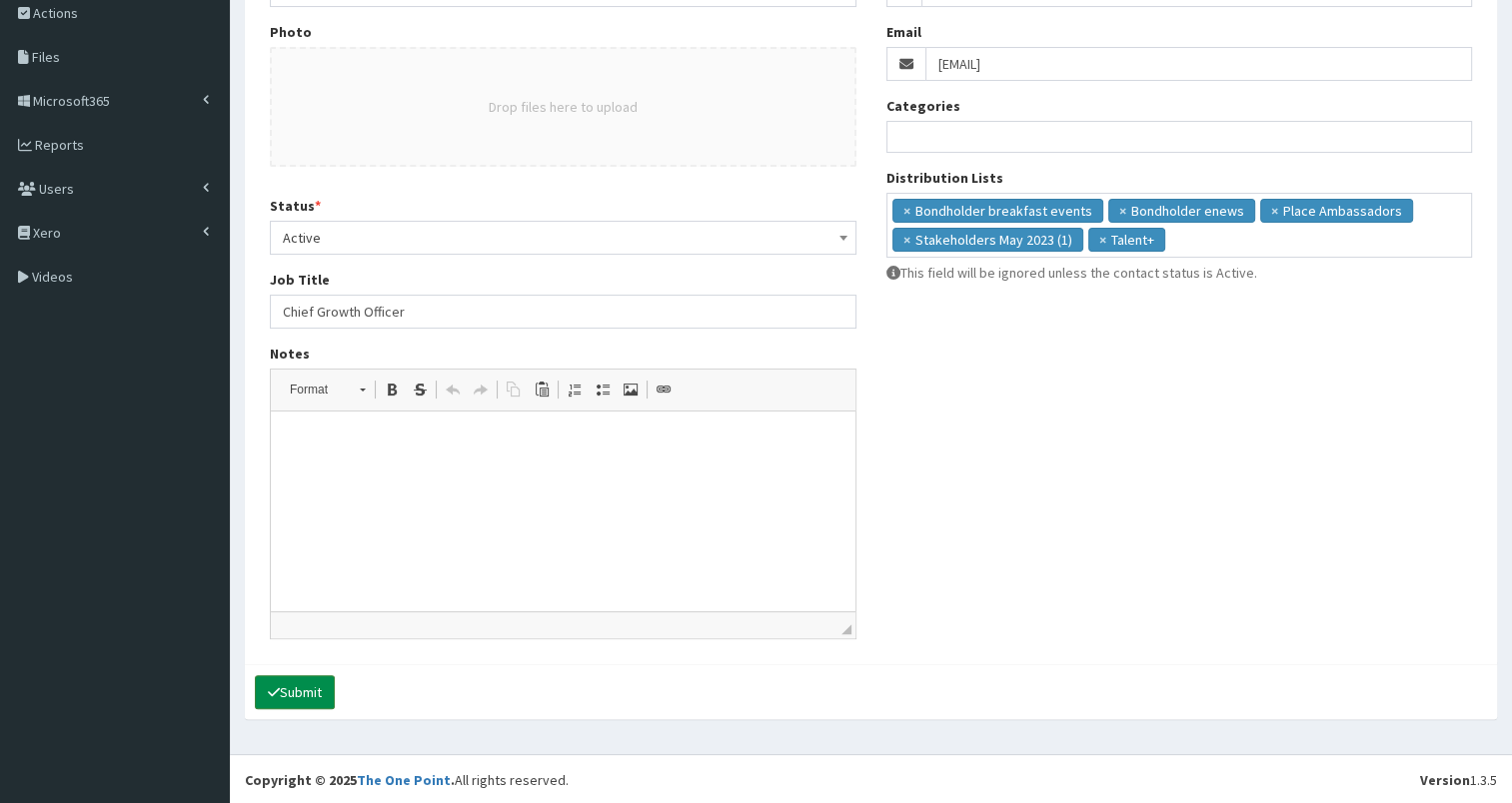 click on "Submit" at bounding box center (295, 692) 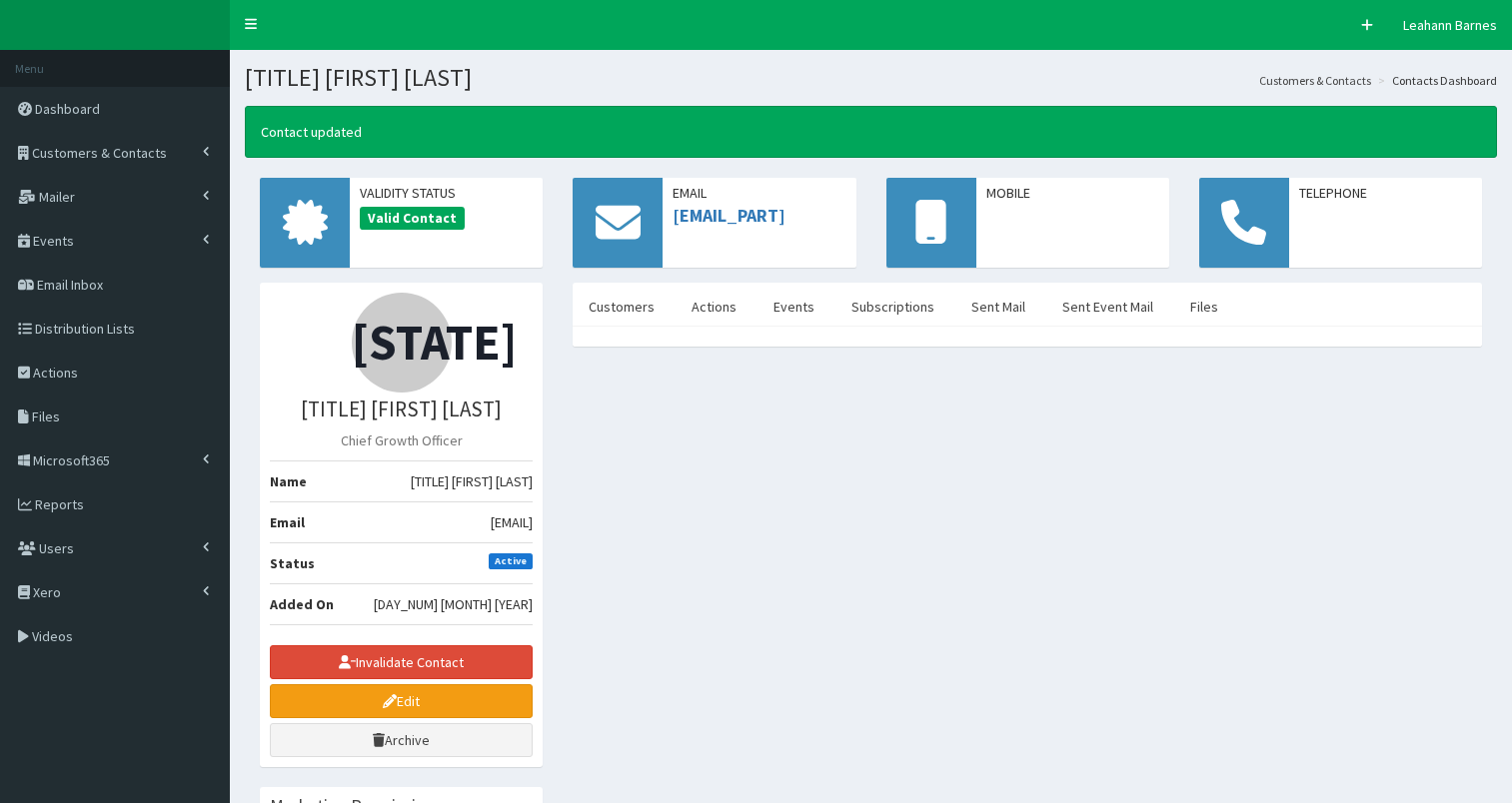 scroll, scrollTop: 0, scrollLeft: 0, axis: both 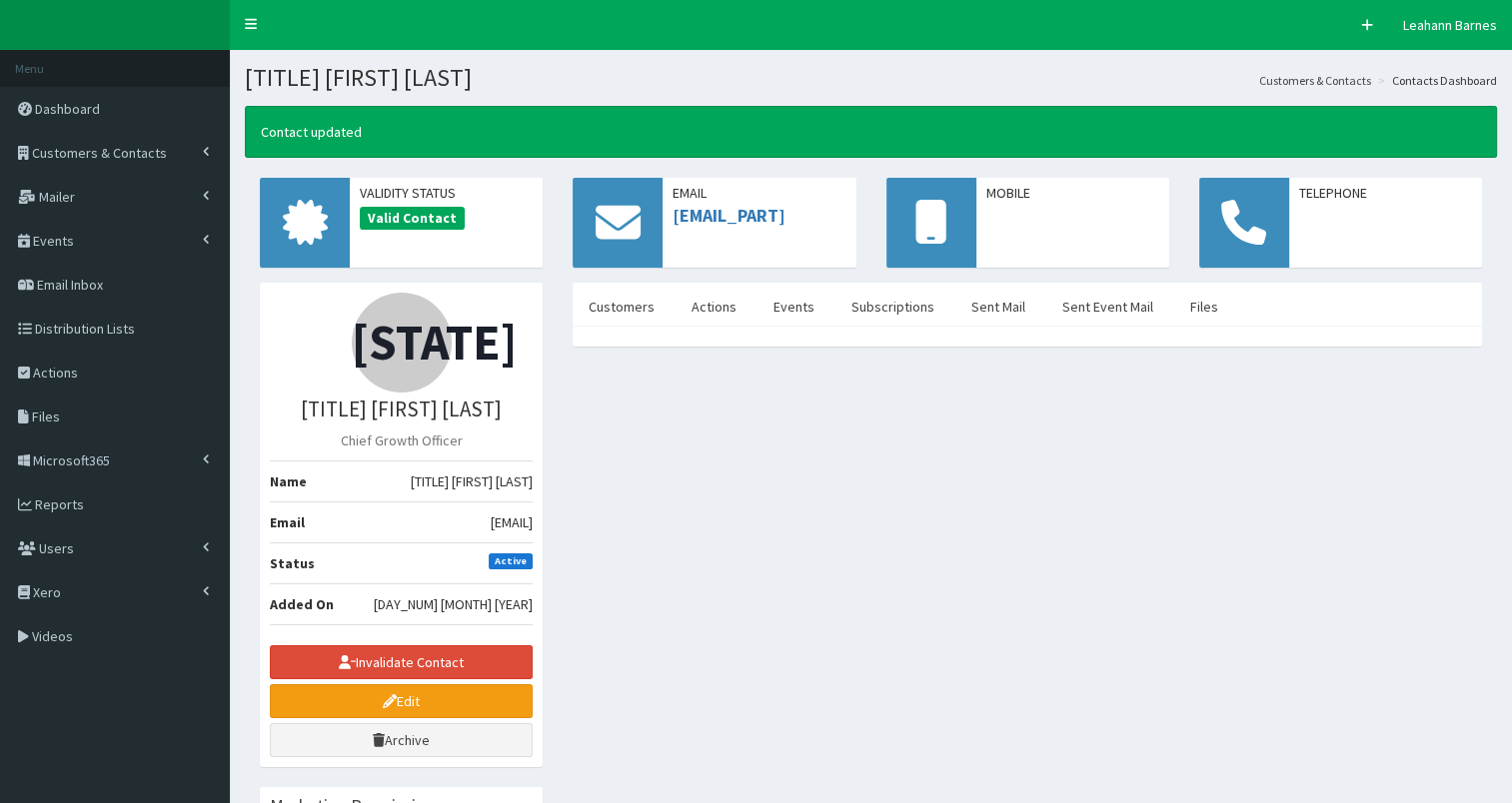 drag, startPoint x: 356, startPoint y: 519, endPoint x: 531, endPoint y: 521, distance: 175.01143 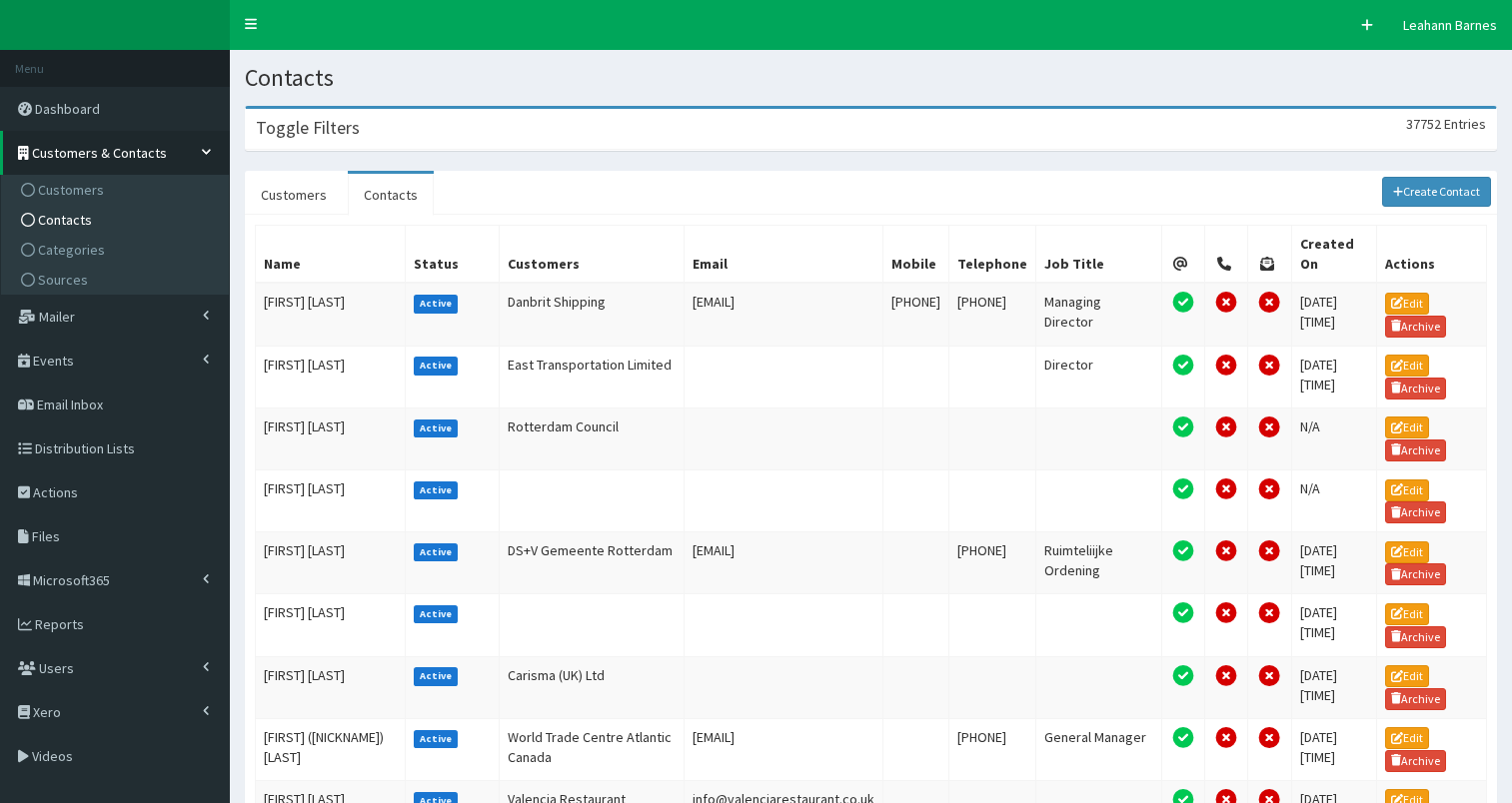 scroll, scrollTop: 0, scrollLeft: 0, axis: both 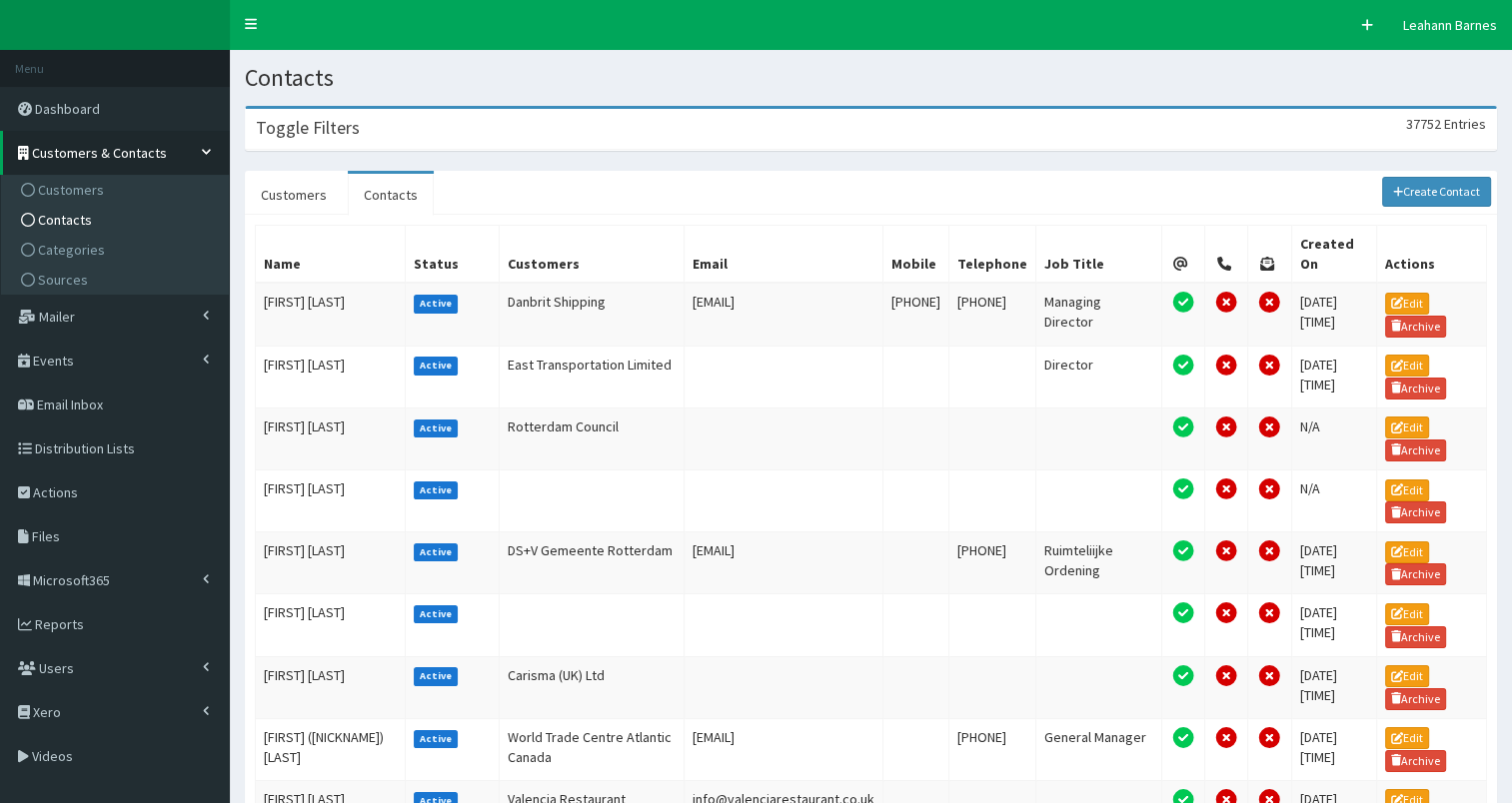click on "Toggle Filters
37752   Entries" at bounding box center [870, 129] 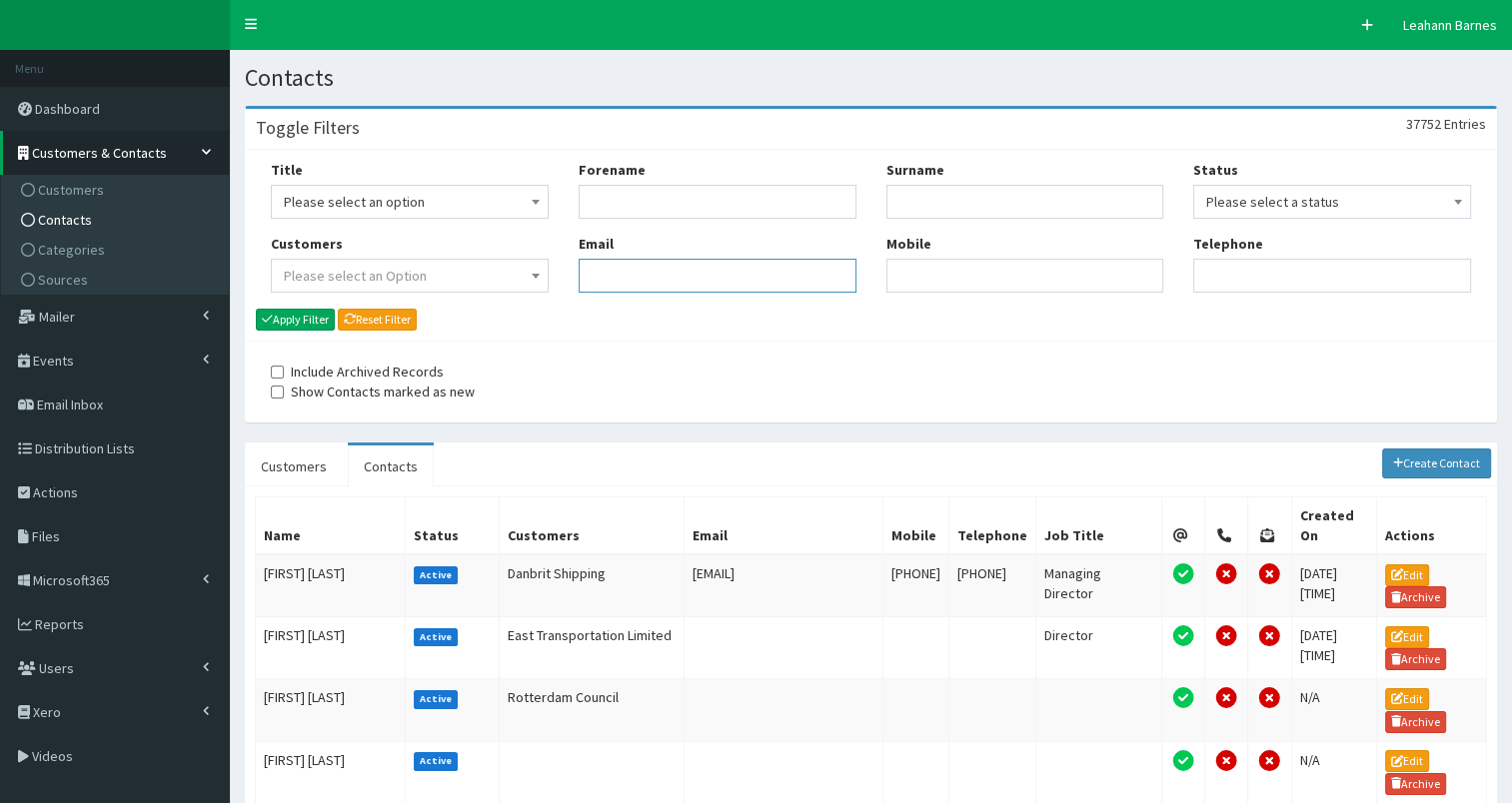 click on "Email" at bounding box center [718, 276] 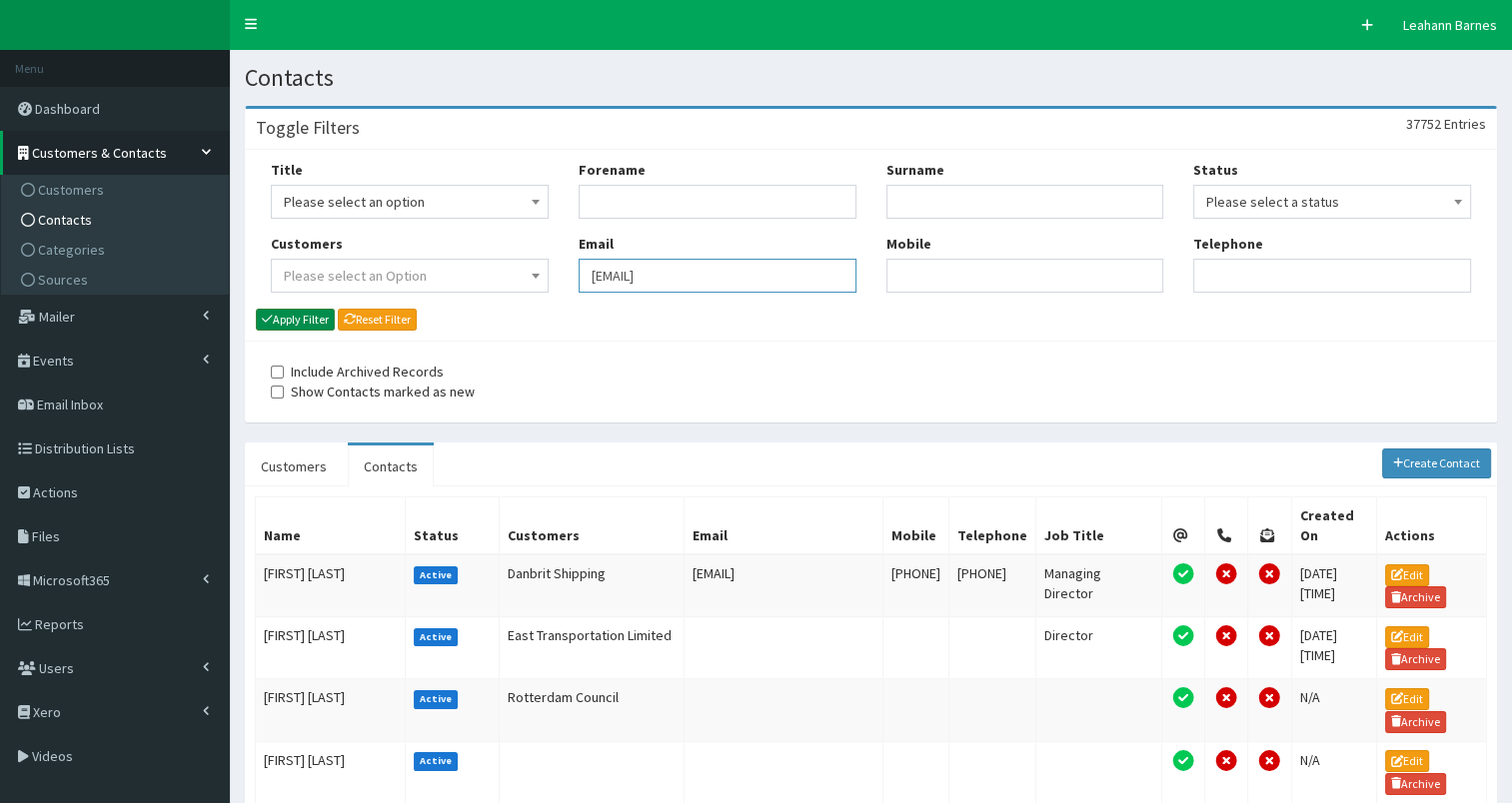 type on "[USERNAME]@example.com" 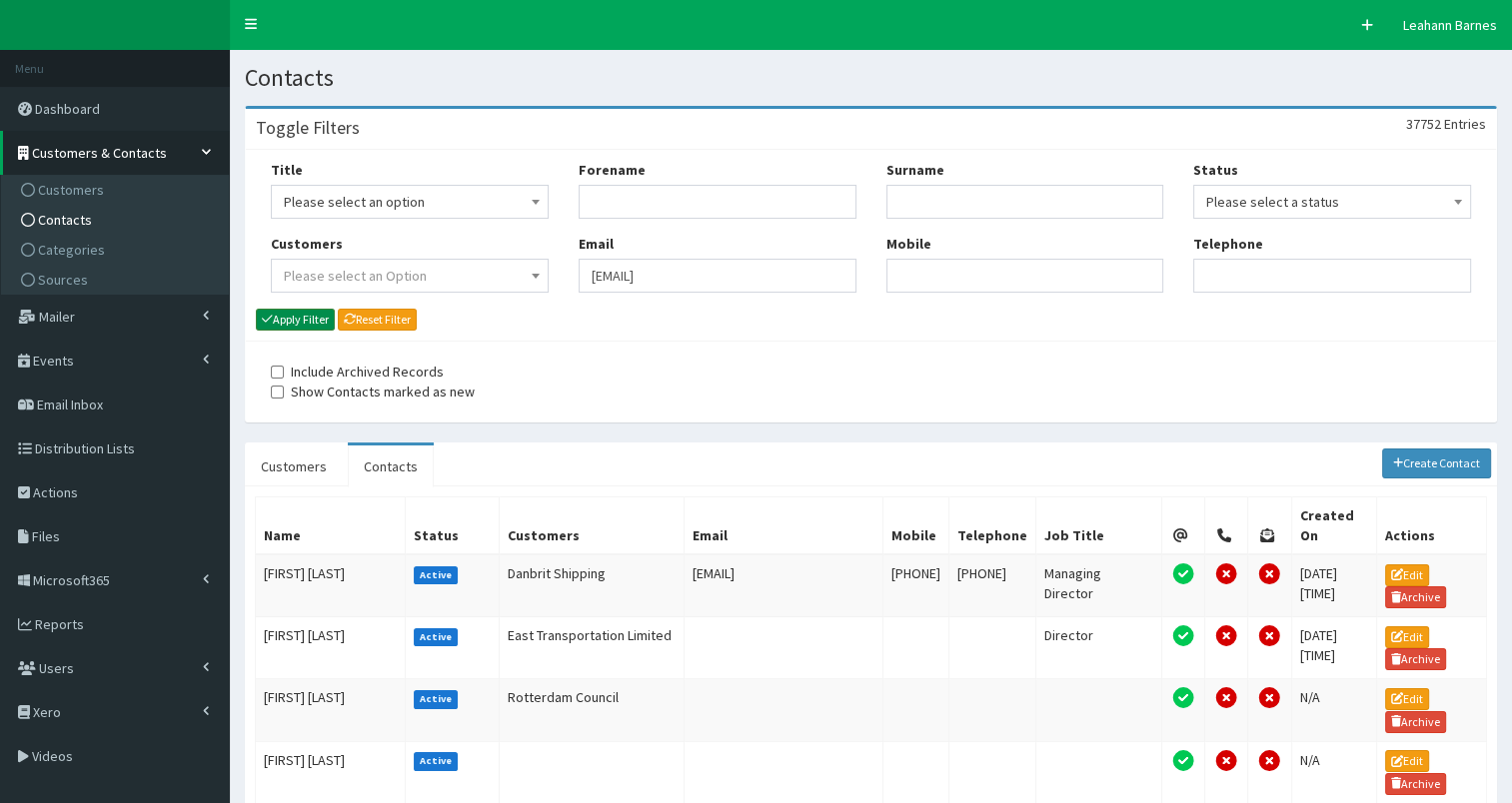click on "Apply Filter" at bounding box center [295, 320] 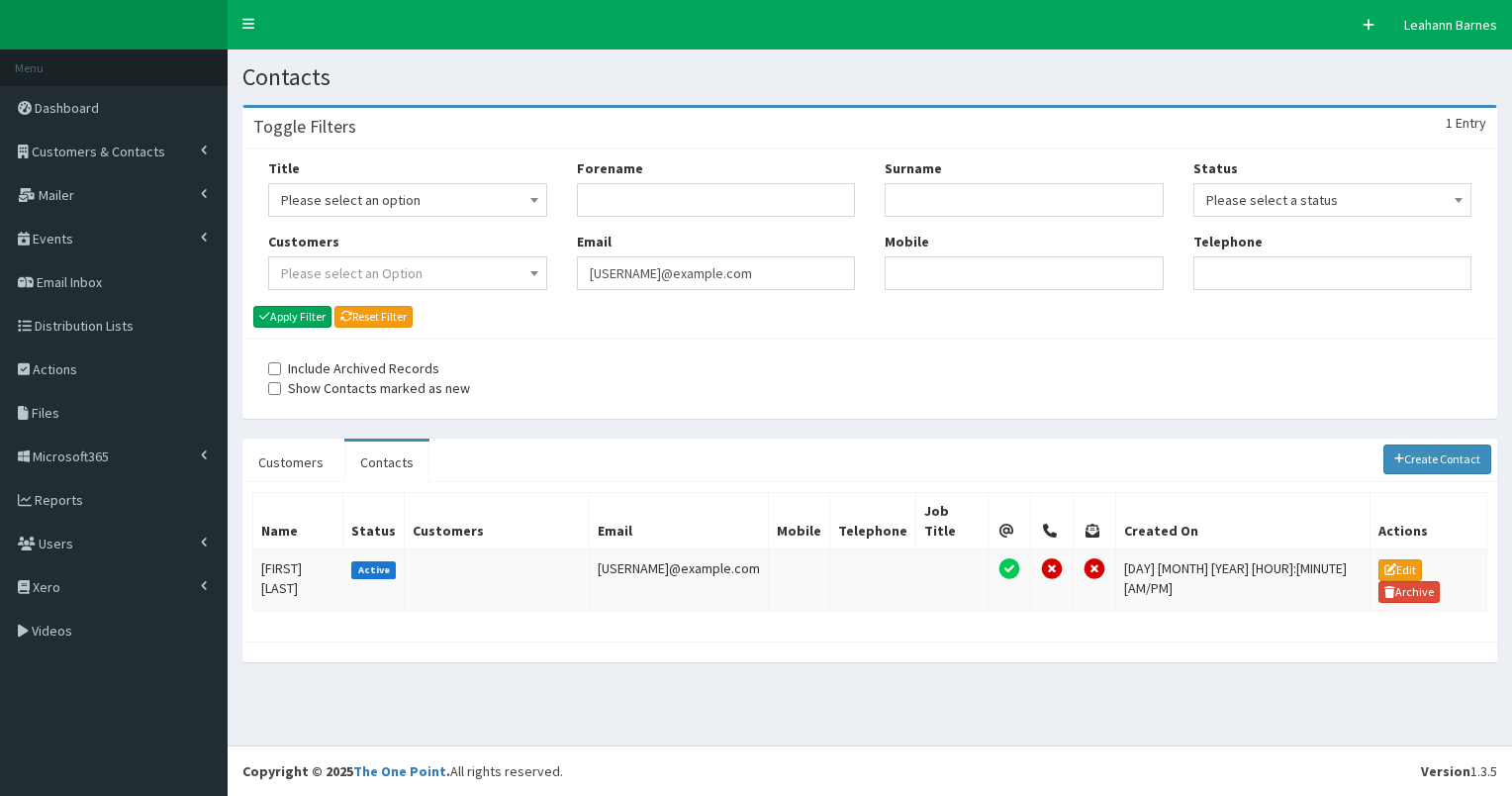 scroll, scrollTop: 0, scrollLeft: 0, axis: both 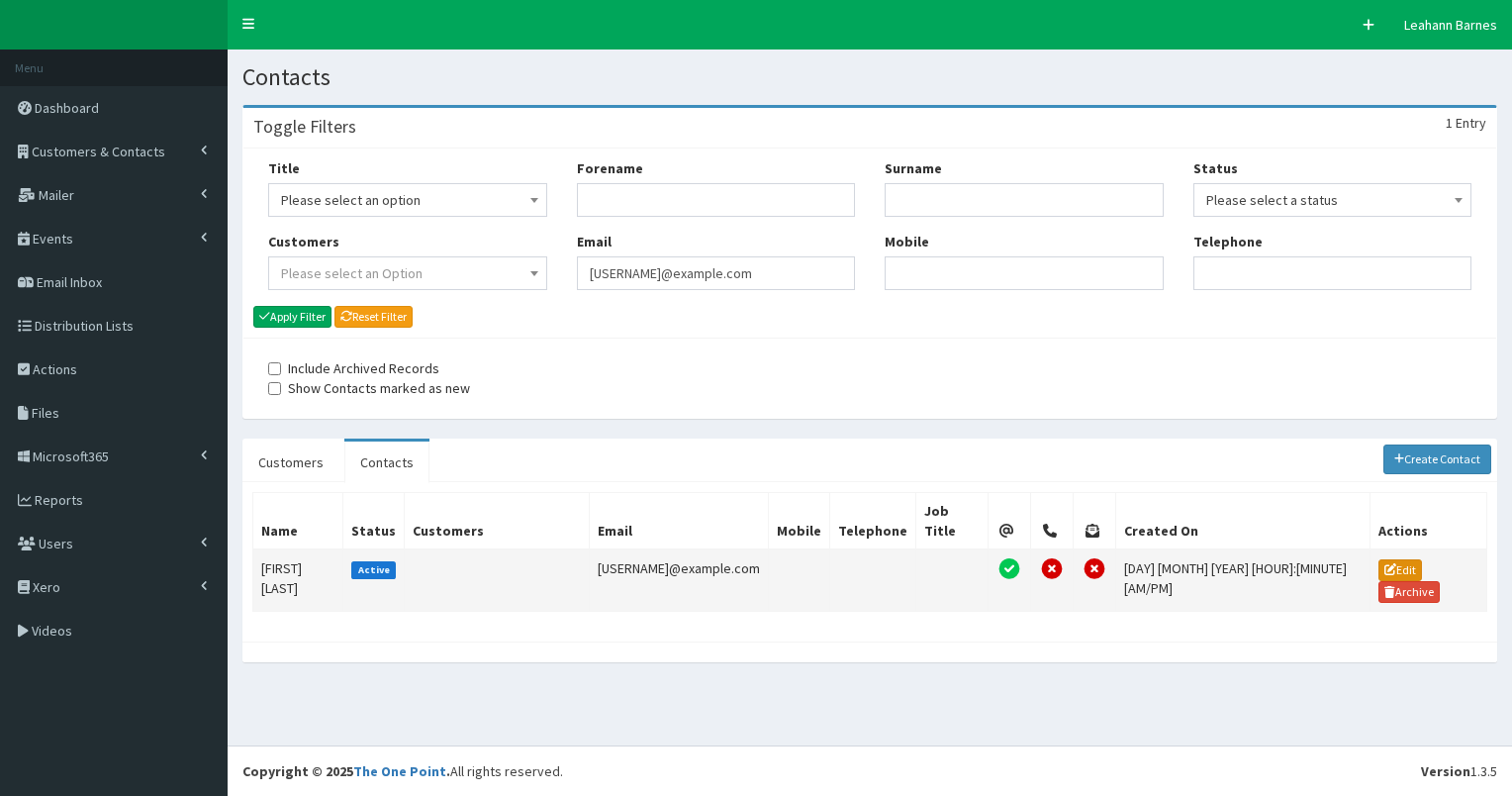 click on "Edit" at bounding box center [1400, 570] 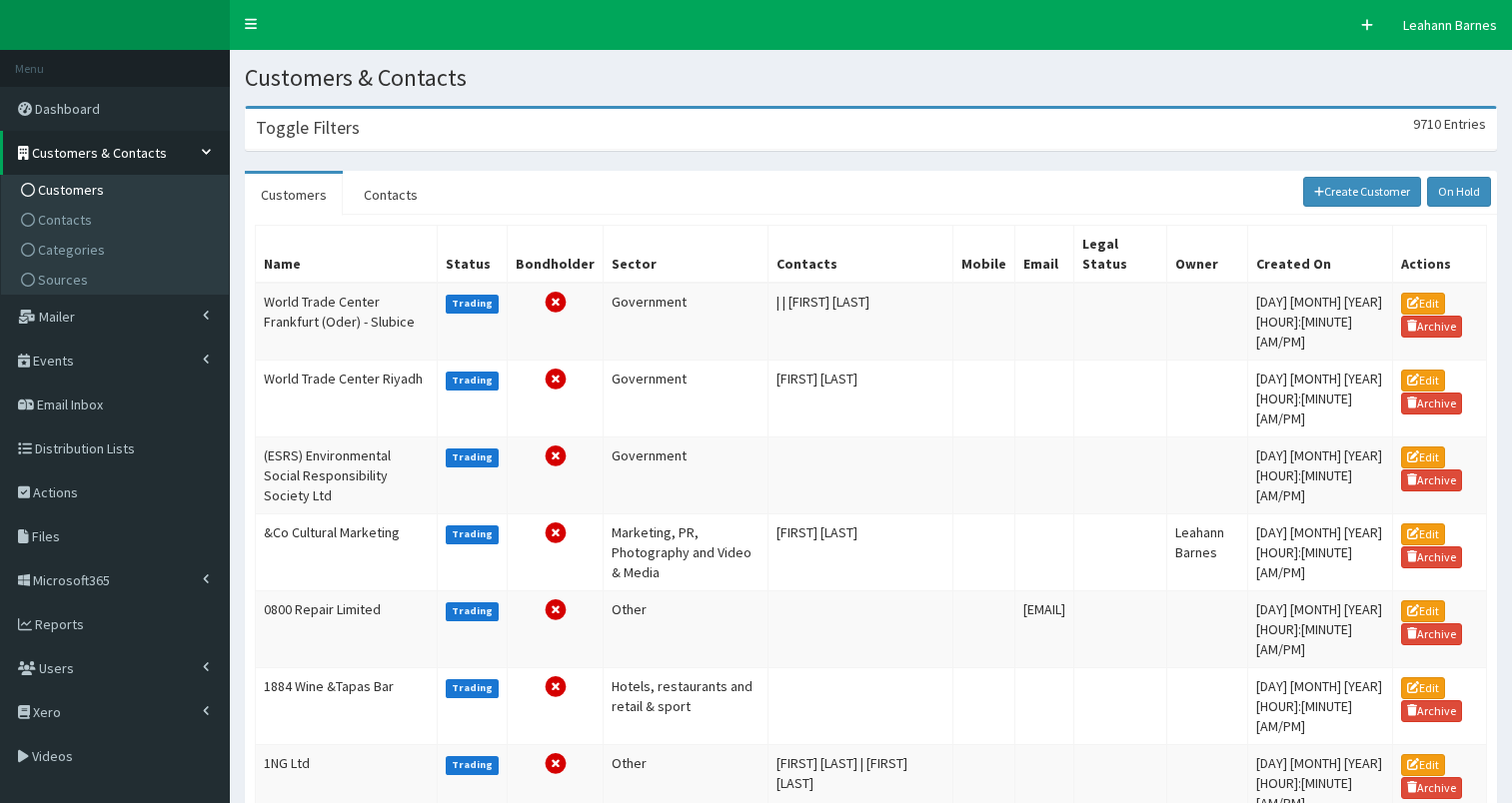 scroll, scrollTop: 0, scrollLeft: 0, axis: both 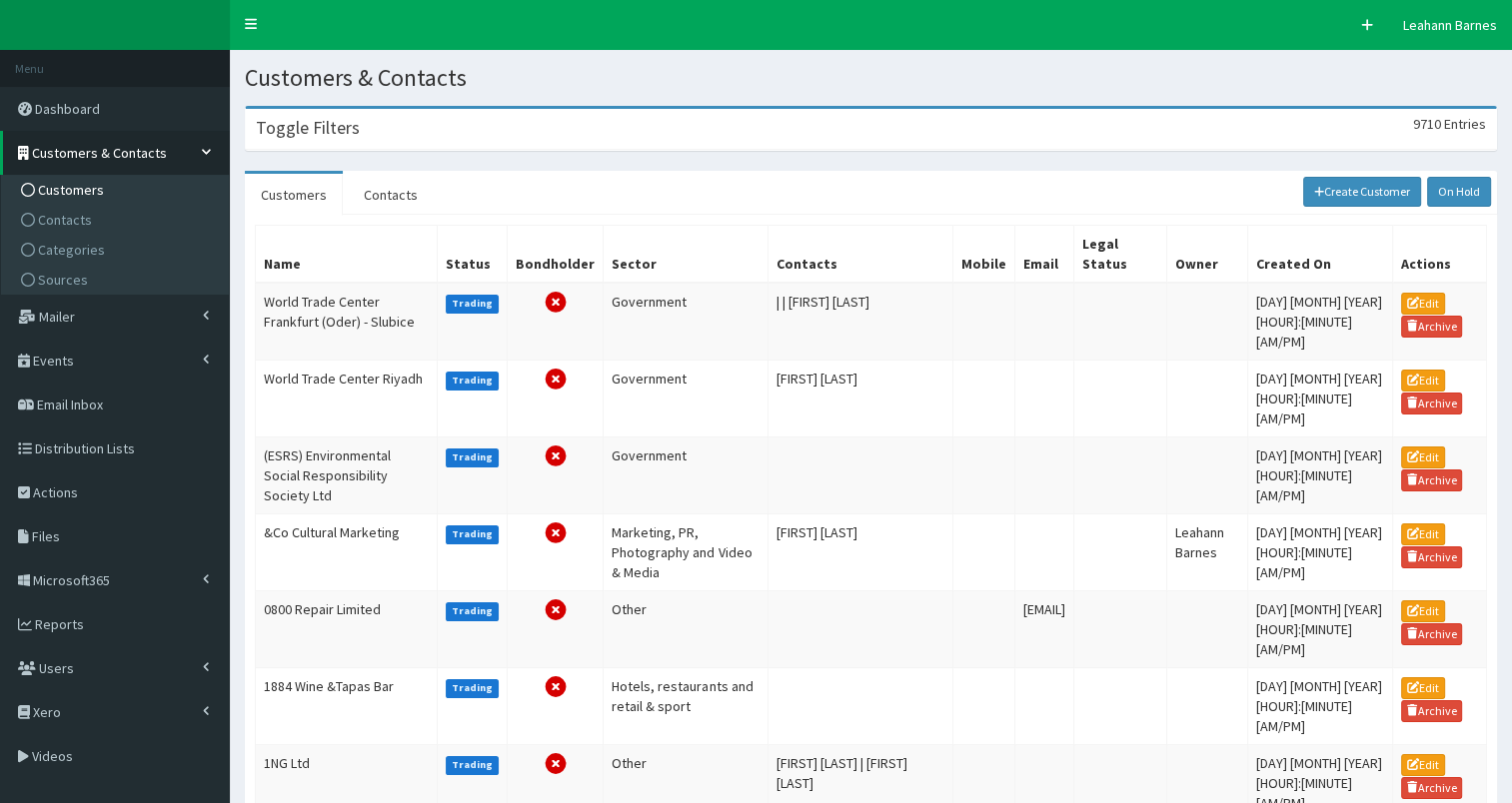 click on "Toggle Filters
9710   Entries" at bounding box center (870, 129) 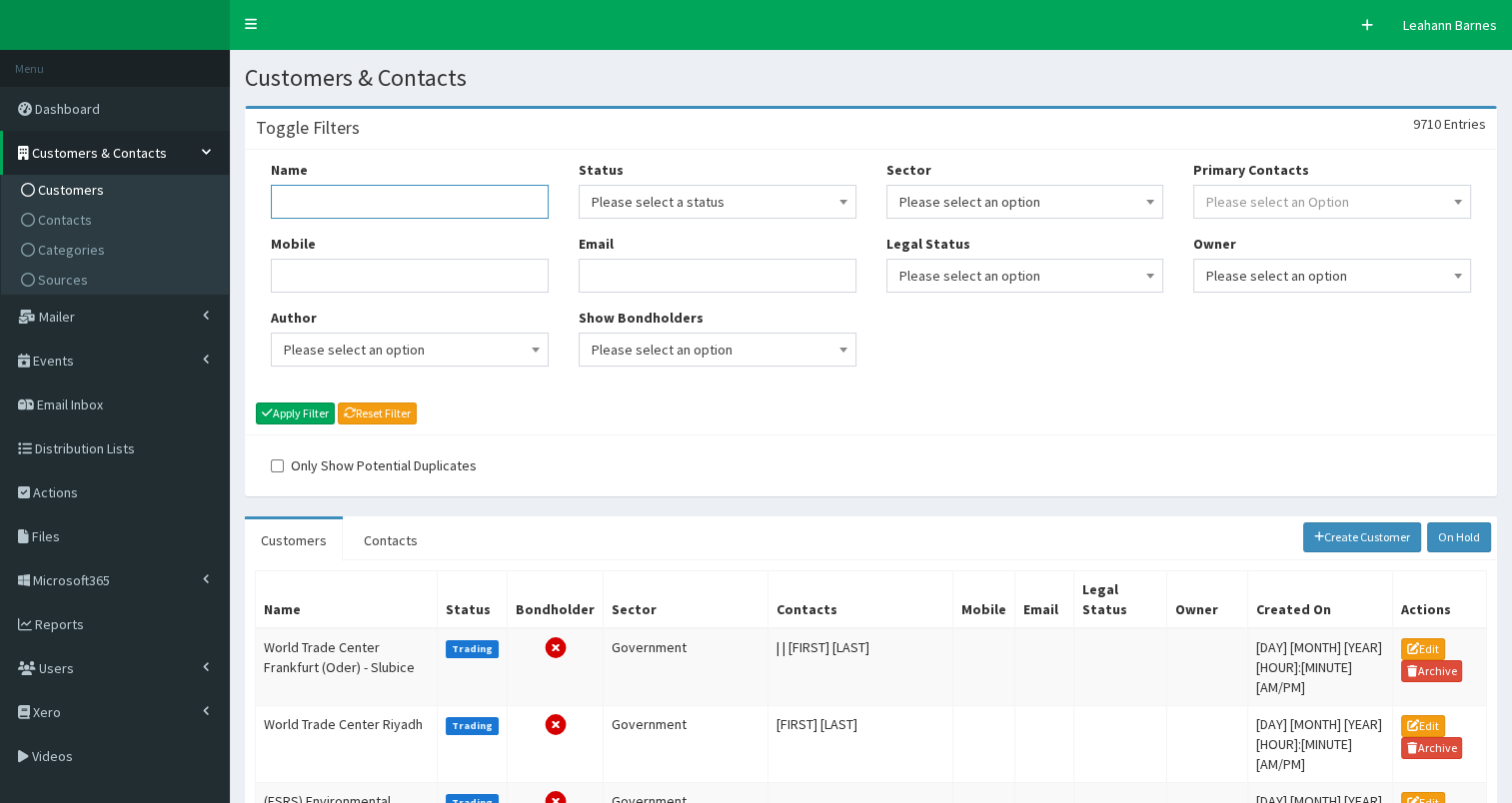 click on "Name" at bounding box center [410, 202] 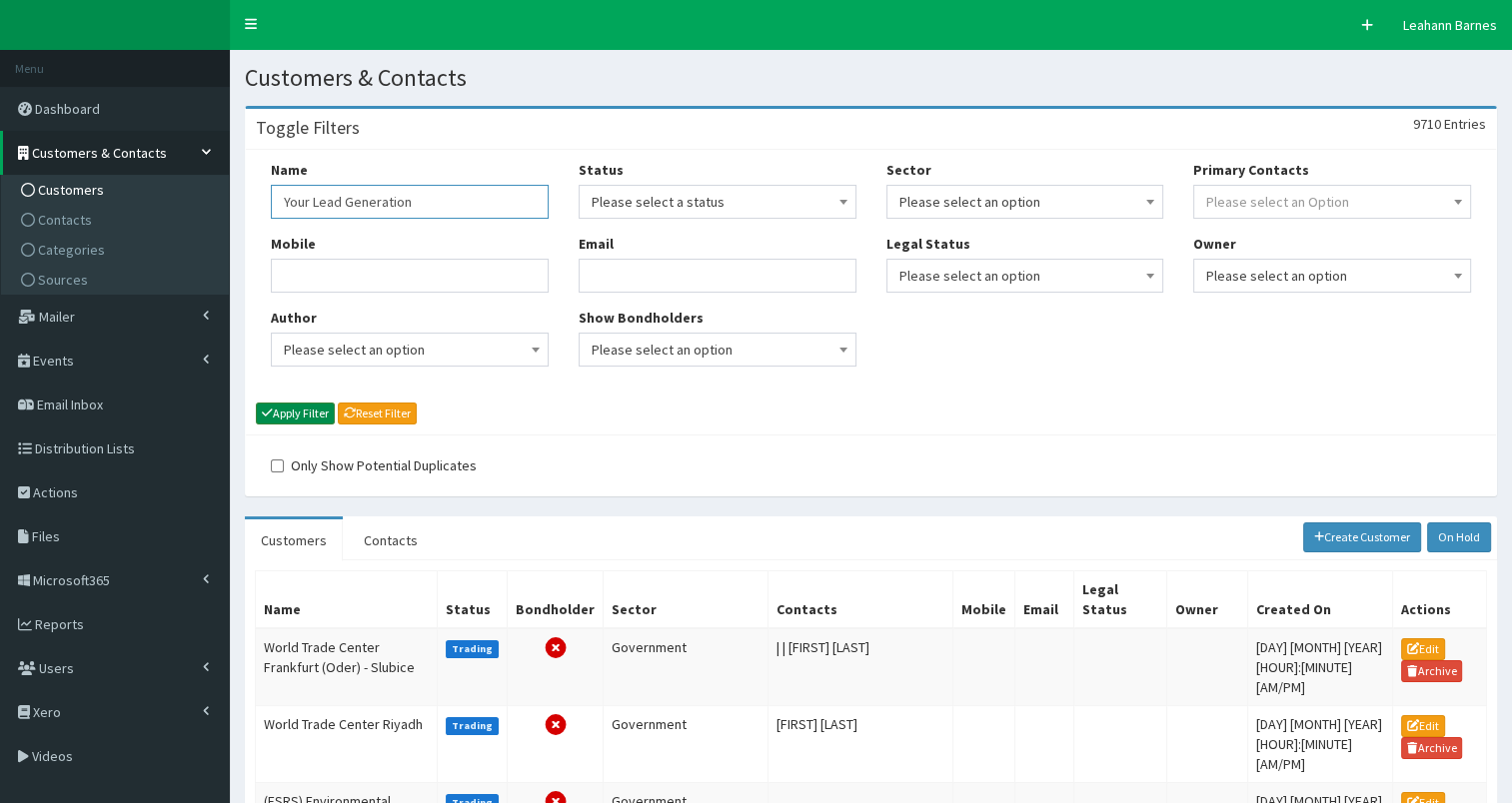 type on "Your Lead Generation" 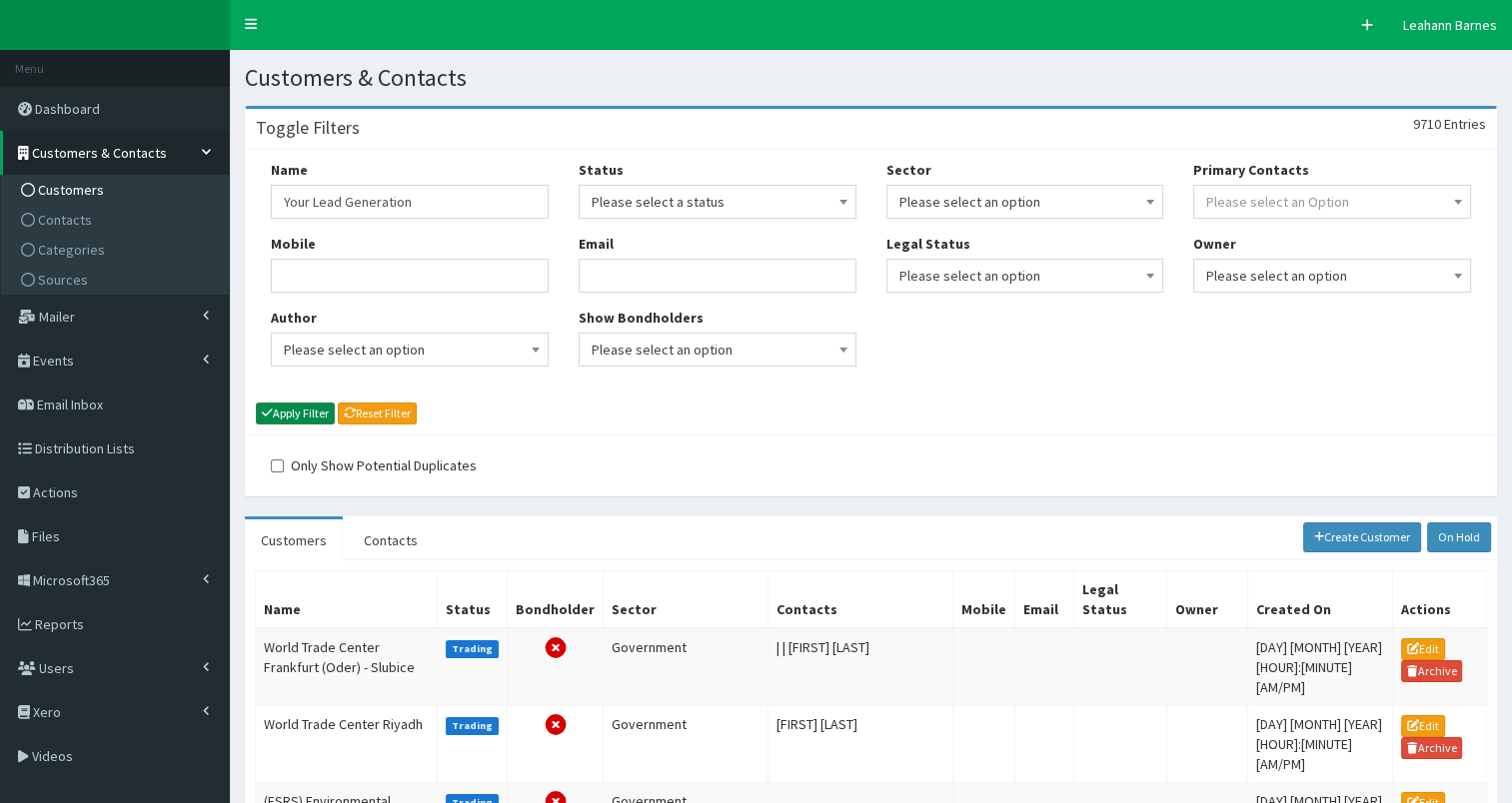 click on "Apply Filter" at bounding box center [295, 413] 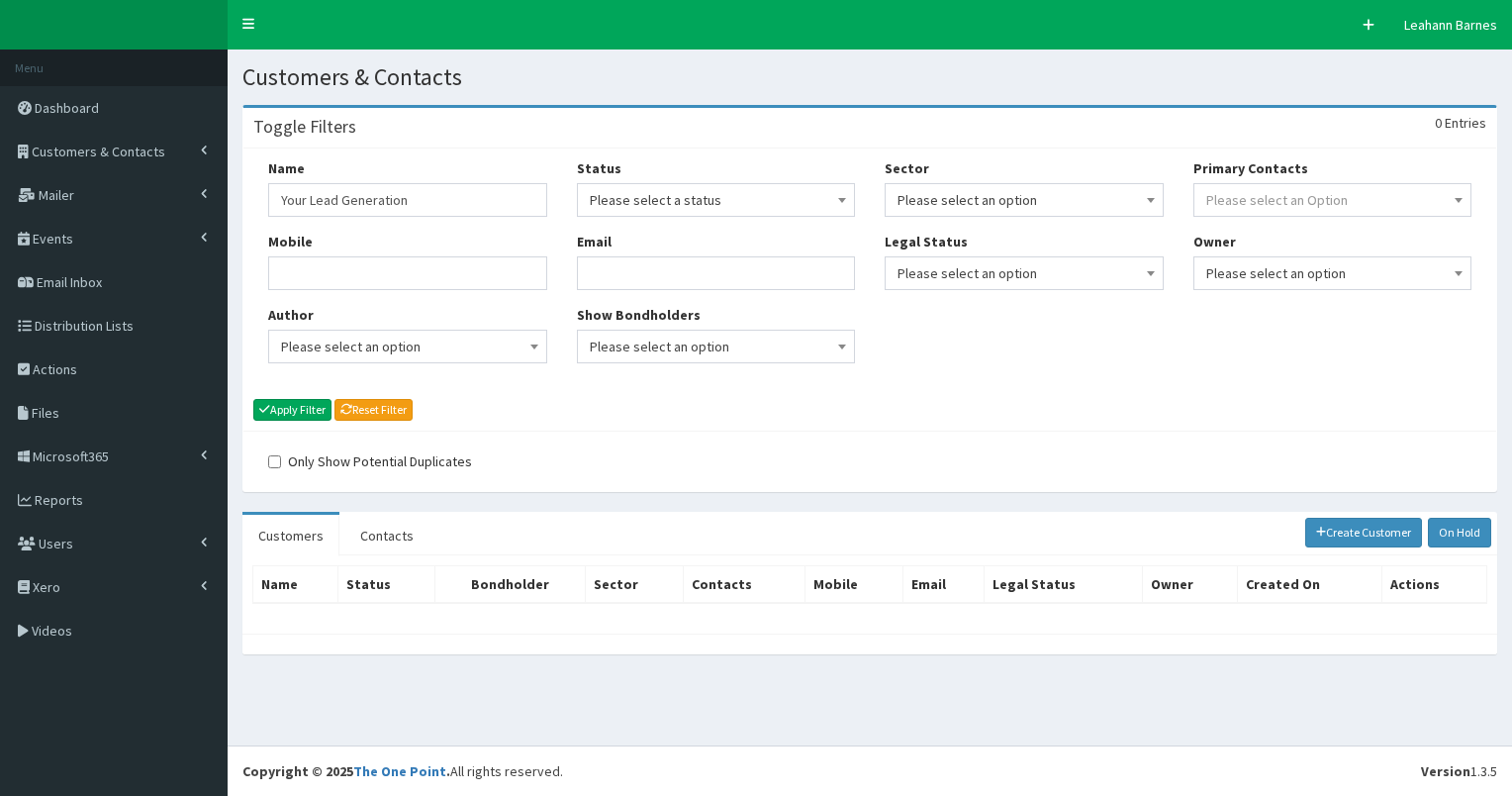scroll, scrollTop: 0, scrollLeft: 0, axis: both 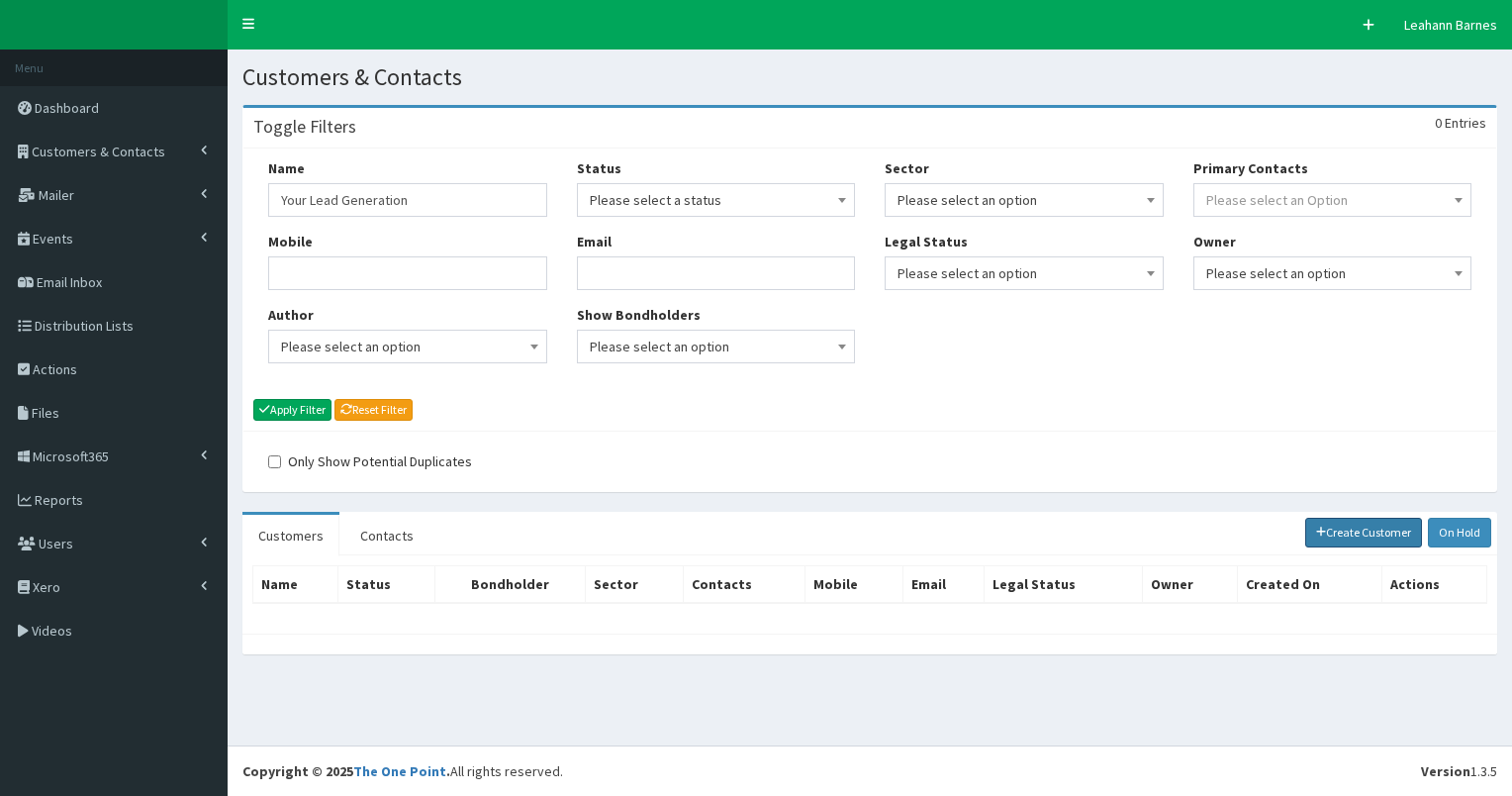 click on "Create Customer" at bounding box center [1364, 533] 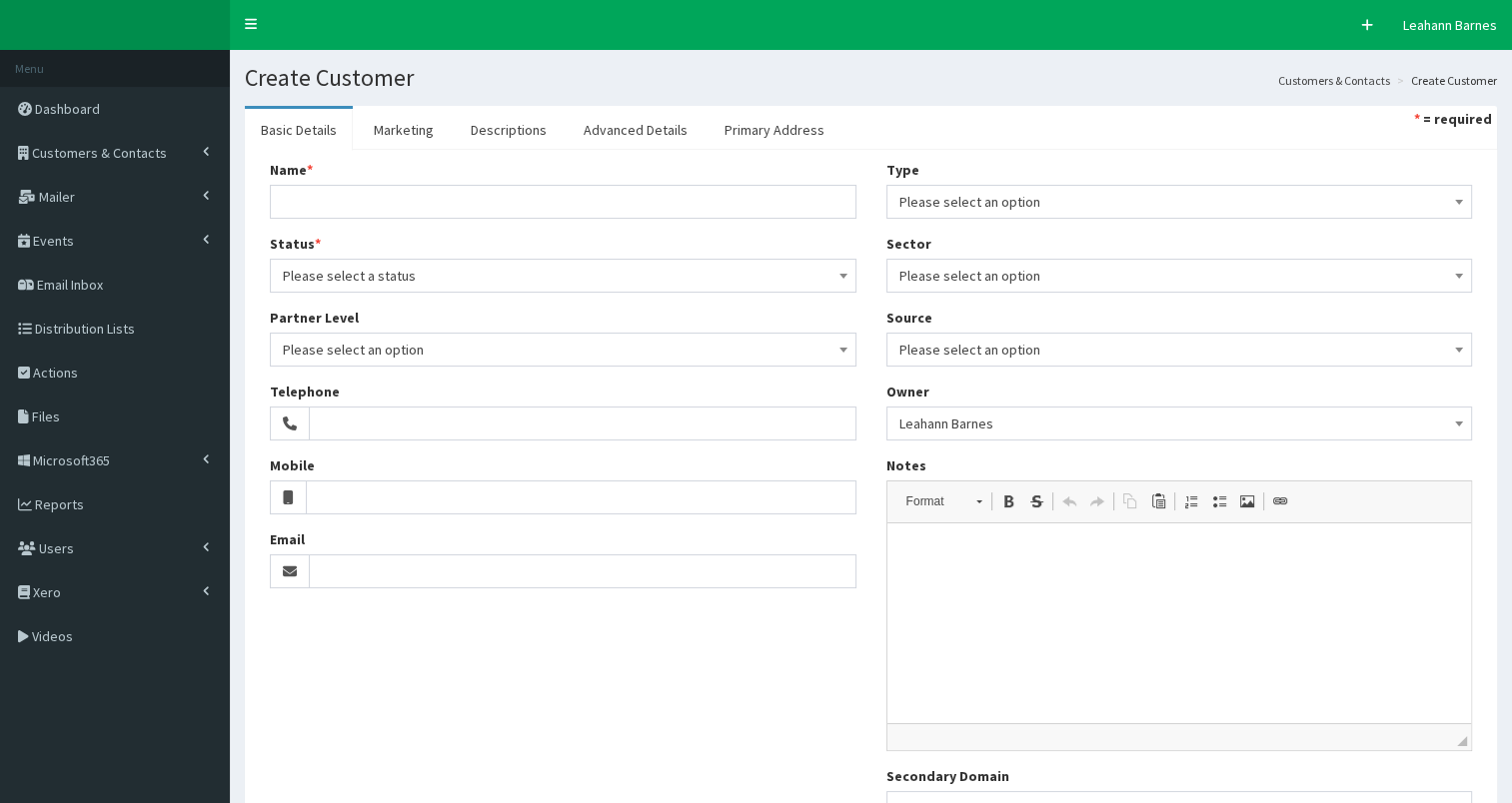 scroll, scrollTop: 0, scrollLeft: 0, axis: both 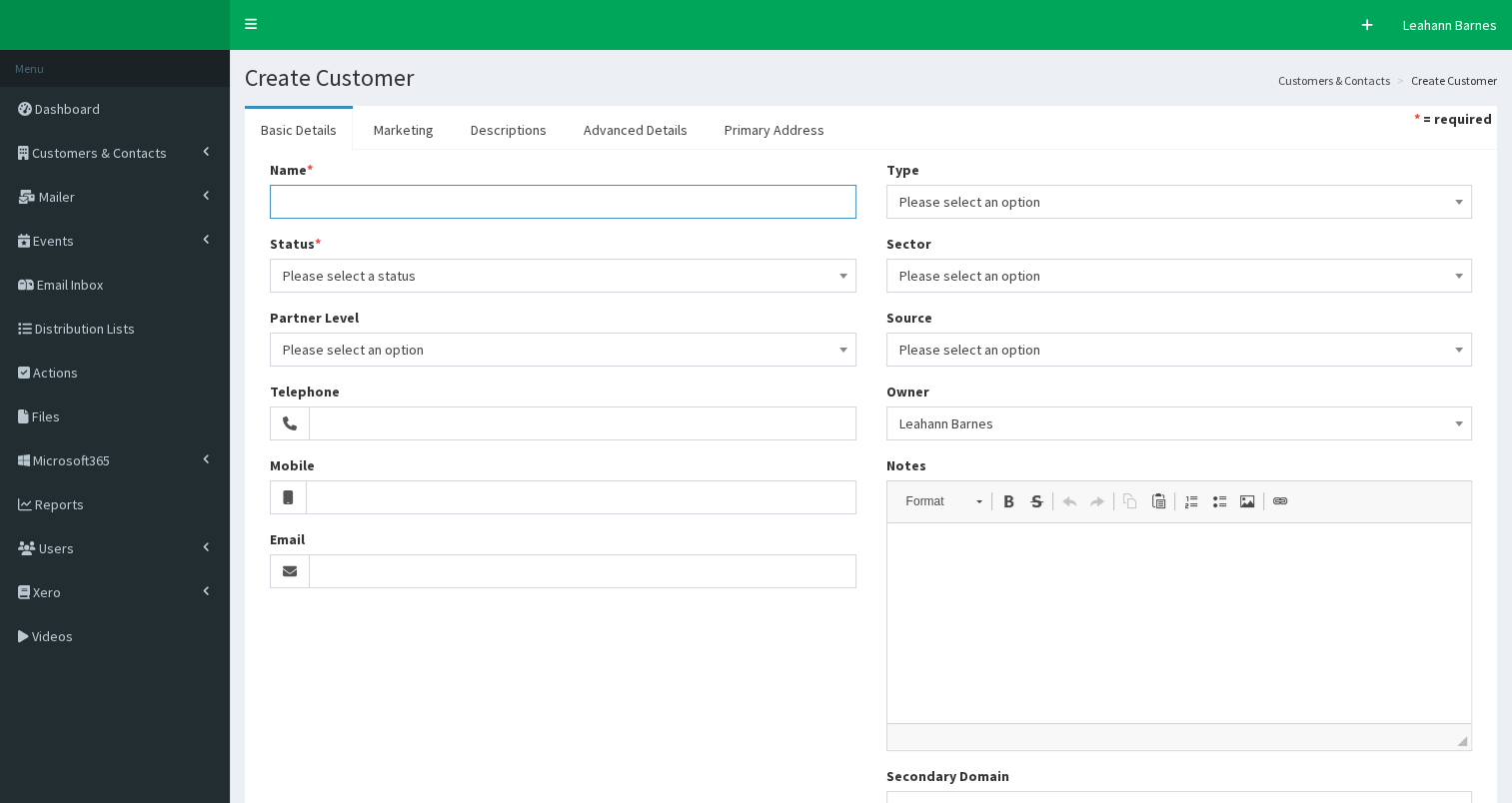 click on "Name  *" at bounding box center [563, 202] 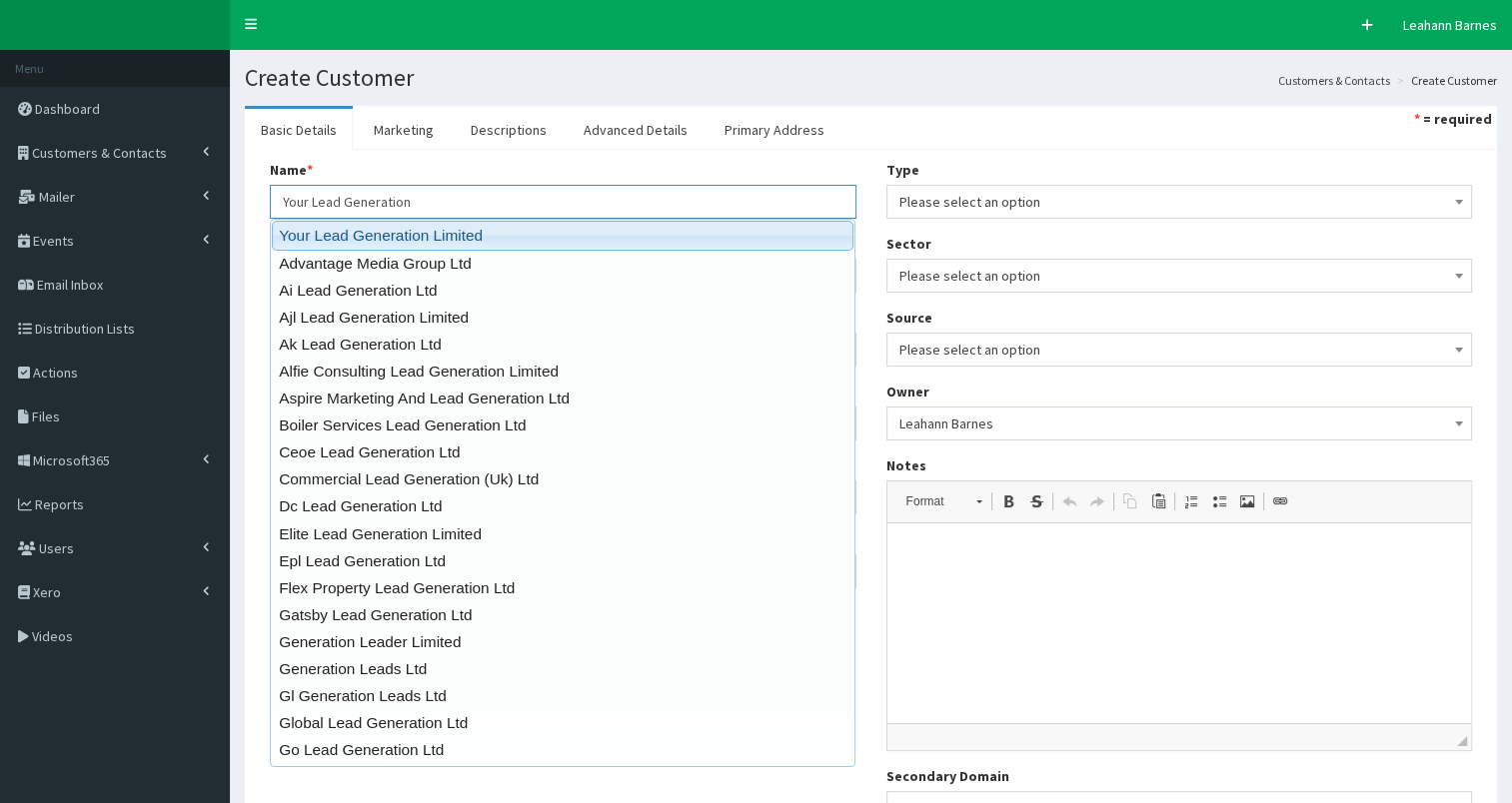 click on "Your Lead Generation Limited" at bounding box center [563, 235] 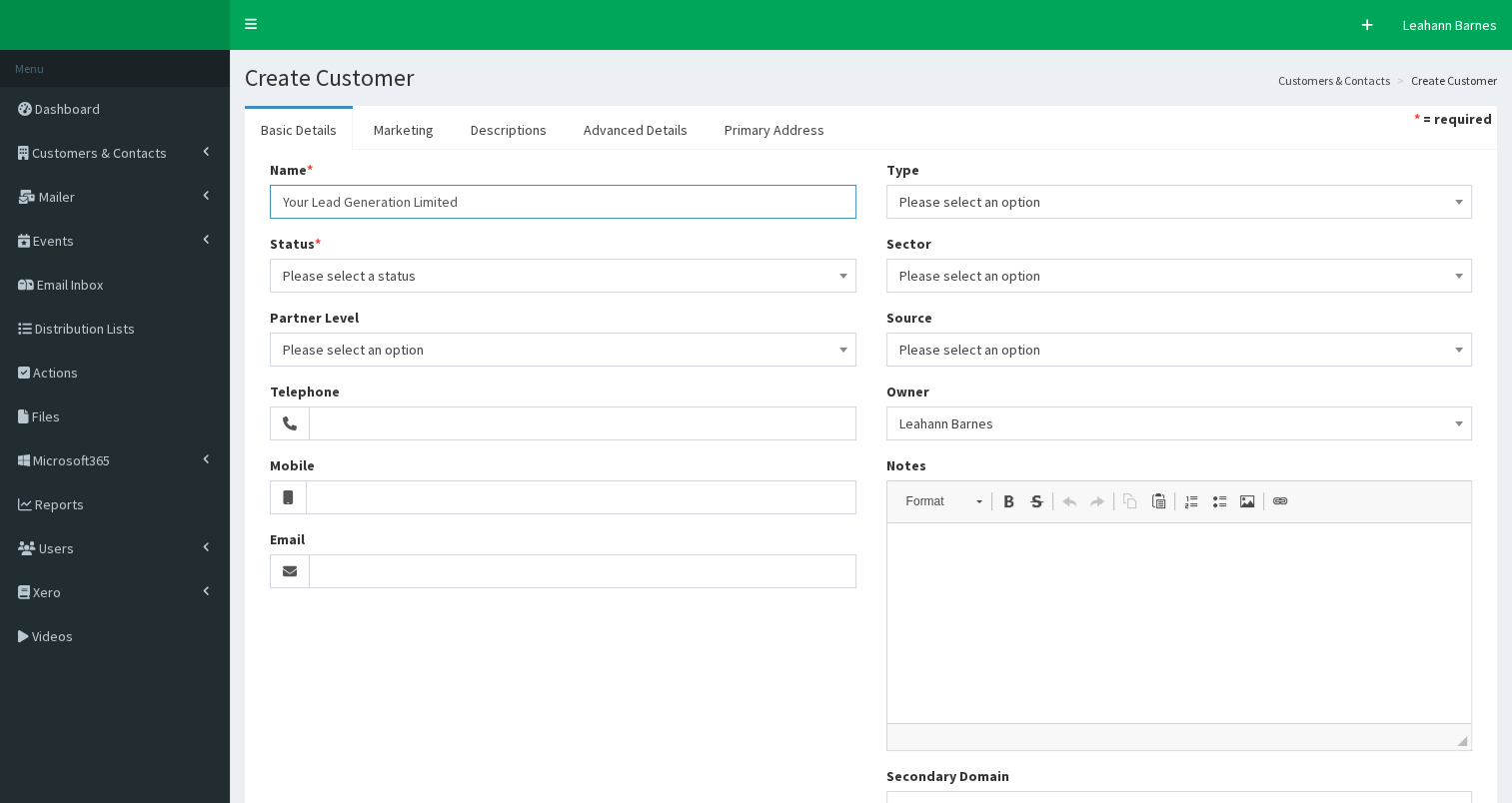 type on "Your Lead Generation Limited" 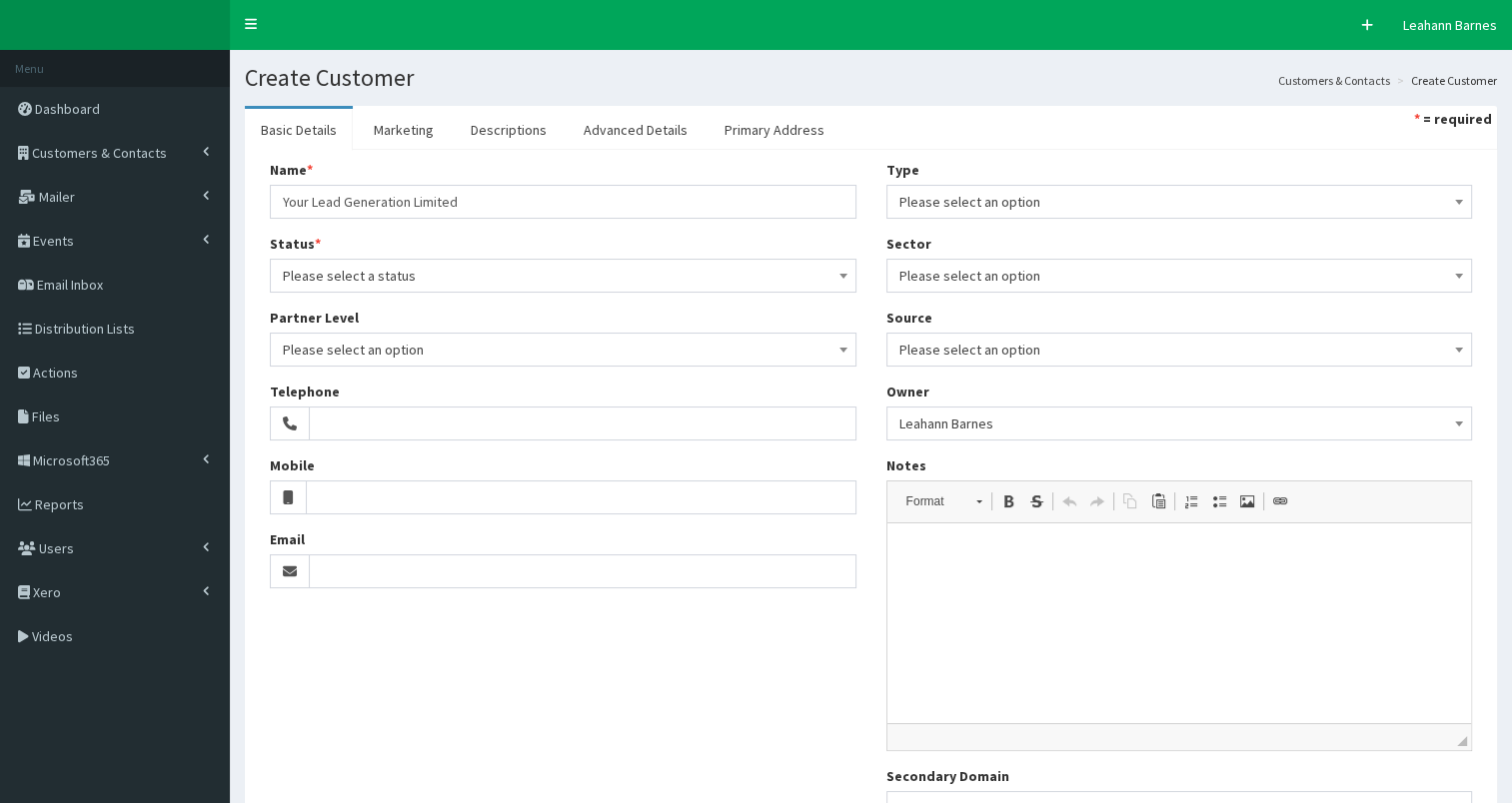 click on "Please select a status" at bounding box center [563, 276] 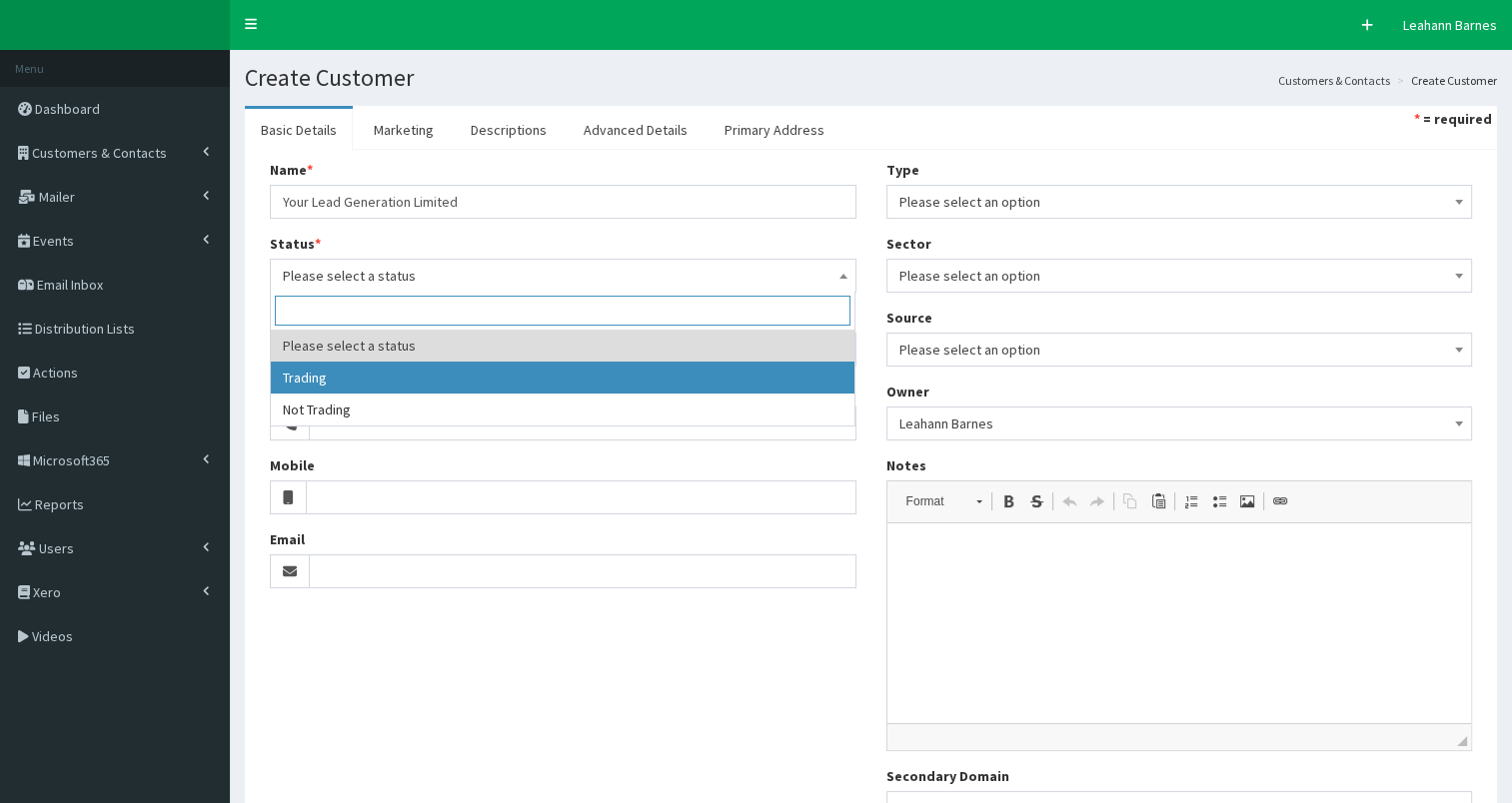 select on "1" 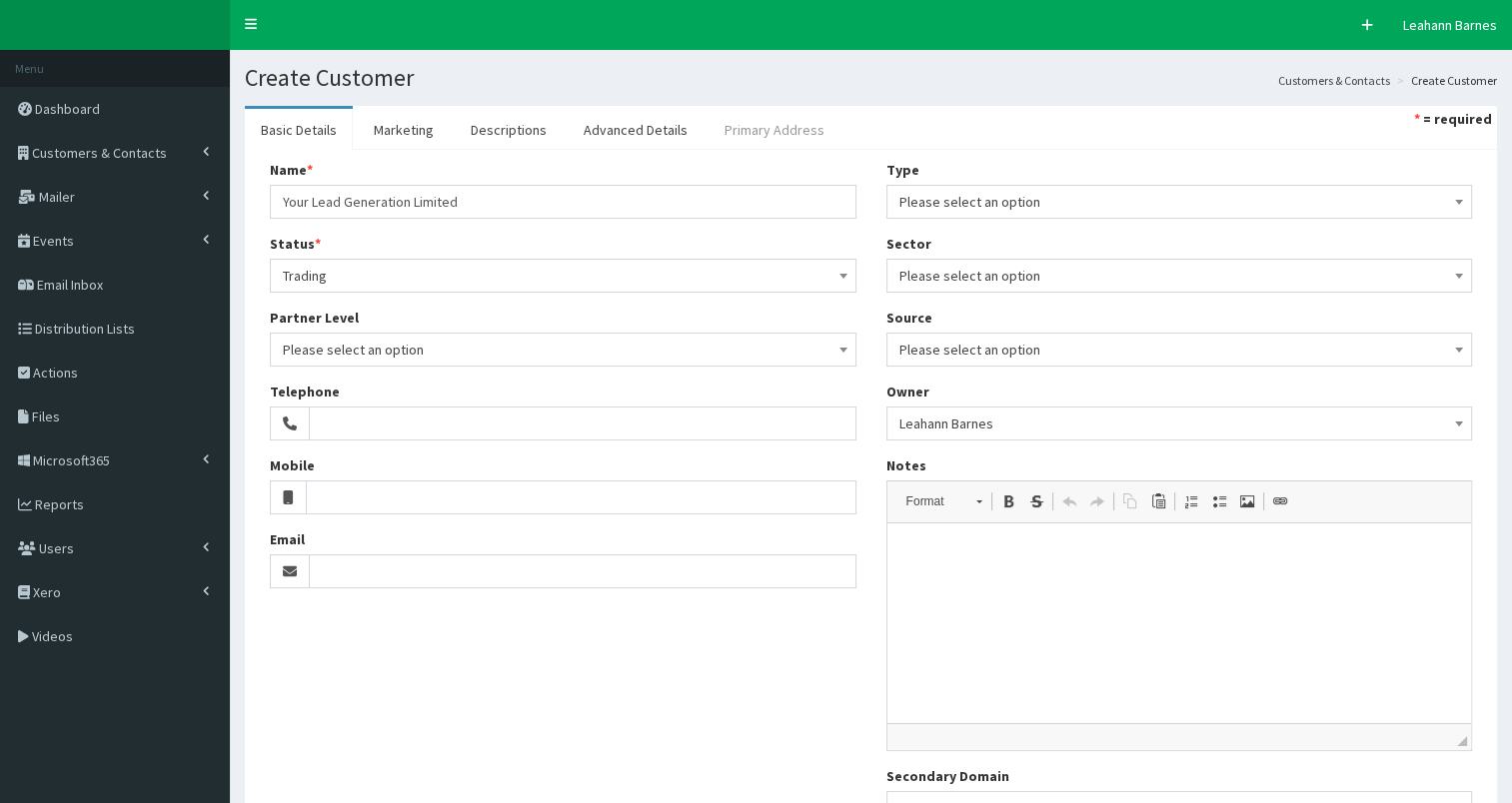 click on "Primary Address" at bounding box center (774, 130) 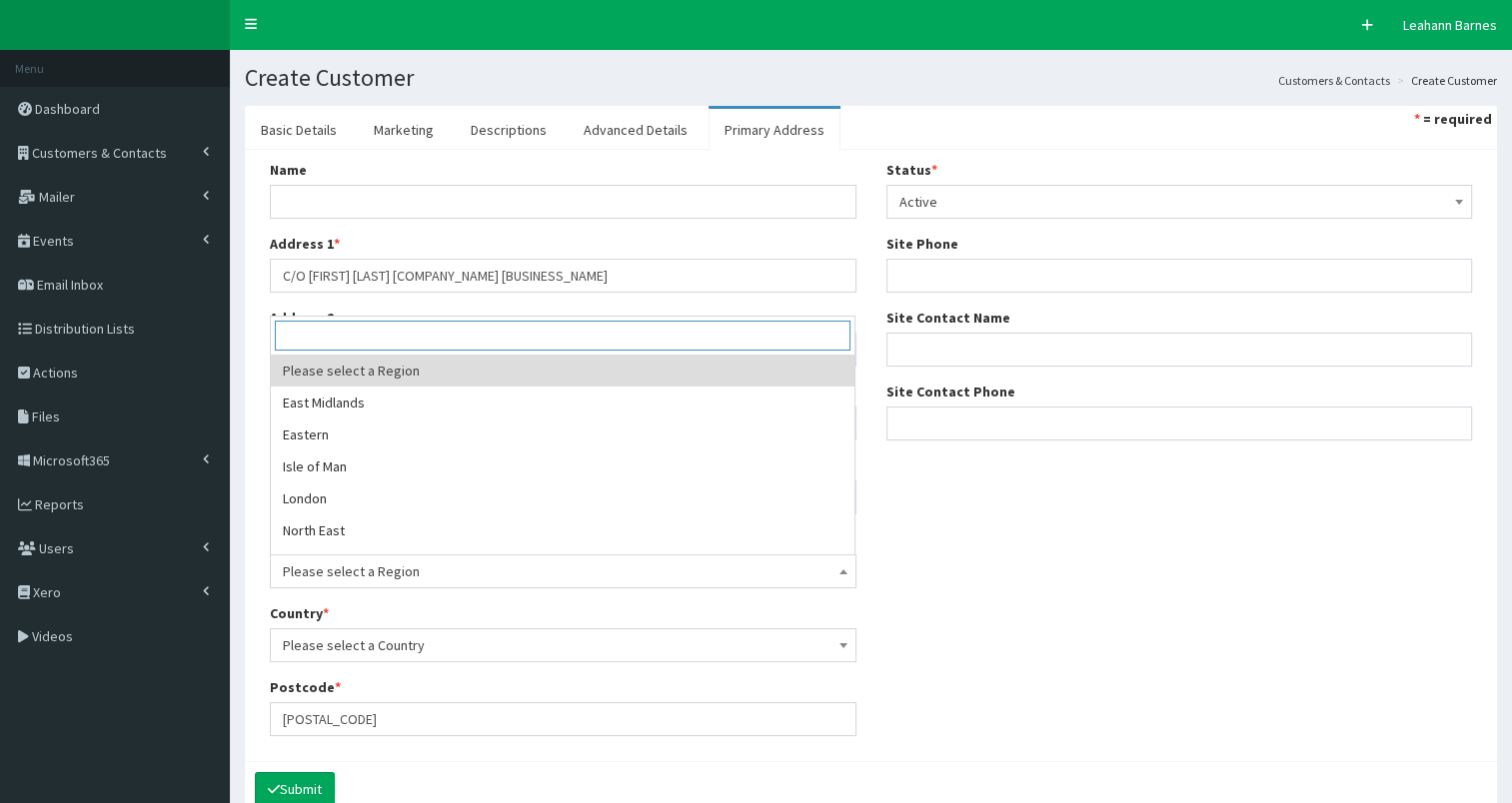 click on "Please select a Region" at bounding box center [563, 571] 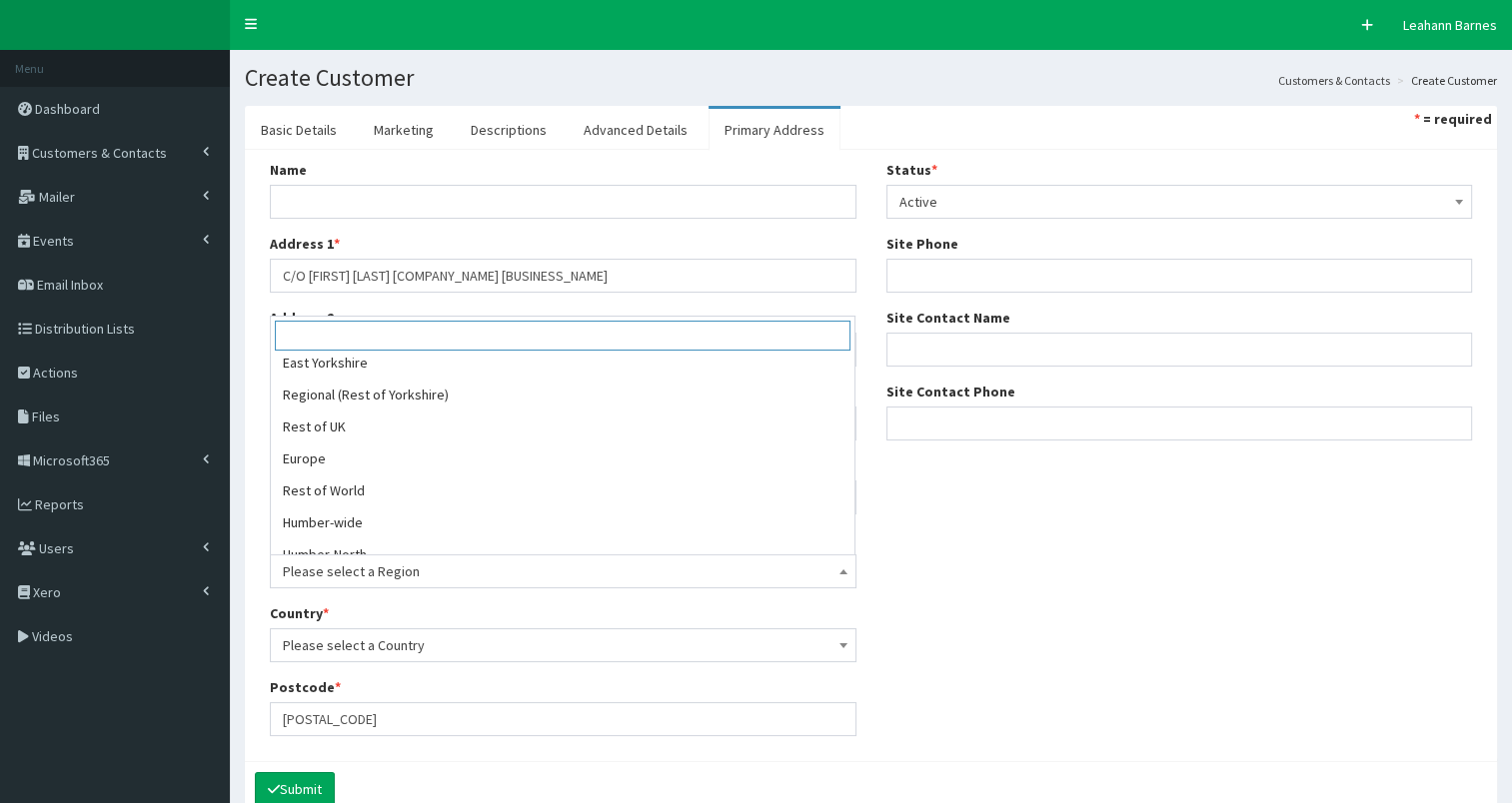 scroll, scrollTop: 470, scrollLeft: 0, axis: vertical 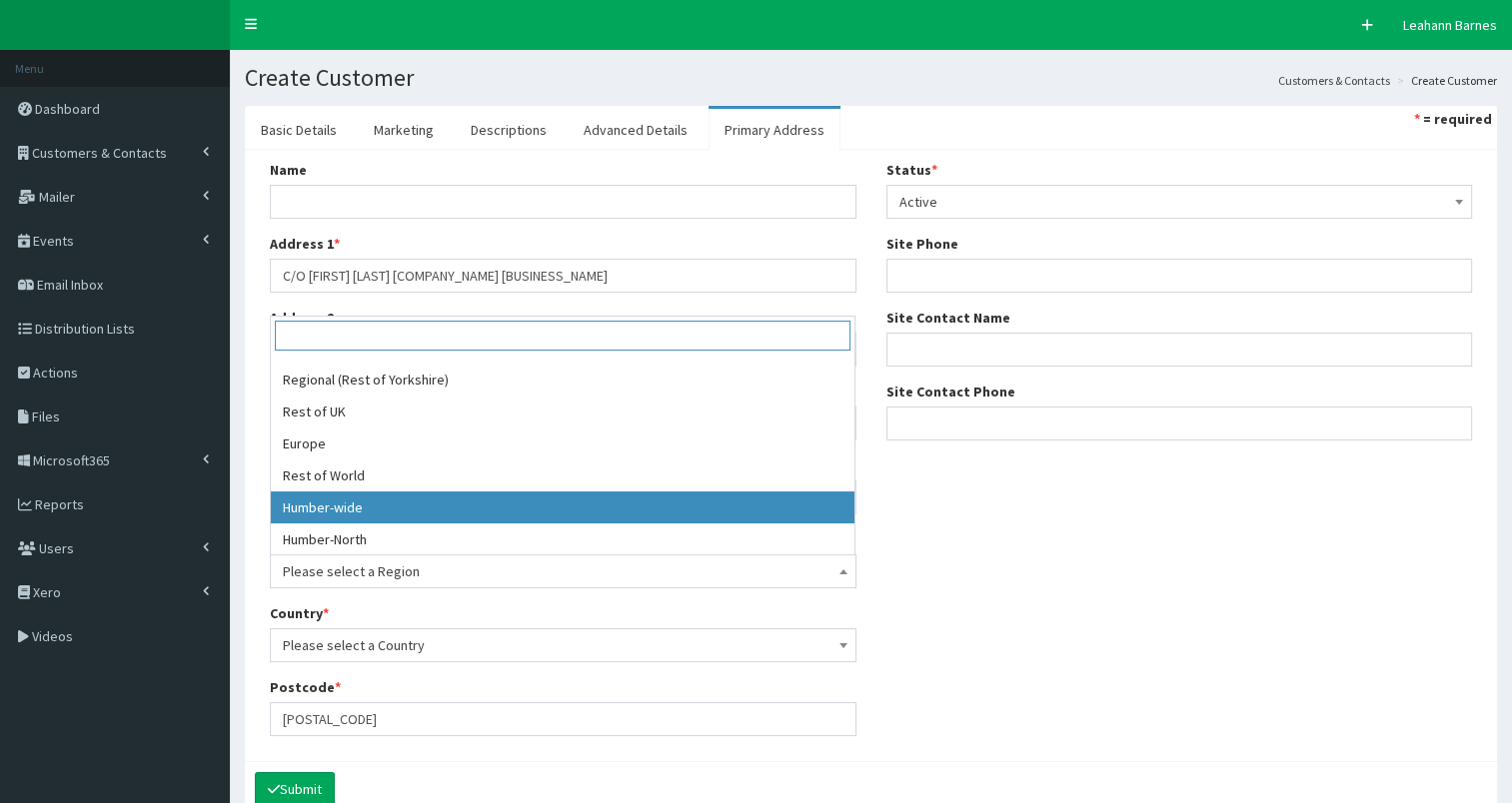 select on "19" 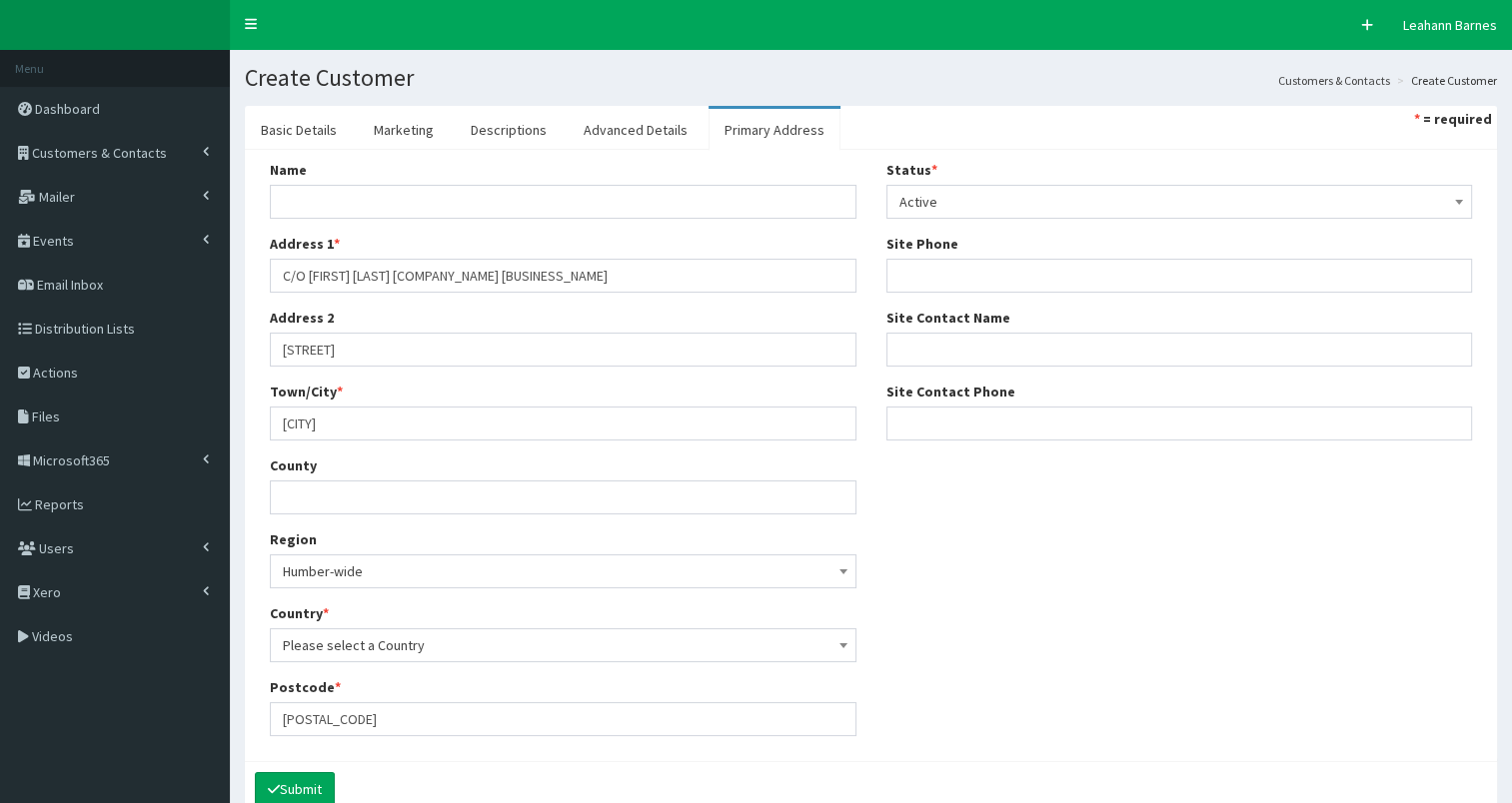 click on "Please select a Country" at bounding box center [563, 645] 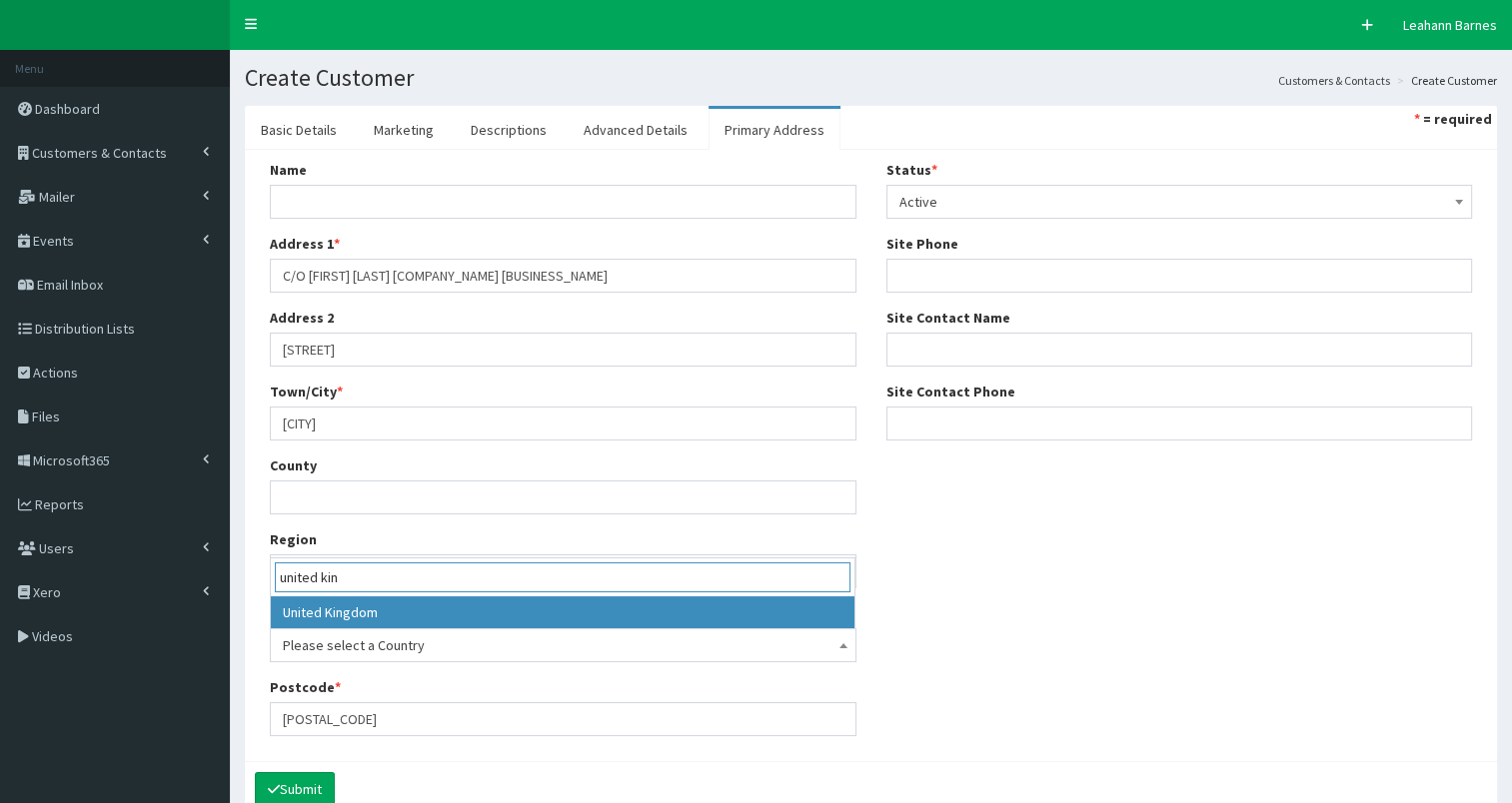 type on "united kin" 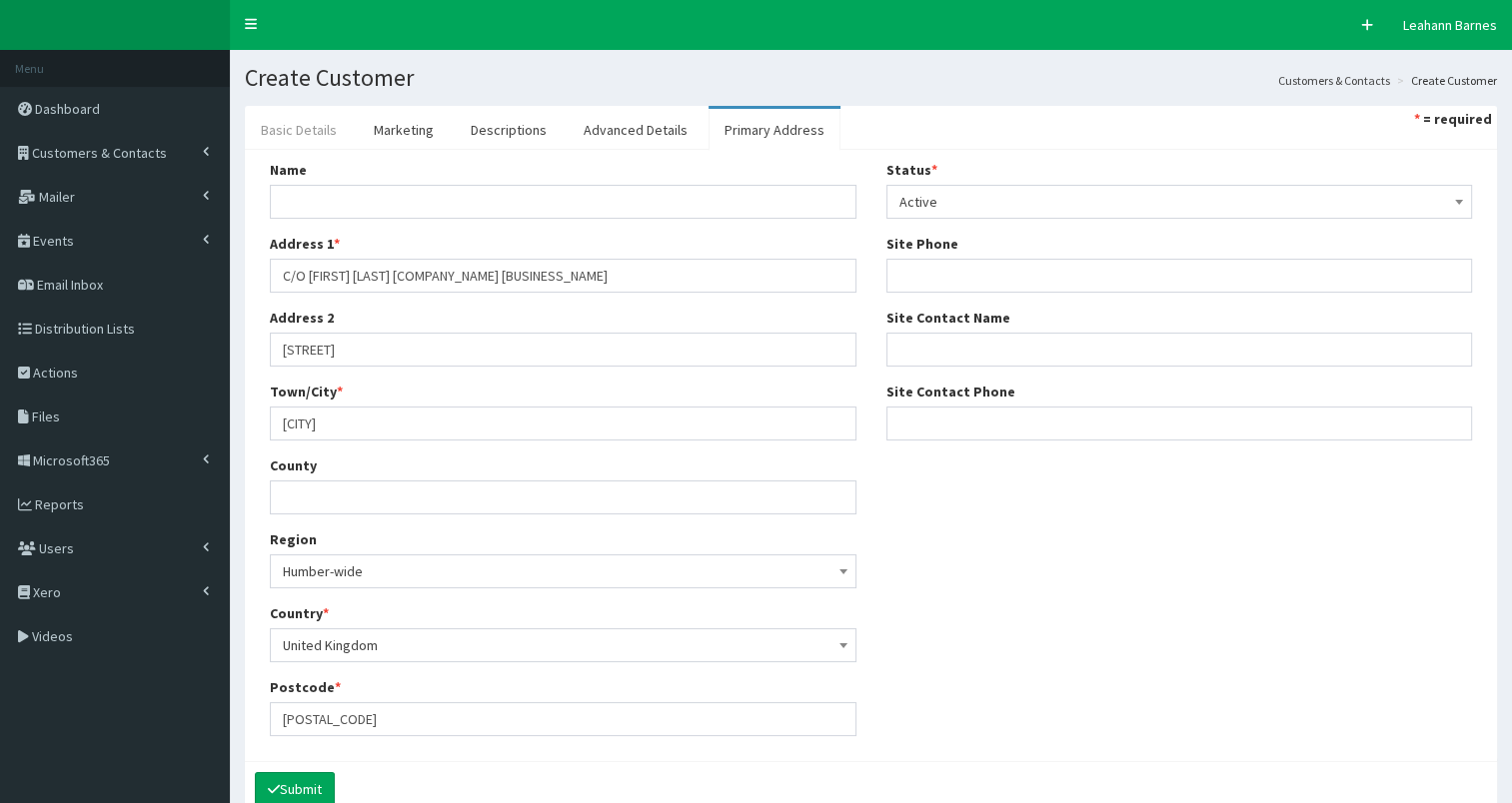 click on "Basic Details" at bounding box center (299, 130) 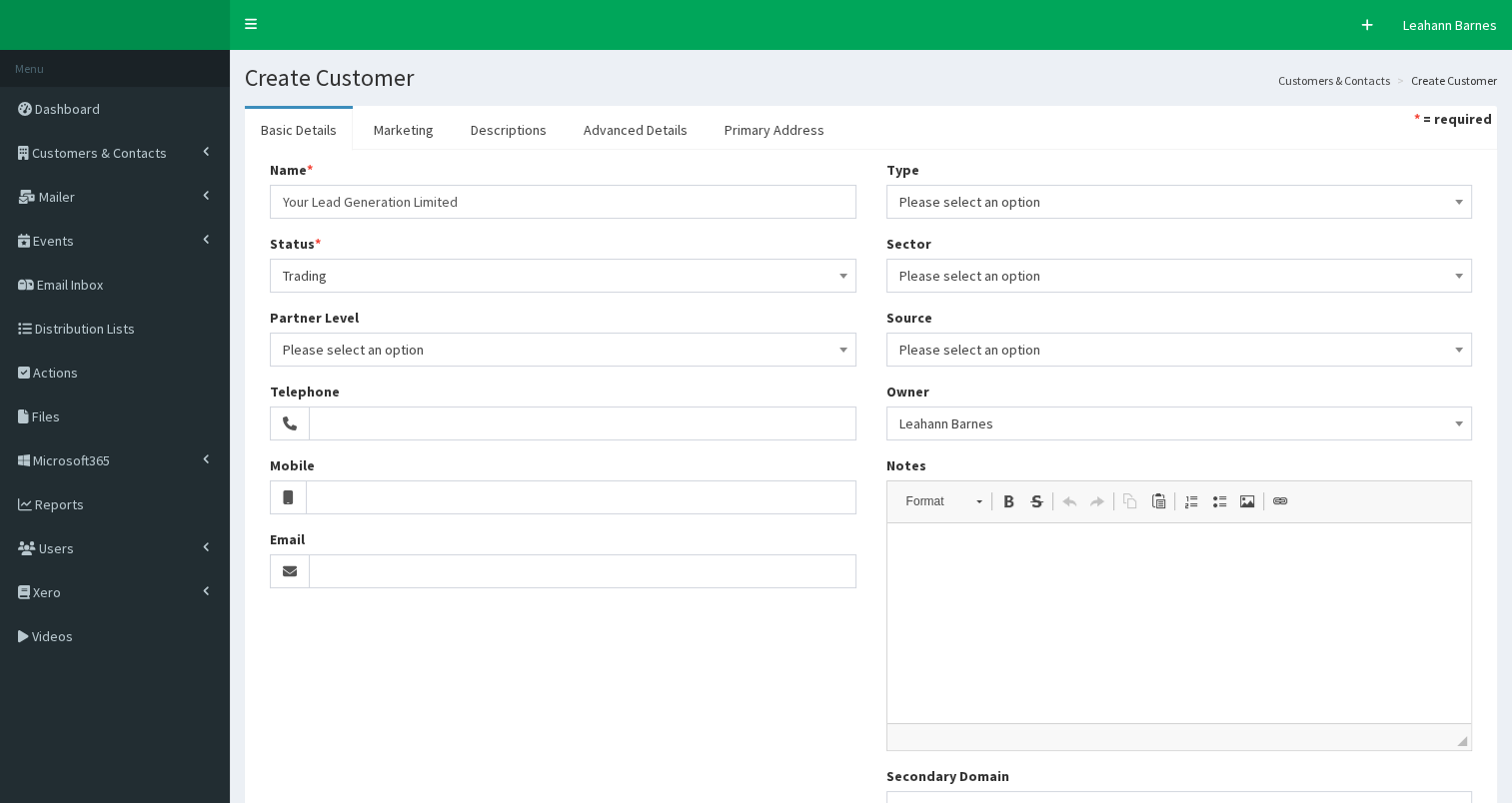 click on "Please select an option" at bounding box center [1179, 202] 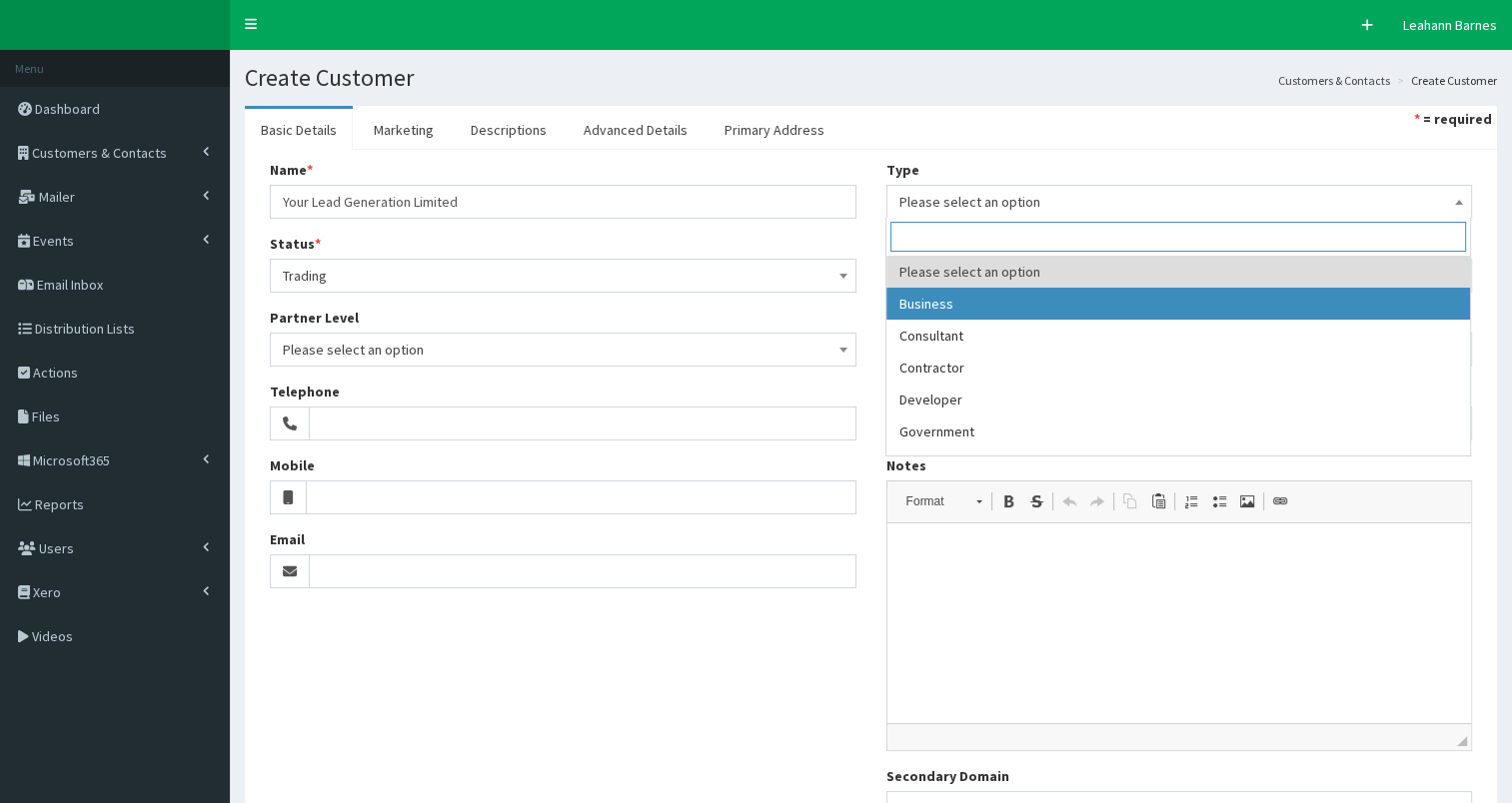 select on "1" 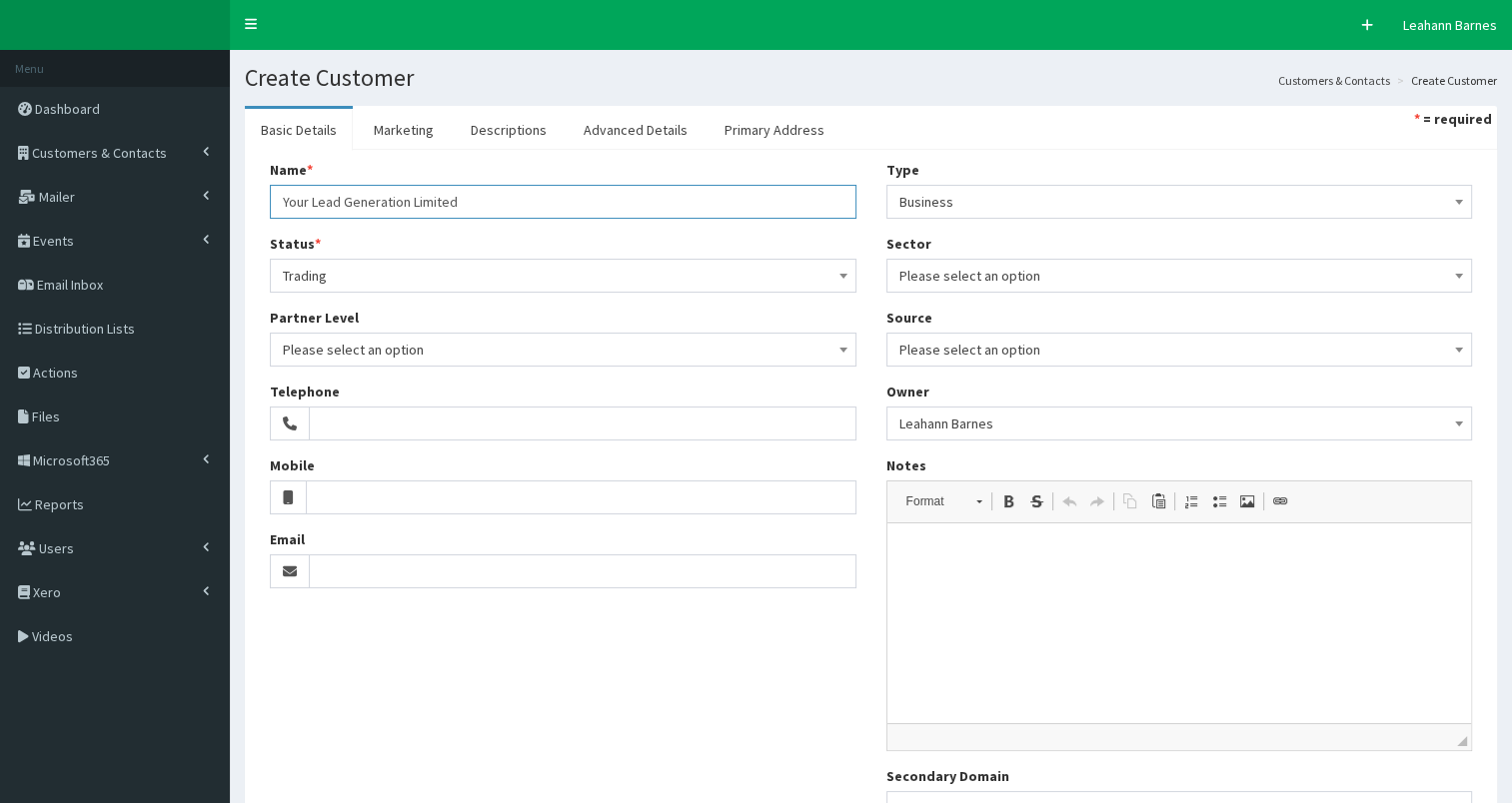 drag, startPoint x: 280, startPoint y: 199, endPoint x: 584, endPoint y: 193, distance: 304.0592 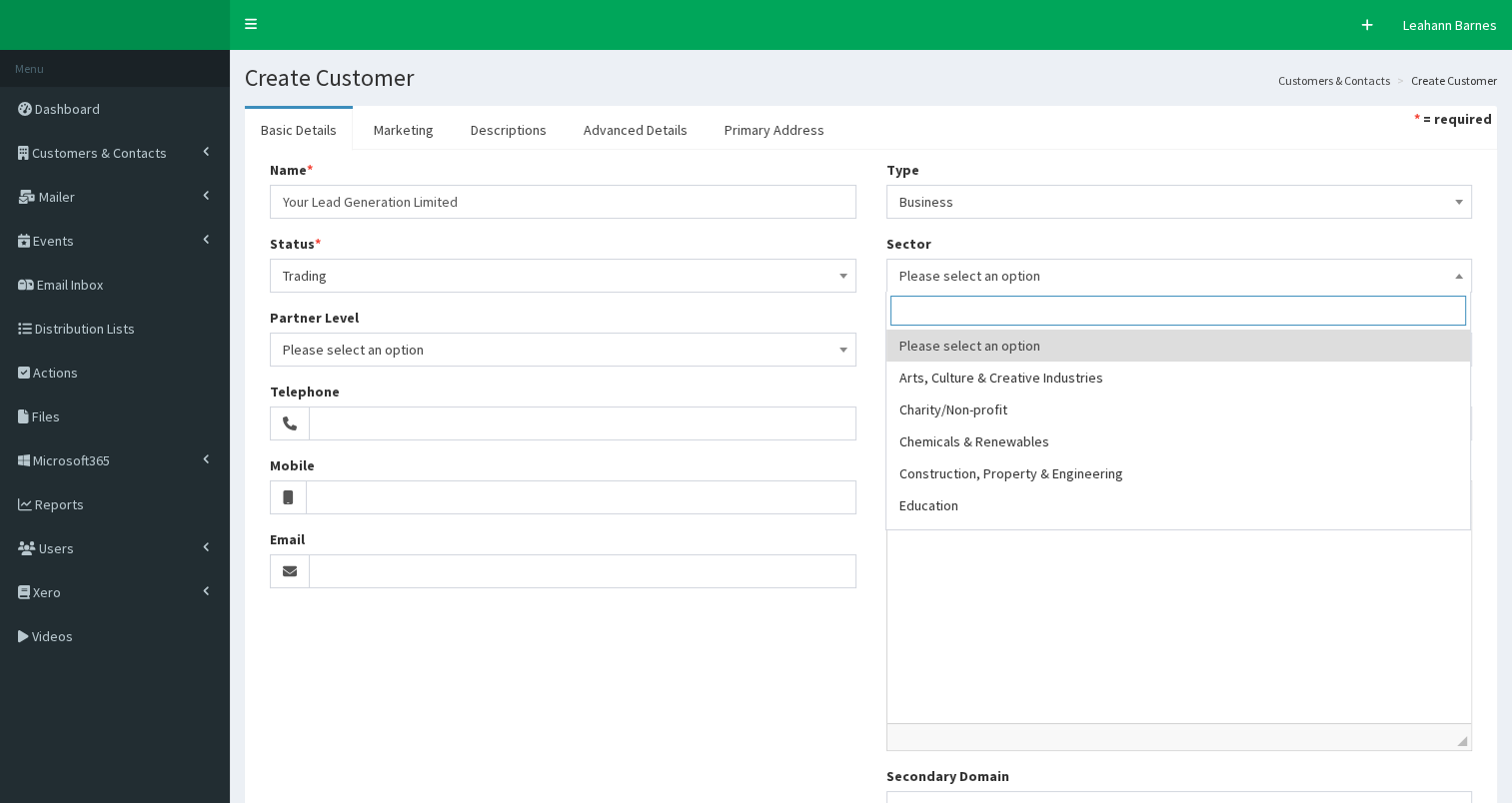 click on "Please select an option" at bounding box center (1179, 276) 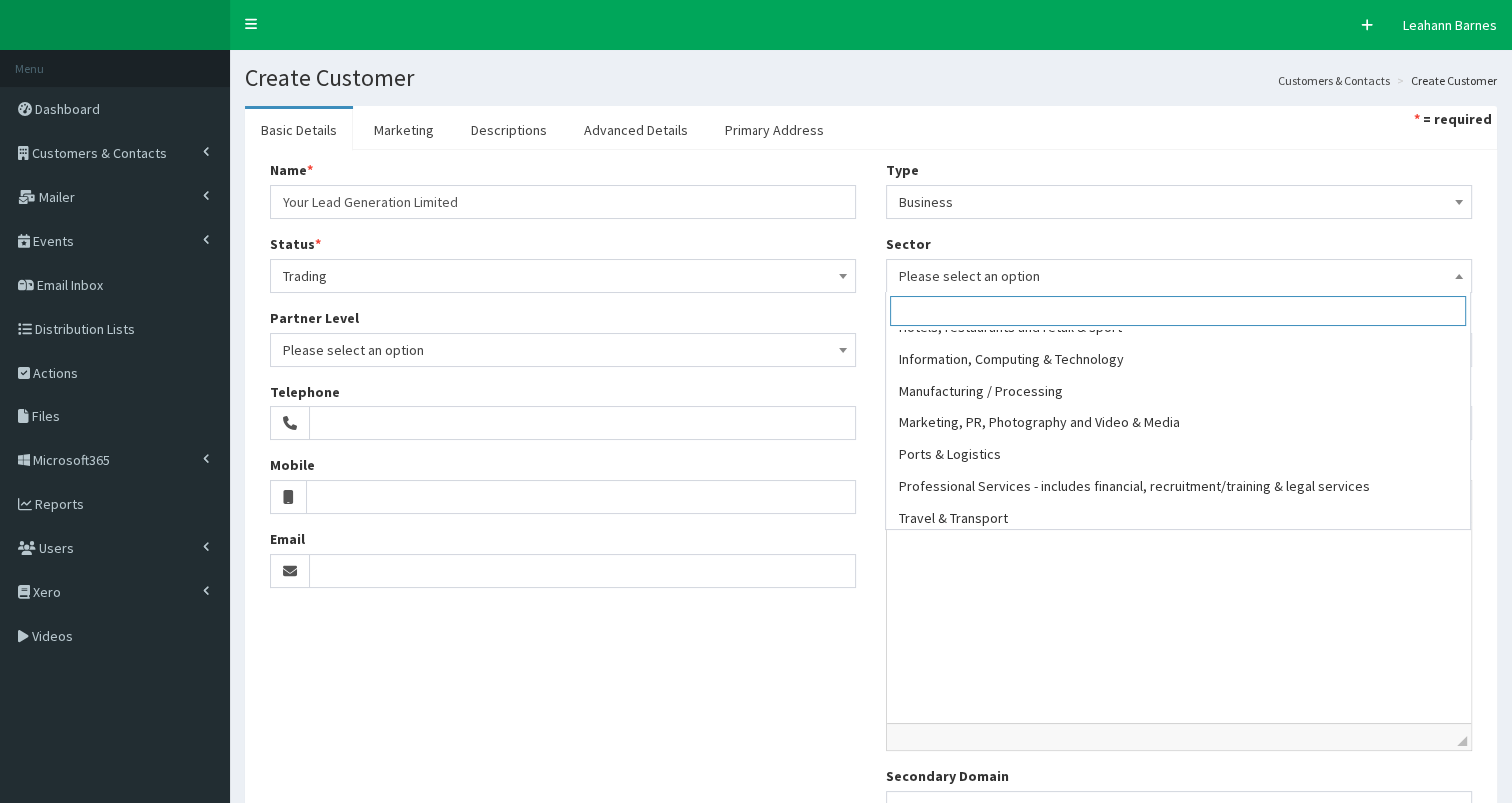 scroll, scrollTop: 328, scrollLeft: 0, axis: vertical 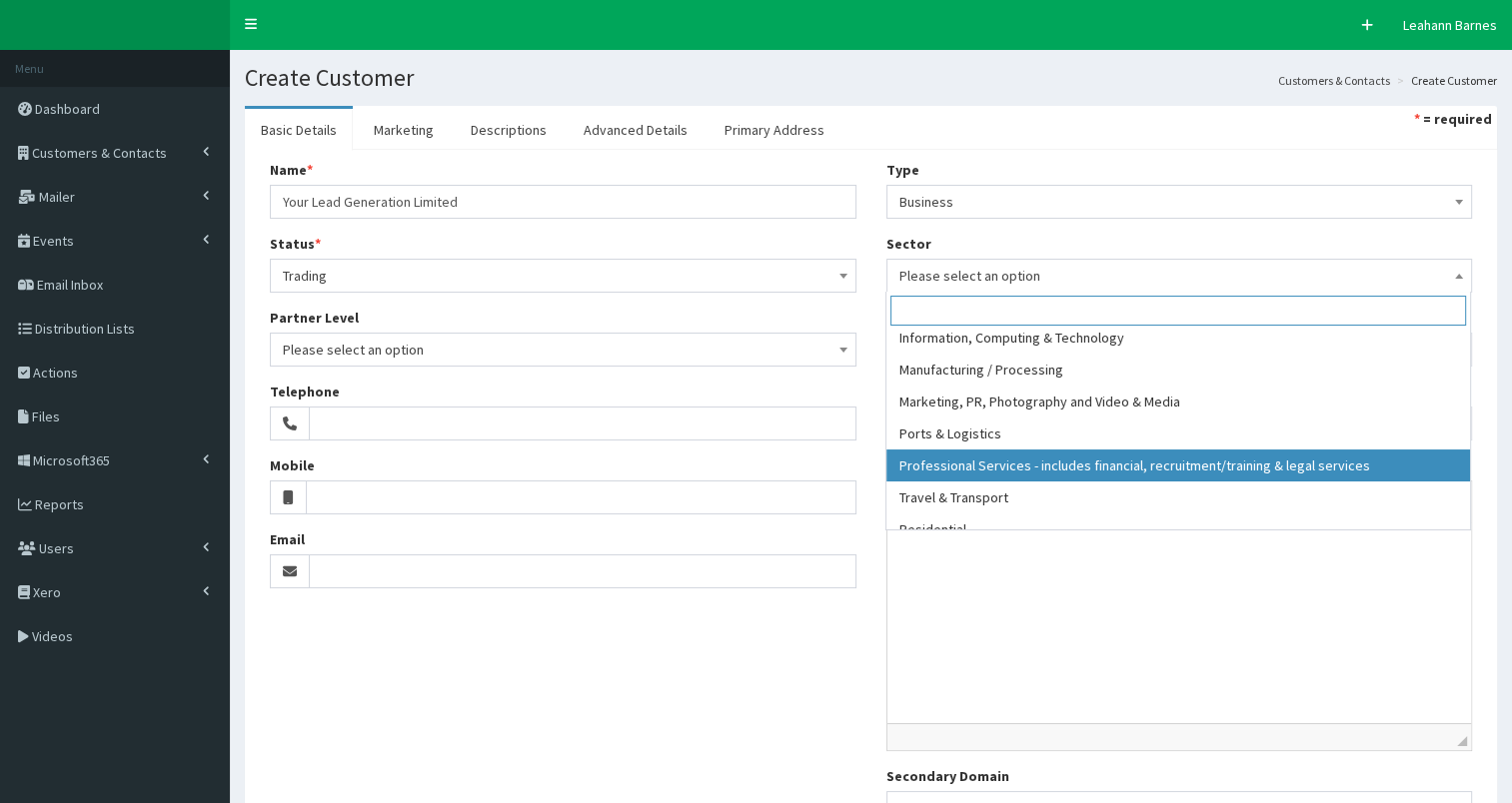 select on "14" 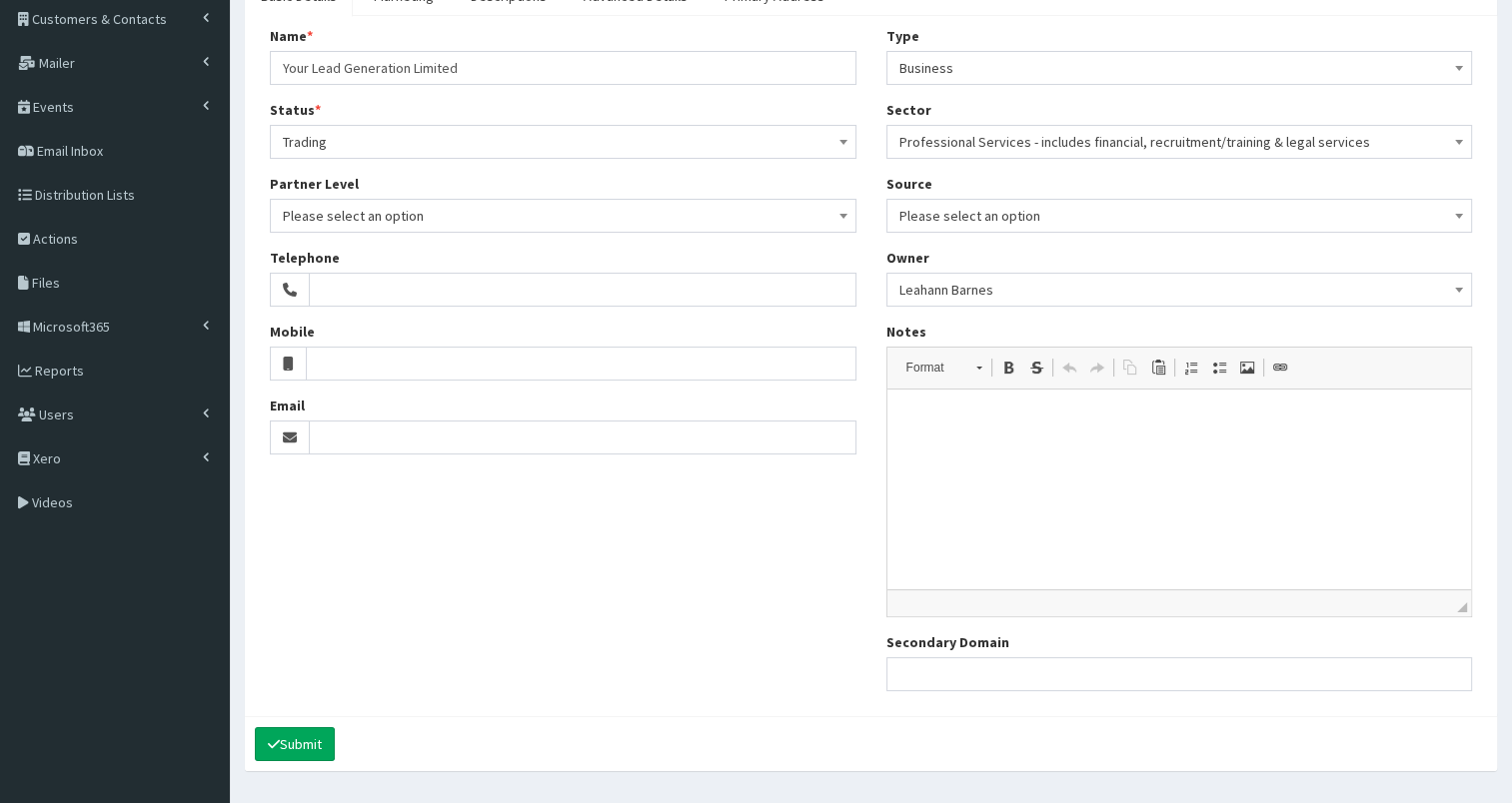 scroll, scrollTop: 186, scrollLeft: 0, axis: vertical 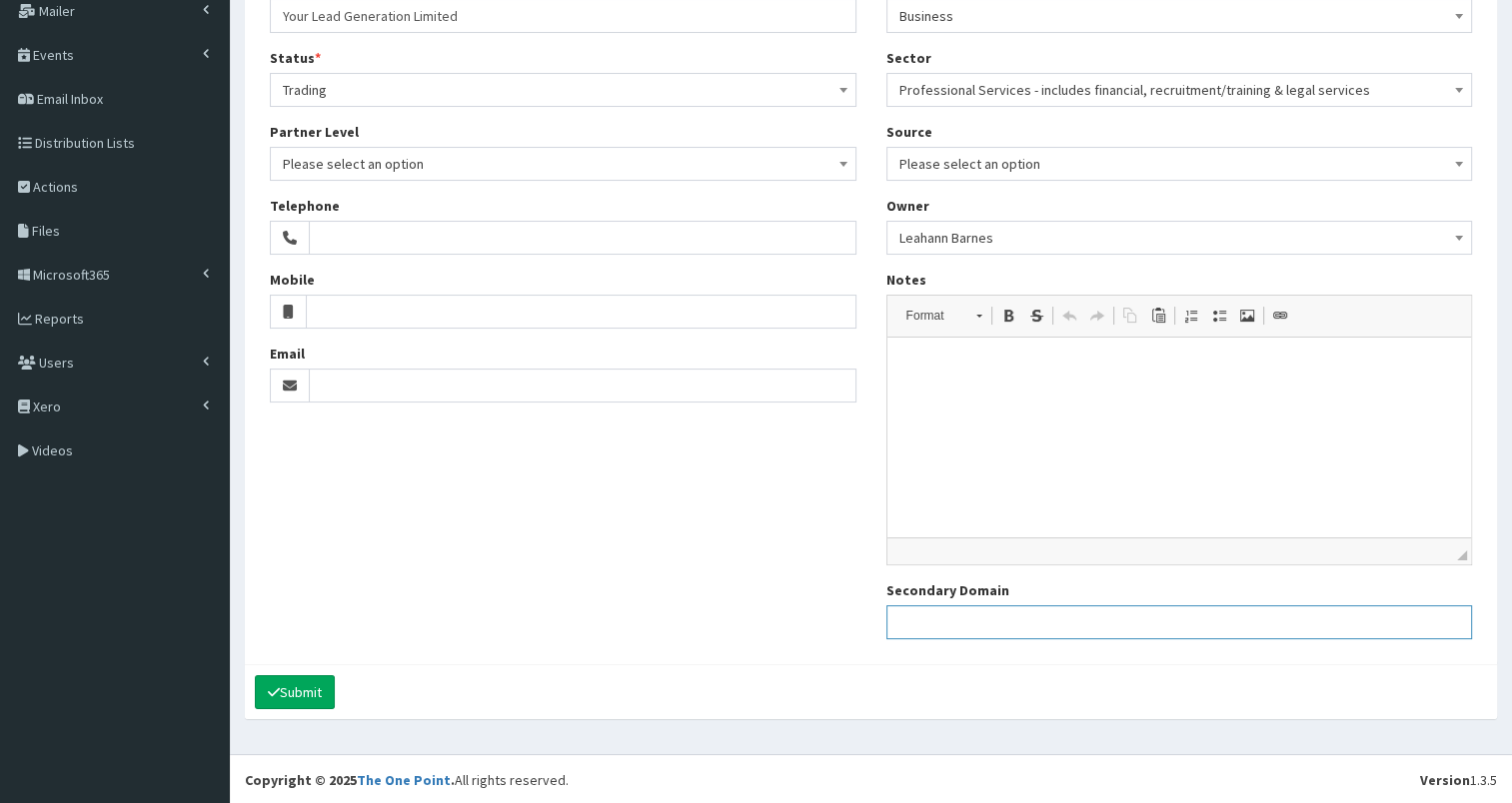 click on "Secondary Domain" at bounding box center (1179, 622) 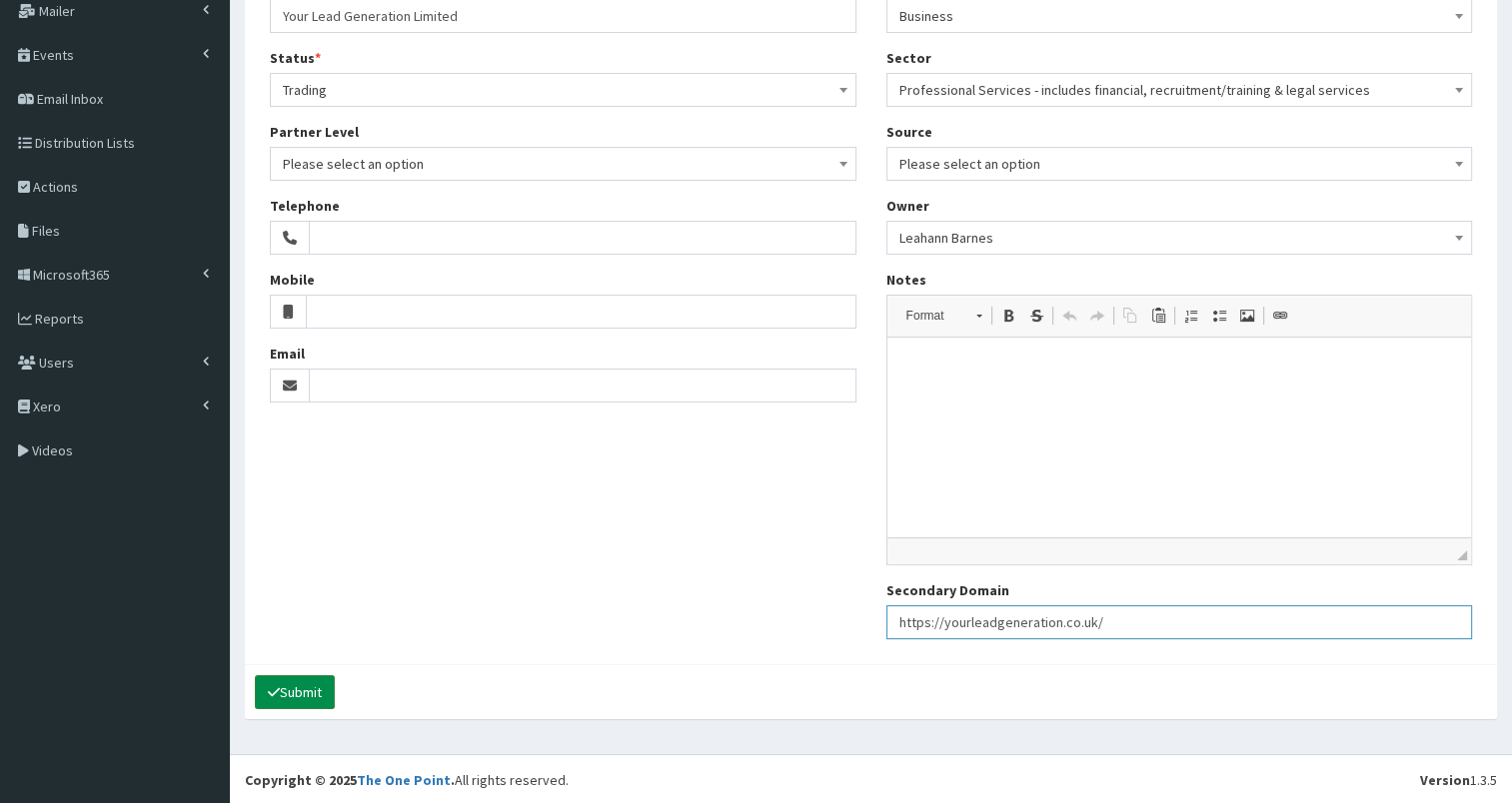 type on "https://yourleadgeneration.co.uk/" 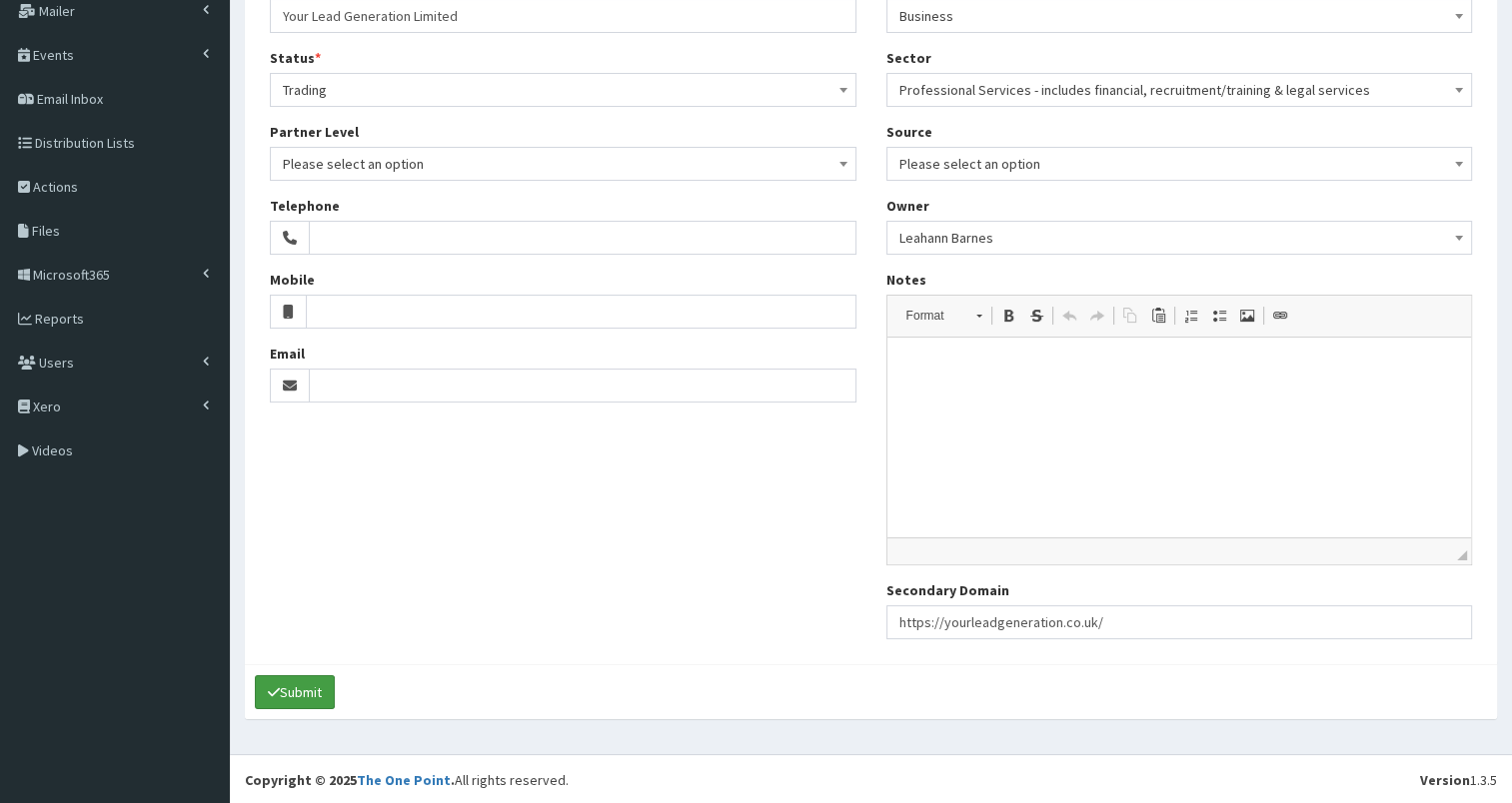 click on "Submit" at bounding box center (295, 692) 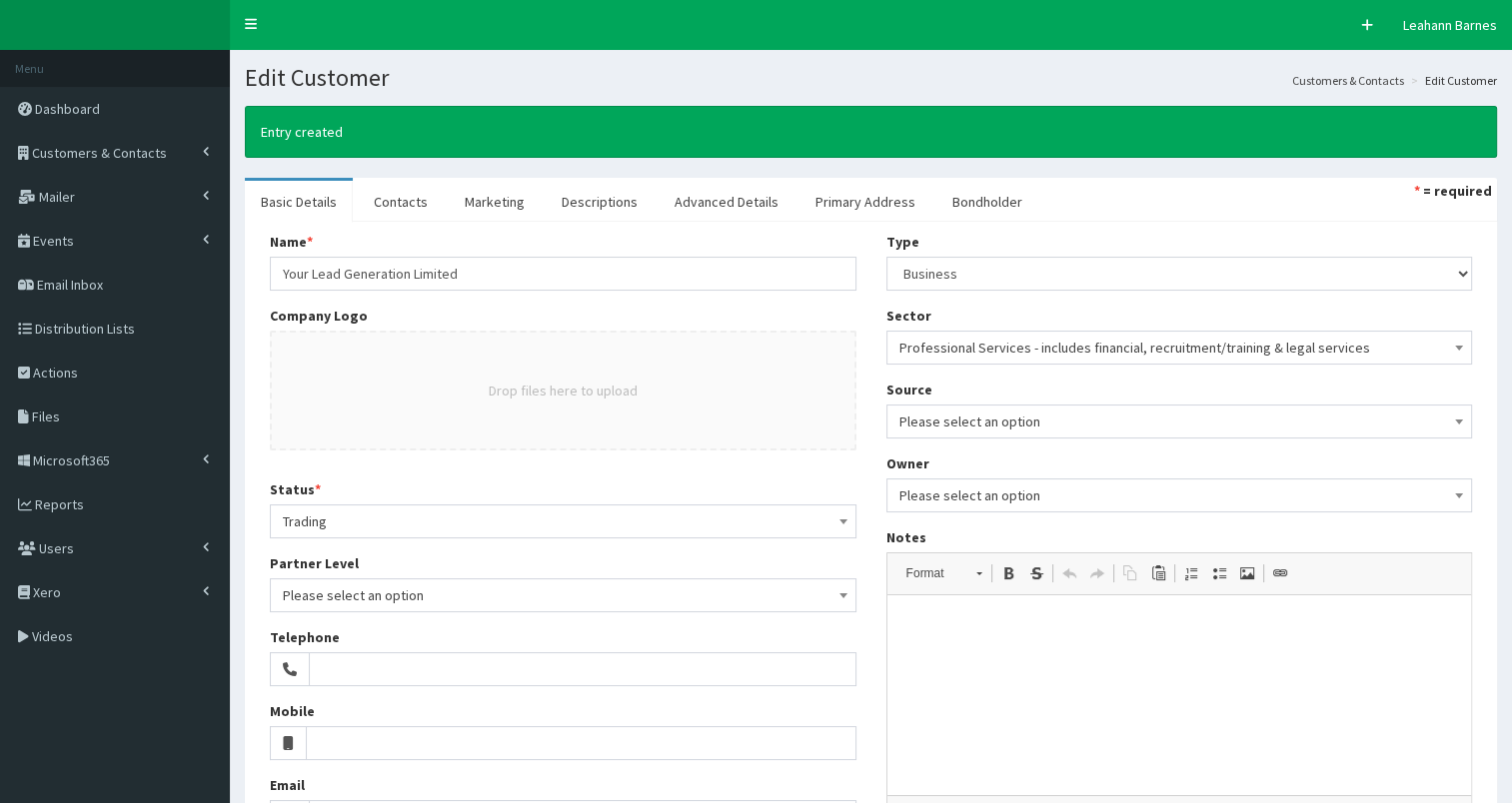 scroll, scrollTop: 0, scrollLeft: 0, axis: both 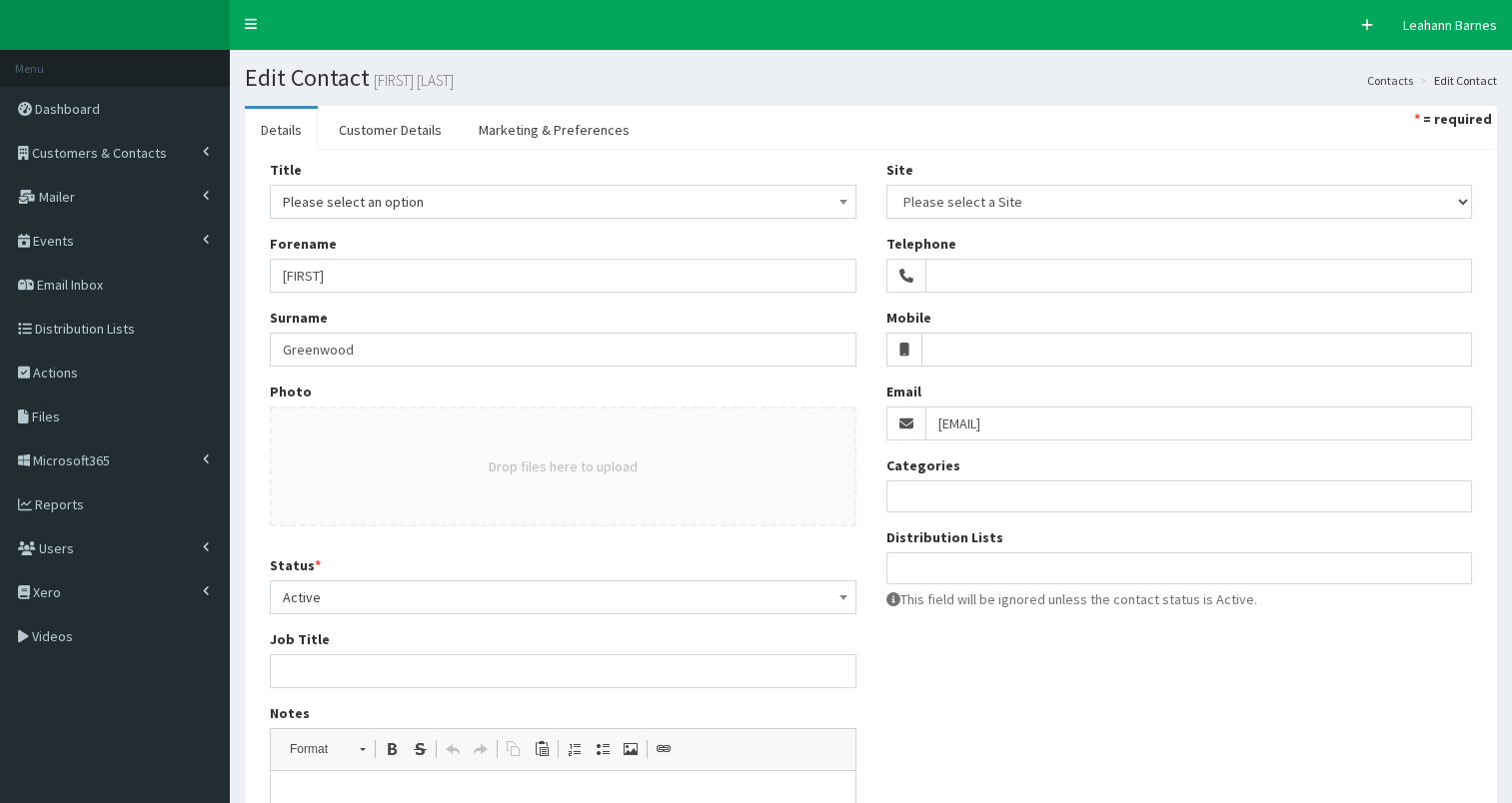 select 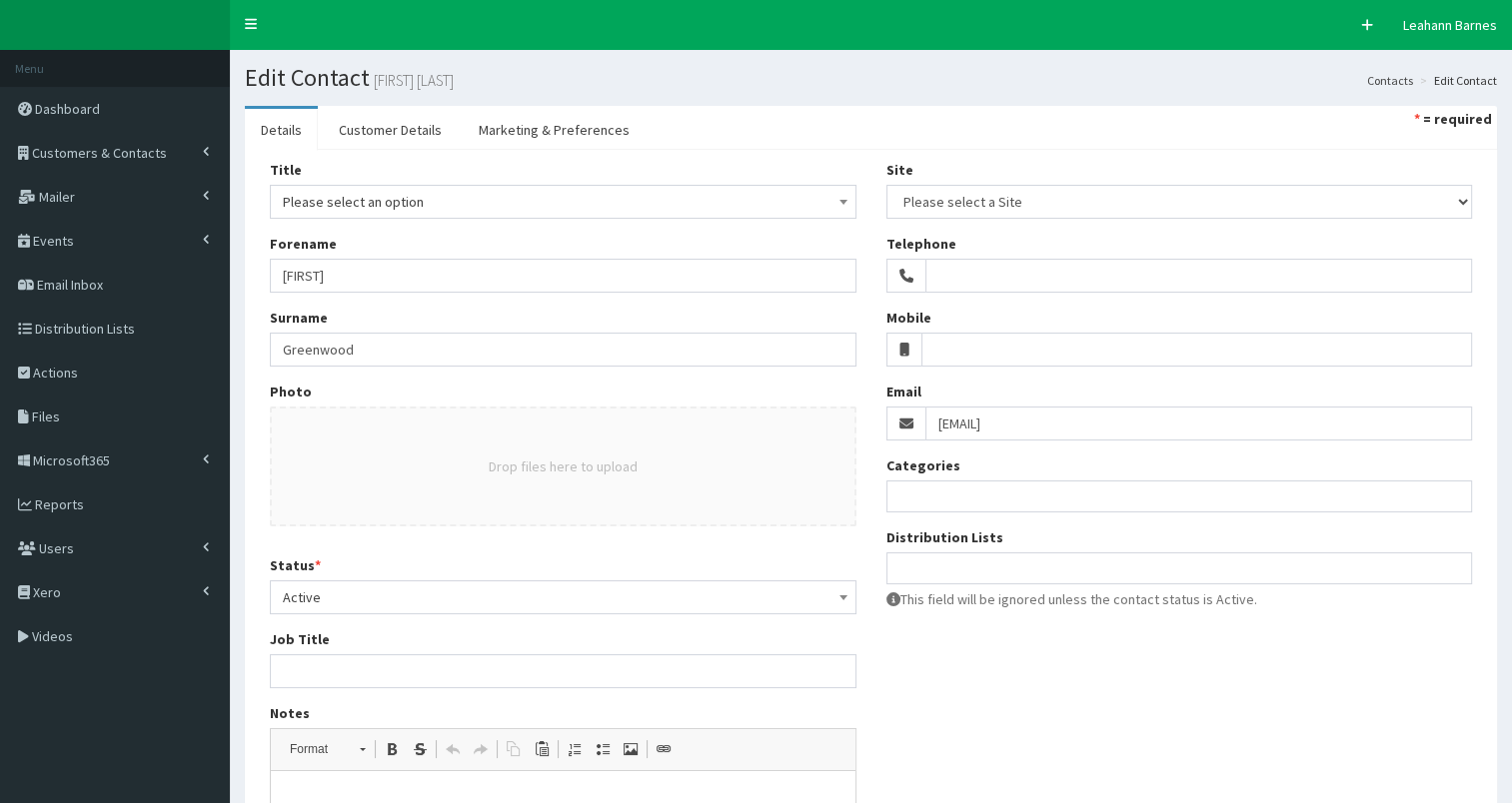 scroll, scrollTop: 0, scrollLeft: 0, axis: both 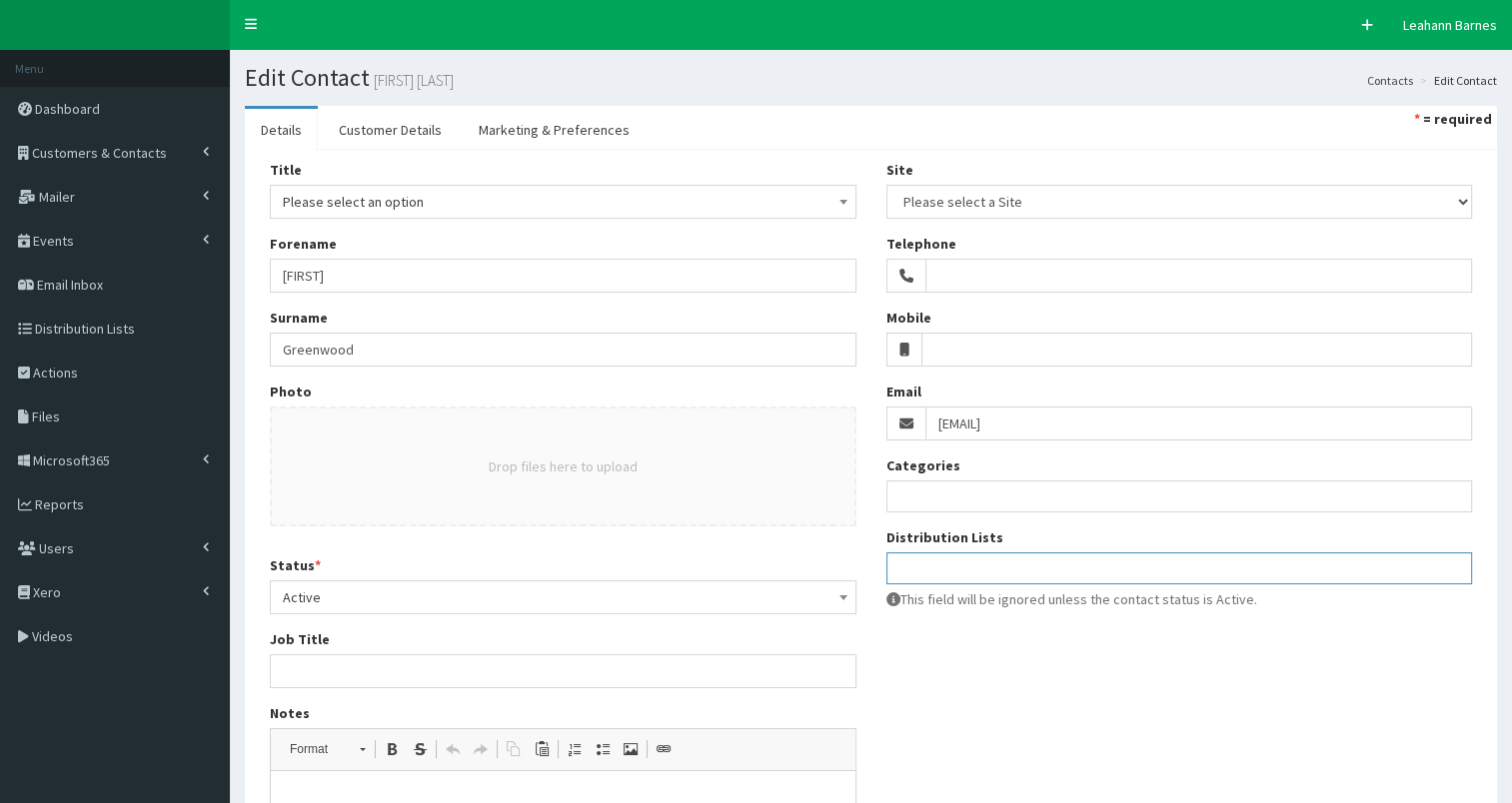 click at bounding box center (1179, 565) 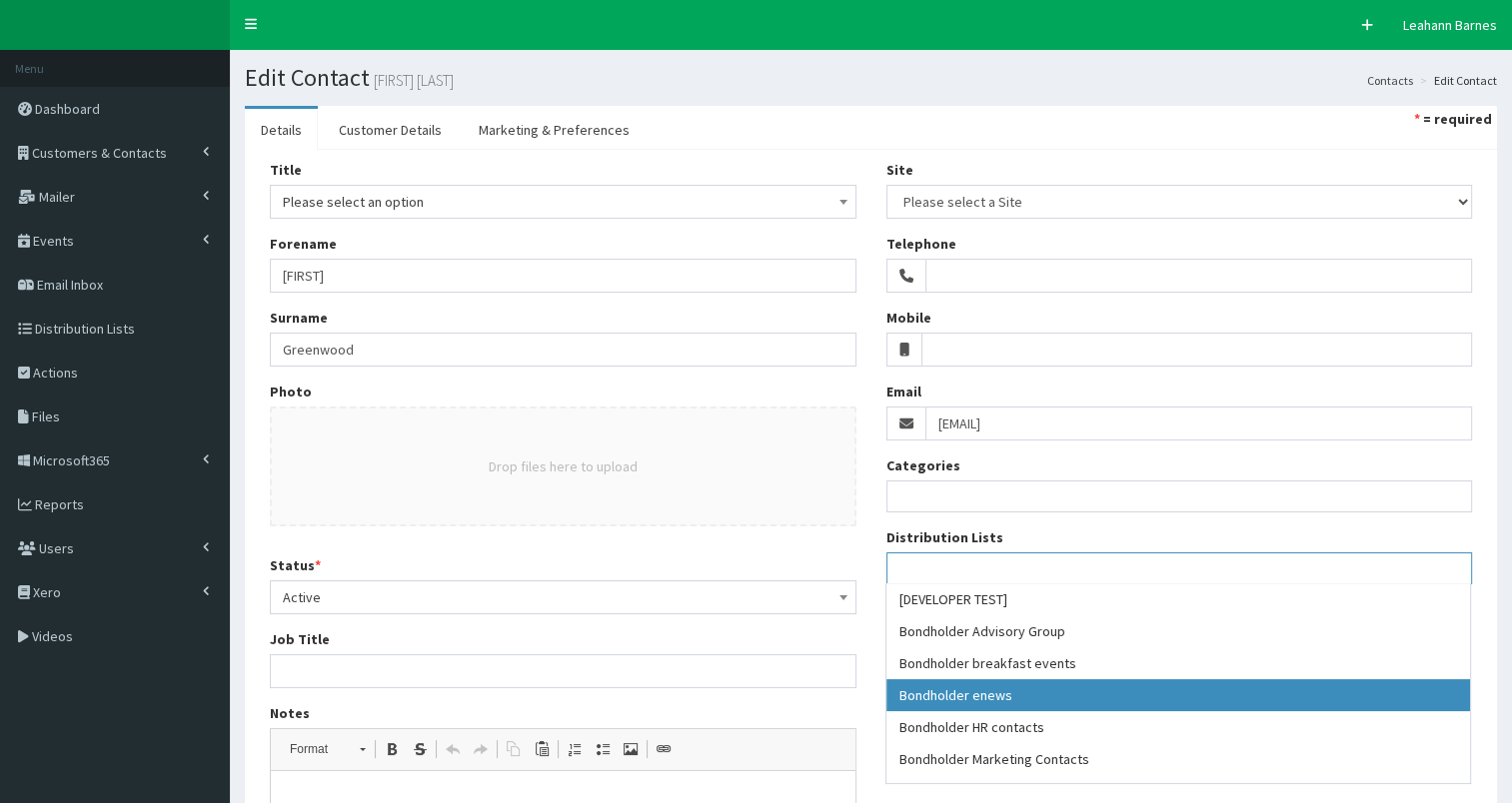 select on "79" 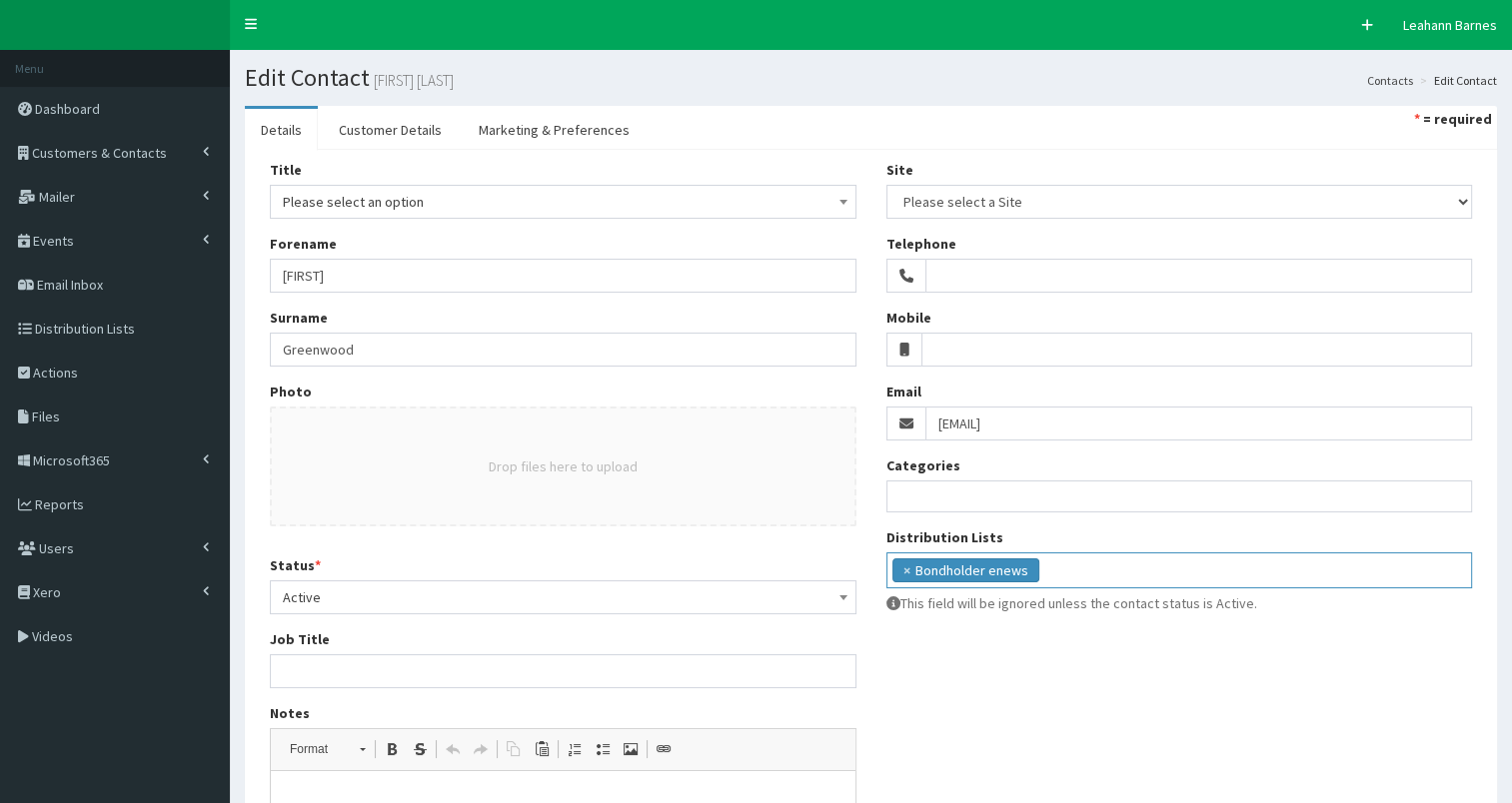 scroll, scrollTop: 56, scrollLeft: 0, axis: vertical 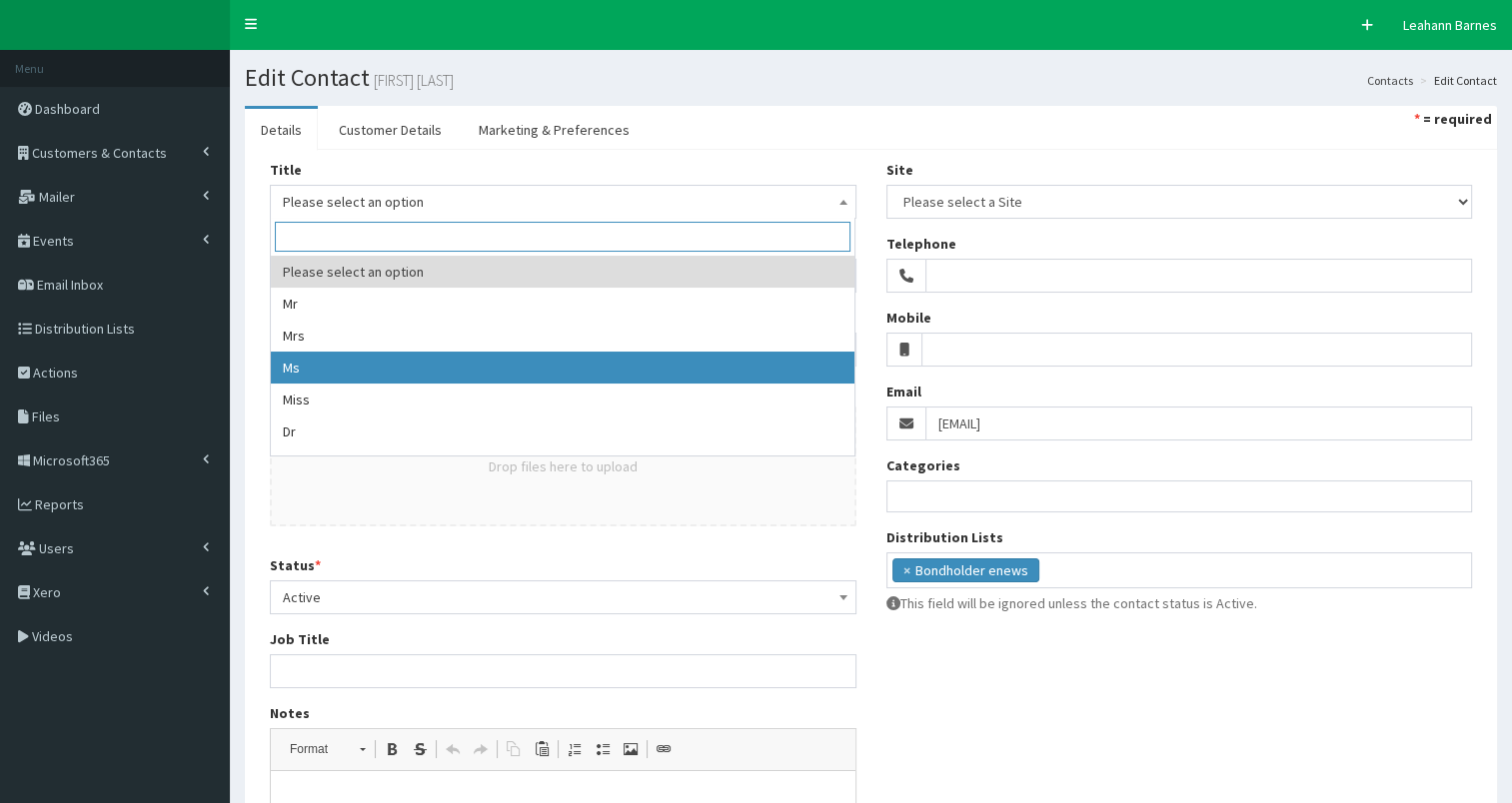 select on "3" 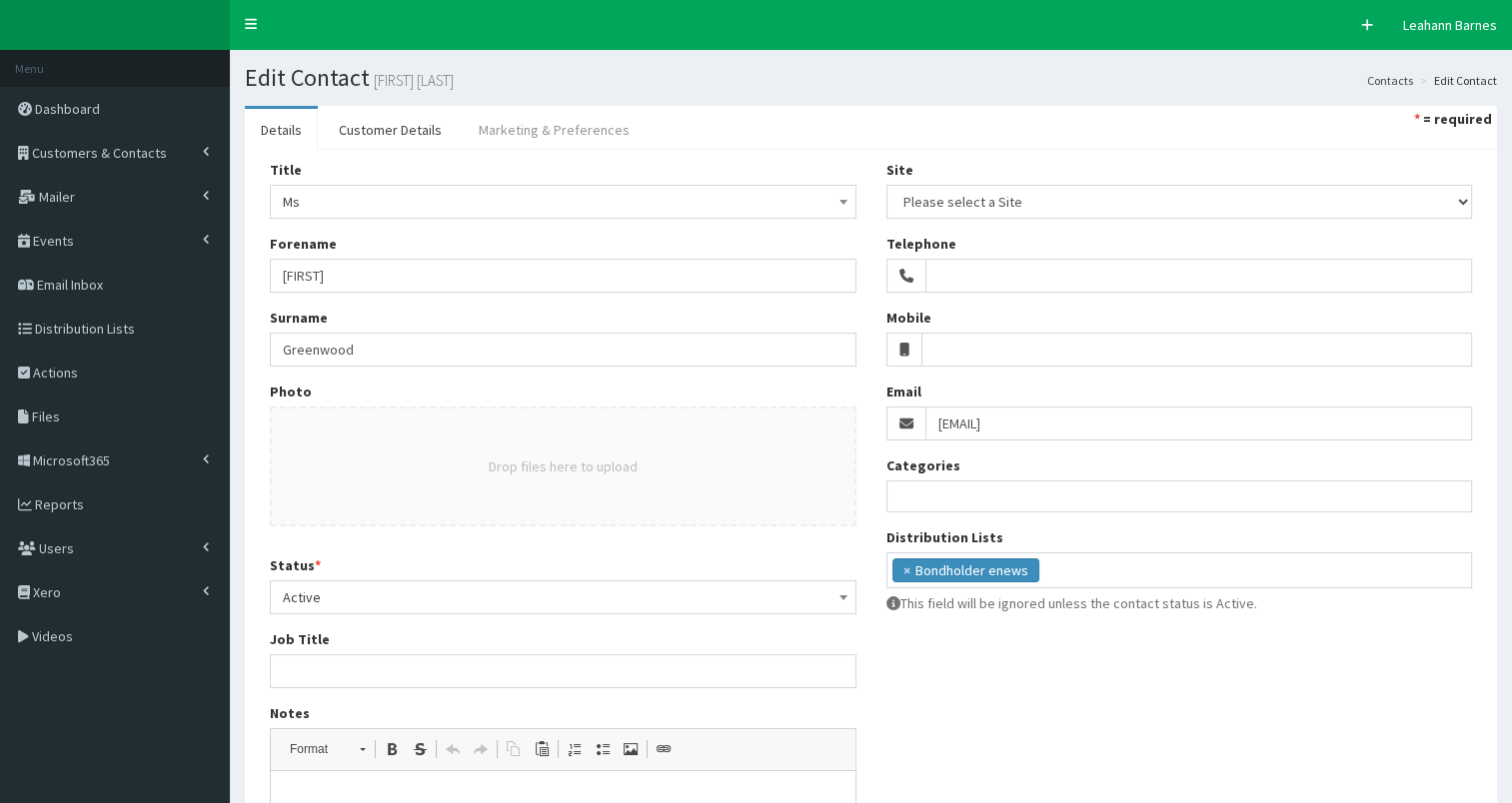 click on "Marketing & Preferences" at bounding box center (554, 130) 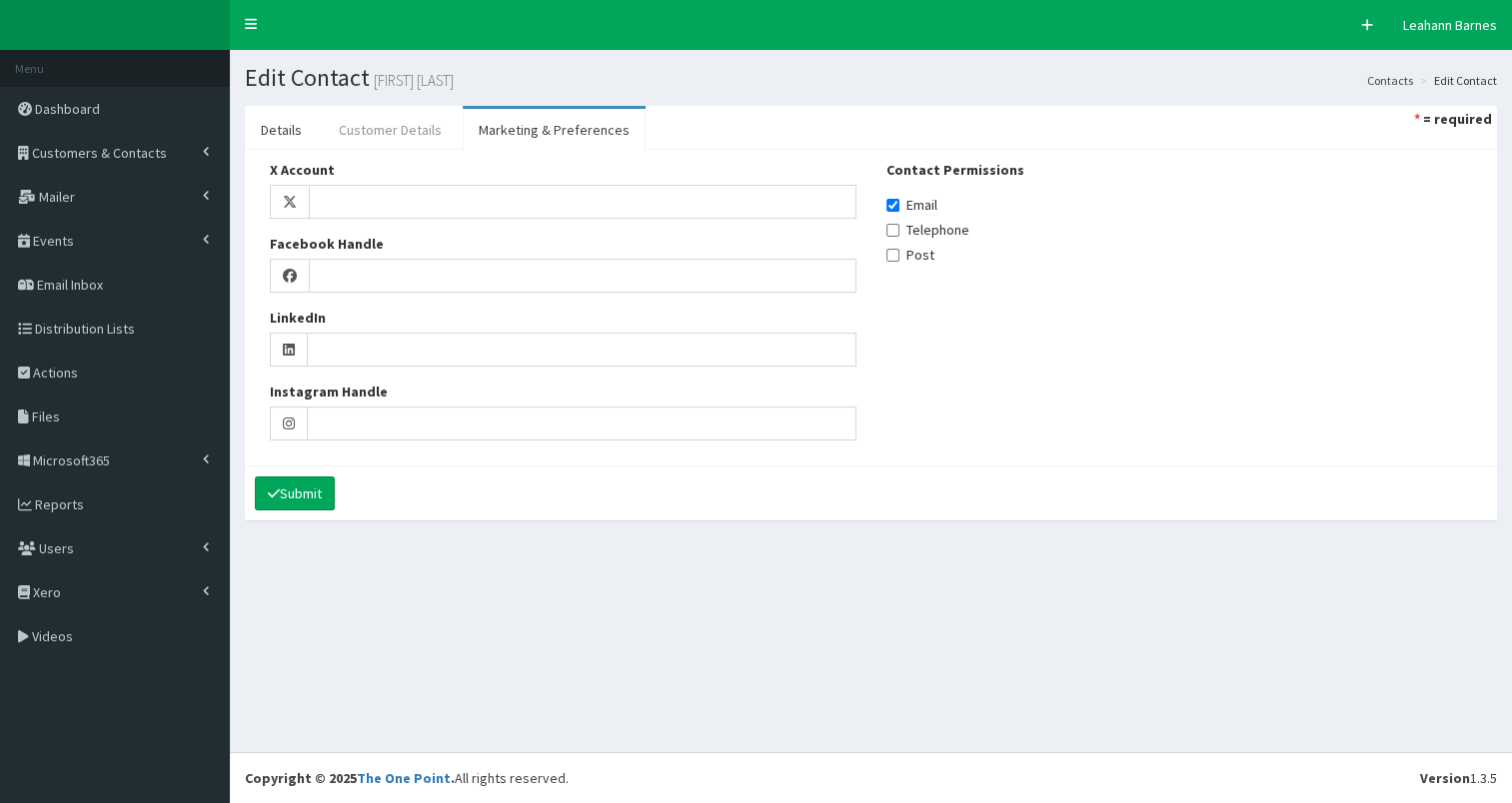 click on "Customer Details" at bounding box center [390, 130] 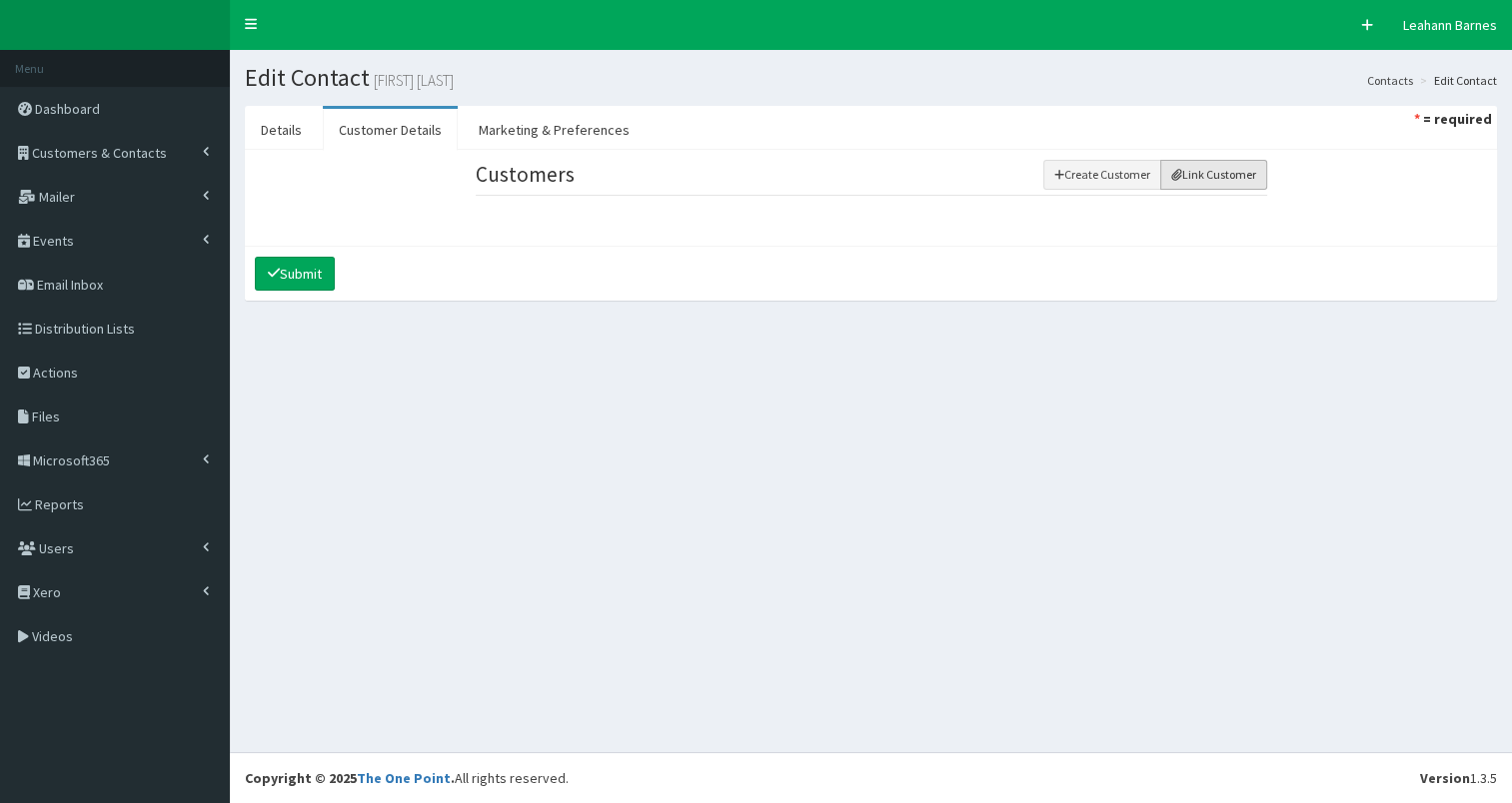 drag, startPoint x: 1215, startPoint y: 171, endPoint x: 1102, endPoint y: 206, distance: 118.29624 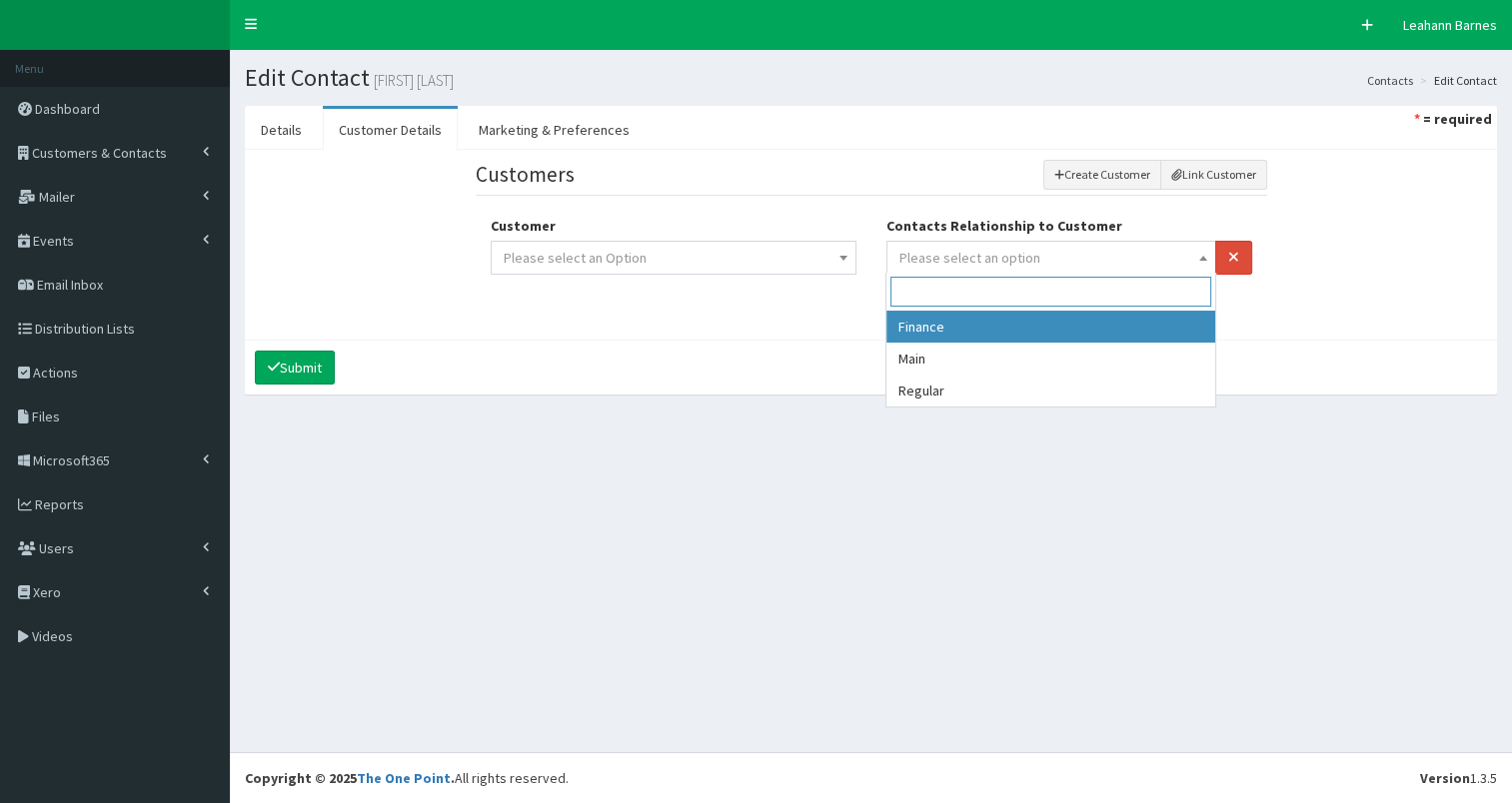 click on "Please select an option" at bounding box center [969, 258] 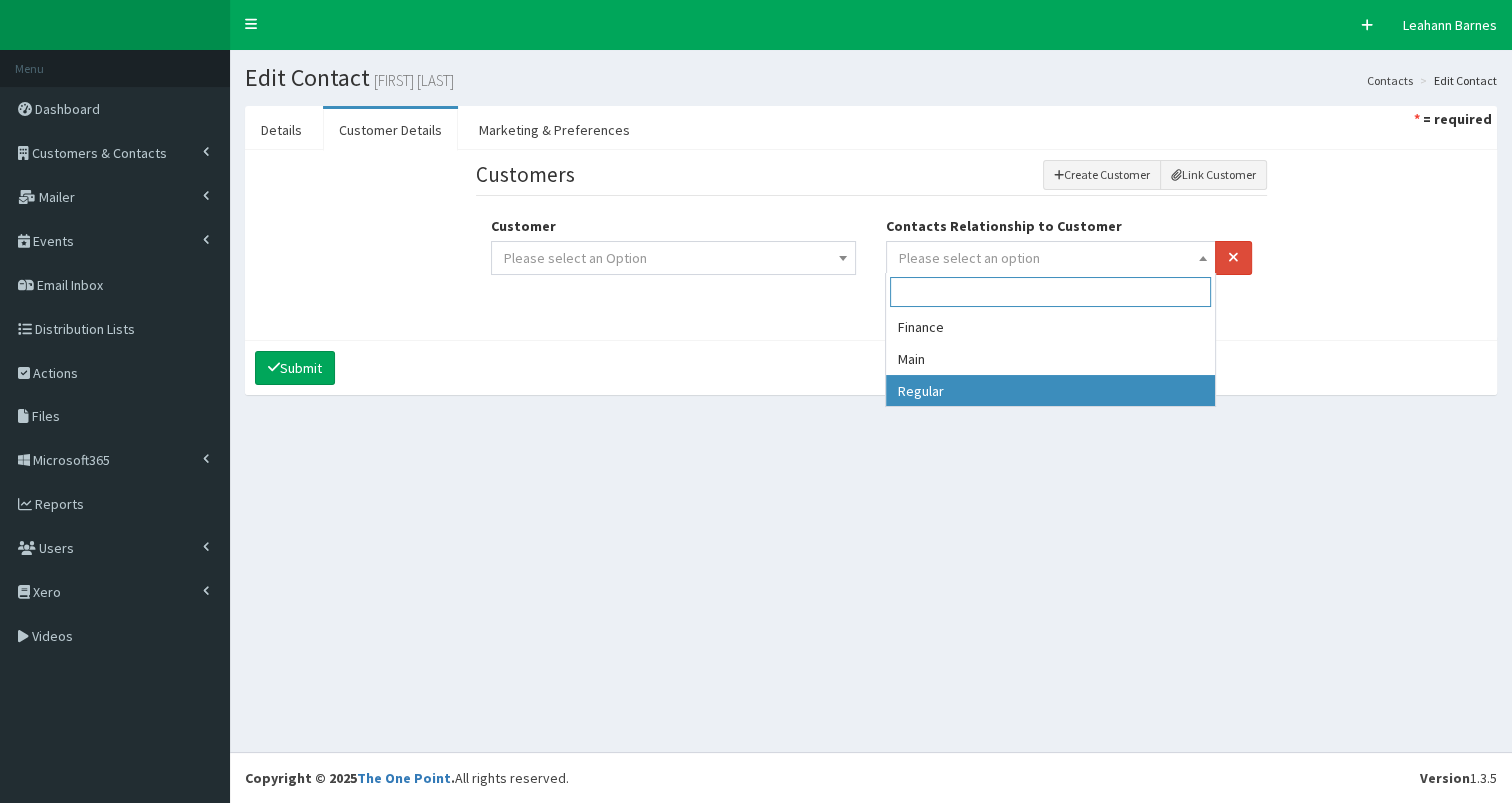 select on "3" 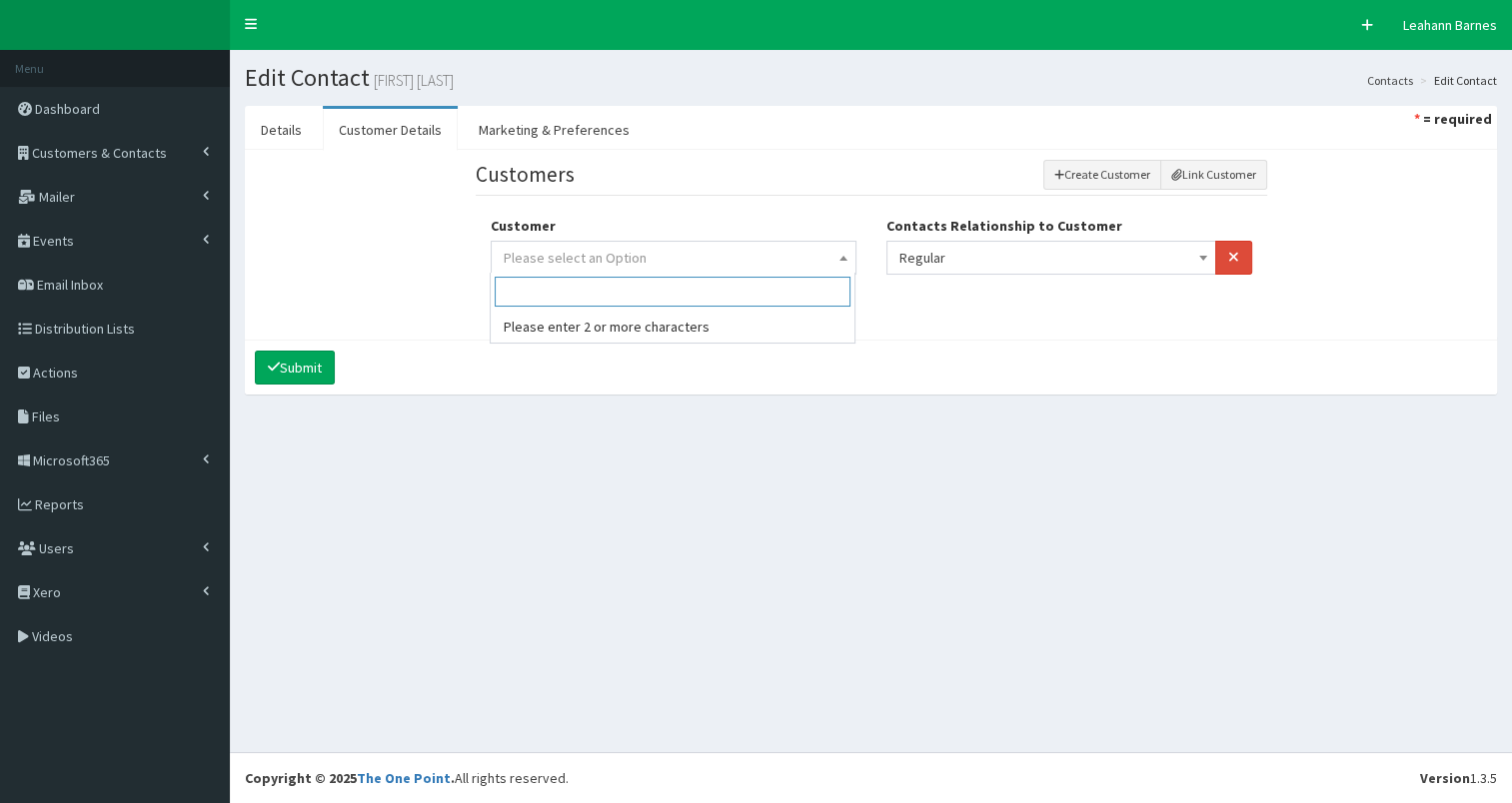 click on "Please select an Option" at bounding box center [674, 258] 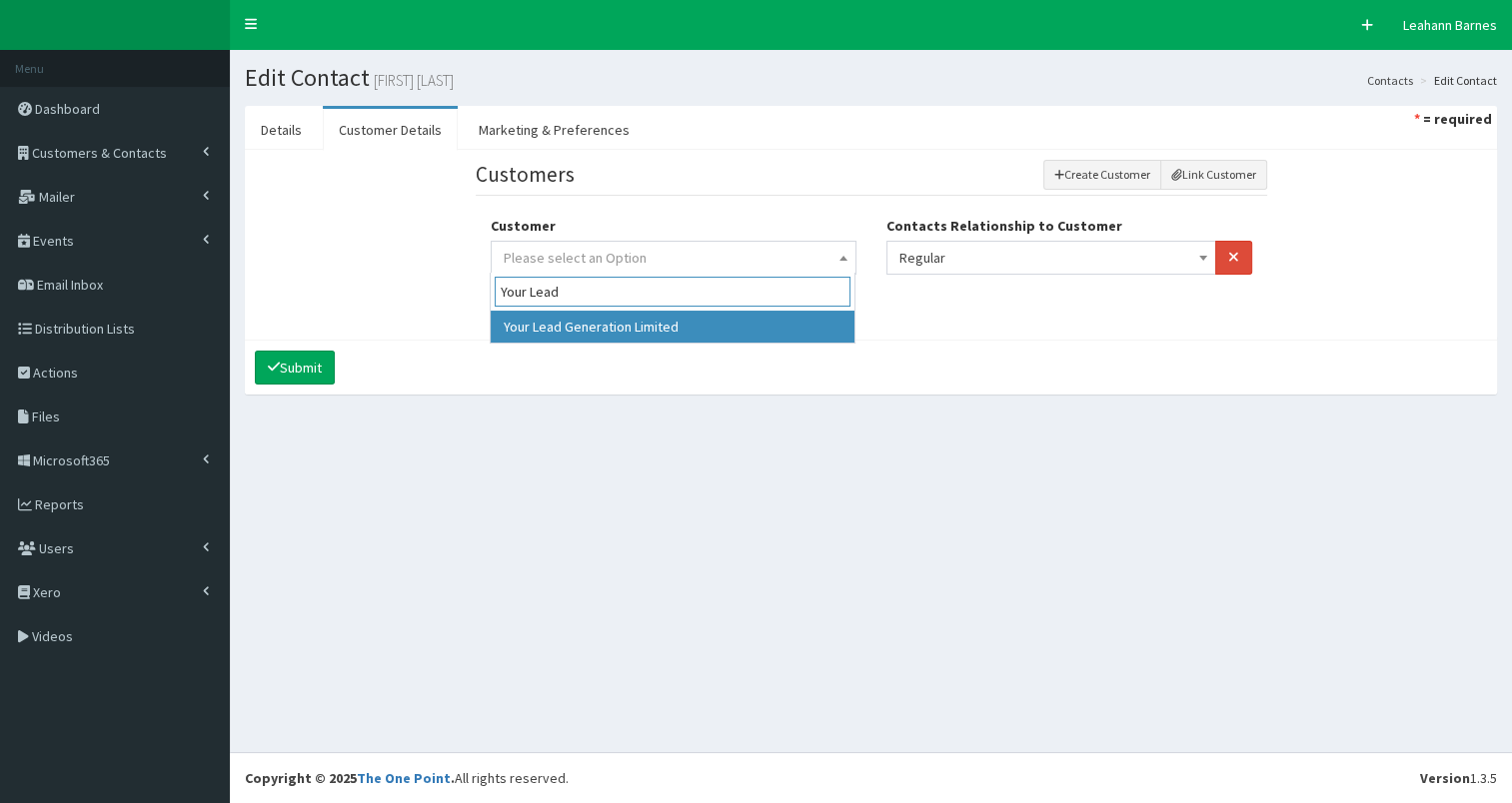 type on "Your Lead" 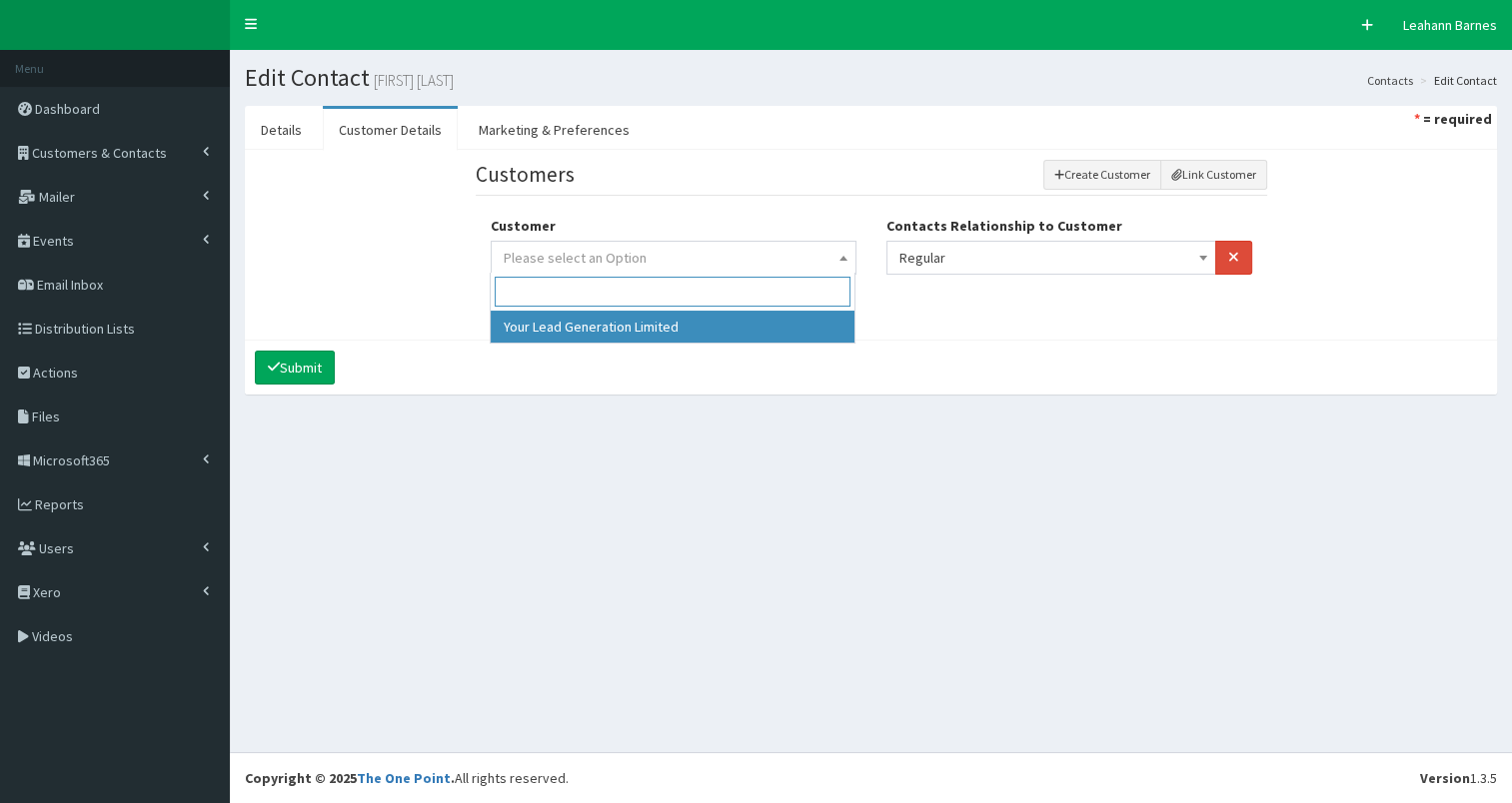 select on "49257" 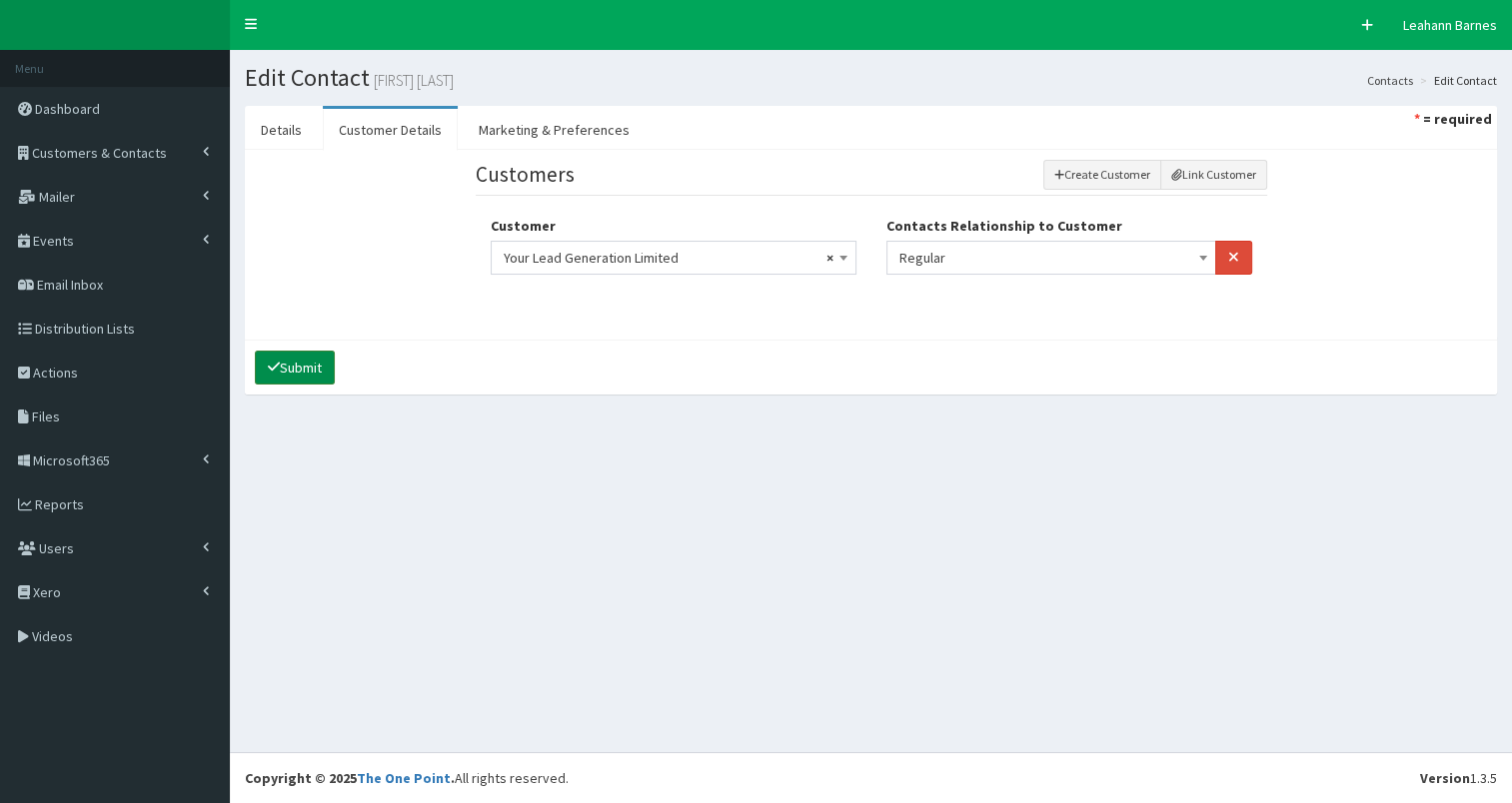 click on "Submit" at bounding box center (295, 368) 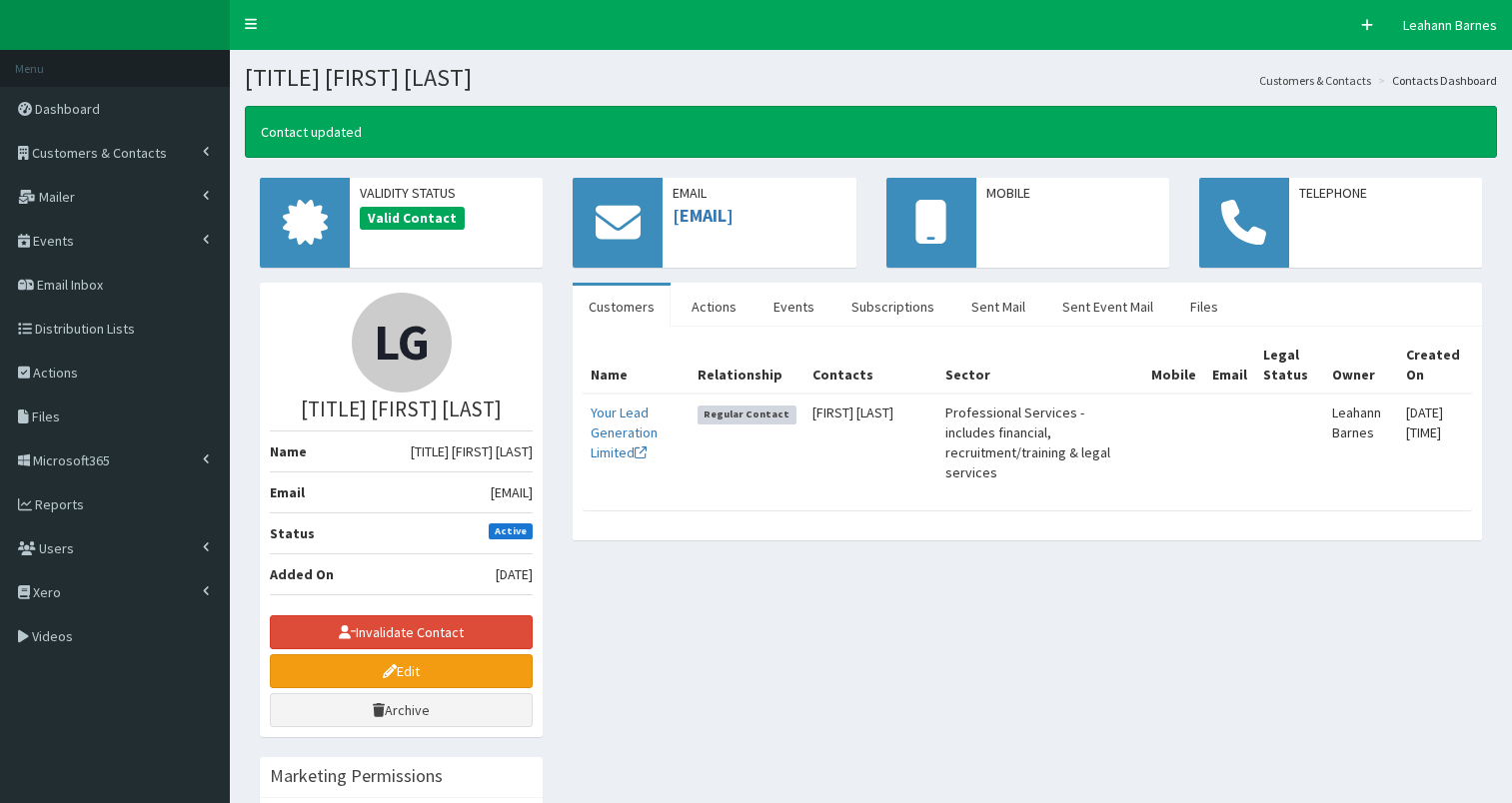scroll, scrollTop: 0, scrollLeft: 0, axis: both 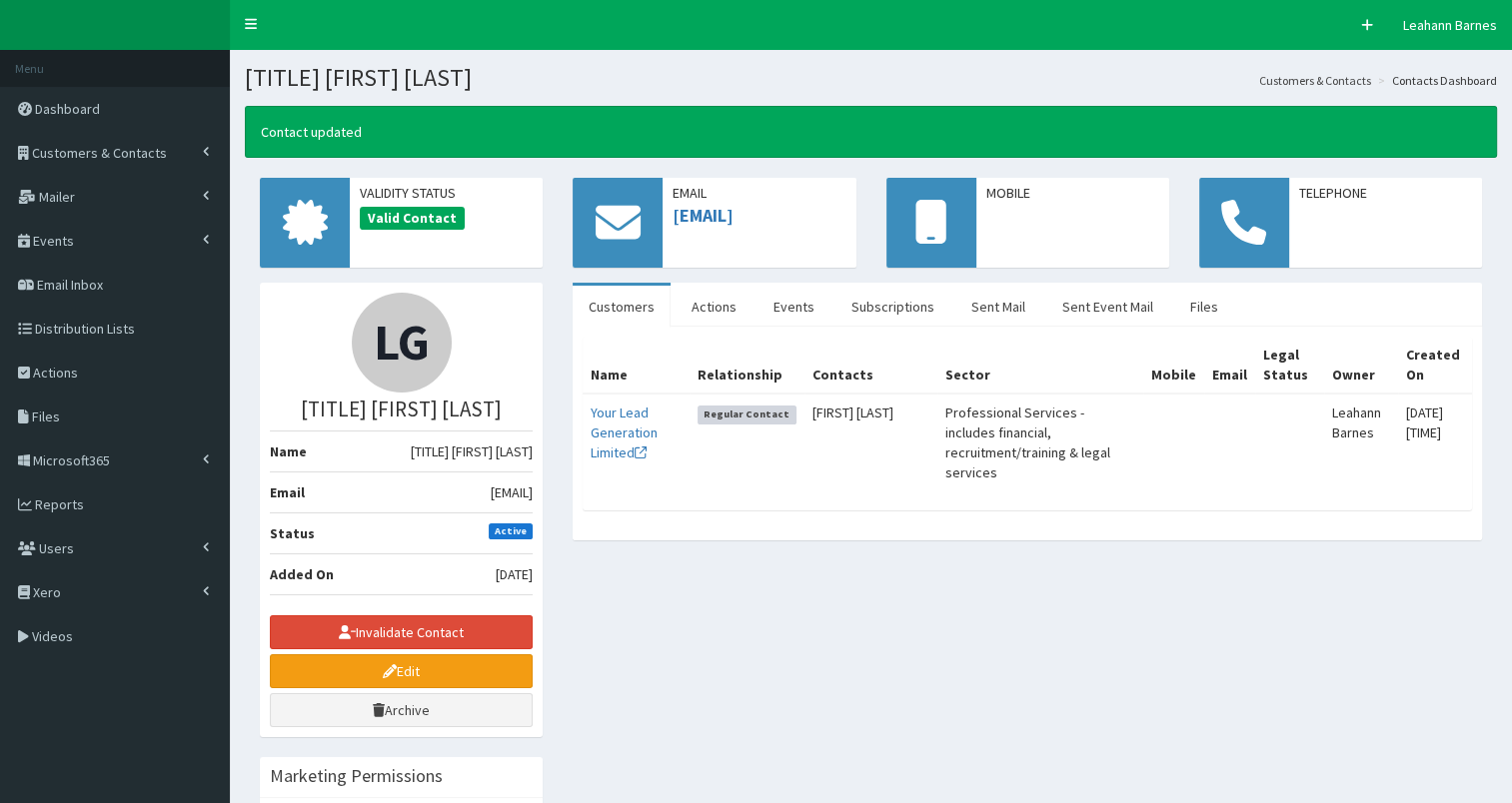 click on "LG
[TITLE] [FIRST] [LAST]
Name   [TITLE] [FIRST] [LAST]
Email   [EMAIL]
Status   Active
Added On   [DATE]
Invalidate Contact
Edit  Archive
Email" at bounding box center (870, 818) 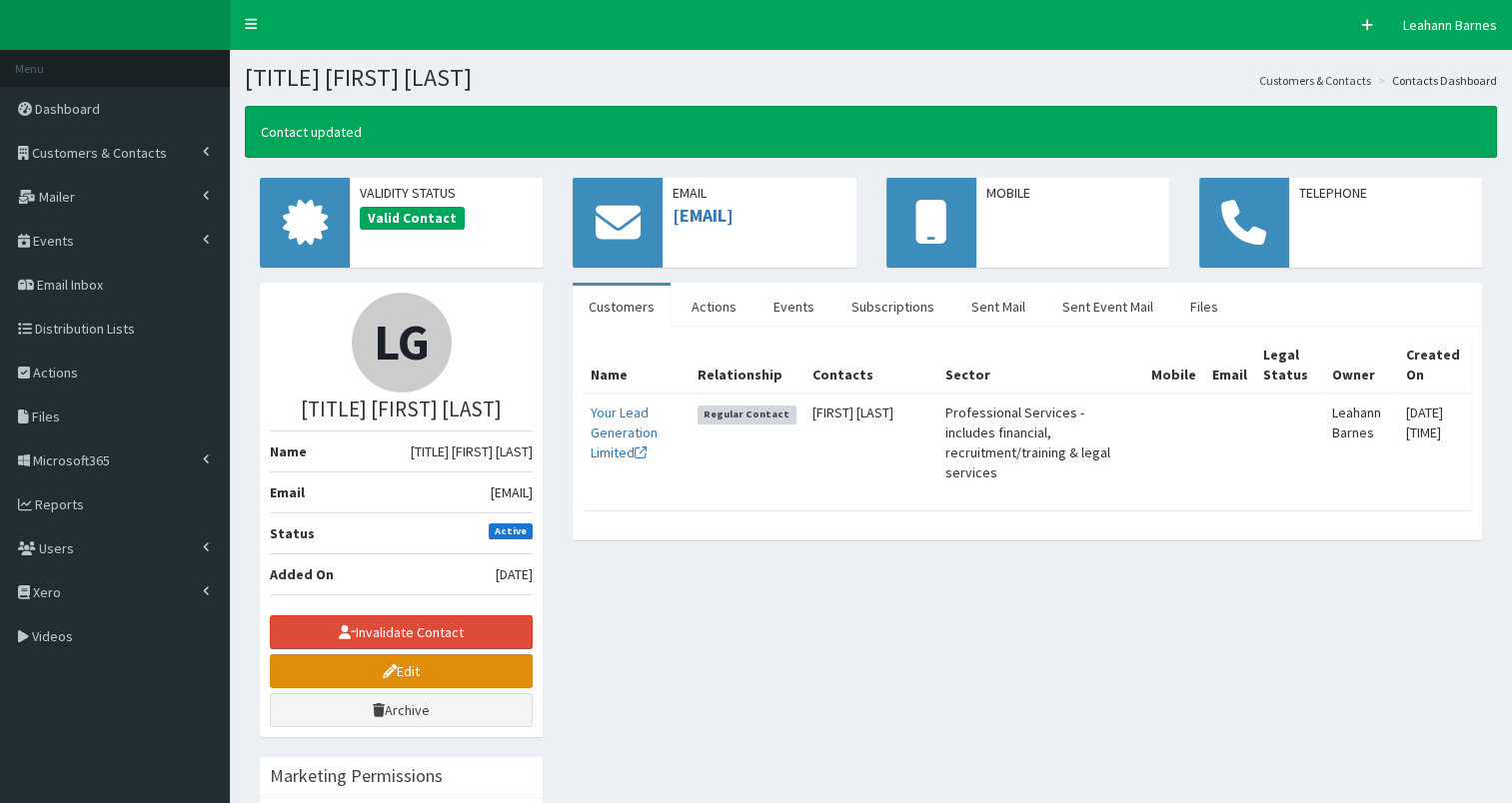 click on "Edit" at bounding box center [401, 671] 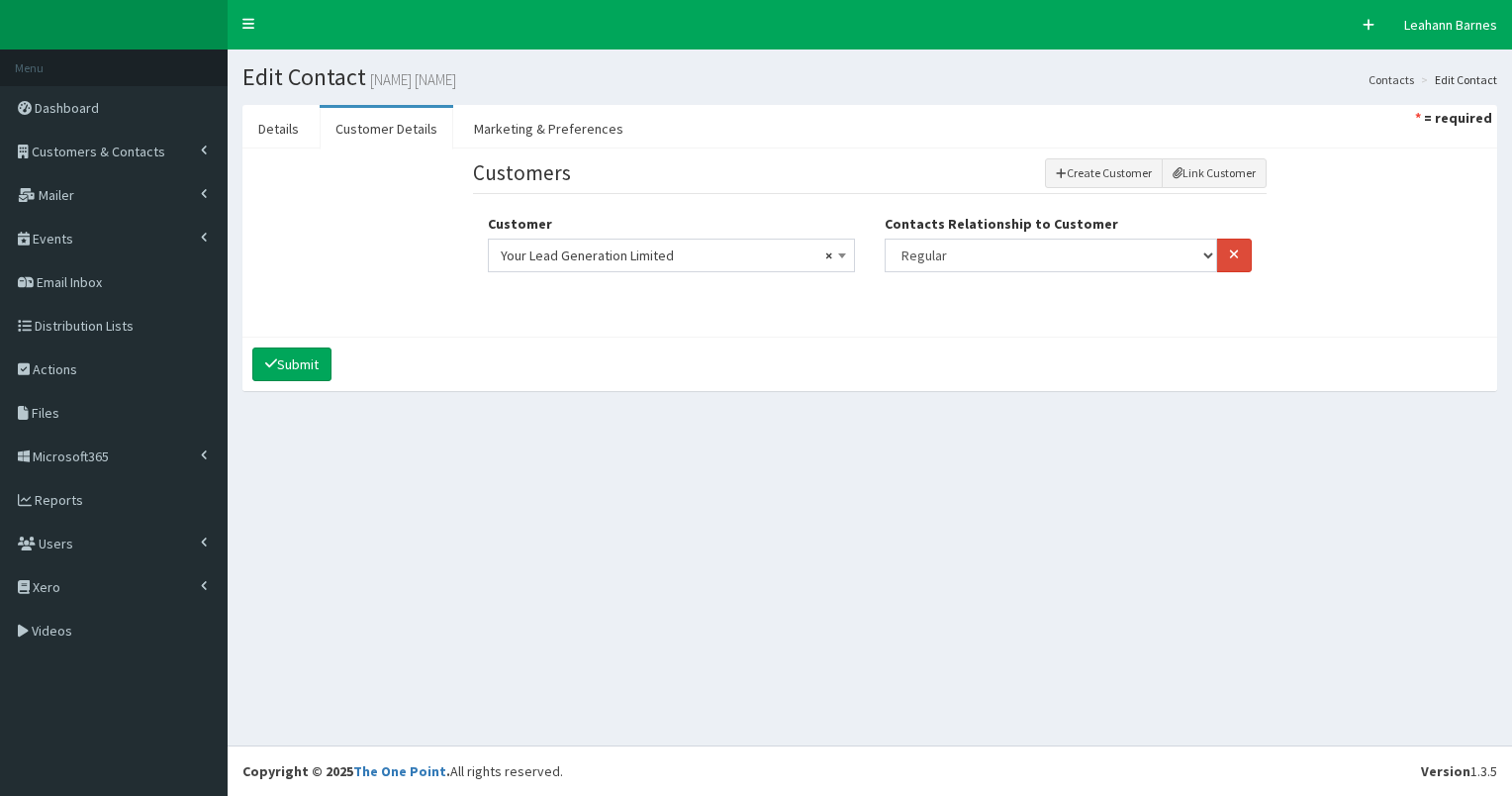select 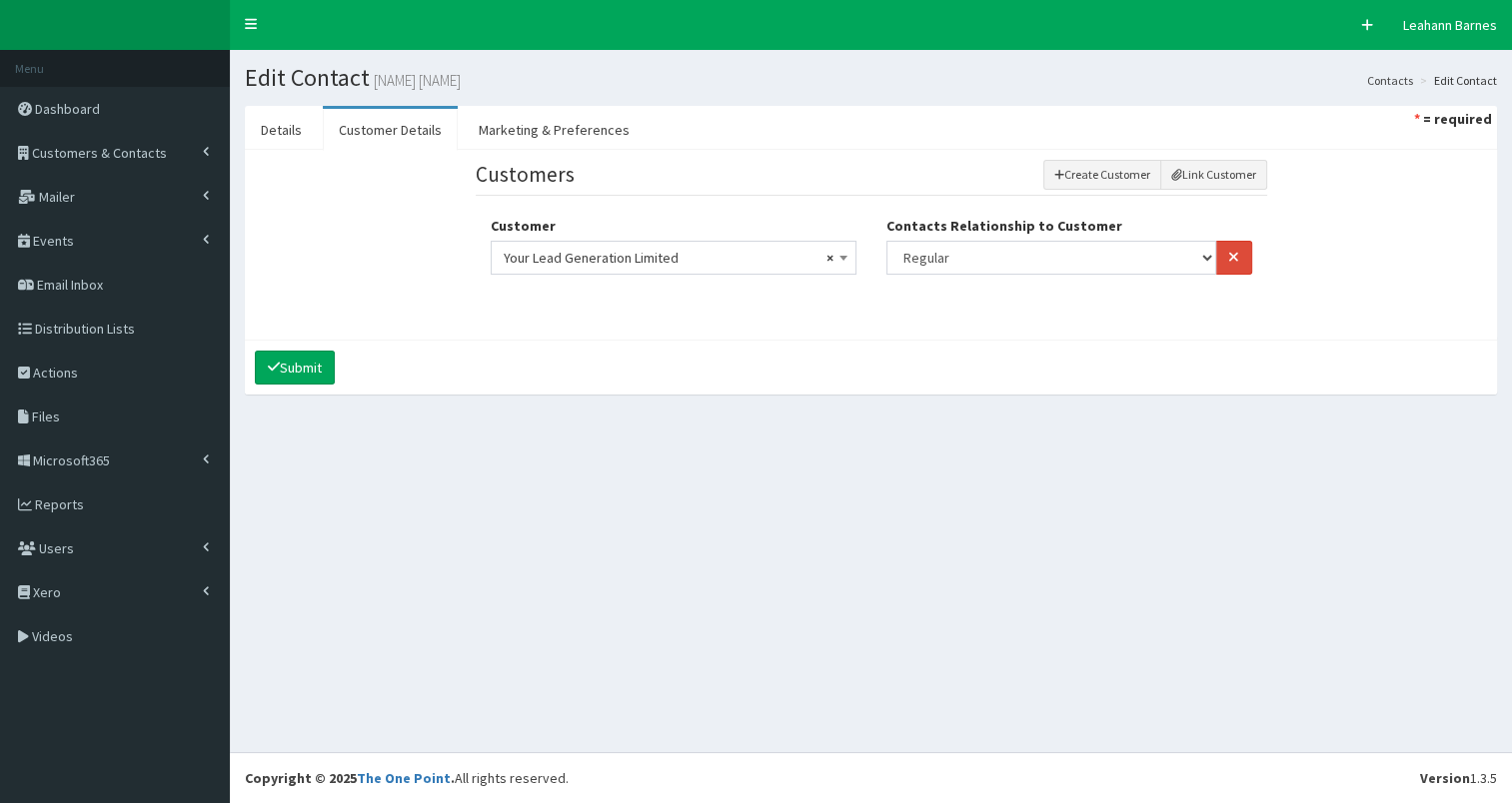 scroll, scrollTop: 0, scrollLeft: 0, axis: both 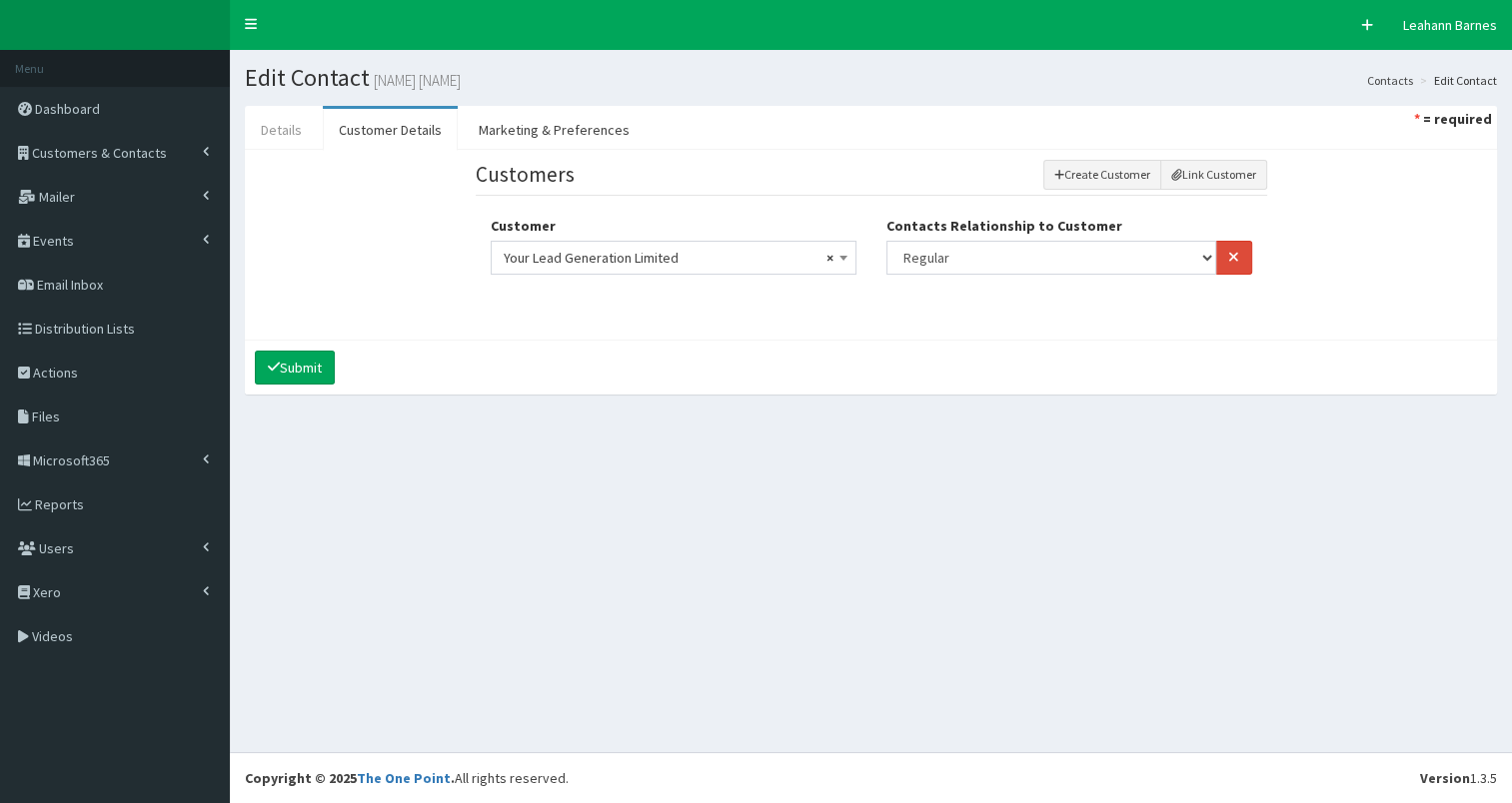 click on "Details" at bounding box center [281, 130] 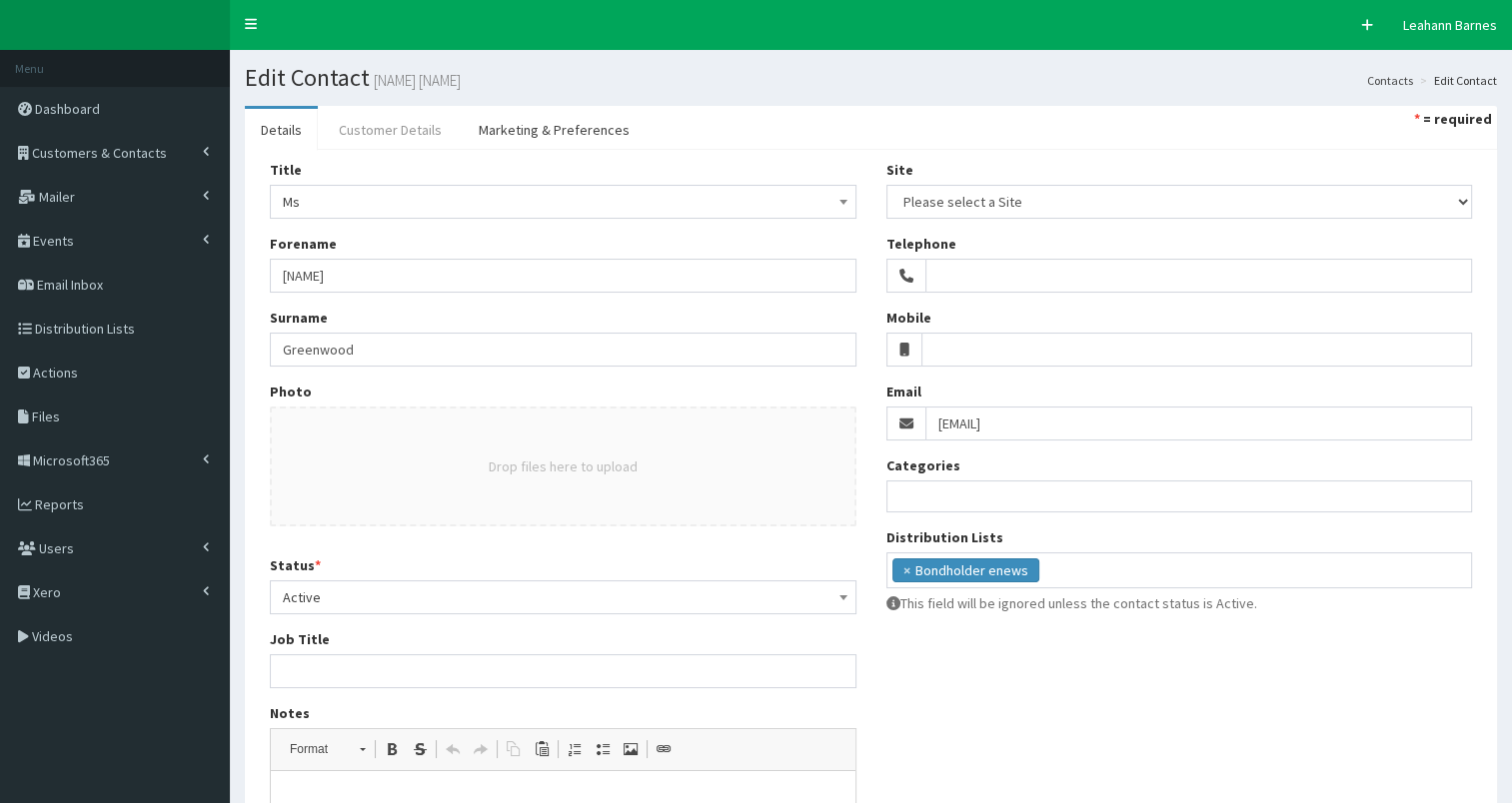click on "Customer Details" at bounding box center [390, 130] 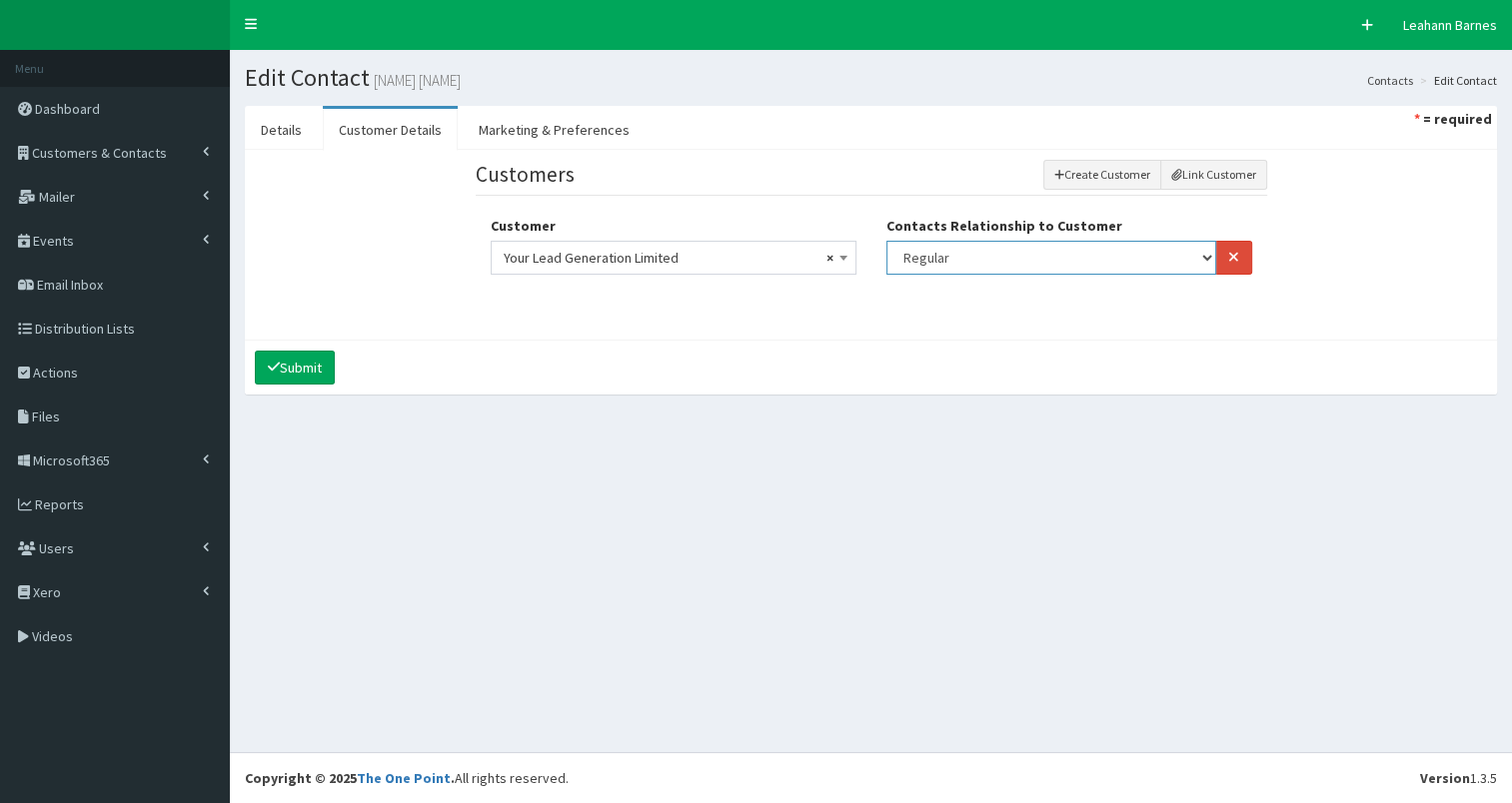 click on "Finance
Main
Regular" at bounding box center (1051, 258) 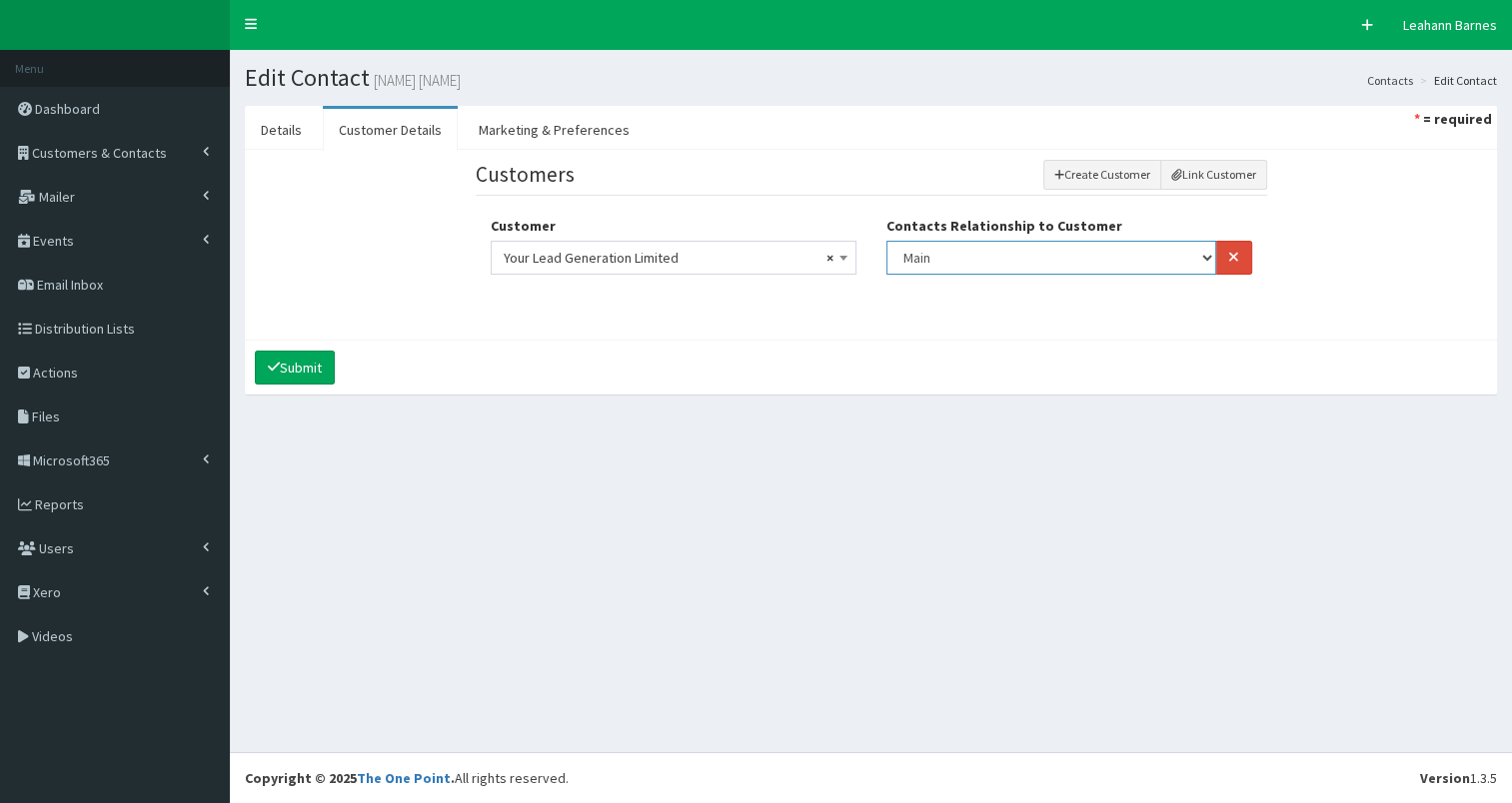 click on "Finance
Main
Regular" at bounding box center (1051, 258) 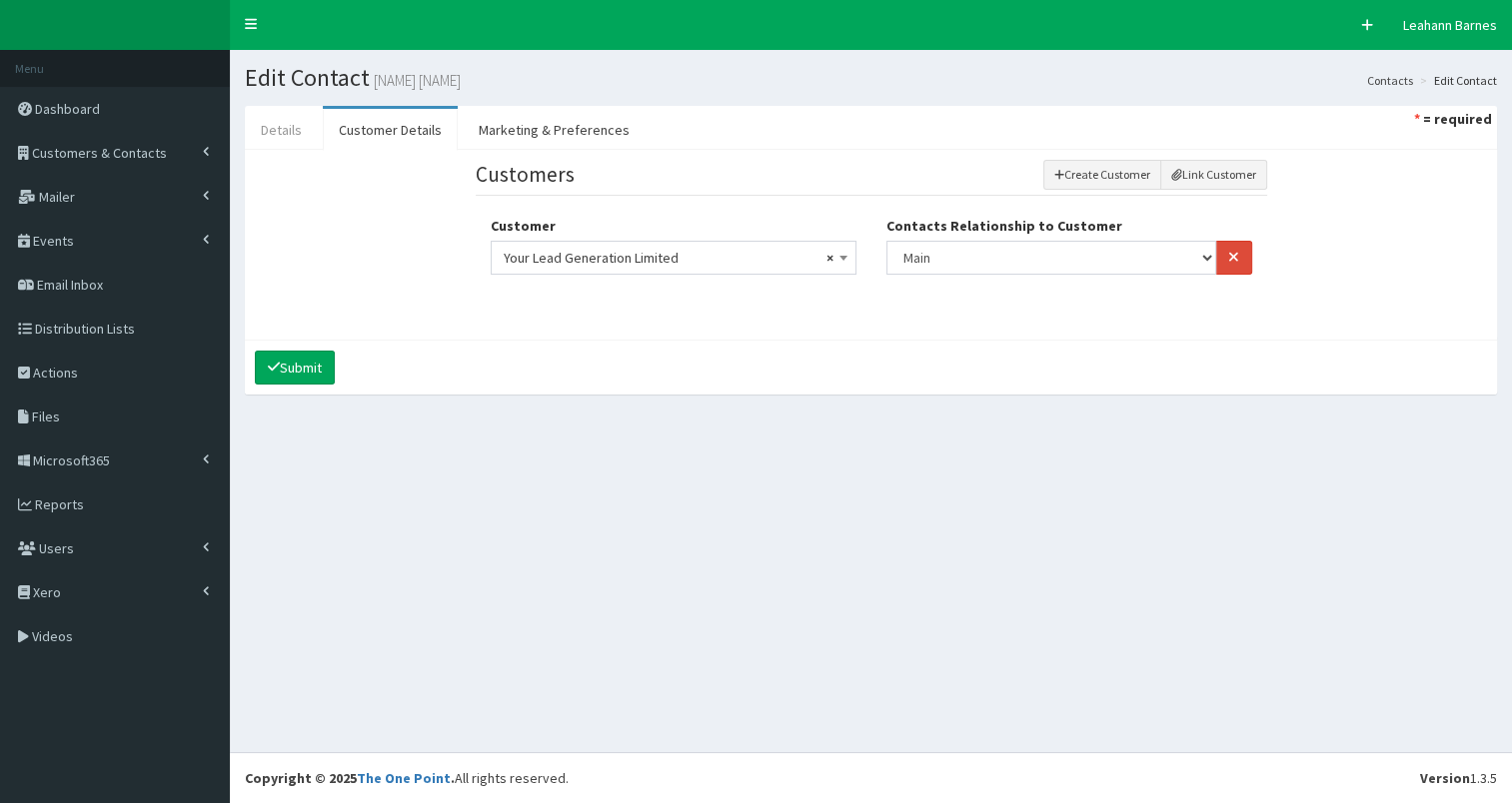 click on "Details" at bounding box center [281, 130] 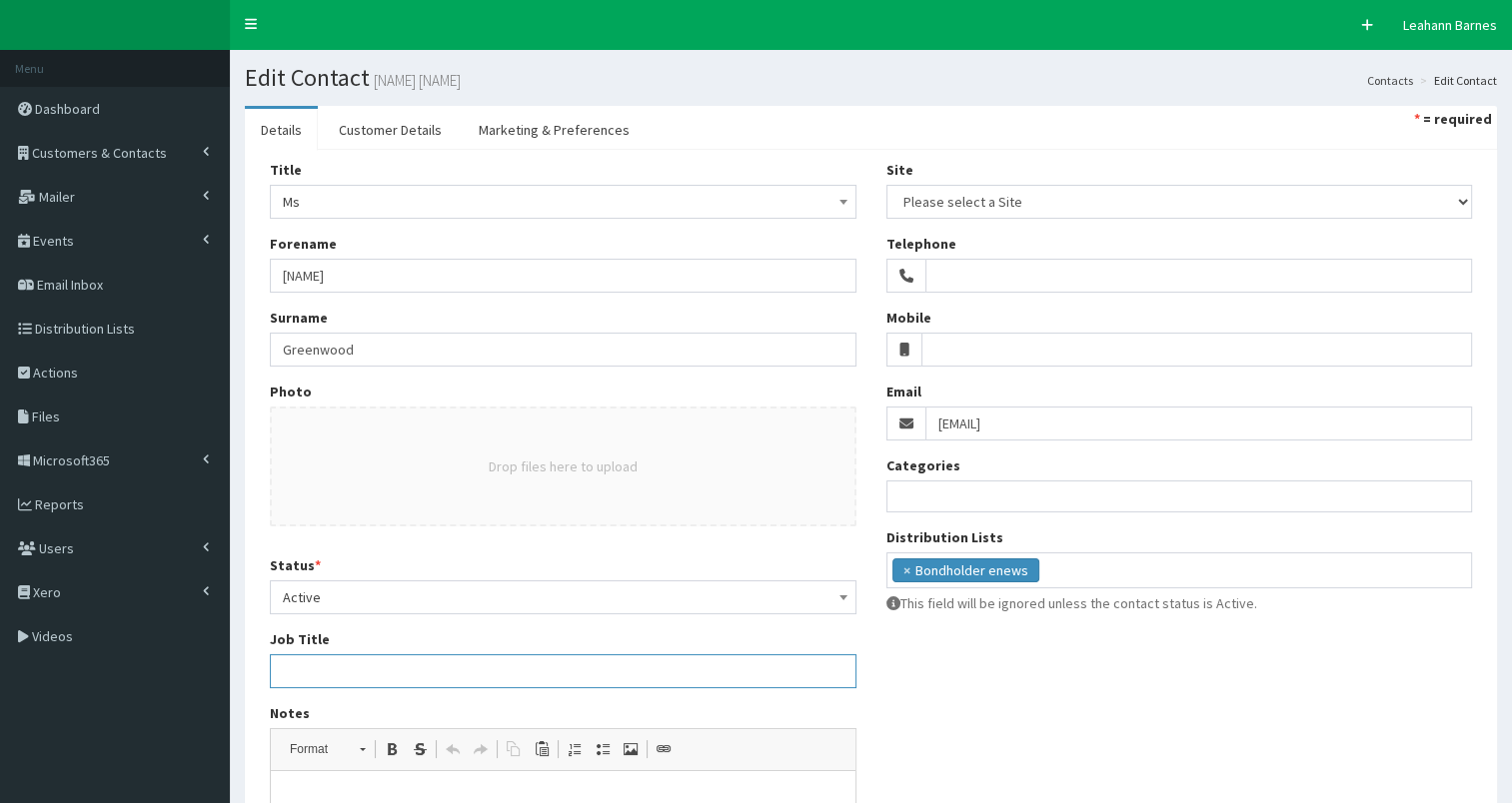 click on "Job Title" at bounding box center (563, 671) 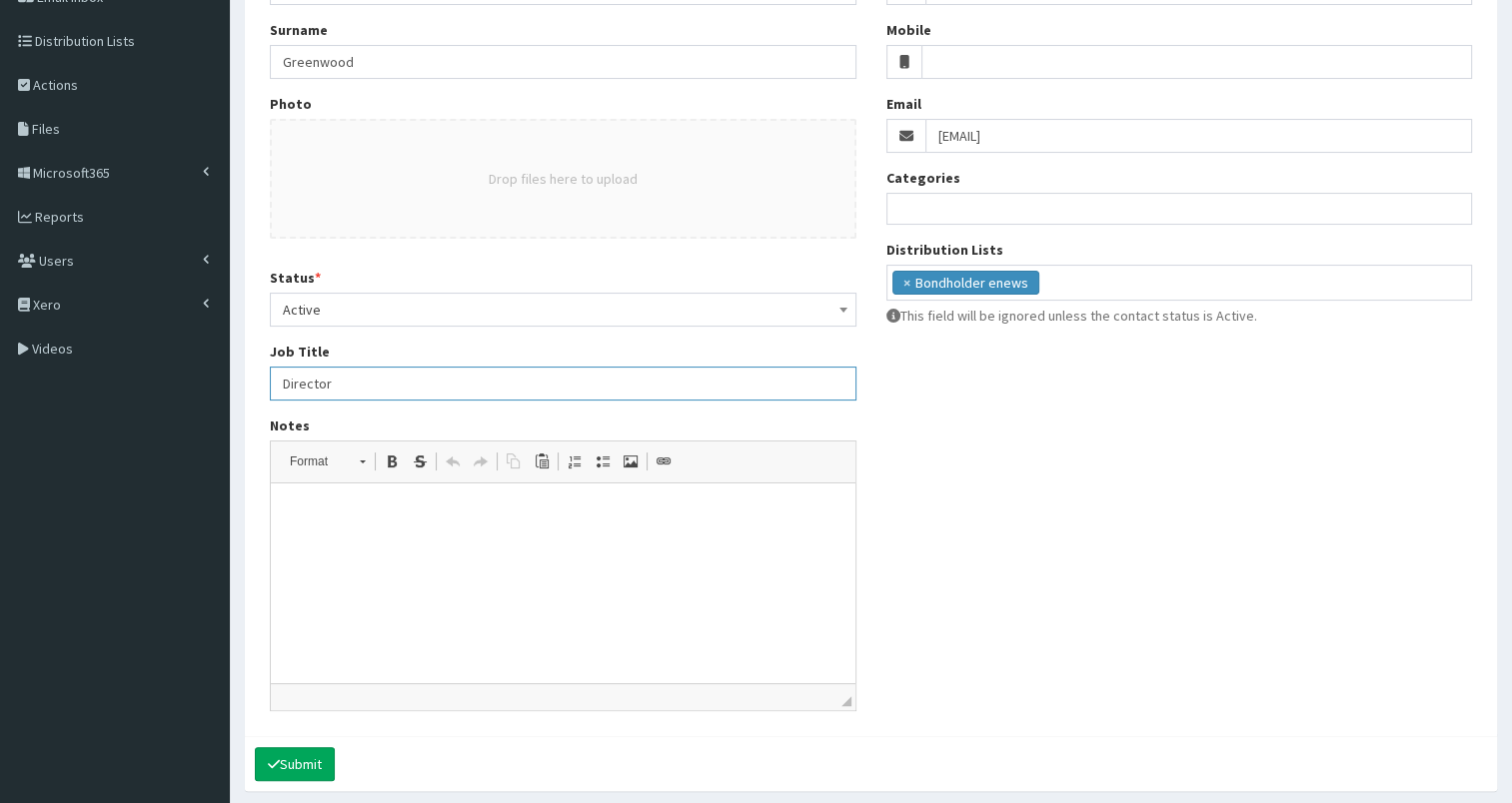 scroll, scrollTop: 360, scrollLeft: 0, axis: vertical 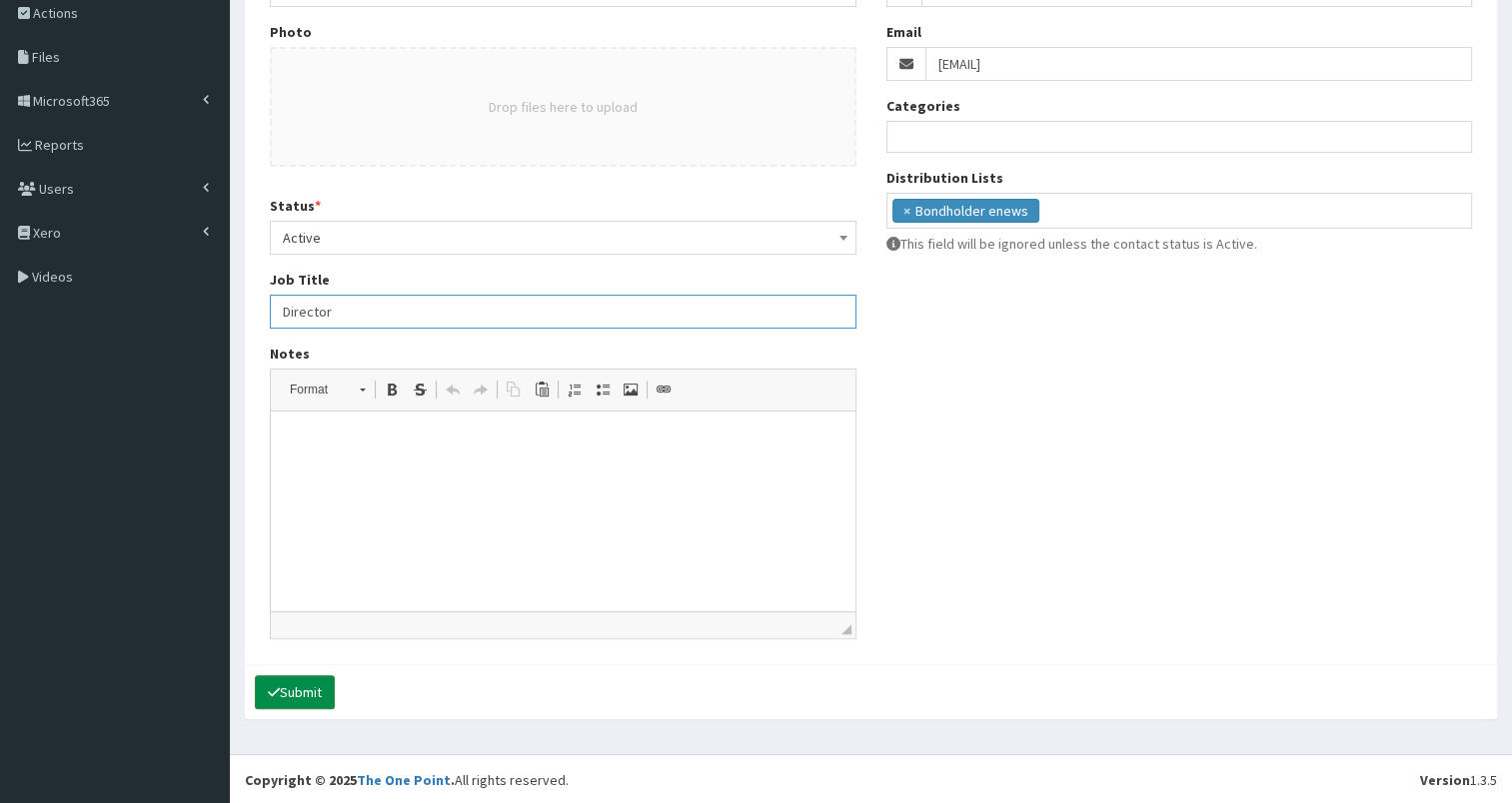 type on "Director" 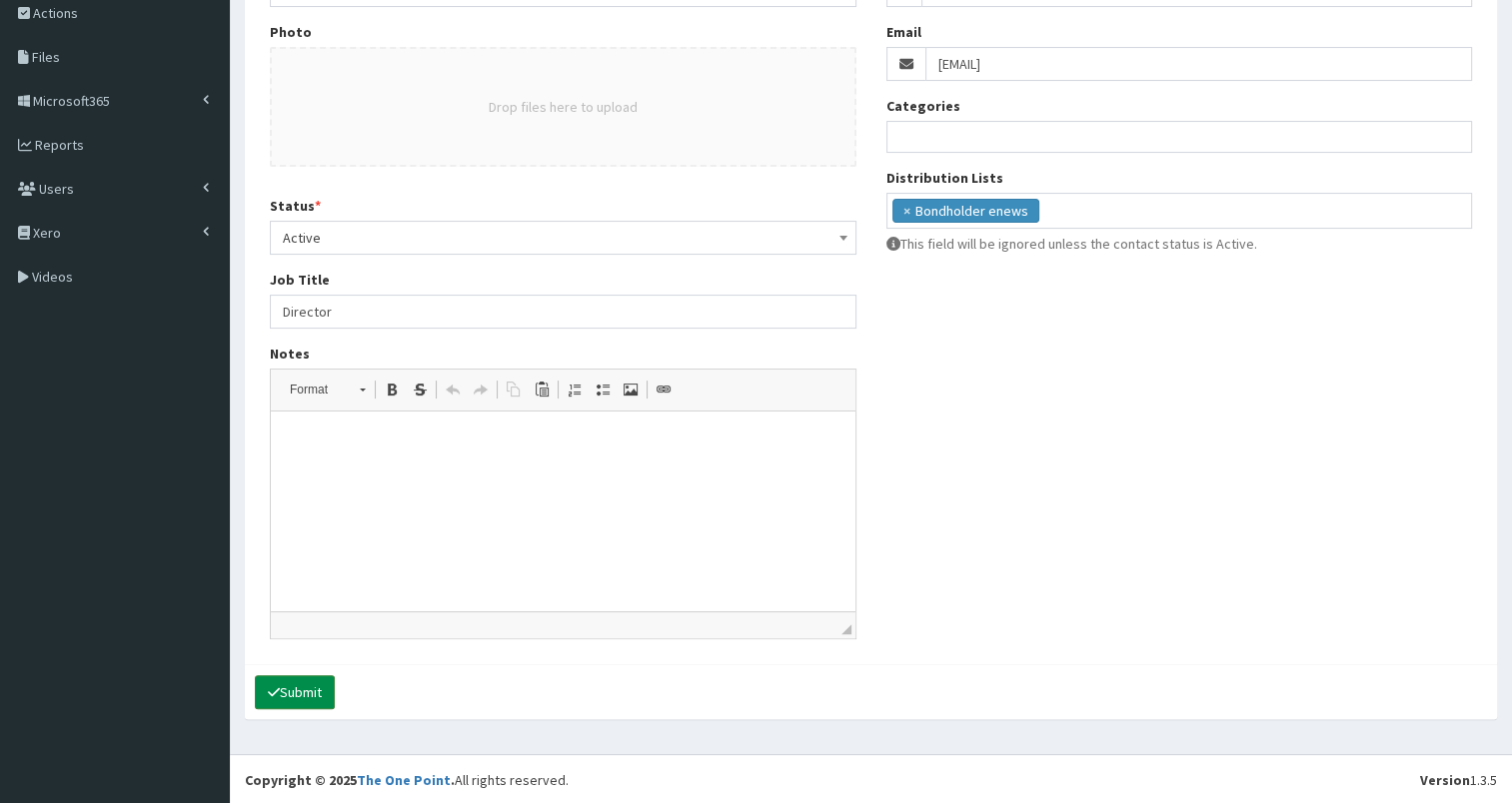 click on "Submit" at bounding box center (295, 692) 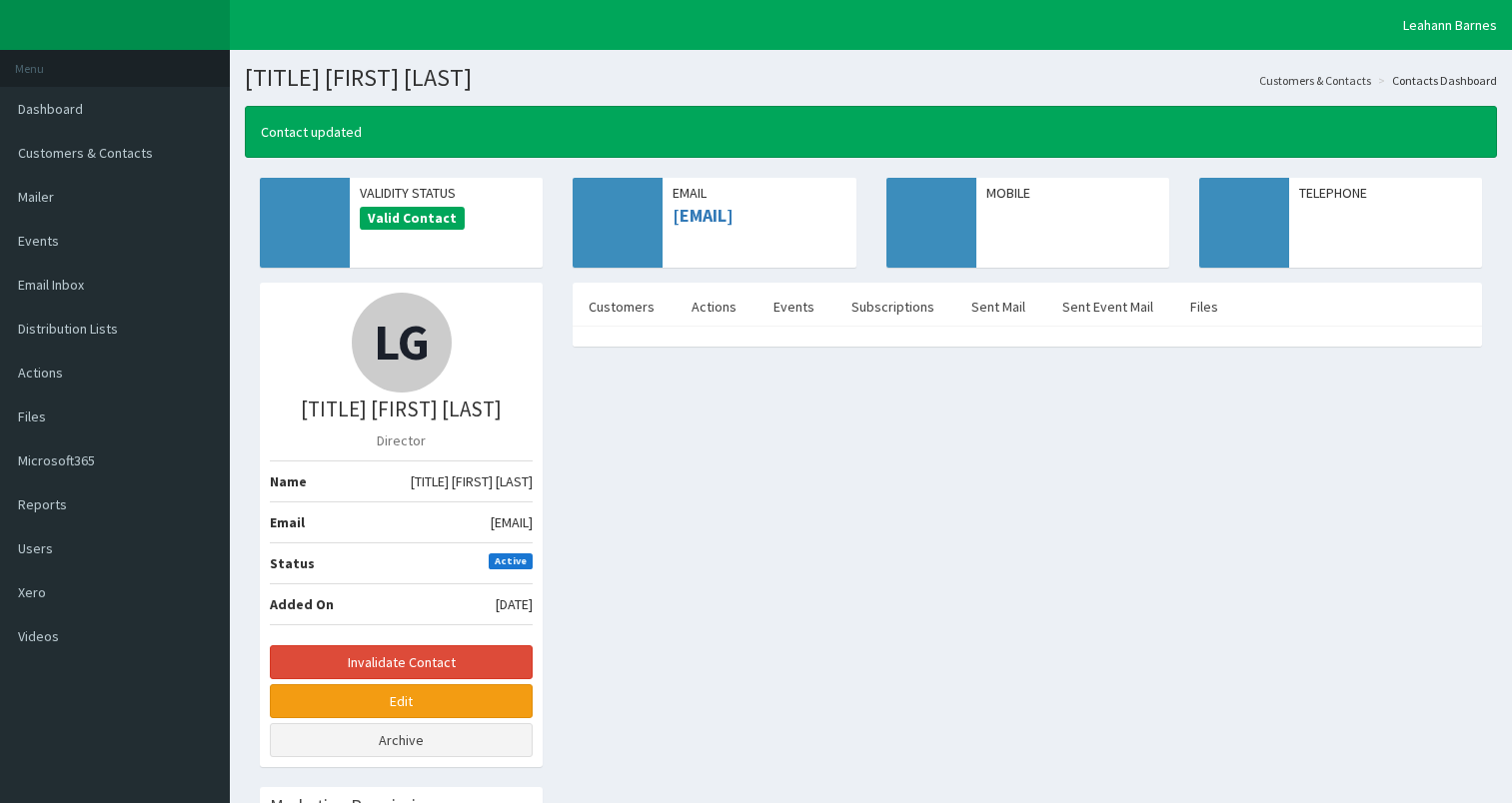 scroll, scrollTop: 0, scrollLeft: 0, axis: both 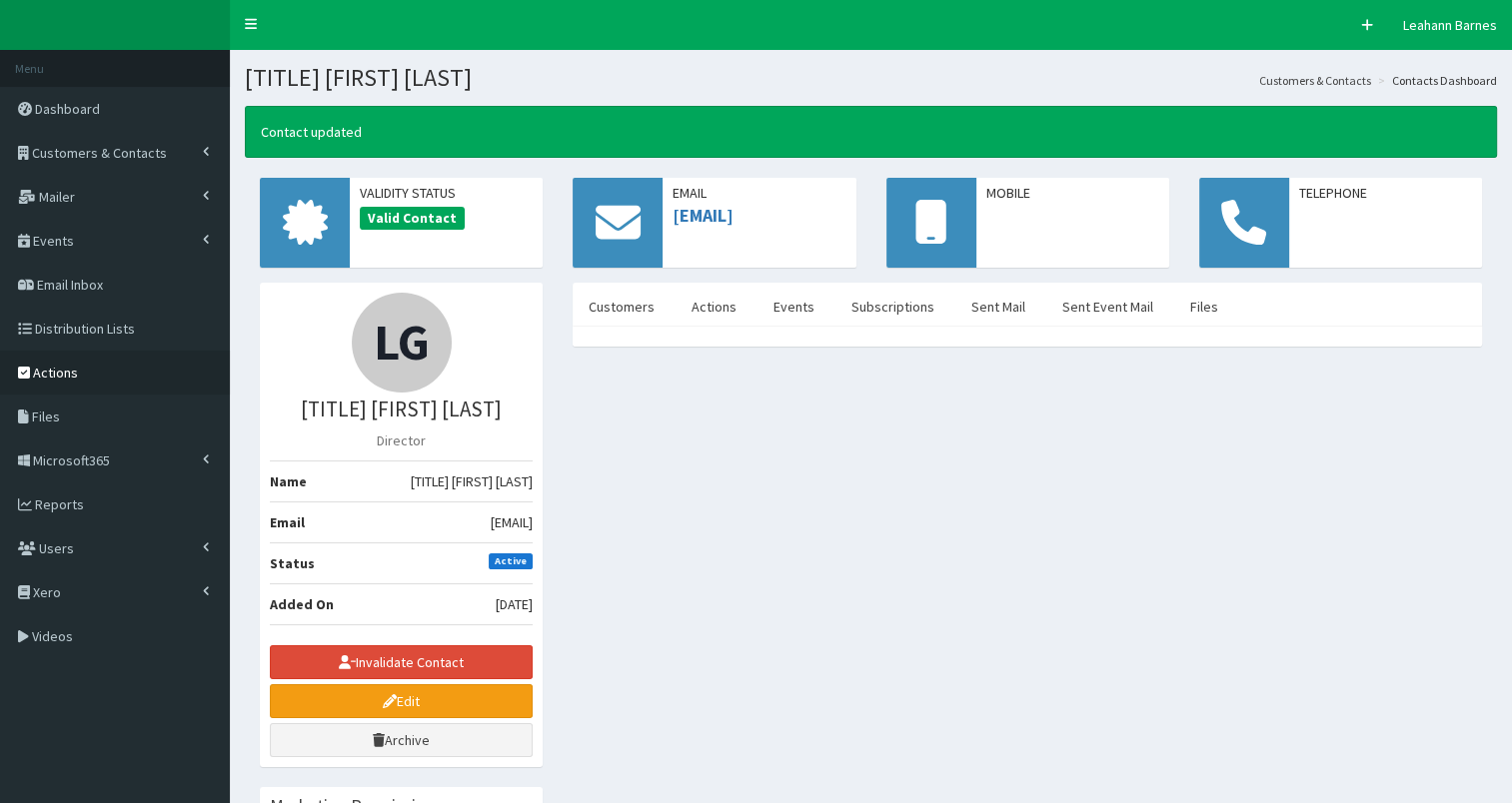 click on "Actions" at bounding box center [55, 373] 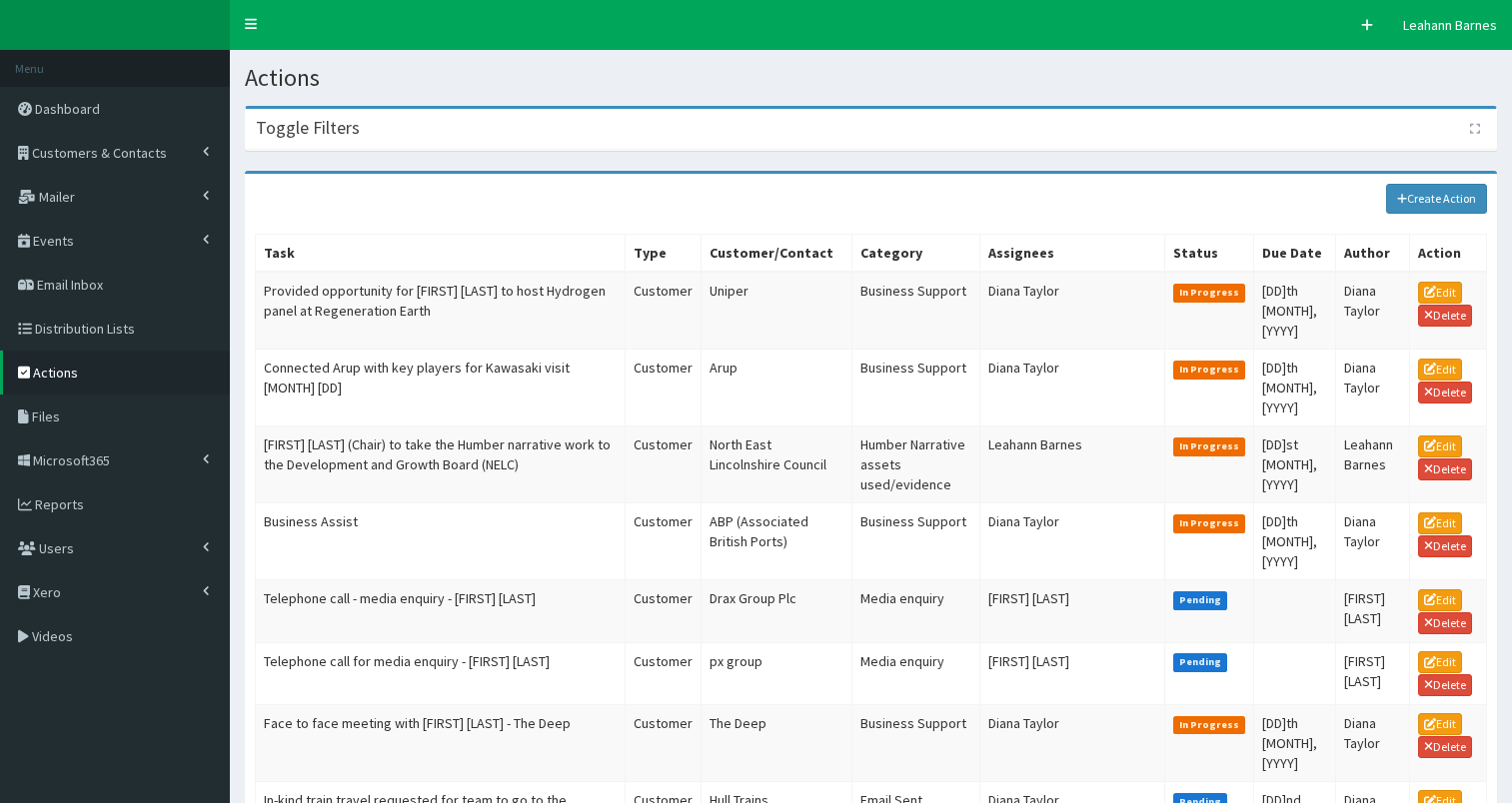 scroll, scrollTop: 0, scrollLeft: 0, axis: both 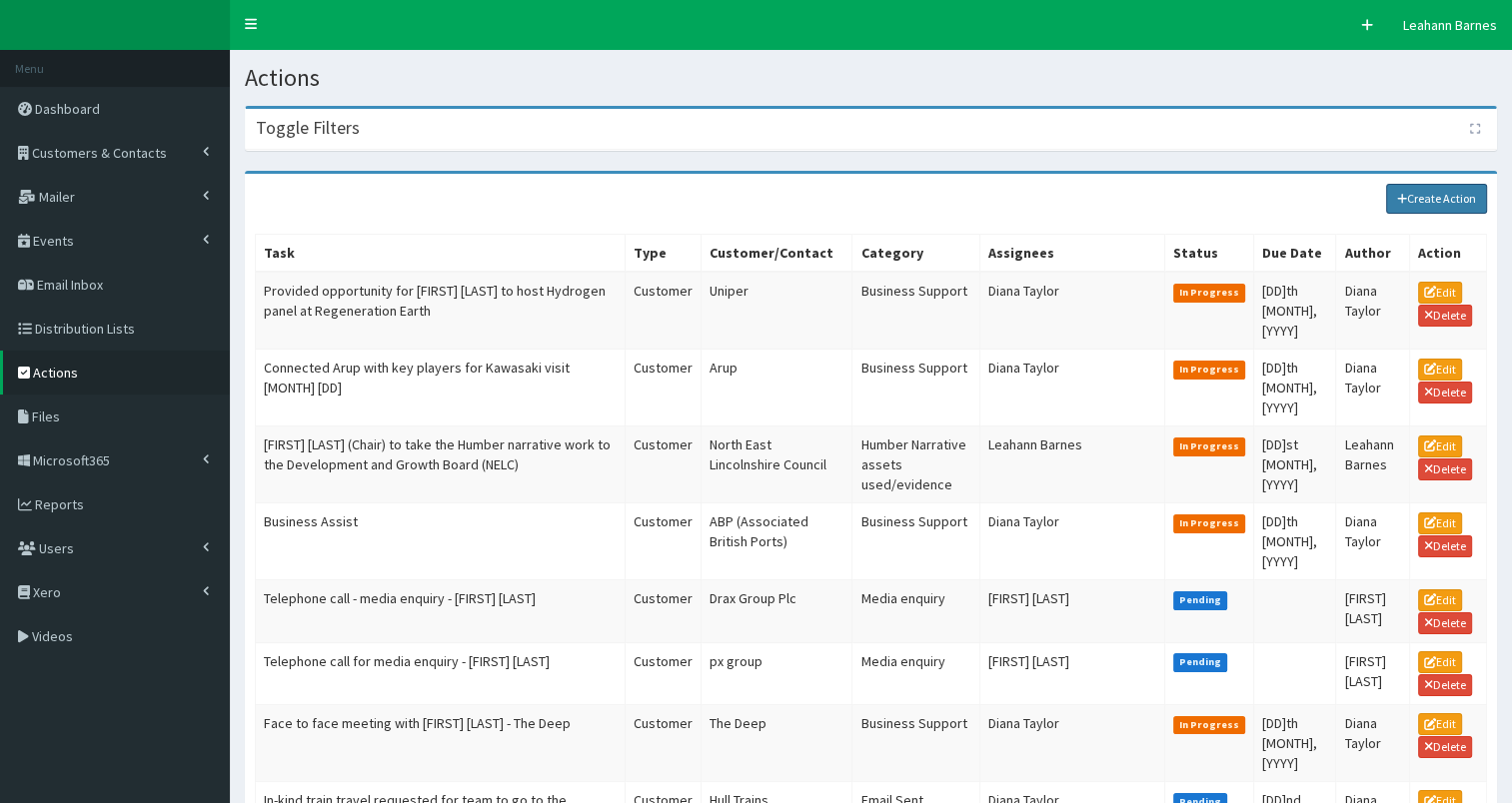 click on "Create Action" at bounding box center [1437, 199] 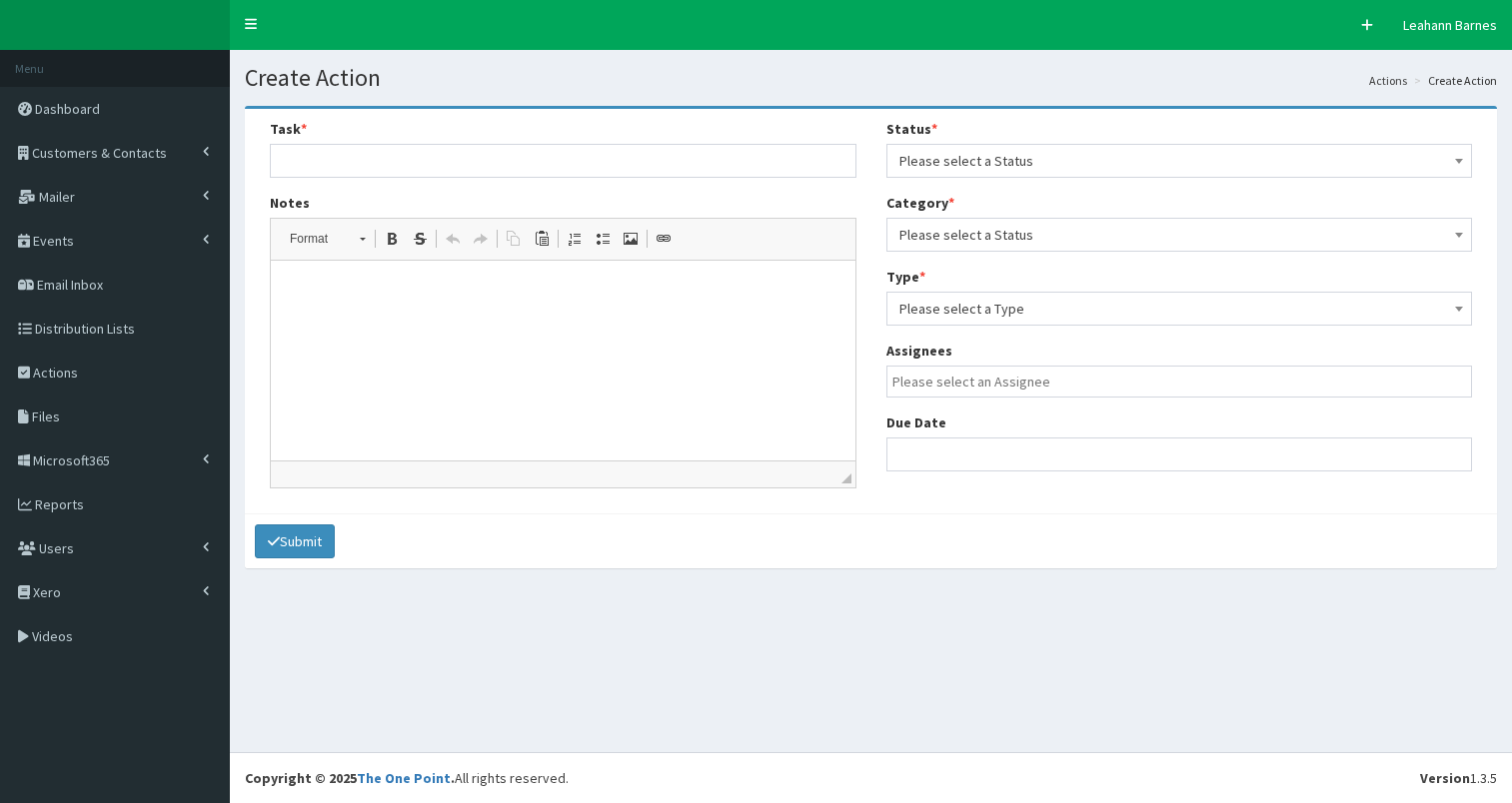 select 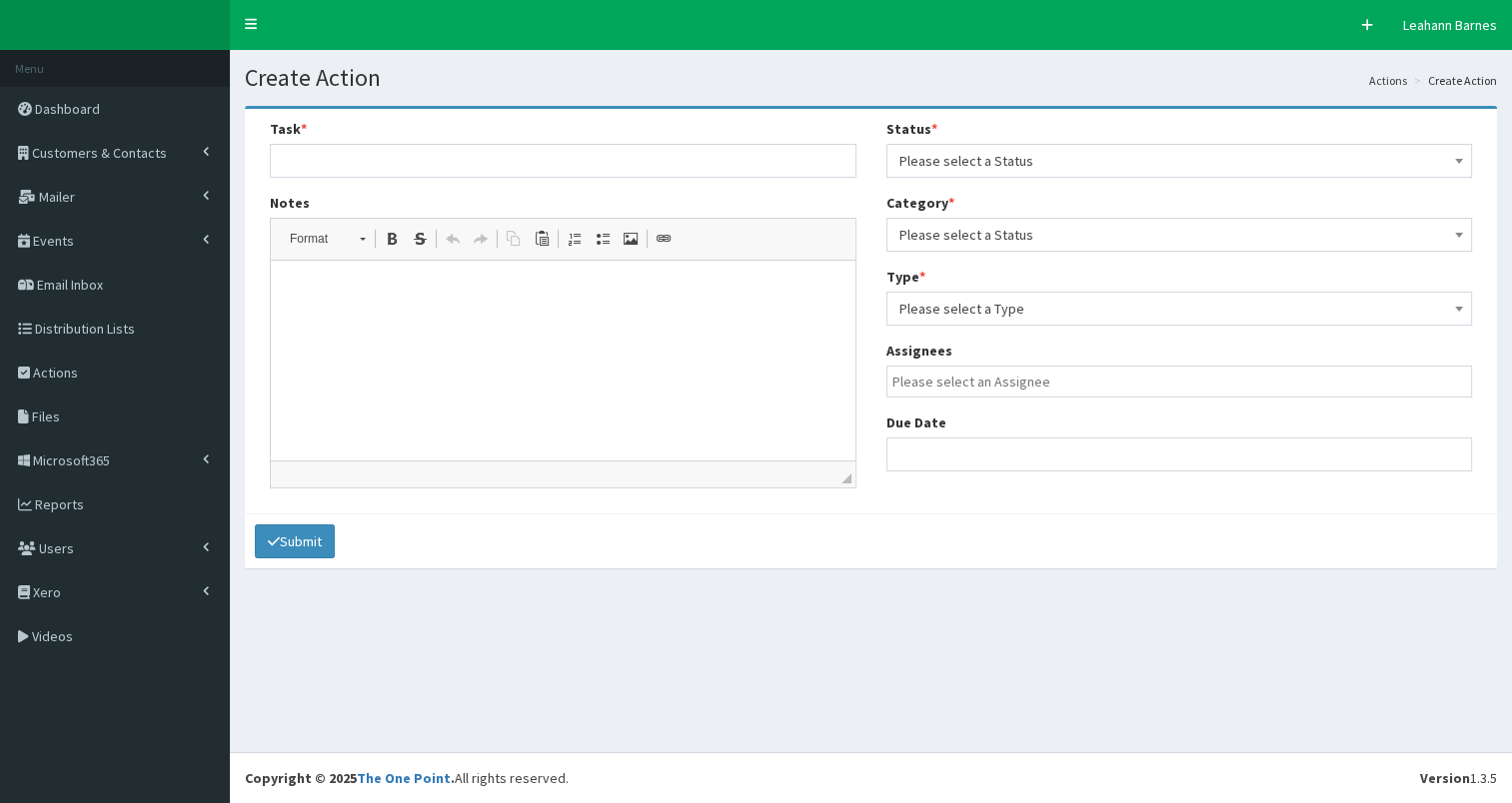 scroll, scrollTop: 0, scrollLeft: 0, axis: both 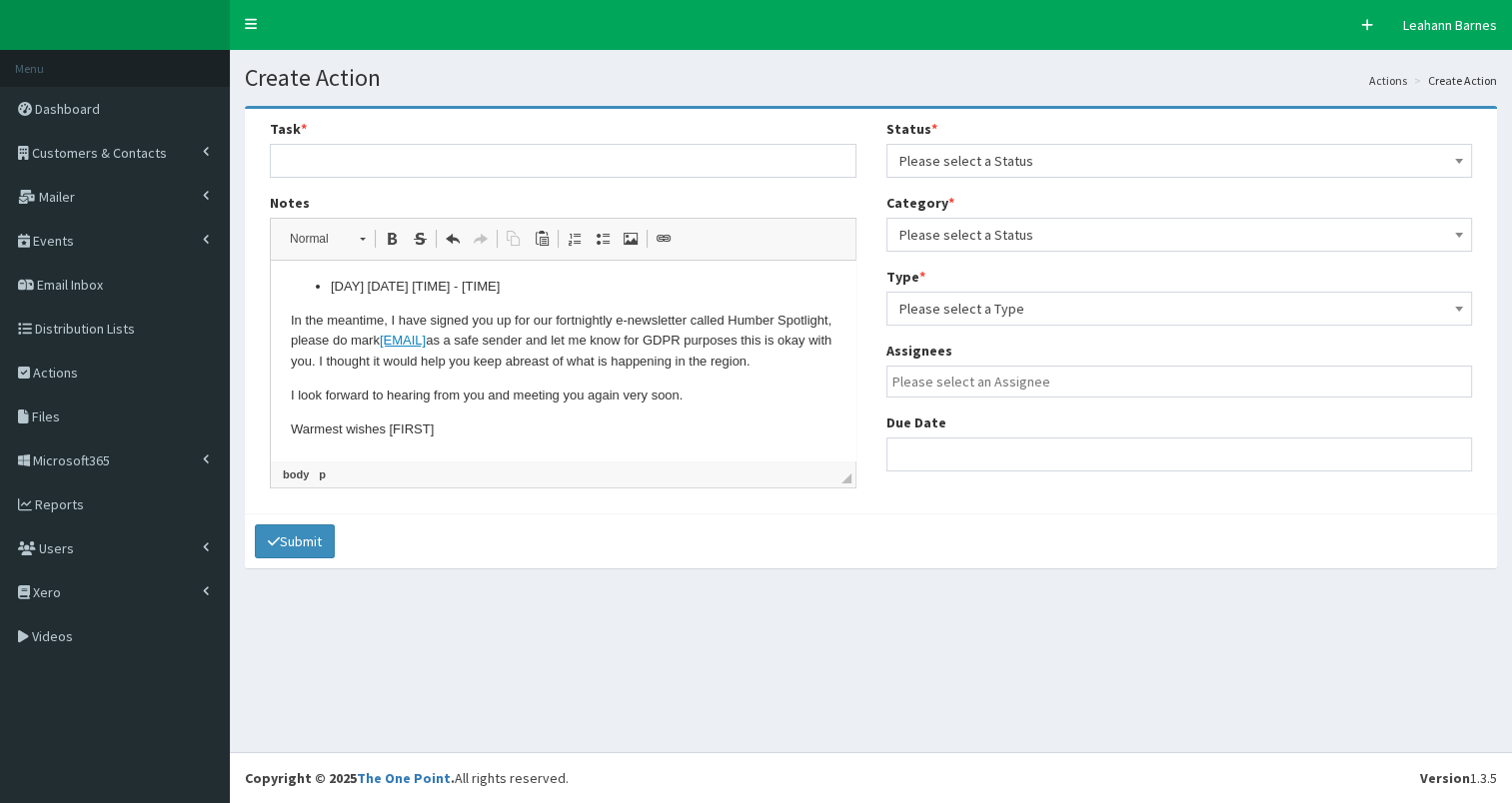 click on "Please select a Status" at bounding box center [1179, 161] 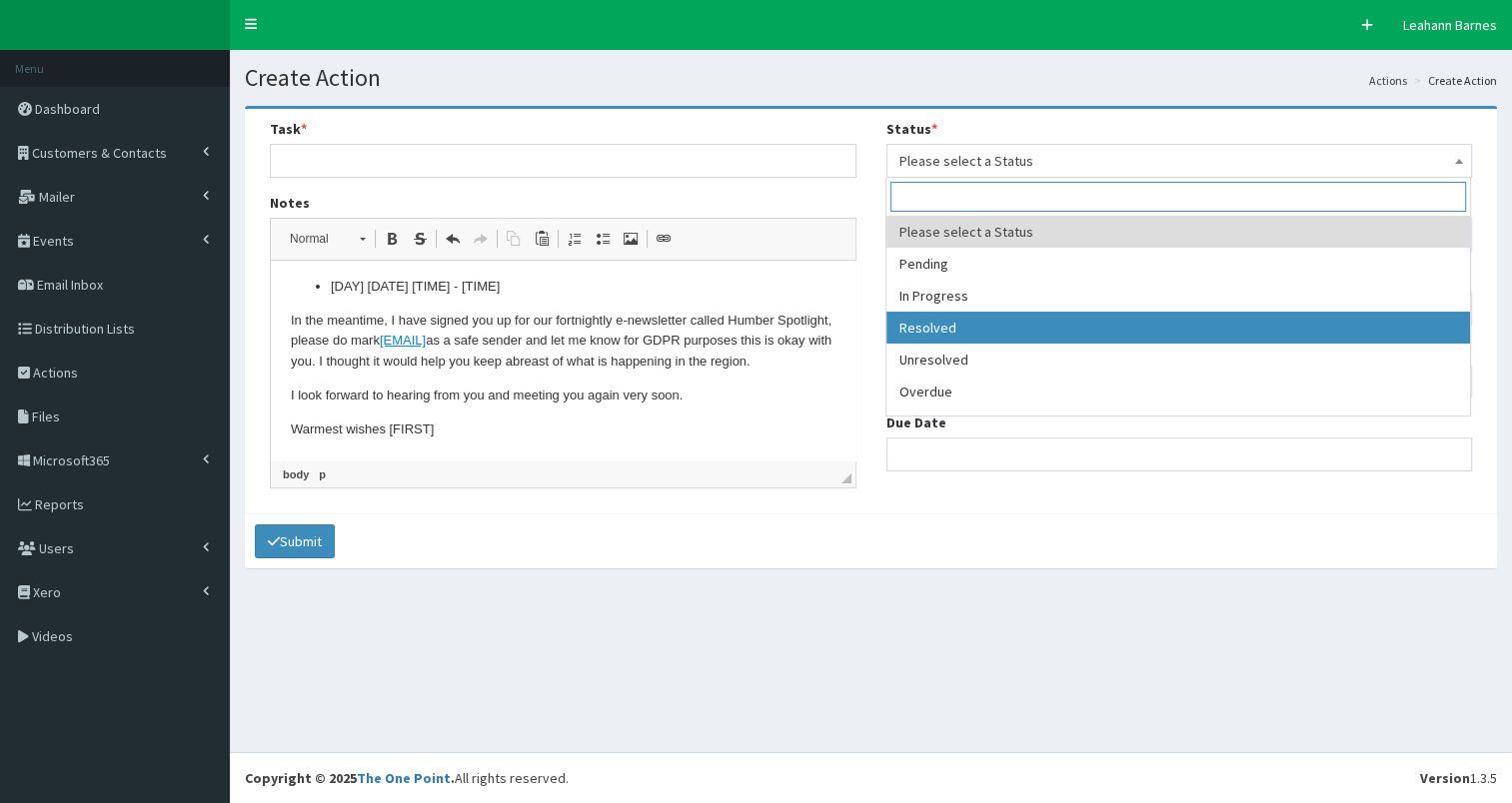 select on "3" 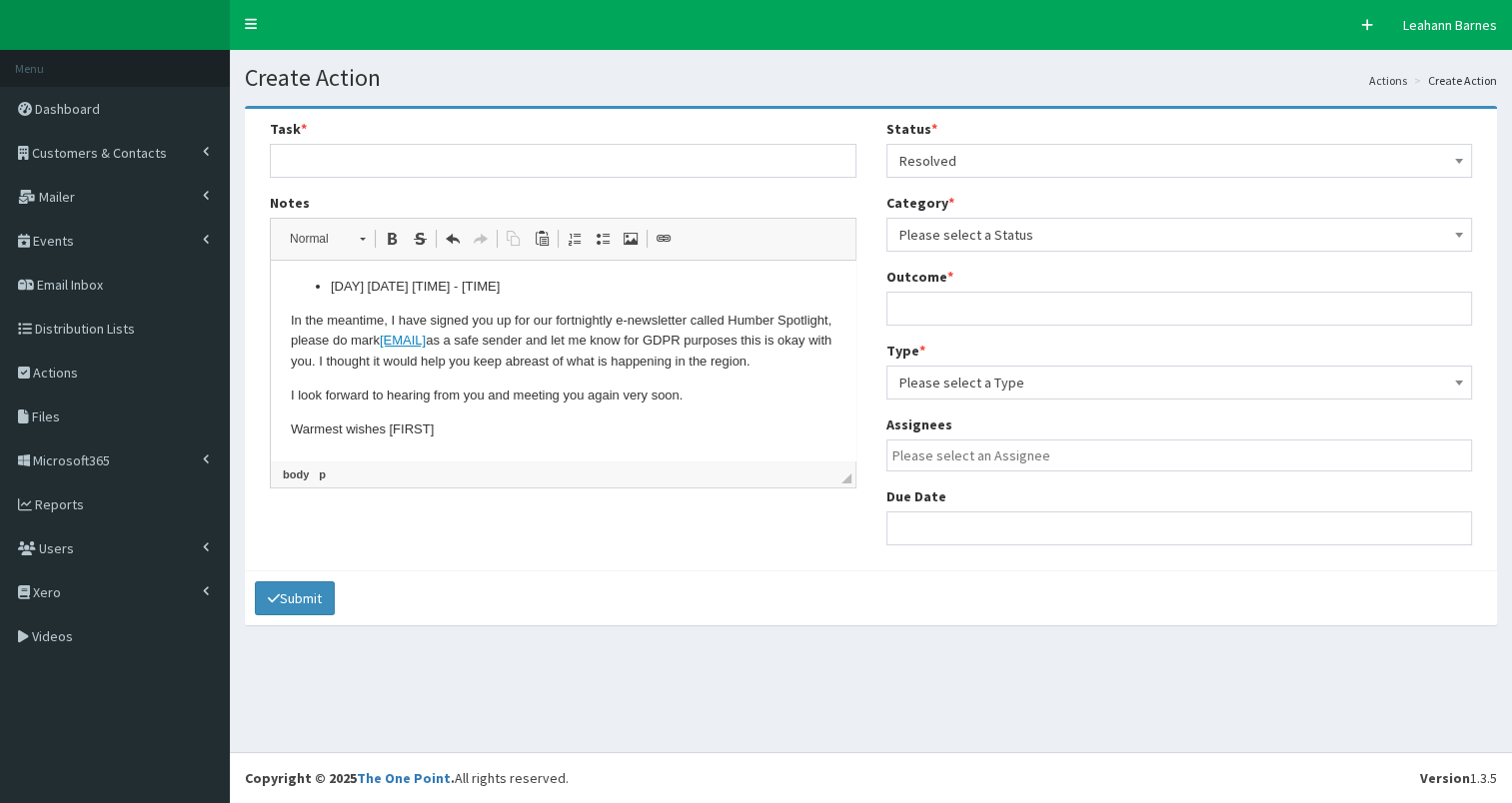 click on "Please select a Status" at bounding box center (1179, 235) 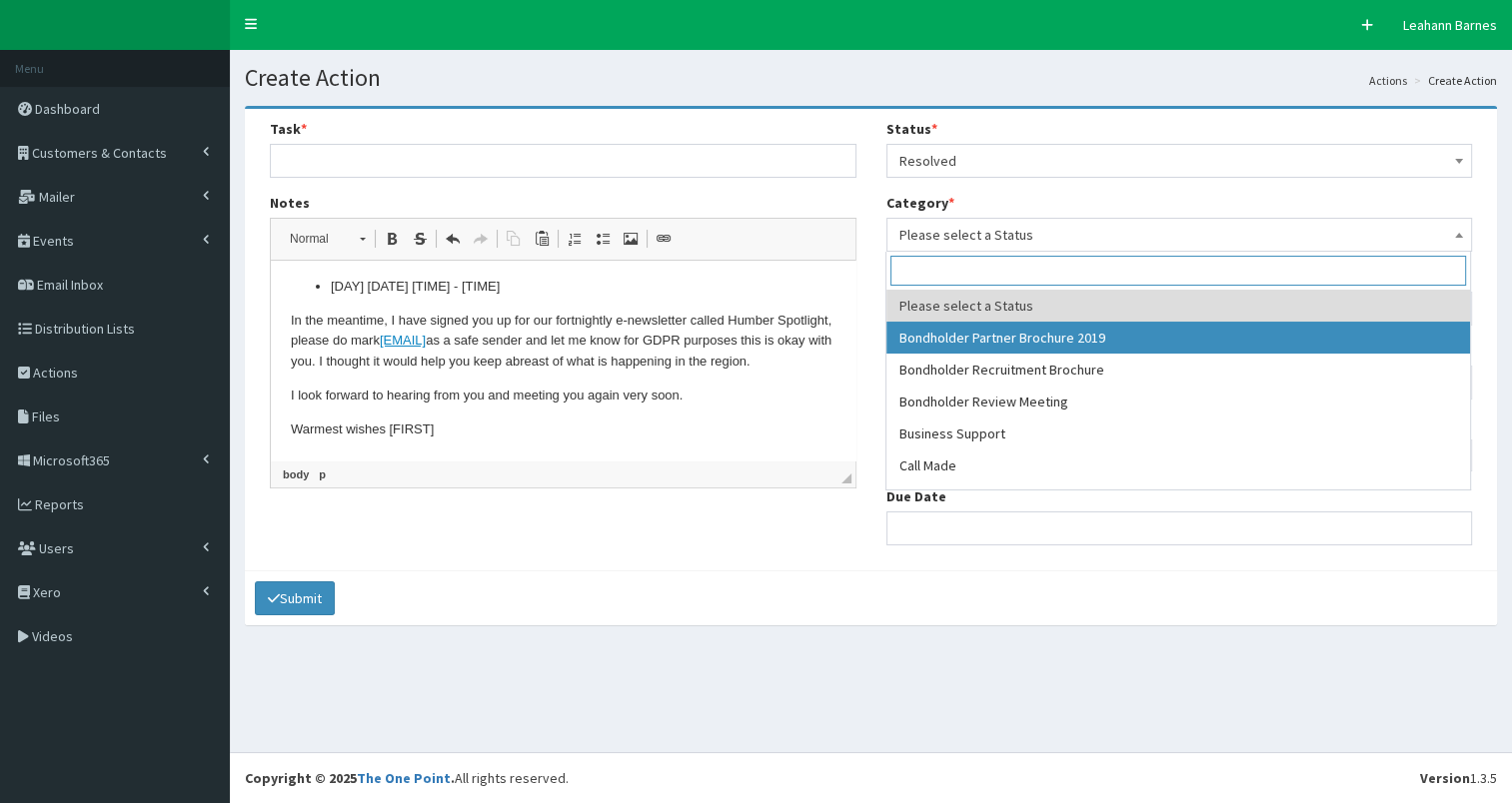 select on "38" 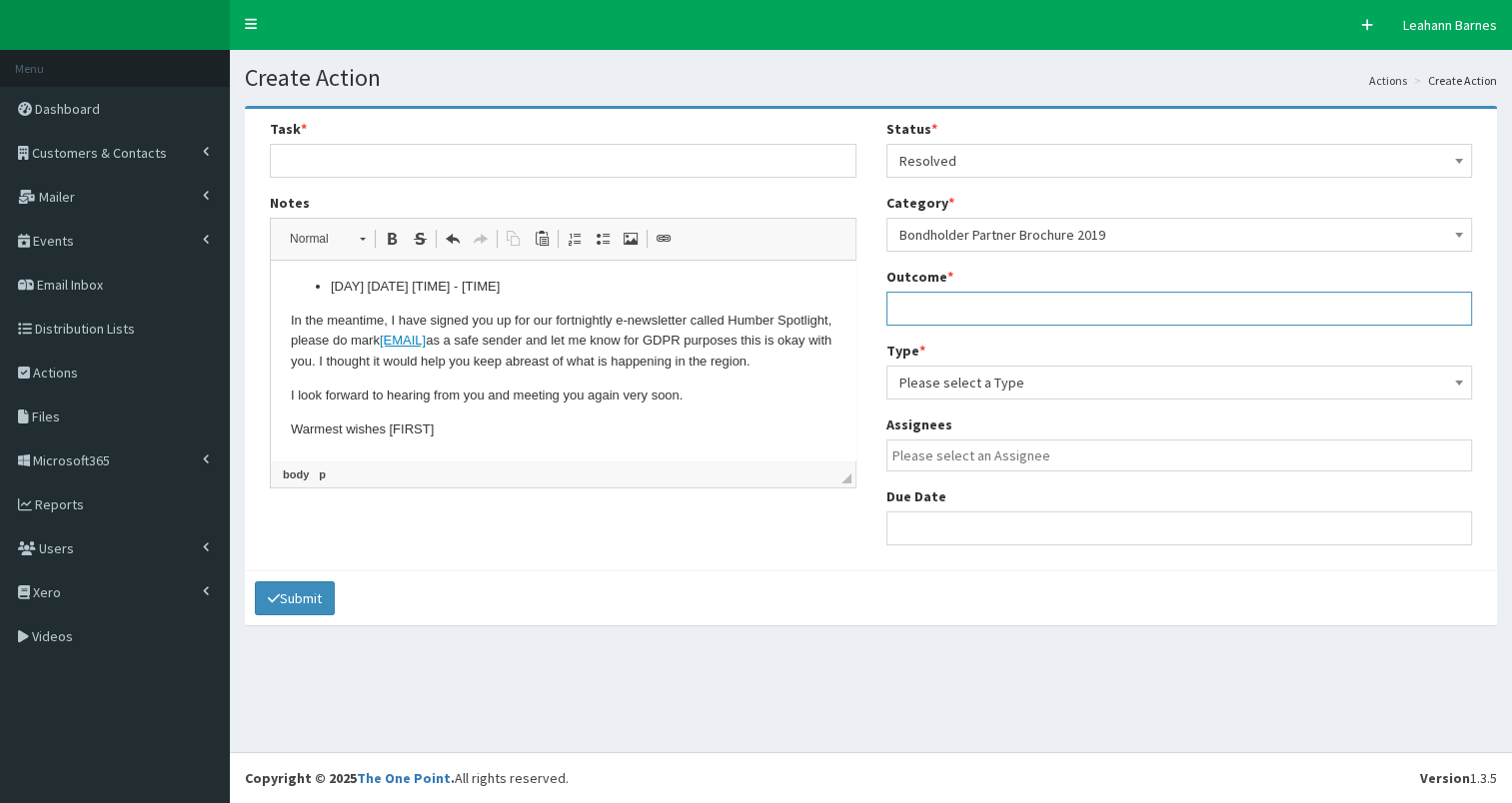 click at bounding box center (1179, 309) 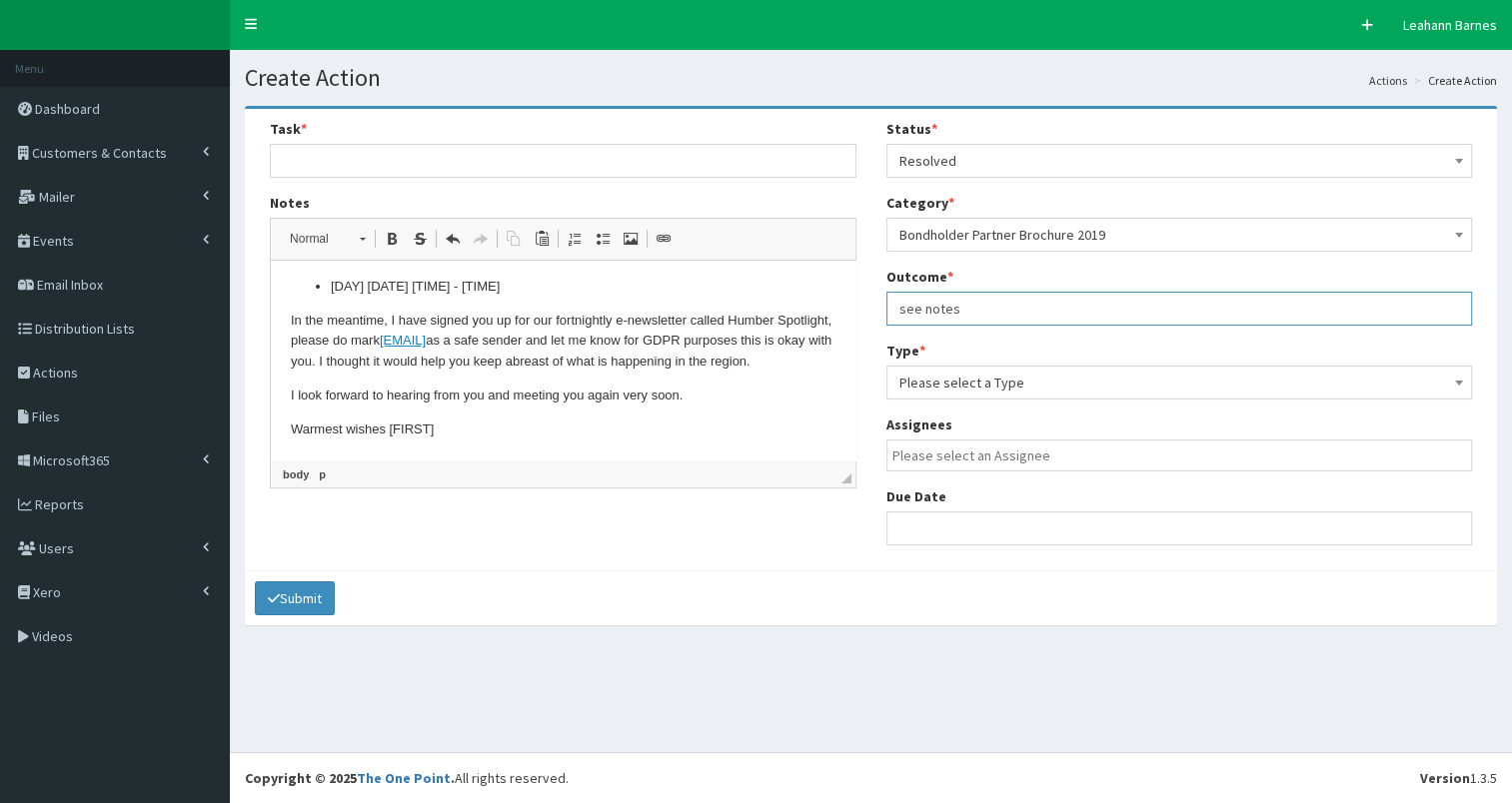 type on "see notes" 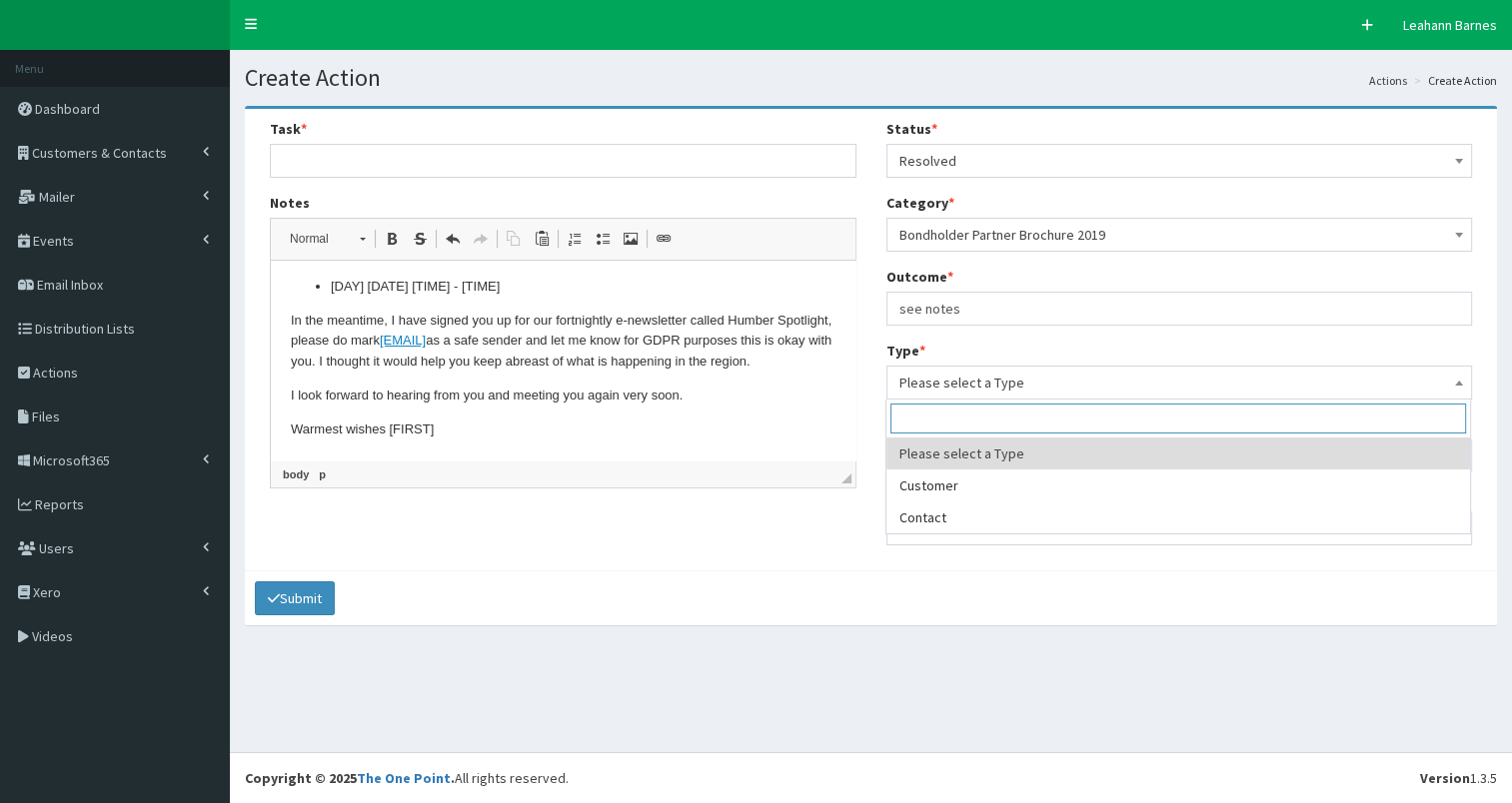 click on "Please select a Type" at bounding box center (1179, 383) 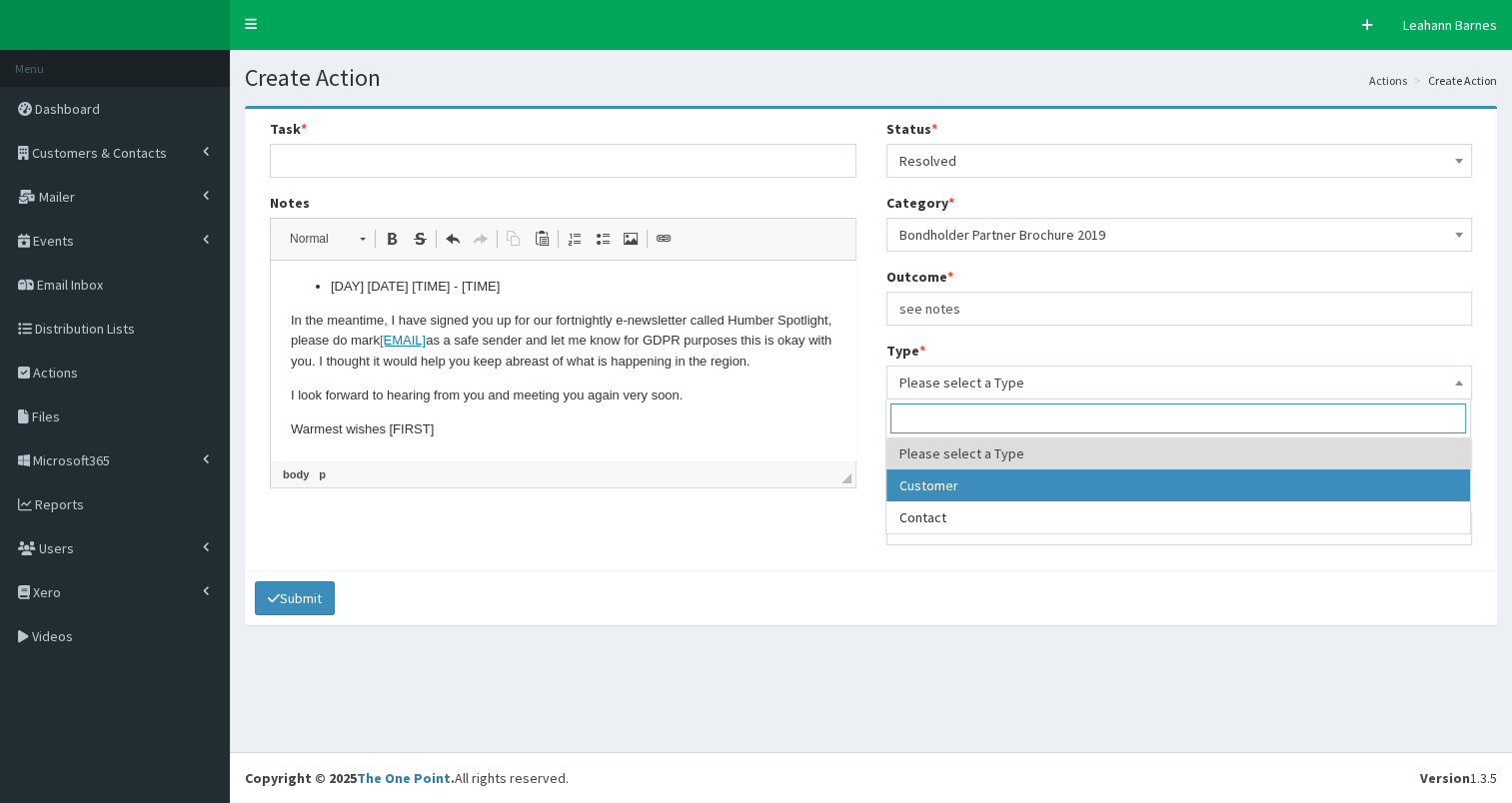 select on "customer" 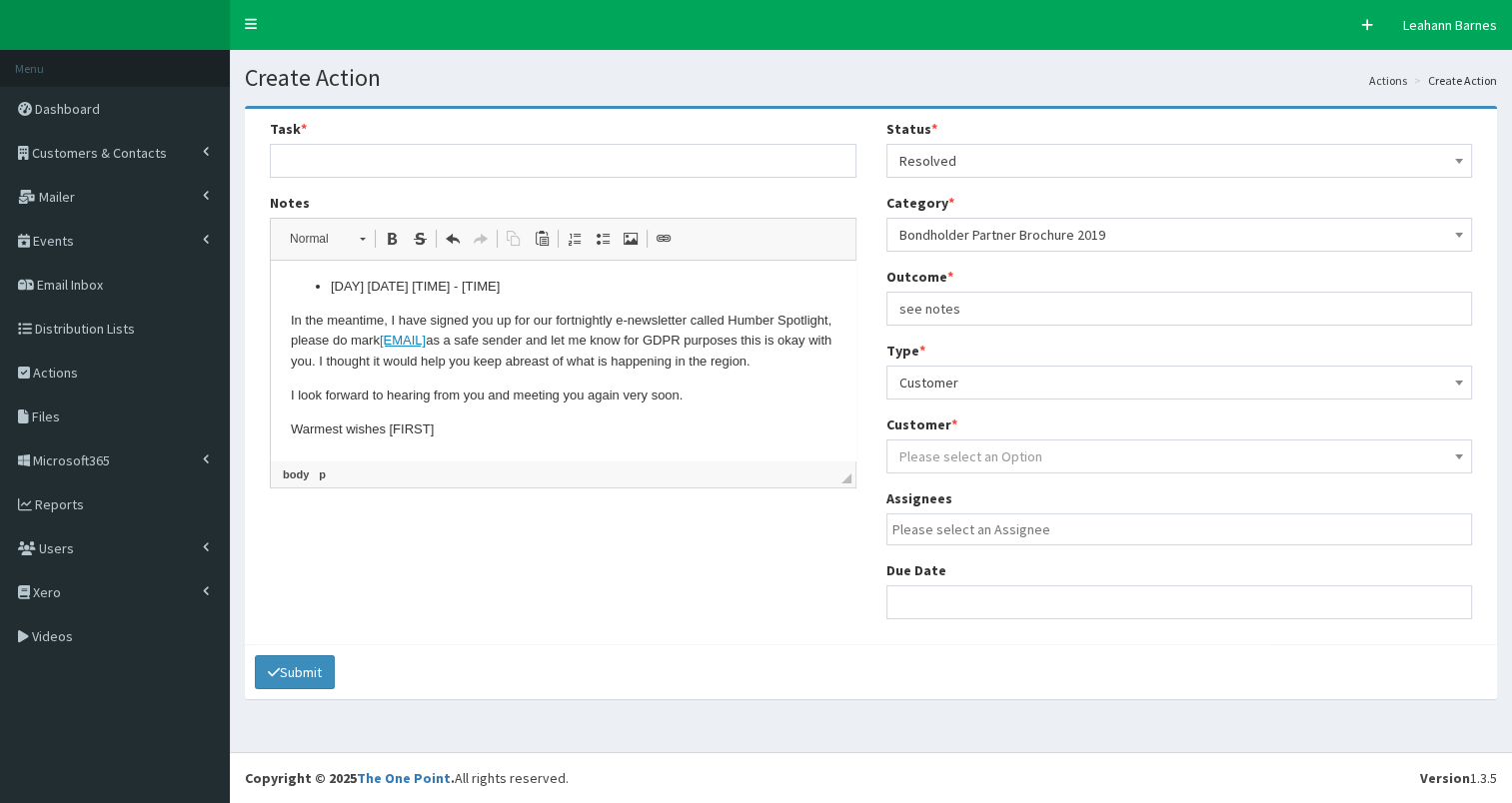 click on "Please select an Option" at bounding box center [970, 456] 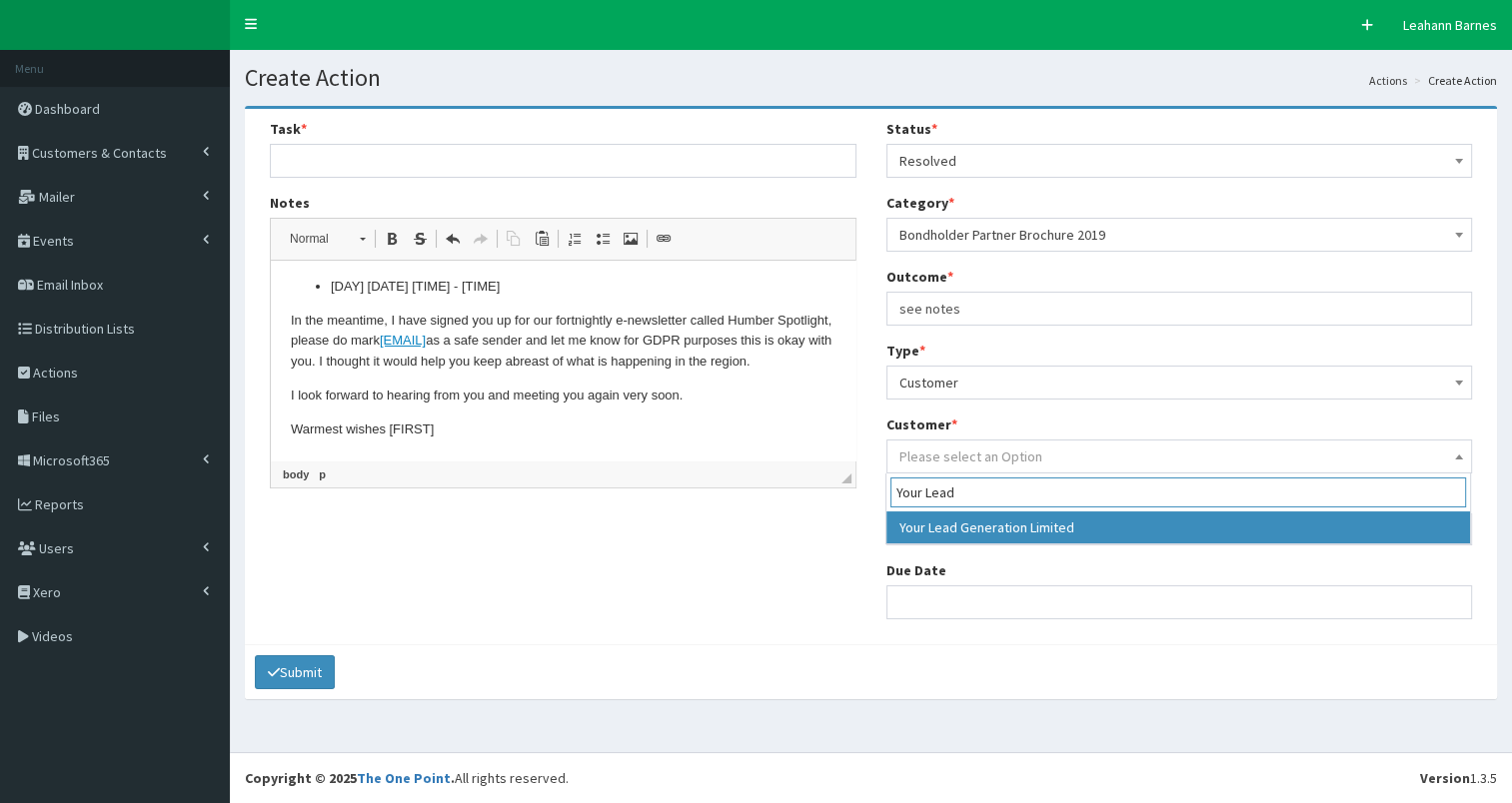 type on "Your Lead" 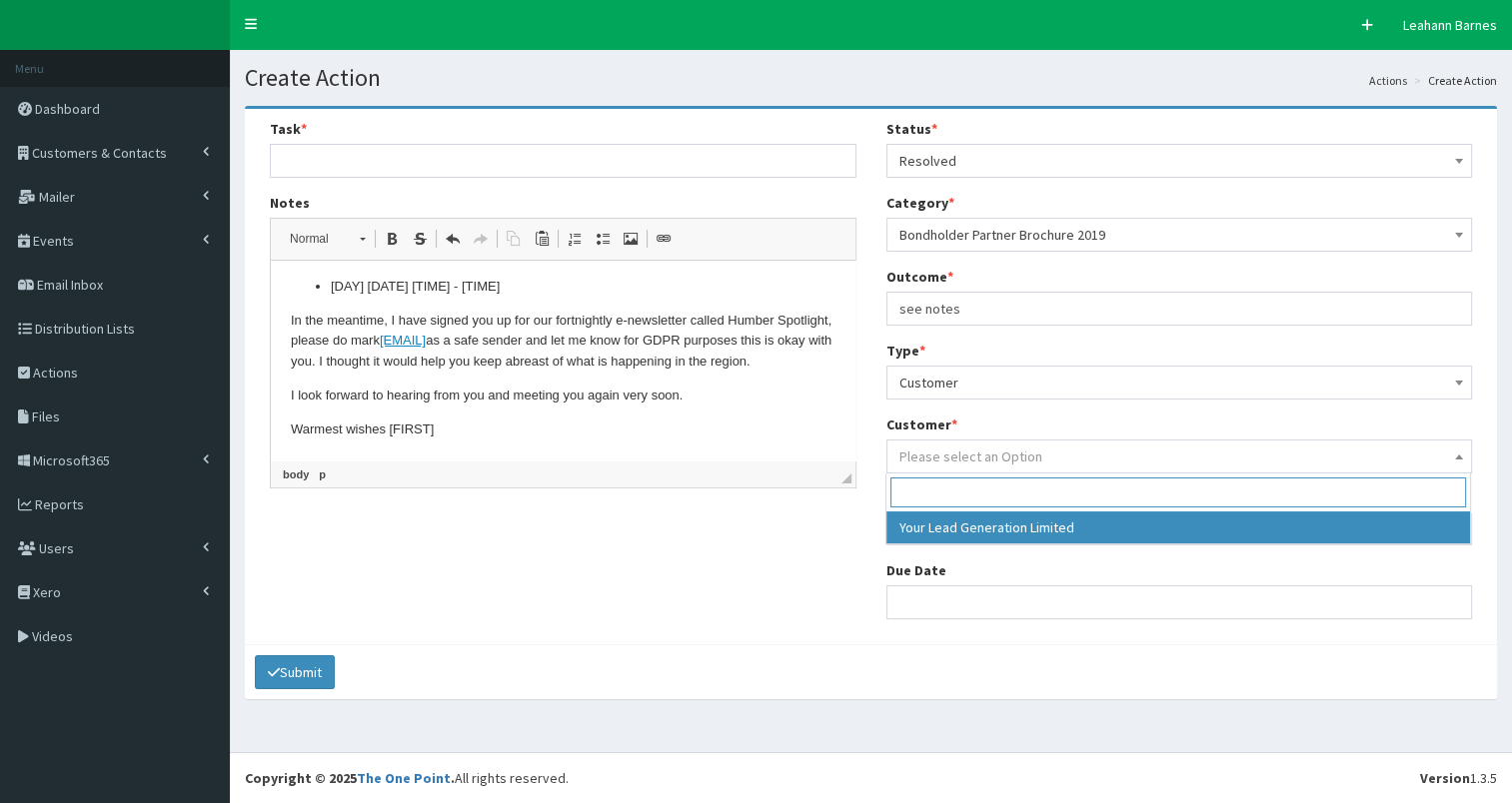 select on "49257" 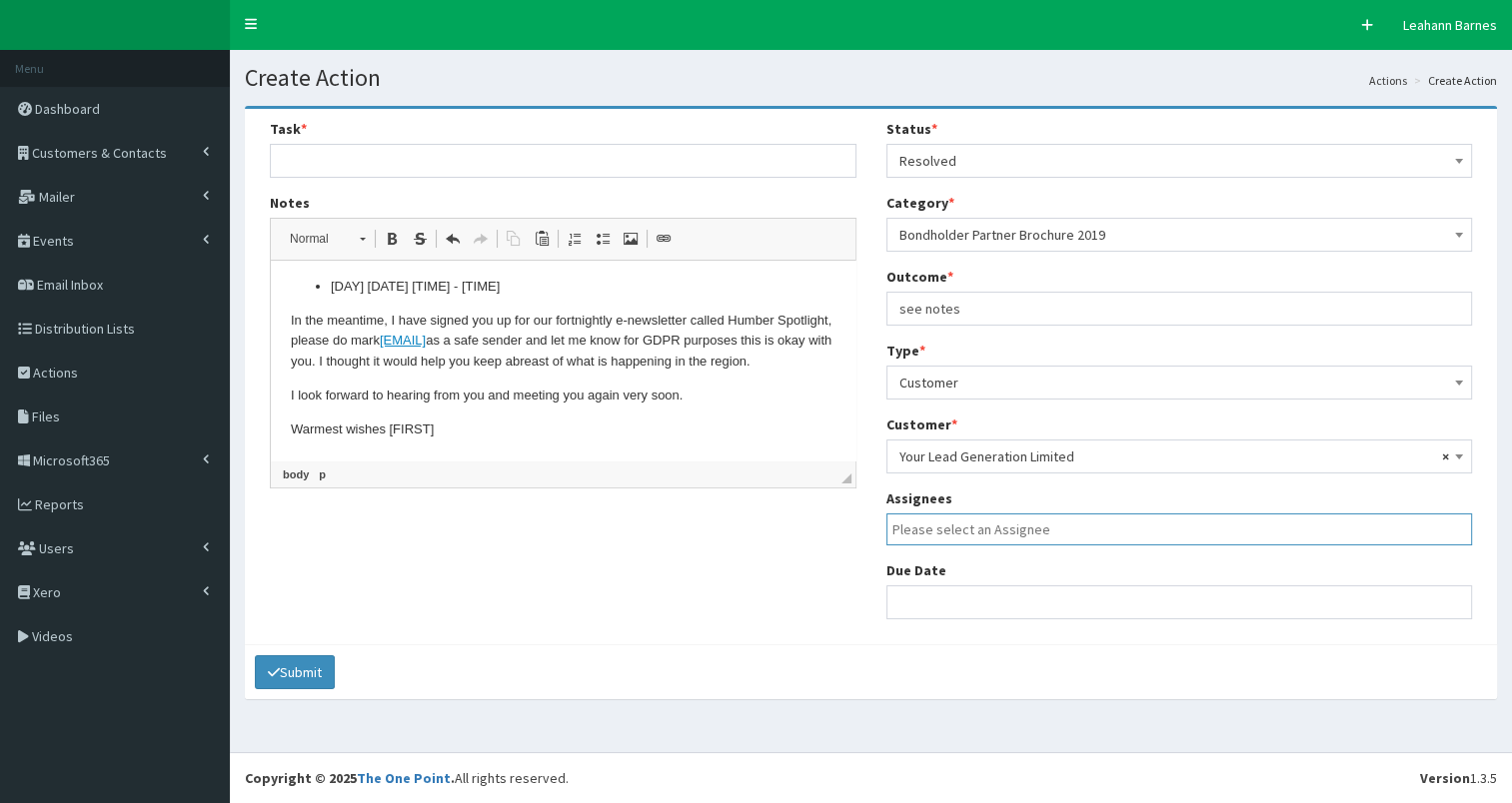 click at bounding box center [1184, 529] 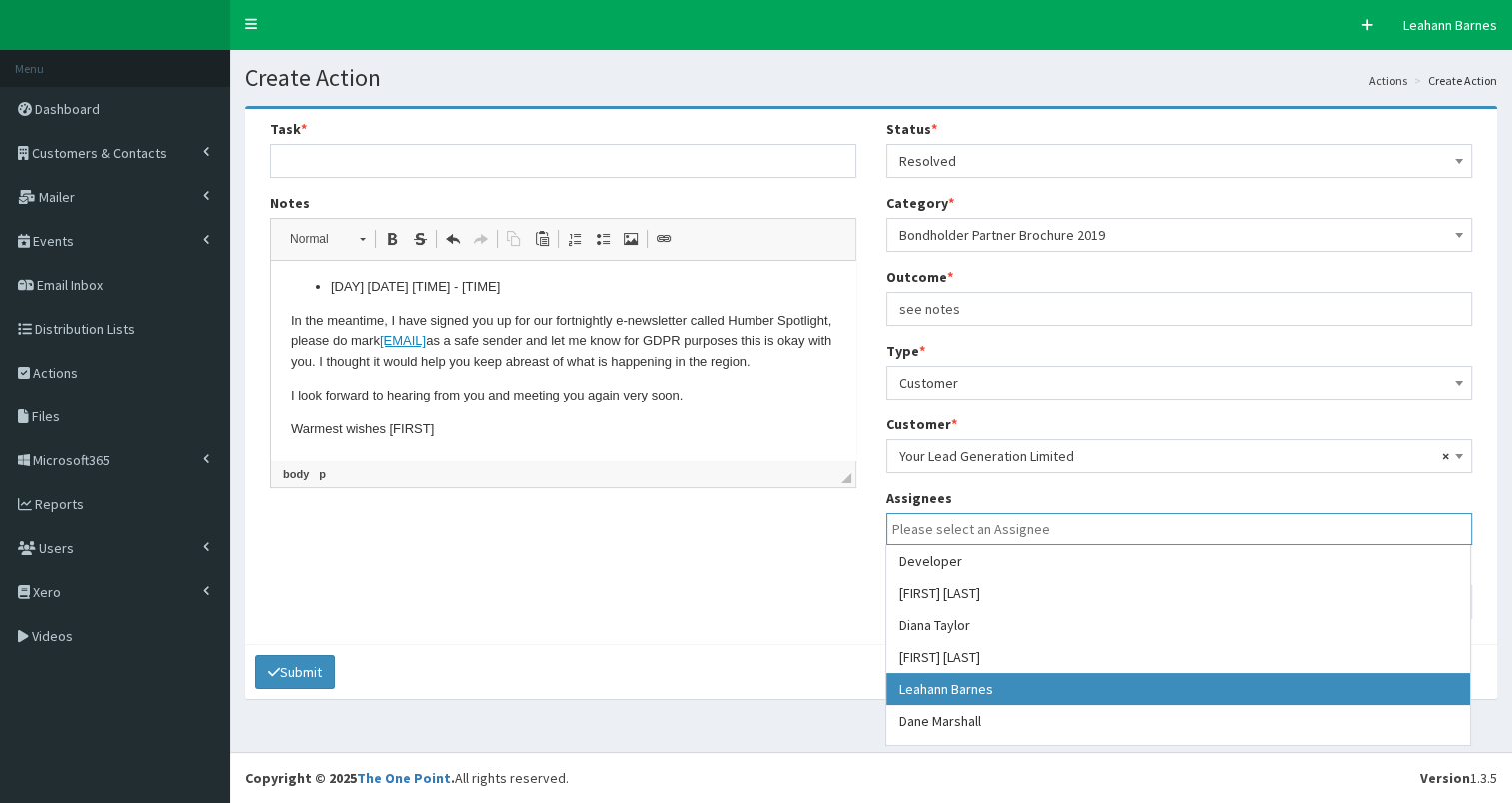 select on "7" 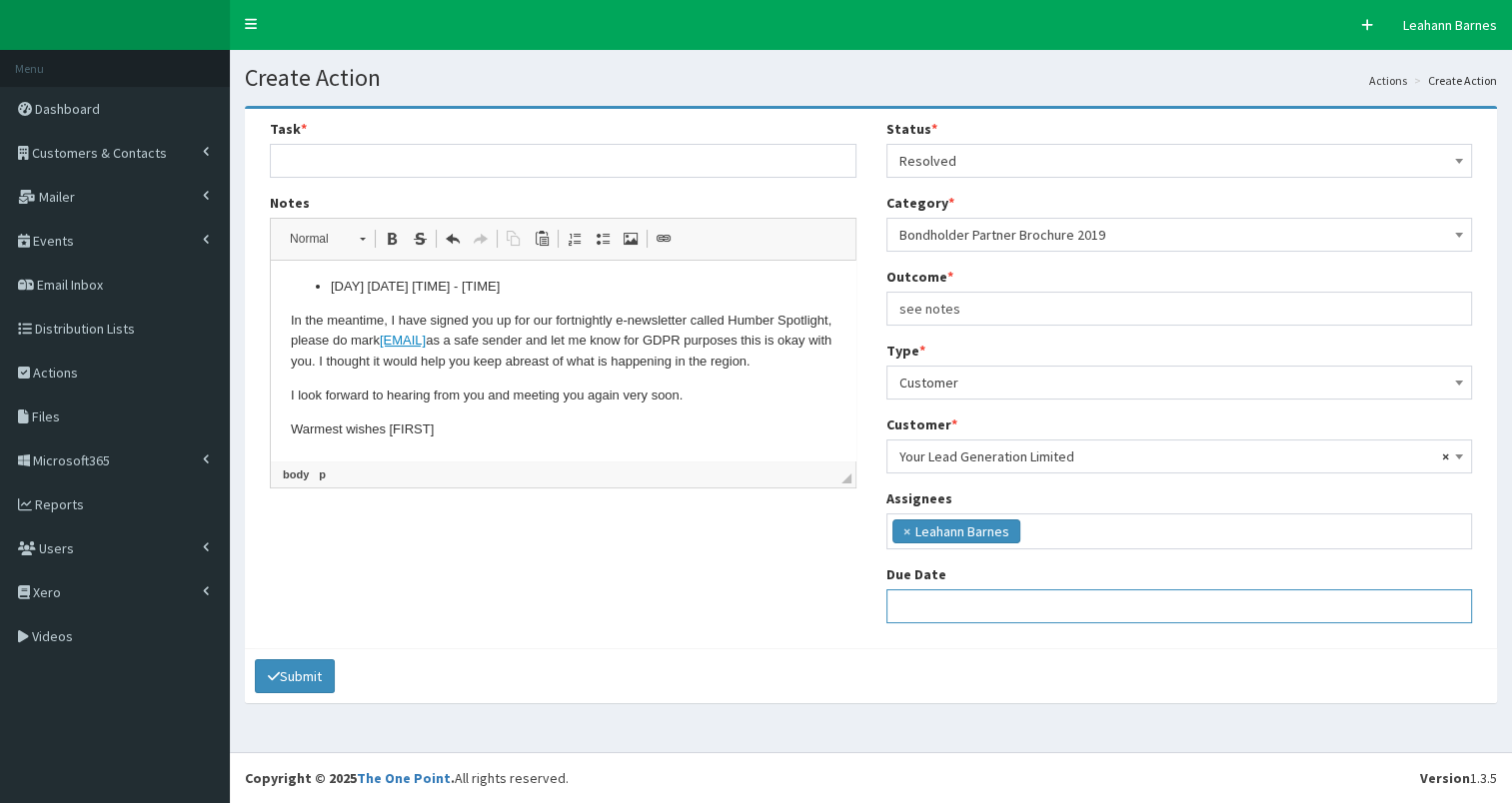 click at bounding box center [1179, 606] 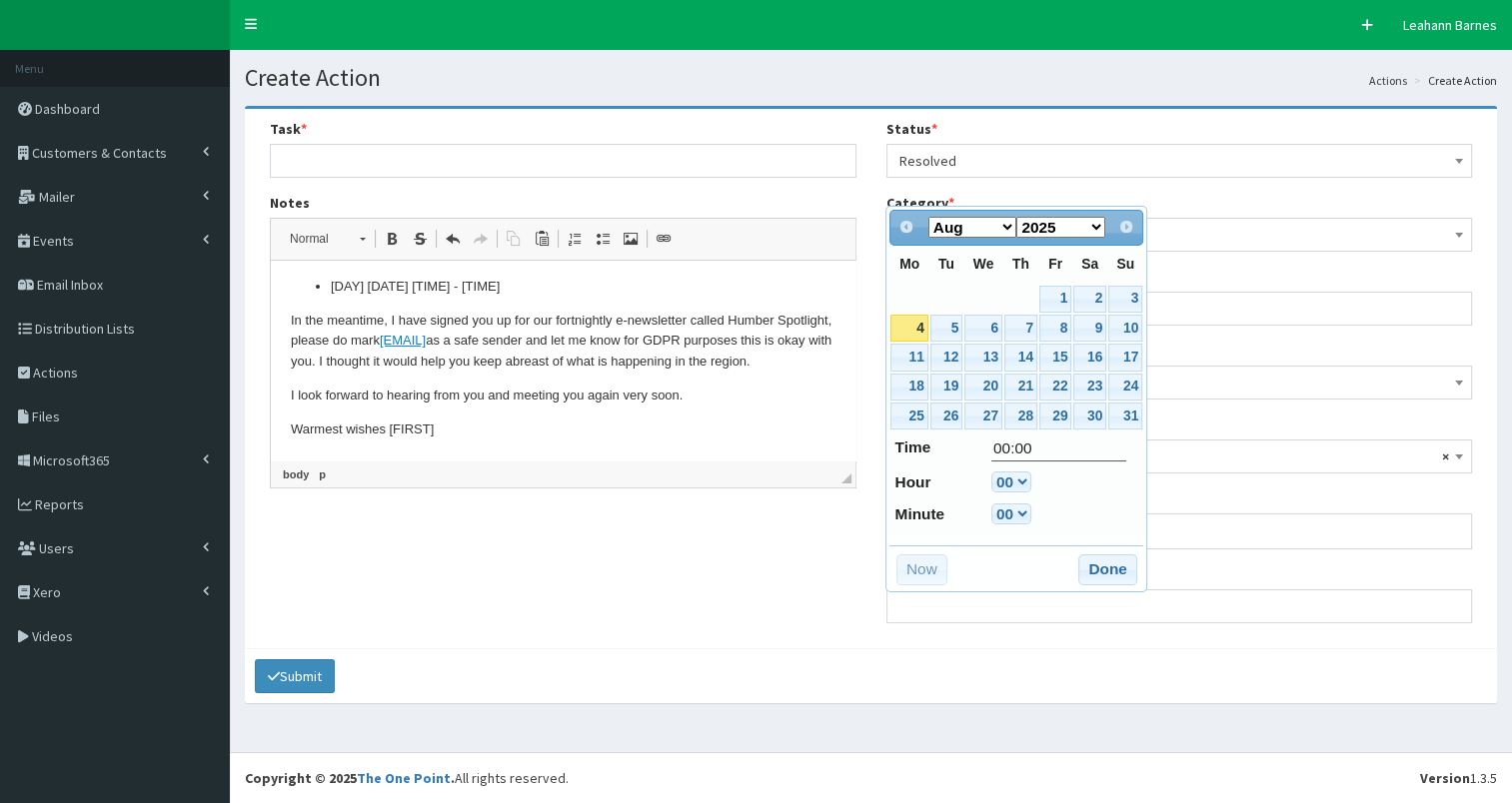 click on "4" at bounding box center (908, 328) 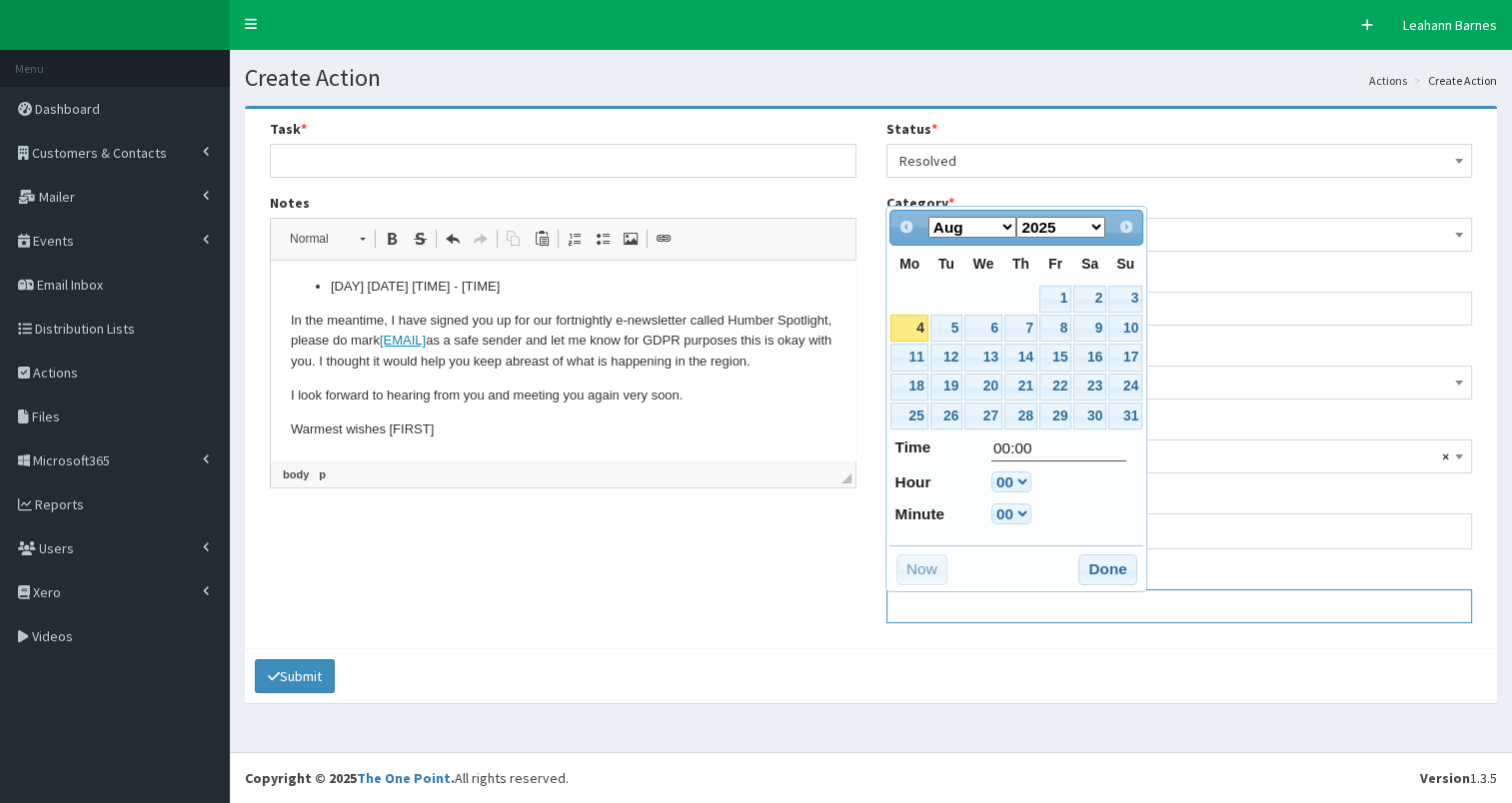 type on "04-08-2025 00:00" 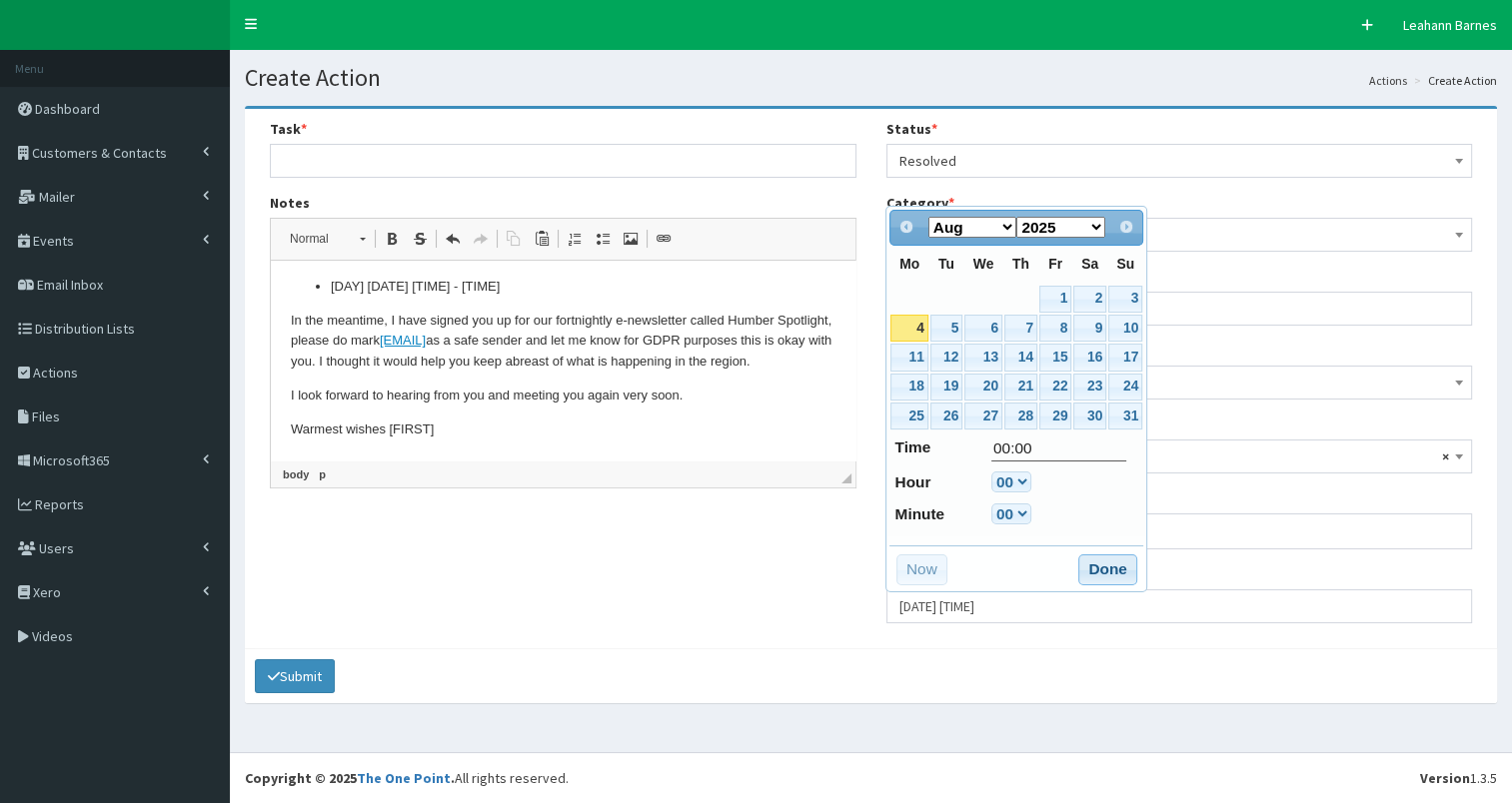 click on "Done" at bounding box center (1107, 570) 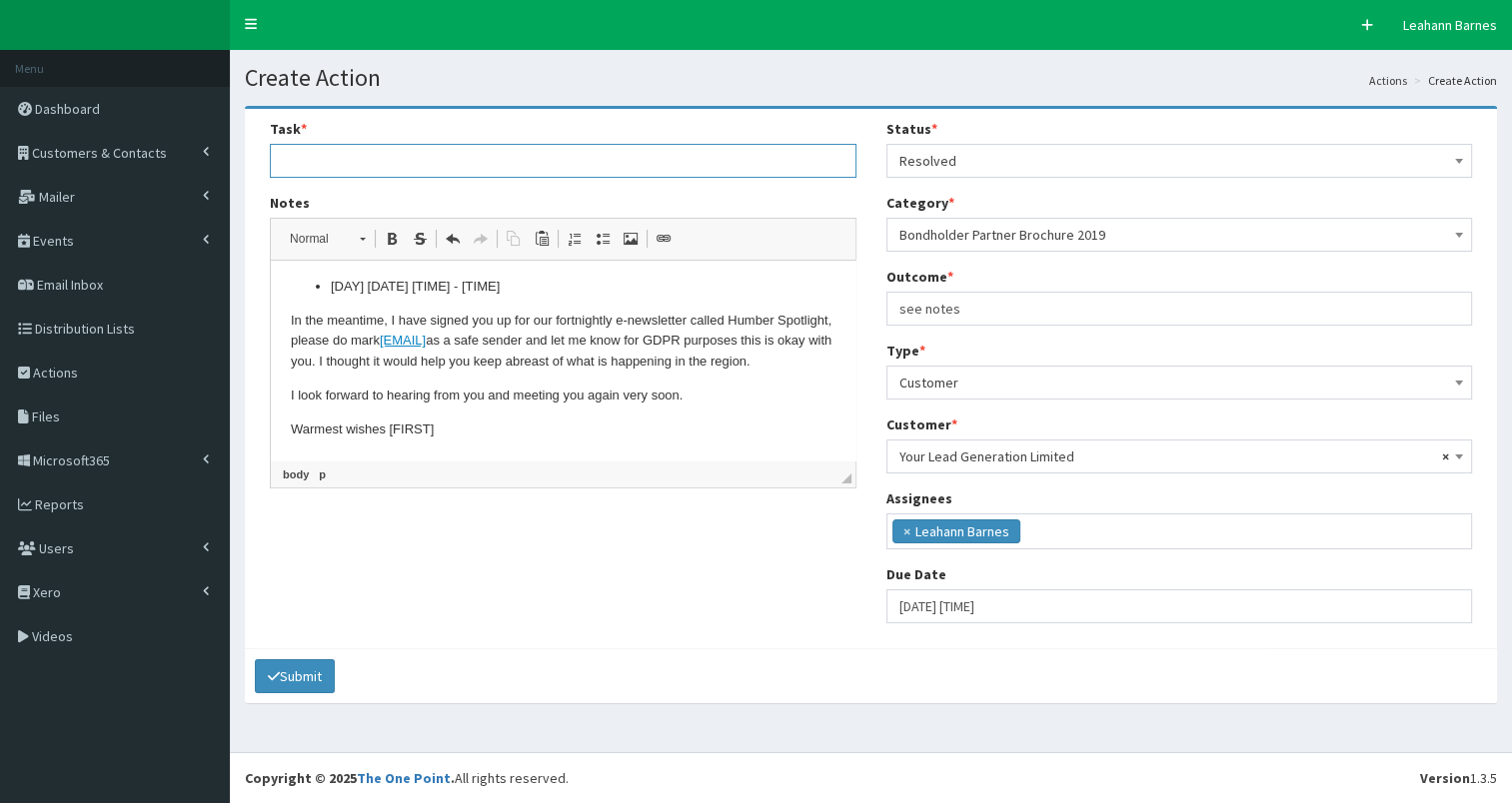 click at bounding box center (563, 161) 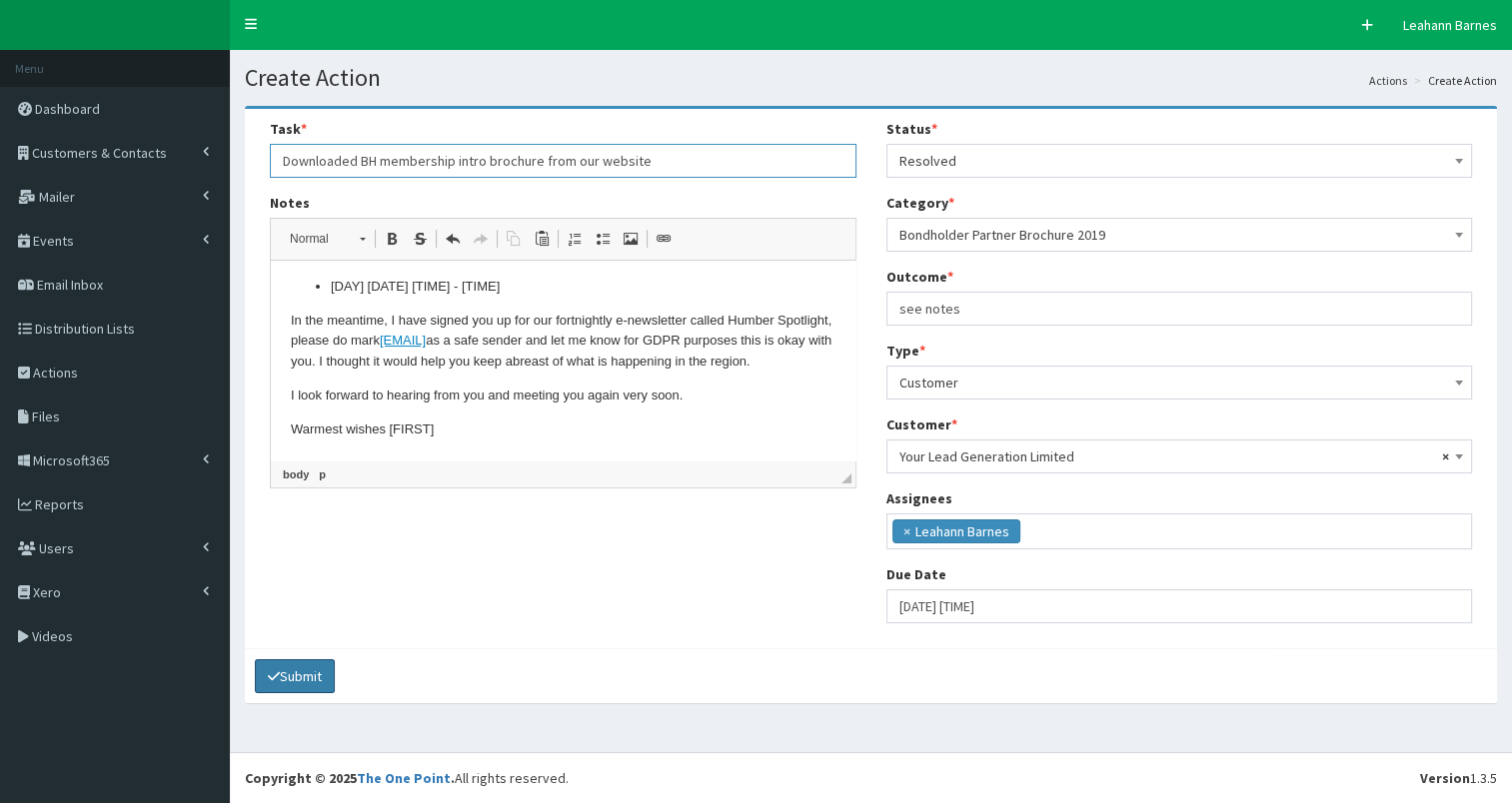 type on "Downloaded BH membership intro brochure from our website" 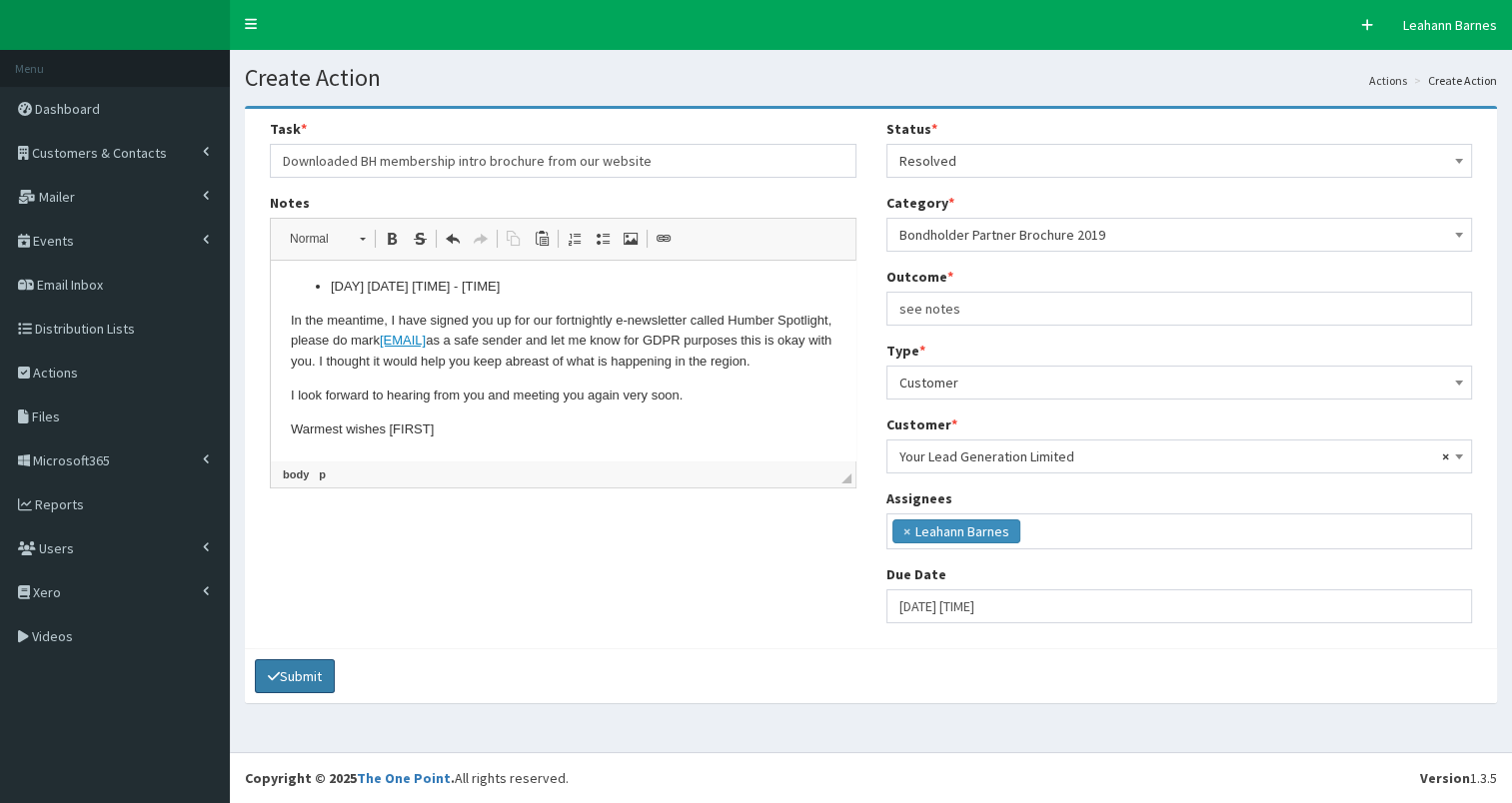 click on "Submit" at bounding box center (295, 676) 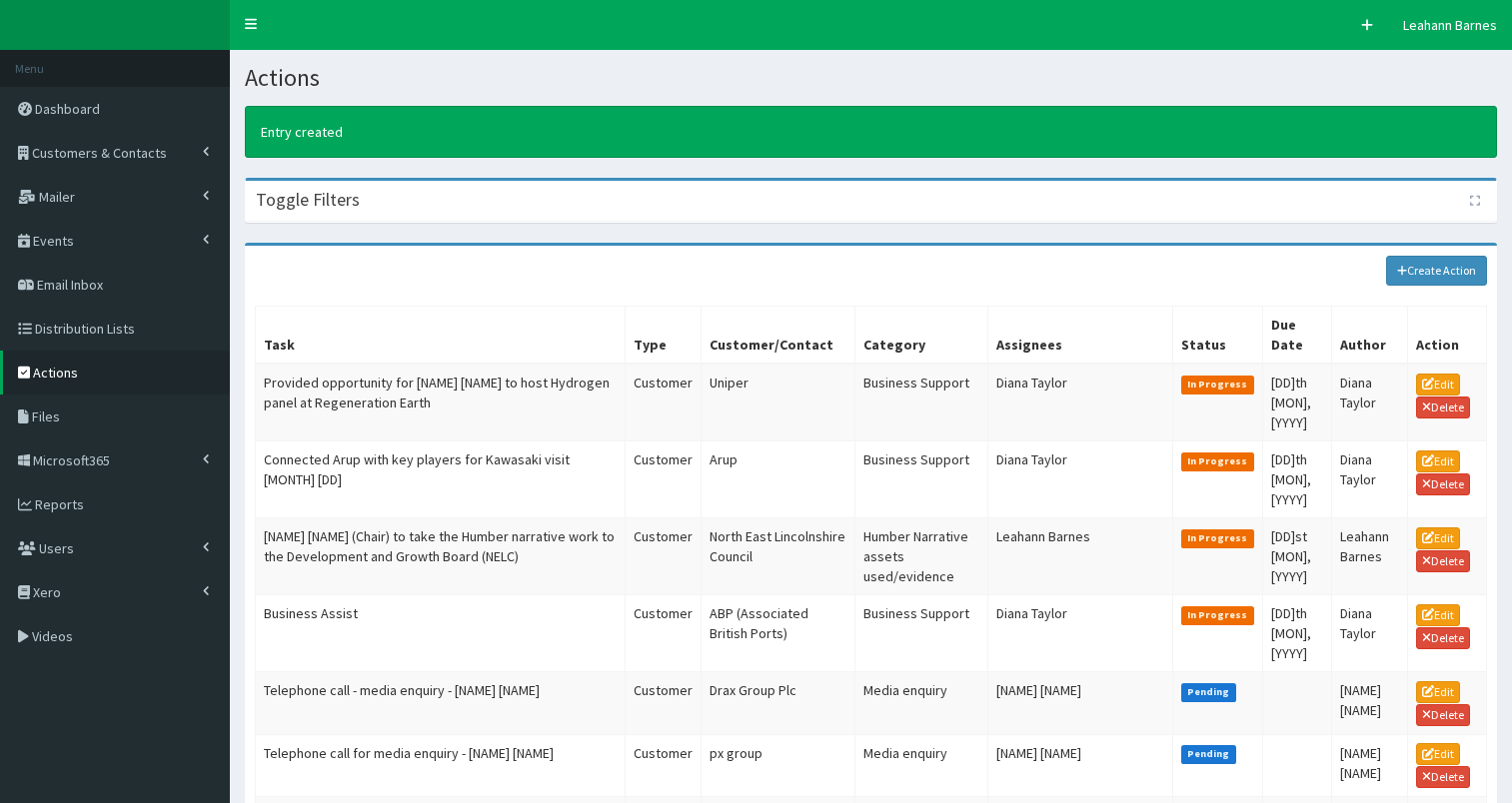 scroll, scrollTop: 0, scrollLeft: 0, axis: both 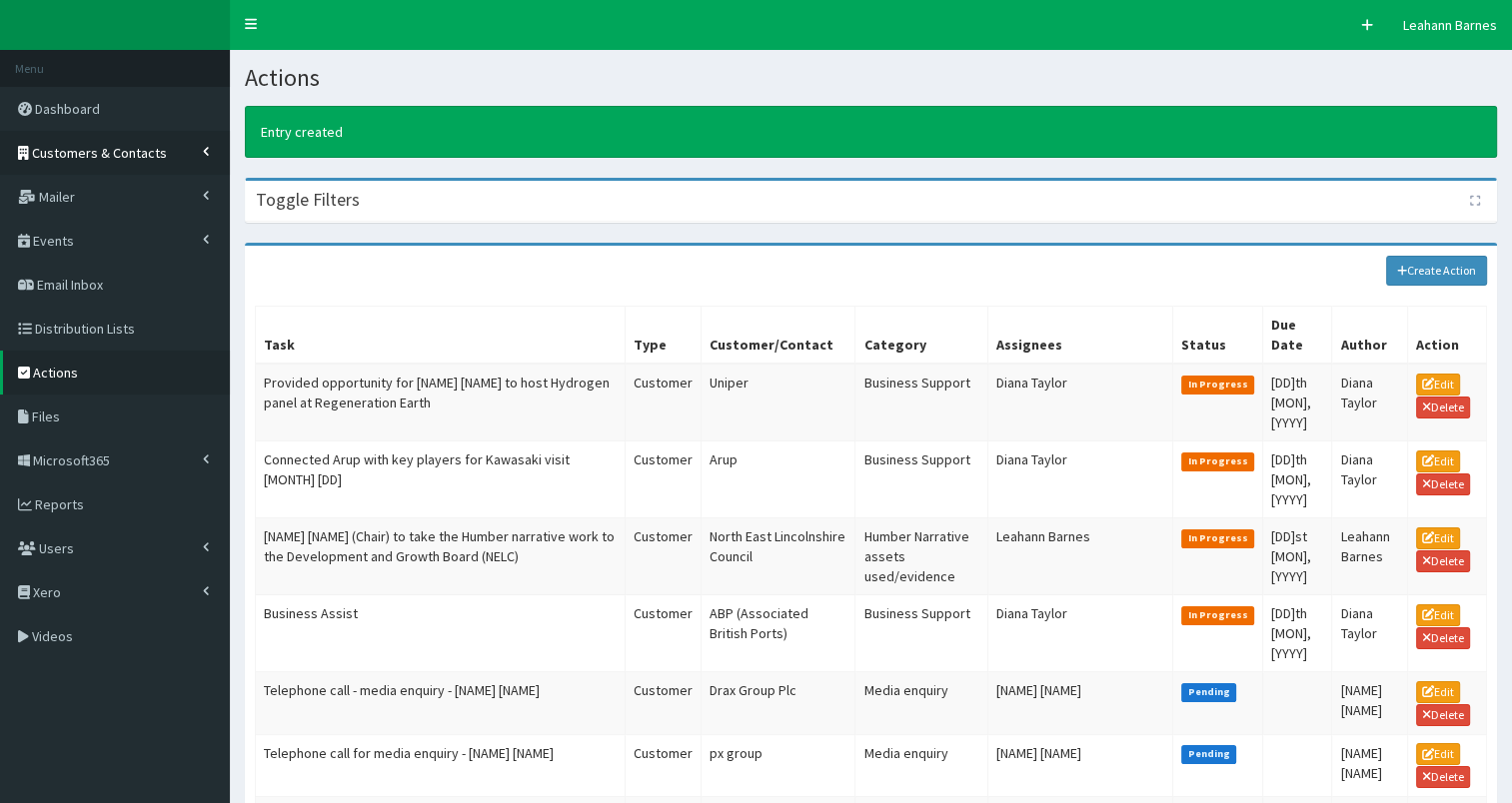 click on "Customers & Contacts" at bounding box center (99, 153) 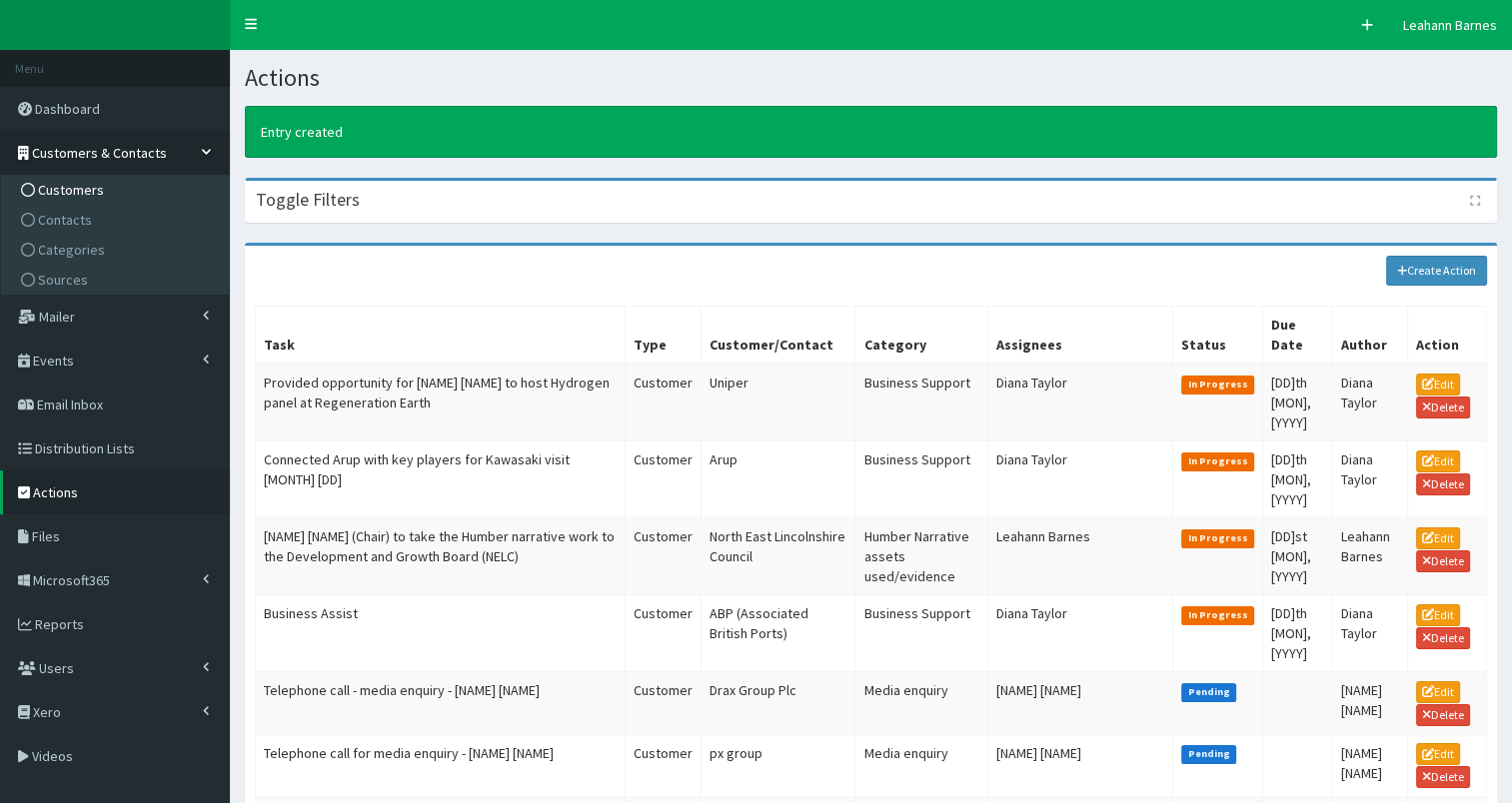 click on "Customers" at bounding box center [71, 190] 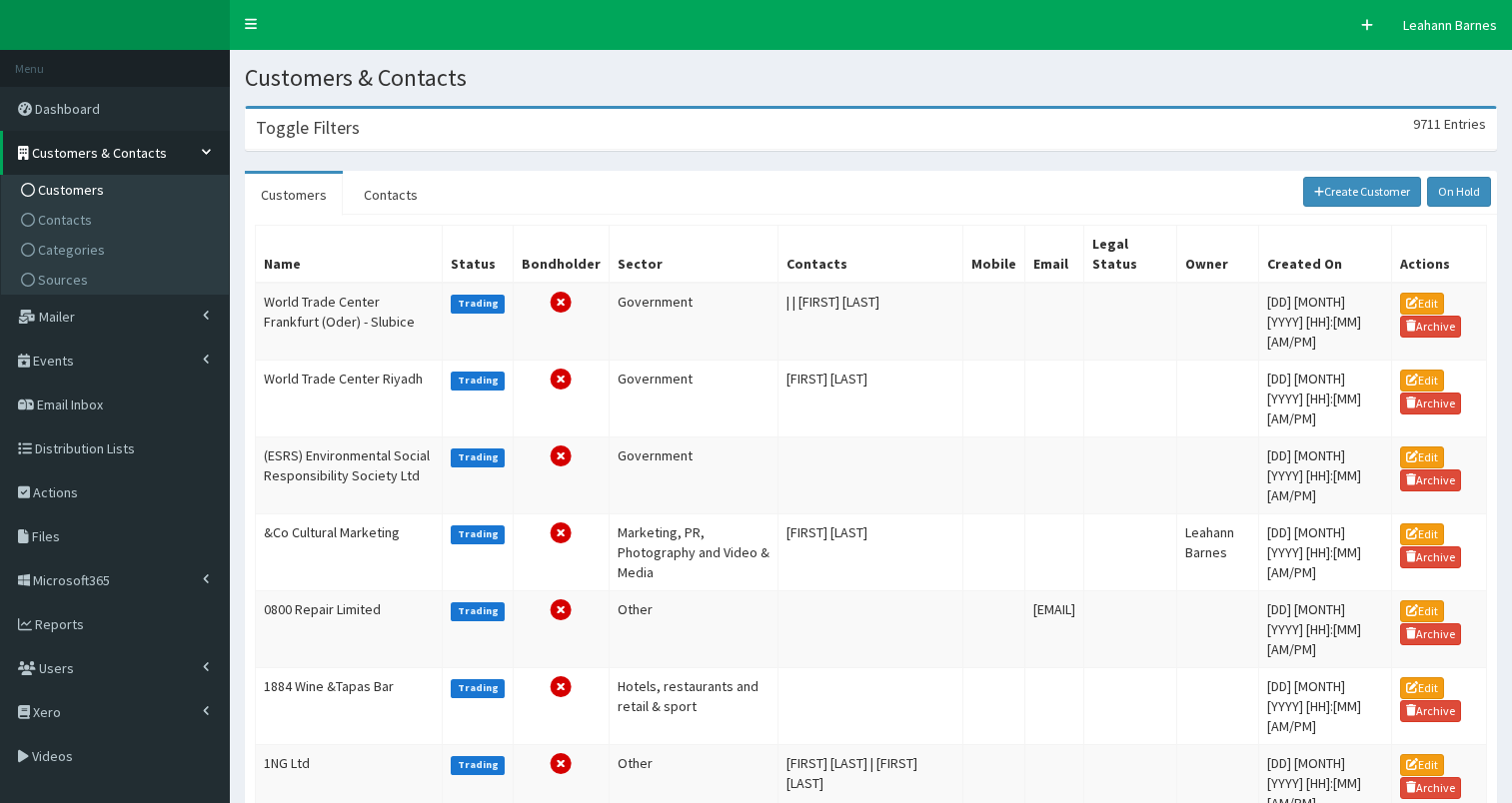 scroll, scrollTop: 0, scrollLeft: 0, axis: both 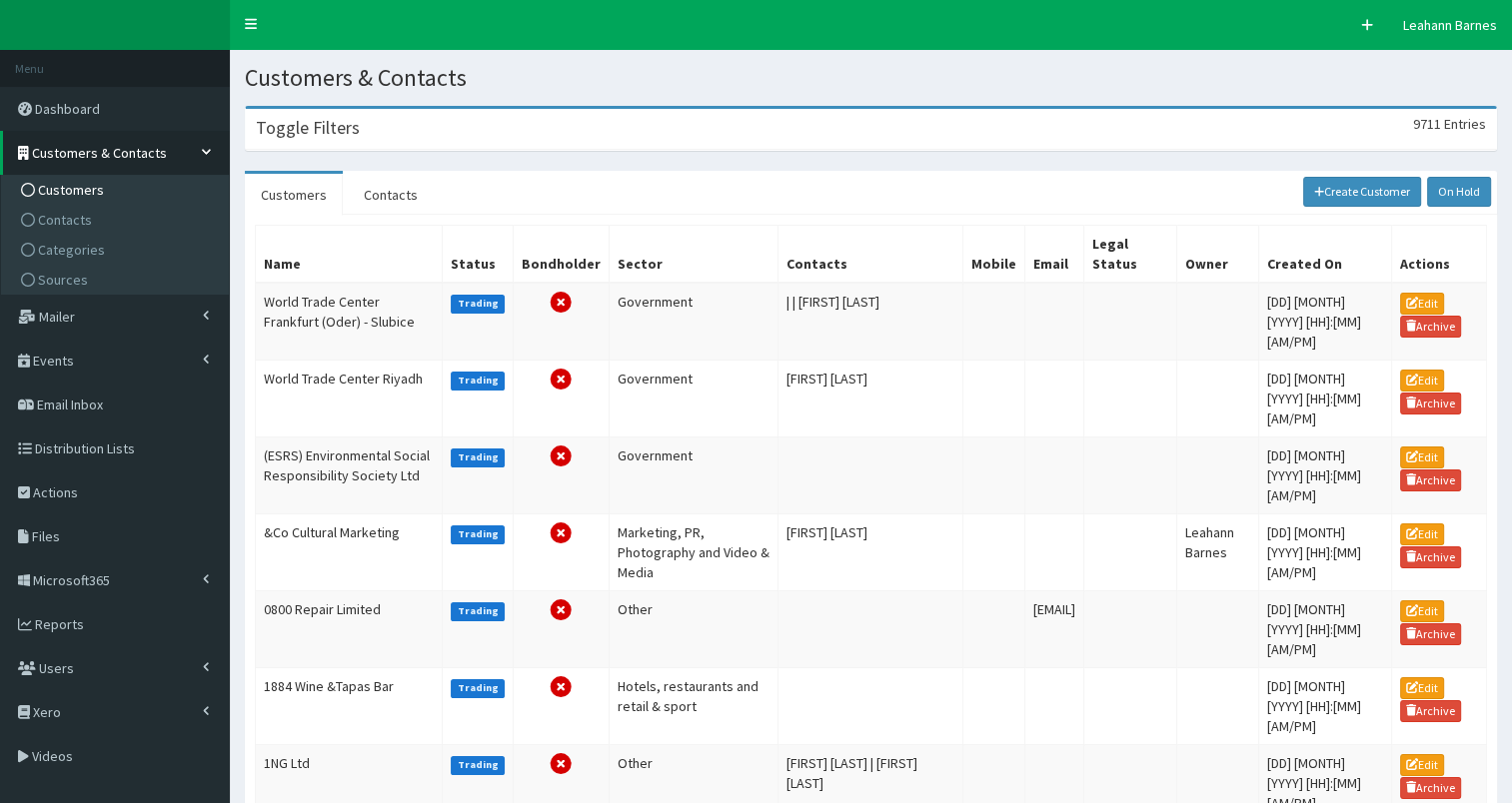 click on "Toggle Filters
9711   Entries" at bounding box center (870, 129) 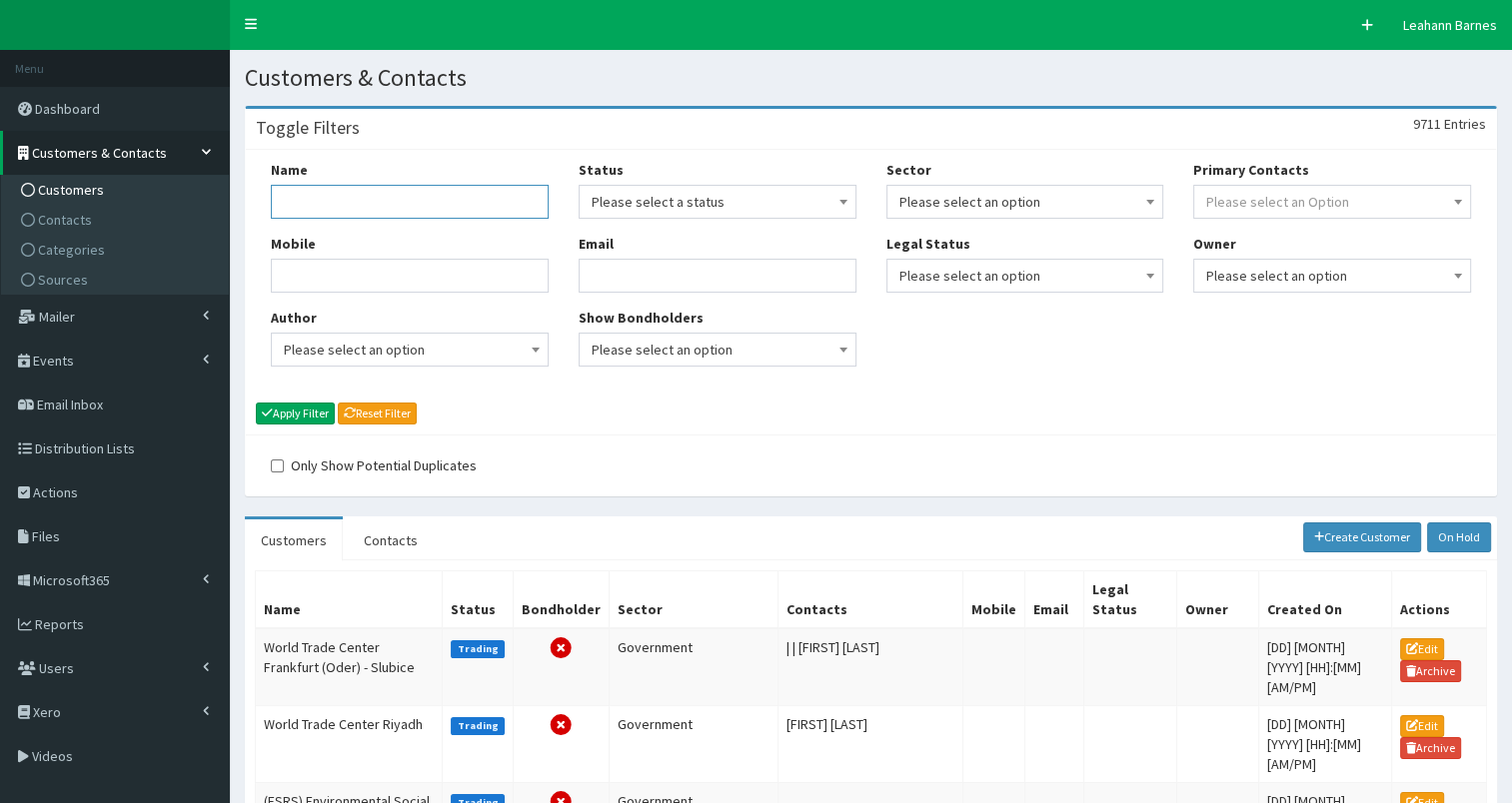 click on "Name" at bounding box center [410, 202] 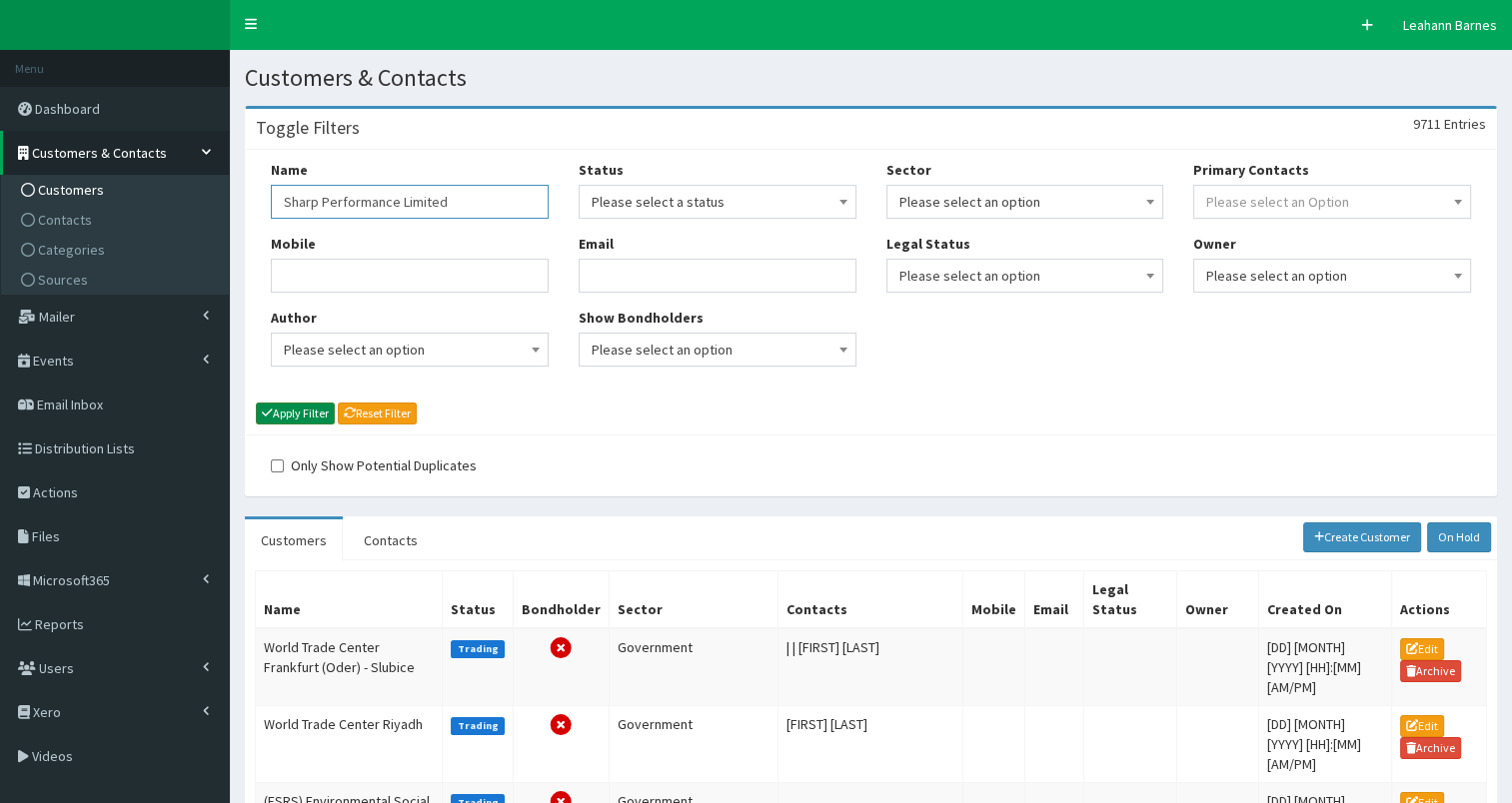 type on "Sharp Performance Limited" 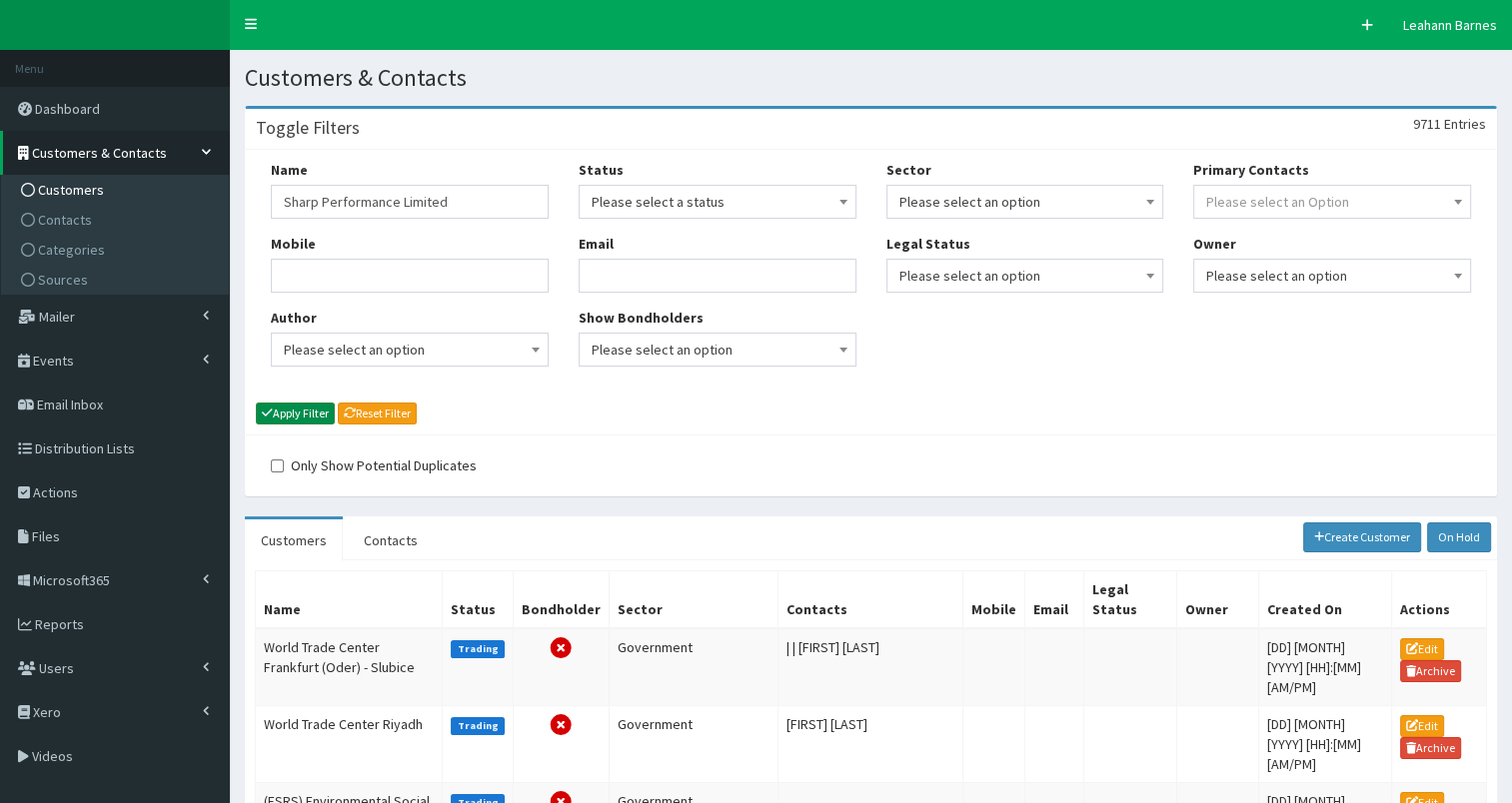click on "Apply Filter" at bounding box center (295, 413) 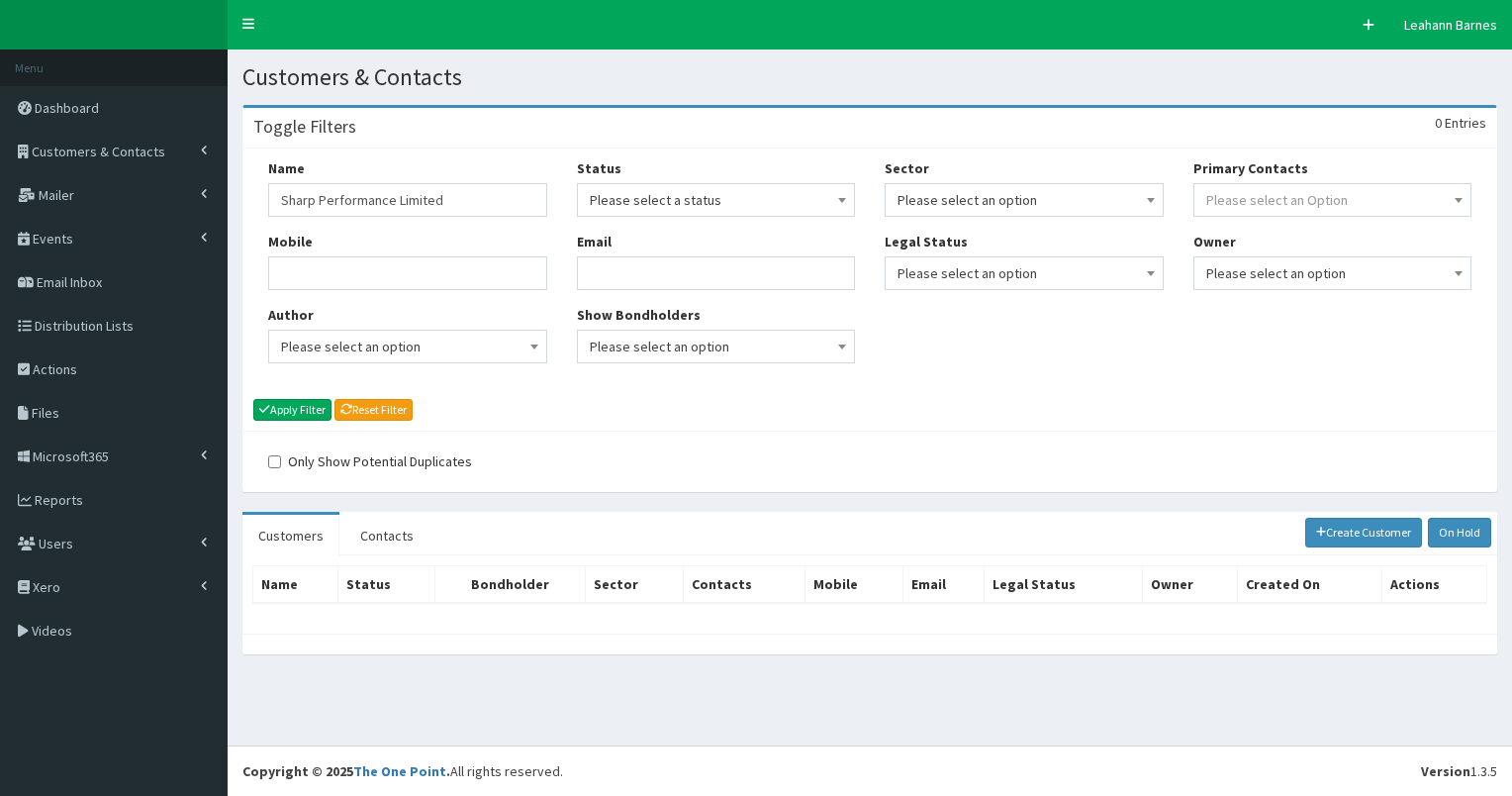 scroll, scrollTop: 0, scrollLeft: 0, axis: both 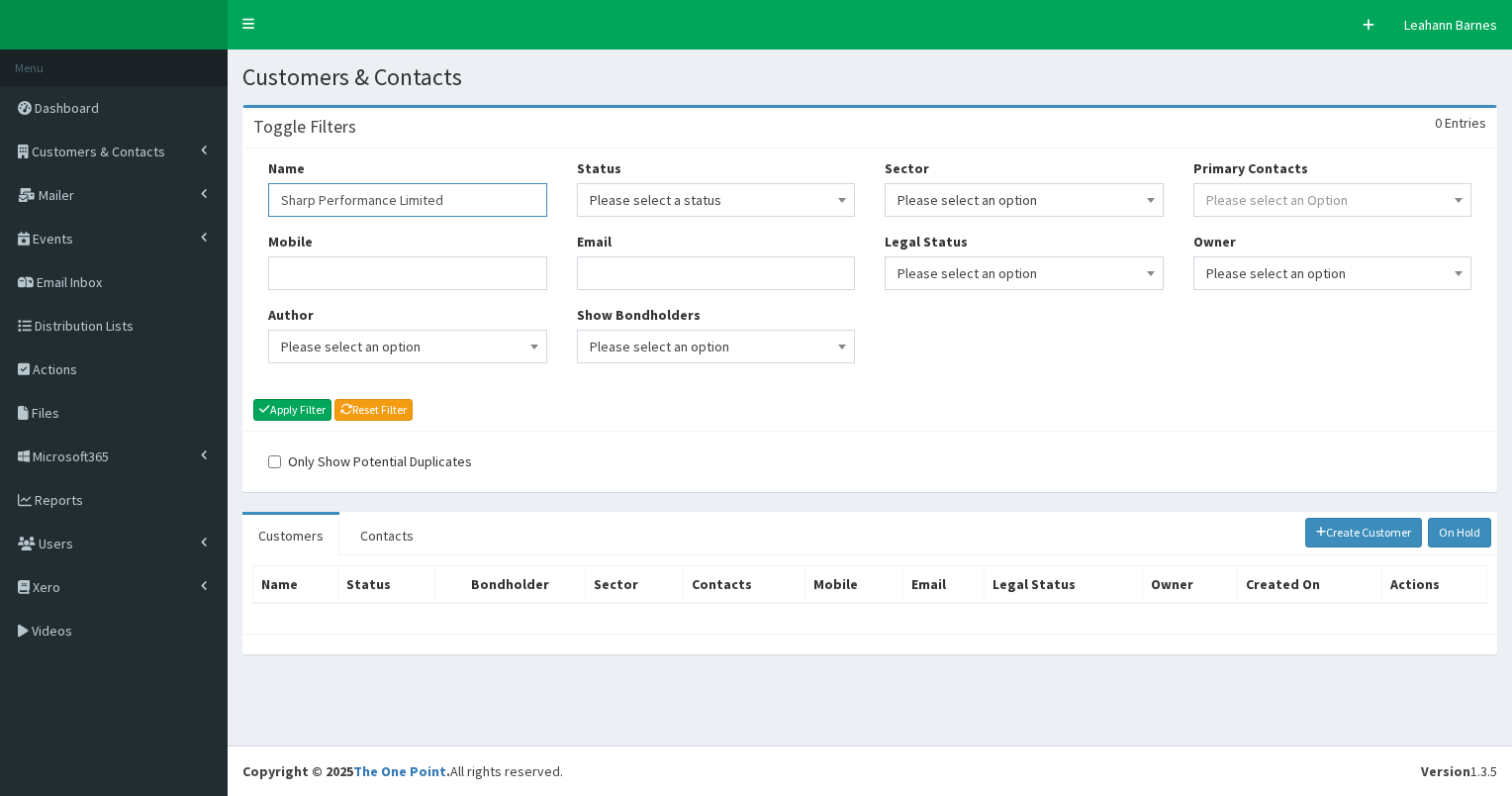 click on "Sharp Performance Limited" at bounding box center (408, 200) 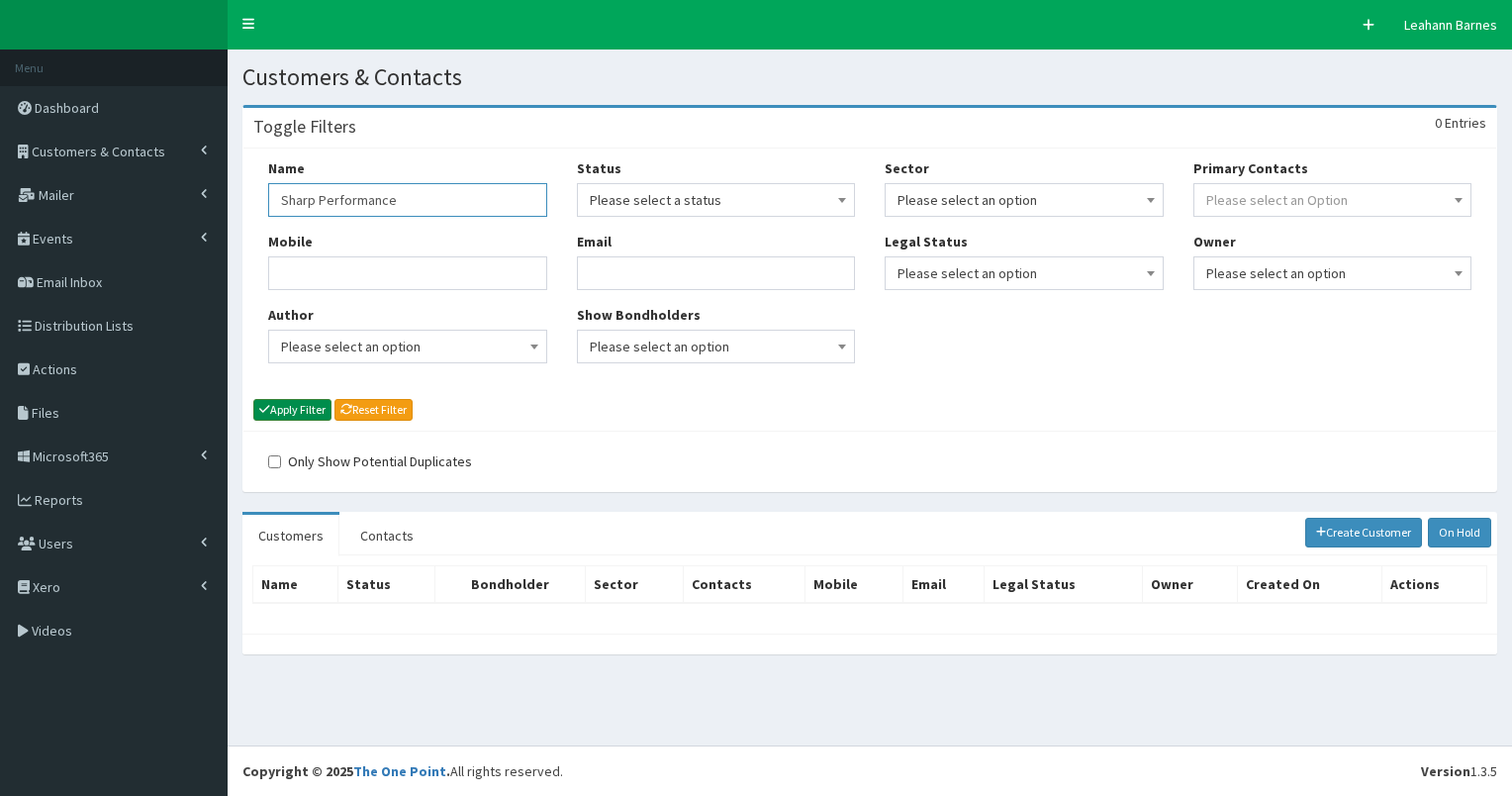 type on "Sharp Performance" 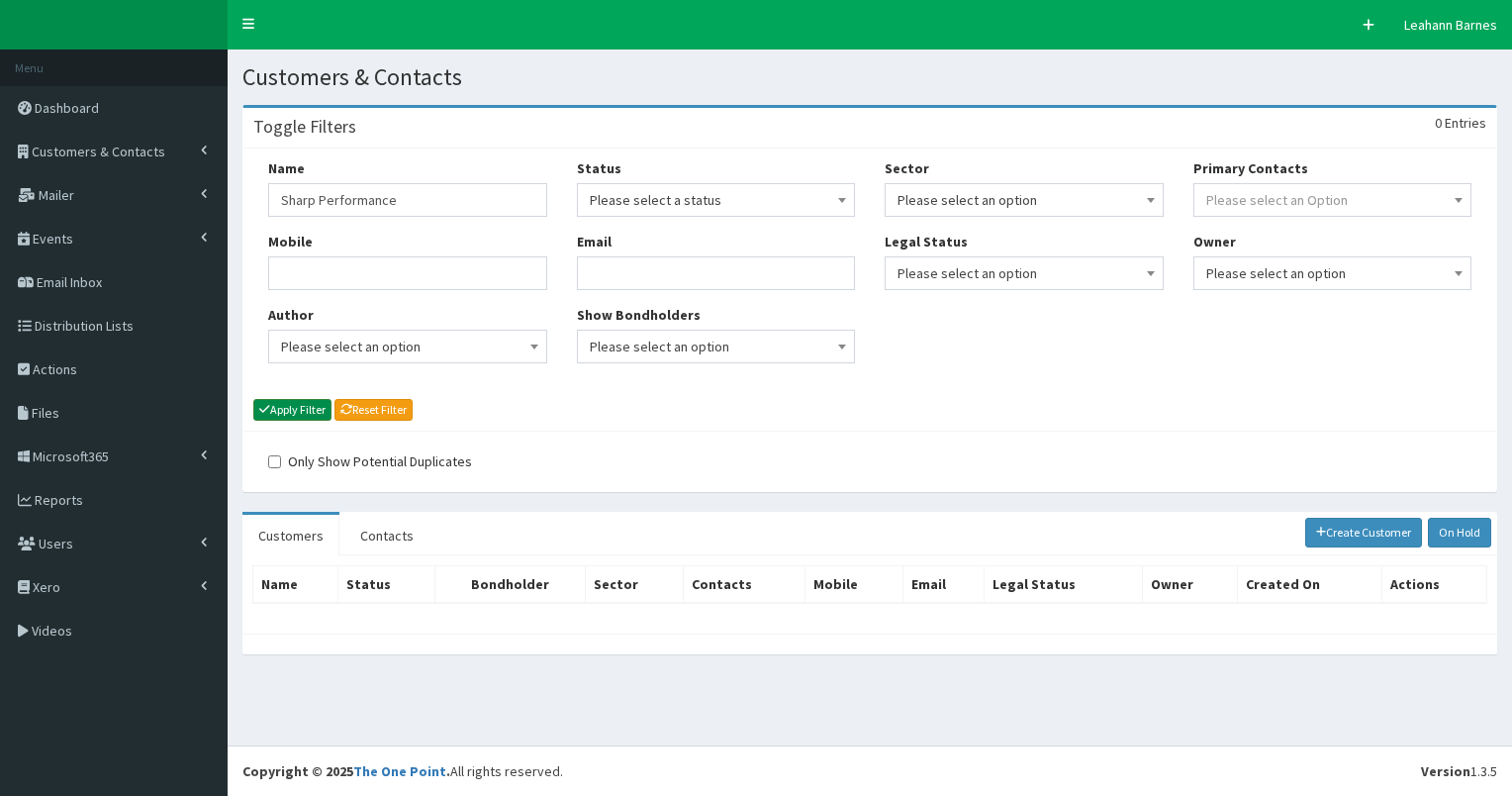 click on "Apply Filter" at bounding box center (292, 410) 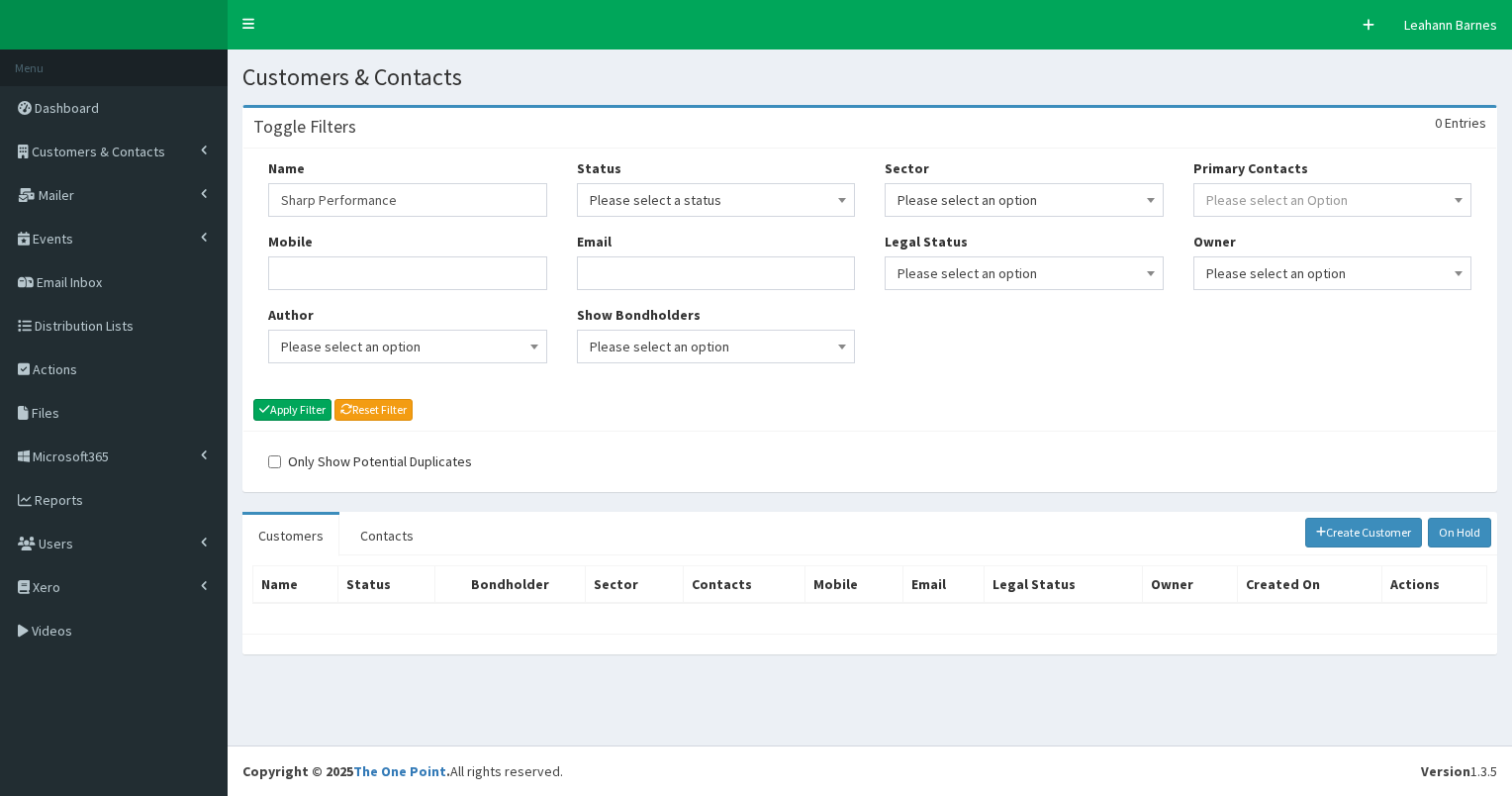 scroll, scrollTop: 0, scrollLeft: 0, axis: both 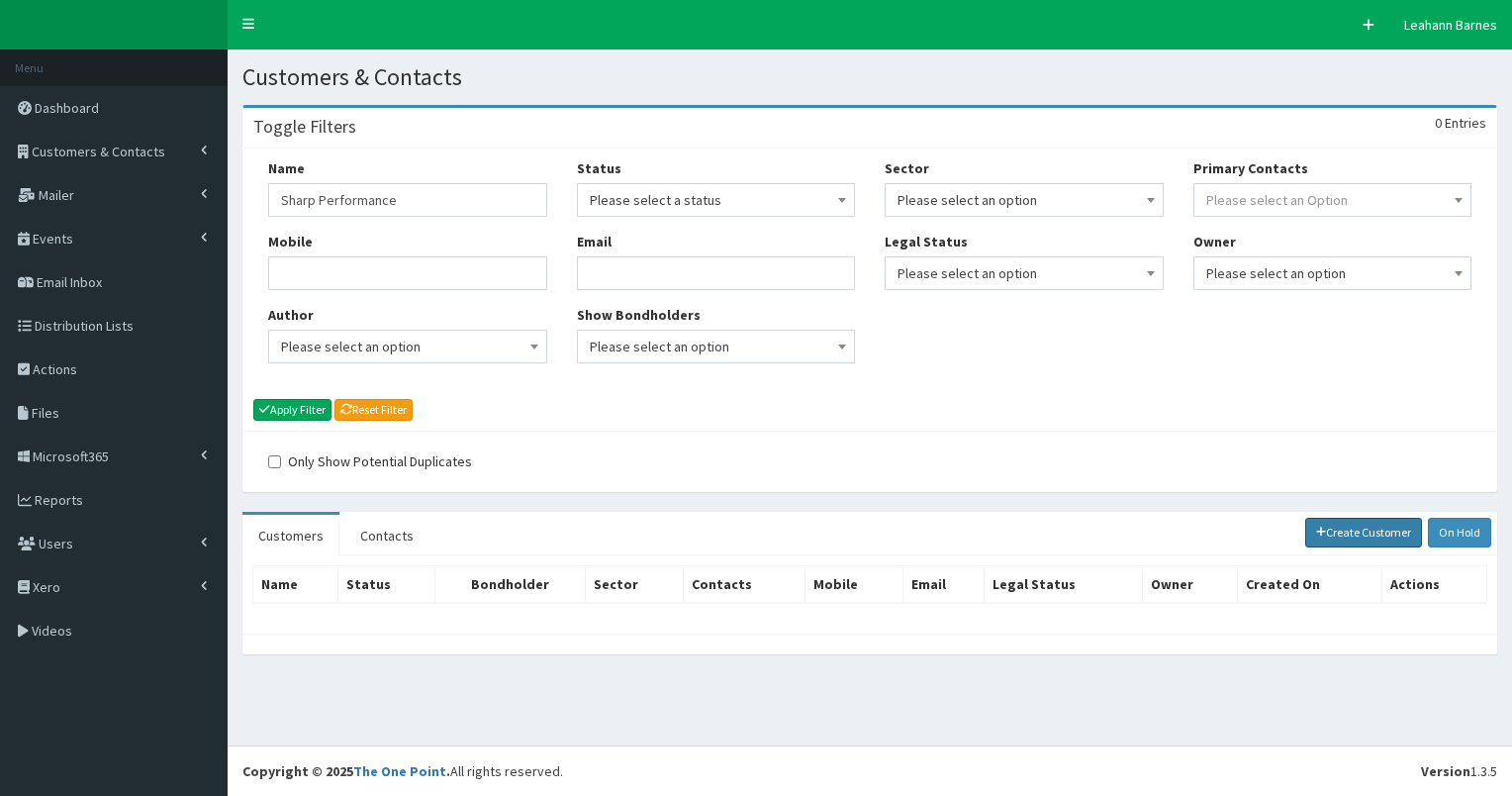 click on "Create Customer" at bounding box center (1364, 533) 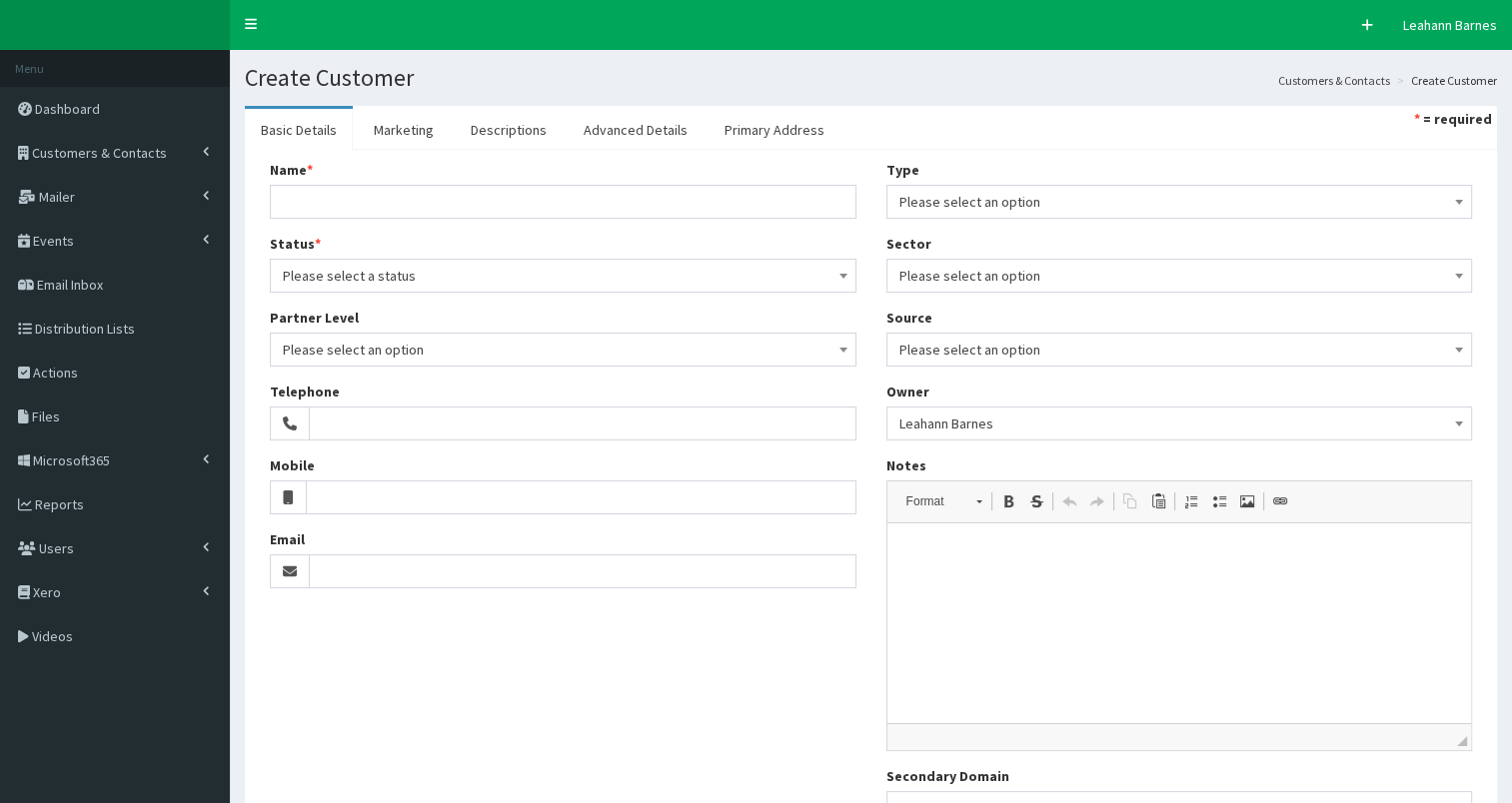 scroll, scrollTop: 0, scrollLeft: 0, axis: both 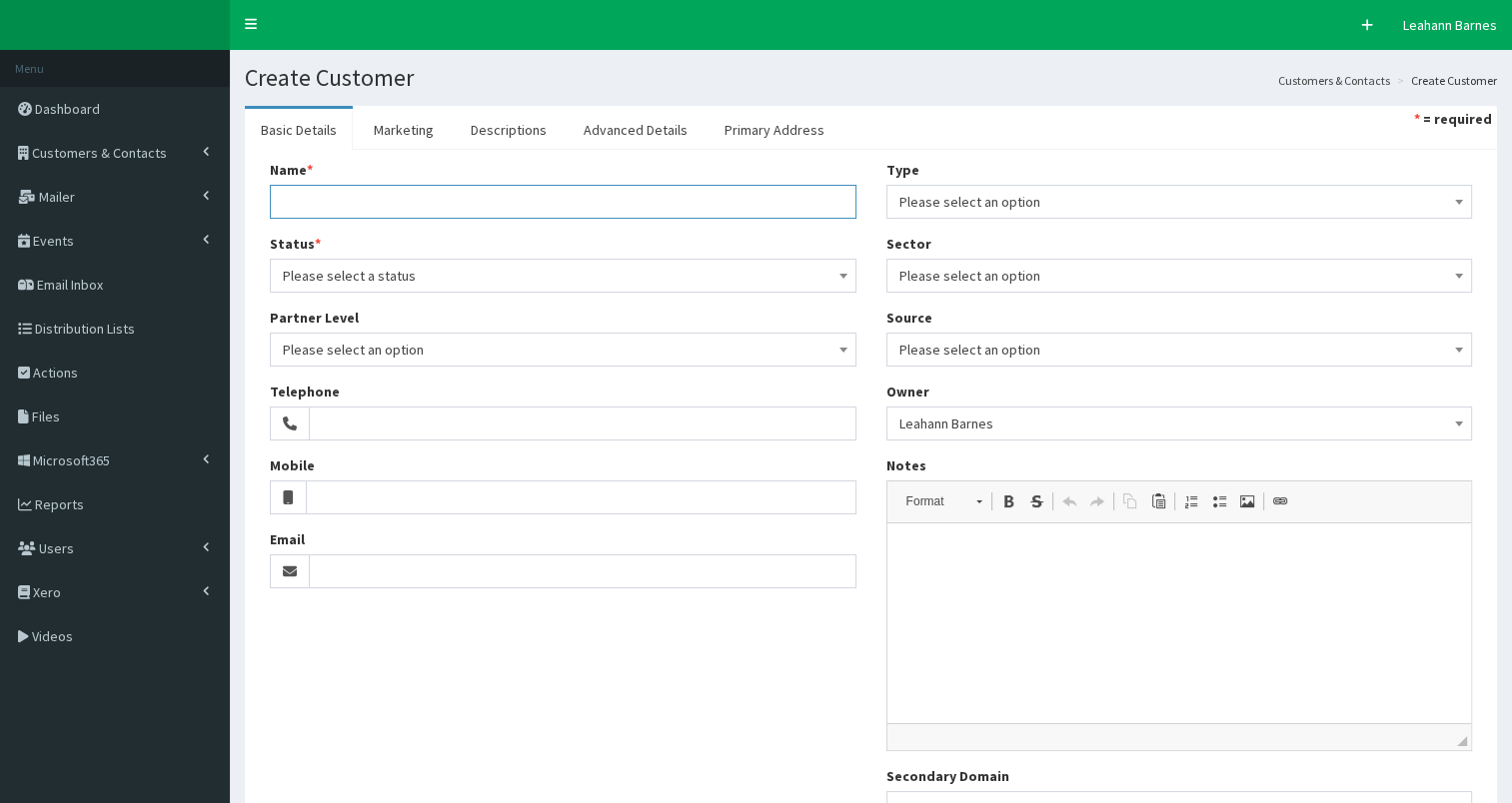 click on "Name  *" at bounding box center [563, 202] 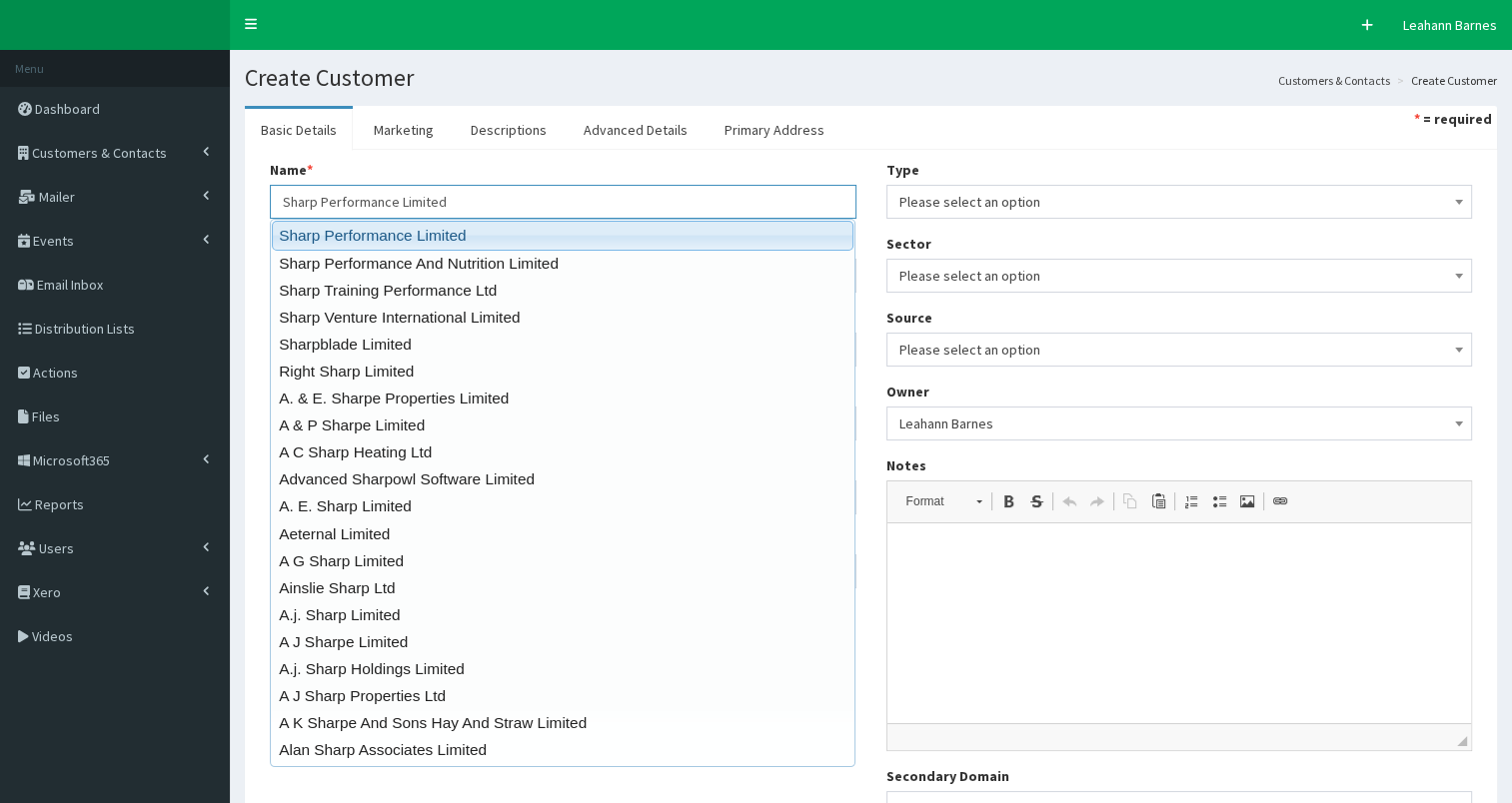 click on "Sharp Performance Limited" at bounding box center [563, 235] 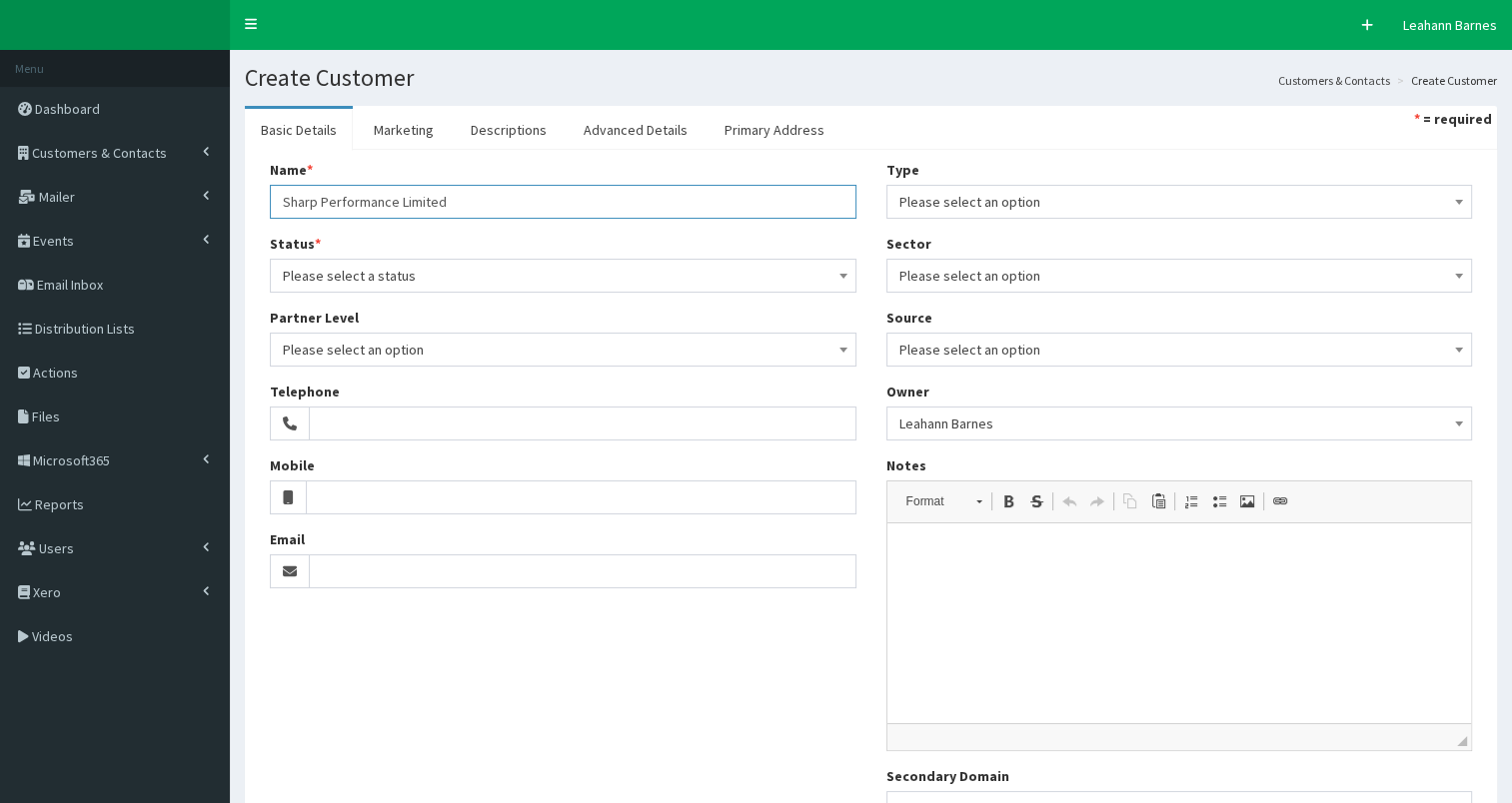 type on "Sharp Performance Limited" 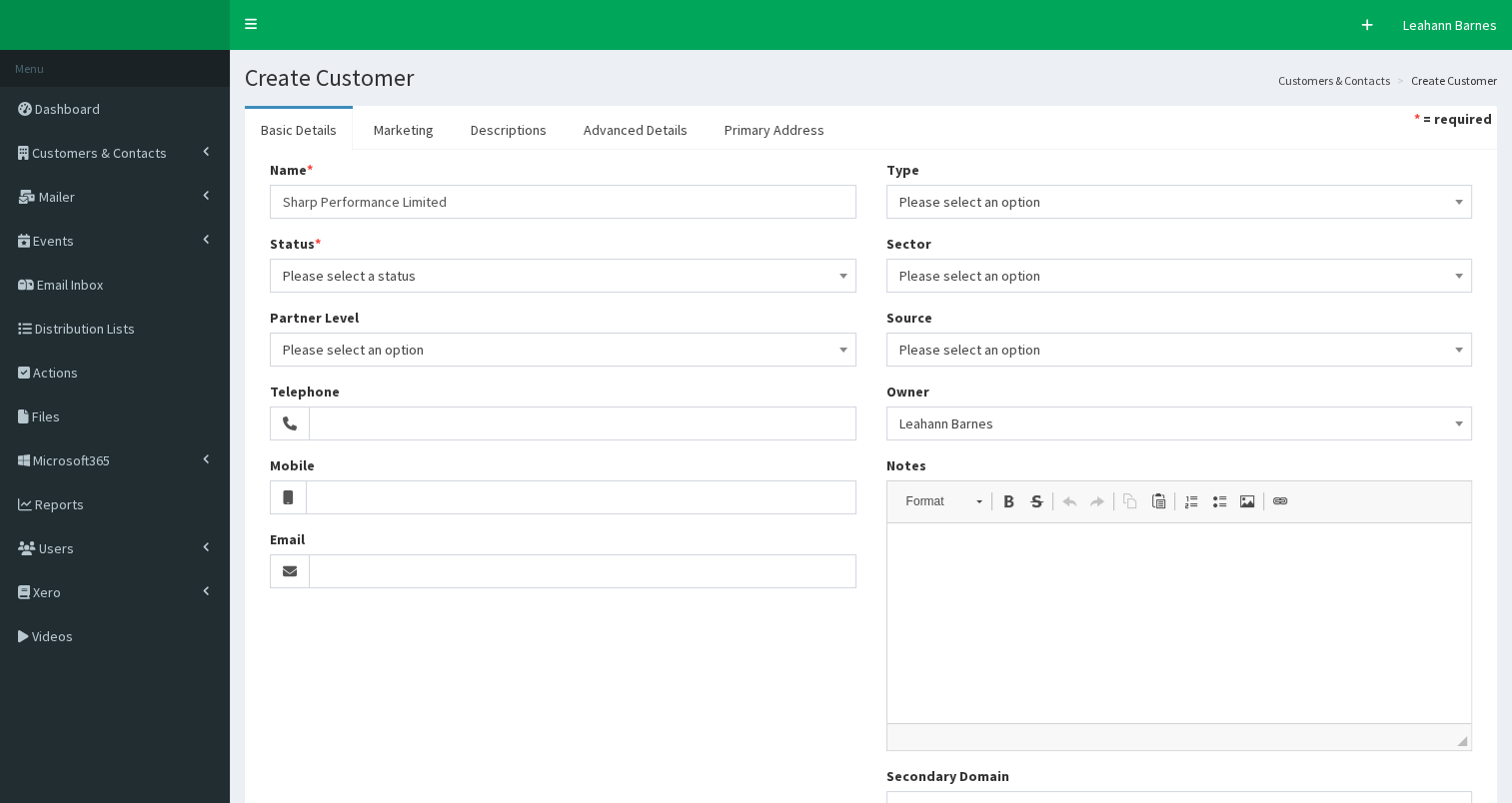 click on "Please select a status" at bounding box center [563, 276] 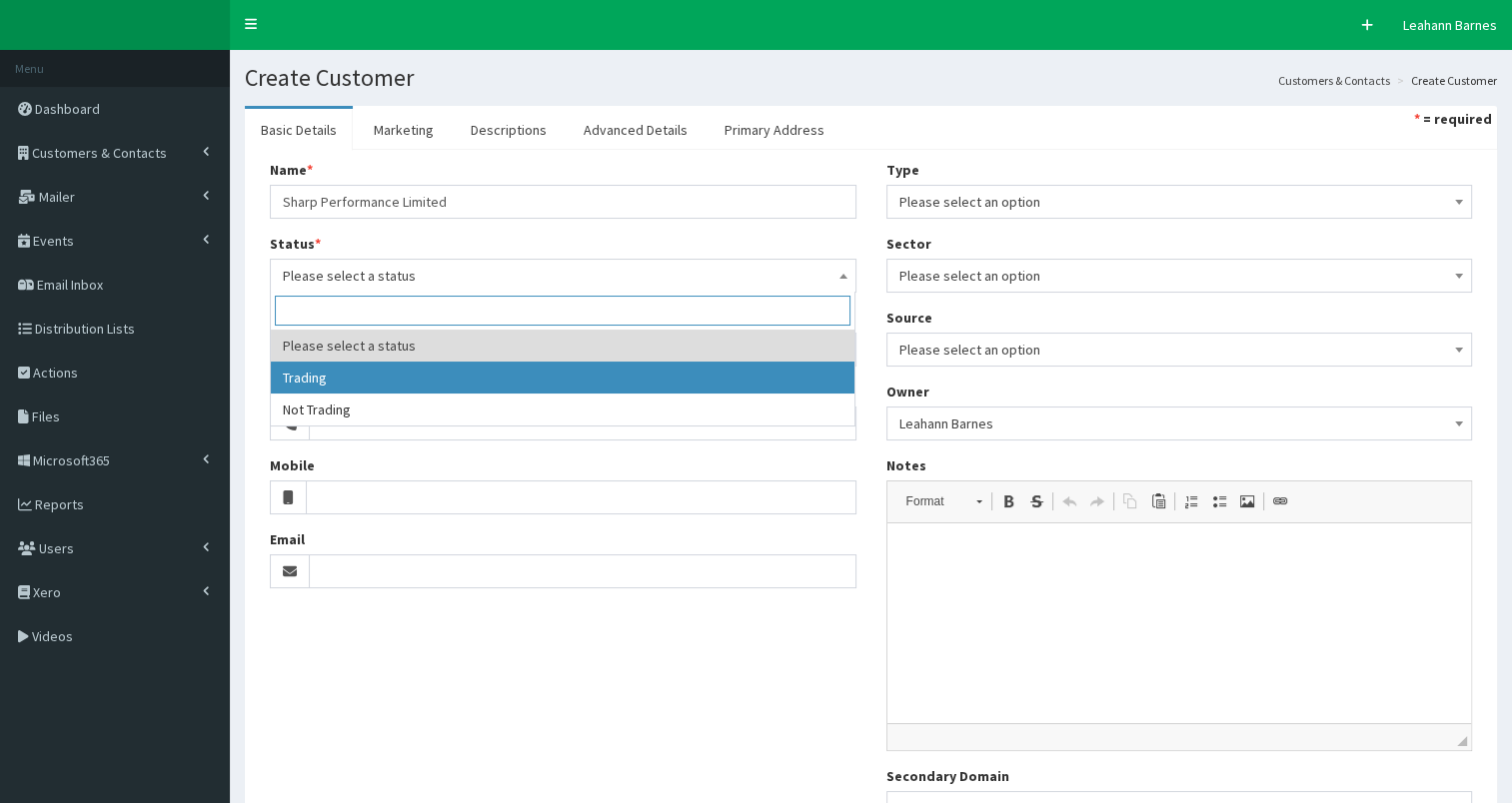 select on "1" 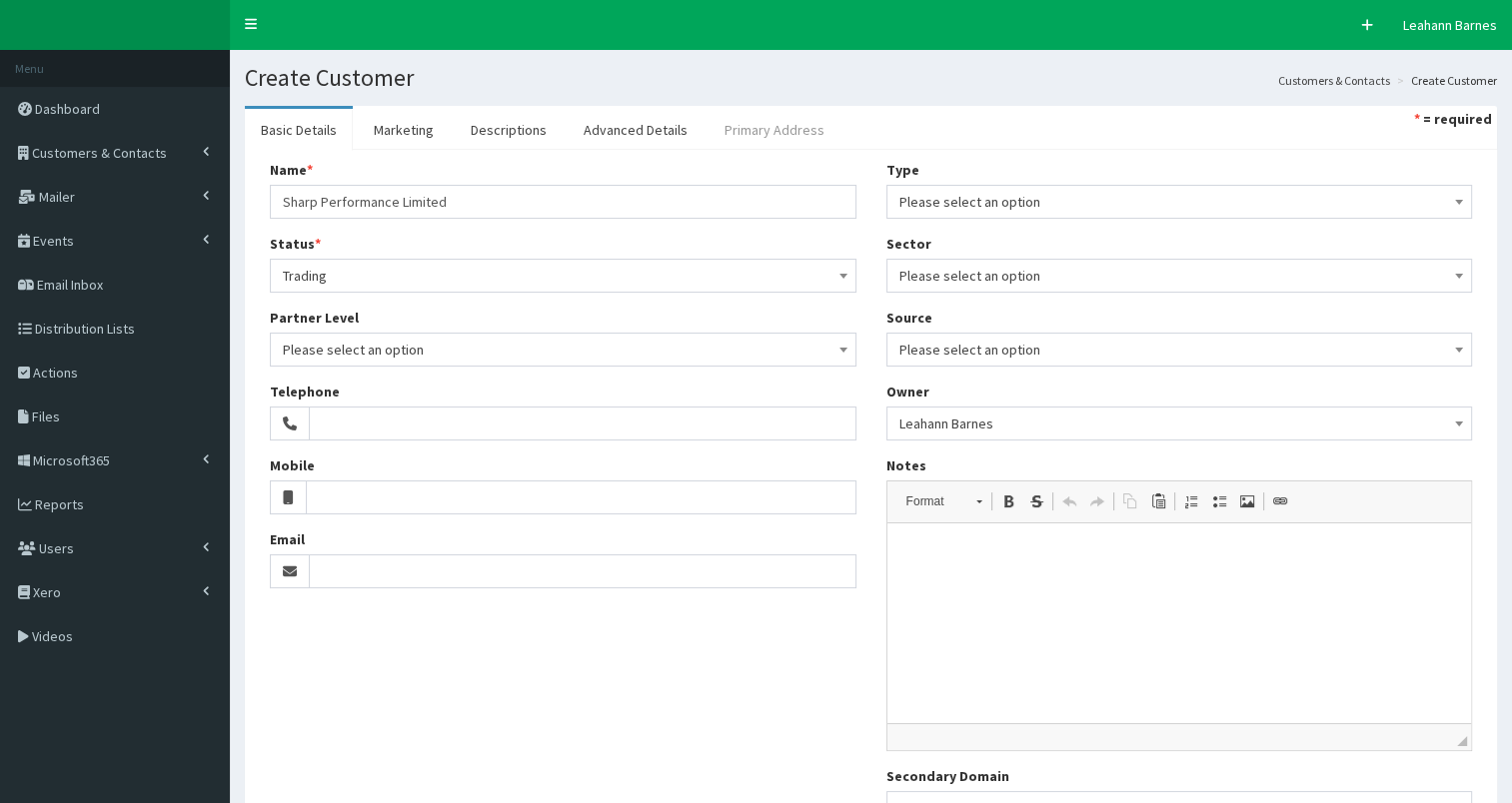 click on "Primary Address" at bounding box center [774, 130] 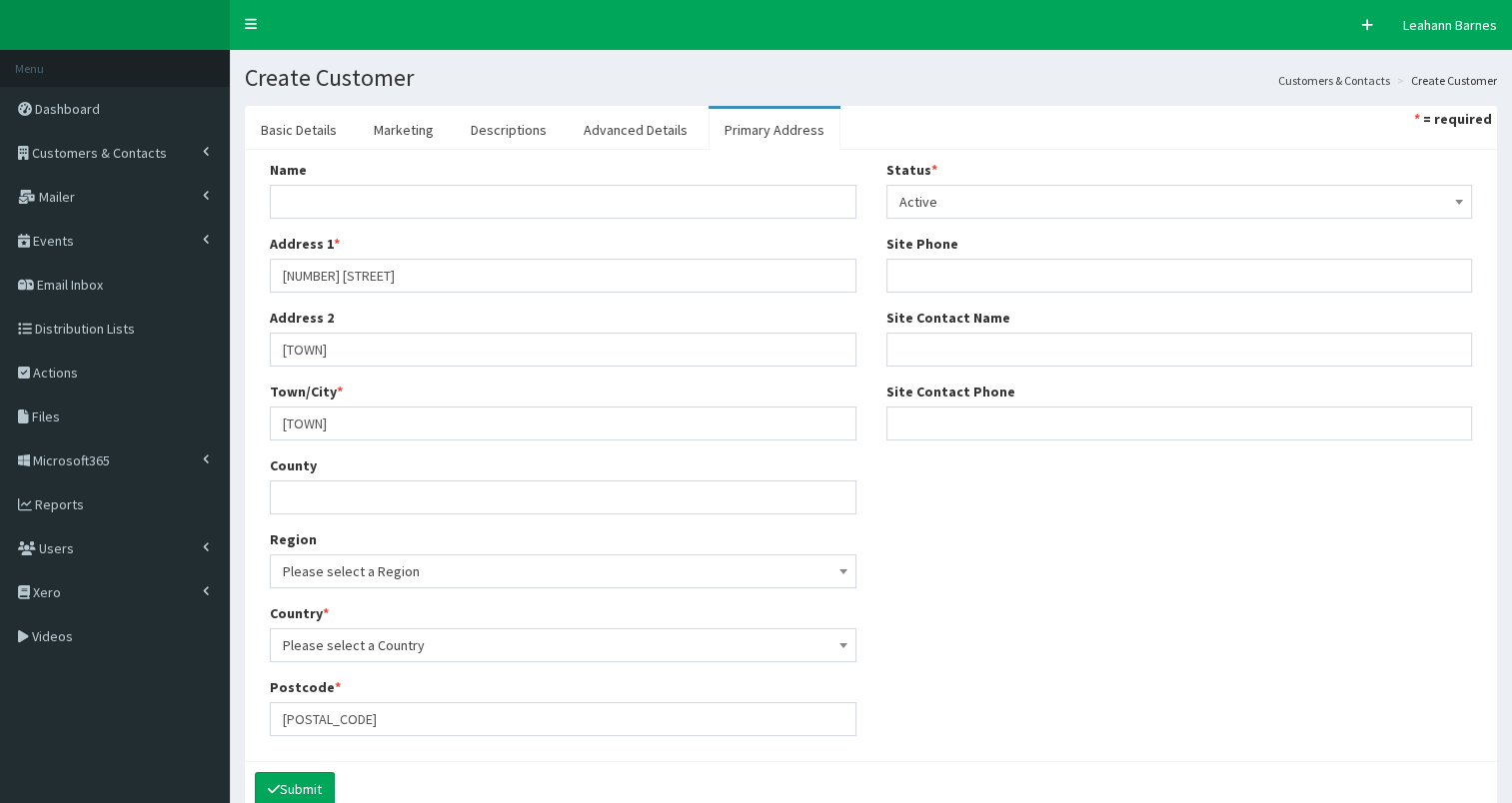 click on "Please select a Region" at bounding box center (563, 571) 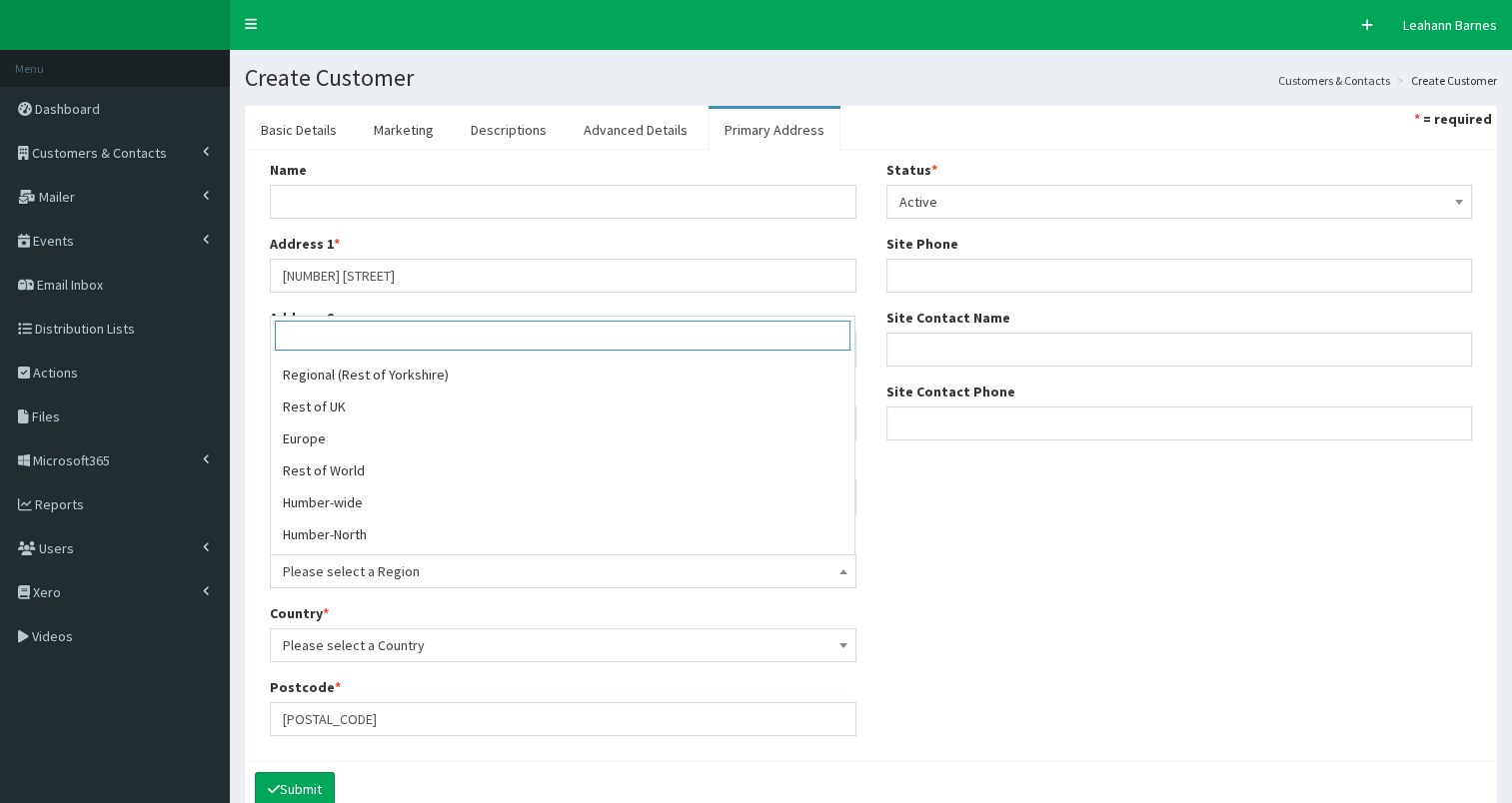 scroll, scrollTop: 489, scrollLeft: 0, axis: vertical 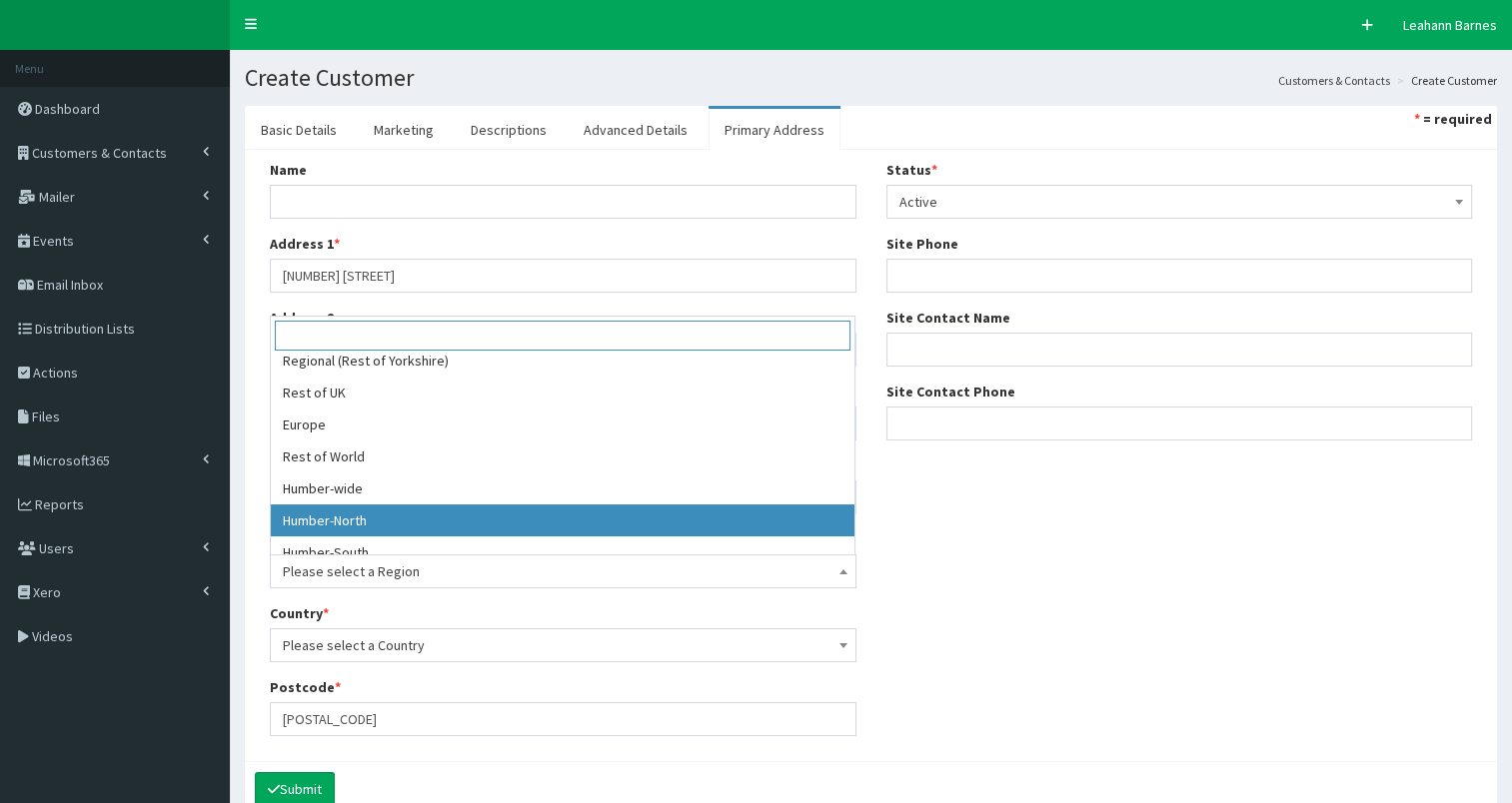 select on "20" 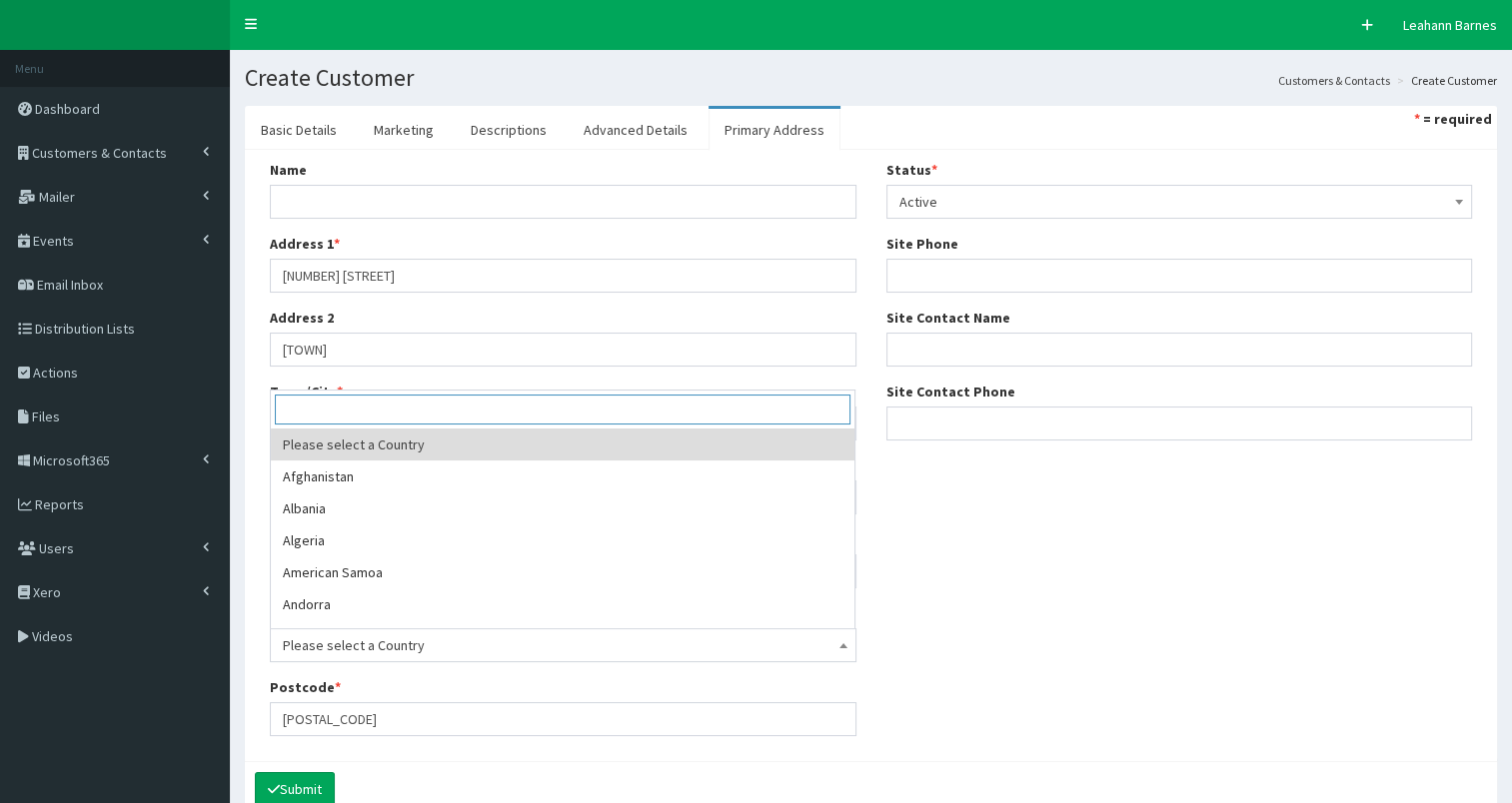 click on "Please select a Country" at bounding box center [563, 645] 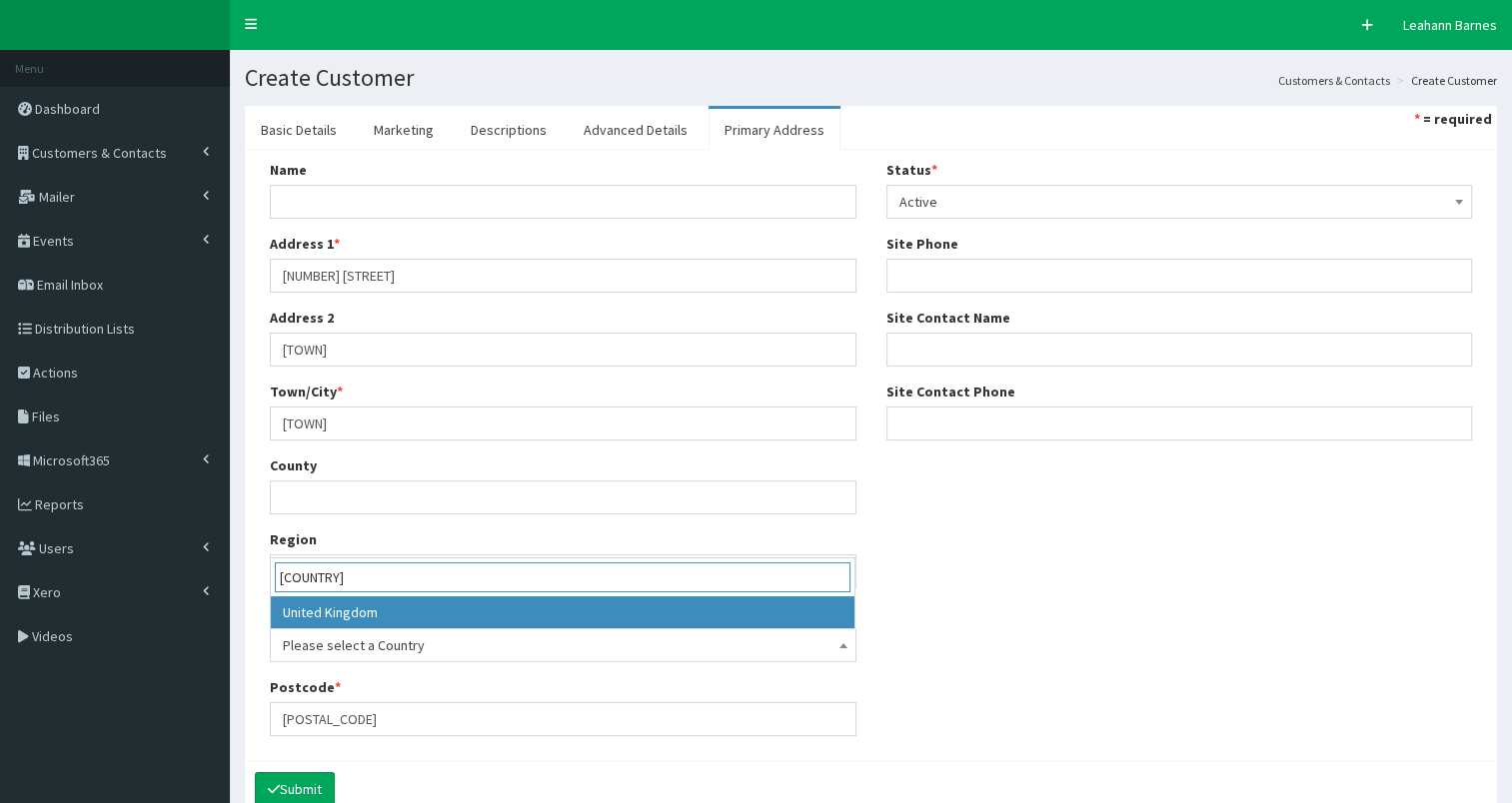 type on "united king" 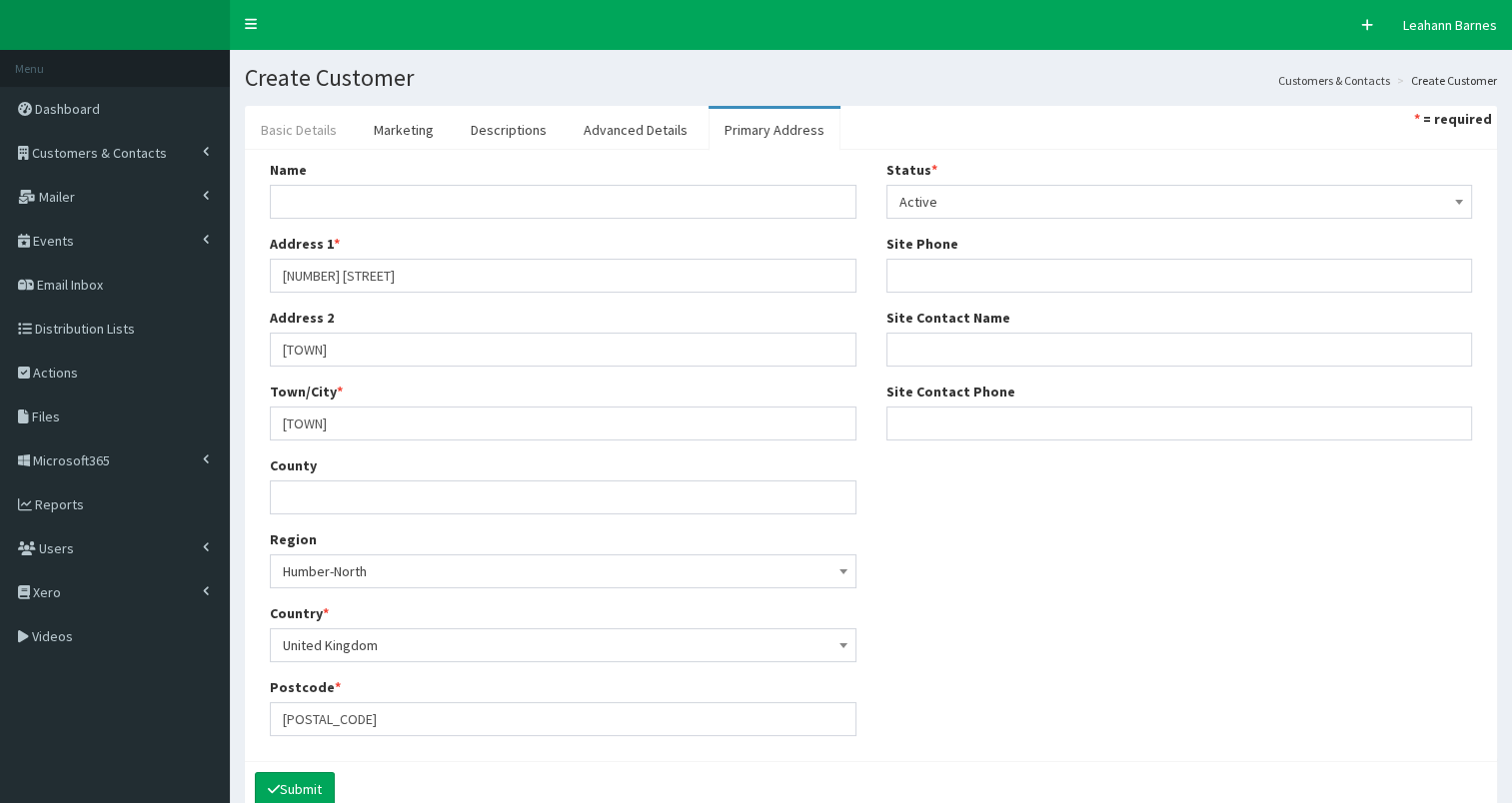 click on "Basic Details" at bounding box center (299, 130) 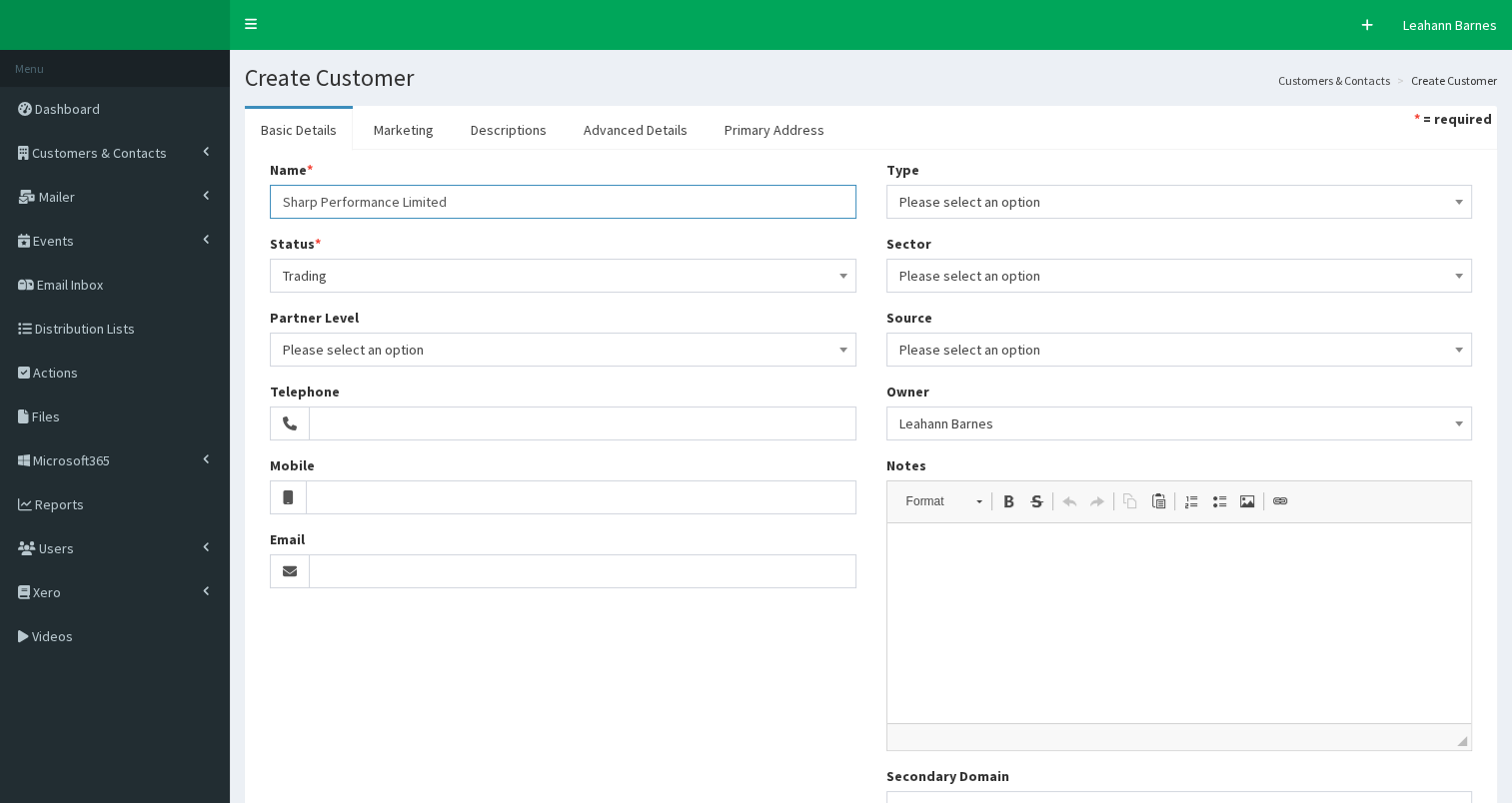 drag, startPoint x: 424, startPoint y: 205, endPoint x: 513, endPoint y: 206, distance: 89.005618 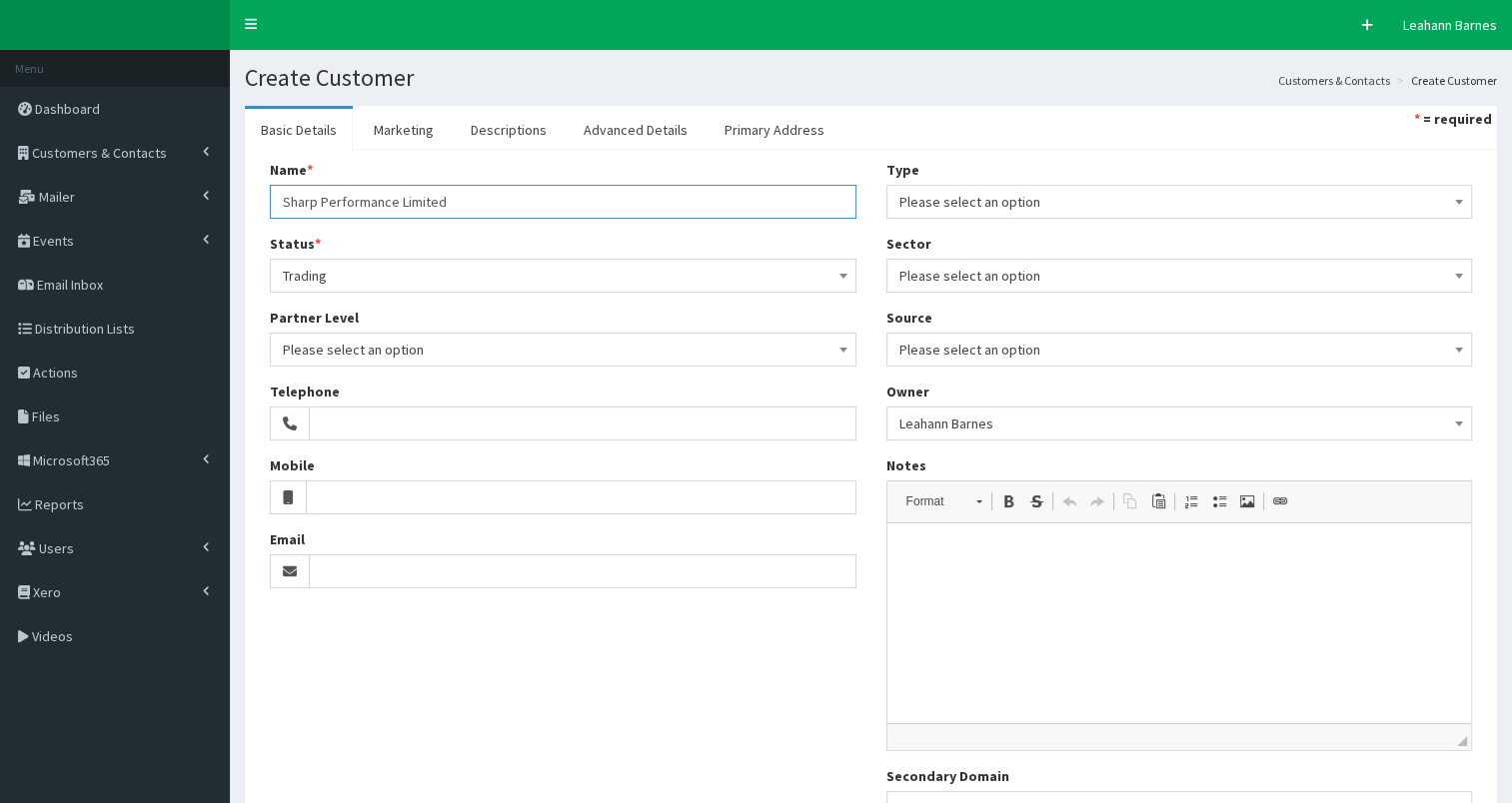 click on "Sharp Performance Limited" at bounding box center (563, 202) 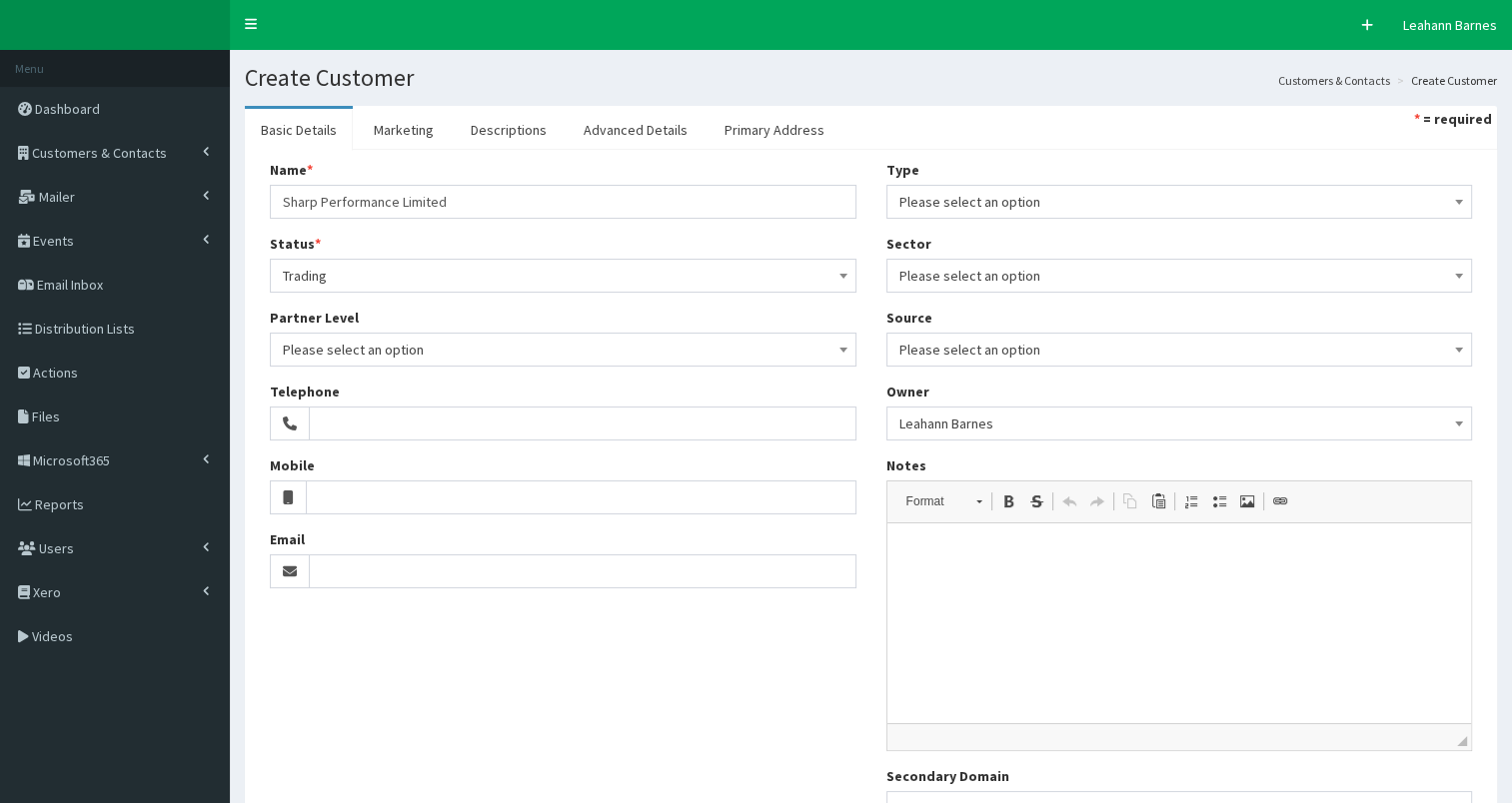 click on "Please select an option" at bounding box center [1179, 202] 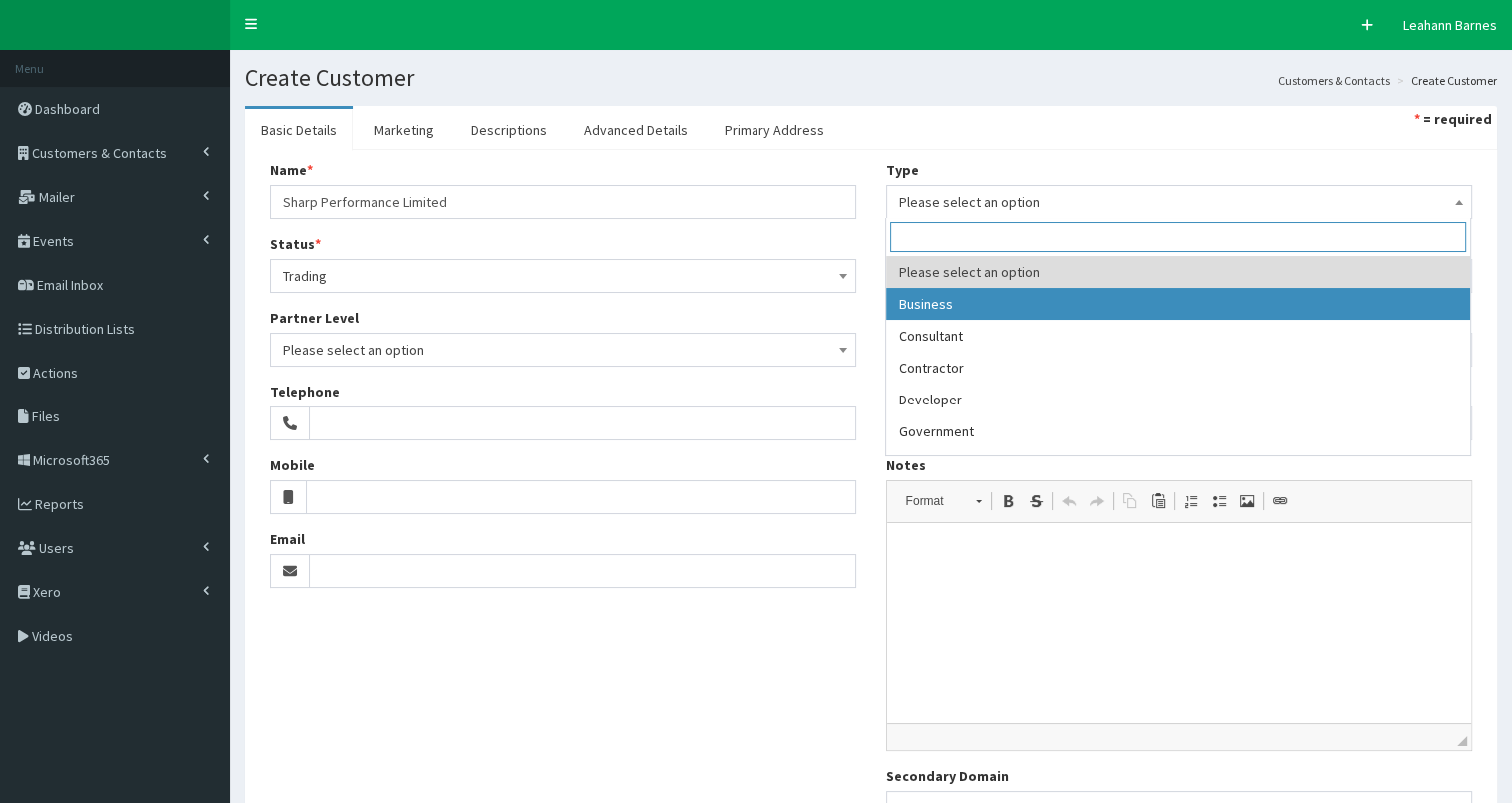select on "1" 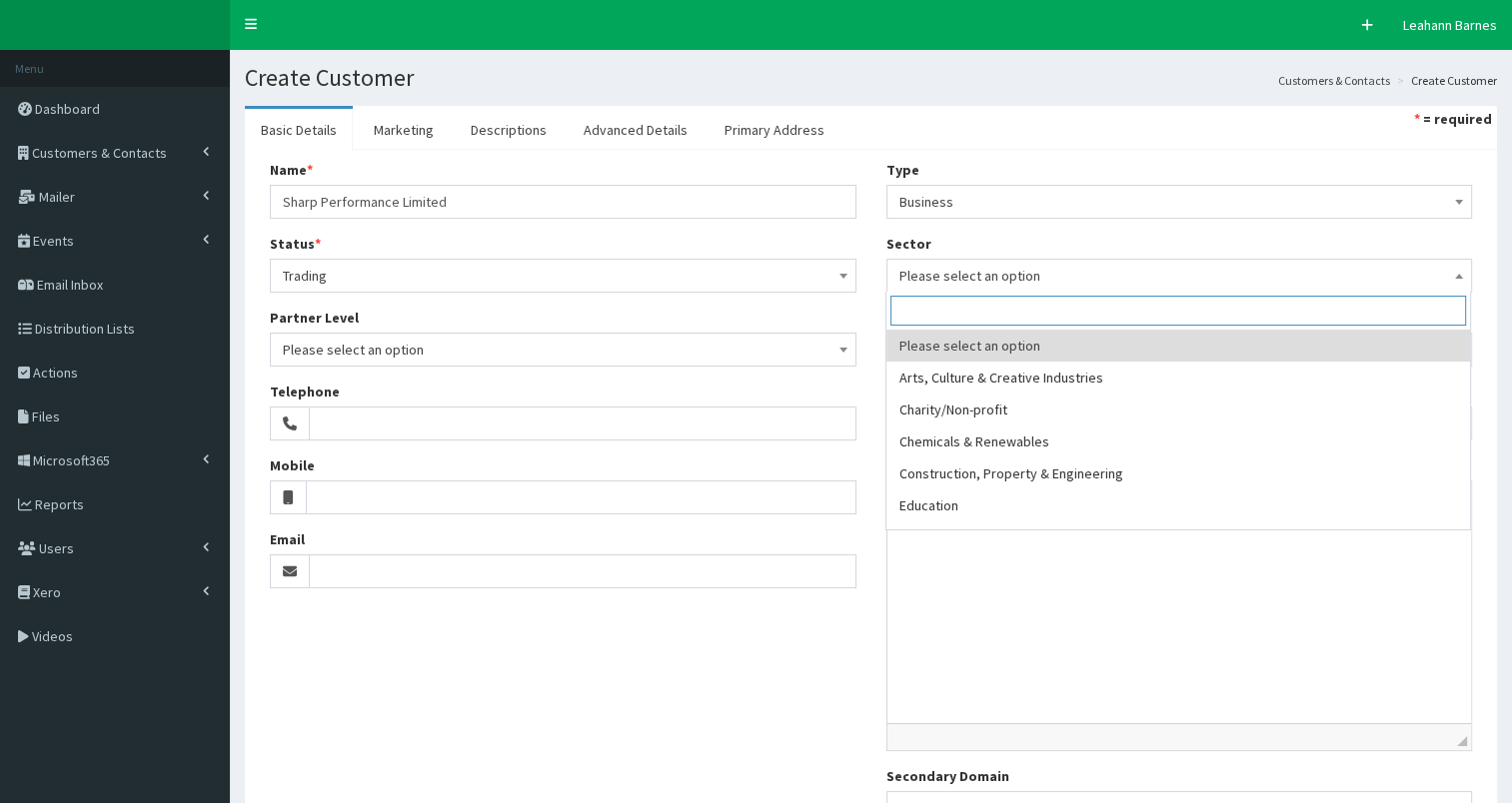 click on "Please select an option" at bounding box center (1179, 276) 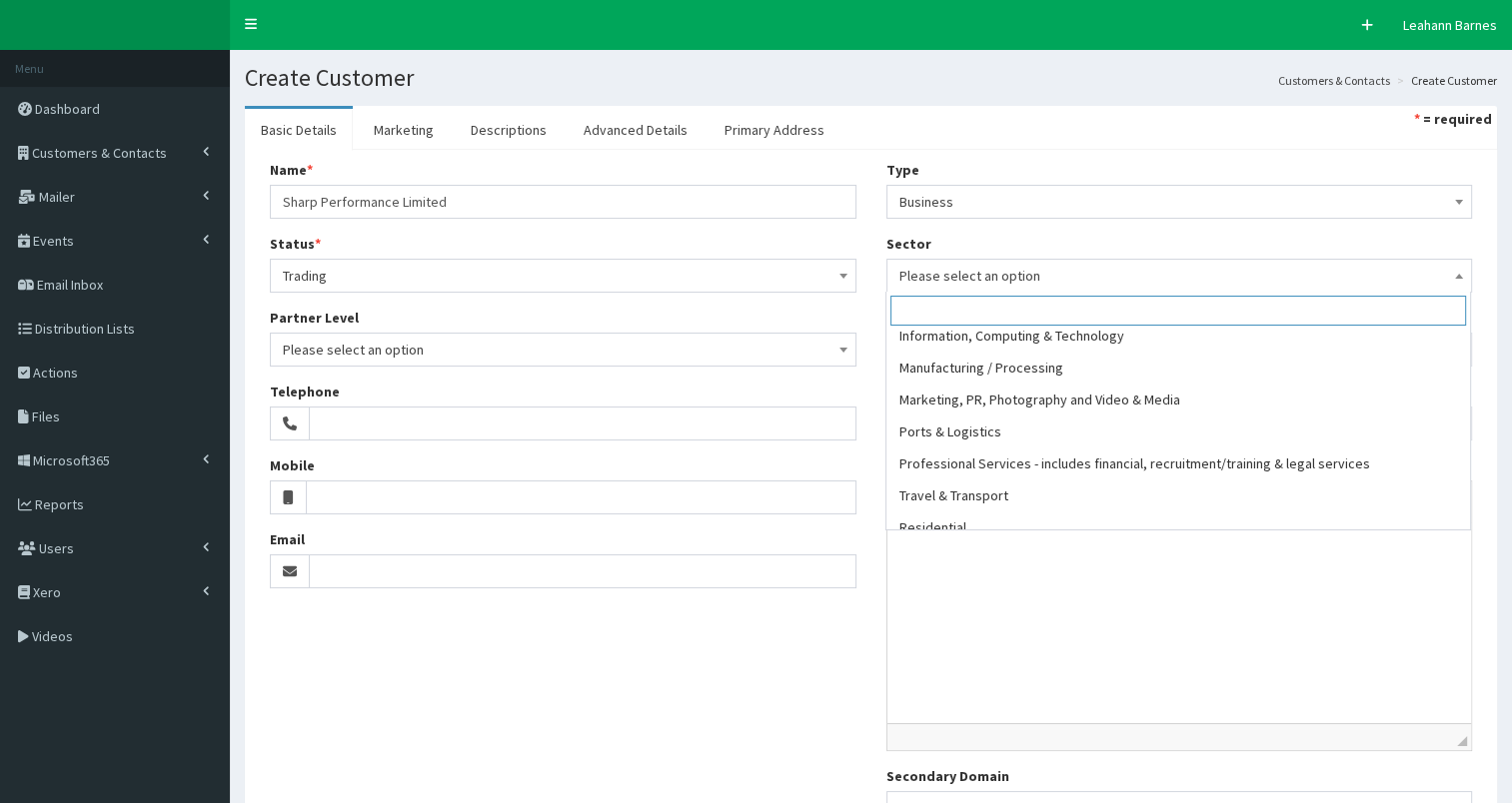 scroll, scrollTop: 342, scrollLeft: 0, axis: vertical 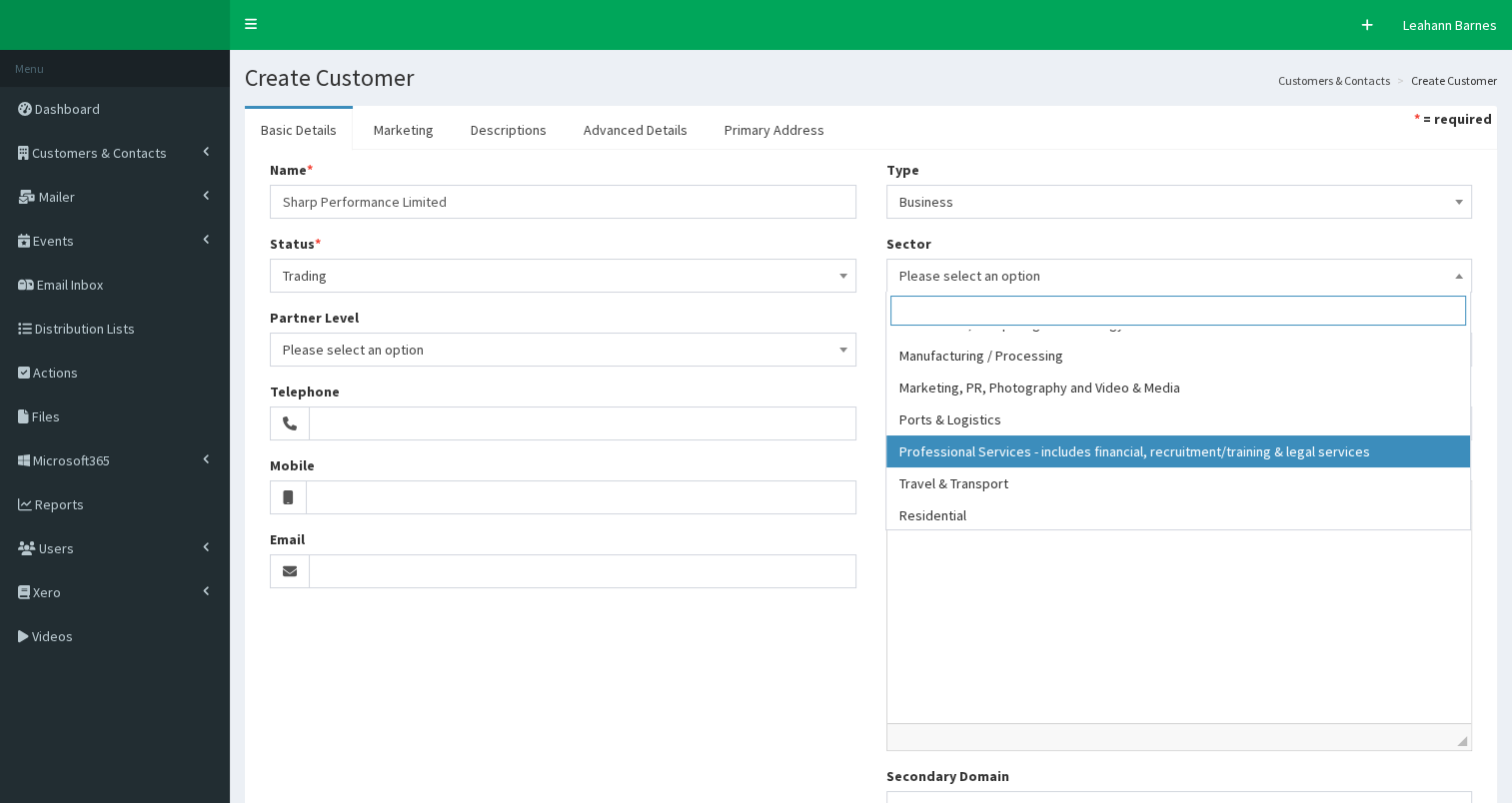select on "14" 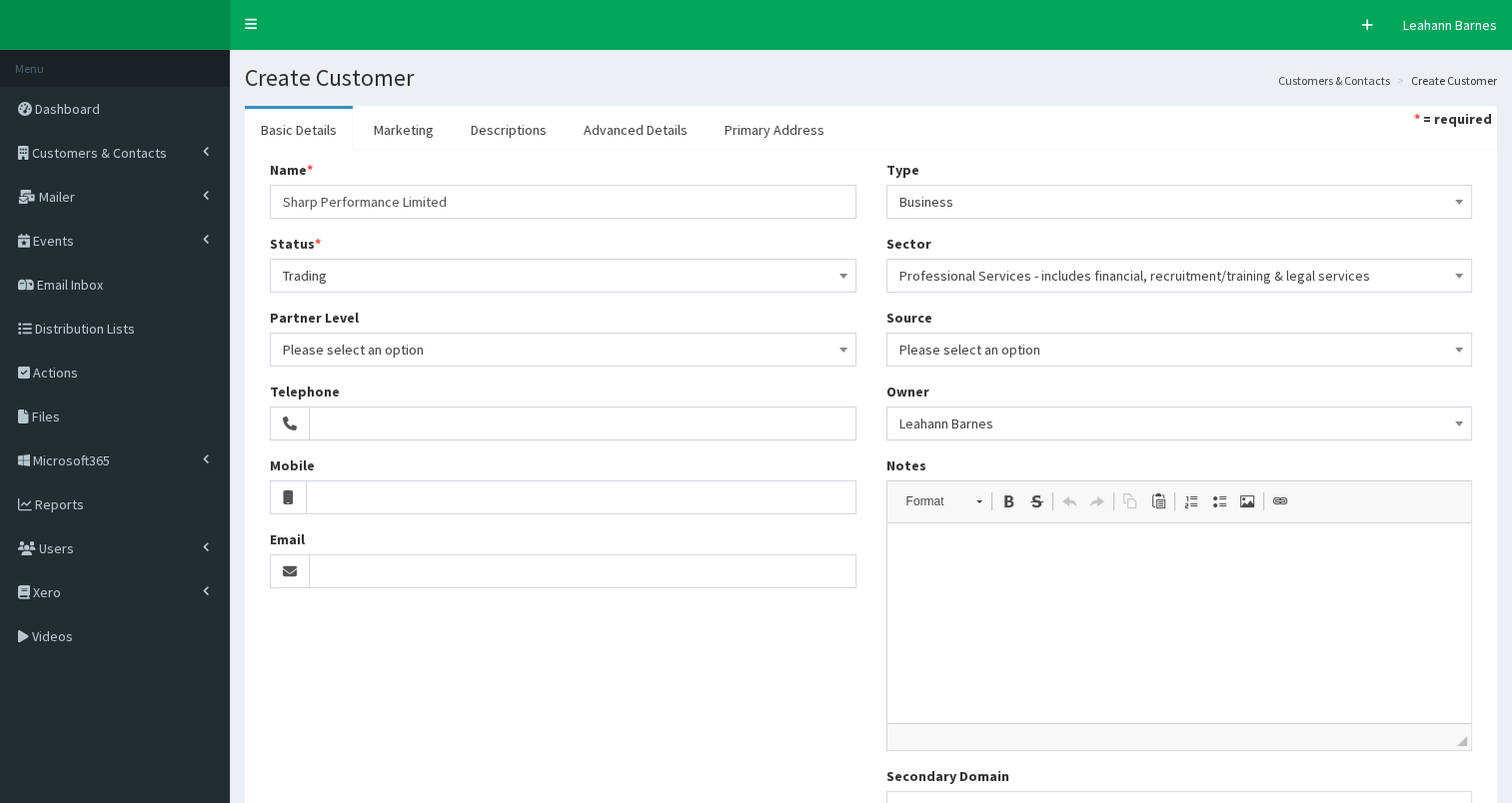 scroll, scrollTop: 186, scrollLeft: 0, axis: vertical 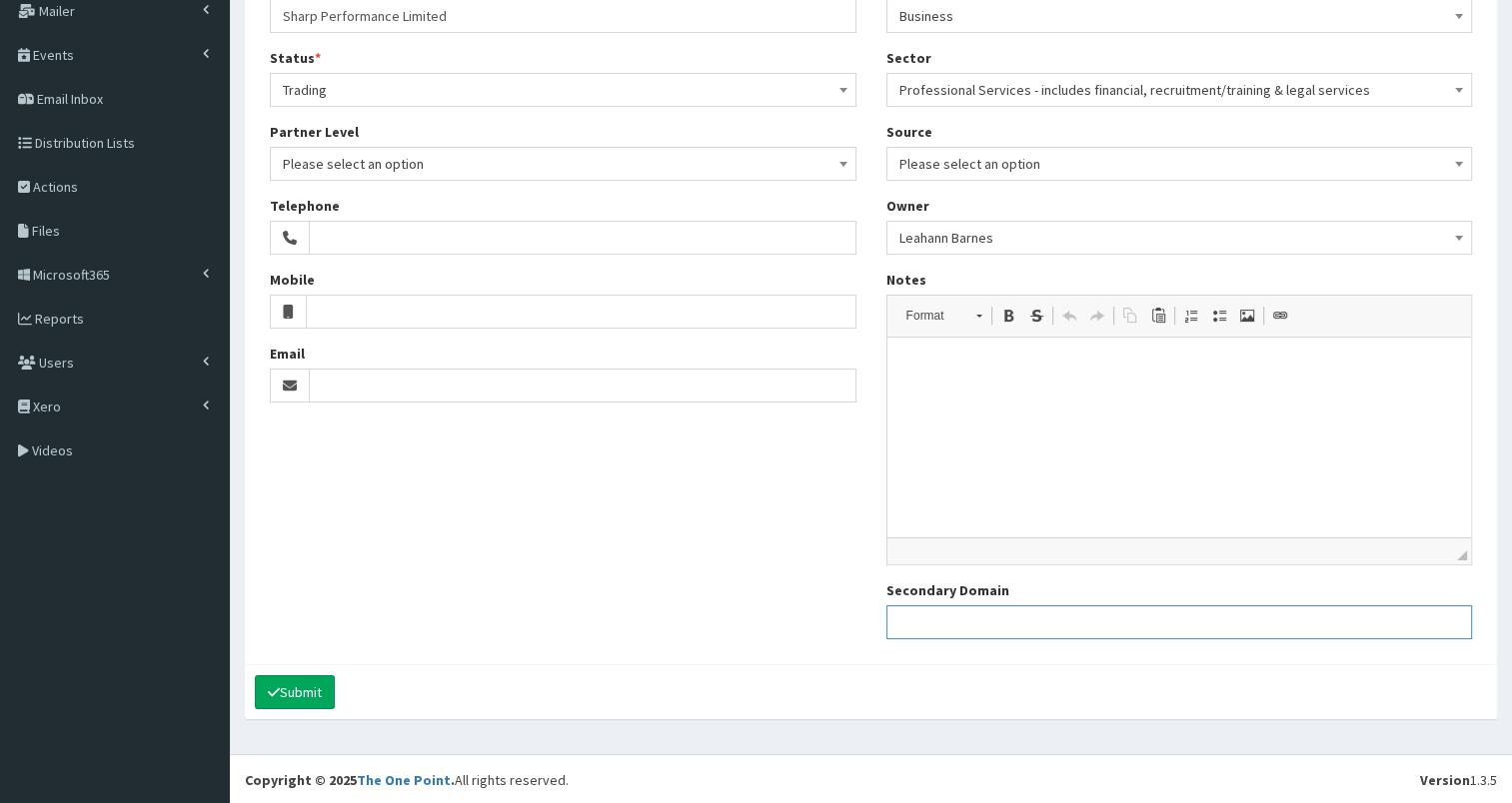 click on "Secondary Domain" at bounding box center (1179, 622) 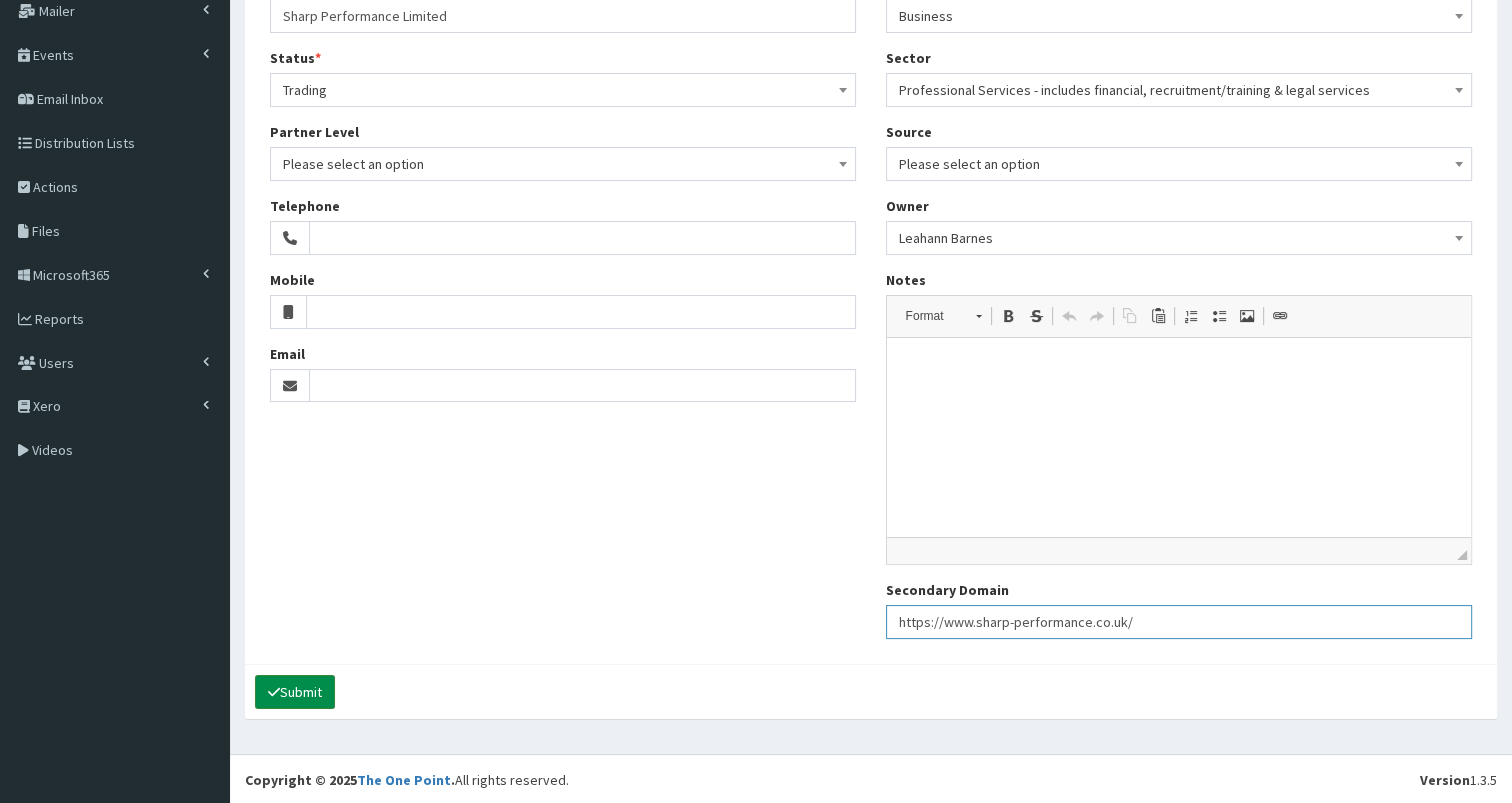 type on "https://www.sharp-performance.co.uk/" 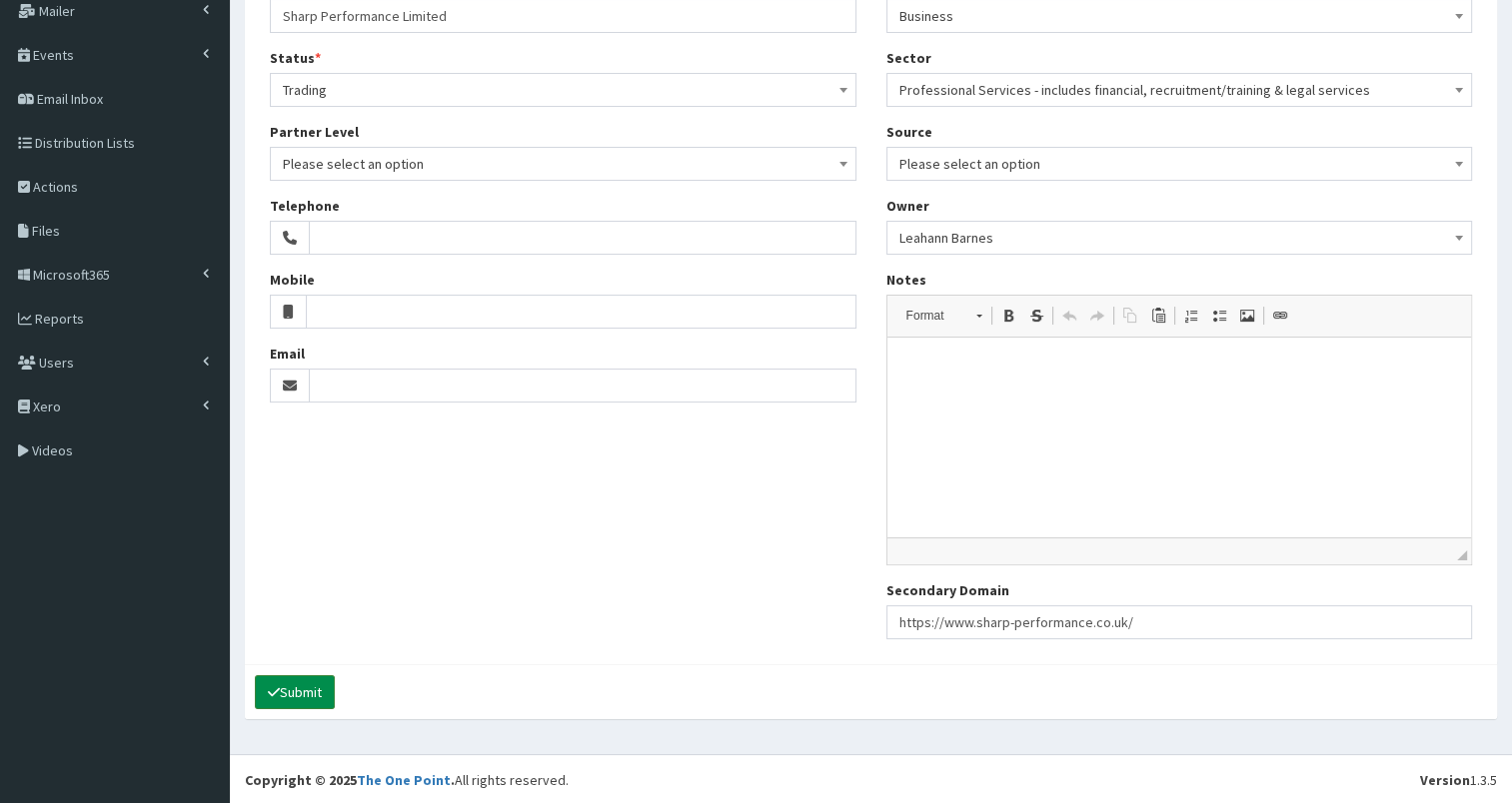 click on "Submit" at bounding box center (295, 692) 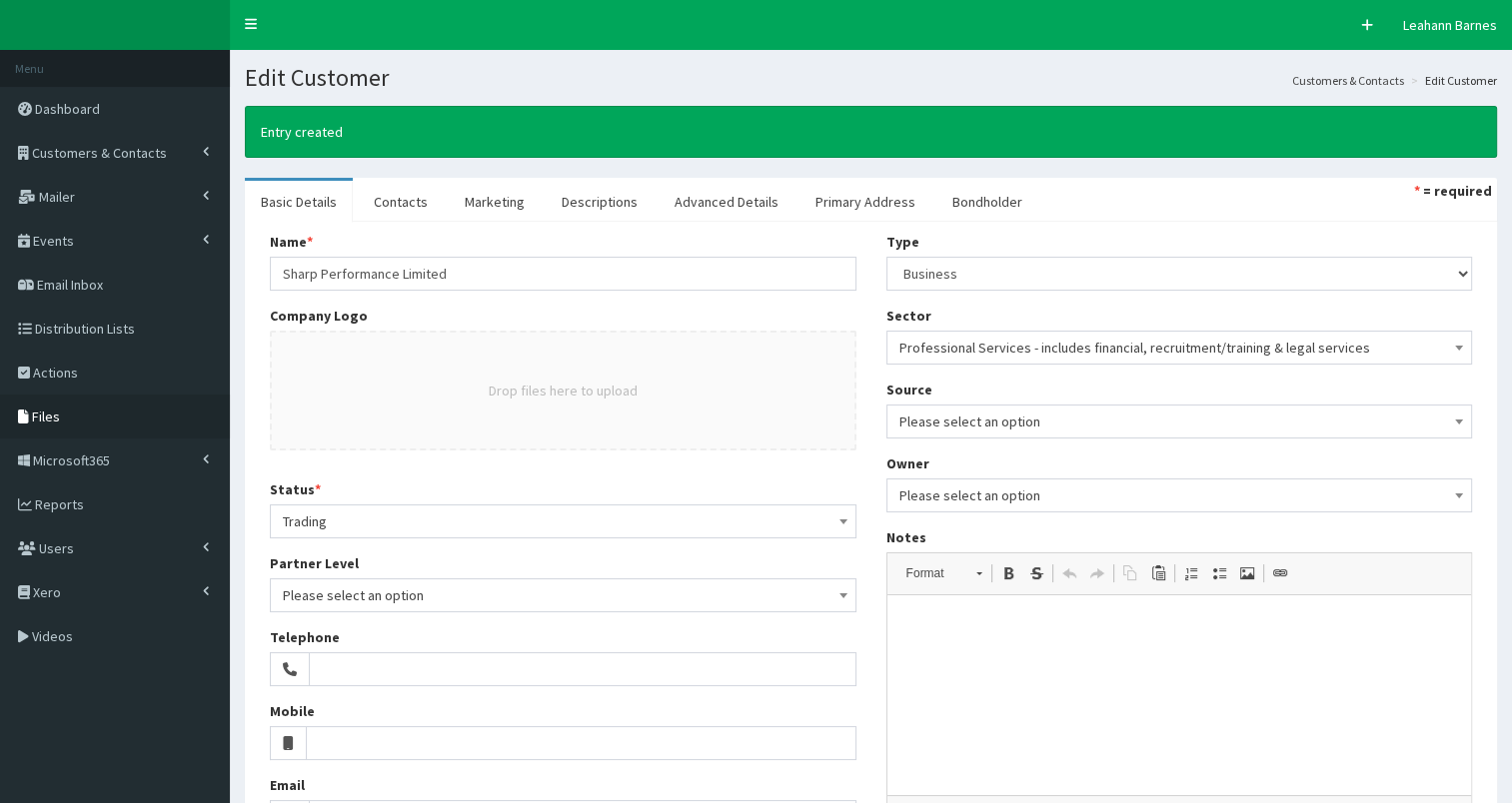 scroll, scrollTop: 0, scrollLeft: 0, axis: both 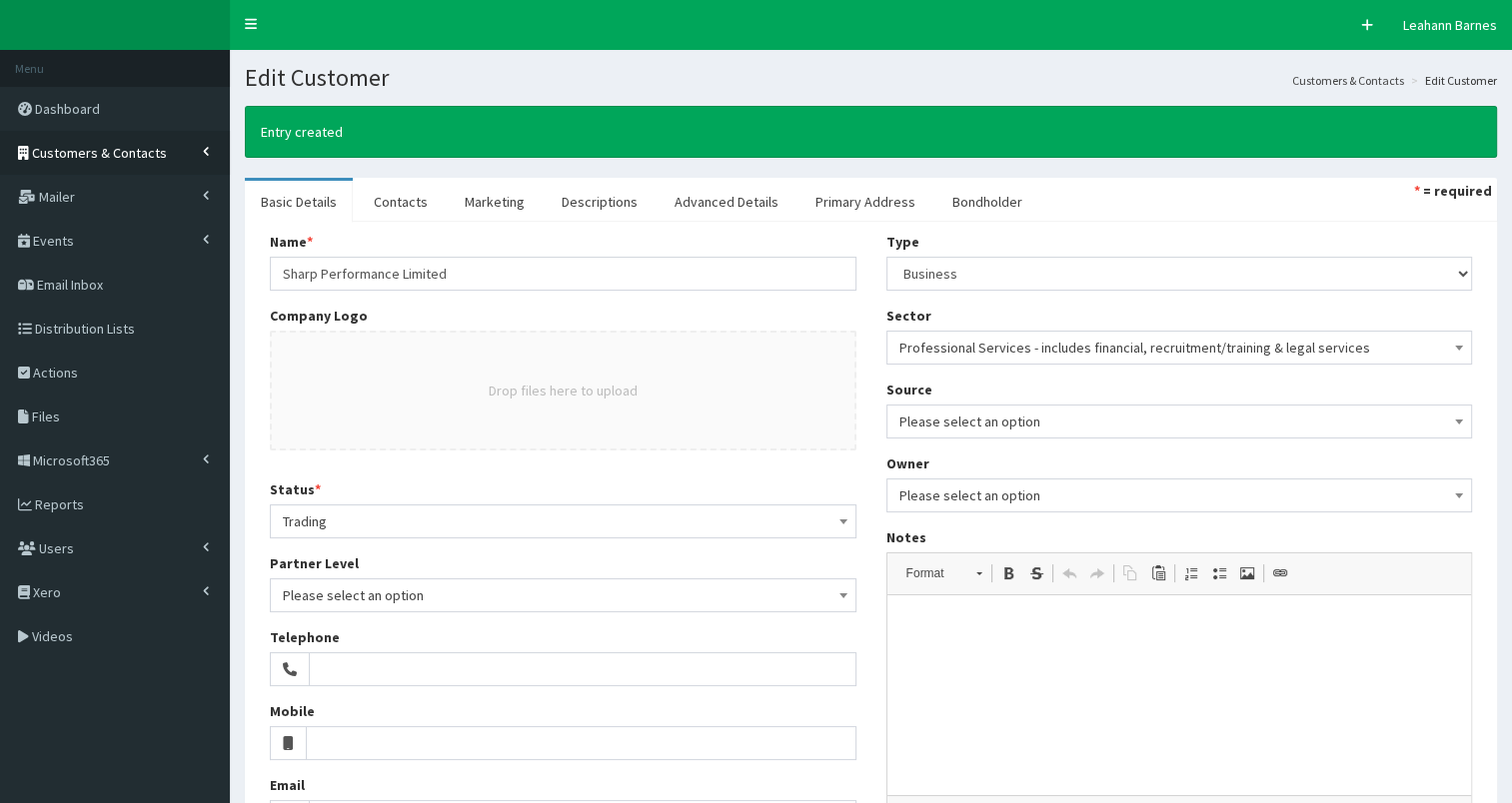 drag, startPoint x: 111, startPoint y: 152, endPoint x: 95, endPoint y: 164, distance: 20 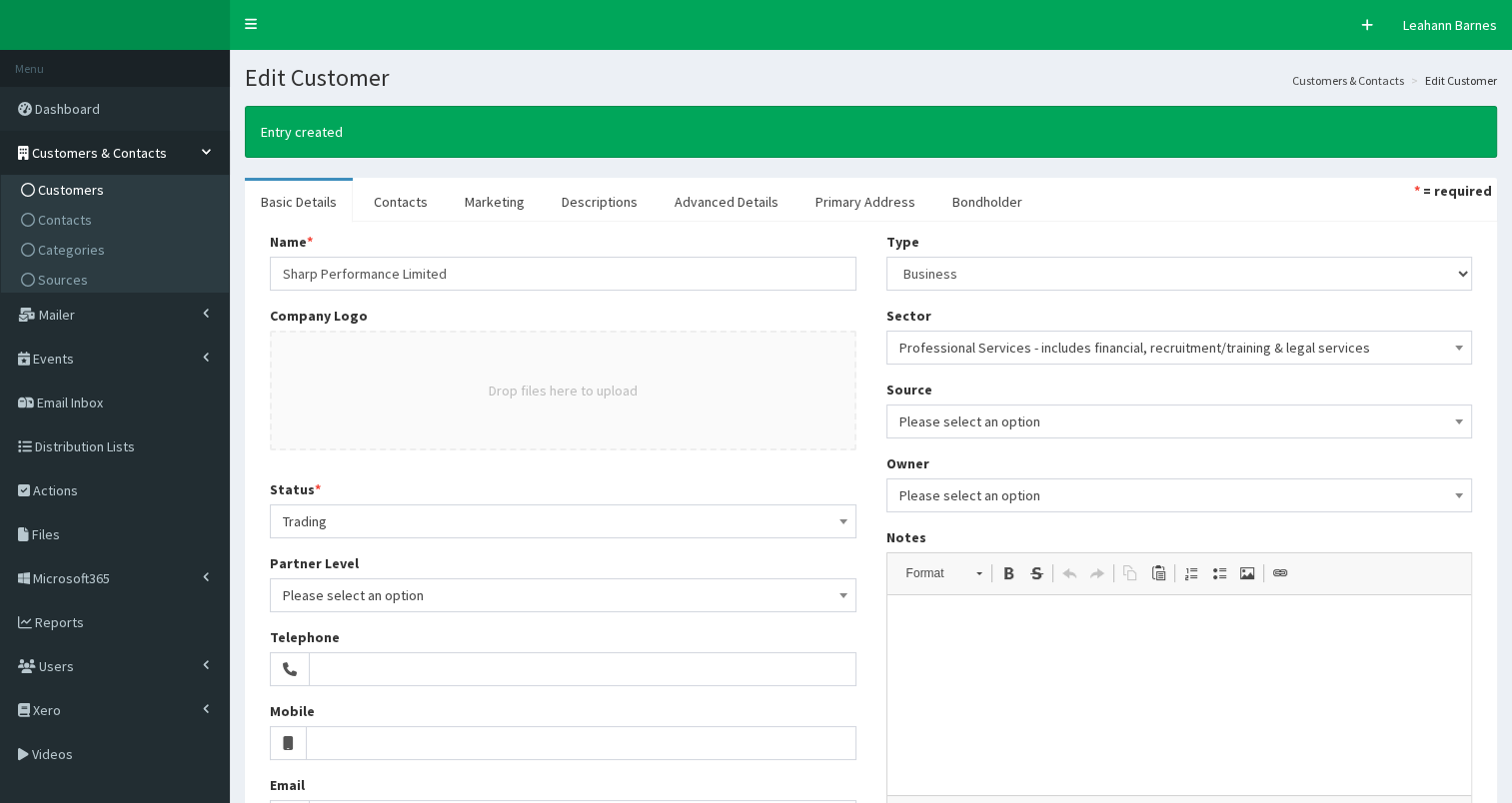click on "Customers" at bounding box center [71, 190] 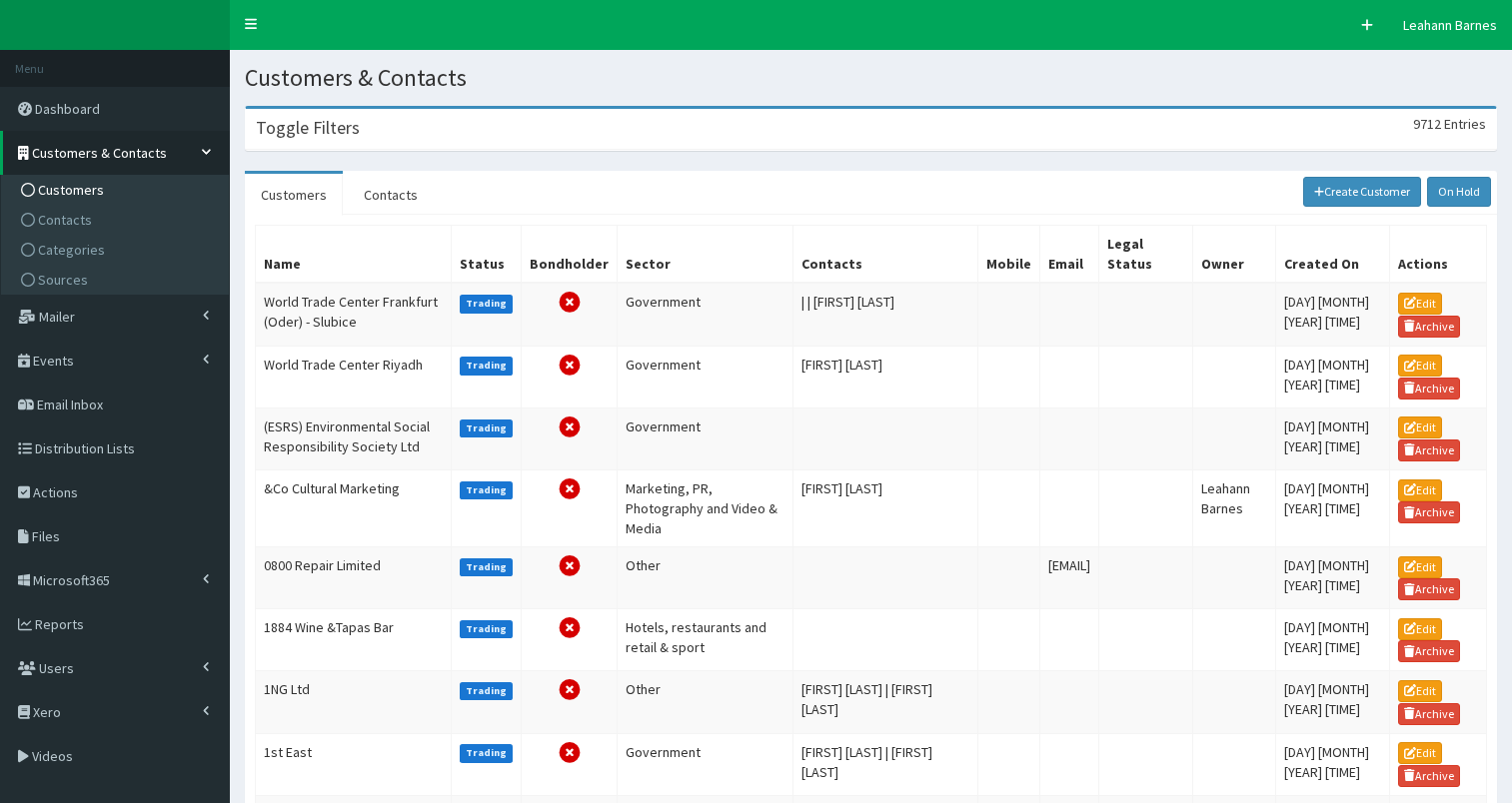 scroll, scrollTop: 0, scrollLeft: 0, axis: both 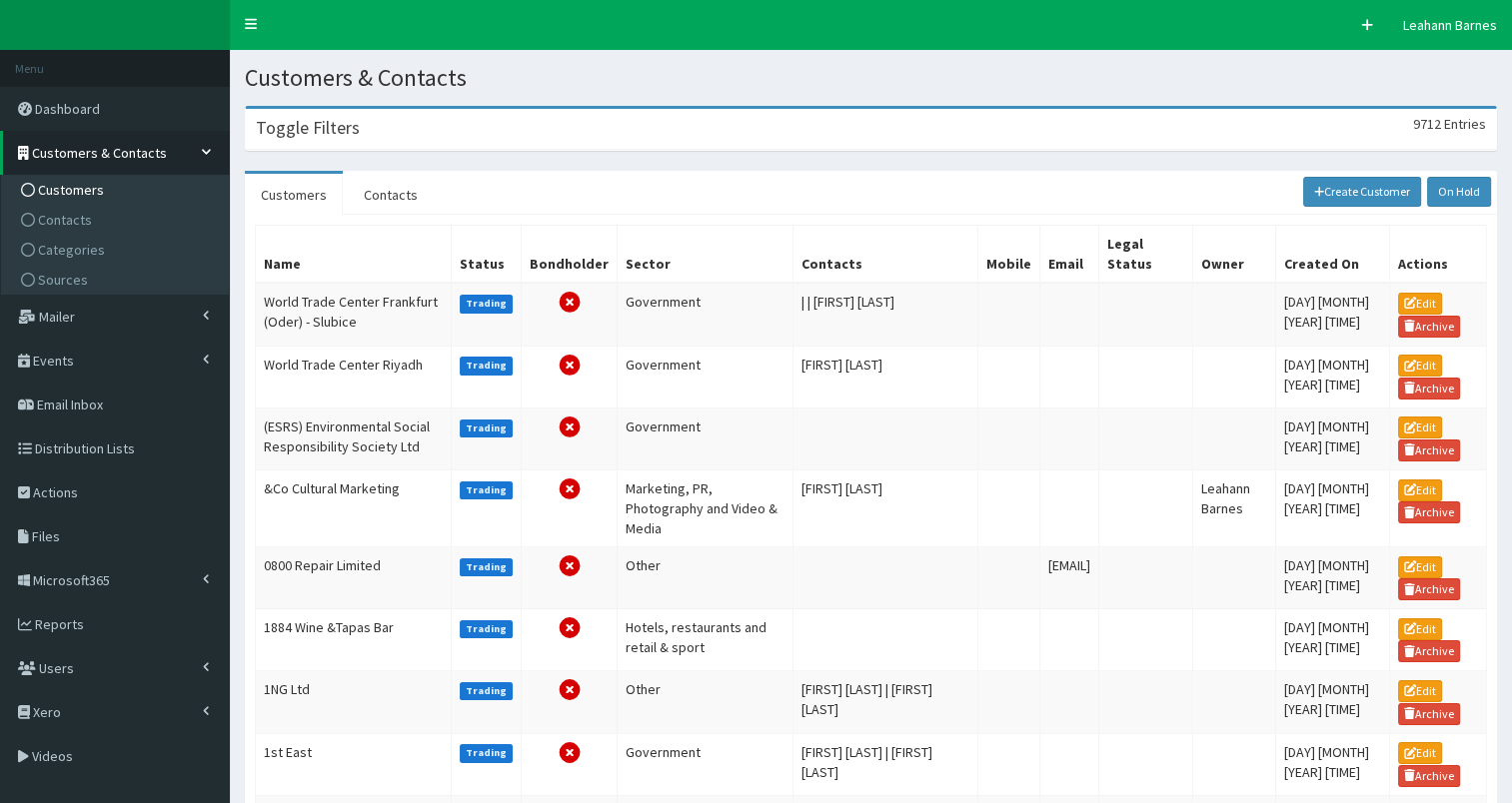 click on "Toggle Filters" at bounding box center [308, 128] 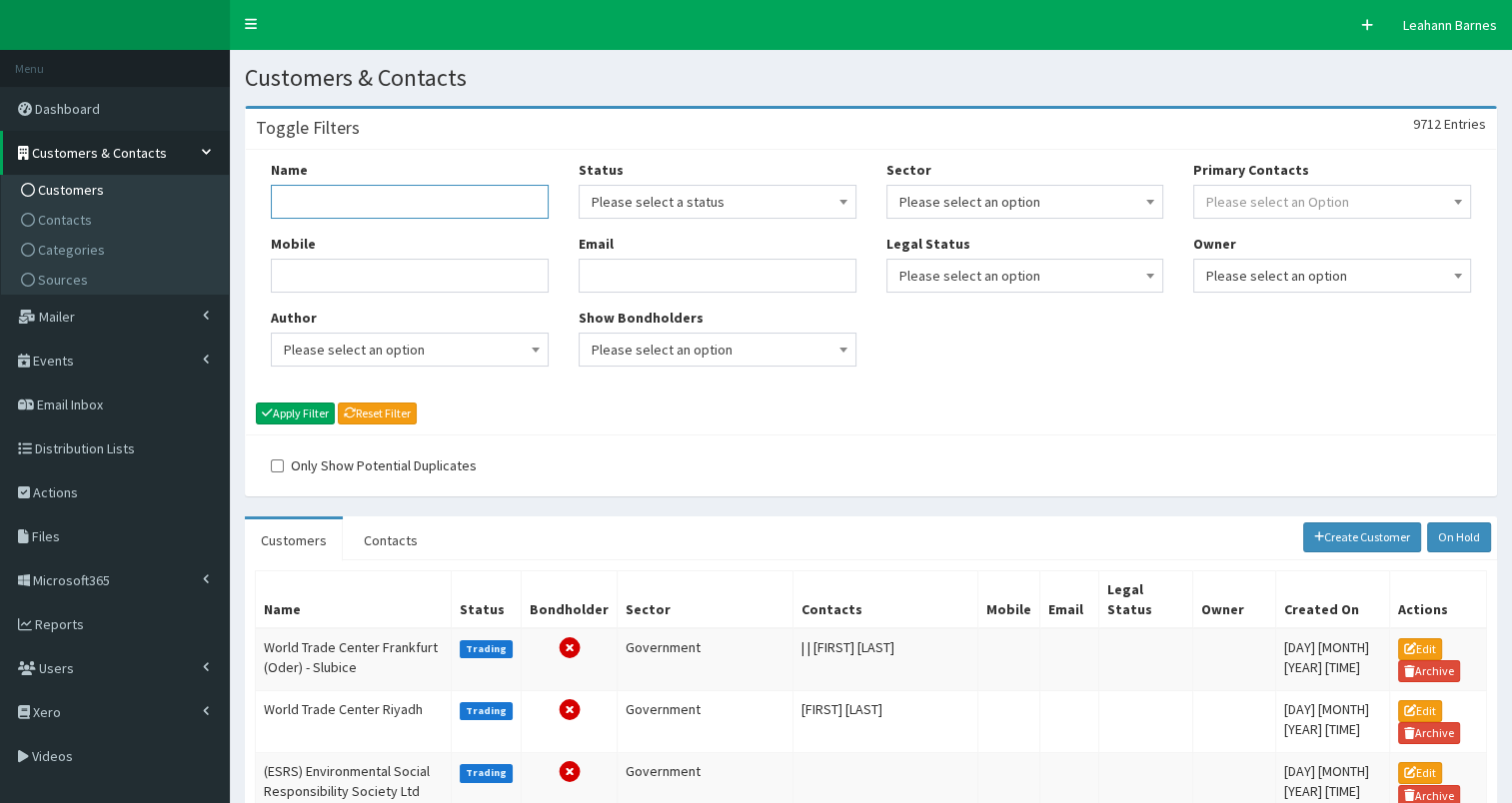 click on "Name" at bounding box center (410, 202) 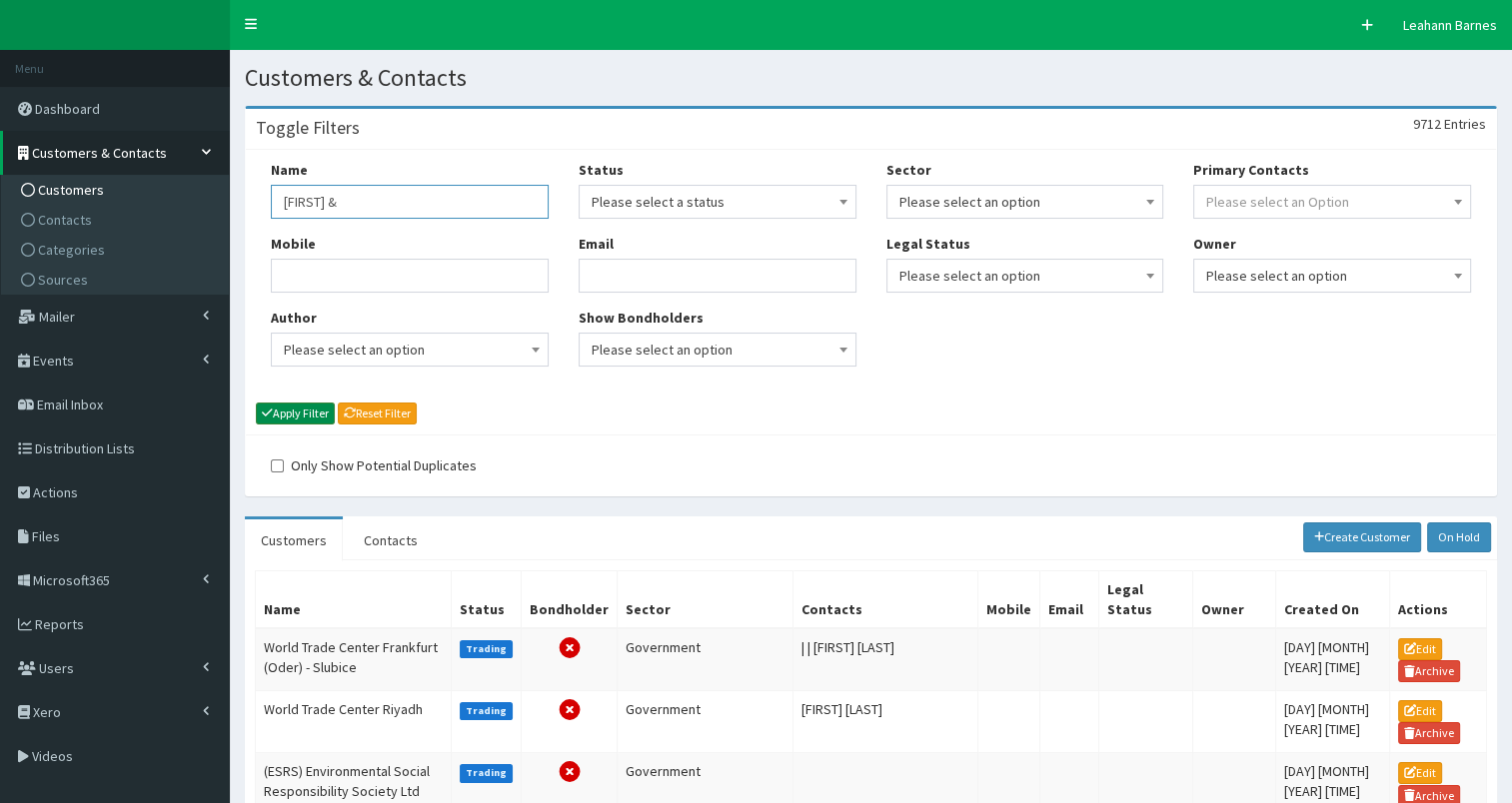 type on "[FIRST] &" 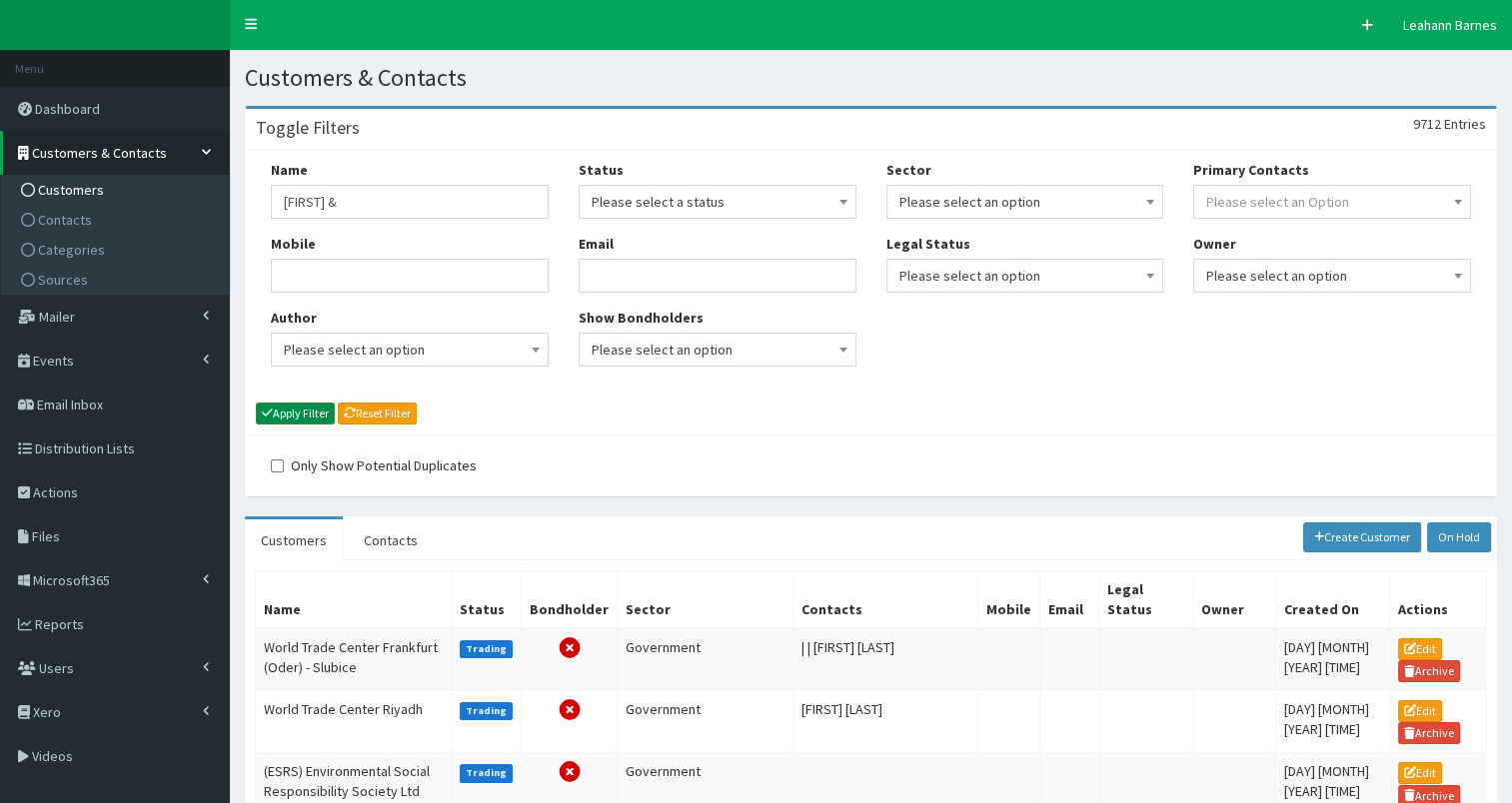 click on "Apply Filter" at bounding box center (295, 413) 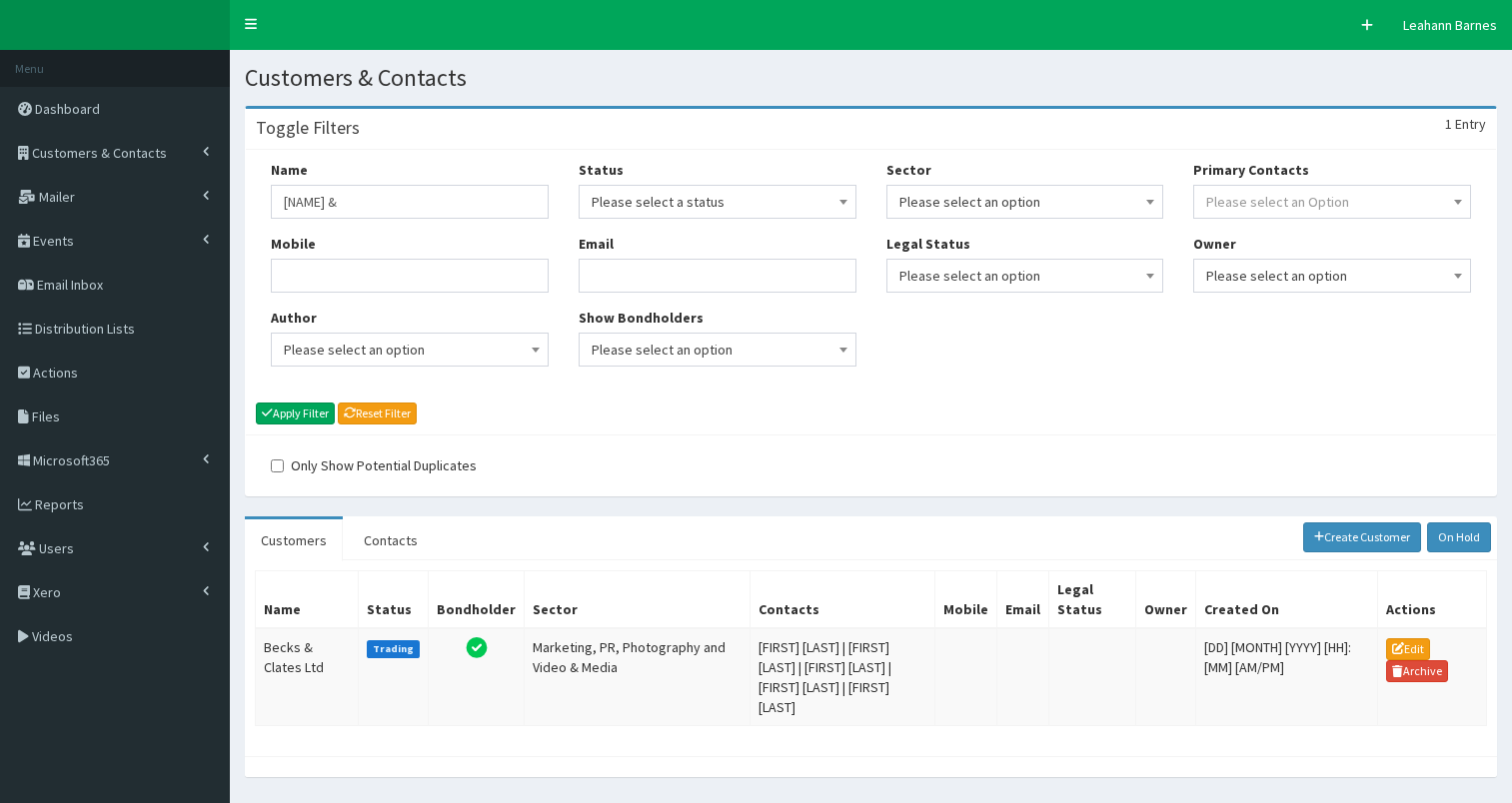 scroll, scrollTop: 0, scrollLeft: 0, axis: both 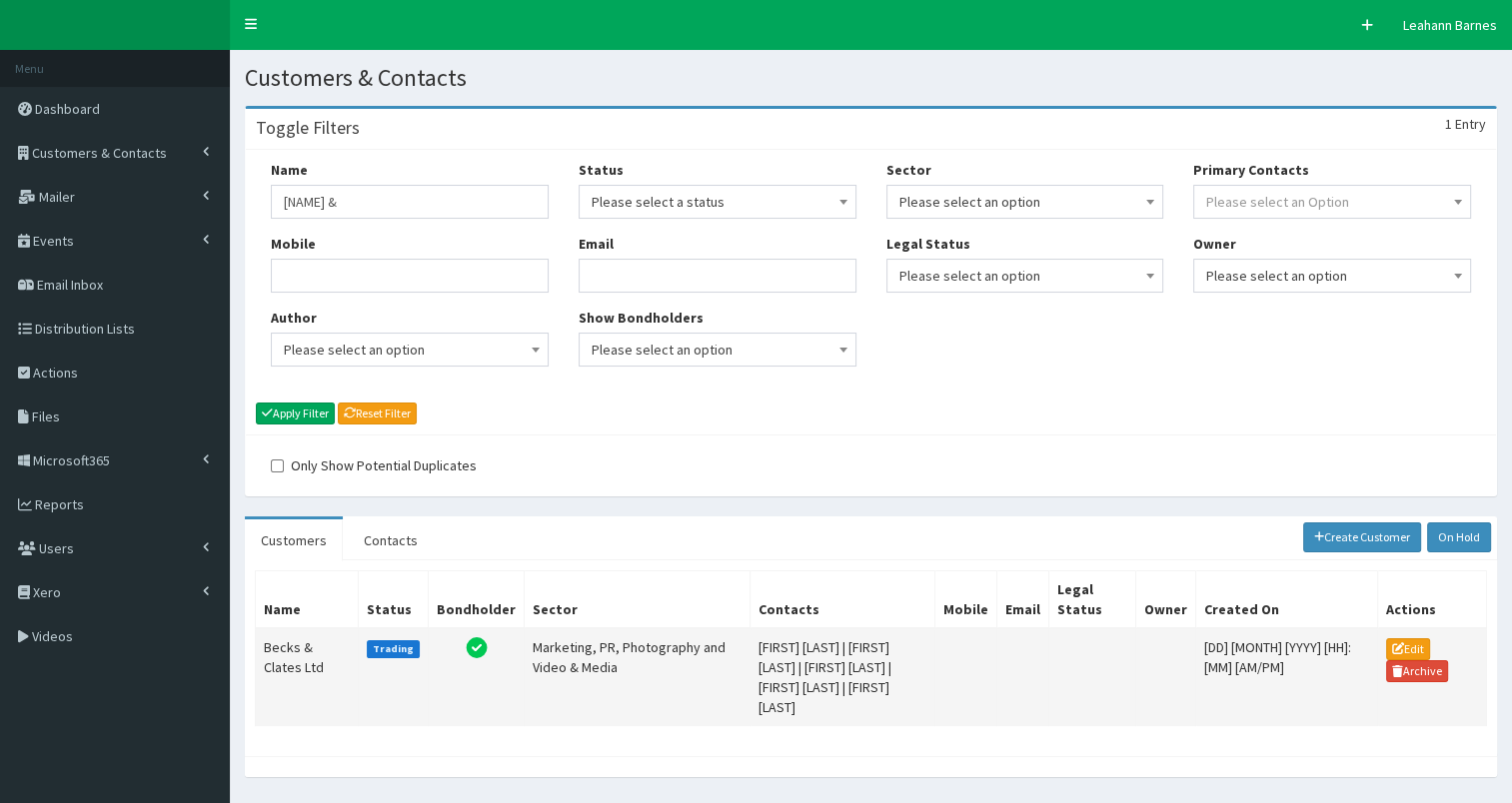 click on "Becks & Clates Ltd" at bounding box center (307, 677) 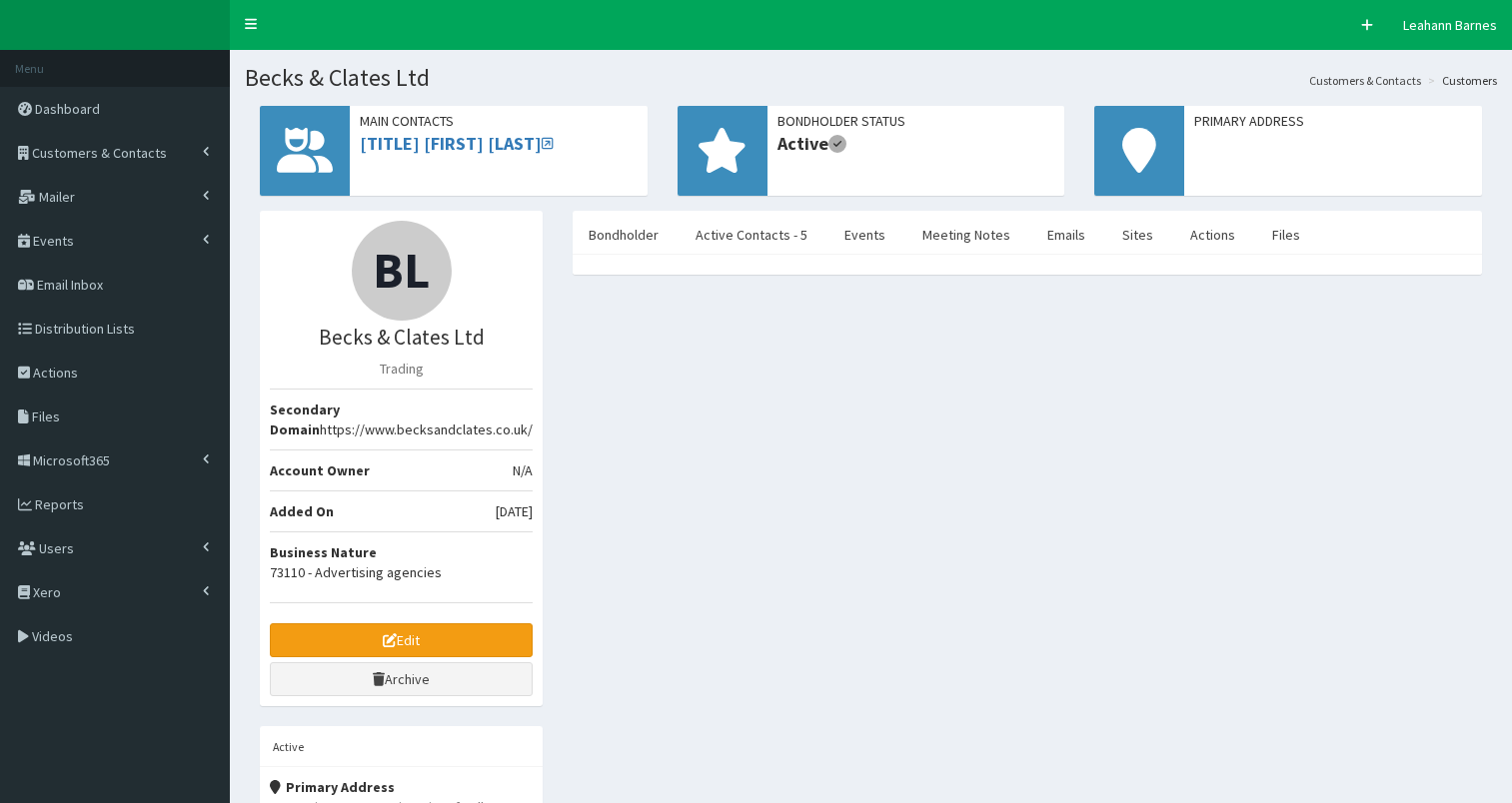 scroll, scrollTop: 0, scrollLeft: 0, axis: both 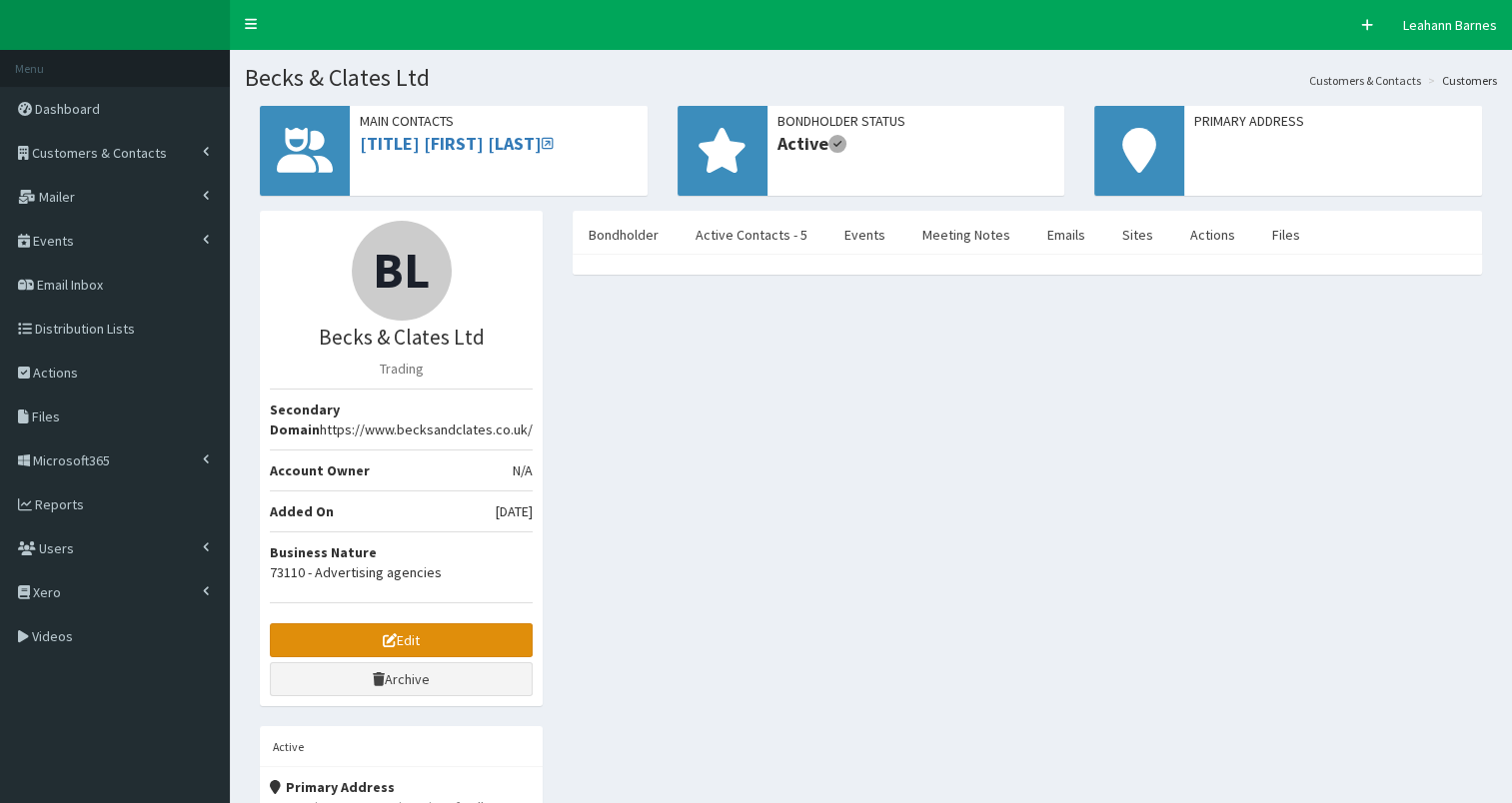 click on "Edit" at bounding box center (401, 640) 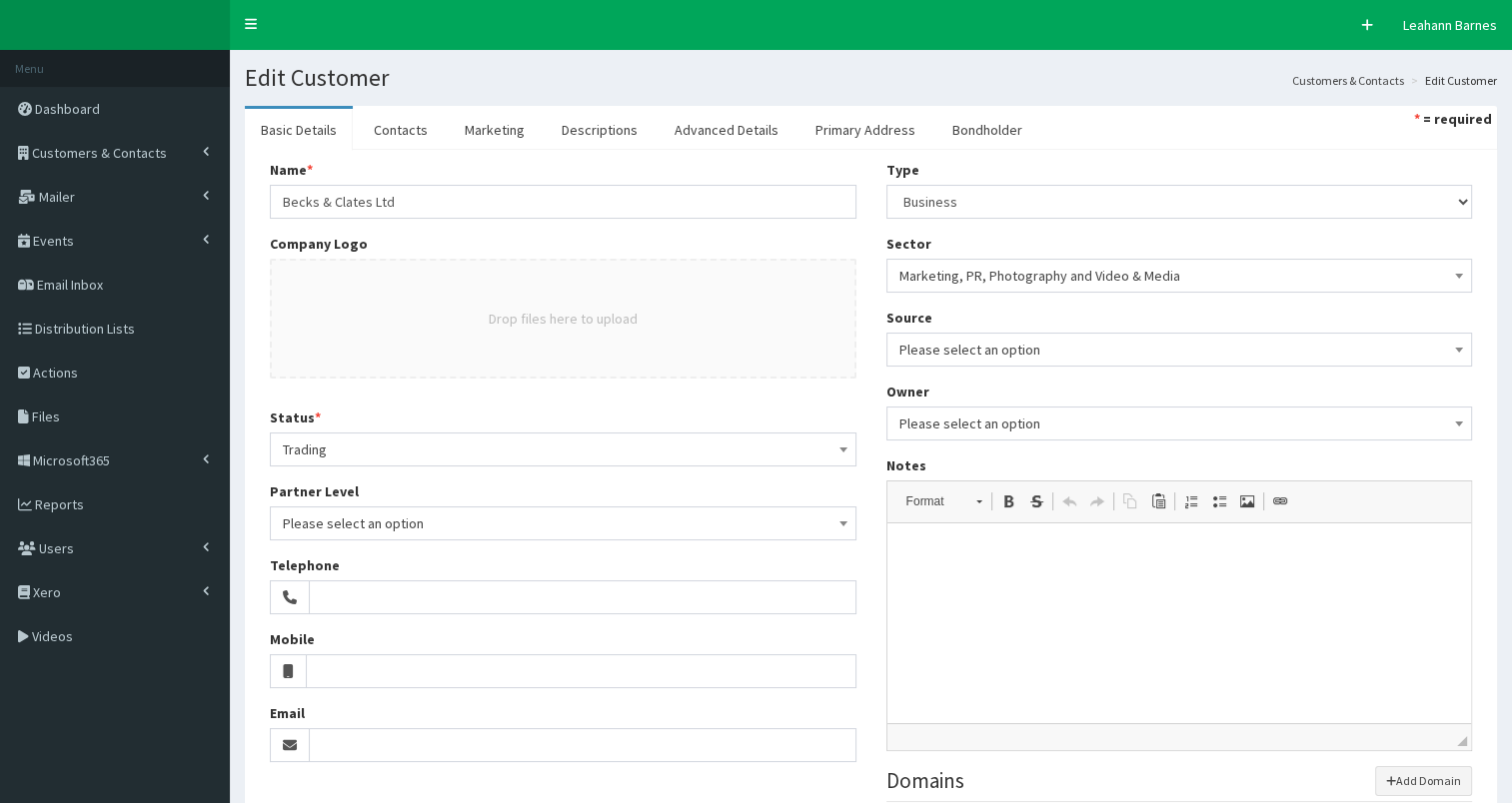scroll, scrollTop: 0, scrollLeft: 0, axis: both 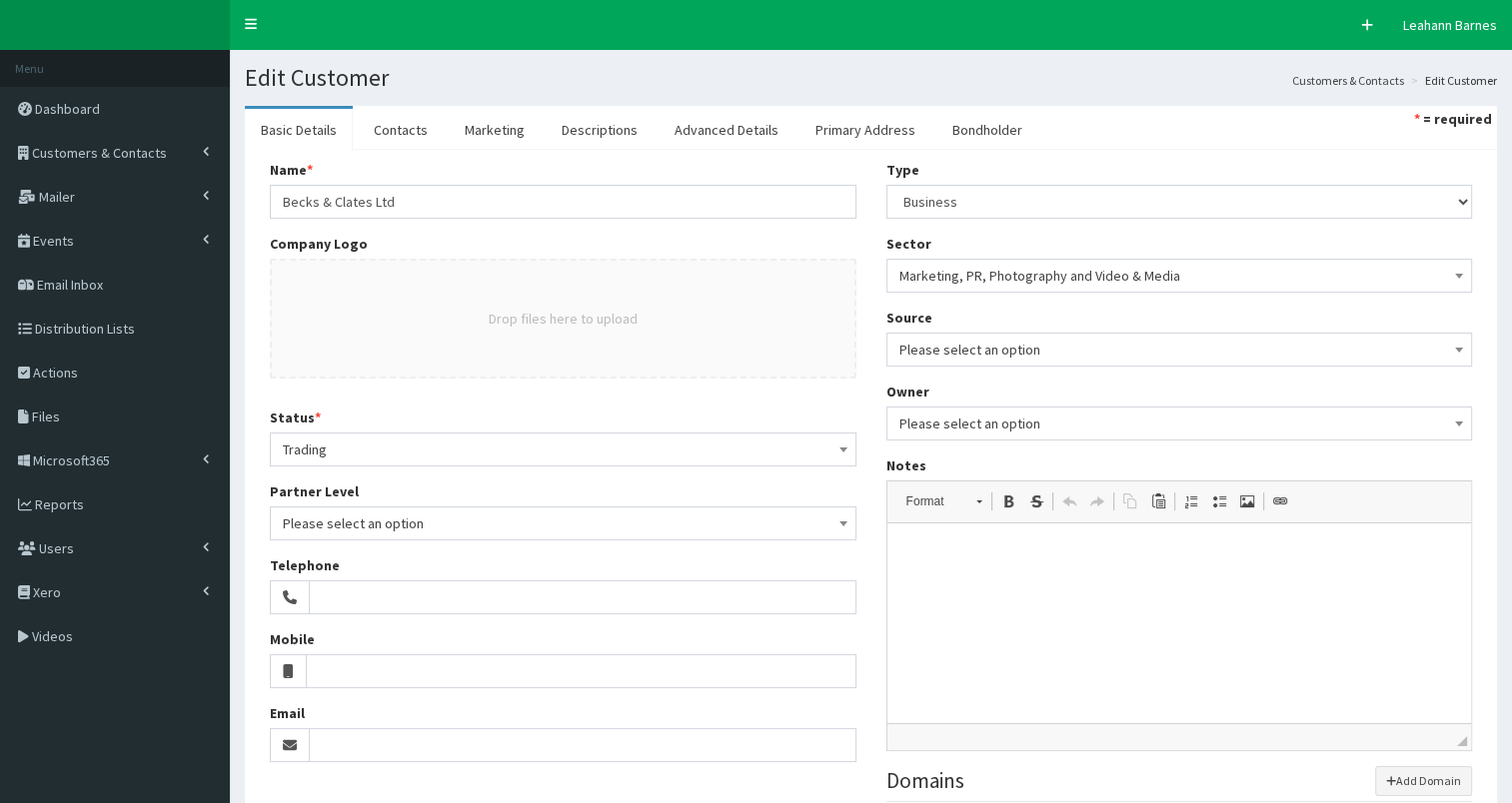 click on "Please select an option" at bounding box center [563, 523] 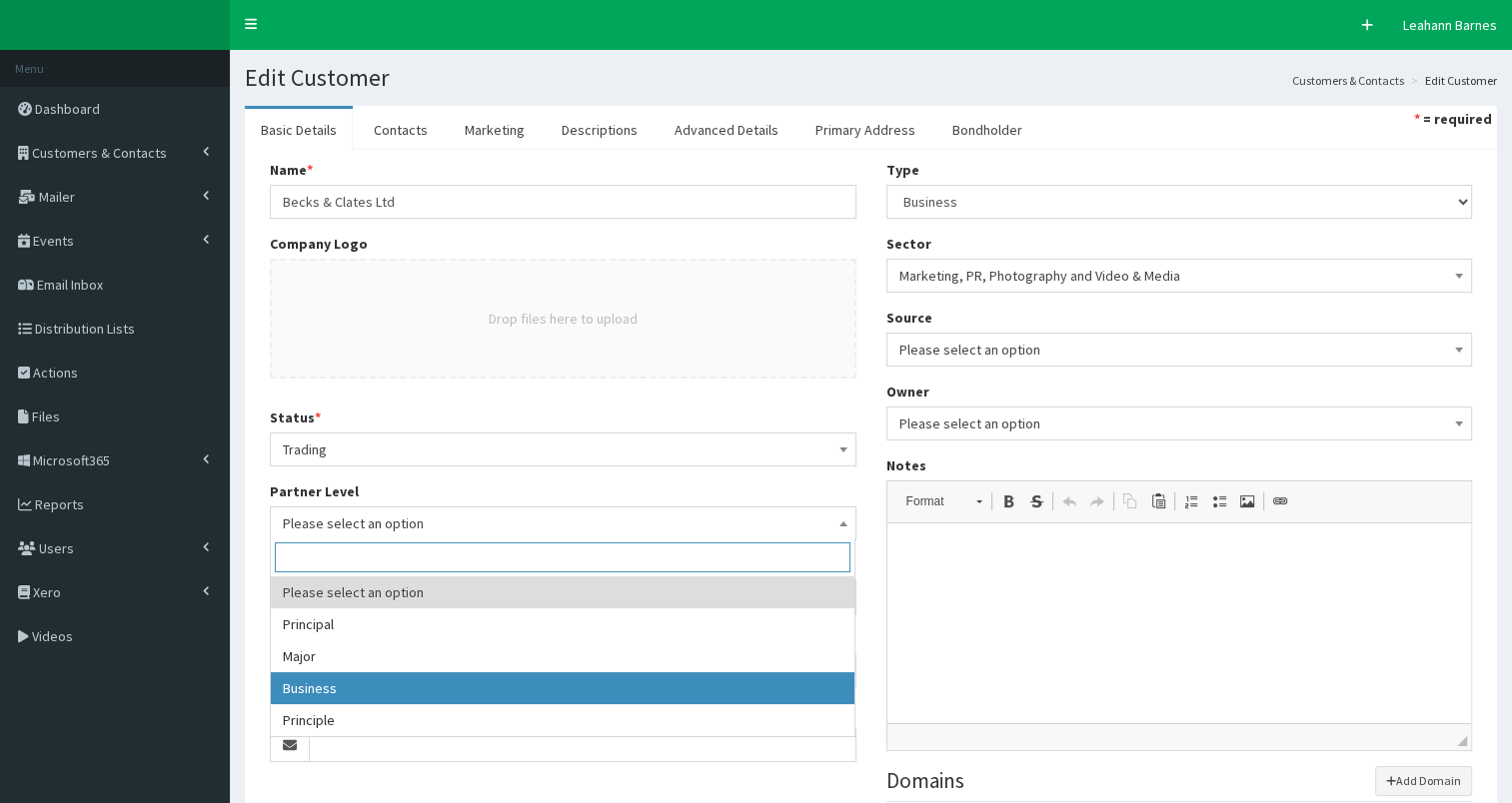 select on "3" 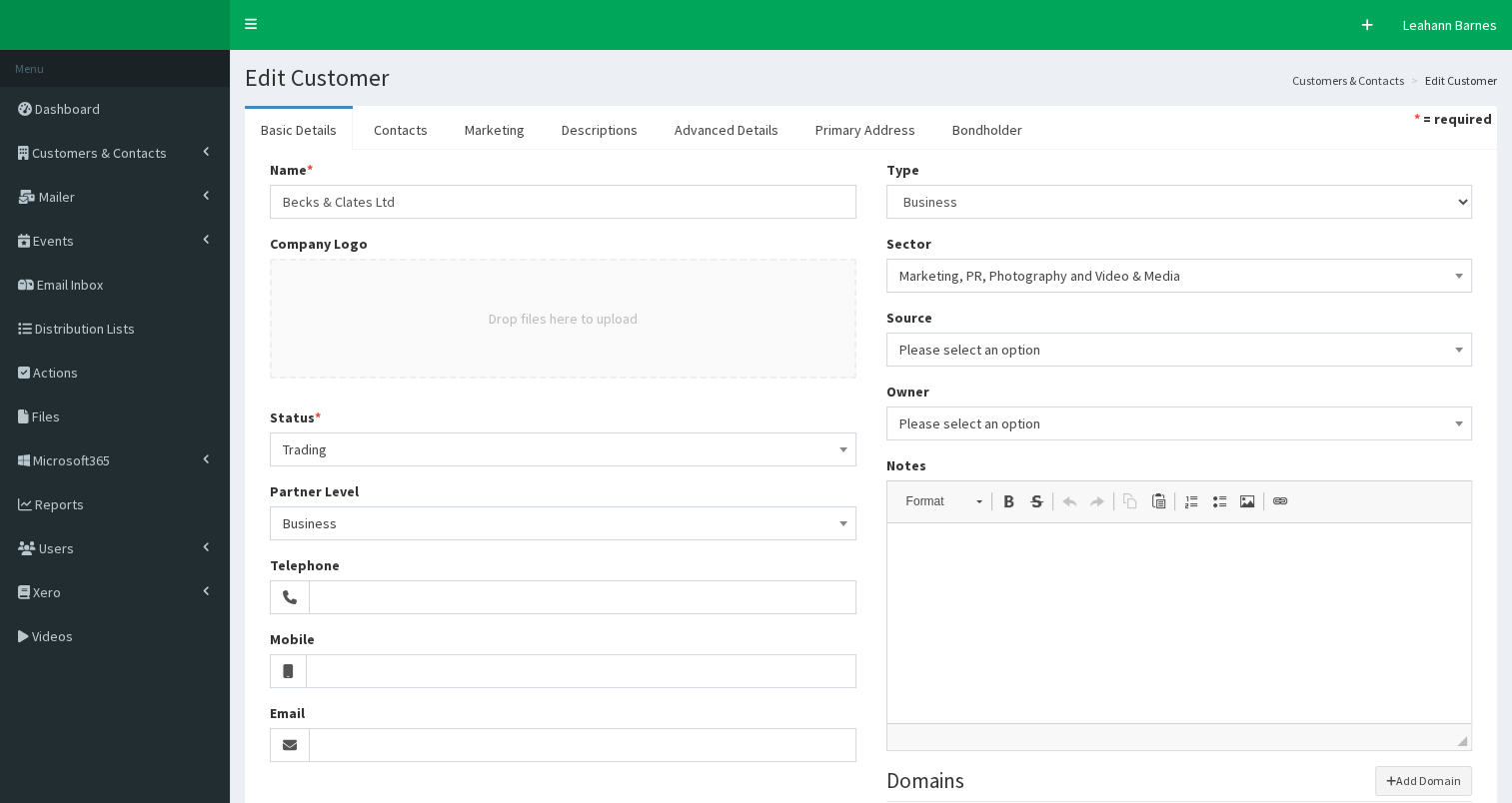 scroll, scrollTop: 241, scrollLeft: 0, axis: vertical 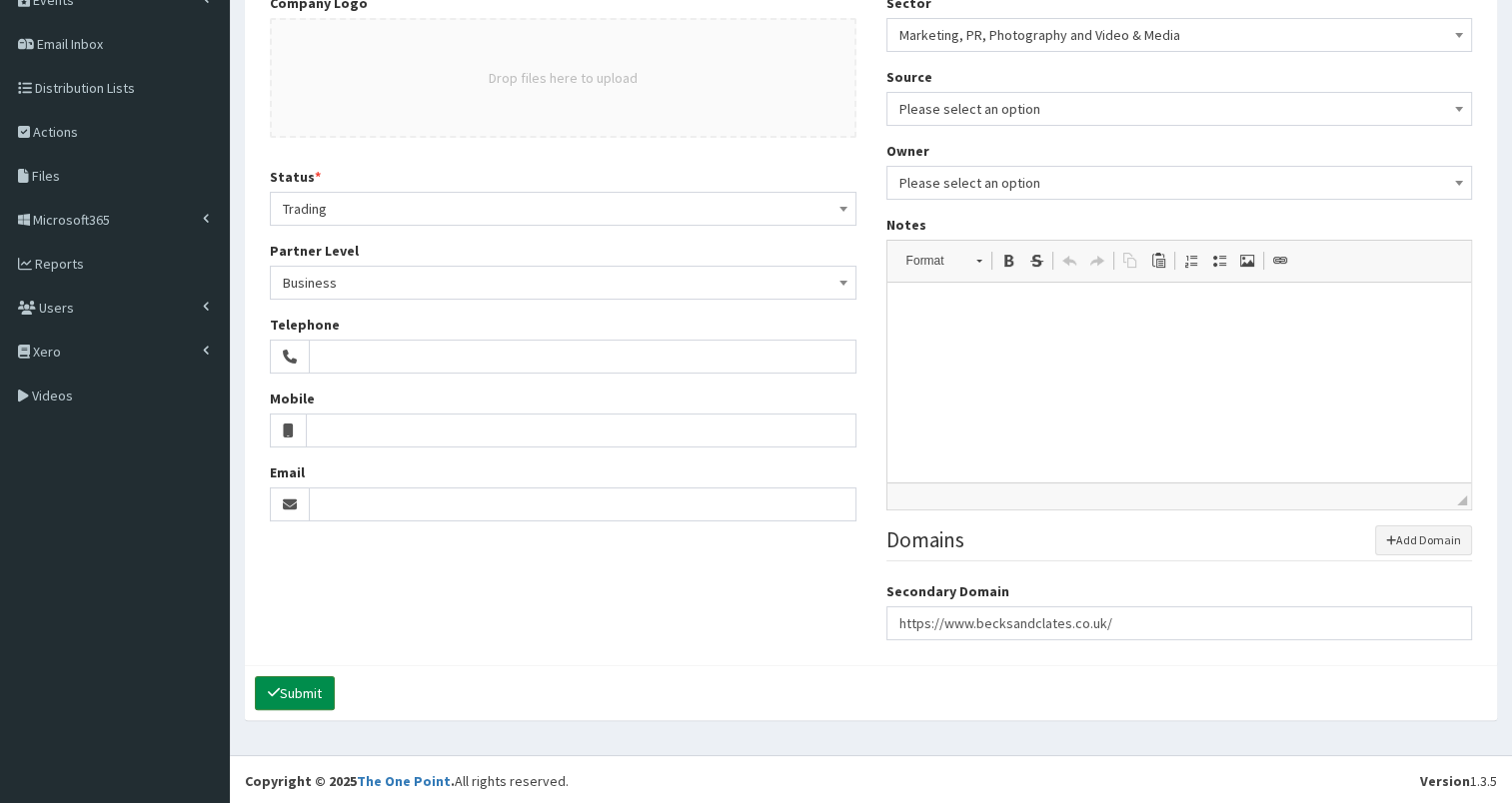 click on "Submit" at bounding box center (295, 693) 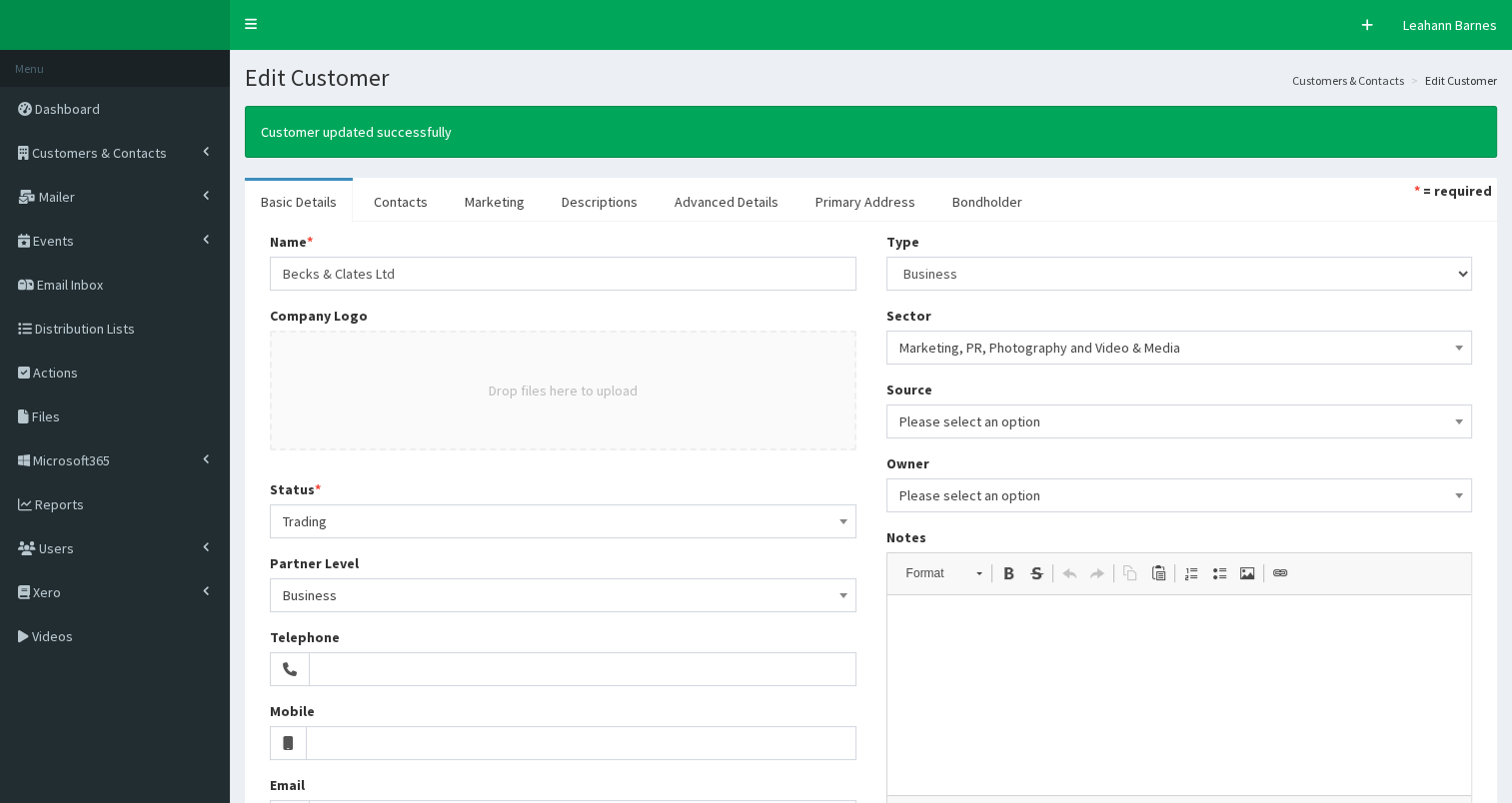 scroll, scrollTop: 0, scrollLeft: 0, axis: both 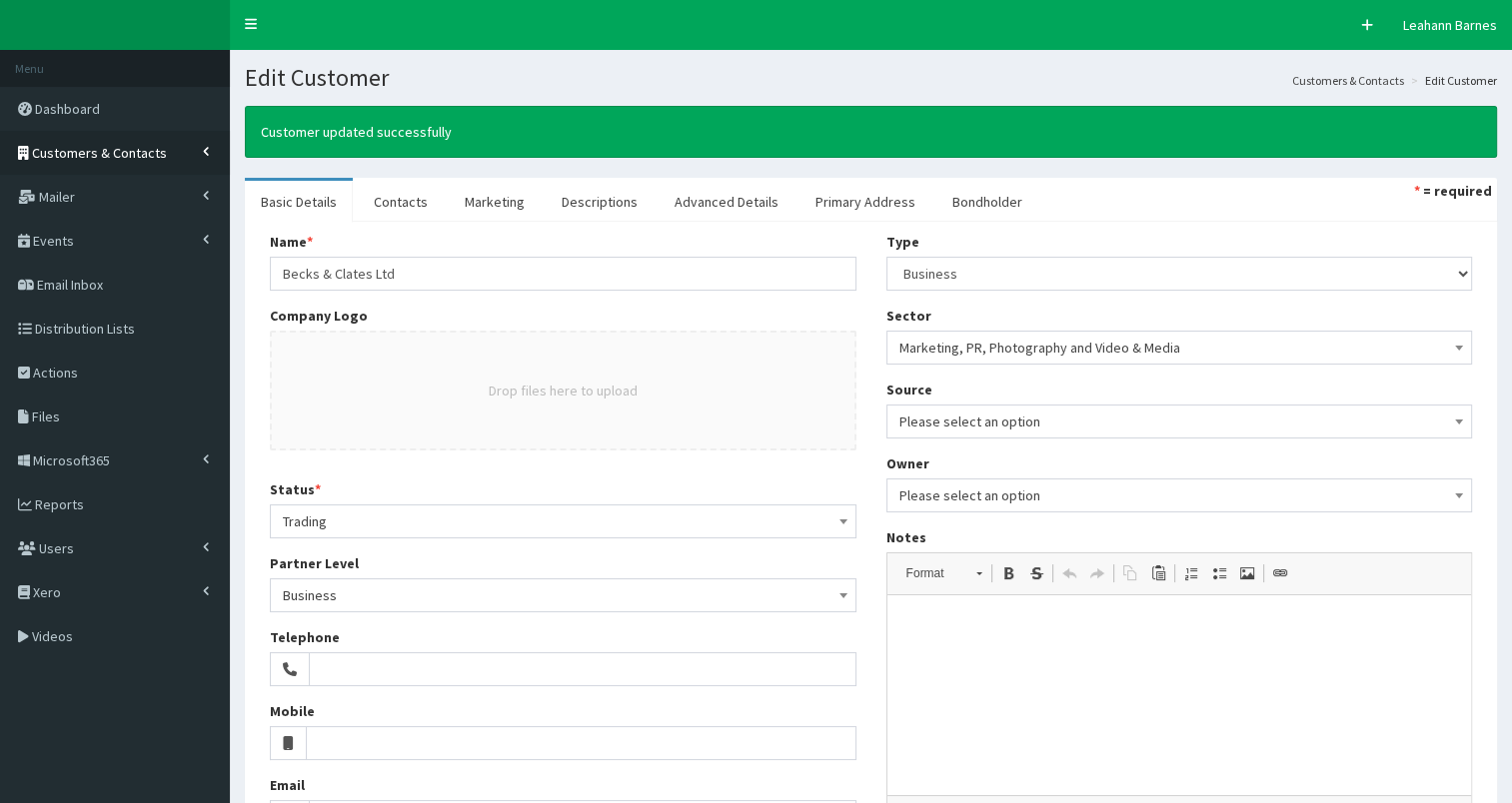click on "Customers & Contacts" at bounding box center [99, 153] 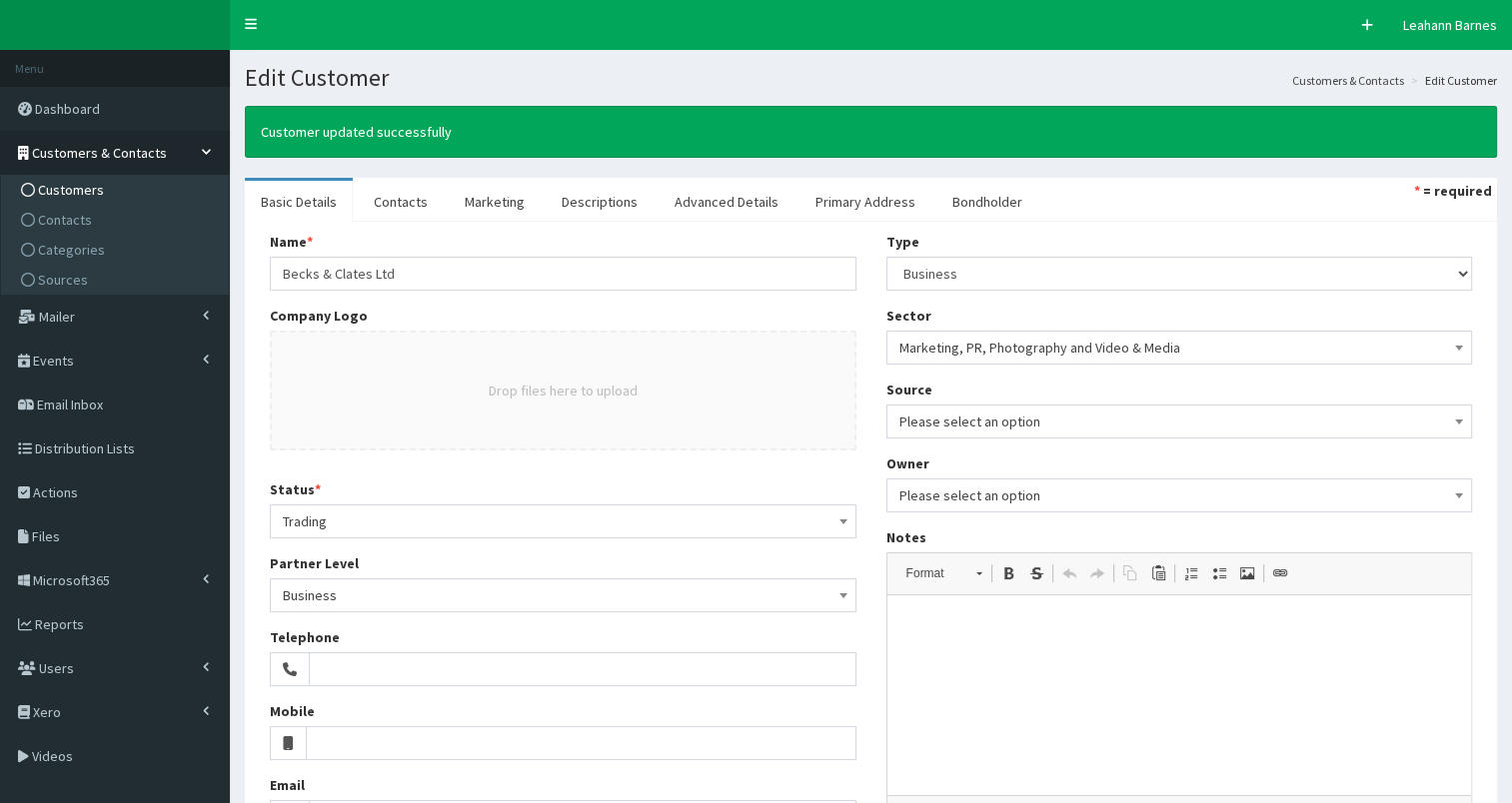 click on "Customers" at bounding box center (71, 190) 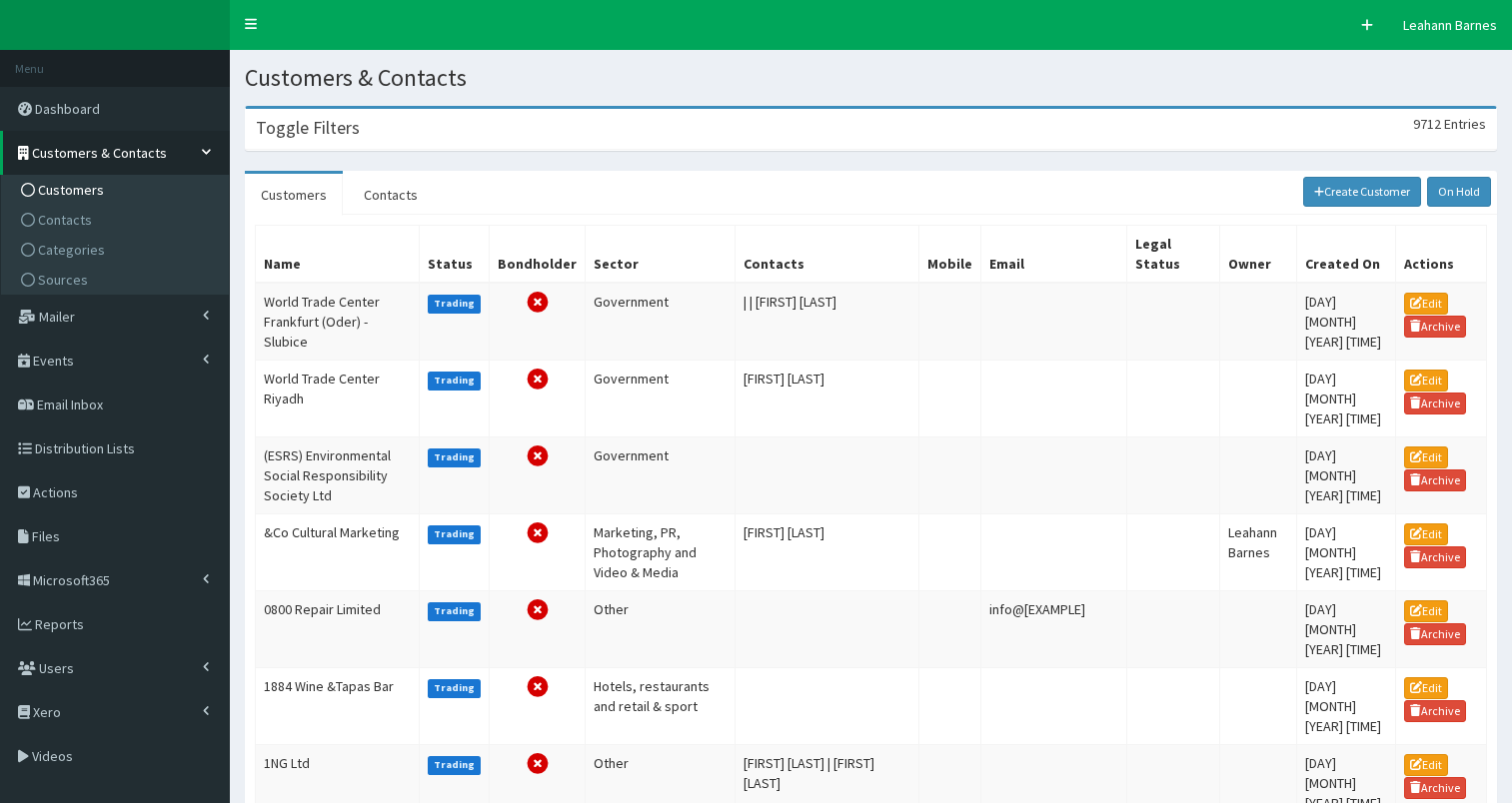 scroll, scrollTop: 0, scrollLeft: 0, axis: both 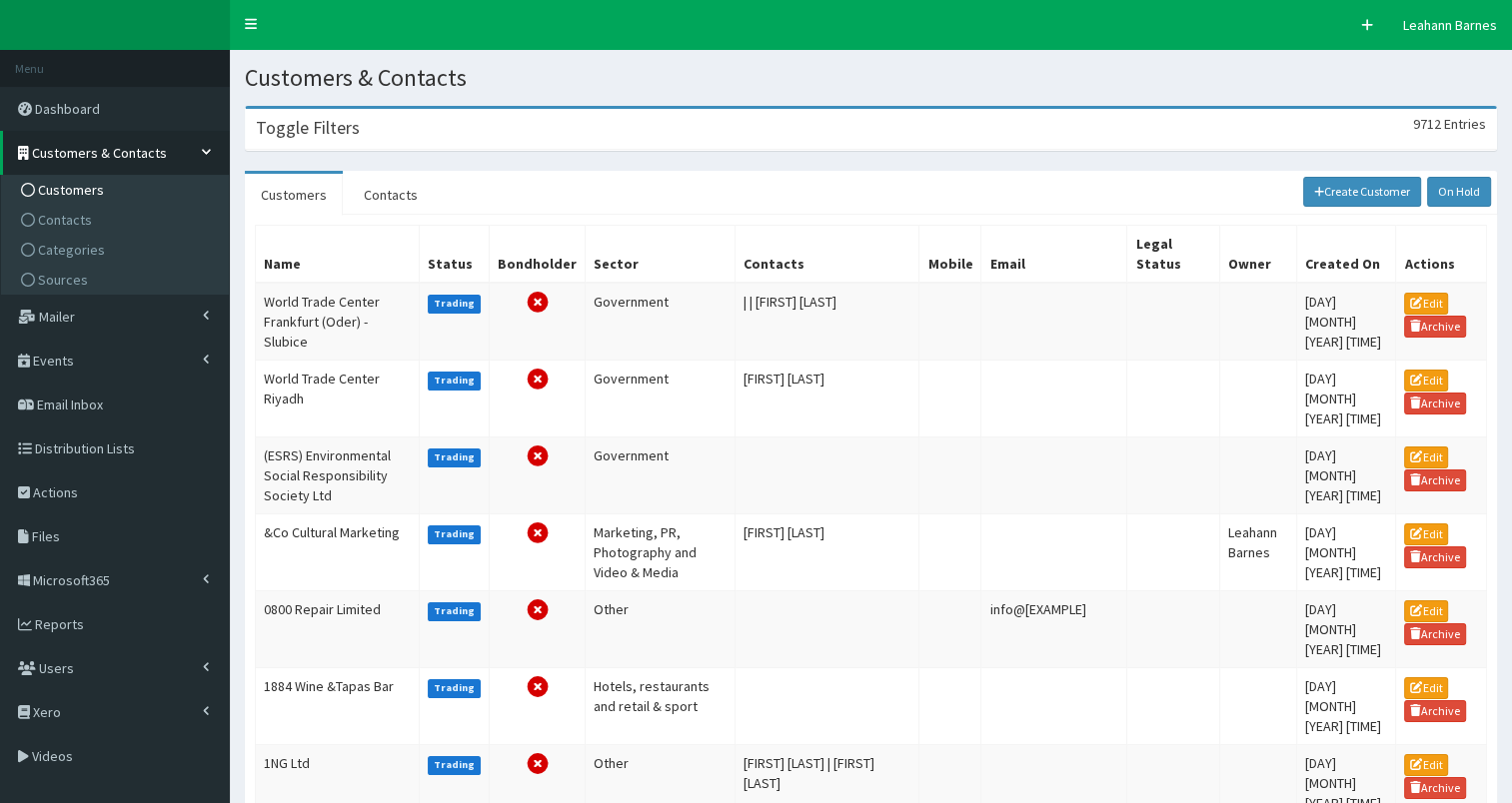 click on "Toggle Filters" at bounding box center [308, 128] 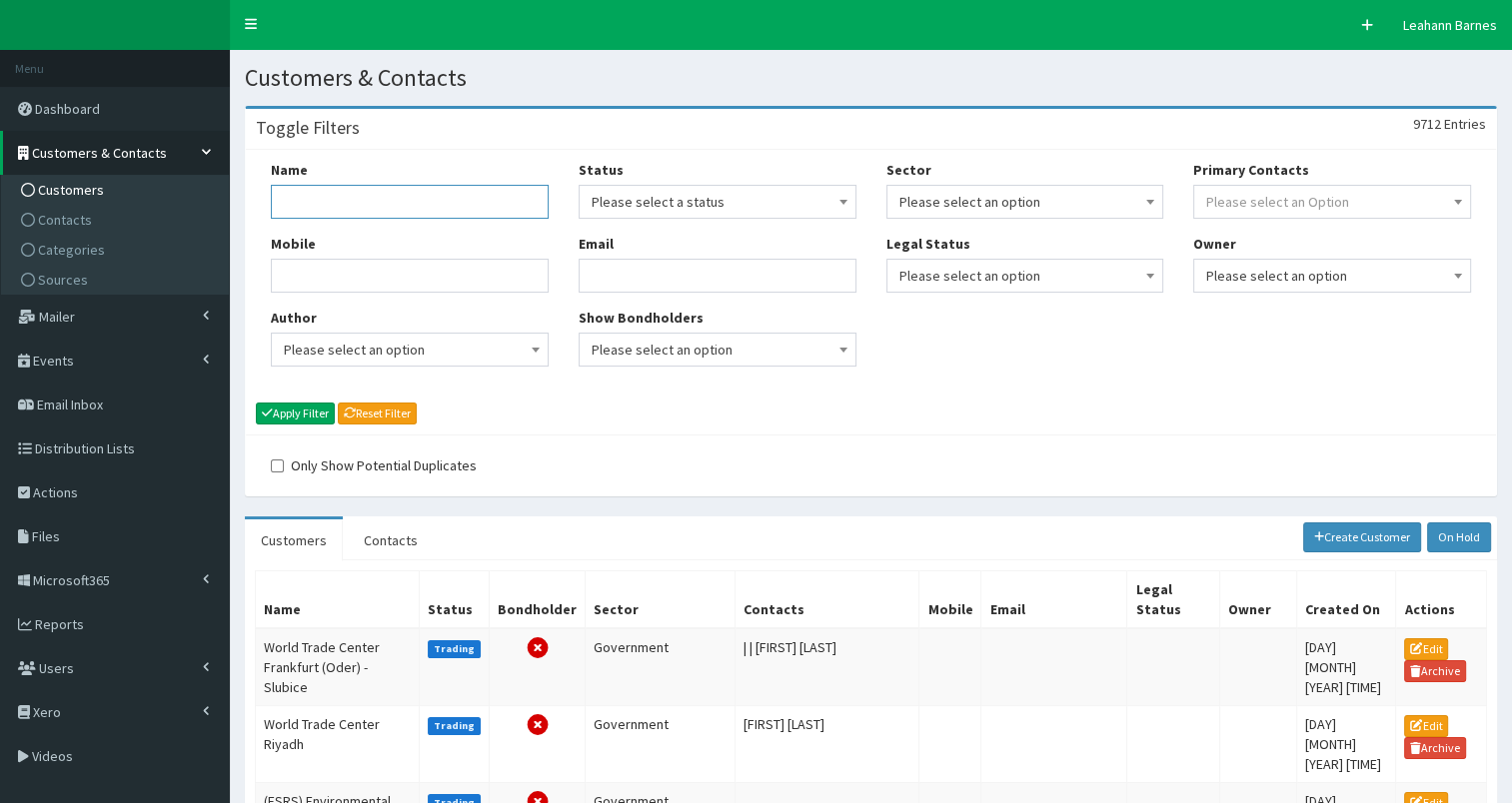 click on "Name" at bounding box center (410, 202) 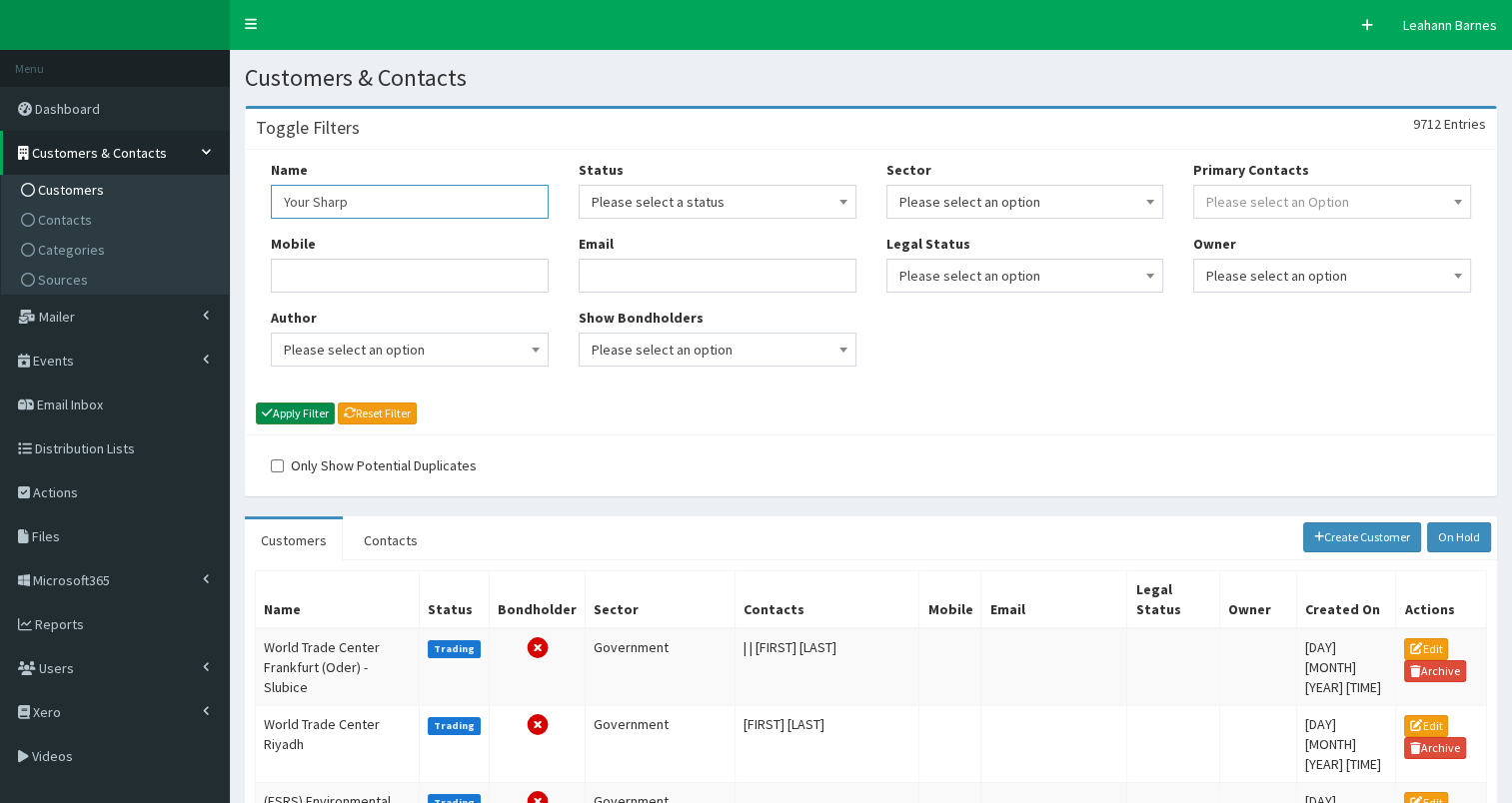 type on "Your Sharp" 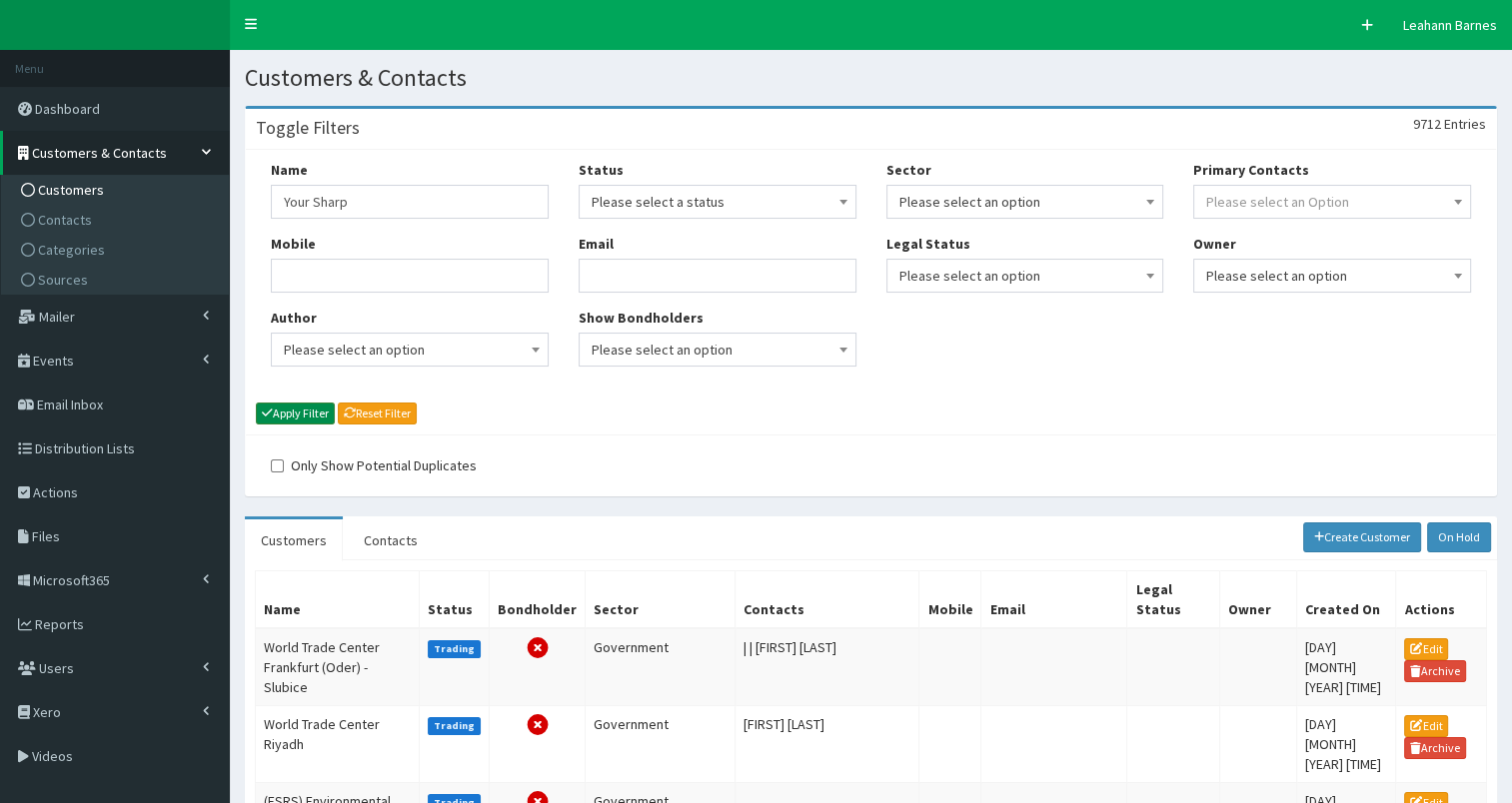 click on "Apply Filter" at bounding box center (295, 413) 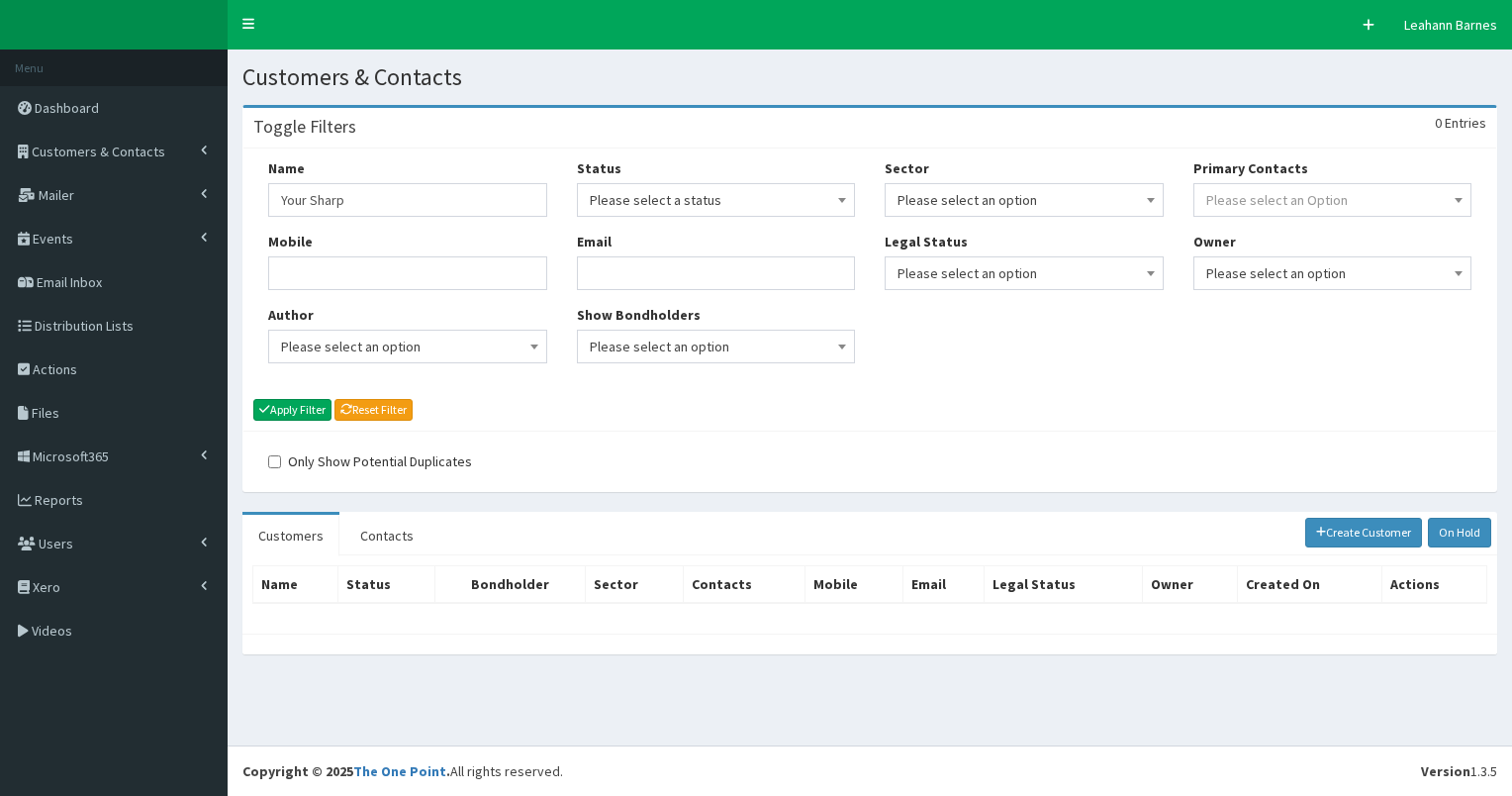 scroll, scrollTop: 0, scrollLeft: 0, axis: both 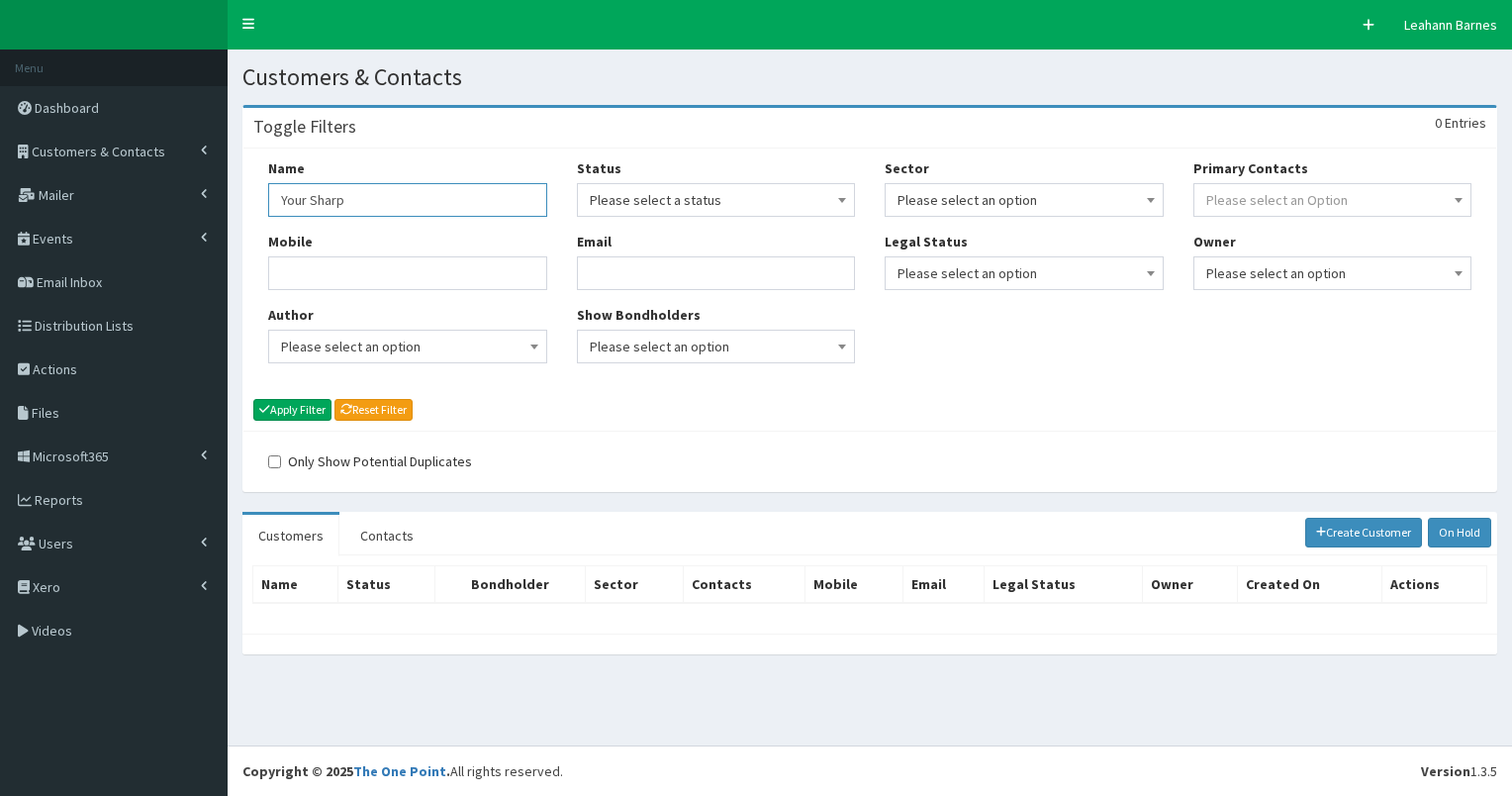 click on "Your Sharp" at bounding box center (408, 200) 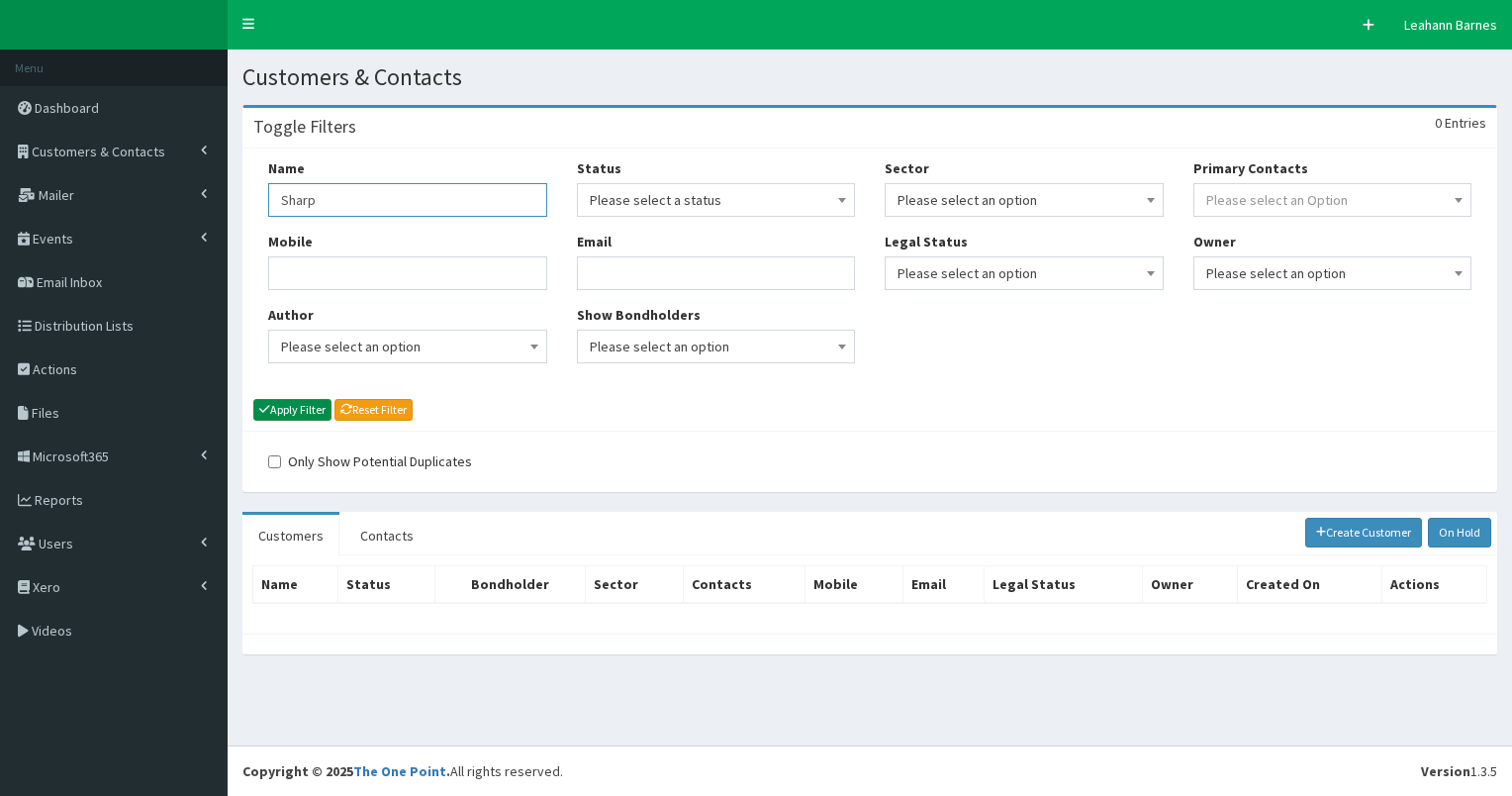 type on "Sharp" 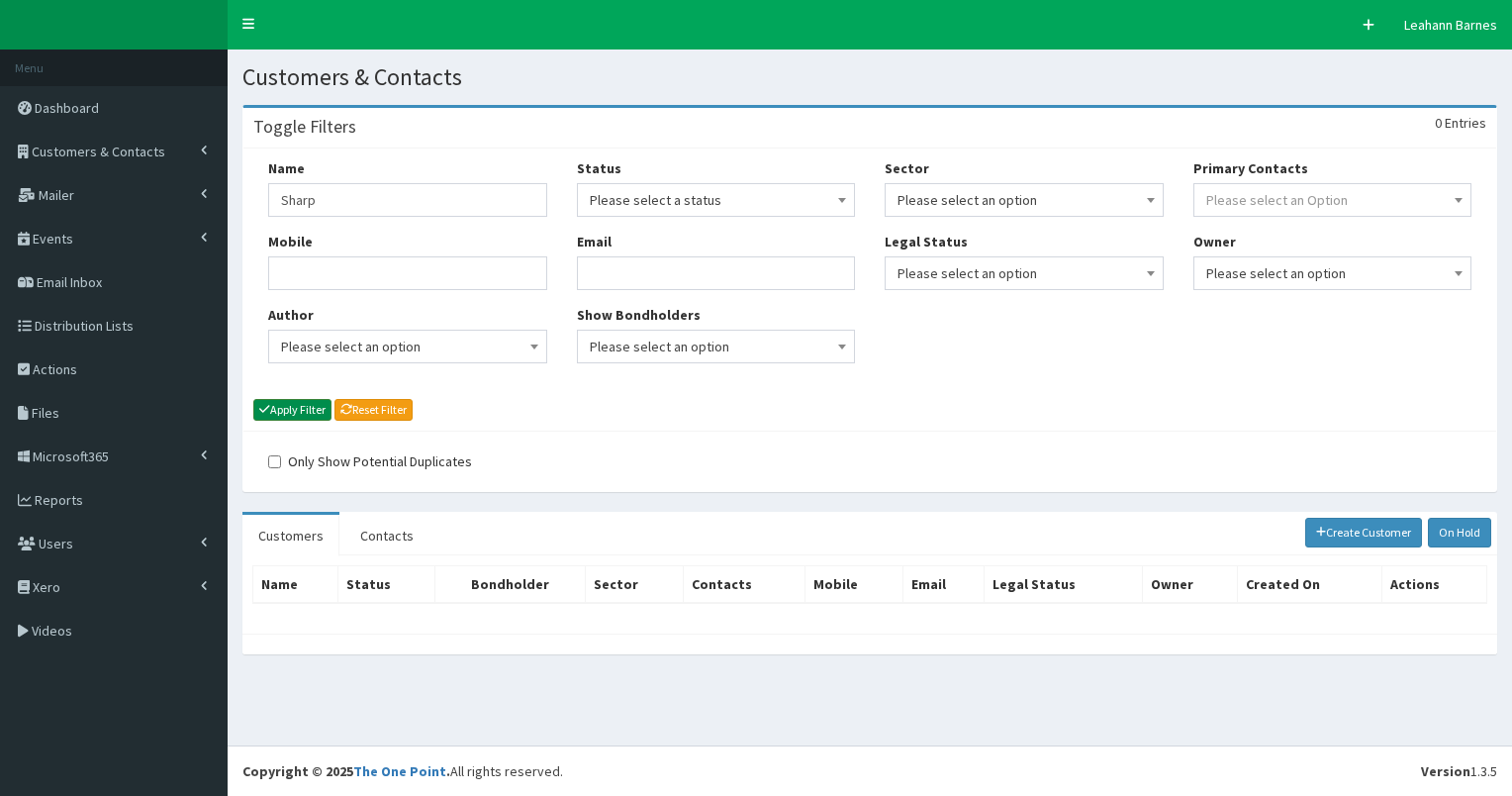 click on "Apply Filter" at bounding box center [292, 410] 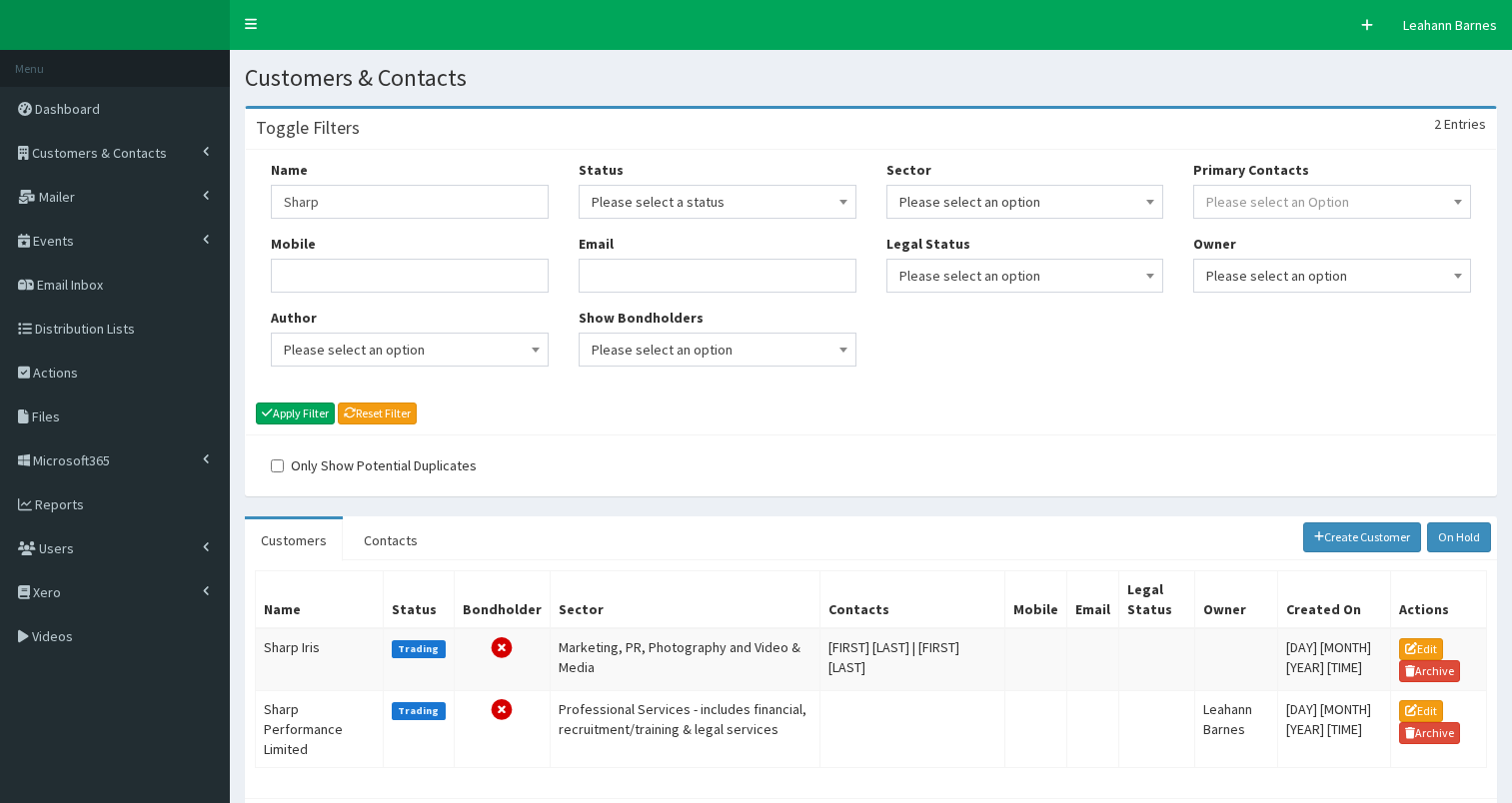 scroll, scrollTop: 0, scrollLeft: 0, axis: both 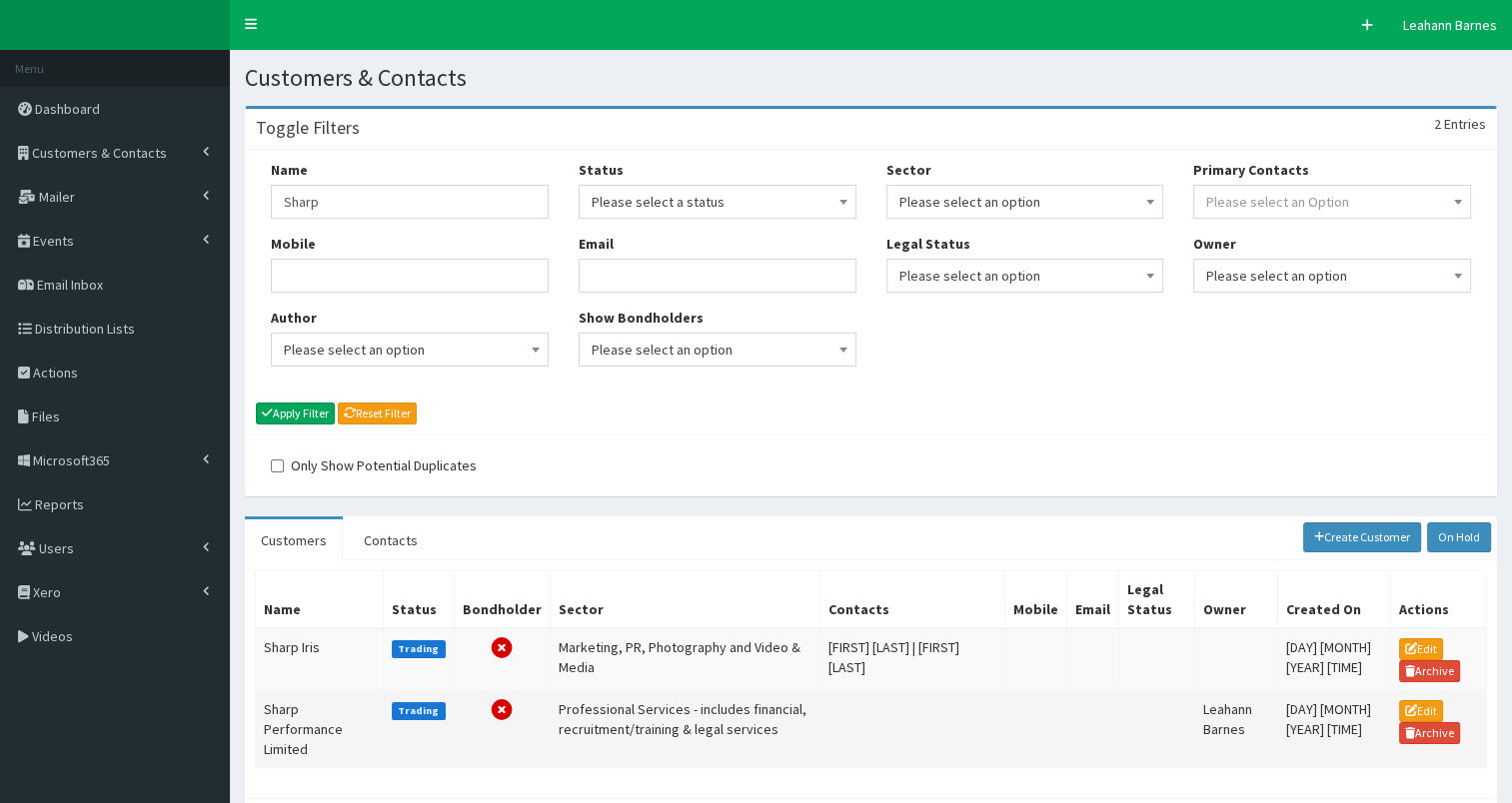 click on "Sharp Performance Limited" at bounding box center (320, 729) 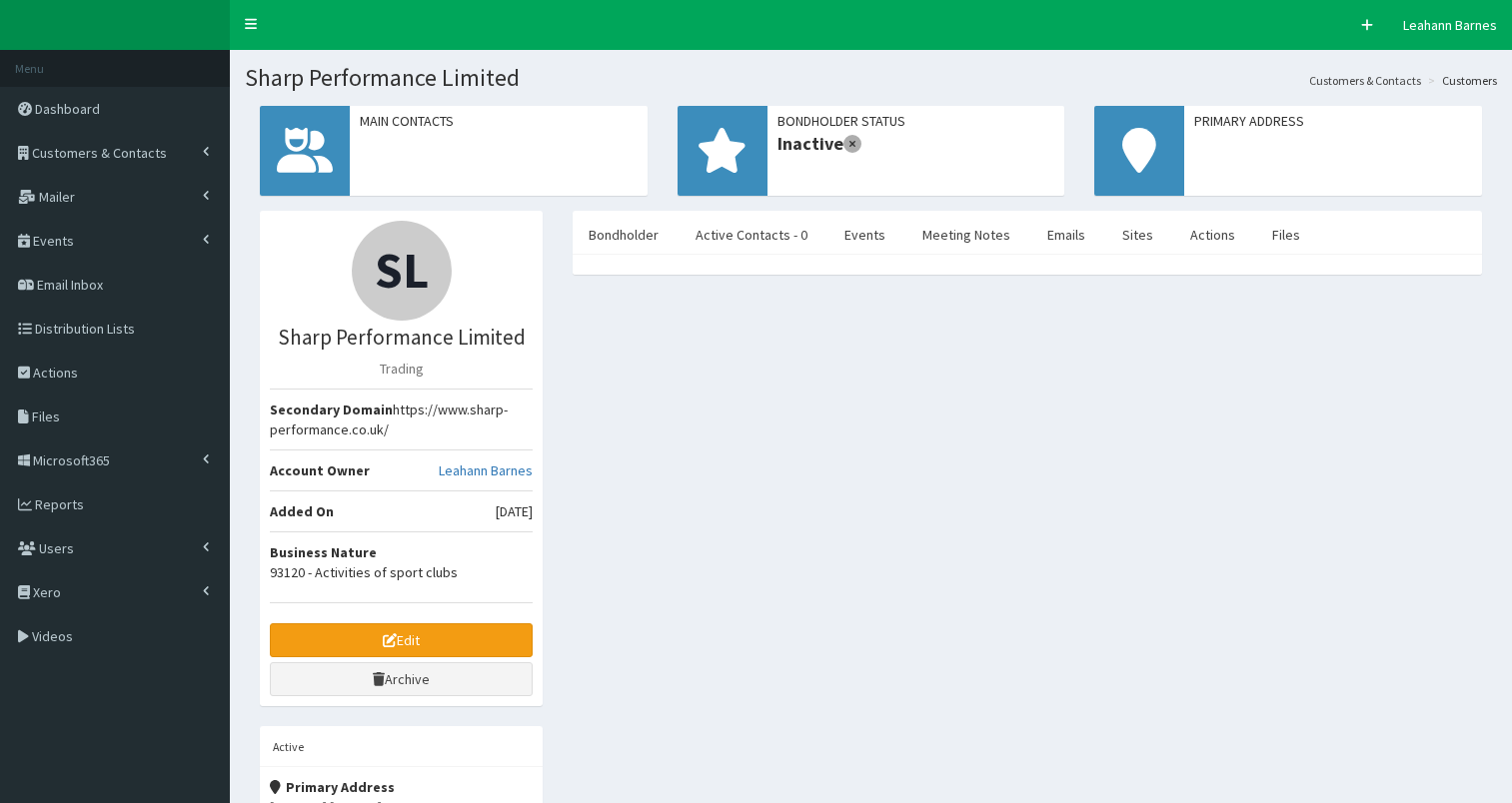 scroll, scrollTop: 0, scrollLeft: 0, axis: both 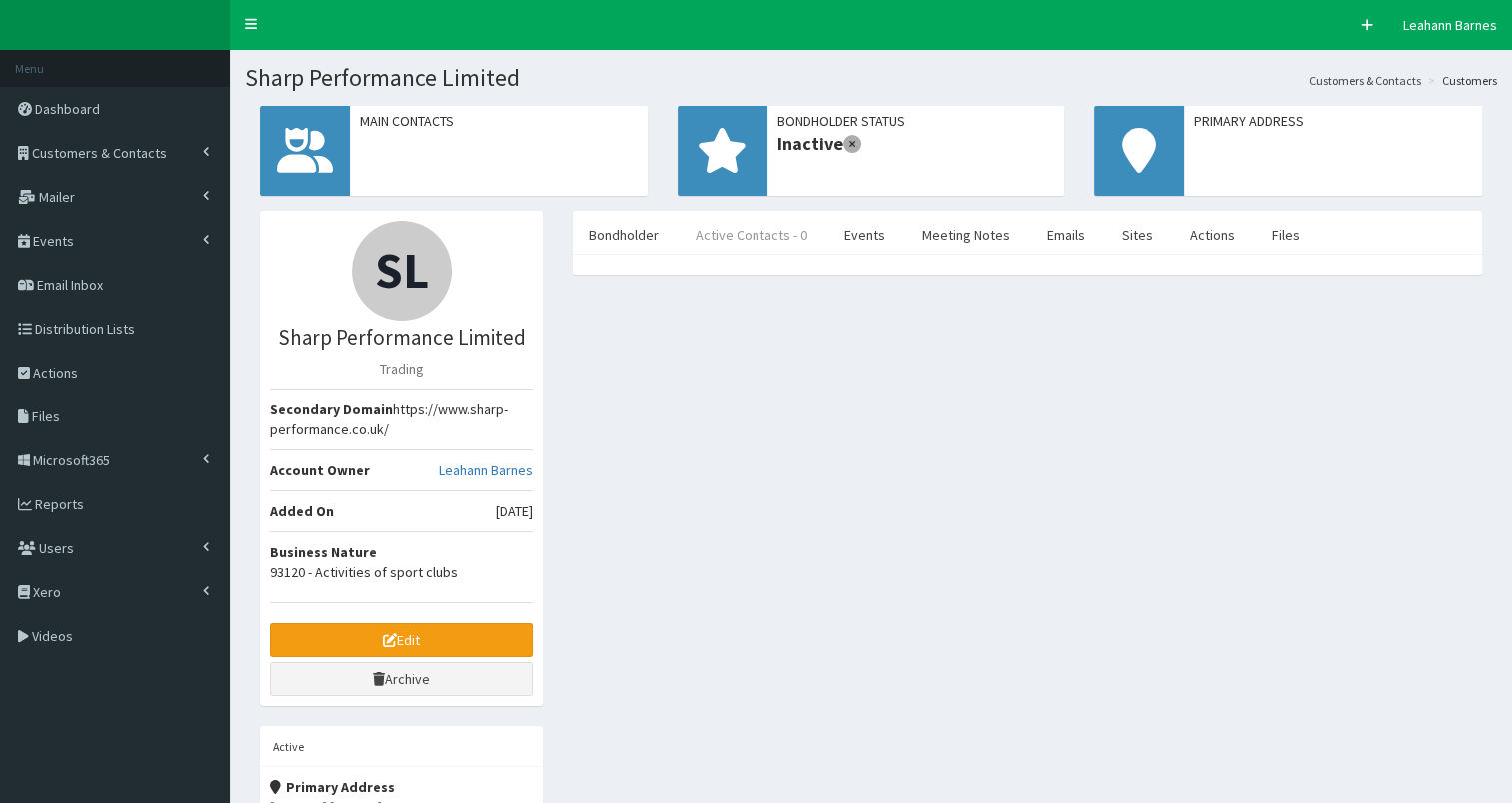 click on "Active Contacts - 0" at bounding box center (752, 235) 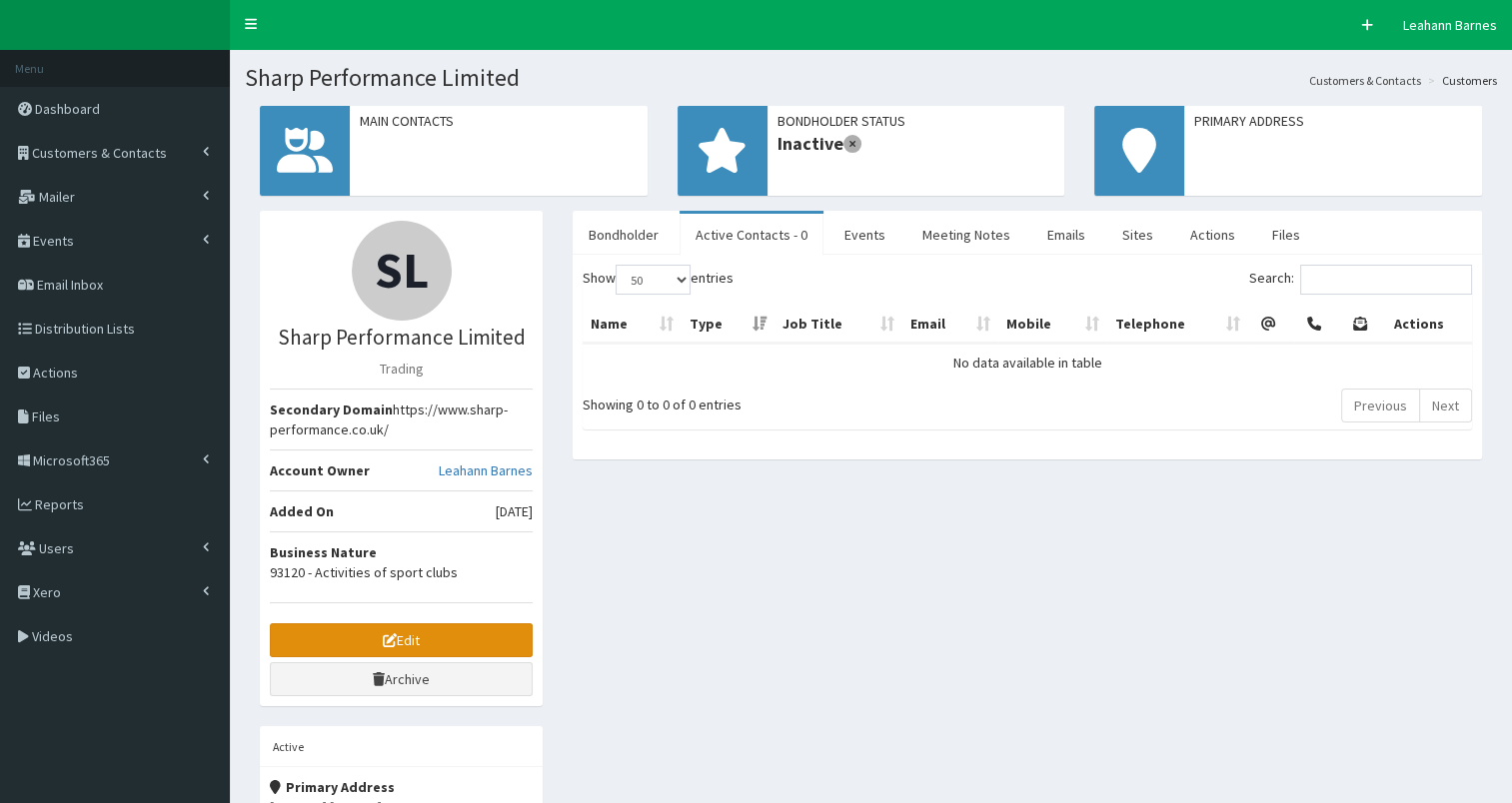 click on "Edit" at bounding box center (401, 640) 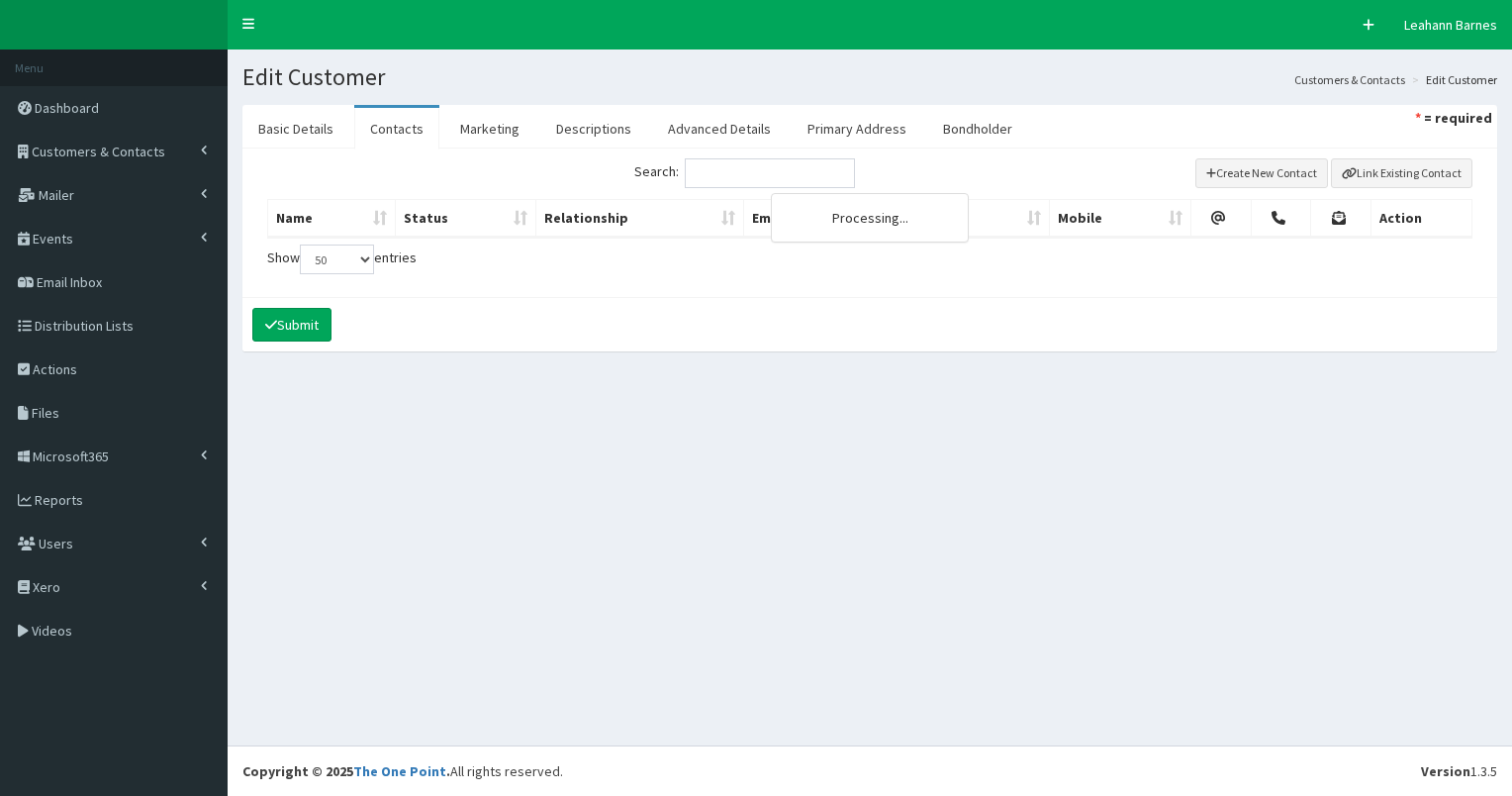 select on "50" 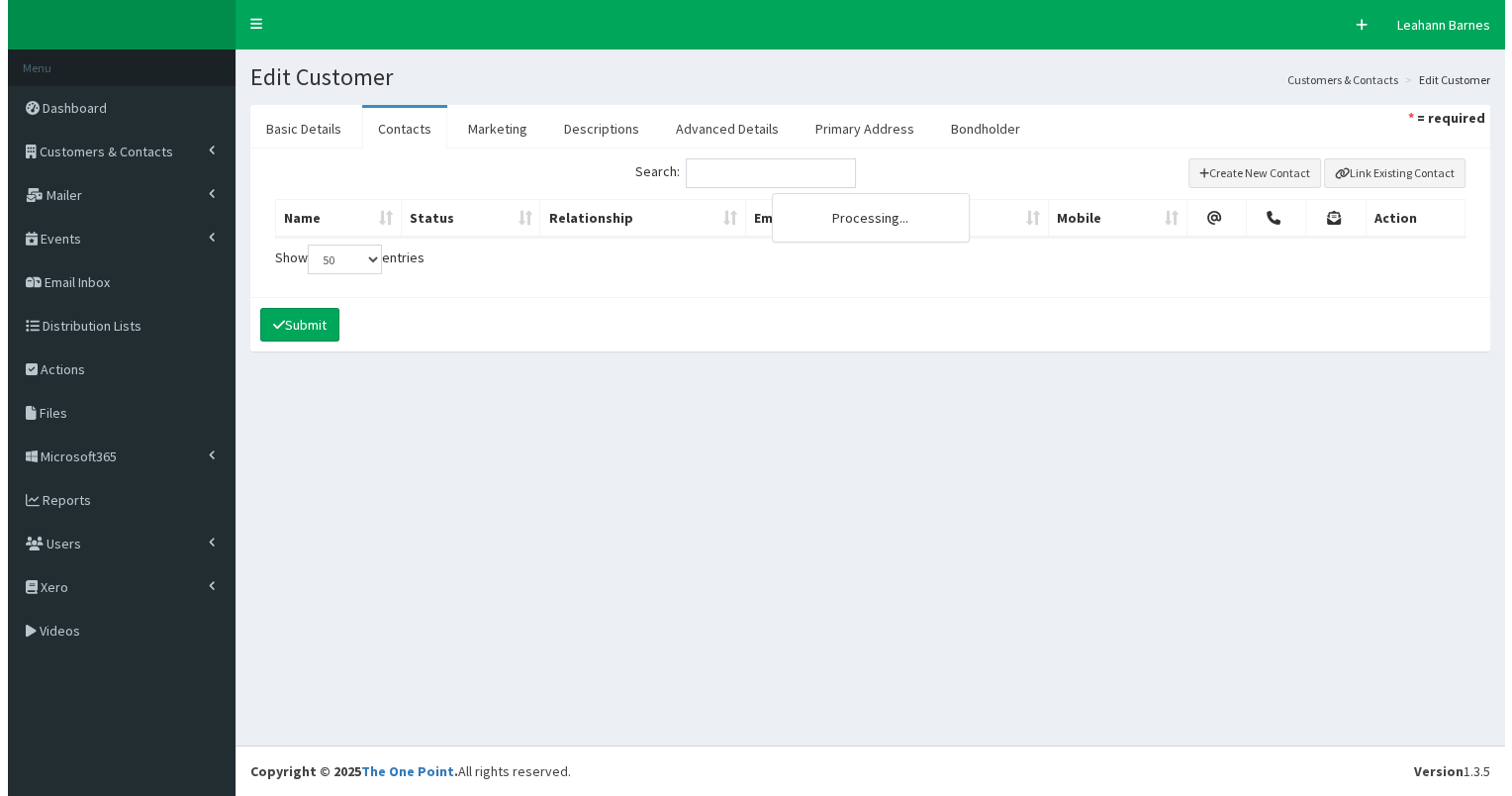 scroll, scrollTop: 0, scrollLeft: 0, axis: both 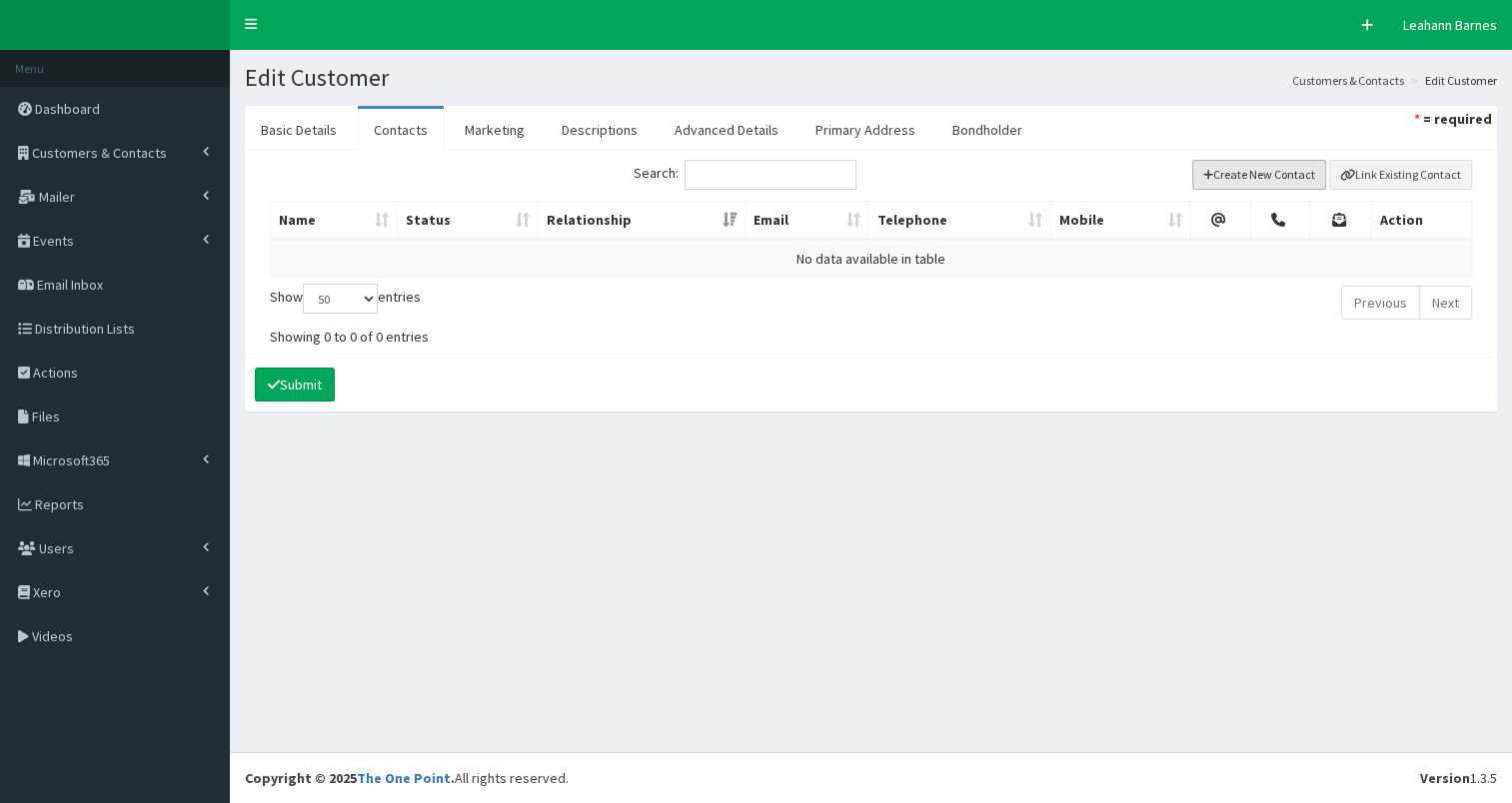 click on "Create New Contact" at bounding box center [1259, 175] 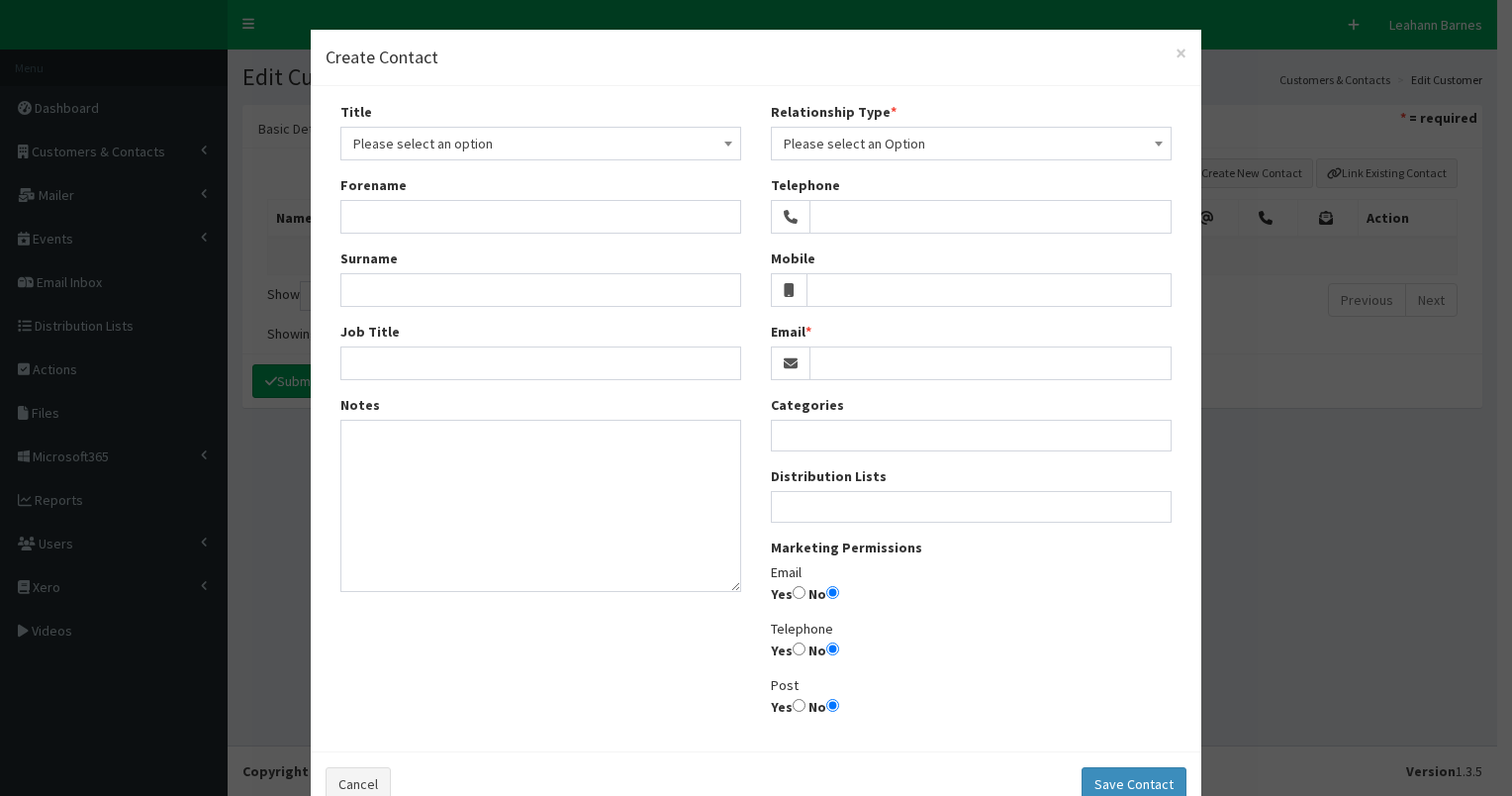 click on "Please select an option" at bounding box center [540, 144] 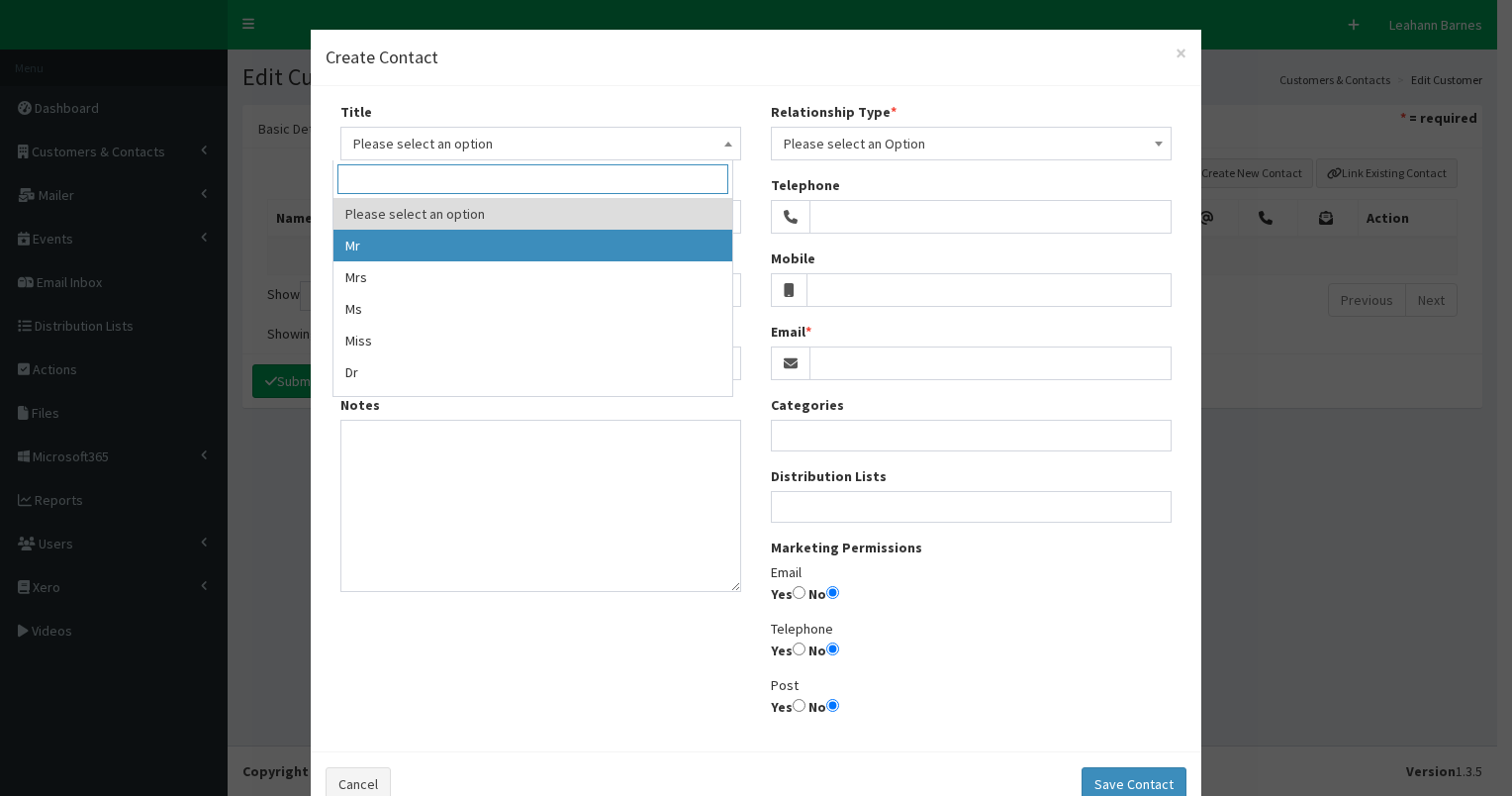 select on "1" 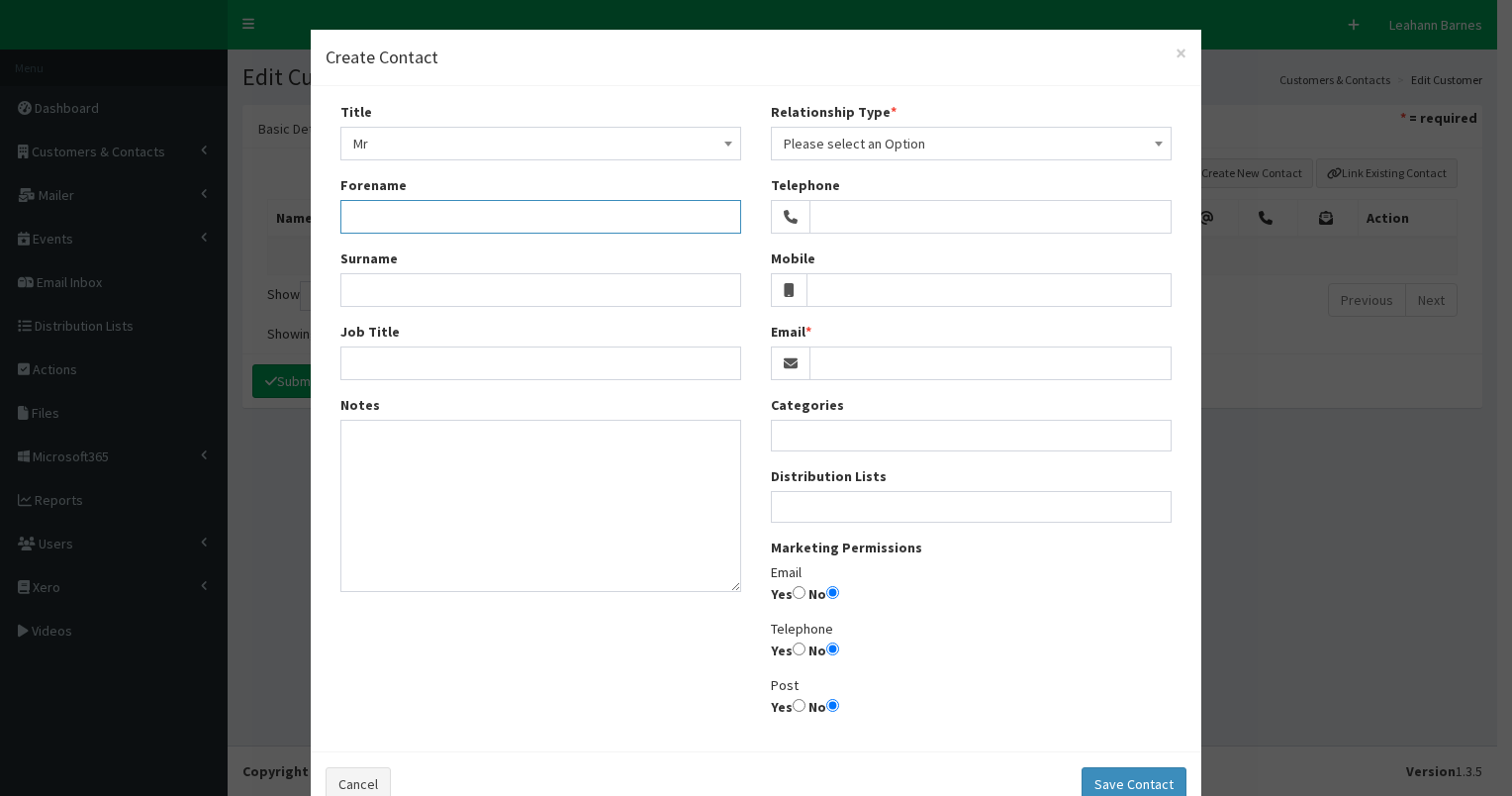 click on "Forename" at bounding box center [540, 217] 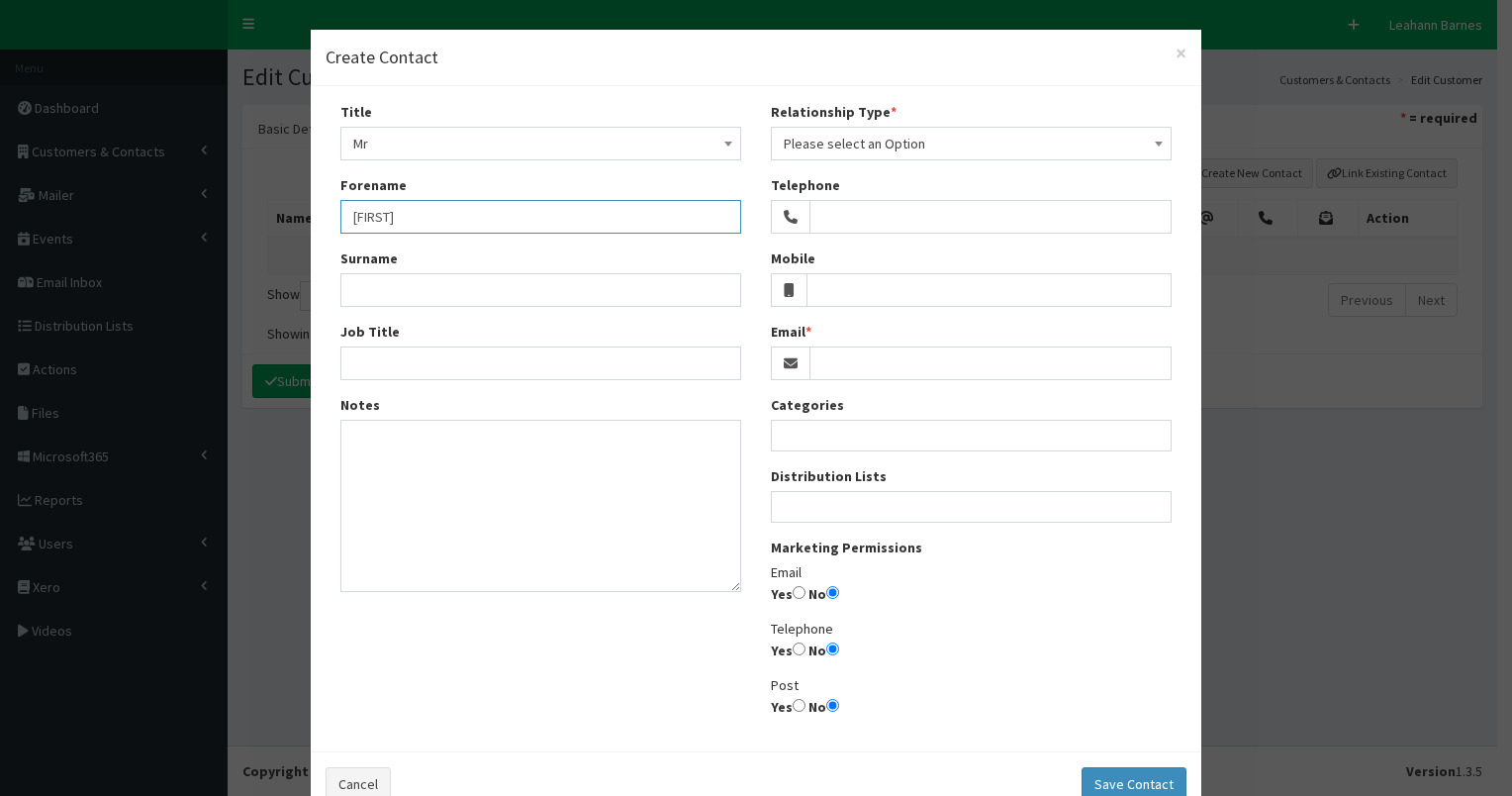 type on "[FIRST]" 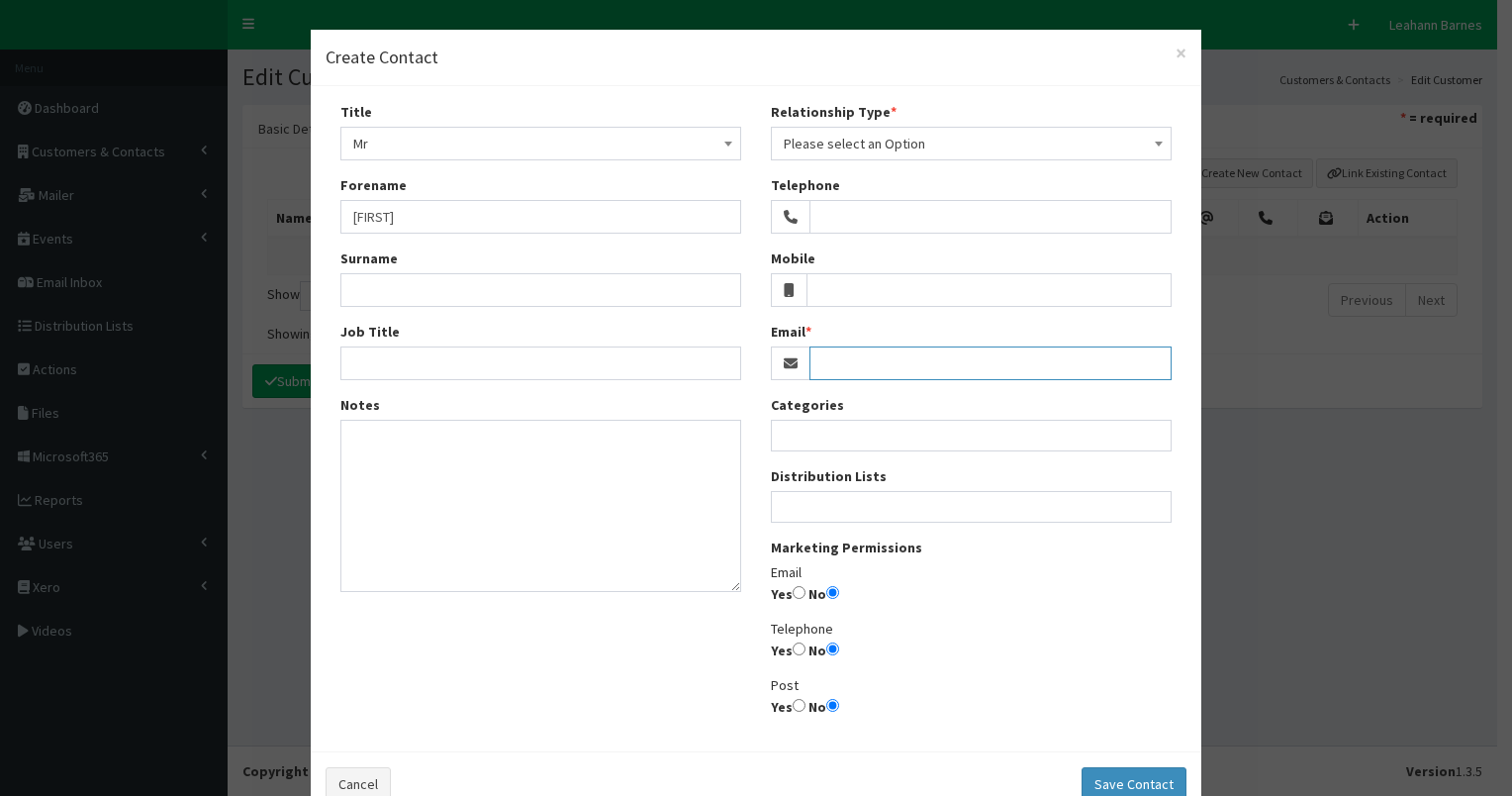 click on "Email" at bounding box center (991, 363) 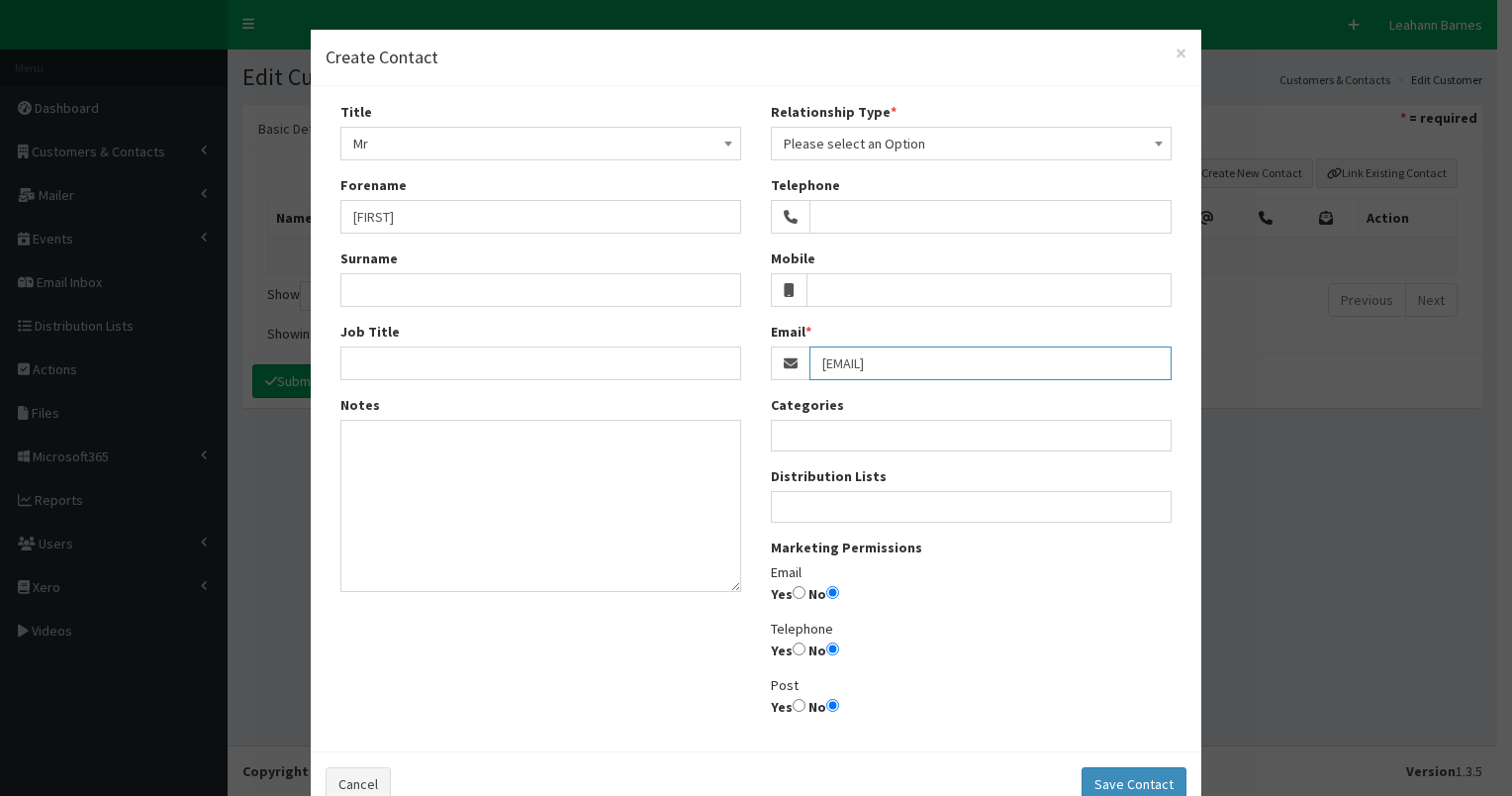 type on "[EMAIL]" 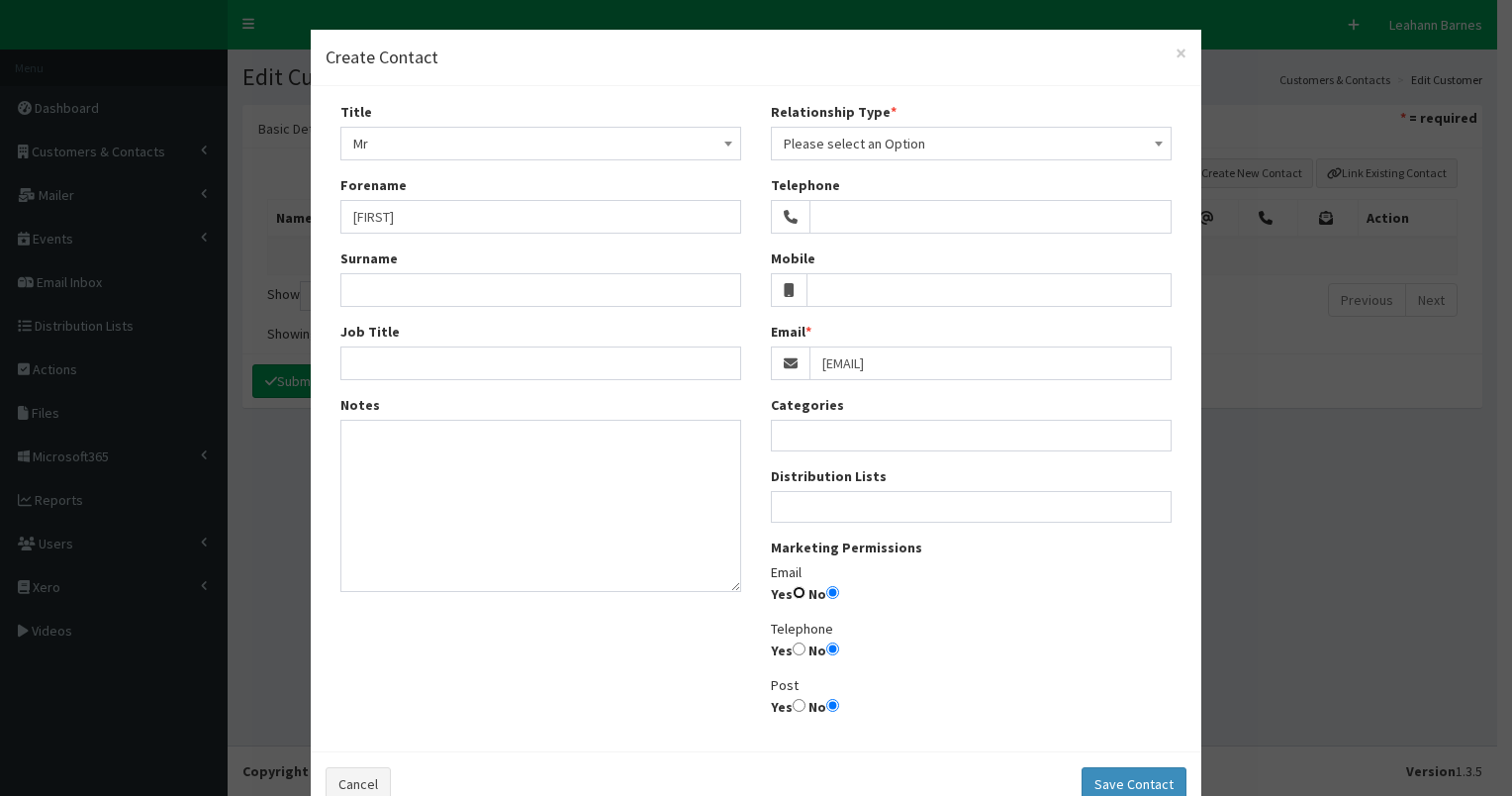 click on "Yes" at bounding box center [799, 592] 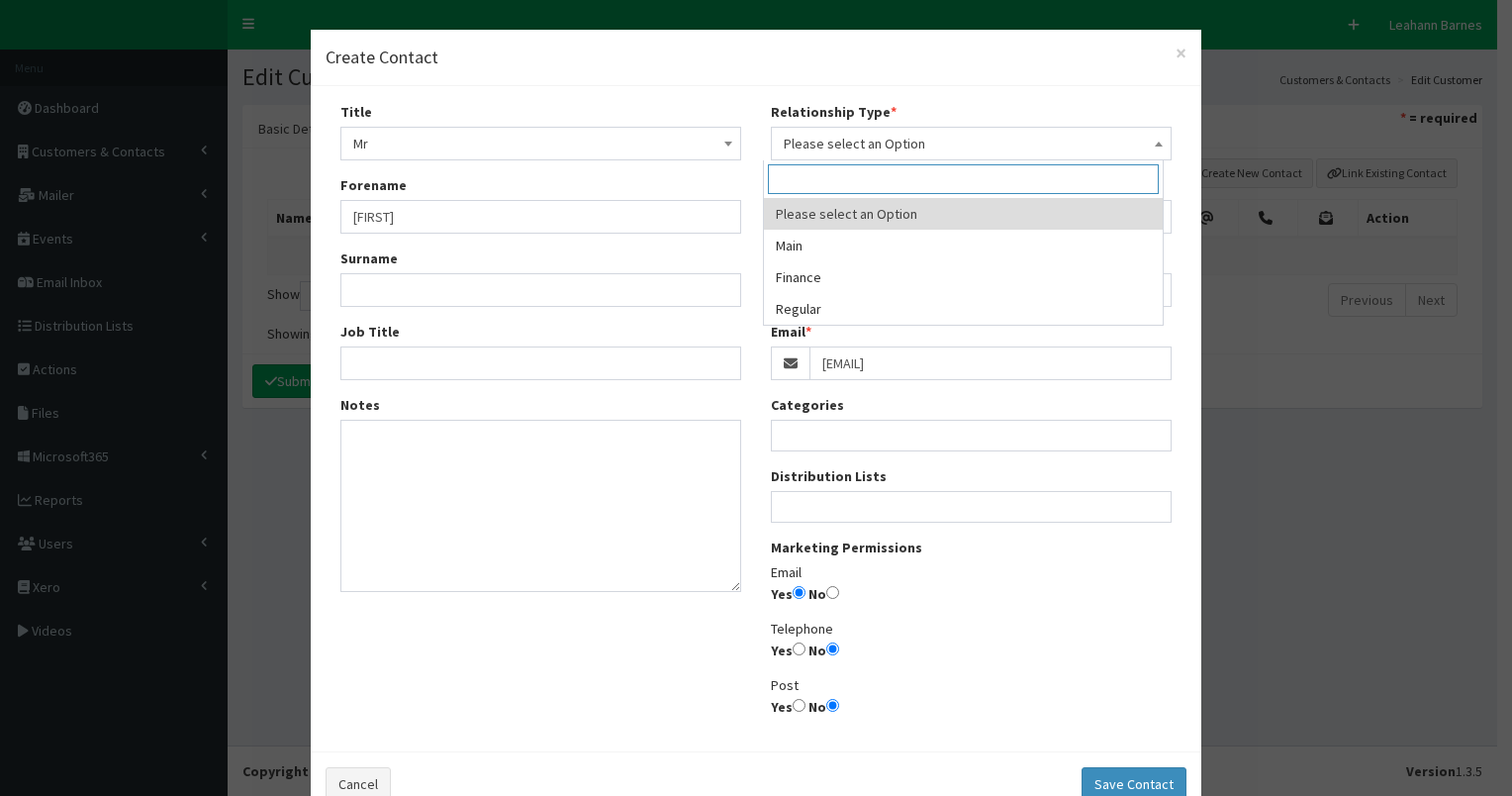 click on "Please select an Option" at bounding box center [971, 144] 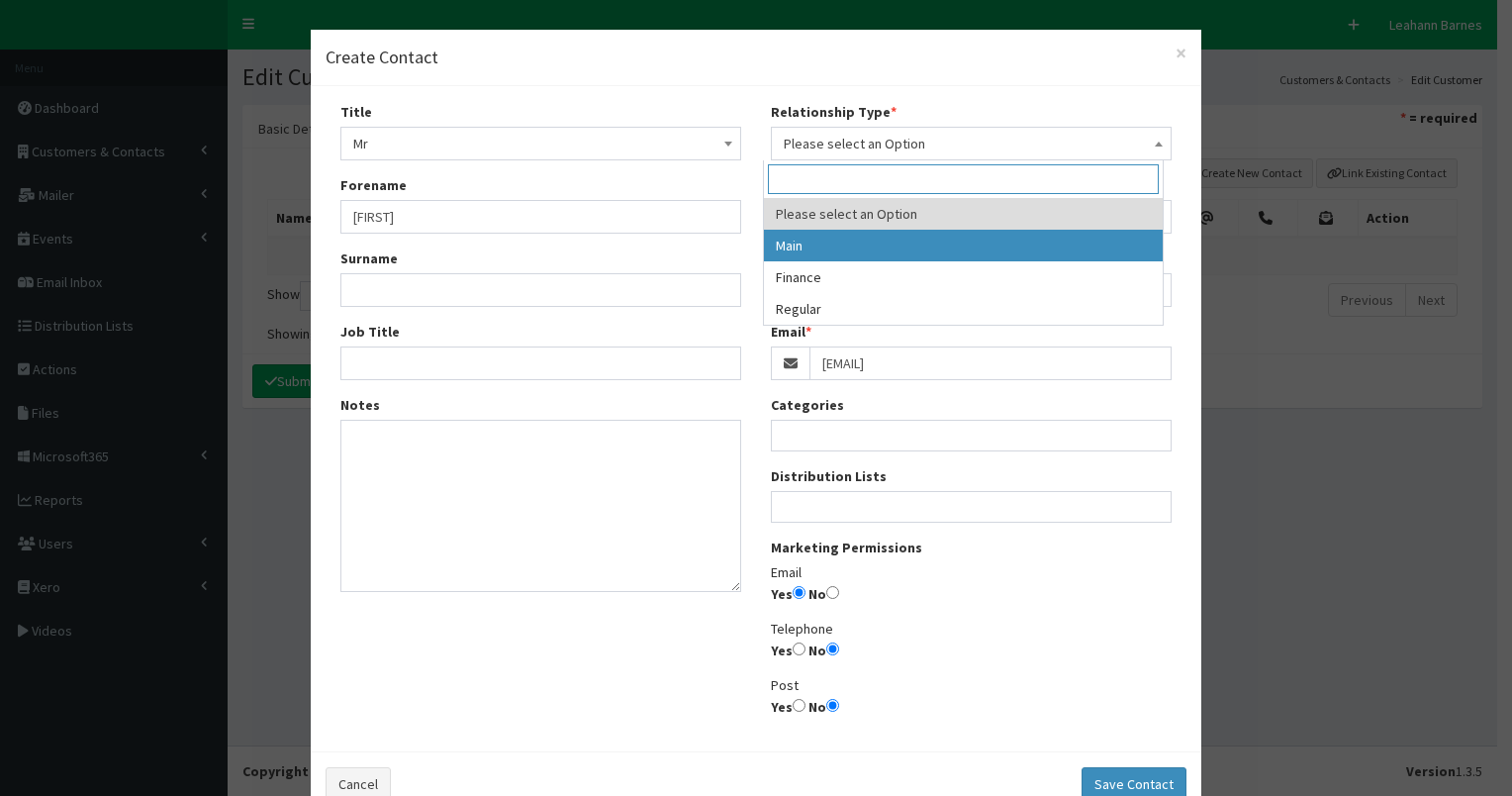 select on "1" 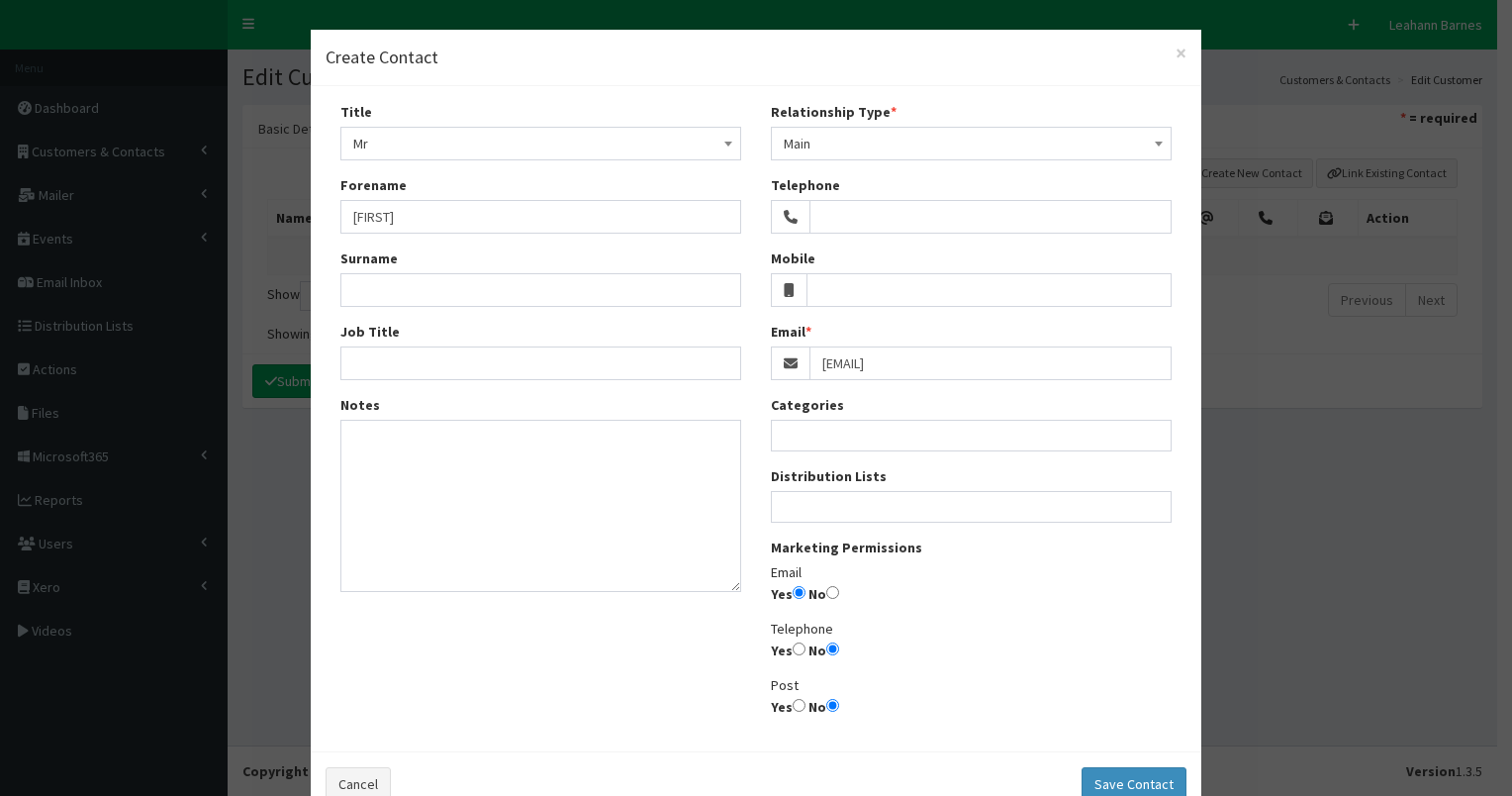 click at bounding box center (971, 504) 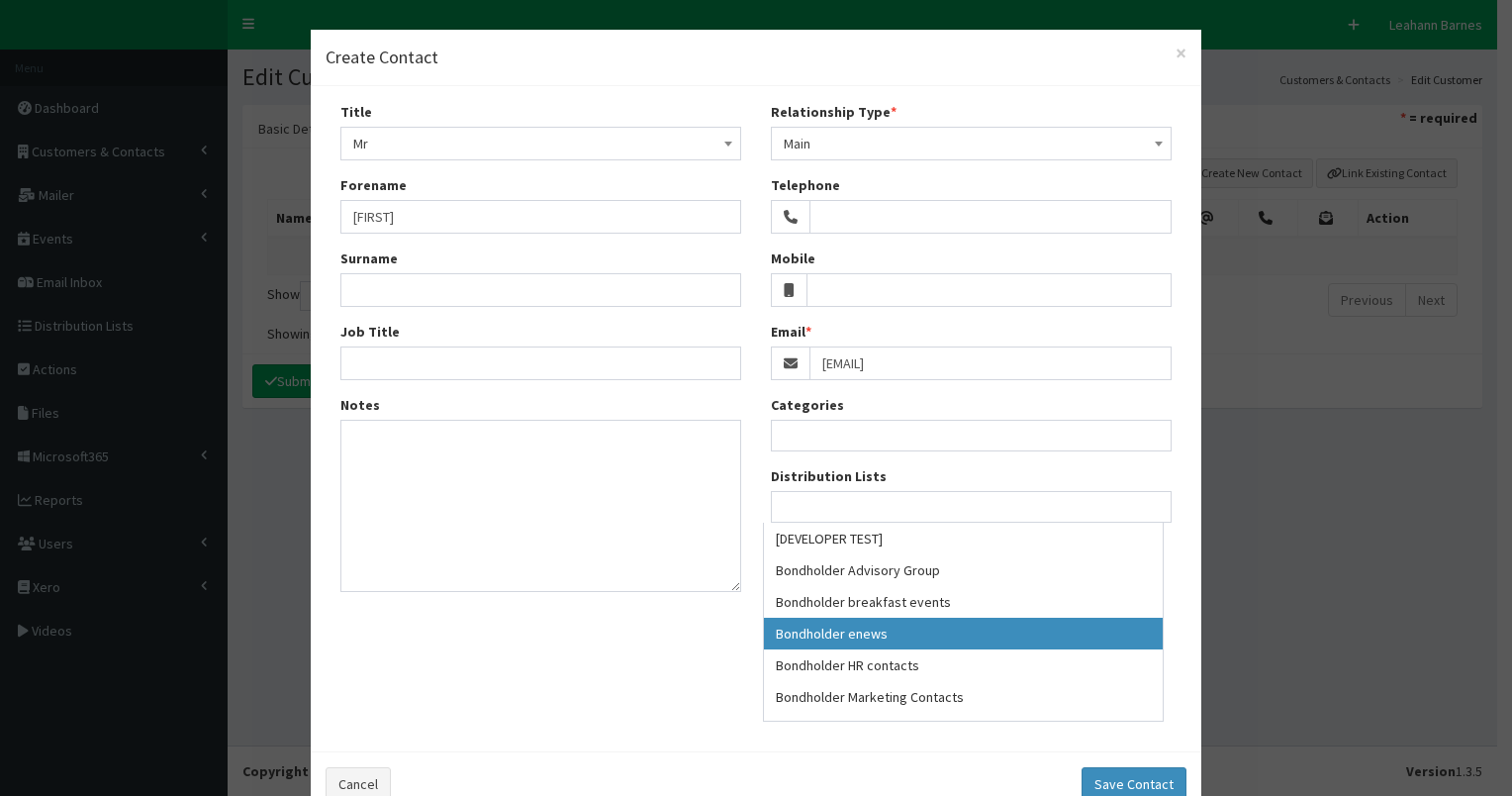 select on "79" 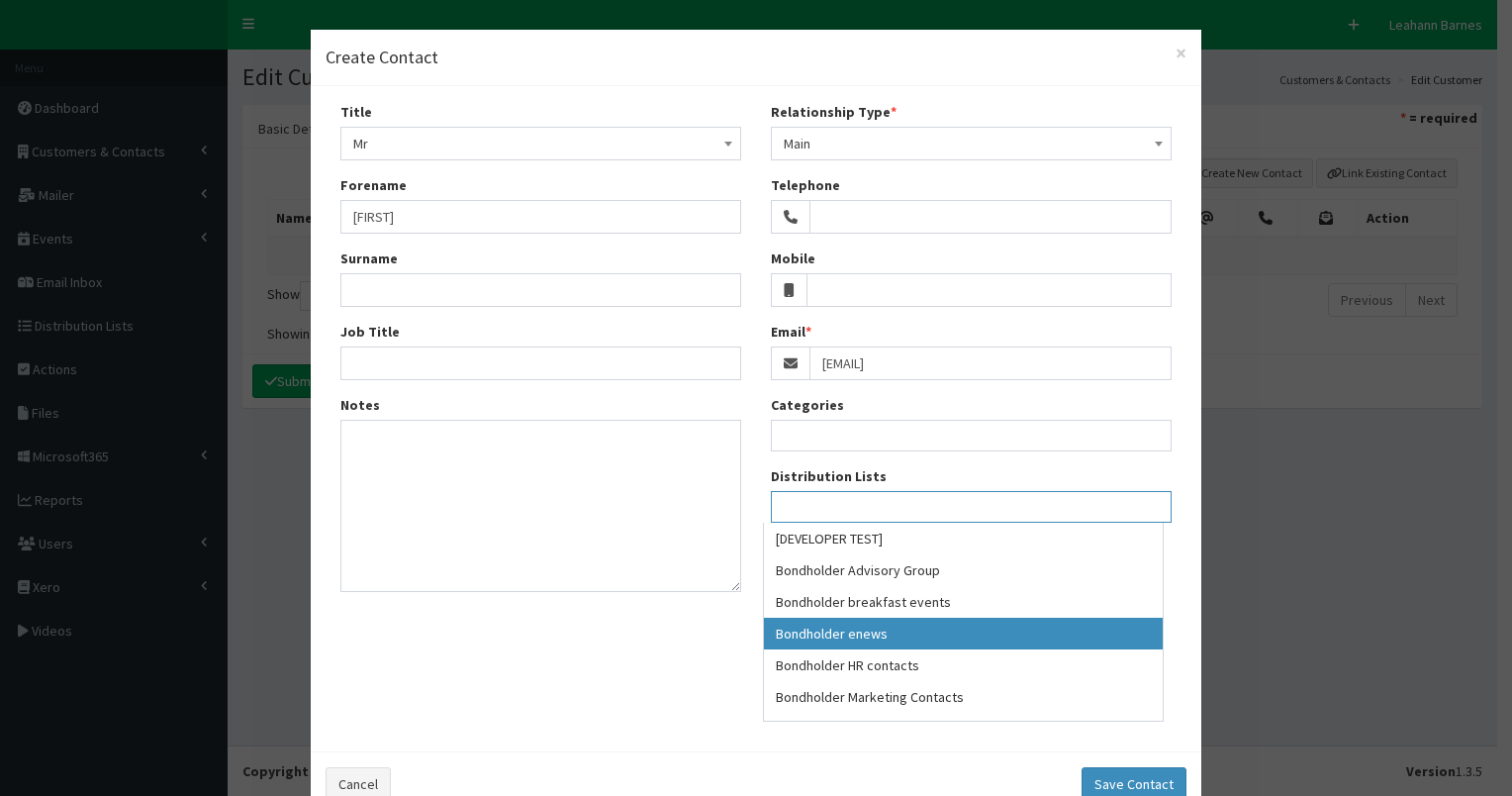 scroll, scrollTop: 55, scrollLeft: 0, axis: vertical 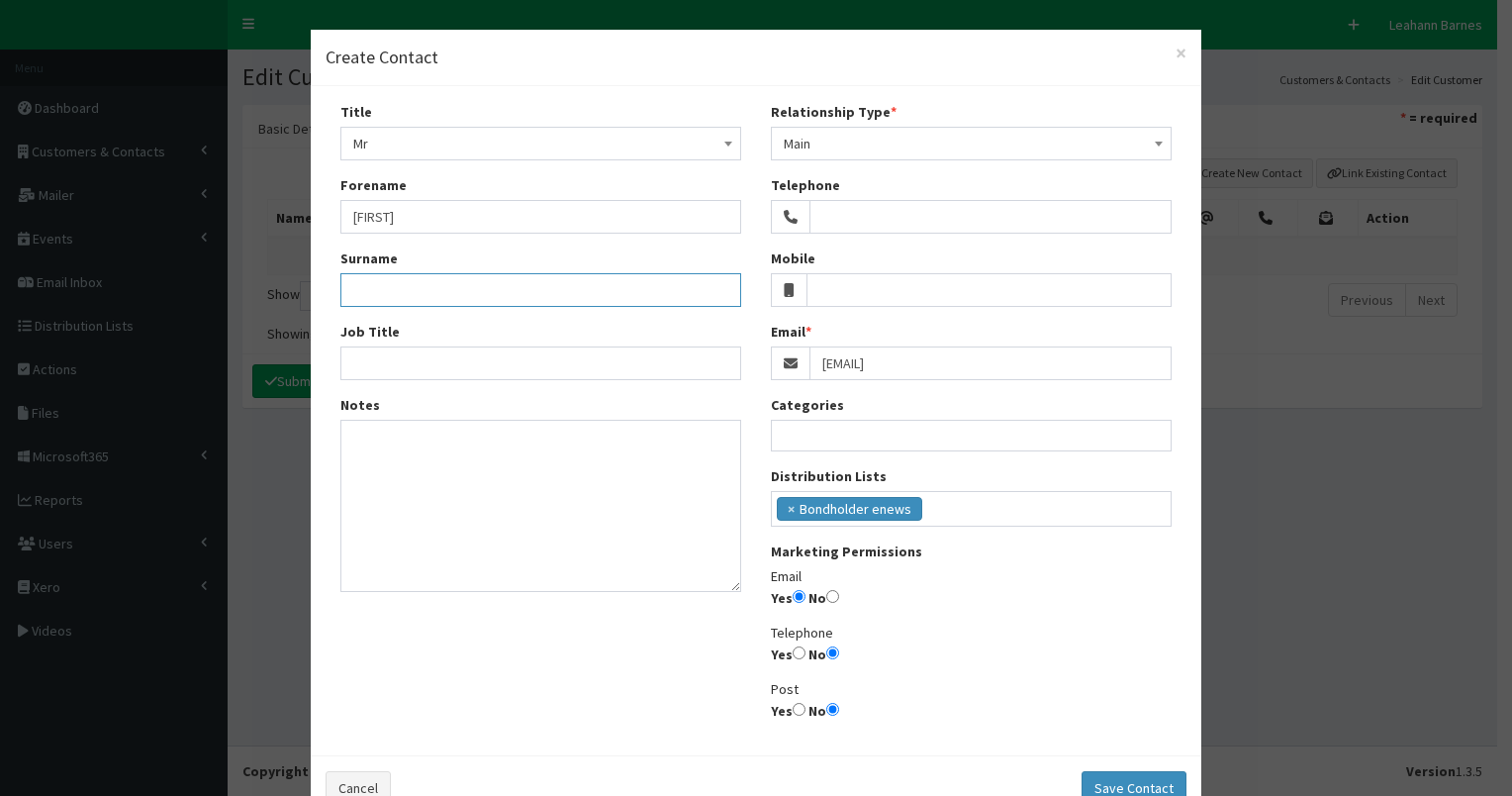 click on "Surname" at bounding box center [540, 290] 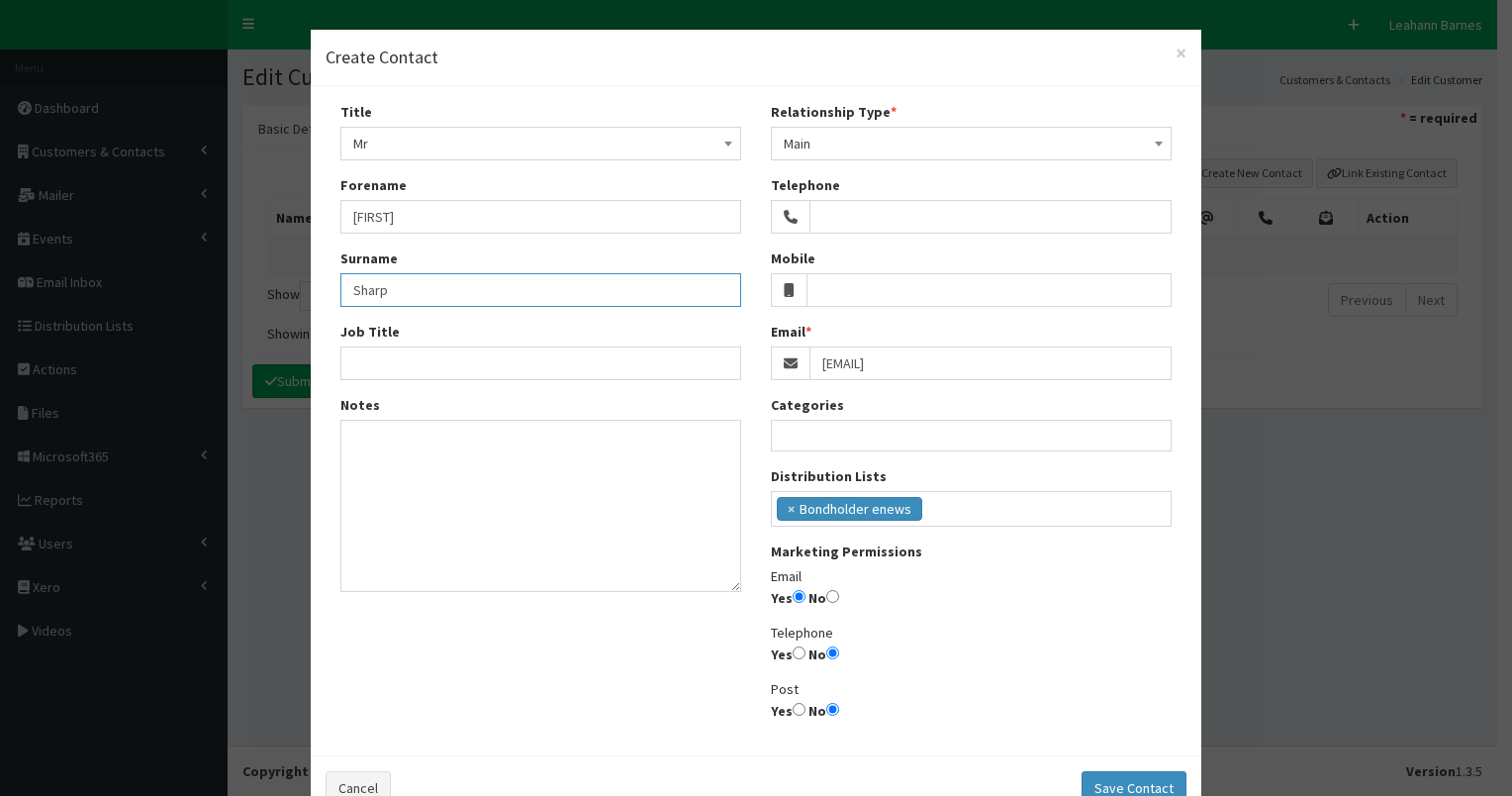 type on "Sharp" 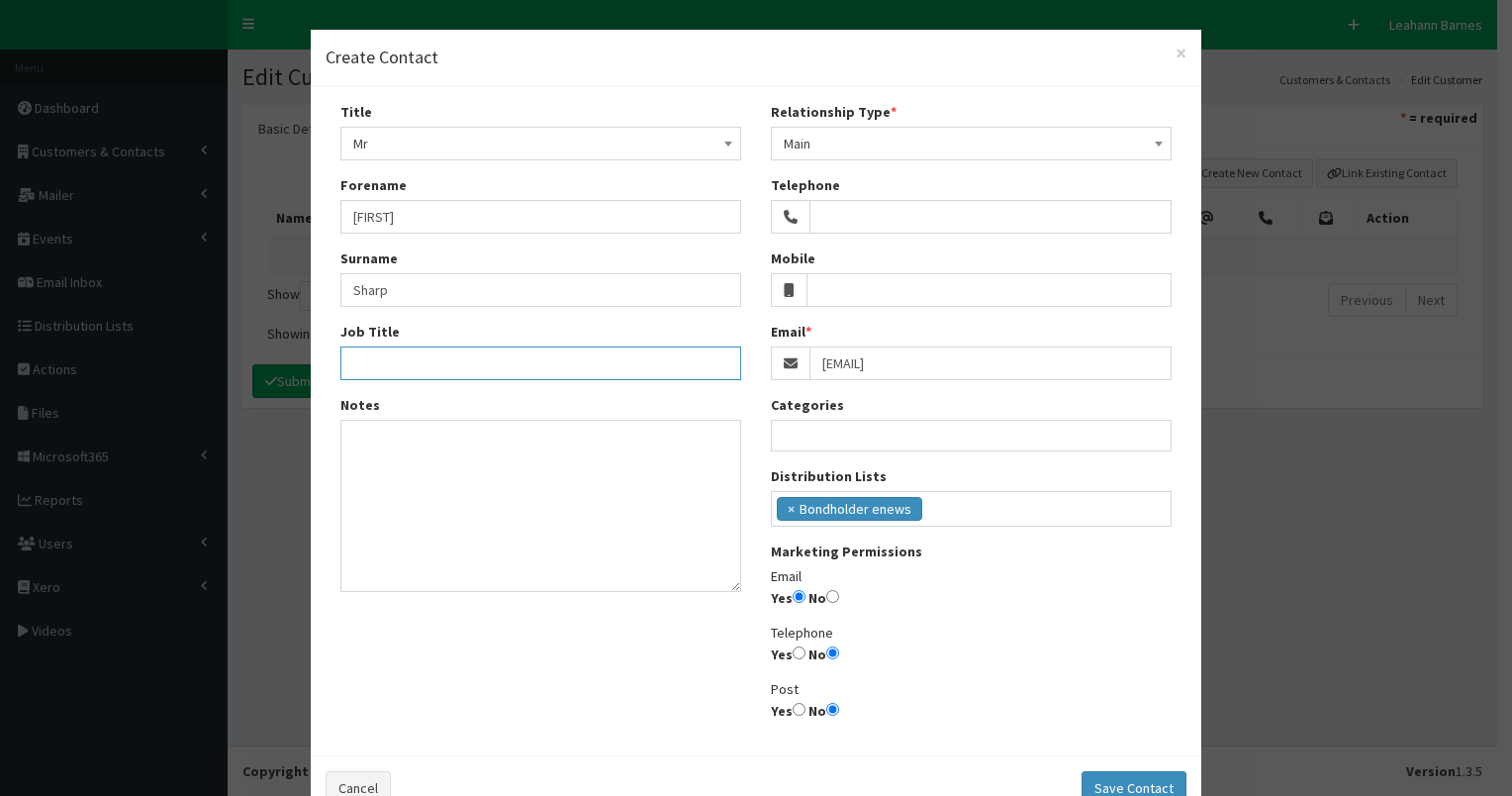 click on "Job Title" at bounding box center (540, 363) 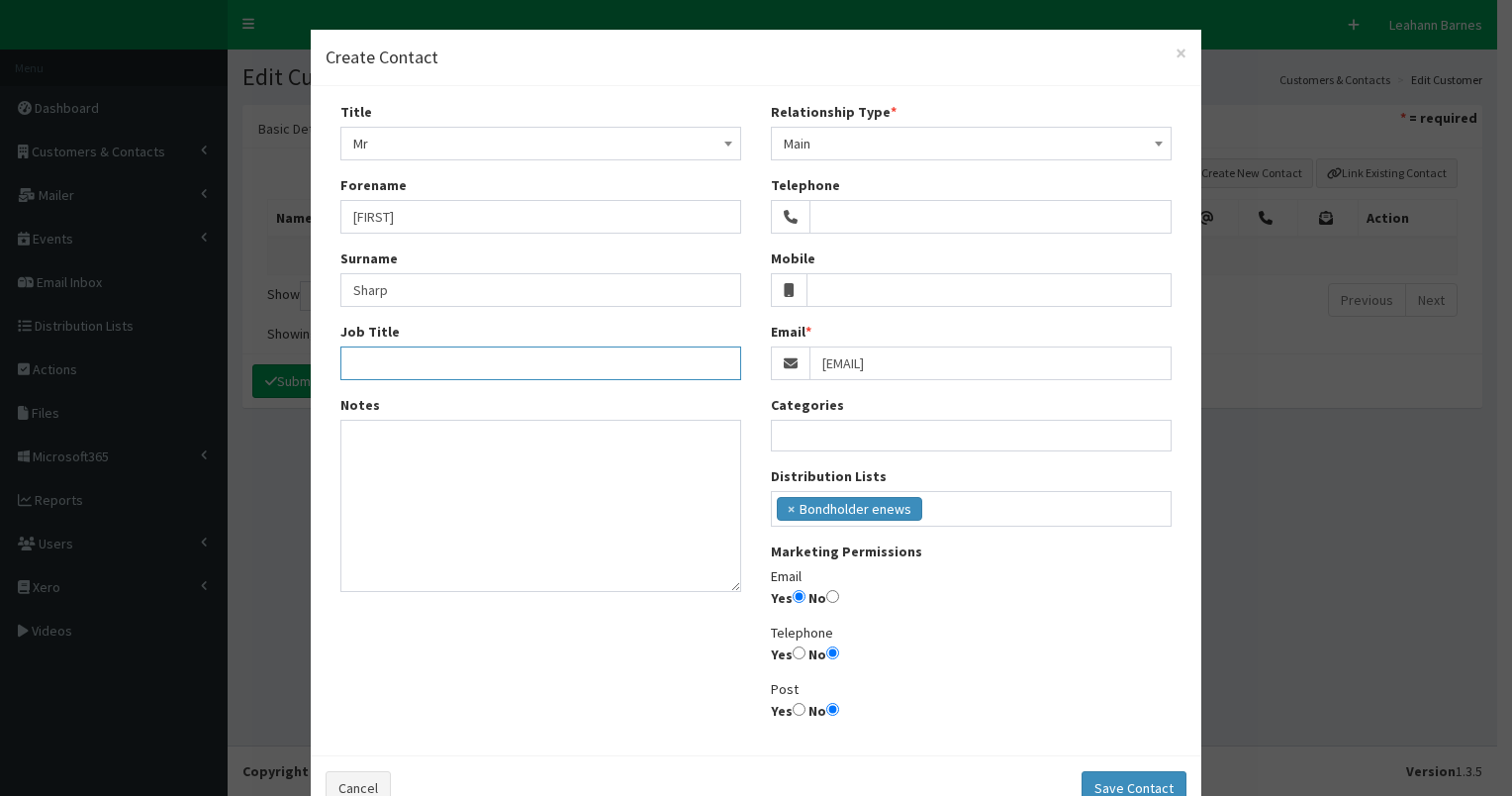 paste on "The CULTURE Coach" 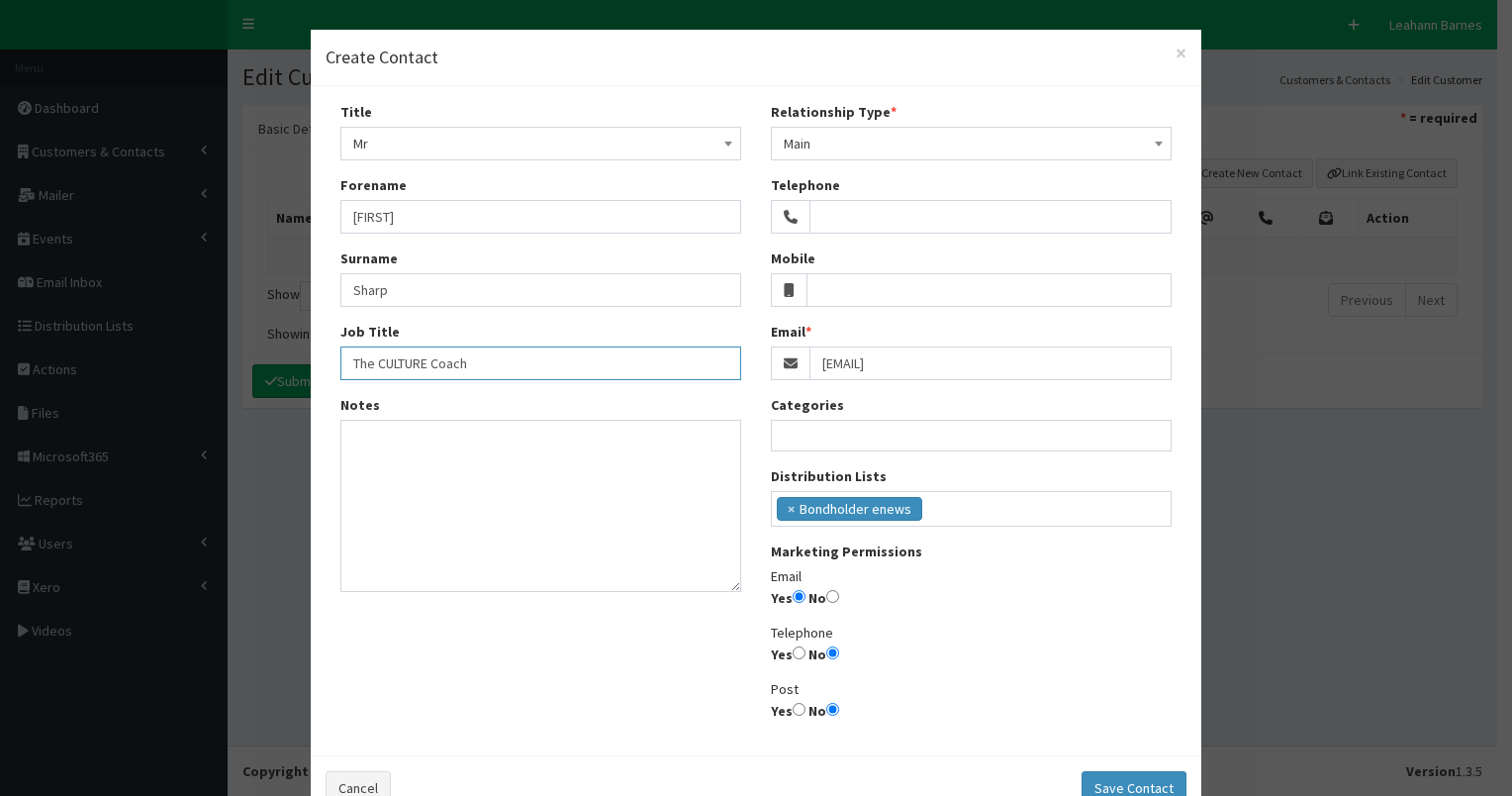 type on "The CULTURE Coach" 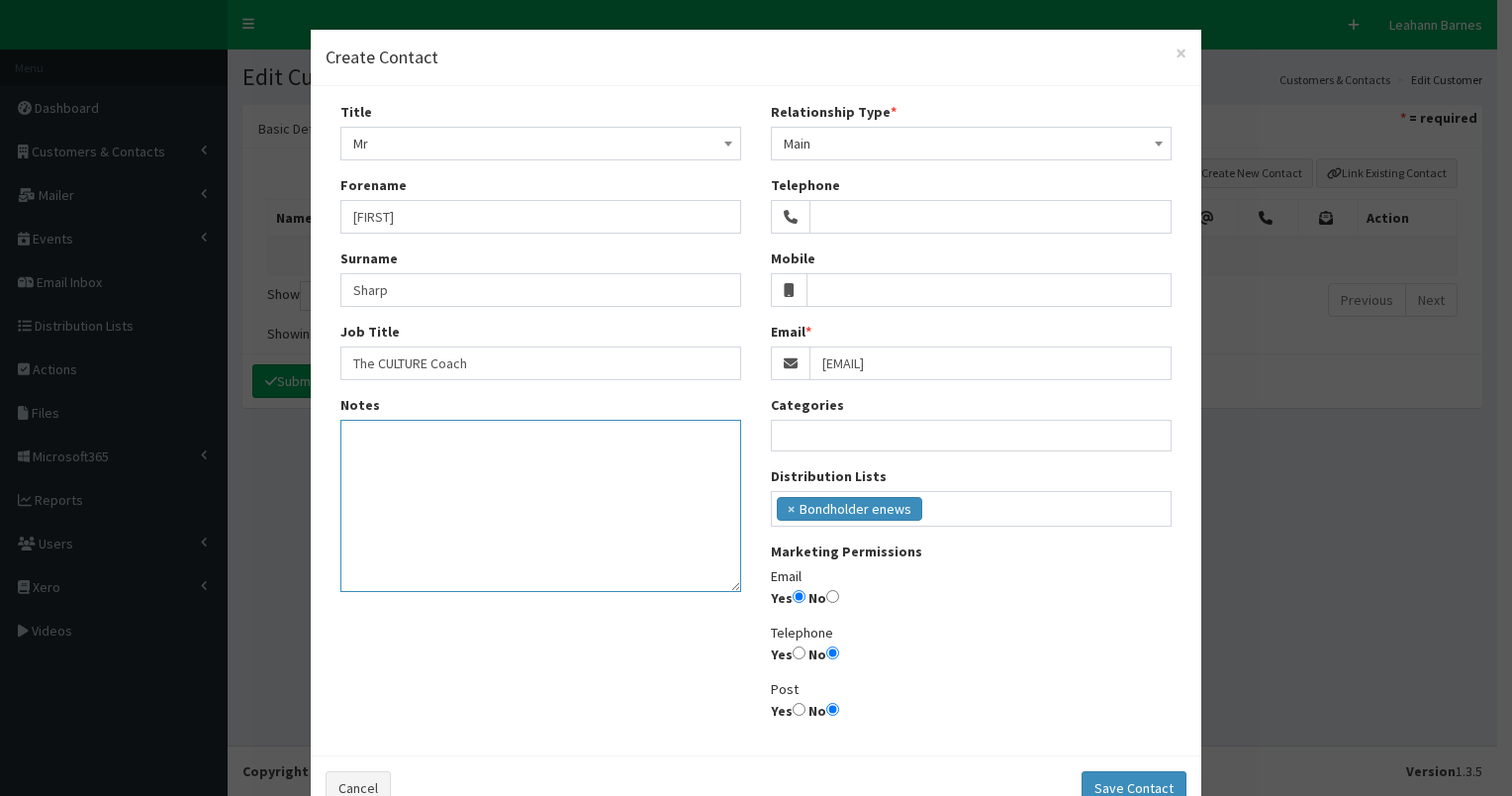 click on "Notes" at bounding box center [540, 506] 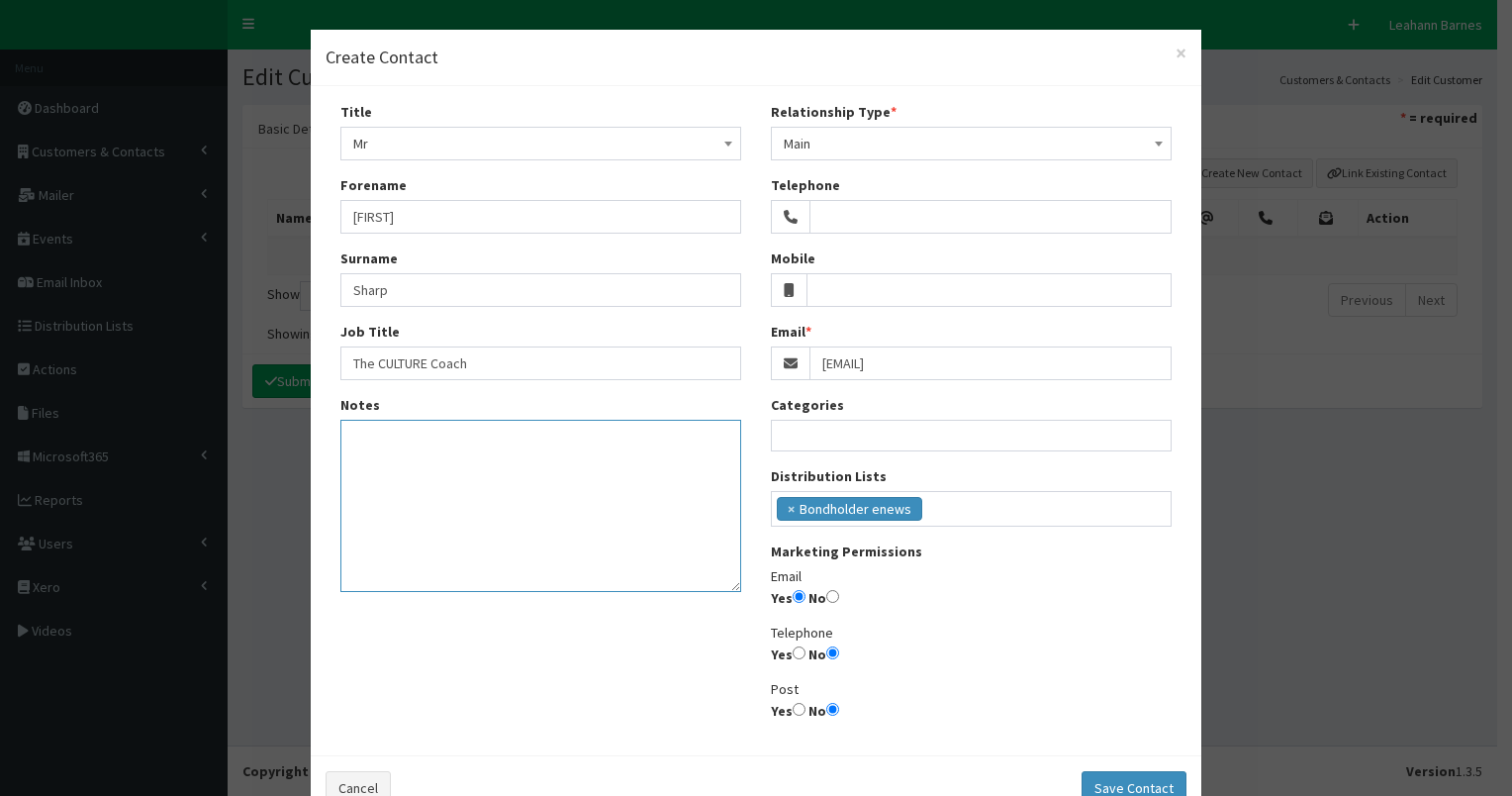 scroll, scrollTop: 53, scrollLeft: 0, axis: vertical 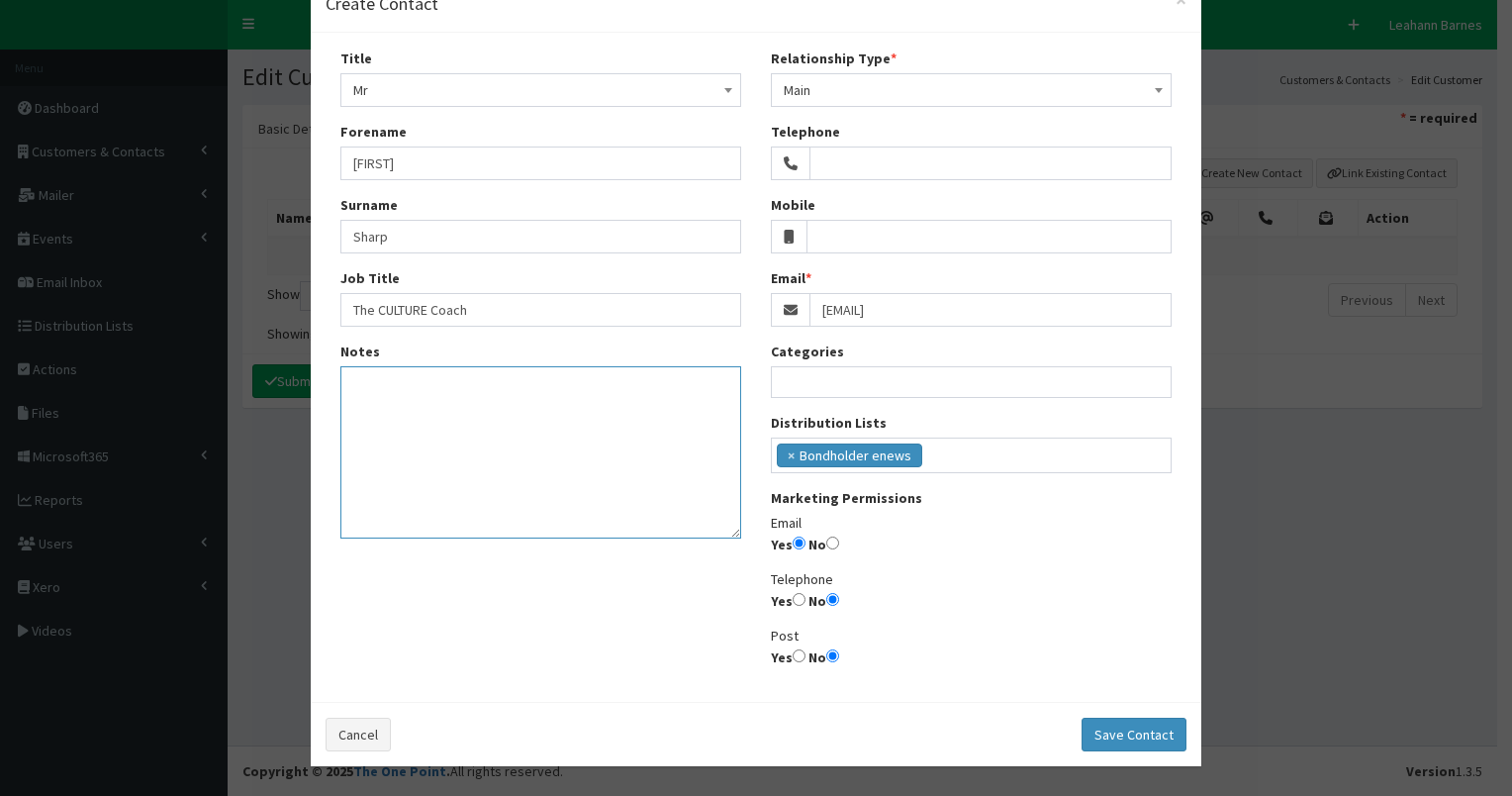 click on "Notes" at bounding box center [540, 452] 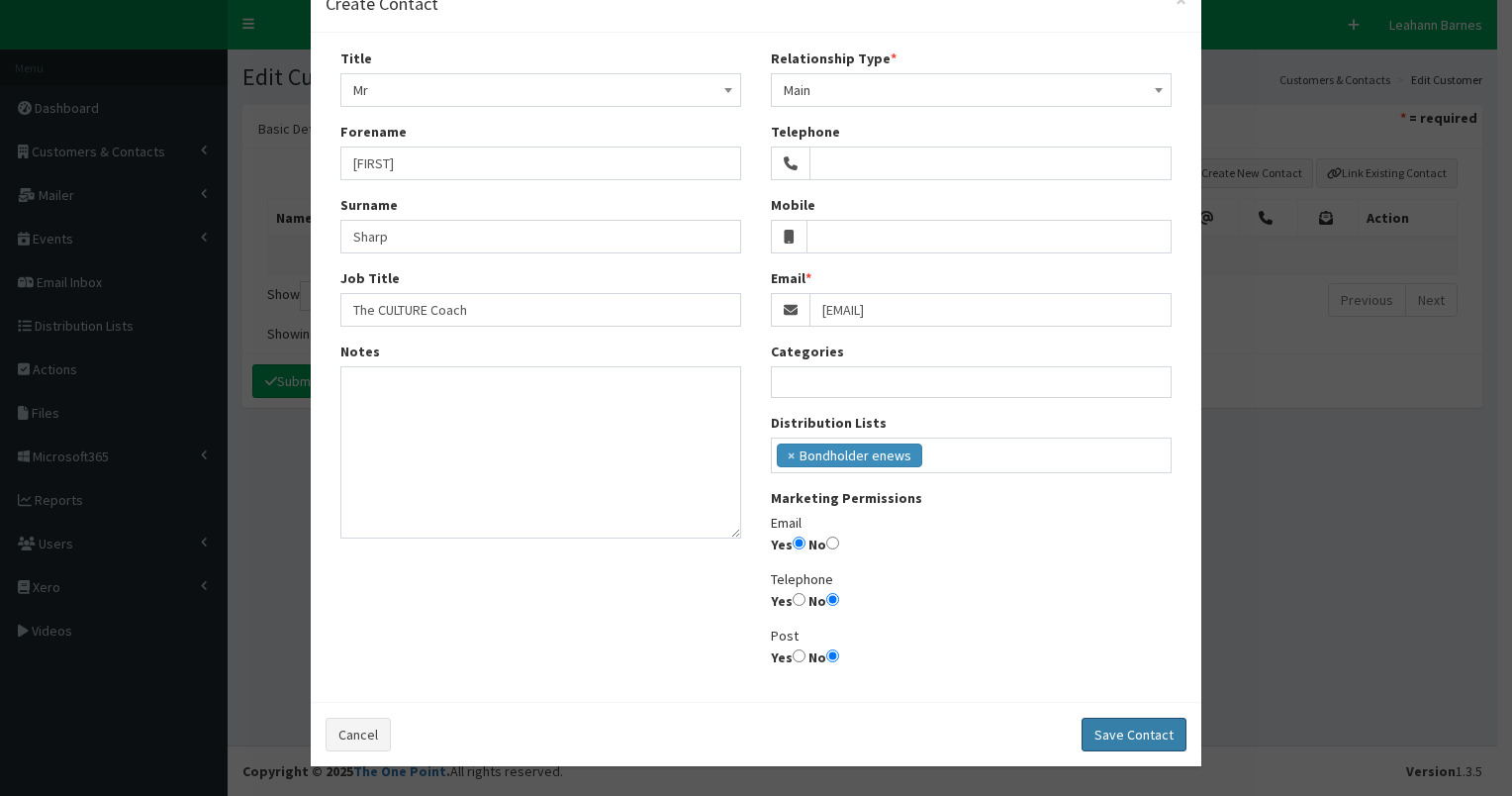 click on "Save Contact" at bounding box center [1134, 735] 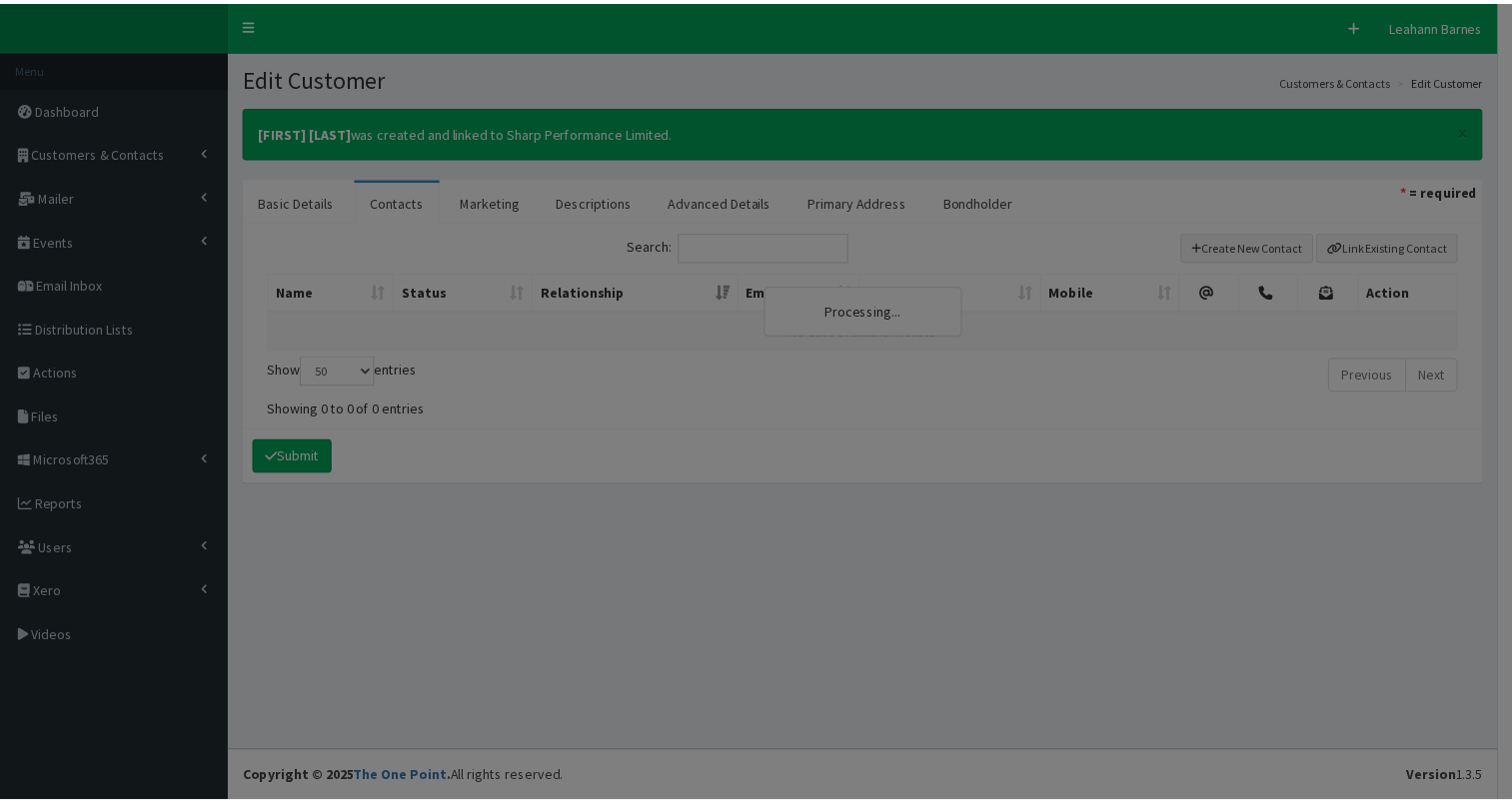 scroll, scrollTop: 51, scrollLeft: 0, axis: vertical 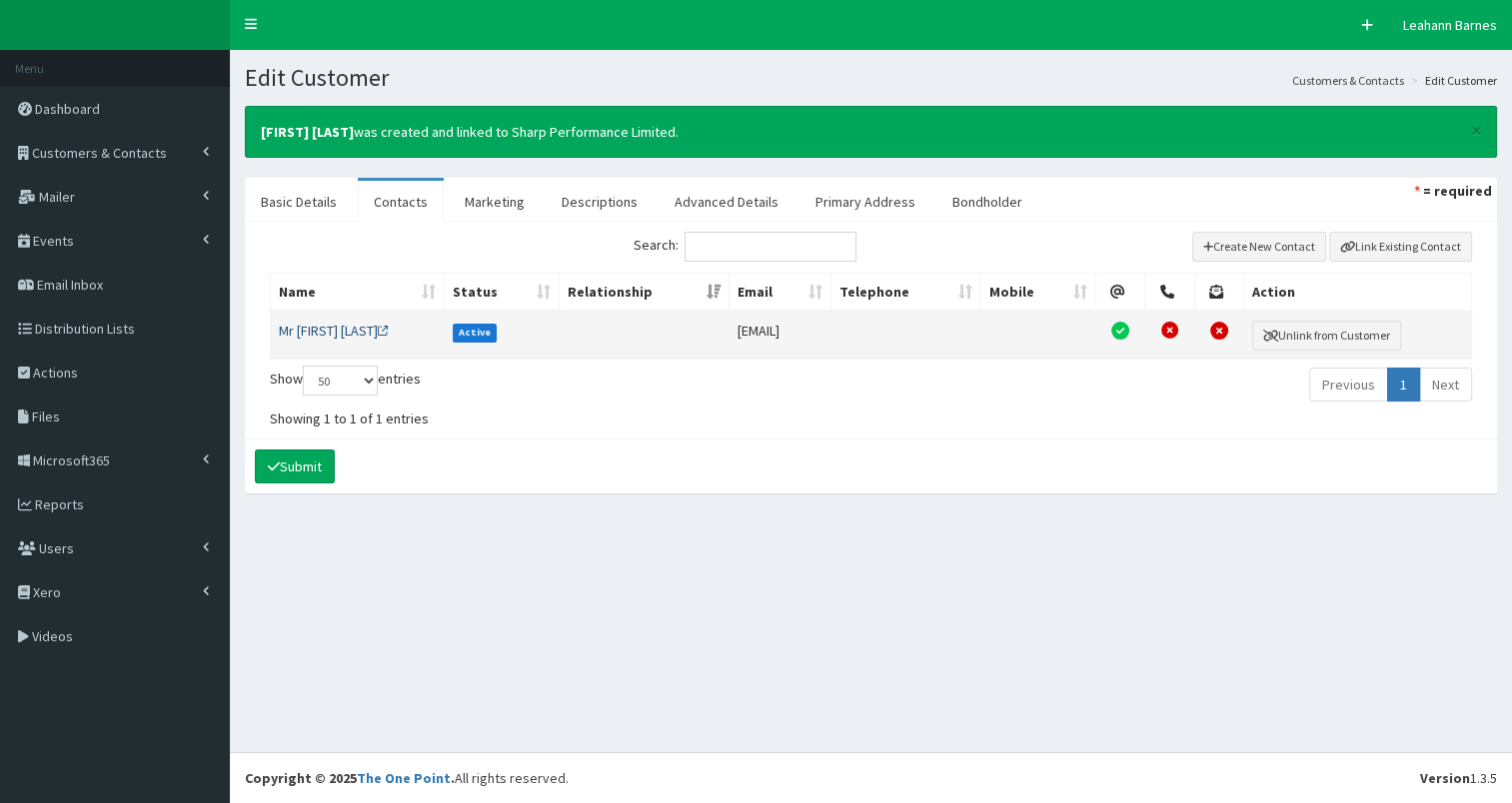 click on "Mr Jon Sharp" at bounding box center [334, 331] 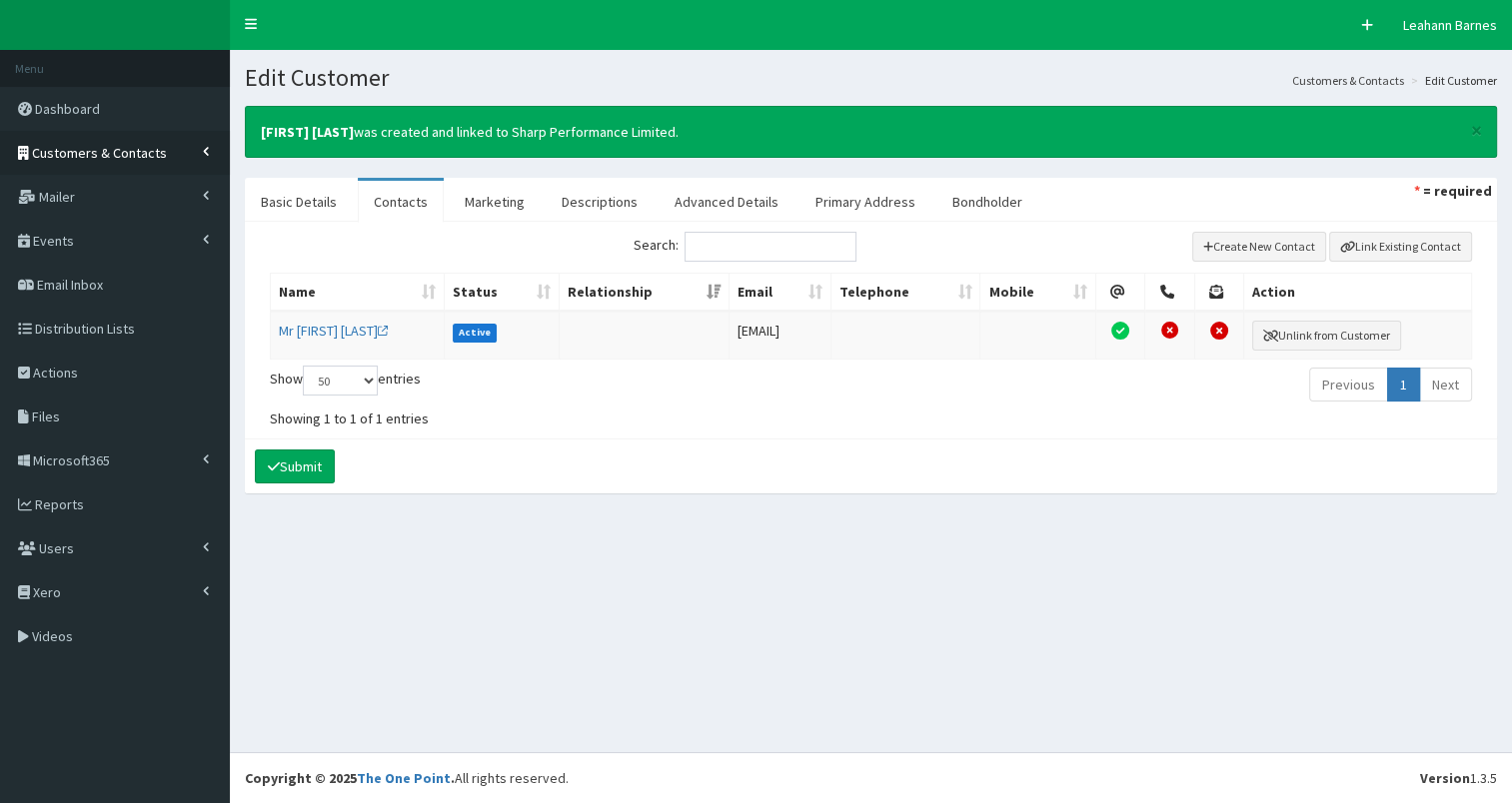 click on "Customers & Contacts" at bounding box center (99, 153) 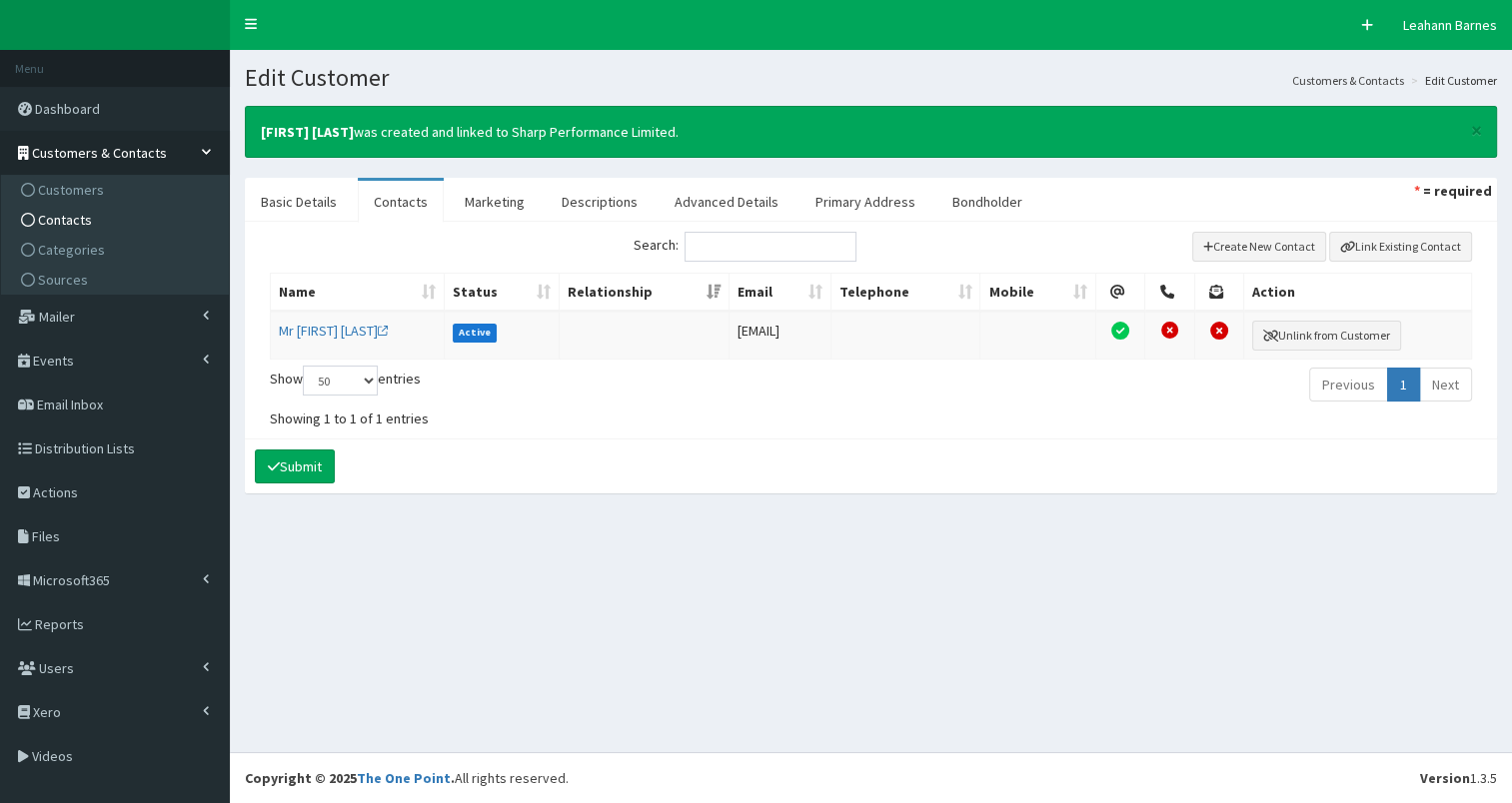 click on "Contacts" at bounding box center (65, 220) 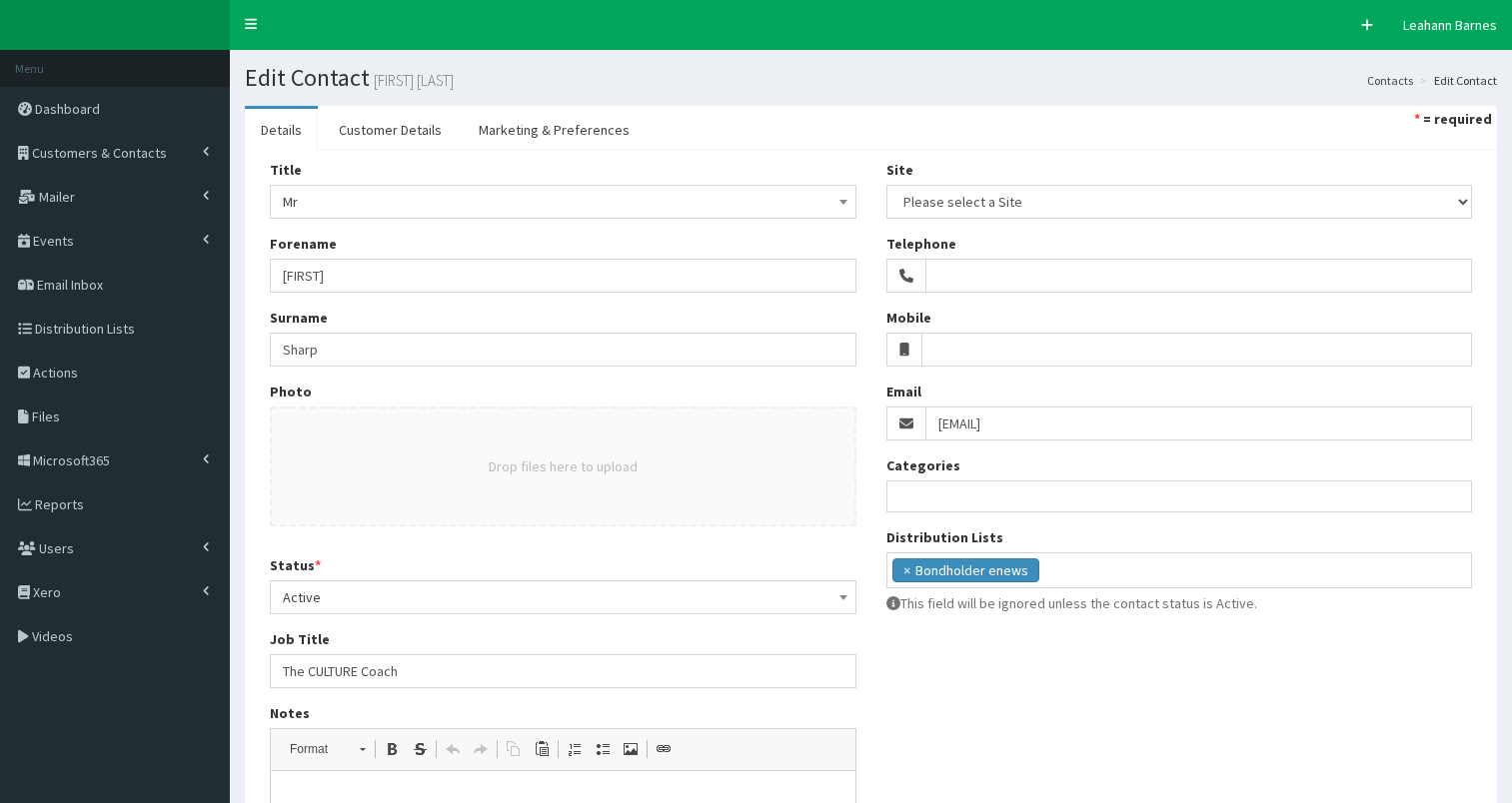select 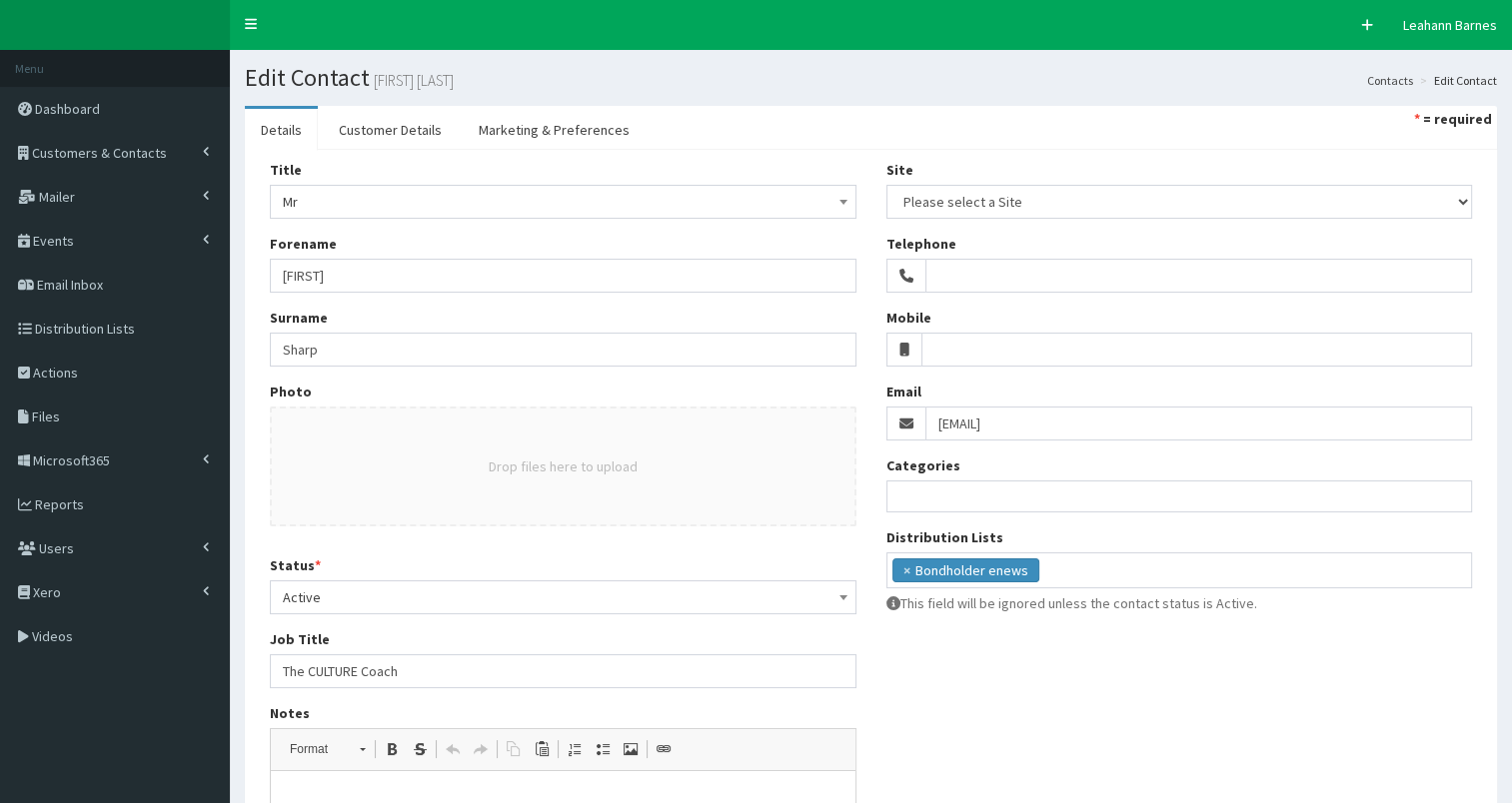 scroll, scrollTop: 0, scrollLeft: 0, axis: both 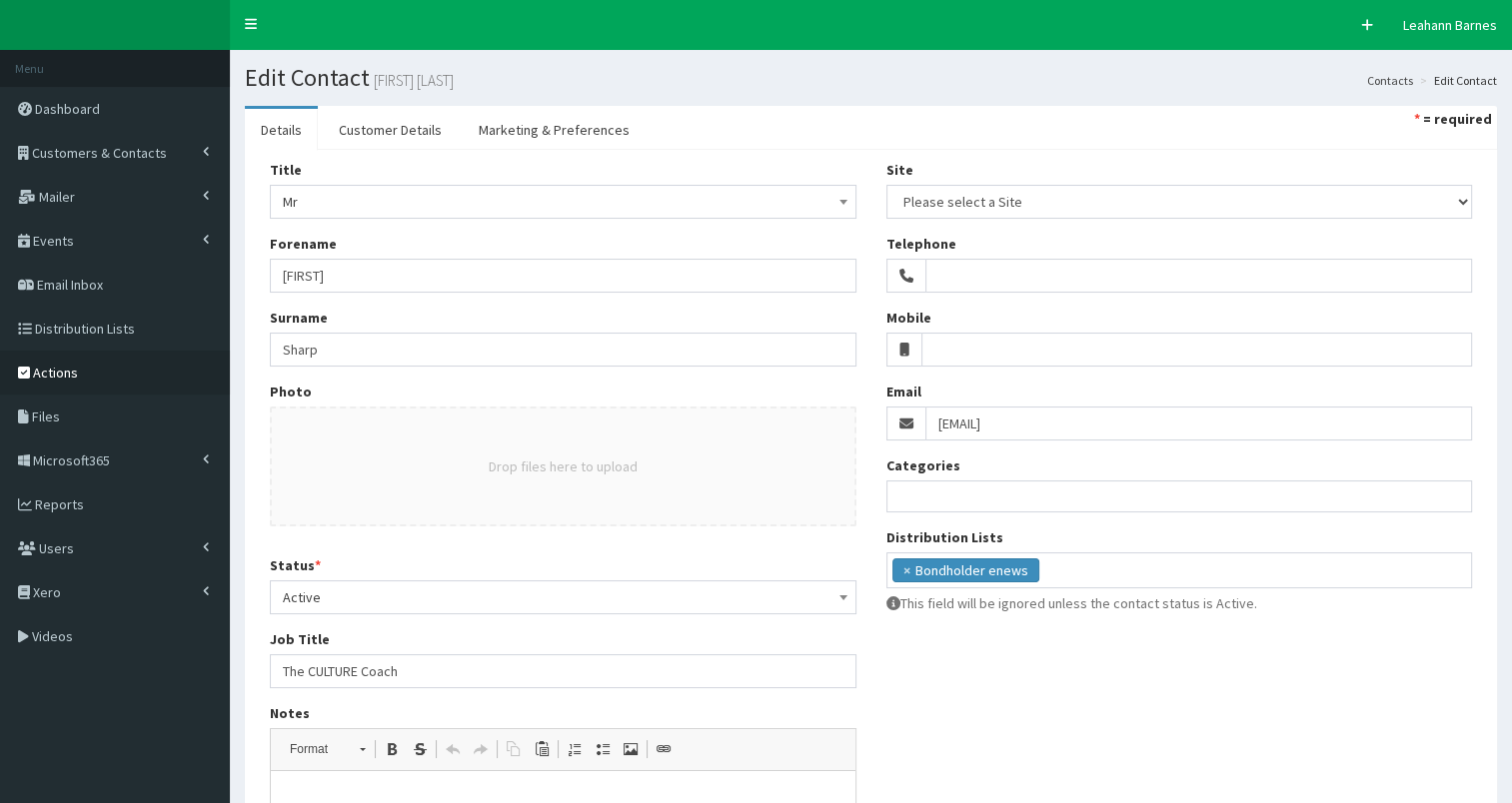 click on "Actions" at bounding box center (55, 373) 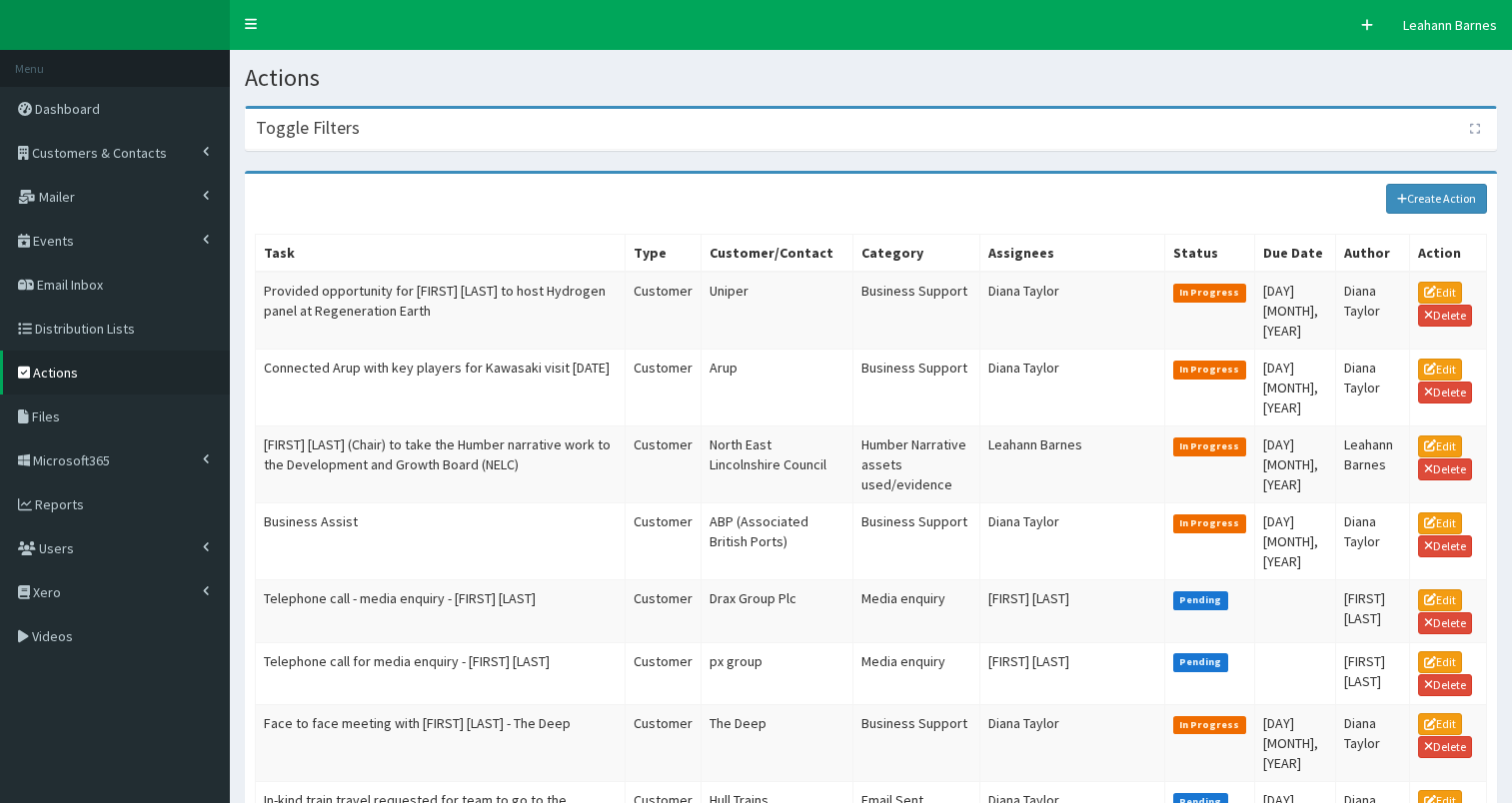 scroll, scrollTop: 0, scrollLeft: 0, axis: both 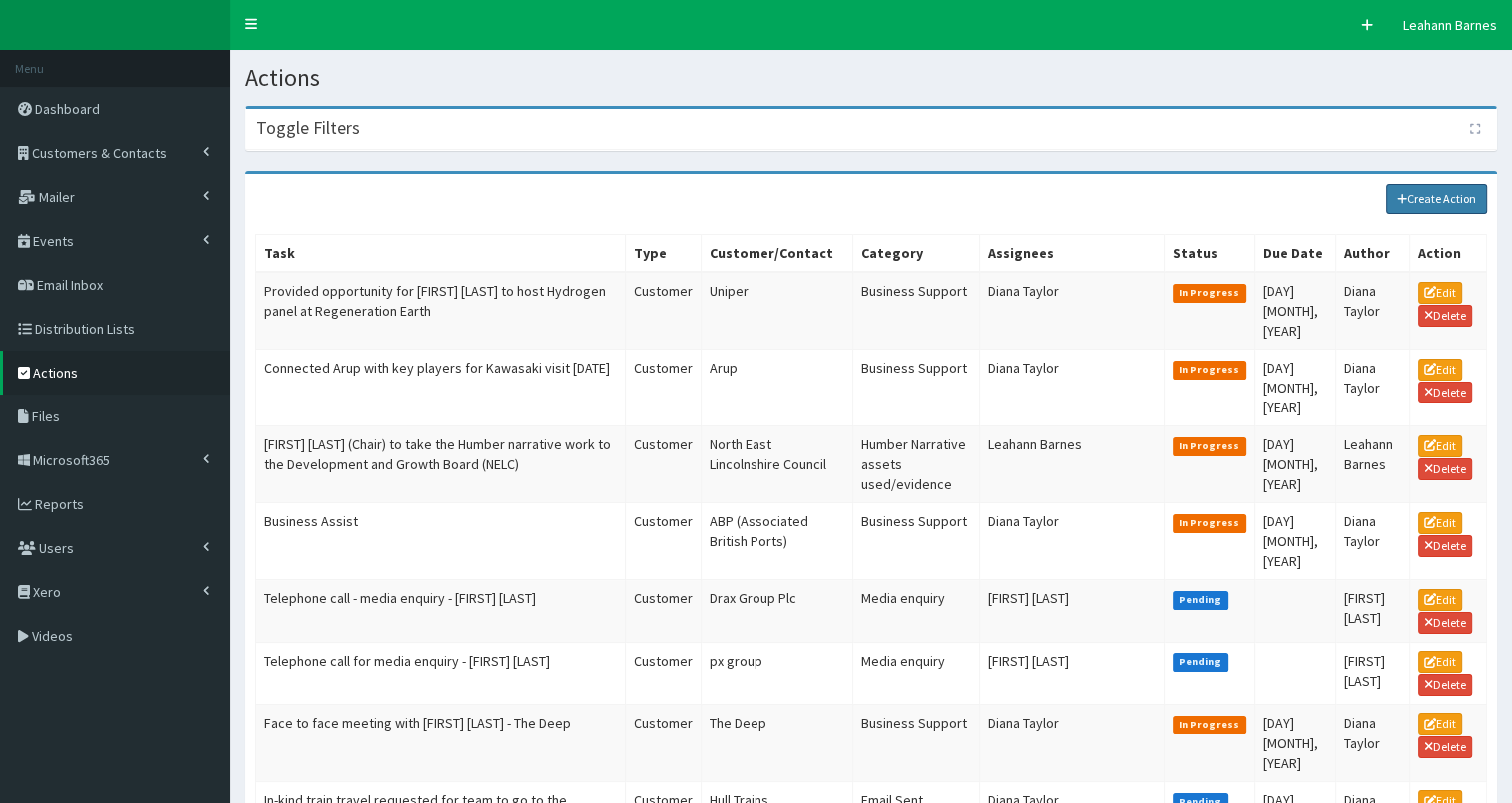 click on "Create Action" at bounding box center (1437, 199) 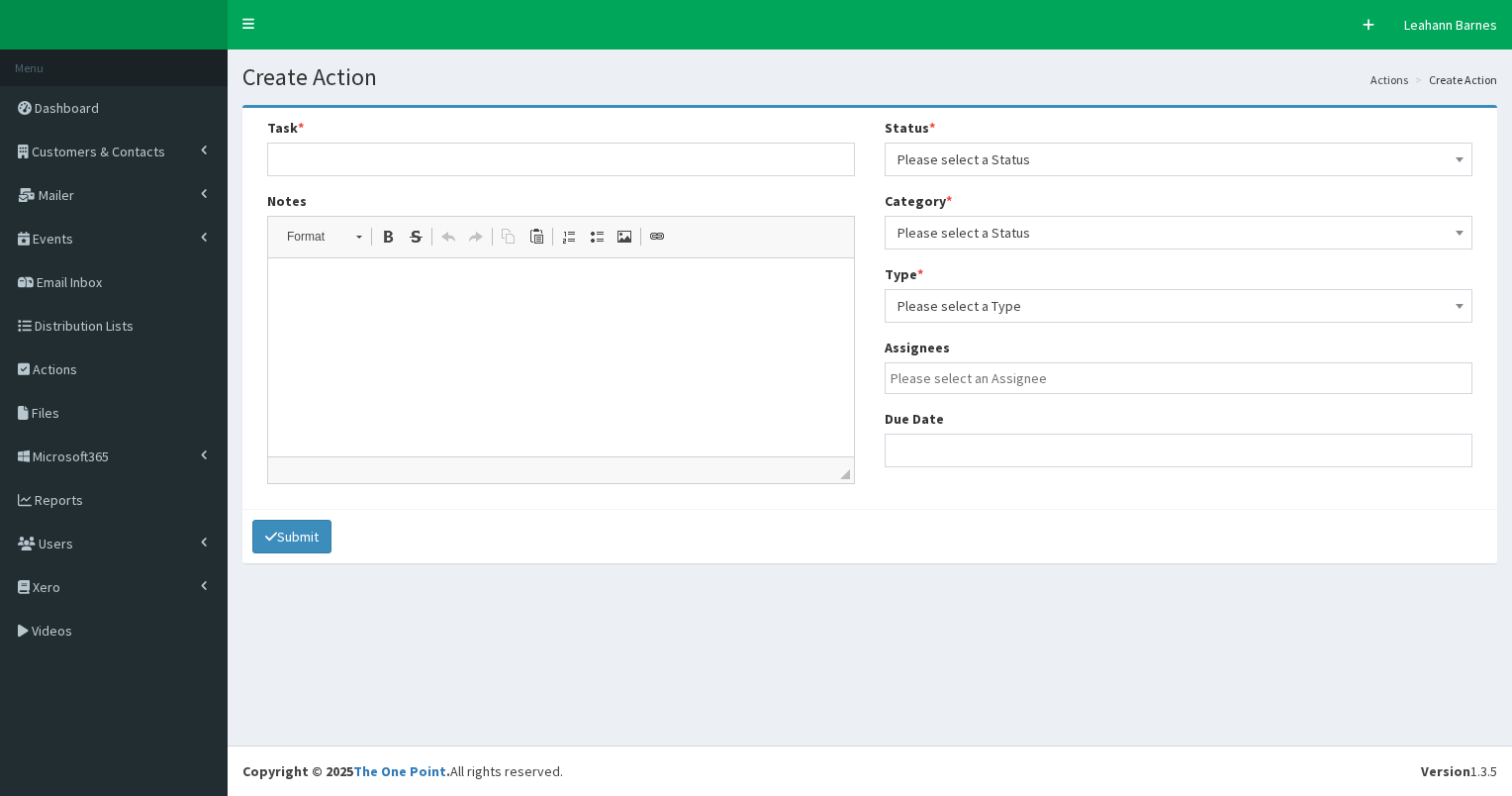 select 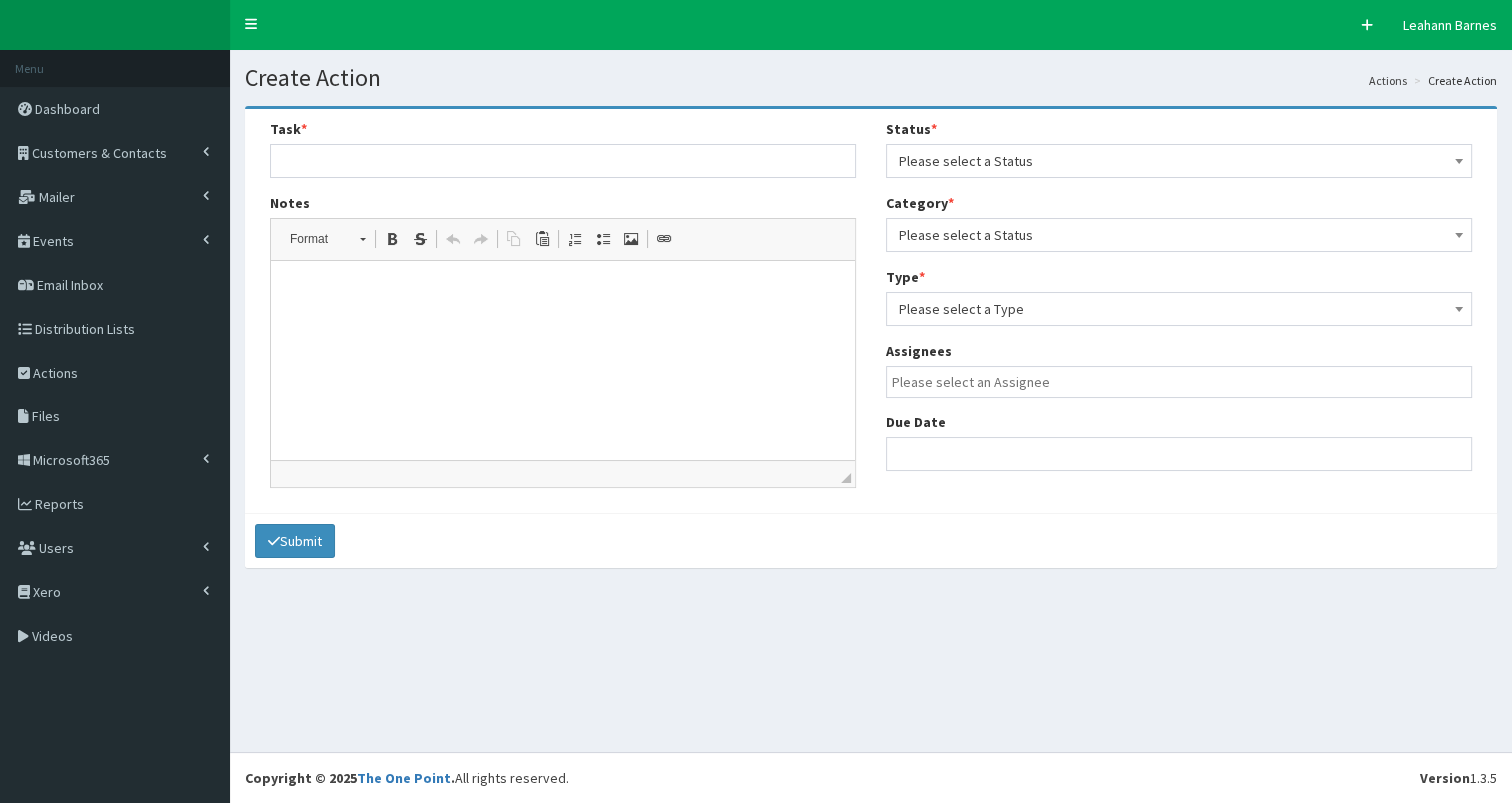 scroll, scrollTop: 0, scrollLeft: 0, axis: both 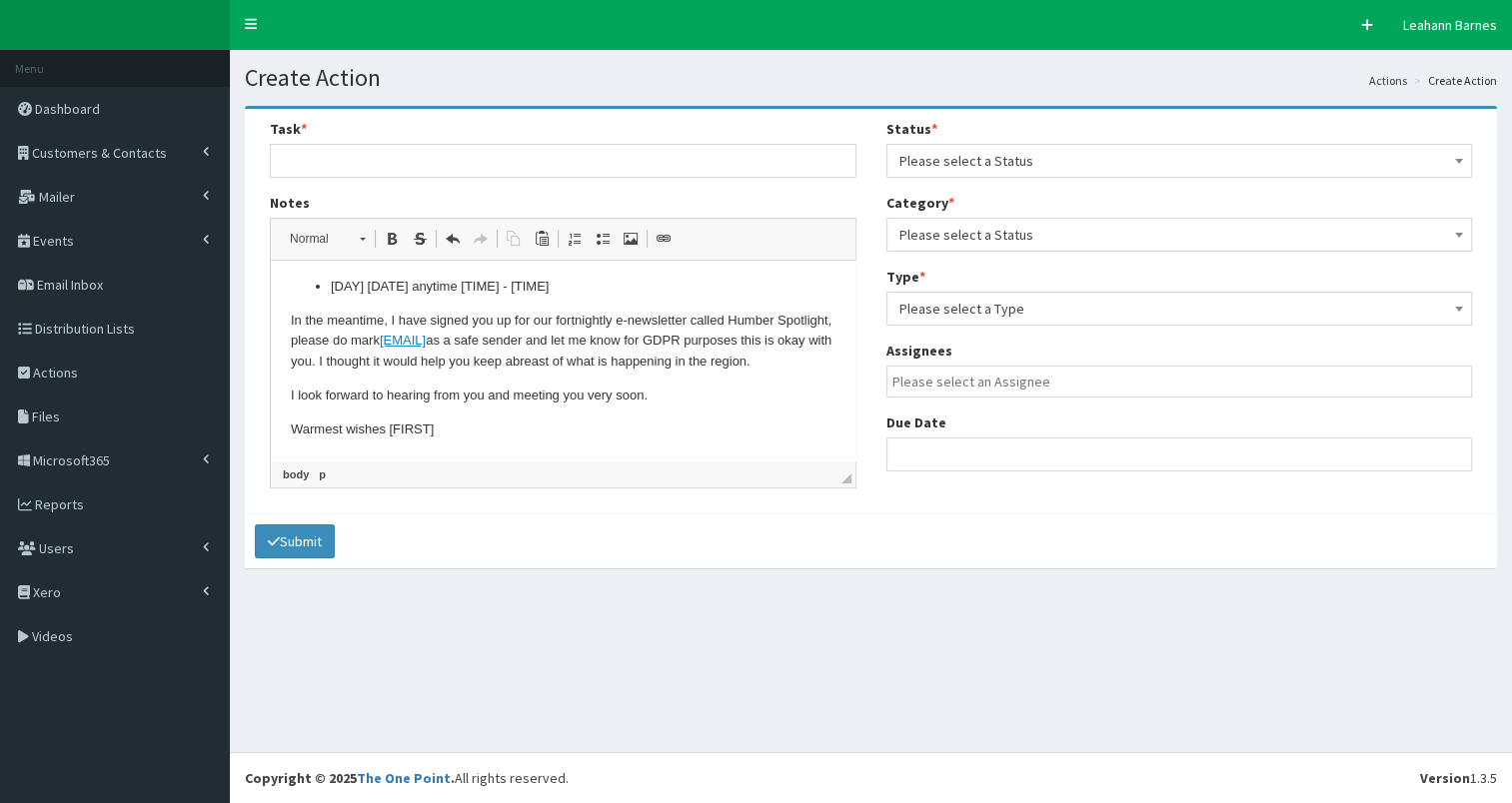 click on "Please select a Status" at bounding box center [1179, 161] 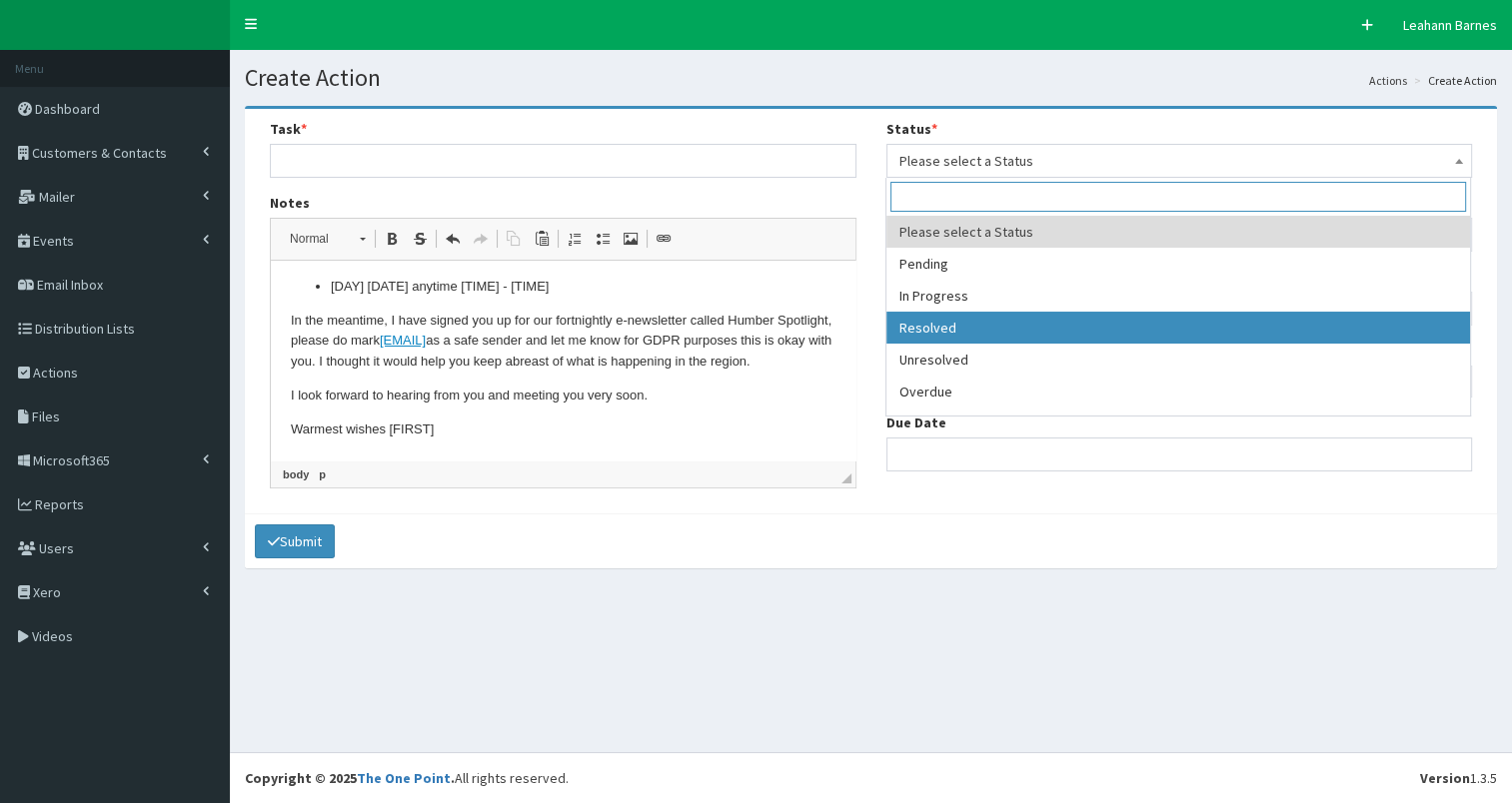 select on "3" 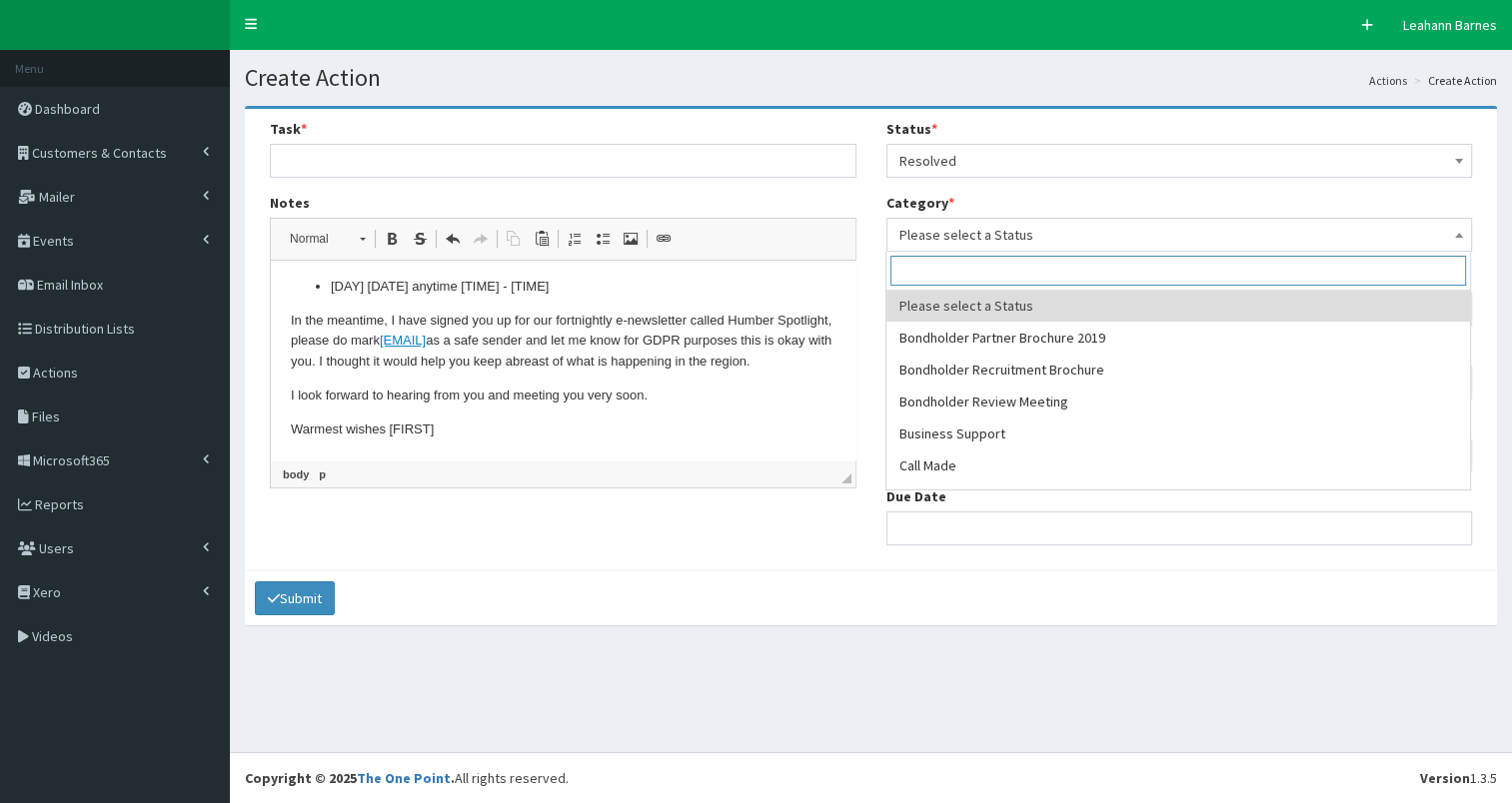 click on "Please select a Status" at bounding box center (1179, 235) 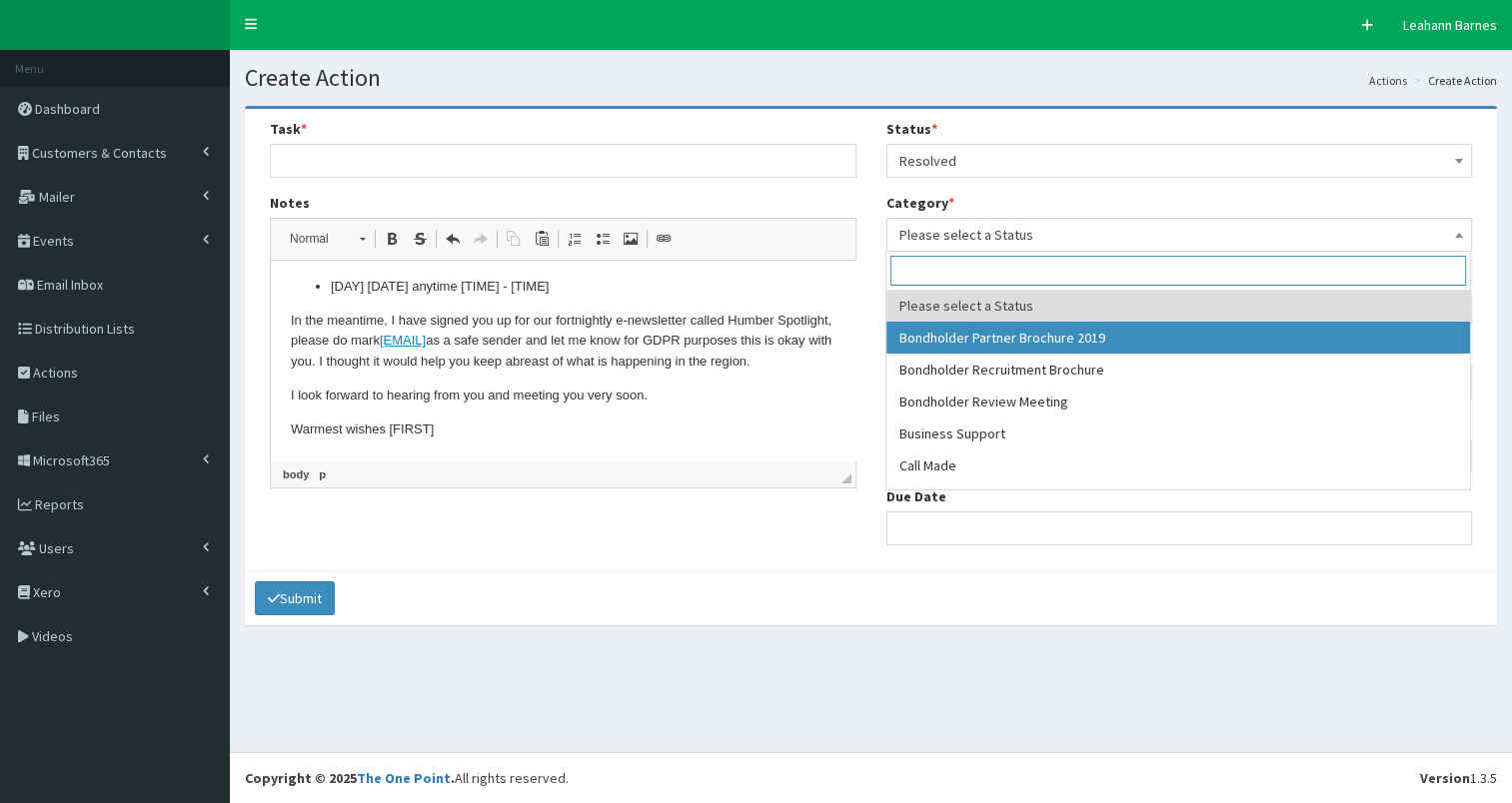 select on "38" 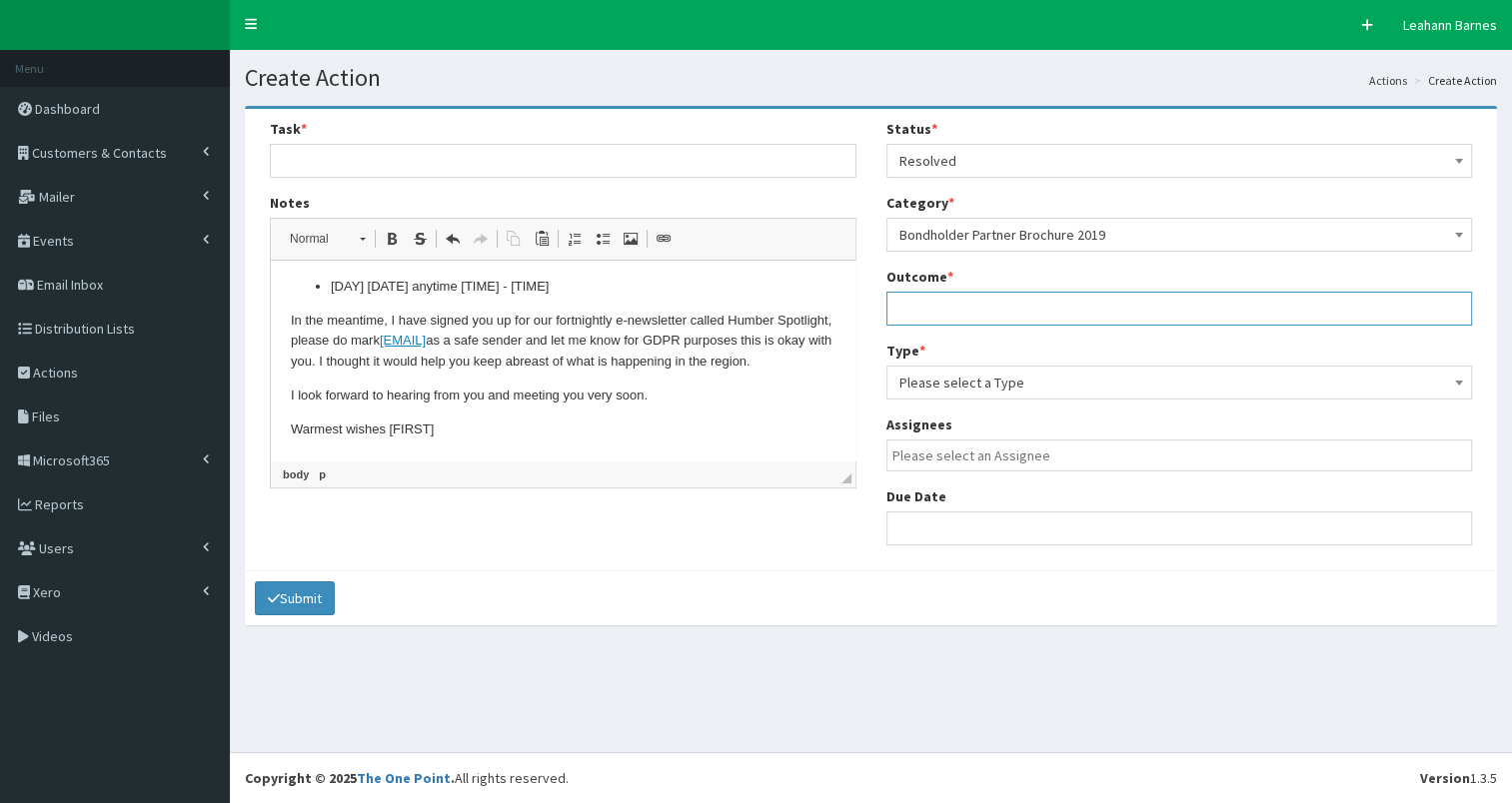 click at bounding box center [1179, 309] 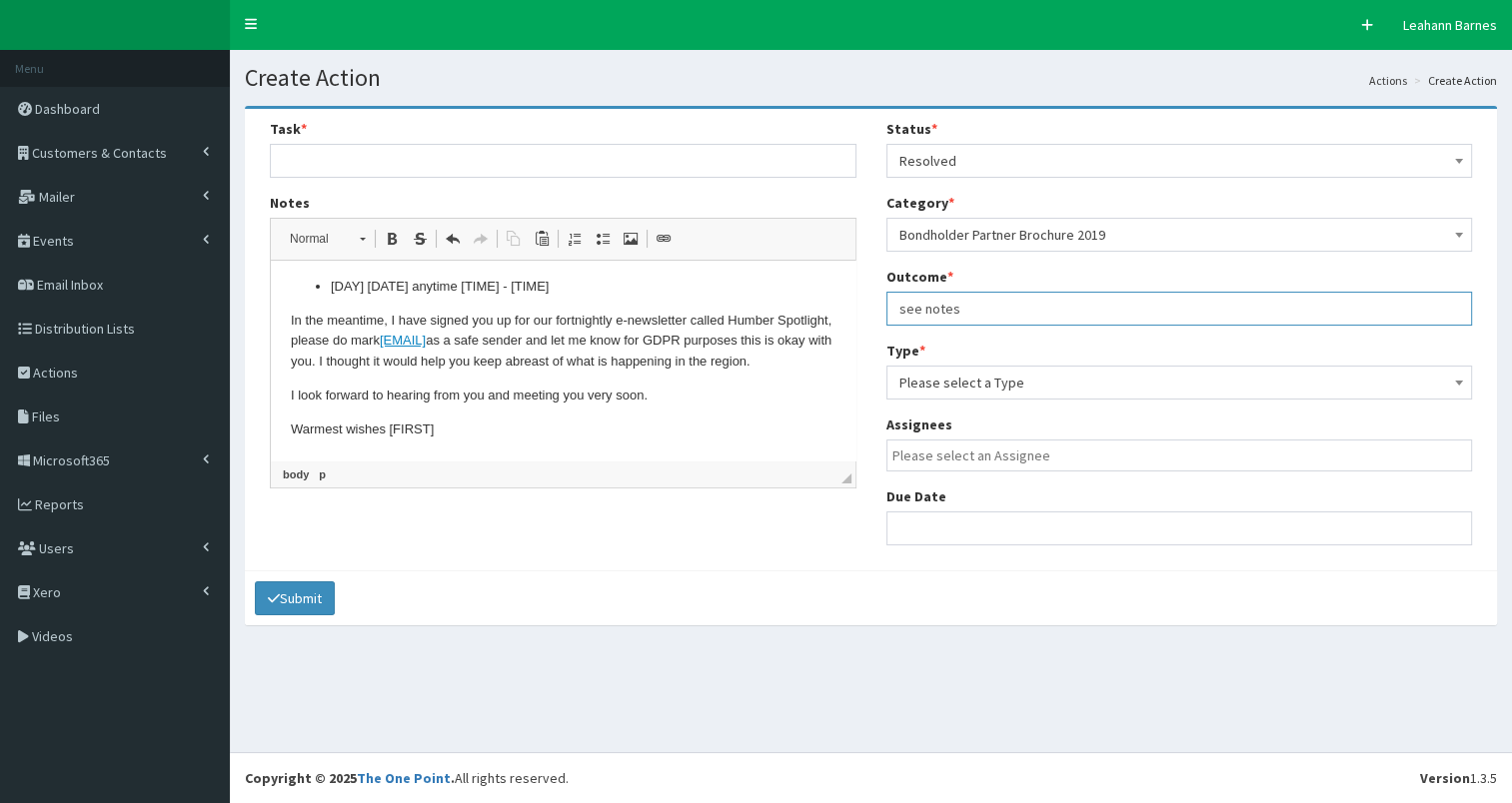 type on "see notes" 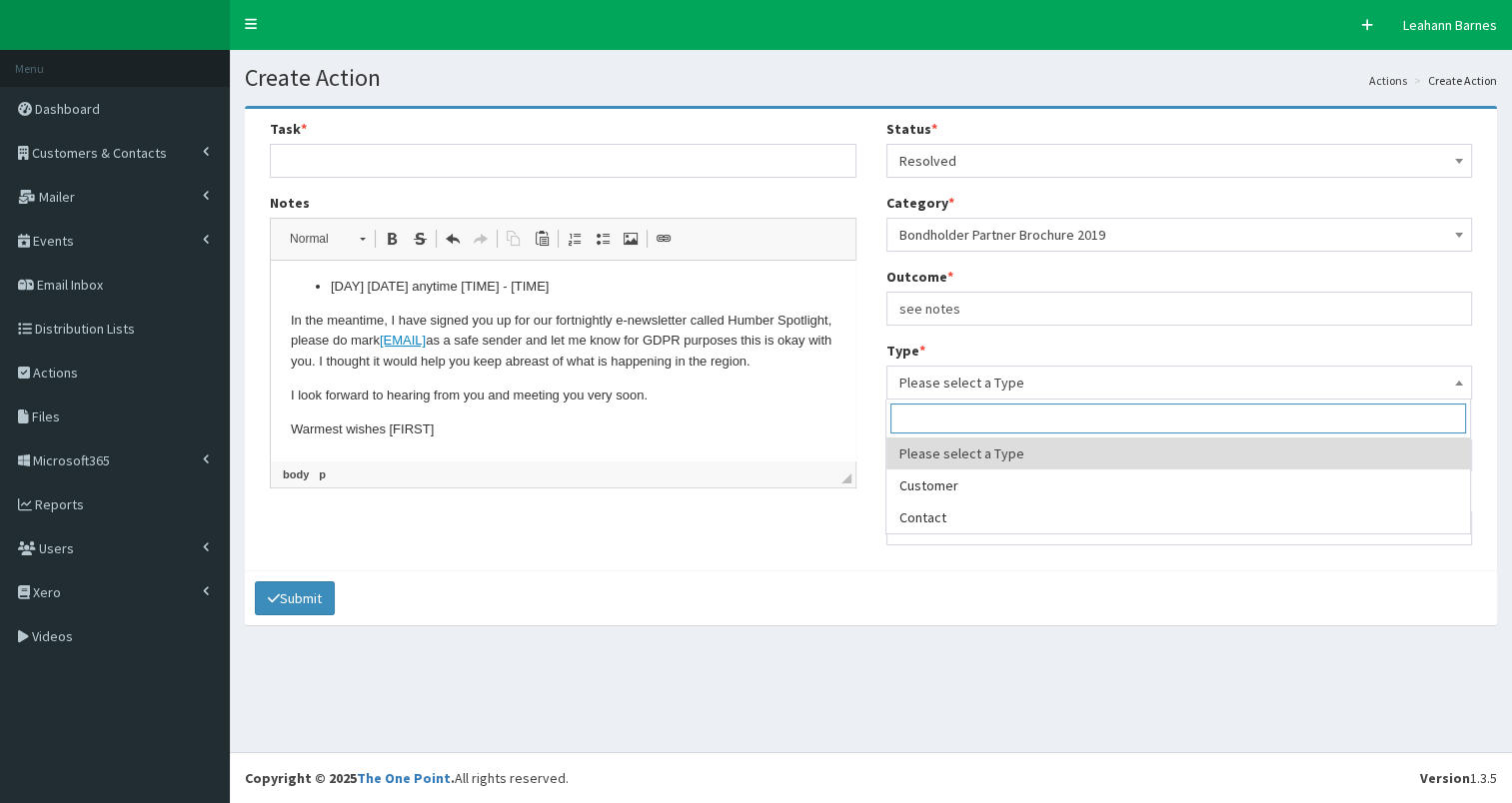 click on "Please select a Type" at bounding box center [1179, 383] 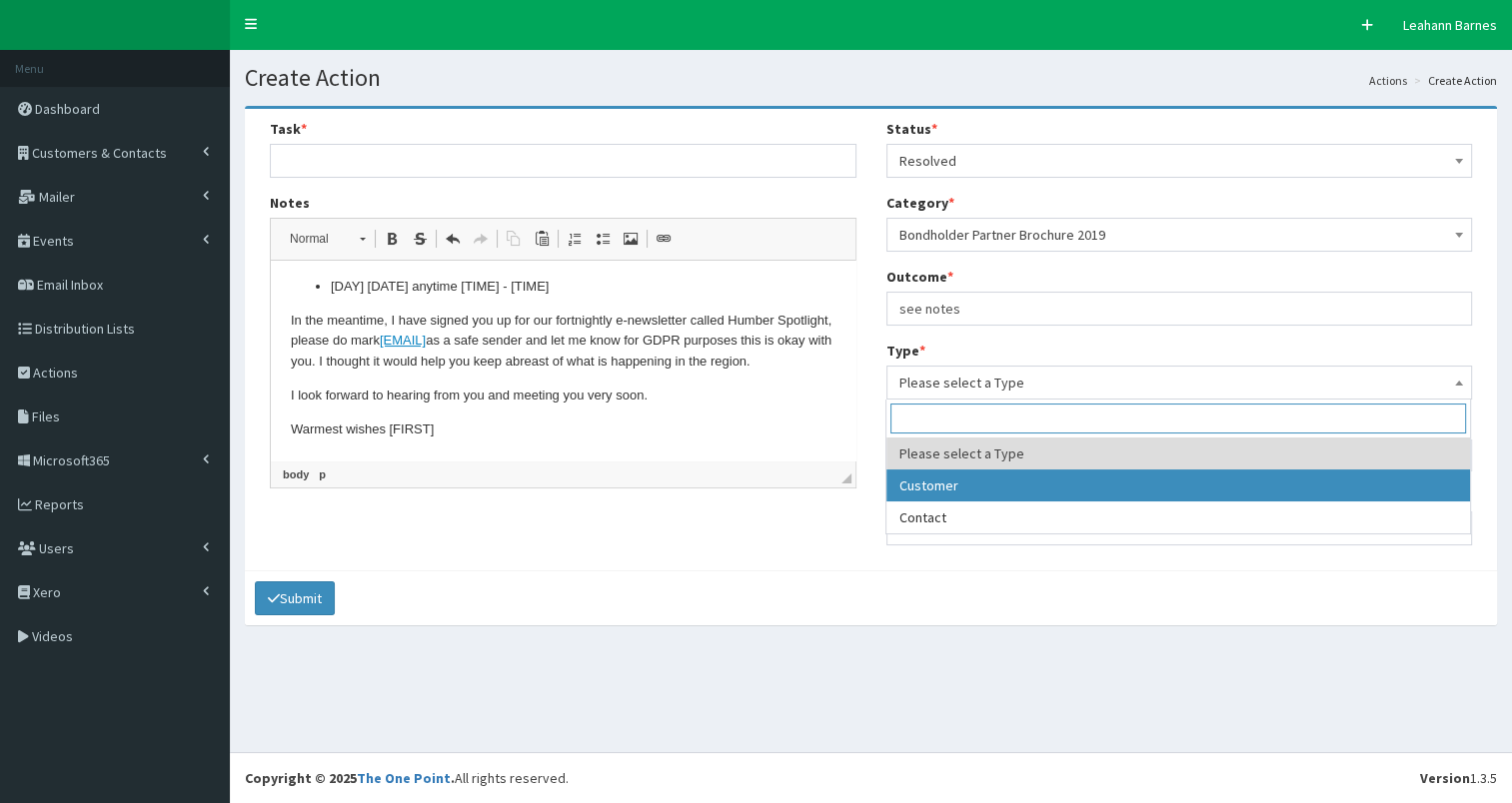 select on "customer" 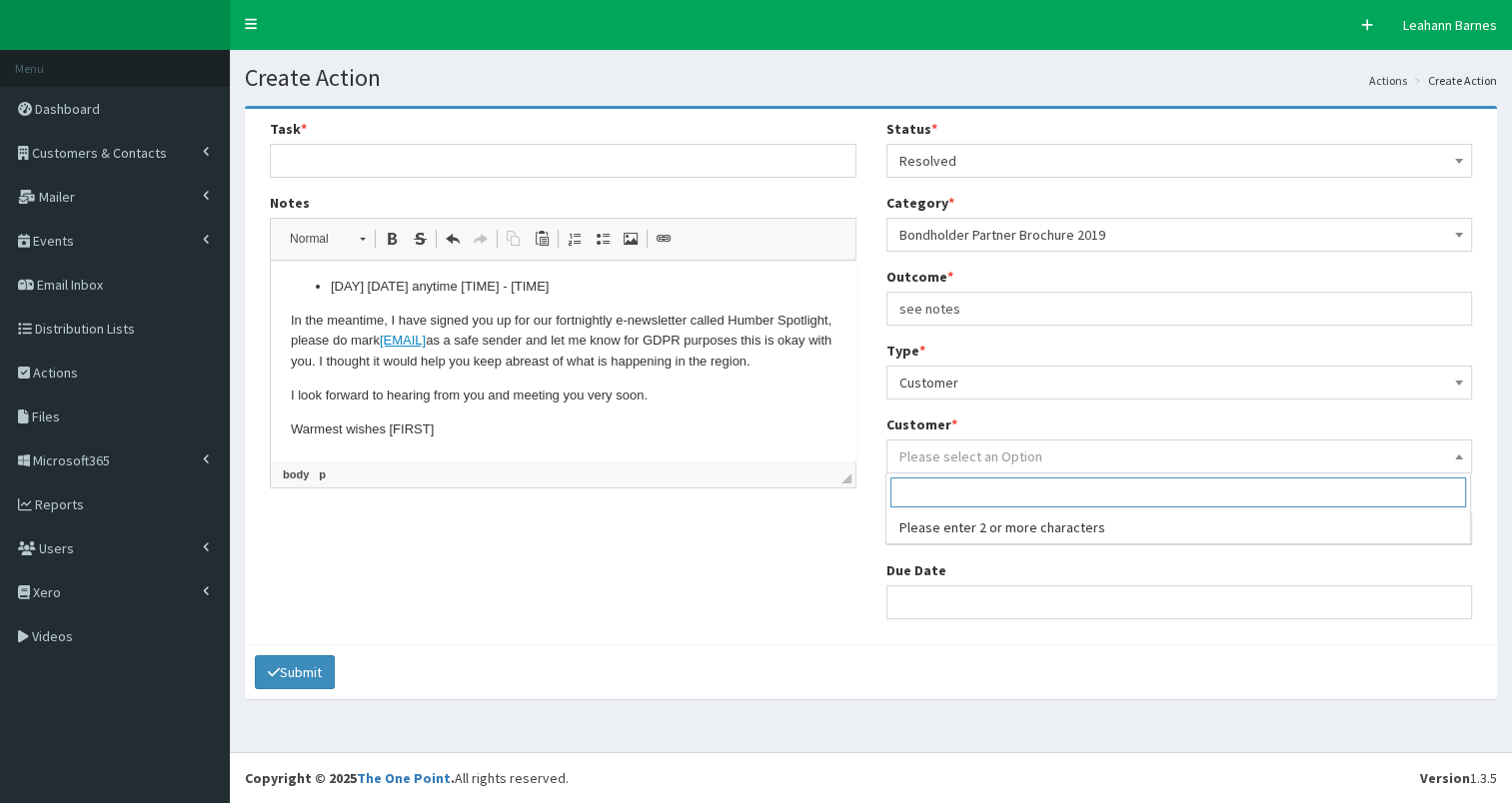 click on "Please select an Option" at bounding box center [970, 456] 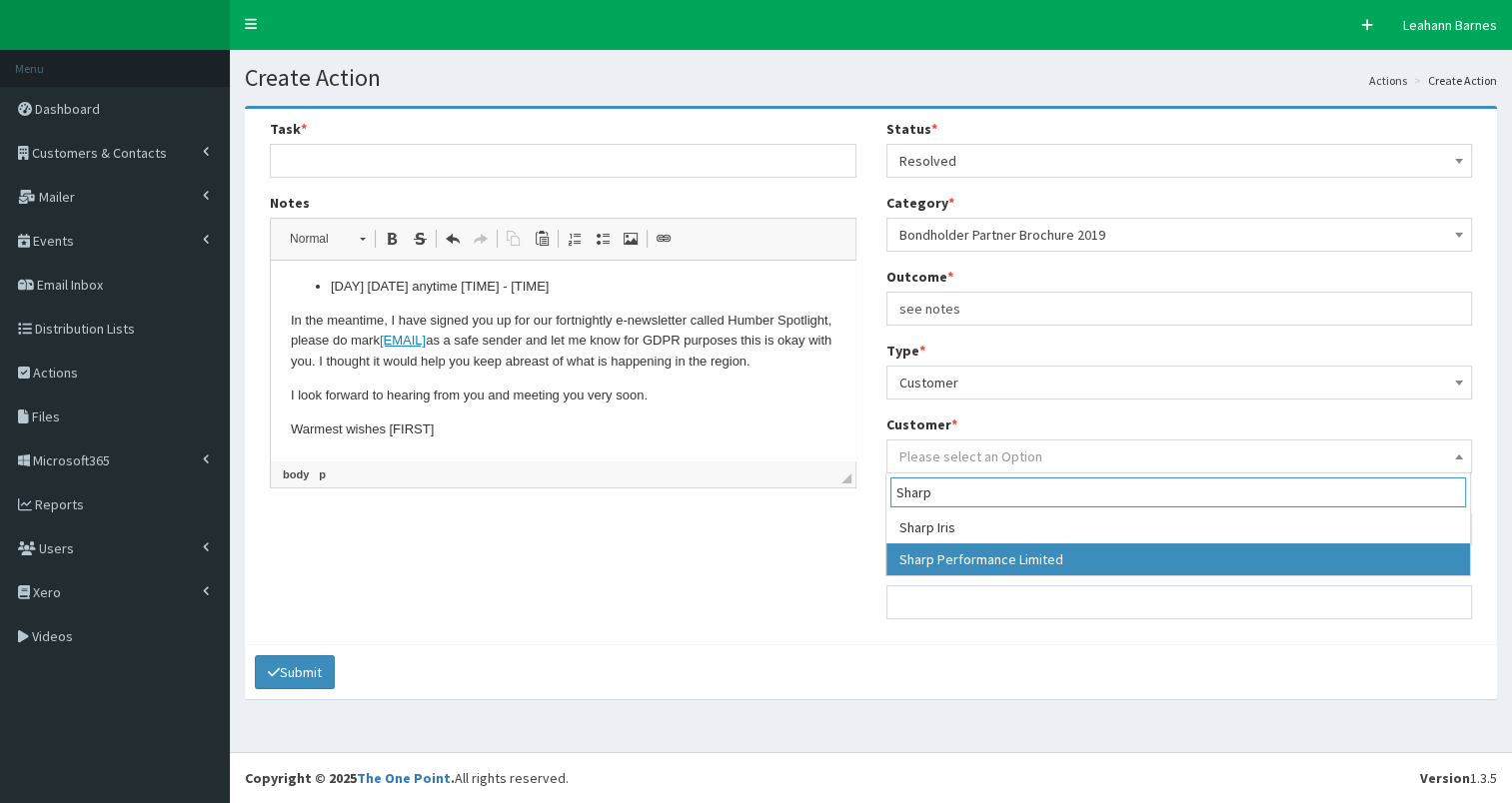 type on "Sharp" 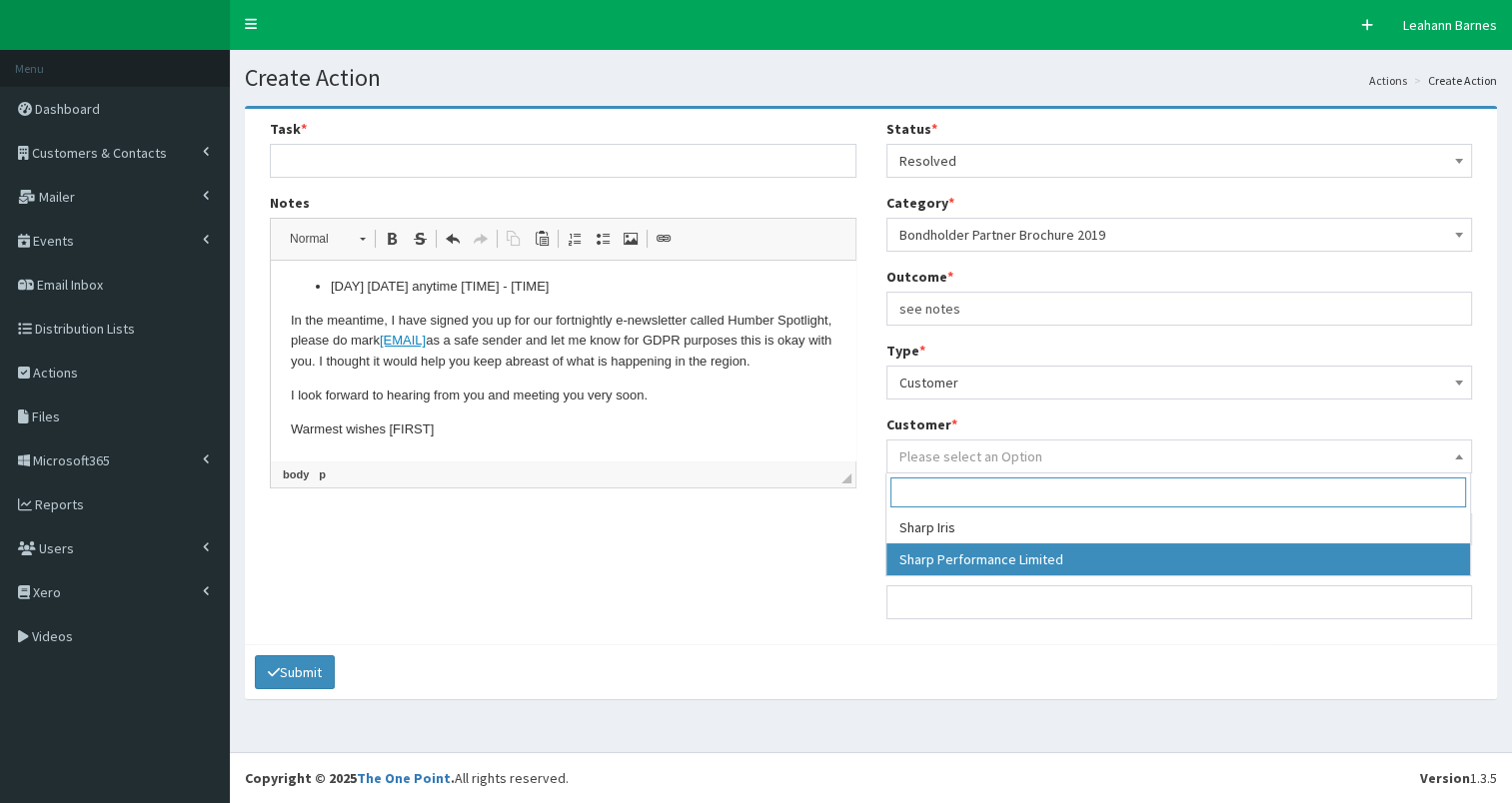 select on "49258" 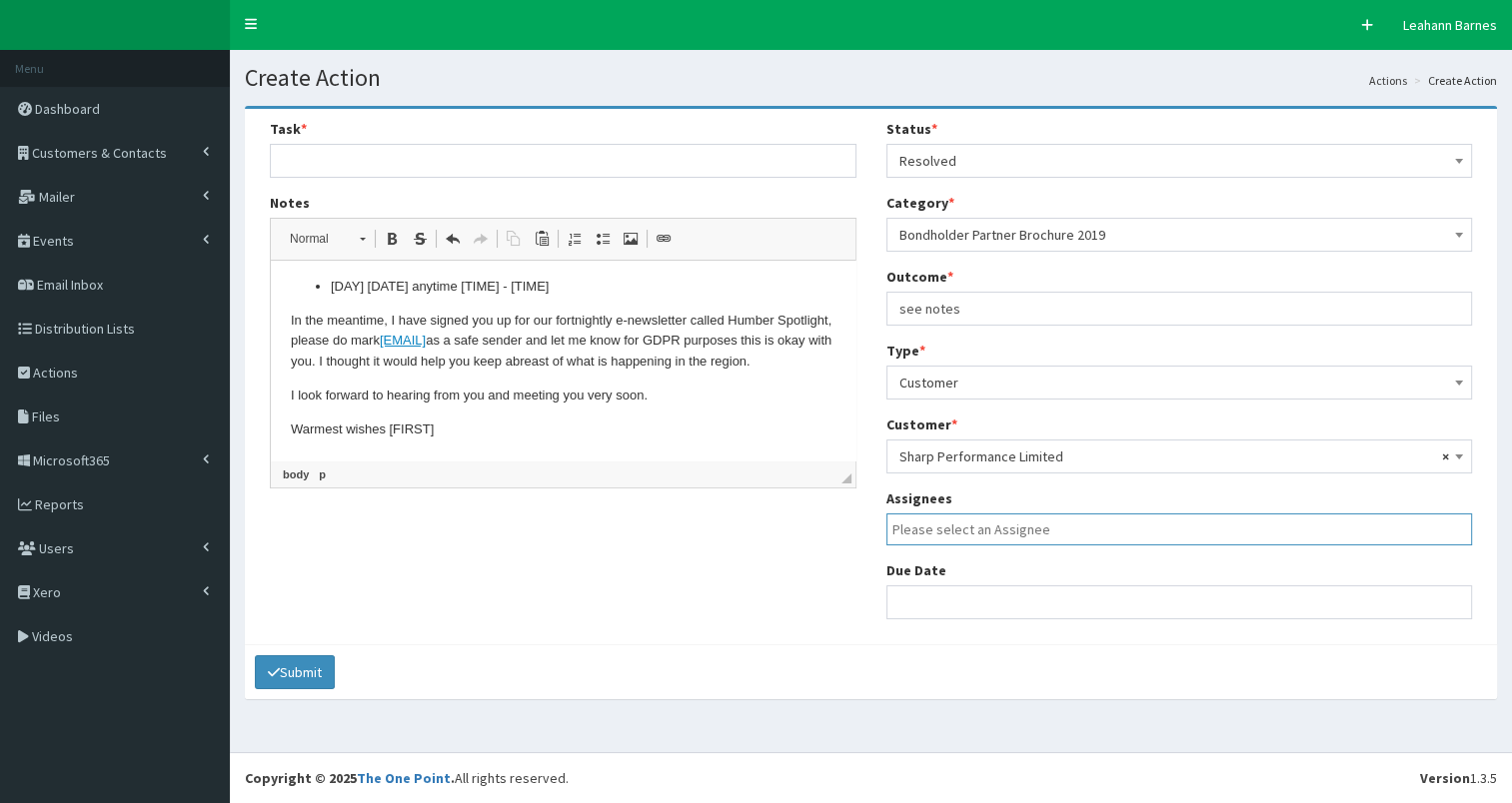 click at bounding box center [1184, 529] 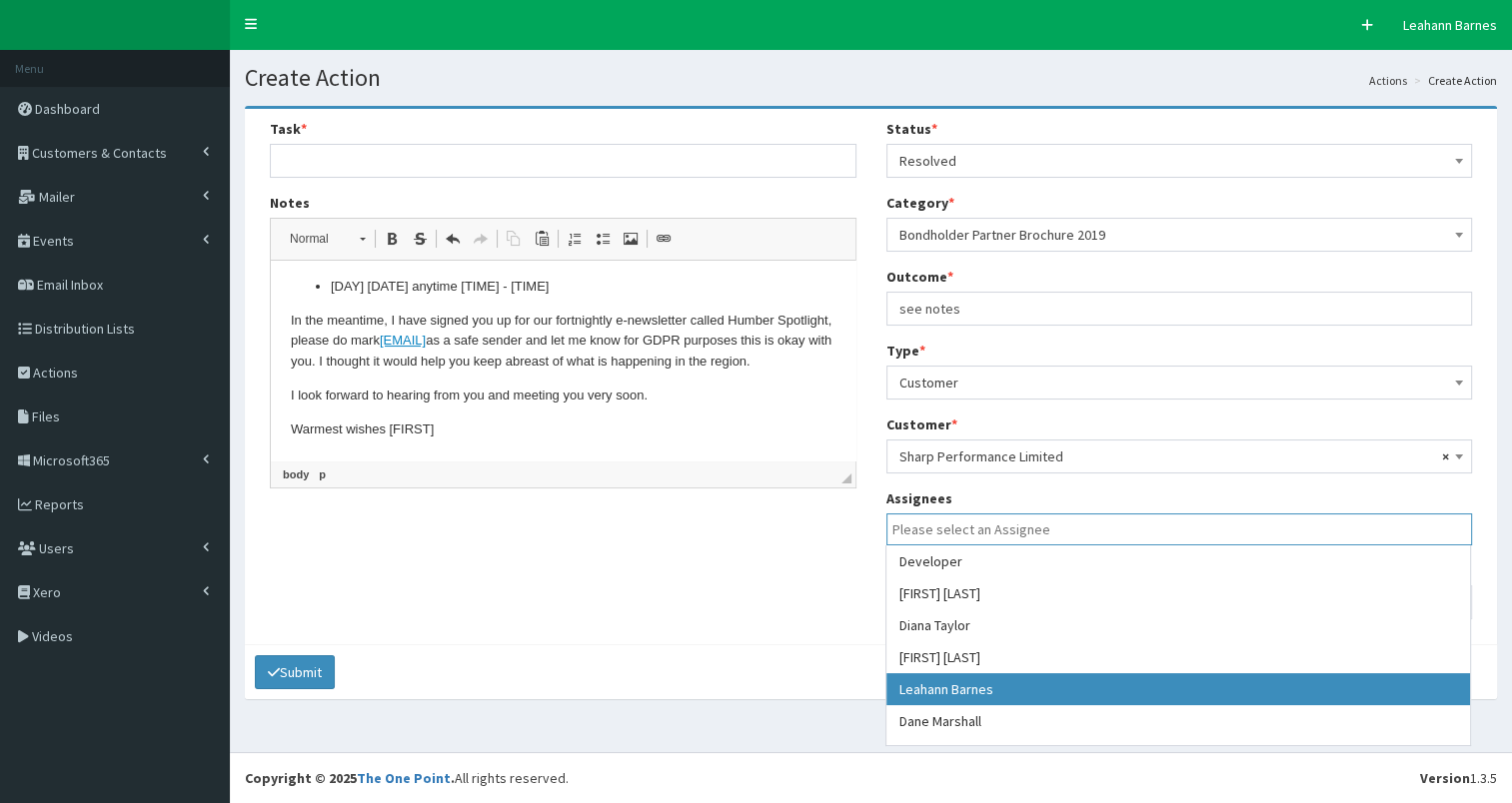 drag, startPoint x: 980, startPoint y: 690, endPoint x: 971, endPoint y: 651, distance: 40.024992 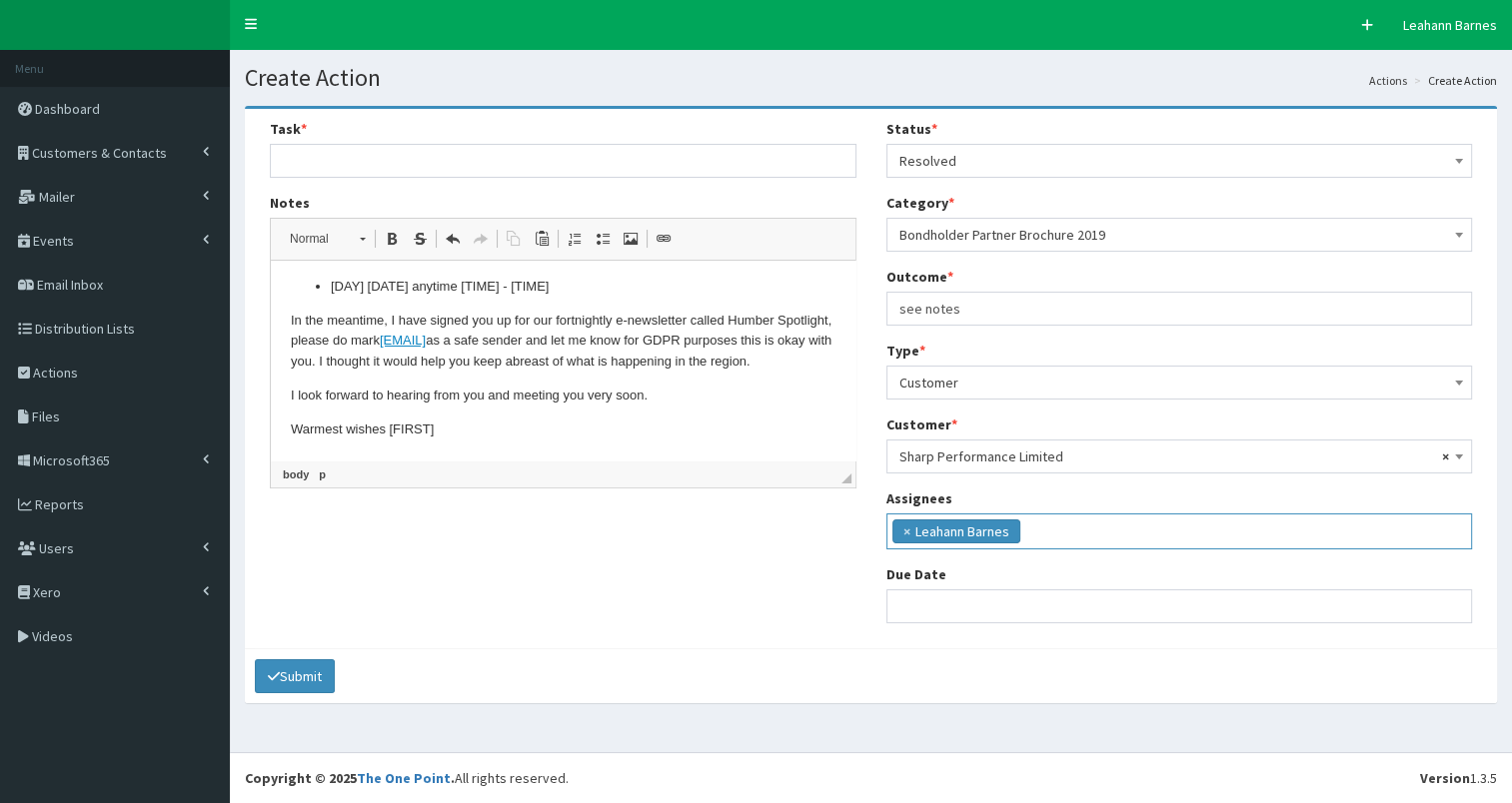 scroll, scrollTop: 74, scrollLeft: 0, axis: vertical 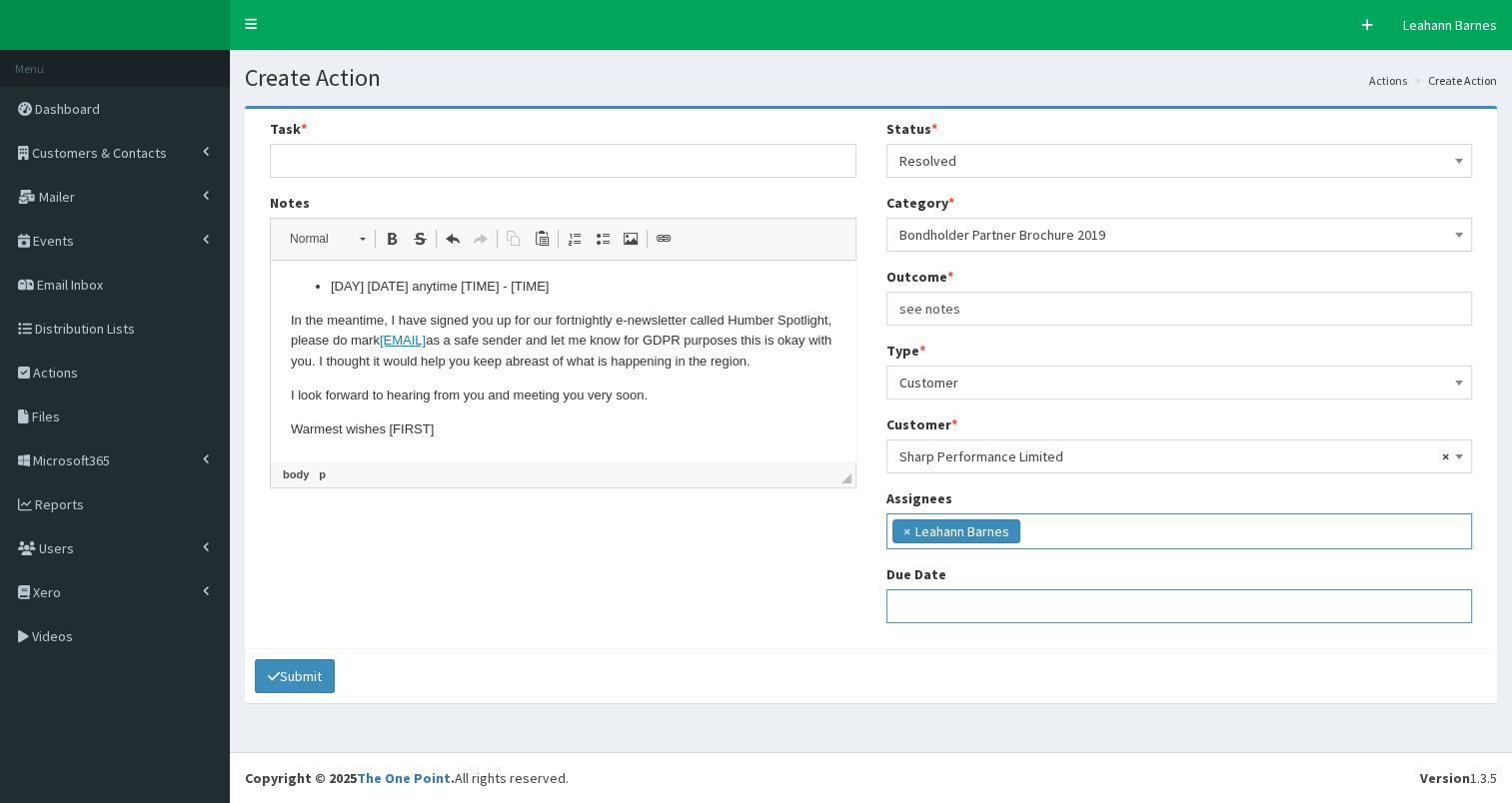 click at bounding box center (1179, 606) 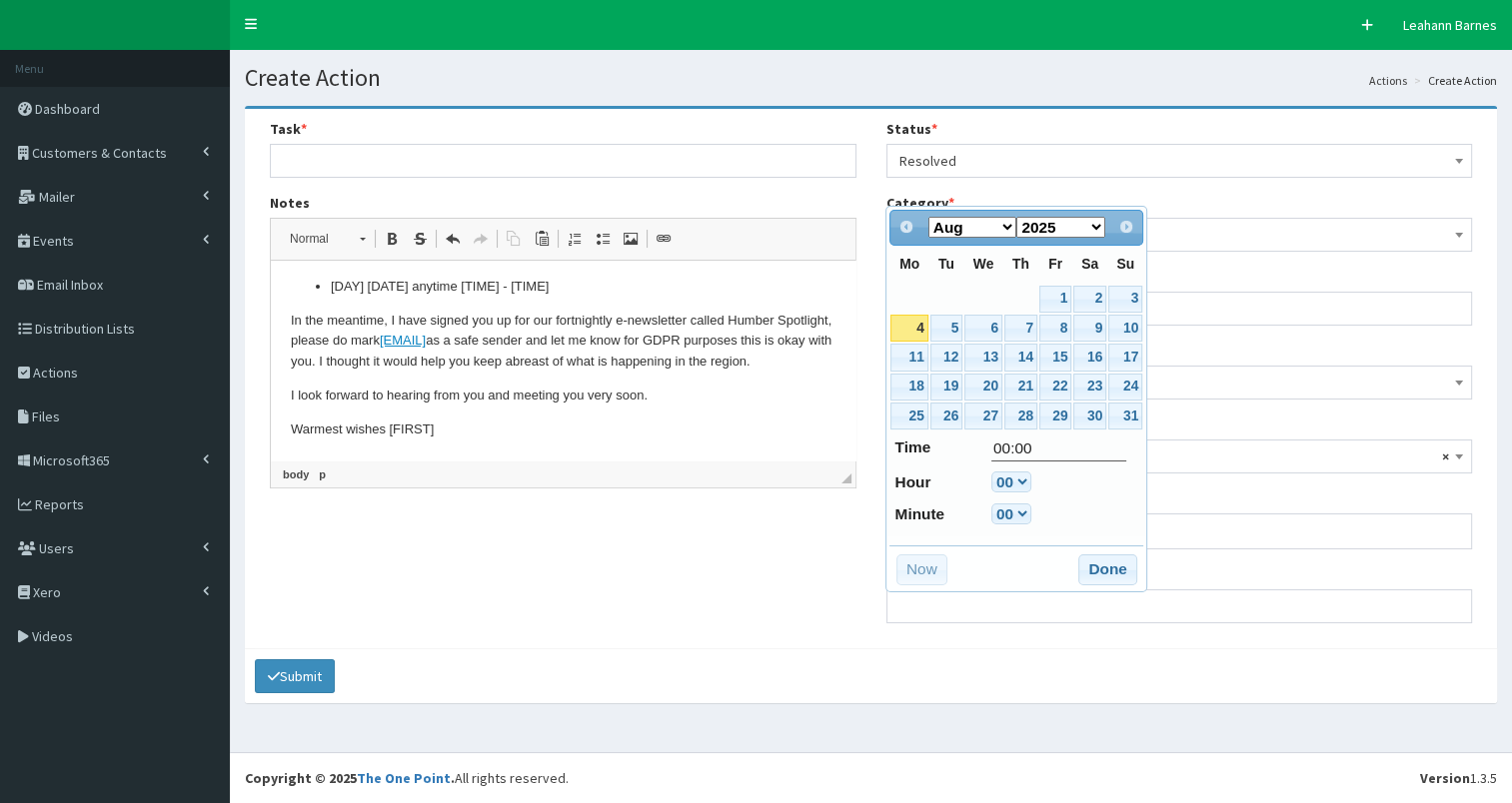 click on "4" at bounding box center (908, 328) 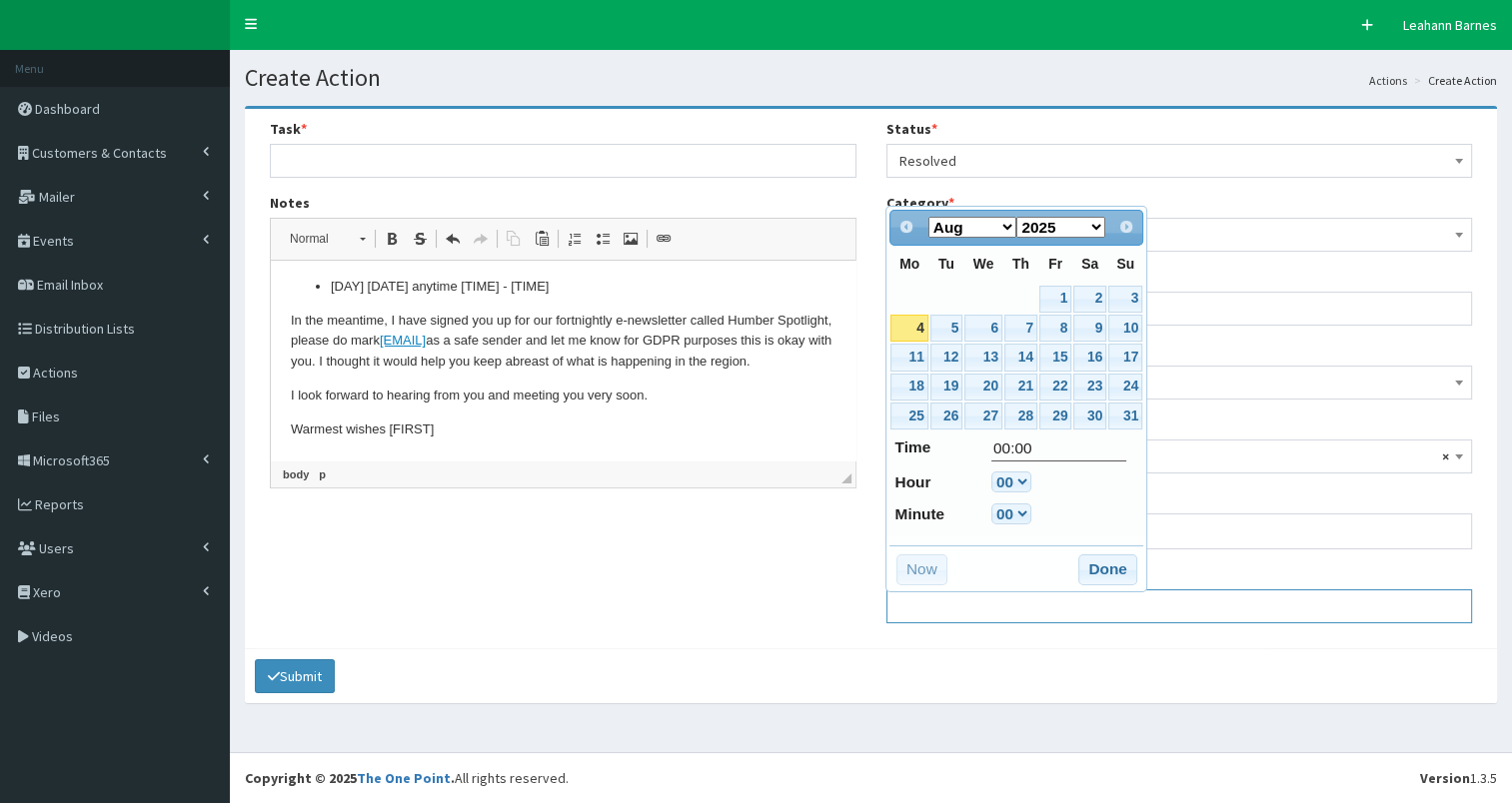 type on "04-08-2025 00:00" 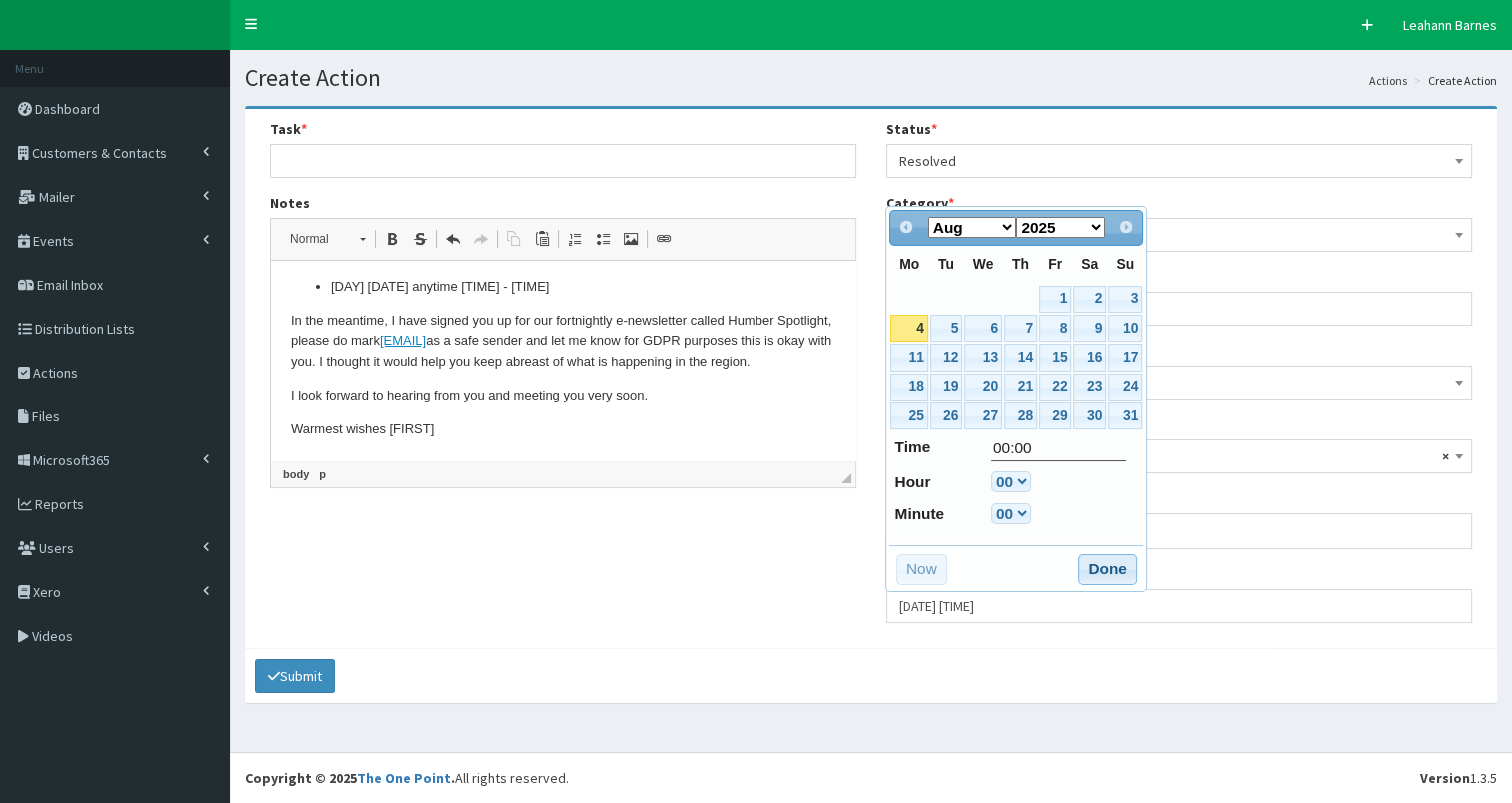 click on "Done" at bounding box center [1107, 570] 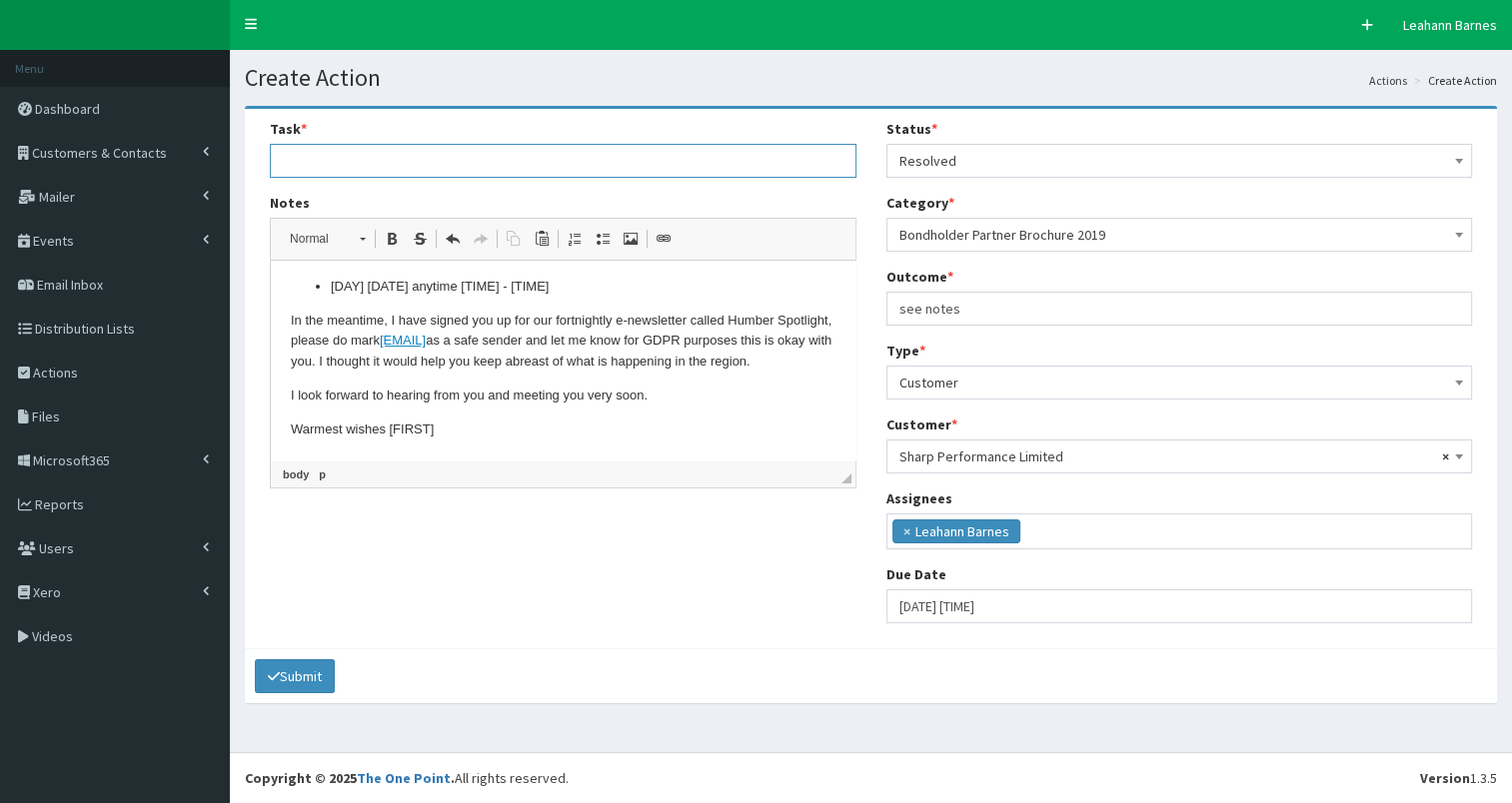 click at bounding box center (563, 161) 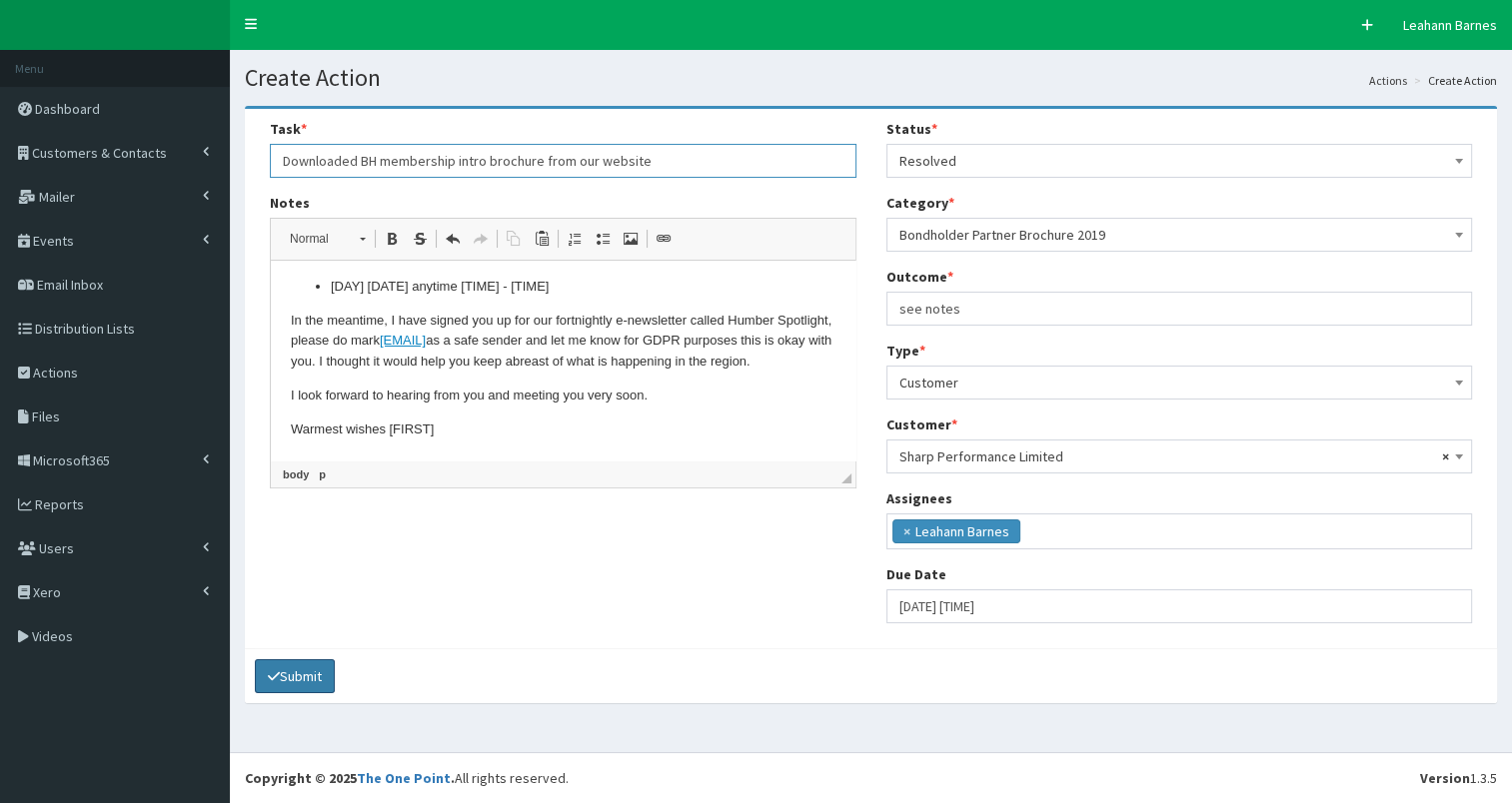 type on "Downloaded BH membership intro brochure from our website" 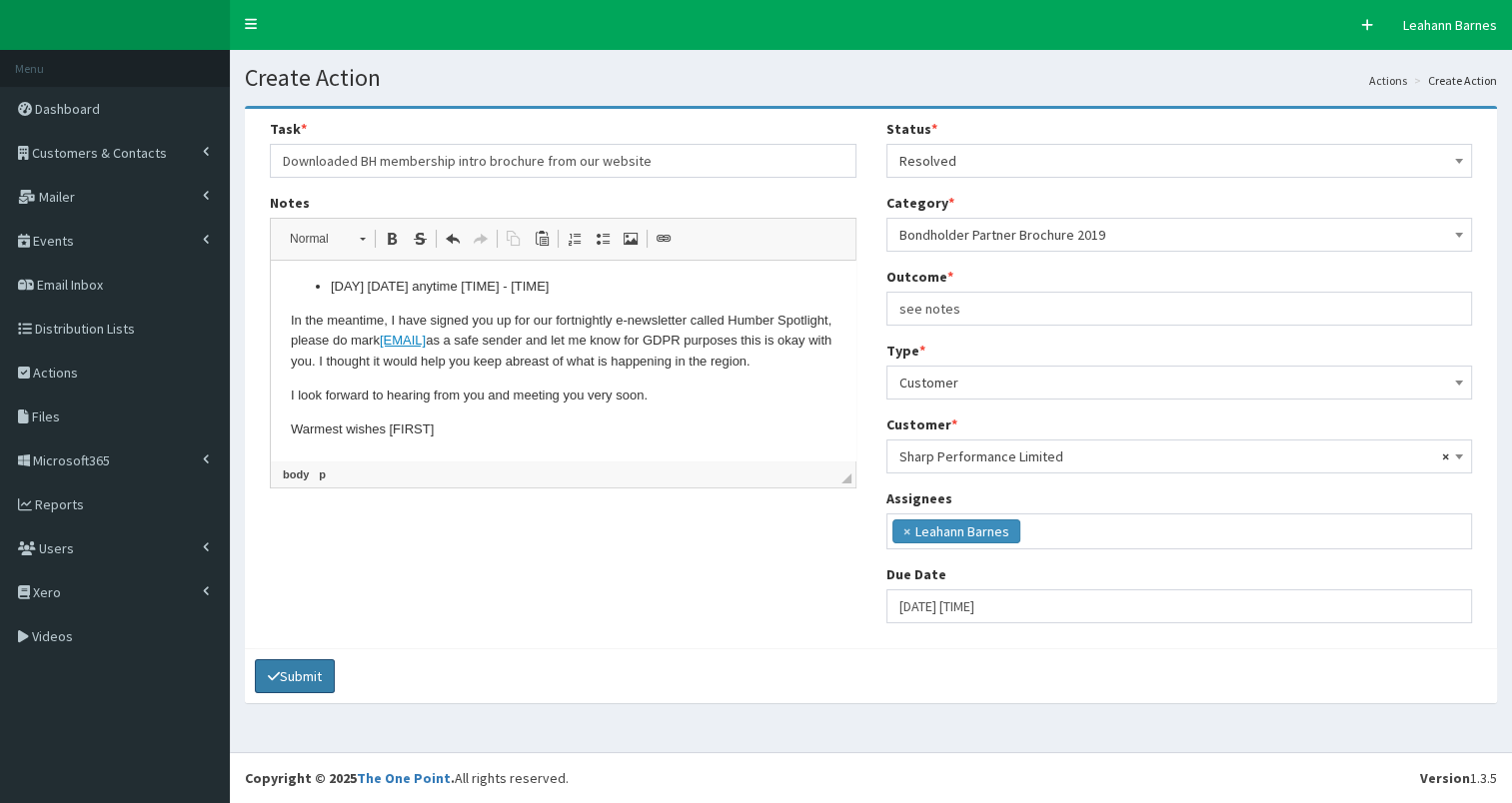click 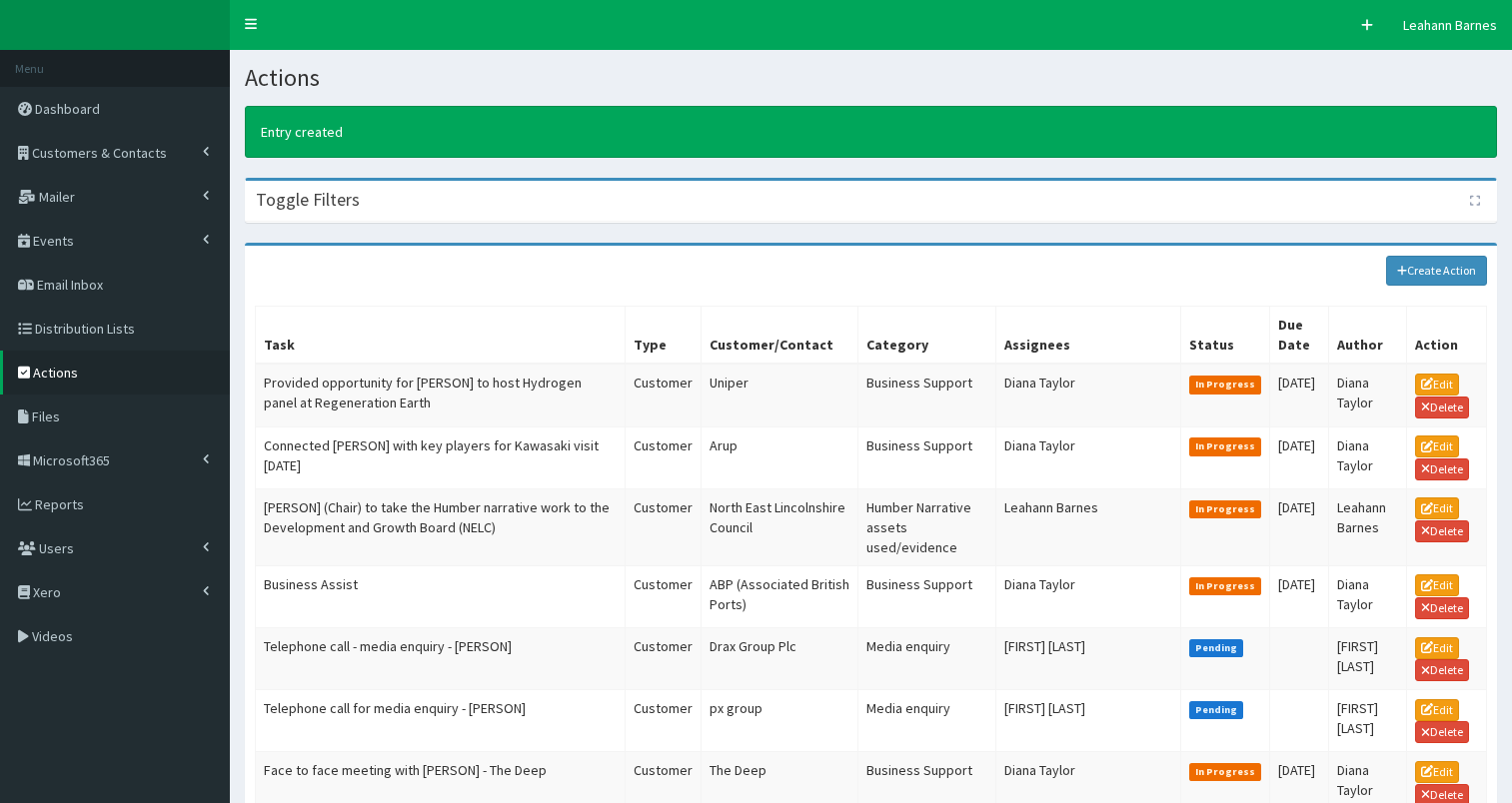 scroll, scrollTop: 0, scrollLeft: 0, axis: both 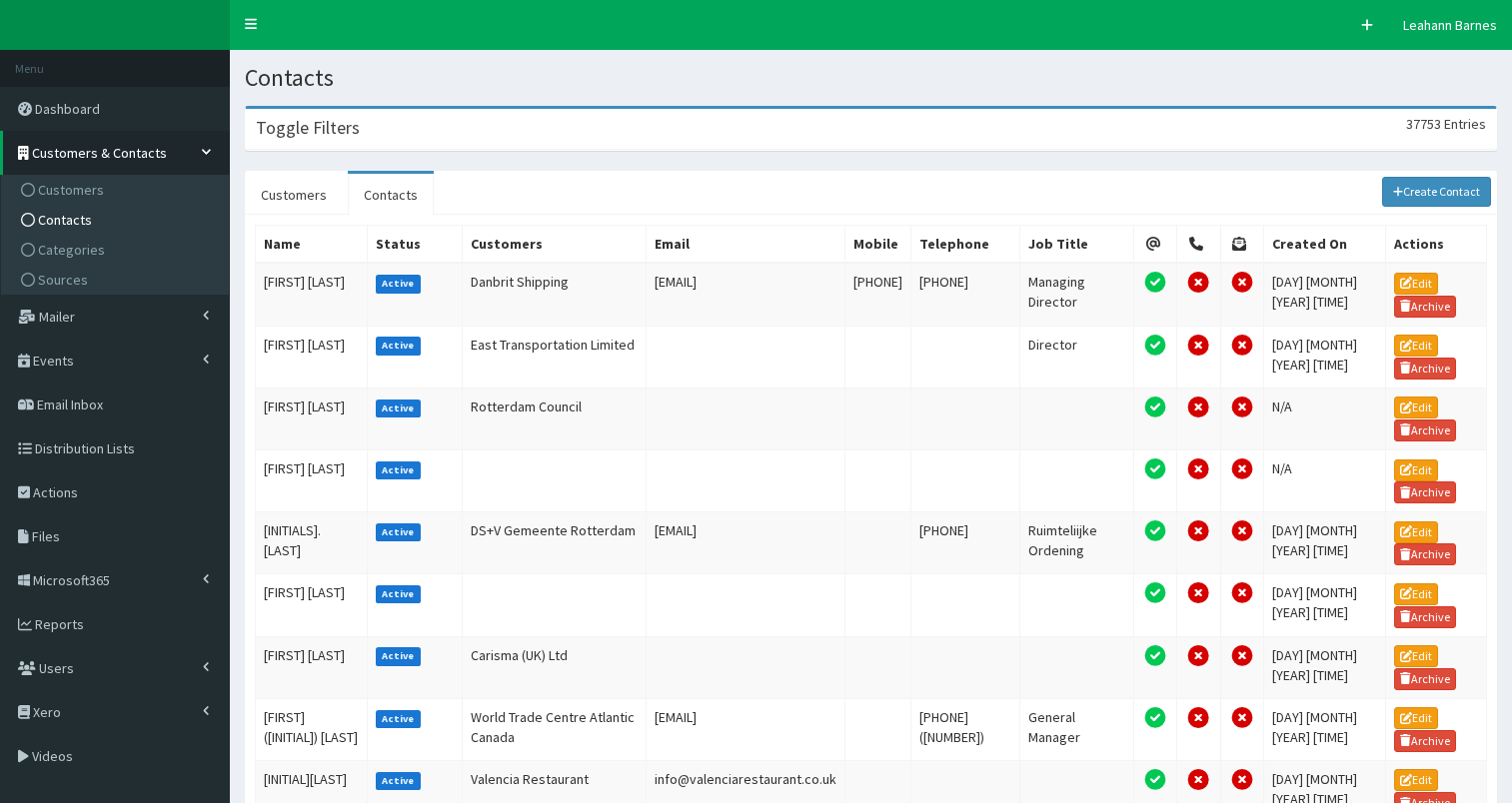 click on "Toggle Filters
37753   Entries" at bounding box center (870, 129) 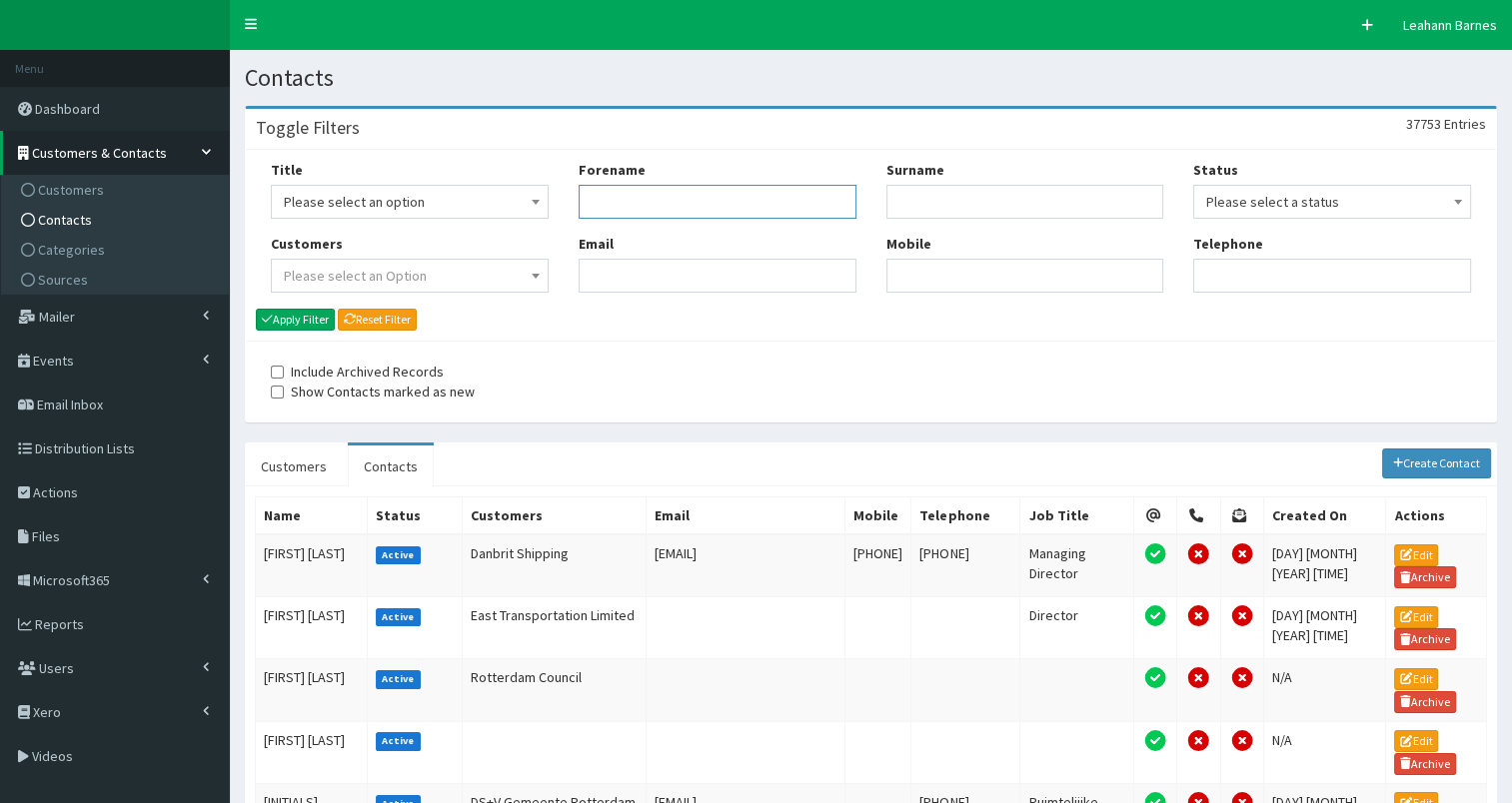 click on "Forename" at bounding box center (718, 202) 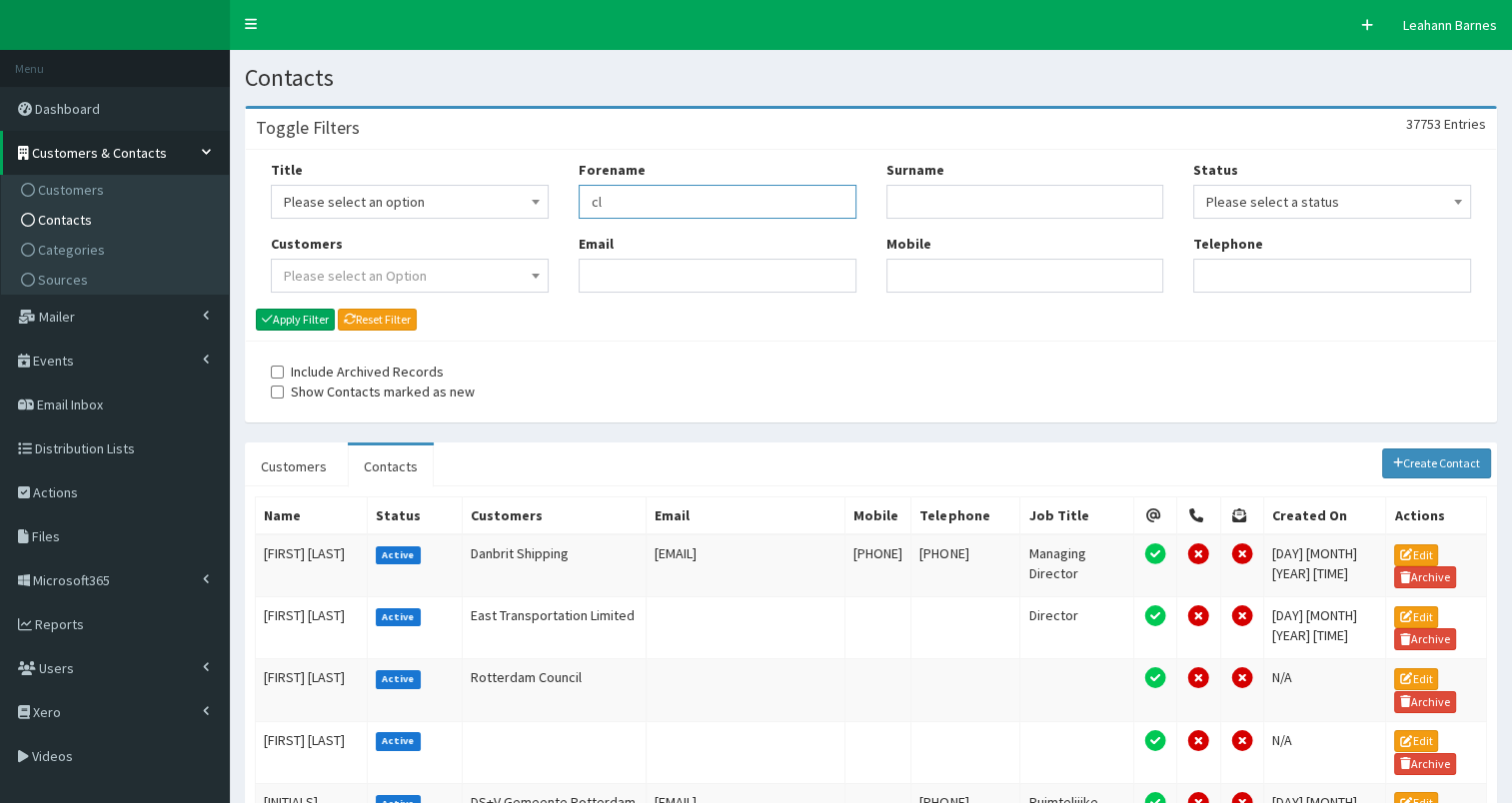 type on "cl" 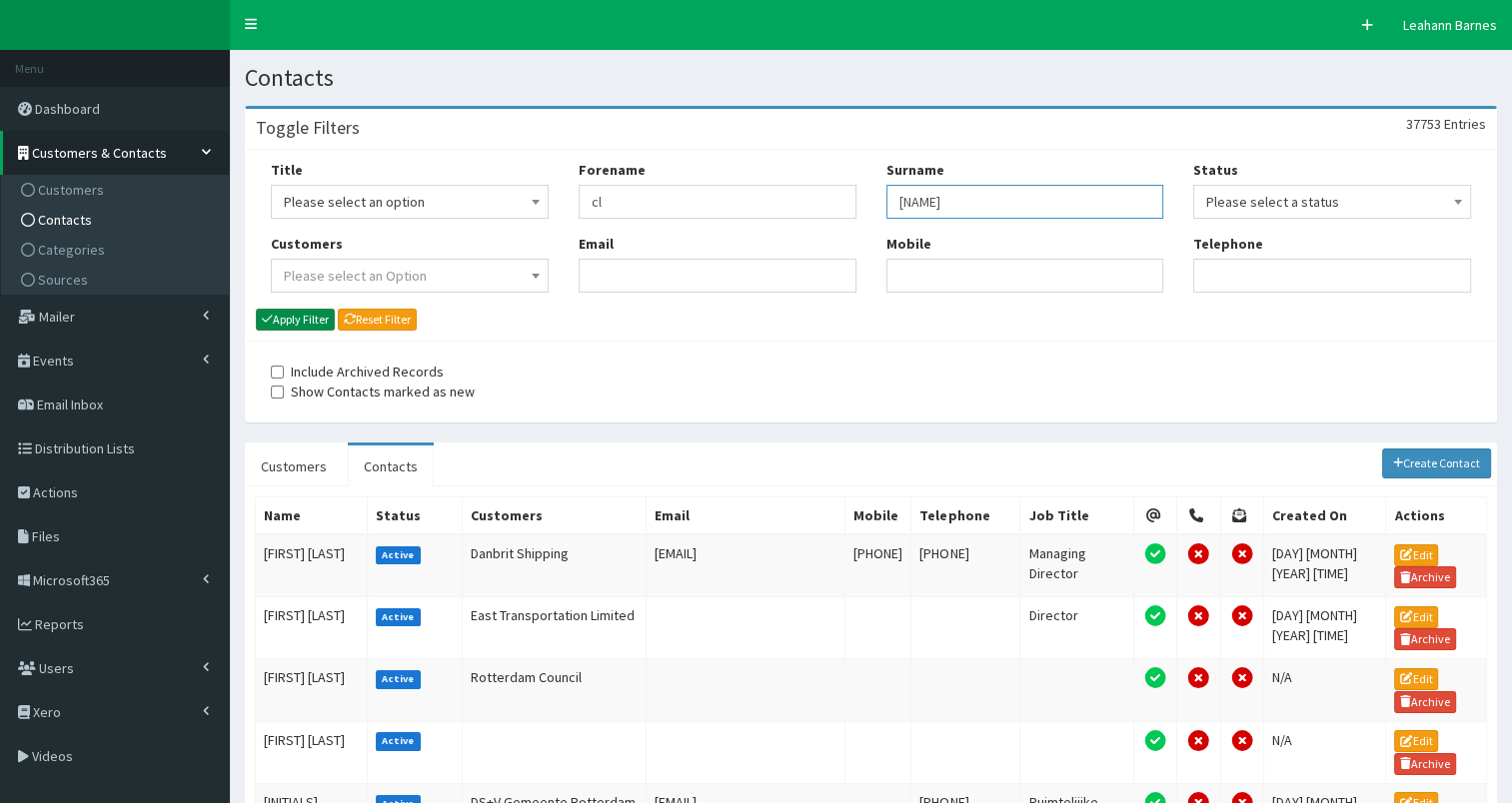 type on "[NAME]" 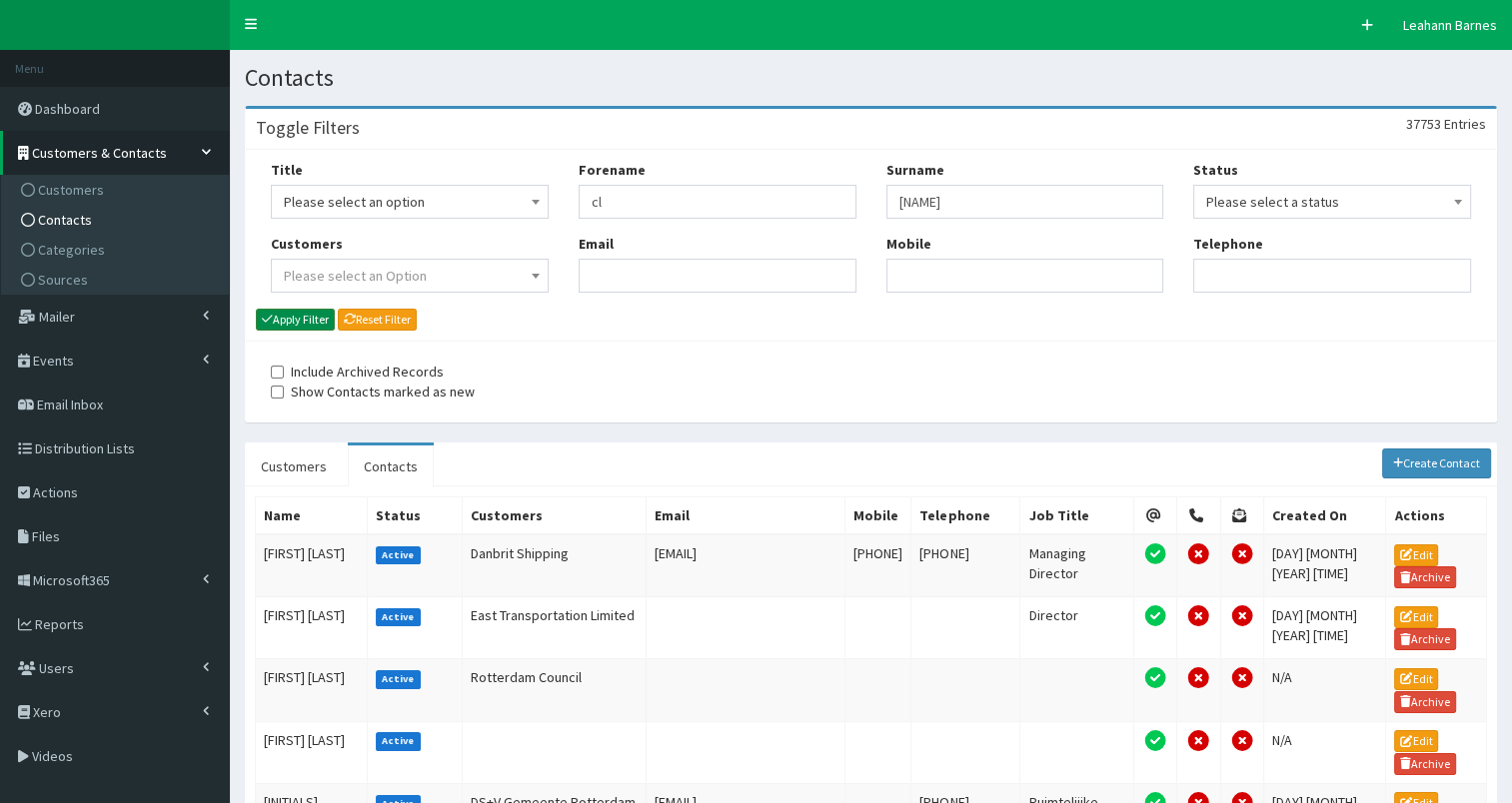 click on "Apply Filter" at bounding box center [295, 320] 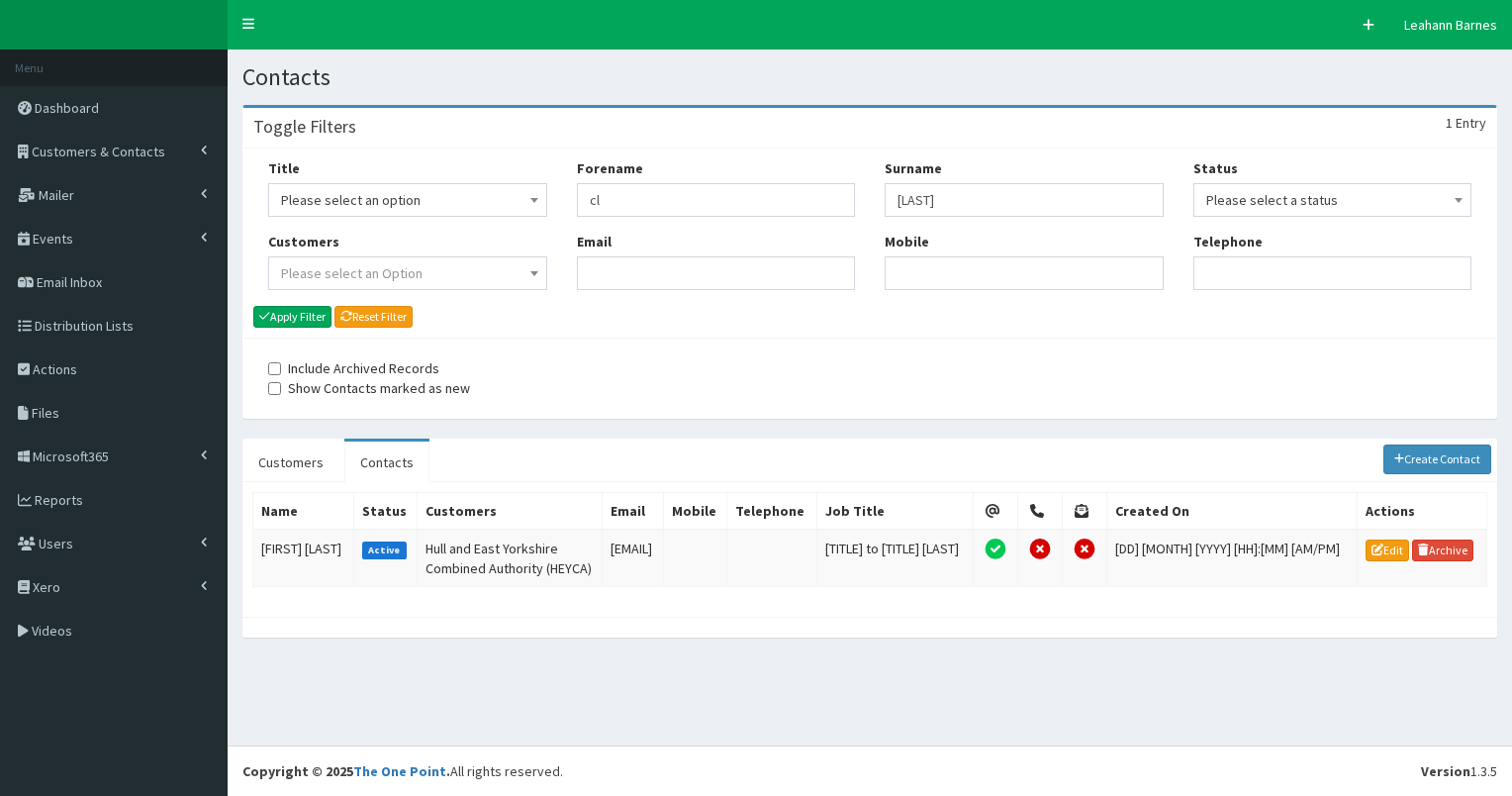 scroll, scrollTop: 0, scrollLeft: 0, axis: both 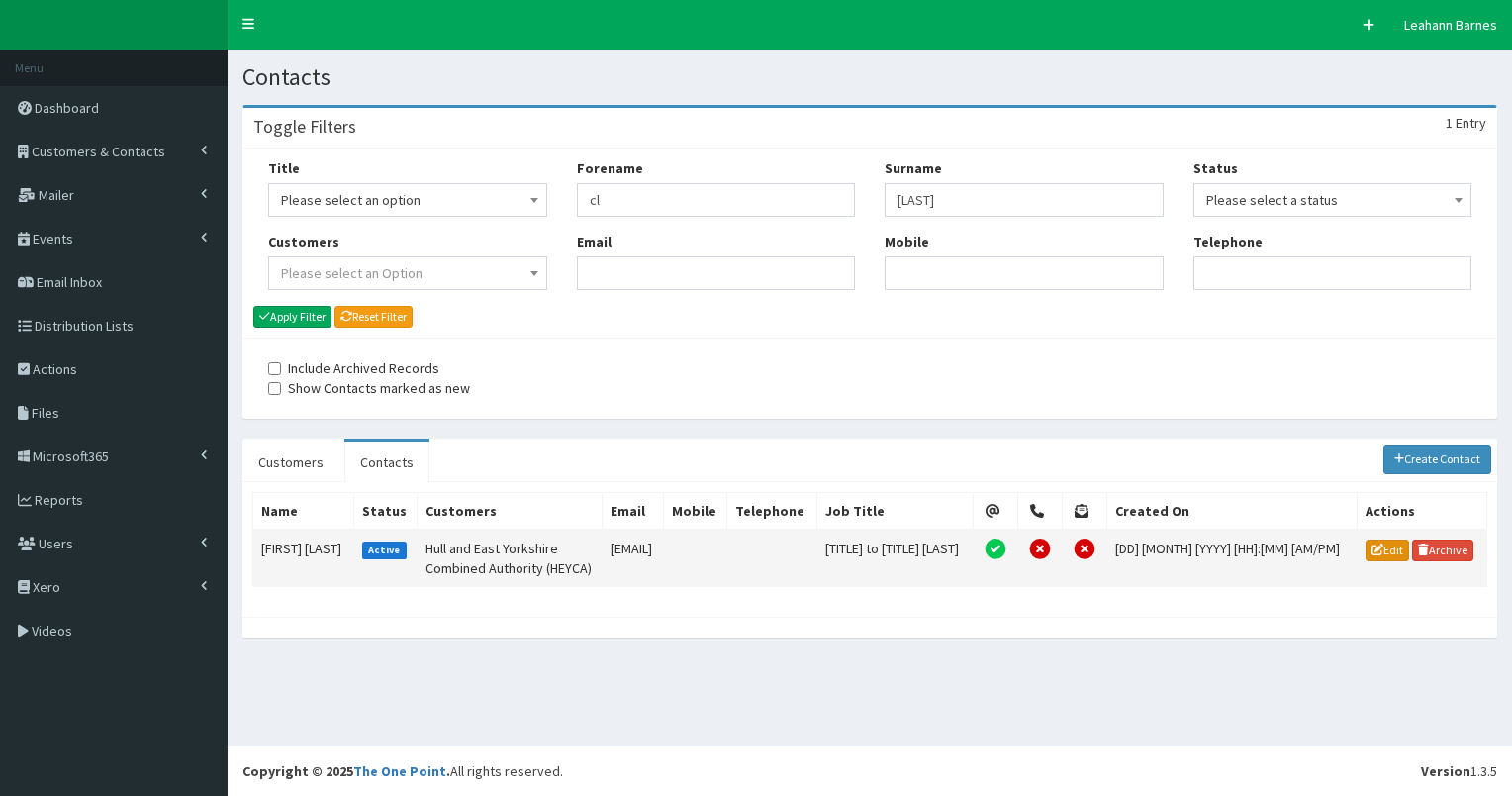 click on "Edit" at bounding box center [1387, 550] 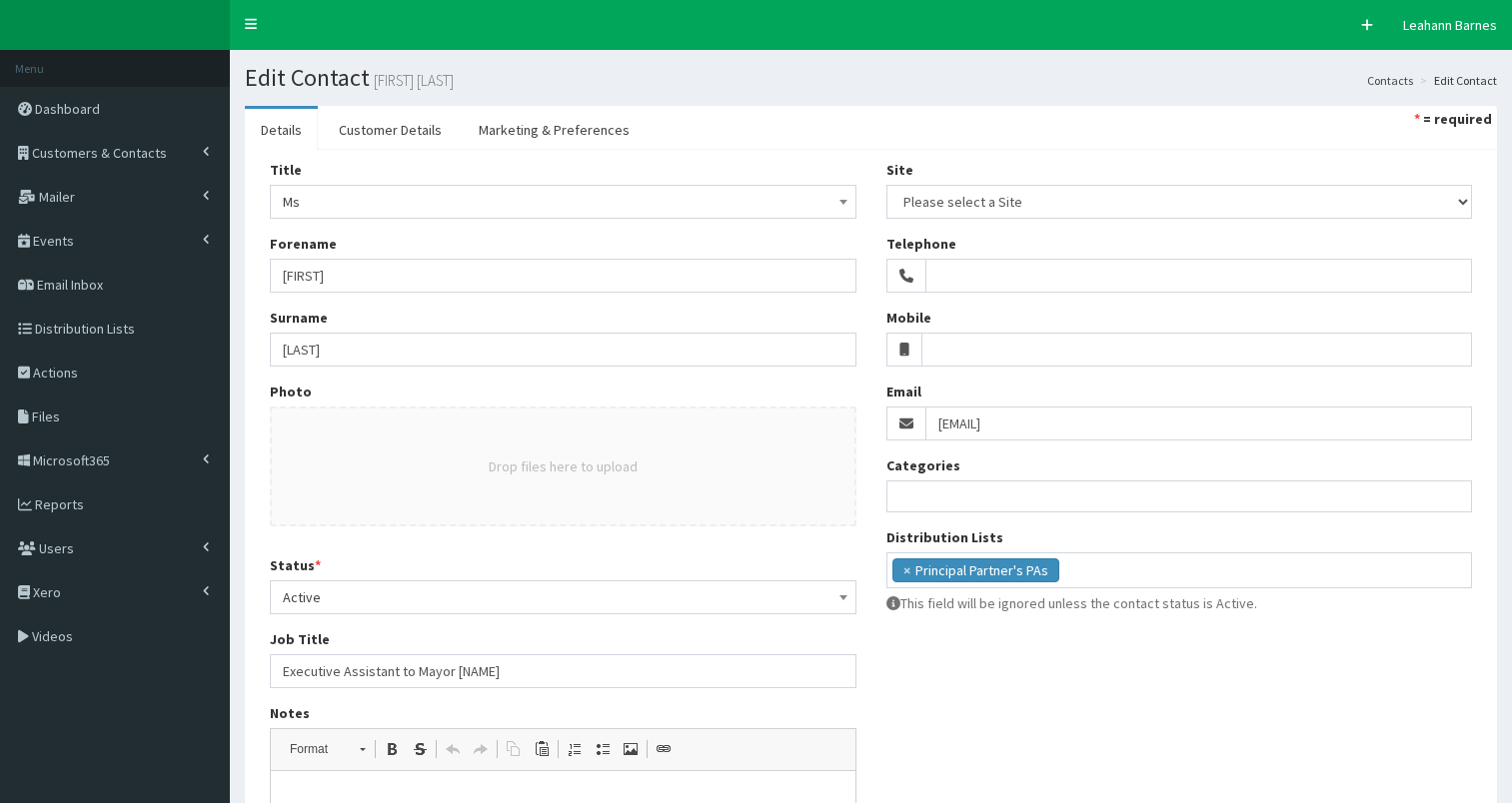 select 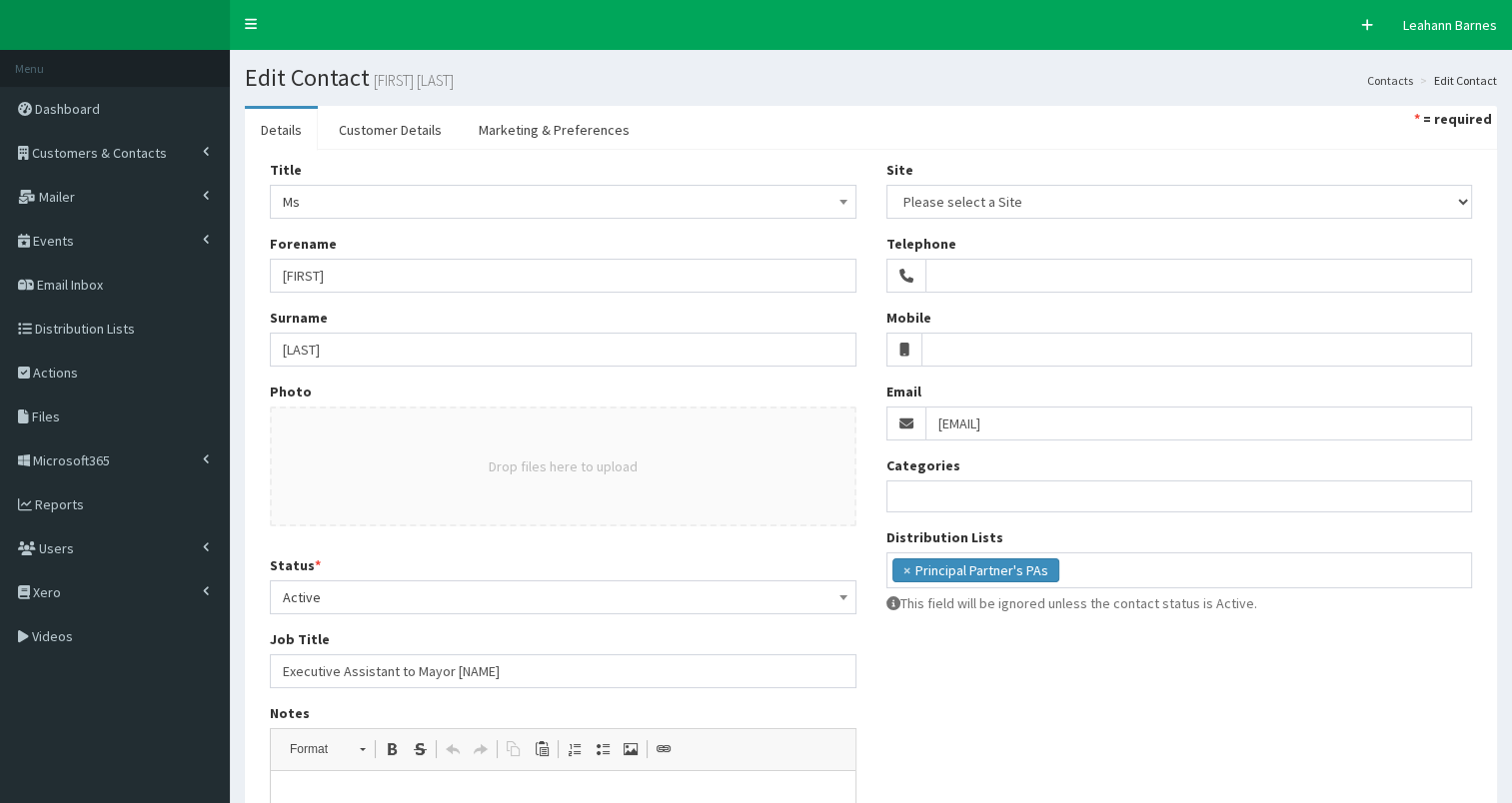 scroll, scrollTop: 0, scrollLeft: 0, axis: both 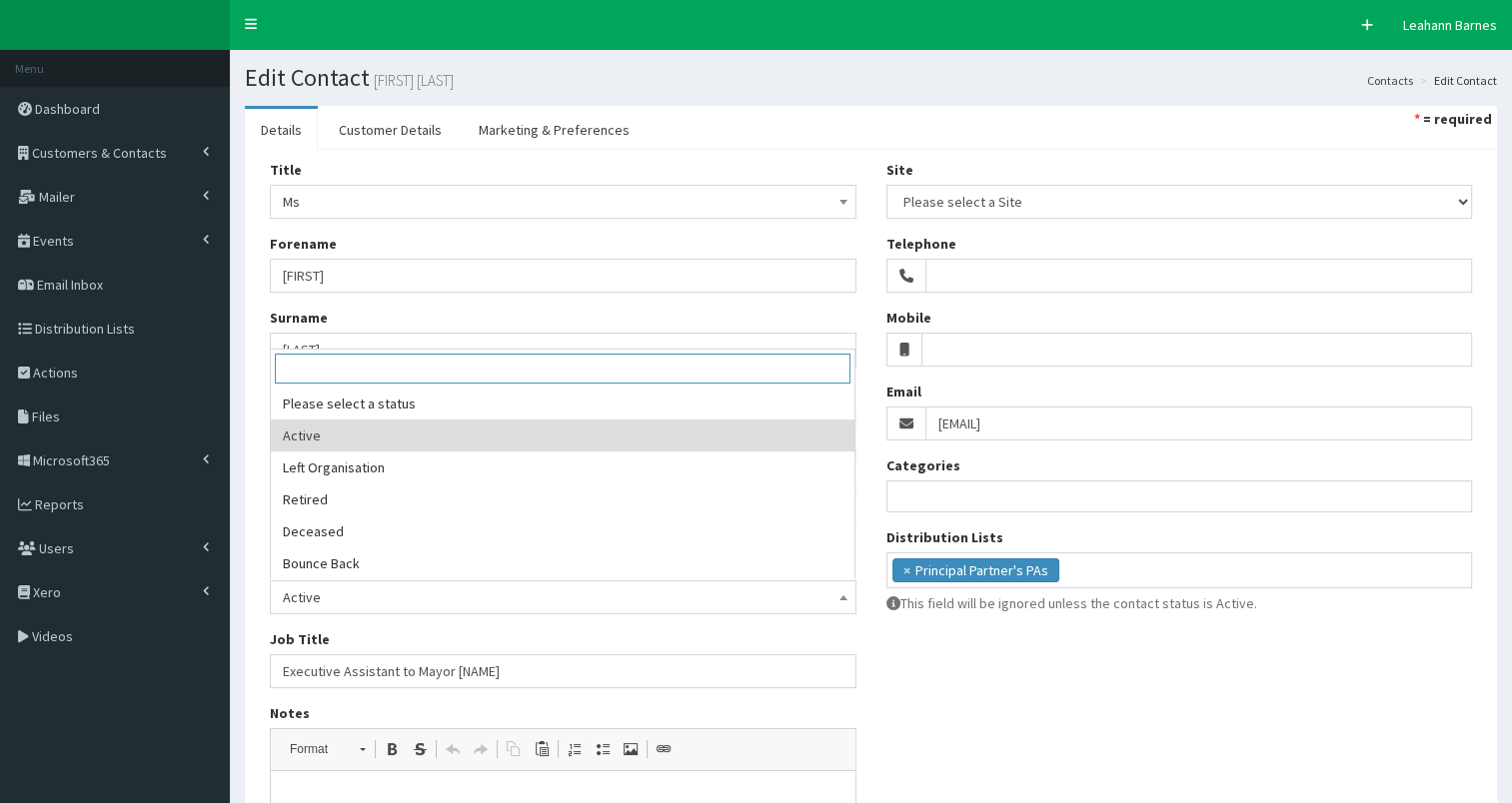 click on "Active" at bounding box center (563, 597) 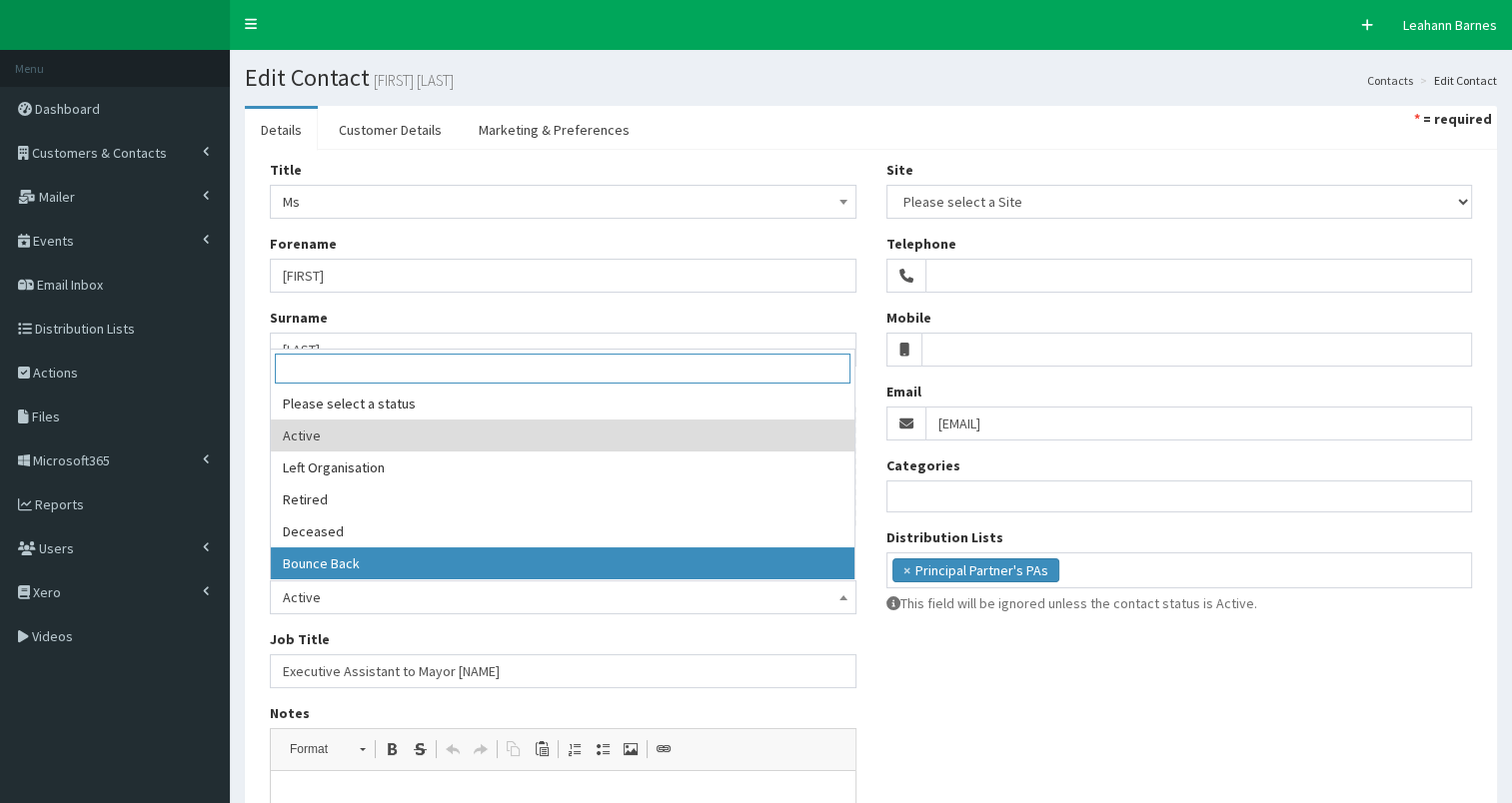 select on "5" 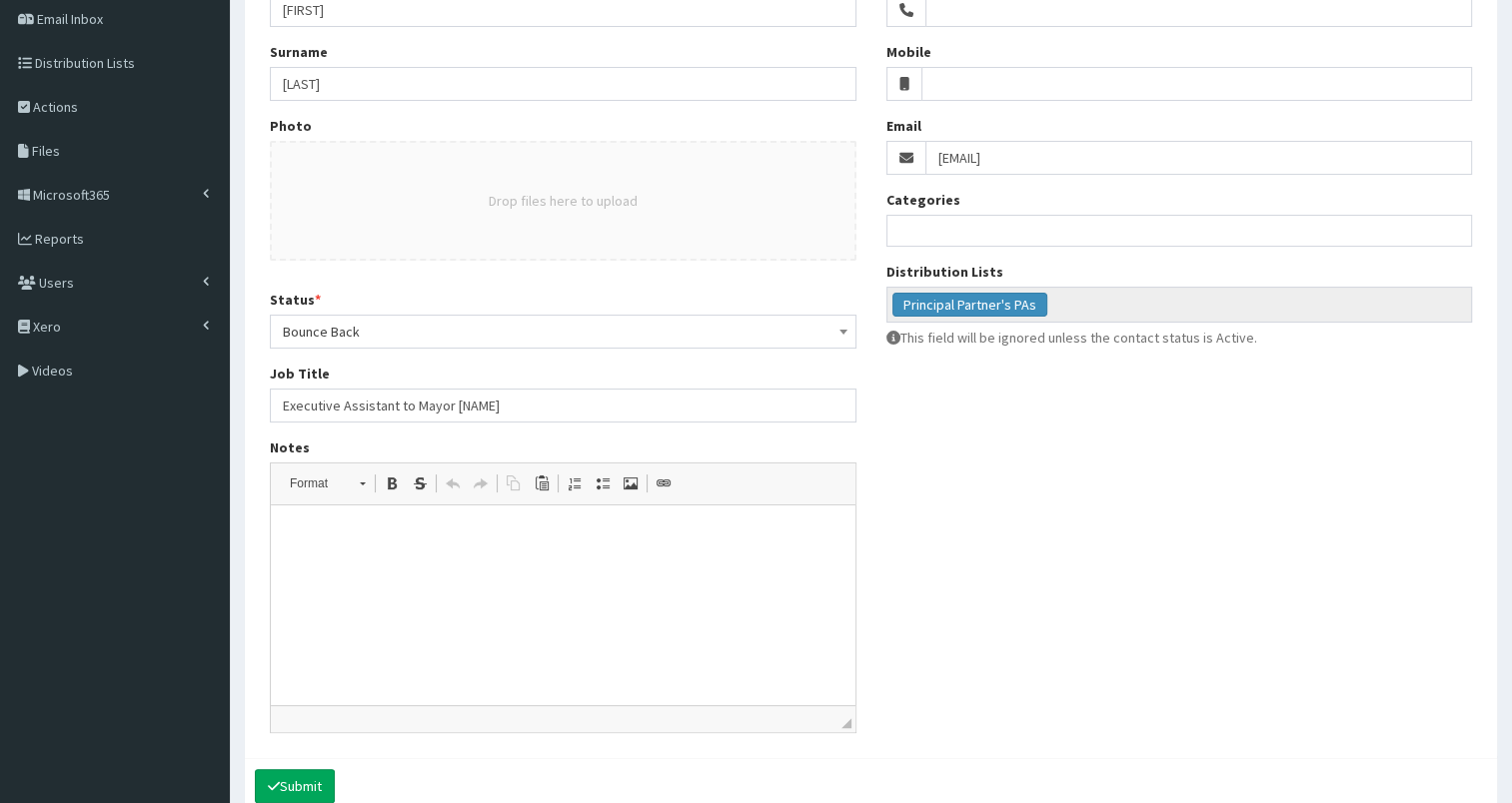 scroll, scrollTop: 360, scrollLeft: 0, axis: vertical 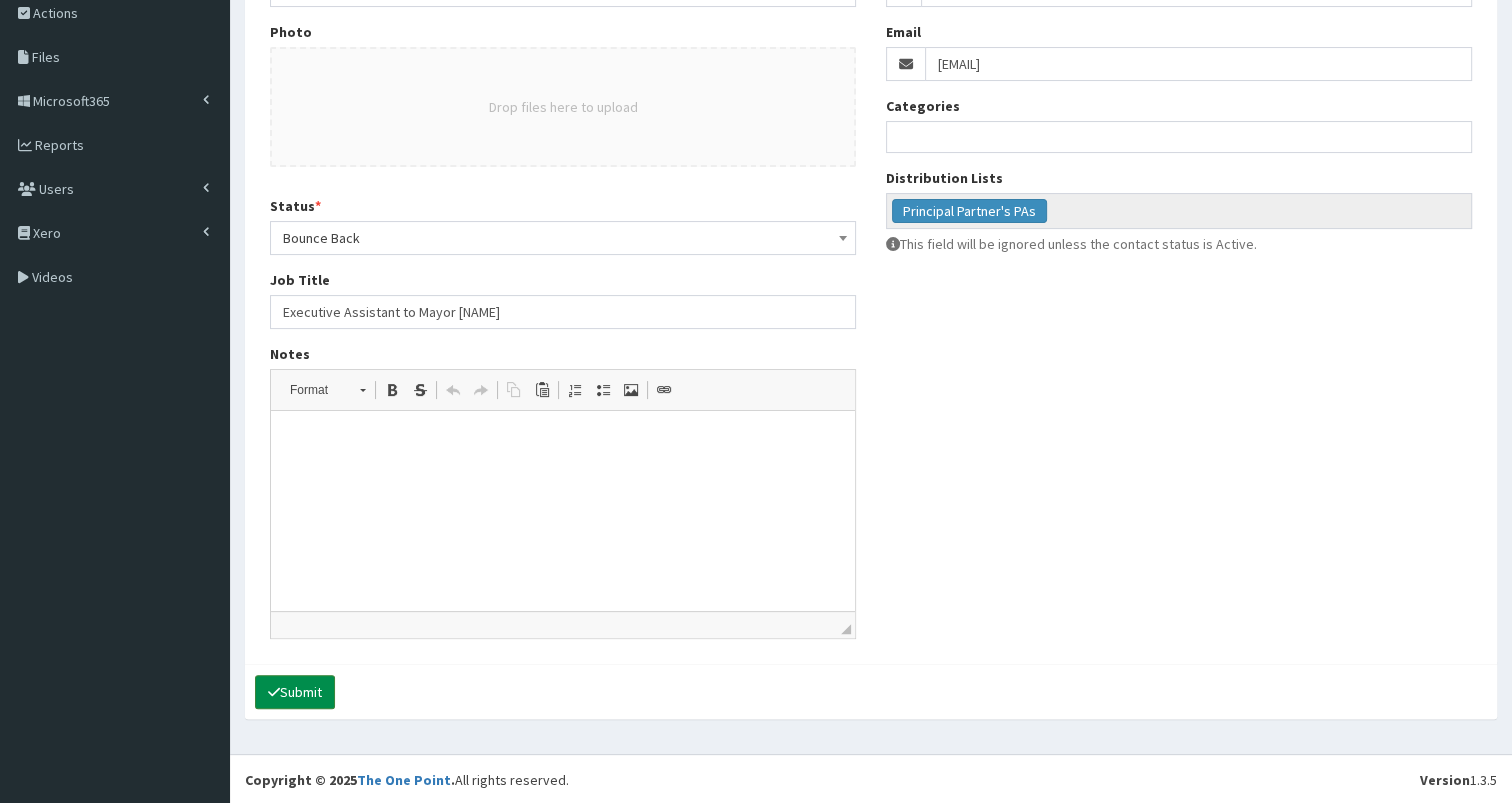click 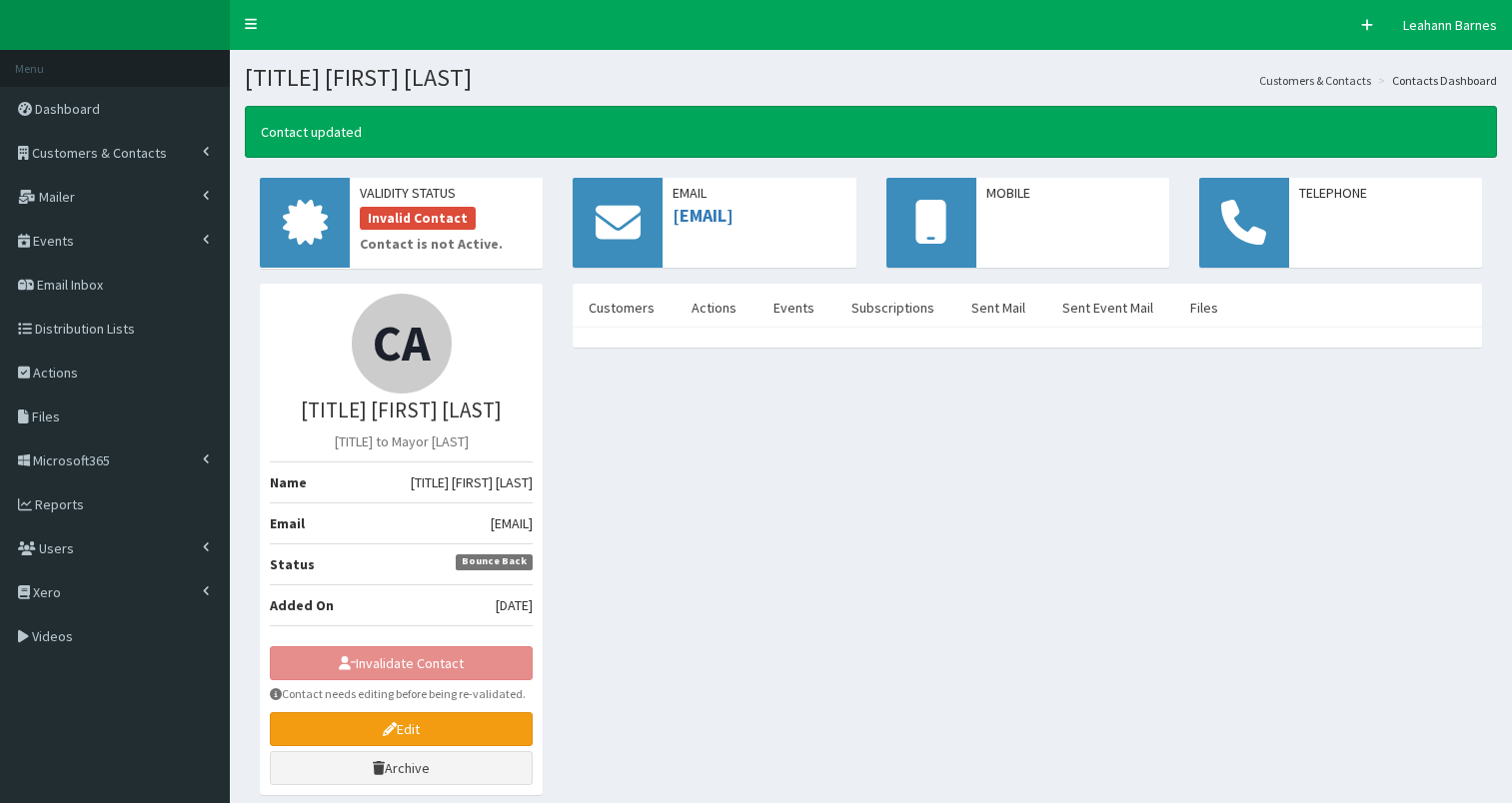 scroll, scrollTop: 0, scrollLeft: 0, axis: both 